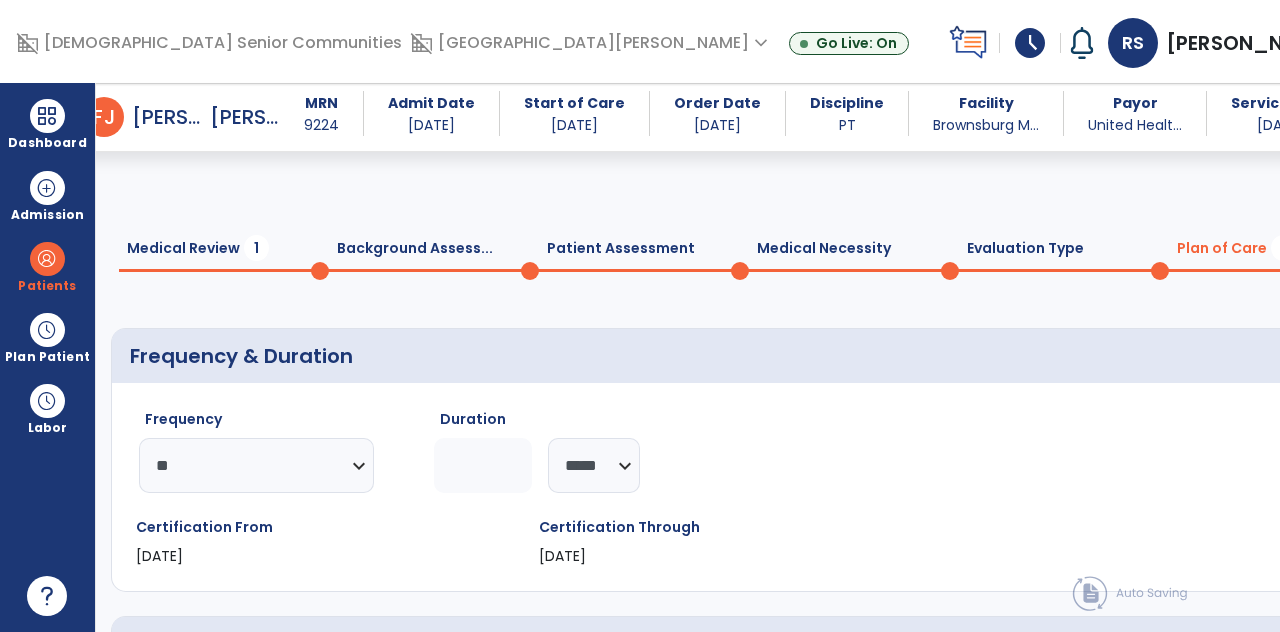 select on "**" 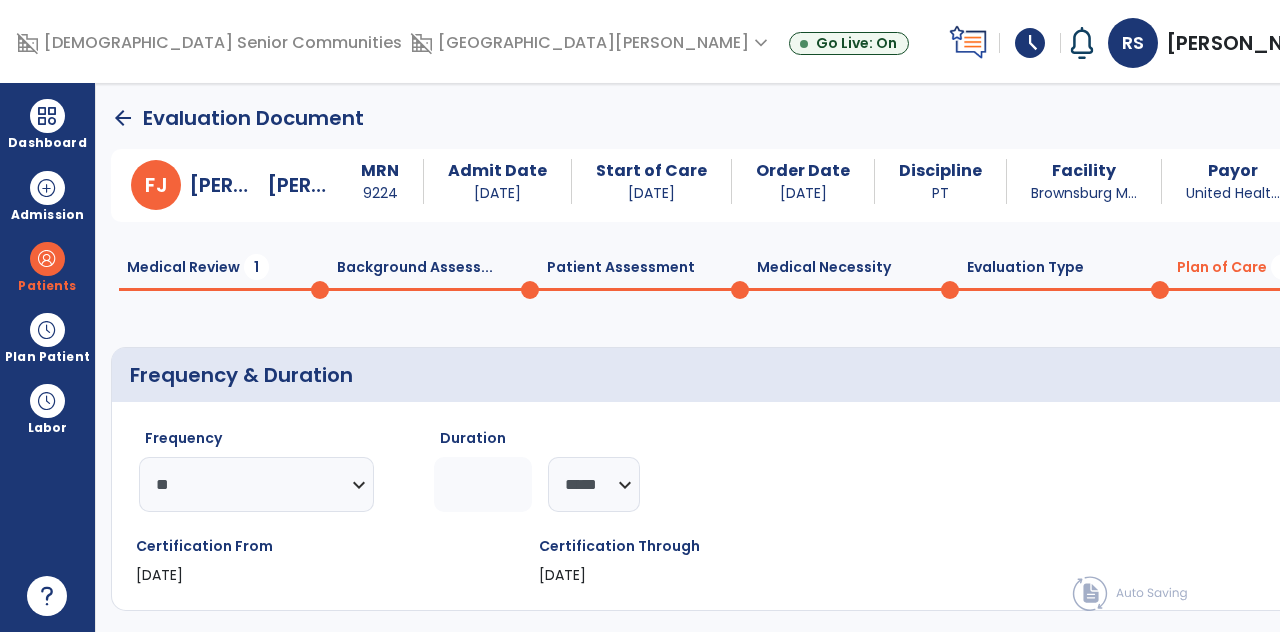 scroll, scrollTop: 83, scrollLeft: 0, axis: vertical 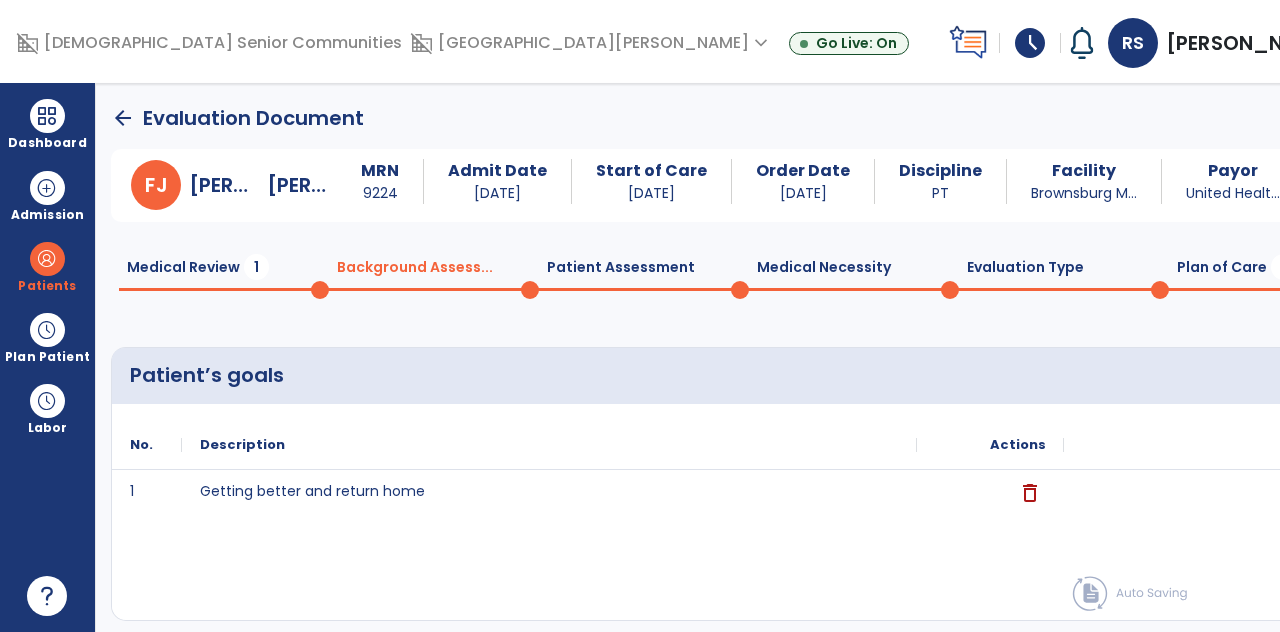 click on "Patient Assessment  0" 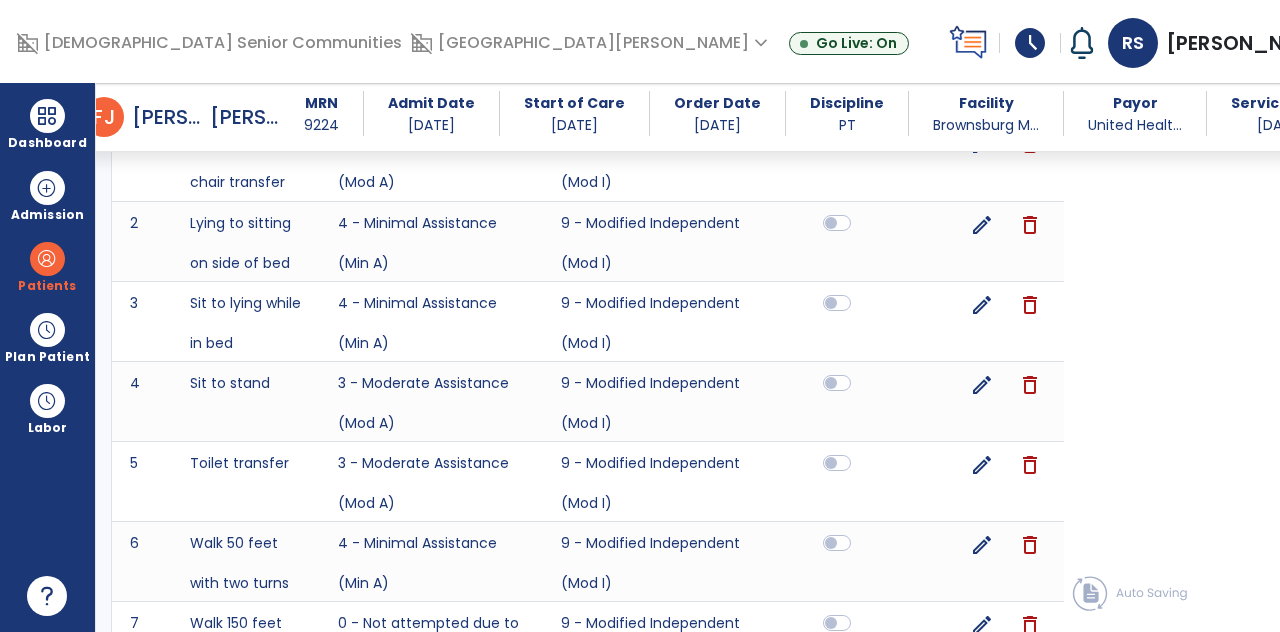 scroll, scrollTop: 791, scrollLeft: 0, axis: vertical 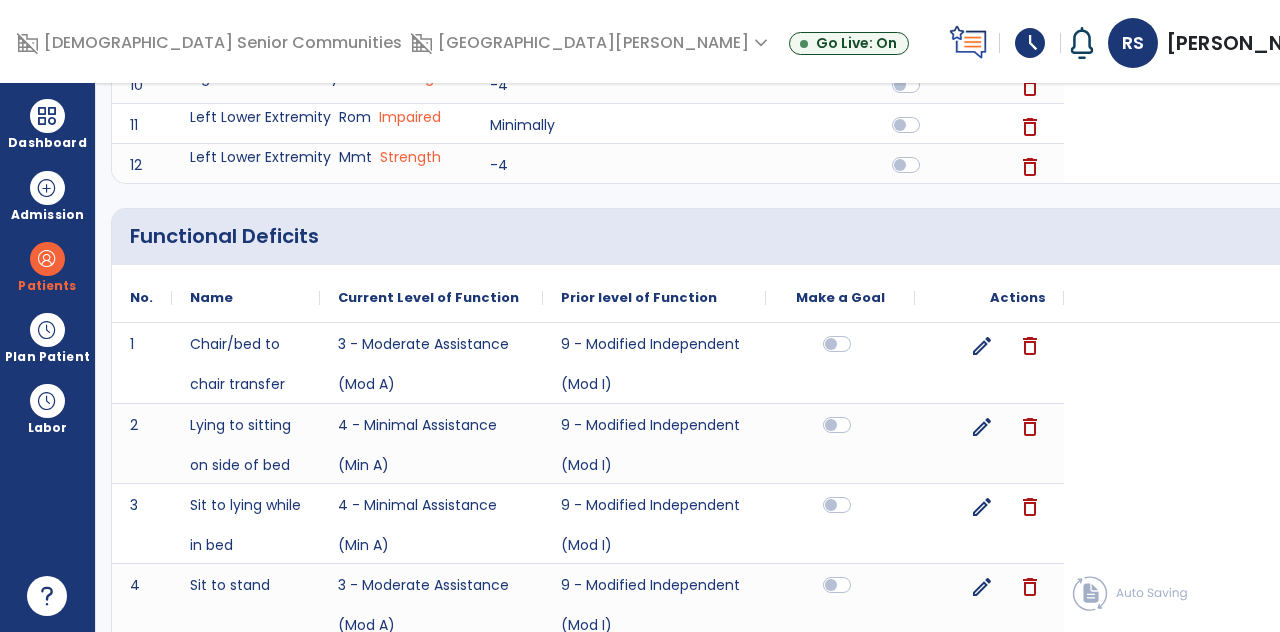 click on "Medical Necessity  0" 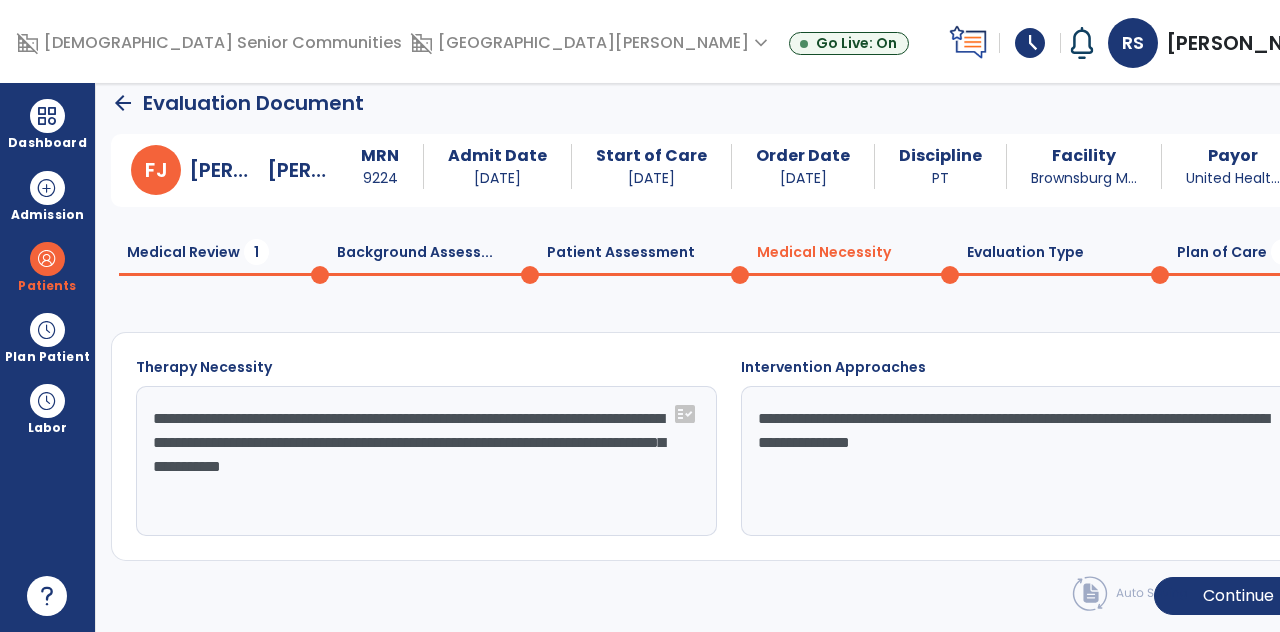 scroll, scrollTop: 0, scrollLeft: 0, axis: both 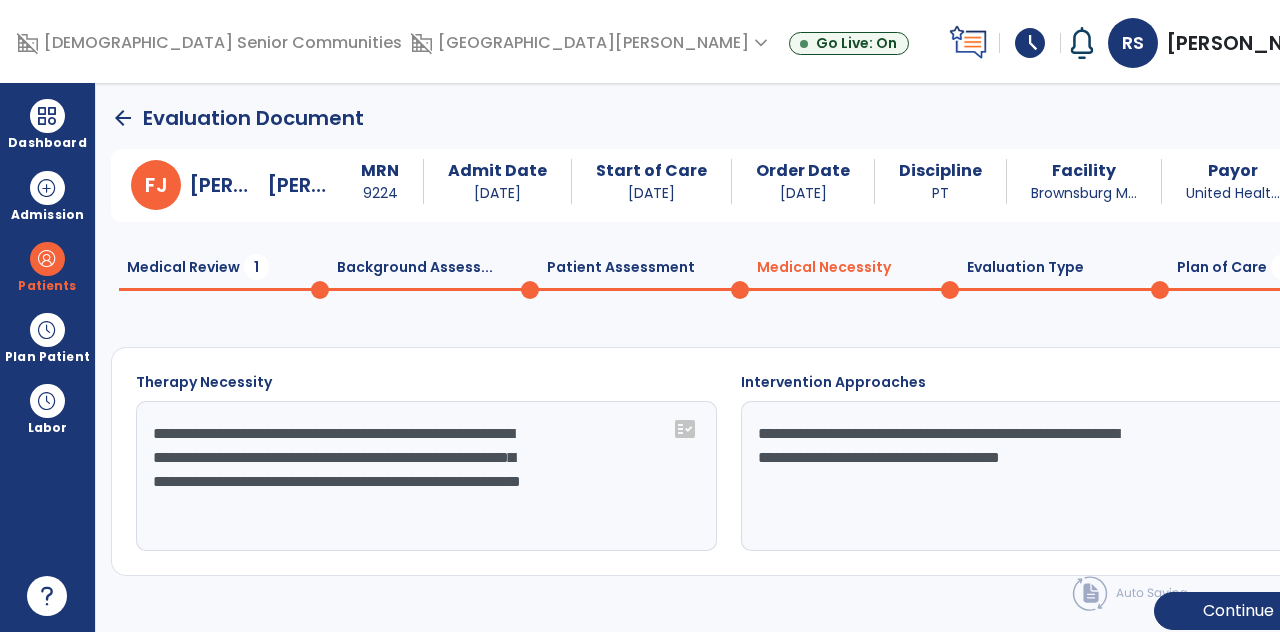 click on "Plan of Care  1" 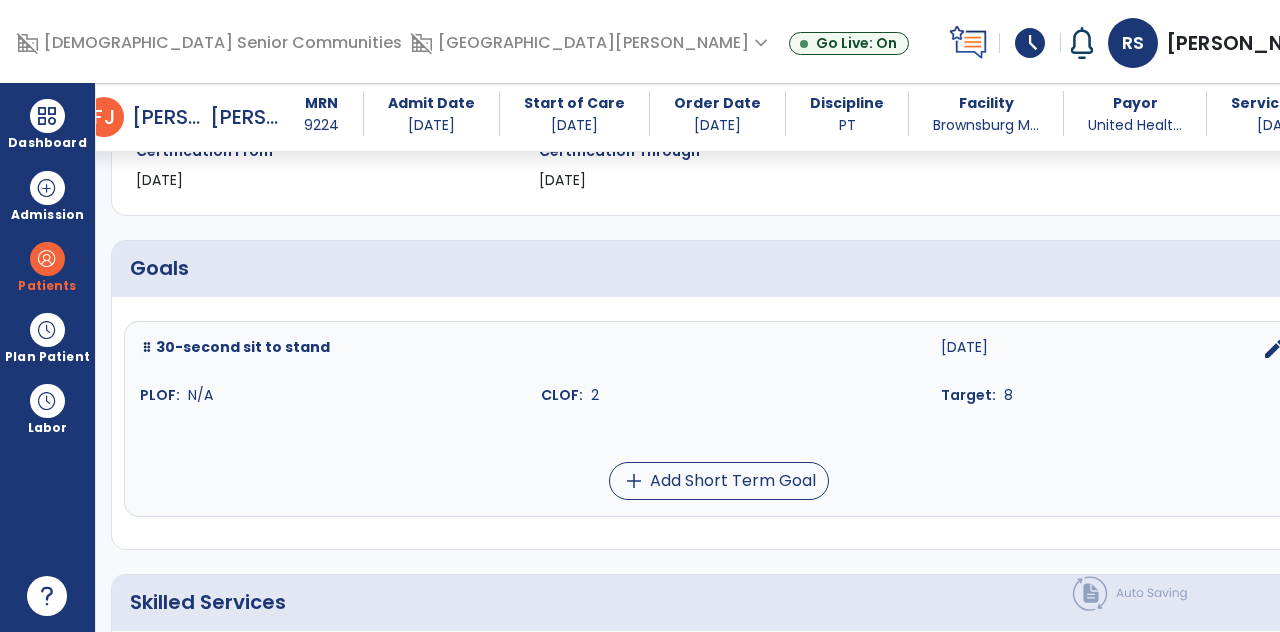 scroll, scrollTop: 376, scrollLeft: 0, axis: vertical 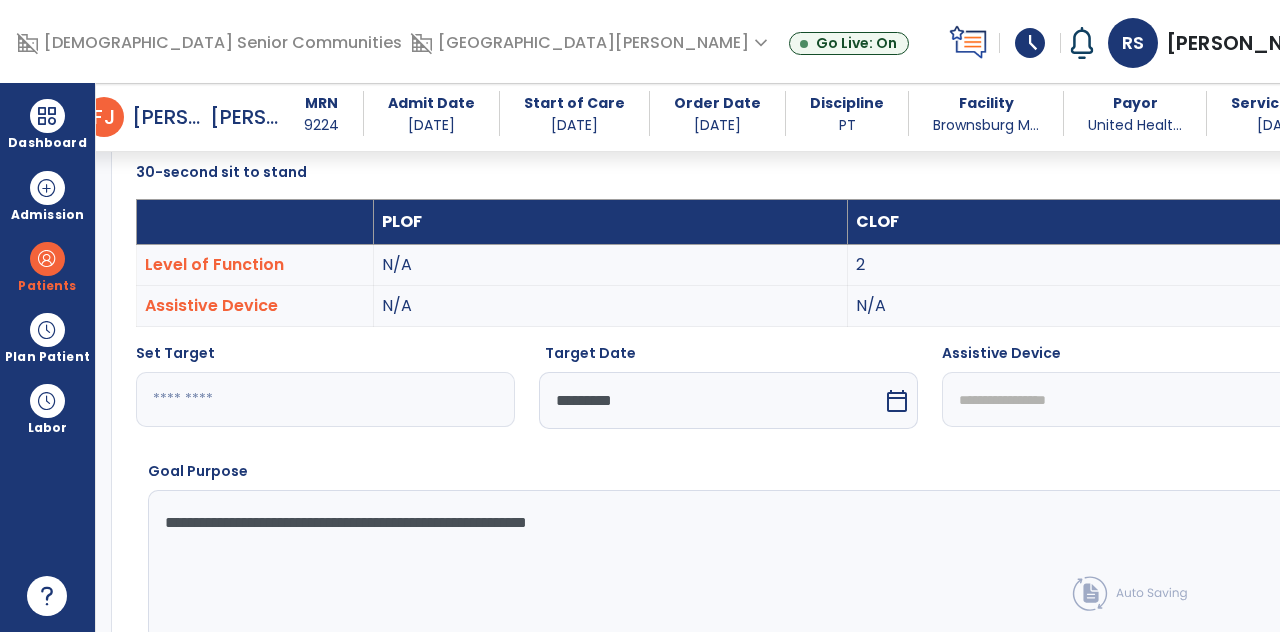 click on "Update Goal" at bounding box center (1253, 673) 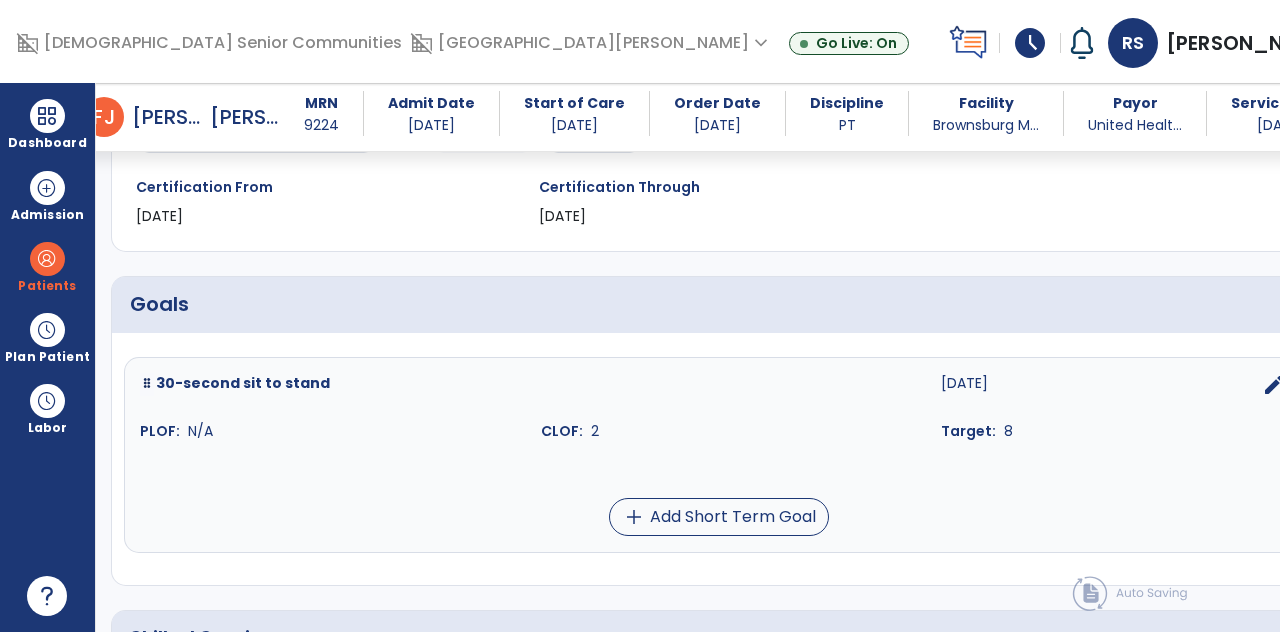 scroll, scrollTop: 338, scrollLeft: 0, axis: vertical 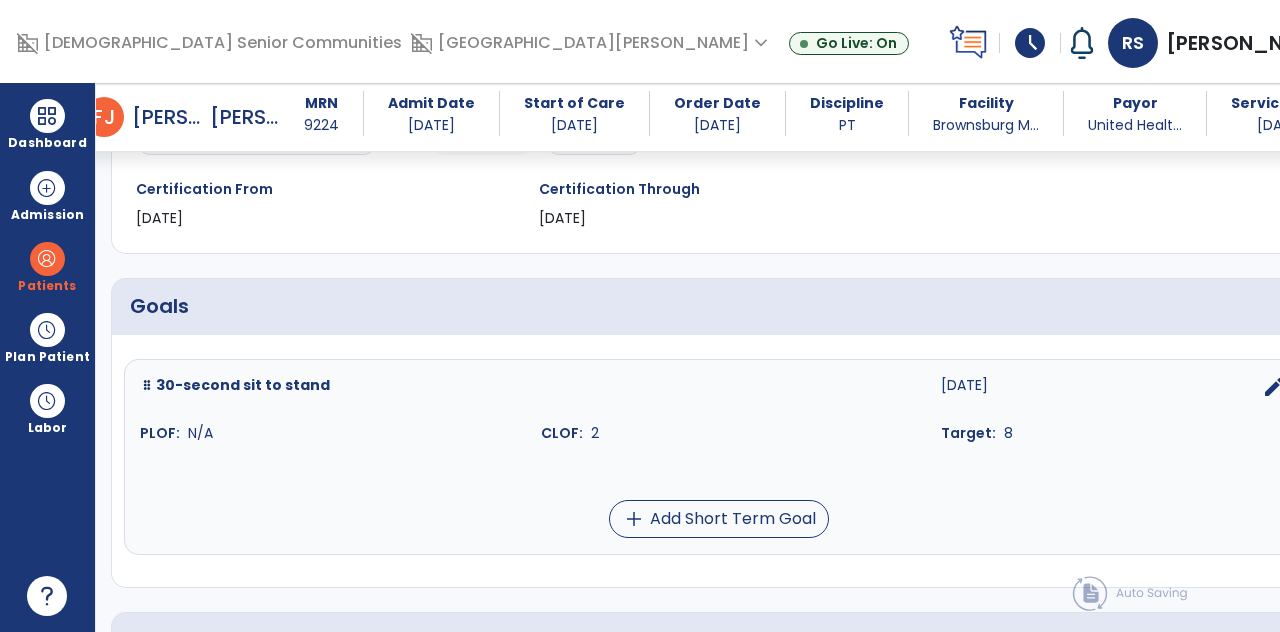click on "add" at bounding box center [1318, 307] 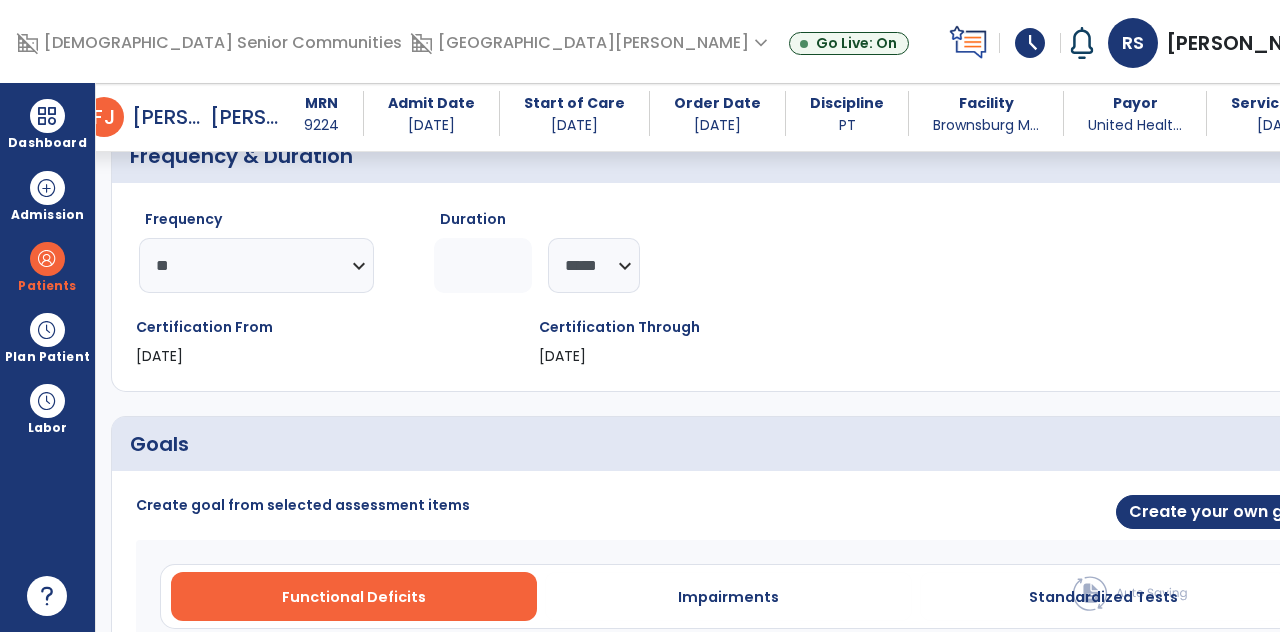 scroll, scrollTop: 218, scrollLeft: 0, axis: vertical 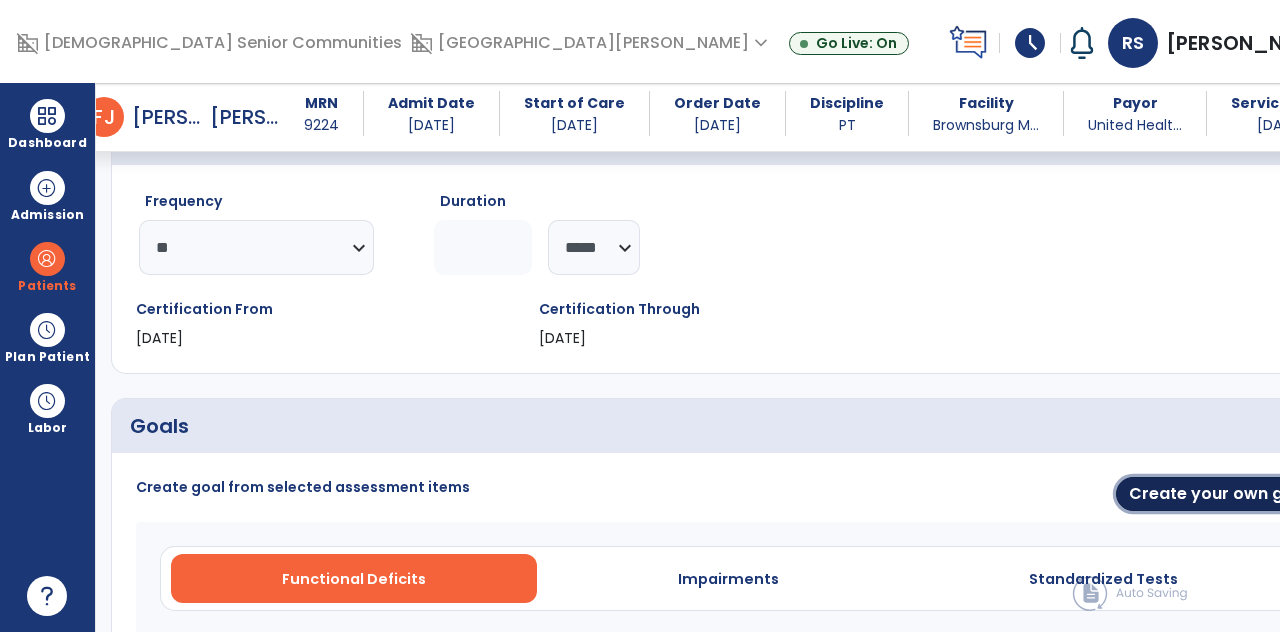 click on "Create your own goal" at bounding box center [1219, 494] 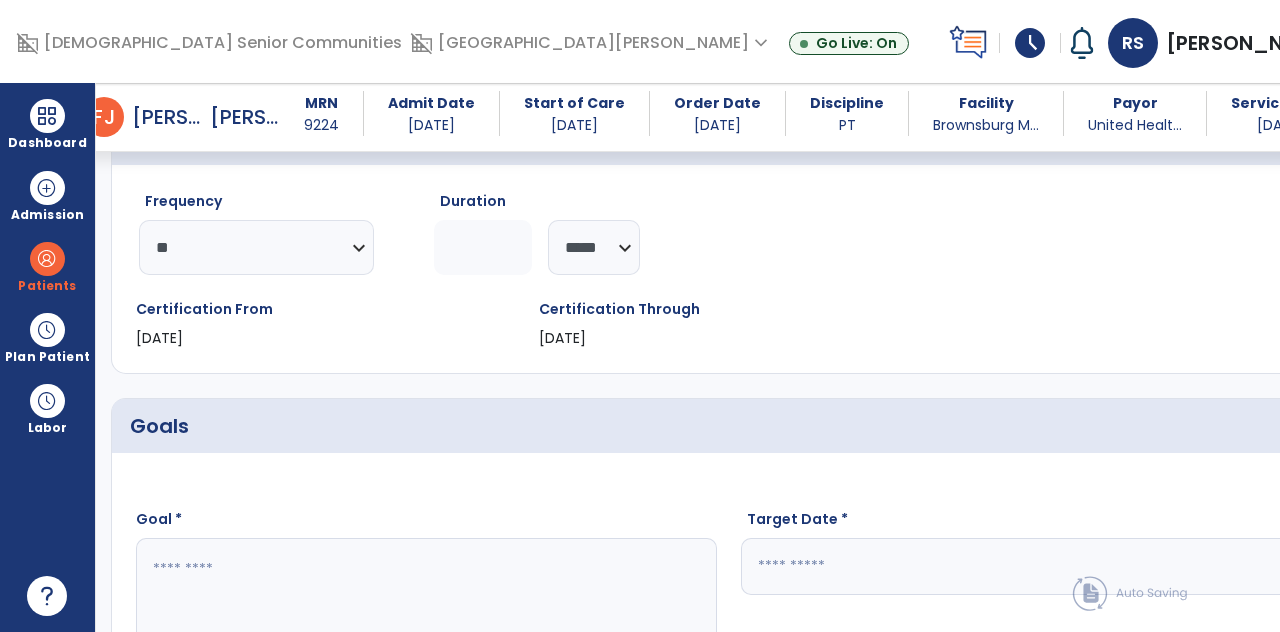 click on "calendar_today" at bounding box center (1301, 567) 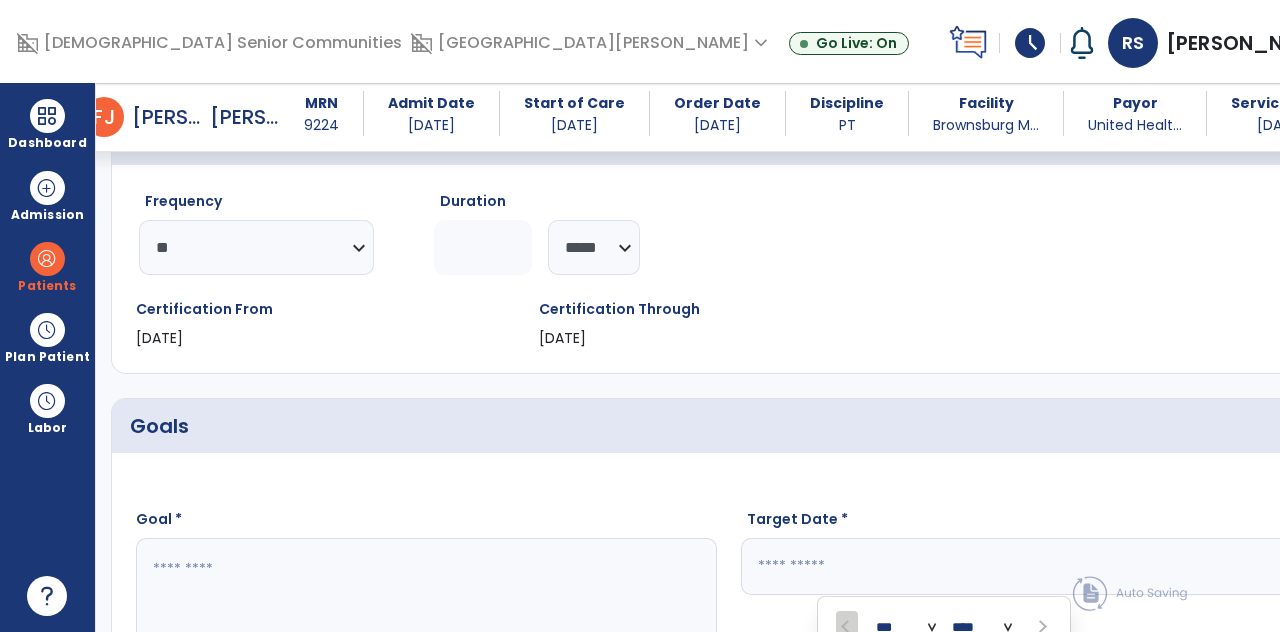 scroll, scrollTop: 238, scrollLeft: 0, axis: vertical 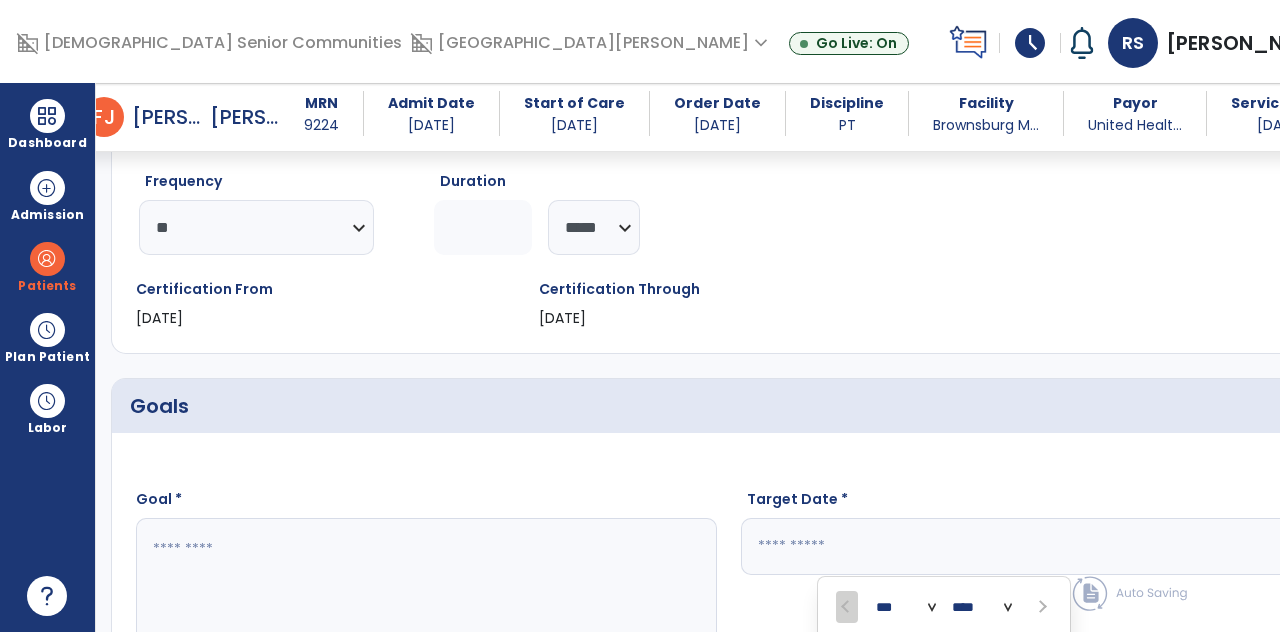 click at bounding box center [1041, 607] 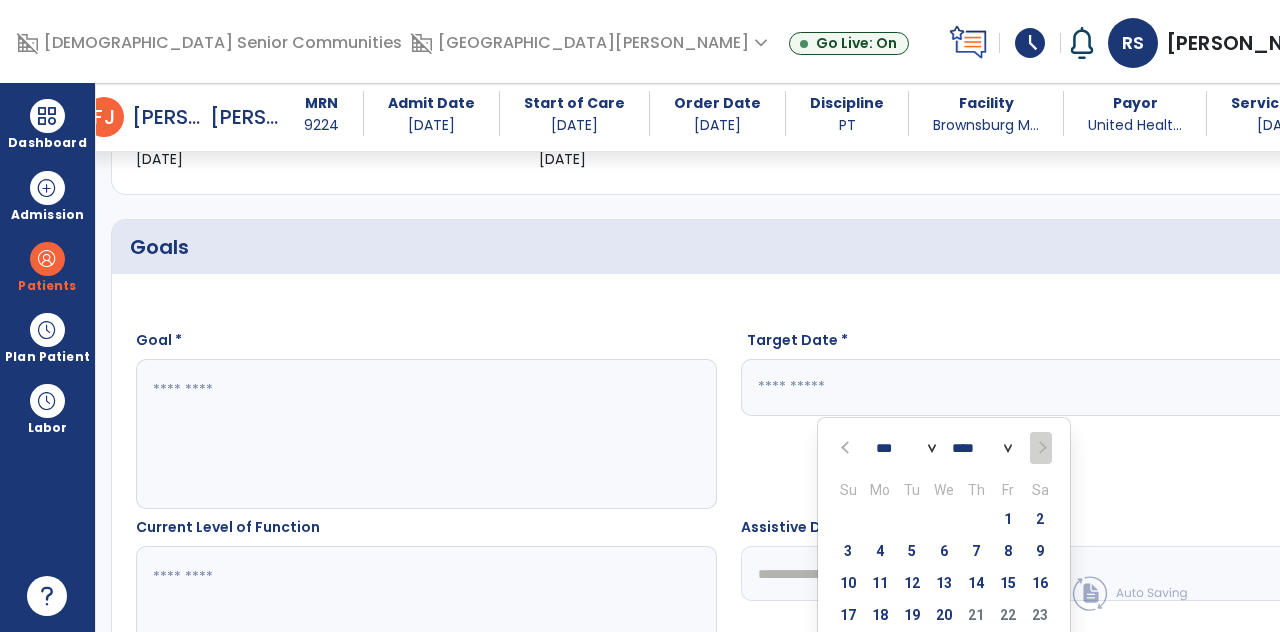 scroll, scrollTop: 399, scrollLeft: 0, axis: vertical 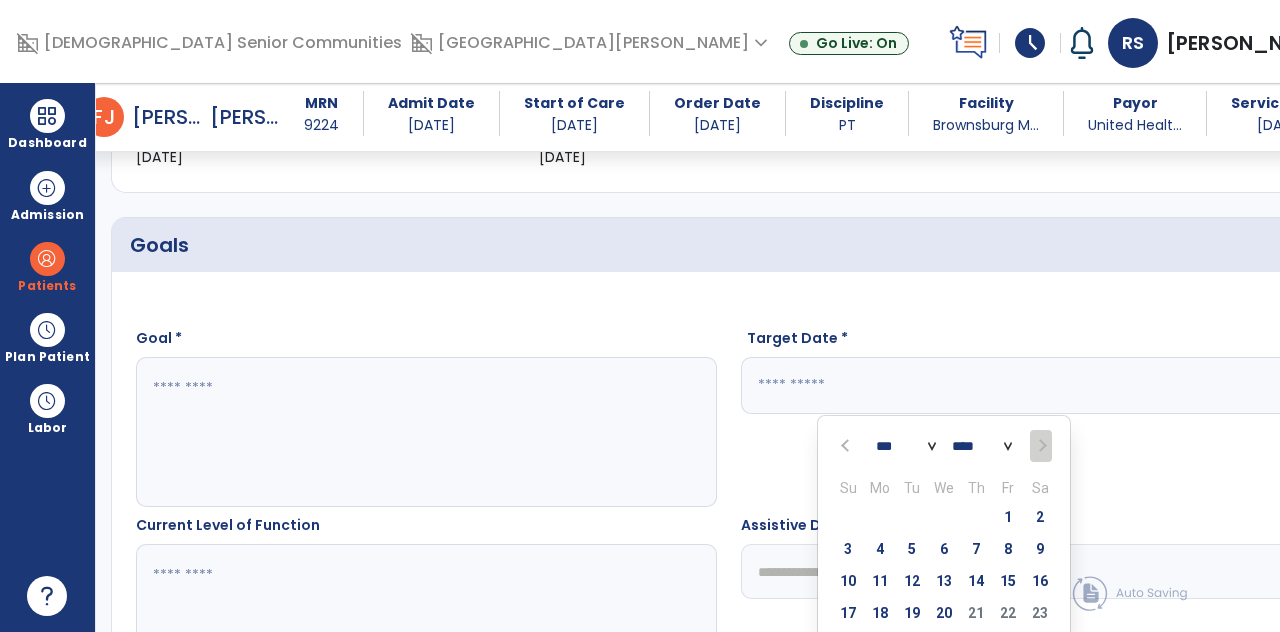 click on "20" at bounding box center (944, 616) 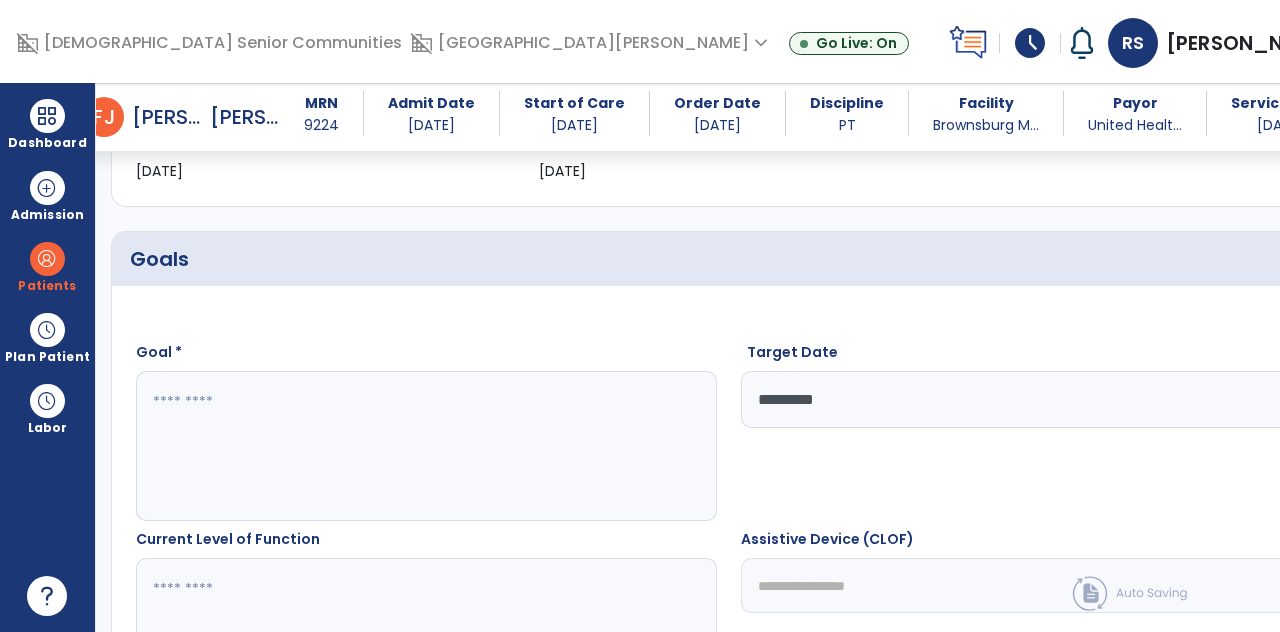 scroll, scrollTop: 422, scrollLeft: 0, axis: vertical 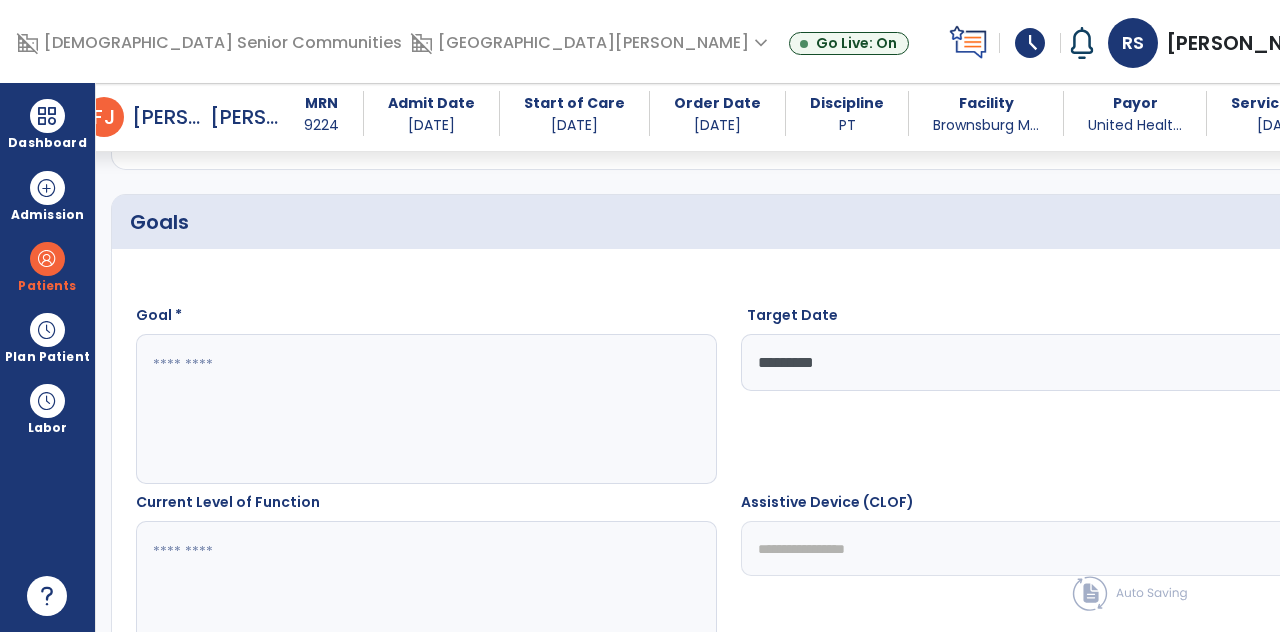 click at bounding box center [356, 409] 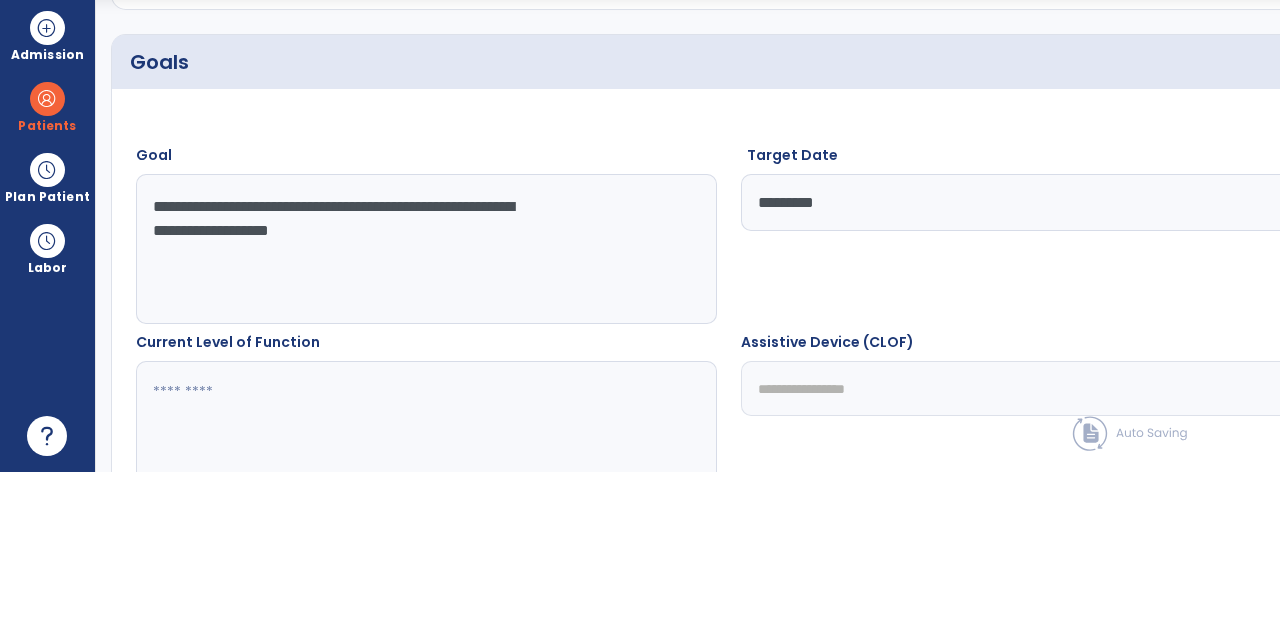 click on "**********" at bounding box center (356, 409) 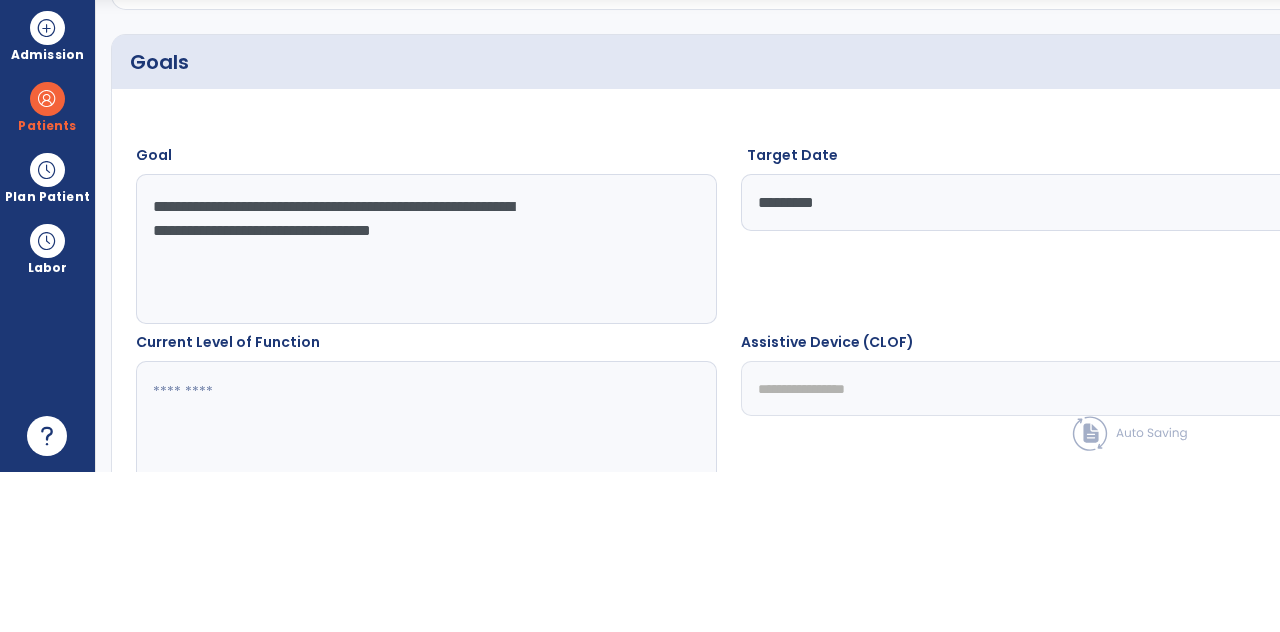 click on "**********" at bounding box center (356, 409) 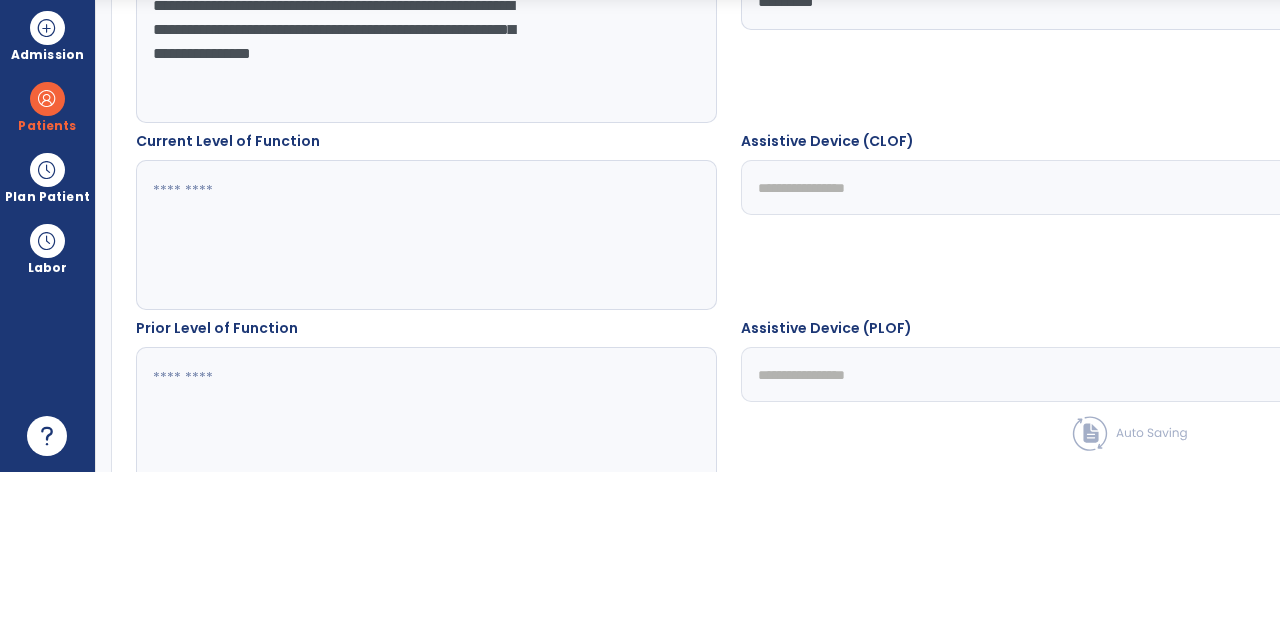 scroll, scrollTop: 613, scrollLeft: 0, axis: vertical 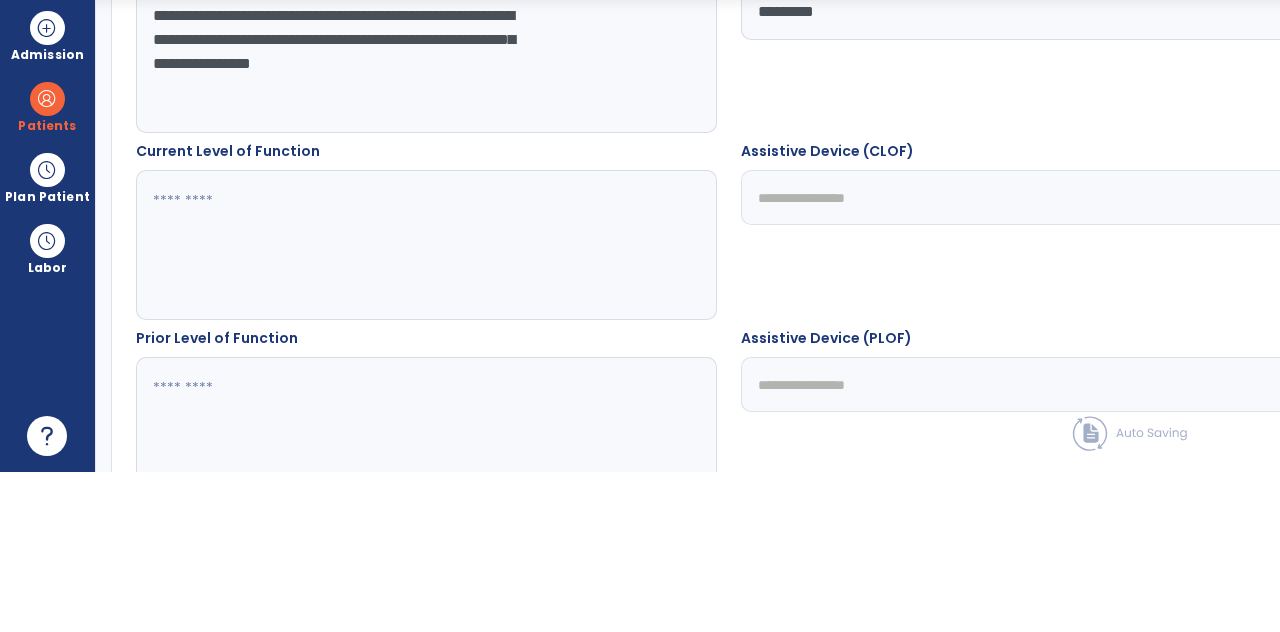 type on "**********" 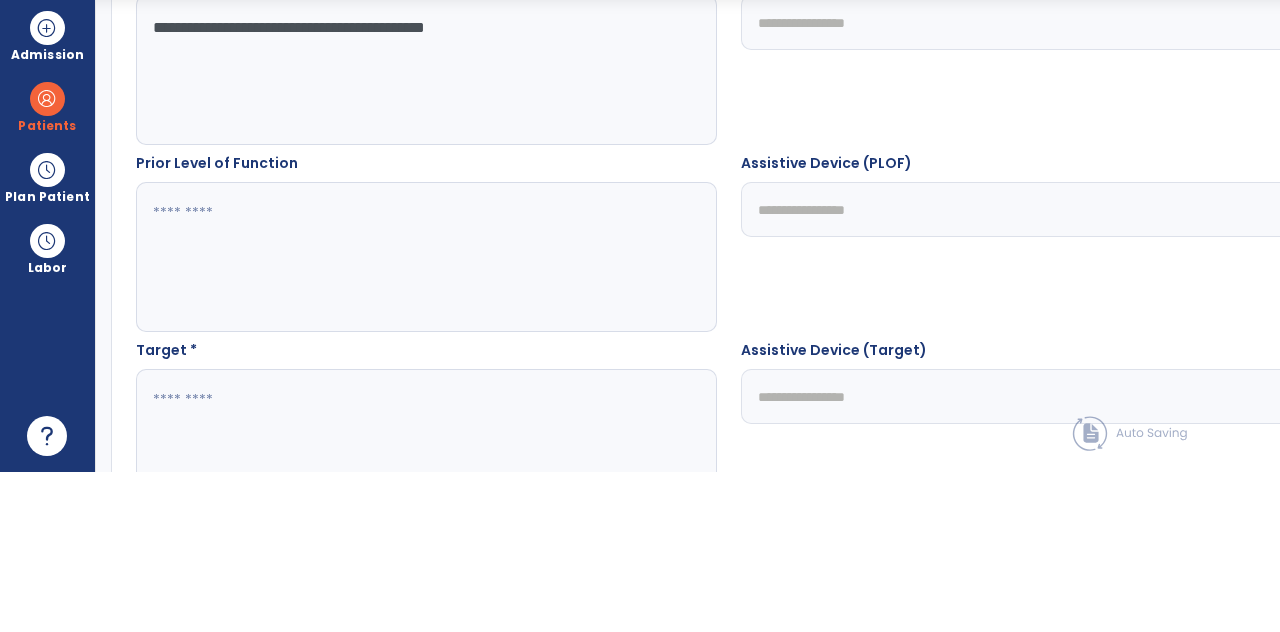 scroll, scrollTop: 780, scrollLeft: 0, axis: vertical 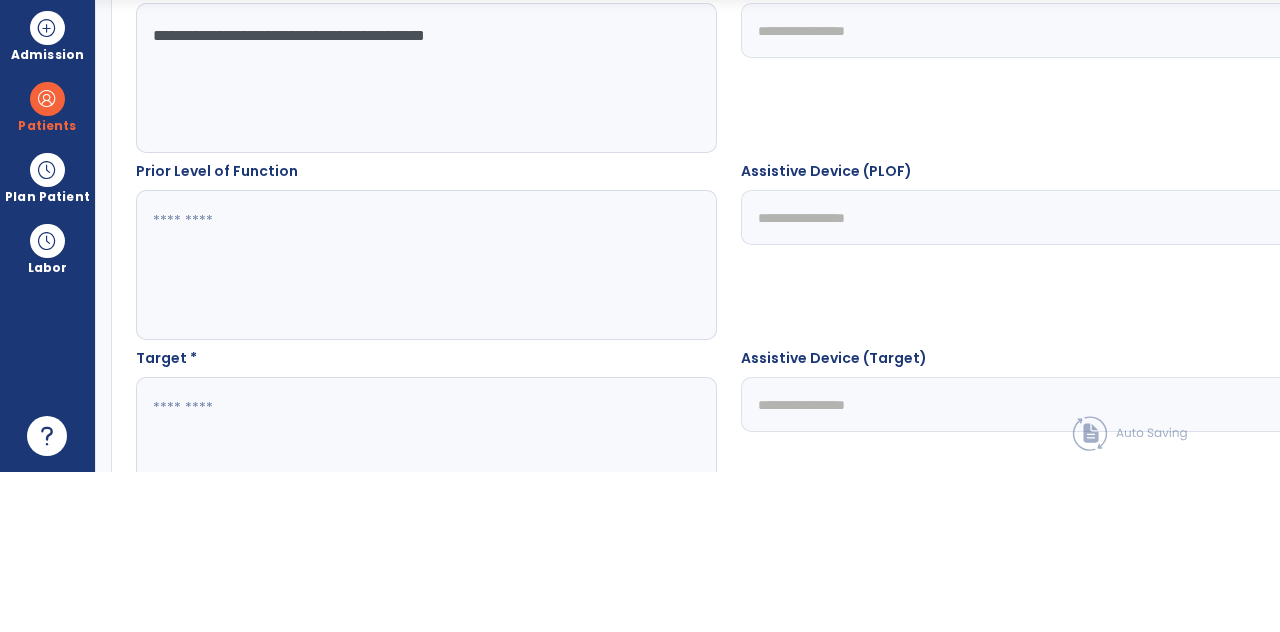 type on "**********" 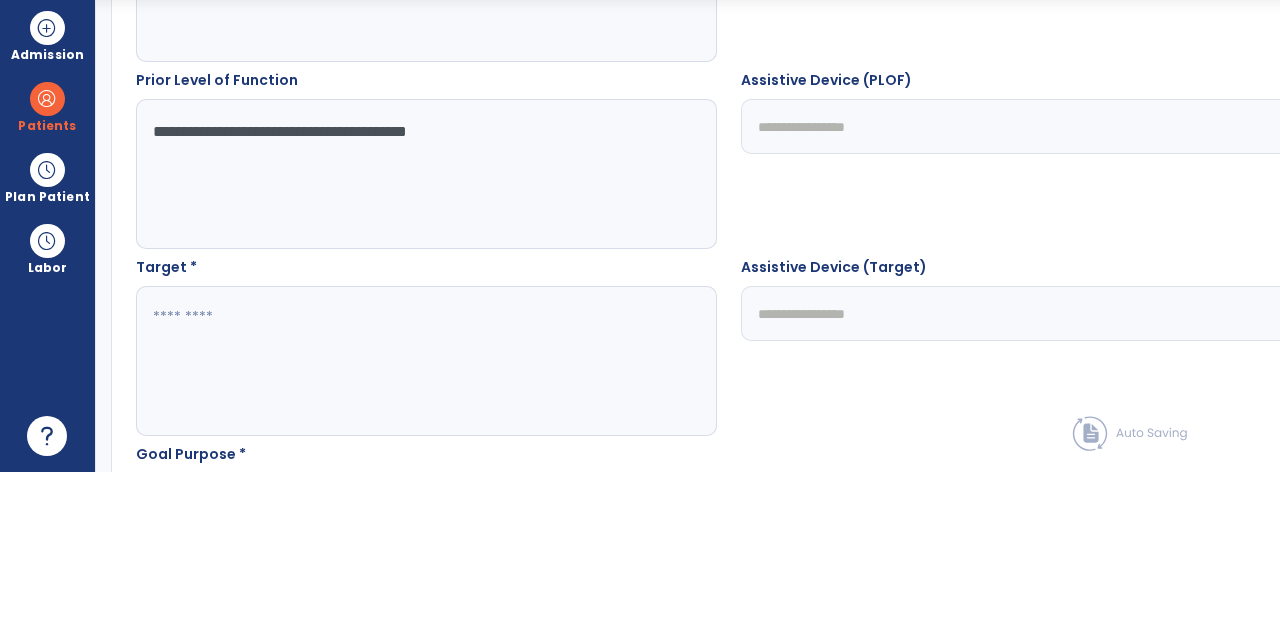 scroll, scrollTop: 925, scrollLeft: 0, axis: vertical 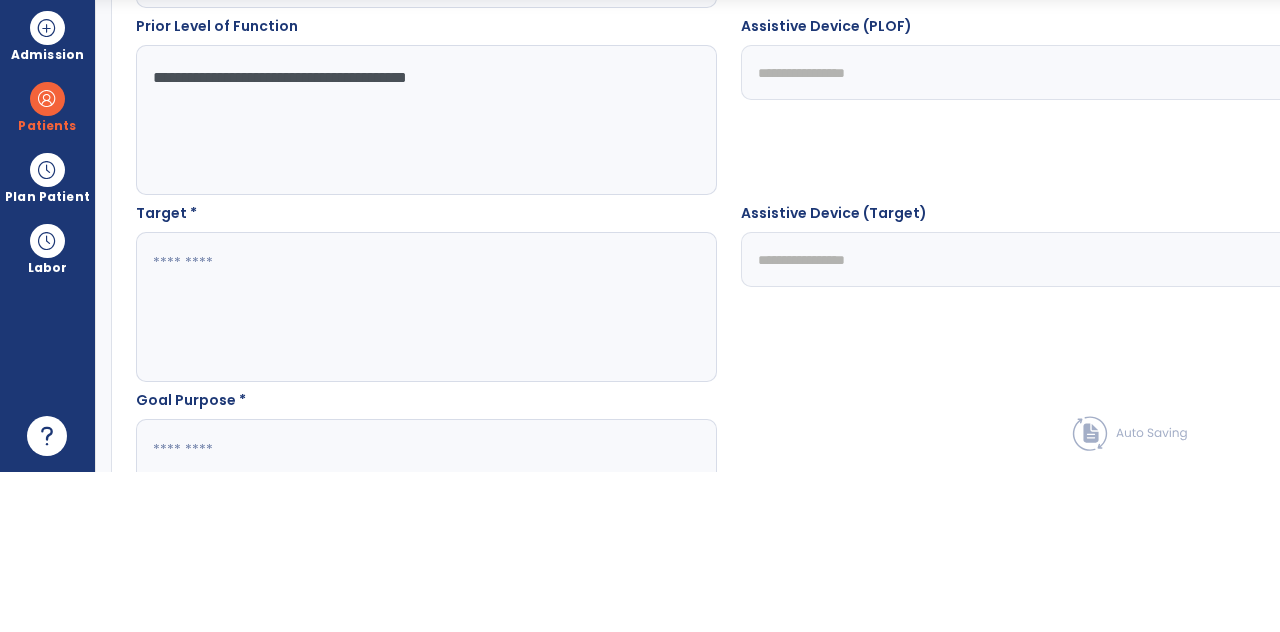 type on "**********" 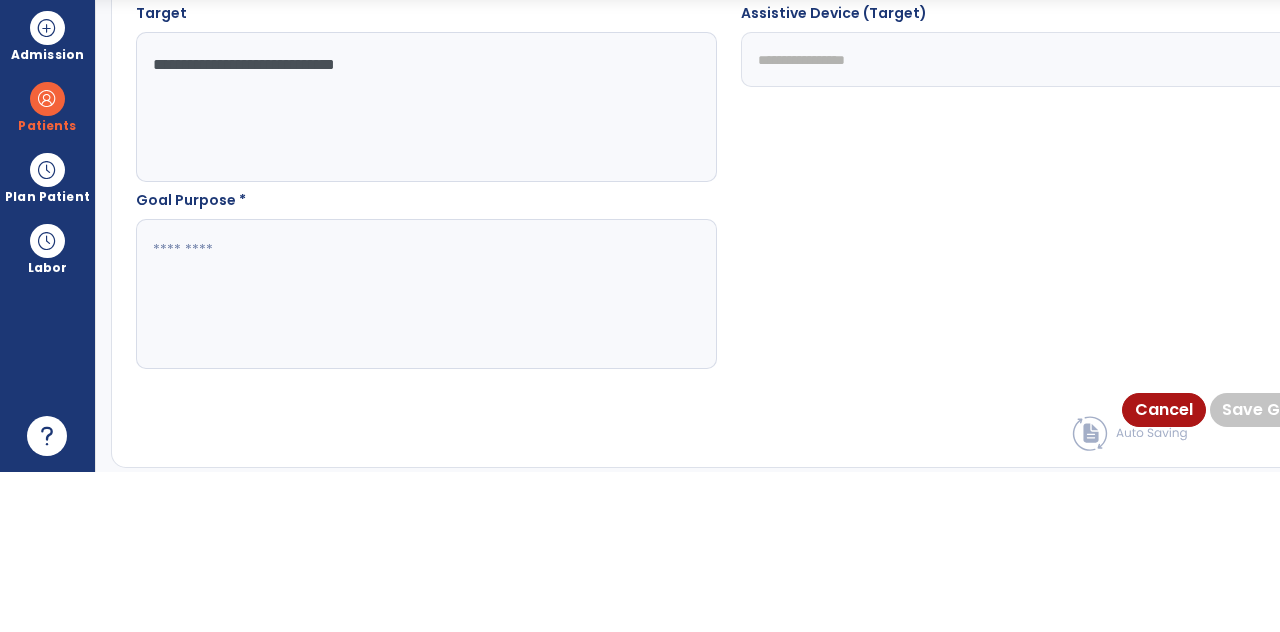 scroll, scrollTop: 1158, scrollLeft: 0, axis: vertical 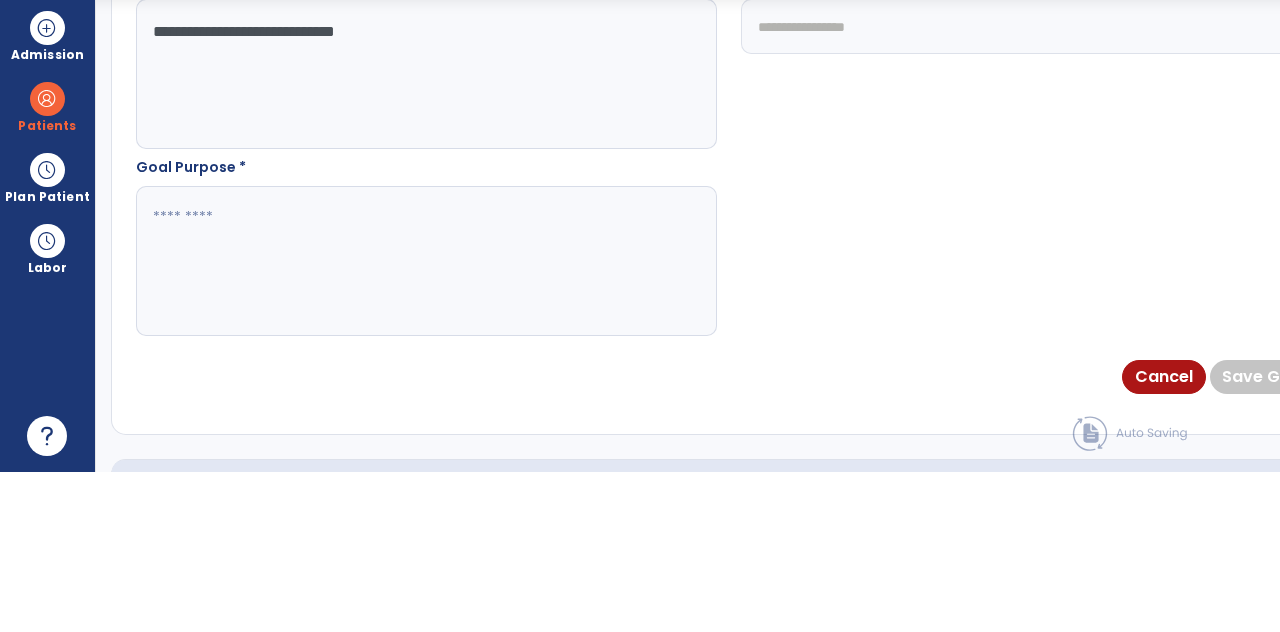 type on "**********" 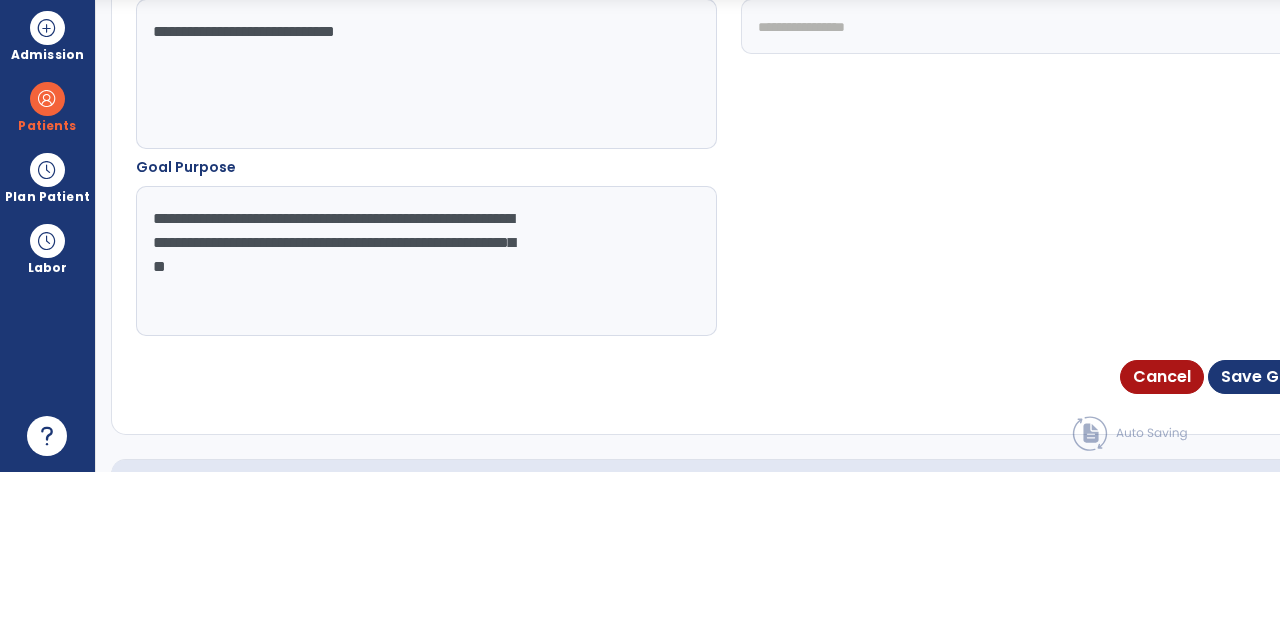 type on "**********" 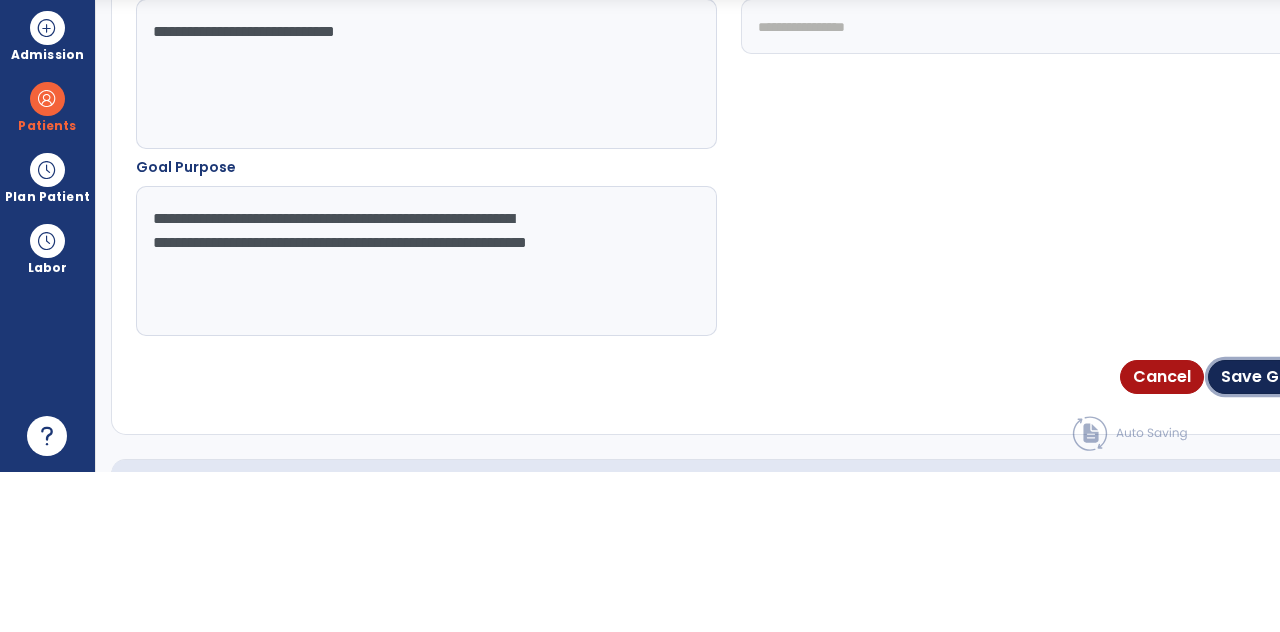 click on "Save Goal" at bounding box center (1263, 537) 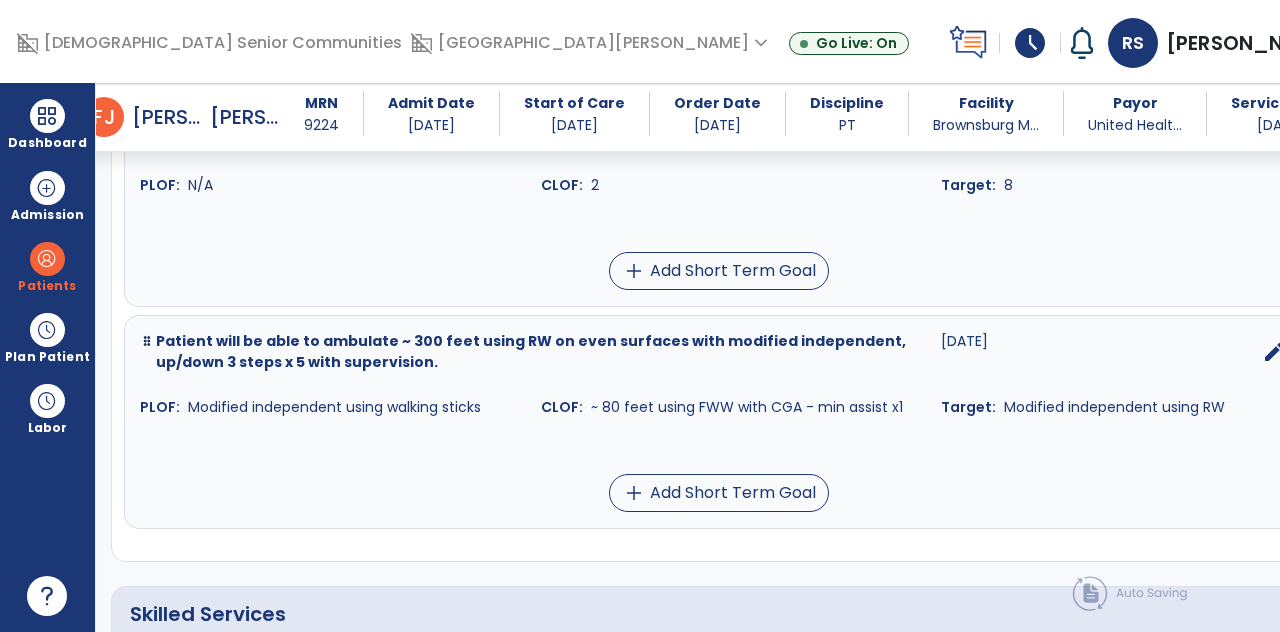 scroll, scrollTop: 610, scrollLeft: 0, axis: vertical 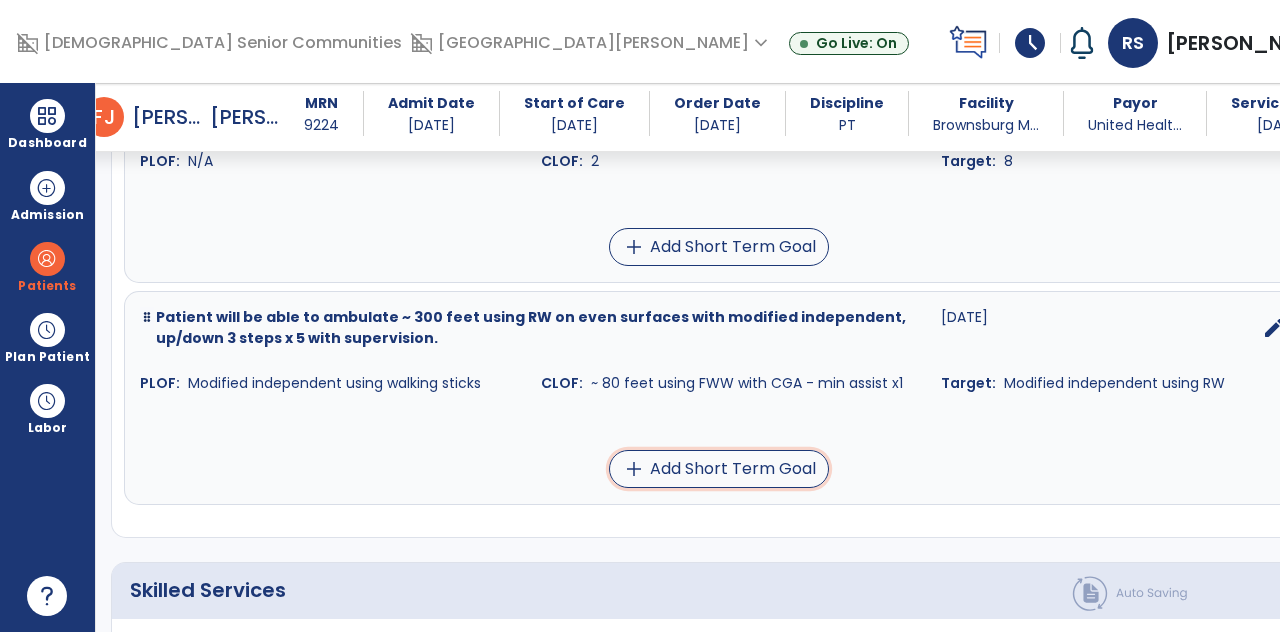 click on "add  Add Short Term Goal" at bounding box center [719, 469] 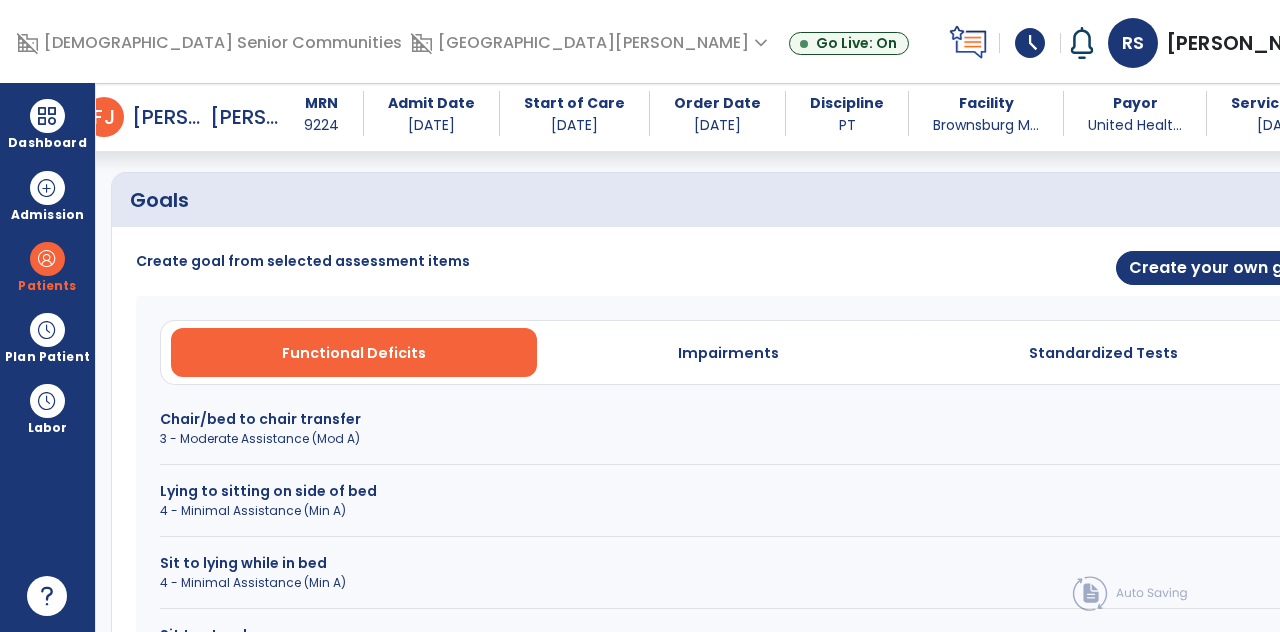scroll, scrollTop: 438, scrollLeft: 0, axis: vertical 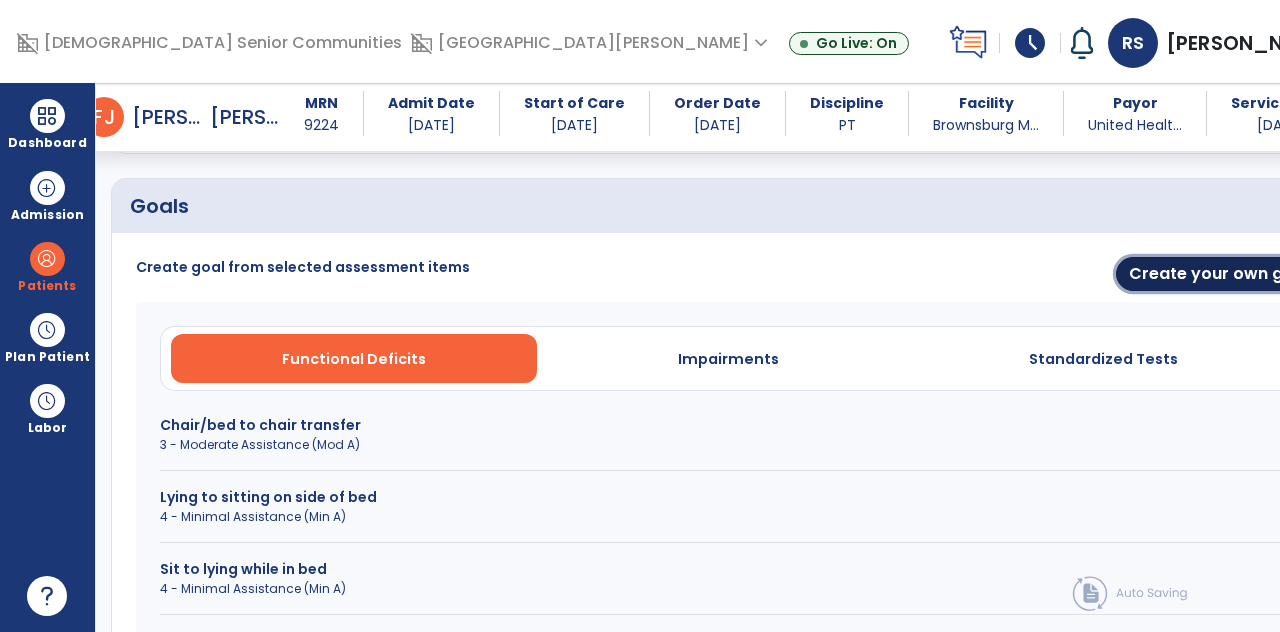 click on "Create your own goal" at bounding box center (1219, 274) 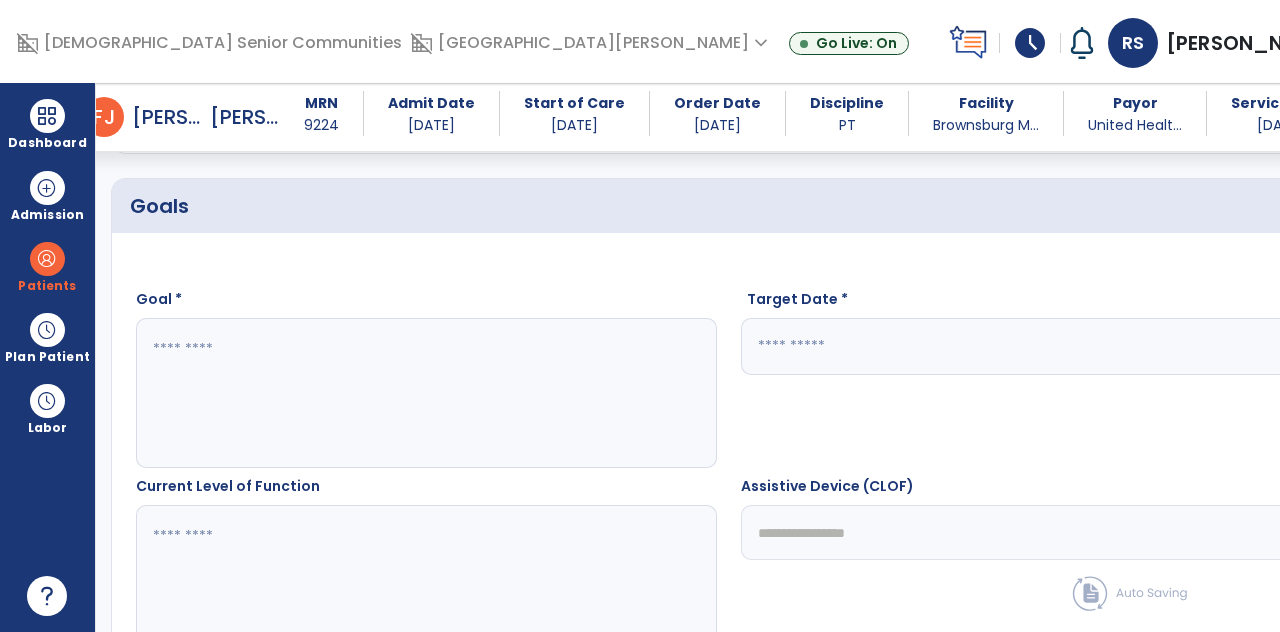 click on "calendar_today" at bounding box center (1301, 347) 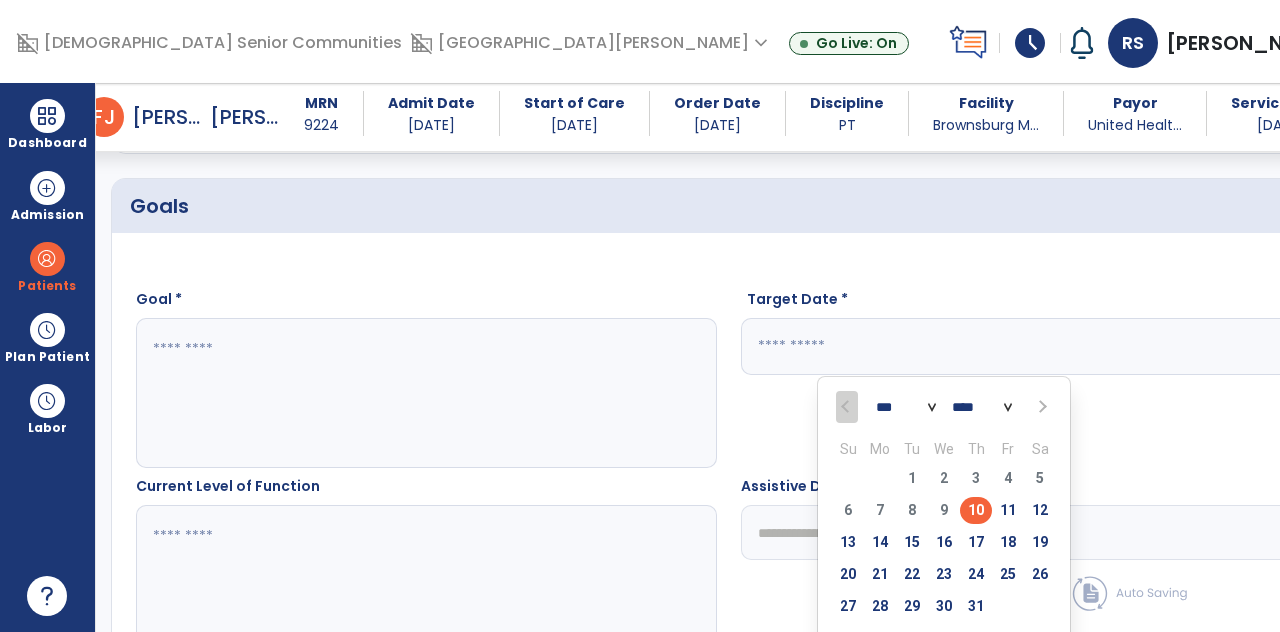 click on "23" at bounding box center [944, 574] 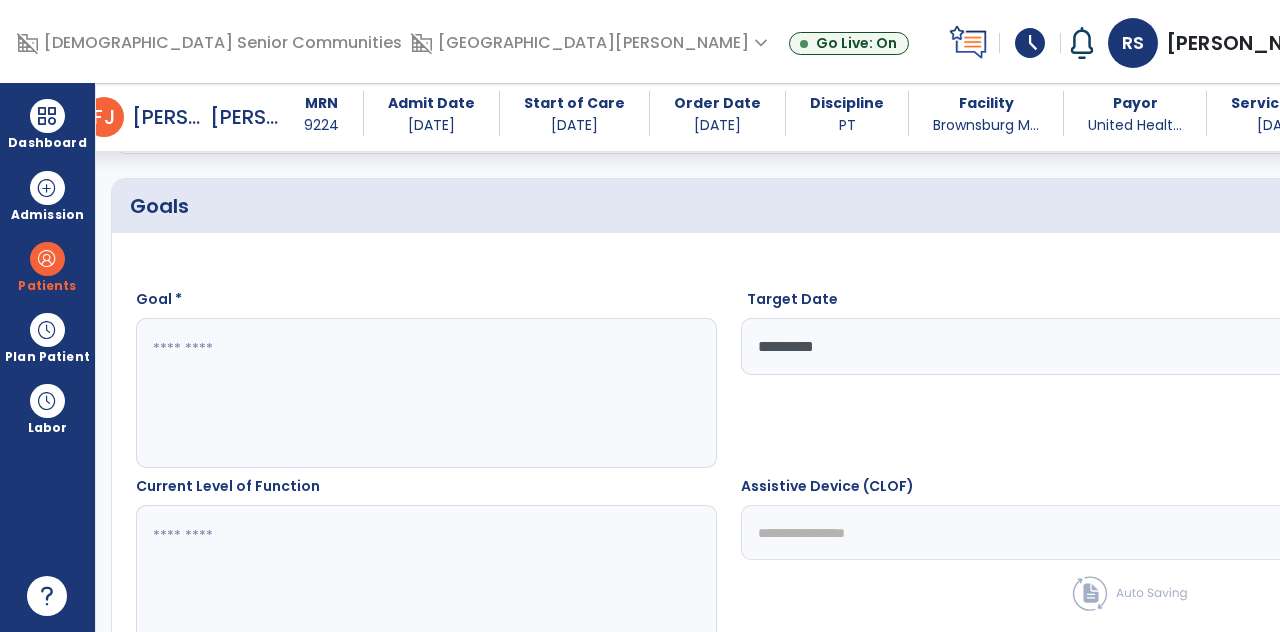 click at bounding box center (356, 393) 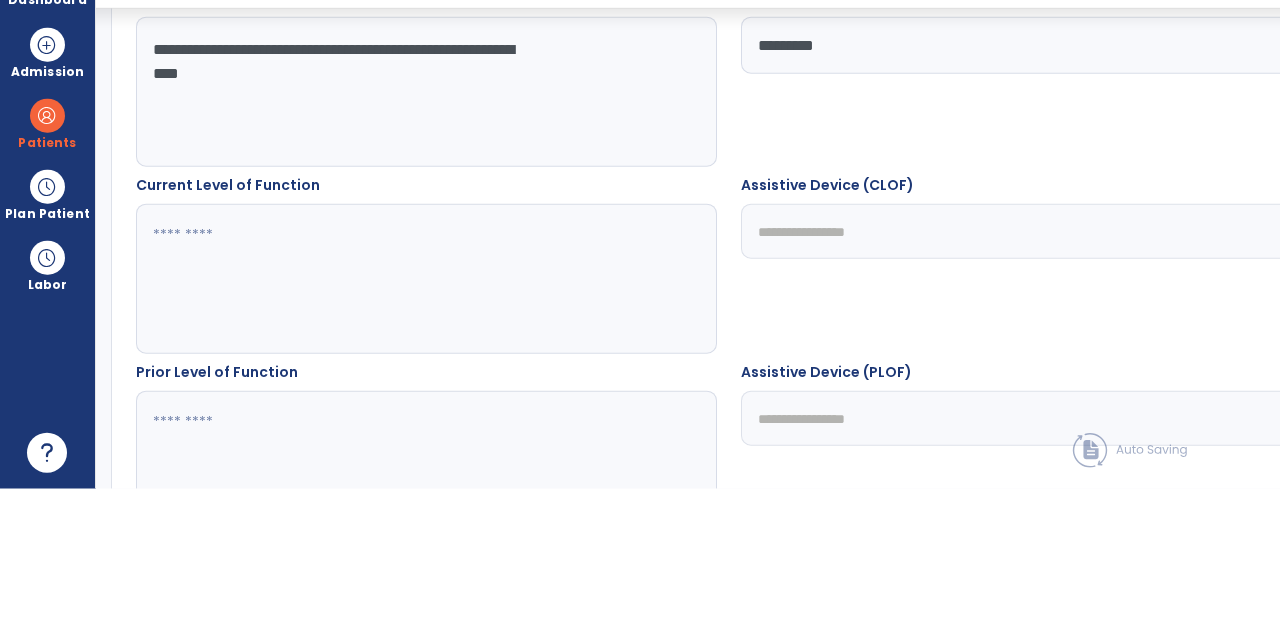 scroll, scrollTop: 646, scrollLeft: 0, axis: vertical 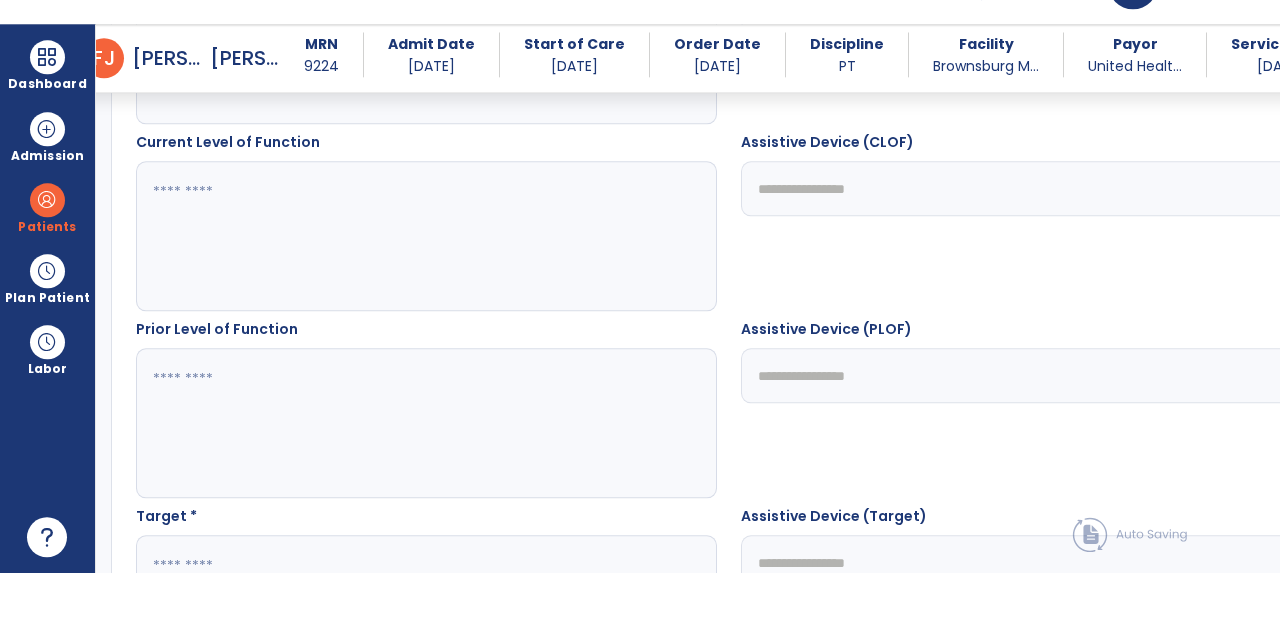 type on "**********" 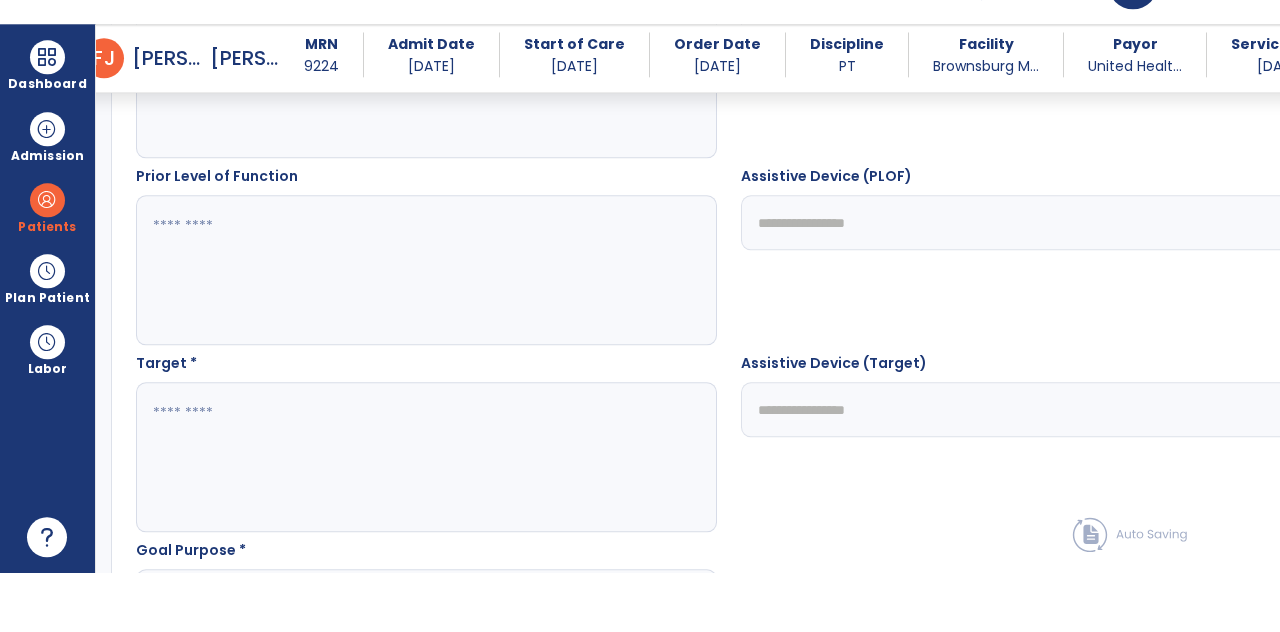 scroll, scrollTop: 893, scrollLeft: 0, axis: vertical 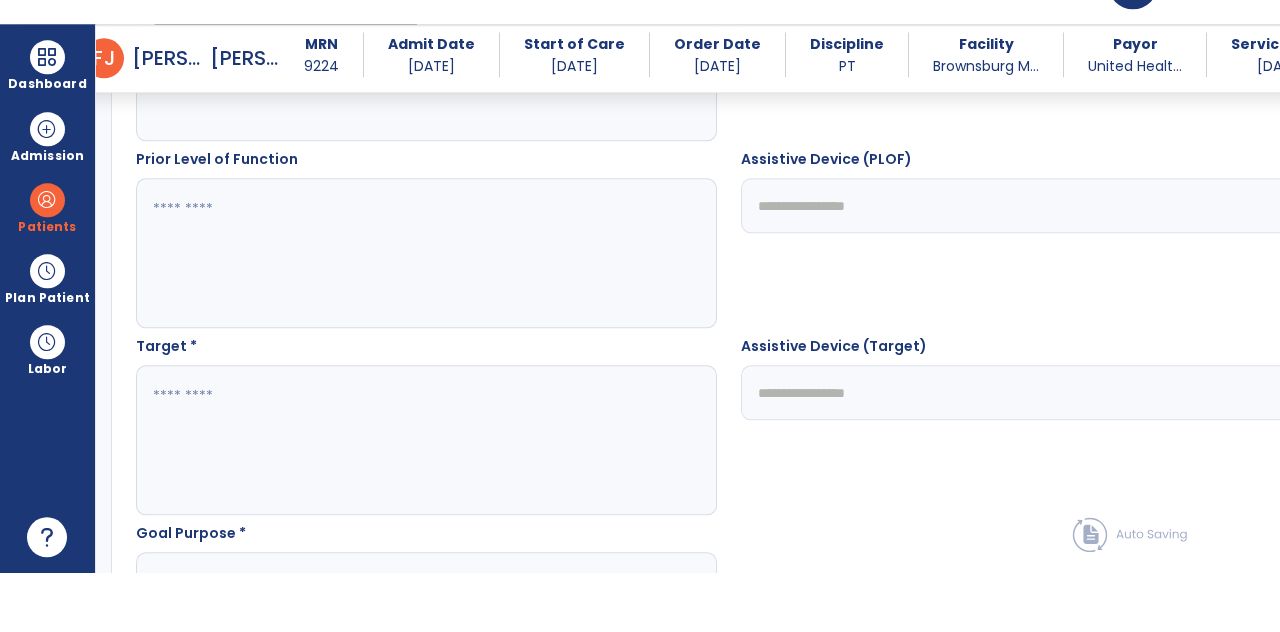 type on "**********" 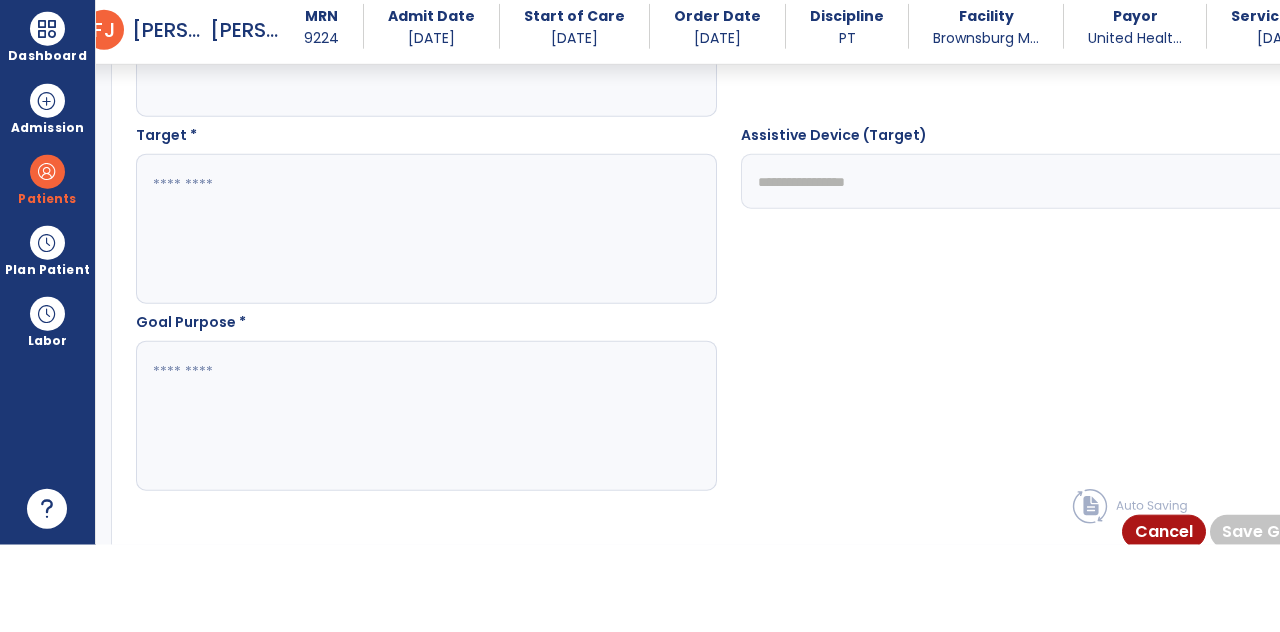 scroll, scrollTop: 1068, scrollLeft: 0, axis: vertical 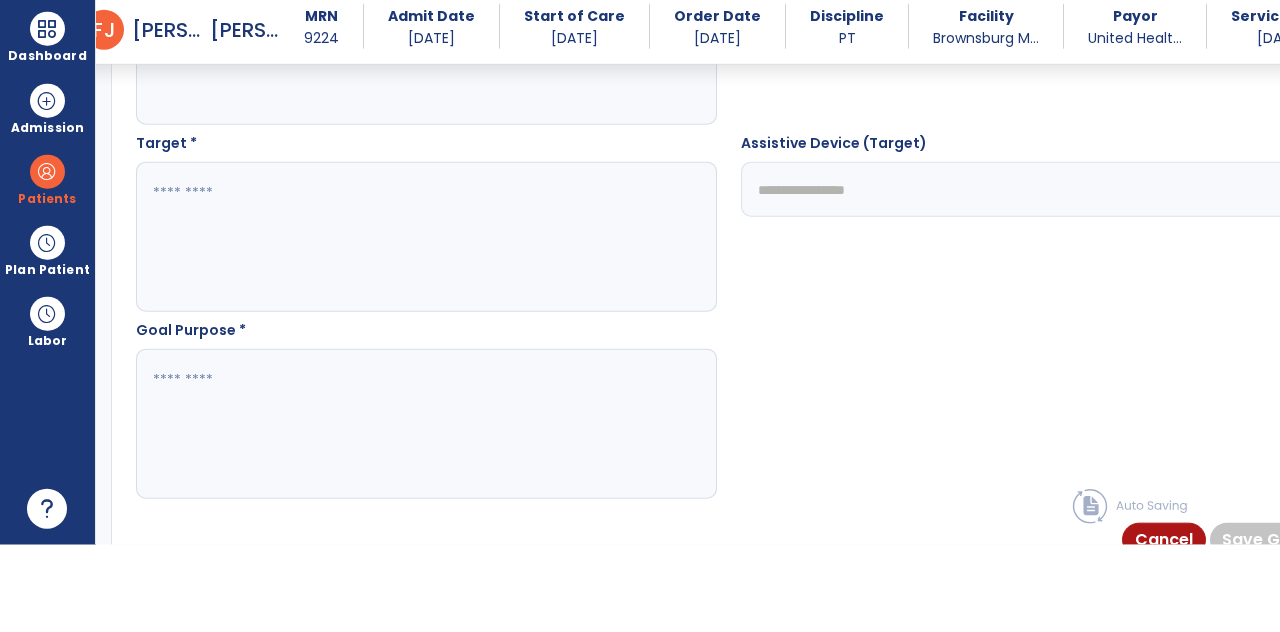 type on "**********" 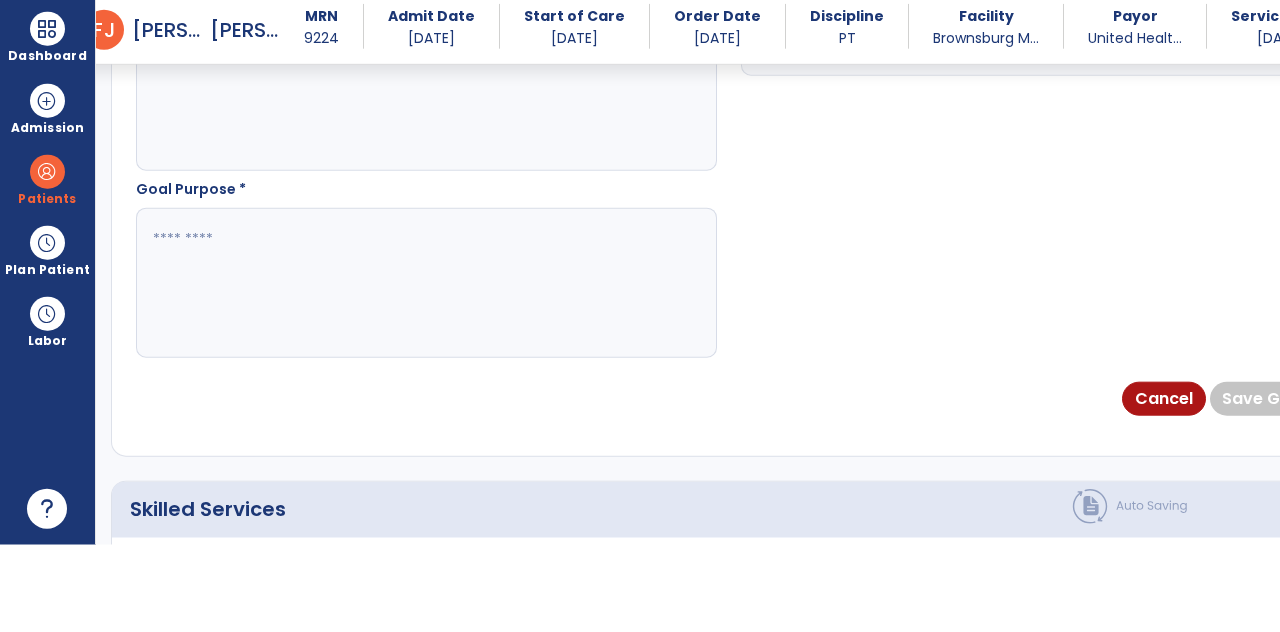 scroll, scrollTop: 1206, scrollLeft: 0, axis: vertical 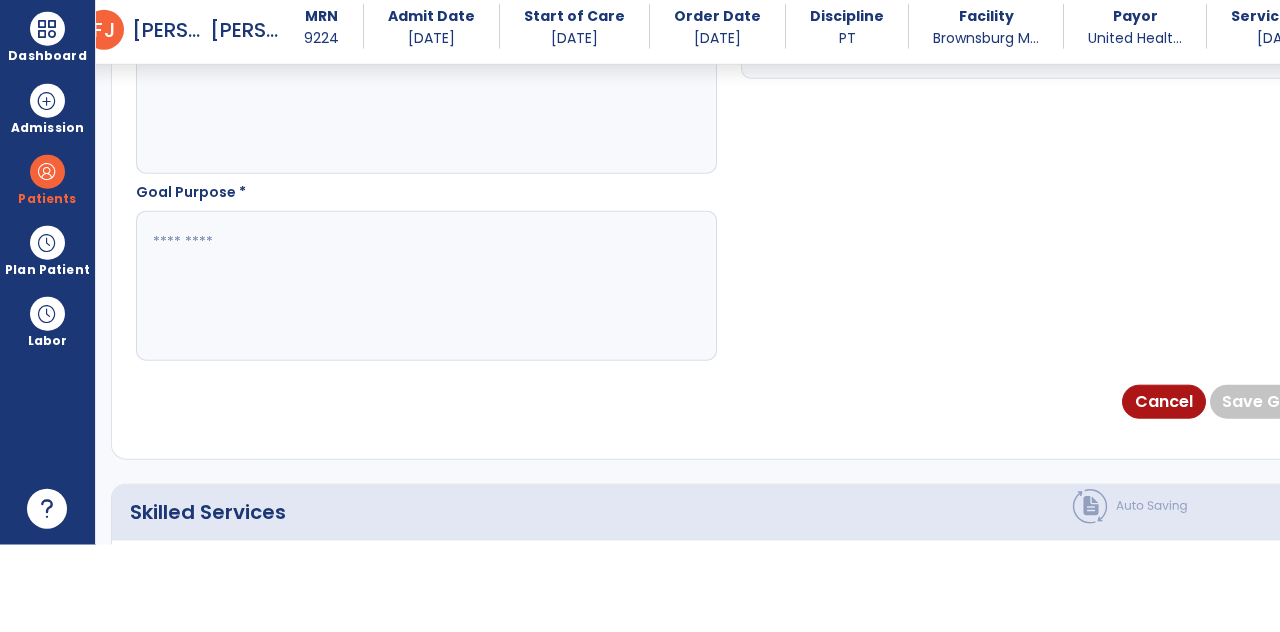 type on "**********" 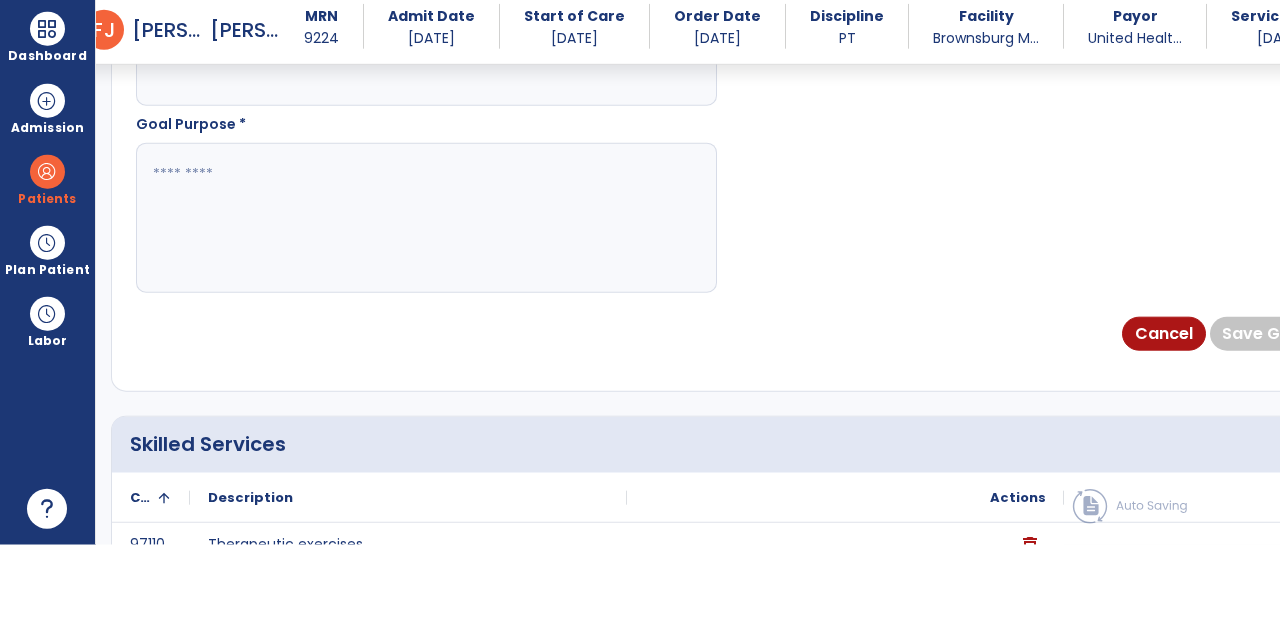 click at bounding box center (356, 305) 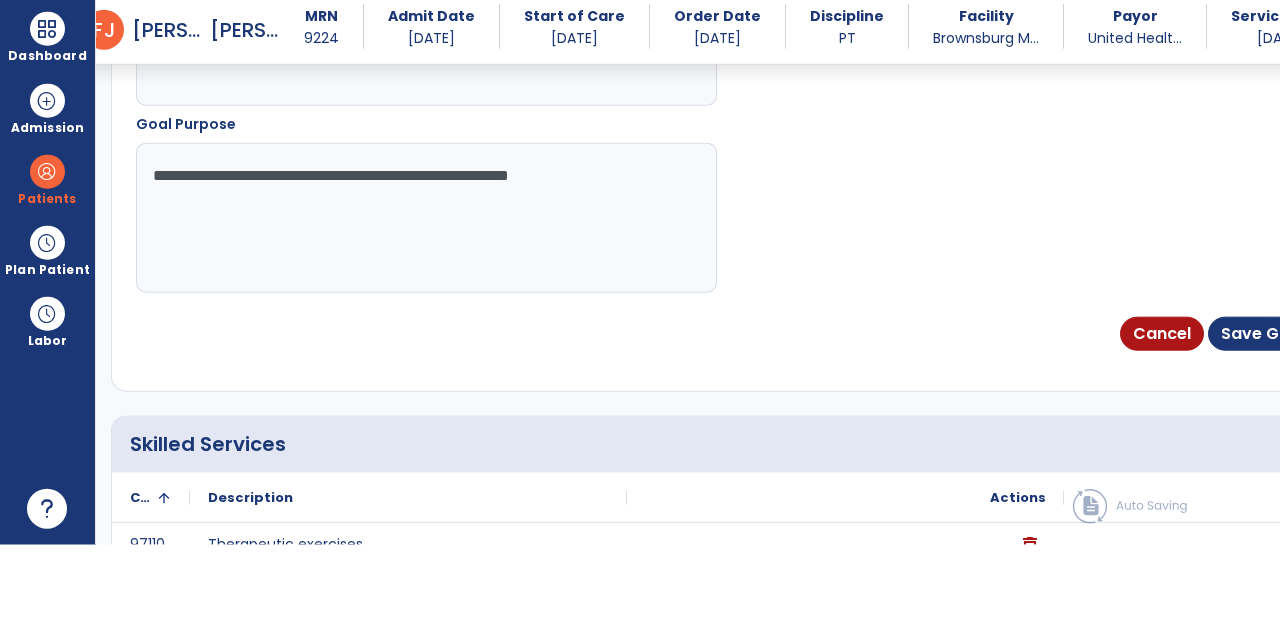 type on "**********" 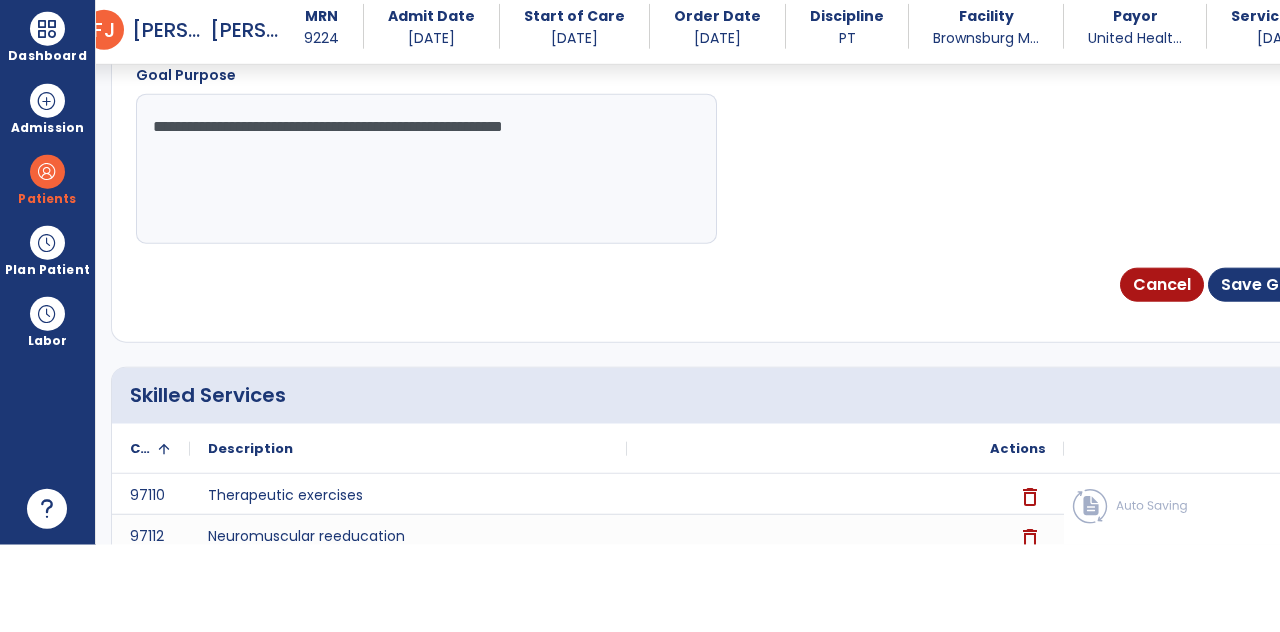 scroll, scrollTop: 1270, scrollLeft: 0, axis: vertical 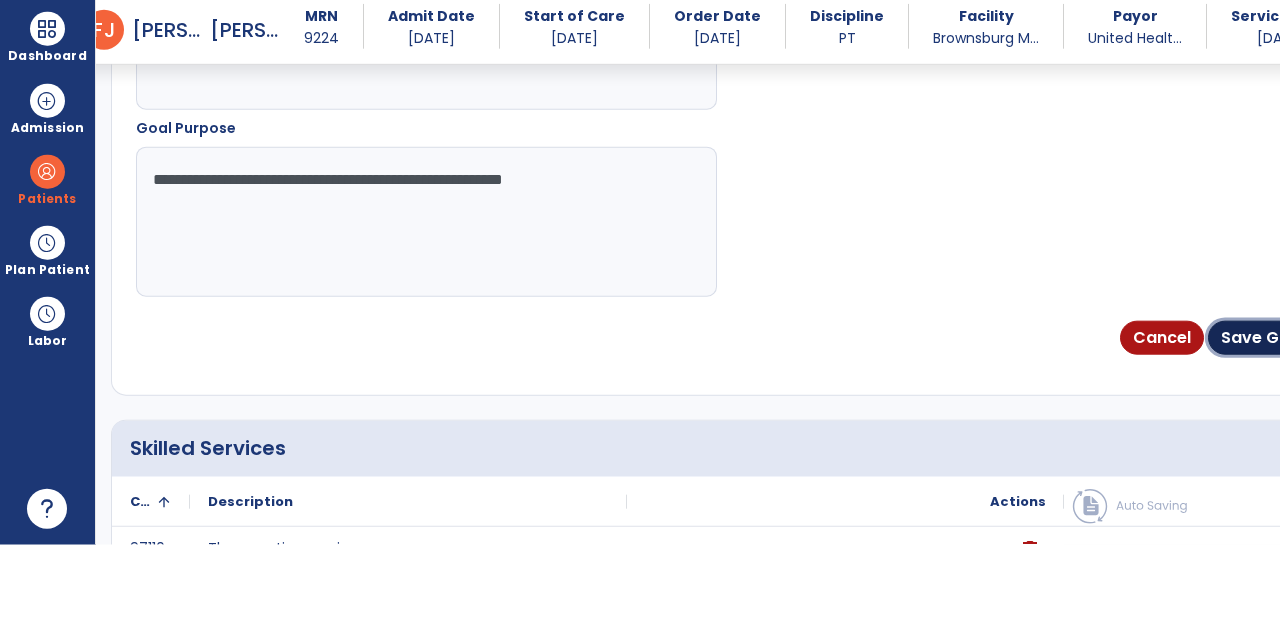 click on "Save Goal" at bounding box center [1263, 425] 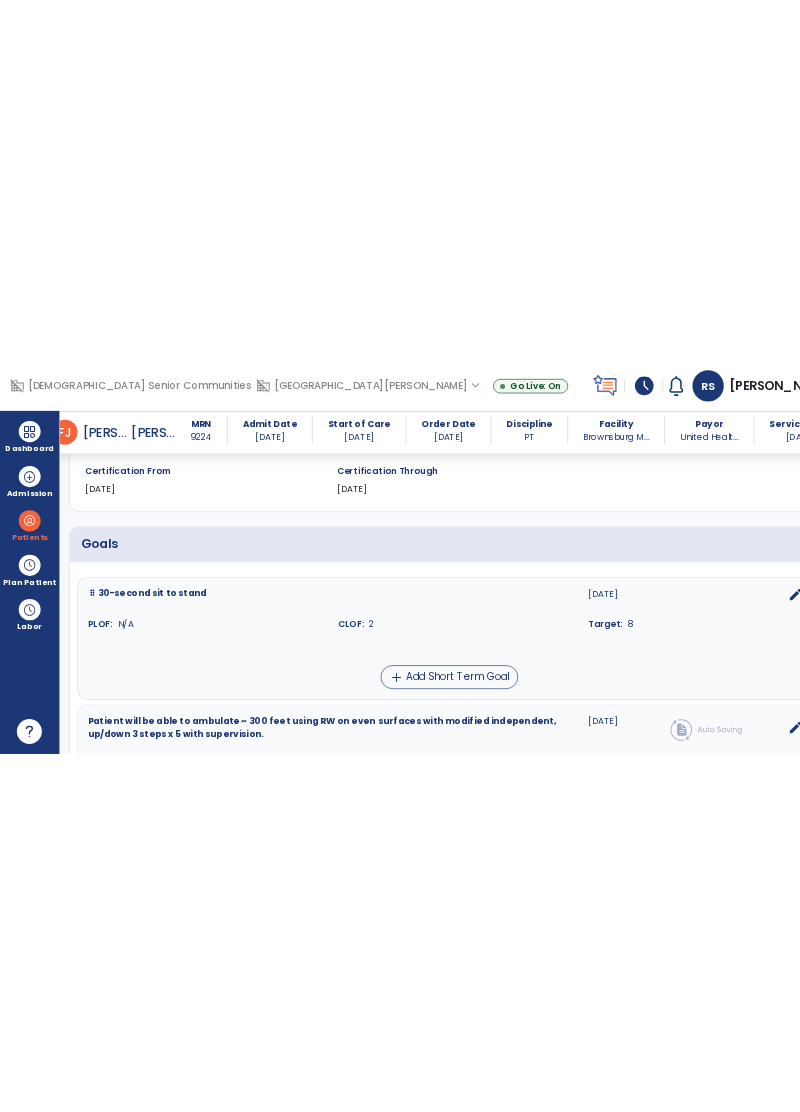 scroll, scrollTop: 358, scrollLeft: 0, axis: vertical 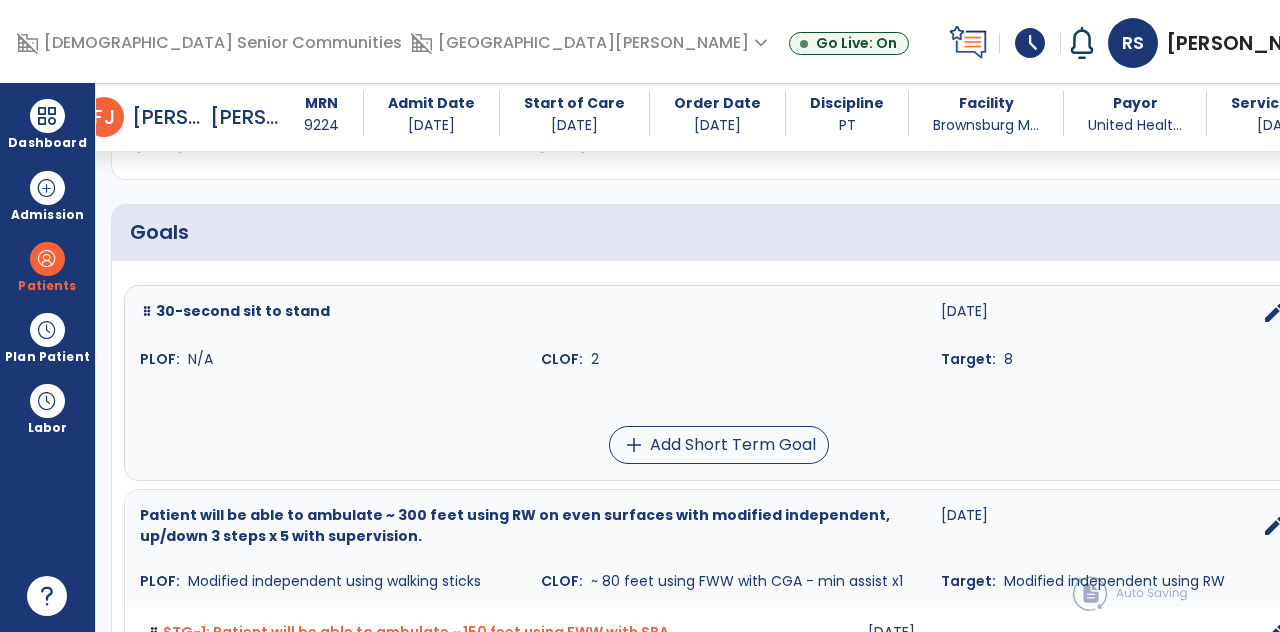 click on "add" at bounding box center (1318, 233) 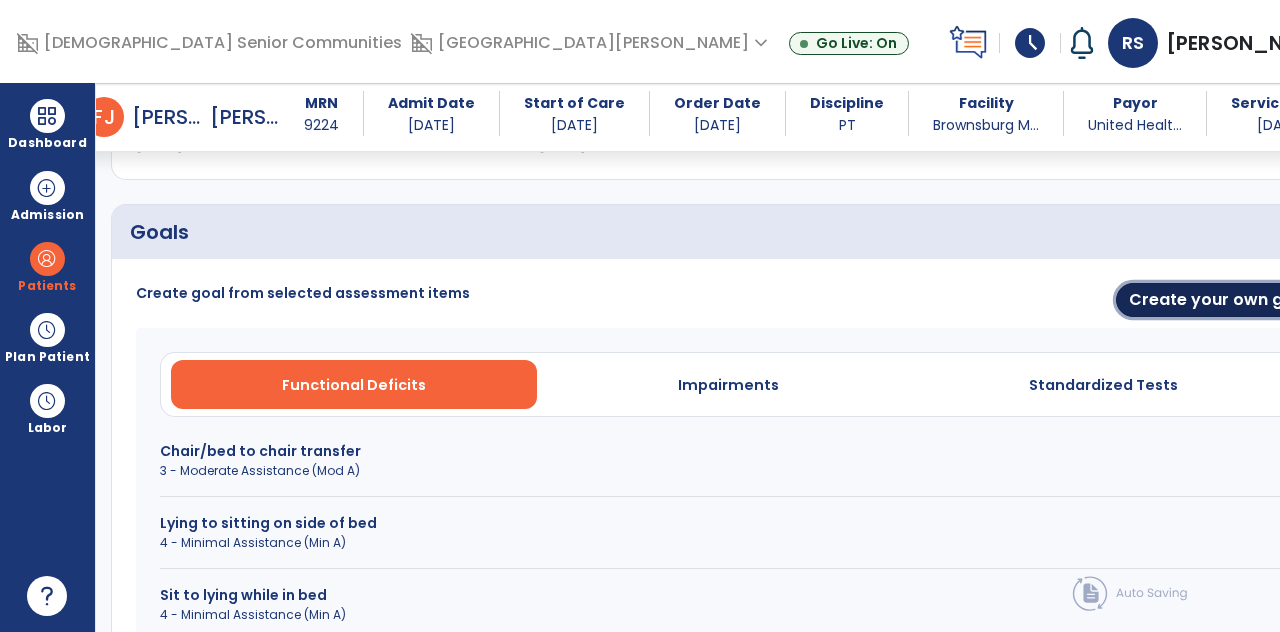 click on "Create your own goal" at bounding box center (1219, 300) 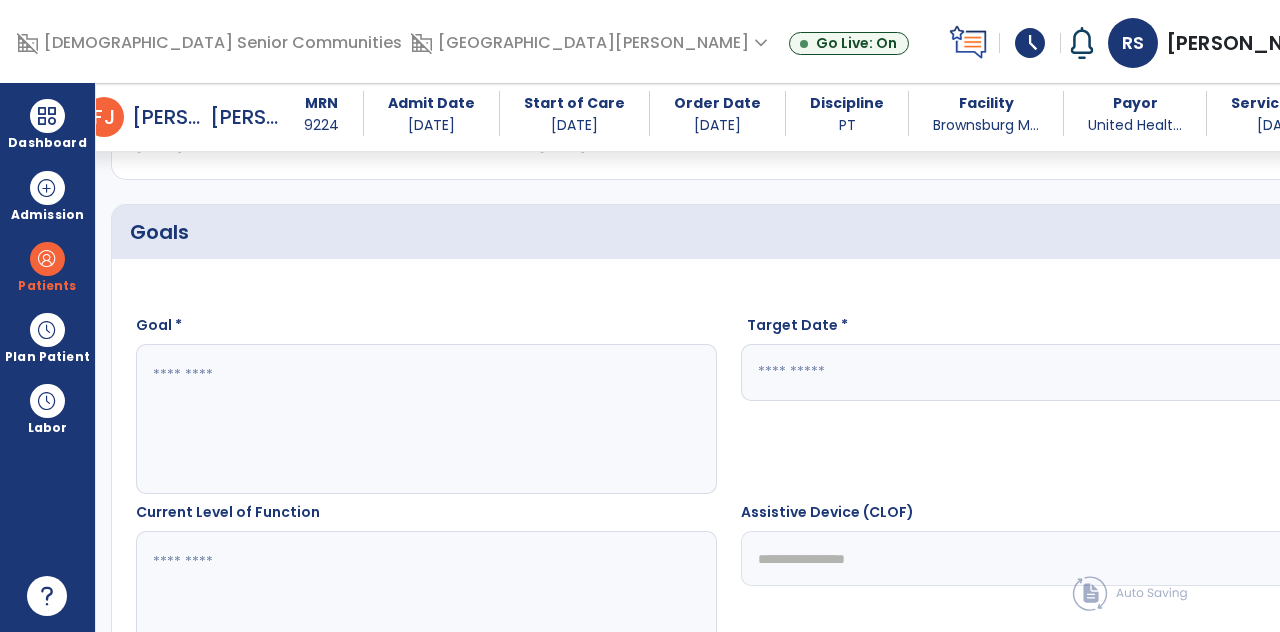click on "calendar_today" at bounding box center [1301, 373] 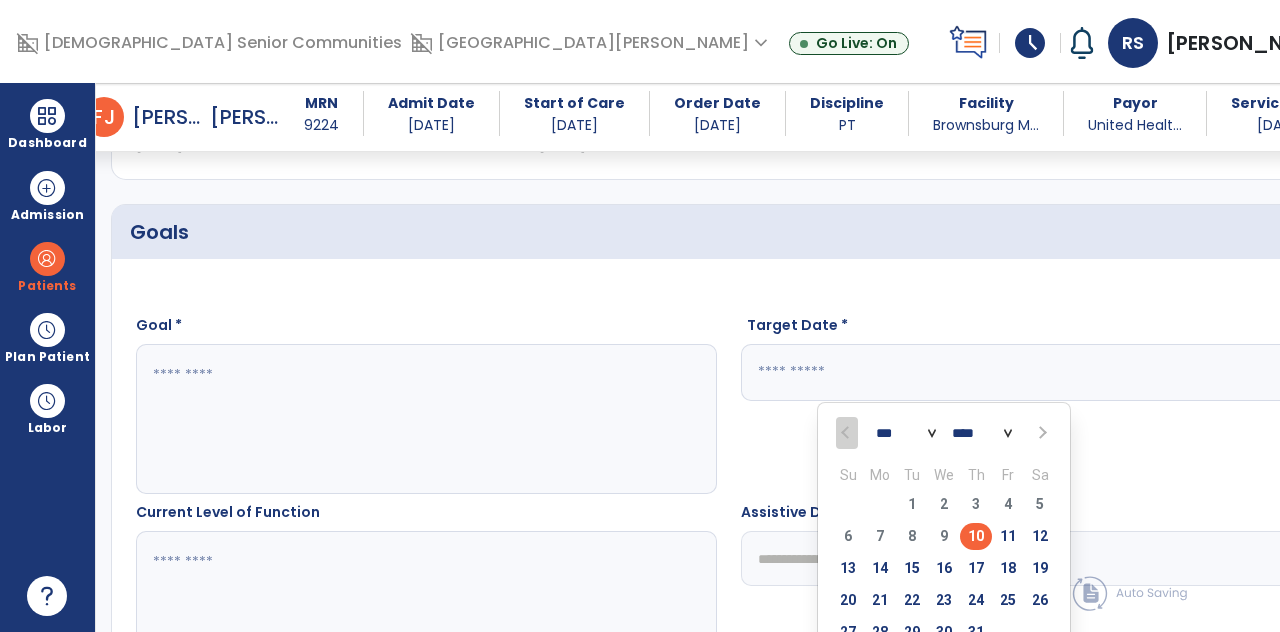 click at bounding box center (1041, 433) 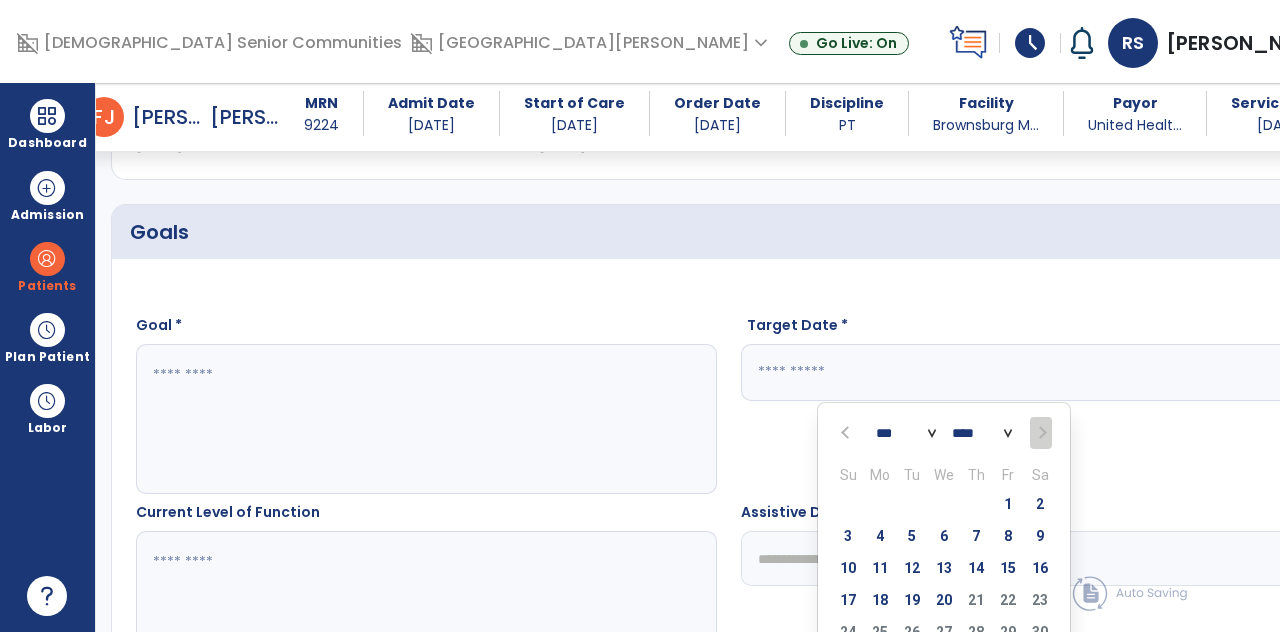 click on "20" at bounding box center (944, 600) 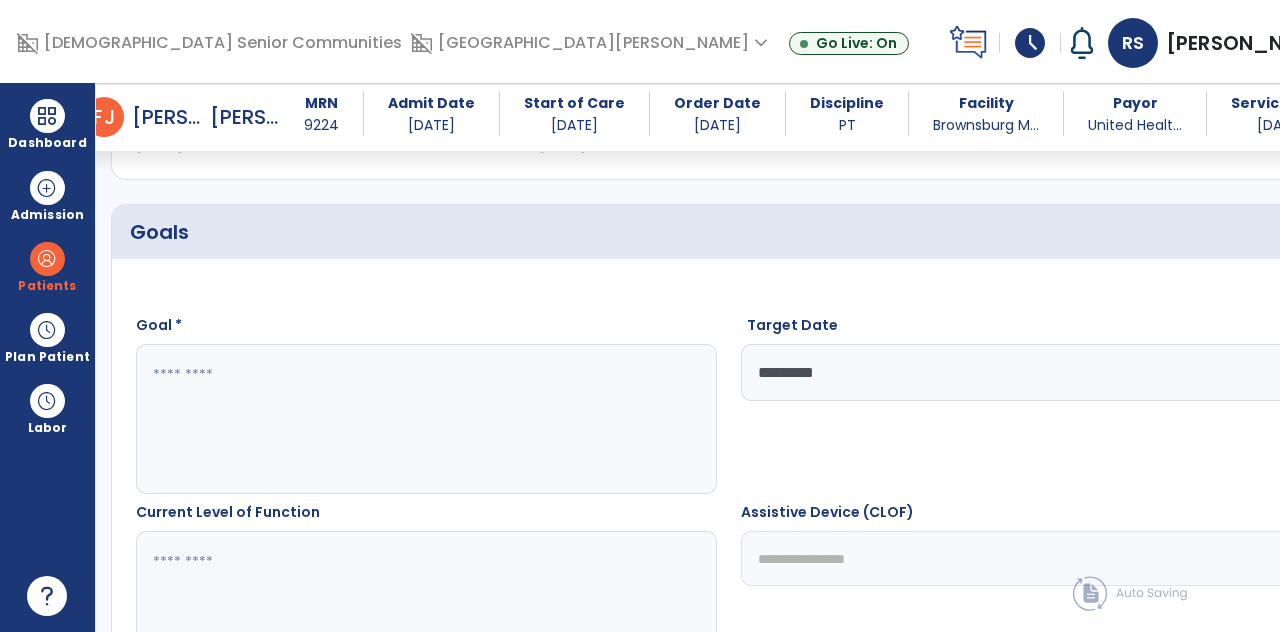 click at bounding box center [356, 419] 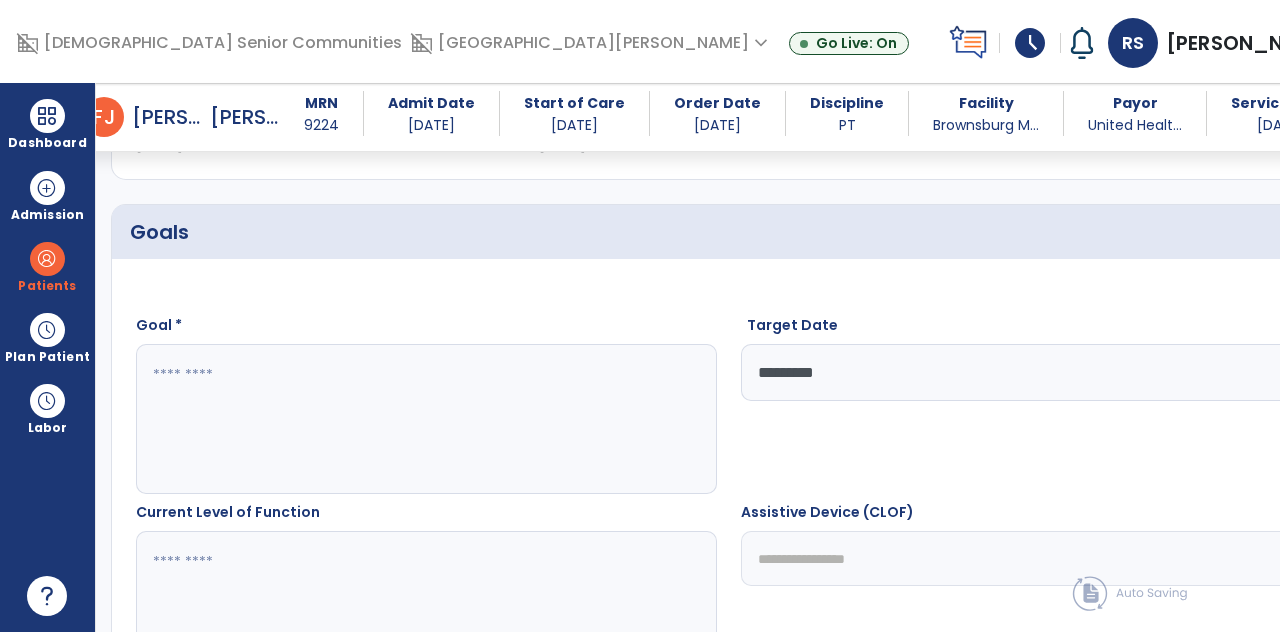 click at bounding box center (356, 419) 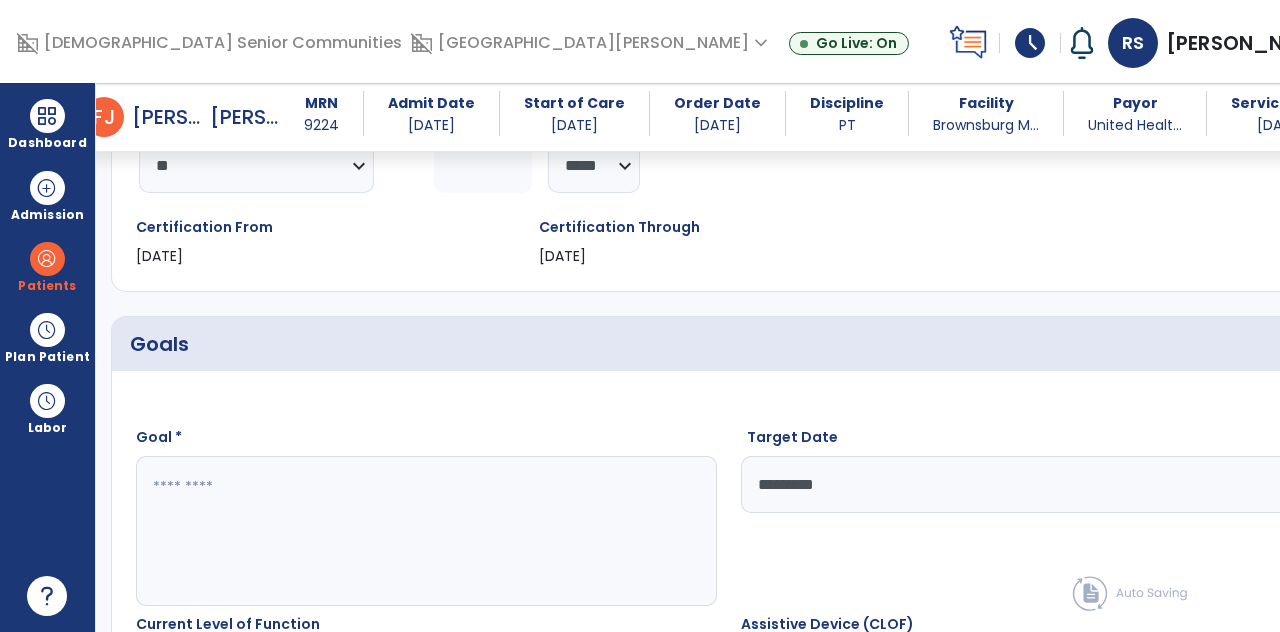 scroll, scrollTop: 360, scrollLeft: 0, axis: vertical 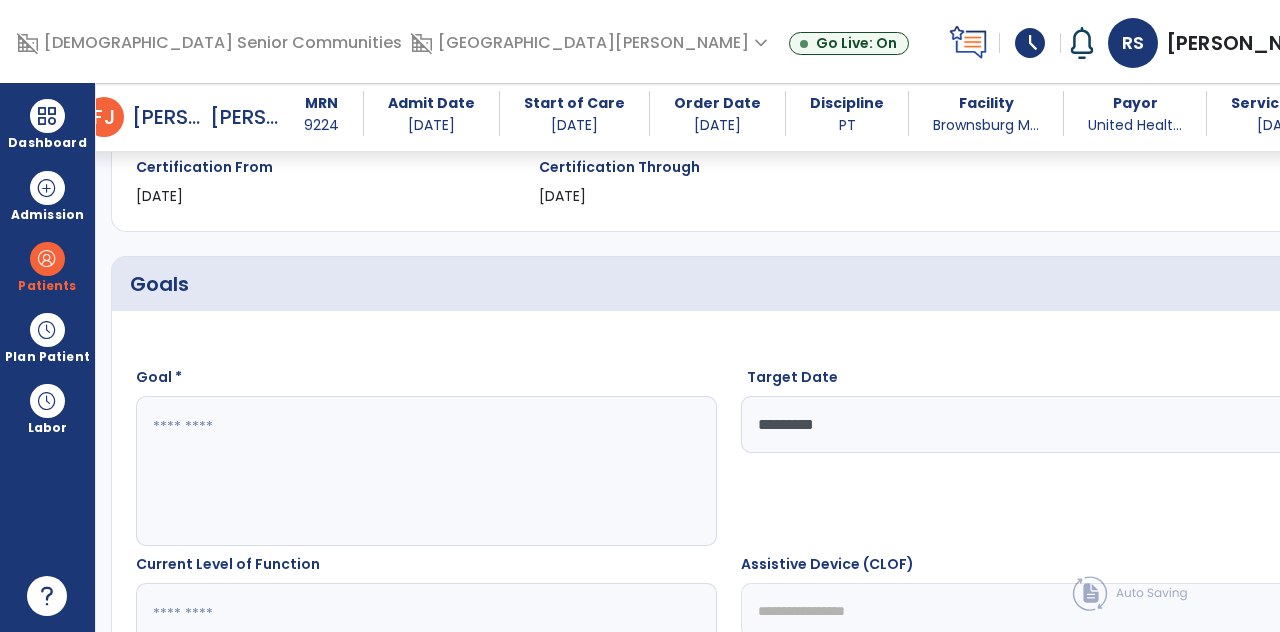 click at bounding box center [356, 471] 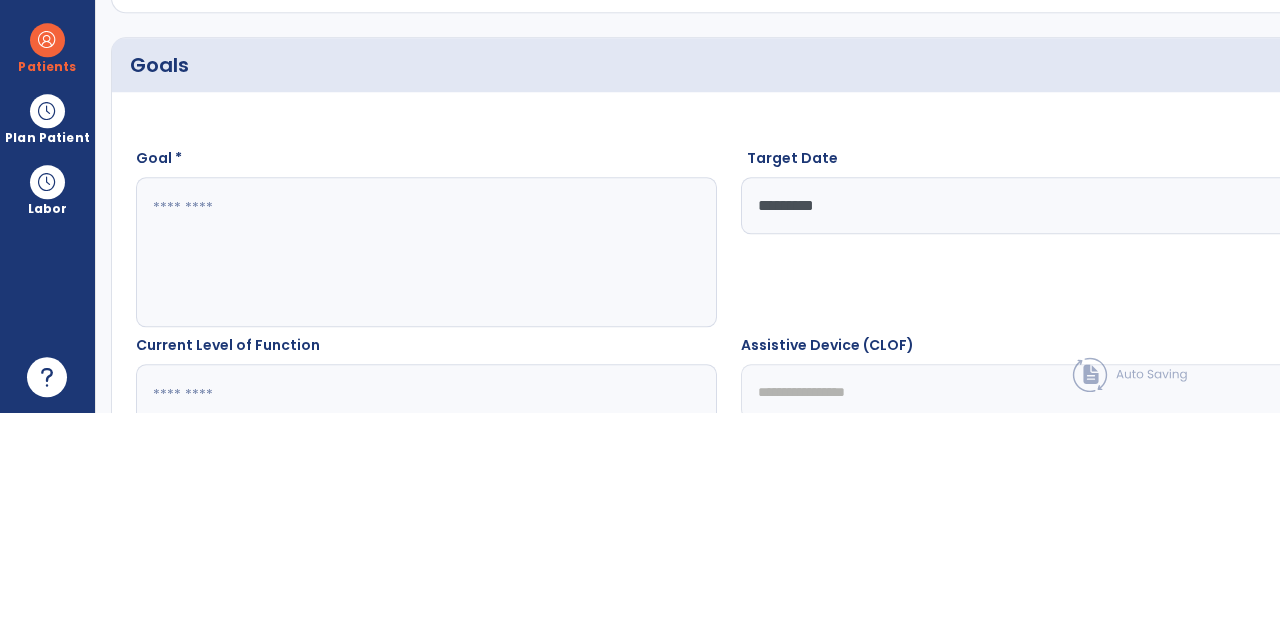 scroll, scrollTop: 74, scrollLeft: 0, axis: vertical 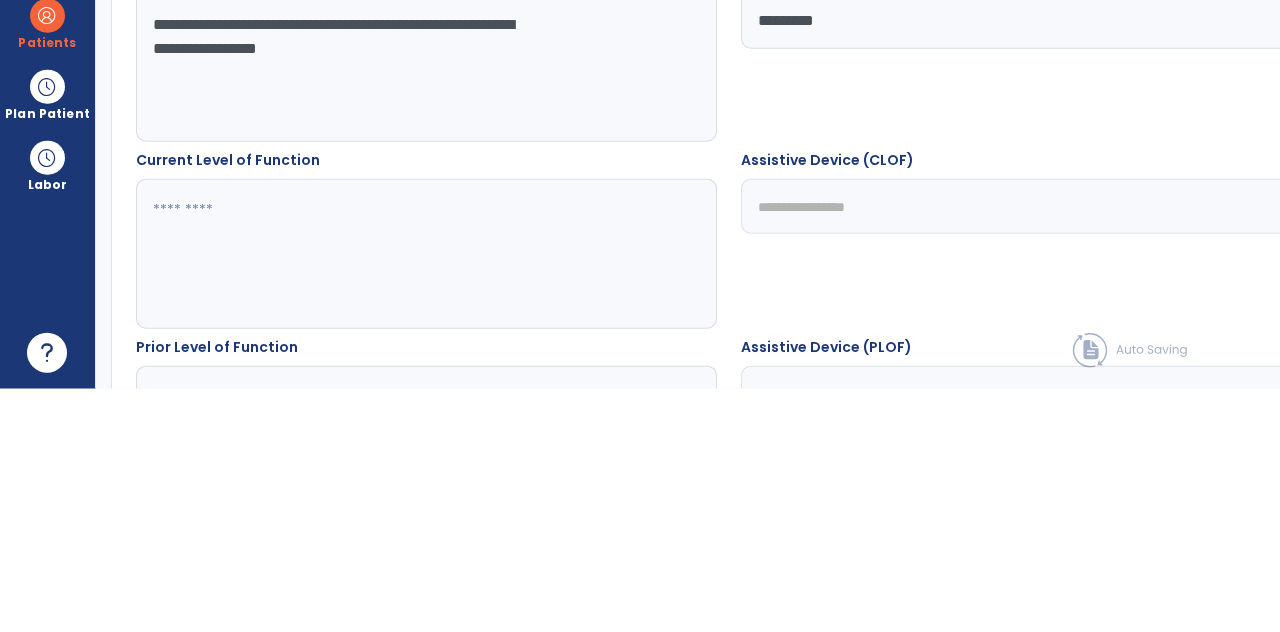 type on "**********" 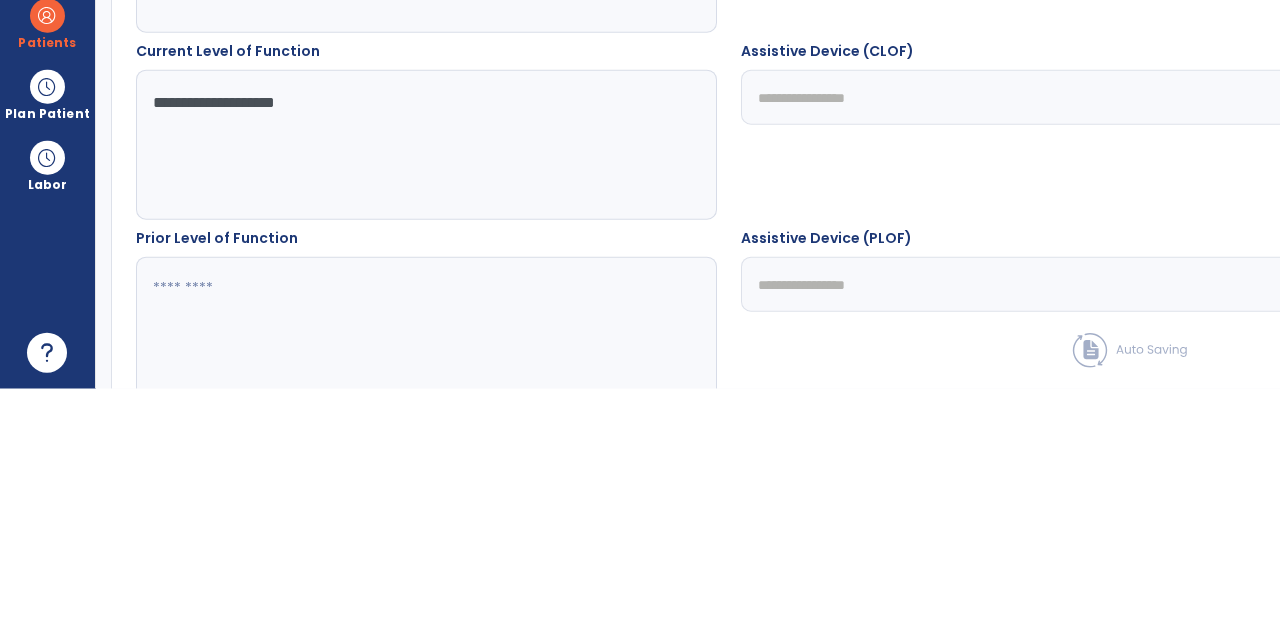 scroll, scrollTop: 684, scrollLeft: 0, axis: vertical 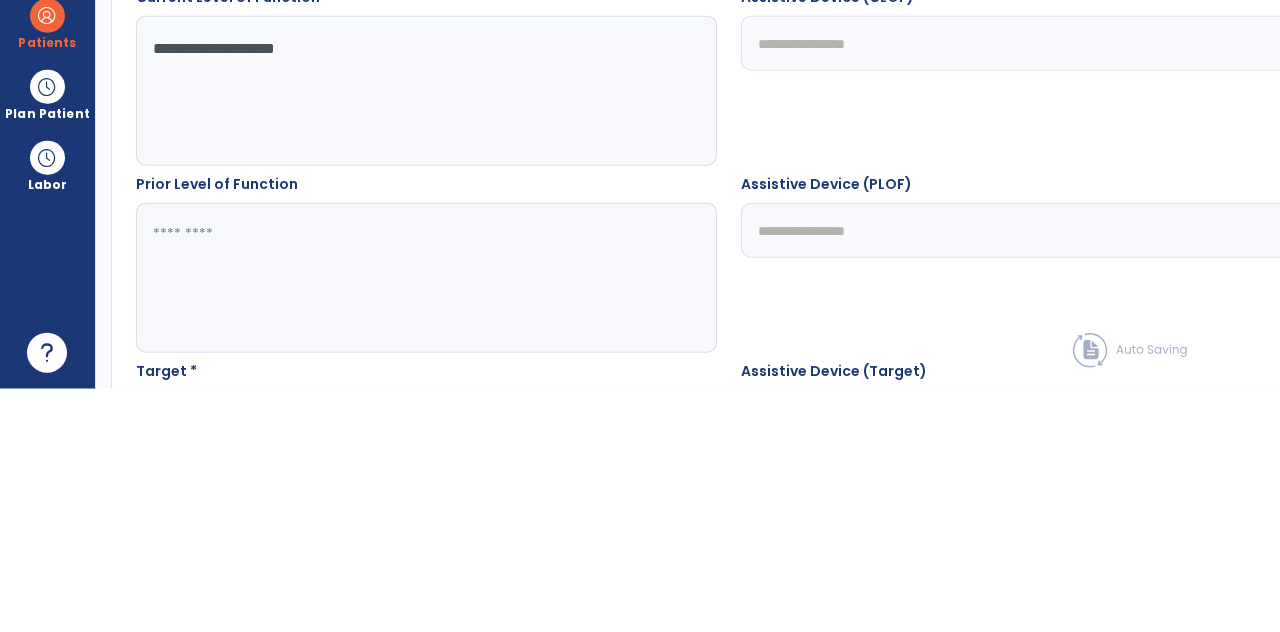 type on "**********" 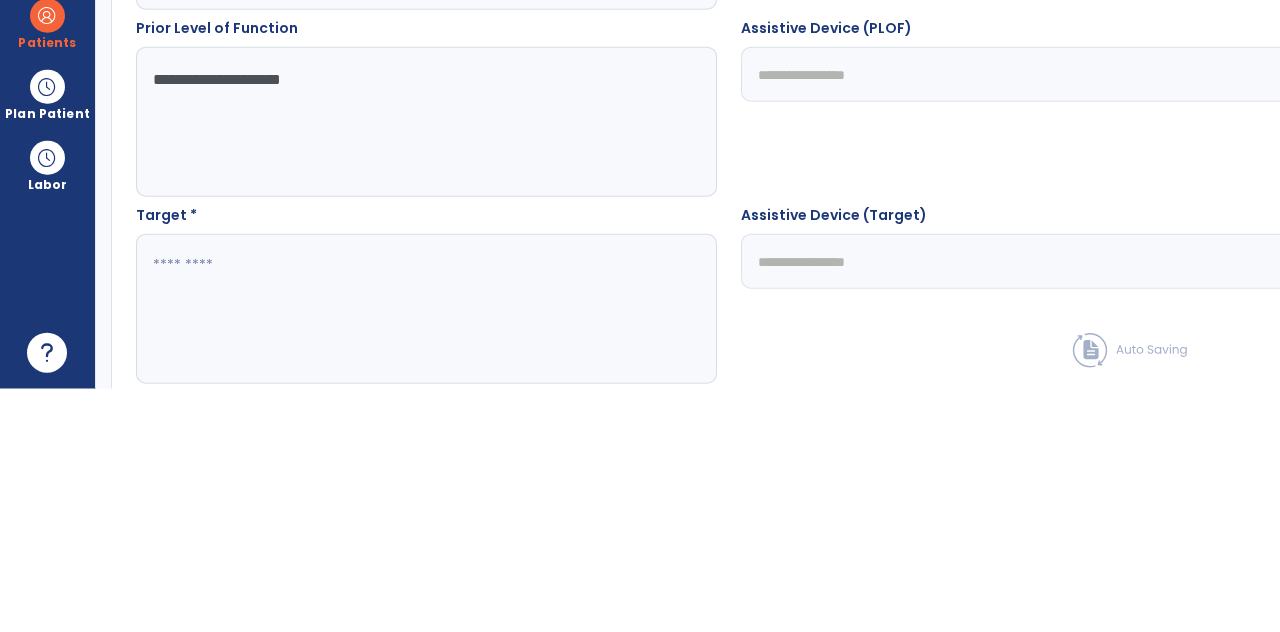 scroll, scrollTop: 862, scrollLeft: 0, axis: vertical 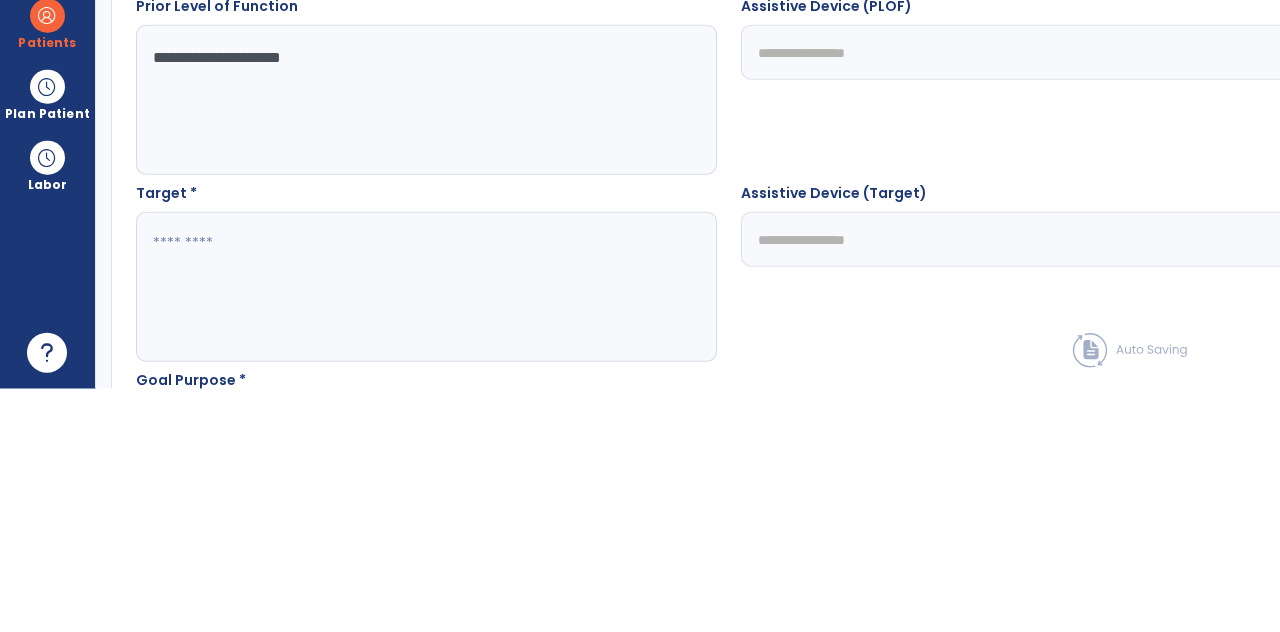type on "**********" 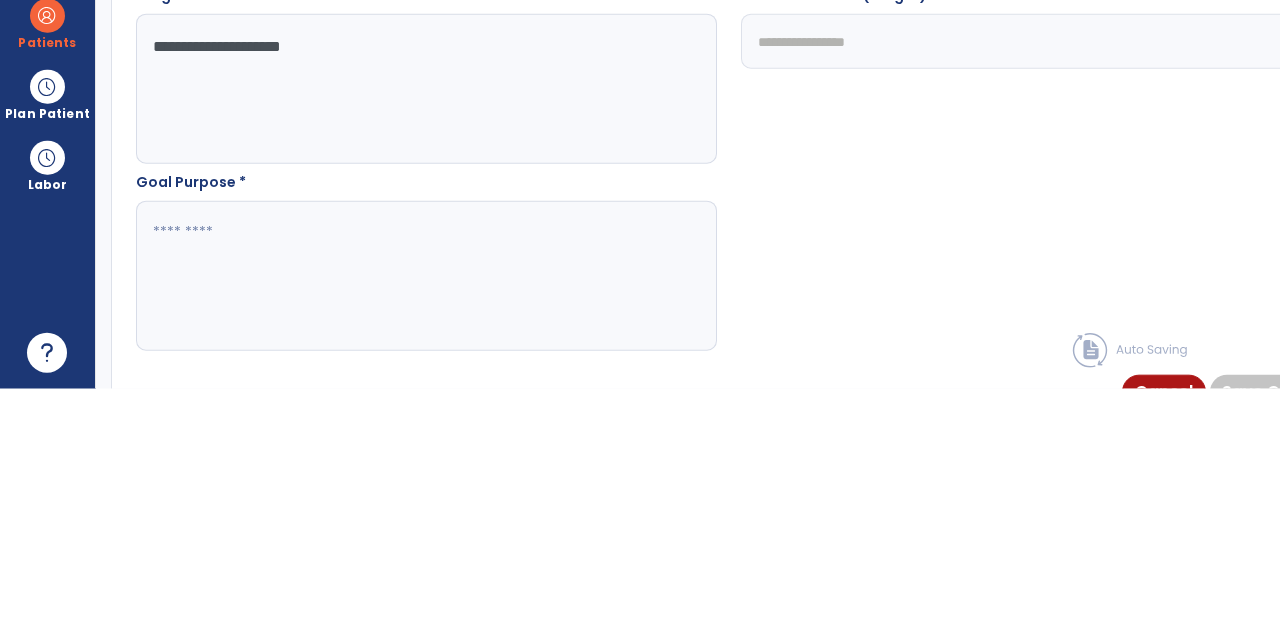 scroll, scrollTop: 1071, scrollLeft: 0, axis: vertical 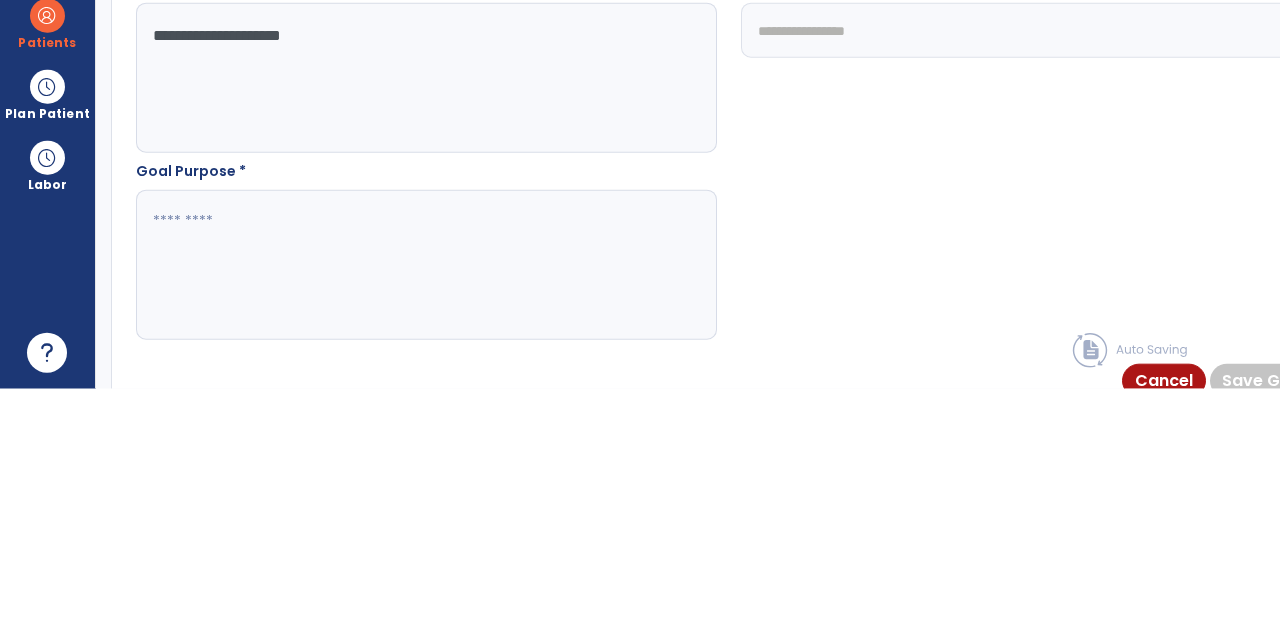 type on "**********" 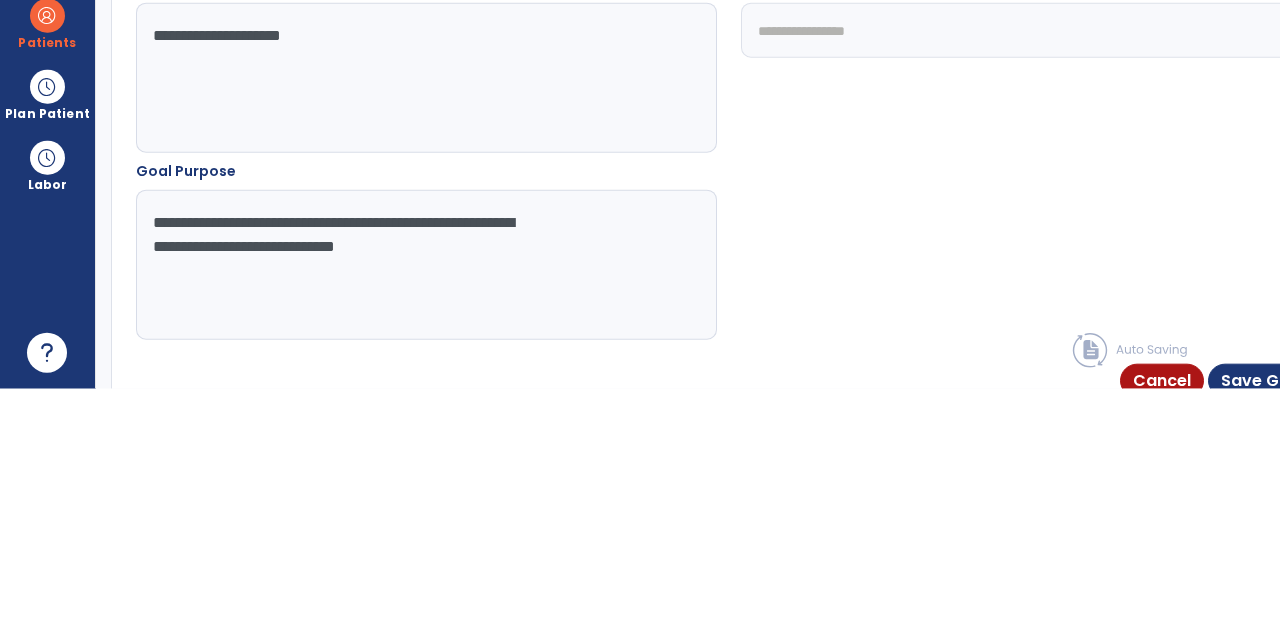 type on "**********" 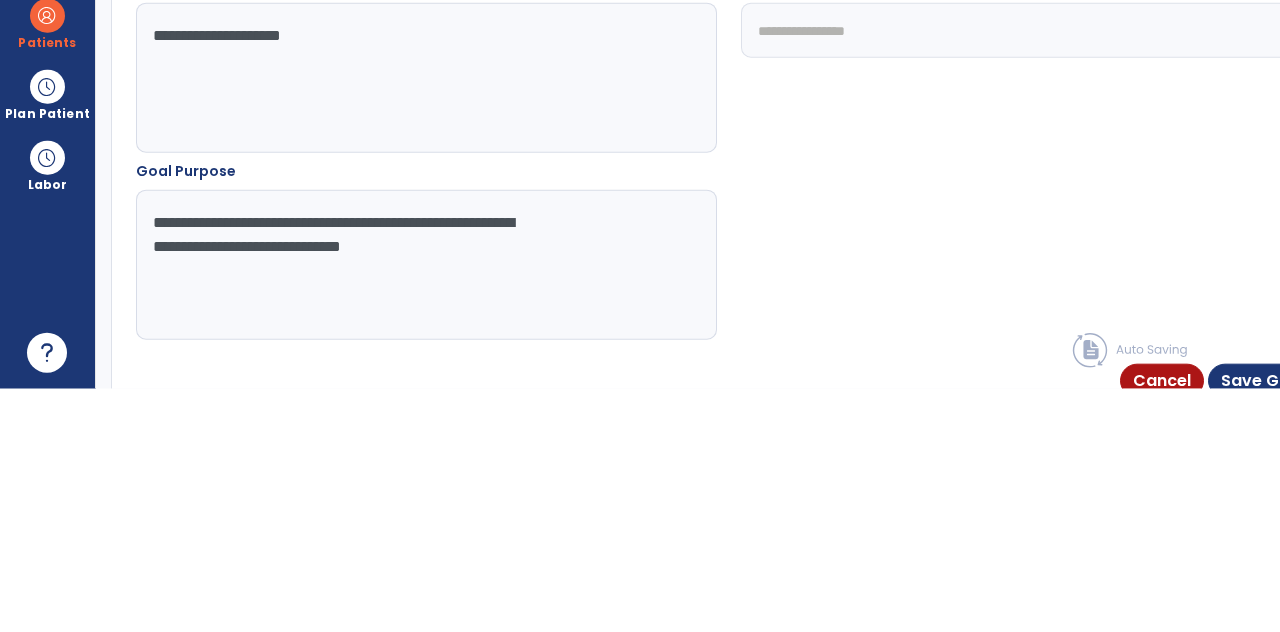scroll, scrollTop: 1156, scrollLeft: 0, axis: vertical 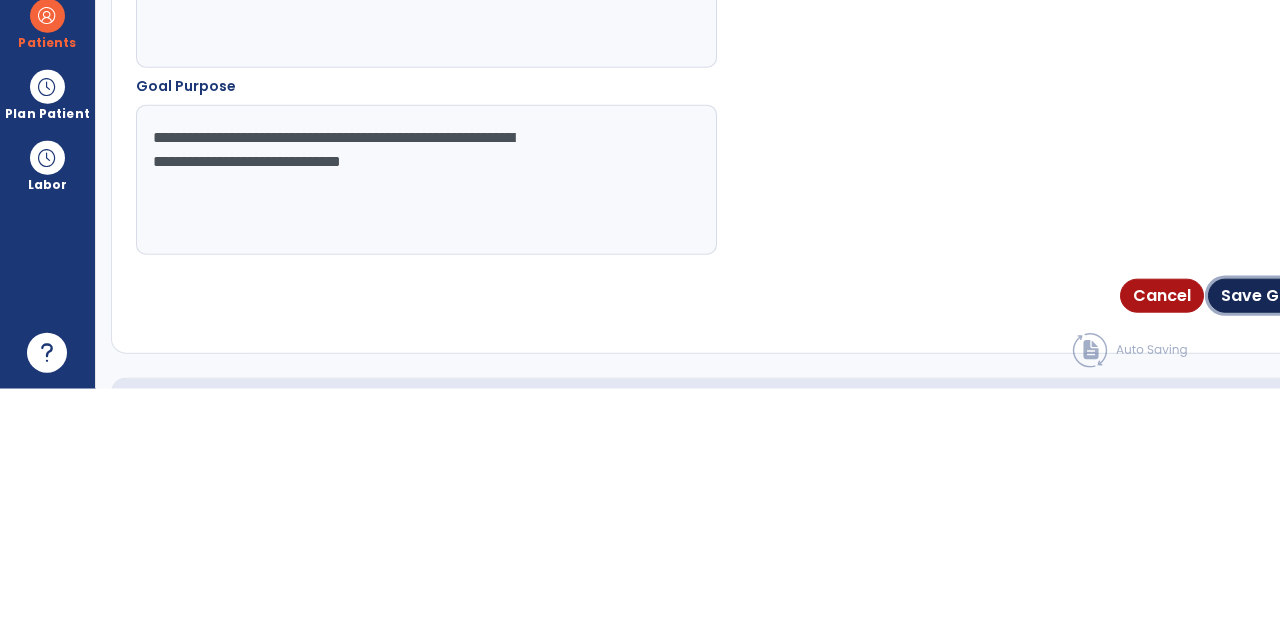click on "Save Goal" at bounding box center (1263, 539) 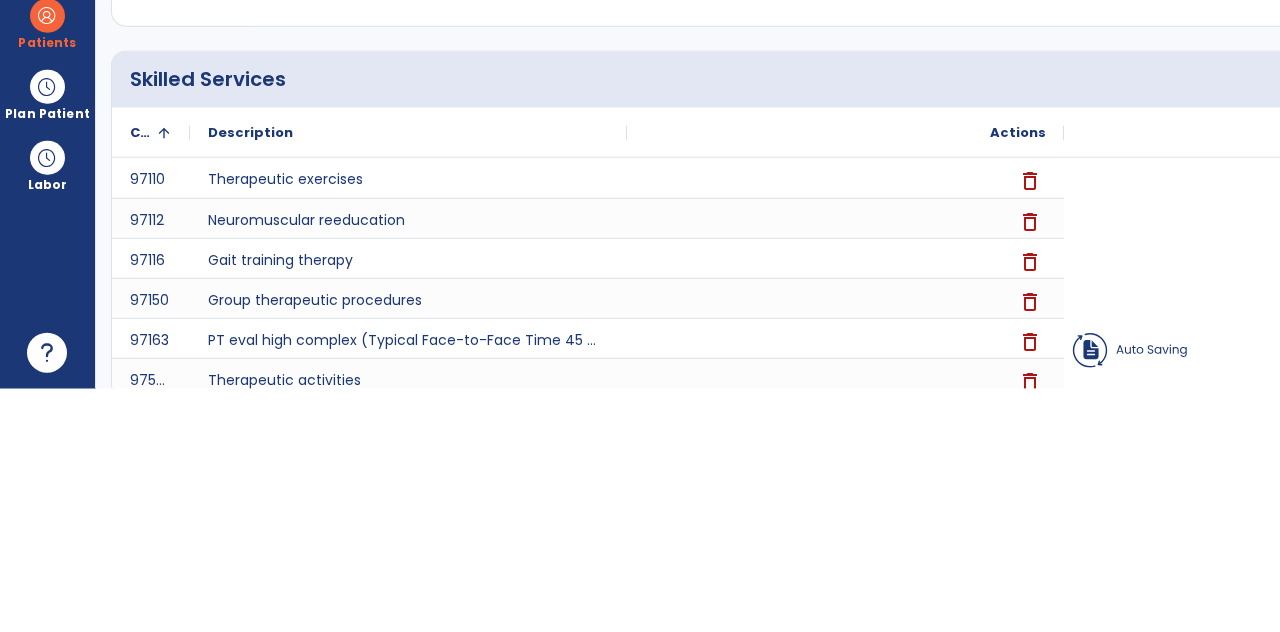 scroll, scrollTop: 82, scrollLeft: 0, axis: vertical 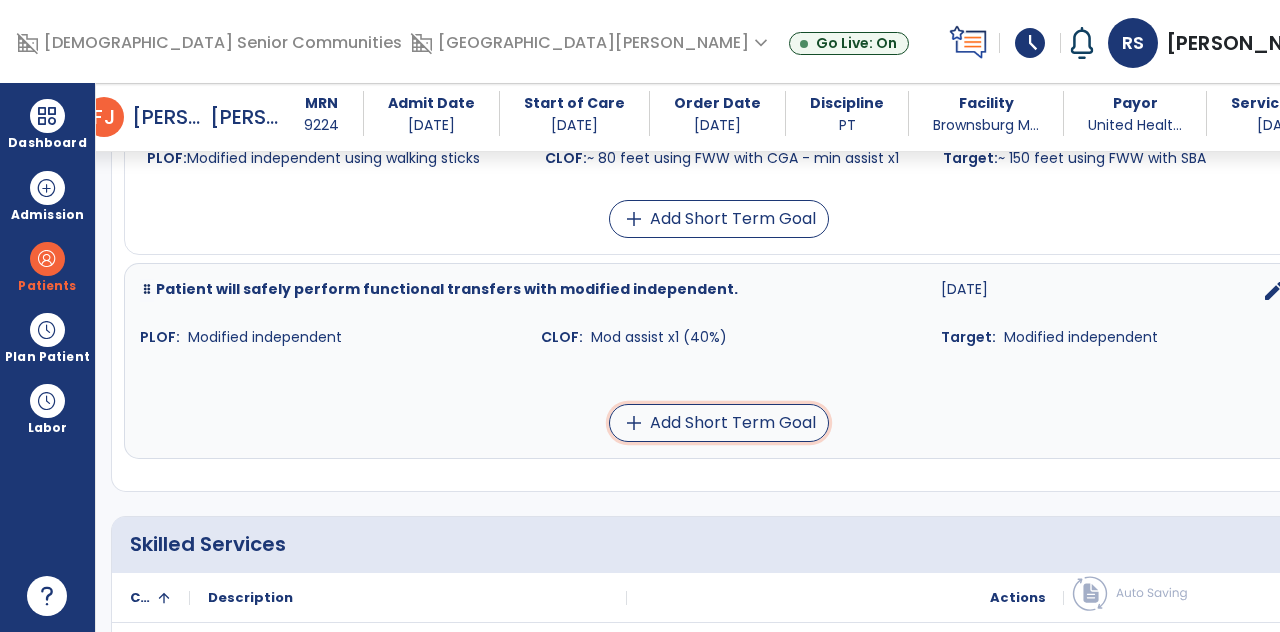 click on "add  Add Short Term Goal" at bounding box center [719, 423] 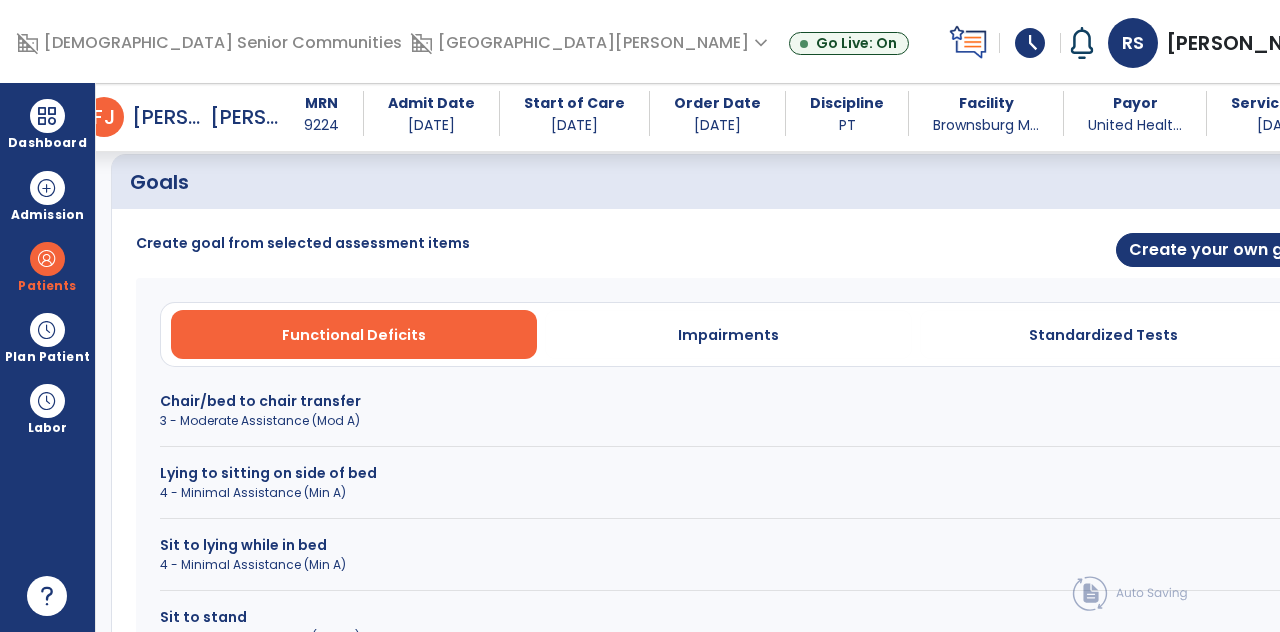 scroll, scrollTop: 459, scrollLeft: 0, axis: vertical 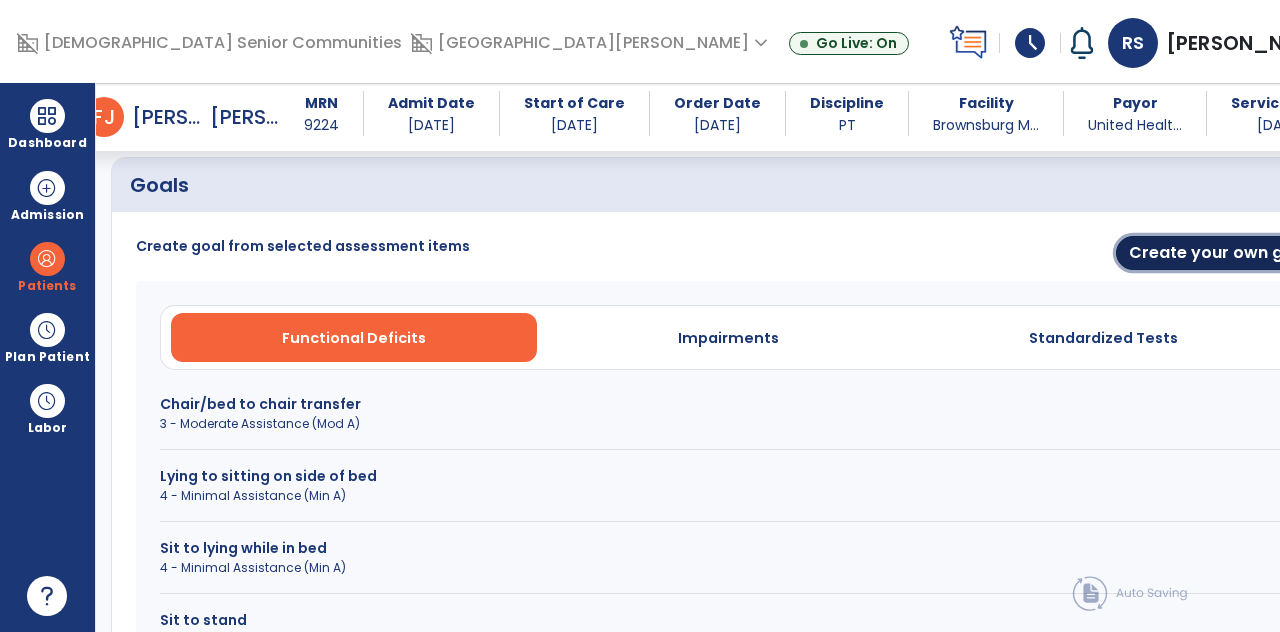 click on "Create your own goal" at bounding box center (1219, 253) 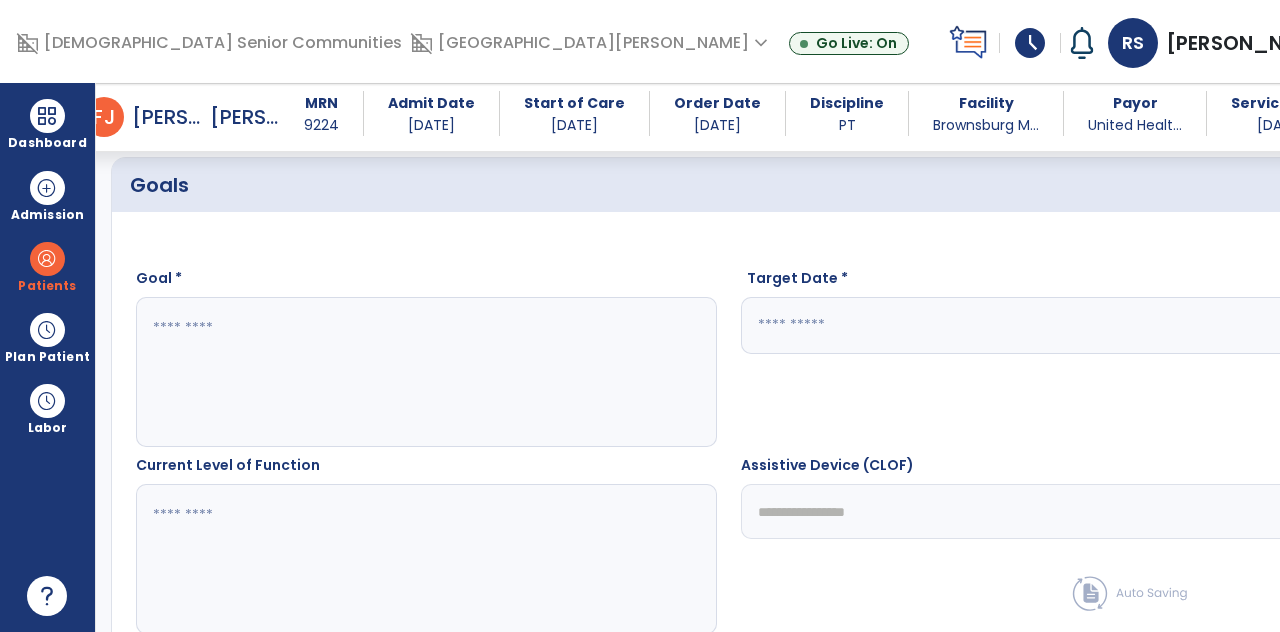 click on "calendar_today" at bounding box center [1301, 326] 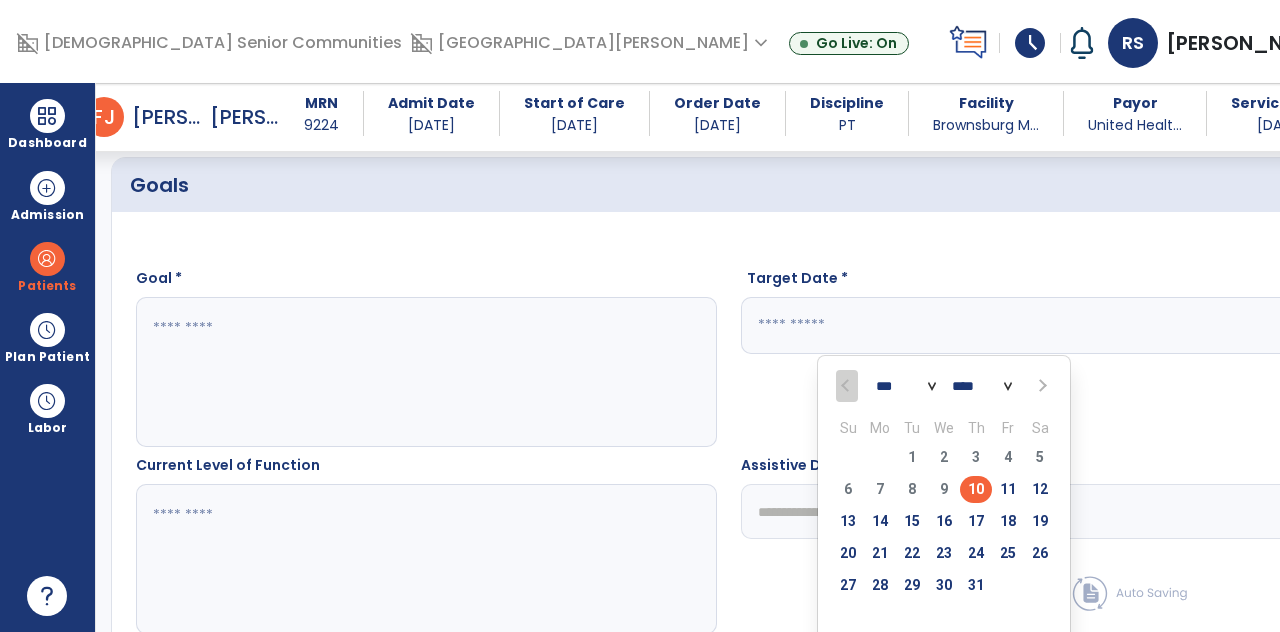 click on "23" at bounding box center [944, 556] 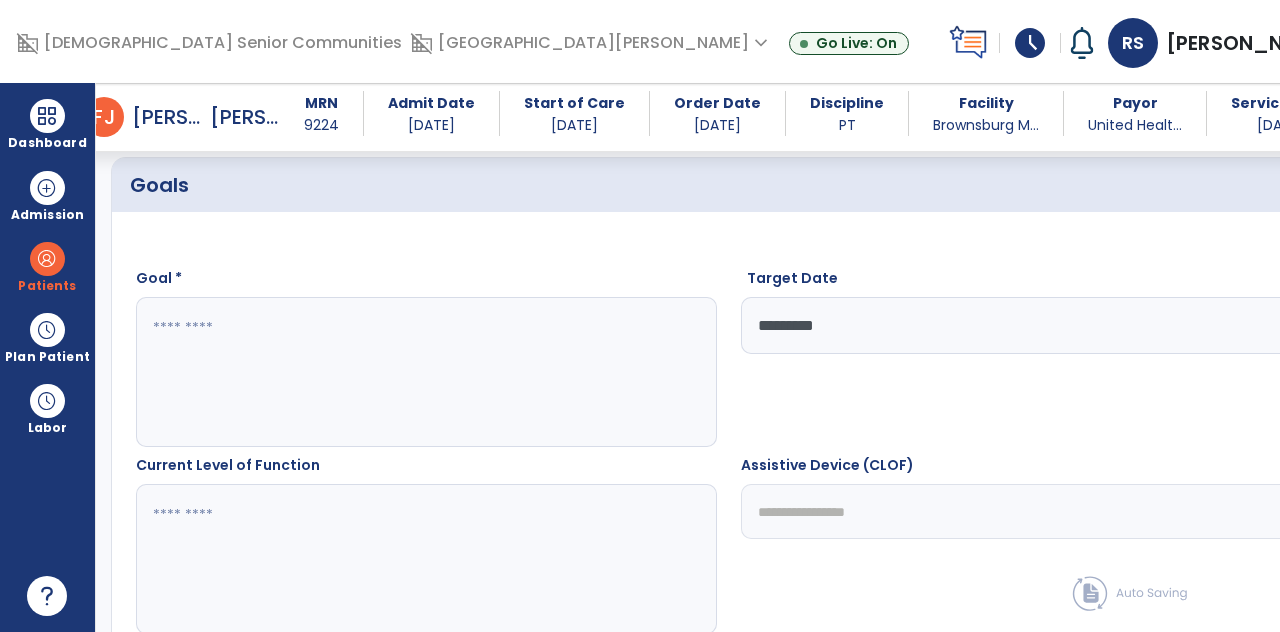 click at bounding box center (356, 372) 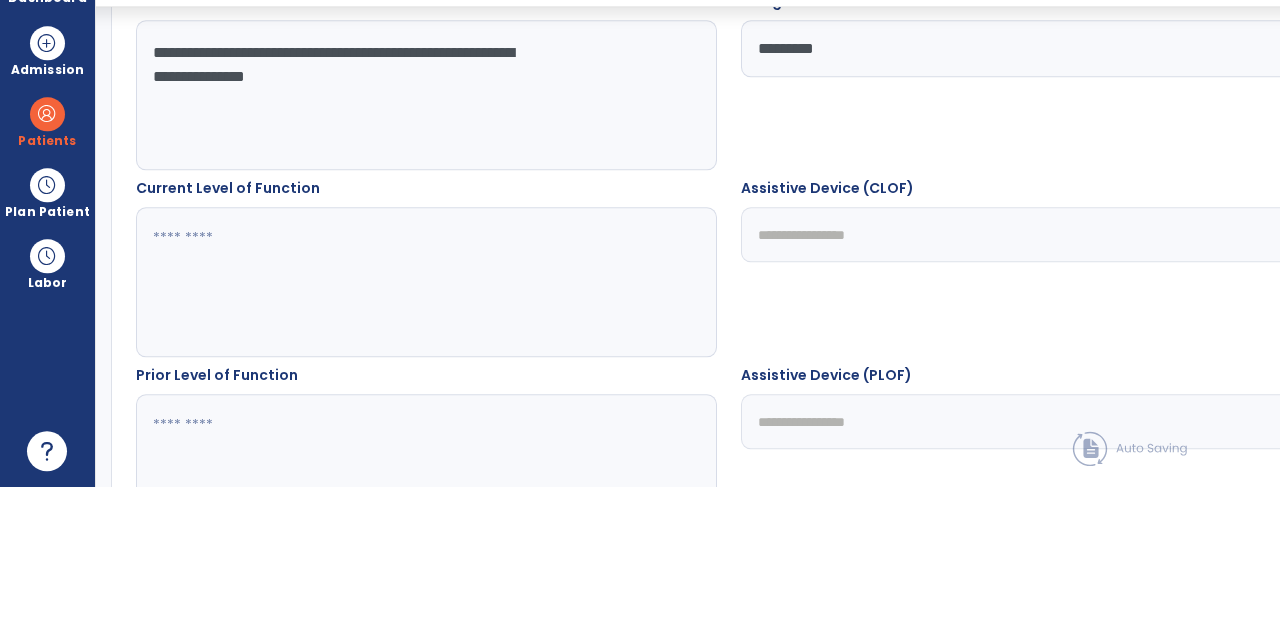scroll, scrollTop: 643, scrollLeft: 0, axis: vertical 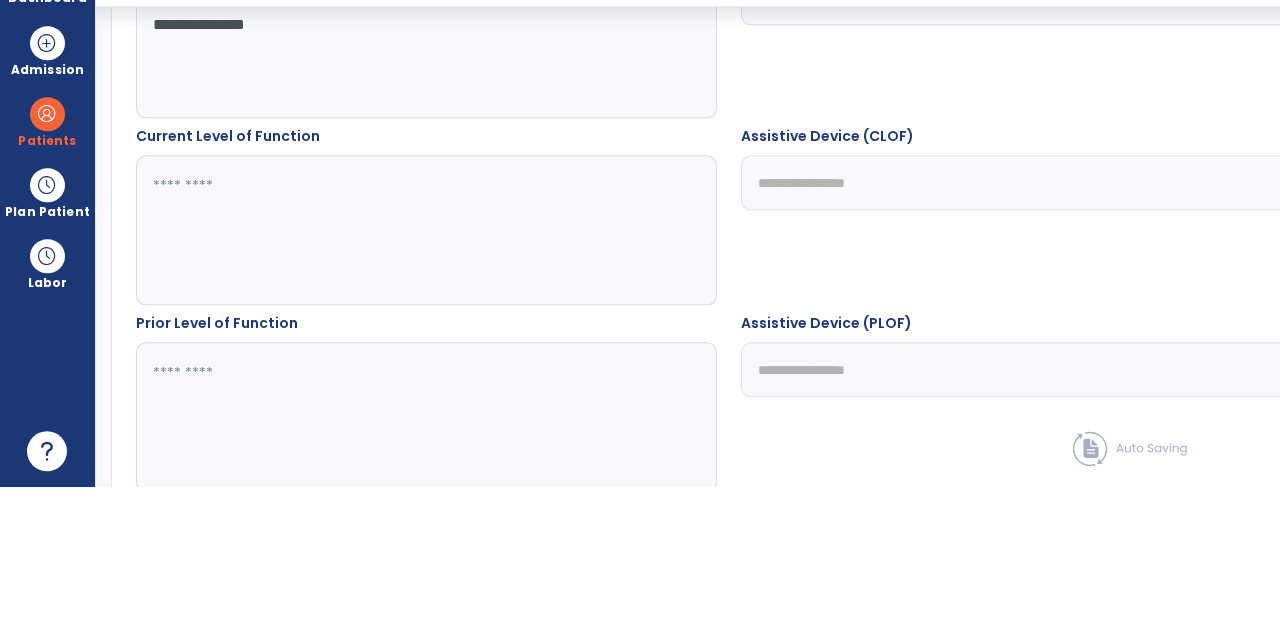 type on "**********" 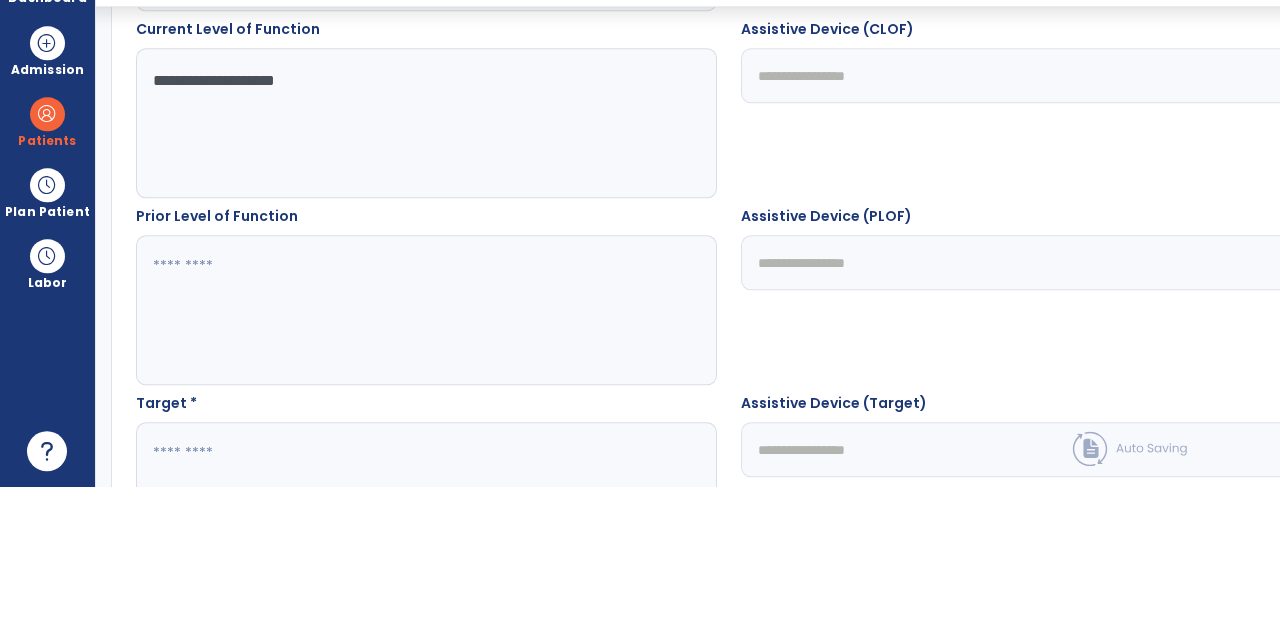 scroll, scrollTop: 846, scrollLeft: 0, axis: vertical 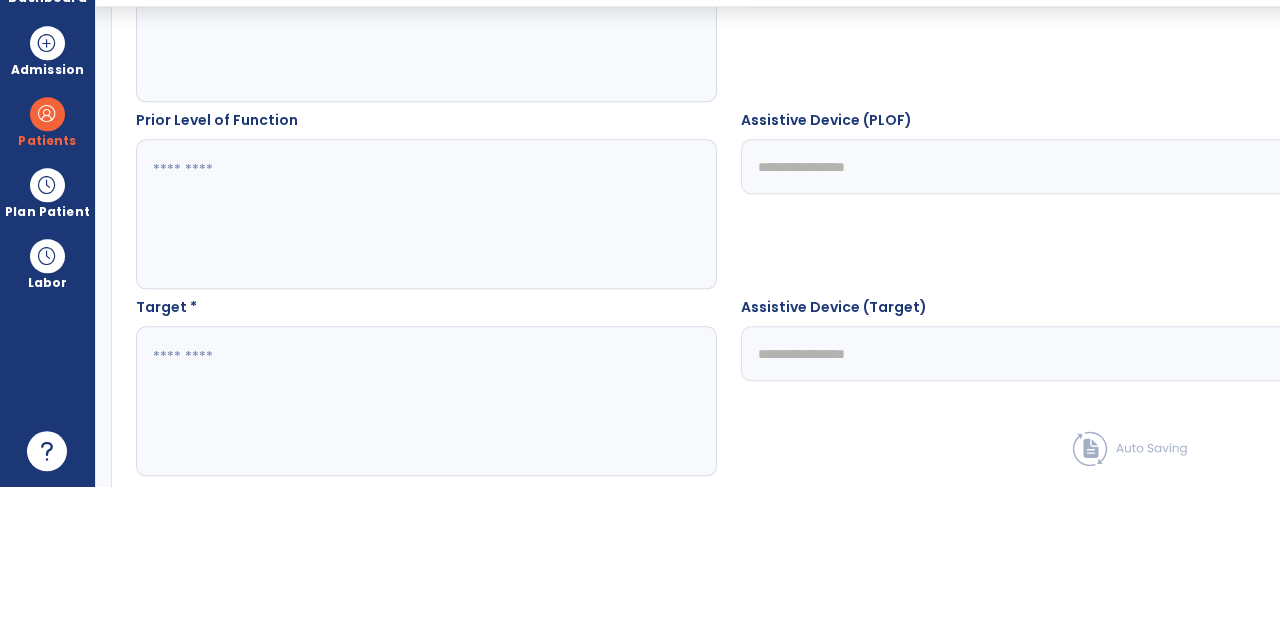 type on "**********" 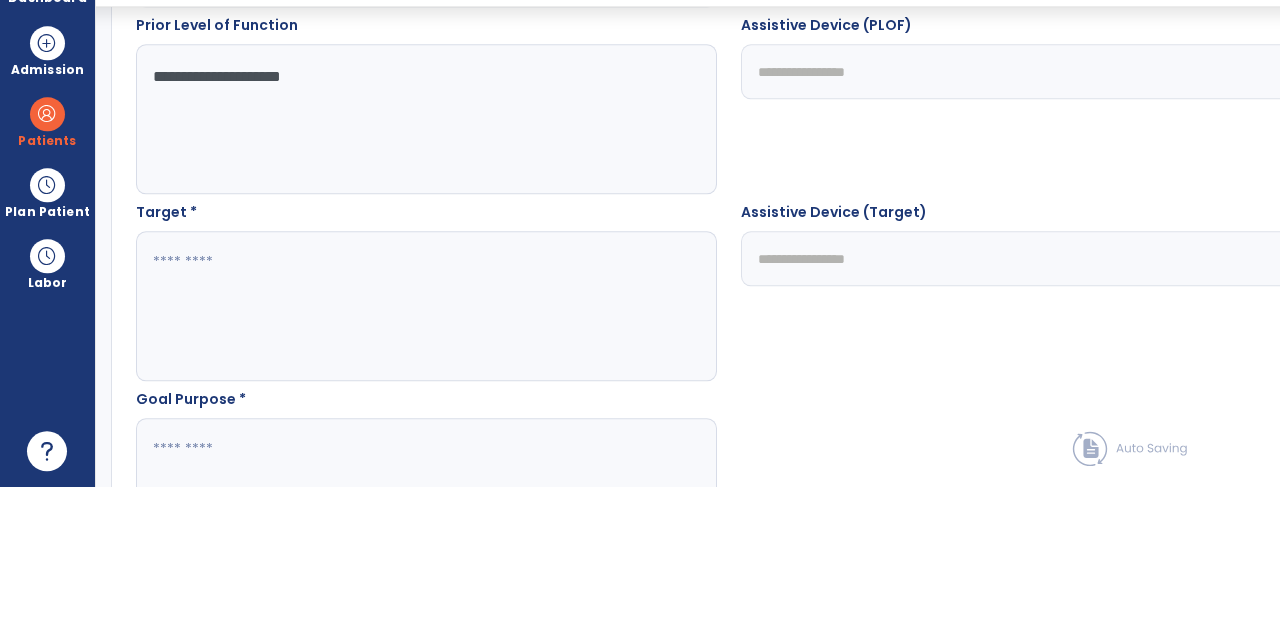 type on "**********" 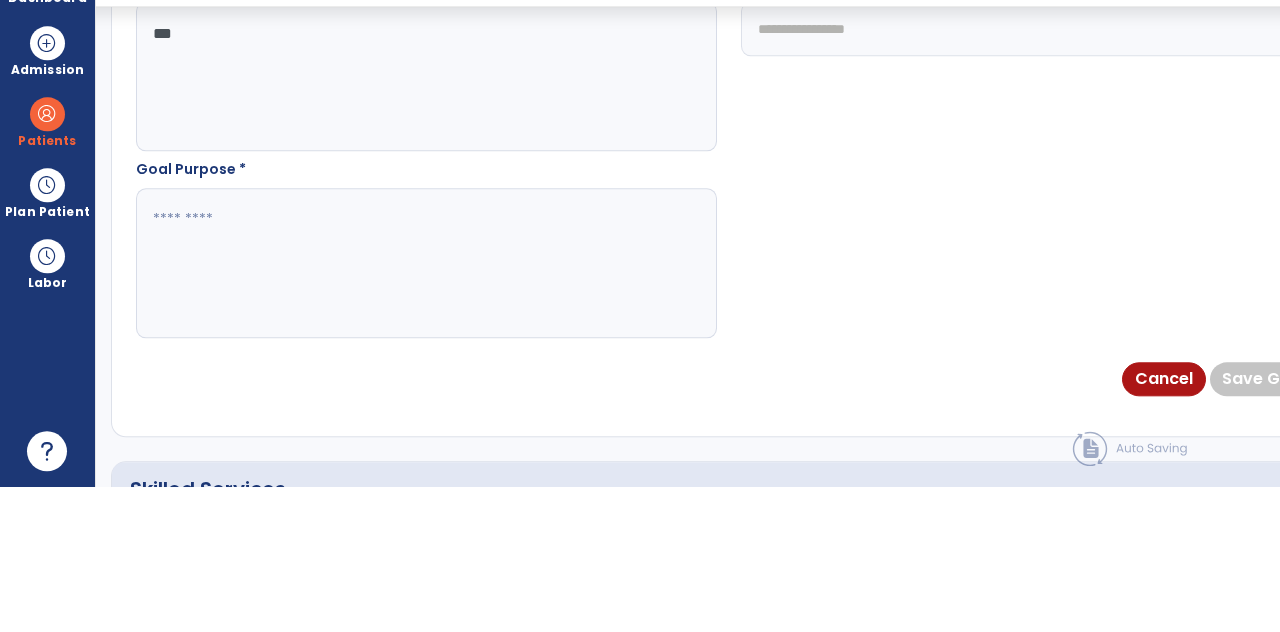 scroll, scrollTop: 1205, scrollLeft: 0, axis: vertical 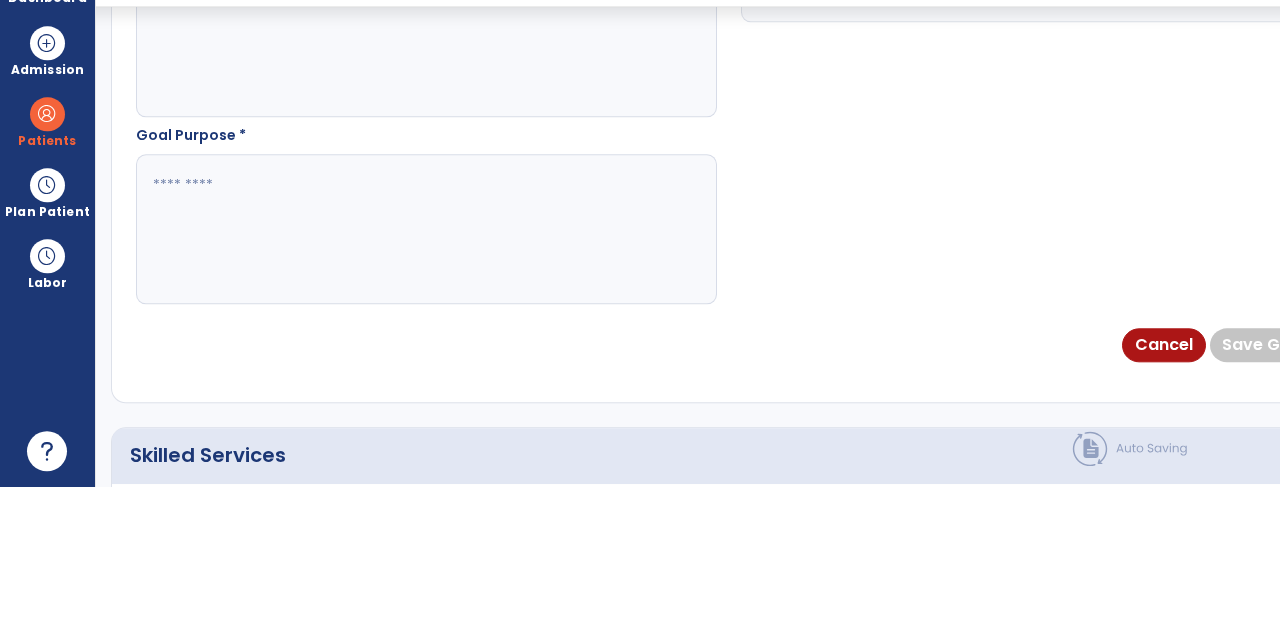type on "***" 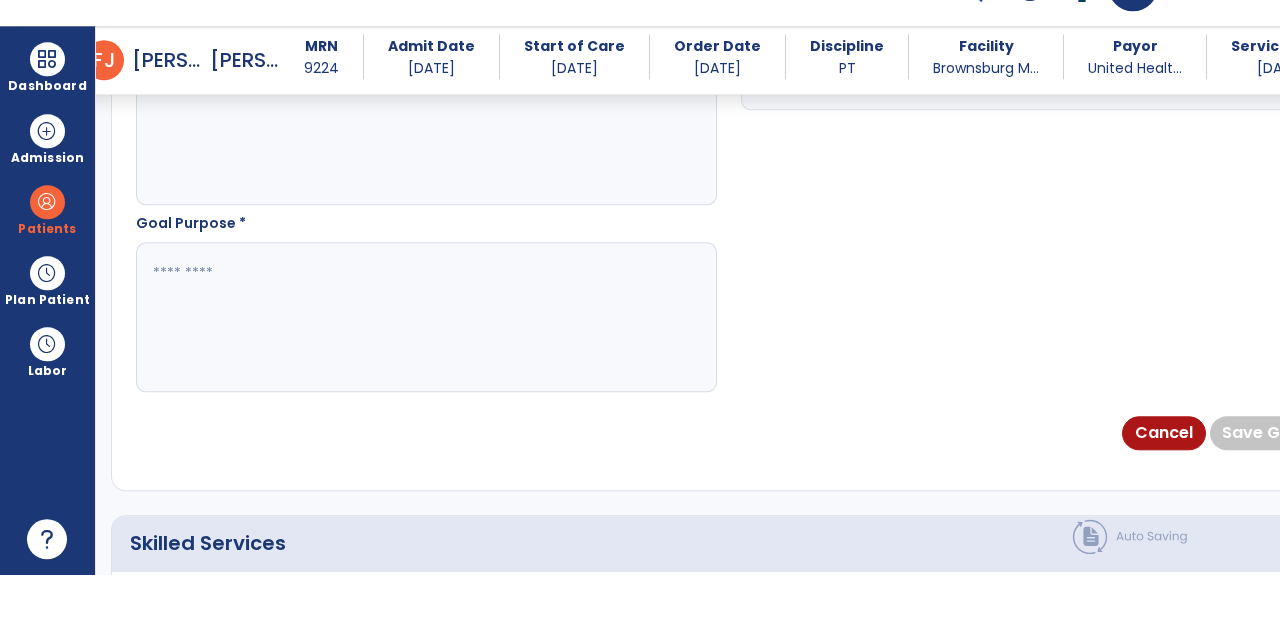 scroll, scrollTop: 74, scrollLeft: 0, axis: vertical 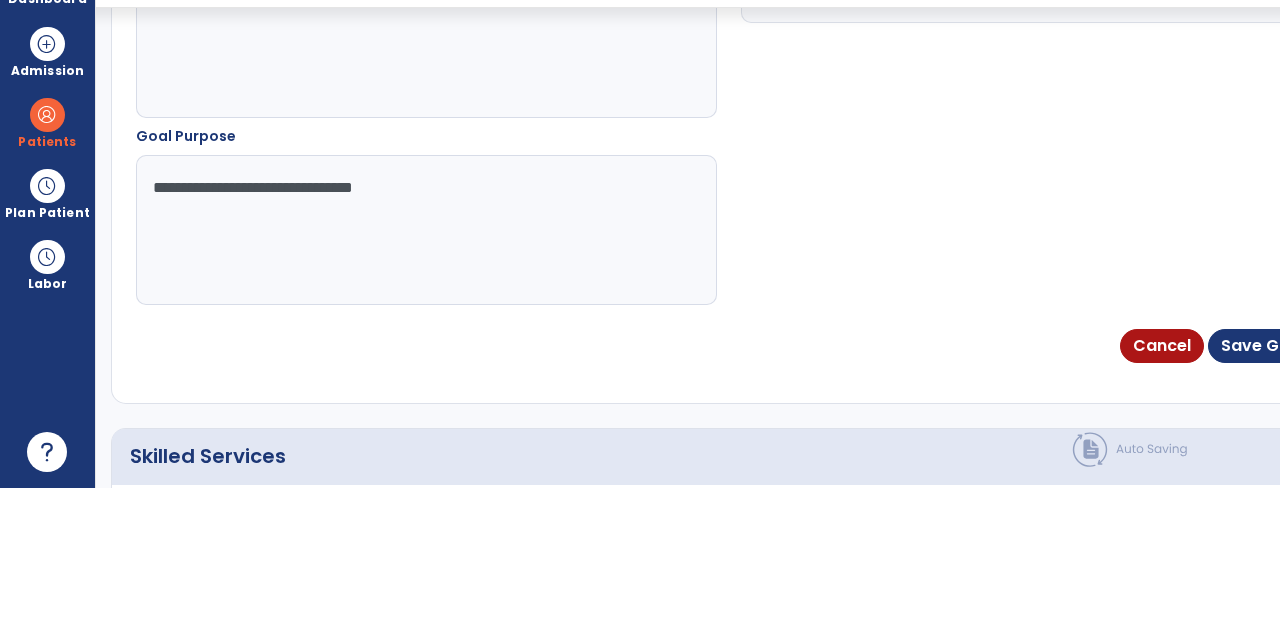 type on "**********" 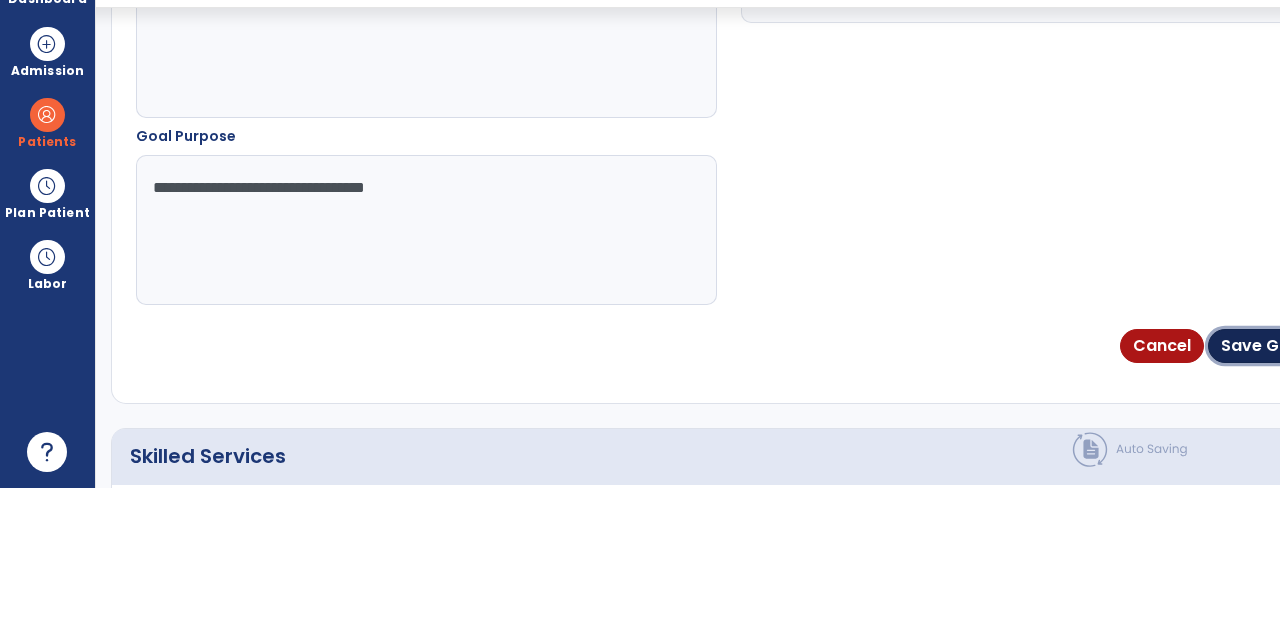 click on "Save Goal" at bounding box center (1263, 490) 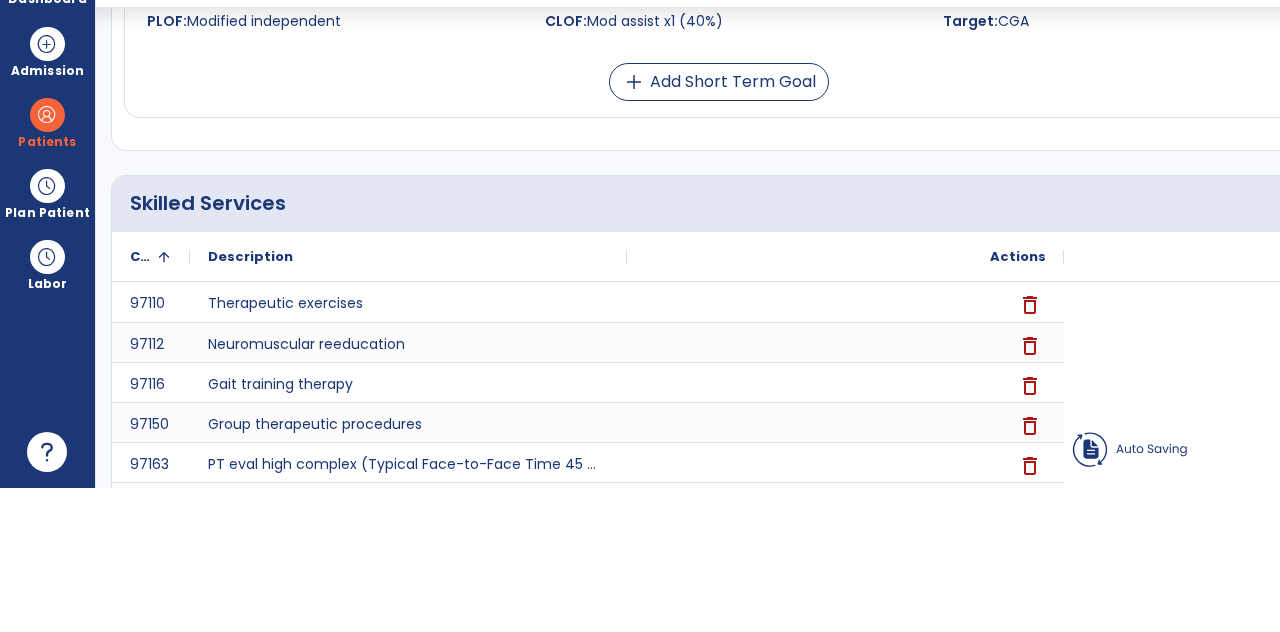 scroll, scrollTop: 130, scrollLeft: 0, axis: vertical 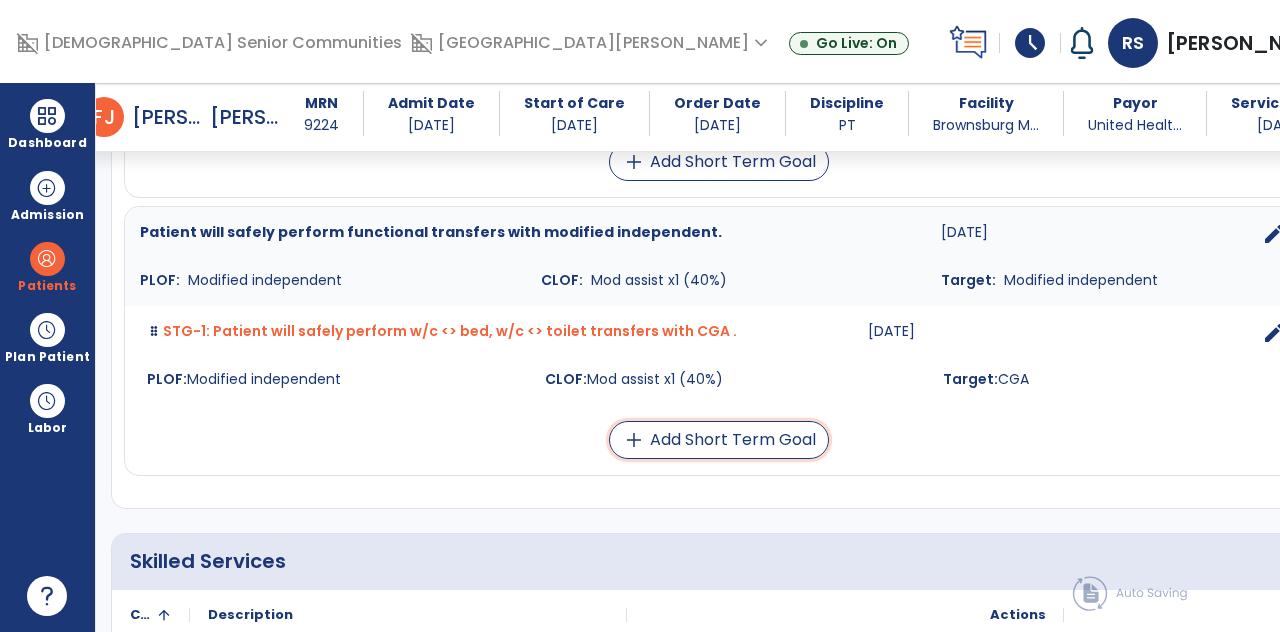 click on "add  Add Short Term Goal" at bounding box center [719, 440] 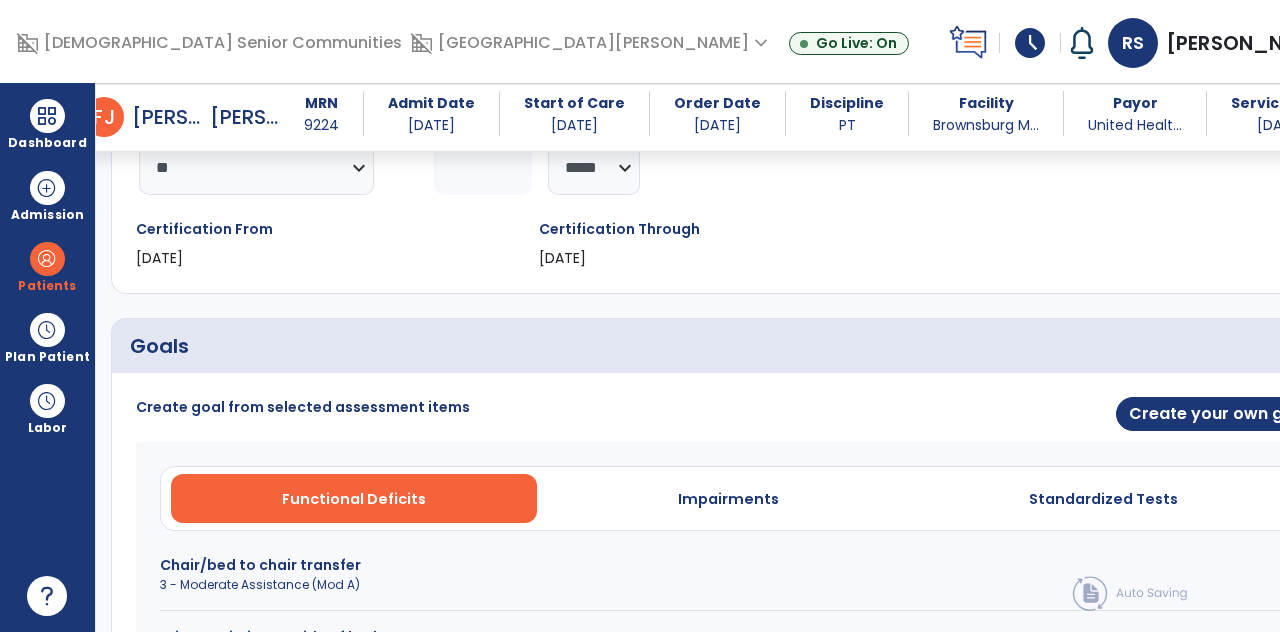 scroll, scrollTop: 296, scrollLeft: 0, axis: vertical 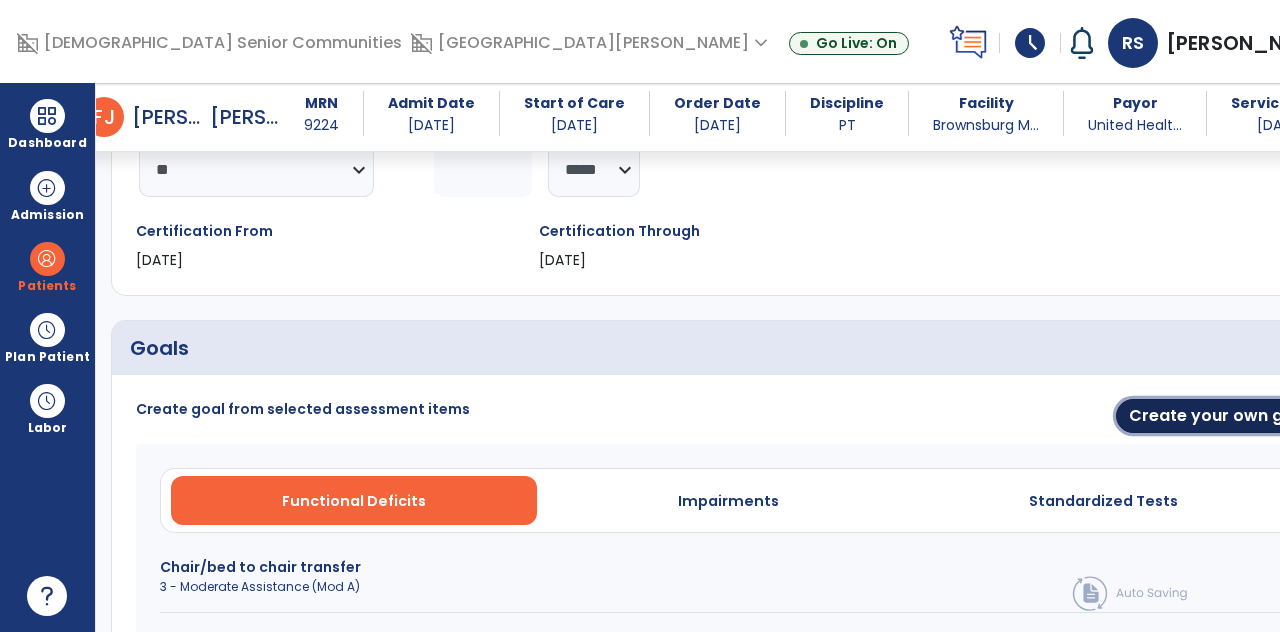 click on "Create your own goal" at bounding box center [1219, 416] 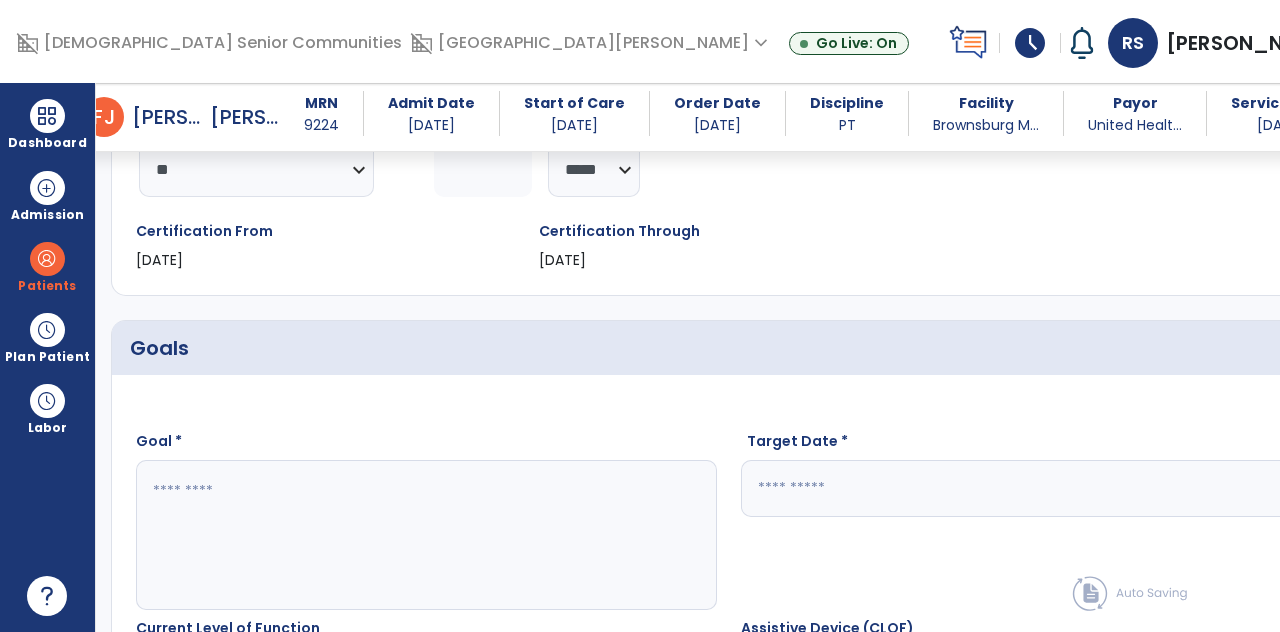 click on "calendar_today" at bounding box center (1303, 488) 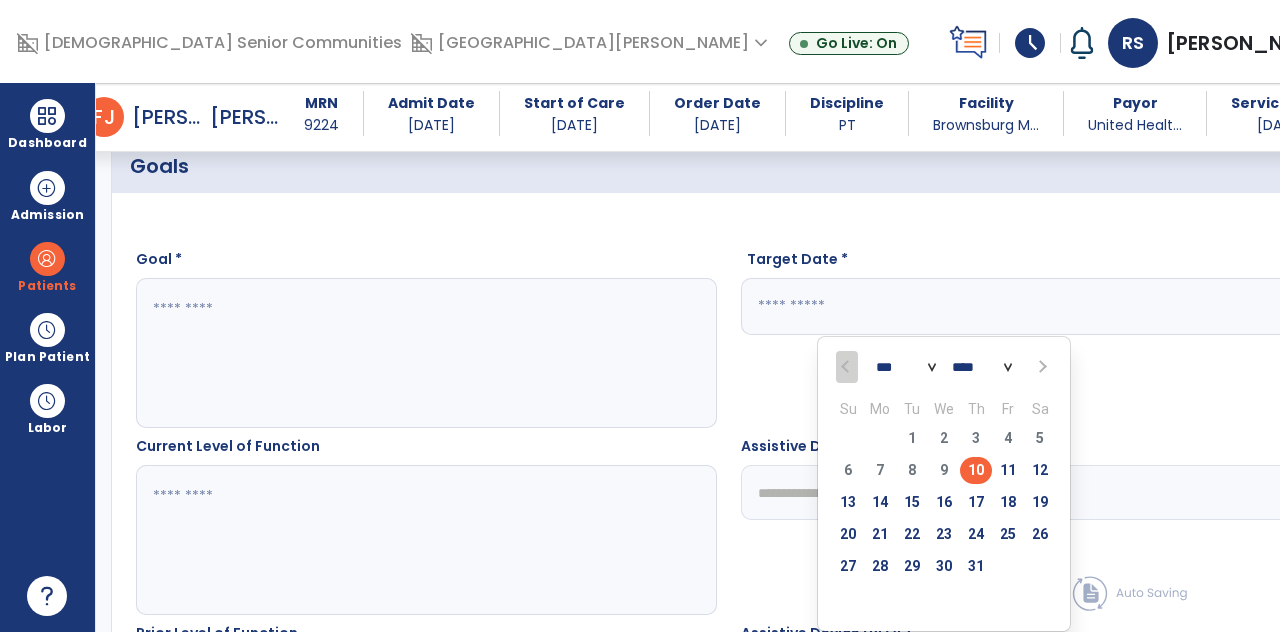 scroll, scrollTop: 484, scrollLeft: 0, axis: vertical 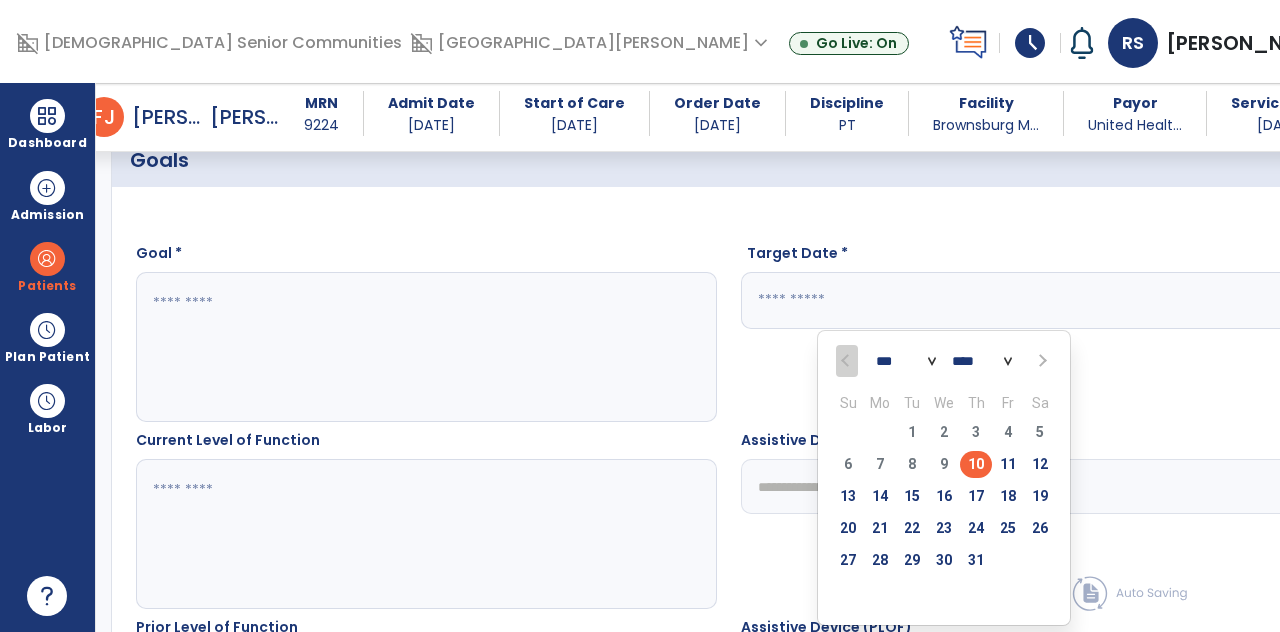 click on "23" at bounding box center (944, 528) 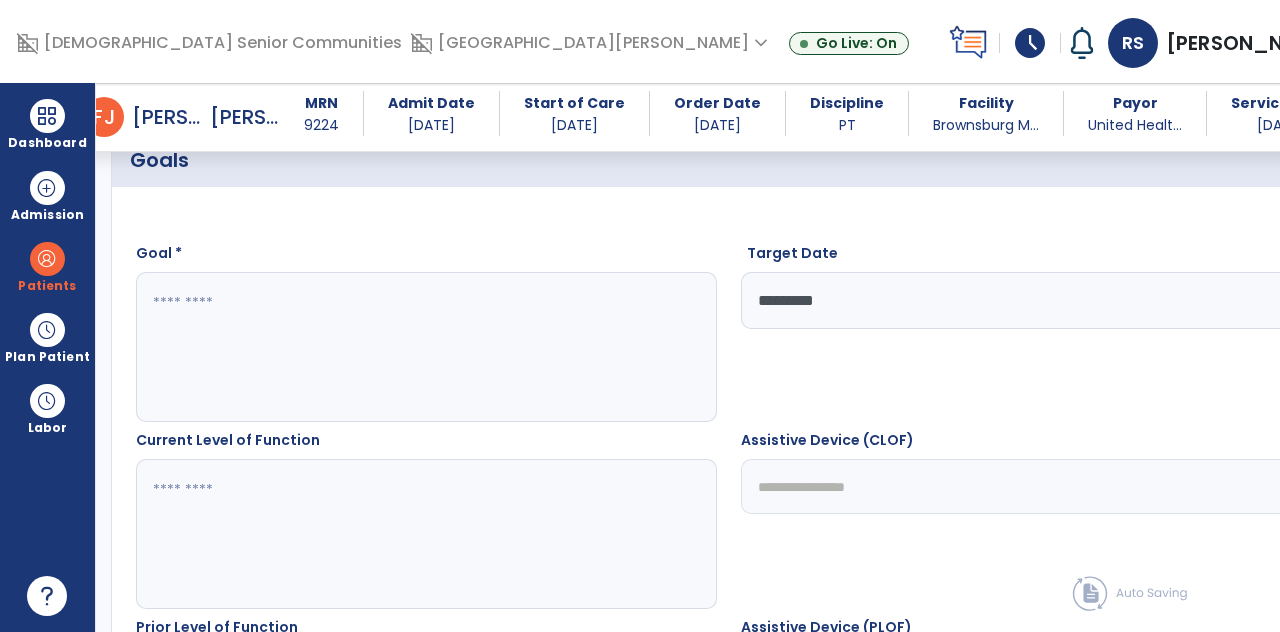 click at bounding box center [356, 347] 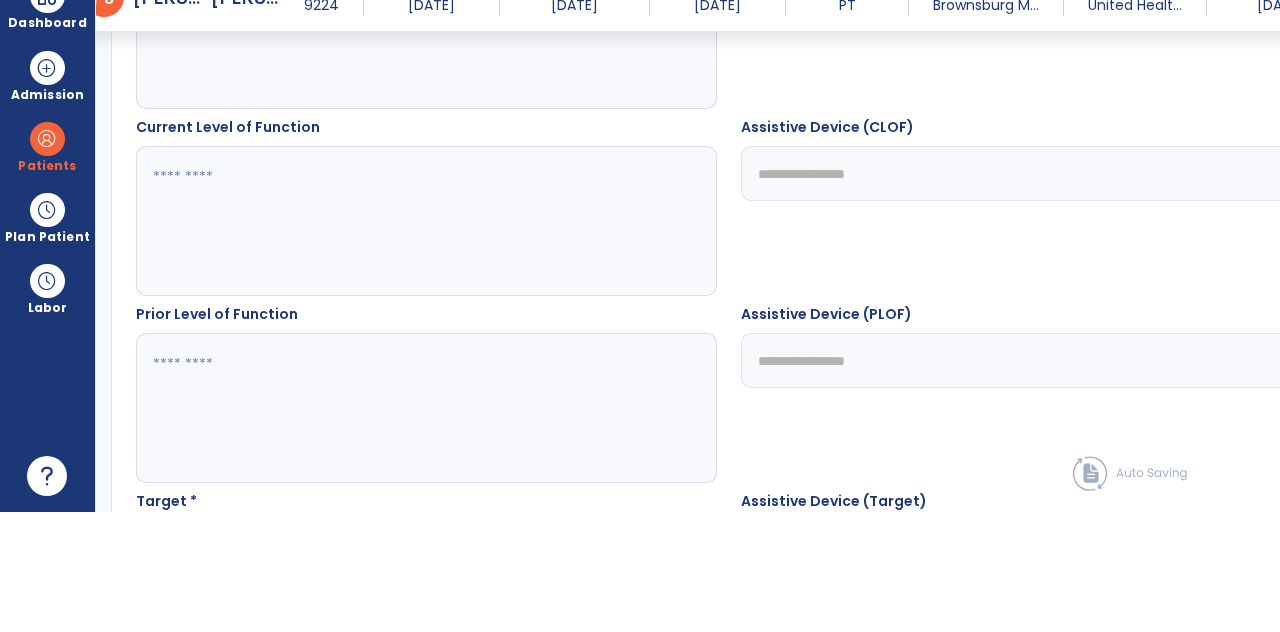 scroll, scrollTop: 676, scrollLeft: 0, axis: vertical 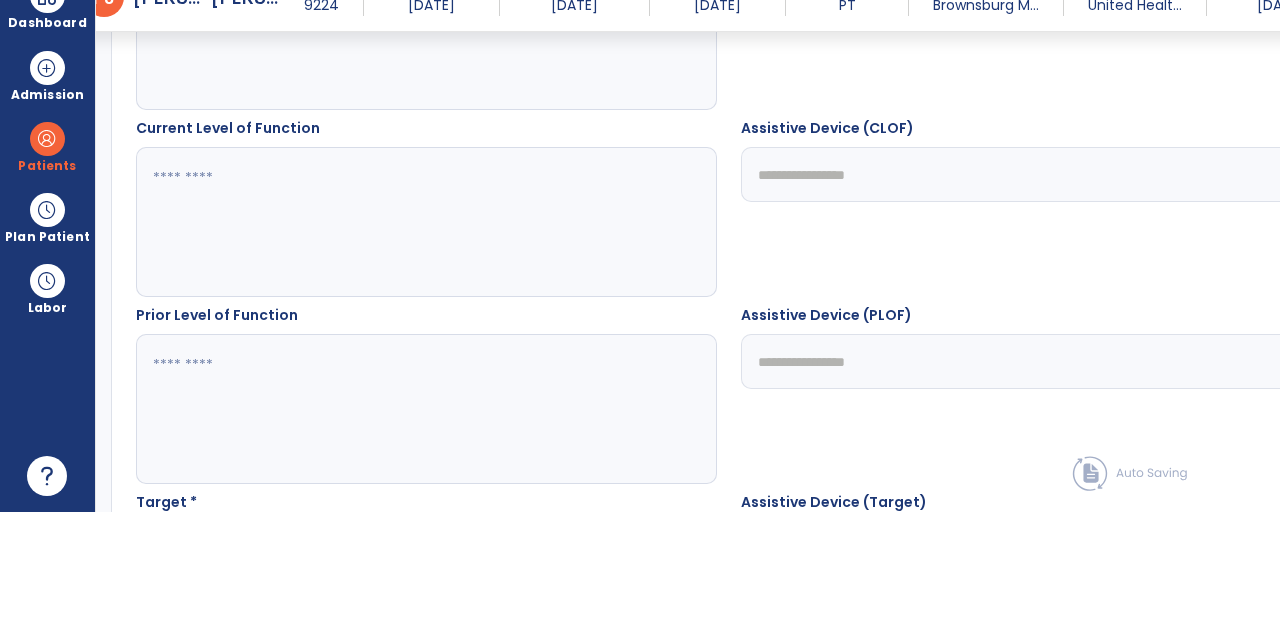 type on "**********" 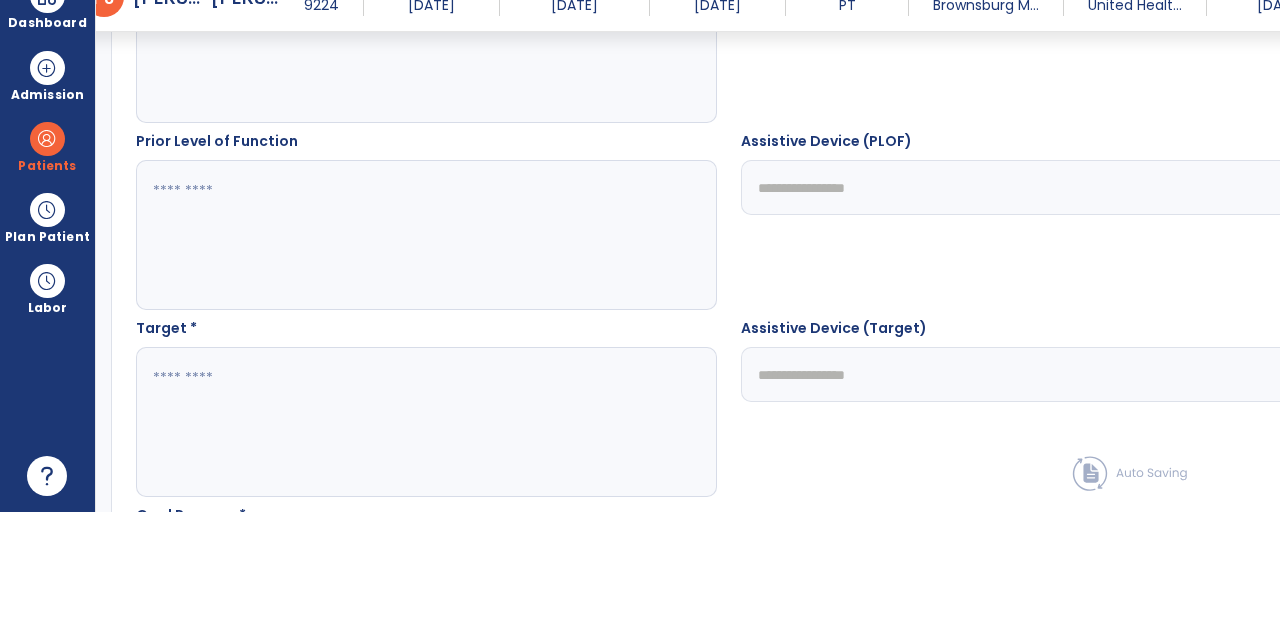 scroll, scrollTop: 870, scrollLeft: 0, axis: vertical 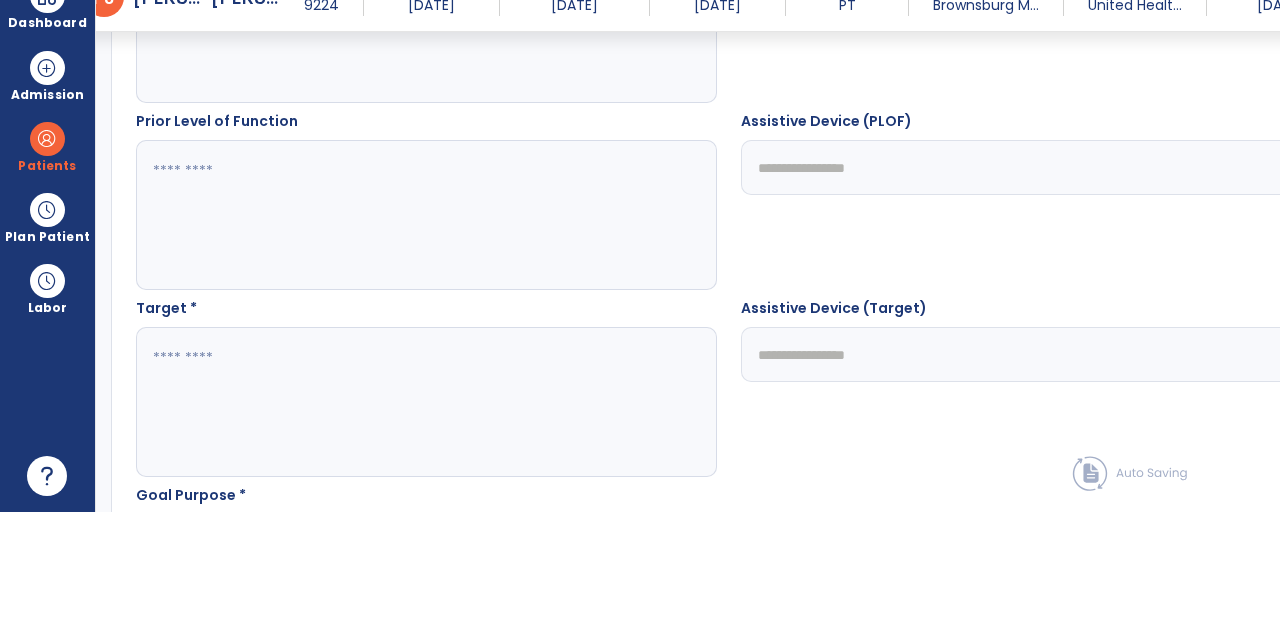 type on "**********" 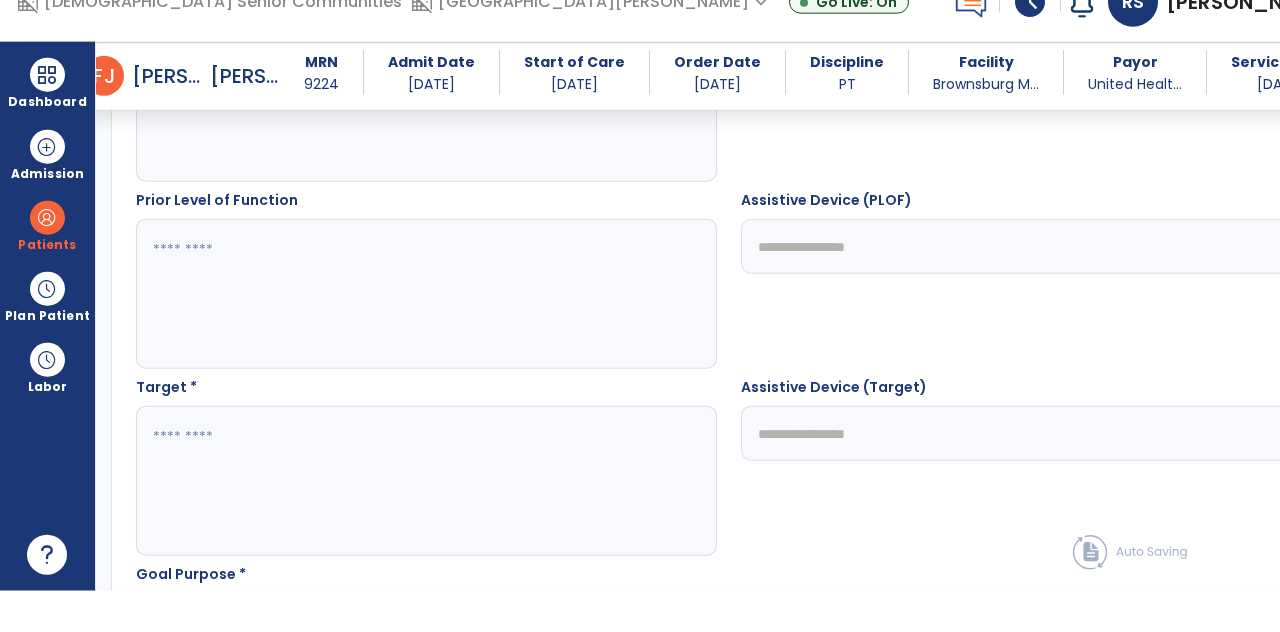scroll, scrollTop: 74, scrollLeft: 0, axis: vertical 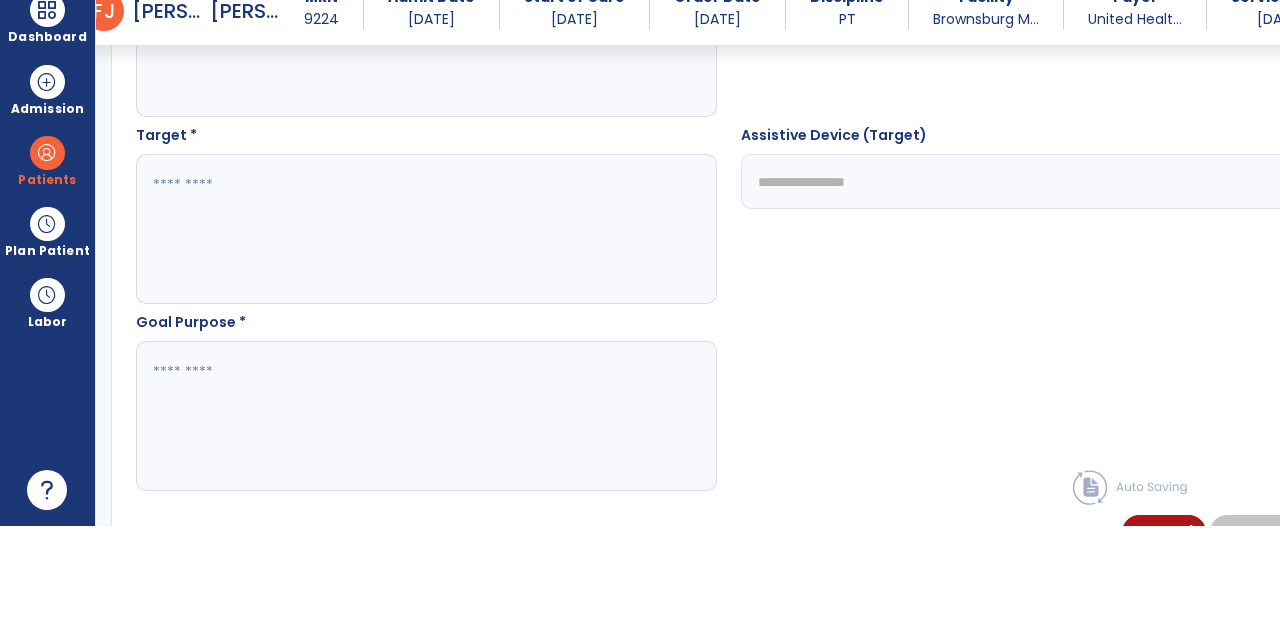 type on "**********" 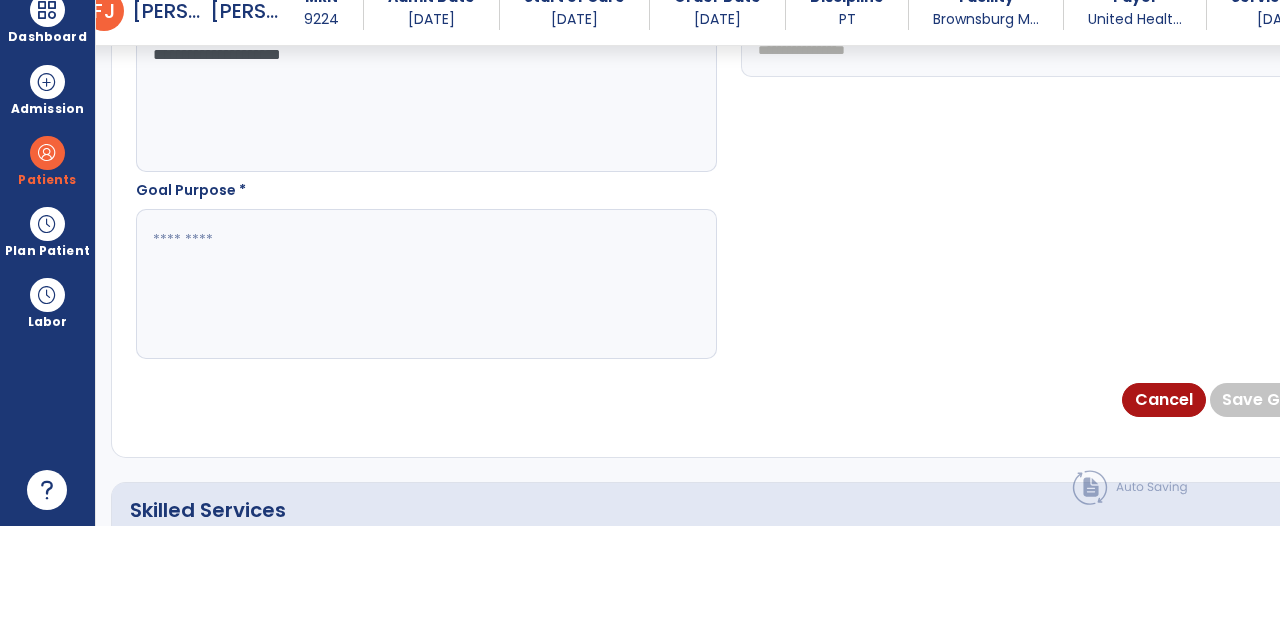 scroll, scrollTop: 1260, scrollLeft: 0, axis: vertical 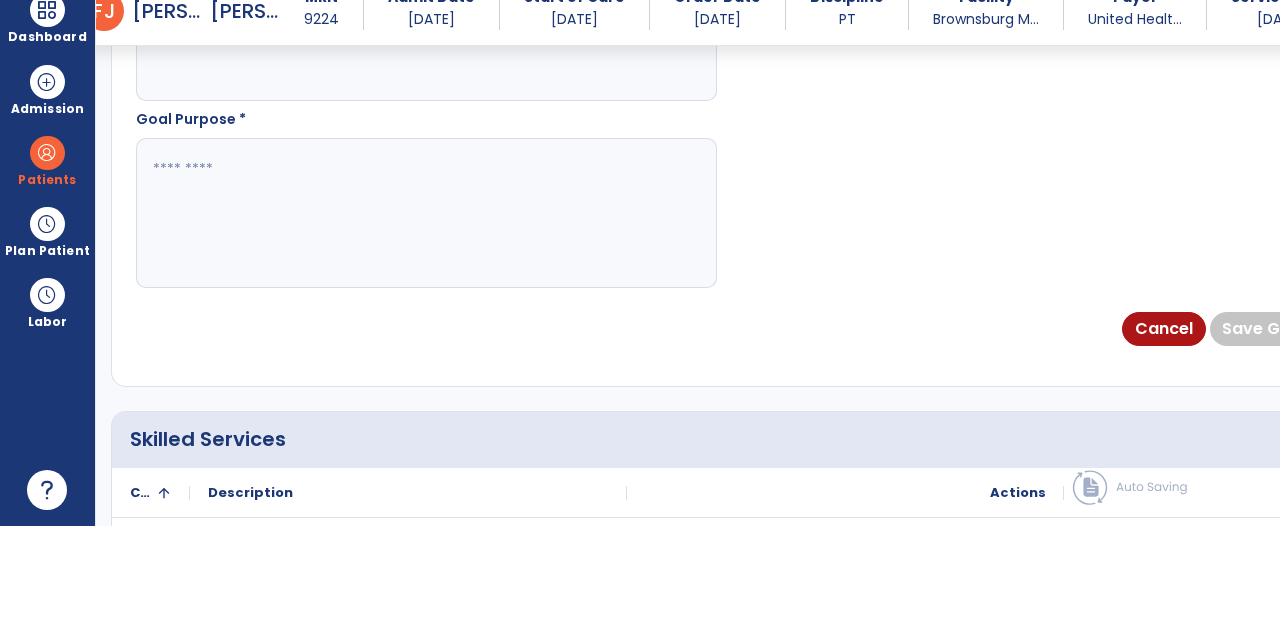 type on "**********" 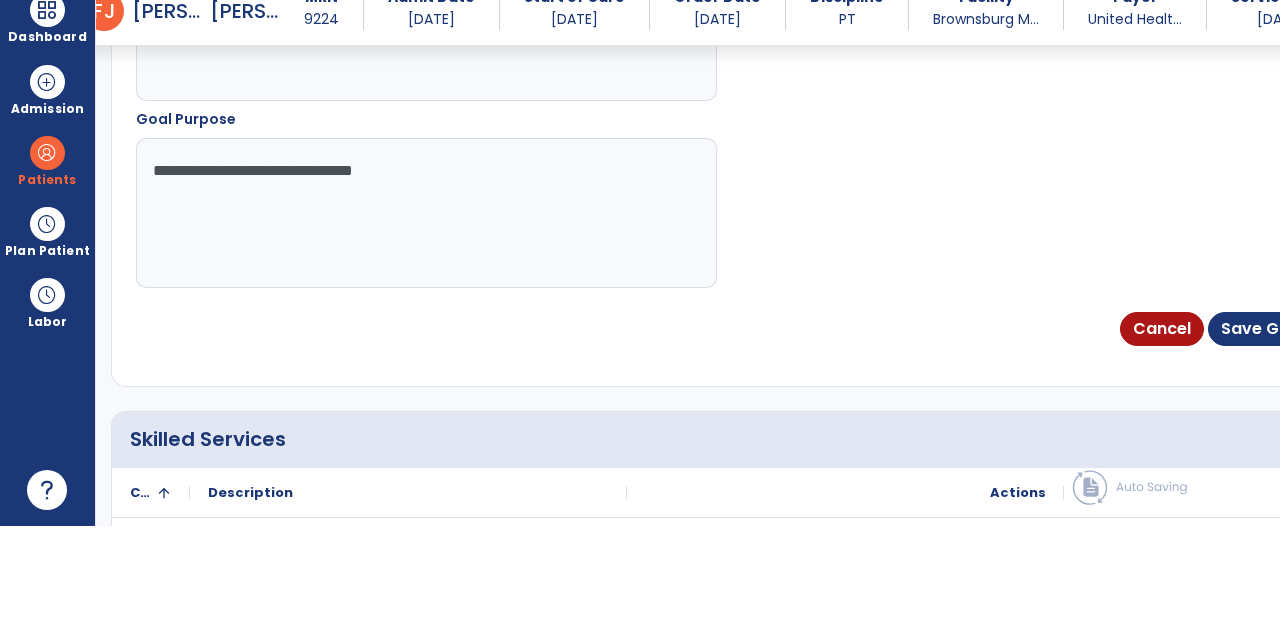 type on "**********" 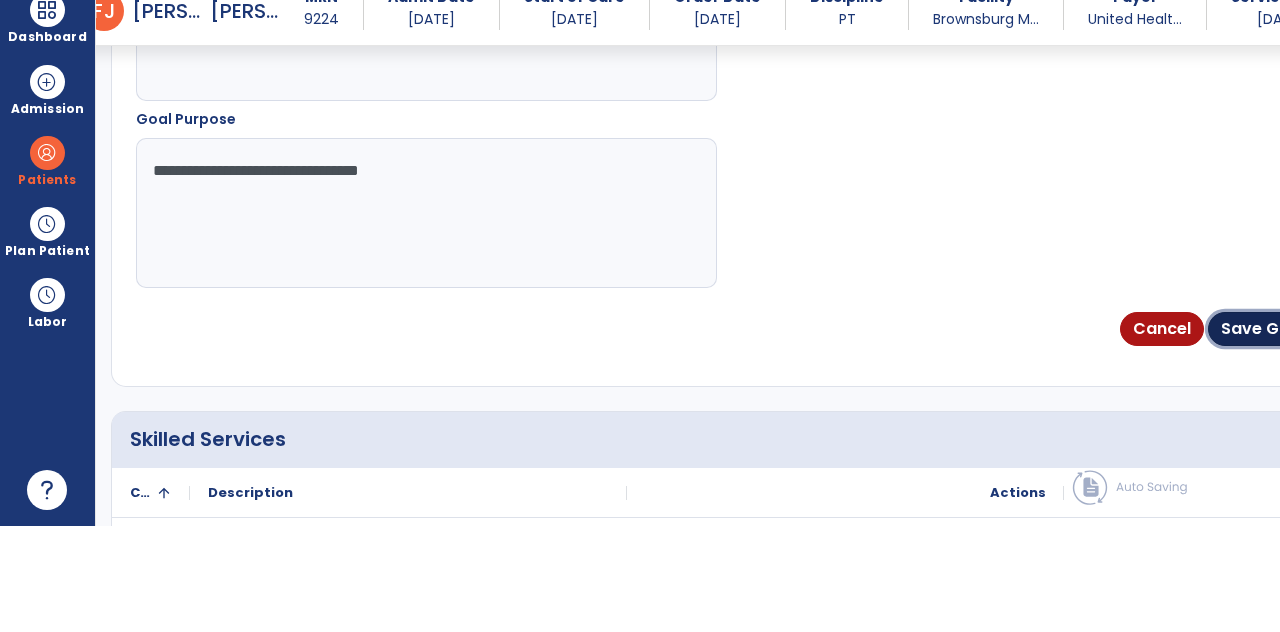 click on "Save Goal" at bounding box center [1263, 435] 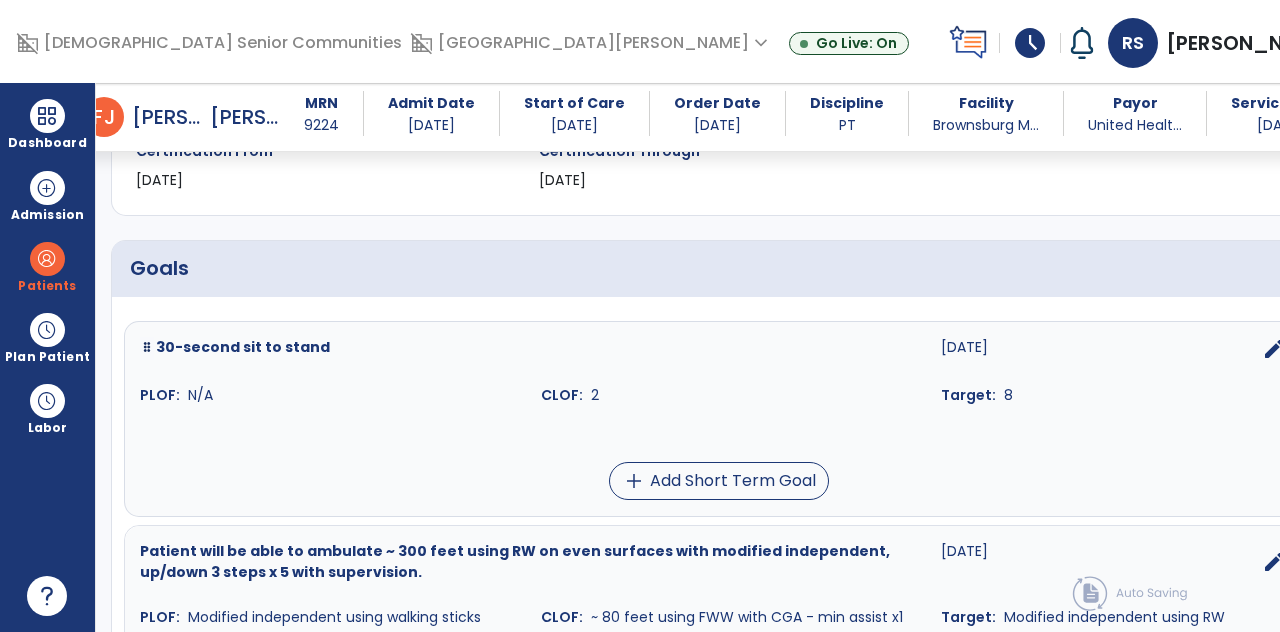 scroll, scrollTop: 308, scrollLeft: 0, axis: vertical 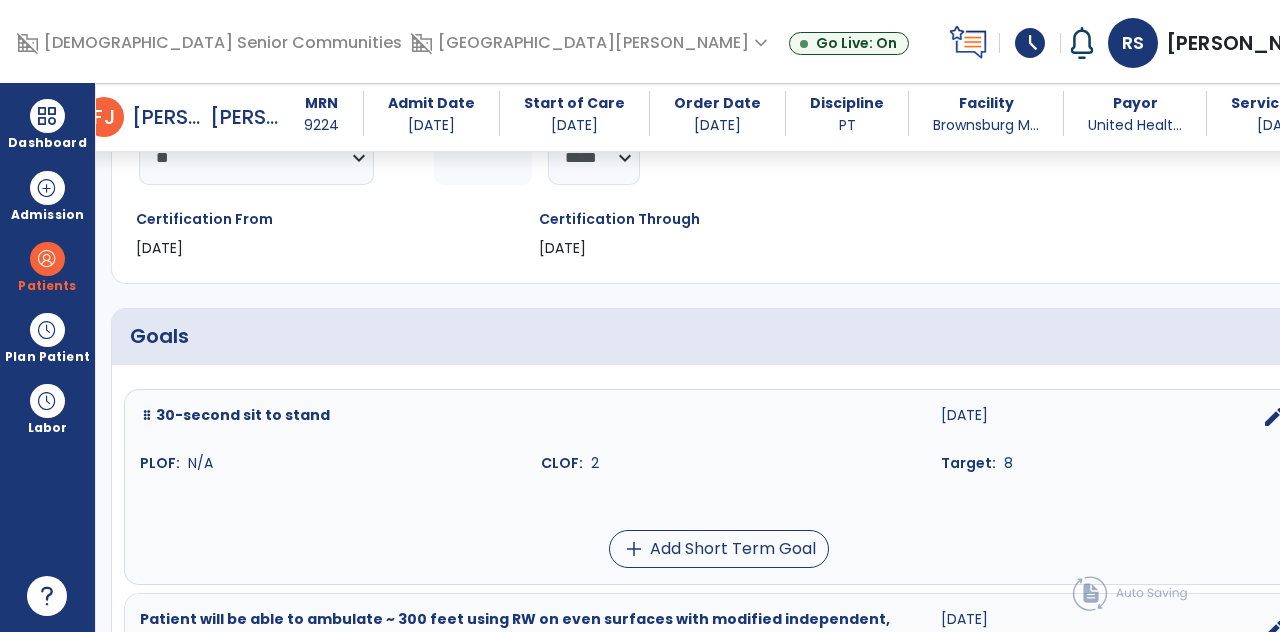 click on "add" at bounding box center [1318, 337] 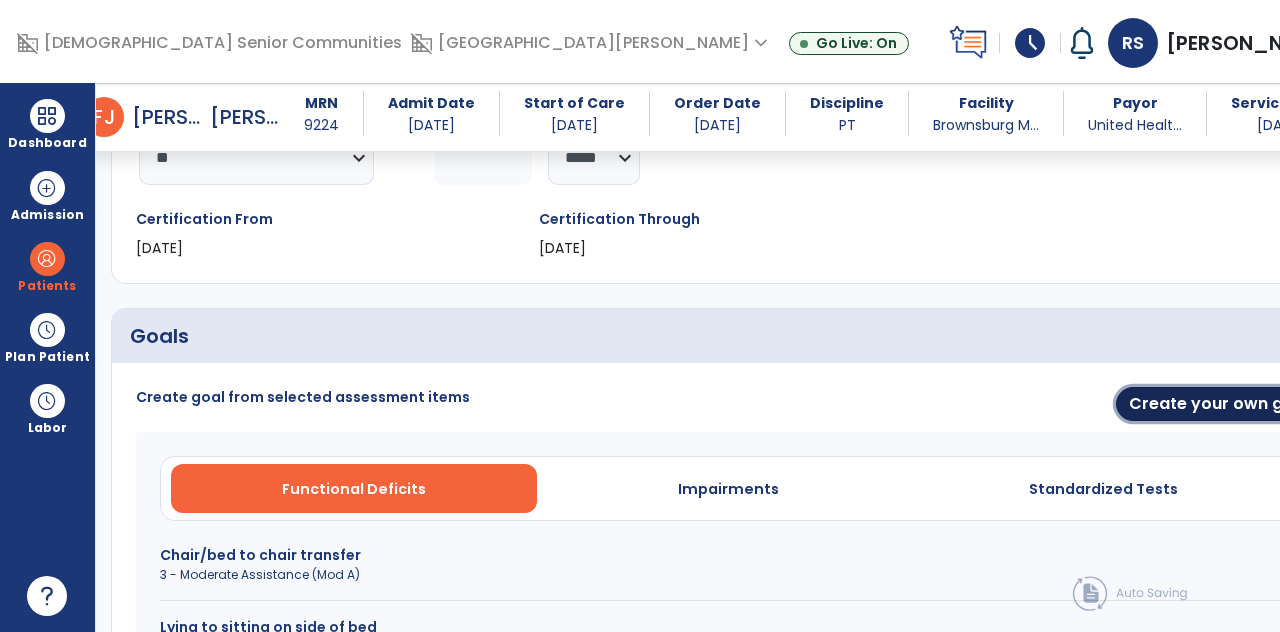 click on "Create your own goal" at bounding box center [1219, 404] 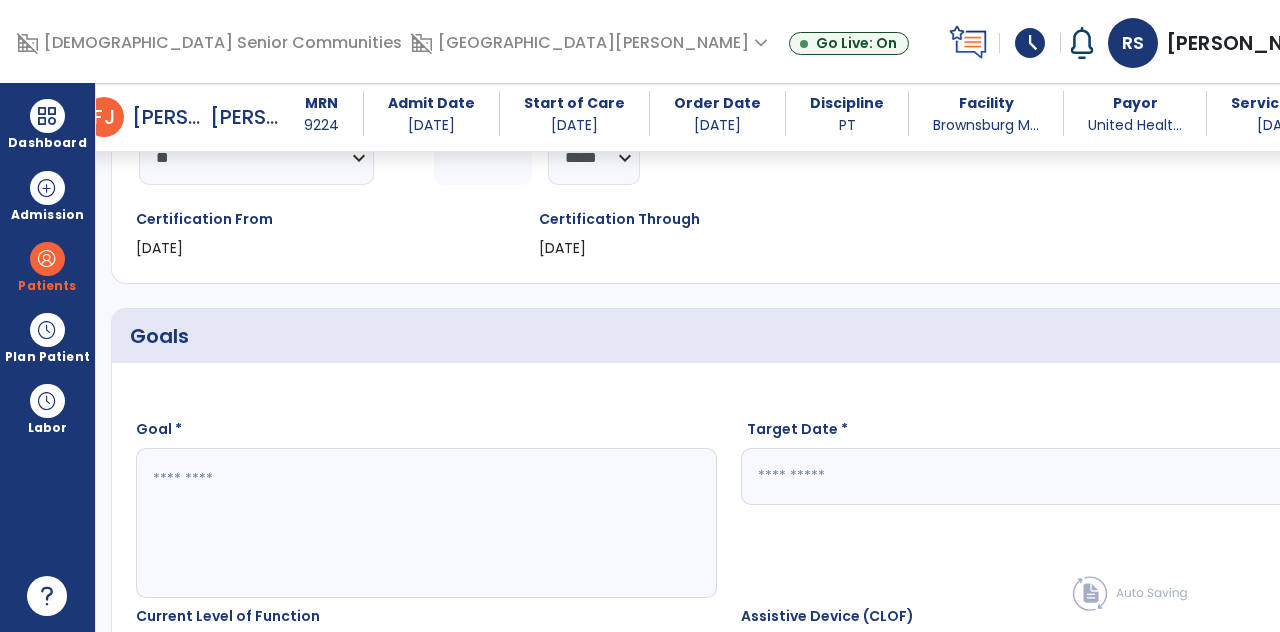 click on "calendar_today" at bounding box center [1301, 477] 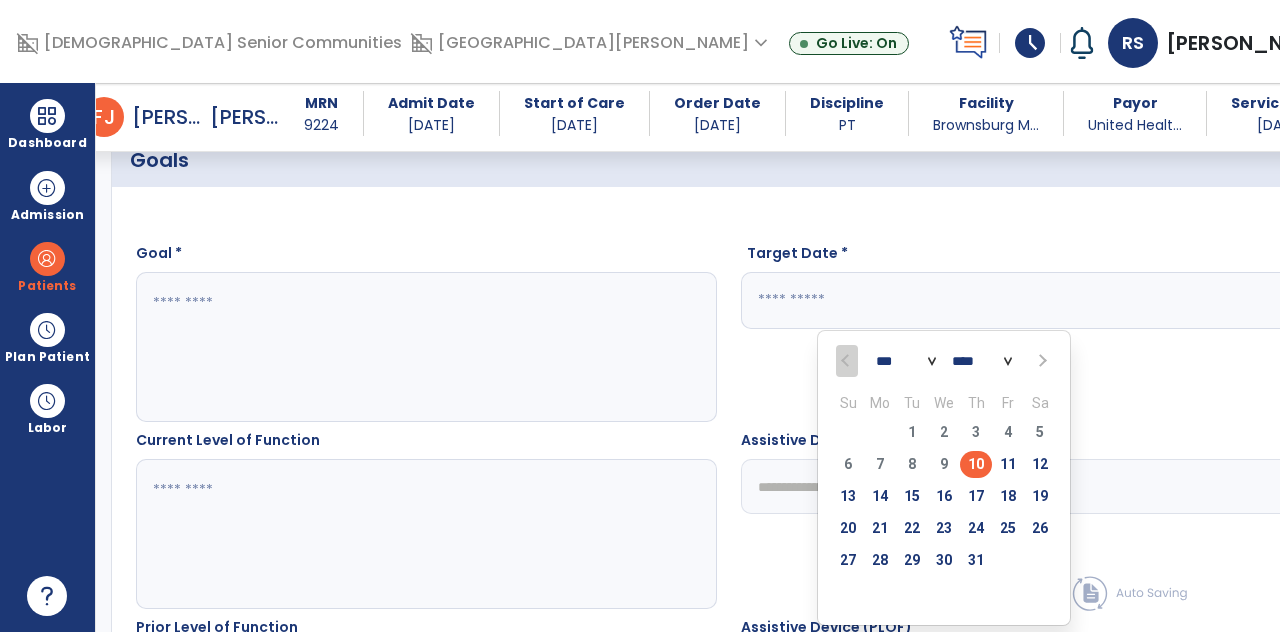 scroll, scrollTop: 484, scrollLeft: 0, axis: vertical 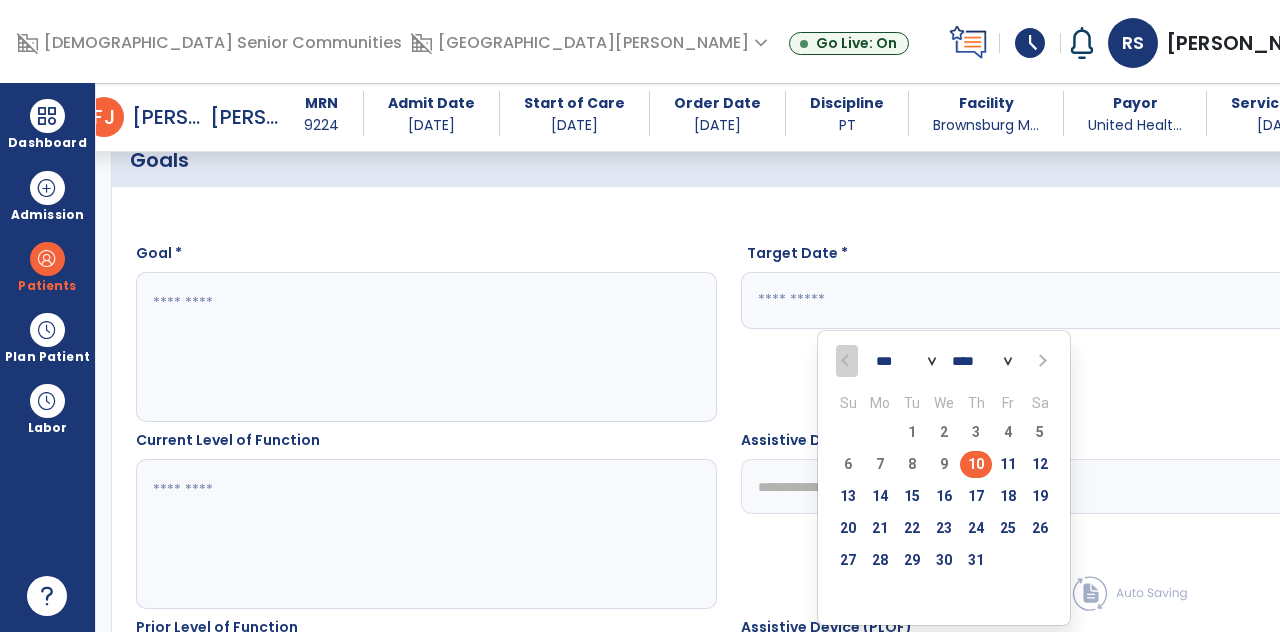 click at bounding box center (1041, 361) 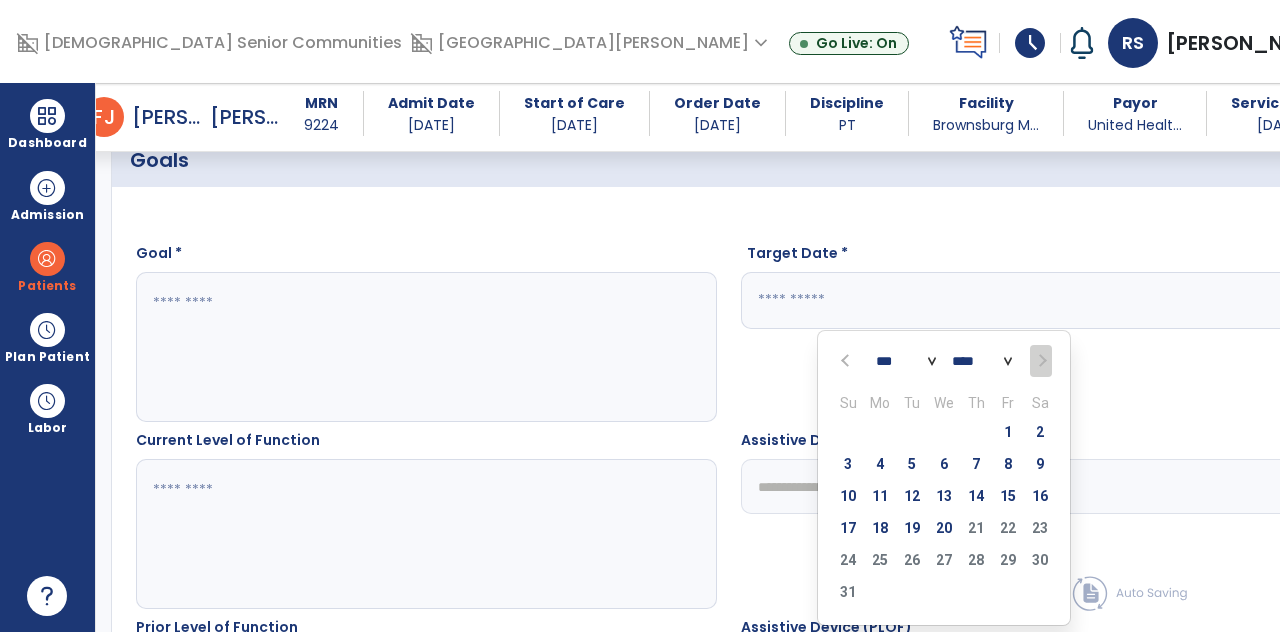 click on "20" at bounding box center (944, 528) 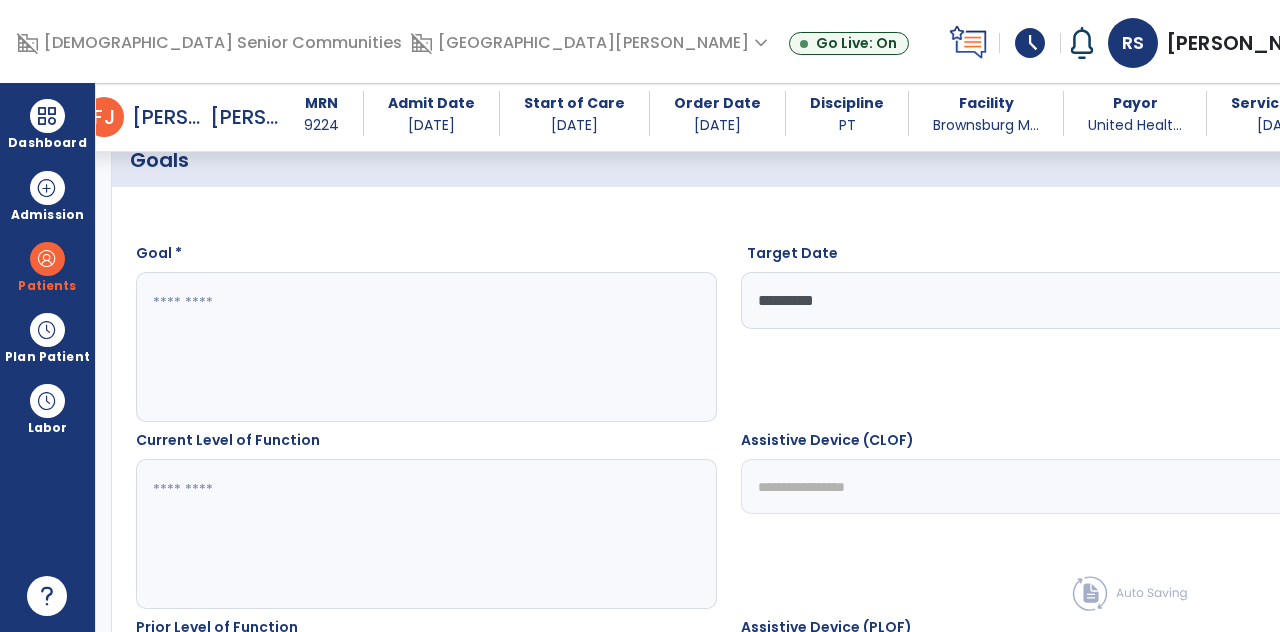 click at bounding box center (356, 347) 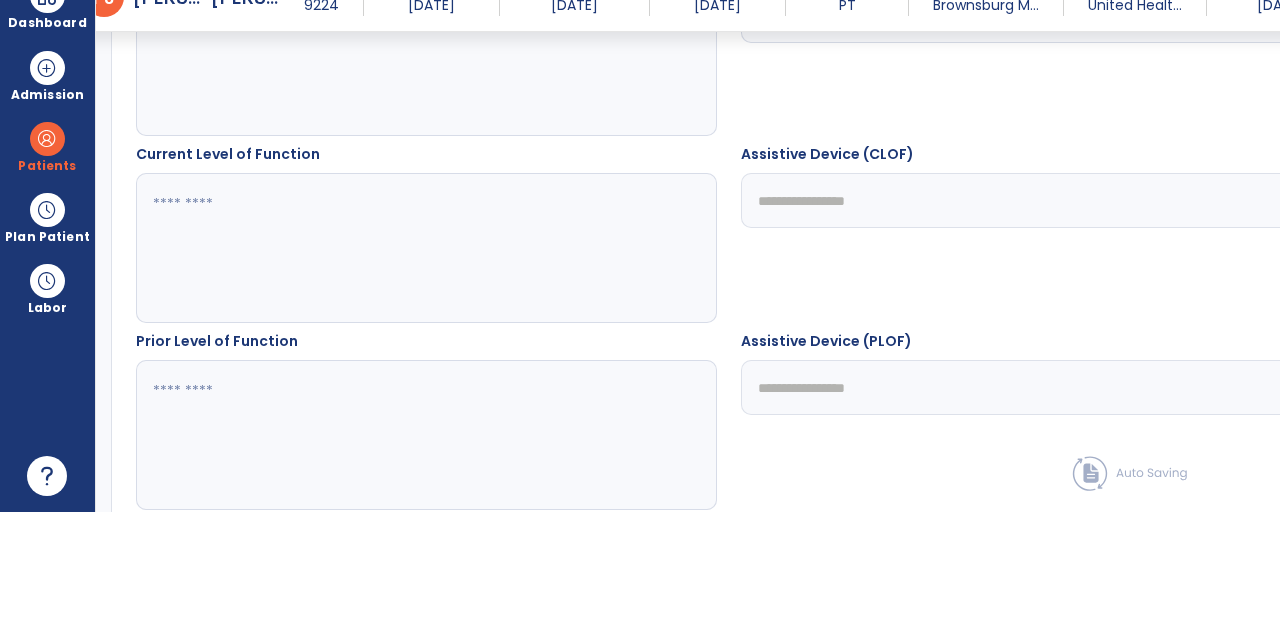 scroll, scrollTop: 663, scrollLeft: 0, axis: vertical 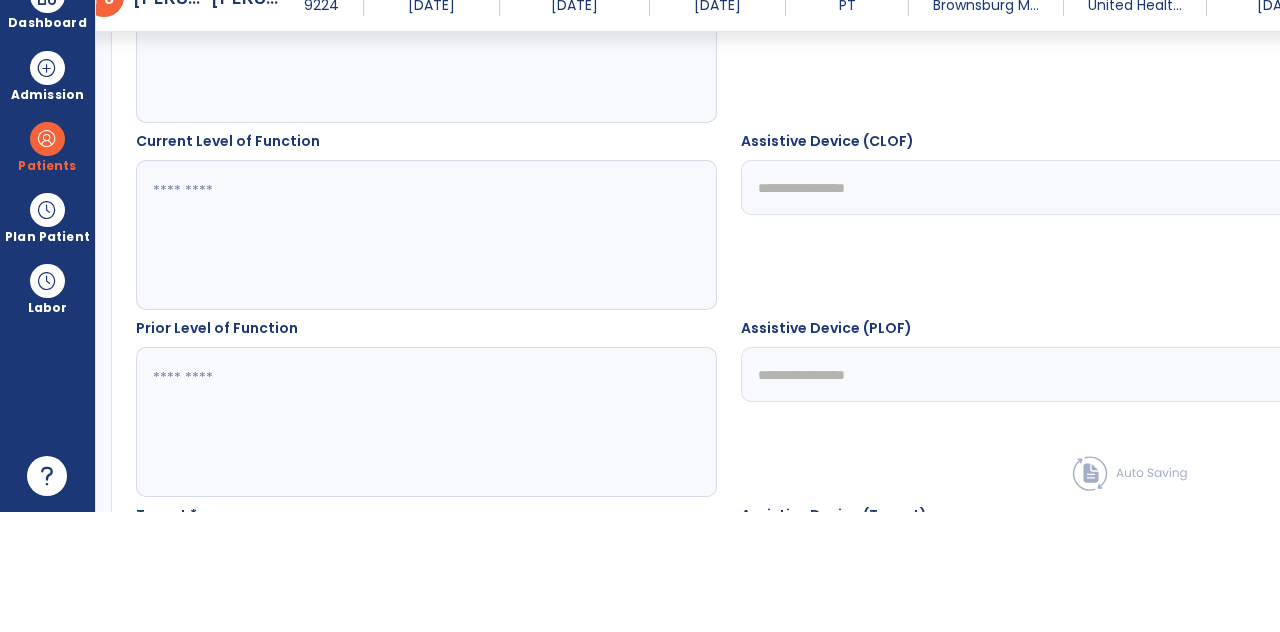 type on "**********" 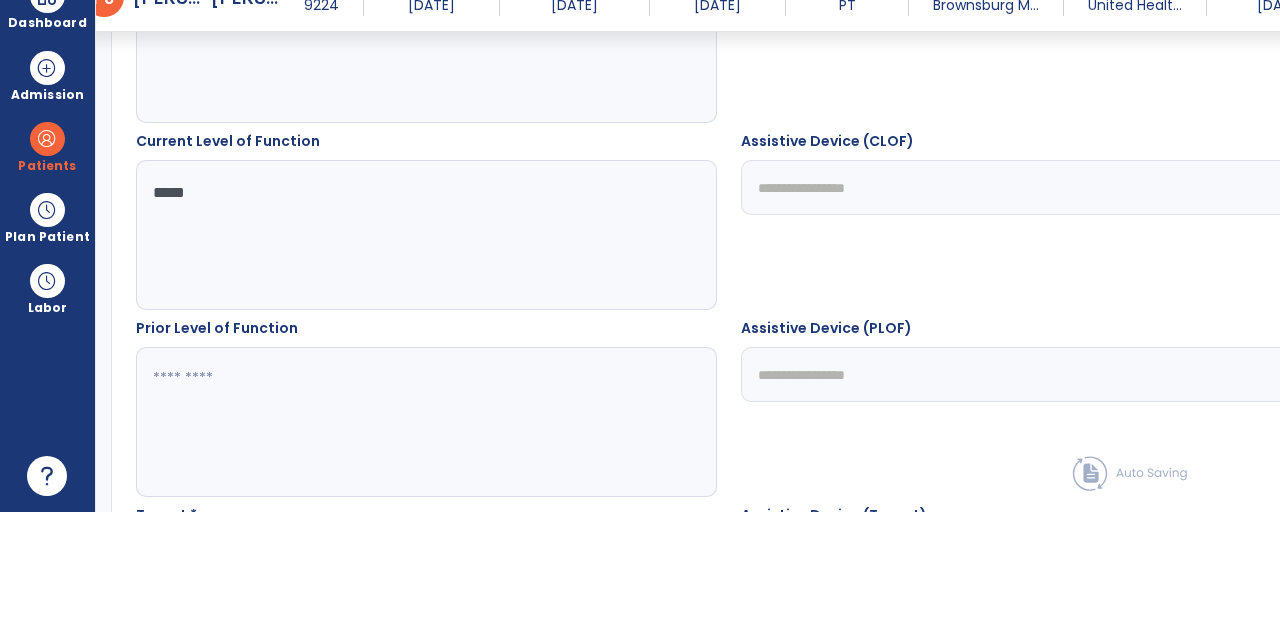 click on "*****" at bounding box center (356, 355) 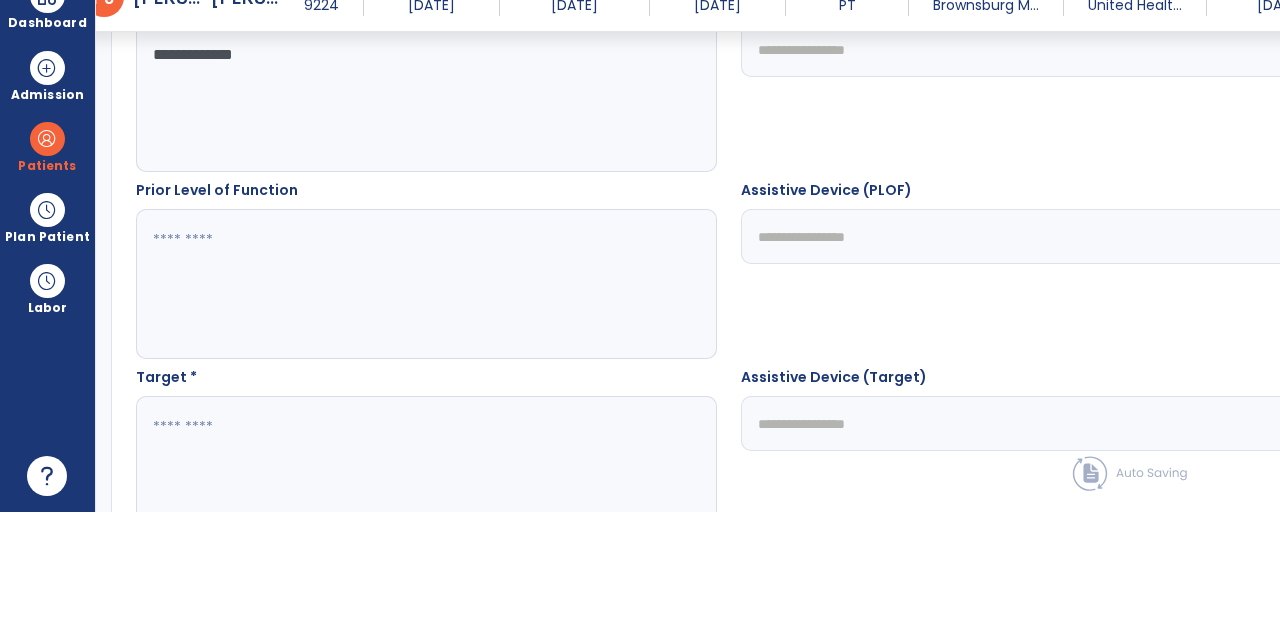 scroll, scrollTop: 798, scrollLeft: 0, axis: vertical 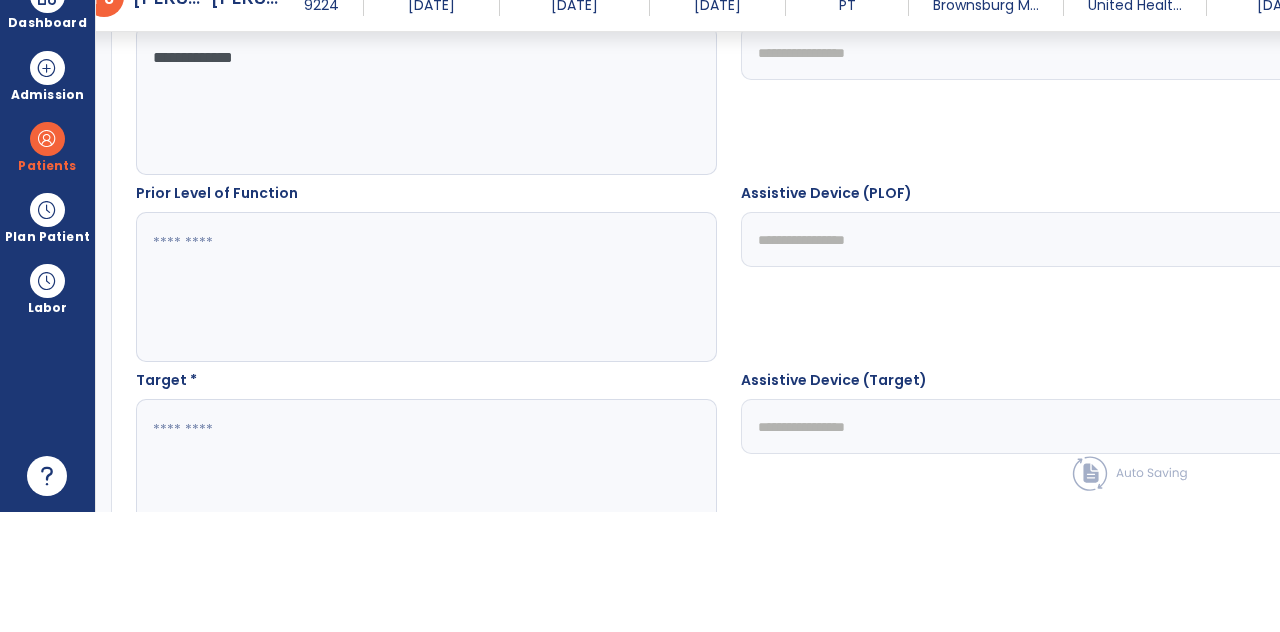 type on "**********" 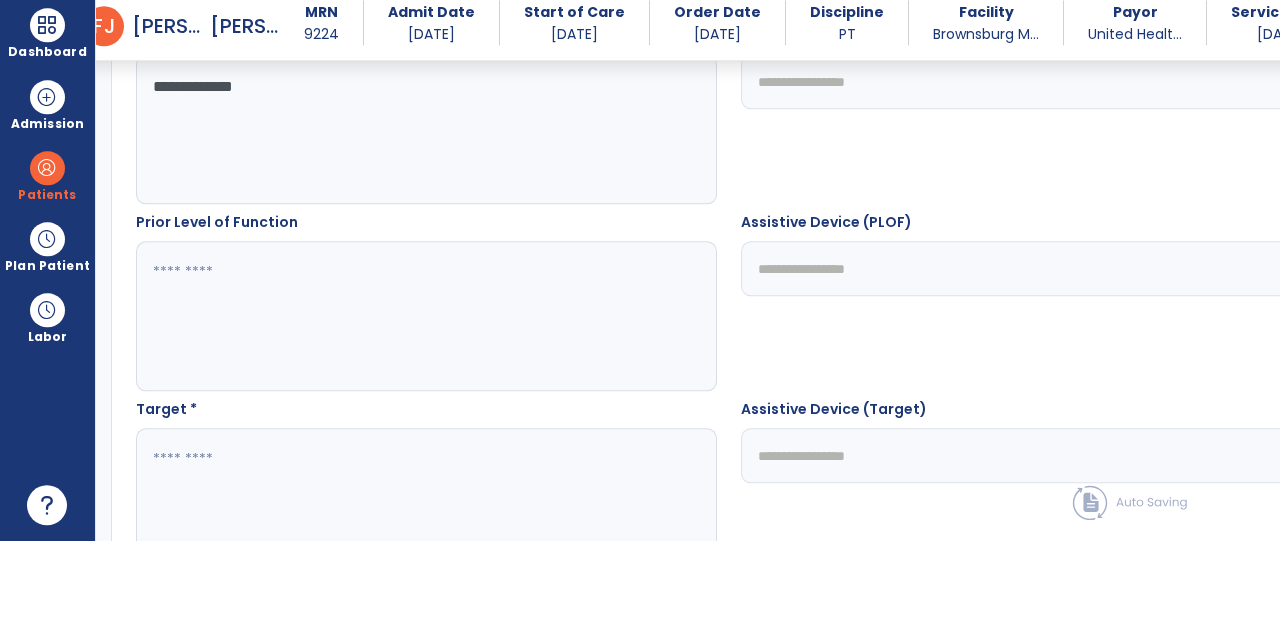 scroll, scrollTop: 74, scrollLeft: 0, axis: vertical 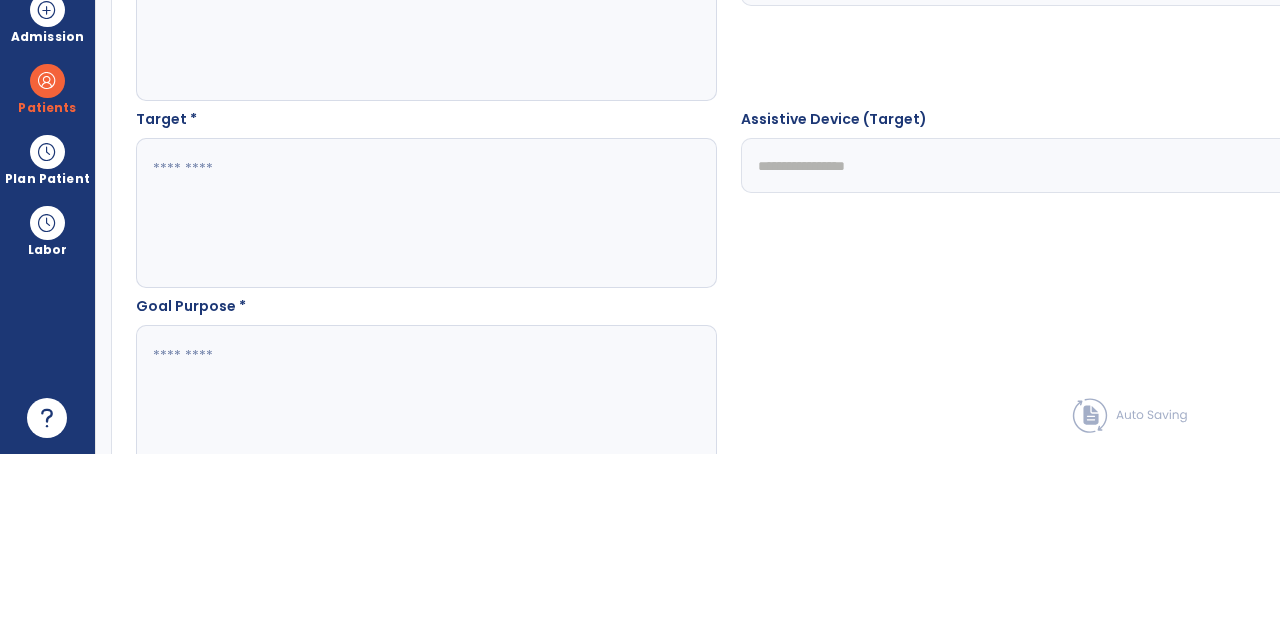 type on "*******" 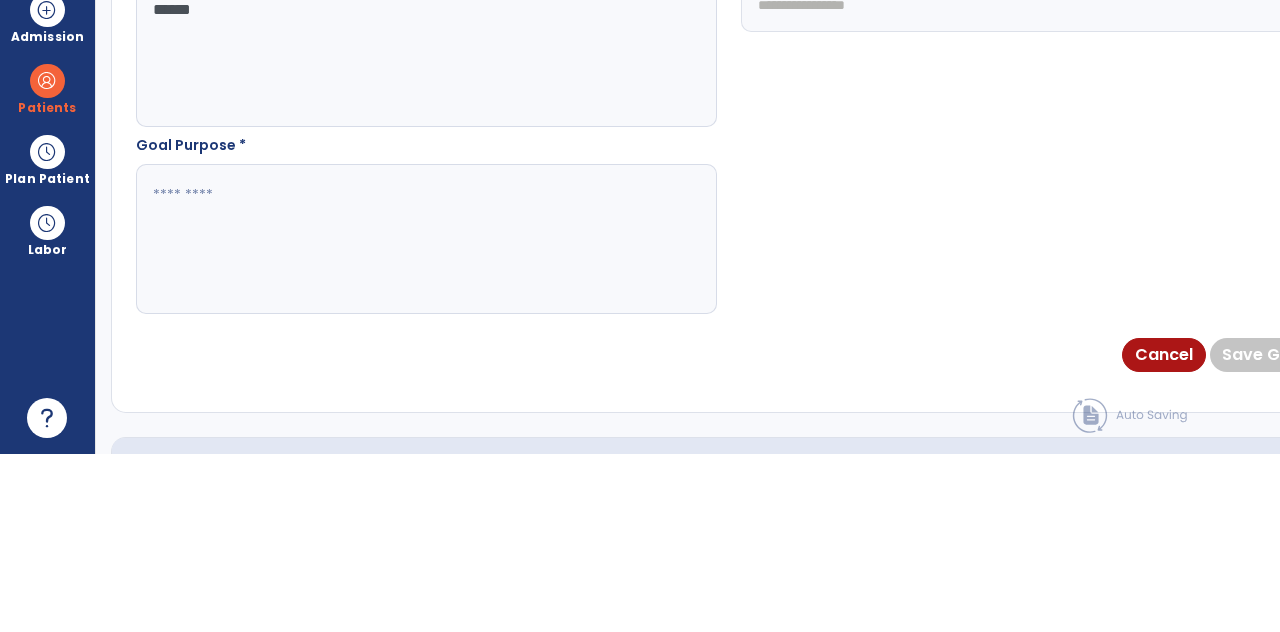 scroll, scrollTop: 1172, scrollLeft: 0, axis: vertical 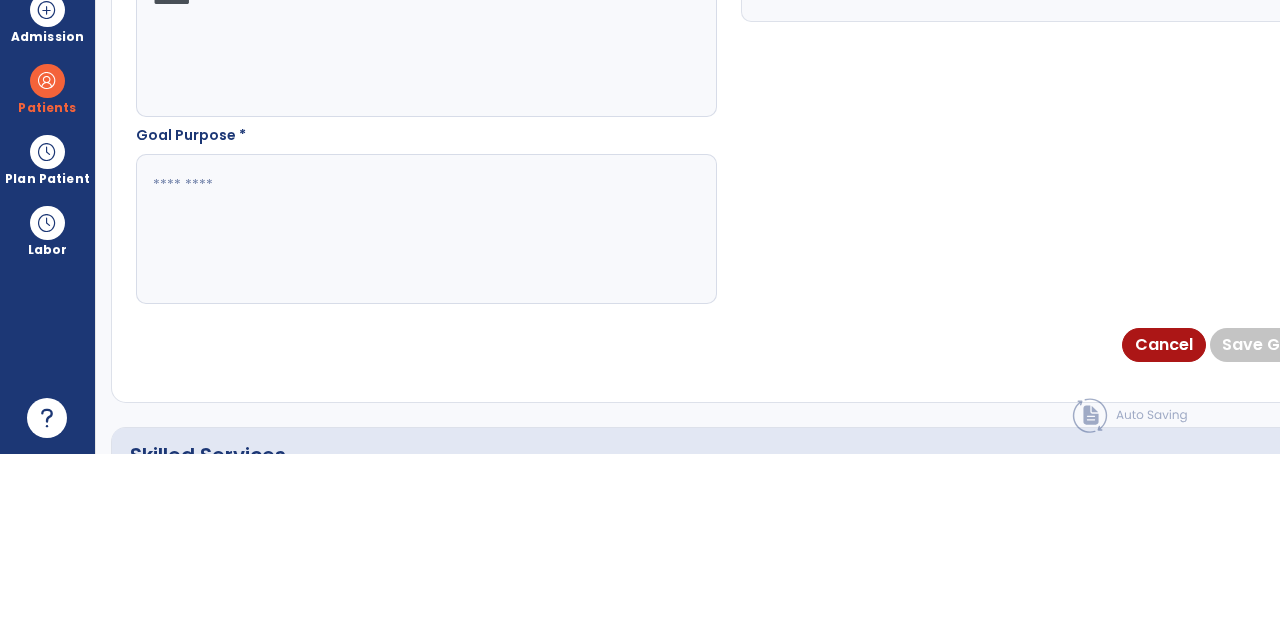 type on "******" 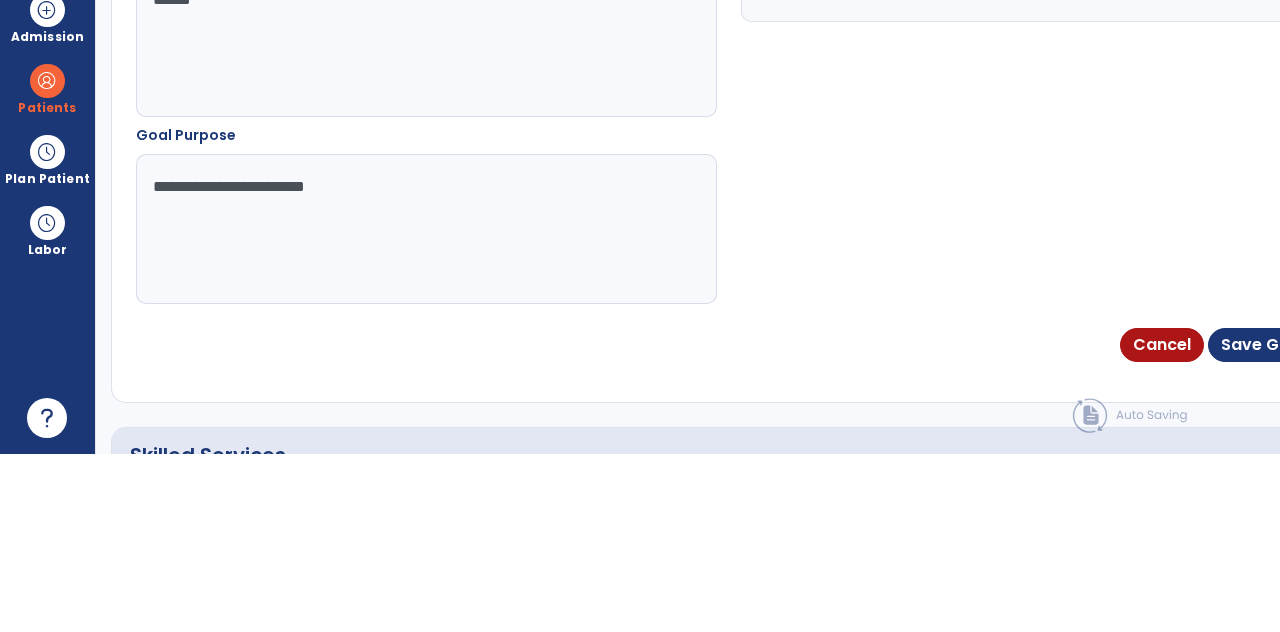type on "**********" 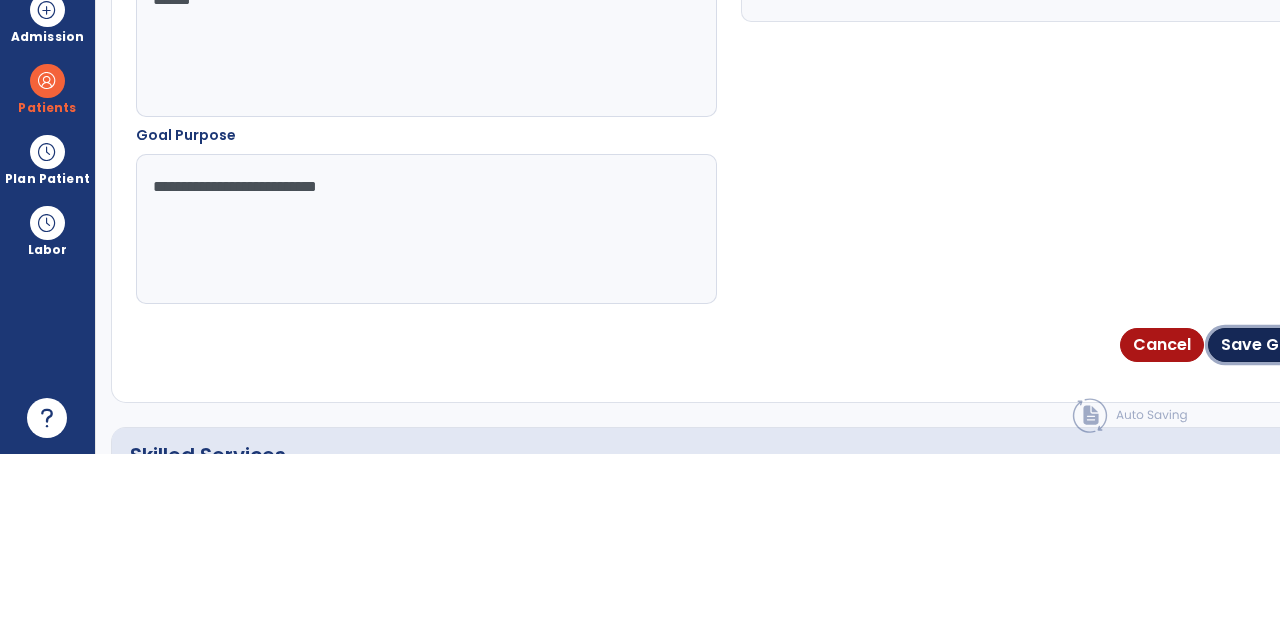 click on "Save Goal" at bounding box center [1263, 523] 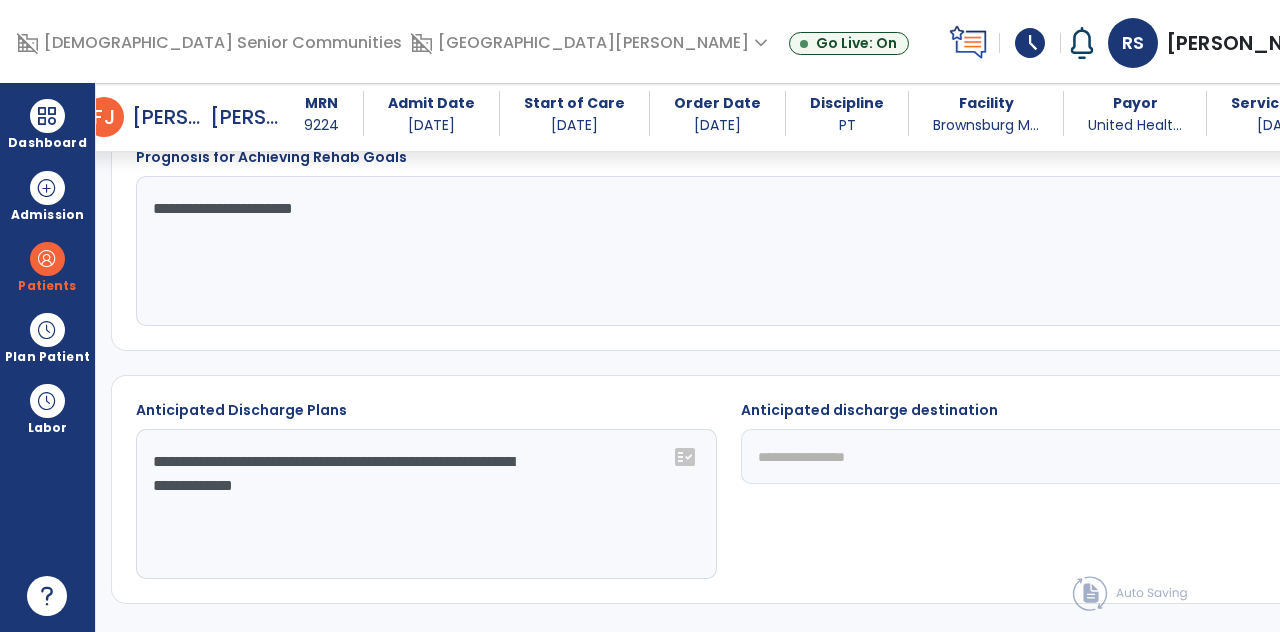 scroll, scrollTop: 2126, scrollLeft: 0, axis: vertical 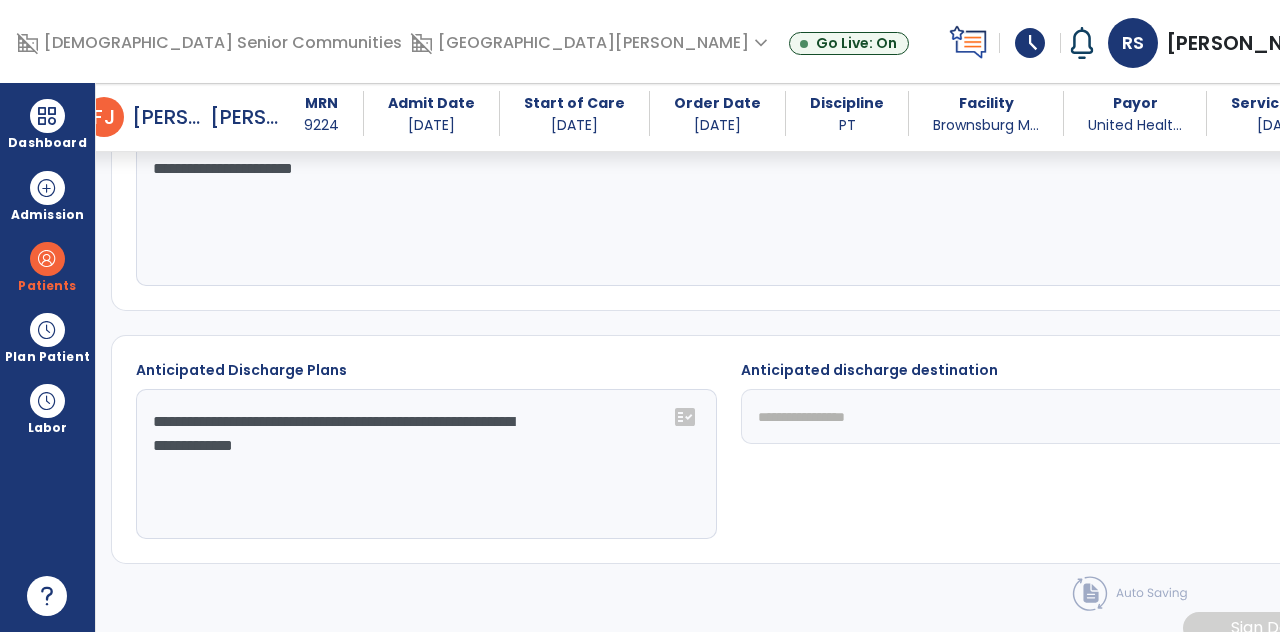 click on "**********" 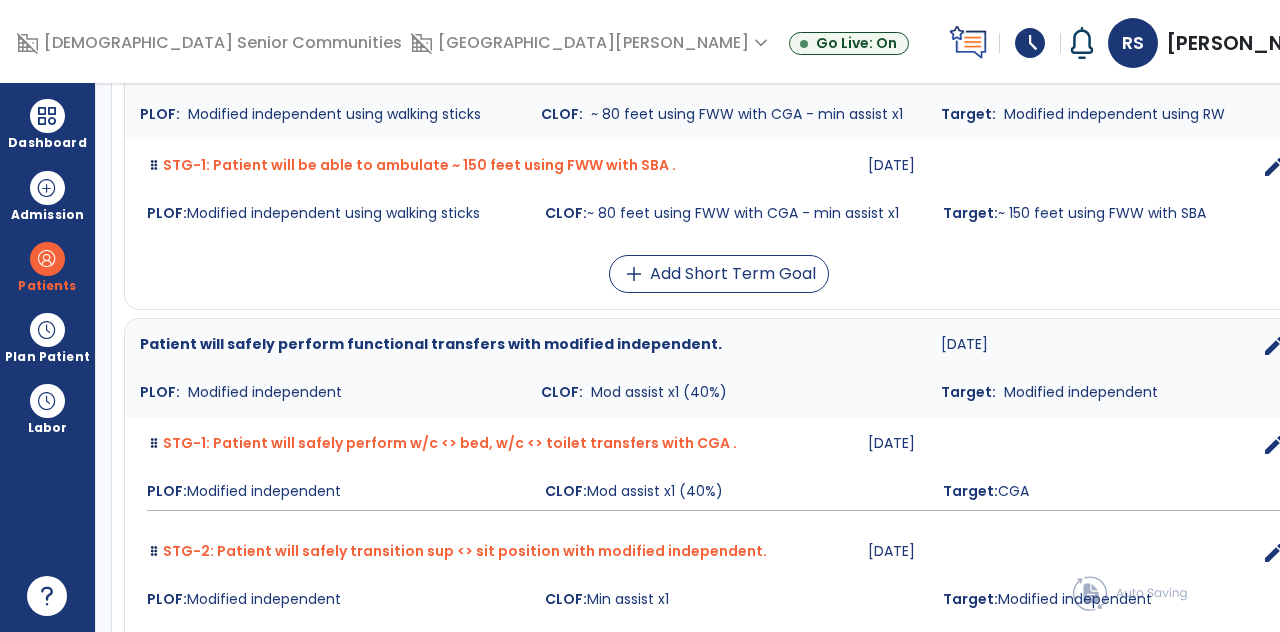 scroll, scrollTop: 0, scrollLeft: 0, axis: both 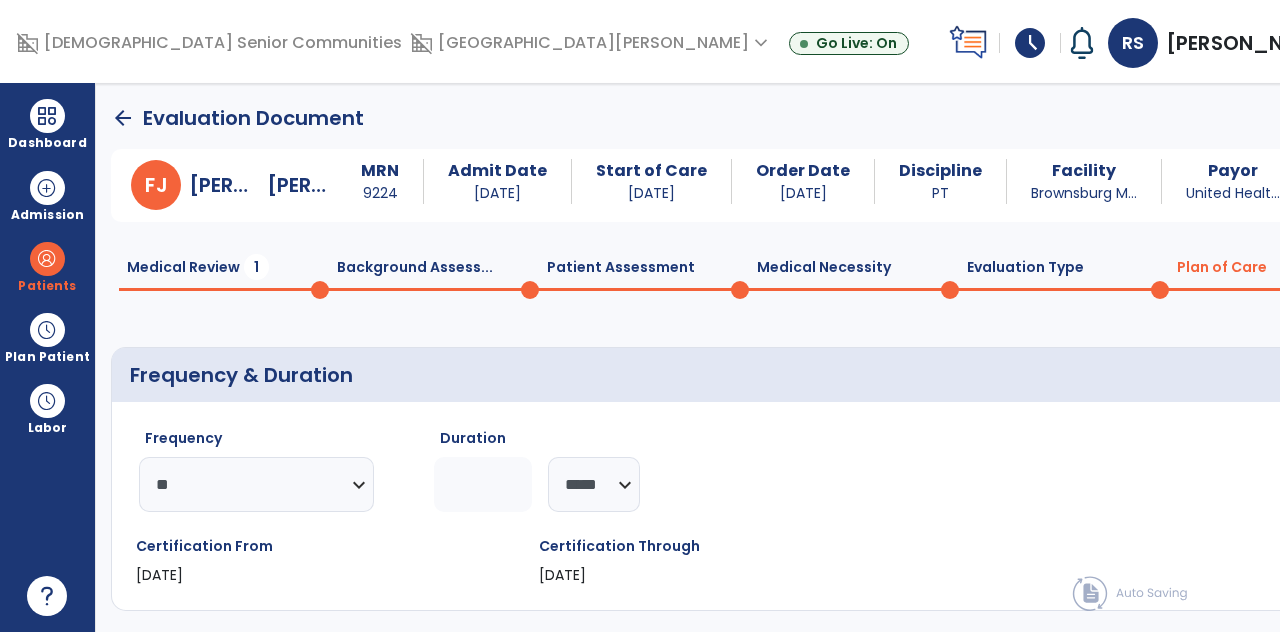 click at bounding box center (47, 116) 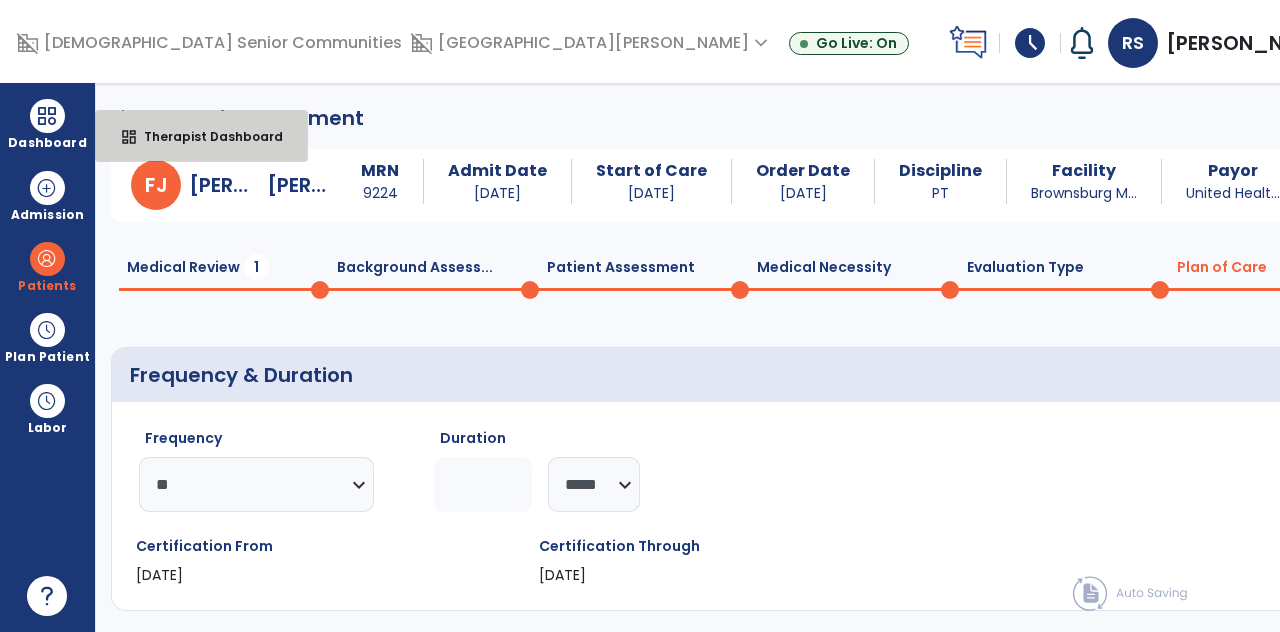 click on "Therapist Dashboard" at bounding box center [205, 136] 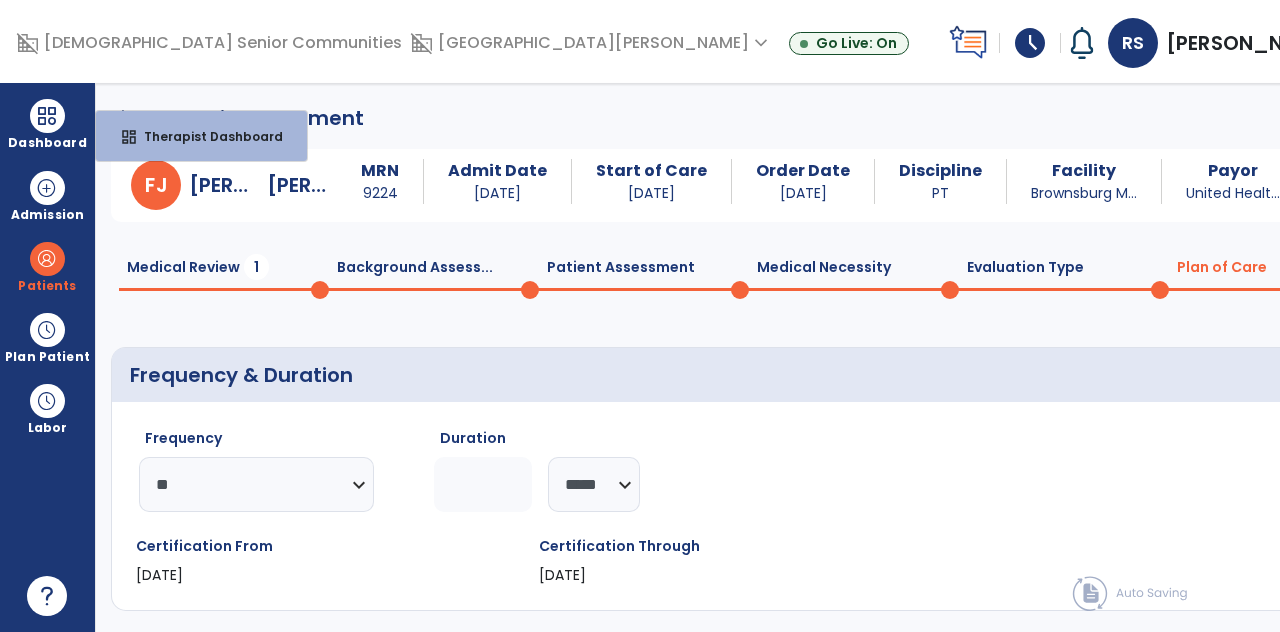 select on "****" 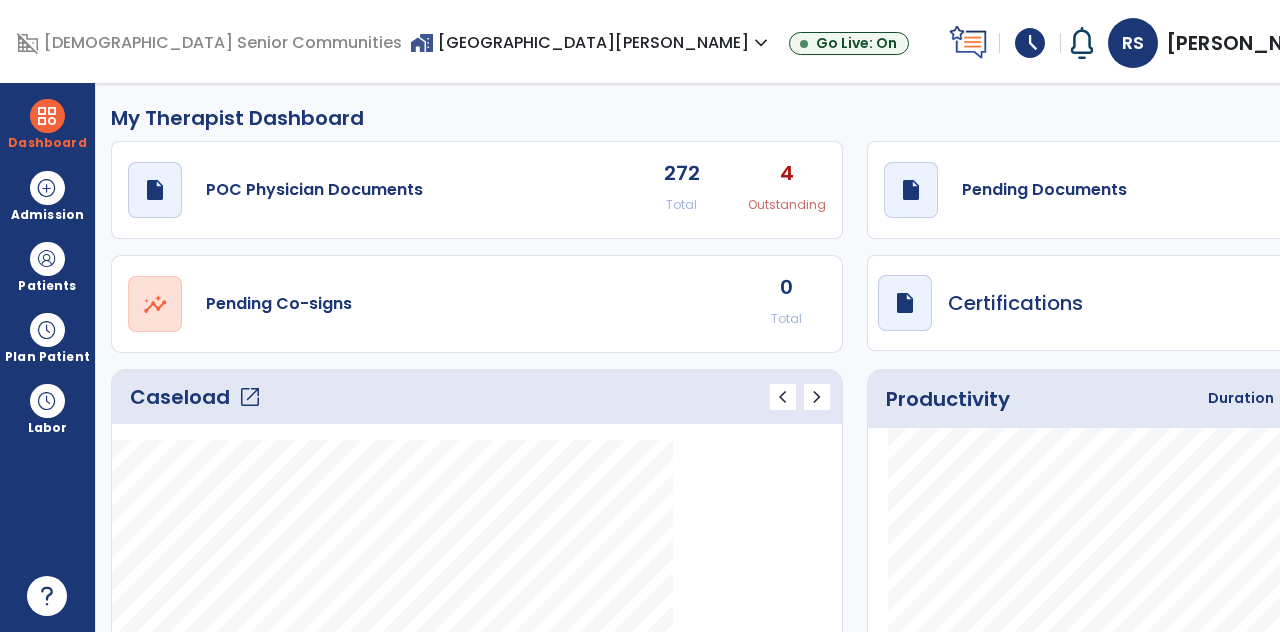click on "draft   open_in_new  Pending Documents 13 Total 0 Past Due" 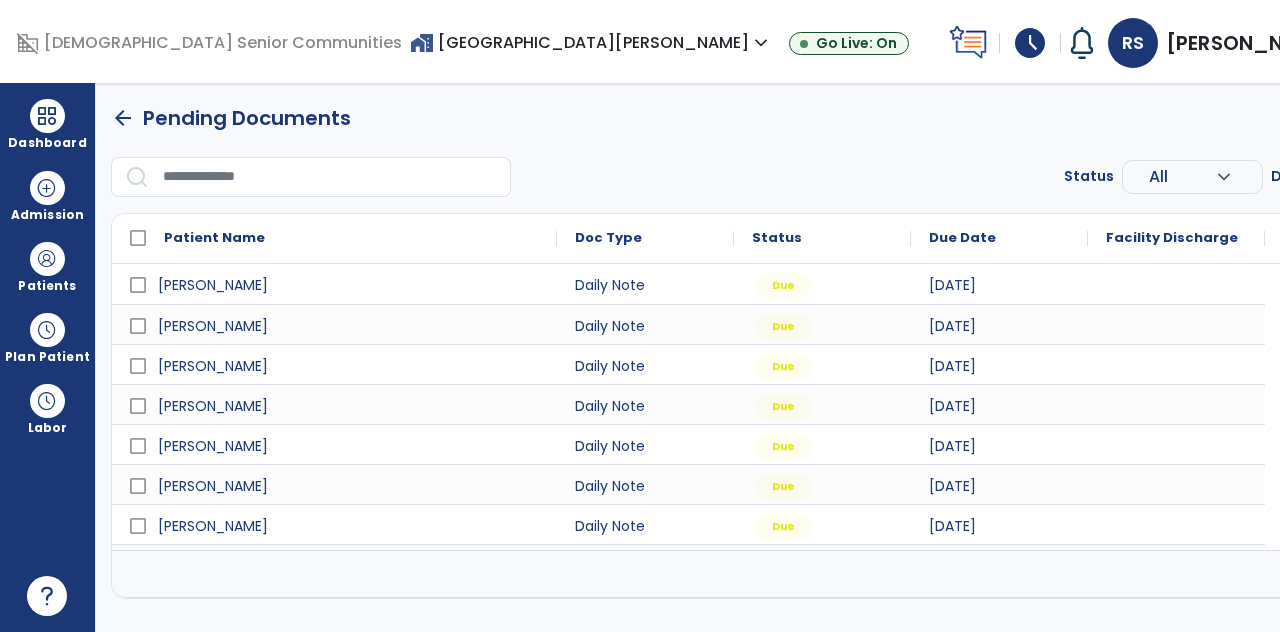 click at bounding box center (1176, 484) 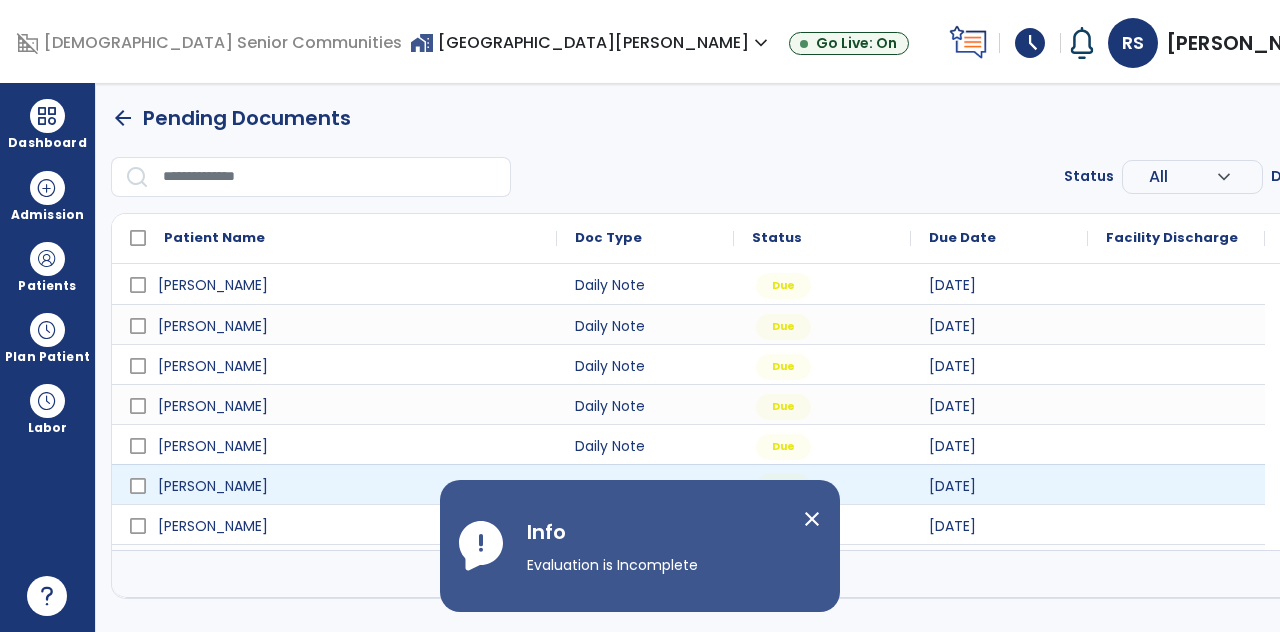click on "close" at bounding box center [812, 519] 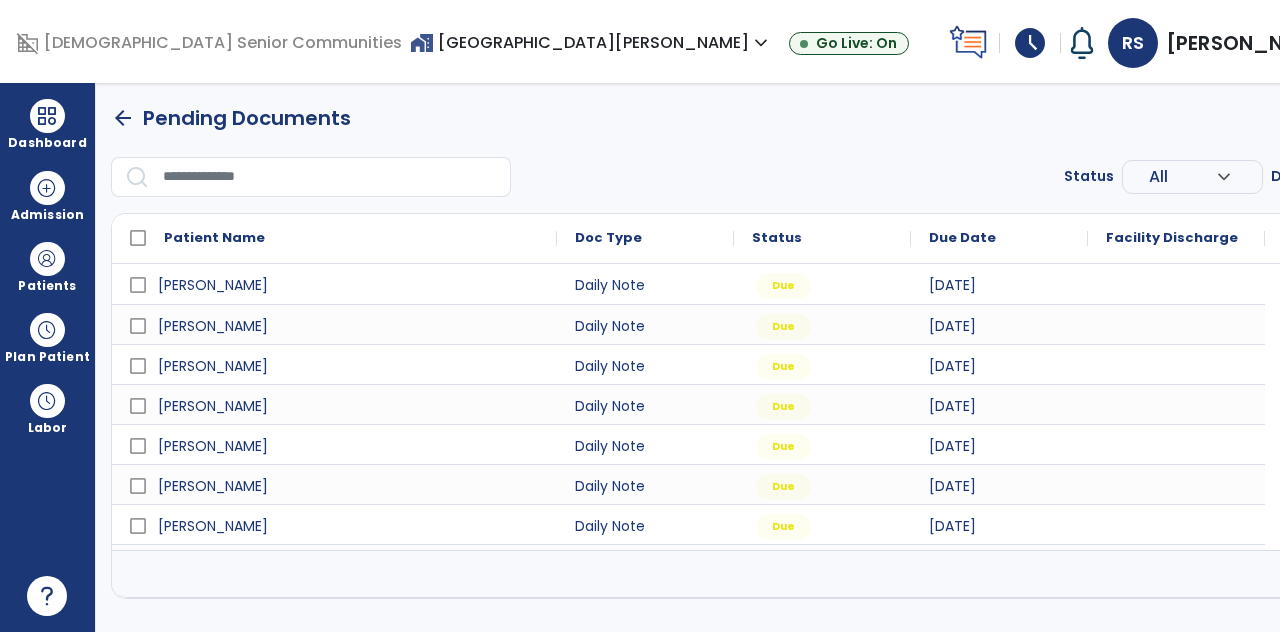 click on "Due" at bounding box center (782, 606) 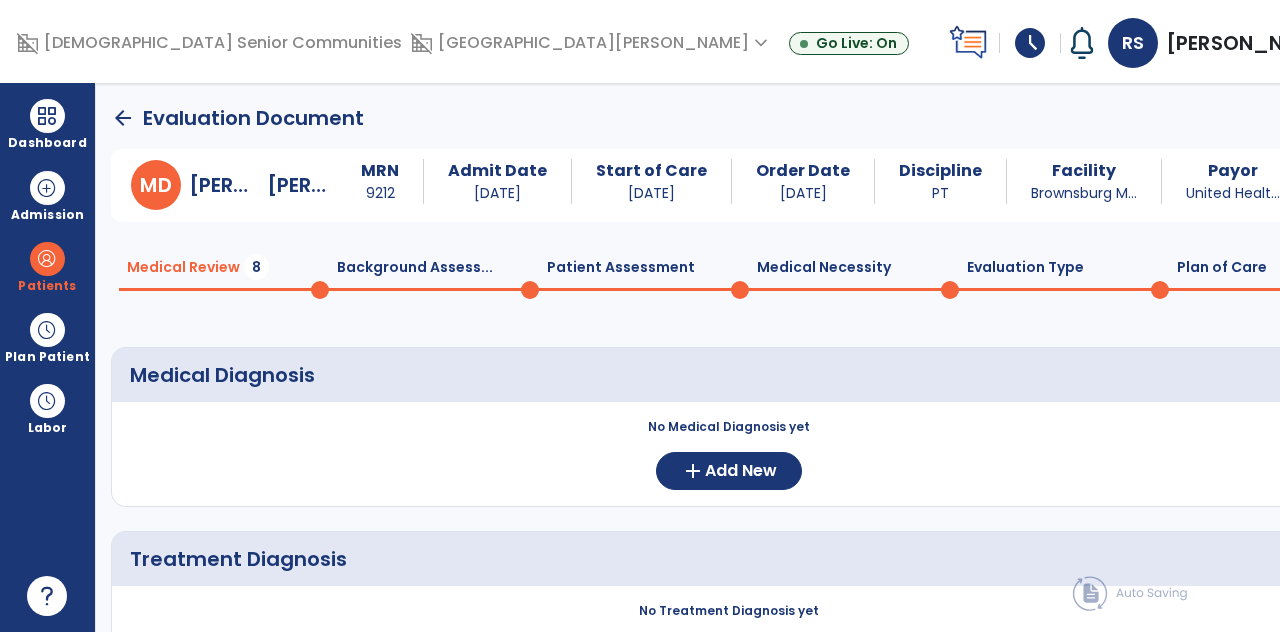 click on "Quick Links  Medical Diagnosis   *  Medical Diagnosis   *  Treatment Diagnosis   *  Treatment Diagnosis   *  Prior Hospitalization Dates   Prior Hospitalization Dates   Past Medical History   *  Past Medical History   *  Reason For Referral   *  Reason For Referral   *  Chief Complaint   *  Chief Complaint   *  Precautions   *  Precautions   *  Contraindications   *  Contraindications   *  Medications   *  Medications   *" 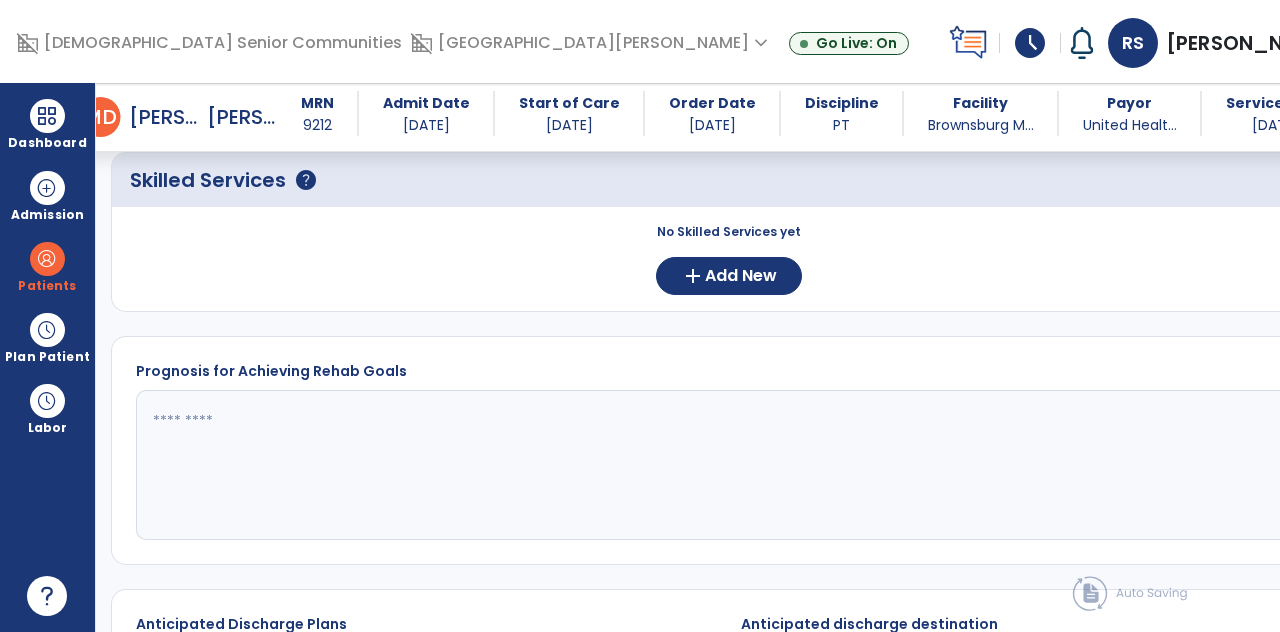 scroll, scrollTop: 0, scrollLeft: 0, axis: both 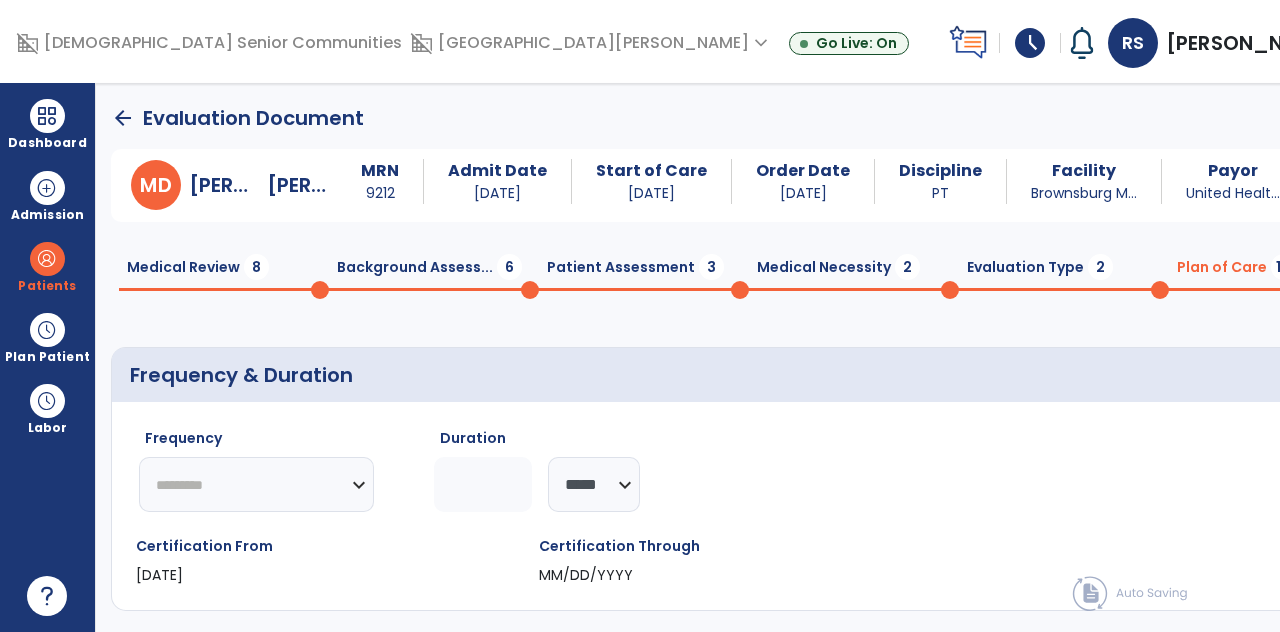 click on "MRN 9212 Admit Date 06/30/2025 Start of Care 07/10/2025 Order Date 07/10/2025 Discipline PT Facility Brownsburg M... Payor United Healt... Service Date 07/10/2025" at bounding box center [922, 185] 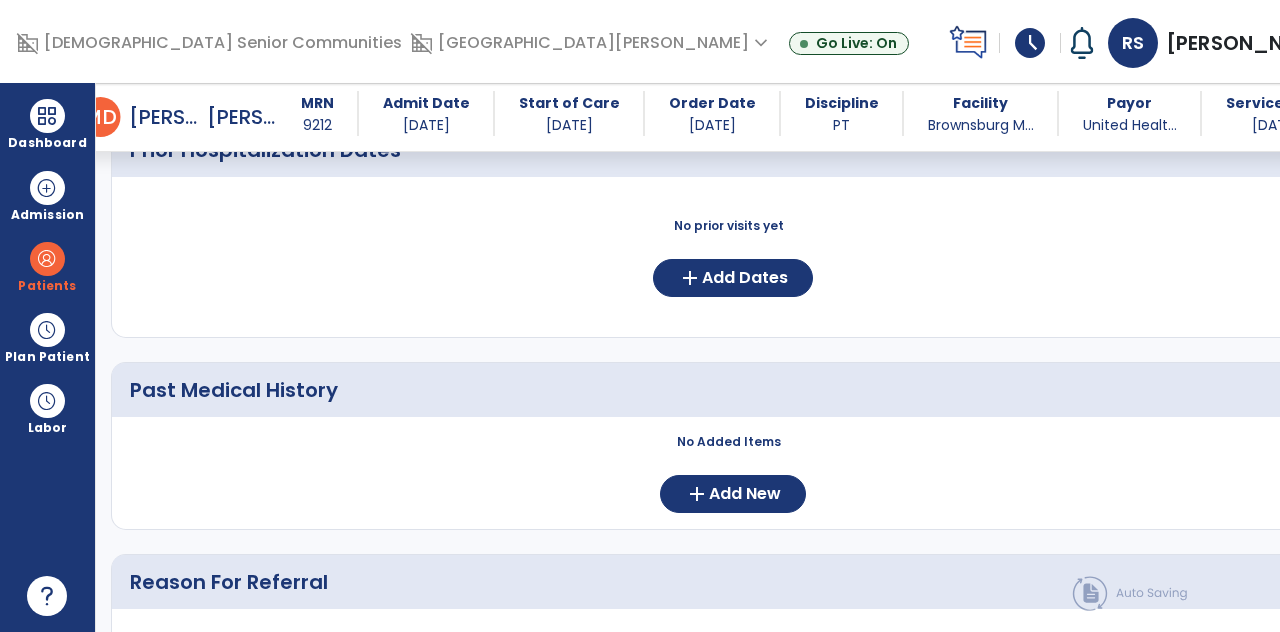 scroll, scrollTop: 579, scrollLeft: 0, axis: vertical 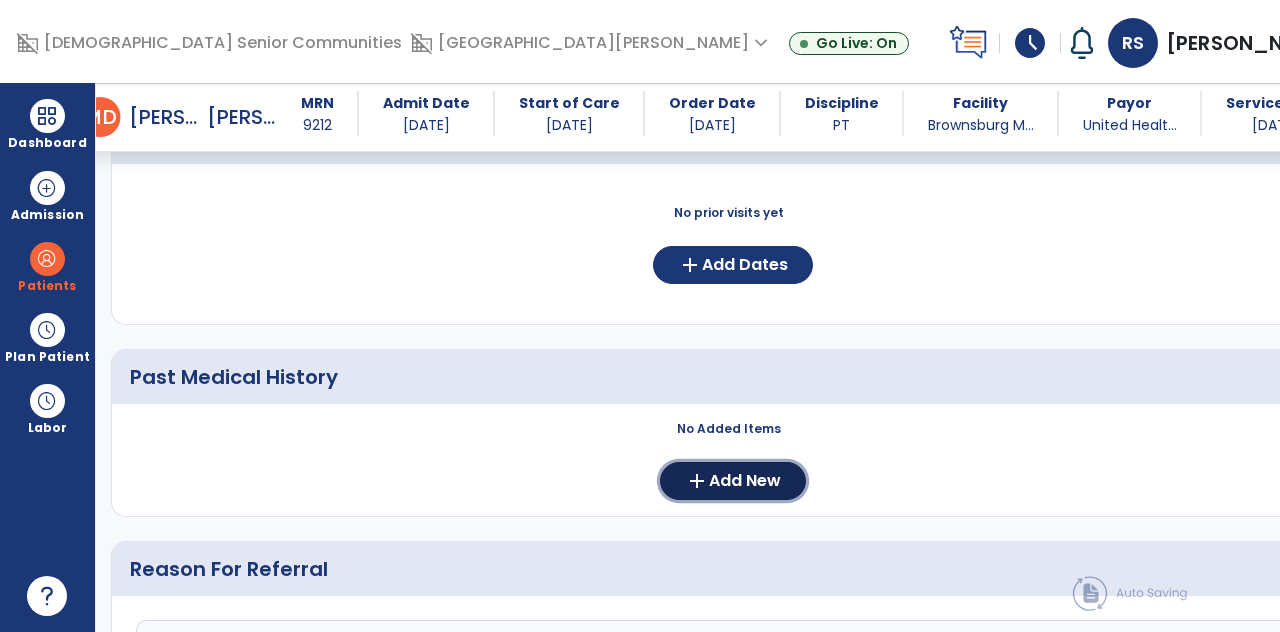 click on "Add New" 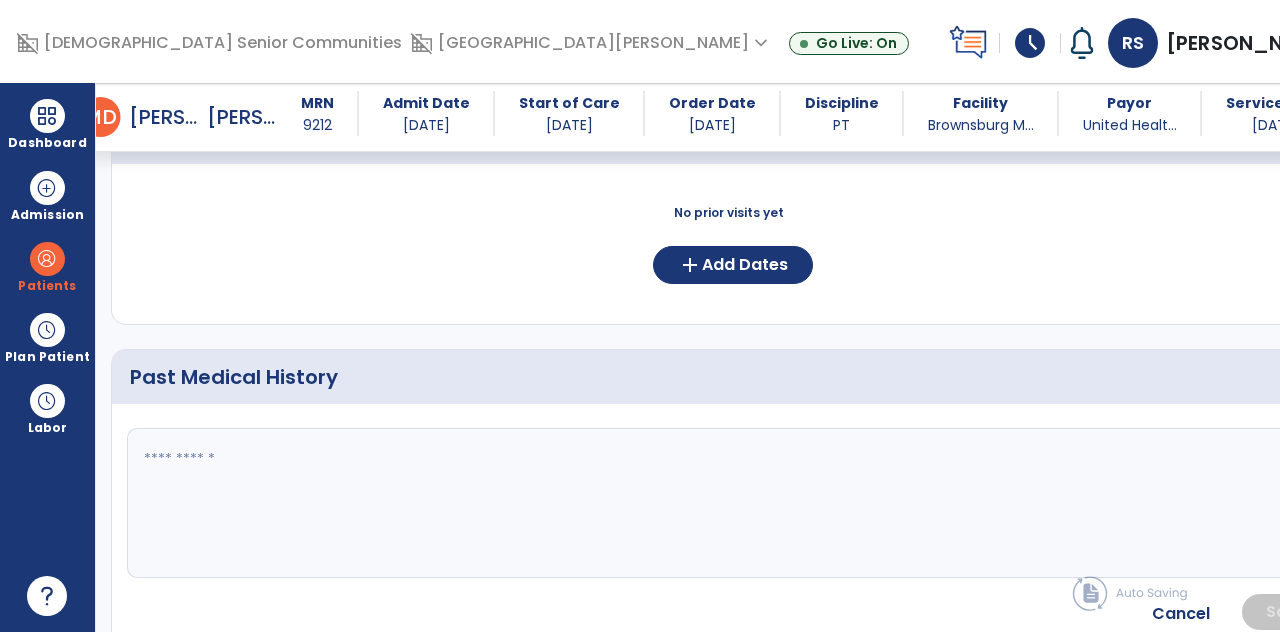 click on "fact_check" 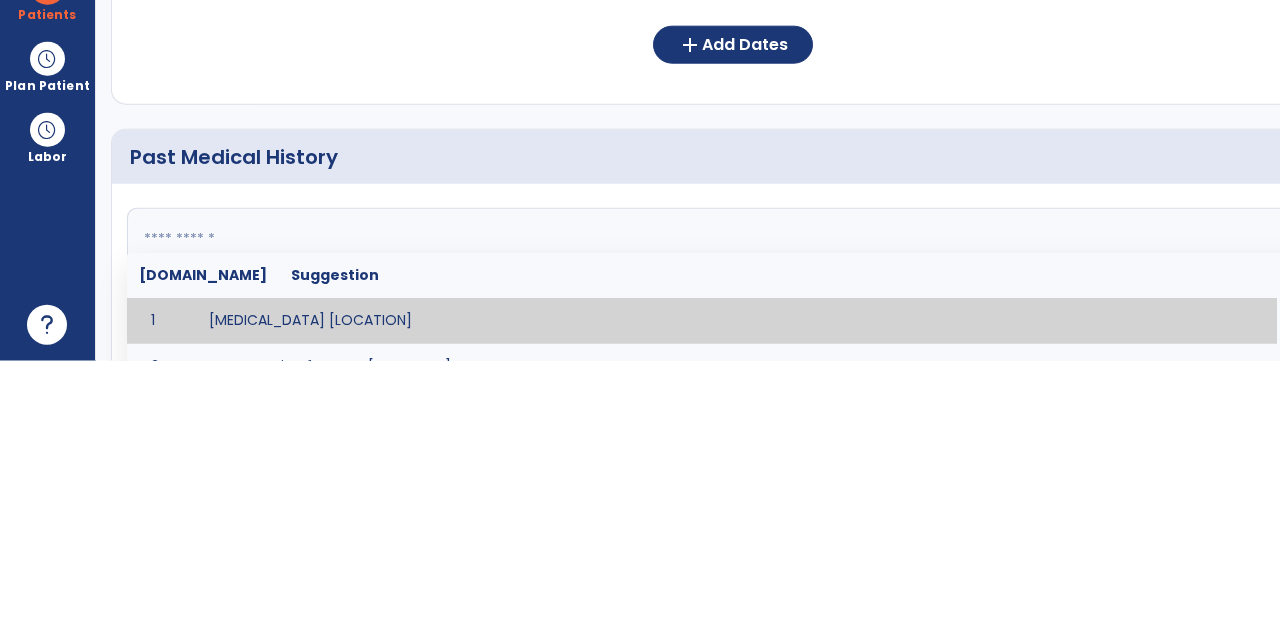 scroll, scrollTop: 528, scrollLeft: 0, axis: vertical 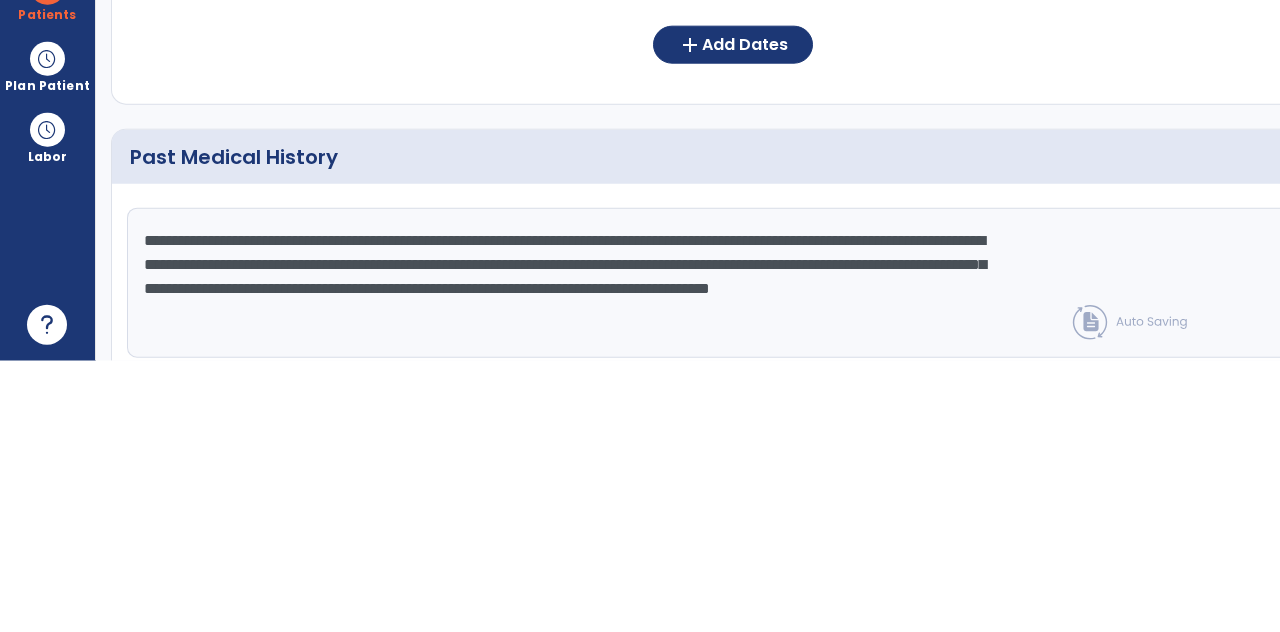 click on "**********" 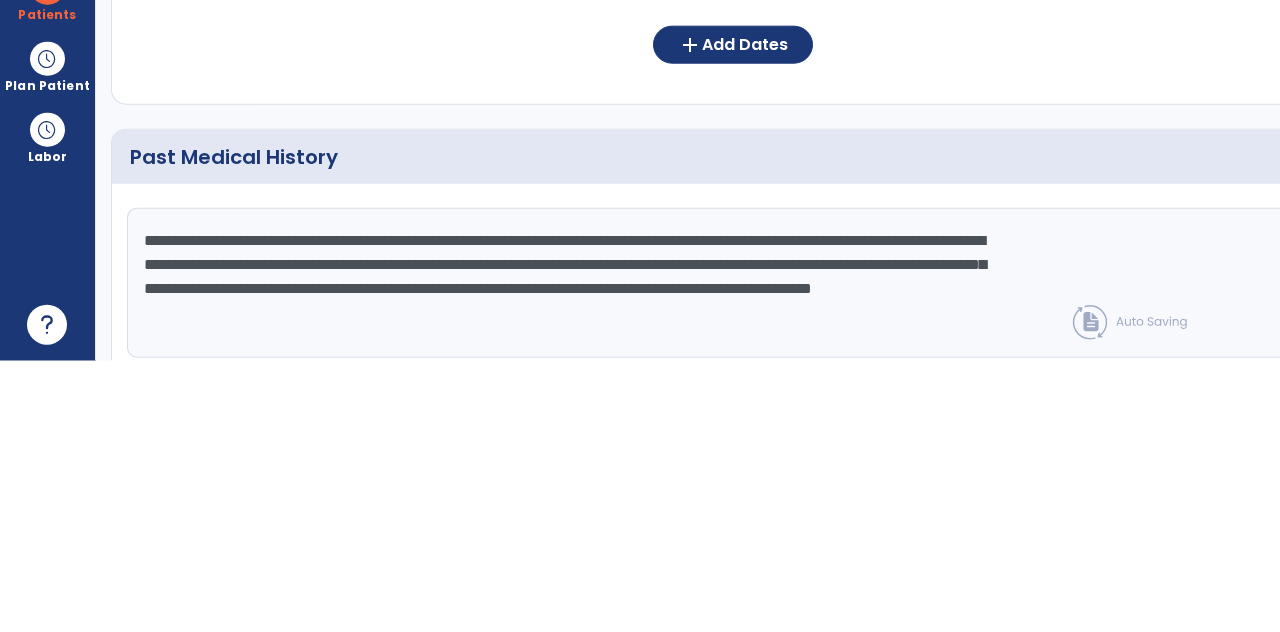 click on "**********" 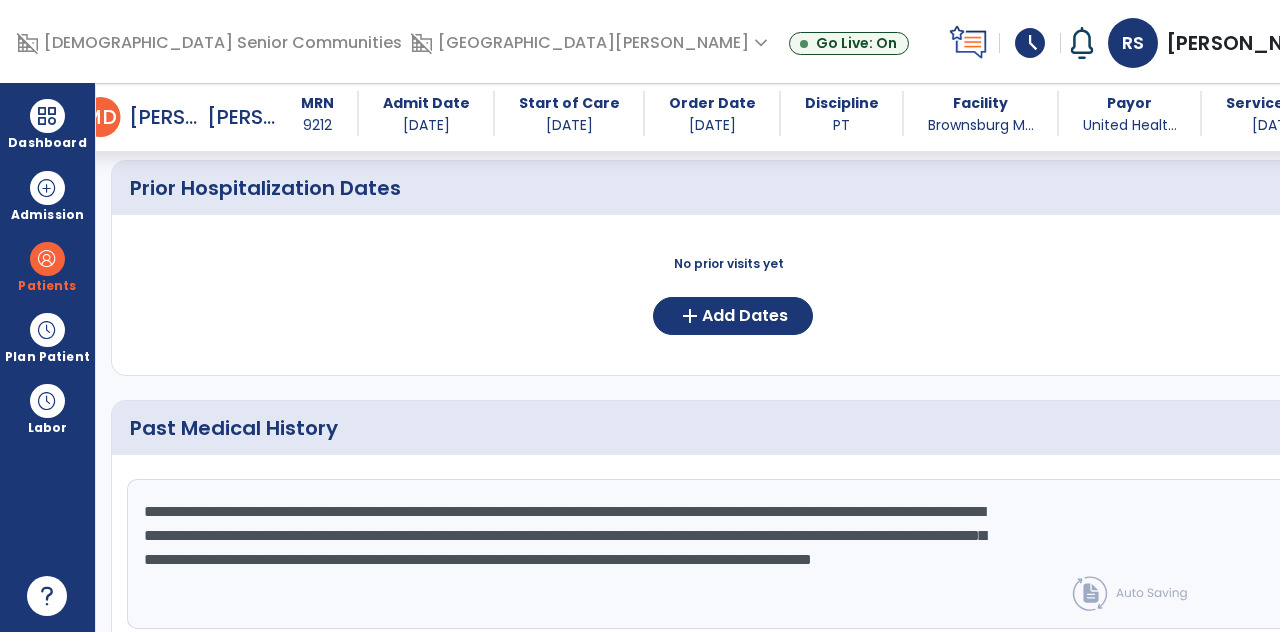 click on "Save" 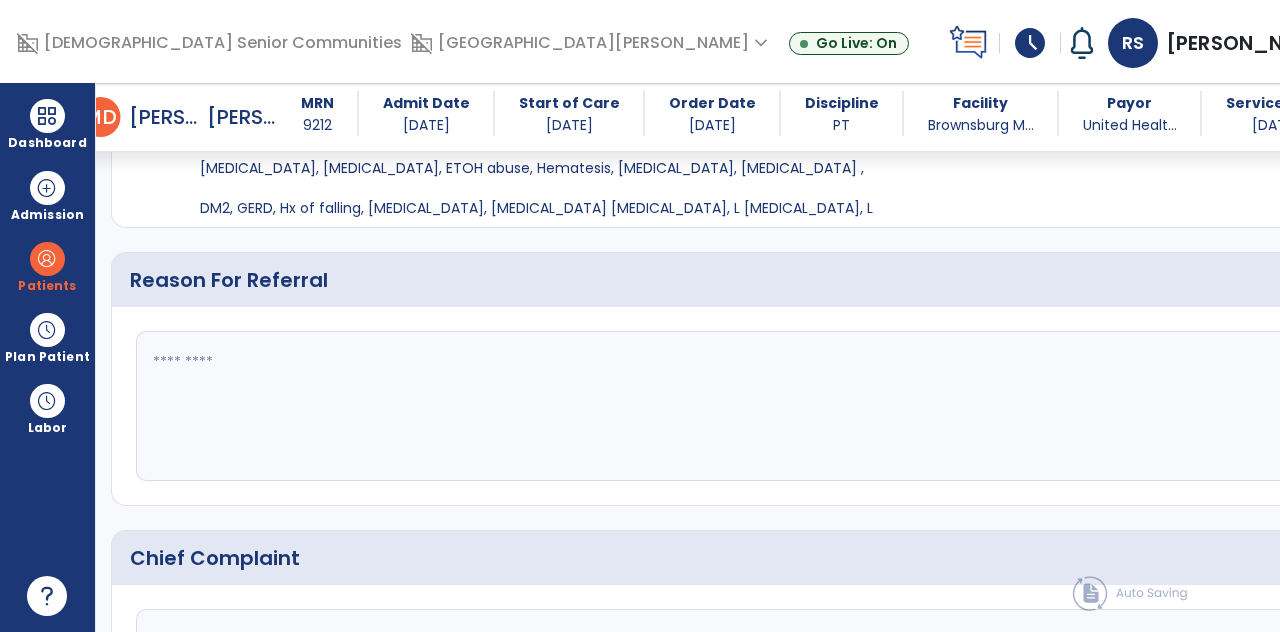 scroll, scrollTop: 1014, scrollLeft: 0, axis: vertical 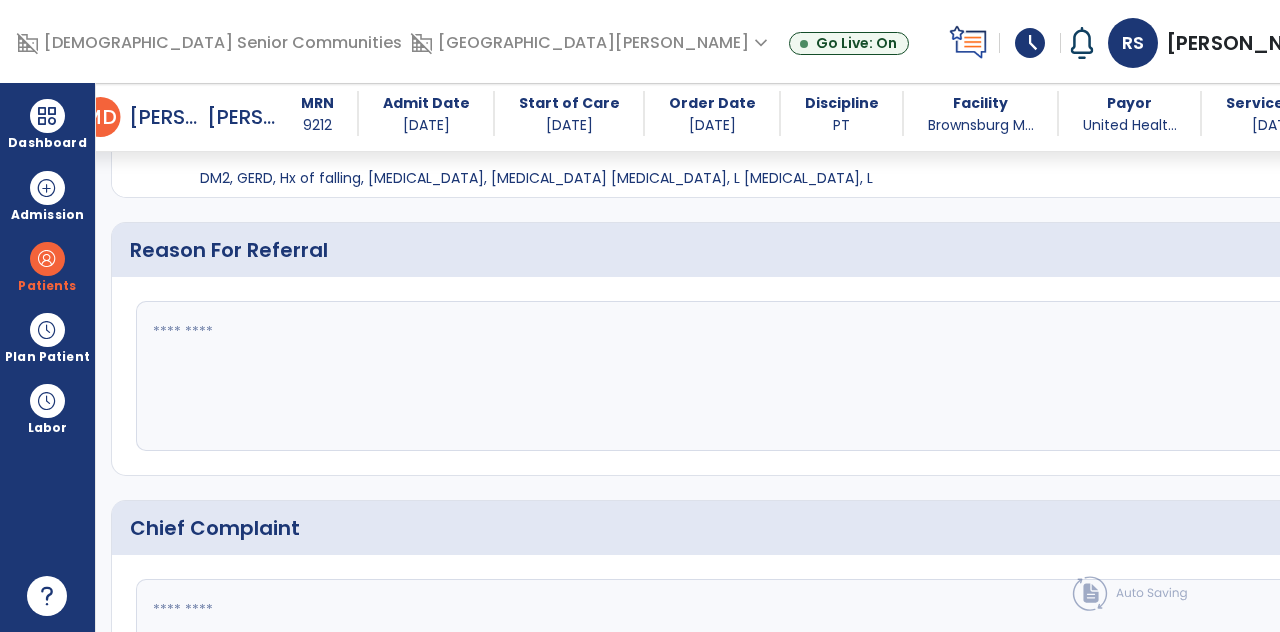 click 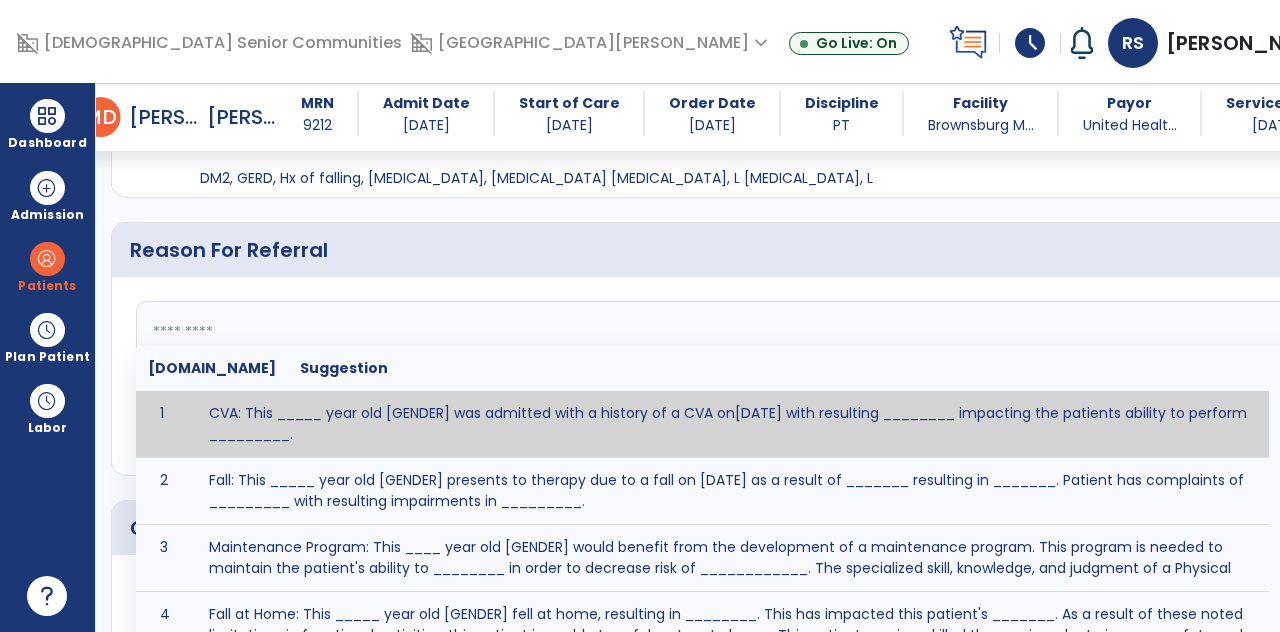 scroll, scrollTop: 74, scrollLeft: 0, axis: vertical 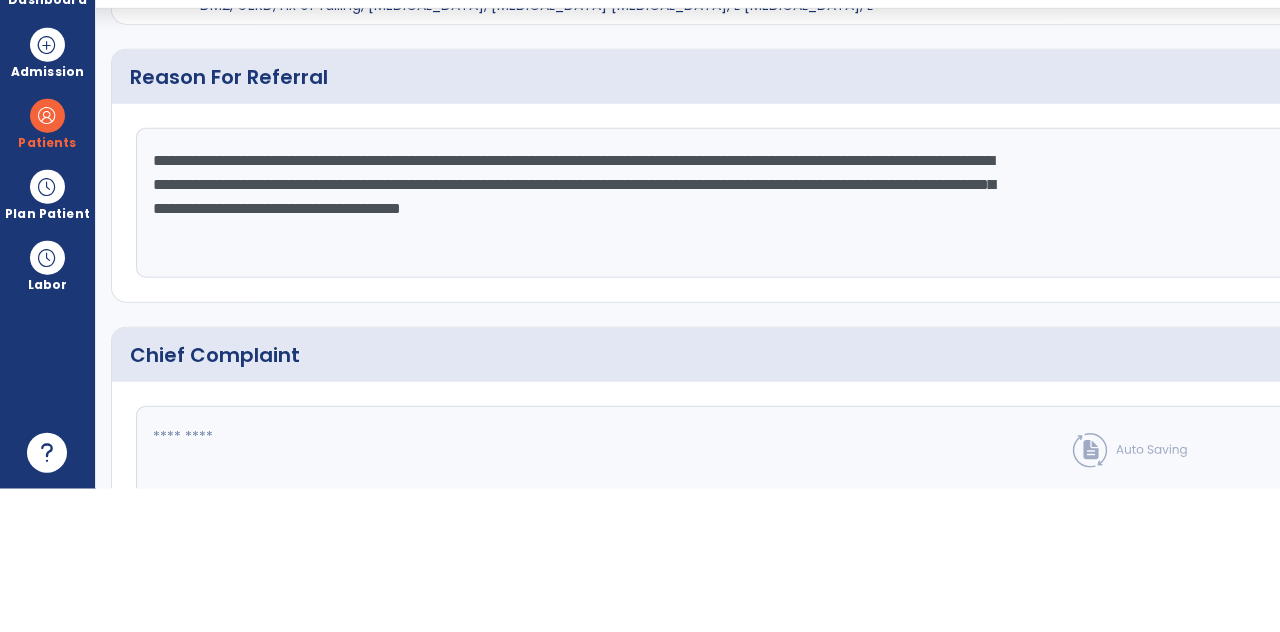 type on "**********" 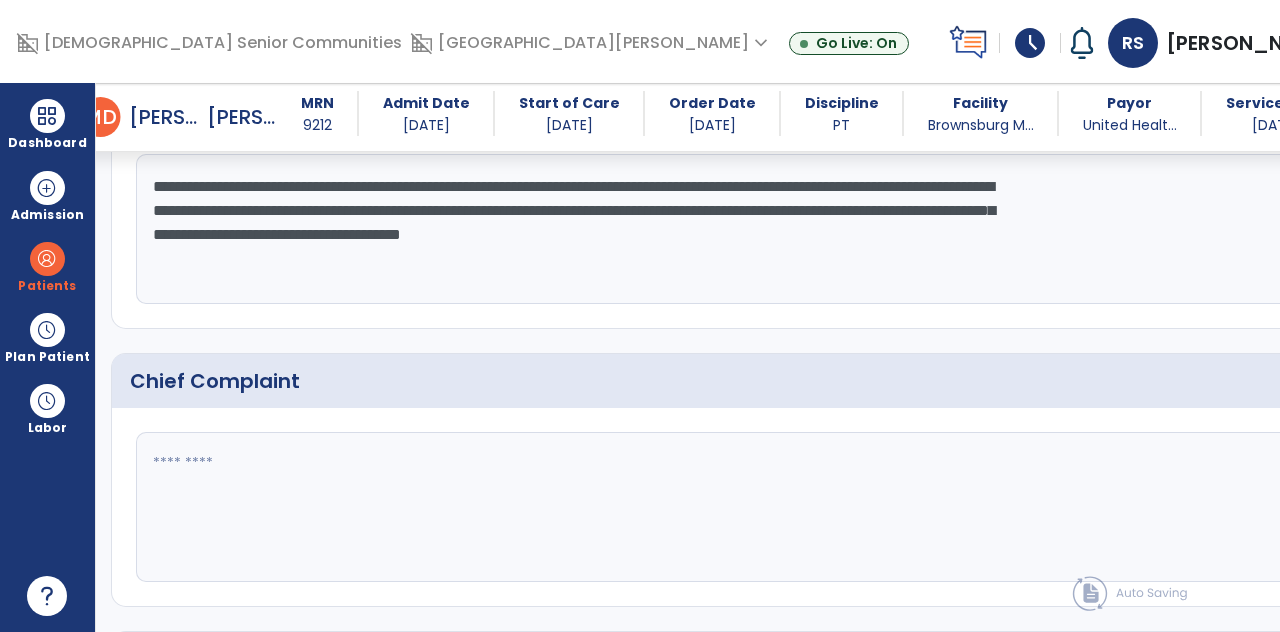 scroll, scrollTop: 1182, scrollLeft: 0, axis: vertical 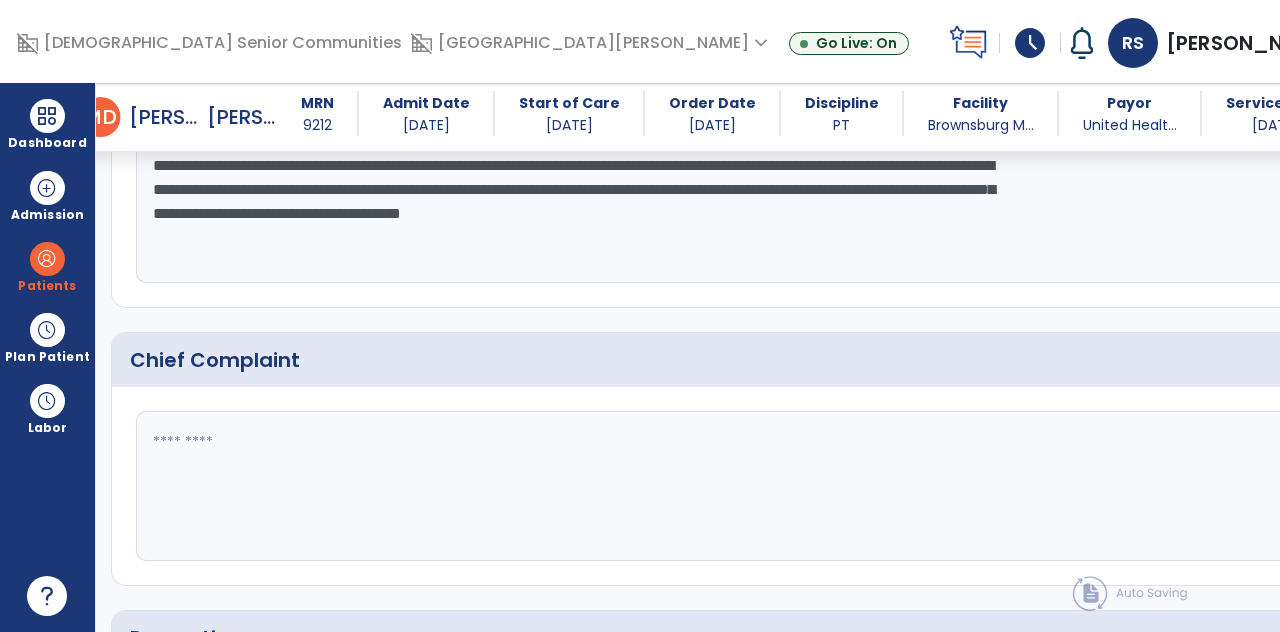 click 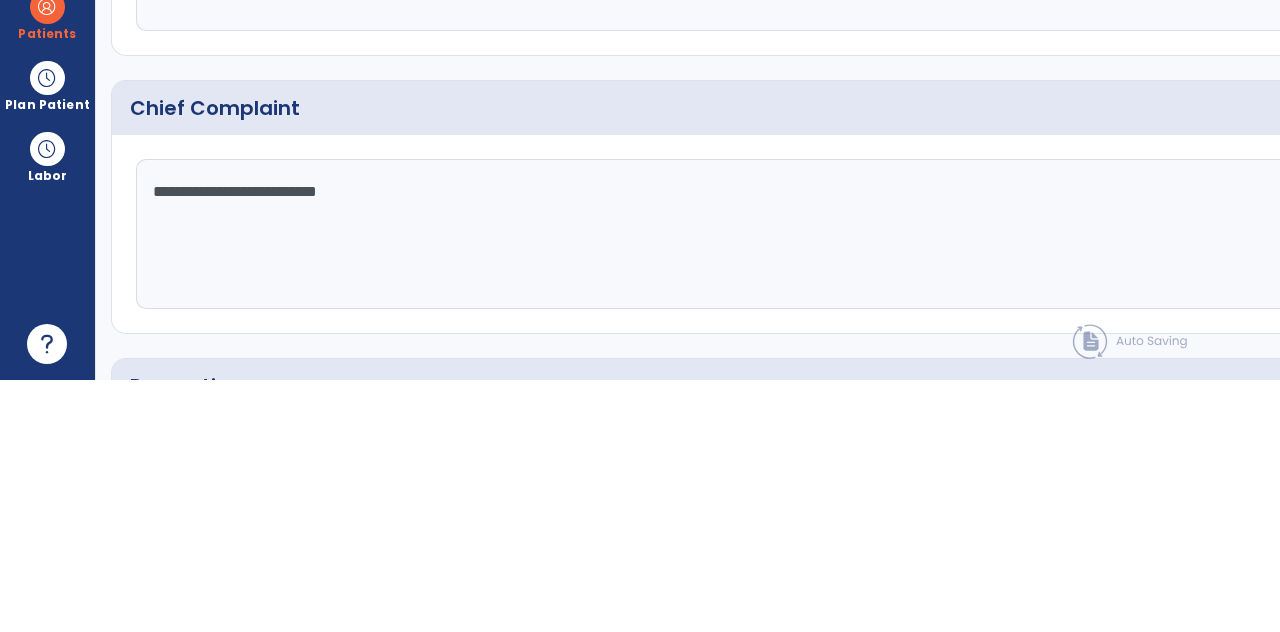 type on "**********" 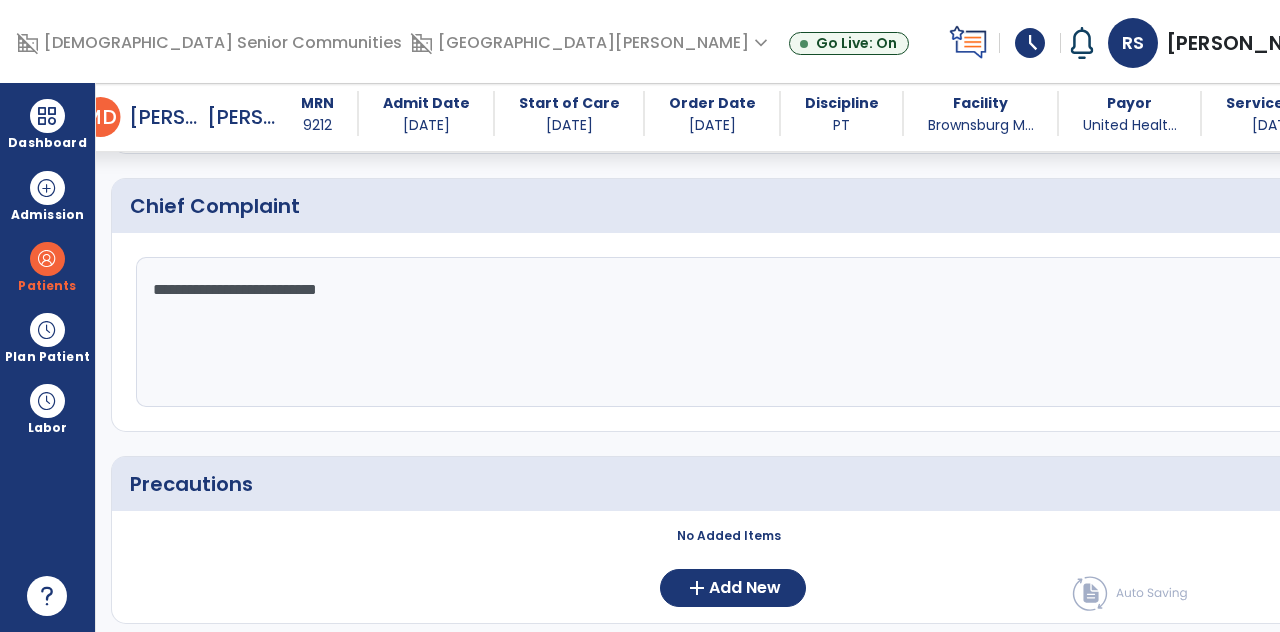 scroll, scrollTop: 1336, scrollLeft: 0, axis: vertical 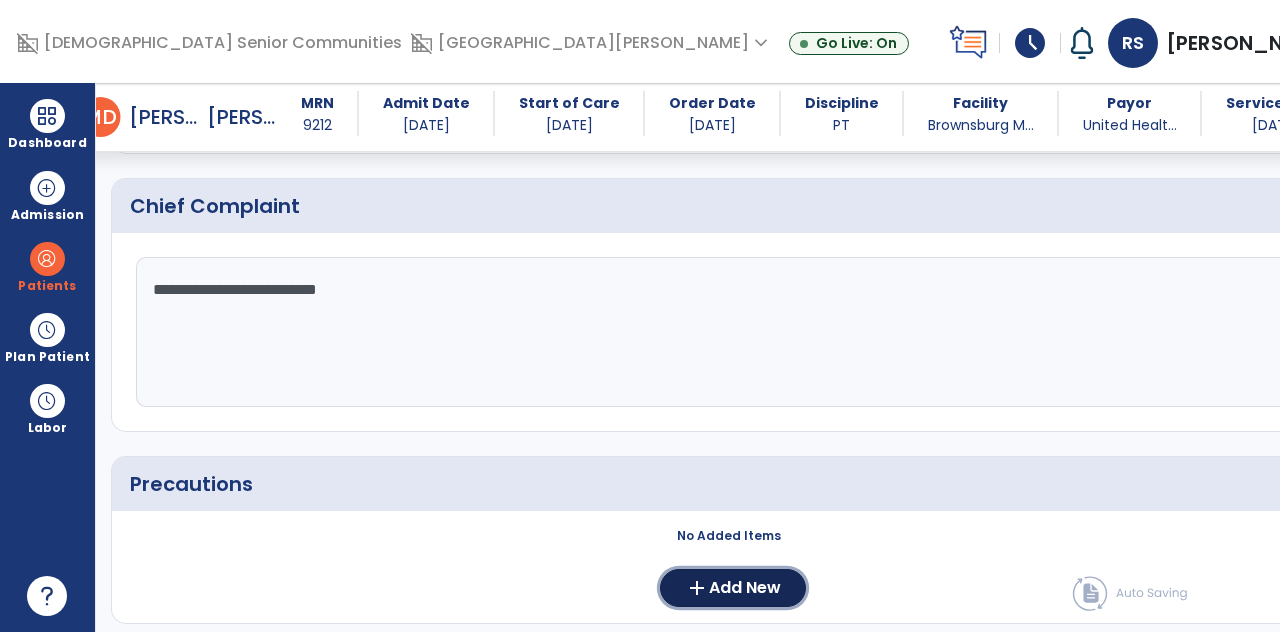 click on "Add New" 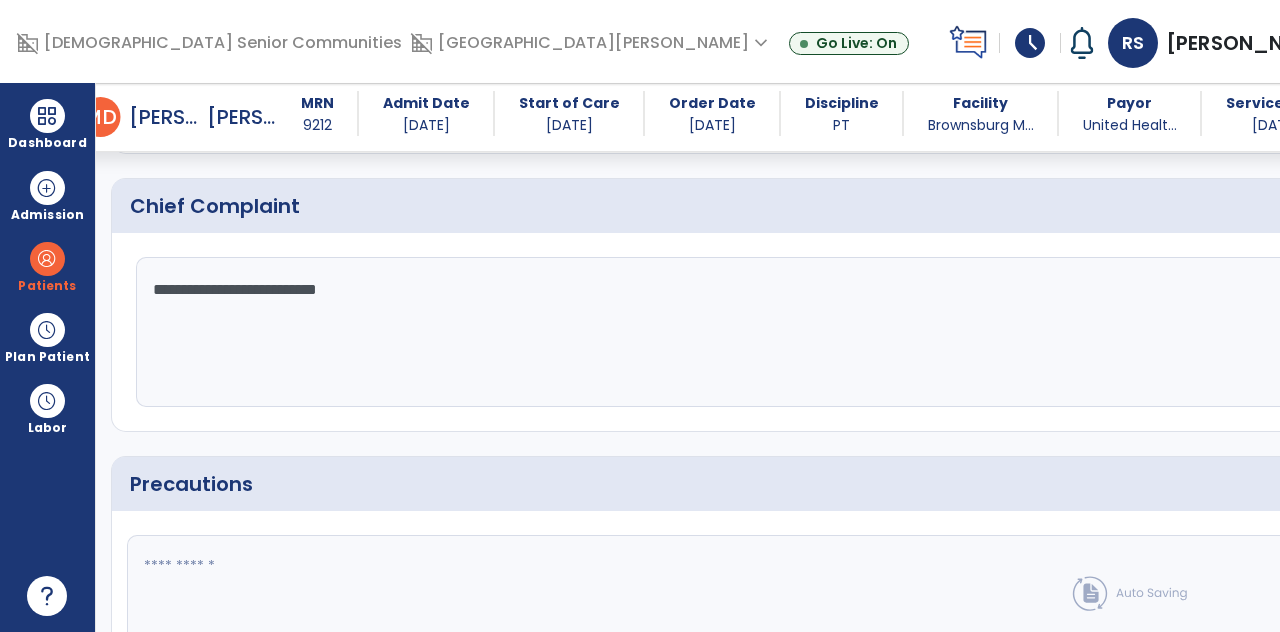 click 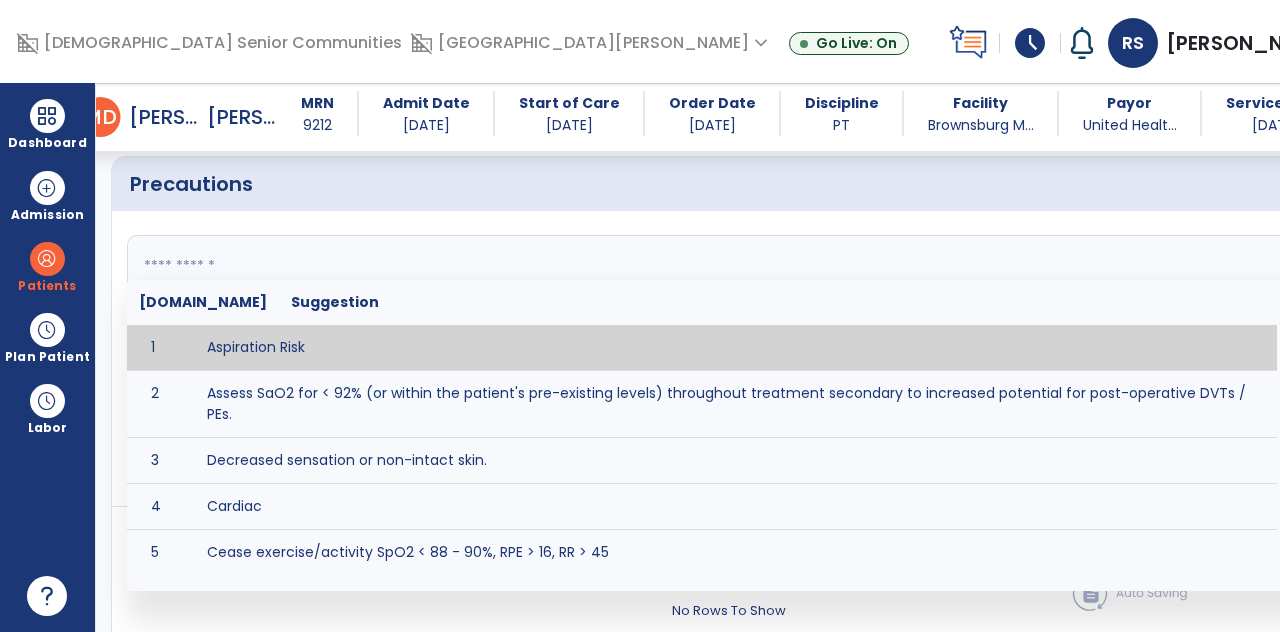 scroll, scrollTop: 1650, scrollLeft: 0, axis: vertical 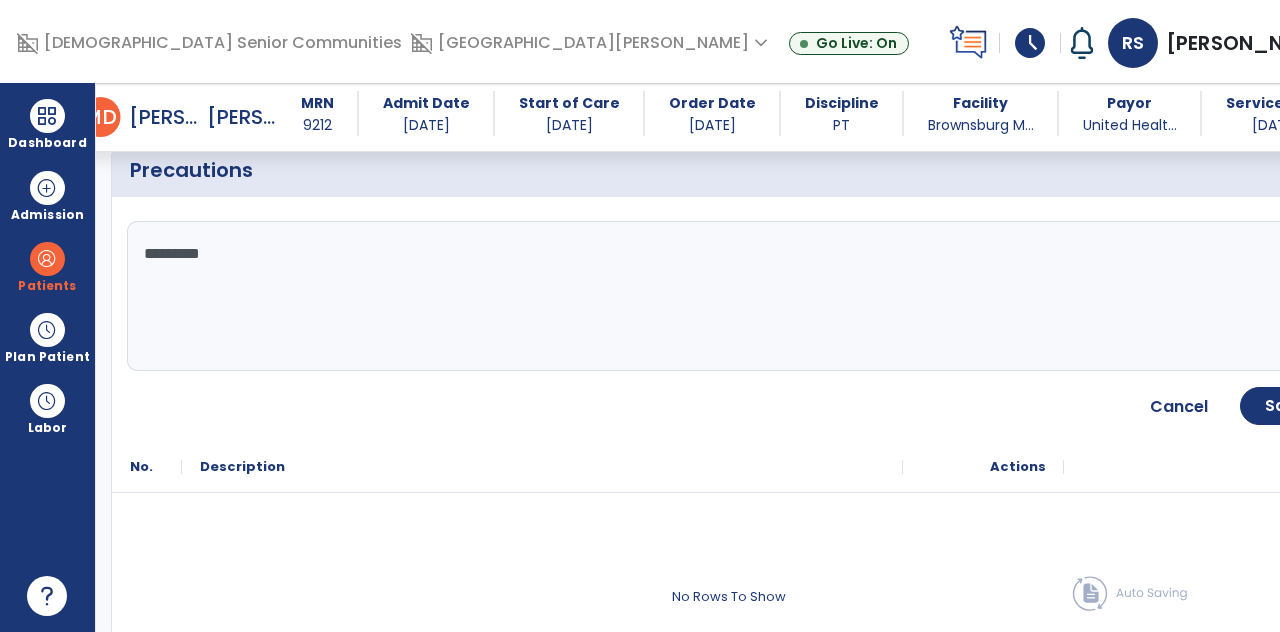 click on "*********" 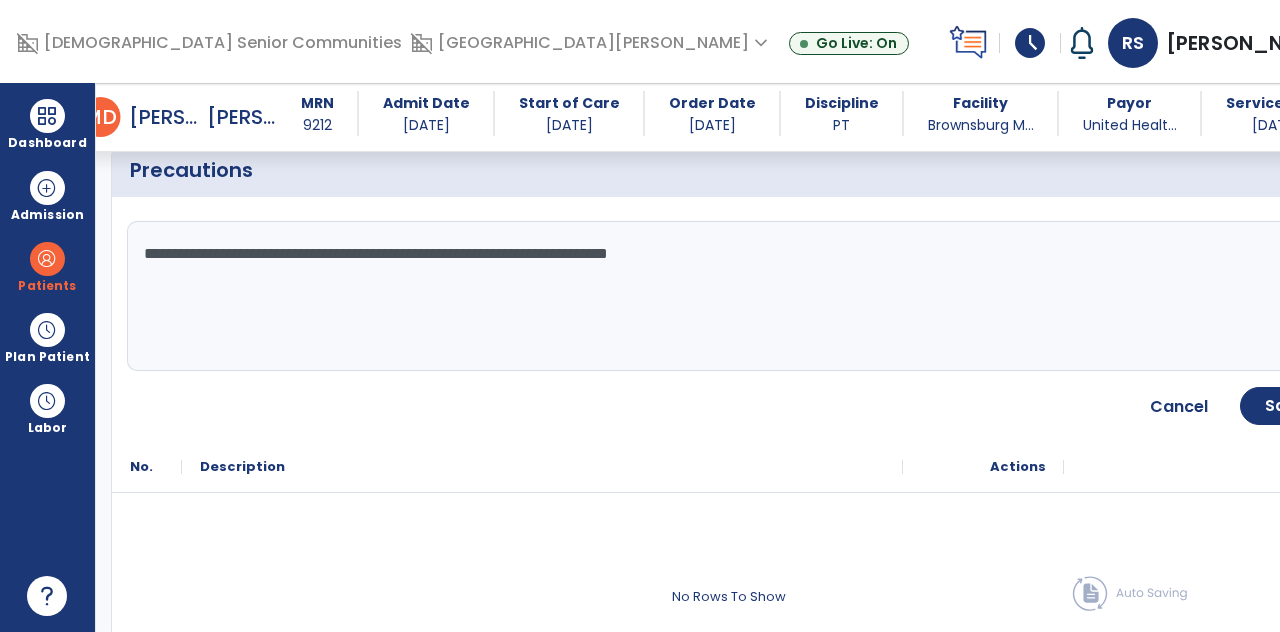 type on "**********" 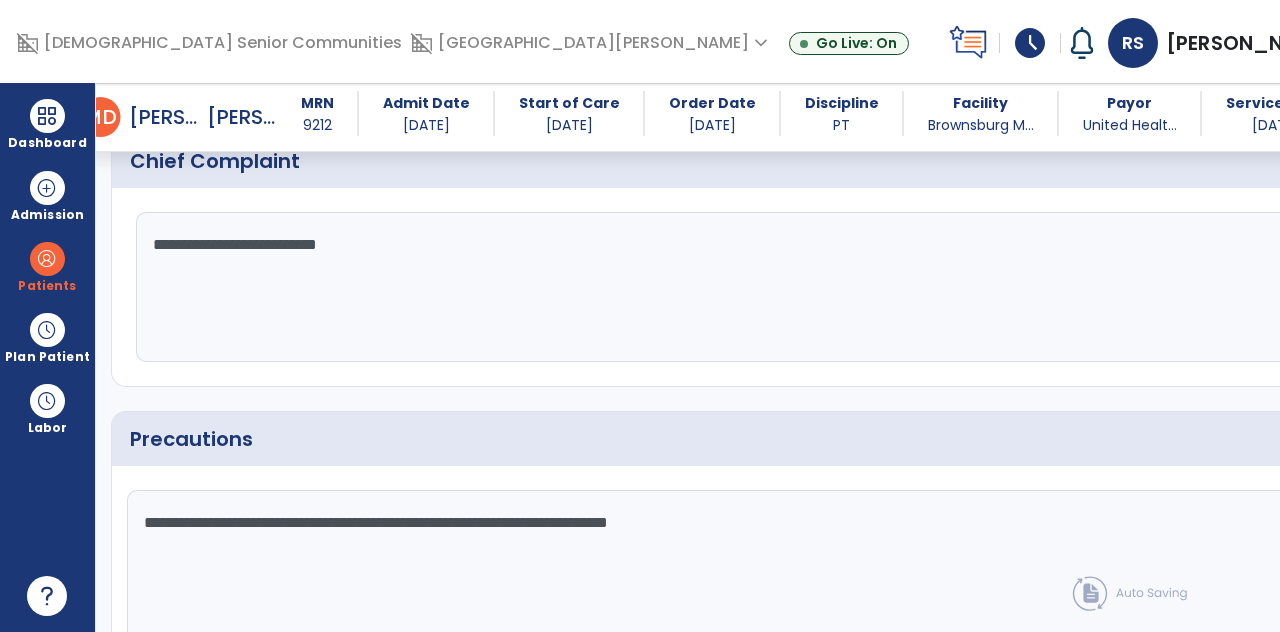 scroll, scrollTop: 1528, scrollLeft: 0, axis: vertical 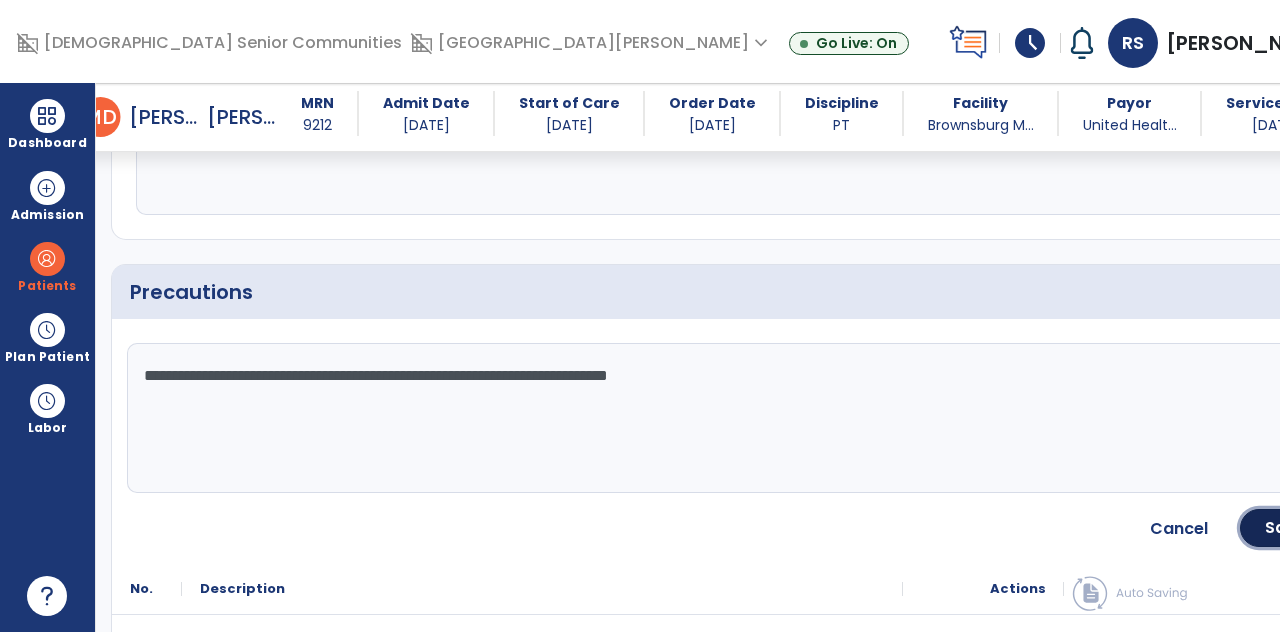 click on "Save" 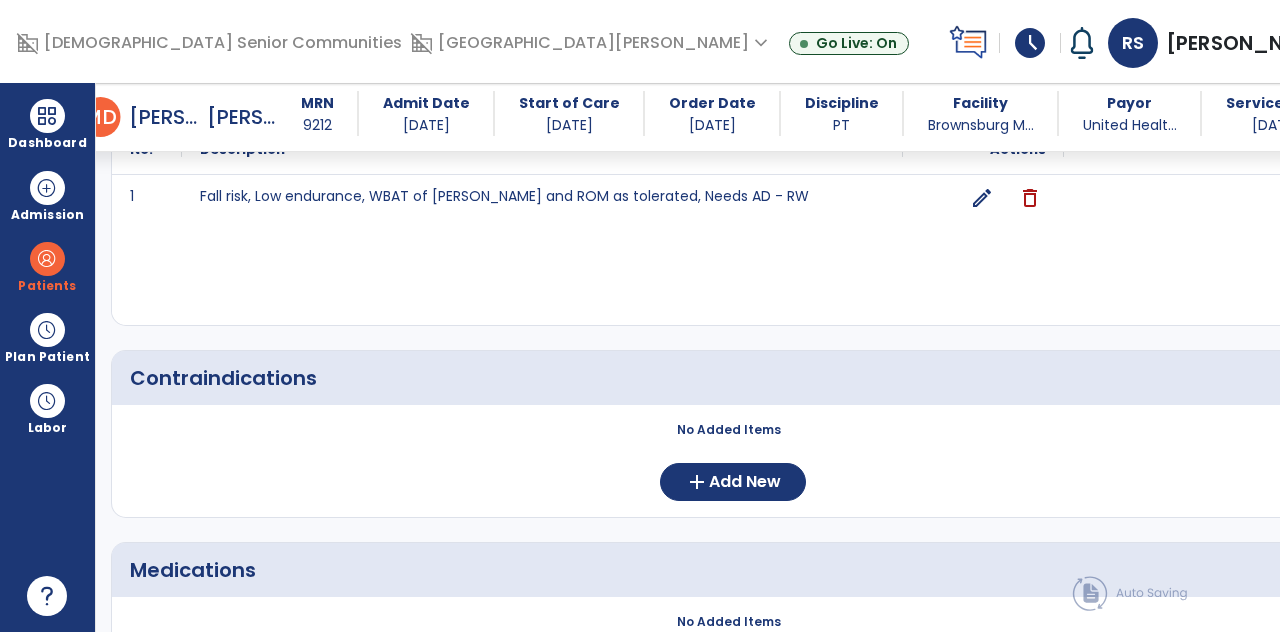scroll, scrollTop: 1747, scrollLeft: 0, axis: vertical 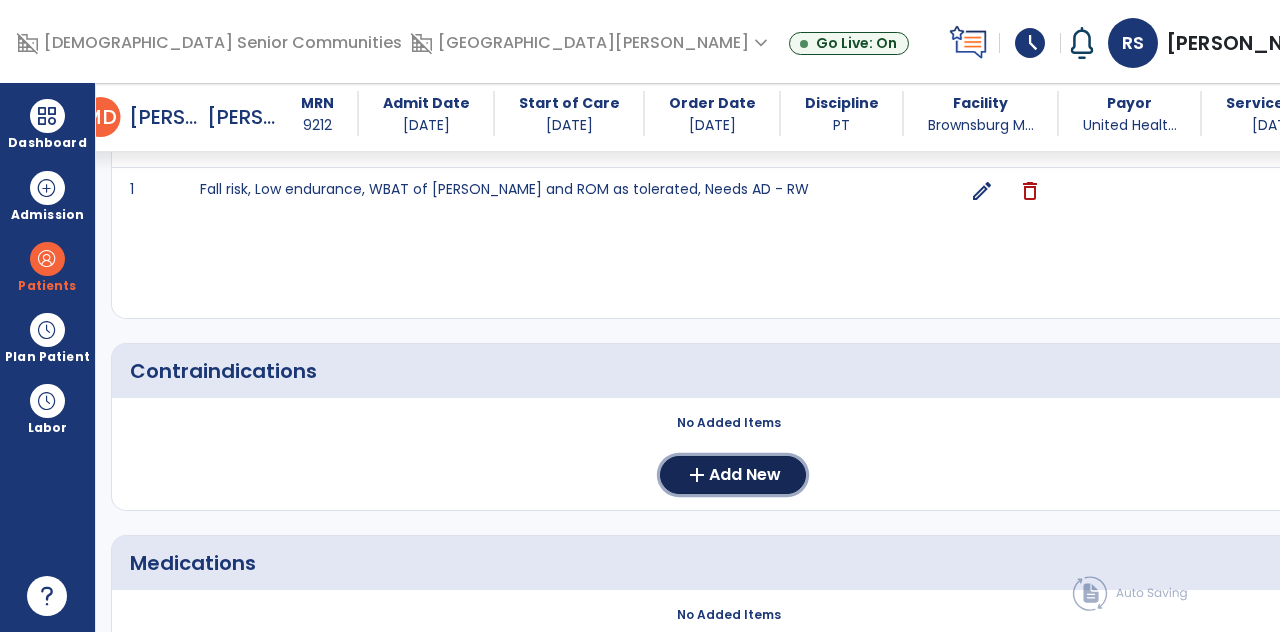 click on "Add New" 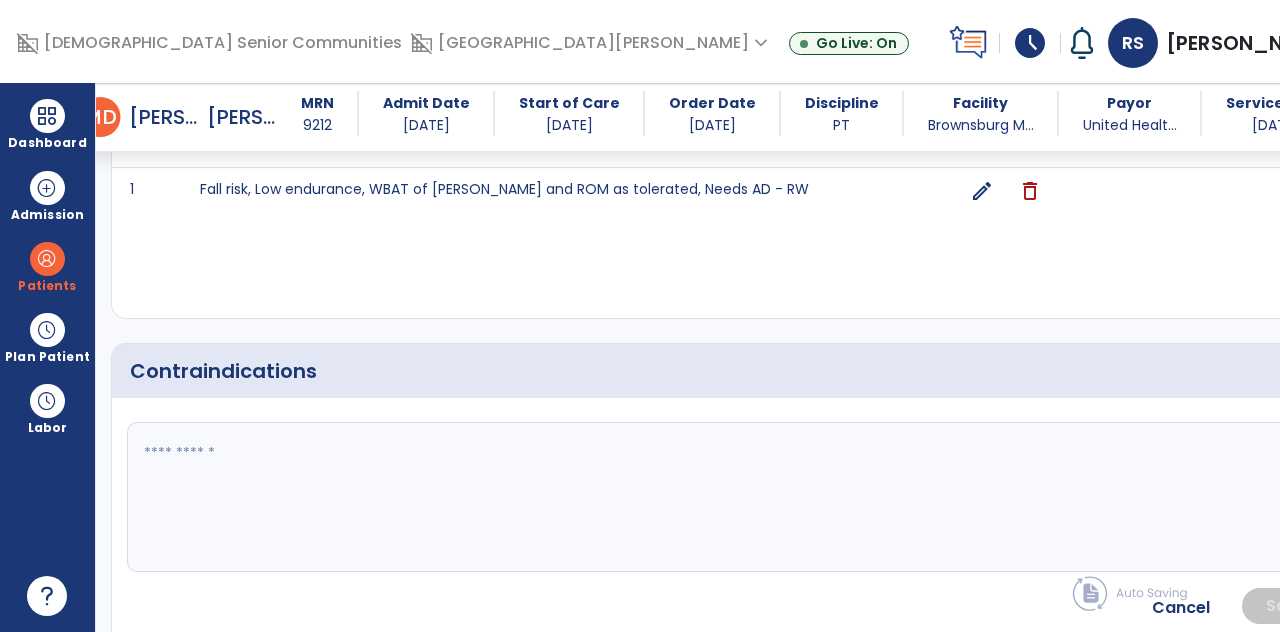 click on "fact_check" 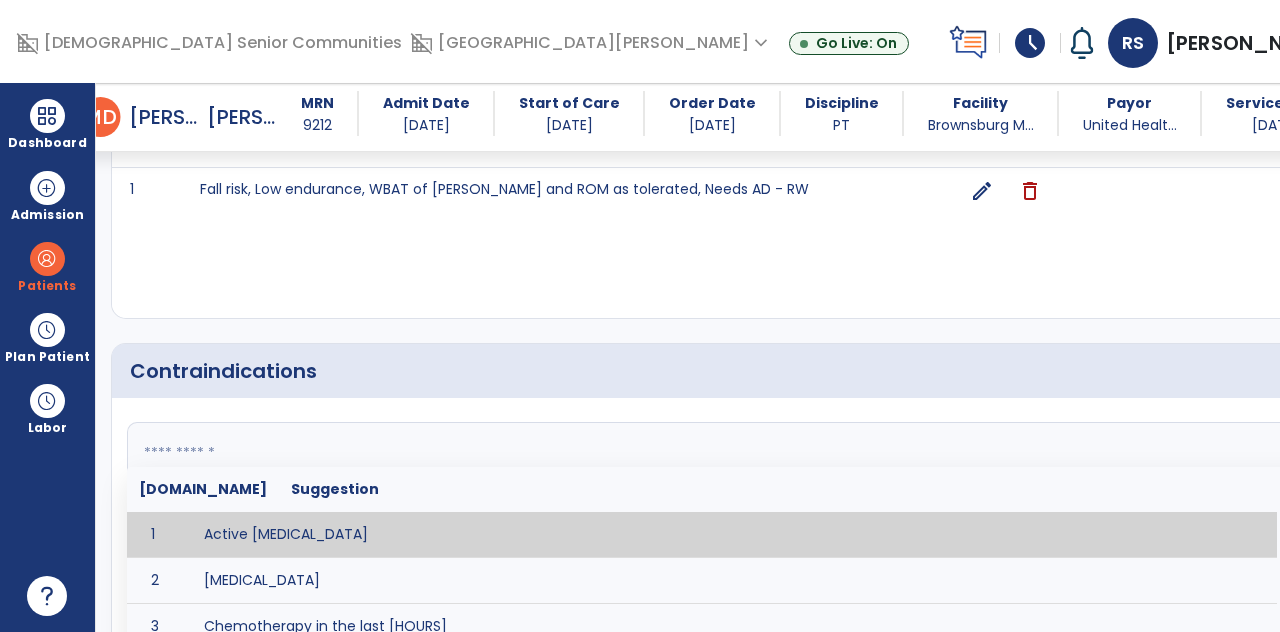 scroll, scrollTop: 90, scrollLeft: 0, axis: vertical 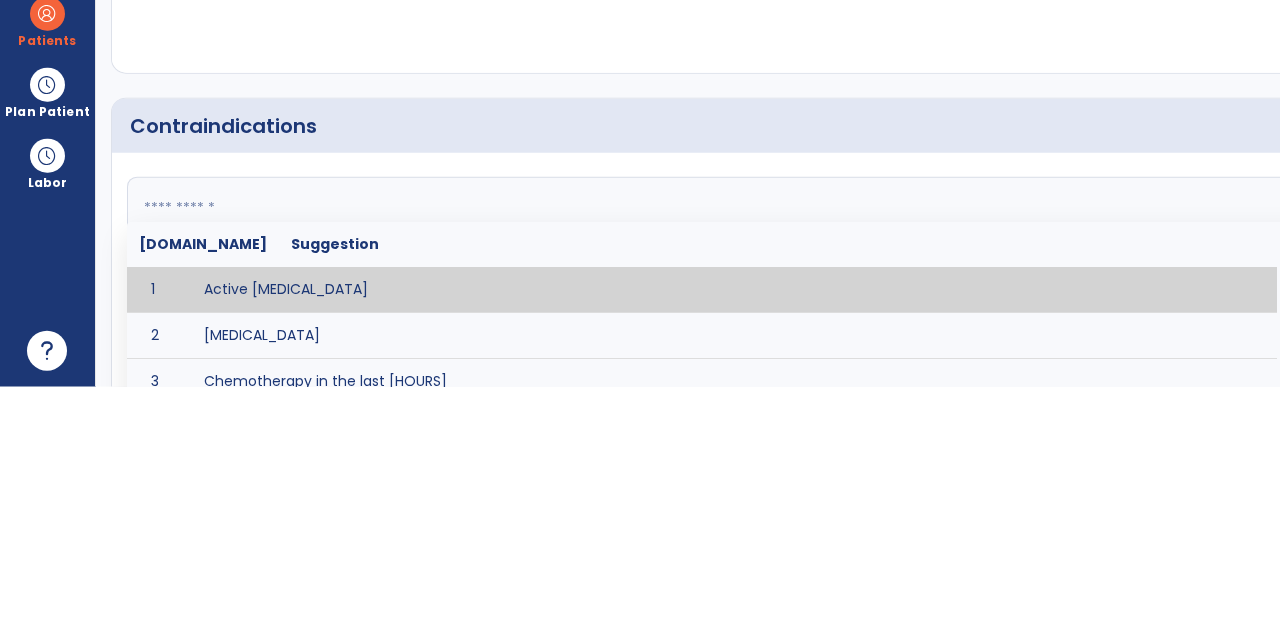 type on "*" 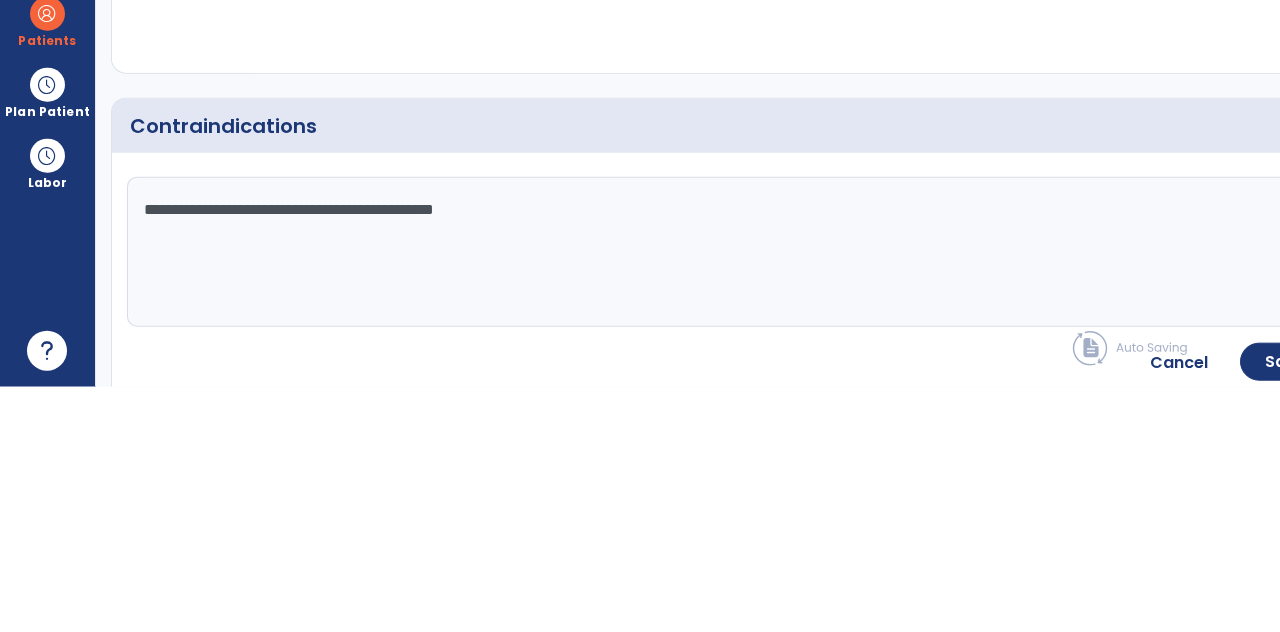 type on "**********" 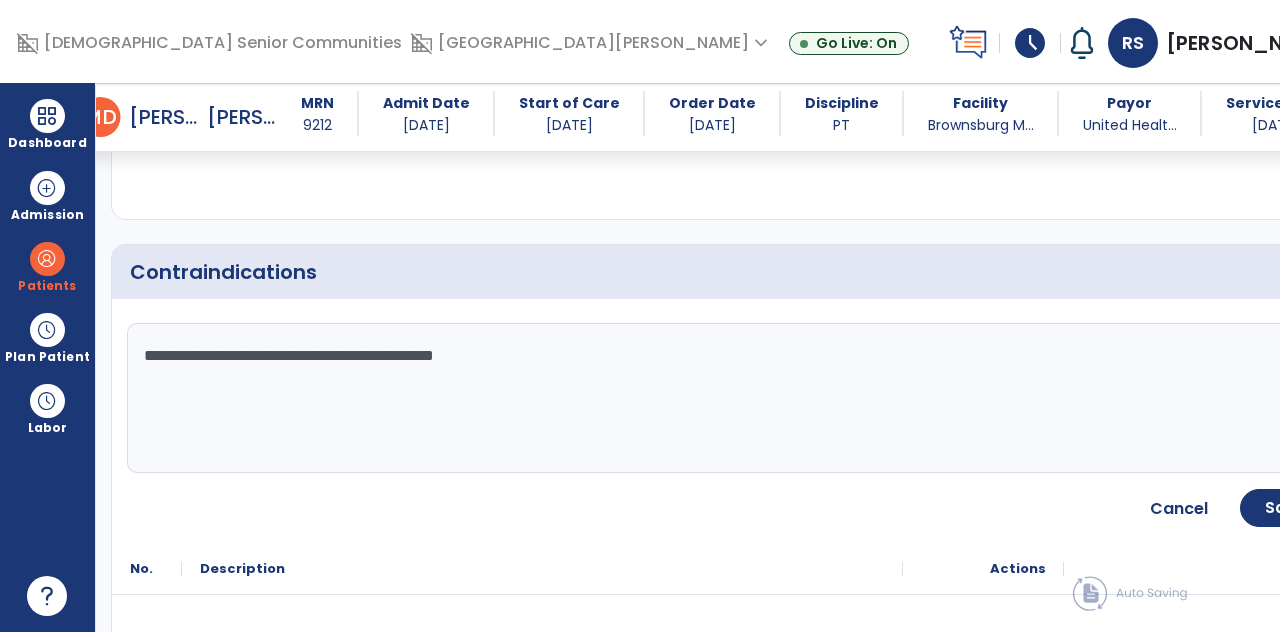 scroll, scrollTop: 1845, scrollLeft: 0, axis: vertical 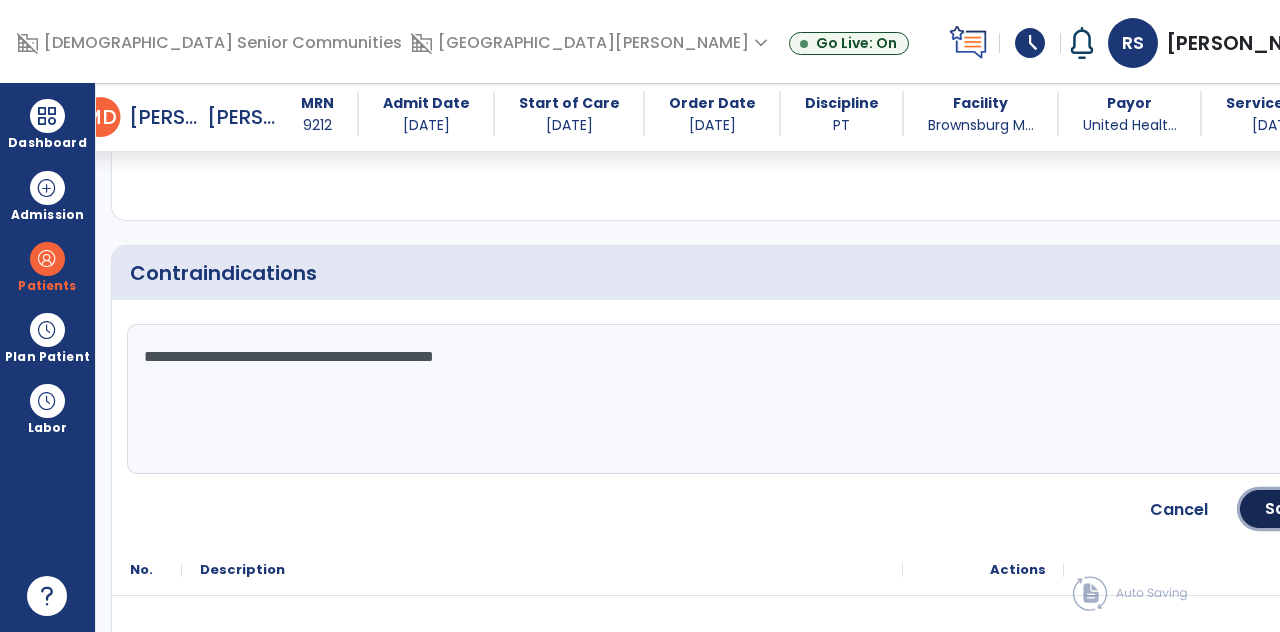 click on "Save" 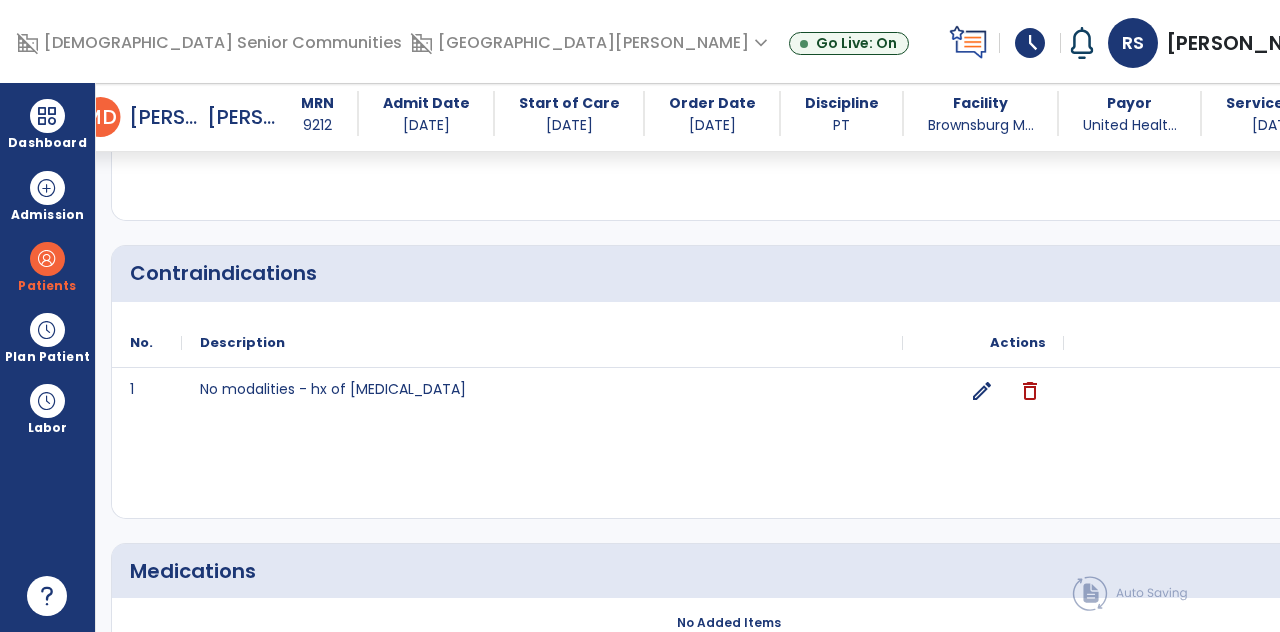 scroll, scrollTop: 1887, scrollLeft: 0, axis: vertical 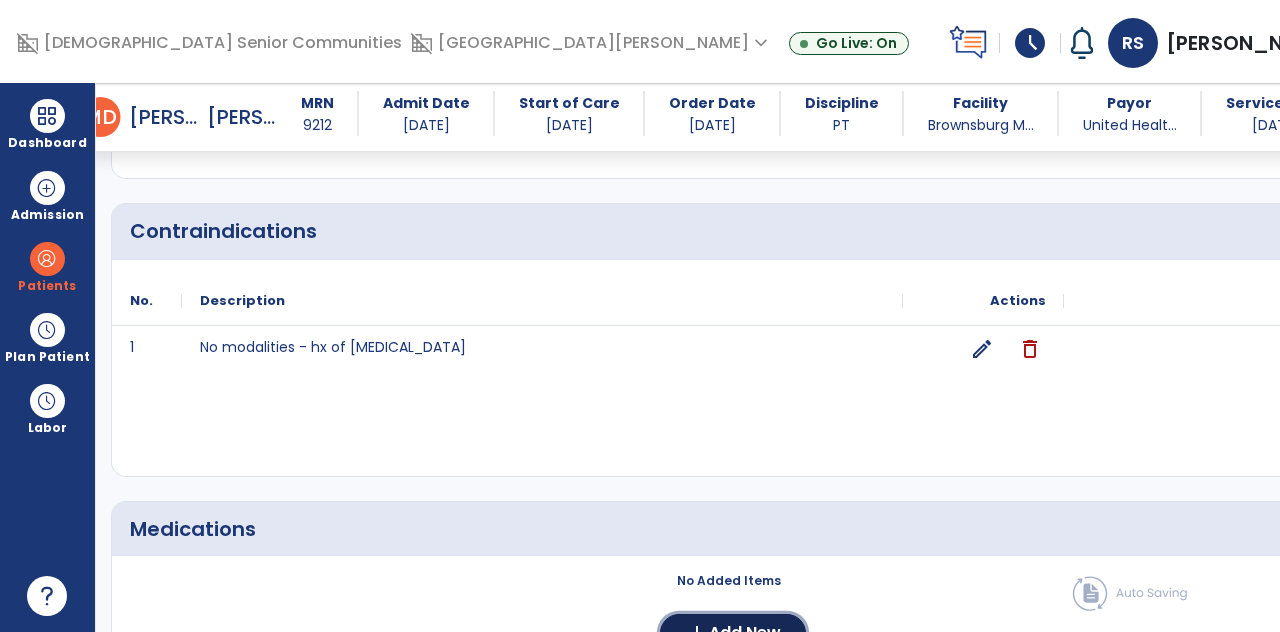 click on "add  Add New" 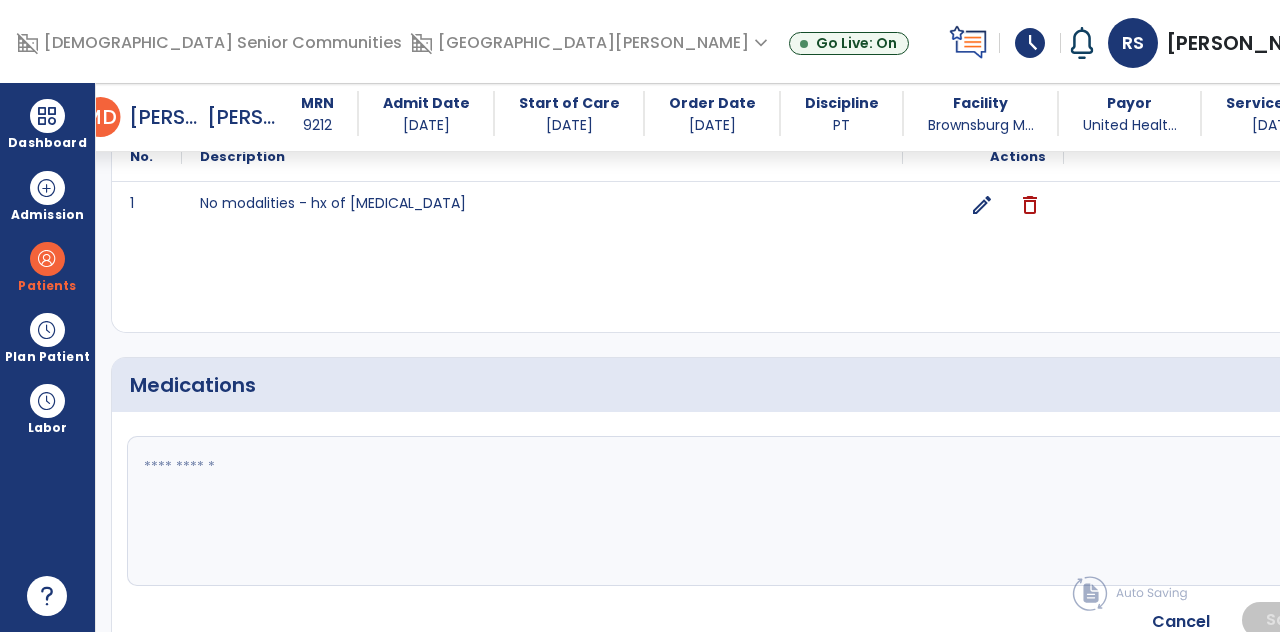 scroll, scrollTop: 2220, scrollLeft: 0, axis: vertical 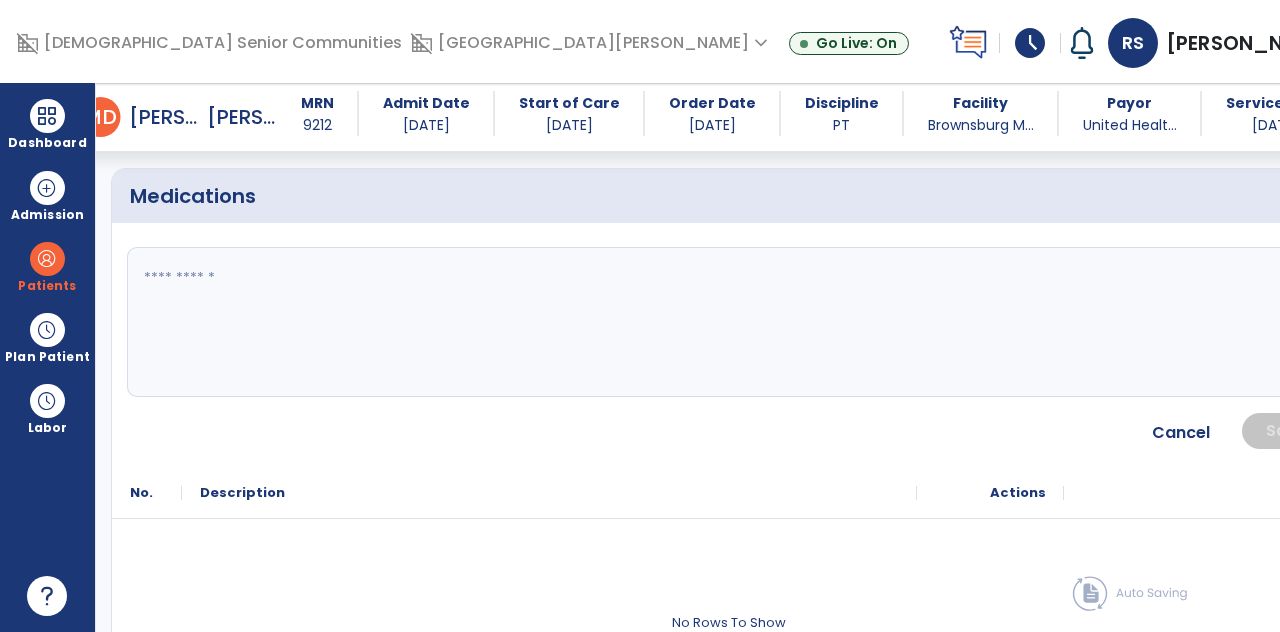 click on "fact_check" 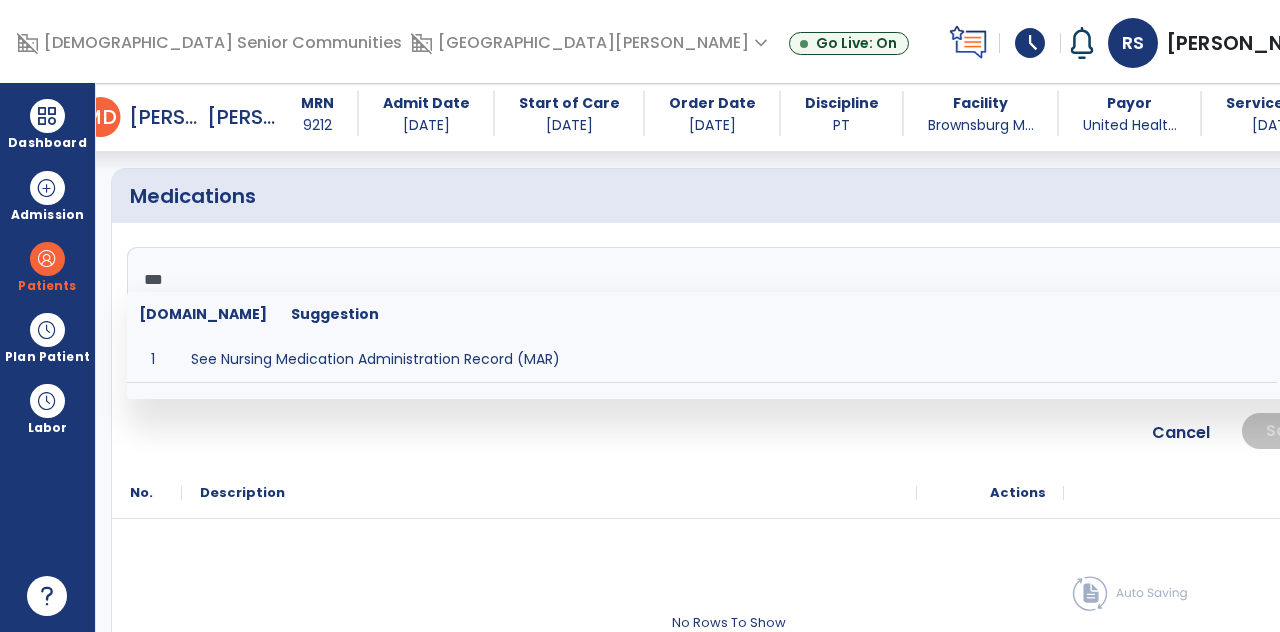 scroll, scrollTop: 90, scrollLeft: 0, axis: vertical 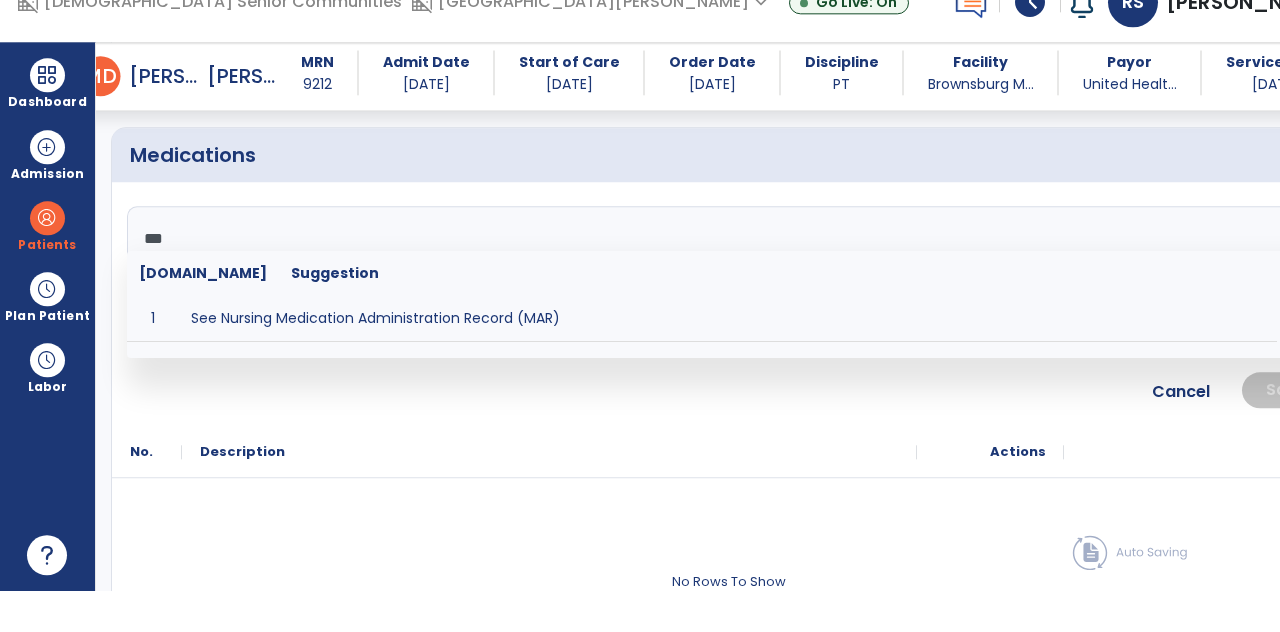 type on "**********" 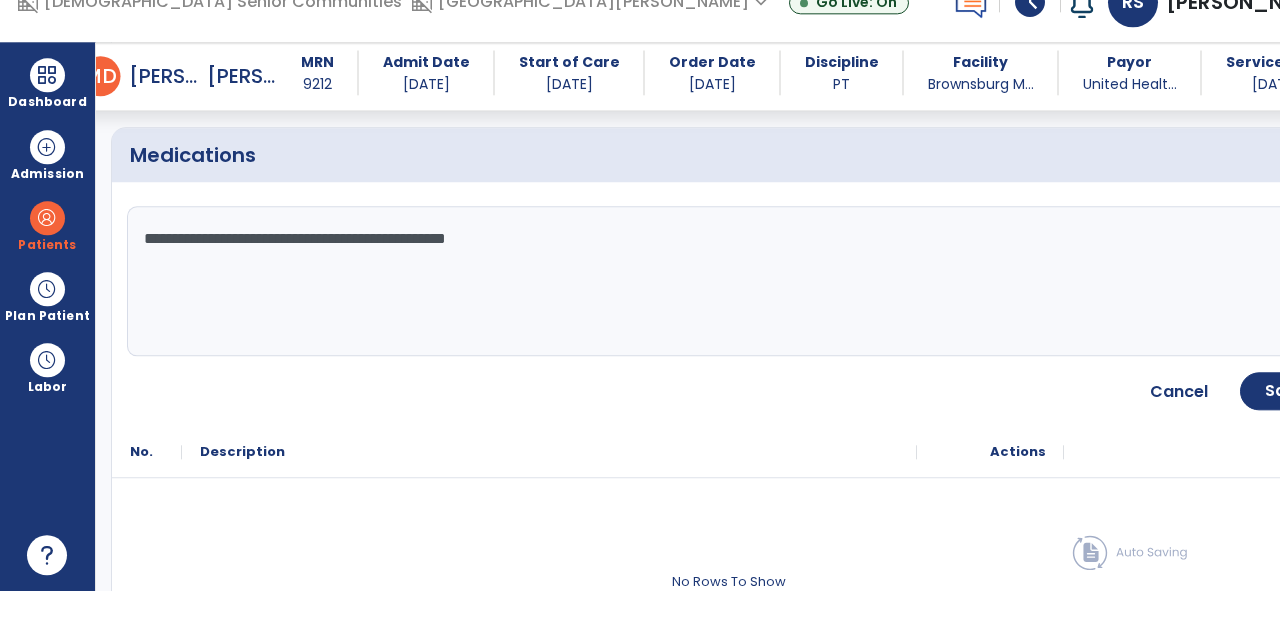scroll, scrollTop: 90, scrollLeft: 0, axis: vertical 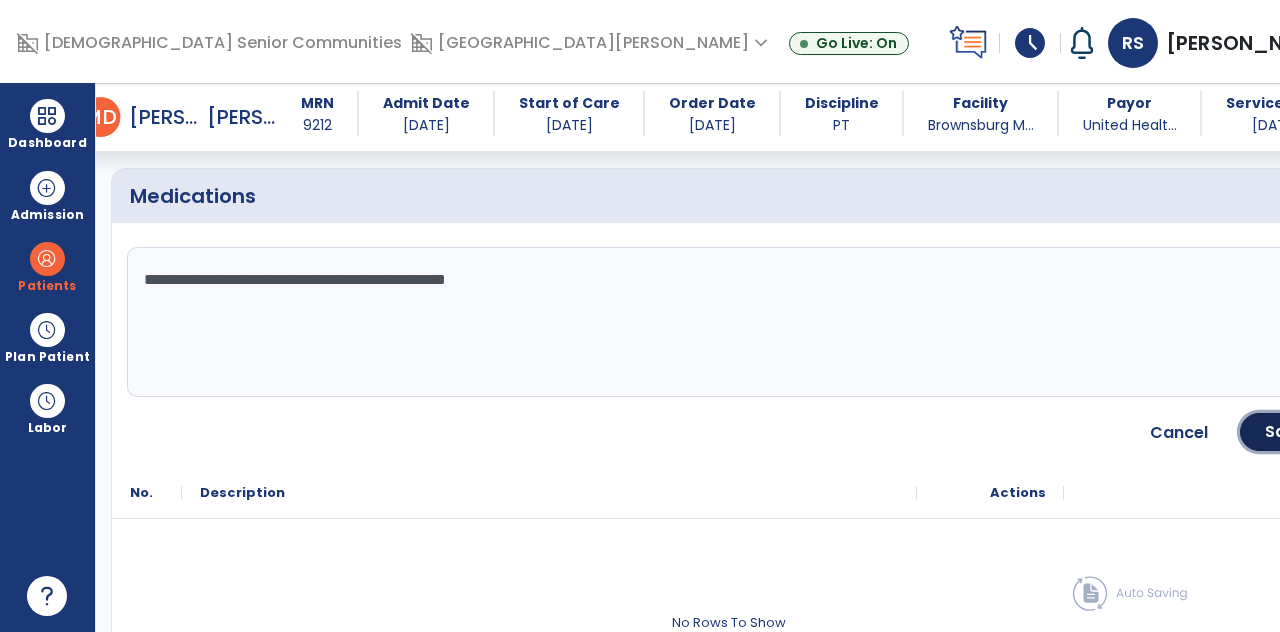 click on "Save" 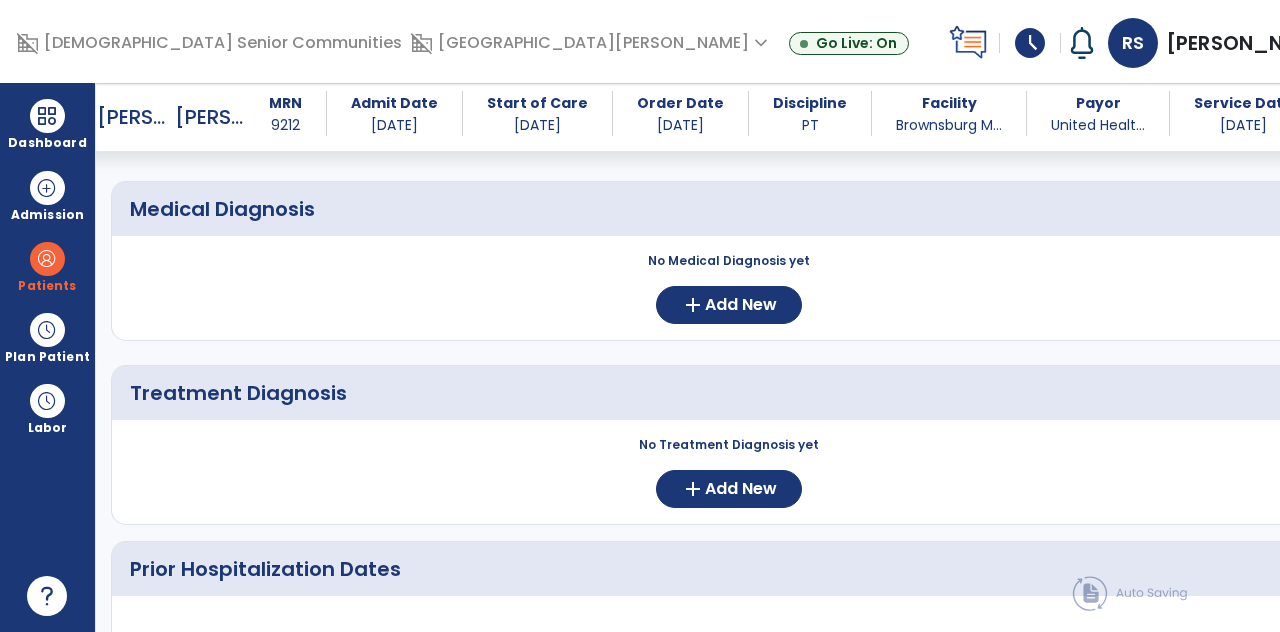 scroll, scrollTop: 169, scrollLeft: 0, axis: vertical 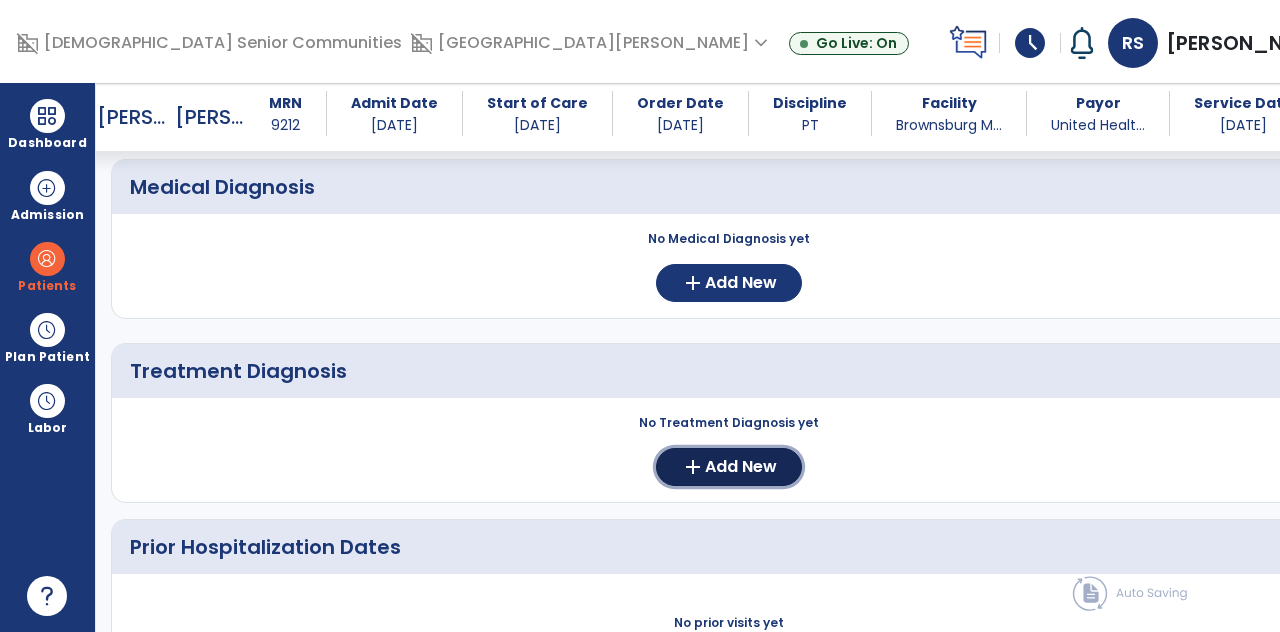 click on "Add New" 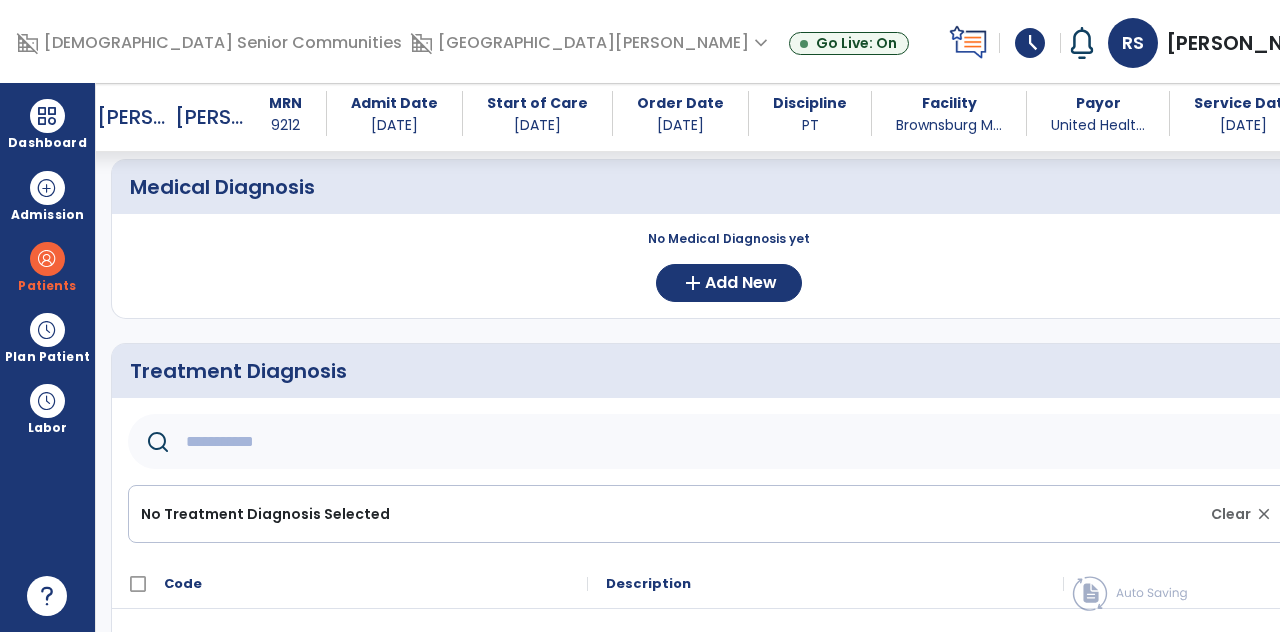 click 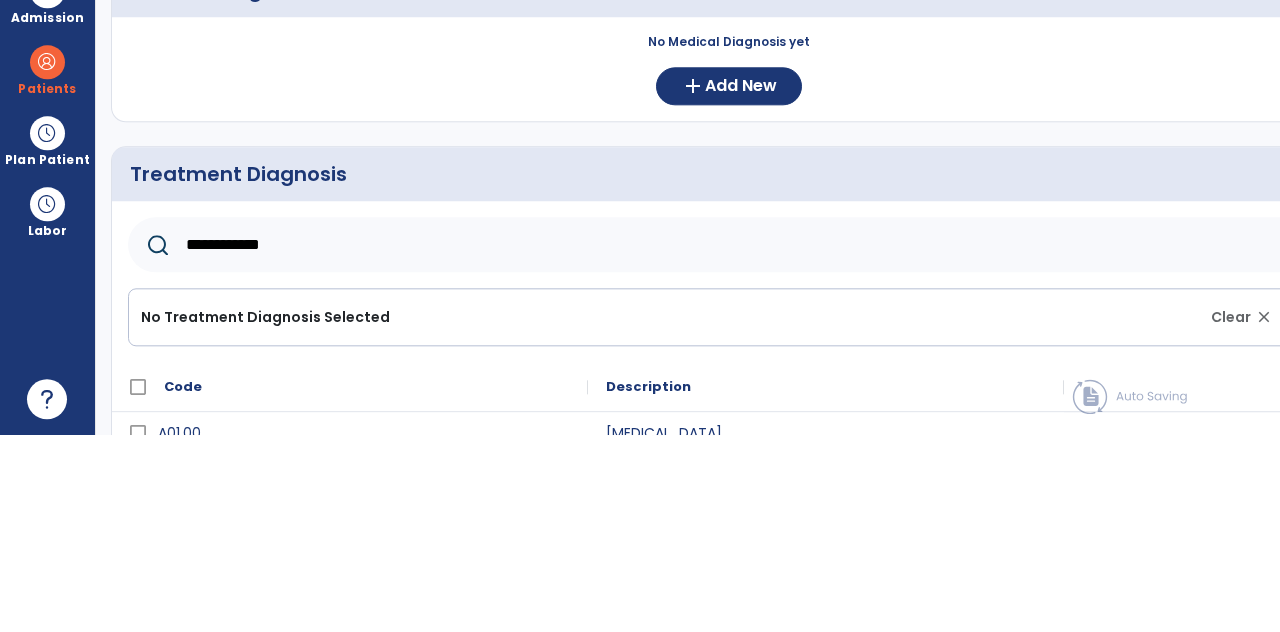 scroll, scrollTop: 96, scrollLeft: 0, axis: vertical 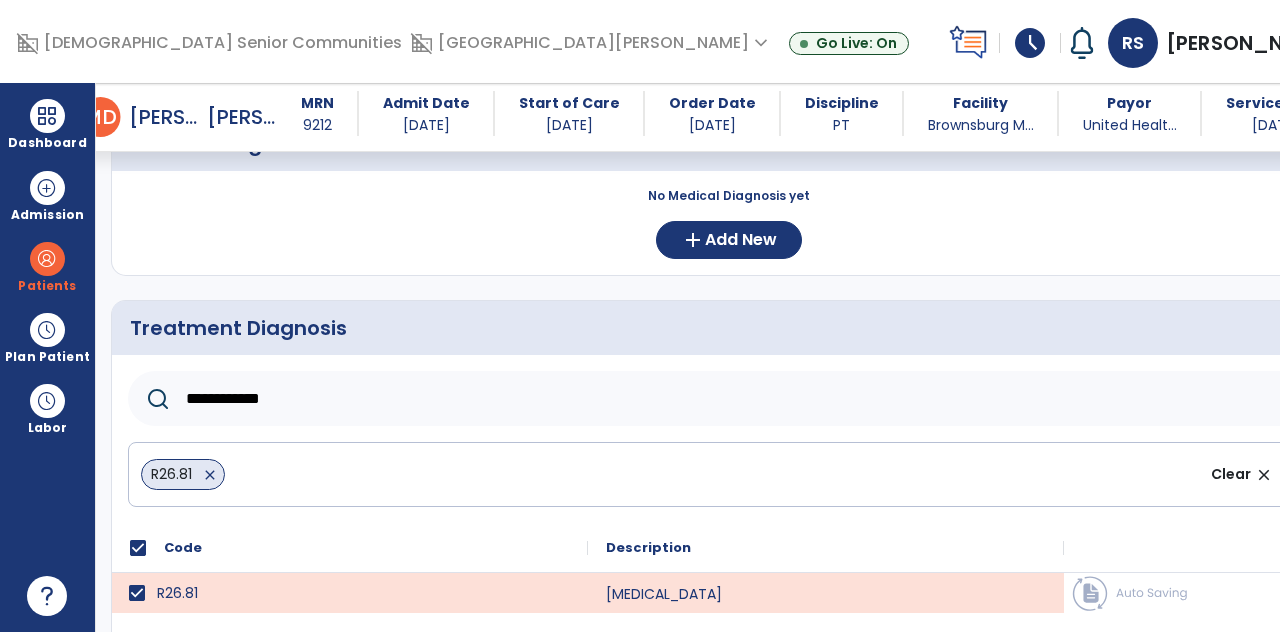 click on "**********" 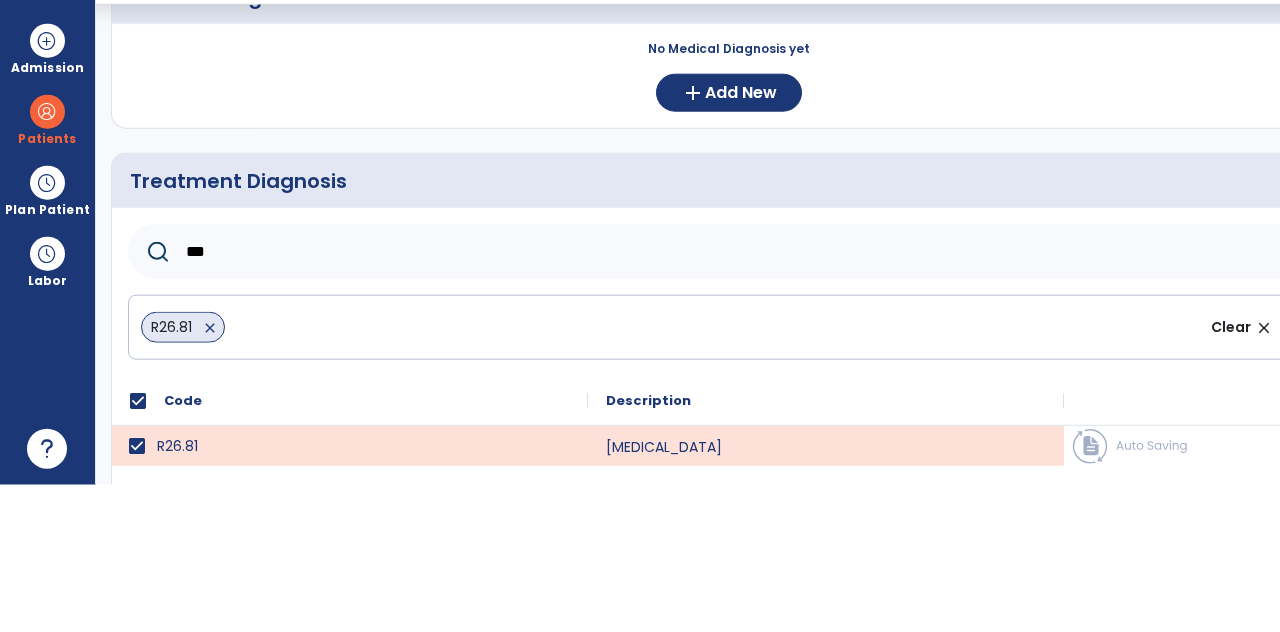 type on "**" 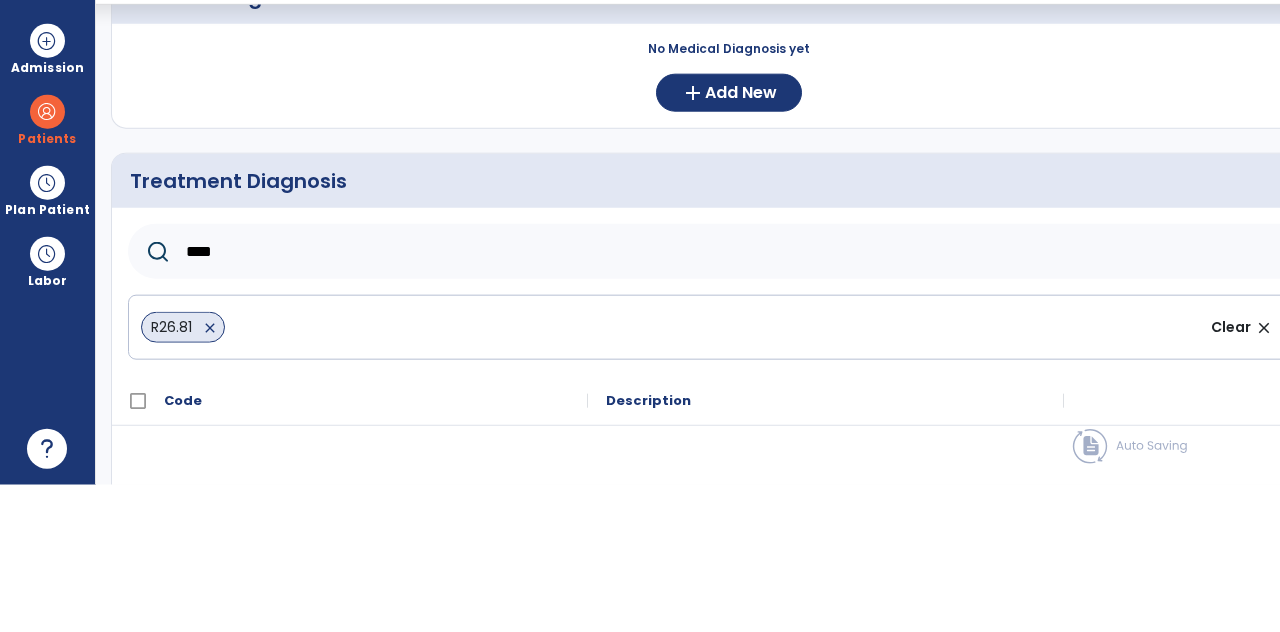 type on "****" 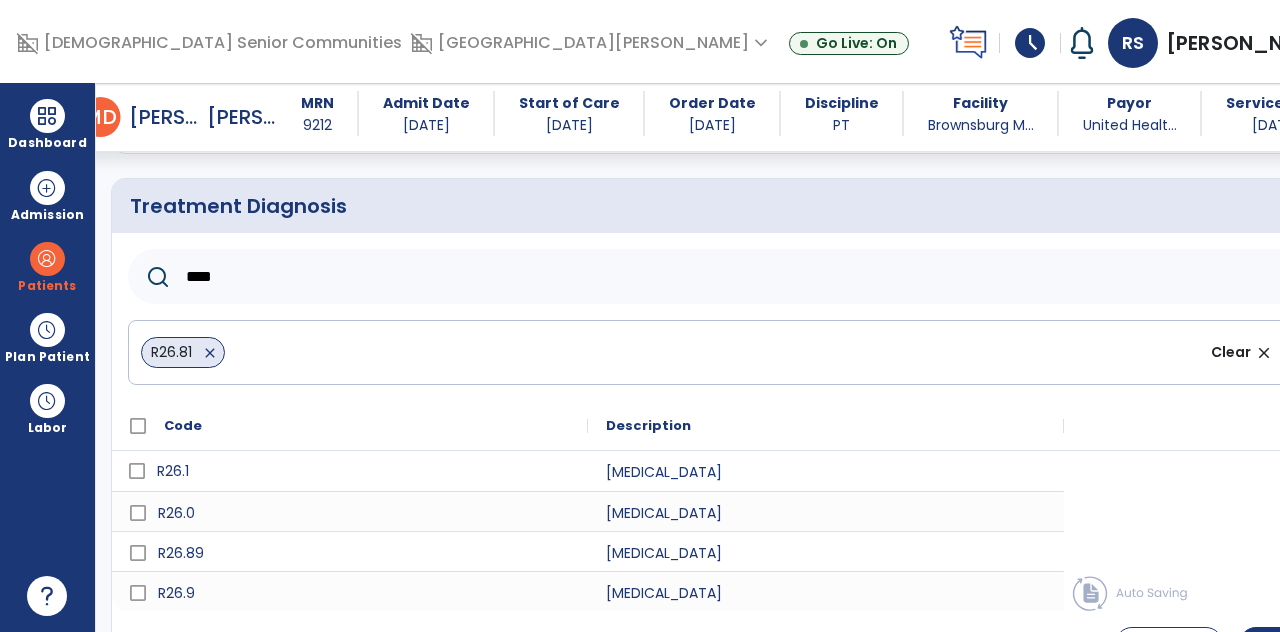 scroll, scrollTop: 374, scrollLeft: 0, axis: vertical 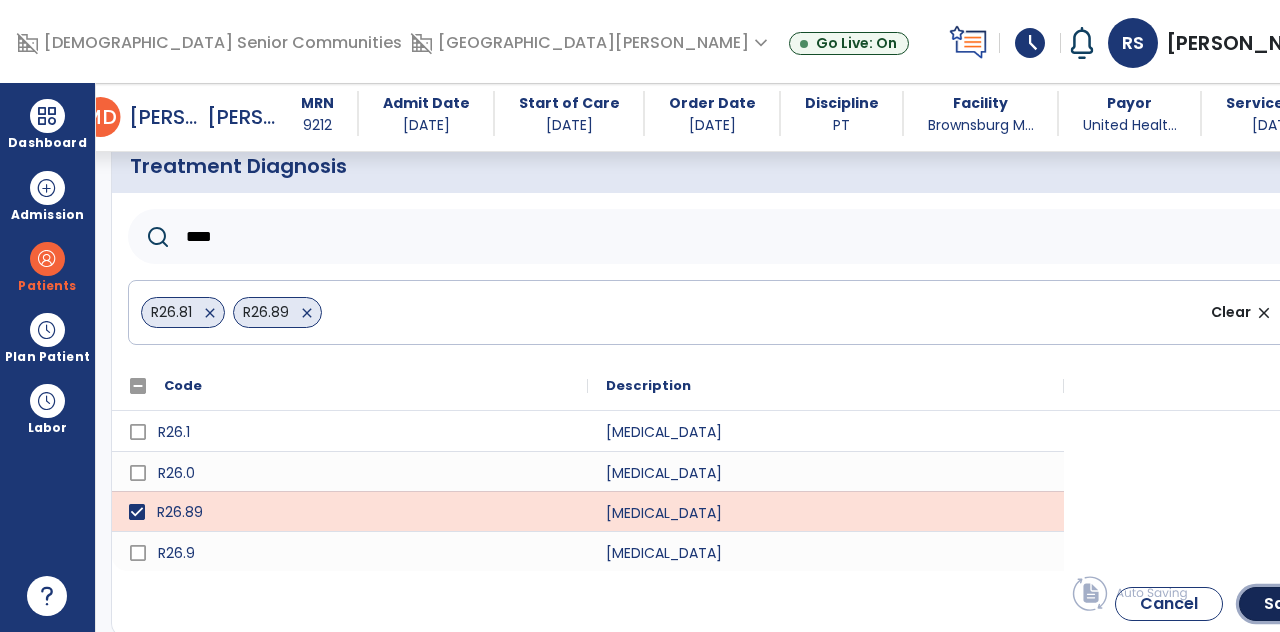 click on "Save" 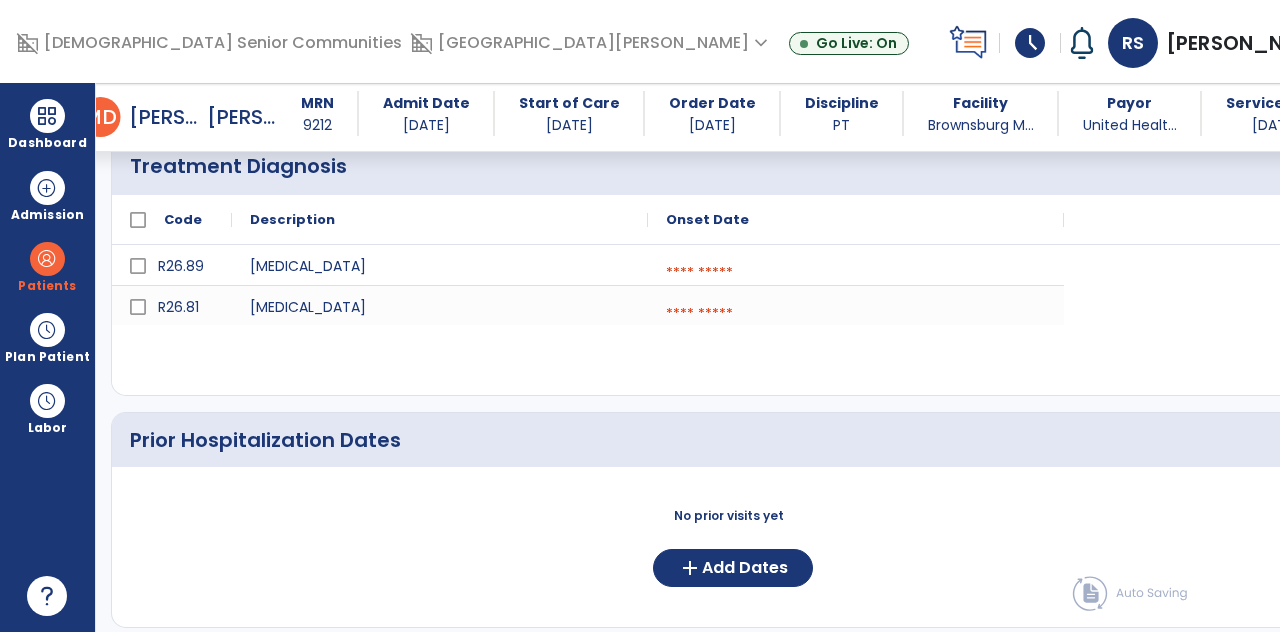 click at bounding box center (856, 273) 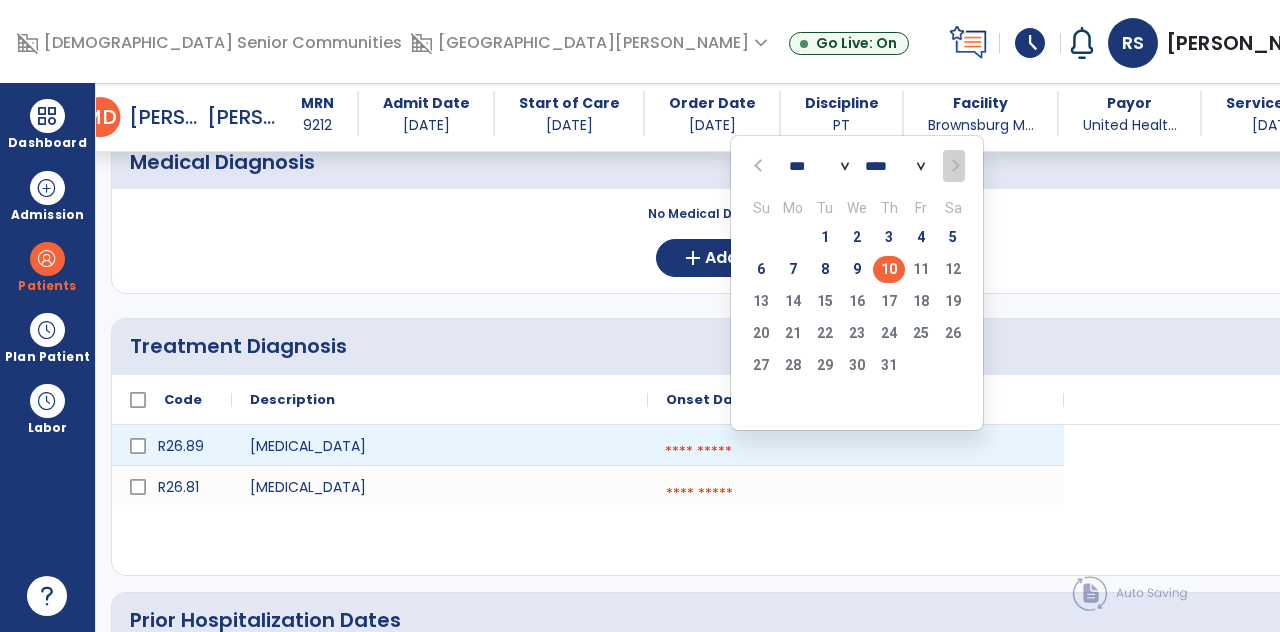 scroll, scrollTop: 187, scrollLeft: 0, axis: vertical 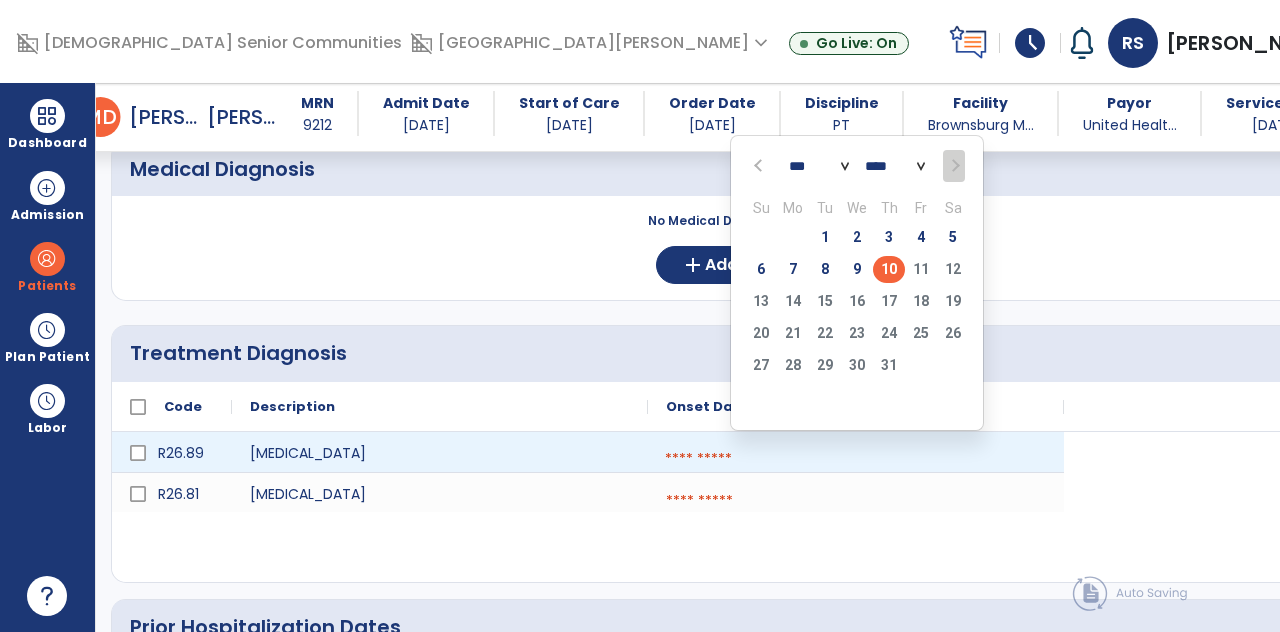 click on "2" 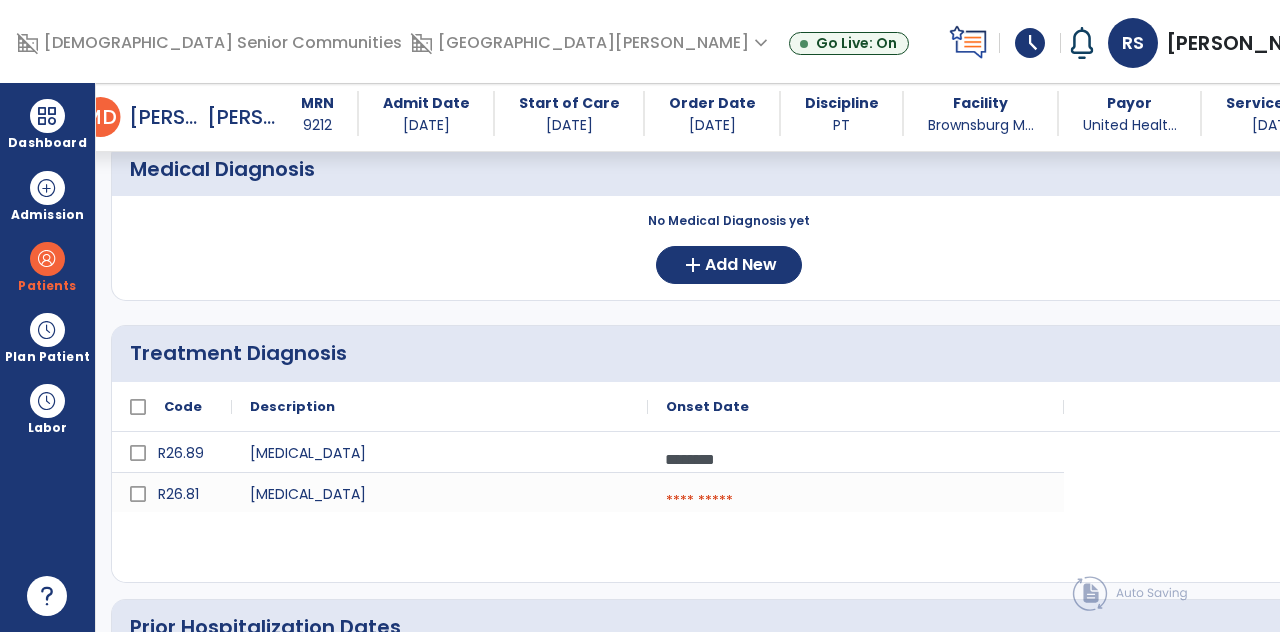 click at bounding box center (856, 501) 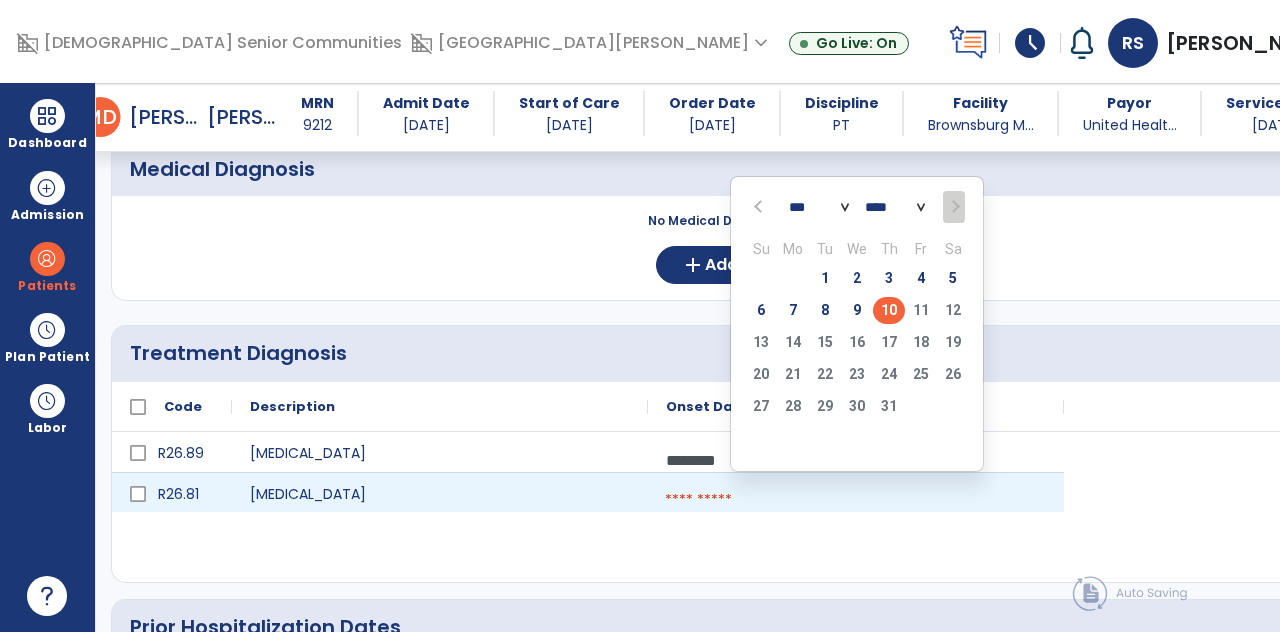 click on "2" 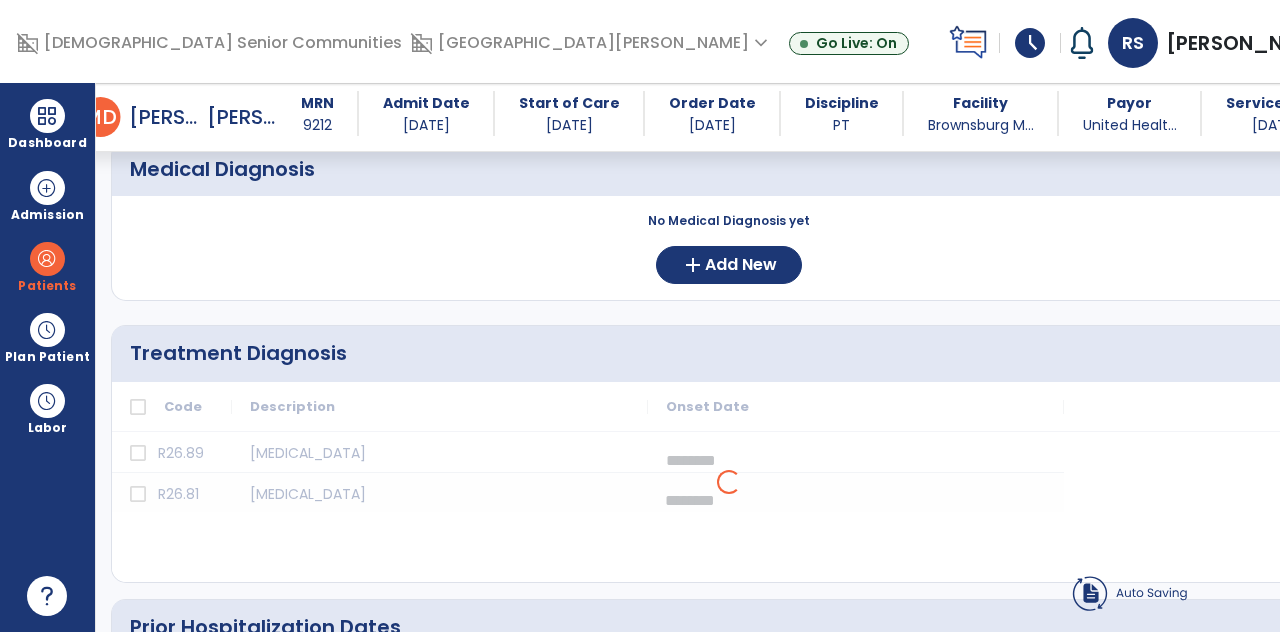 click on "Quick Links  Medical Diagnosis   *  Medical Diagnosis   *  Treatment Diagnosis   *  Treatment Diagnosis   *  Prior Hospitalization Dates   Prior Hospitalization Dates   Past Medical History   Past Medical History   Reason For Referral   Reason For Referral   Chief Complaint   Chief Complaint   Precautions   Precautions   Contraindications   Contraindications   Medications   Medications" 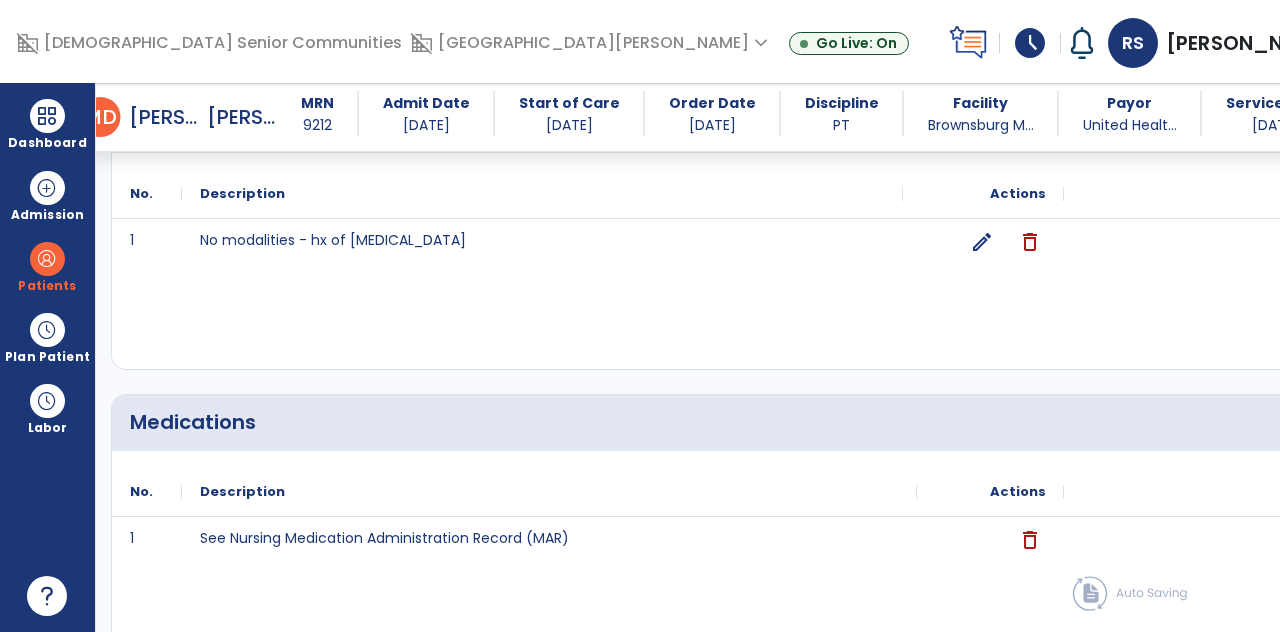 scroll, scrollTop: 0, scrollLeft: 0, axis: both 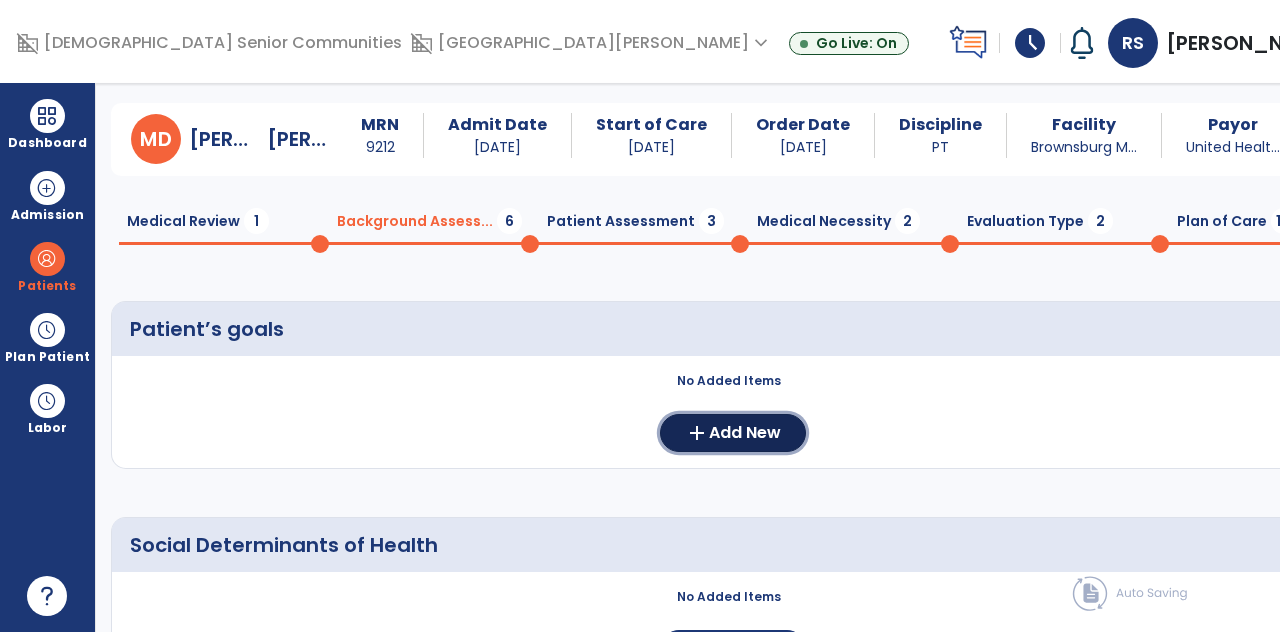 click on "Add New" 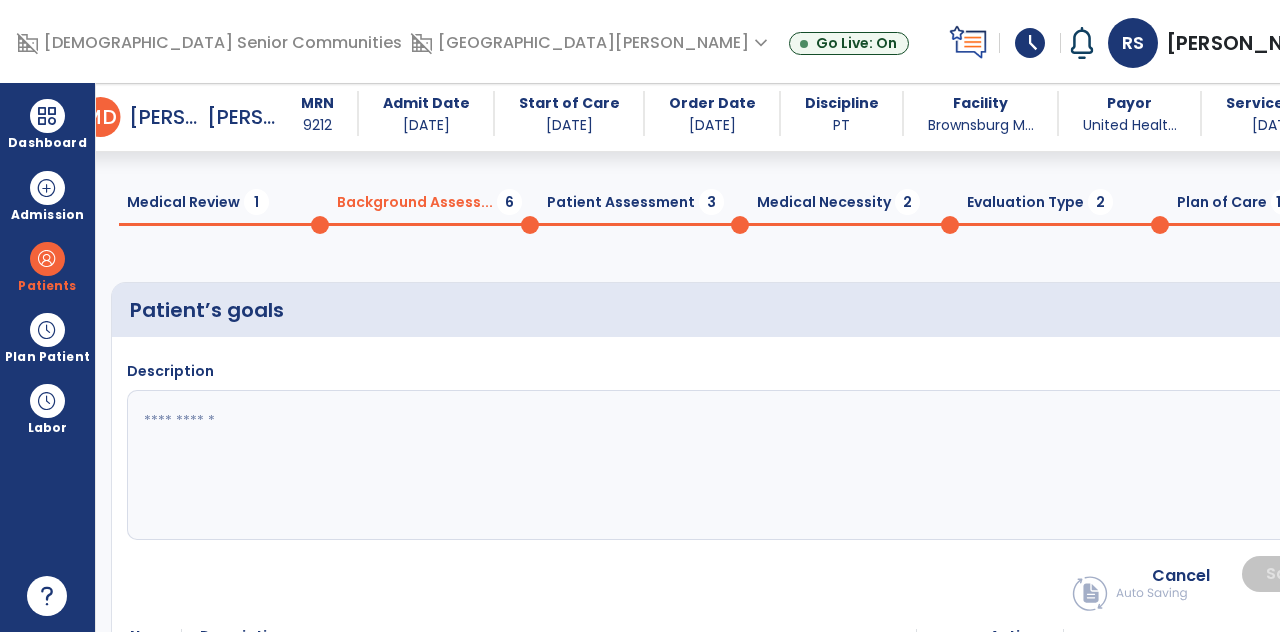 scroll, scrollTop: 118, scrollLeft: 0, axis: vertical 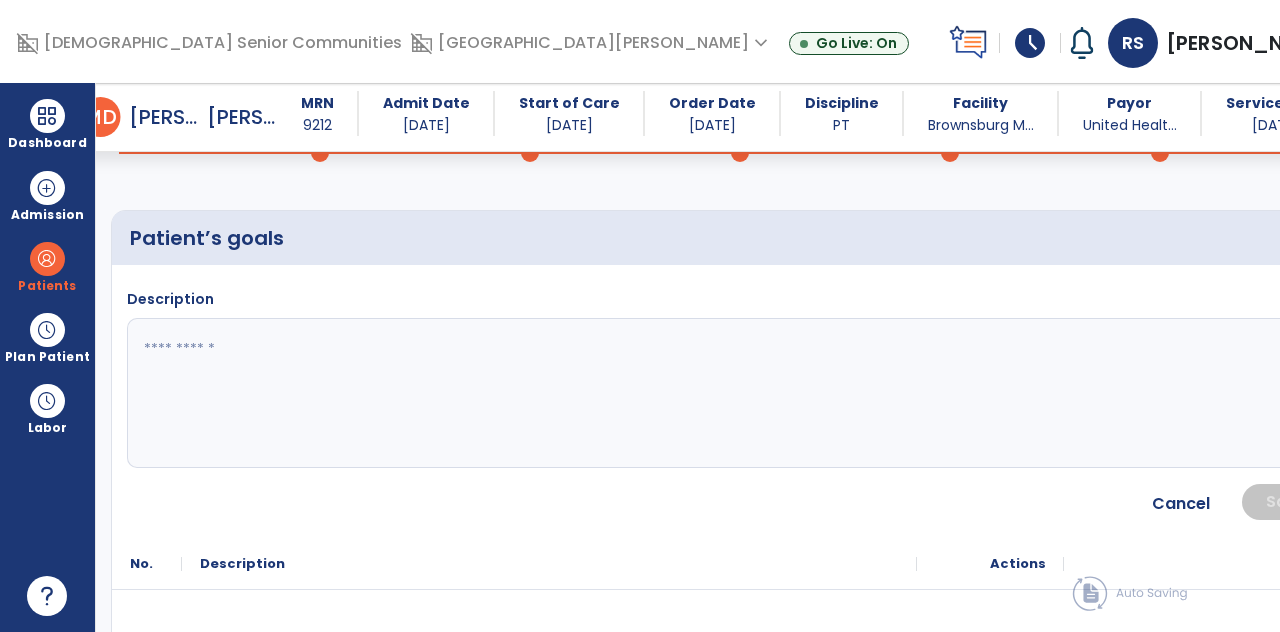 click 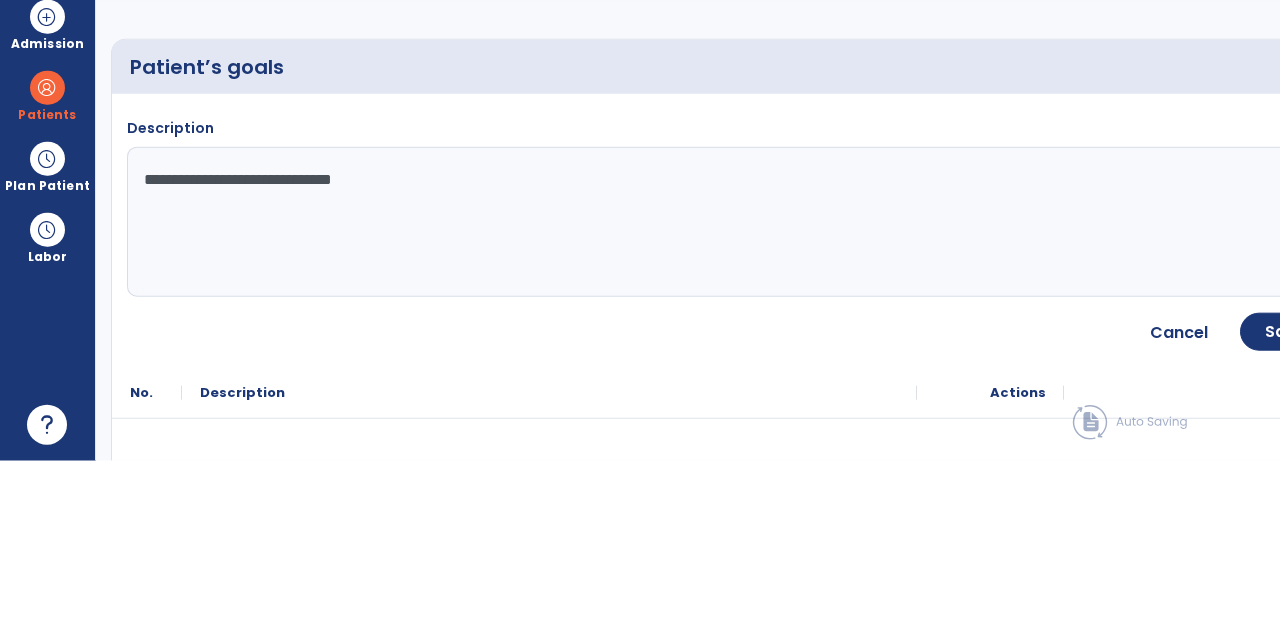 type on "**********" 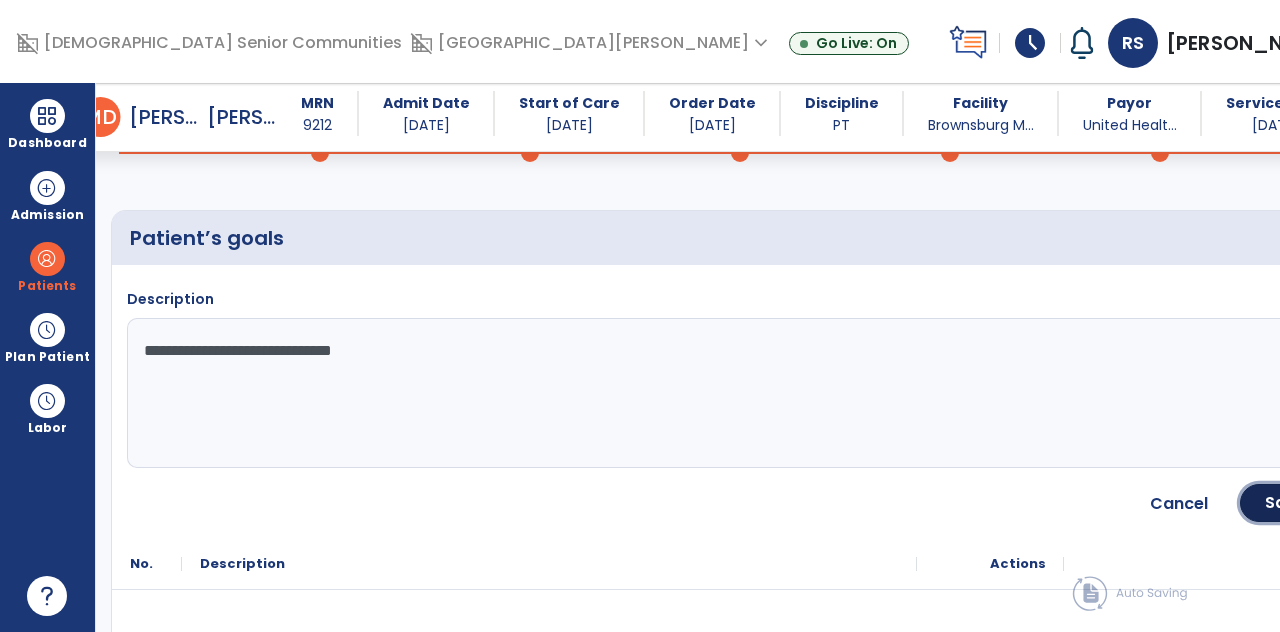 click on "Save" 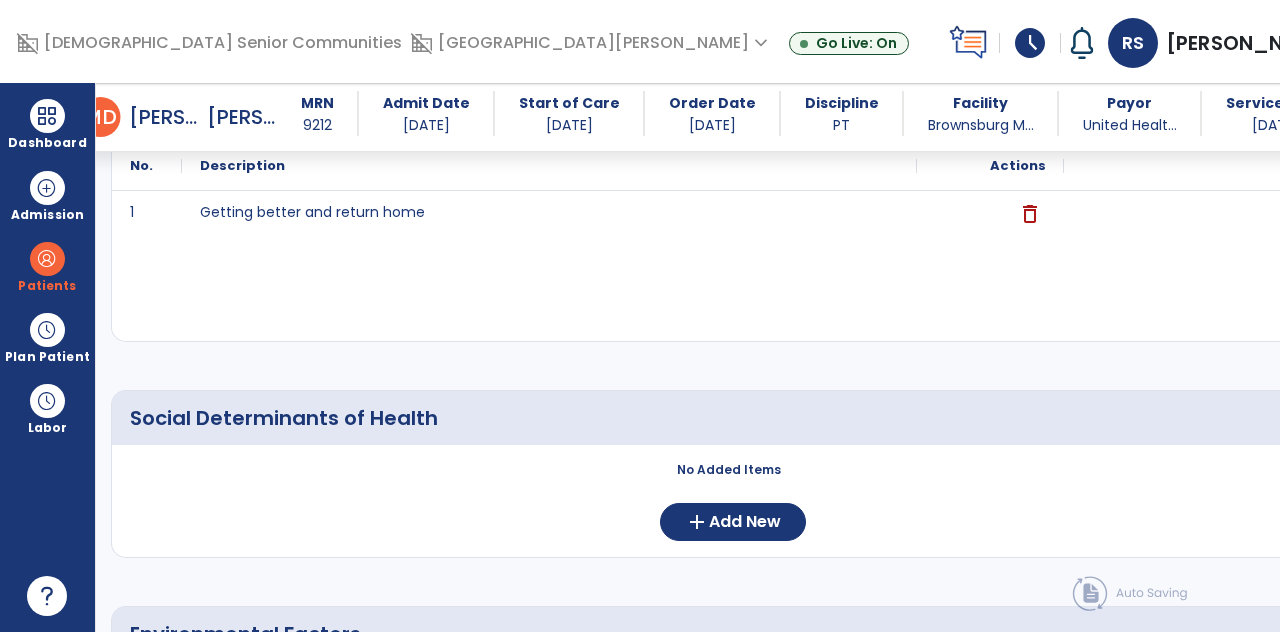 scroll, scrollTop: 318, scrollLeft: 0, axis: vertical 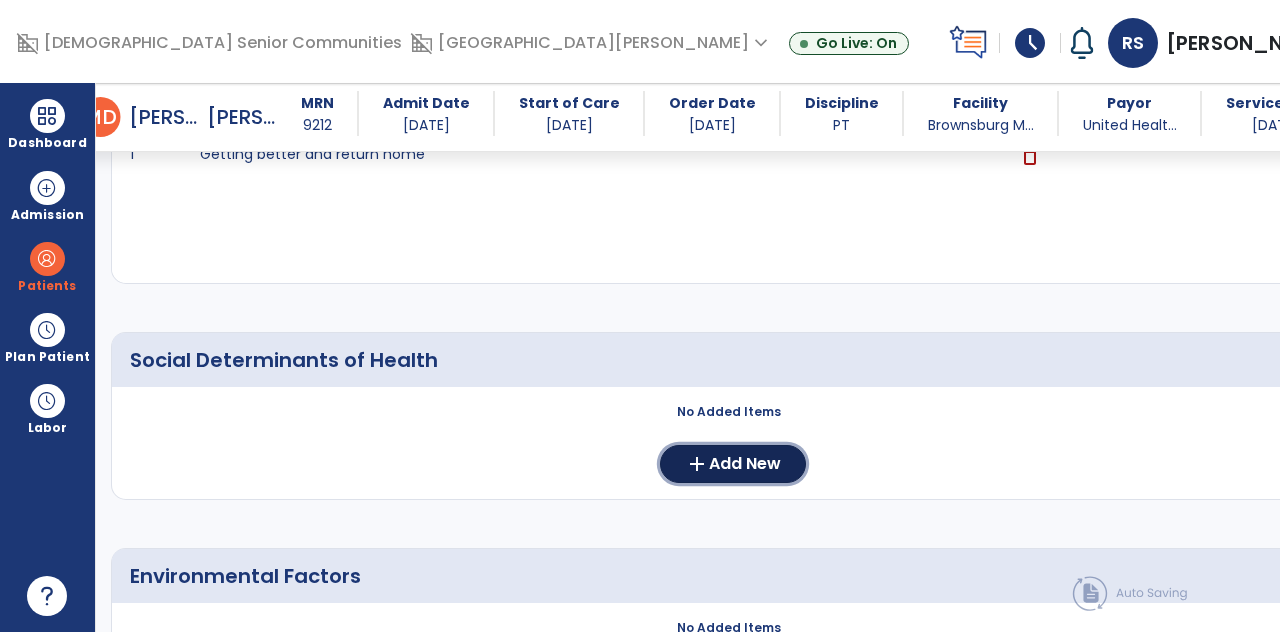 click on "Add New" 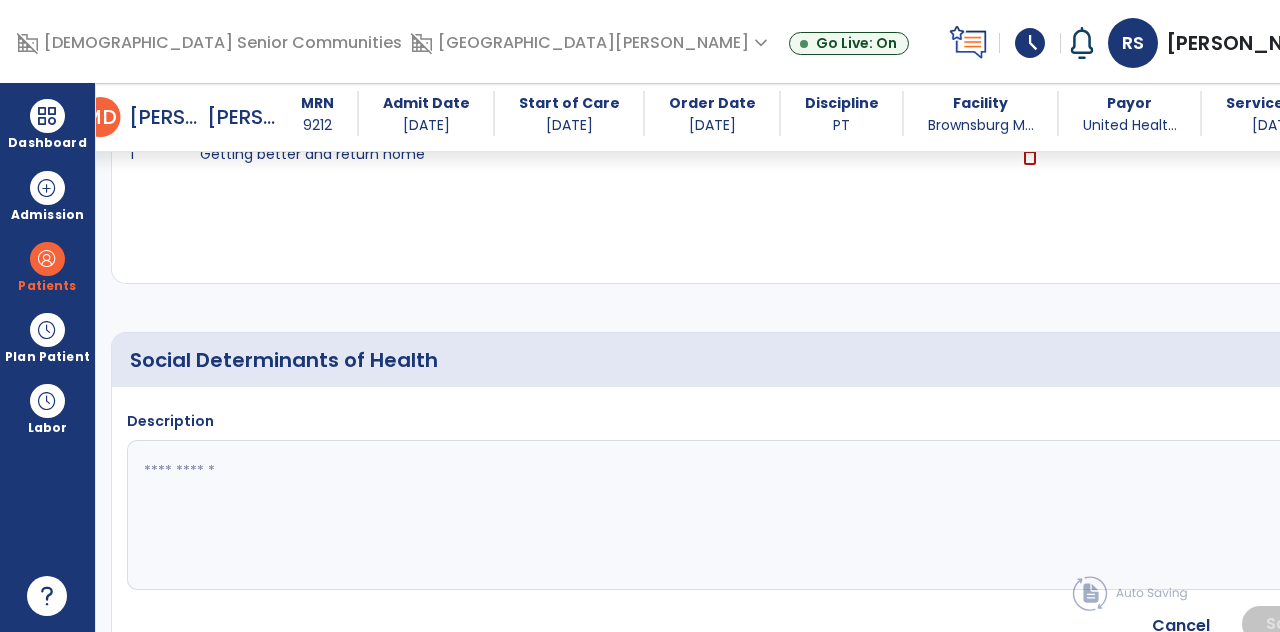 click 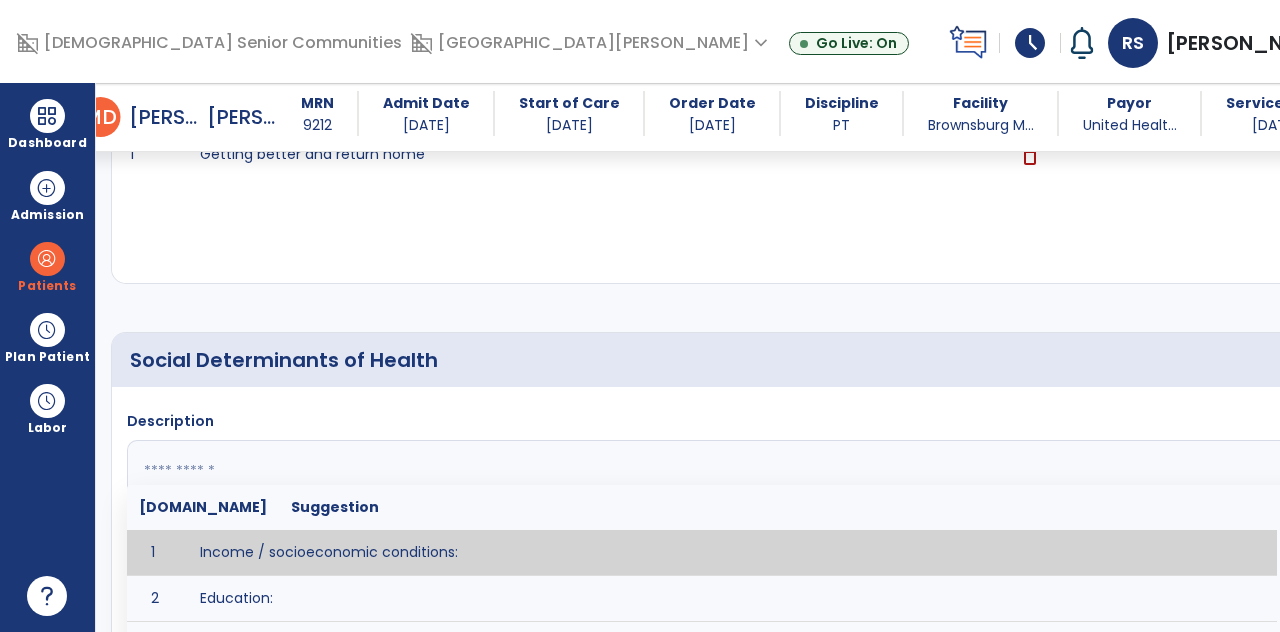 scroll, scrollTop: 68, scrollLeft: 0, axis: vertical 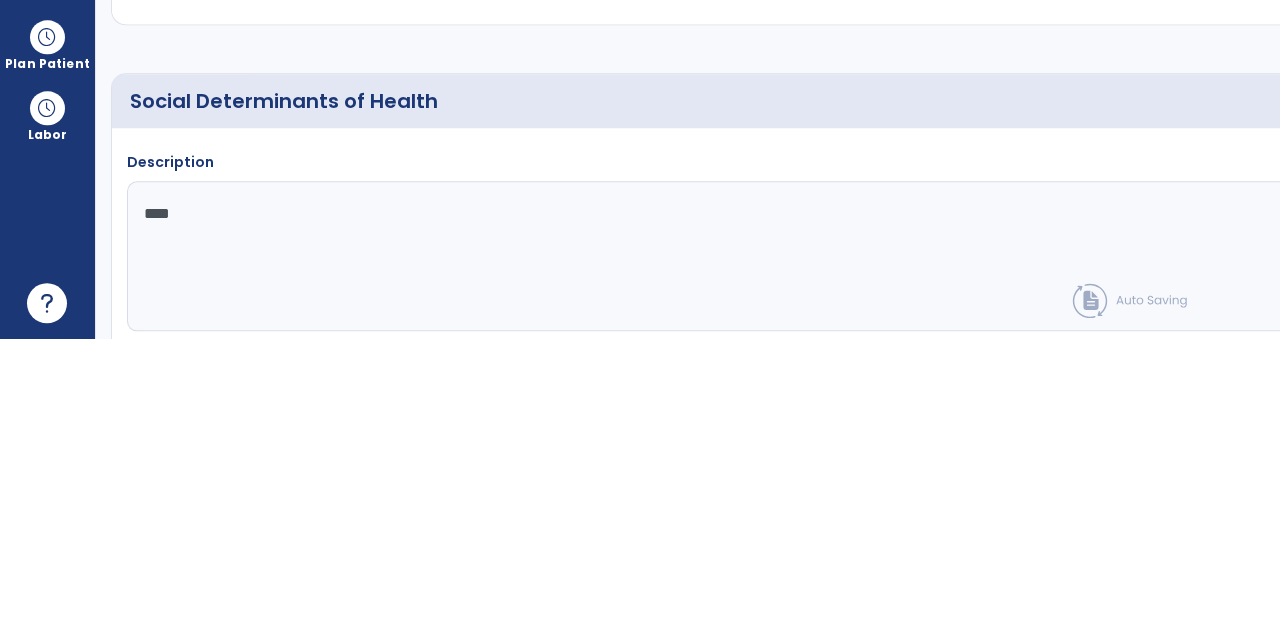 click 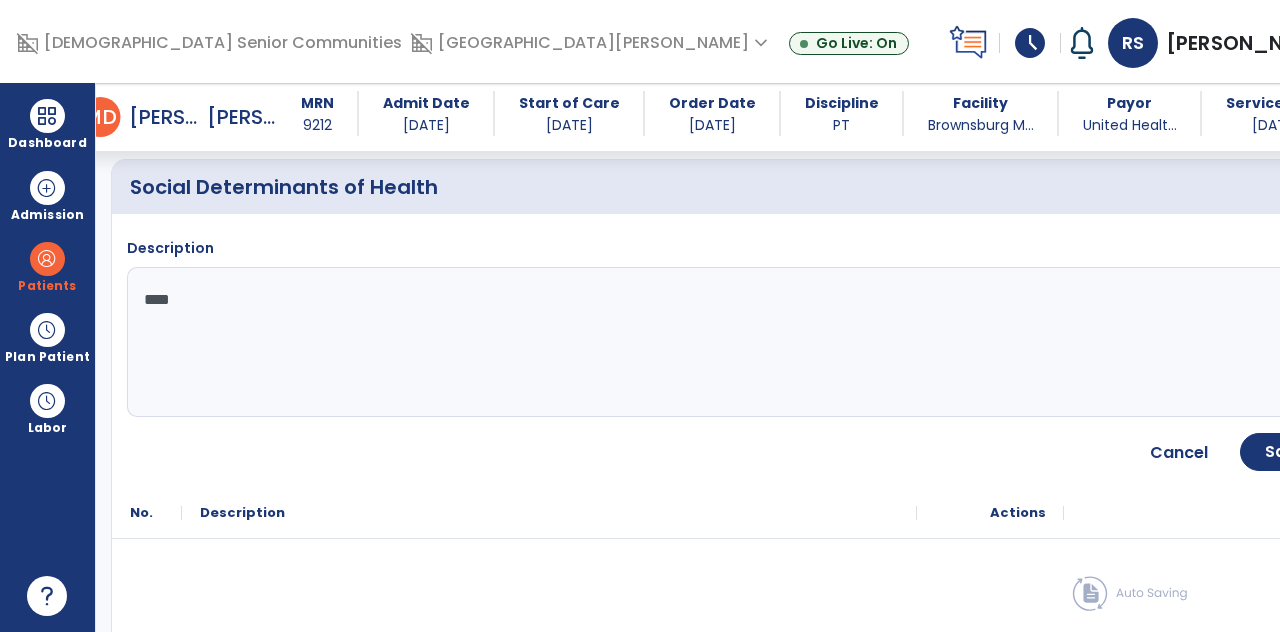 scroll, scrollTop: 492, scrollLeft: 0, axis: vertical 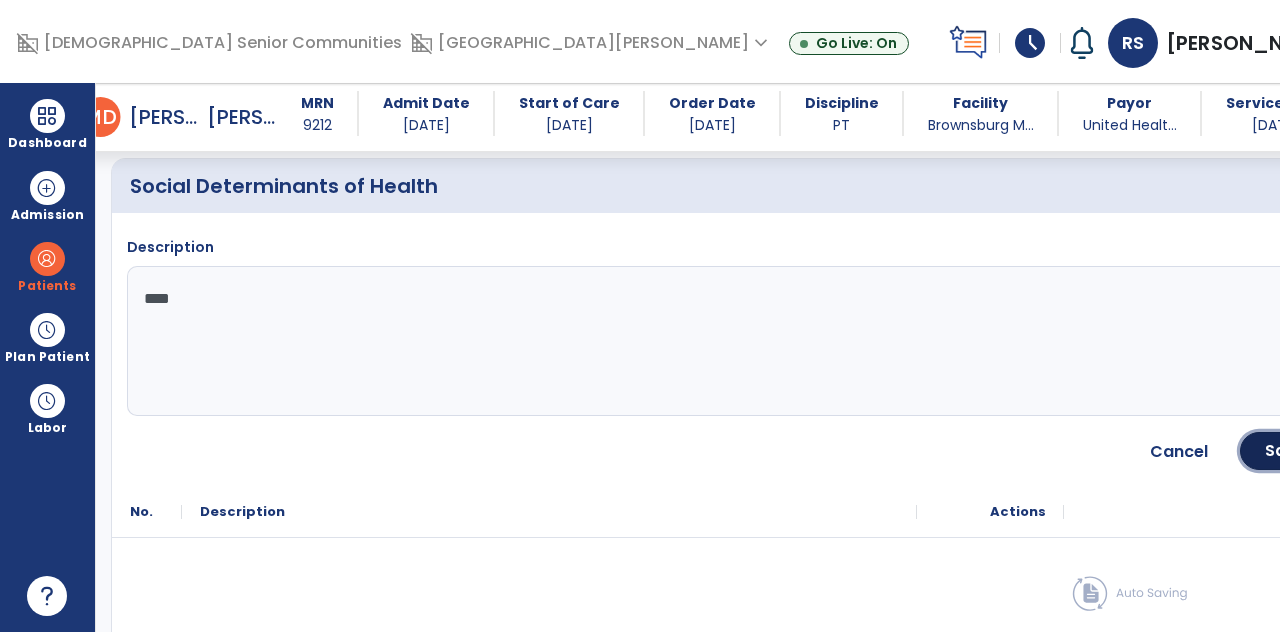 click on "Save" 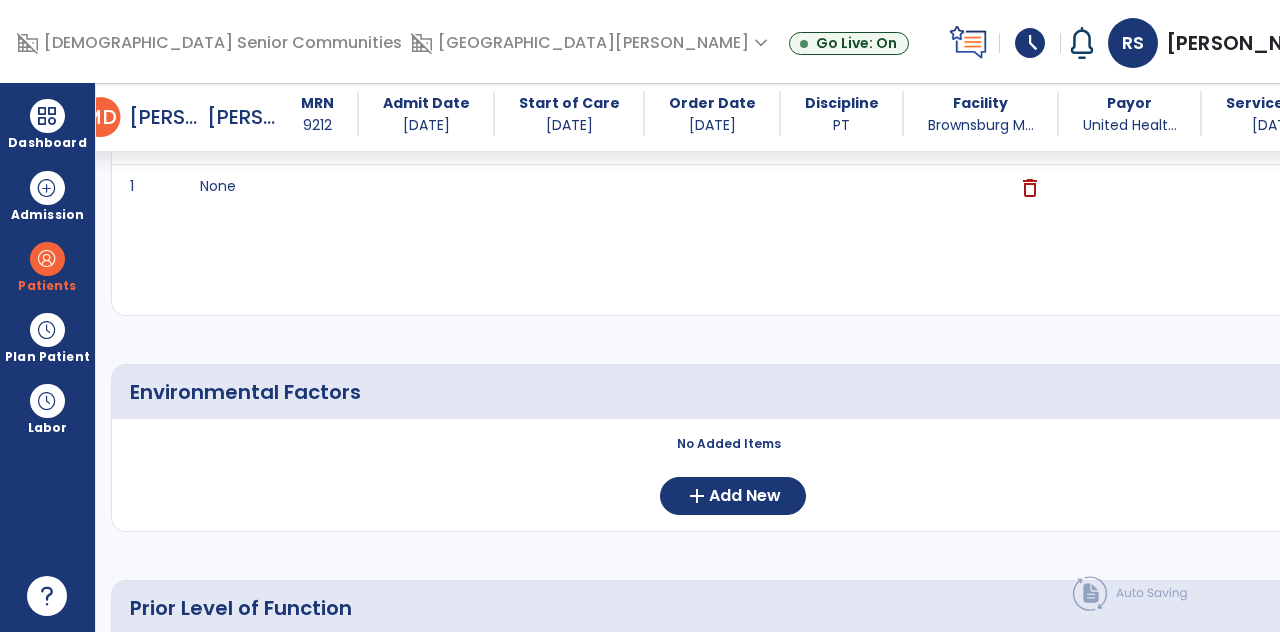 scroll, scrollTop: 616, scrollLeft: 0, axis: vertical 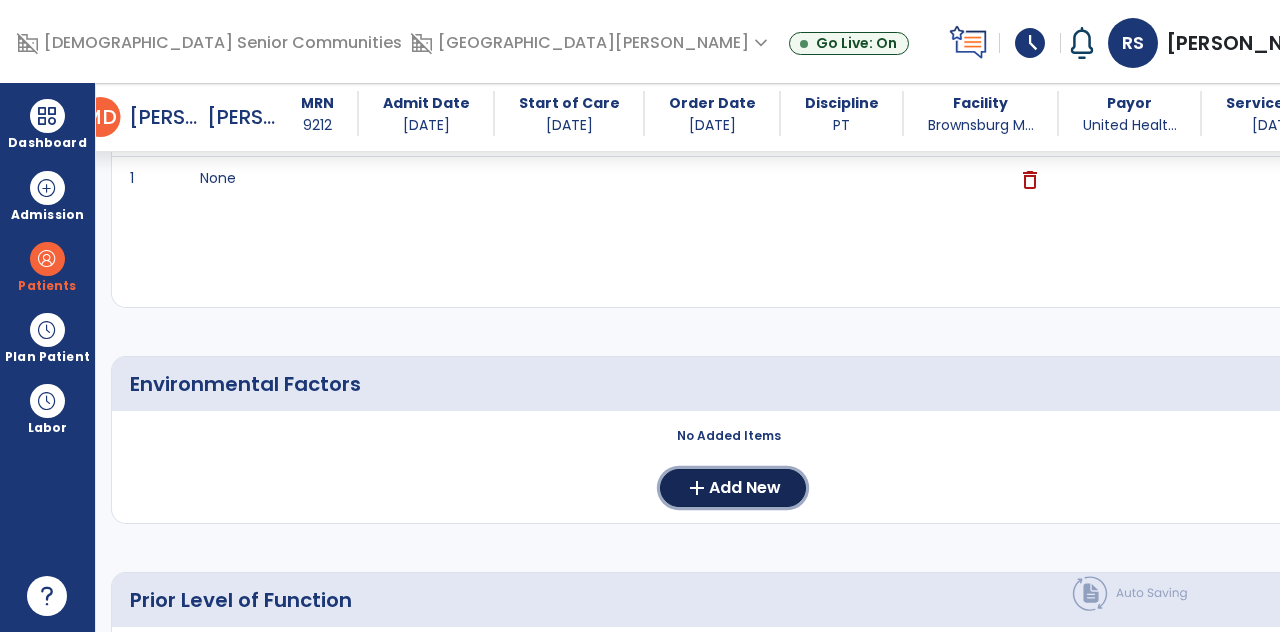click on "Add New" 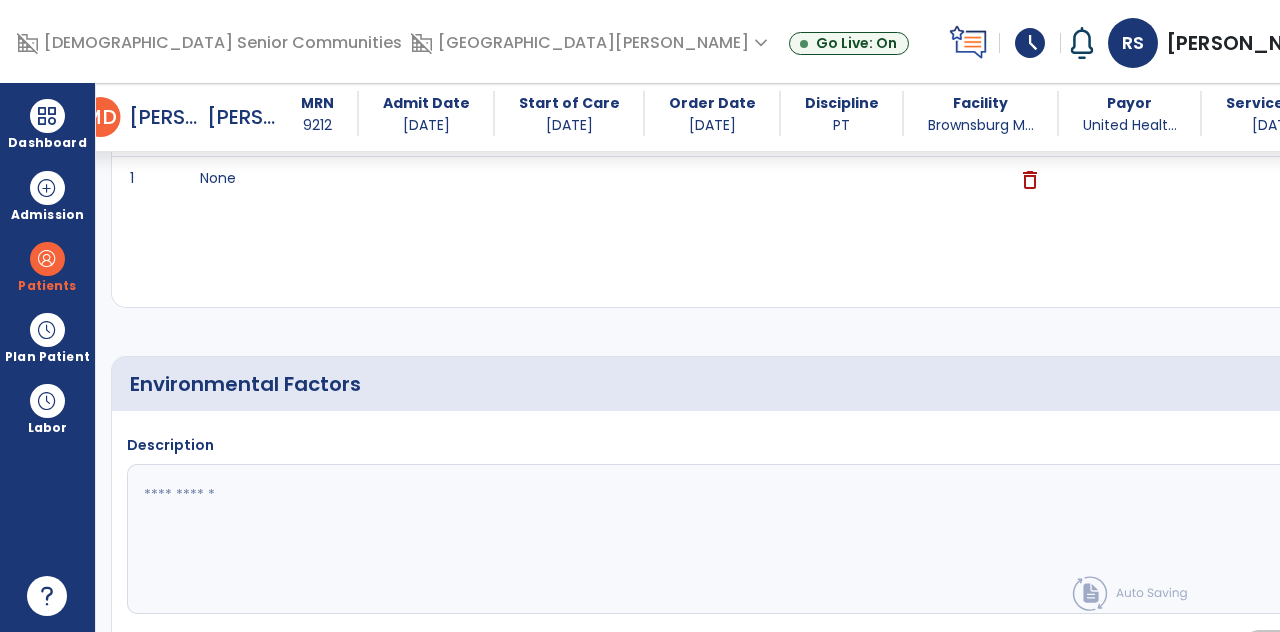 click 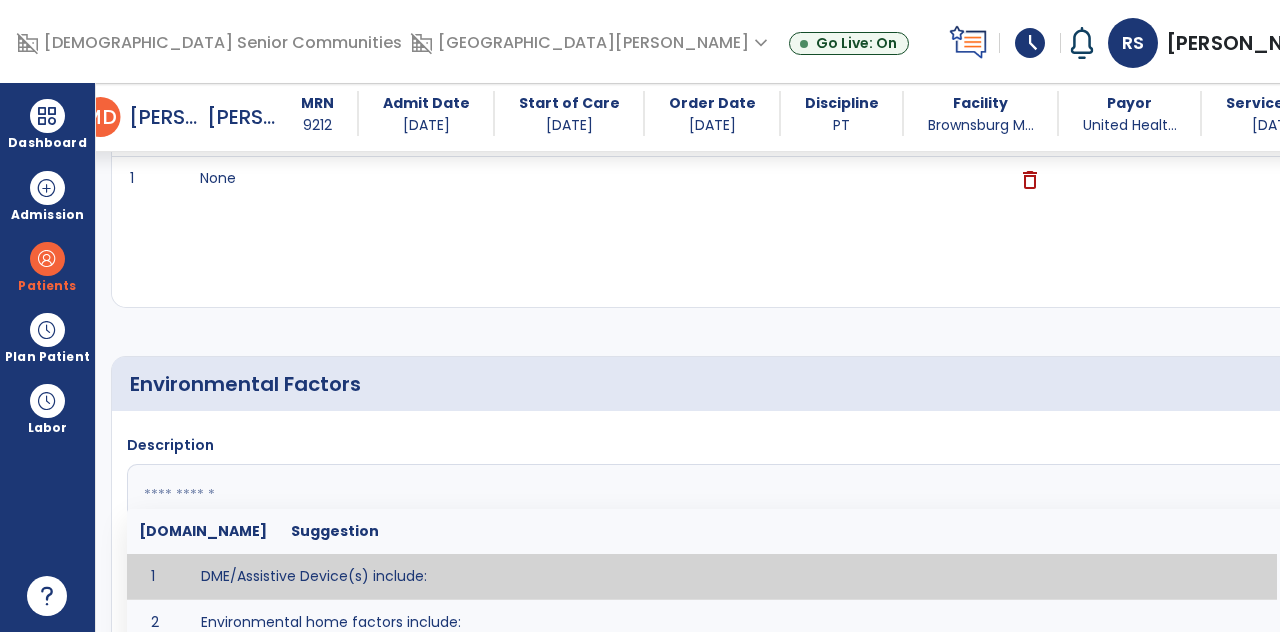 scroll, scrollTop: 68, scrollLeft: 0, axis: vertical 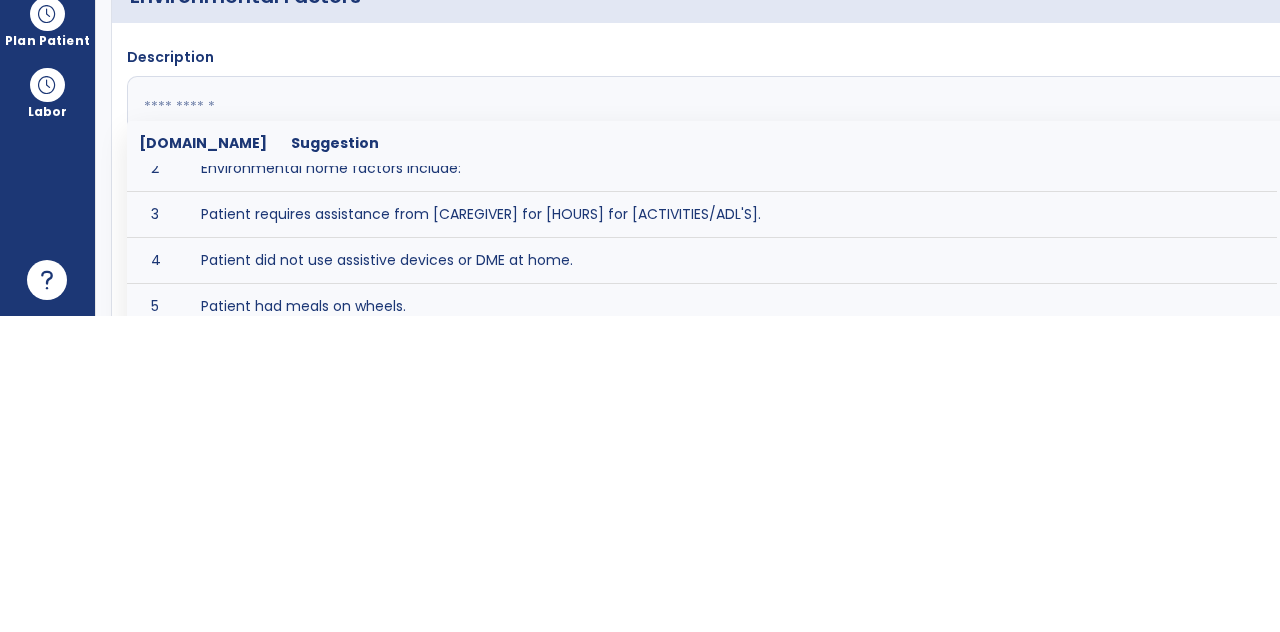 type on "**********" 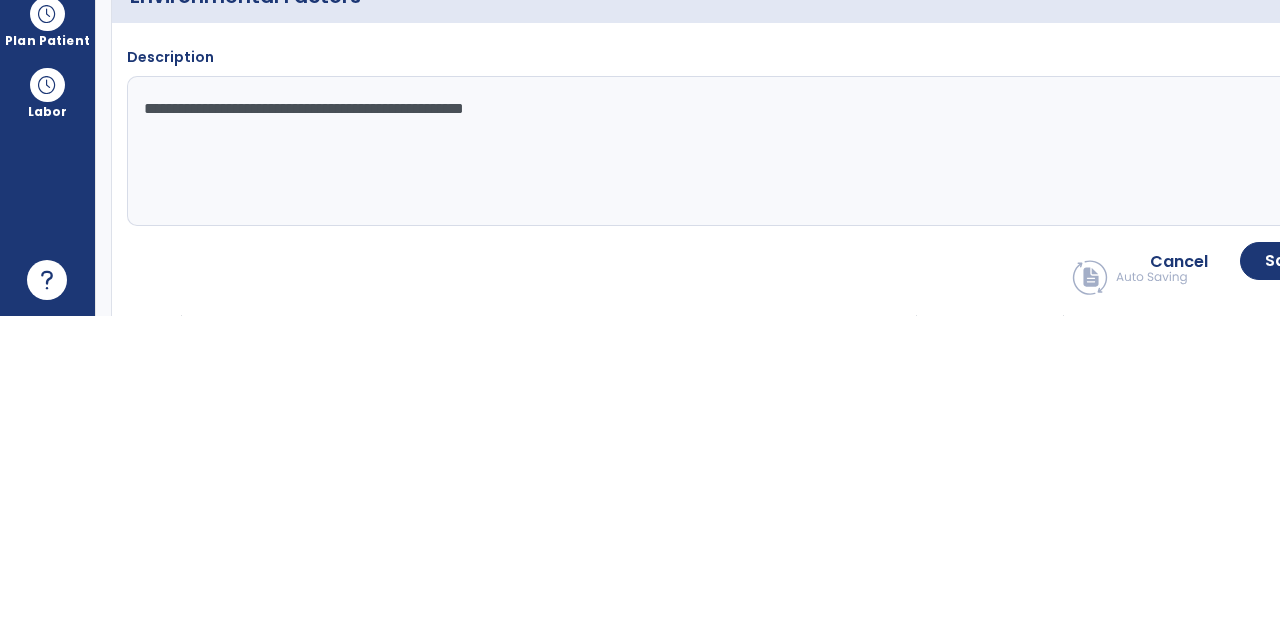 scroll, scrollTop: 68, scrollLeft: 0, axis: vertical 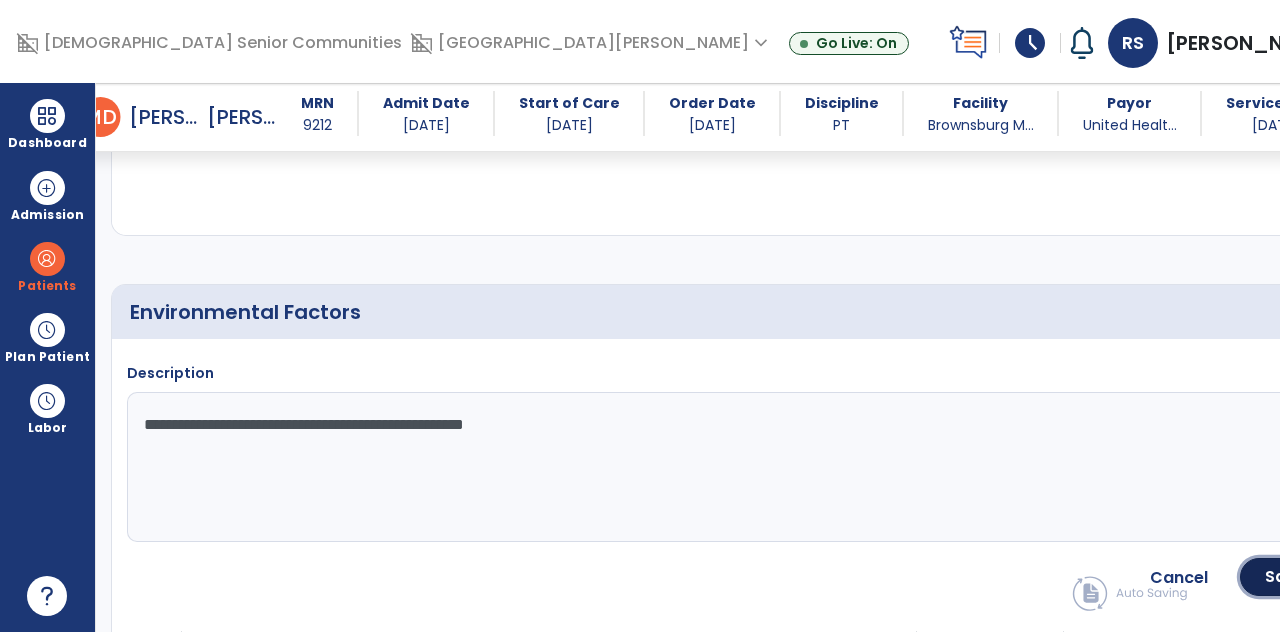 click on "Save" 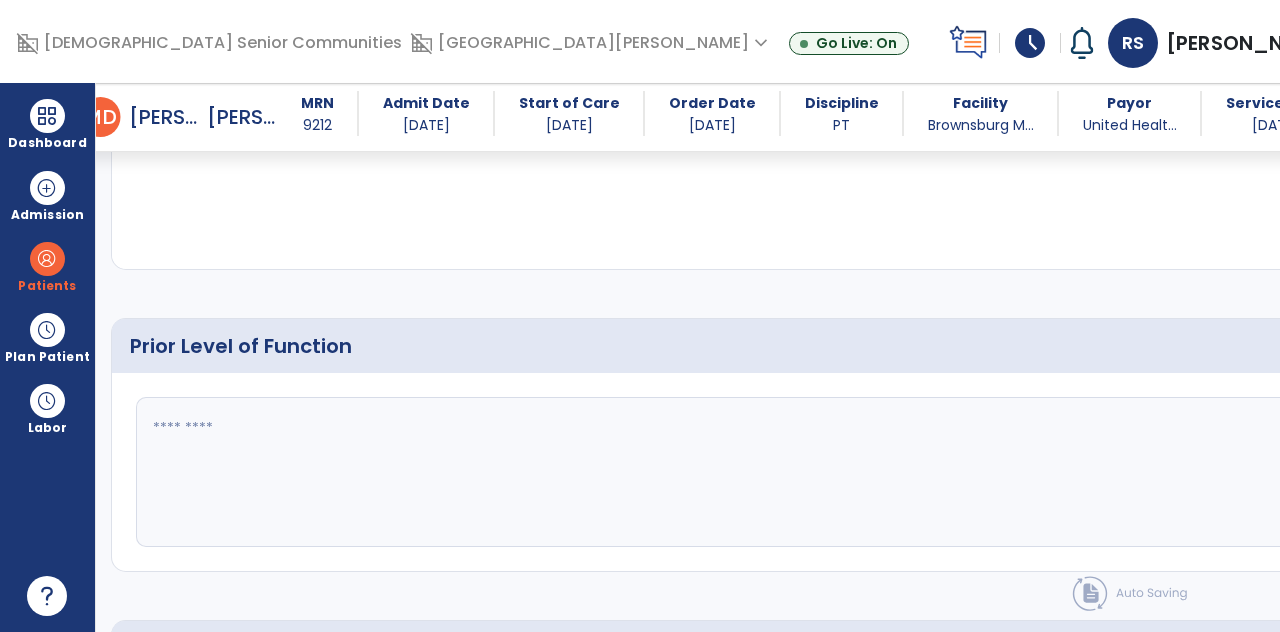 scroll, scrollTop: 962, scrollLeft: 0, axis: vertical 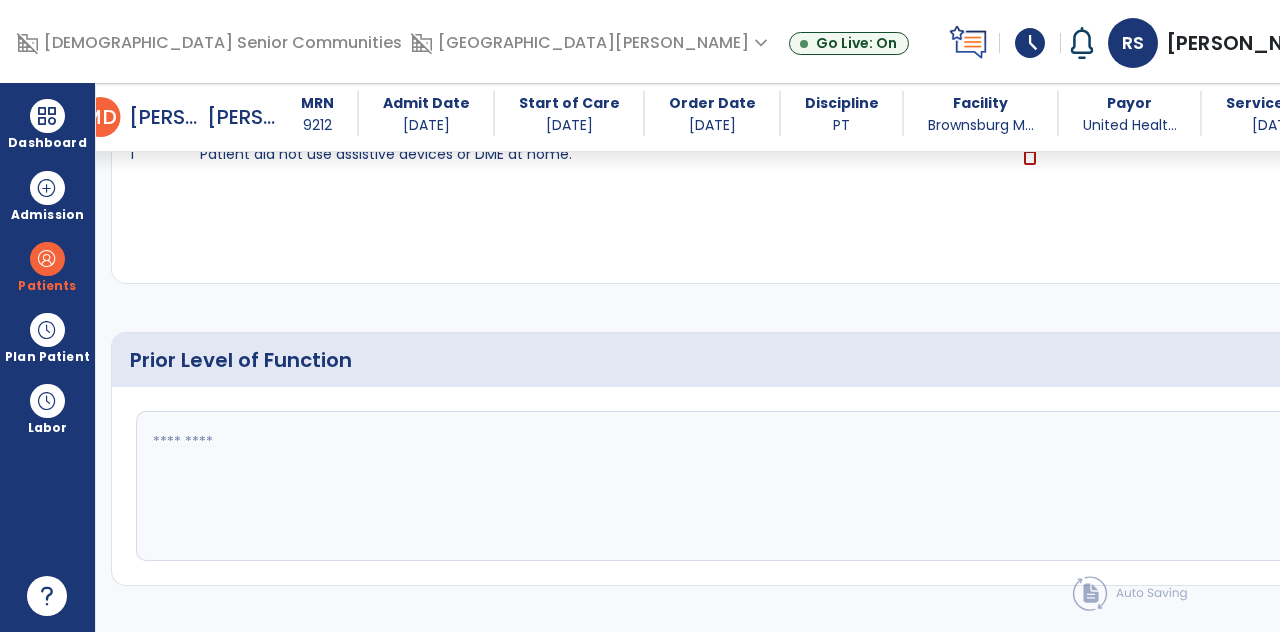 click on "fact_check" 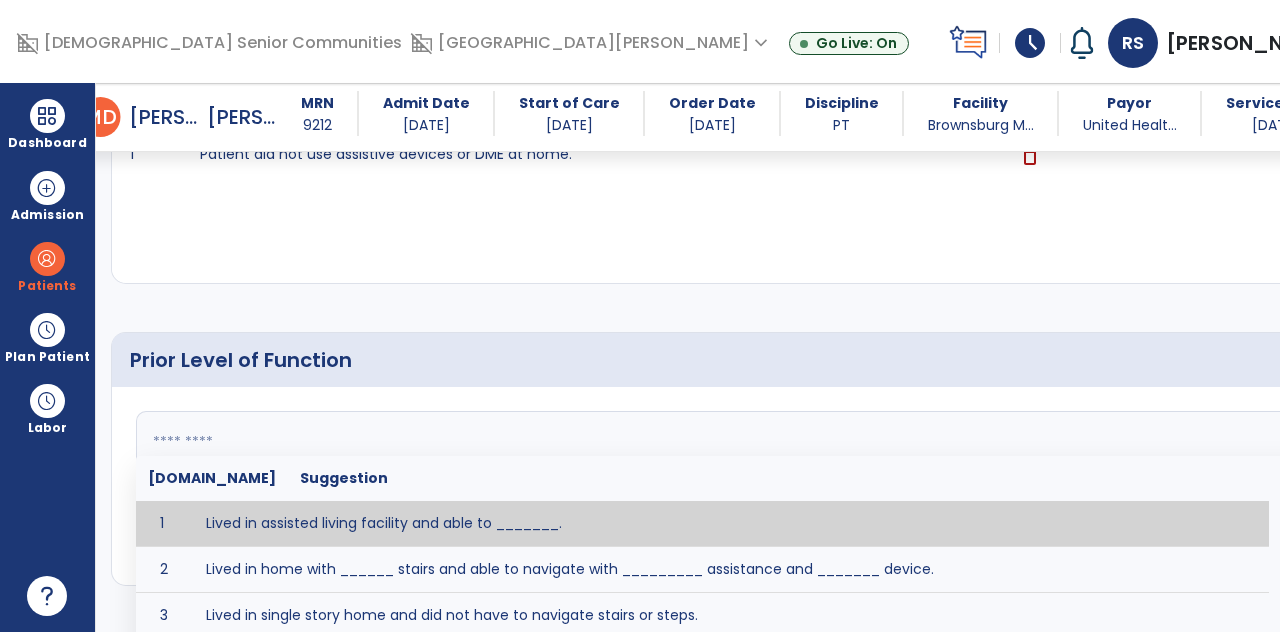 scroll, scrollTop: 68, scrollLeft: 0, axis: vertical 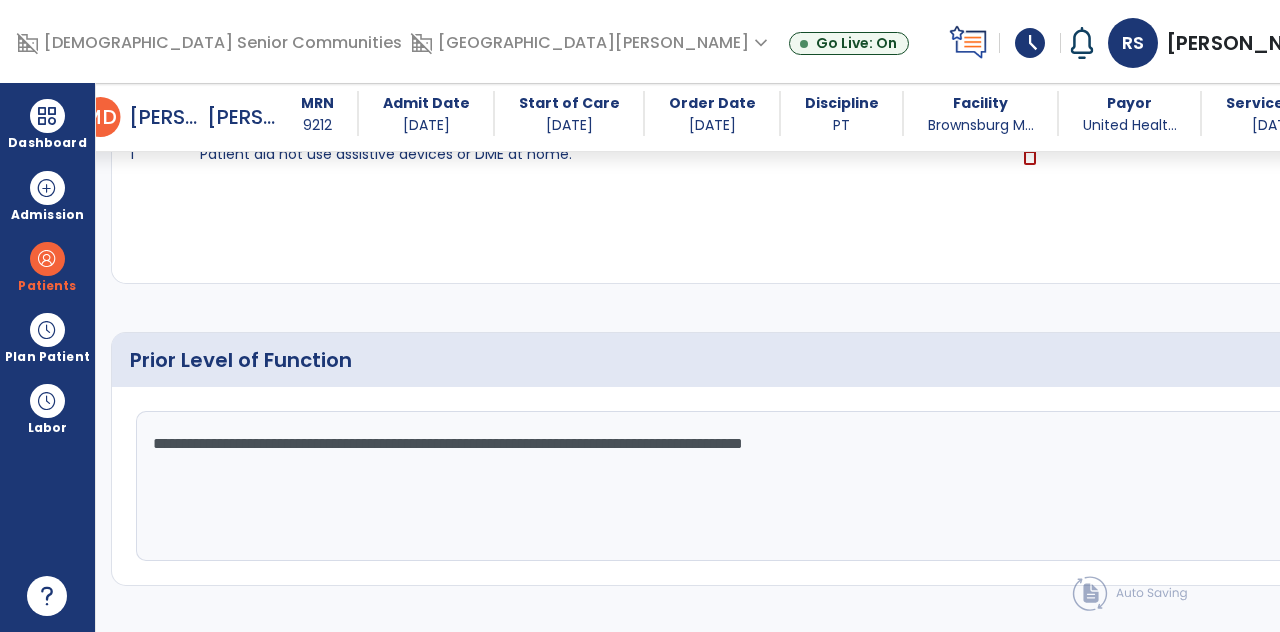 click on "**********" 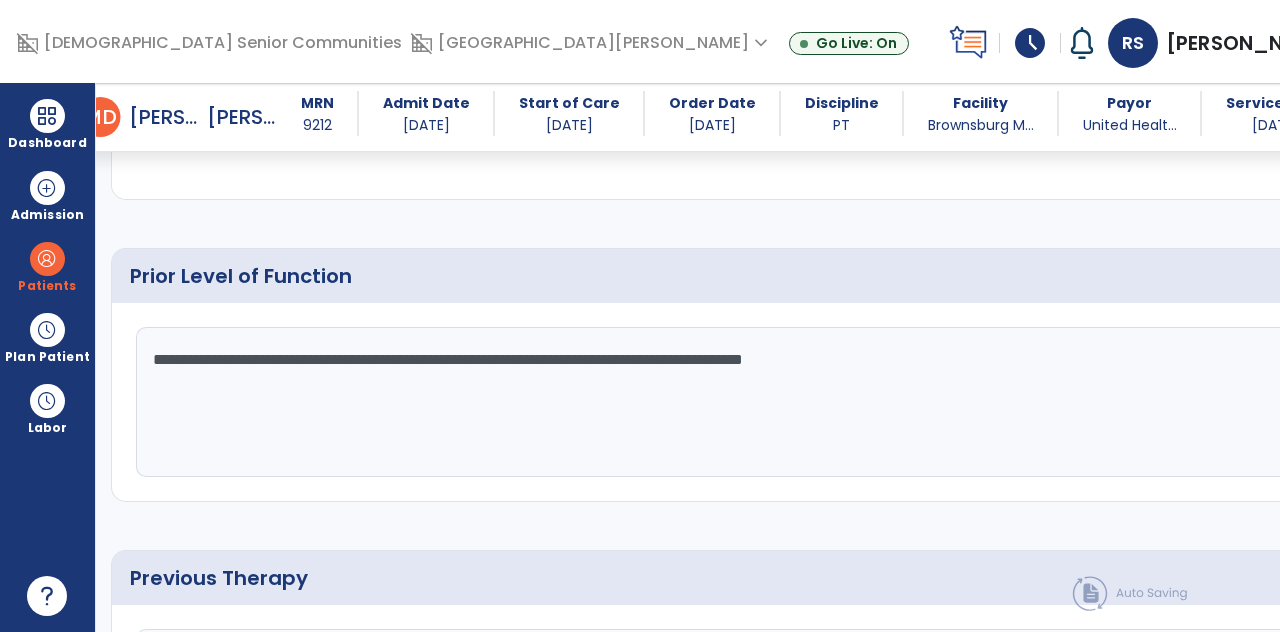 scroll, scrollTop: 1044, scrollLeft: 0, axis: vertical 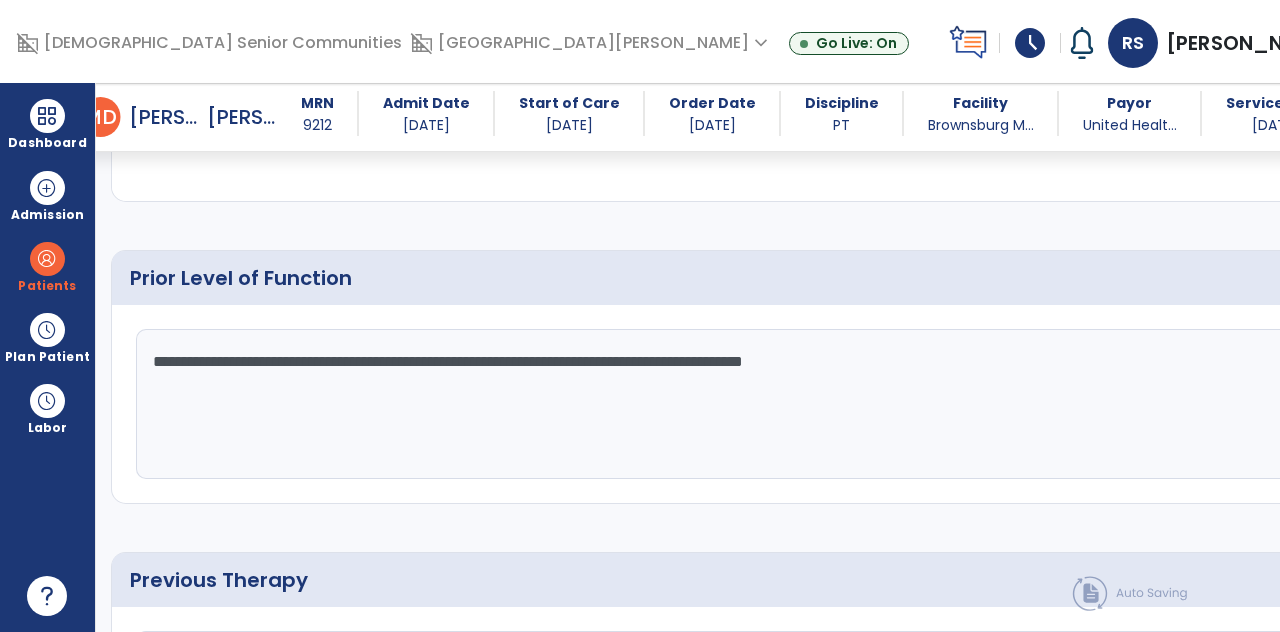 click on "**********" 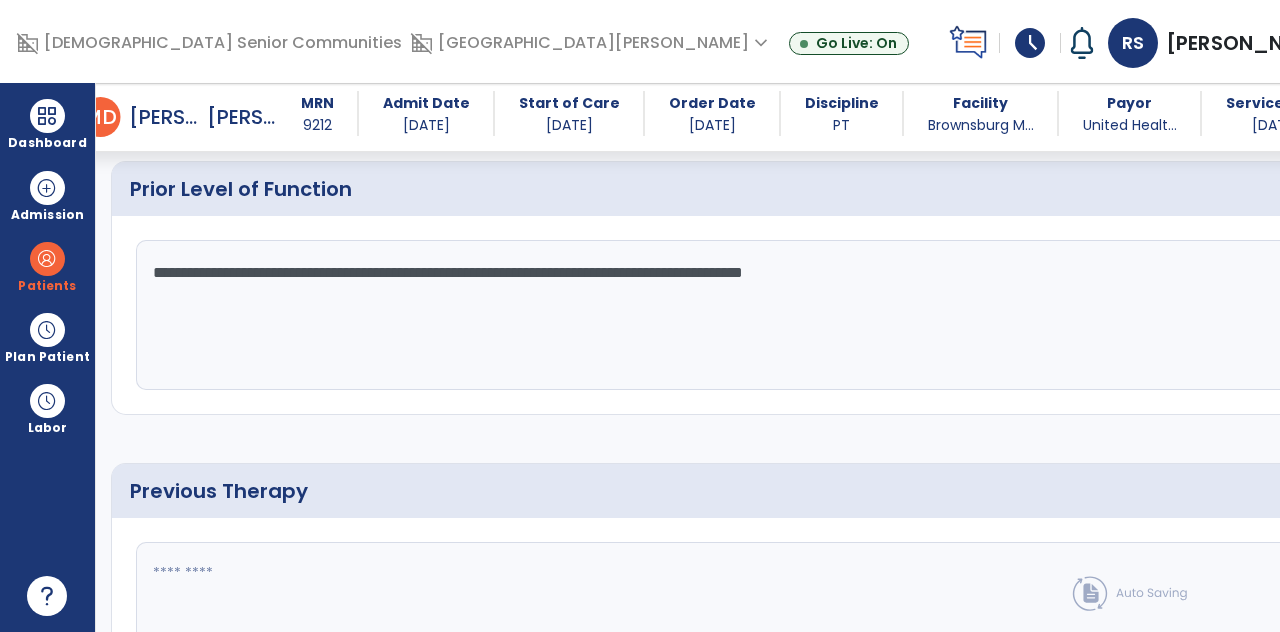 click on "fact_check" 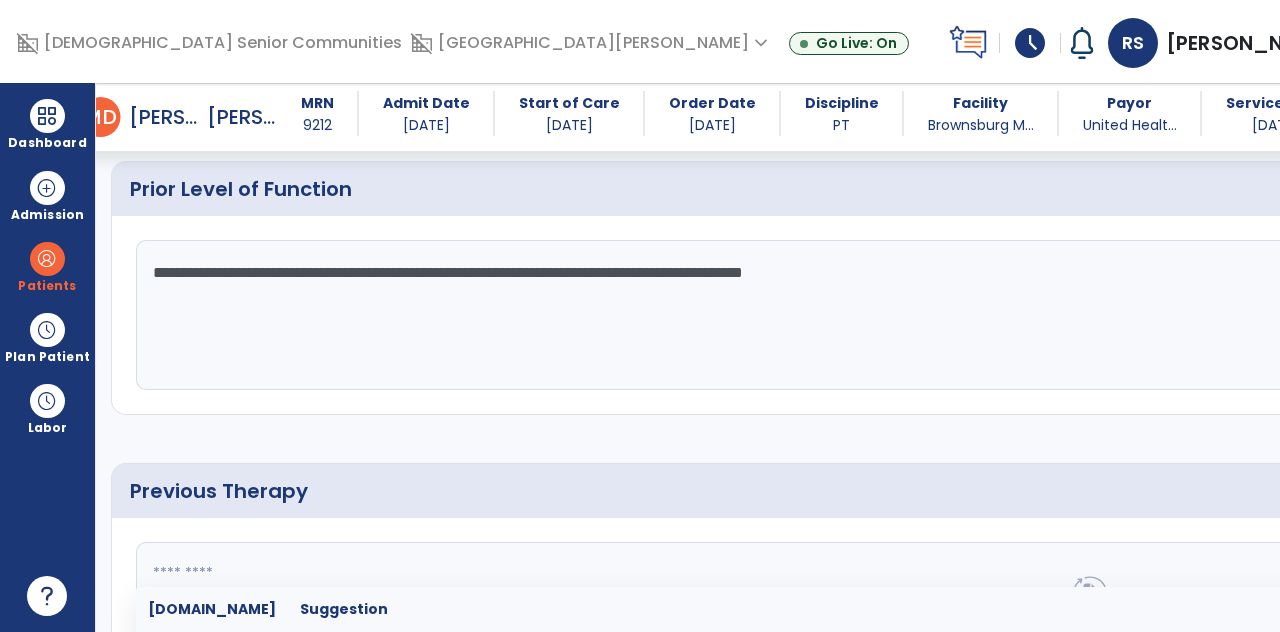 click on "**********" 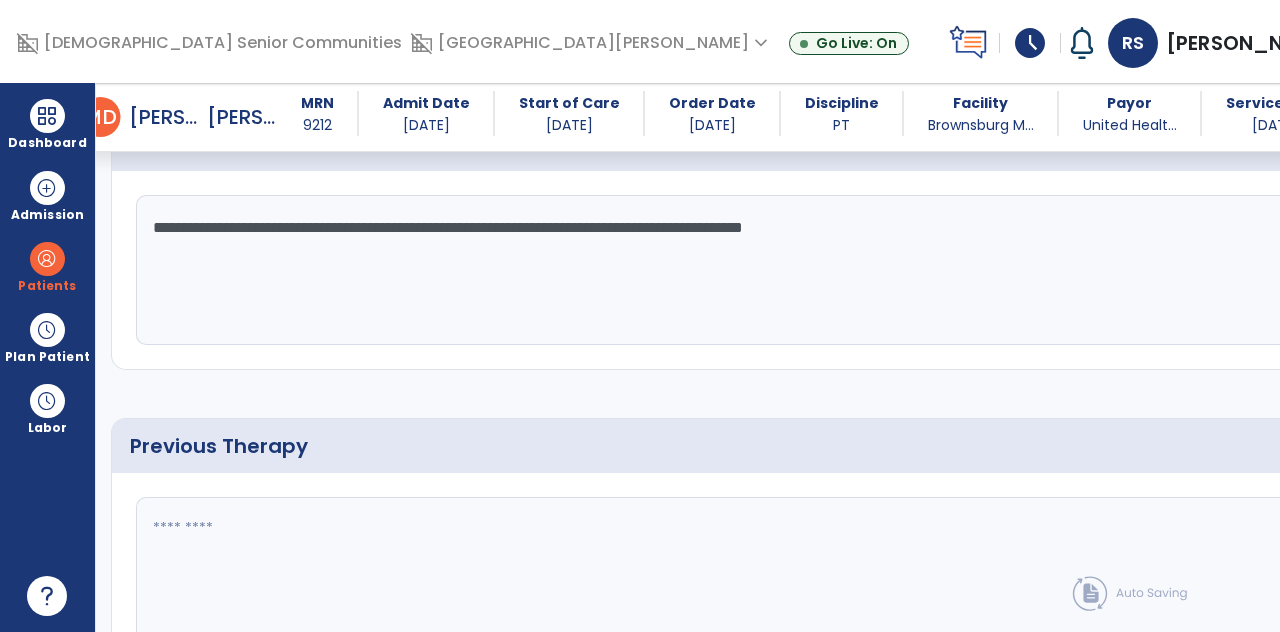 scroll, scrollTop: 1180, scrollLeft: 0, axis: vertical 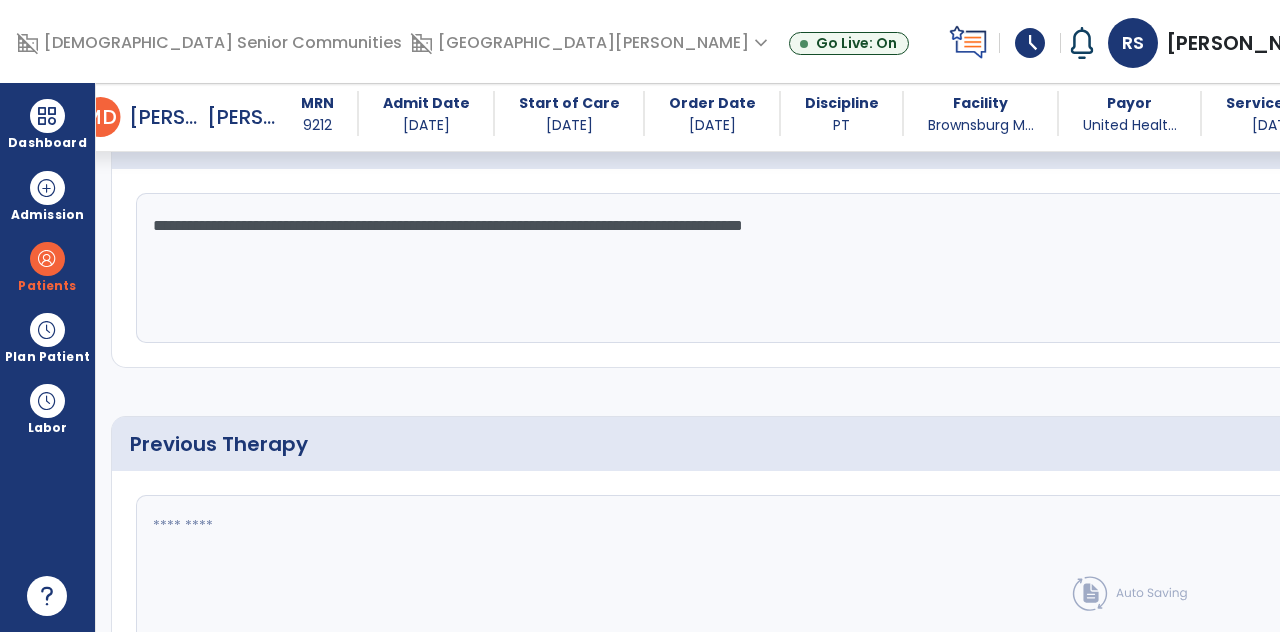 click on "**********" 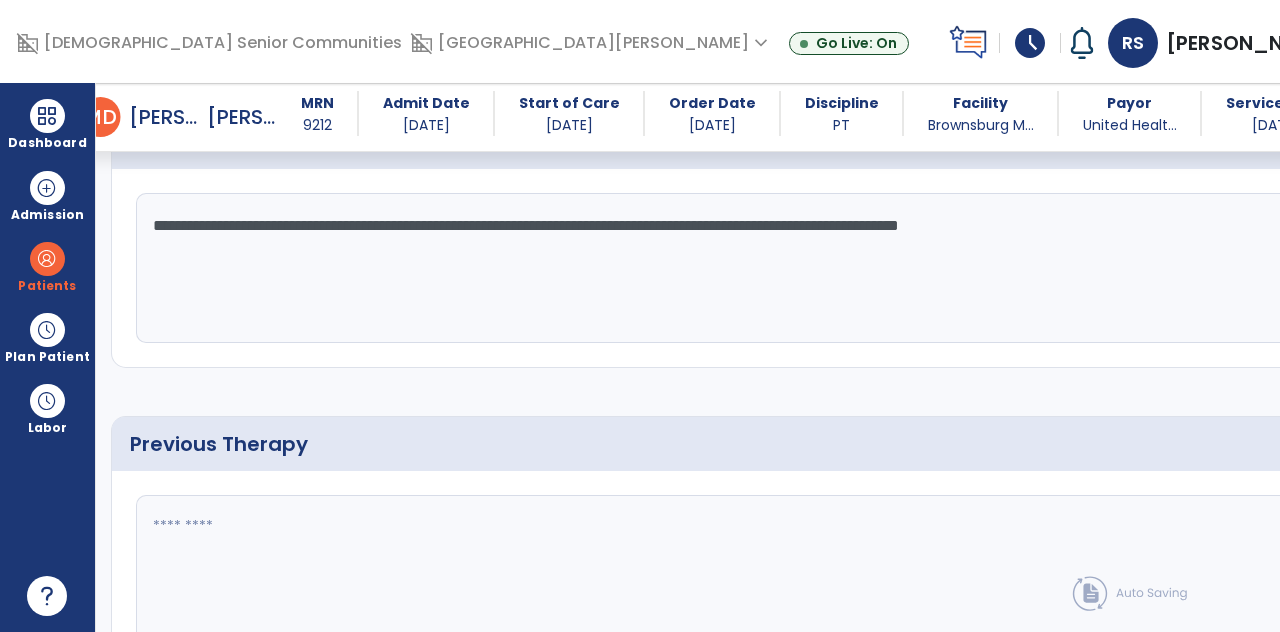 type on "**********" 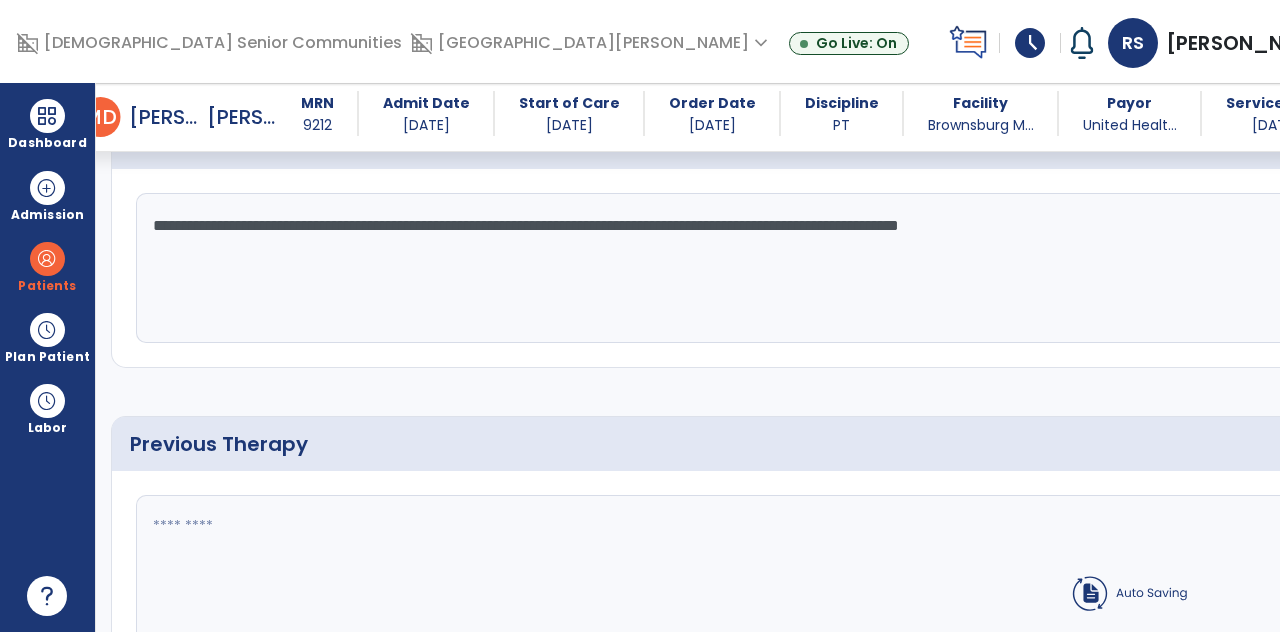 scroll, scrollTop: 90, scrollLeft: 0, axis: vertical 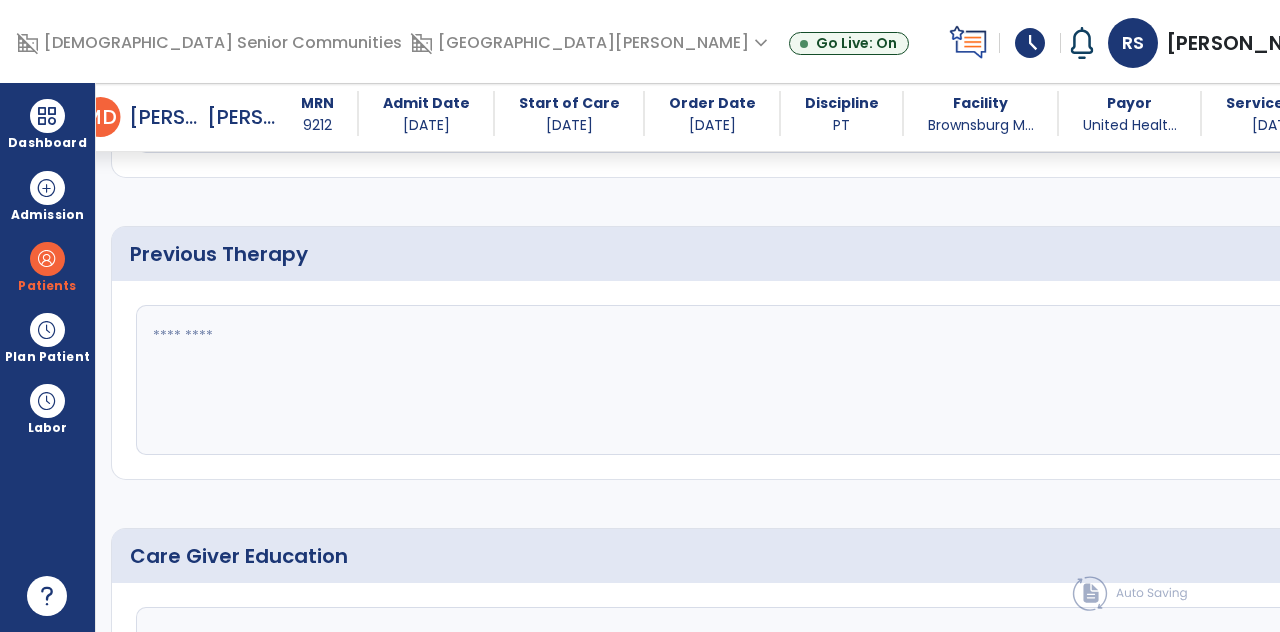 click on "fact_check" 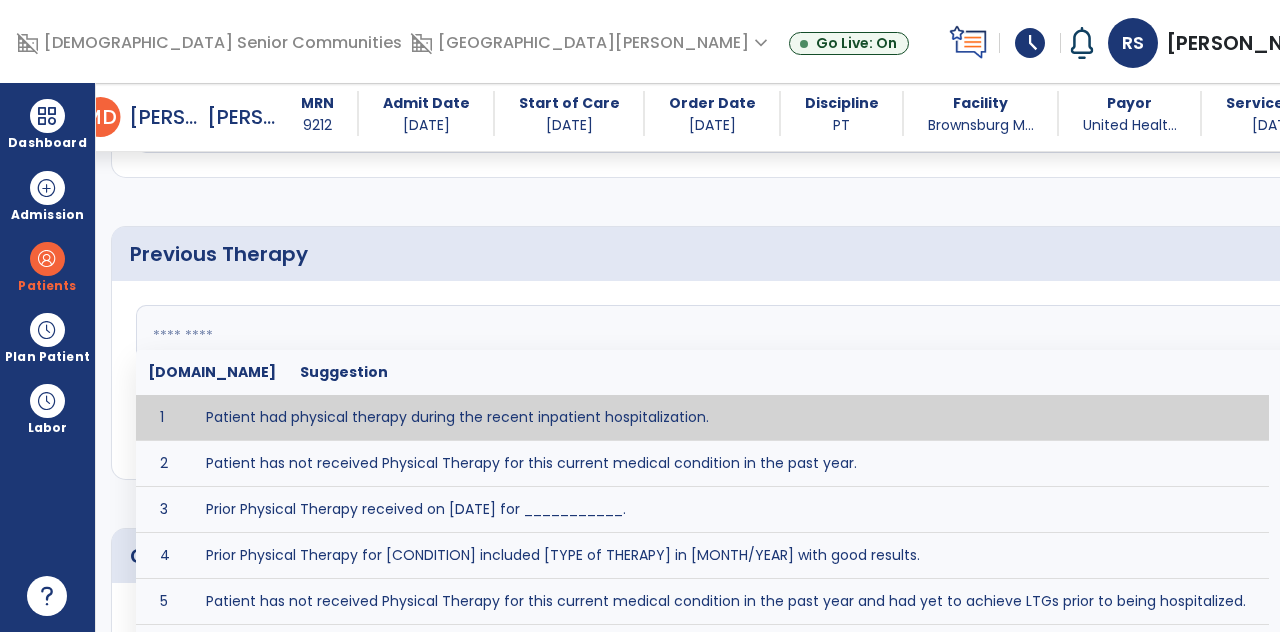 scroll, scrollTop: 90, scrollLeft: 0, axis: vertical 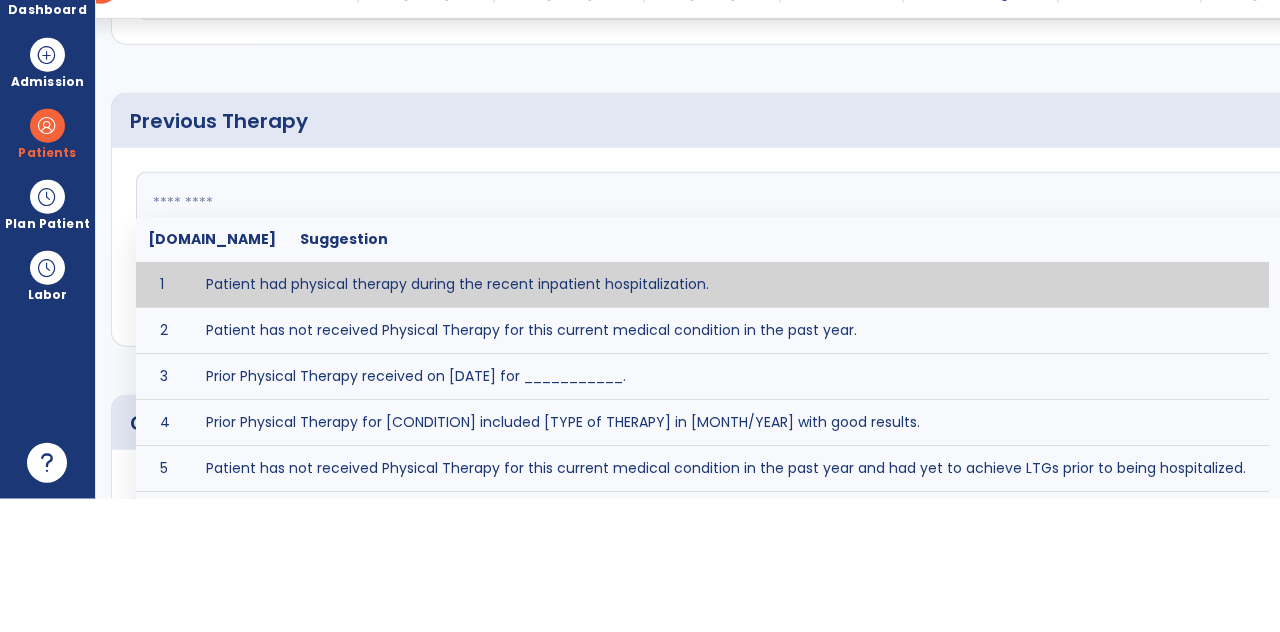type on "**********" 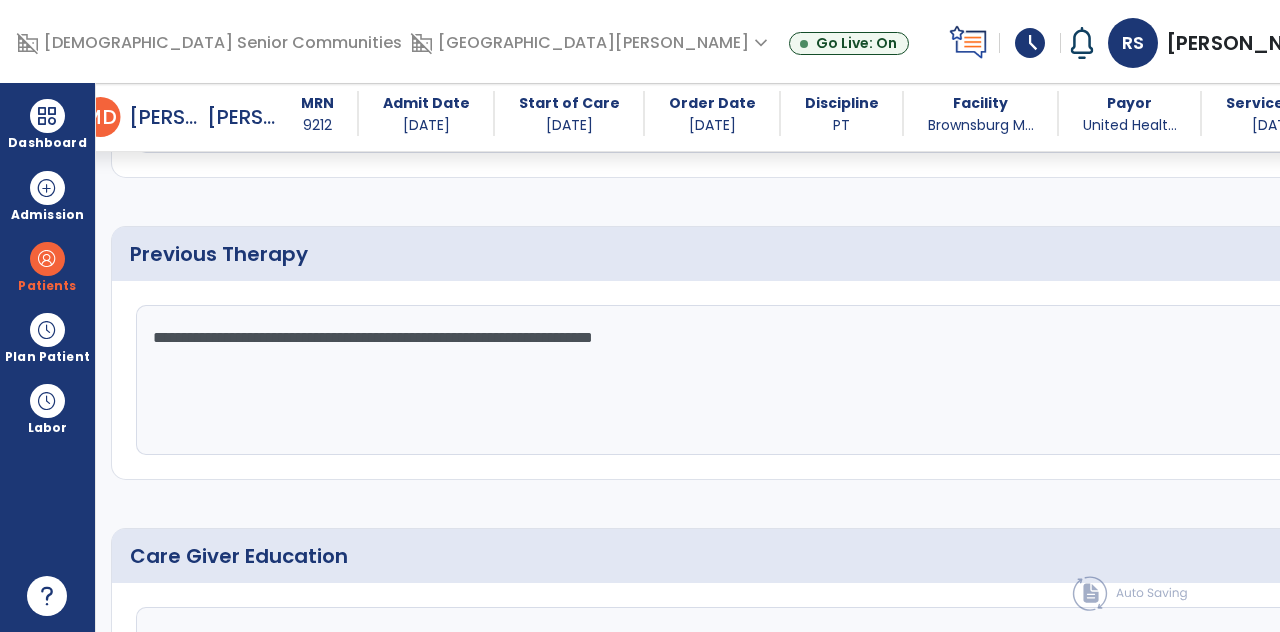 scroll, scrollTop: 1487, scrollLeft: 0, axis: vertical 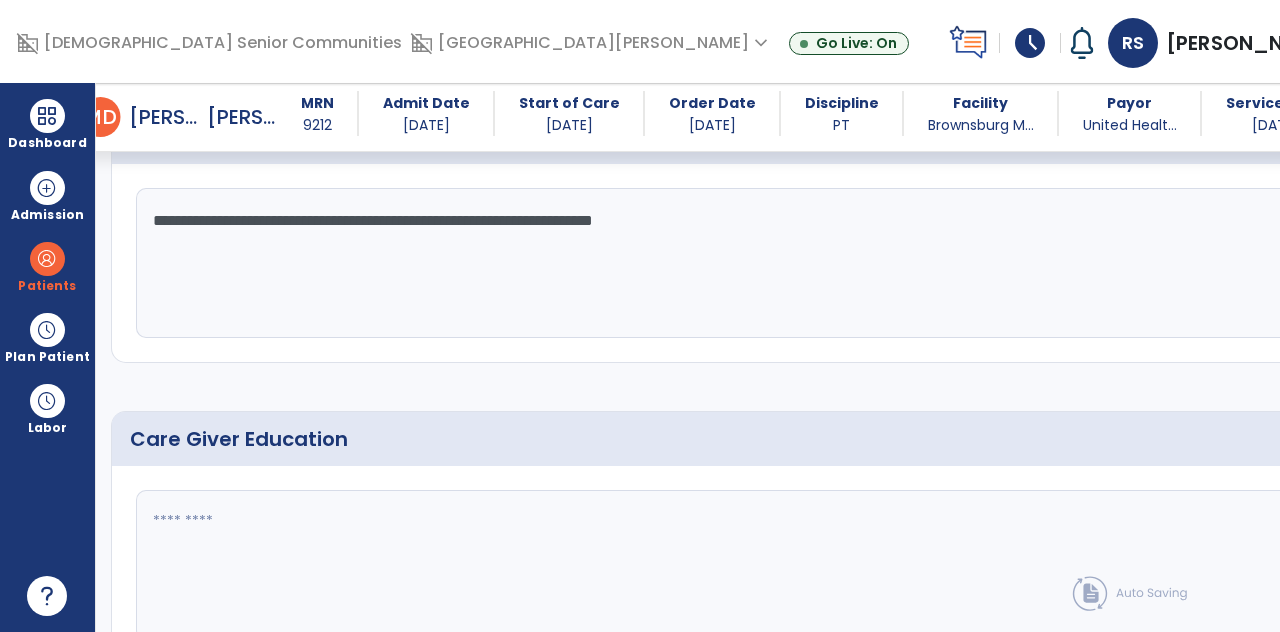 click 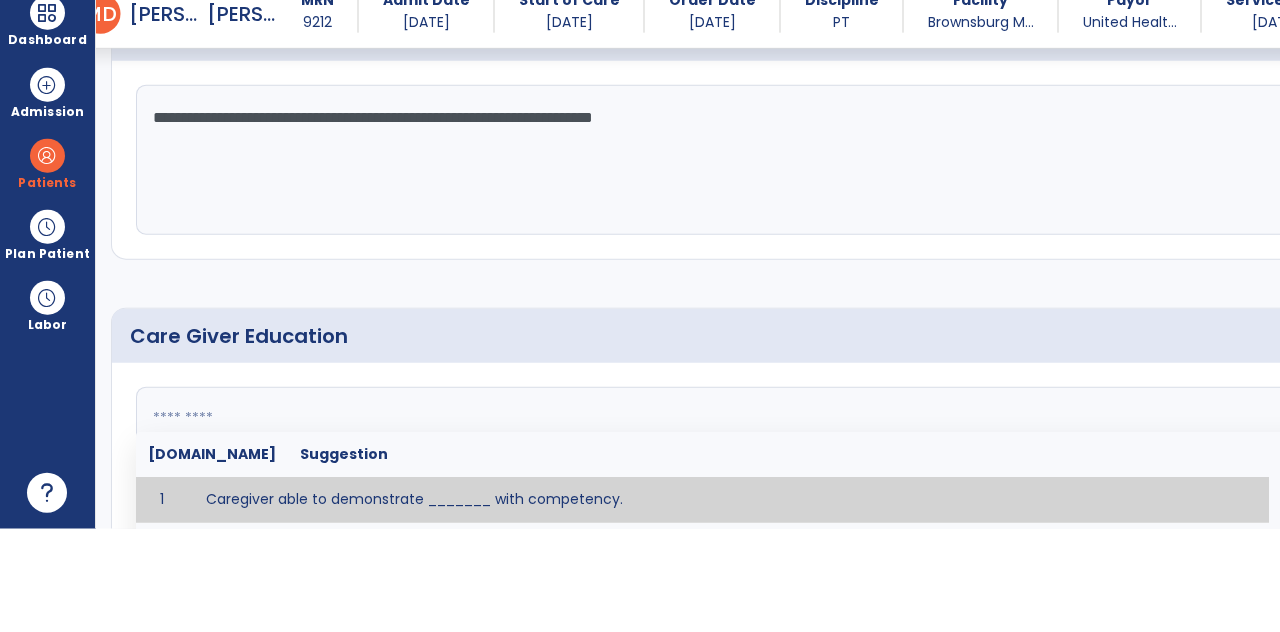 scroll, scrollTop: 90, scrollLeft: 0, axis: vertical 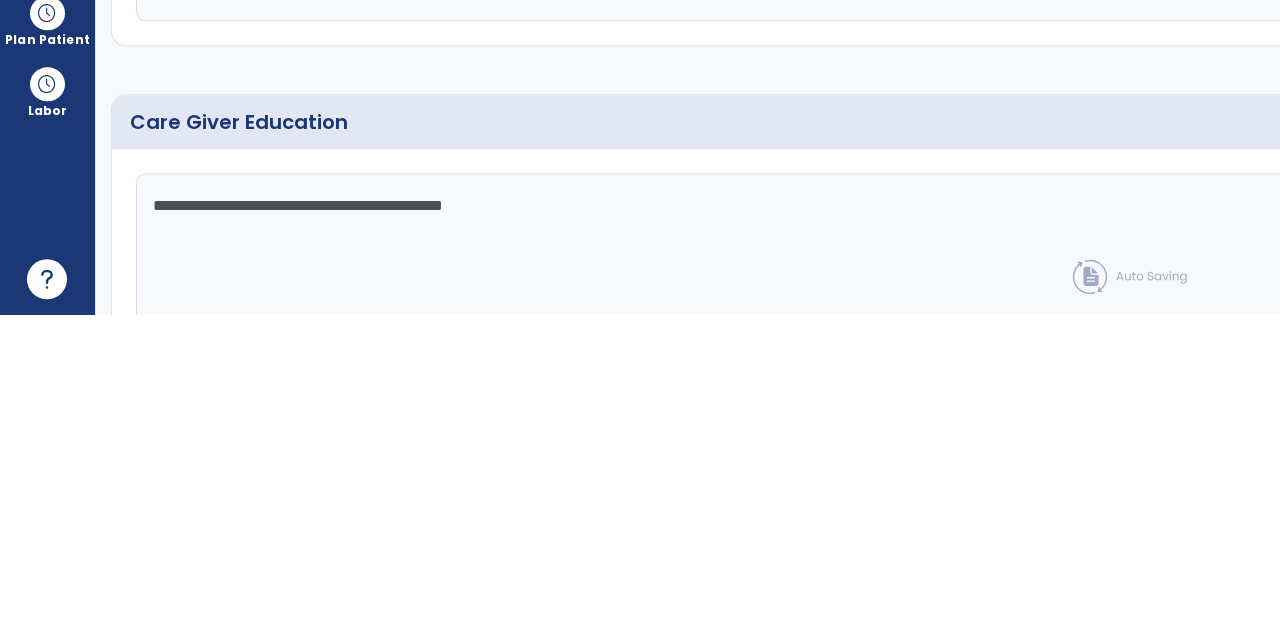 type on "**********" 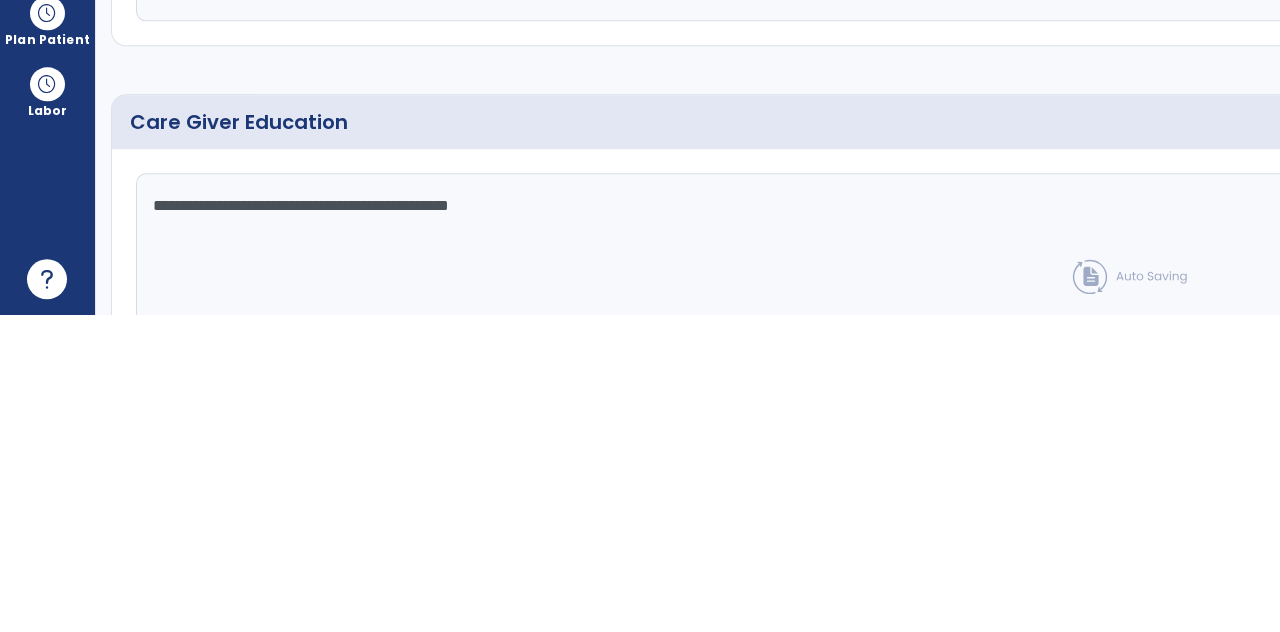 click on "Continue" 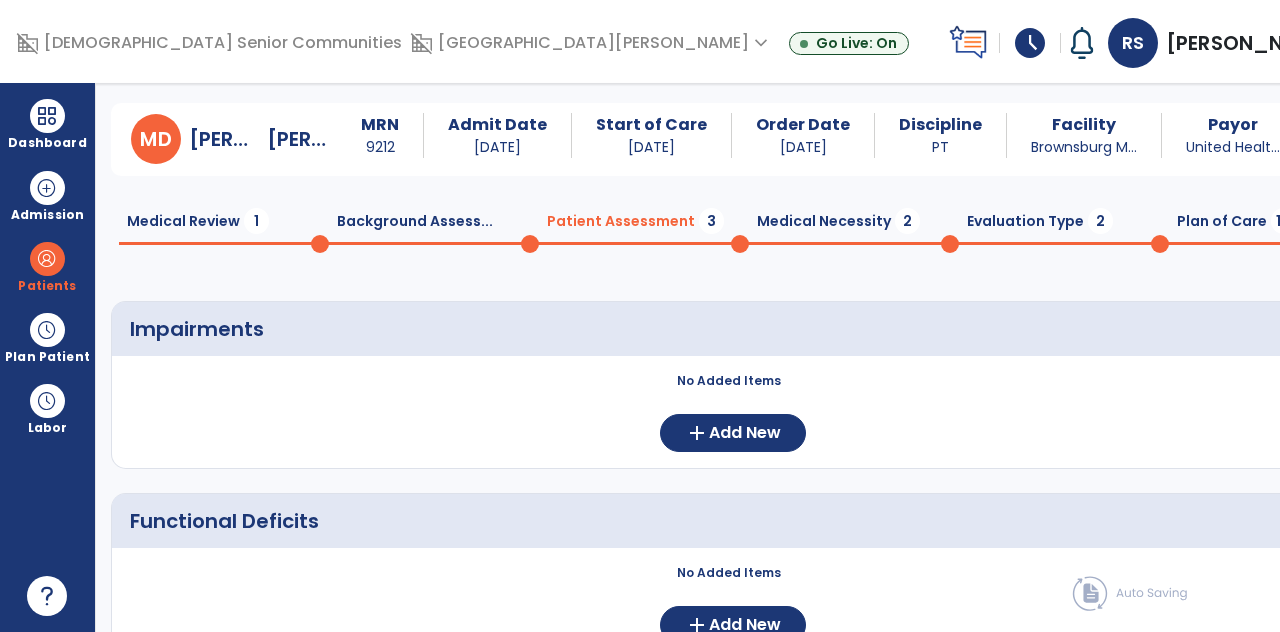 scroll, scrollTop: 0, scrollLeft: 0, axis: both 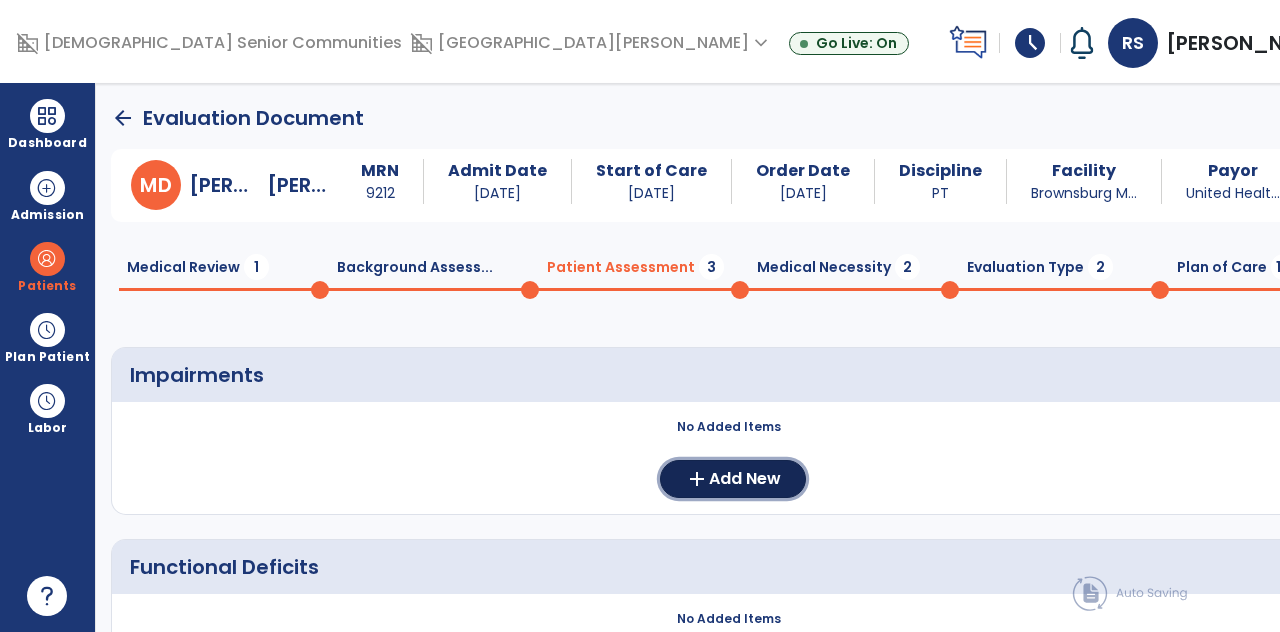 click on "Add New" 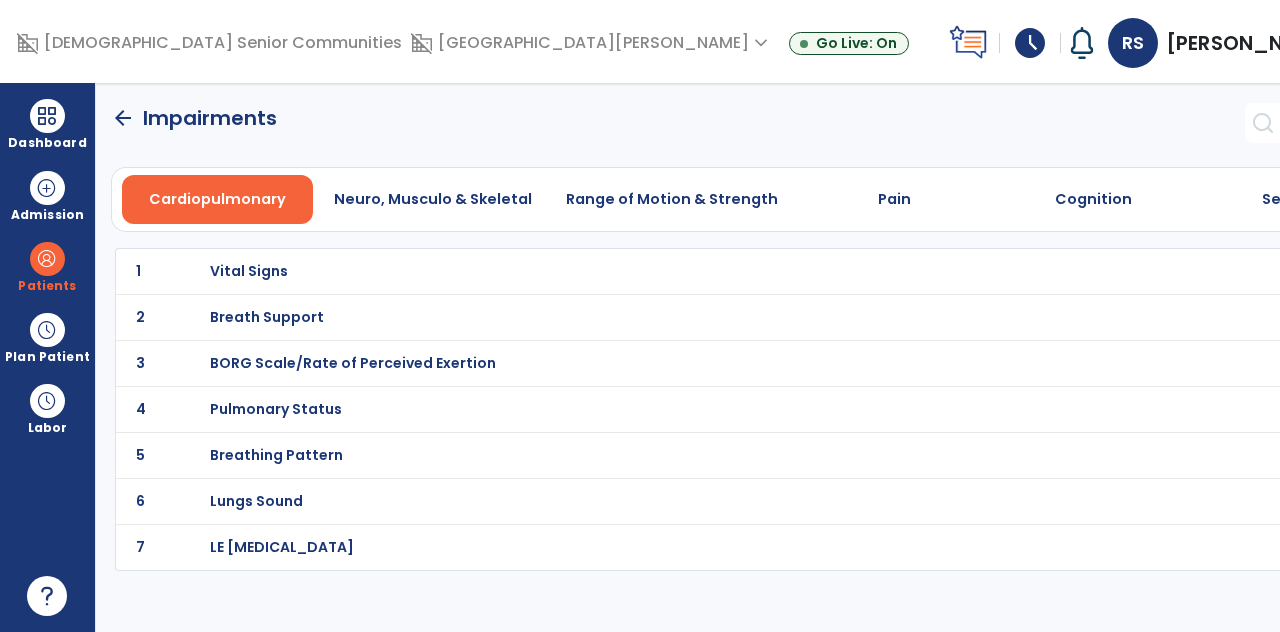 click on "Neuro, Musculo & Skeletal" at bounding box center (433, 199) 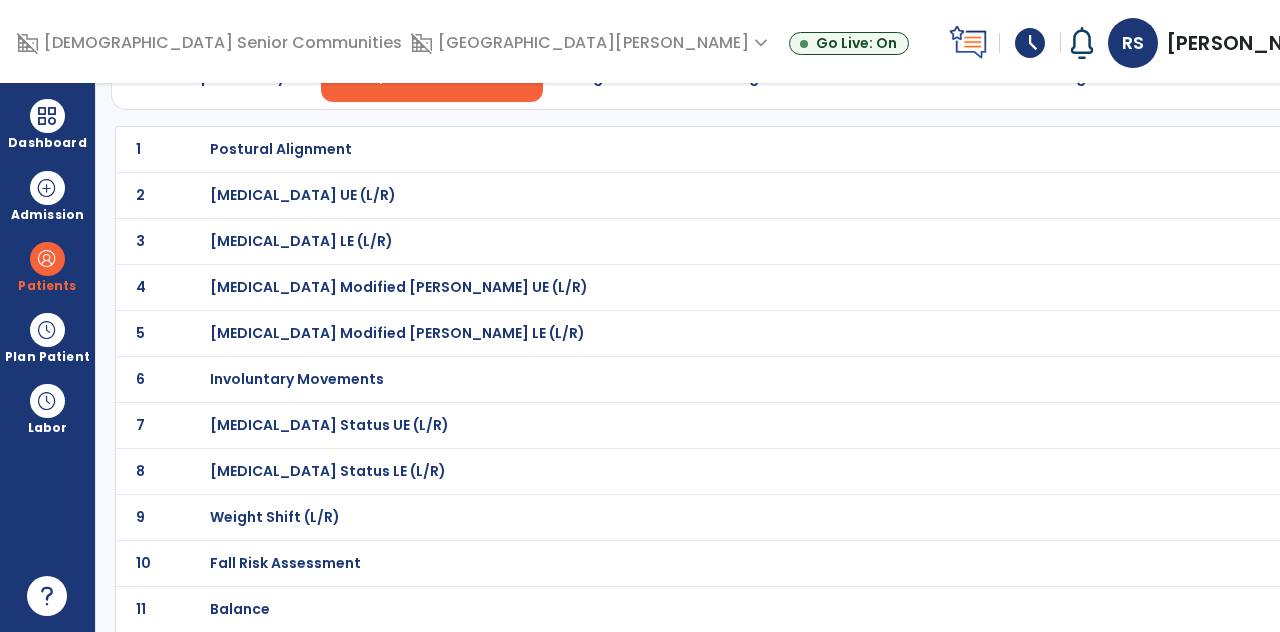 scroll, scrollTop: 140, scrollLeft: 0, axis: vertical 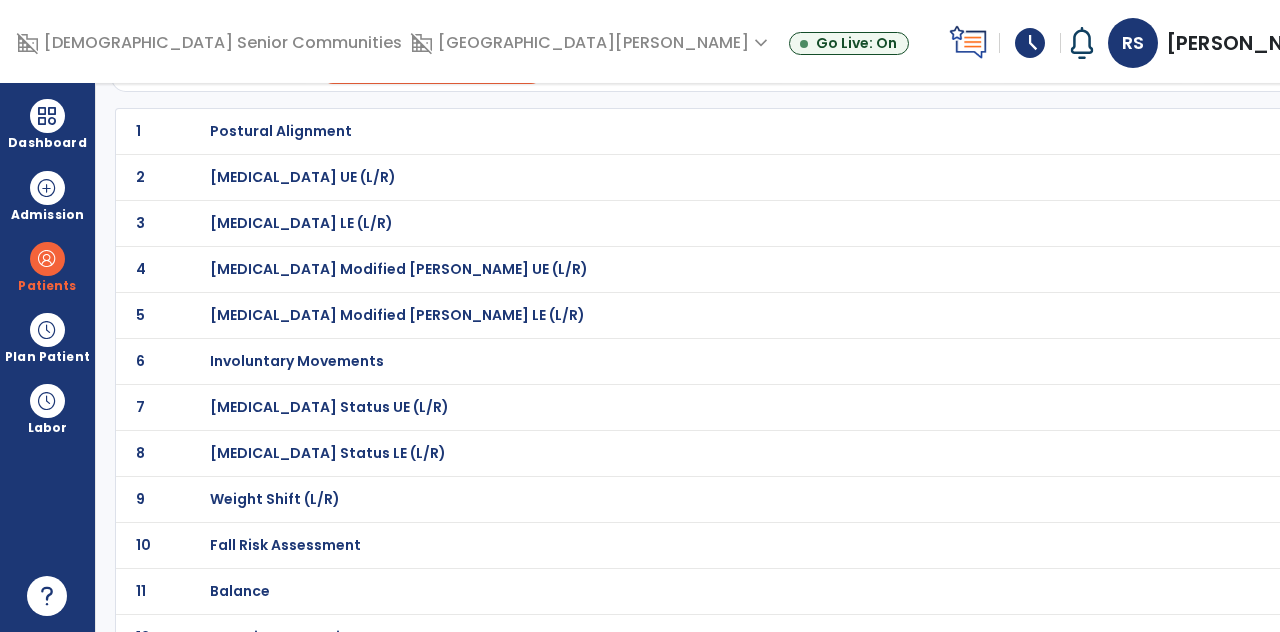 click on "10 Fall Risk Assessment" 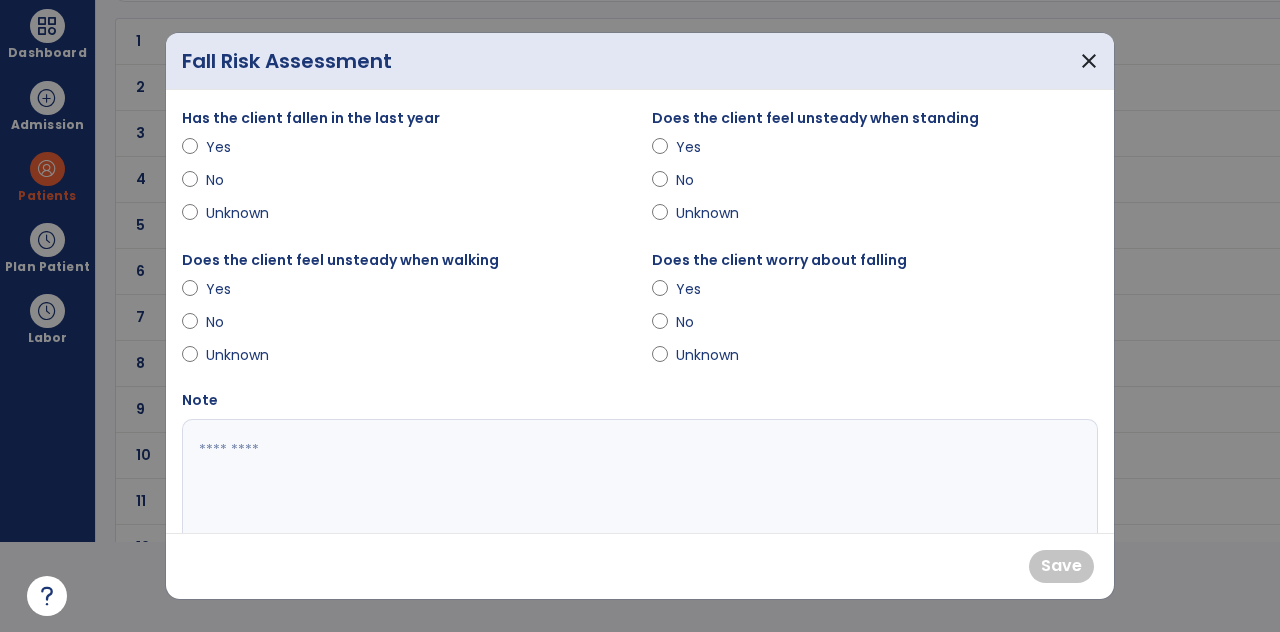 click on "Has the client fallen in the last year Yes No Unknown" at bounding box center (405, 177) 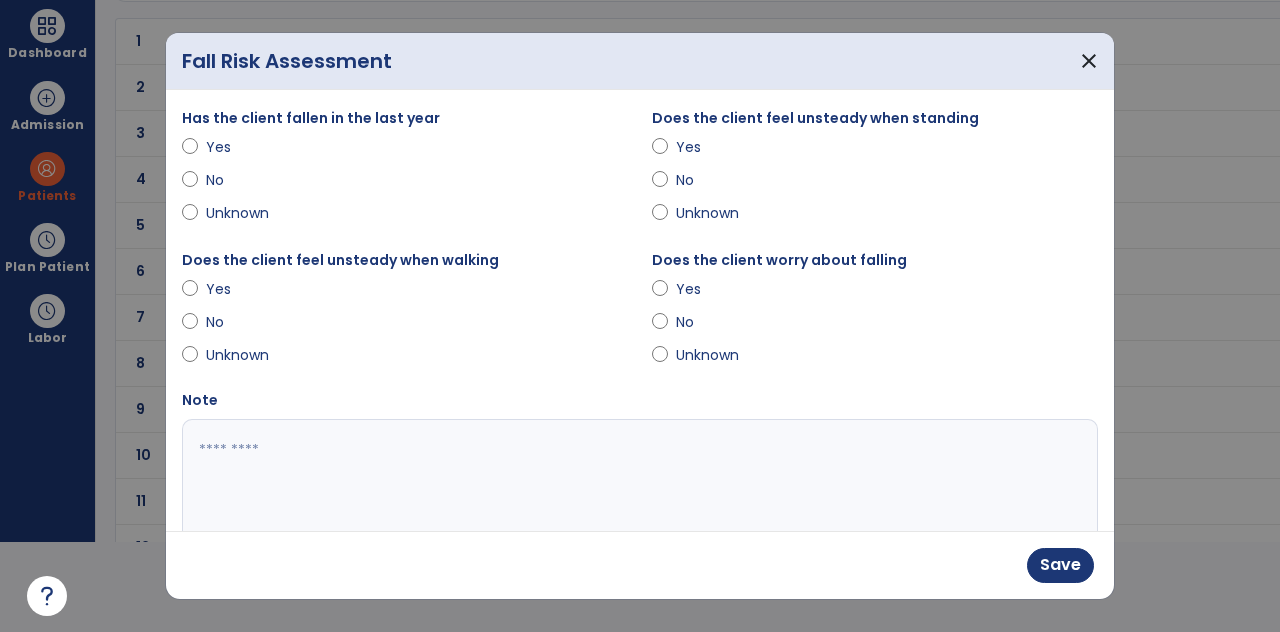 click on "Yes" at bounding box center (711, 289) 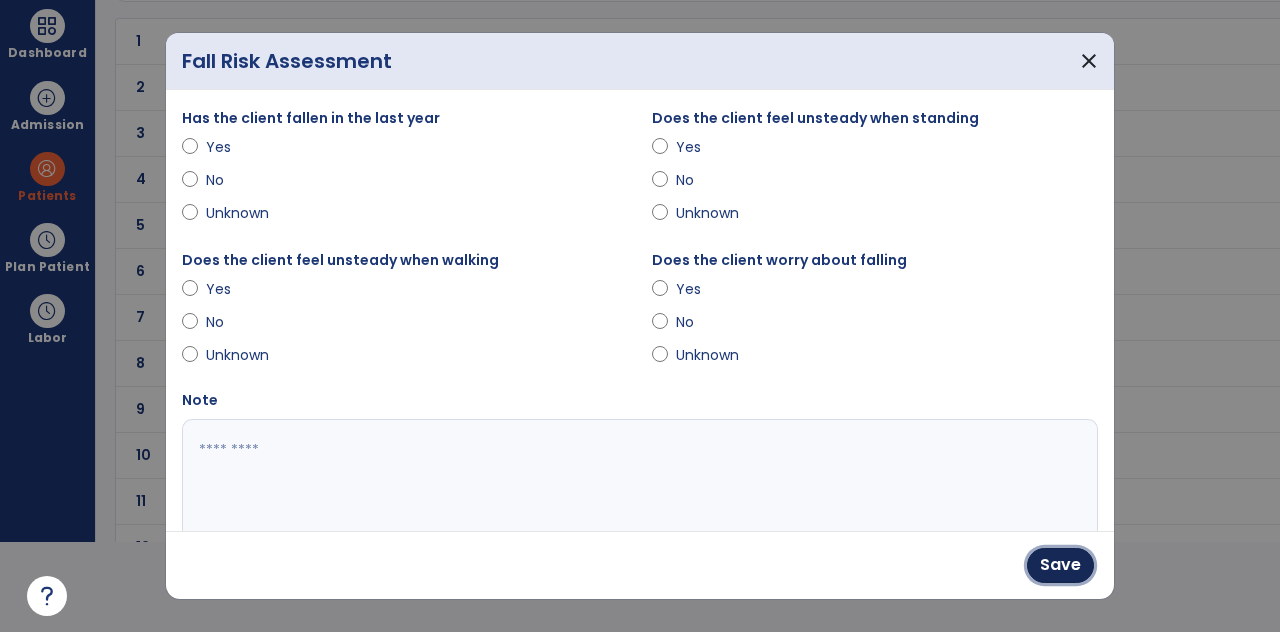 click on "Save" at bounding box center [1060, 565] 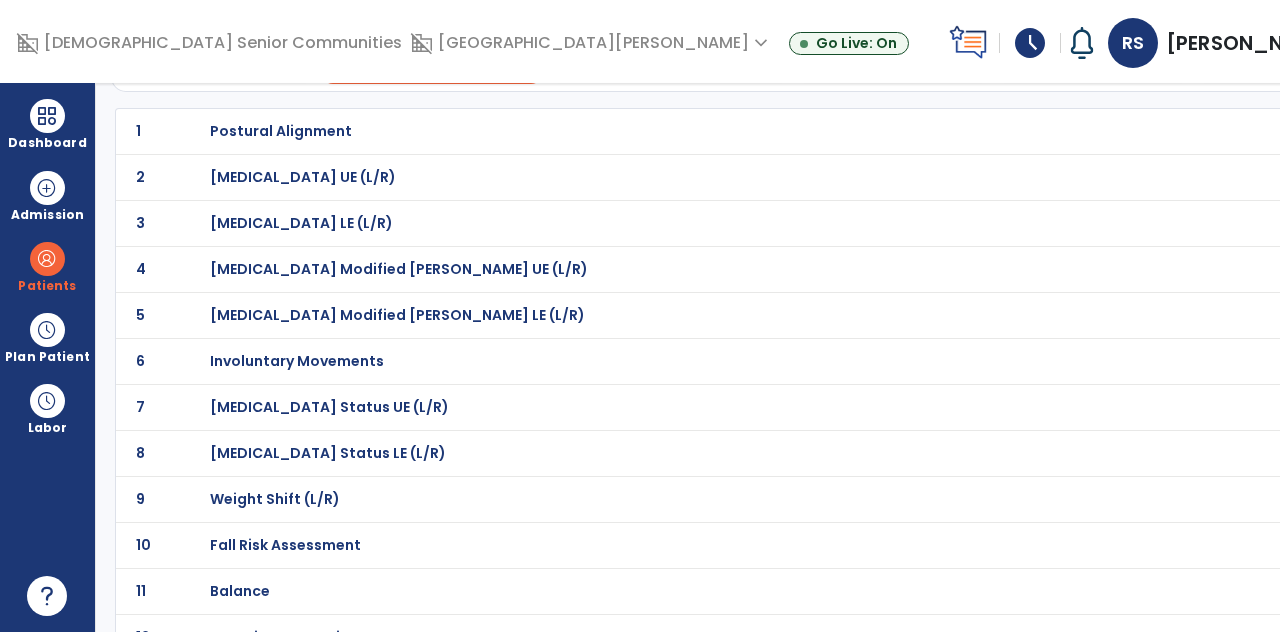 scroll, scrollTop: 90, scrollLeft: 0, axis: vertical 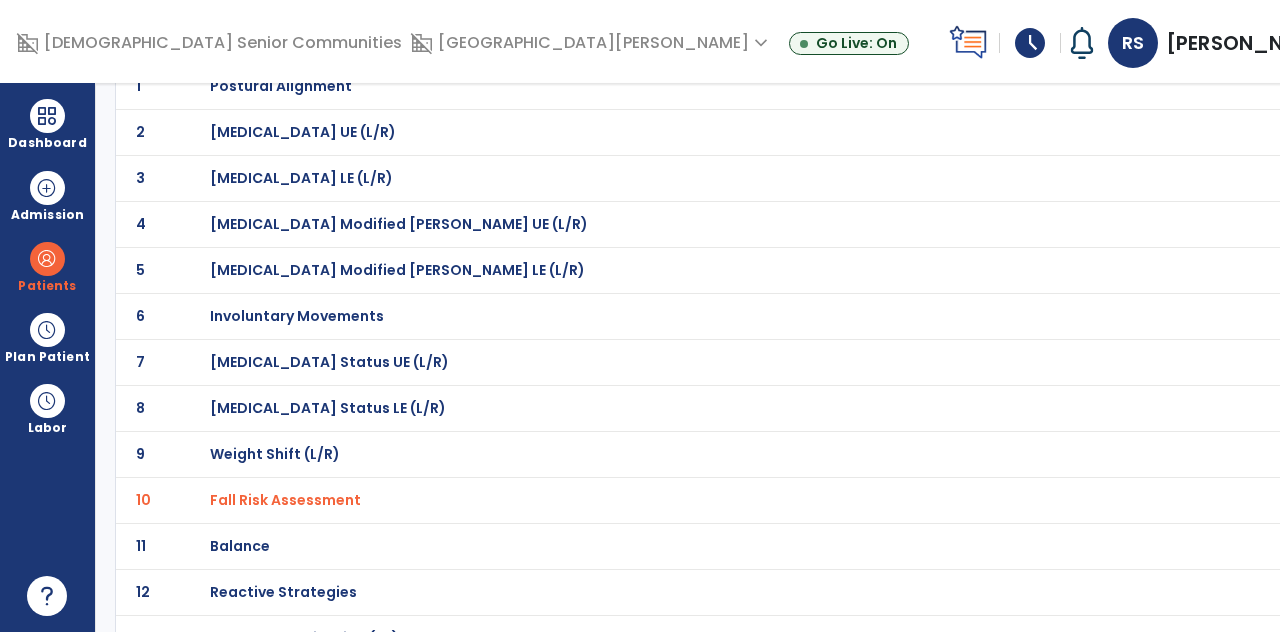 click on "Balance" at bounding box center (810, 86) 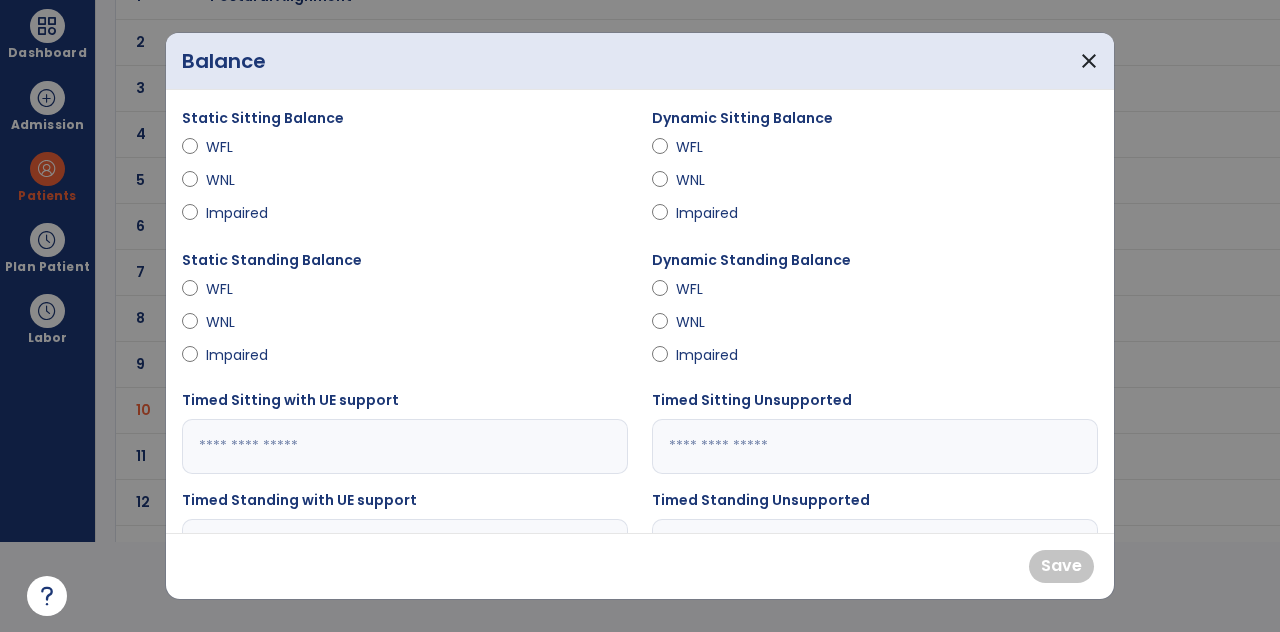scroll, scrollTop: 0, scrollLeft: 0, axis: both 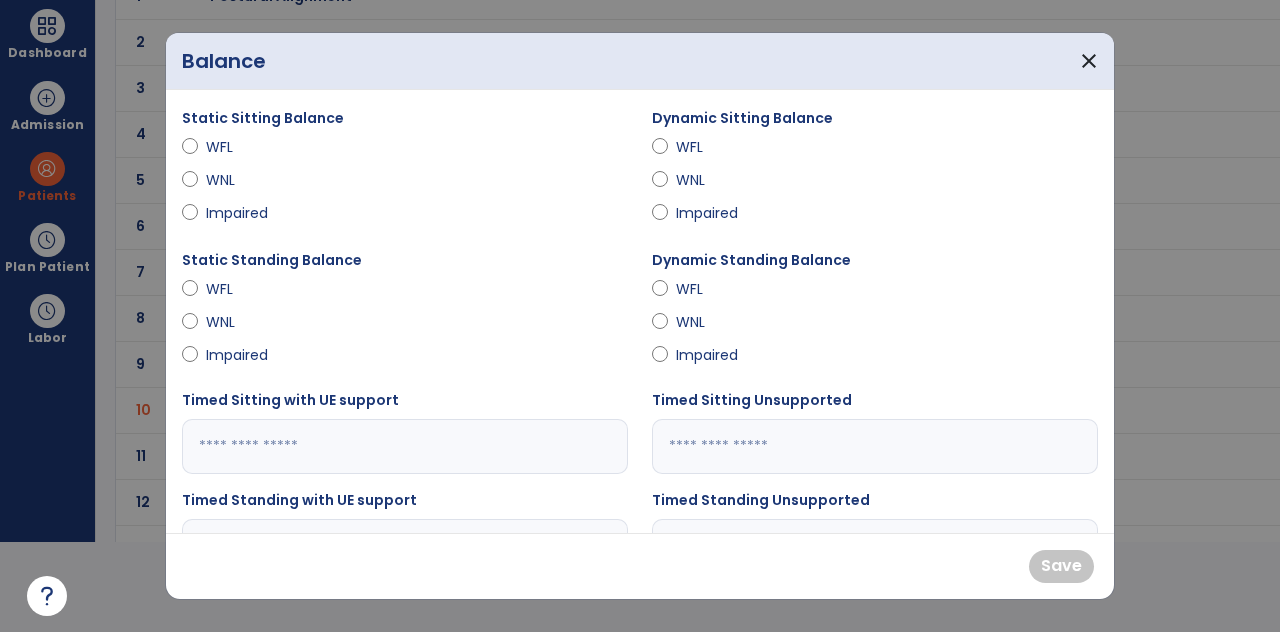 click on "WFL" at bounding box center (711, 147) 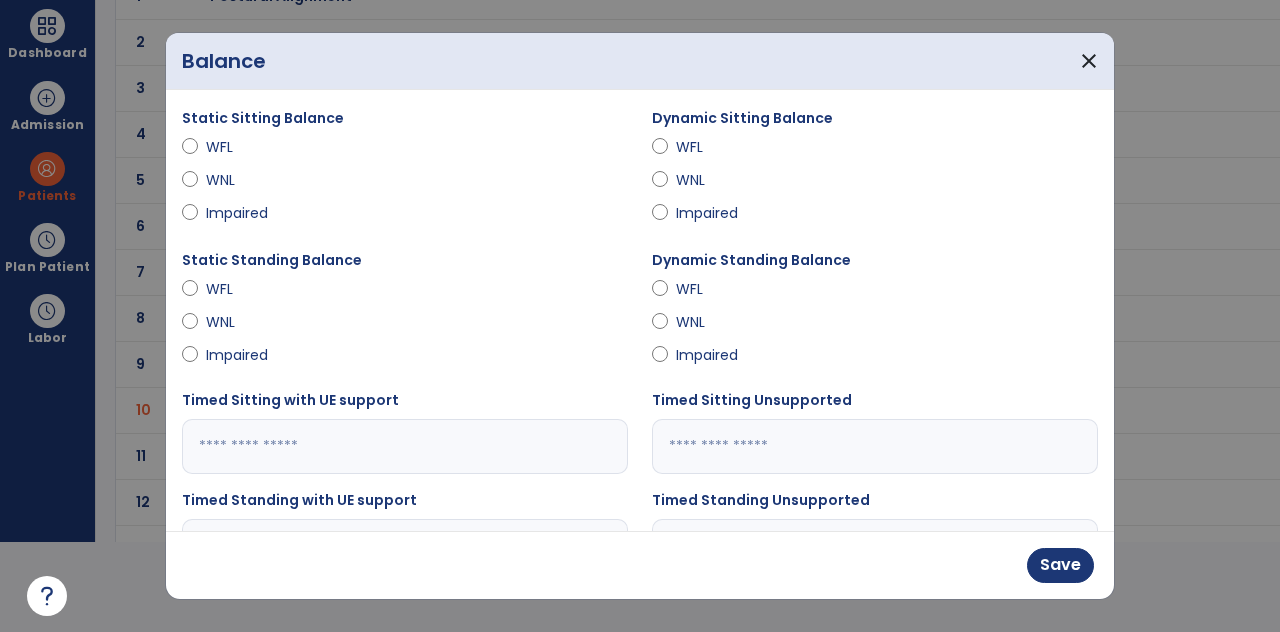 click on "Impaired" at bounding box center [711, 355] 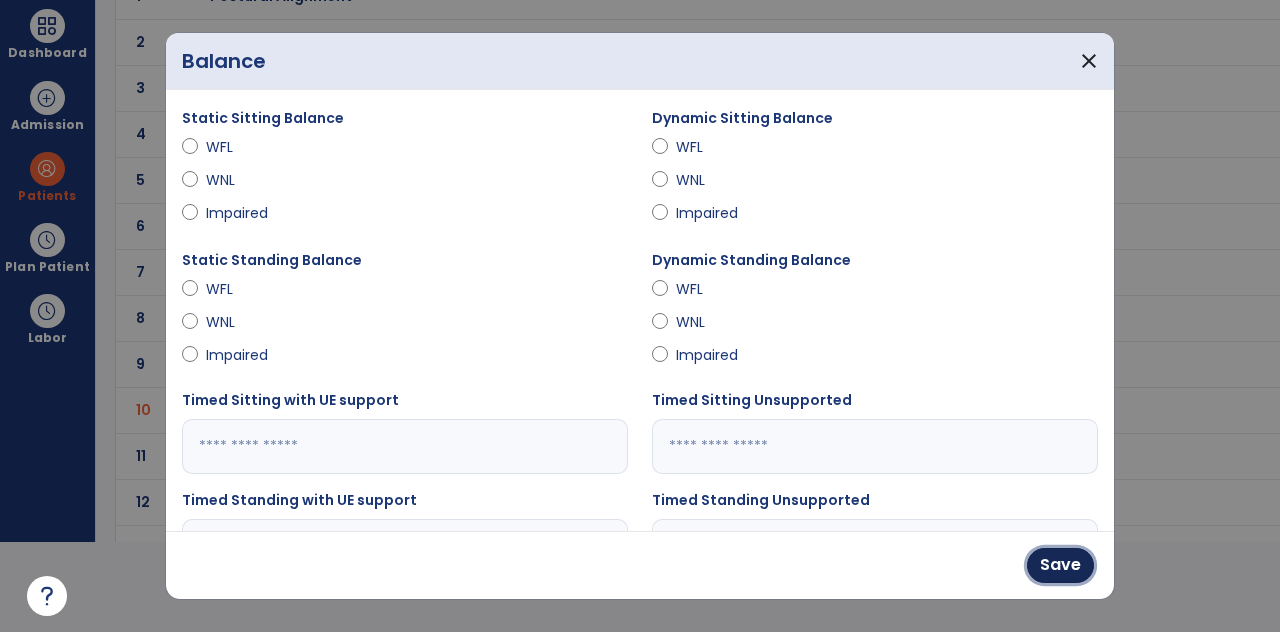 click on "Save" at bounding box center [1060, 565] 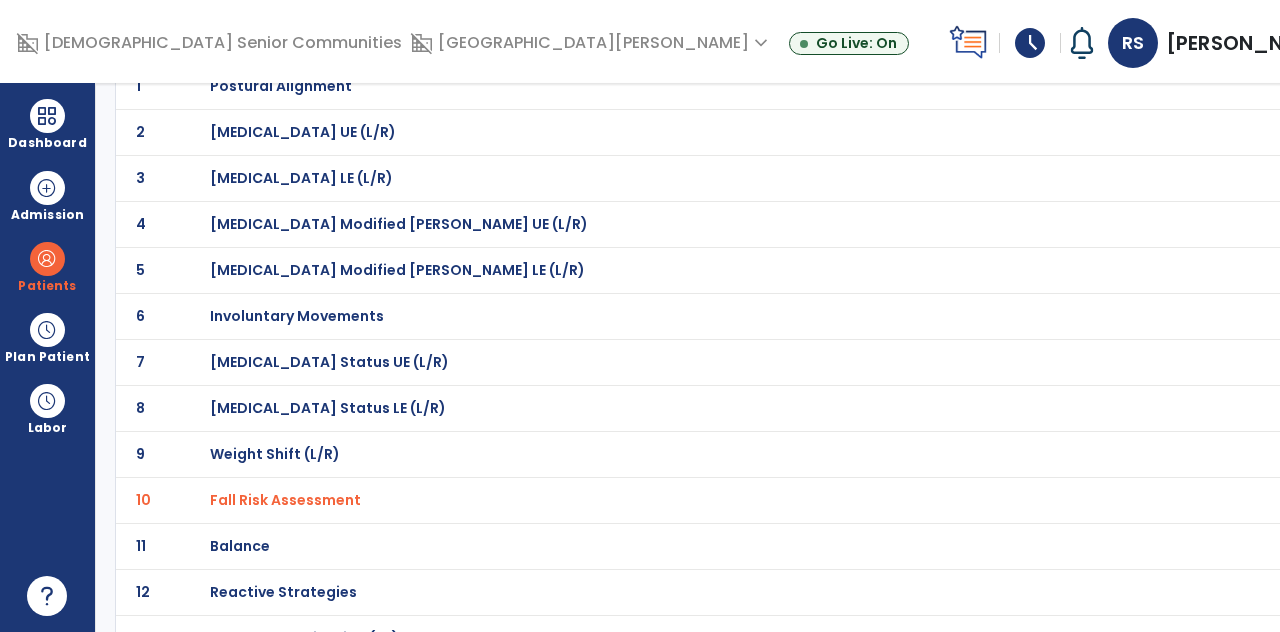 scroll, scrollTop: 90, scrollLeft: 0, axis: vertical 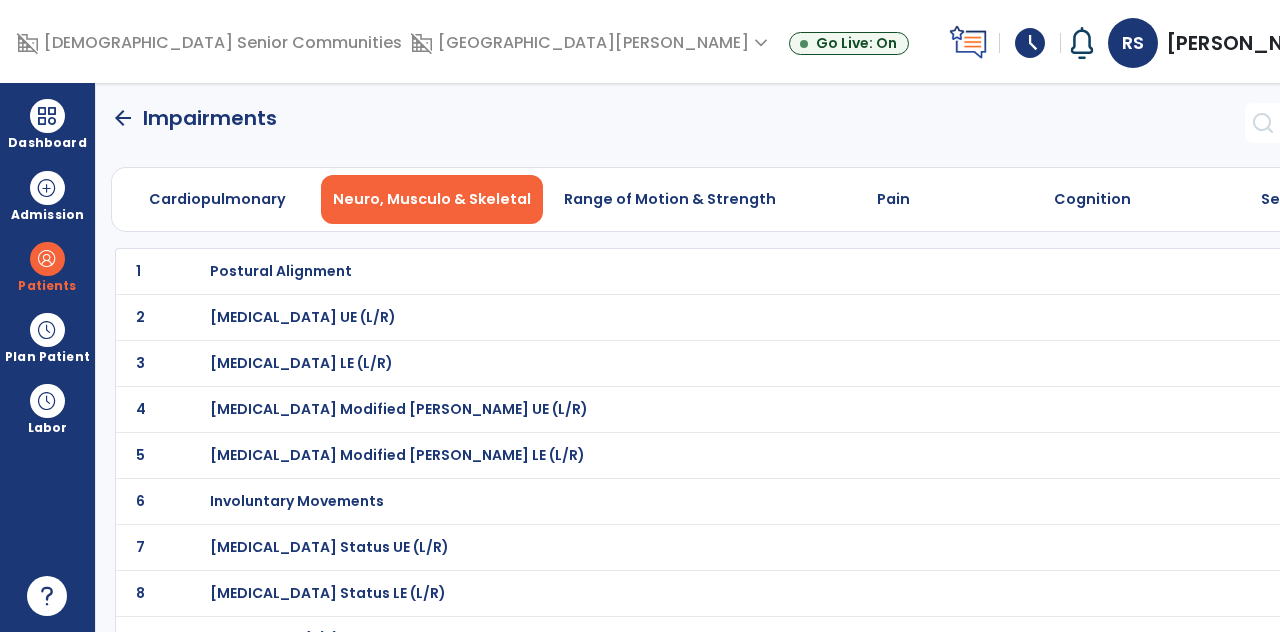 click on "Range of Motion & Strength" at bounding box center (670, 199) 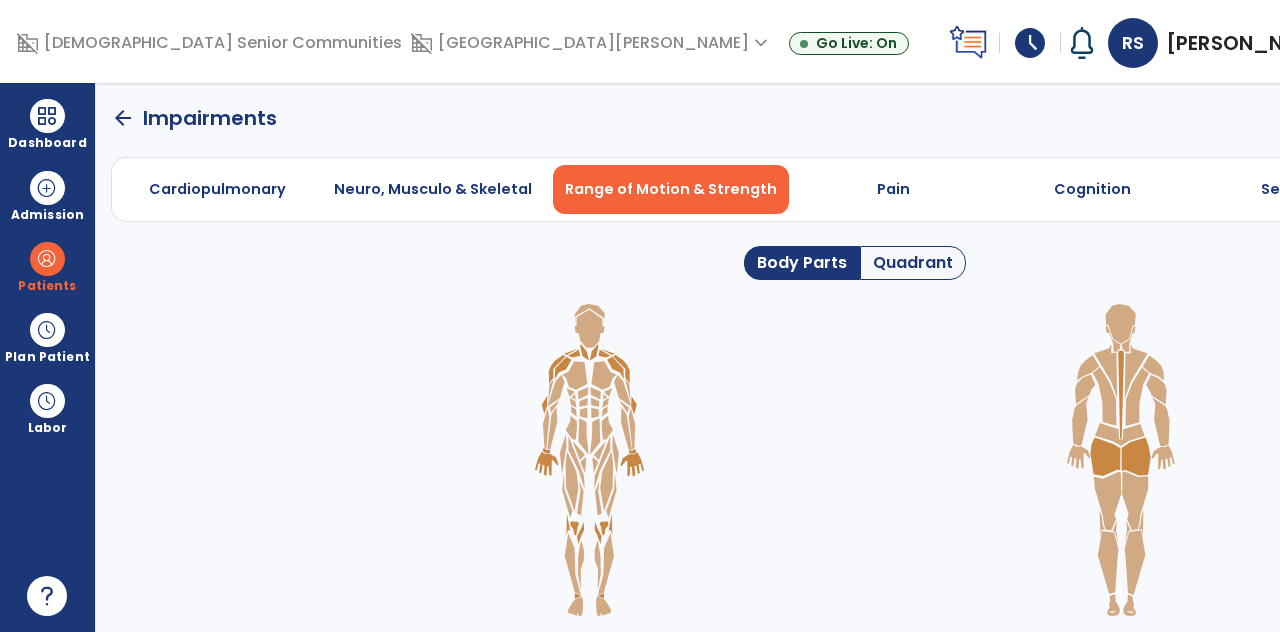 click on "Quadrant" 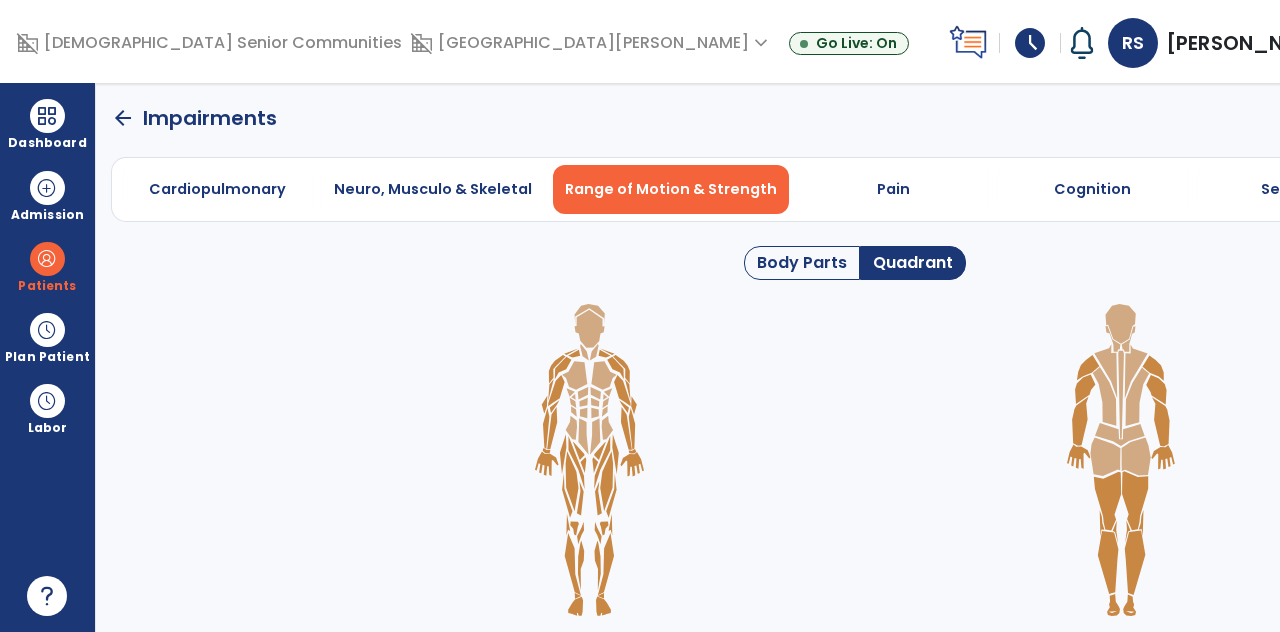click 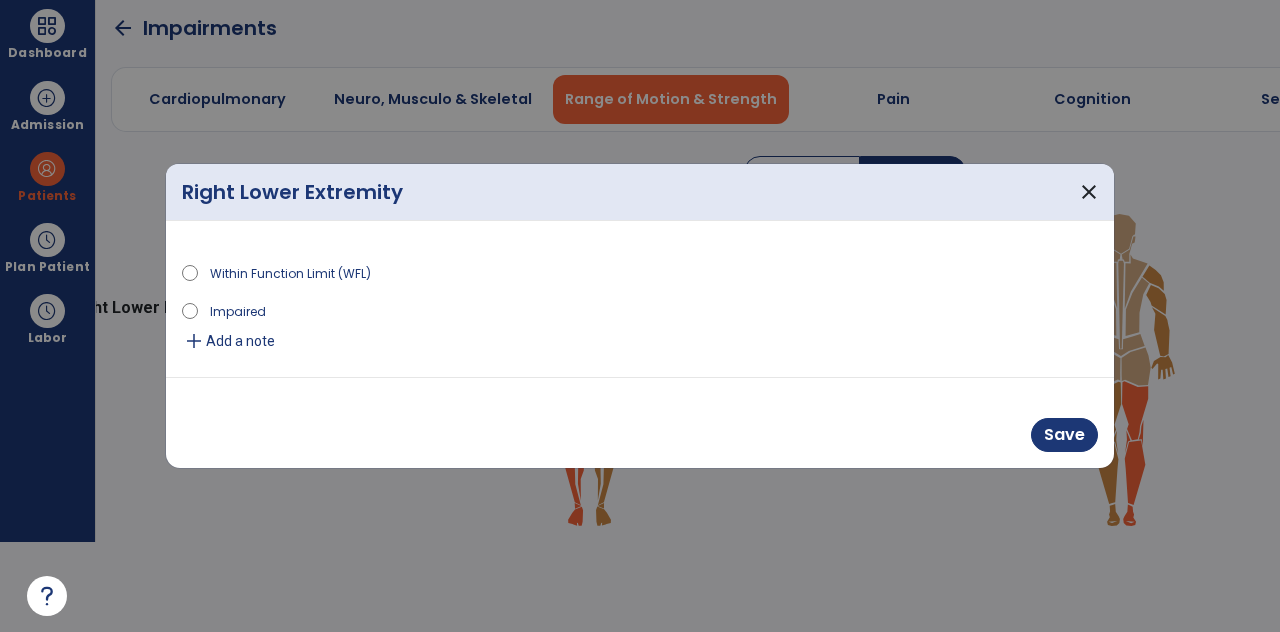 scroll, scrollTop: 0, scrollLeft: 0, axis: both 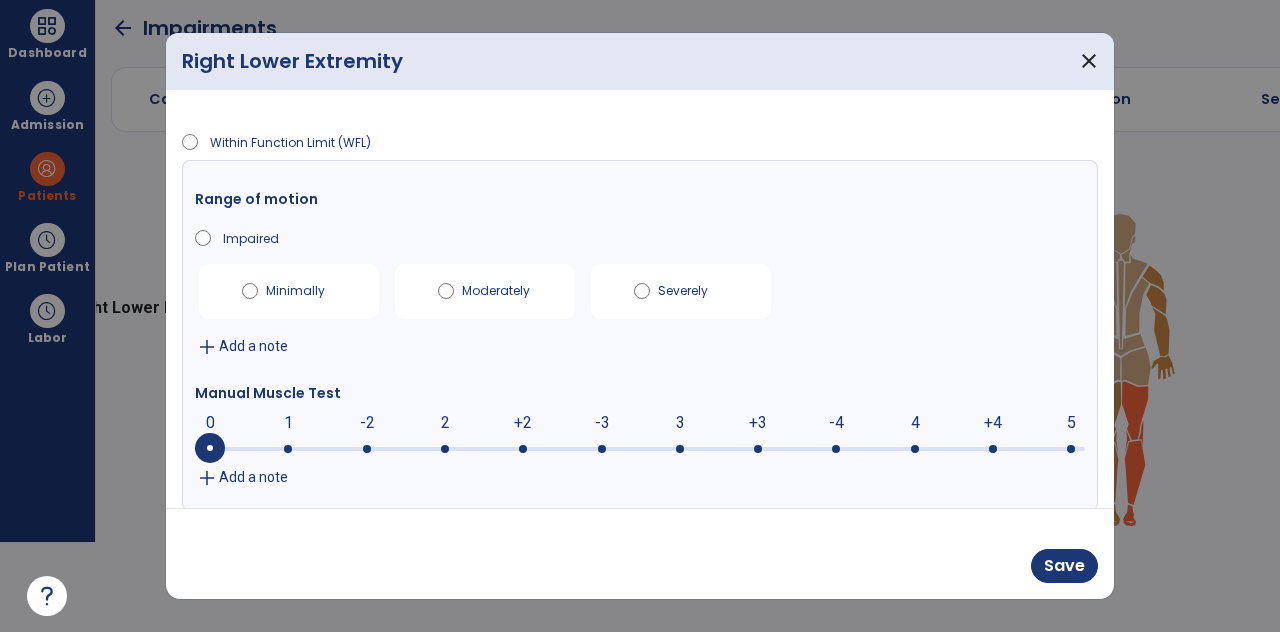 click on "Range of motion    Impaired Minimally Moderately Severely add Add a note Manual Muscle Test 0     0      1      -2      2      +2      -3      3      +3      -4      4      +4      5  add Add a note" at bounding box center (640, 335) 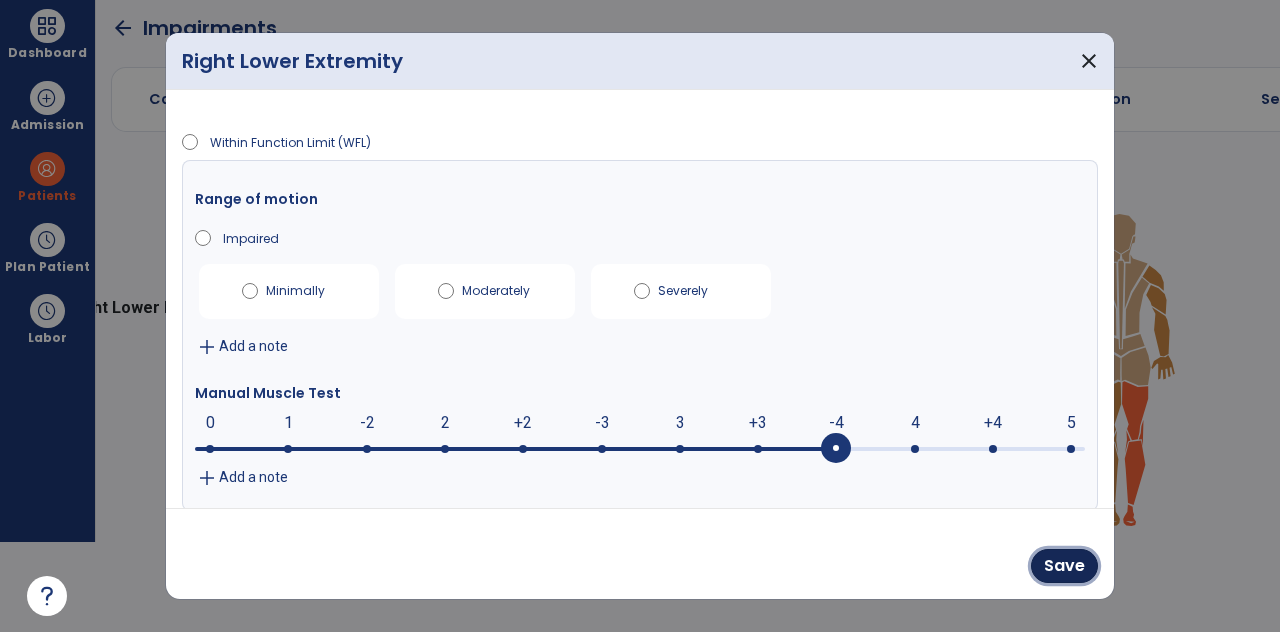 click on "Save" at bounding box center [1064, 566] 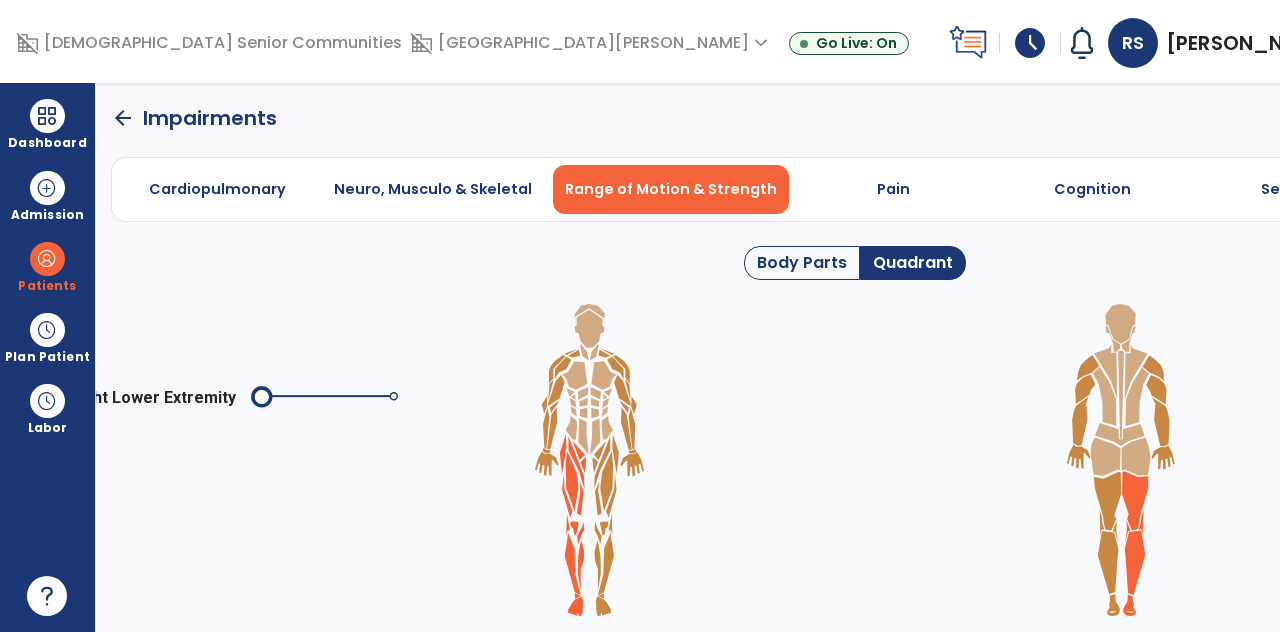 scroll, scrollTop: 90, scrollLeft: 0, axis: vertical 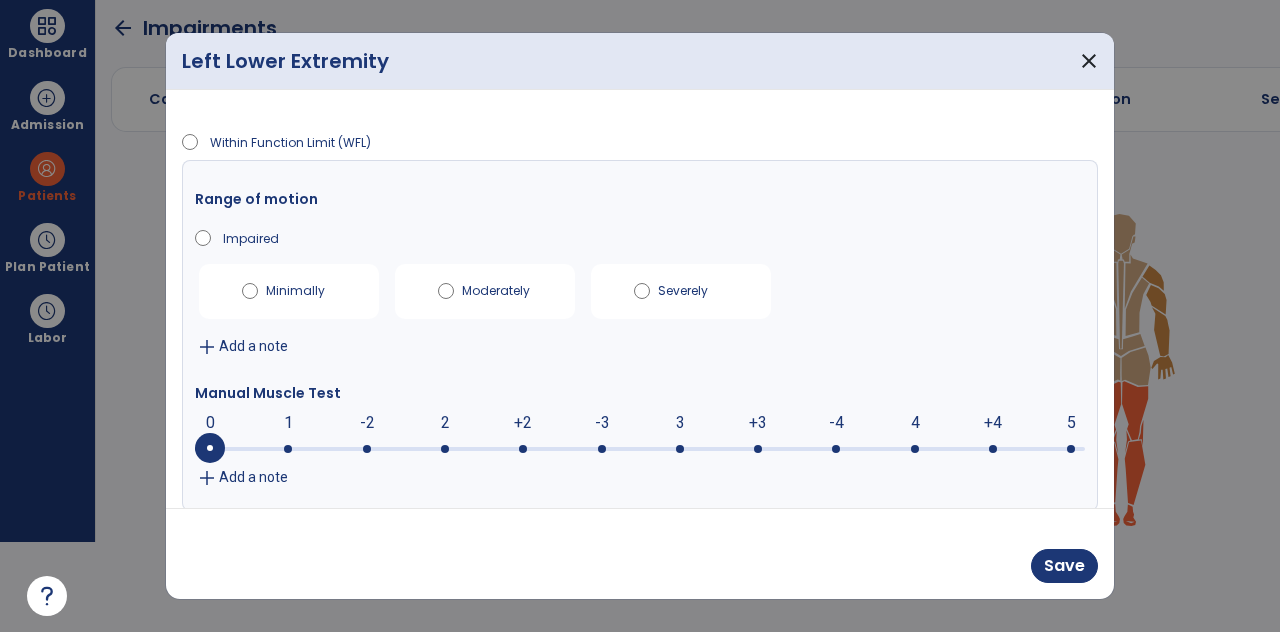 click at bounding box center (210, 448) 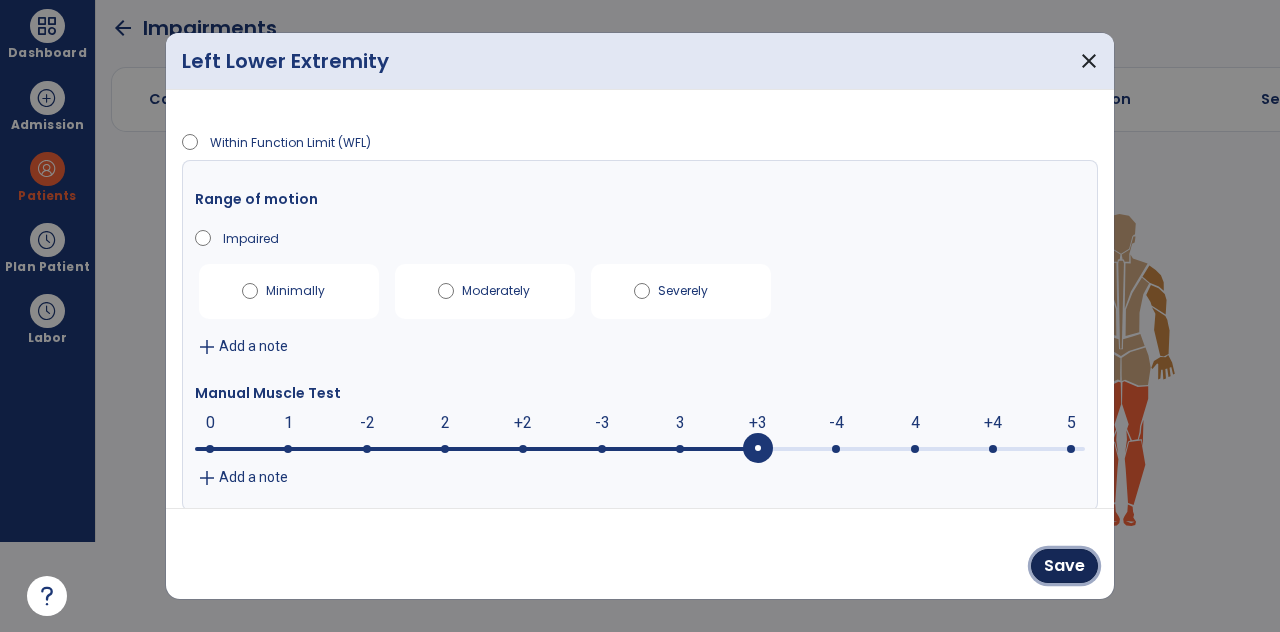 click on "Save" at bounding box center [1064, 566] 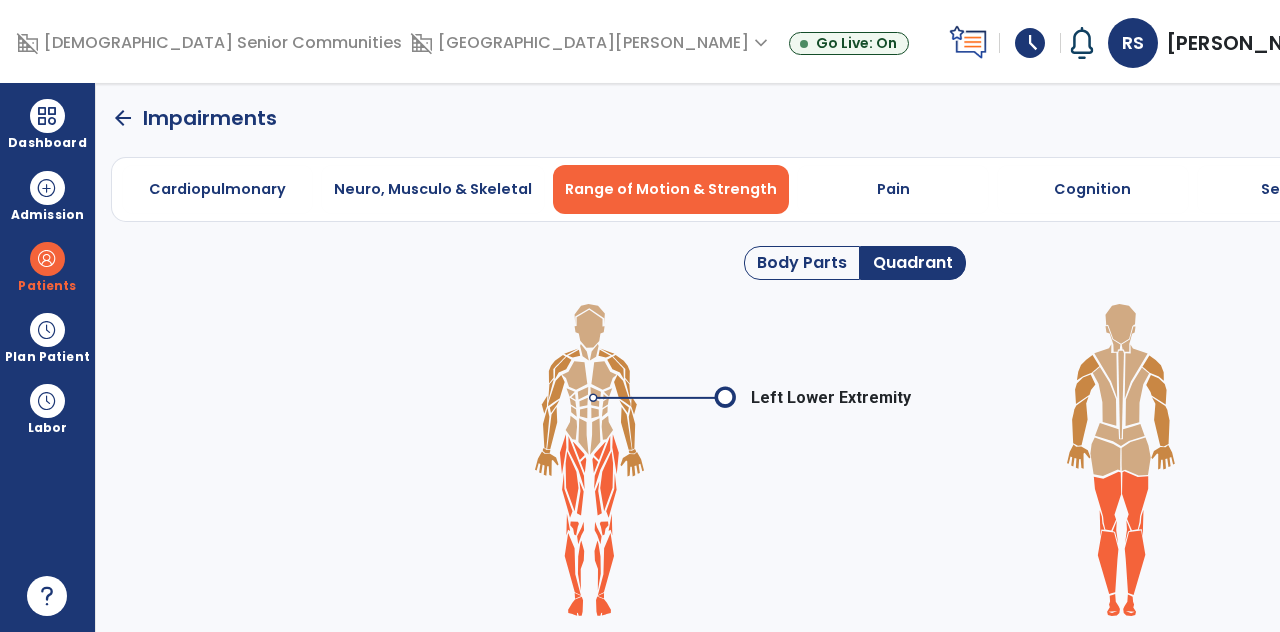 scroll, scrollTop: 90, scrollLeft: 0, axis: vertical 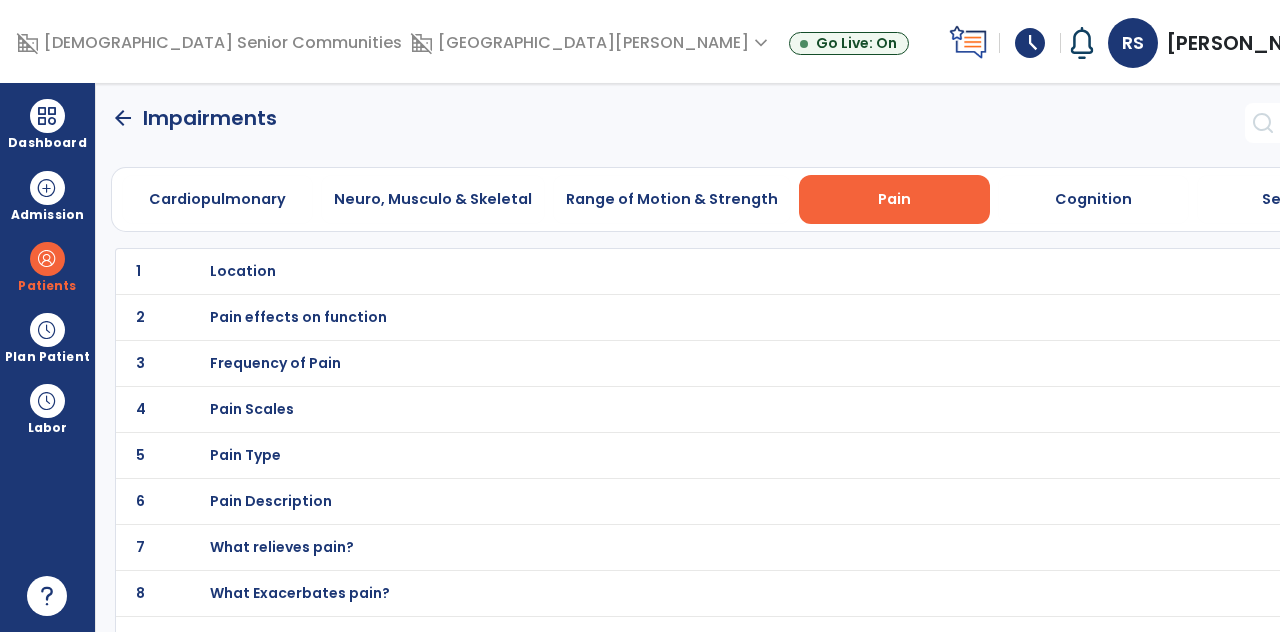 click on "1 Location" 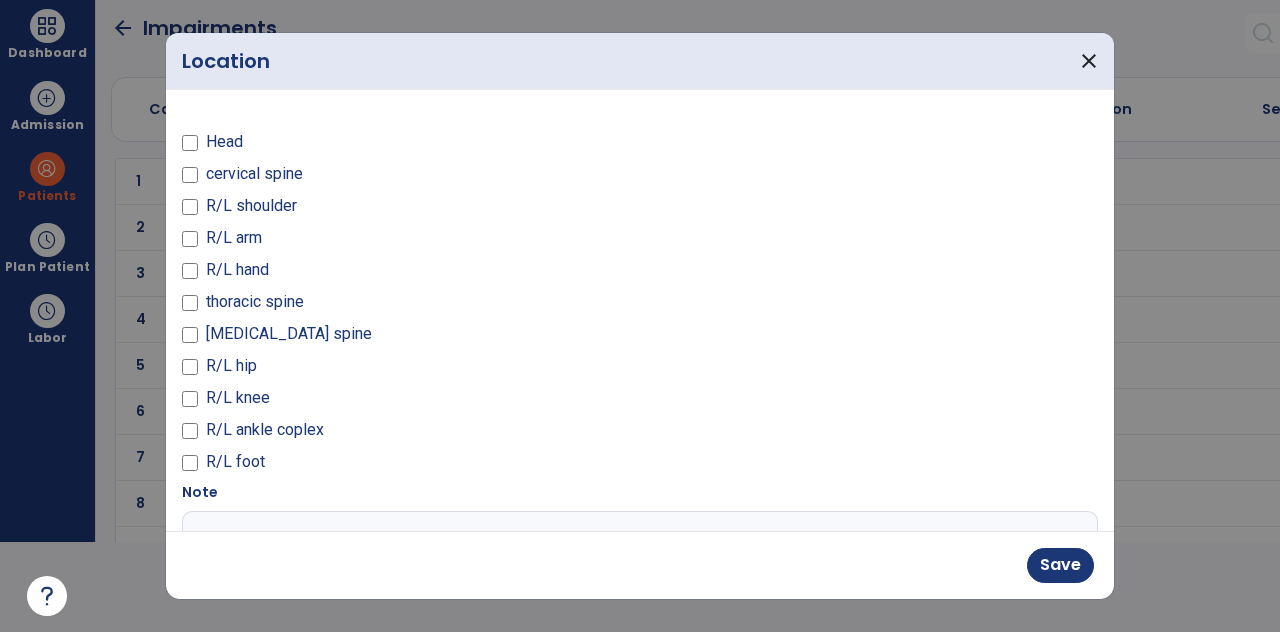 click at bounding box center [638, 586] 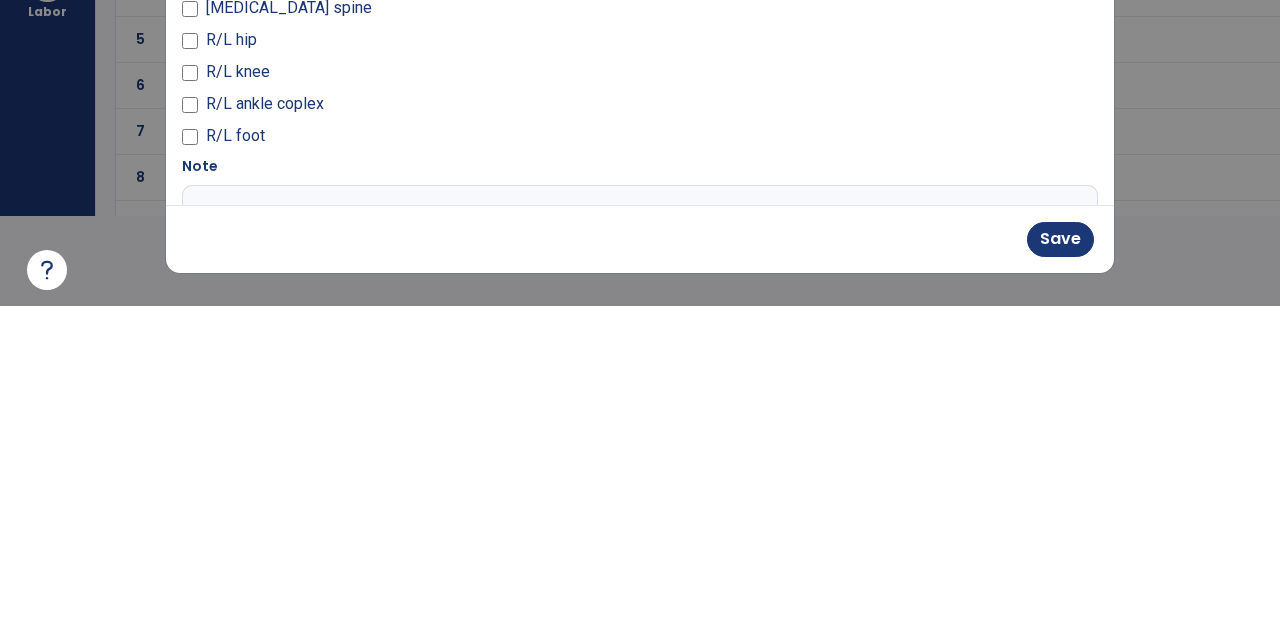 type on "***" 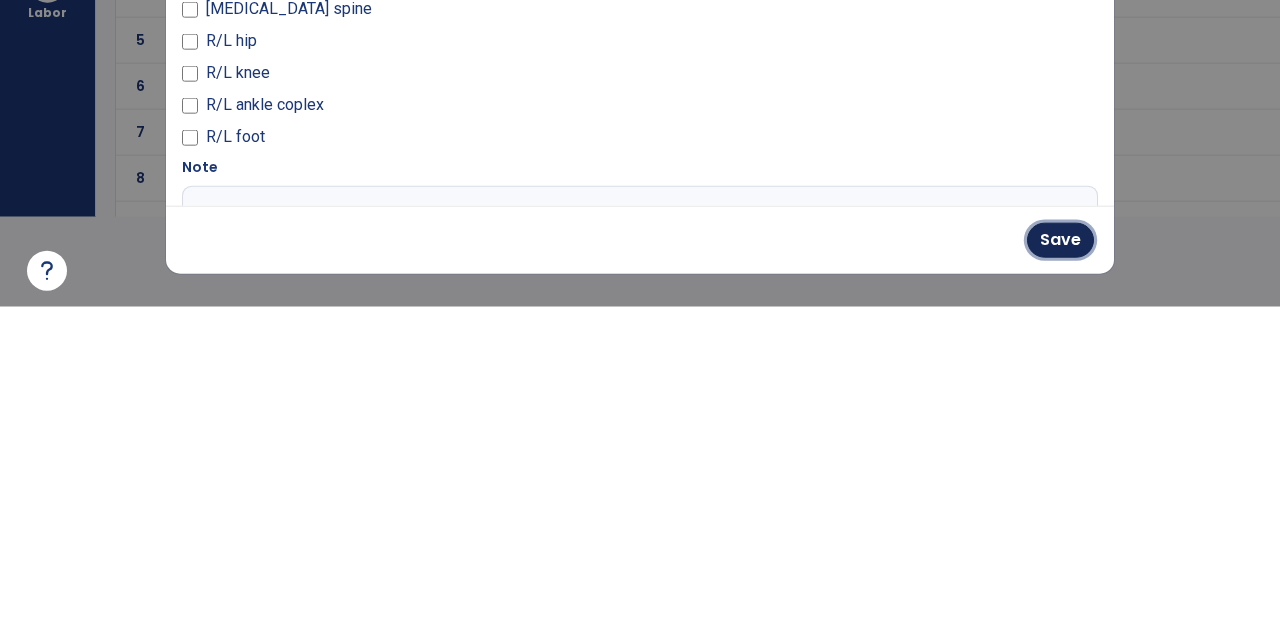 click on "Save" at bounding box center [1060, 565] 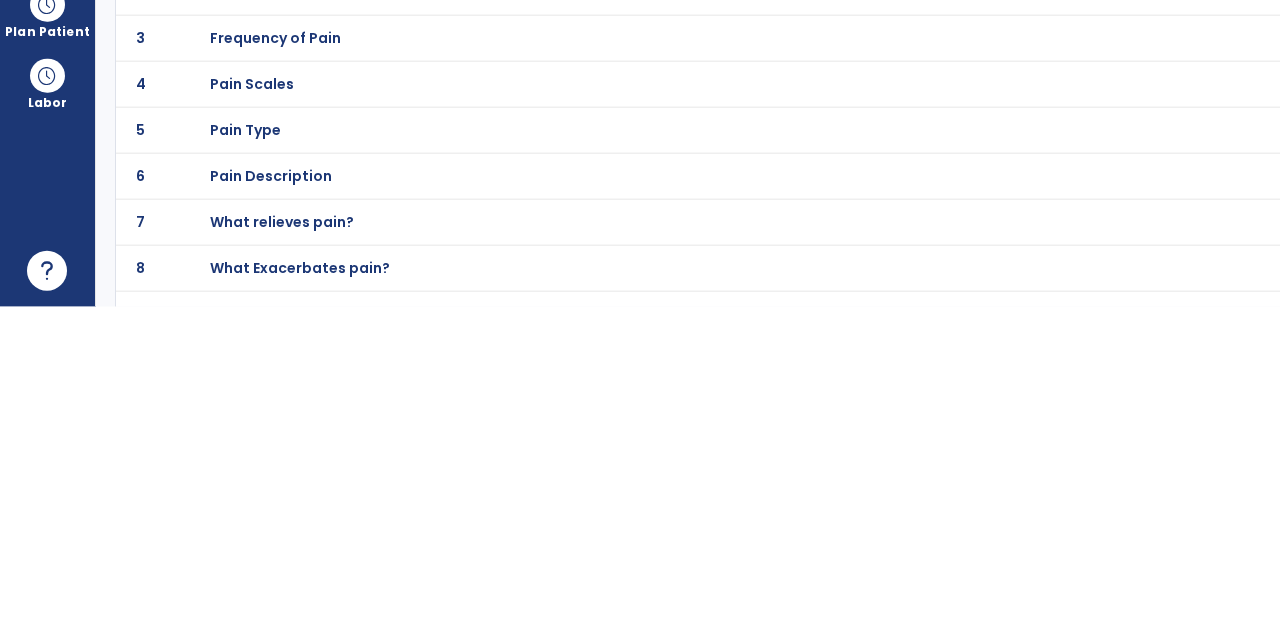 scroll, scrollTop: 90, scrollLeft: 0, axis: vertical 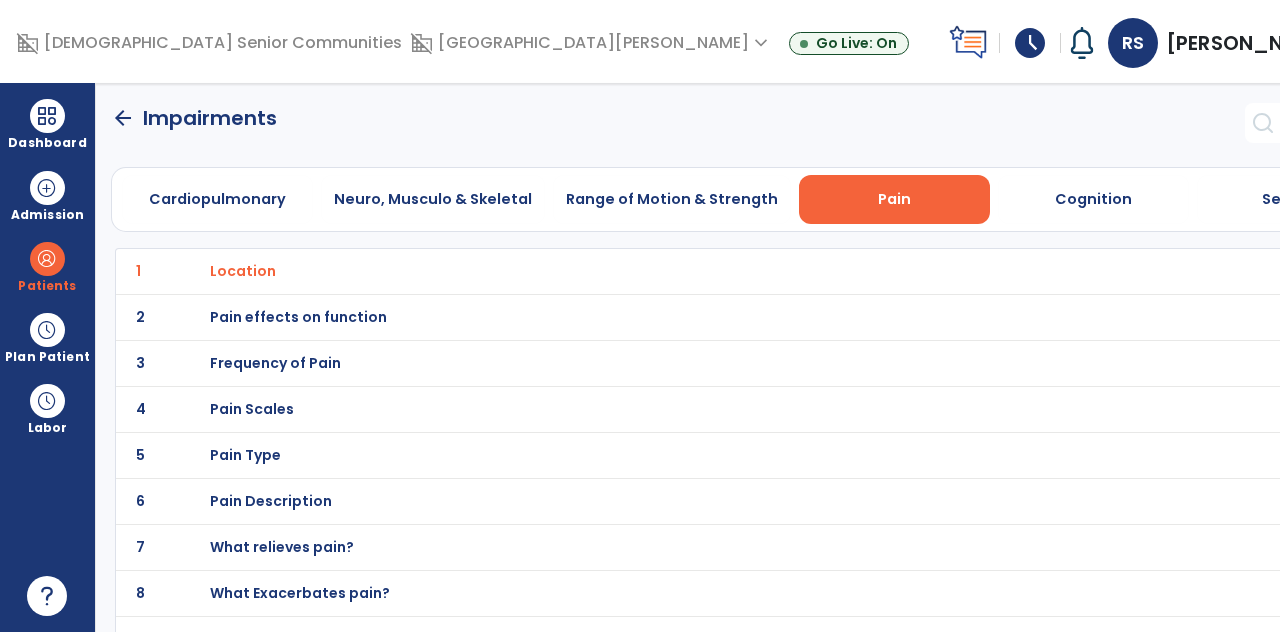click on "2 Pain effects on function" 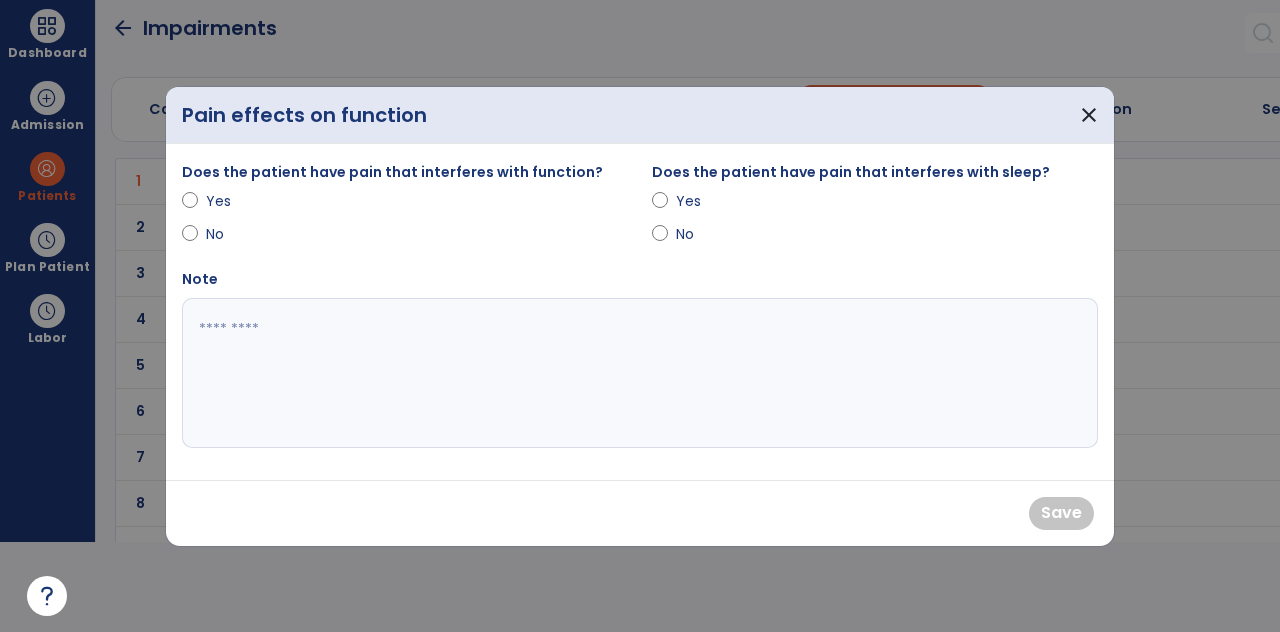 scroll, scrollTop: 0, scrollLeft: 0, axis: both 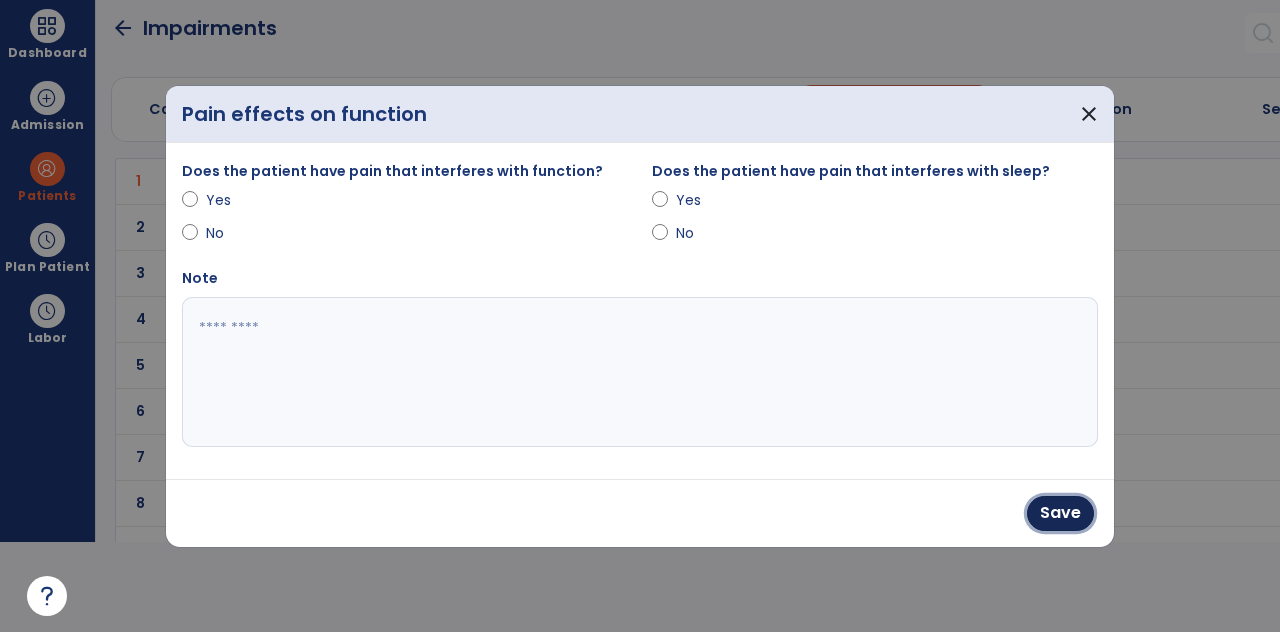 click on "Save" at bounding box center [1060, 513] 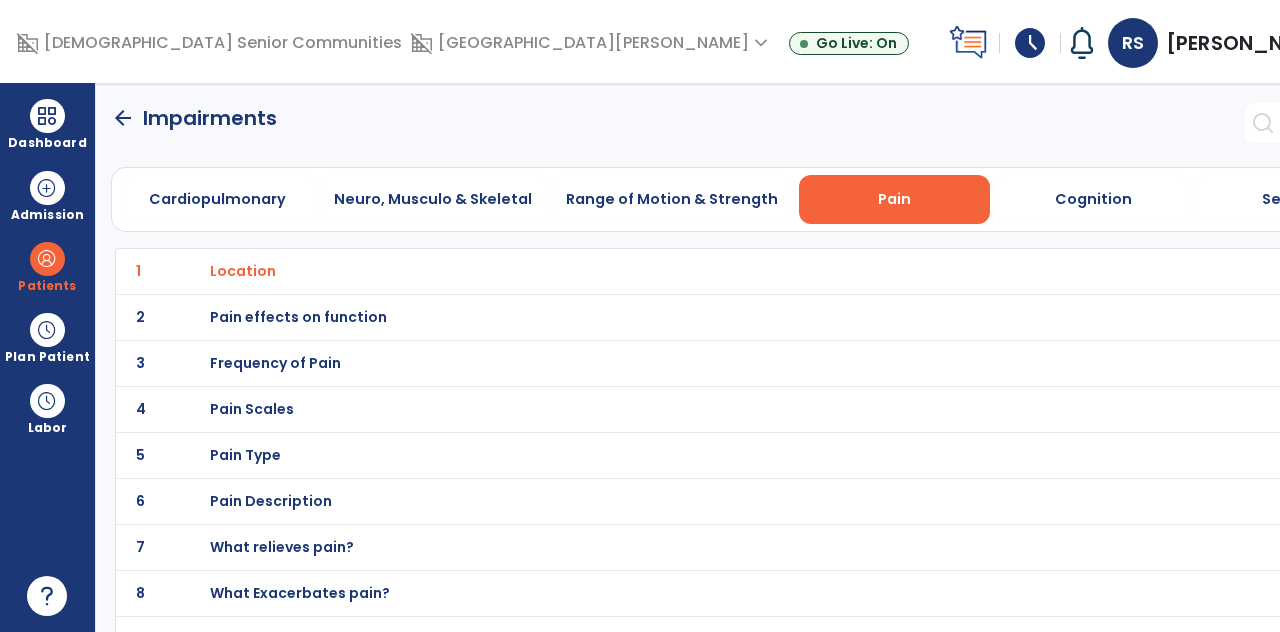 scroll, scrollTop: 90, scrollLeft: 0, axis: vertical 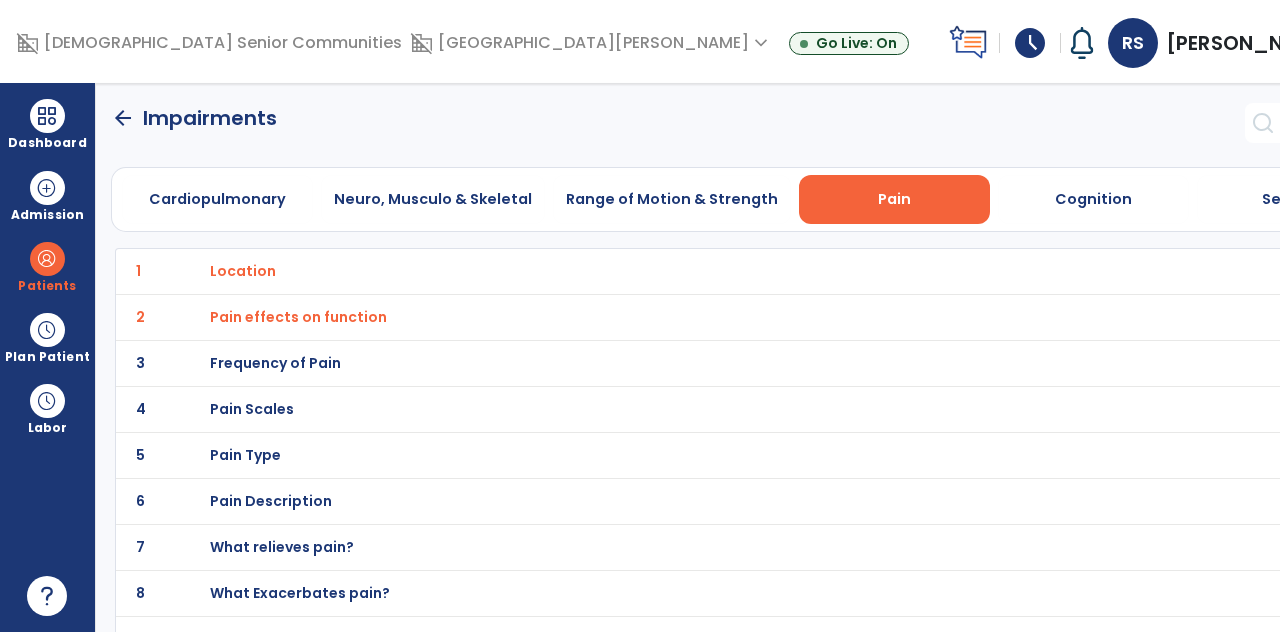 click on "3 Frequency of Pain" 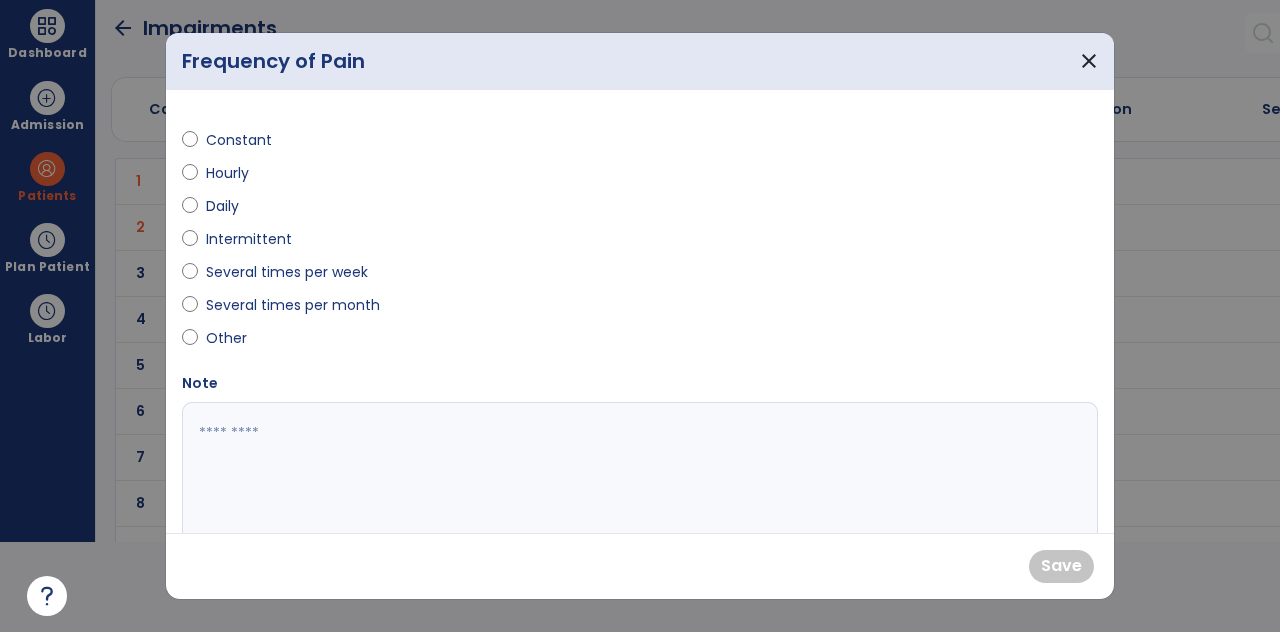 scroll, scrollTop: 0, scrollLeft: 0, axis: both 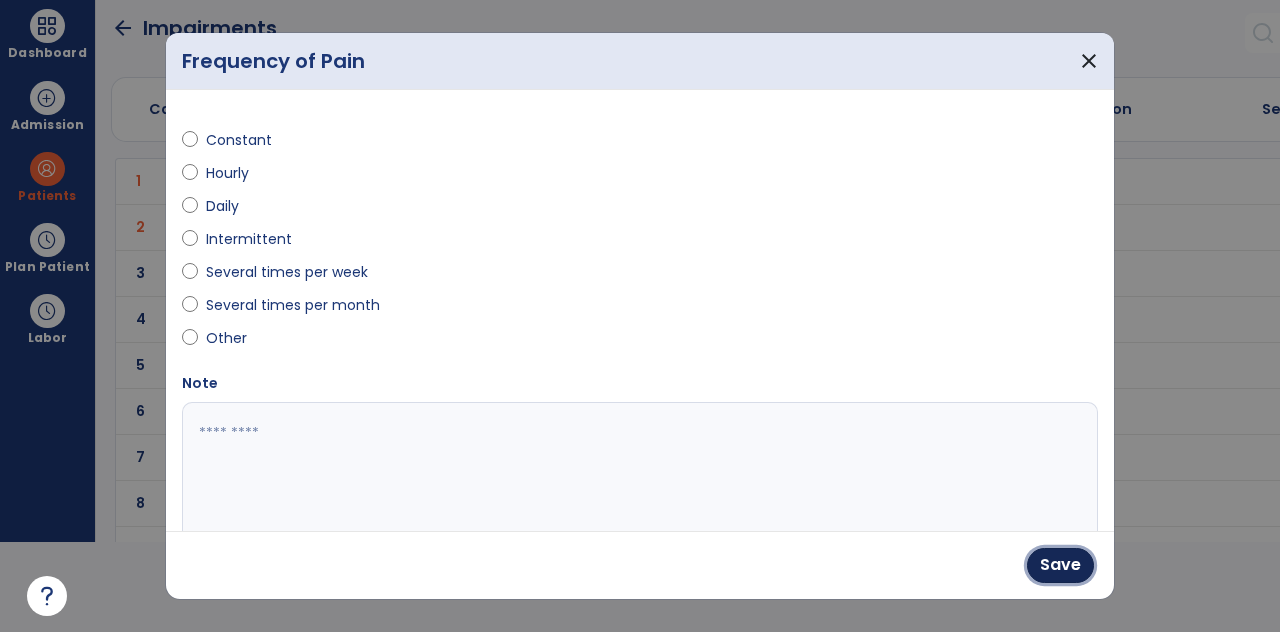 click on "Save" at bounding box center (1060, 565) 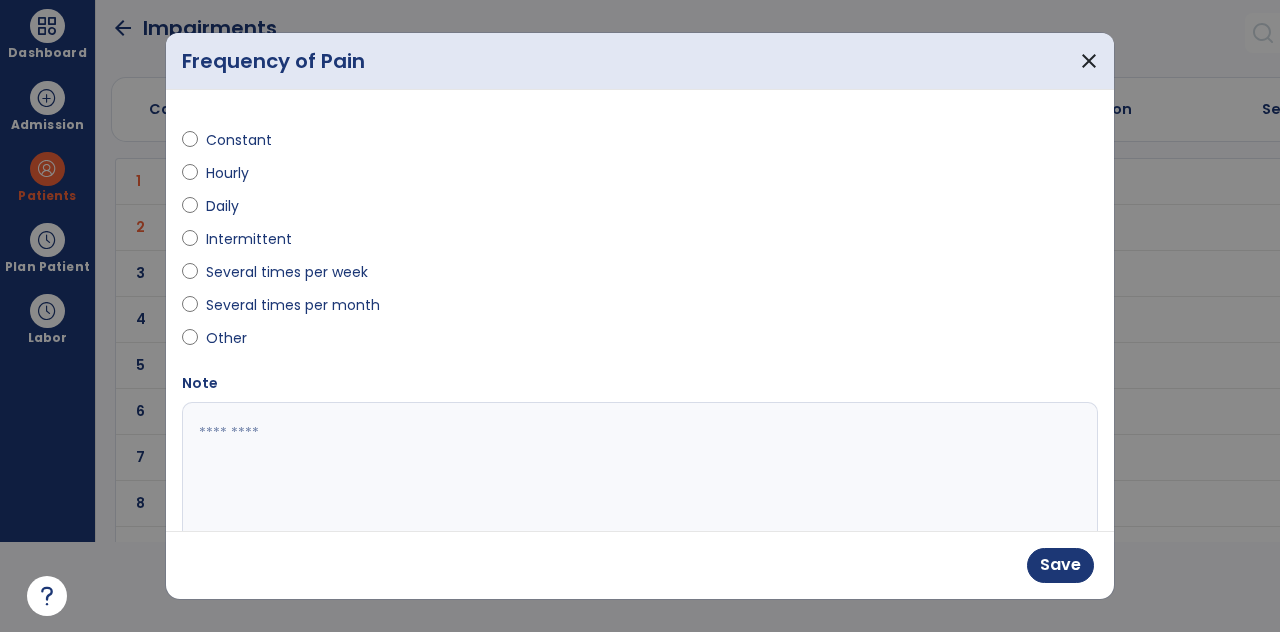 scroll, scrollTop: 90, scrollLeft: 0, axis: vertical 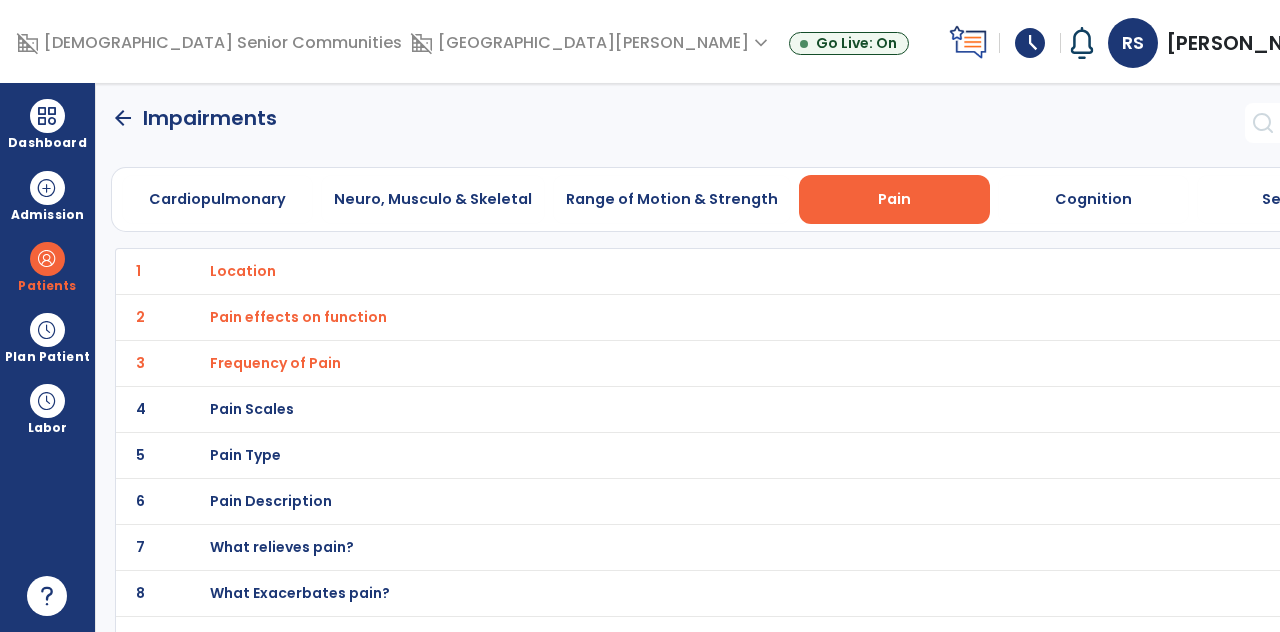 click on "7 What relieves pain?" 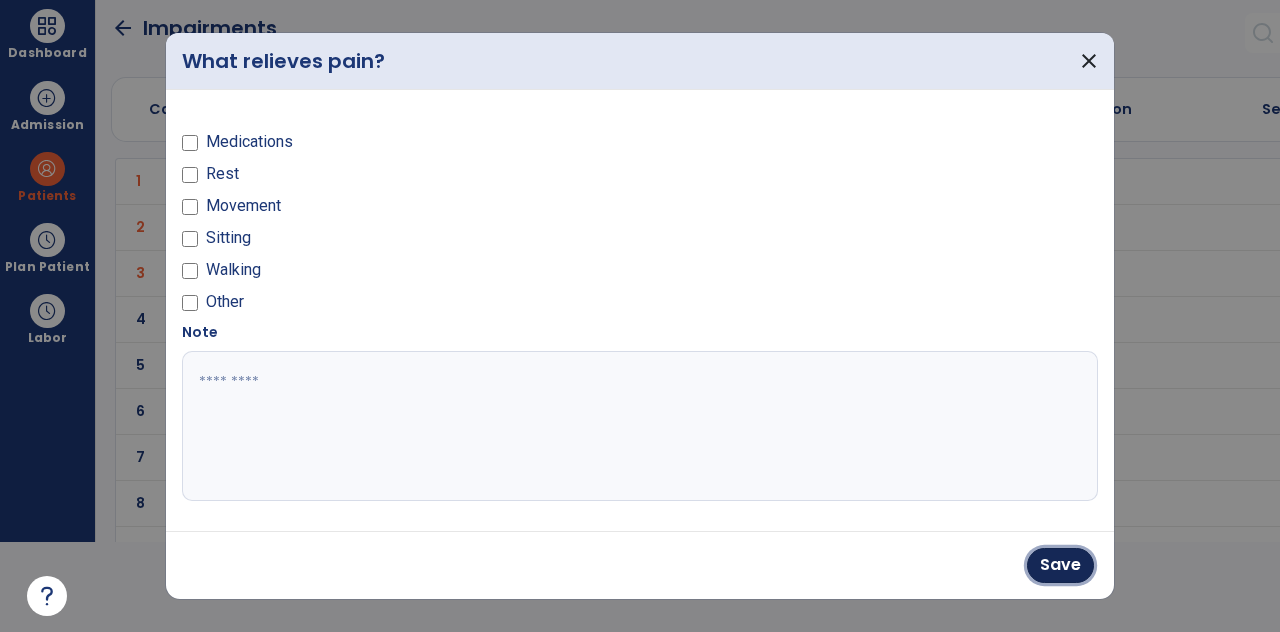 click on "Save" at bounding box center [1060, 565] 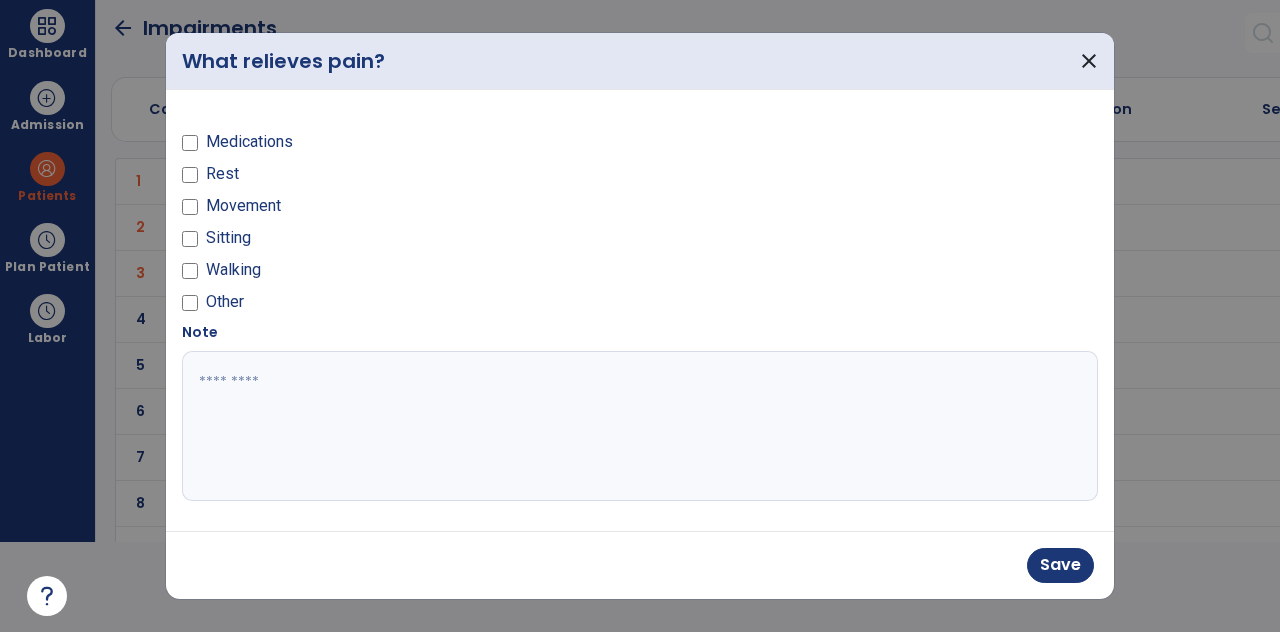 scroll, scrollTop: 90, scrollLeft: 0, axis: vertical 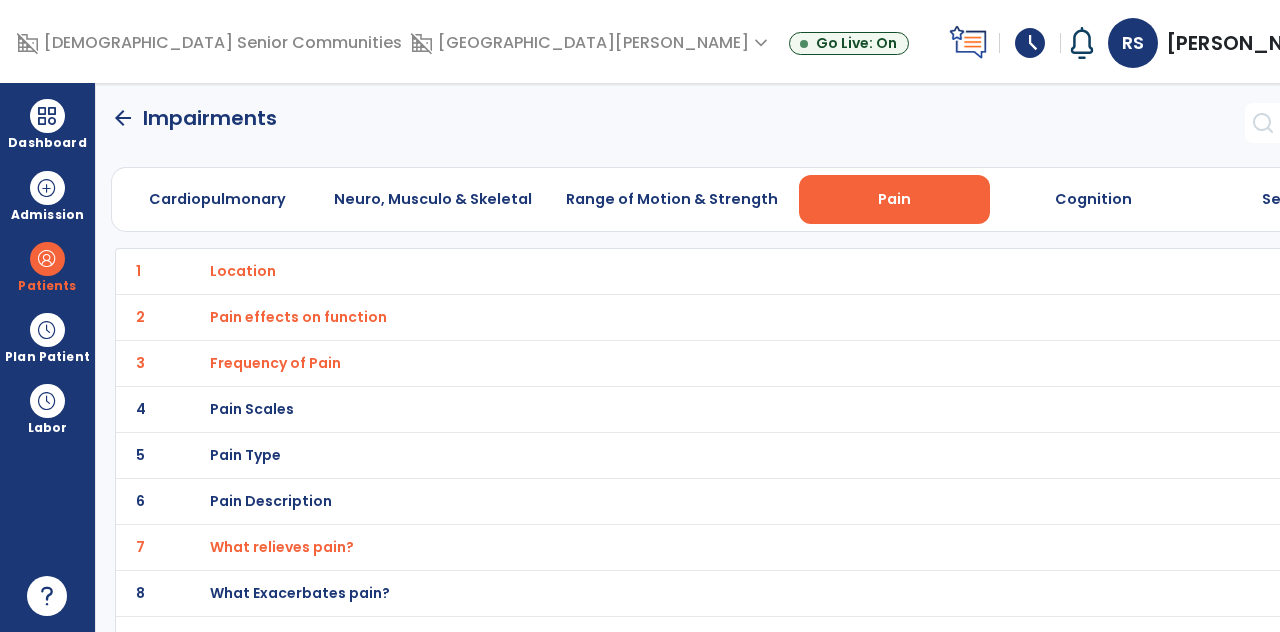 click on "8 What Exacerbates pain?" 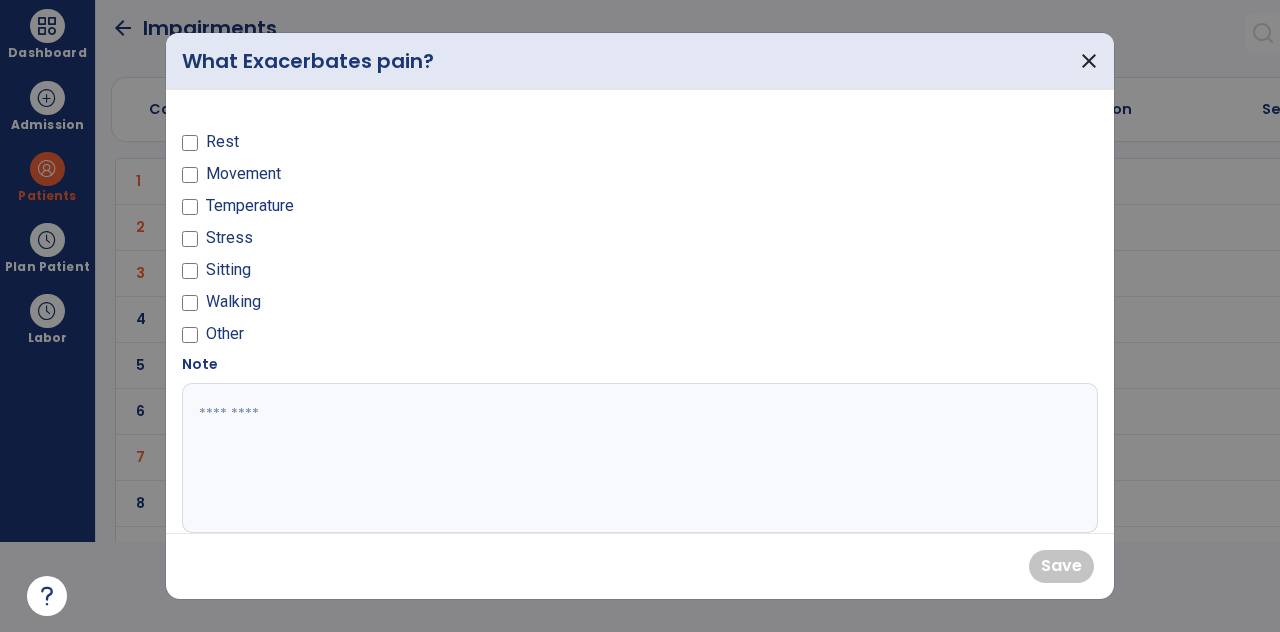 scroll, scrollTop: 0, scrollLeft: 0, axis: both 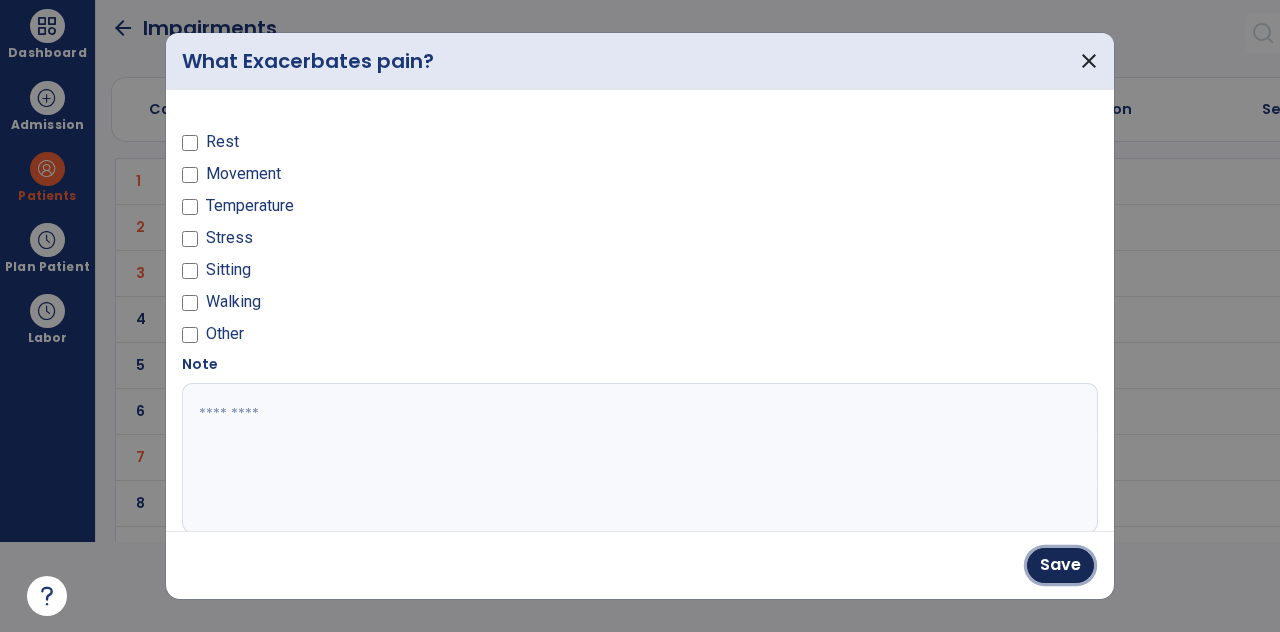 click on "Save" at bounding box center [1060, 565] 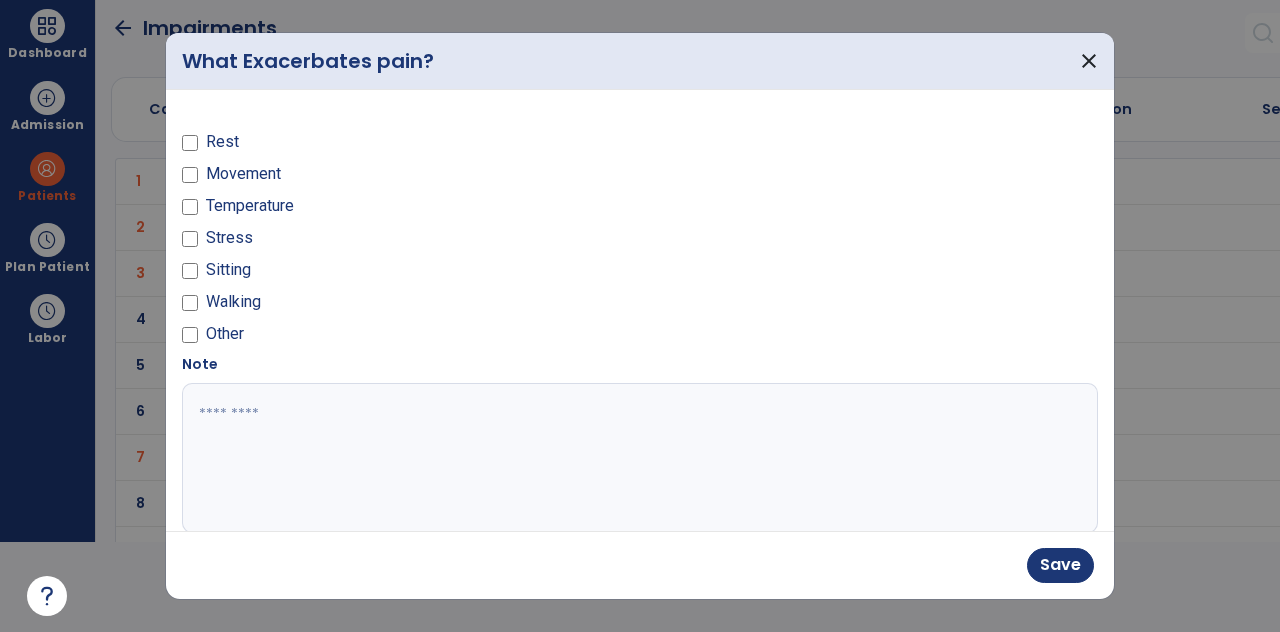 scroll, scrollTop: 90, scrollLeft: 0, axis: vertical 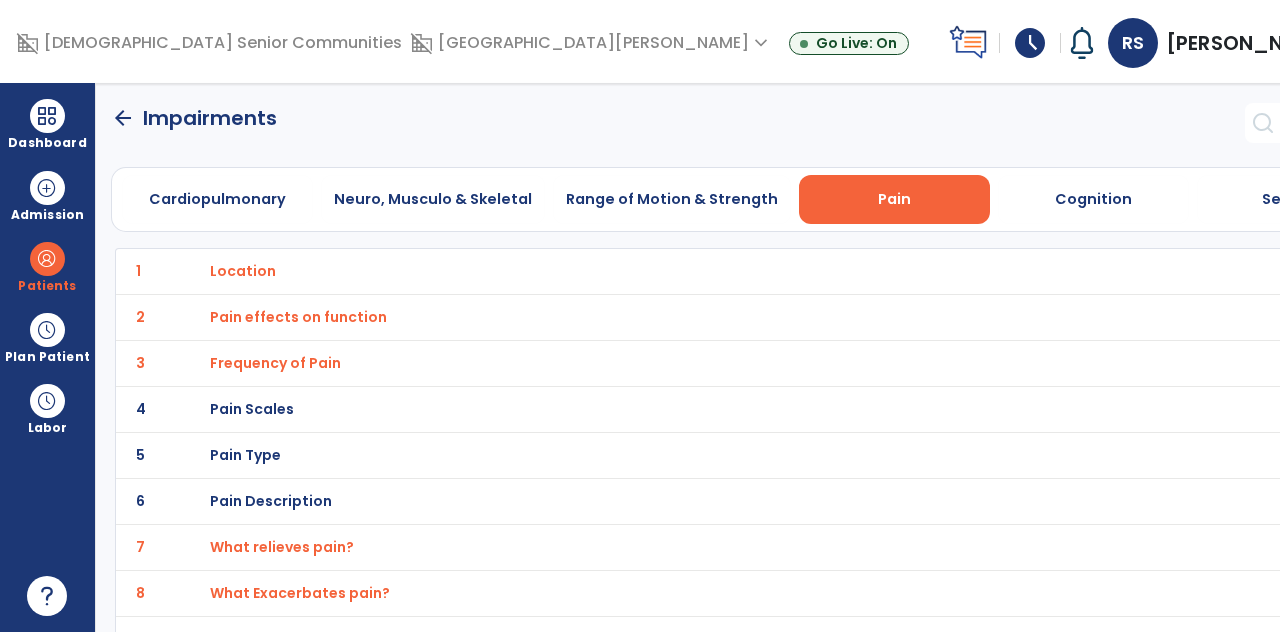 click on "arrow_back" 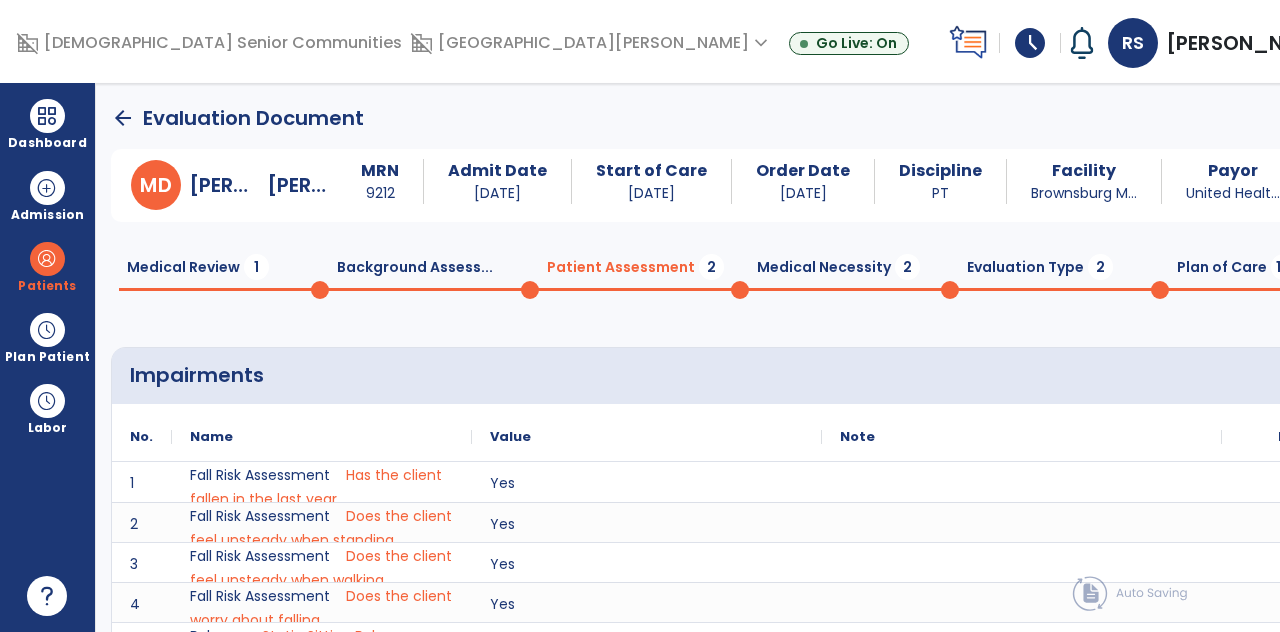 click on "Functional Deficits   *" 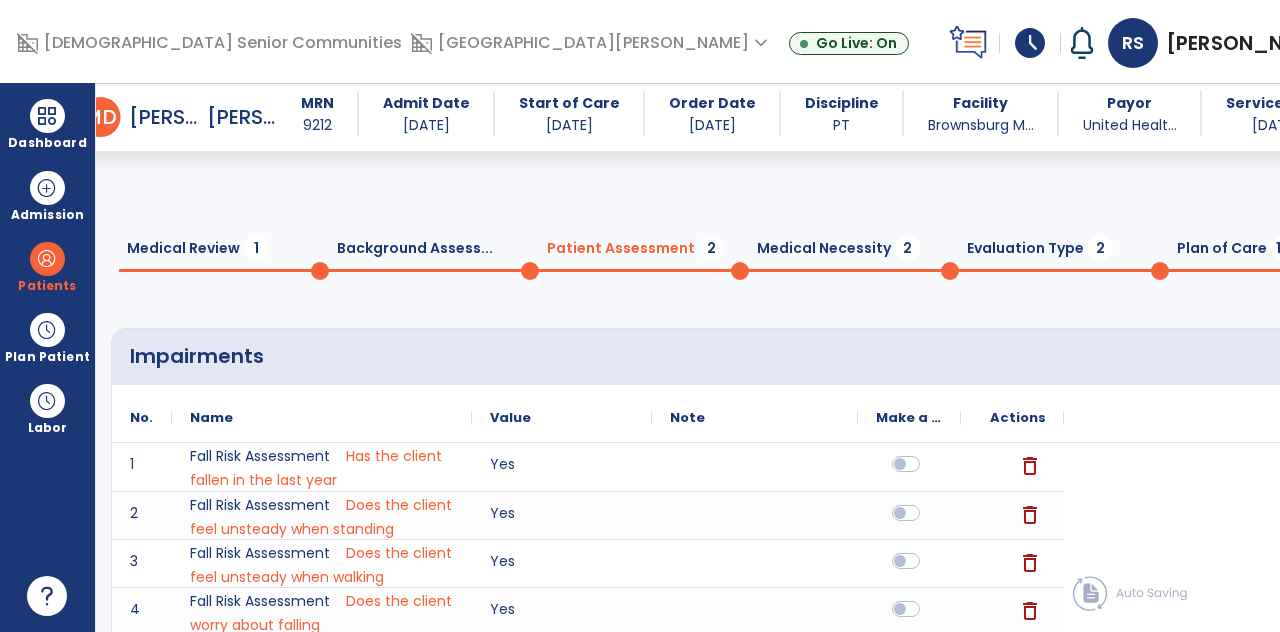 scroll, scrollTop: 889, scrollLeft: 0, axis: vertical 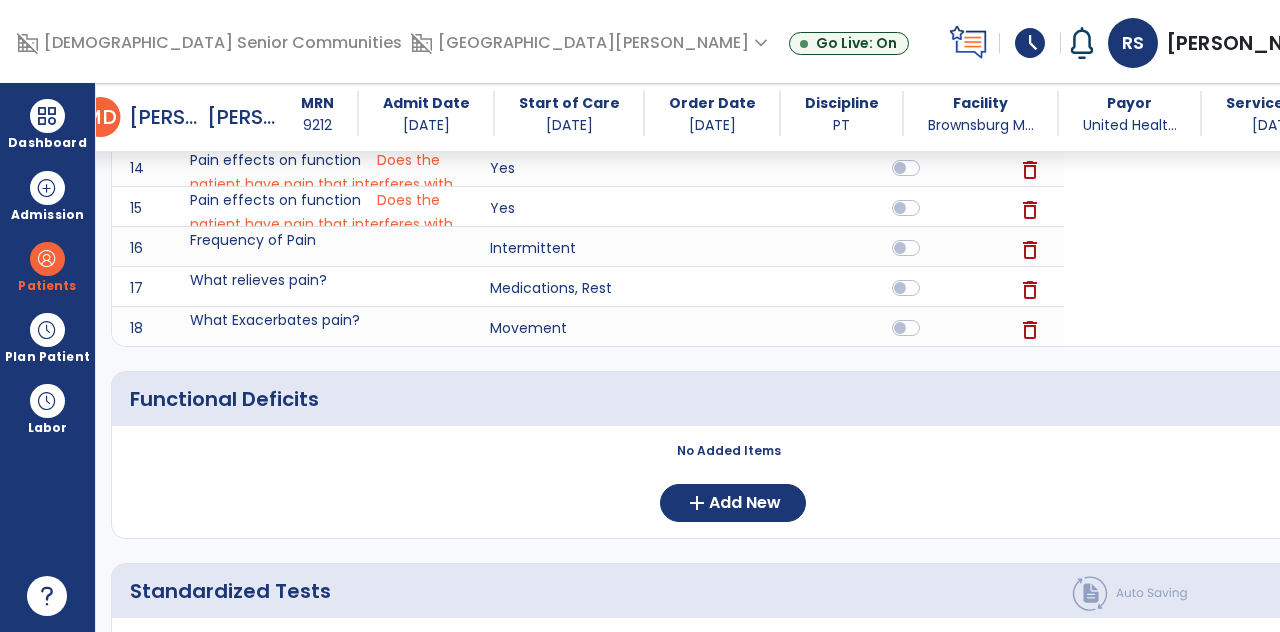 click on "No Added Items" 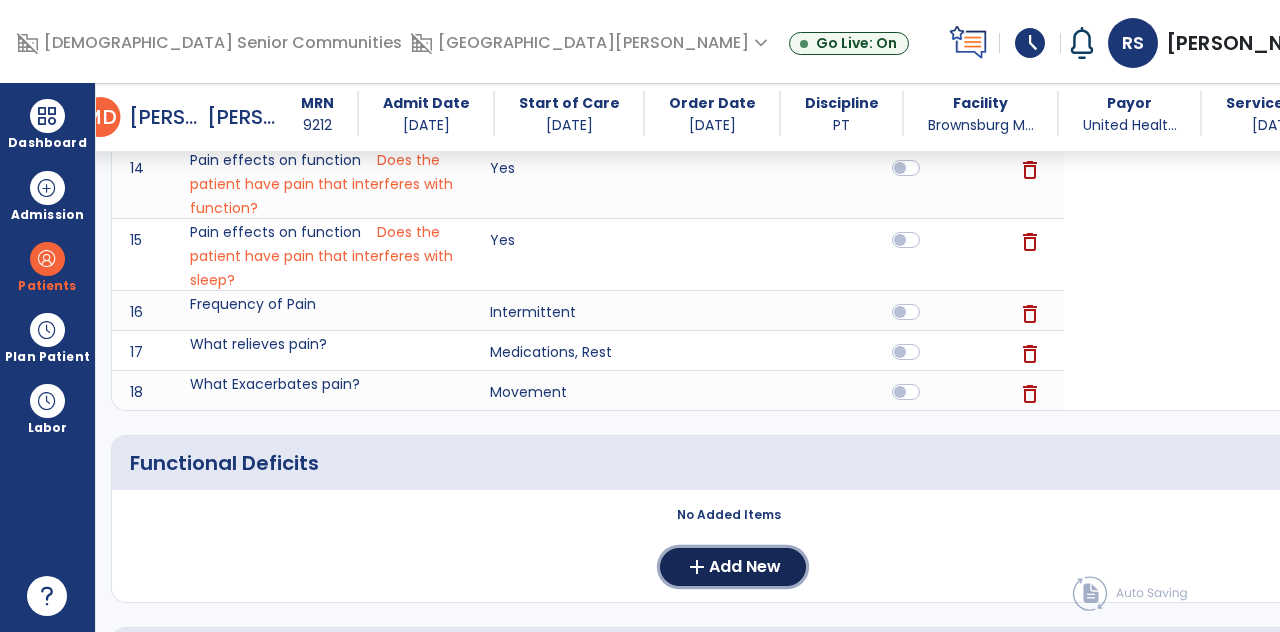 click on "Add New" 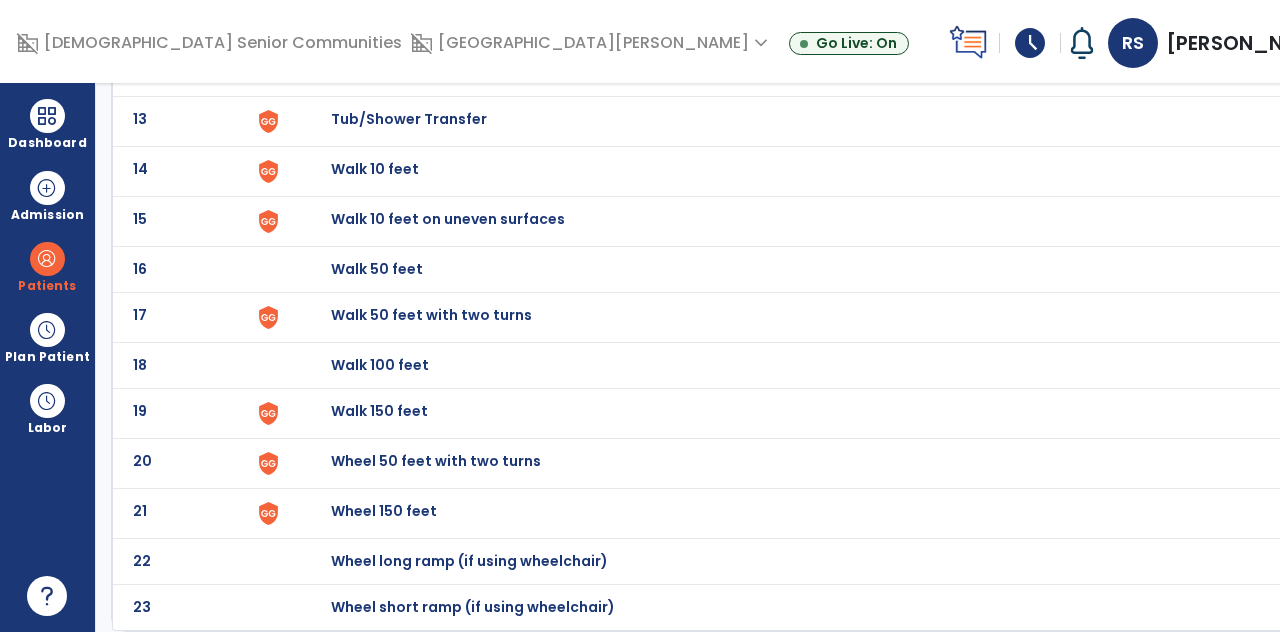 scroll, scrollTop: 96, scrollLeft: 0, axis: vertical 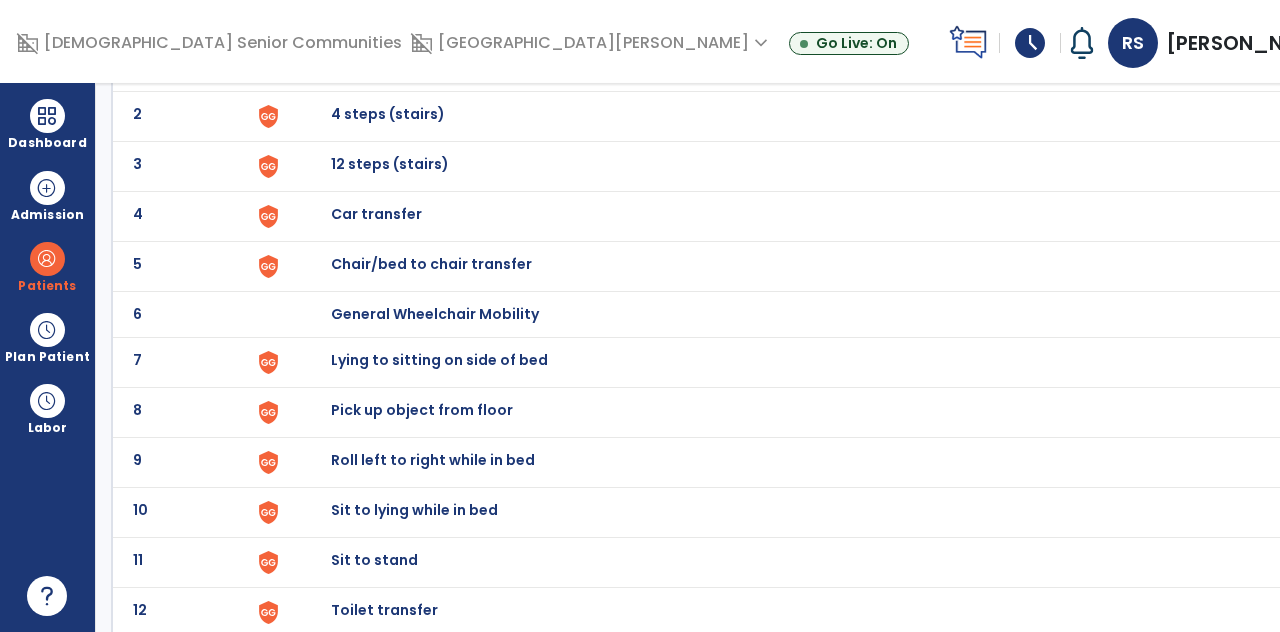 click on "5 Chair/bed to chair transfer" 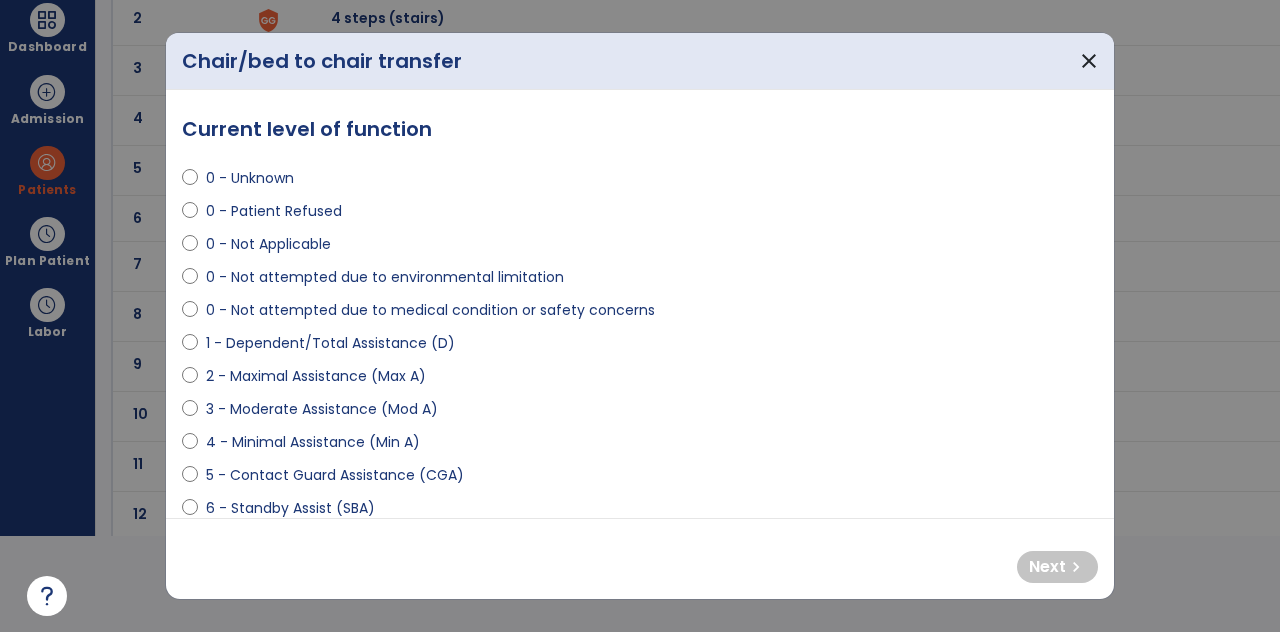 scroll, scrollTop: 0, scrollLeft: 0, axis: both 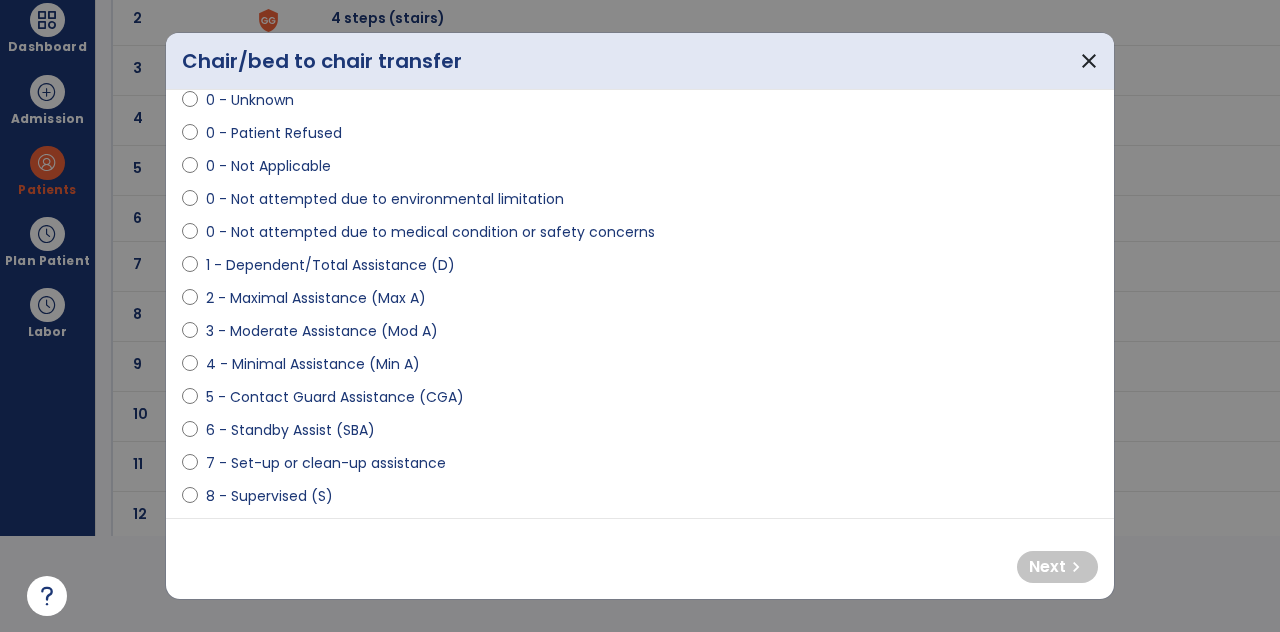 select on "**********" 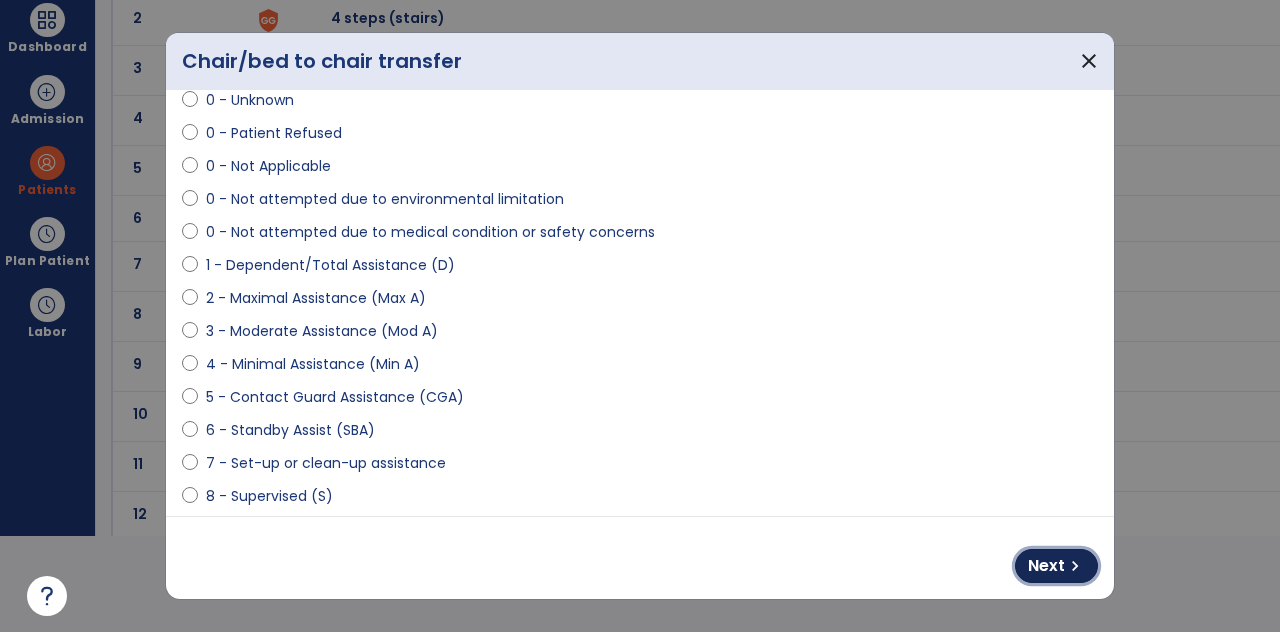 click on "chevron_right" at bounding box center (1075, 566) 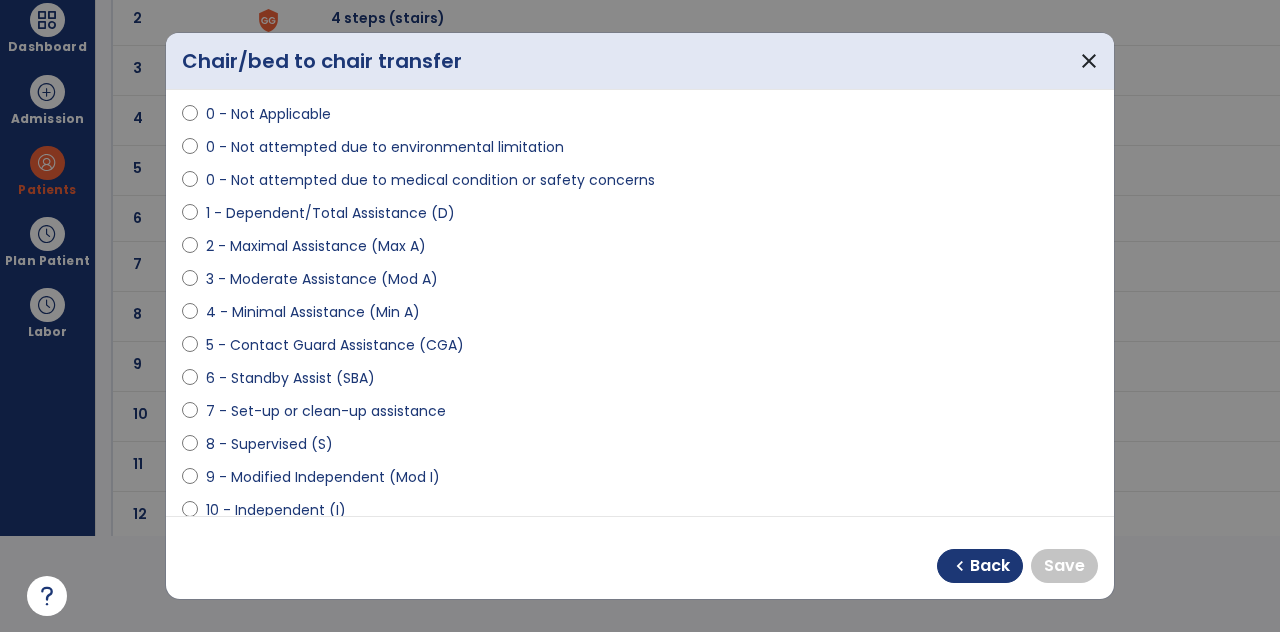 scroll, scrollTop: 143, scrollLeft: 0, axis: vertical 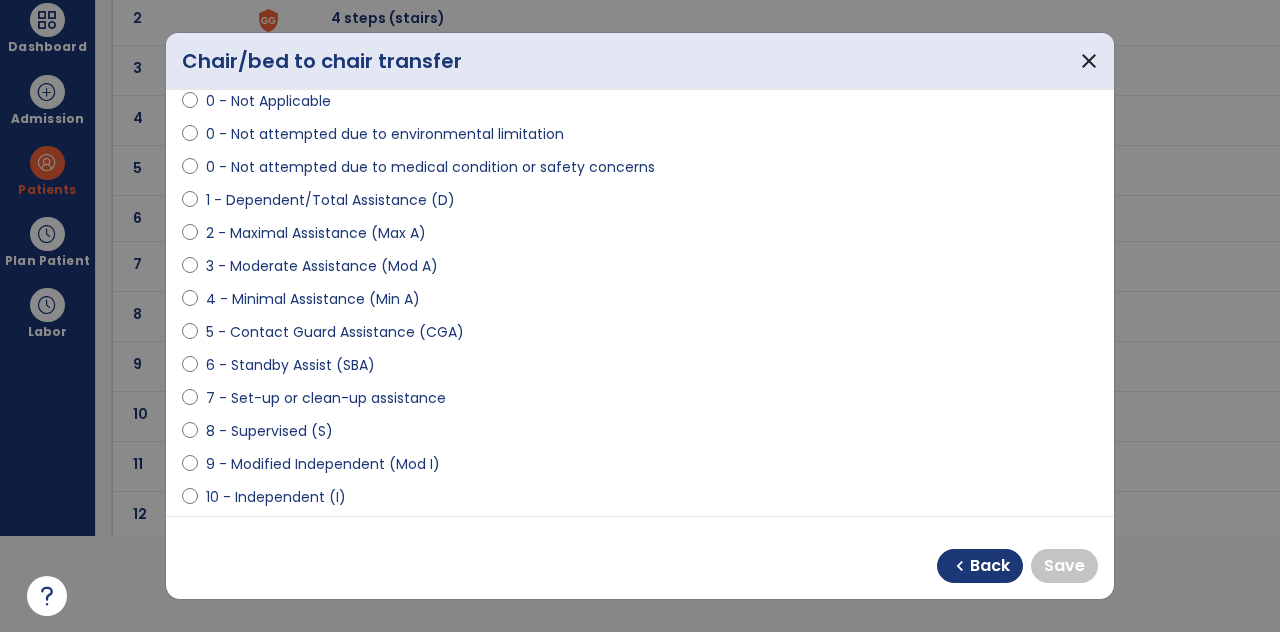 select on "**********" 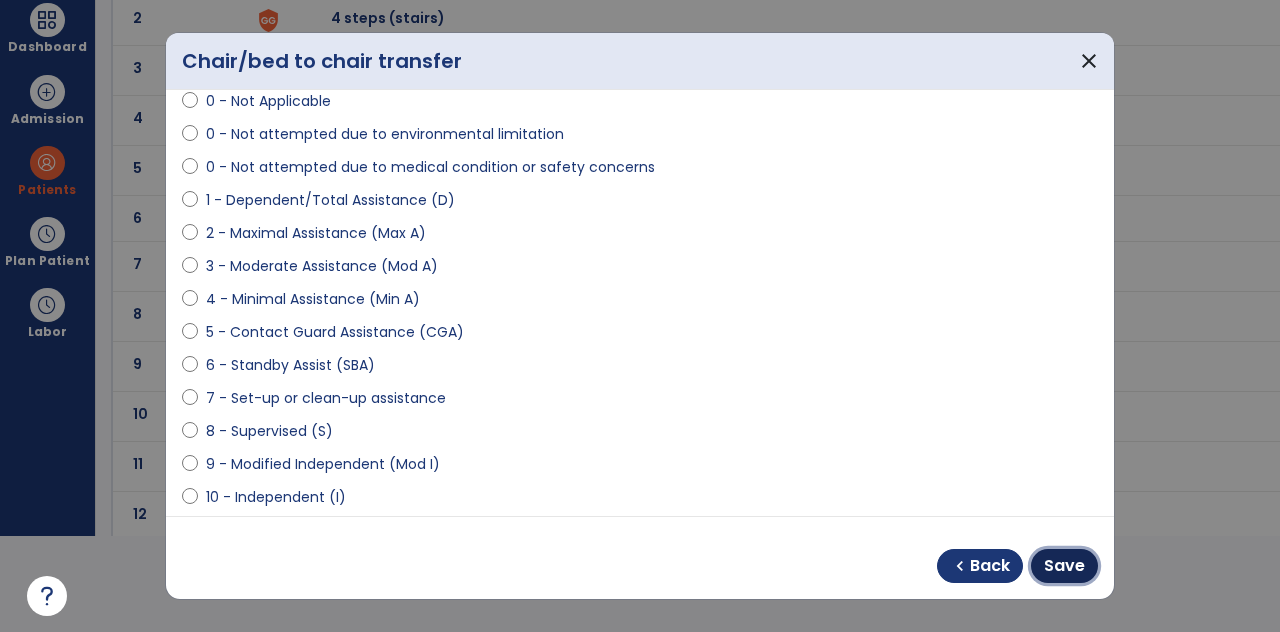 click on "Save" at bounding box center [1064, 566] 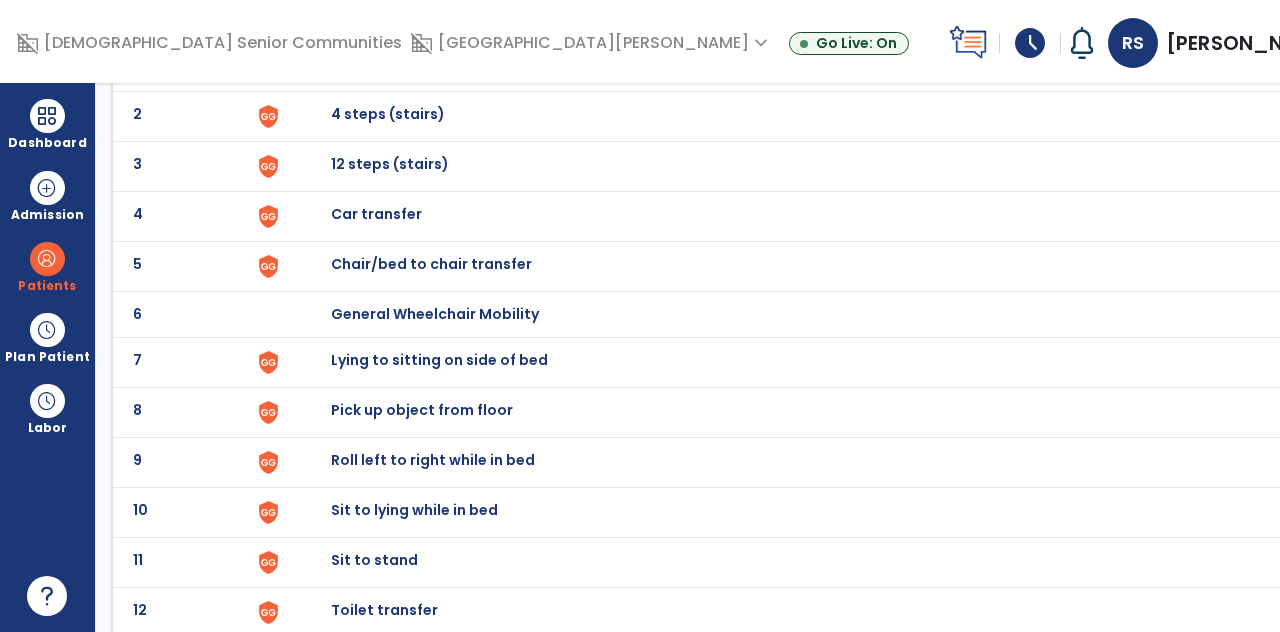scroll, scrollTop: 96, scrollLeft: 0, axis: vertical 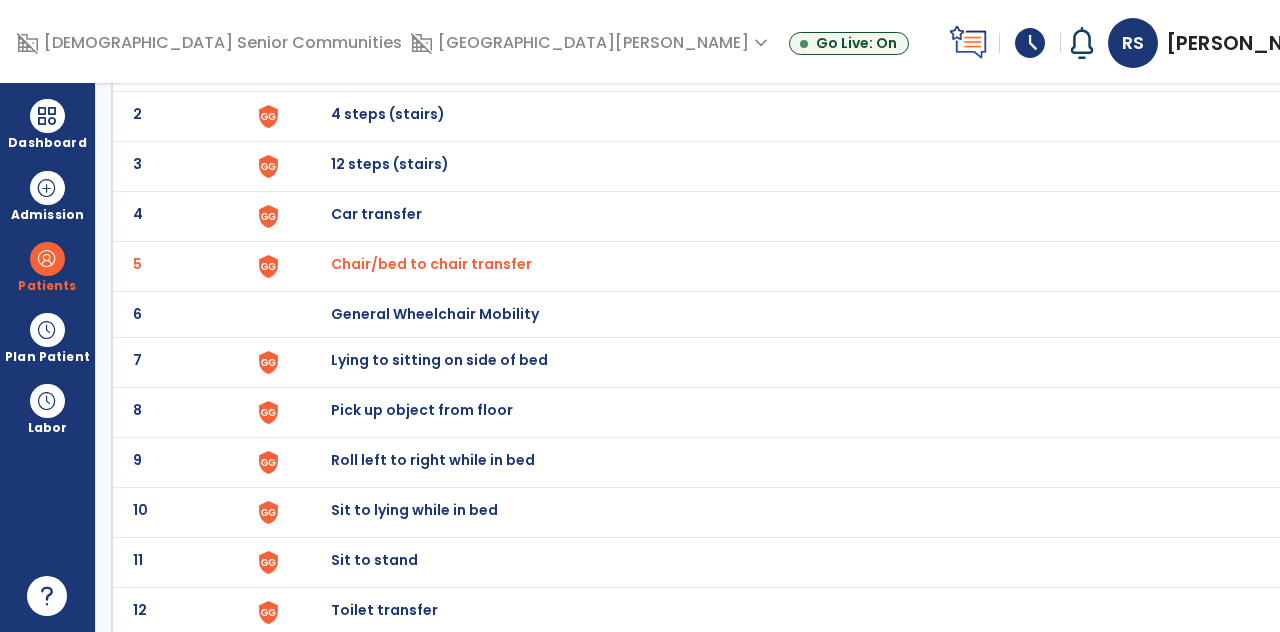 click on "7 Lying to sitting on side of bed" 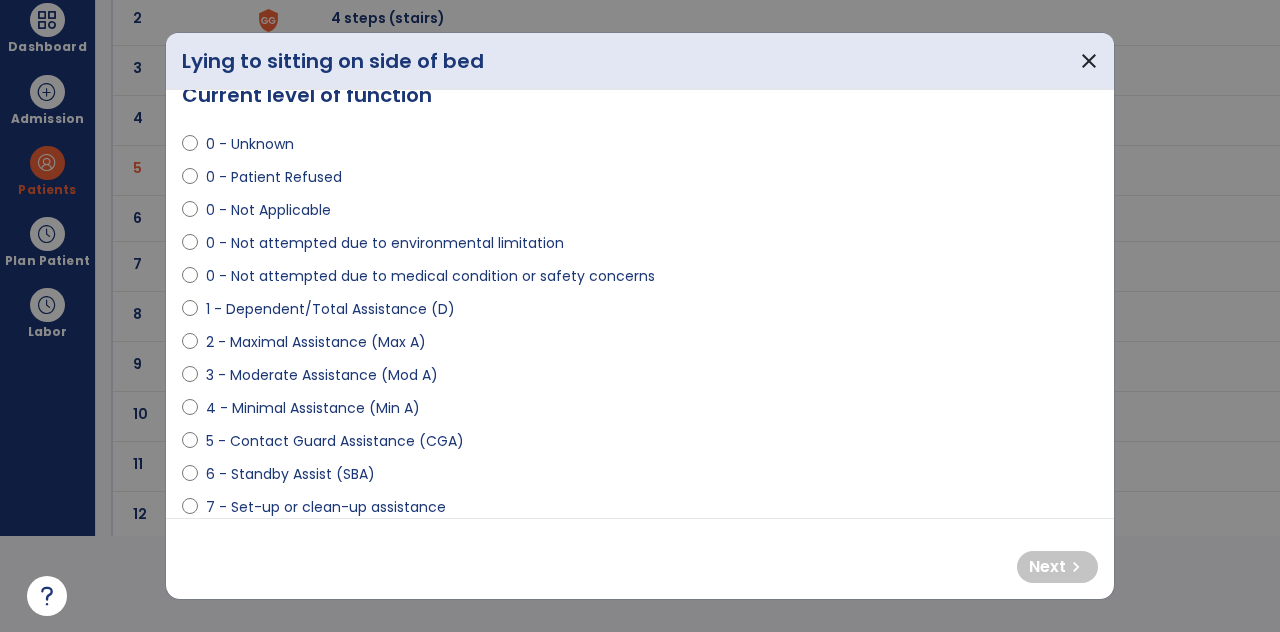 scroll, scrollTop: 40, scrollLeft: 0, axis: vertical 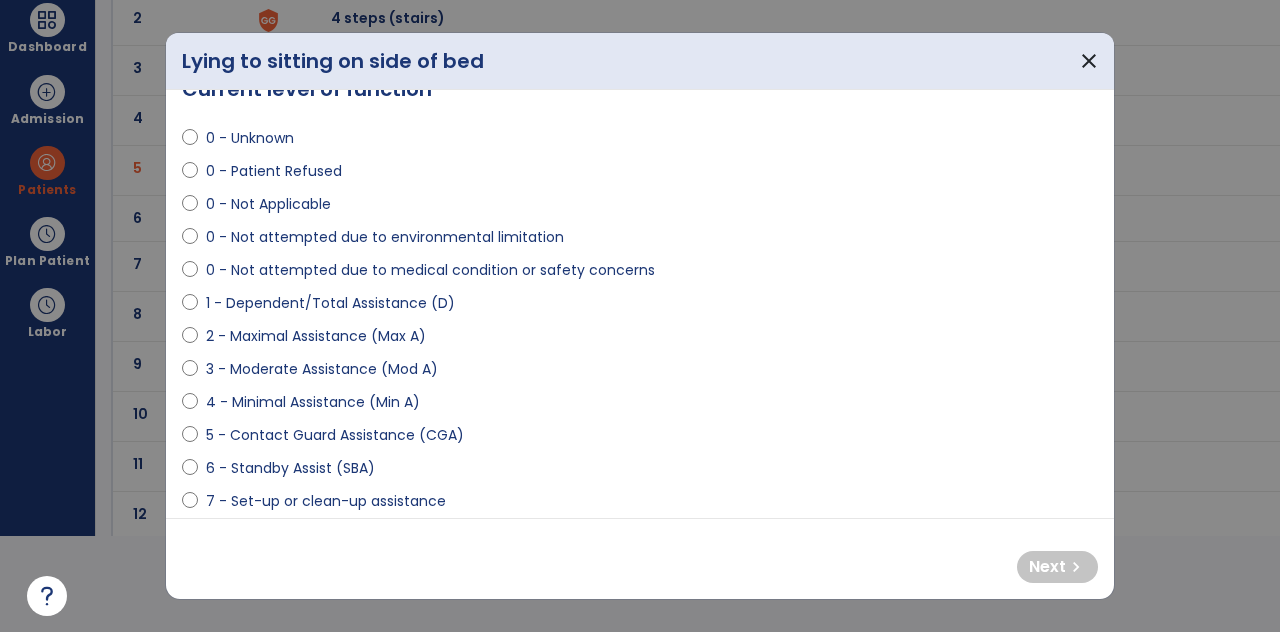 select on "**********" 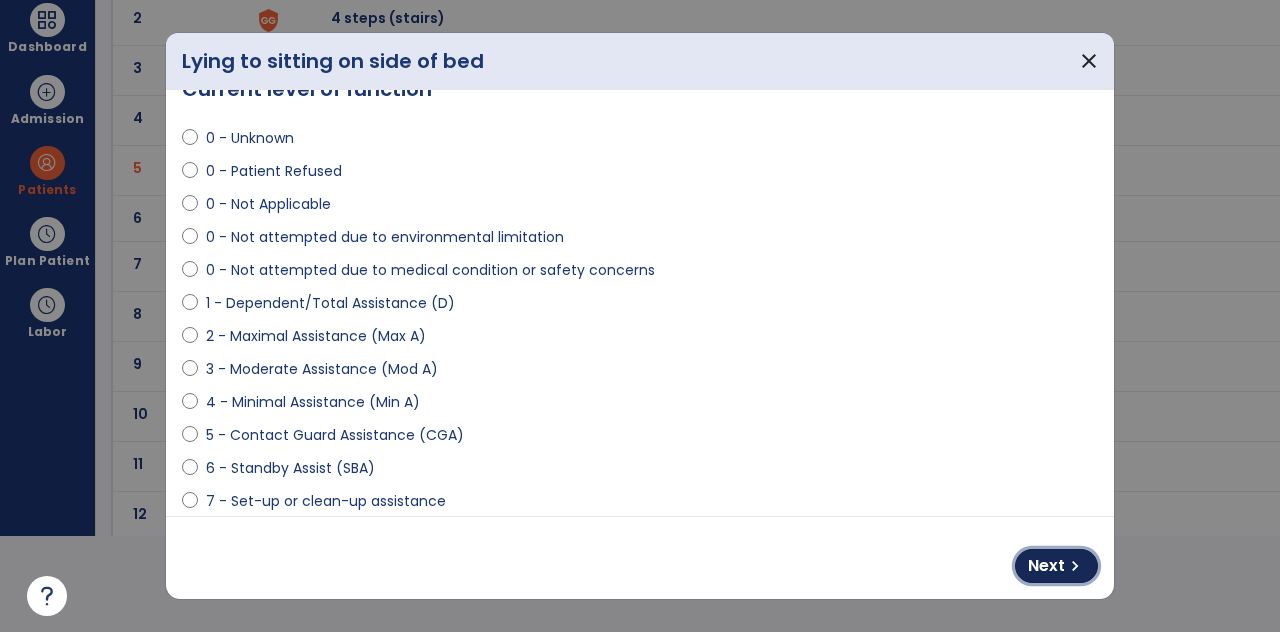 click on "chevron_right" at bounding box center (1075, 566) 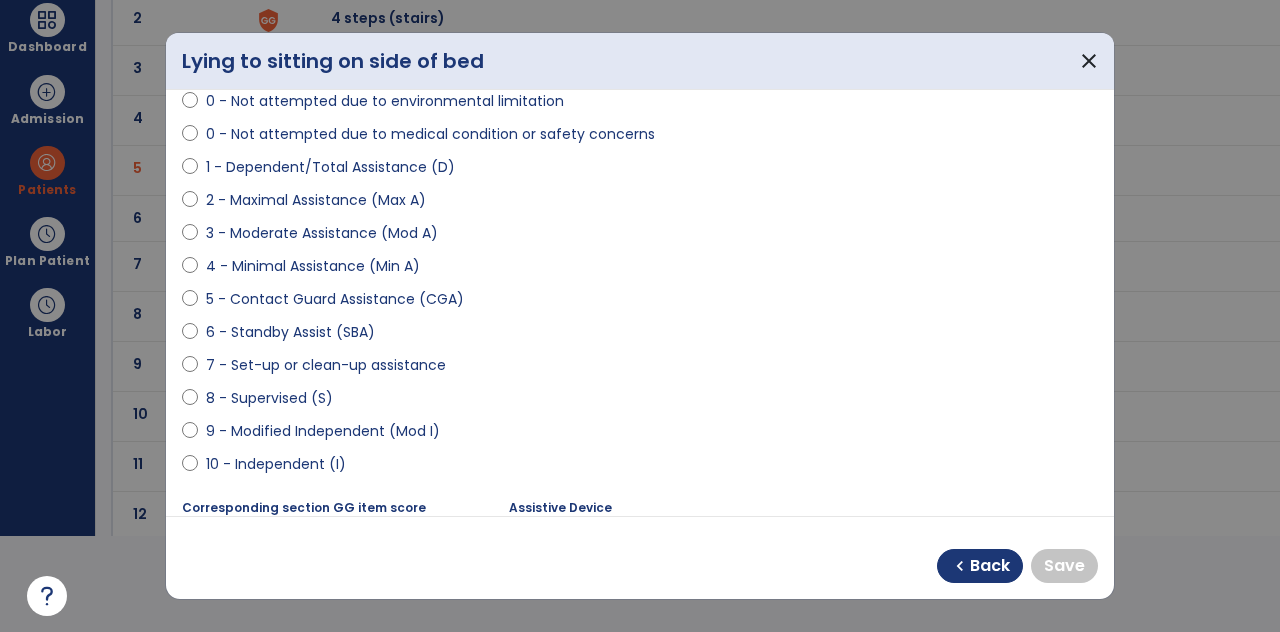 scroll, scrollTop: 179, scrollLeft: 0, axis: vertical 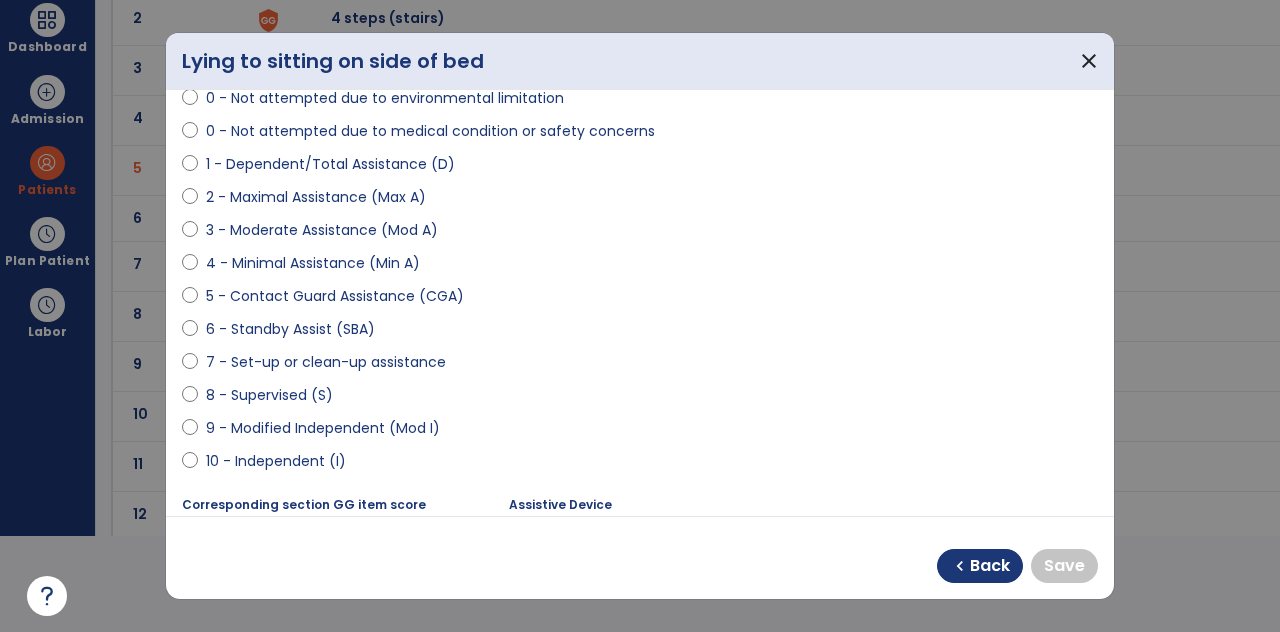 select on "**********" 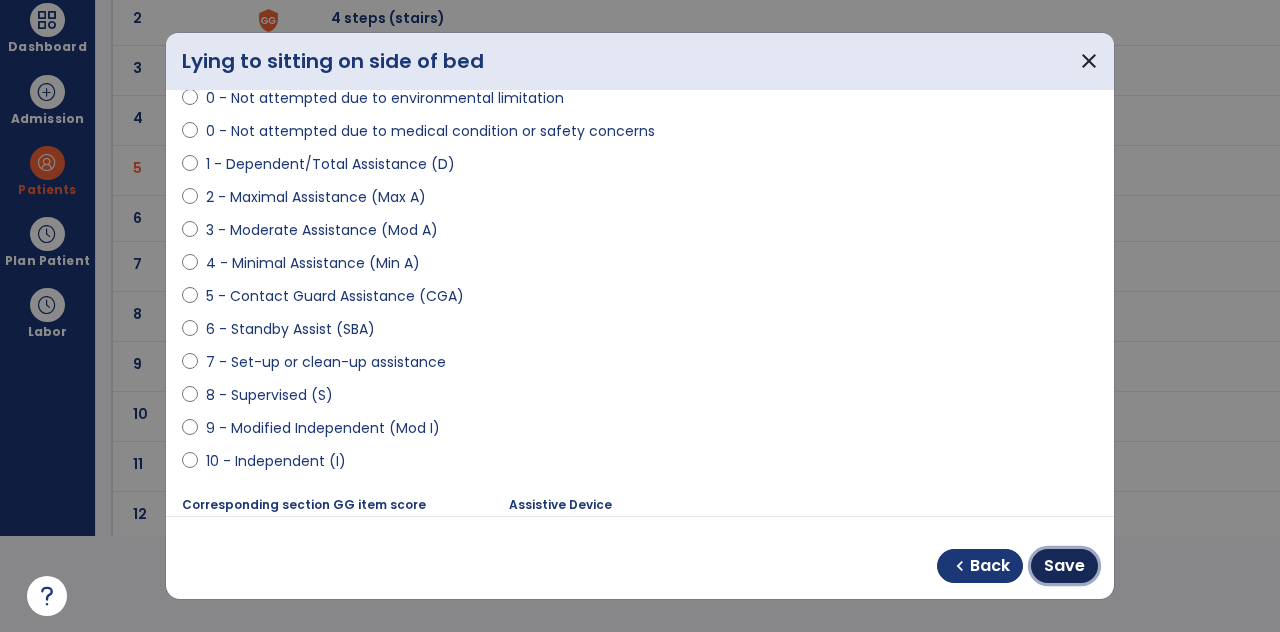 click on "Save" at bounding box center [1064, 566] 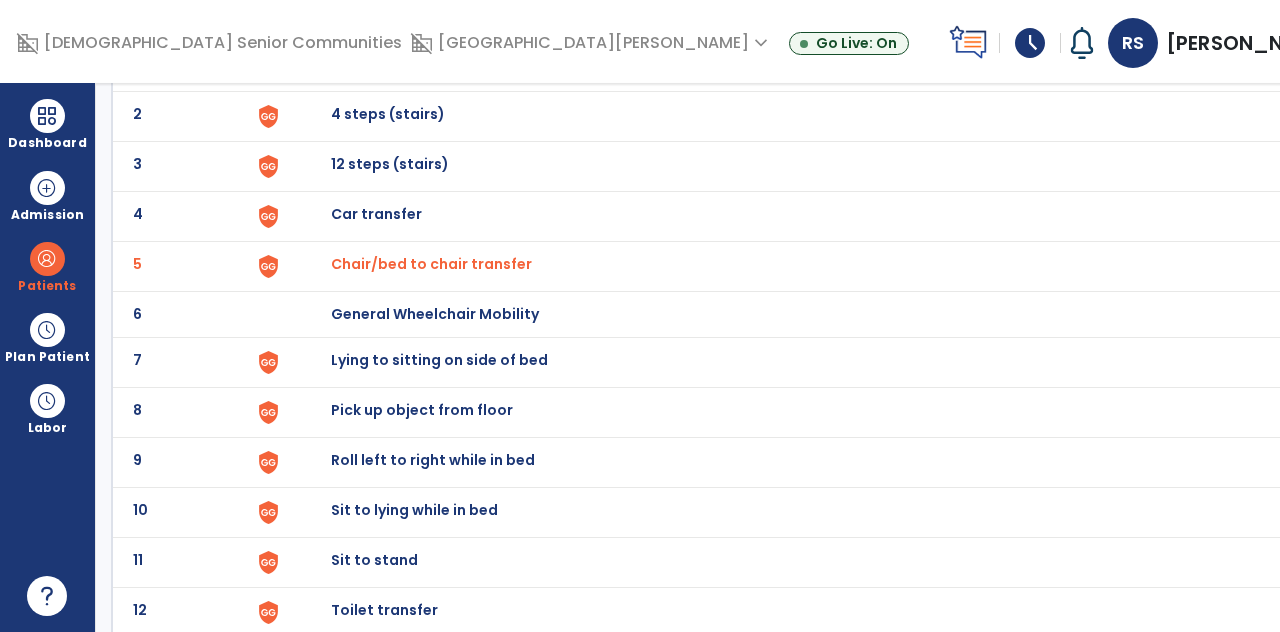 scroll, scrollTop: 96, scrollLeft: 0, axis: vertical 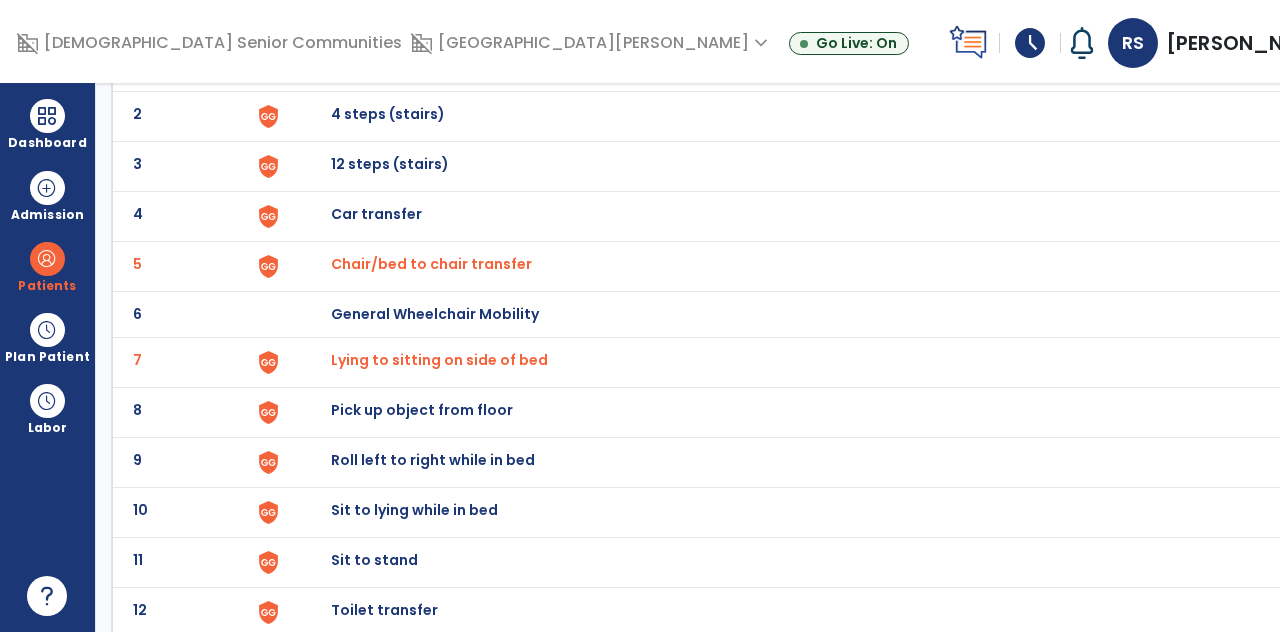 click on "Sit to lying while in bed" at bounding box center [934, 66] 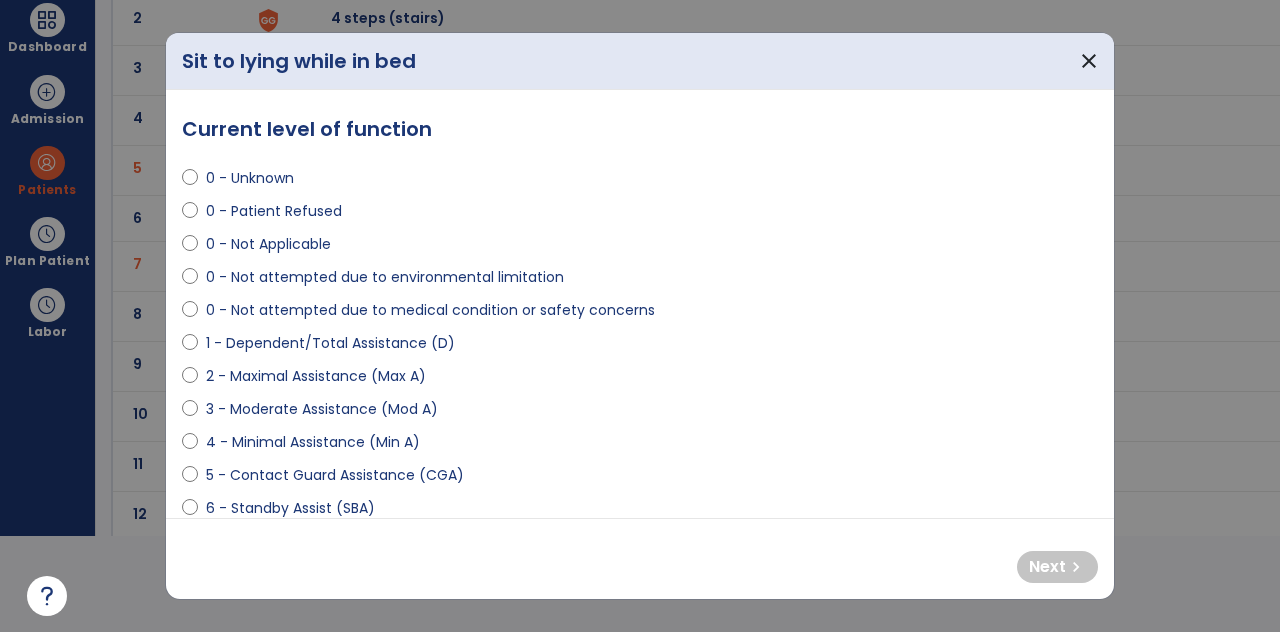 scroll, scrollTop: 0, scrollLeft: 0, axis: both 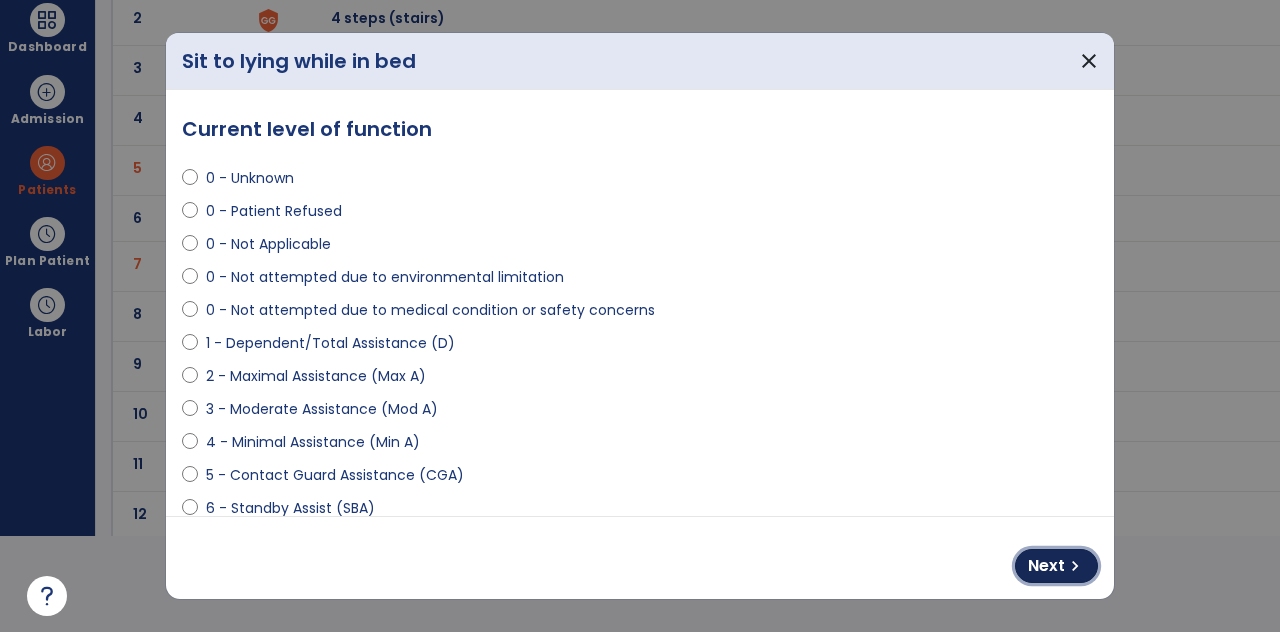 click on "Next  chevron_right" at bounding box center [1056, 566] 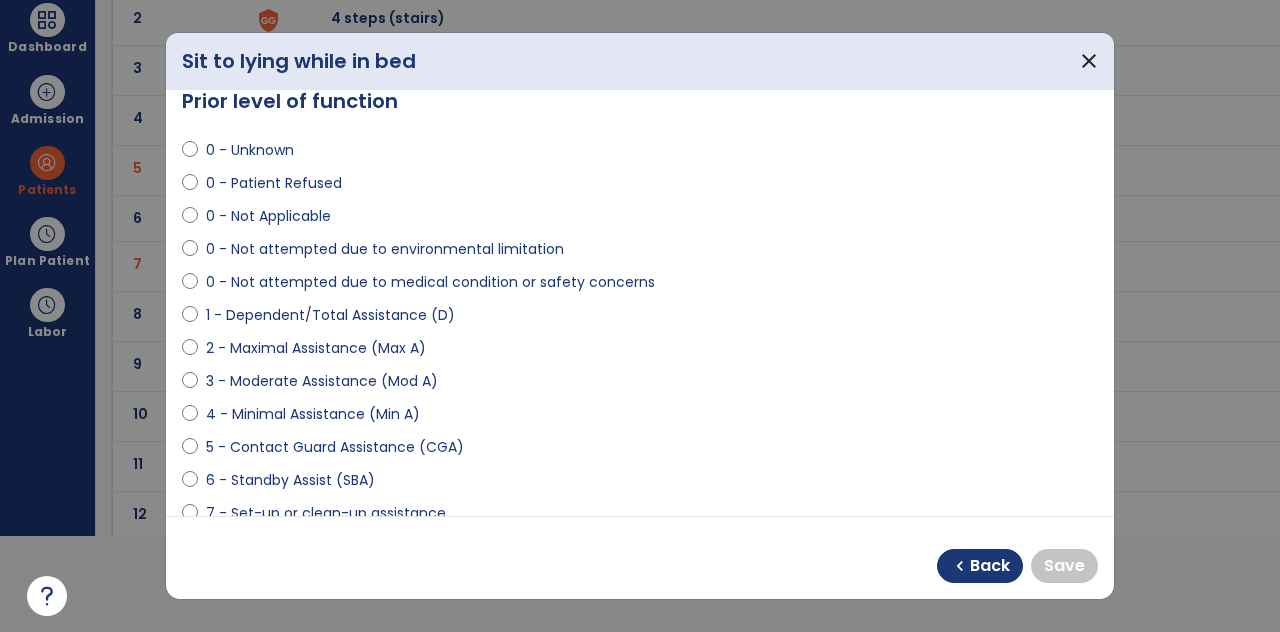 scroll, scrollTop: 82, scrollLeft: 0, axis: vertical 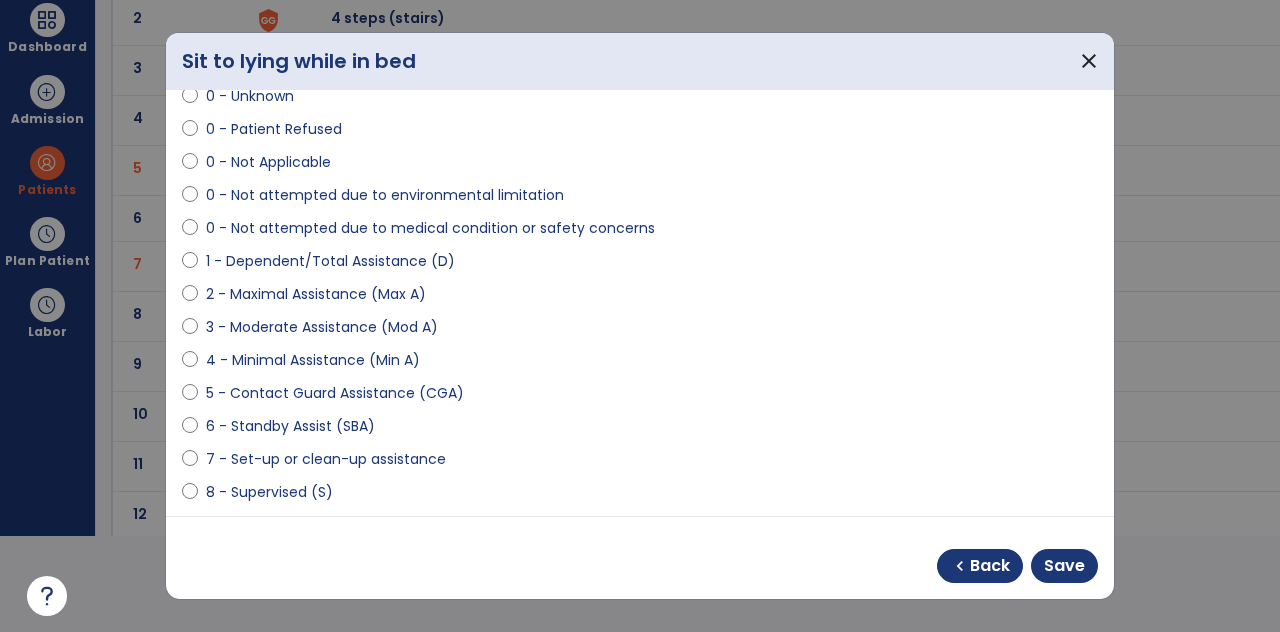 select on "**********" 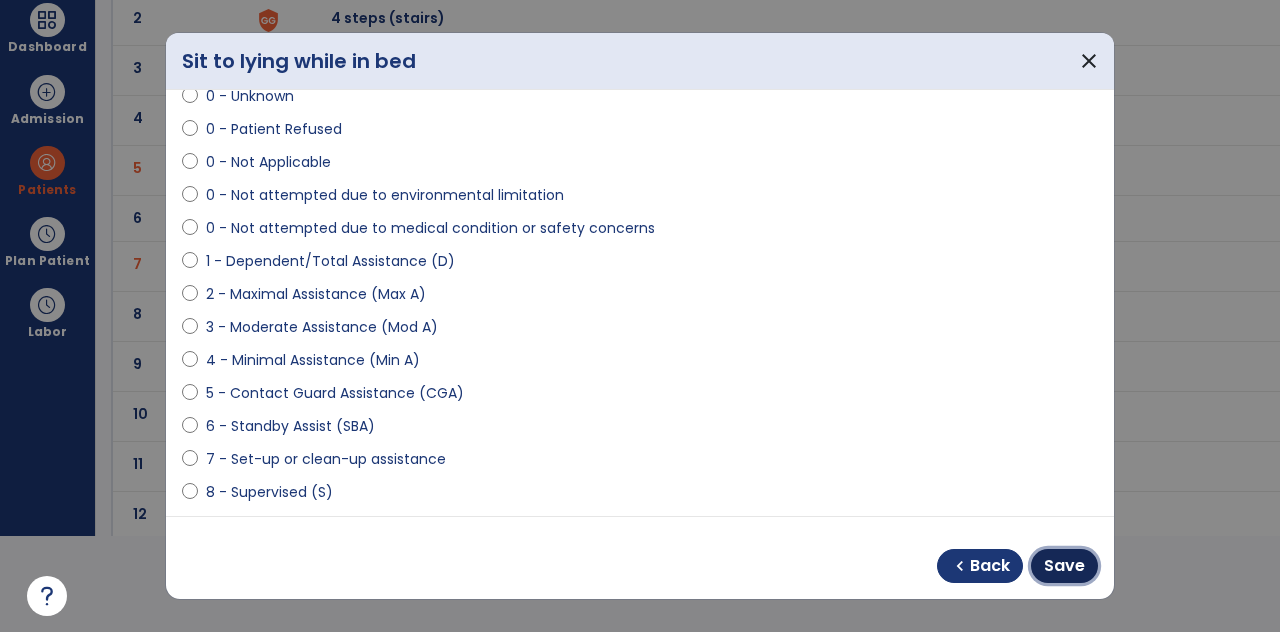 click on "Save" at bounding box center [1064, 566] 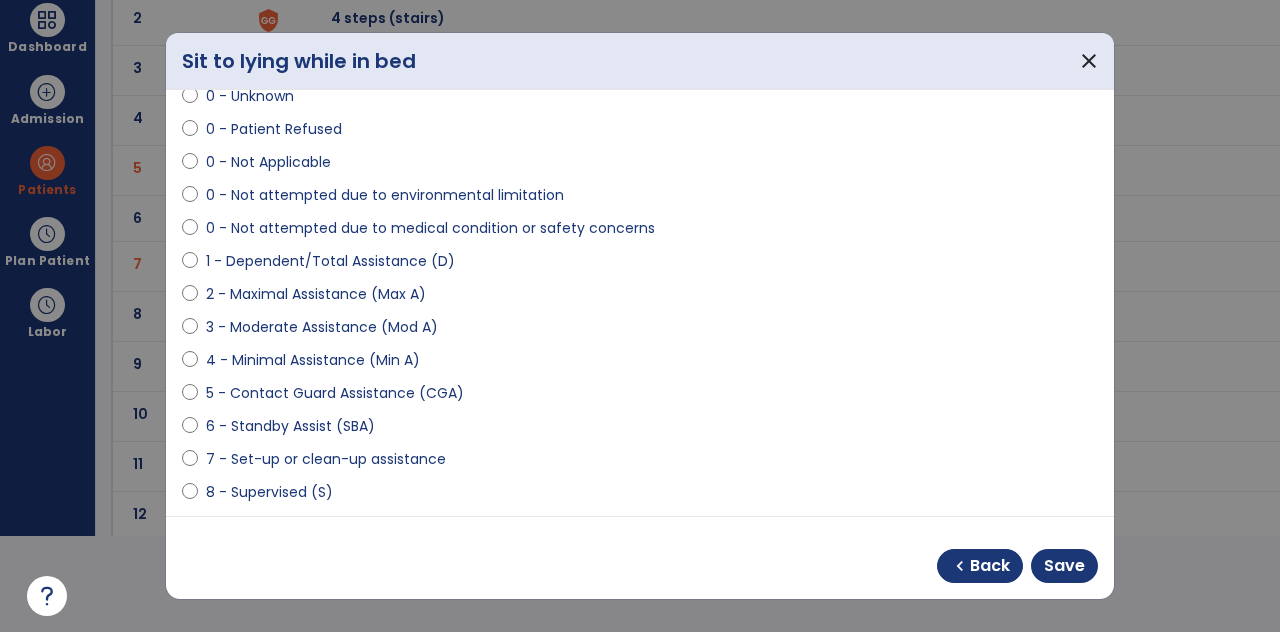 scroll, scrollTop: 96, scrollLeft: 0, axis: vertical 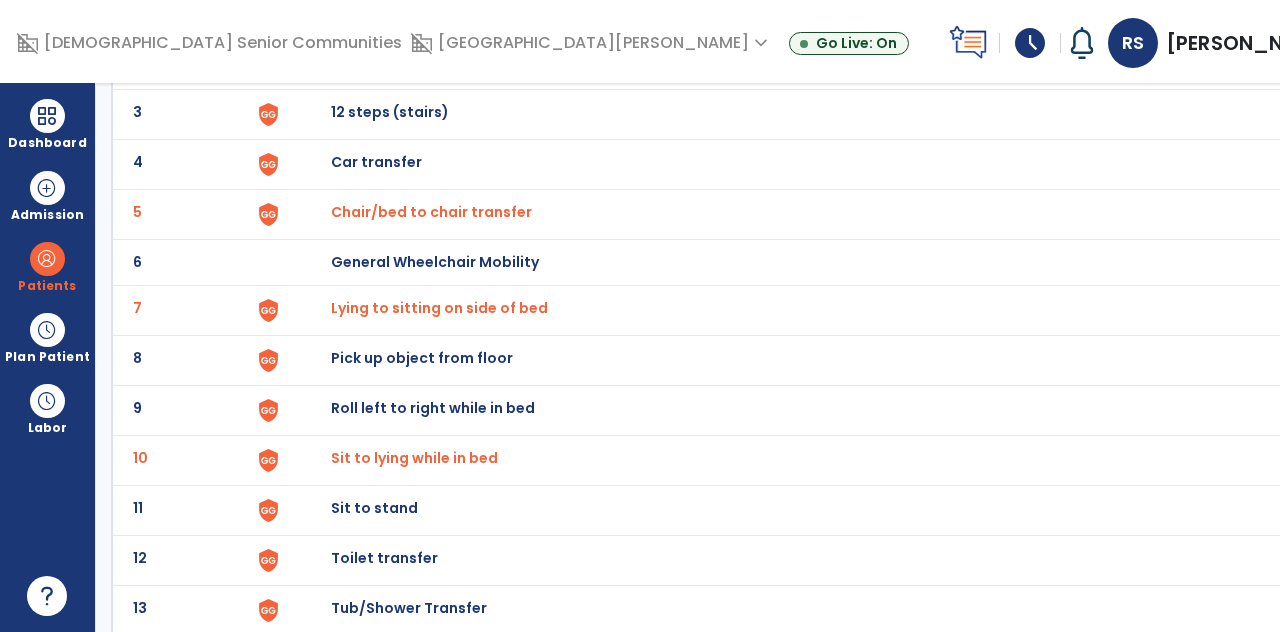click on "Sit to stand" at bounding box center (934, 14) 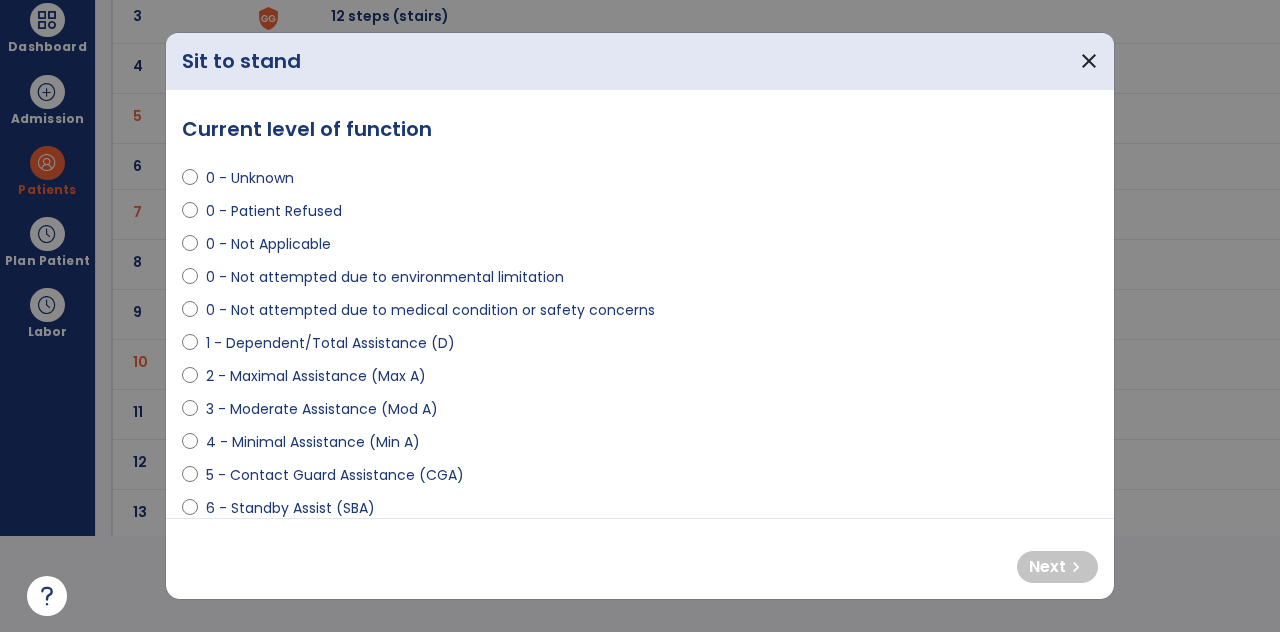 scroll, scrollTop: 0, scrollLeft: 0, axis: both 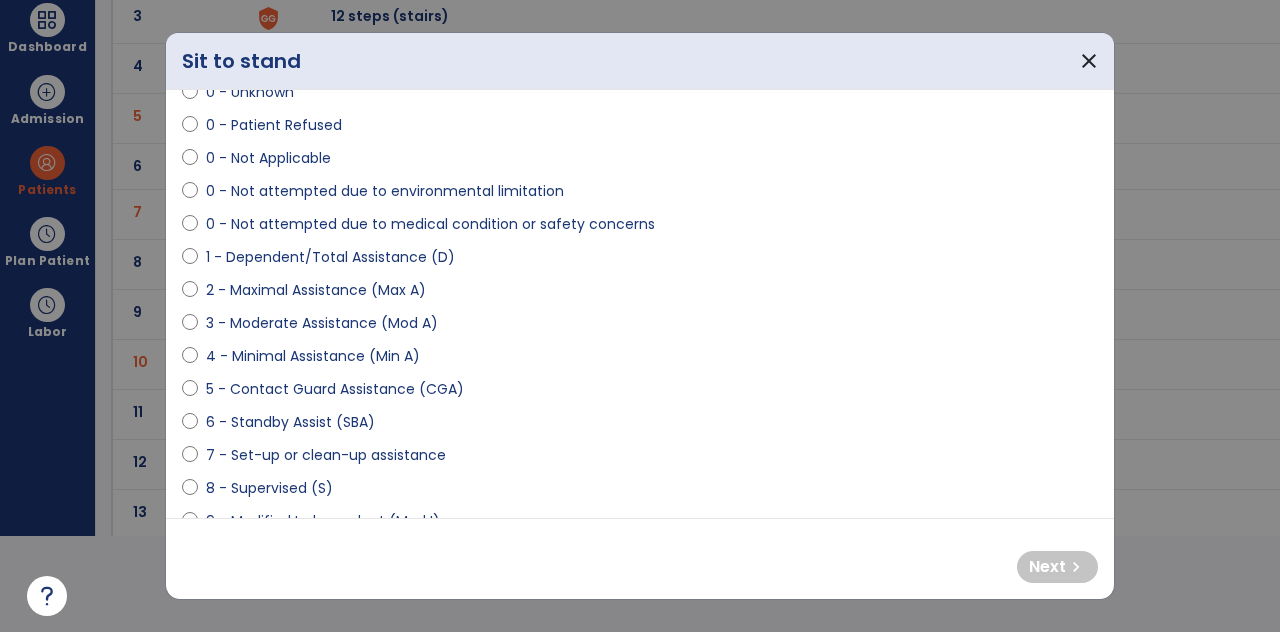 select on "**********" 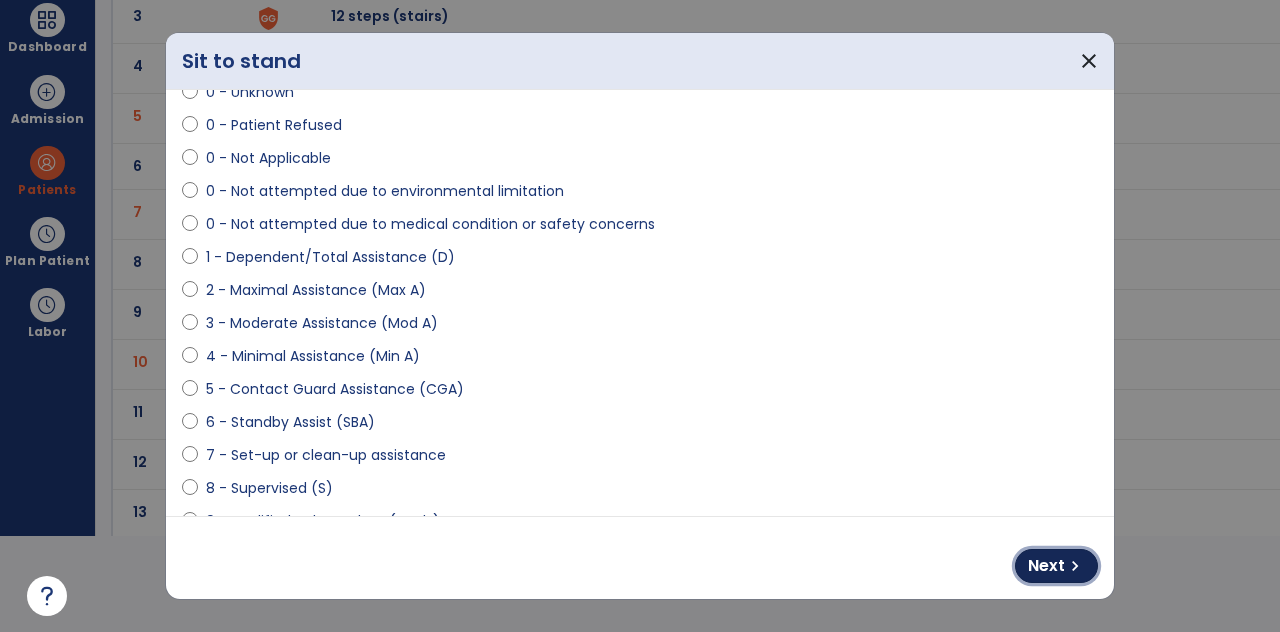 click on "chevron_right" at bounding box center (1075, 566) 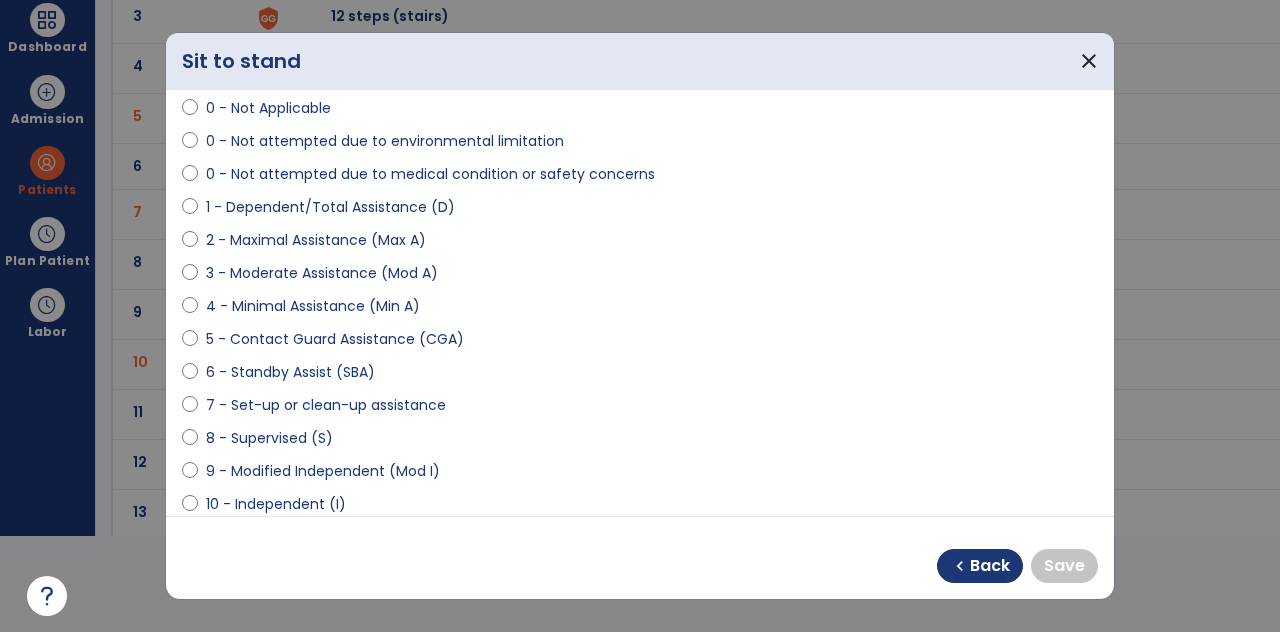 scroll, scrollTop: 171, scrollLeft: 0, axis: vertical 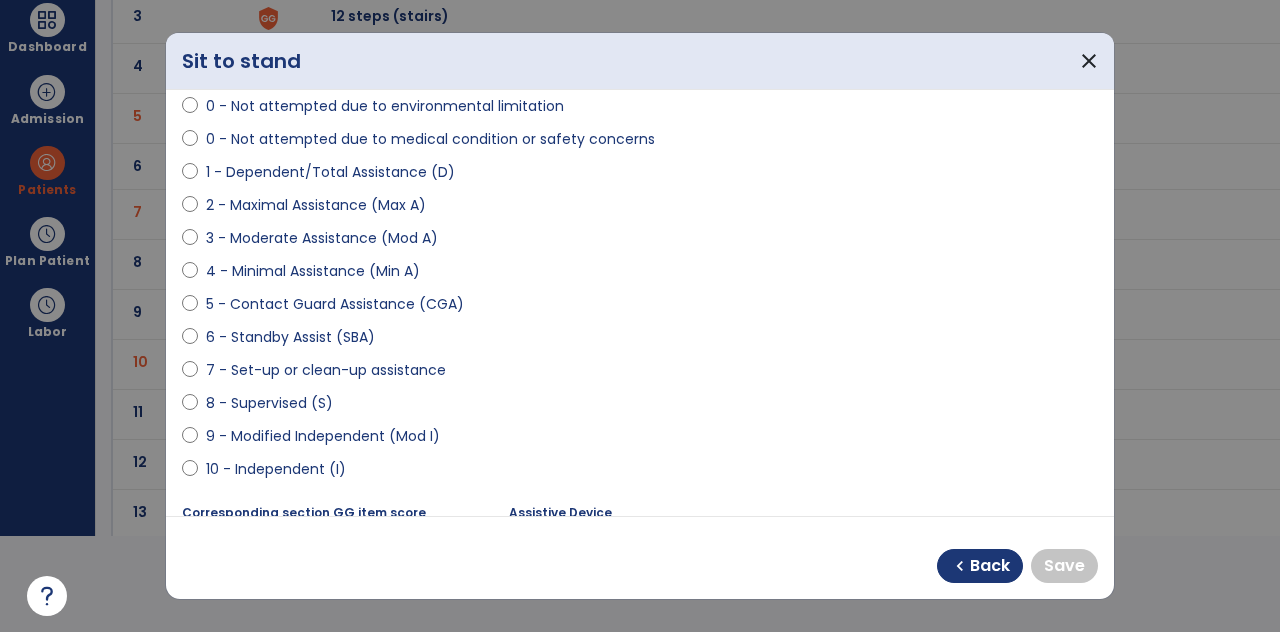 select on "**********" 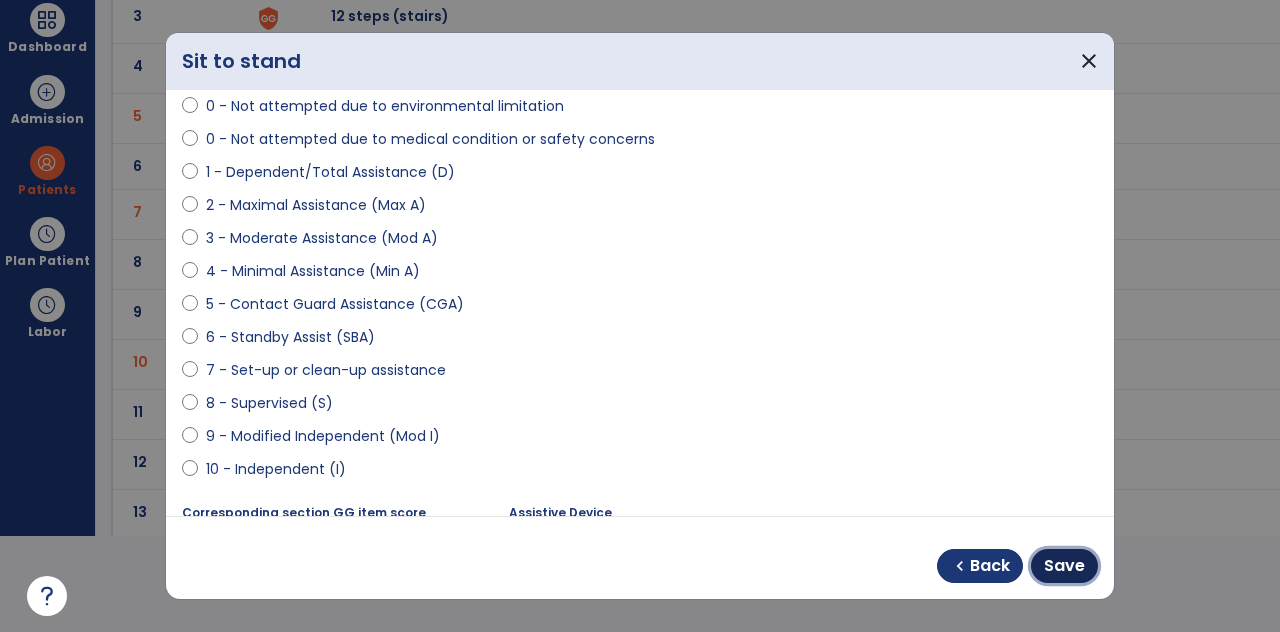 click on "Save" at bounding box center (1064, 566) 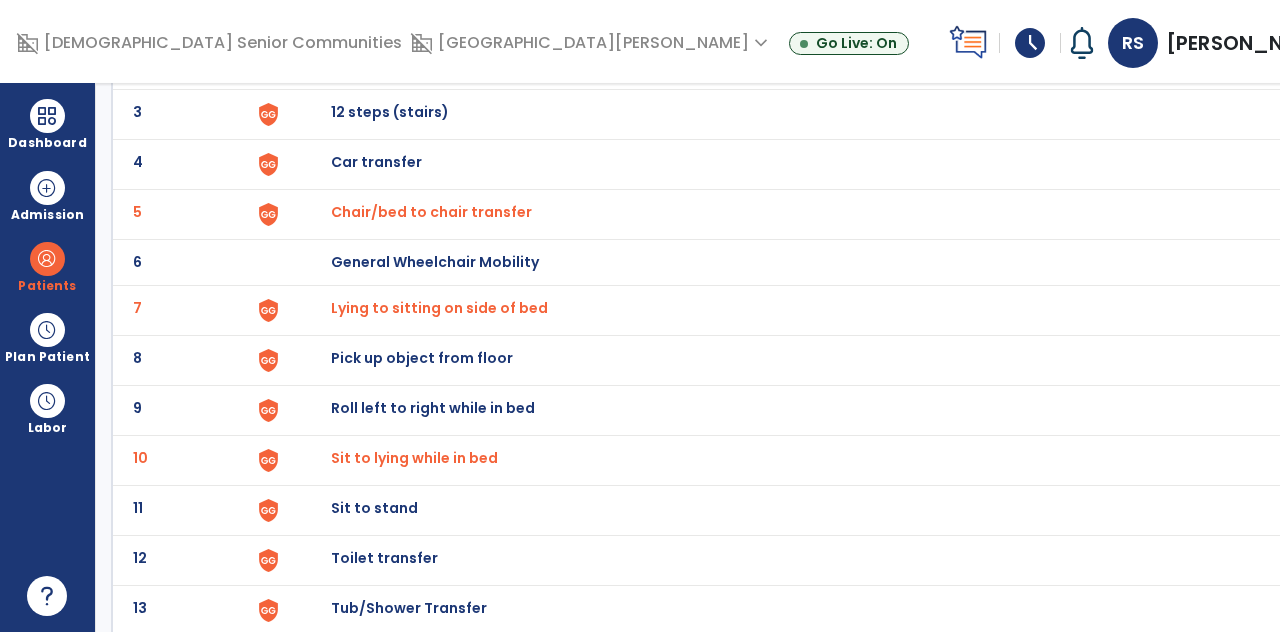 scroll, scrollTop: 96, scrollLeft: 0, axis: vertical 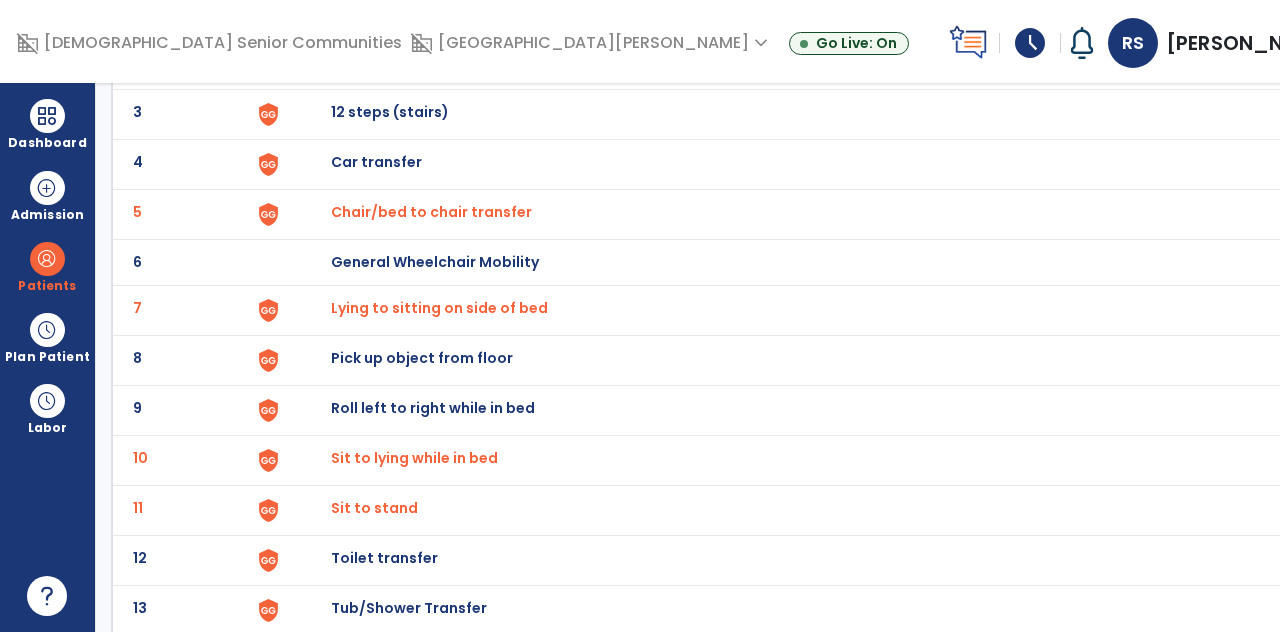 click on "12 Toilet transfer" 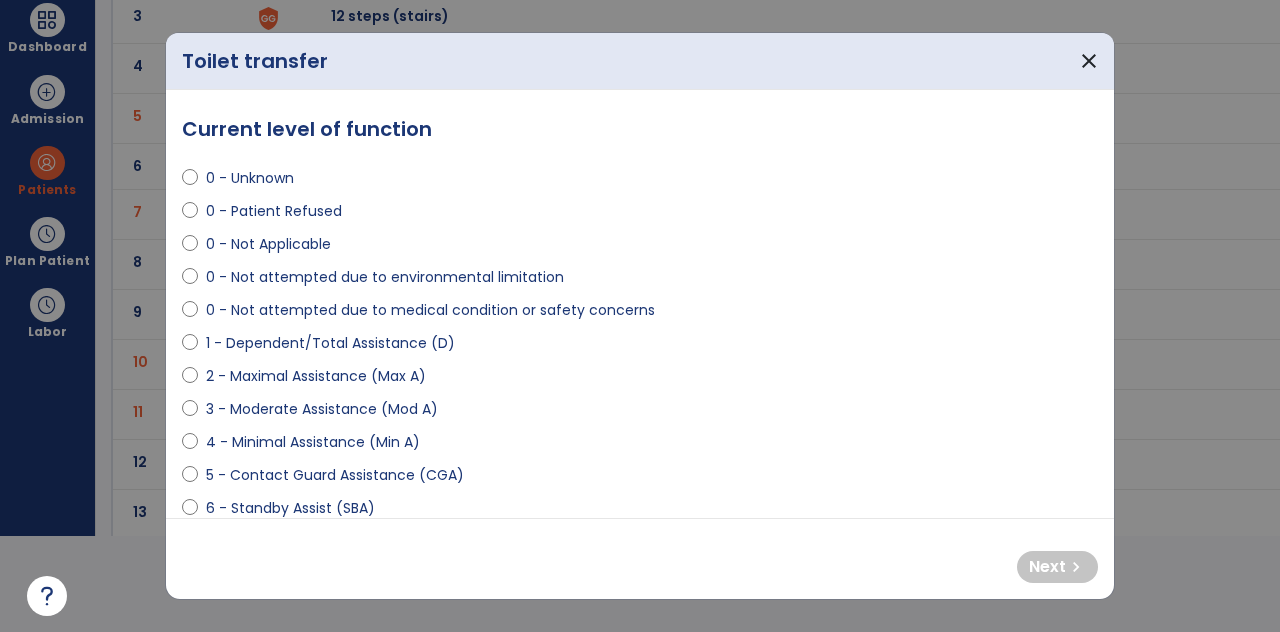 scroll, scrollTop: 0, scrollLeft: 0, axis: both 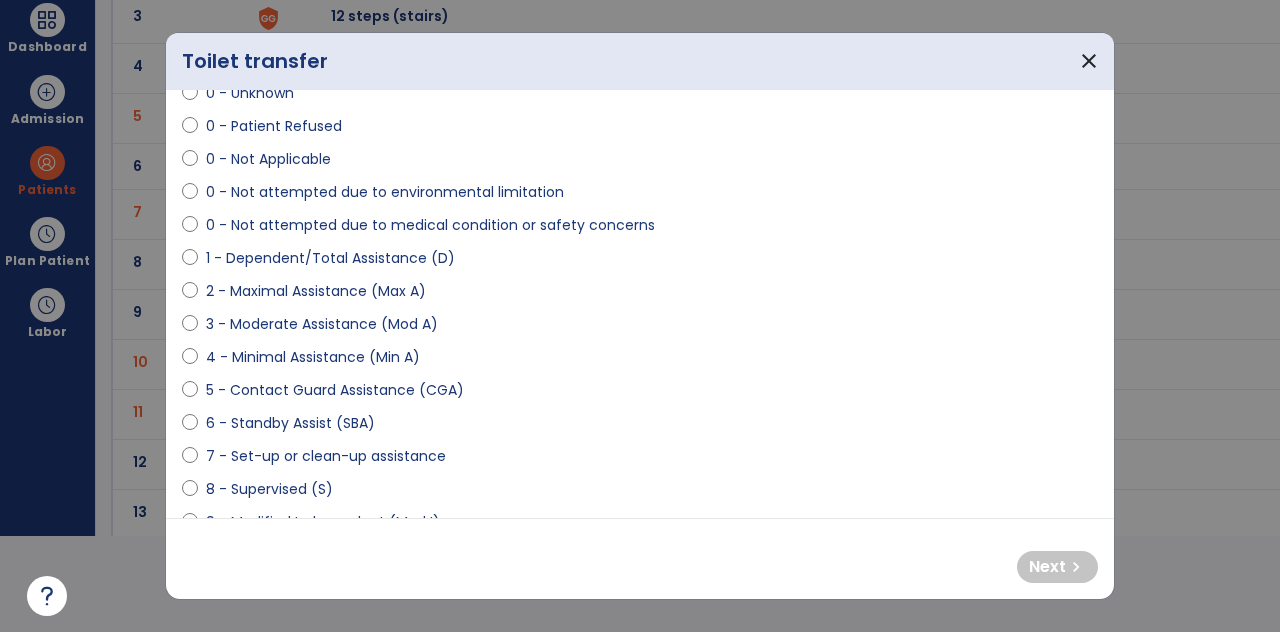 select on "**********" 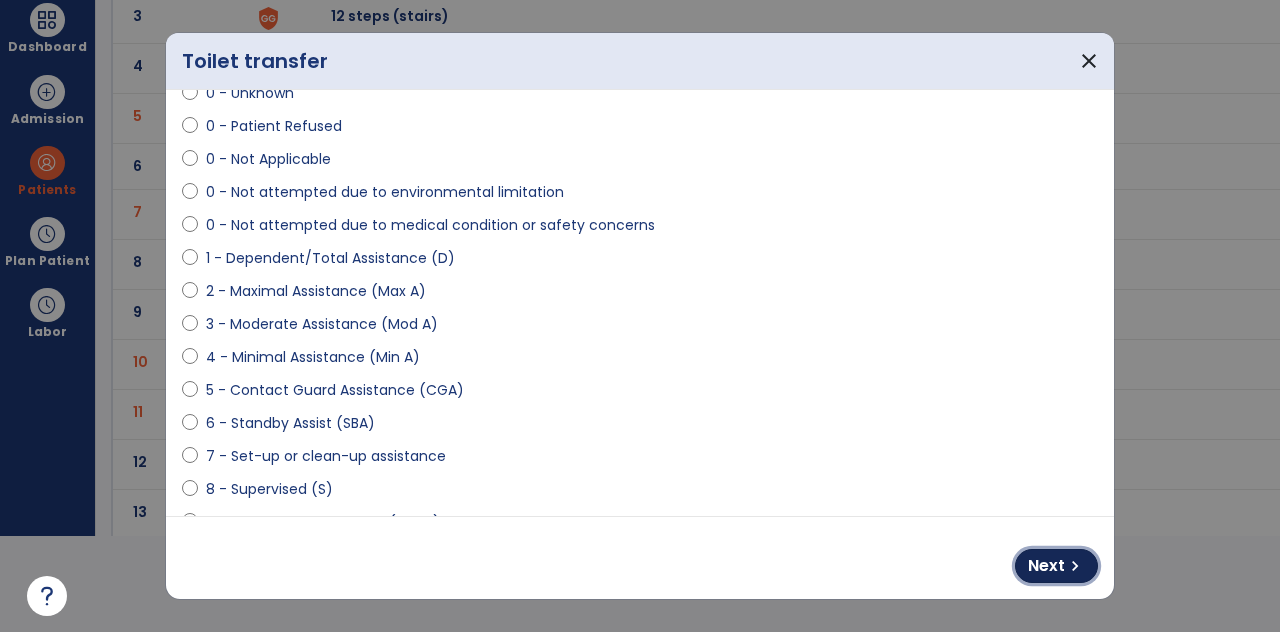 click on "Next  chevron_right" at bounding box center (1056, 566) 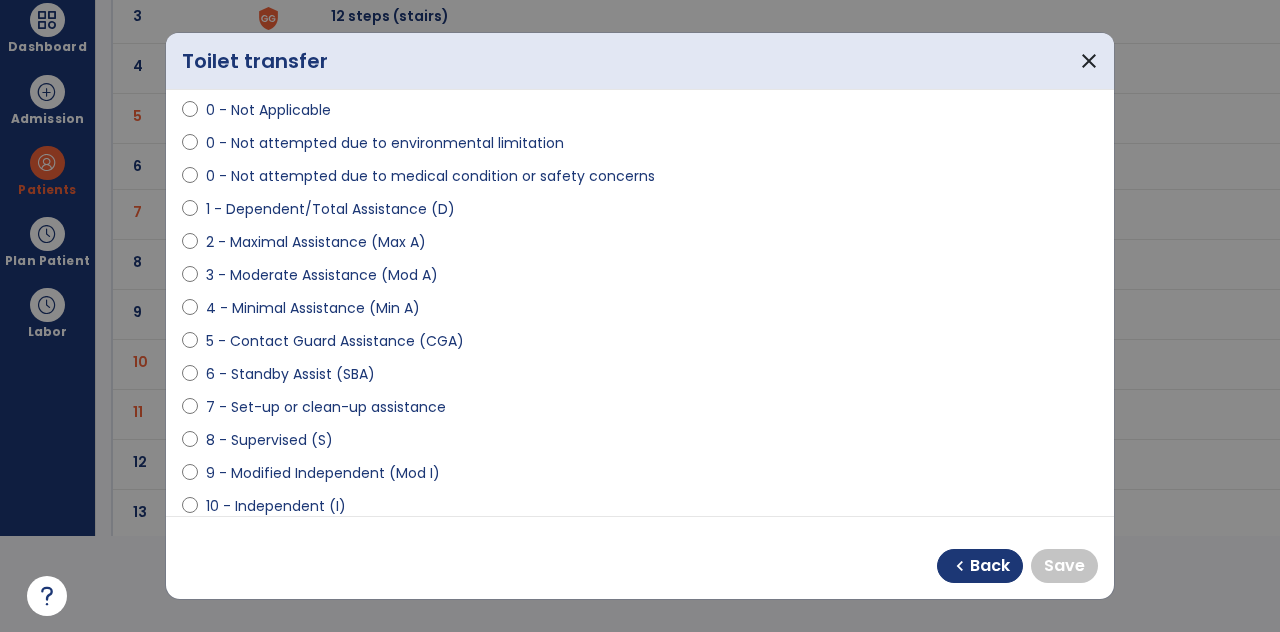 scroll, scrollTop: 144, scrollLeft: 0, axis: vertical 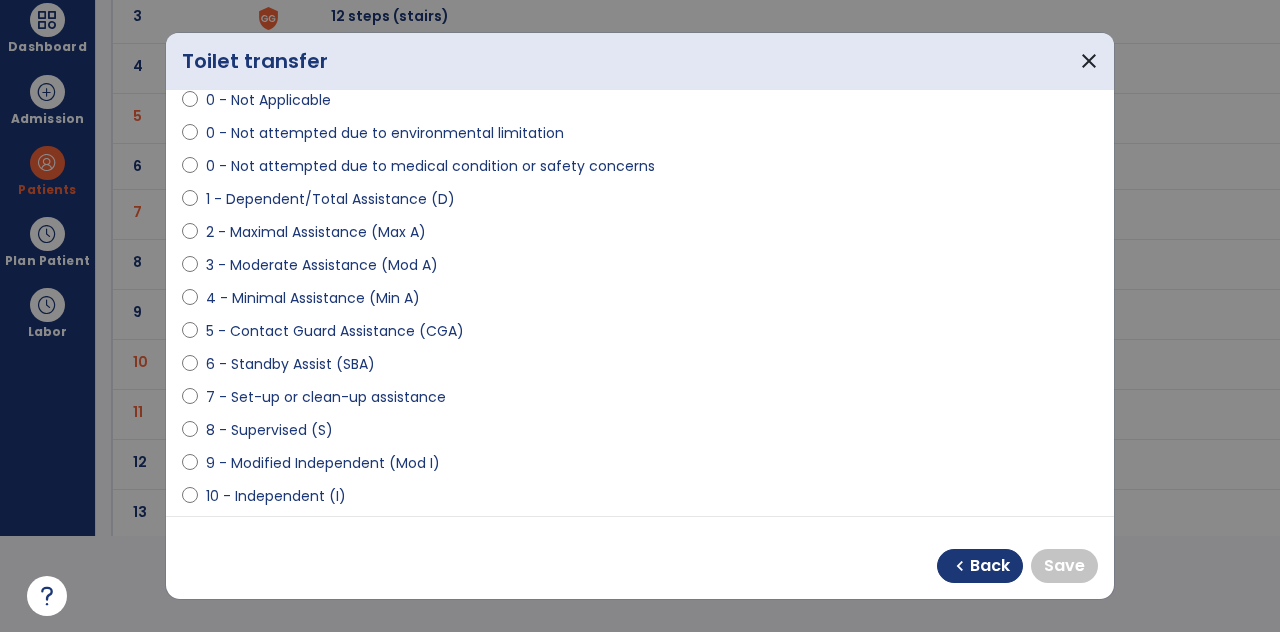 select on "**********" 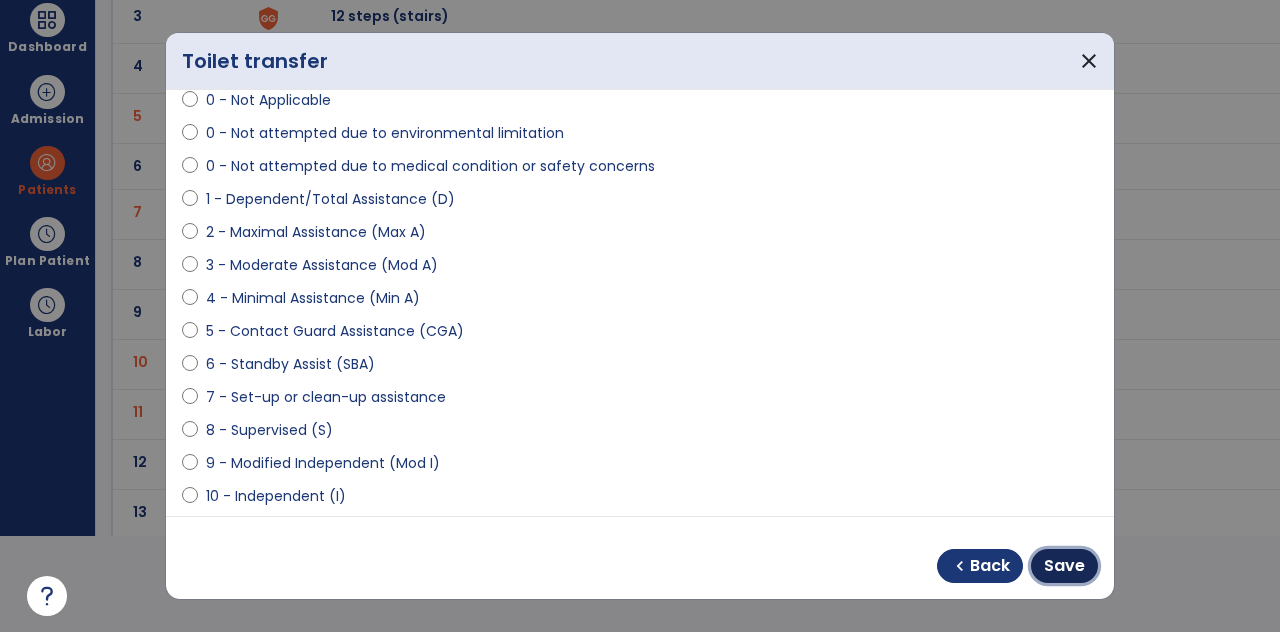 click on "Save" at bounding box center (1064, 566) 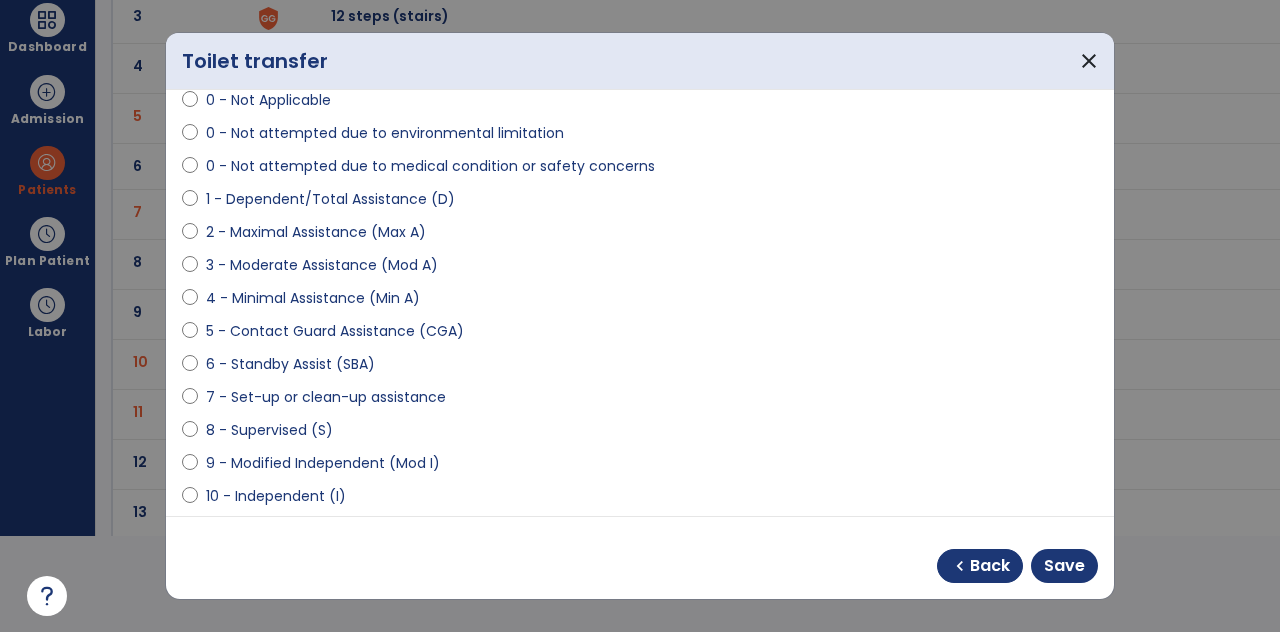 scroll, scrollTop: 96, scrollLeft: 0, axis: vertical 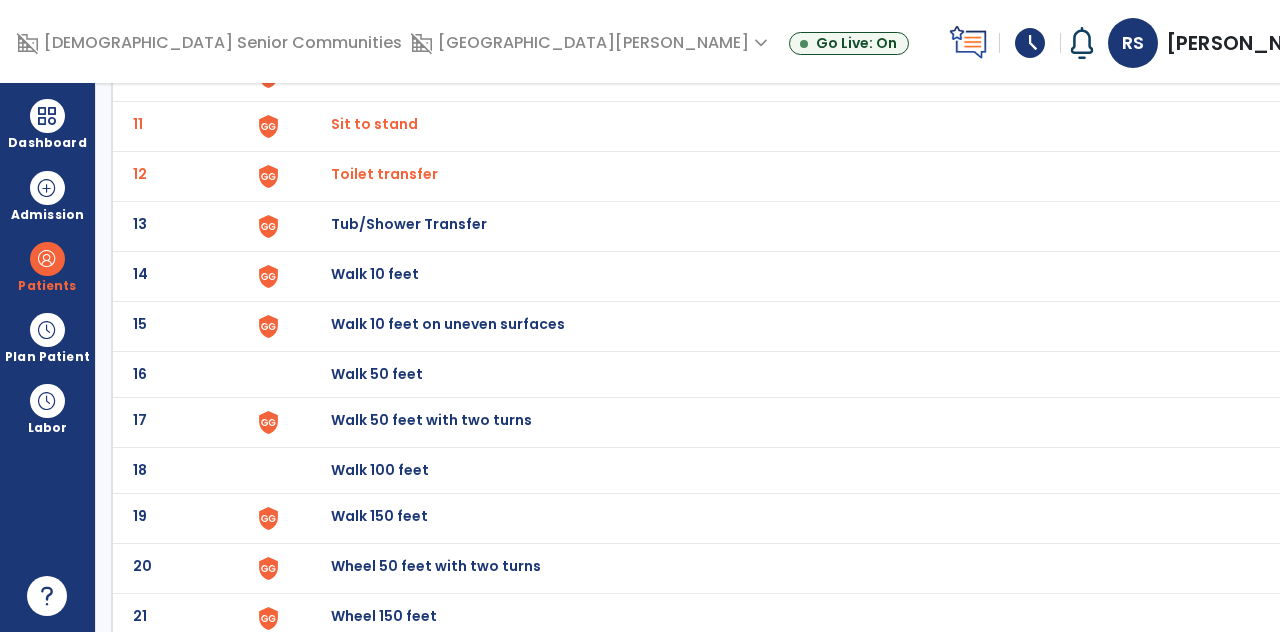 click on "Walk 150 feet" at bounding box center (934, -370) 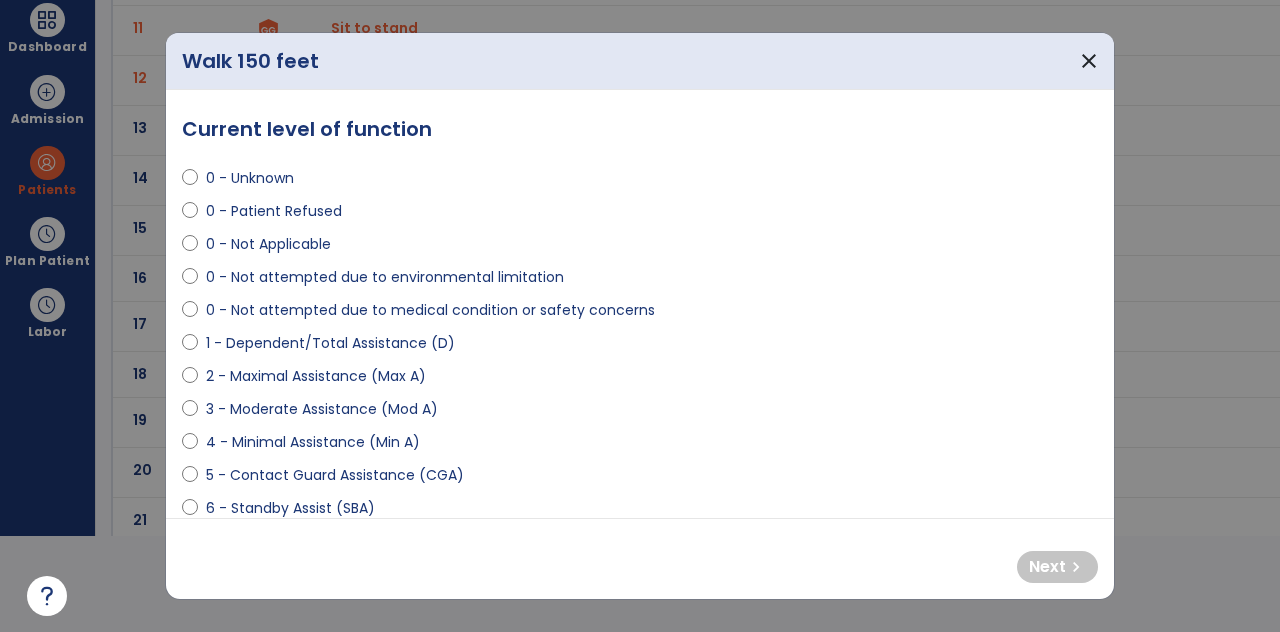 scroll, scrollTop: 0, scrollLeft: 0, axis: both 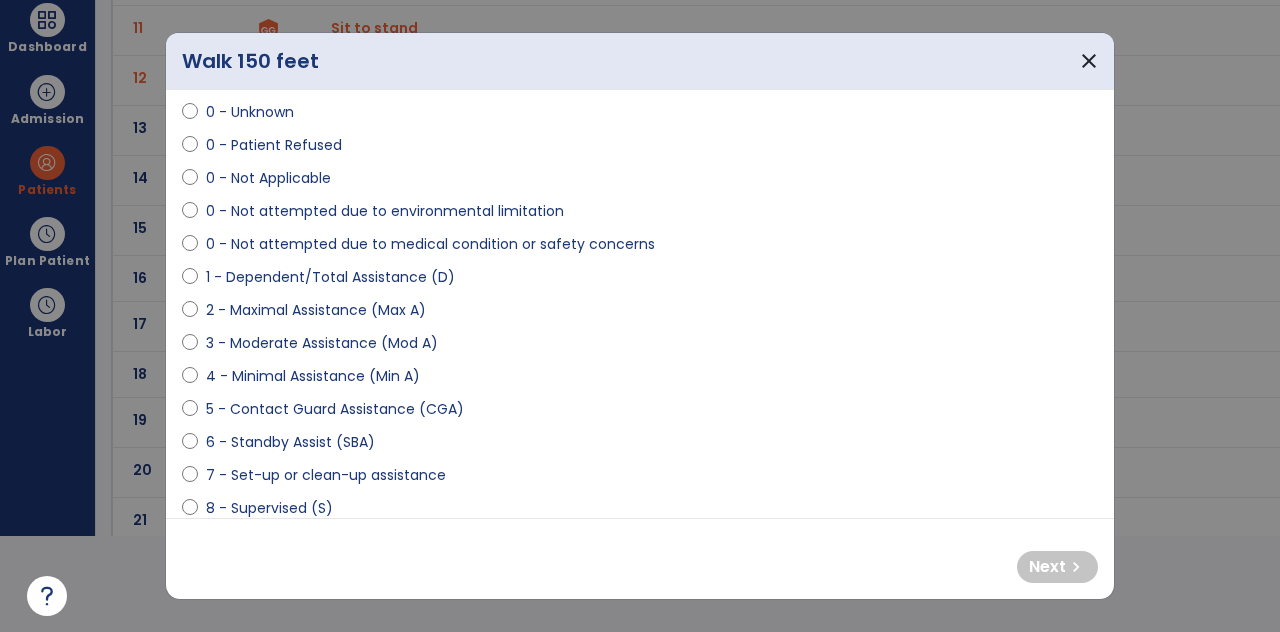select on "**********" 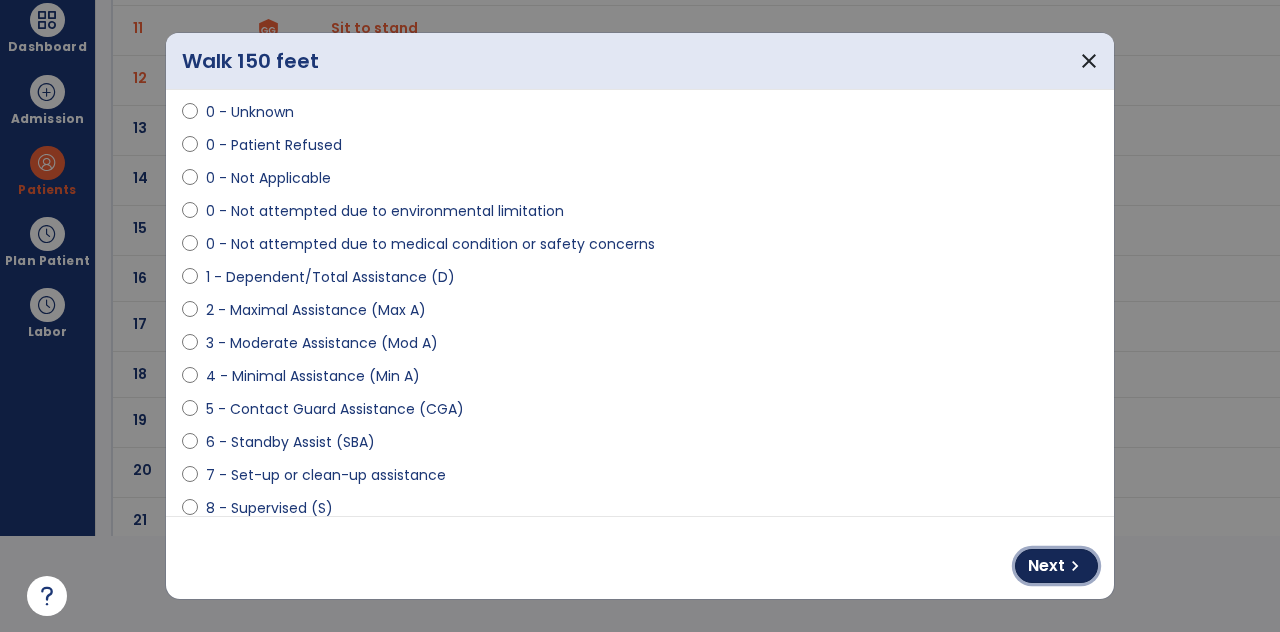 click on "chevron_right" at bounding box center [1075, 566] 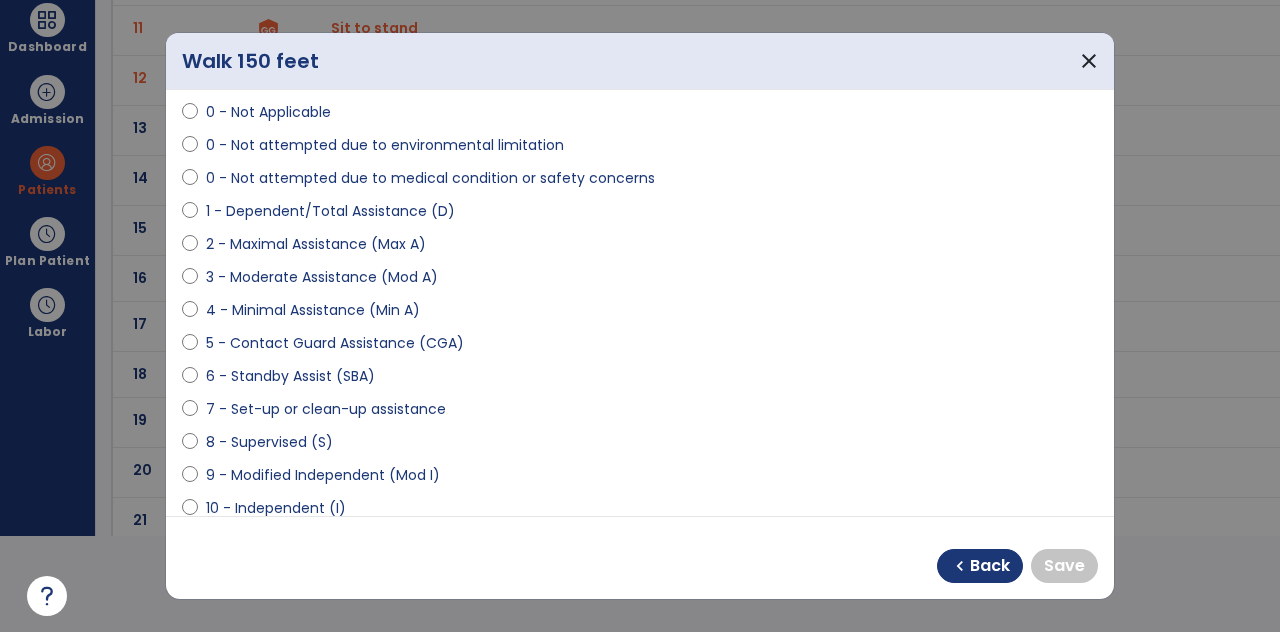 scroll, scrollTop: 131, scrollLeft: 0, axis: vertical 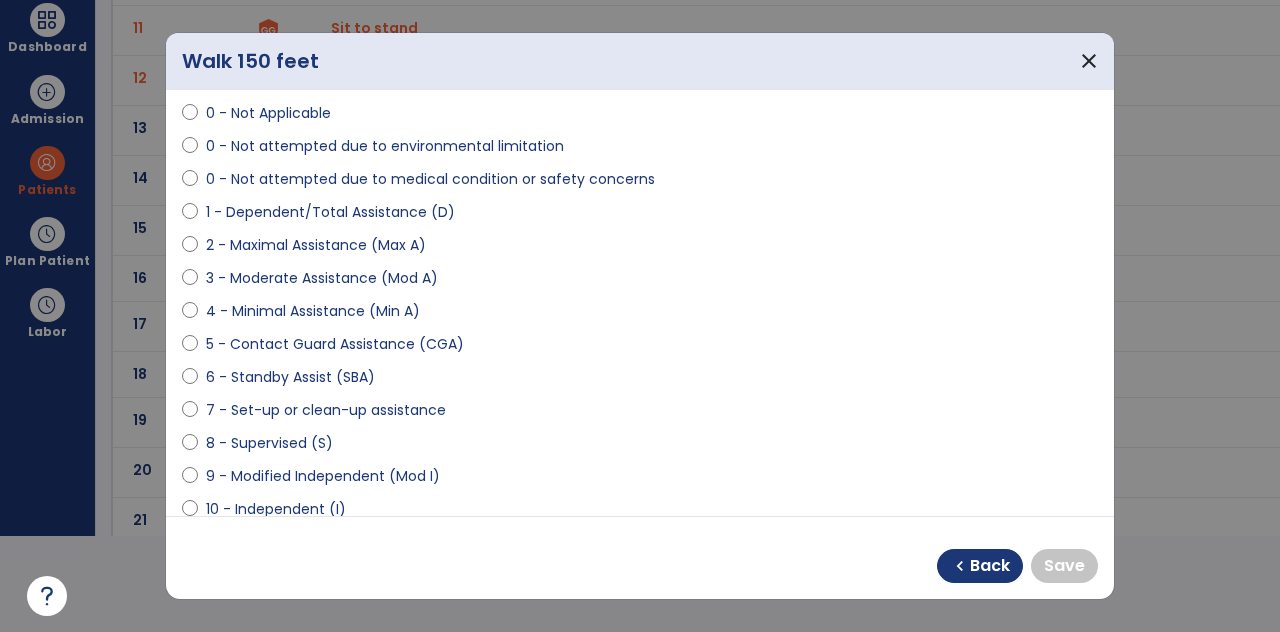 select on "**********" 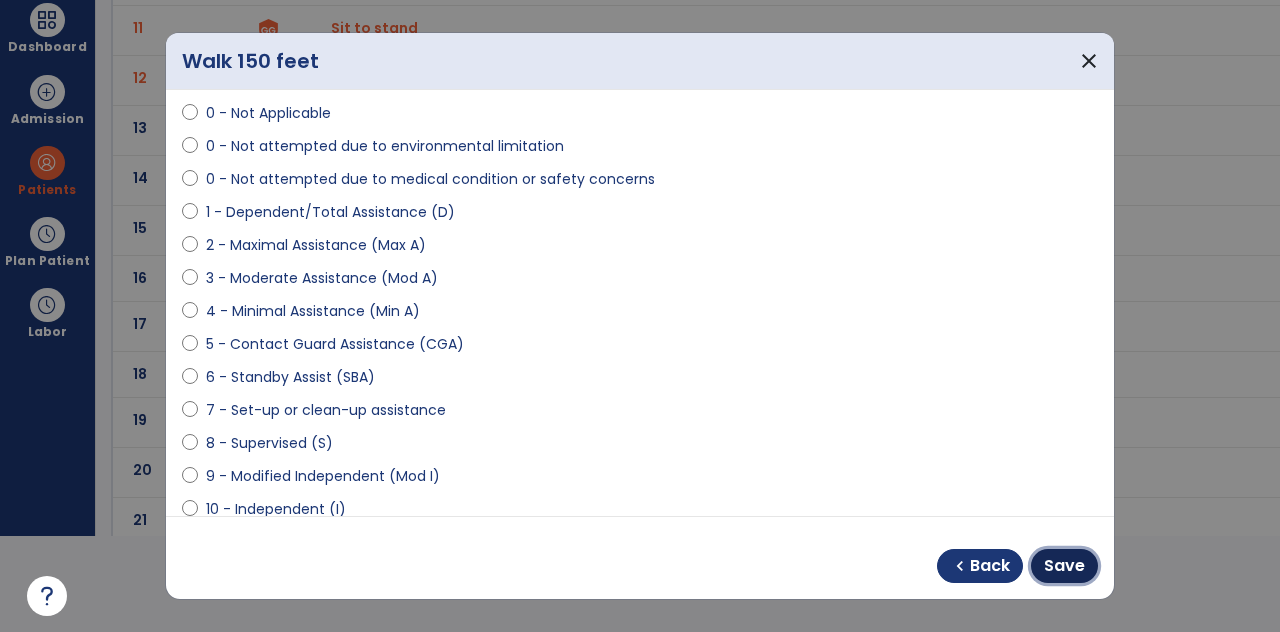 click on "Save" at bounding box center [1064, 566] 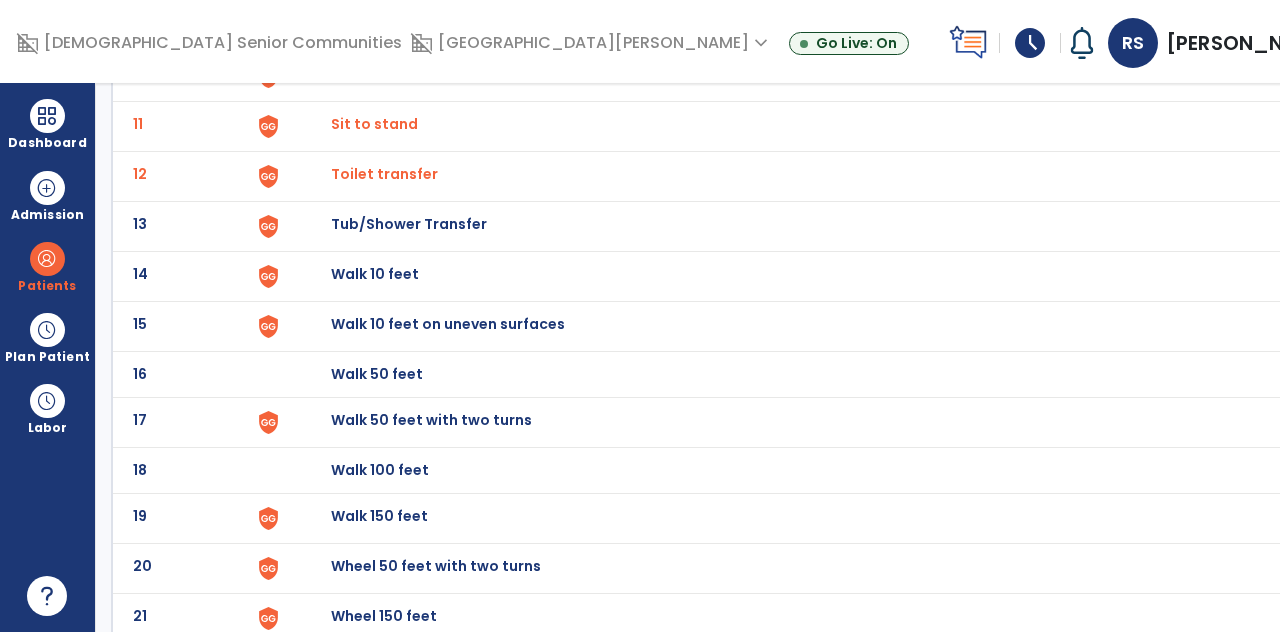 scroll, scrollTop: 96, scrollLeft: 0, axis: vertical 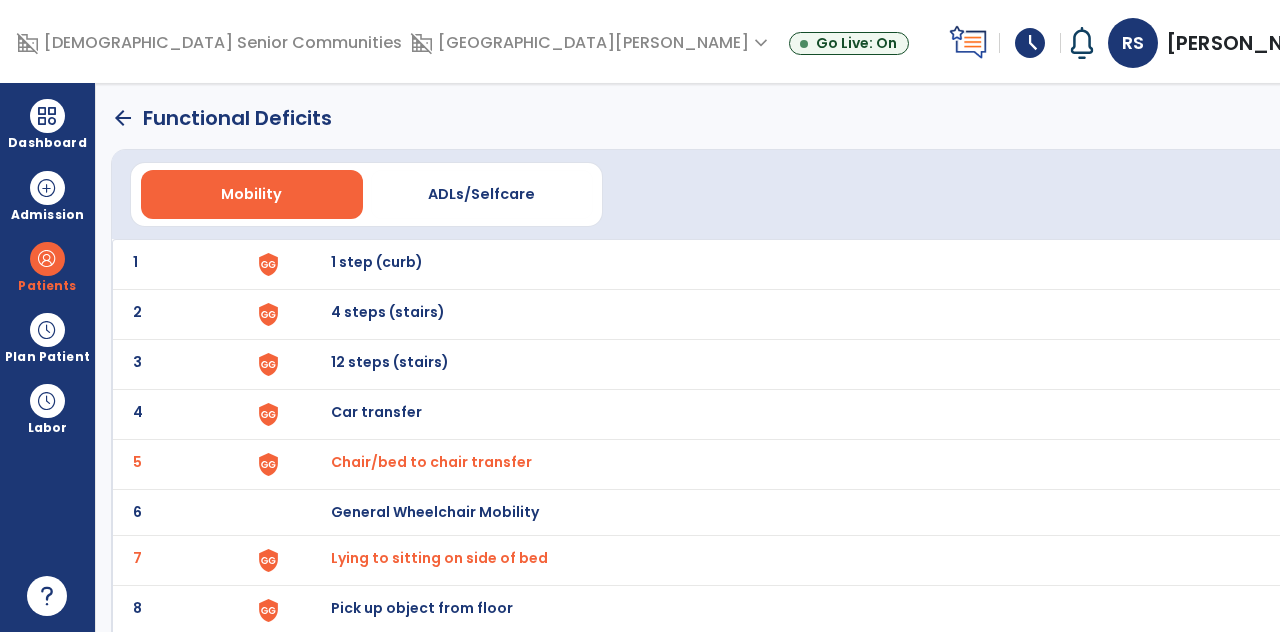 click on "arrow_back" 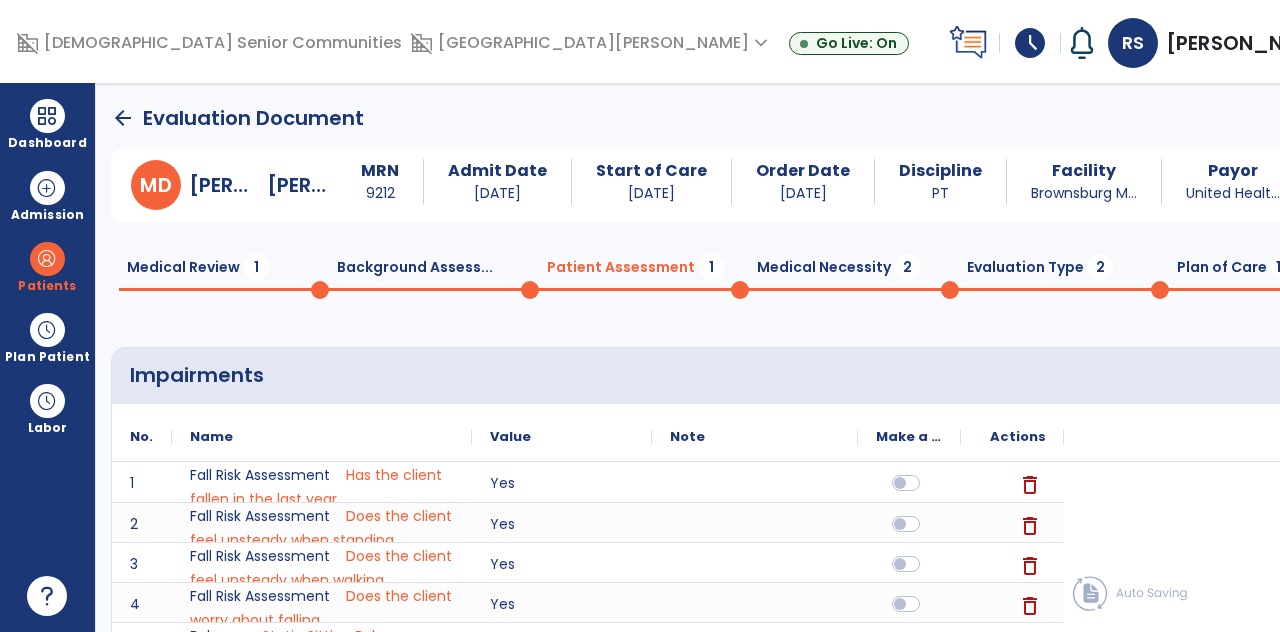 scroll, scrollTop: 709, scrollLeft: 0, axis: vertical 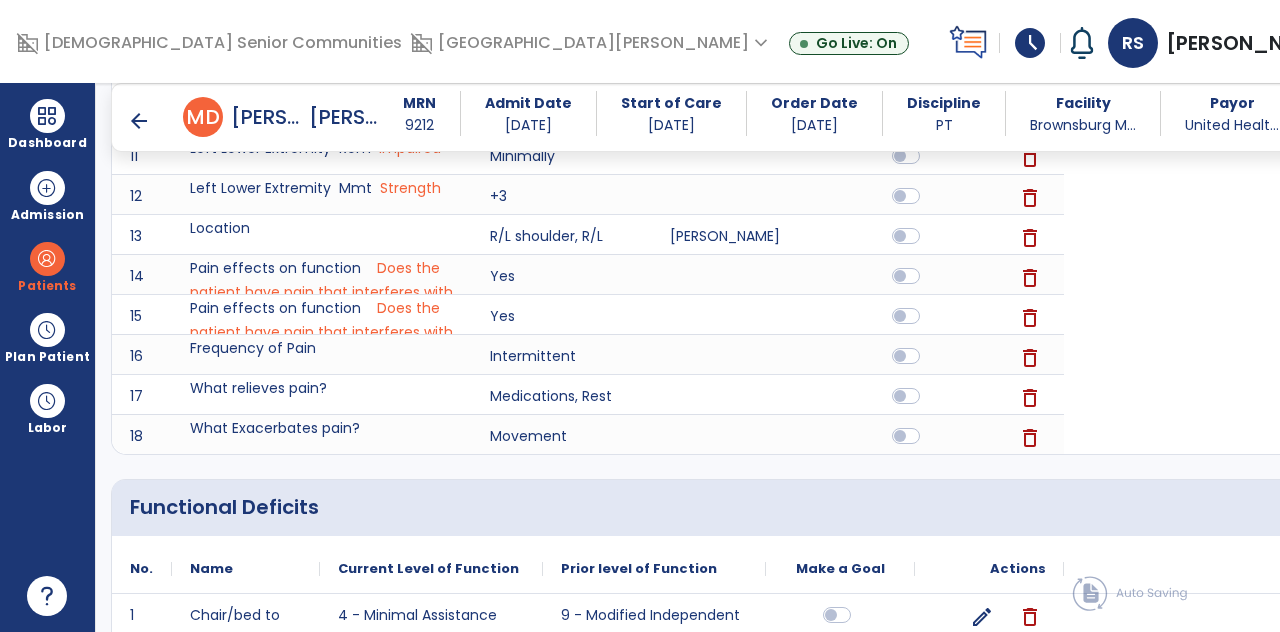 click 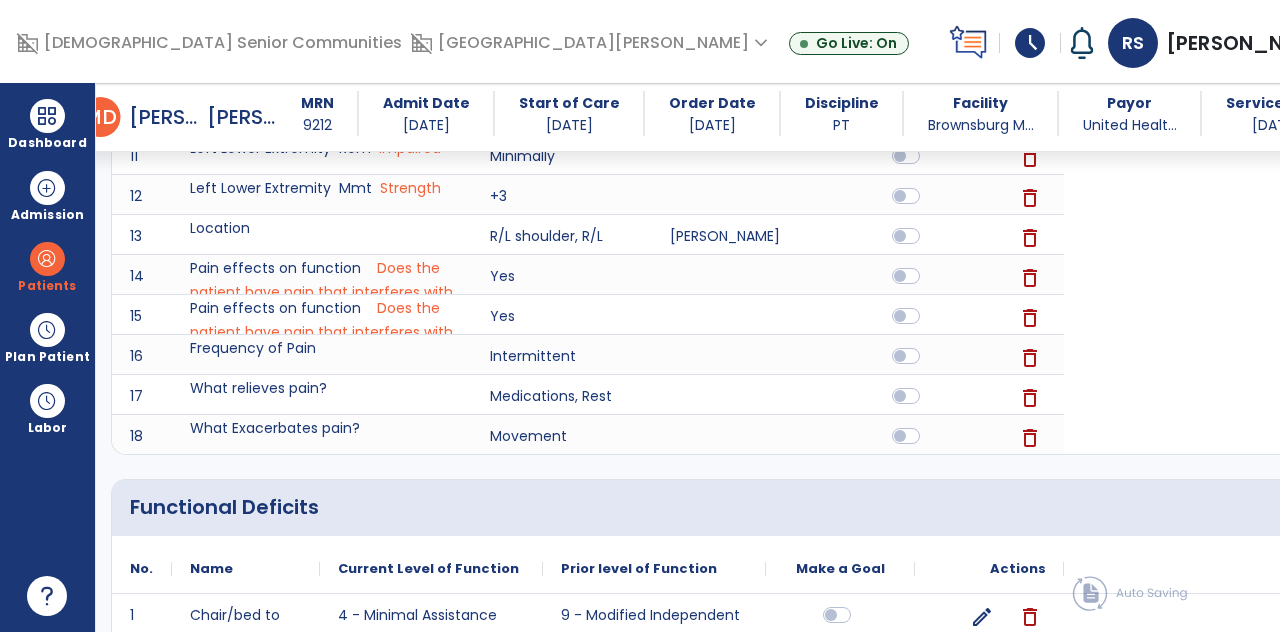 scroll, scrollTop: 1074, scrollLeft: 0, axis: vertical 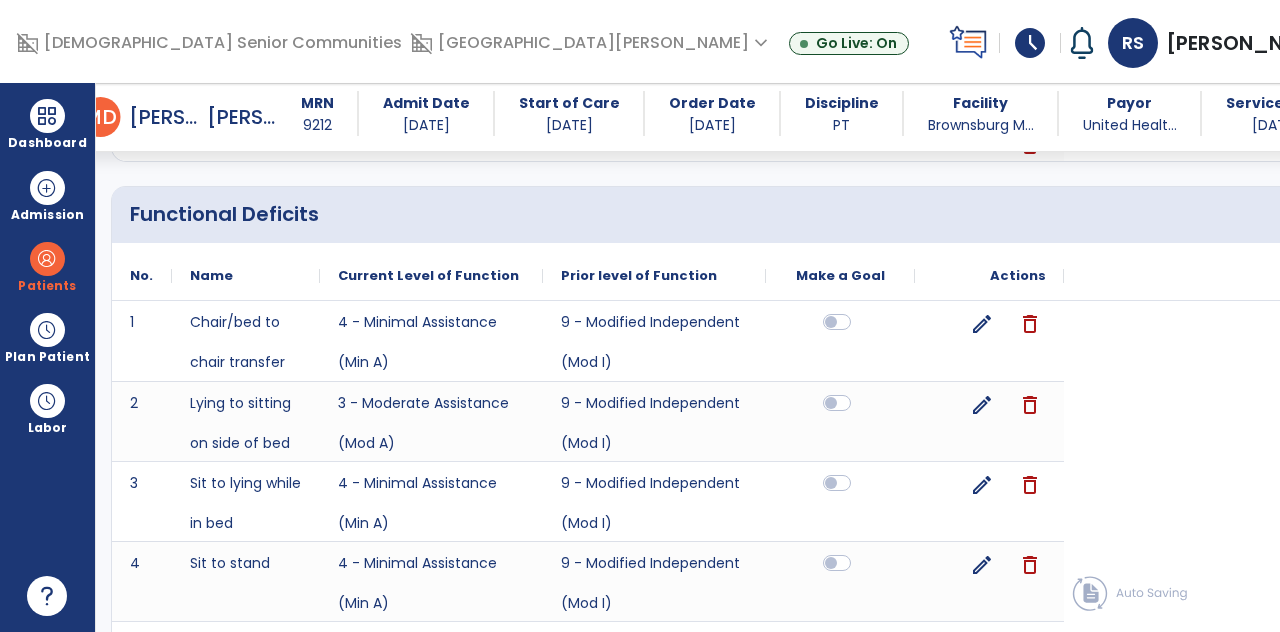 click on "Add New" 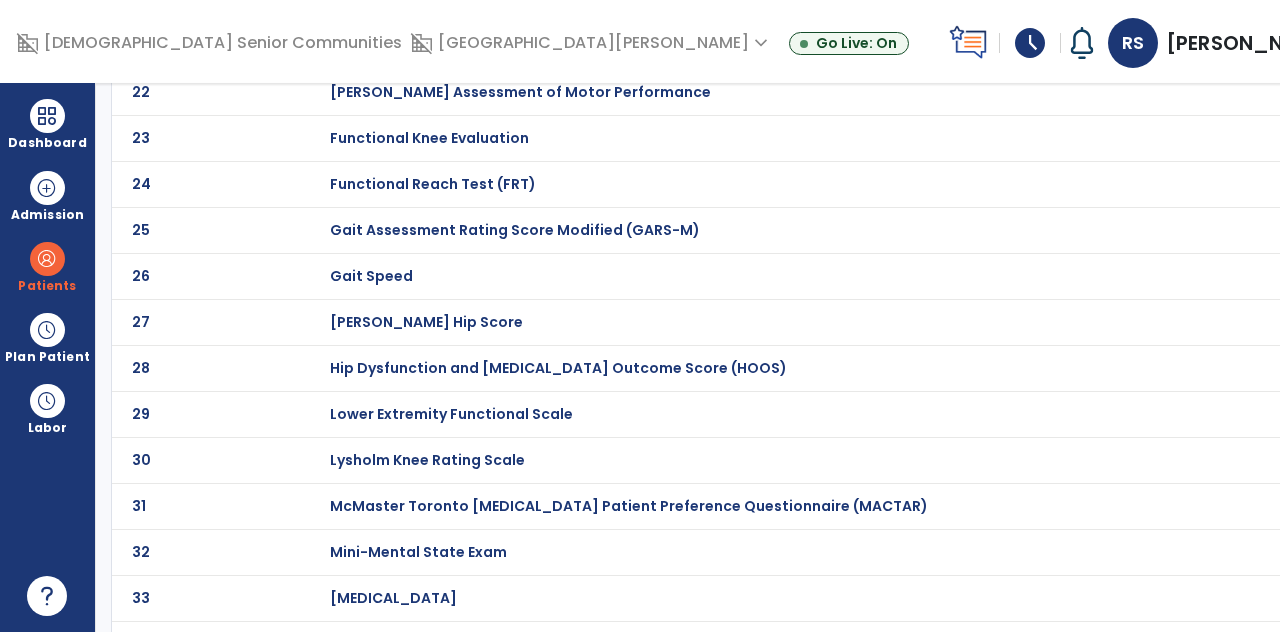 scroll, scrollTop: 96, scrollLeft: 0, axis: vertical 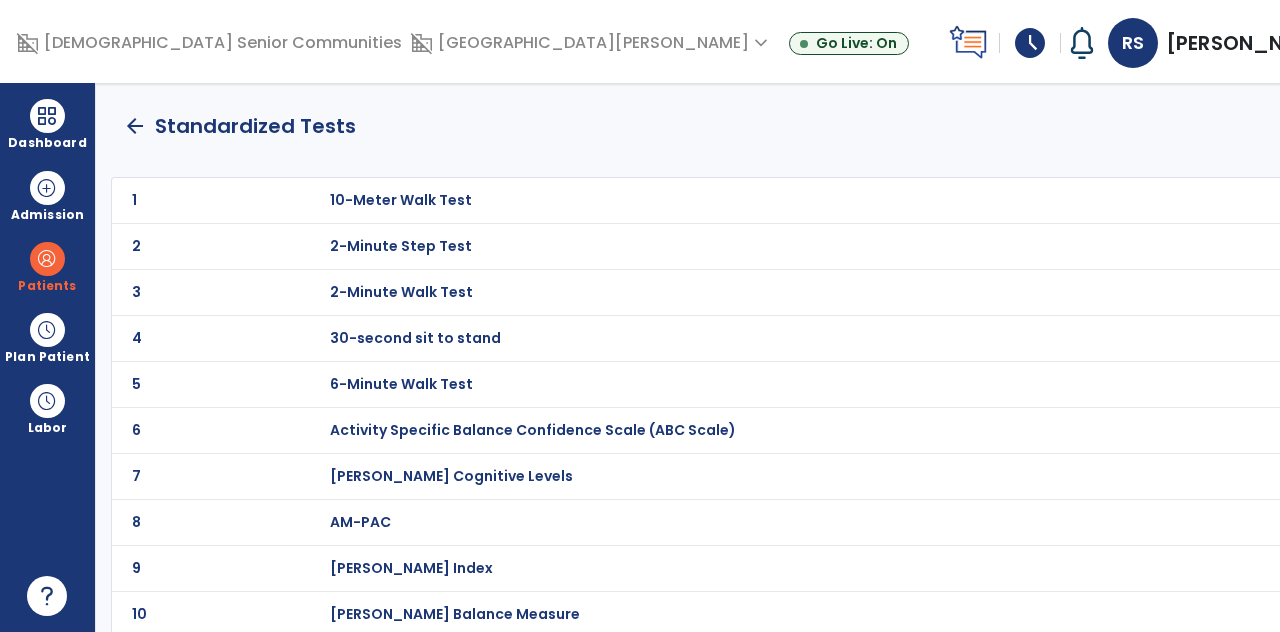 click on "30-second sit to stand" at bounding box center (401, 200) 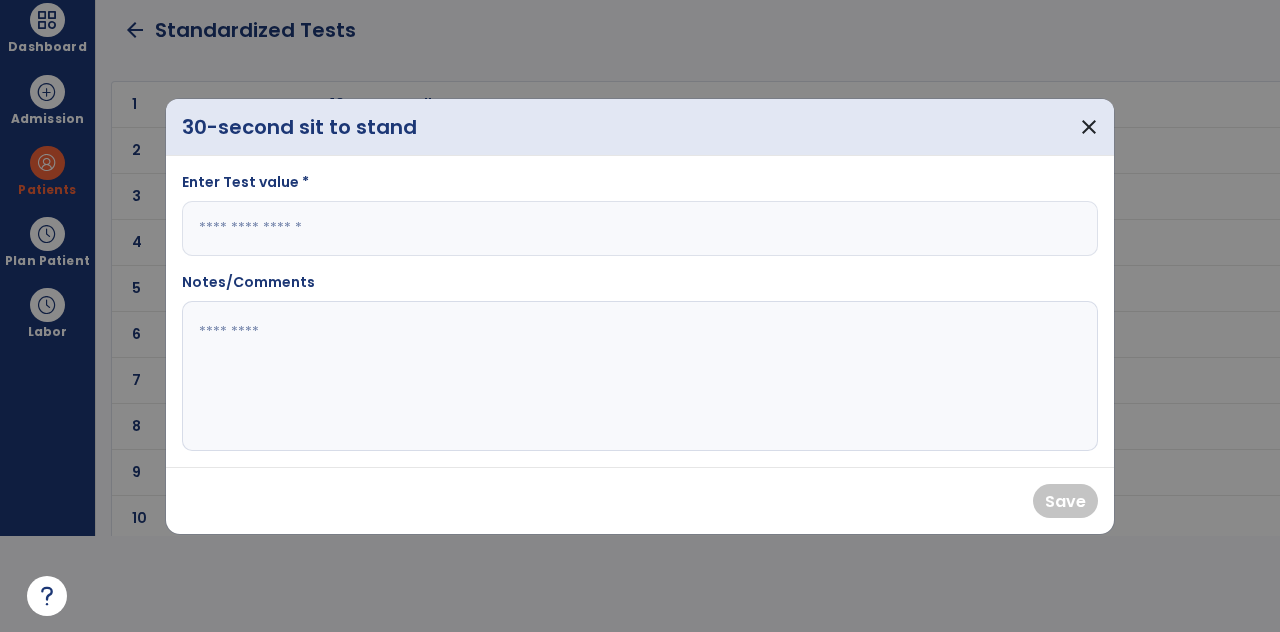 scroll, scrollTop: 0, scrollLeft: 0, axis: both 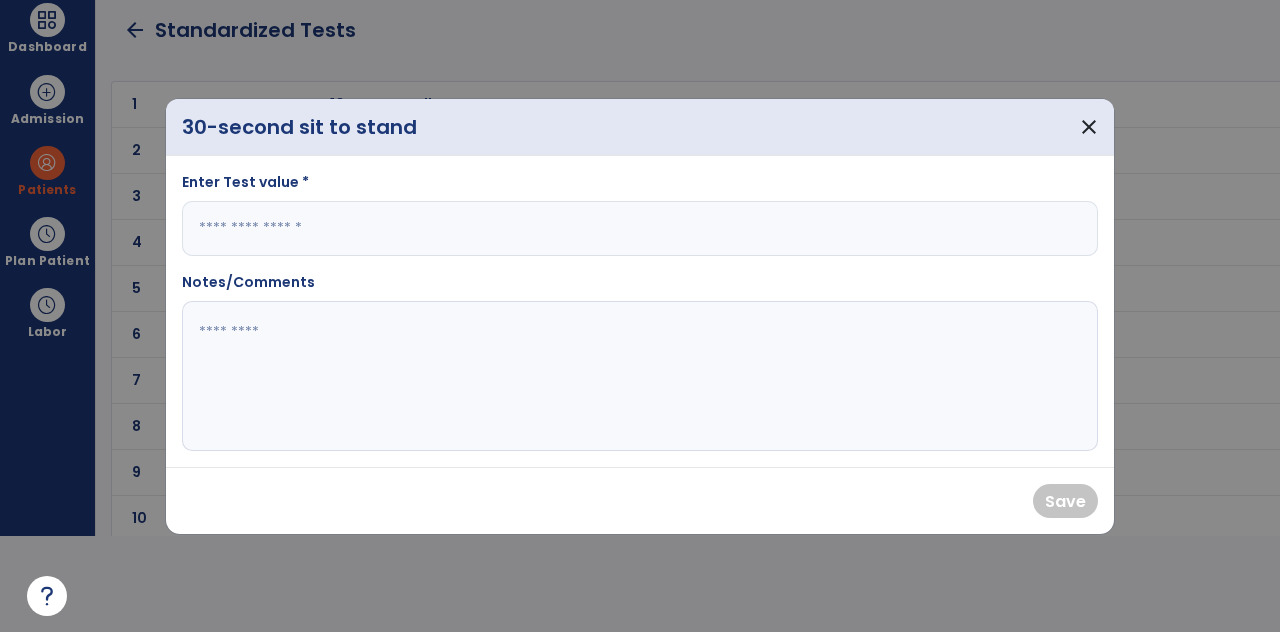 click at bounding box center (640, 228) 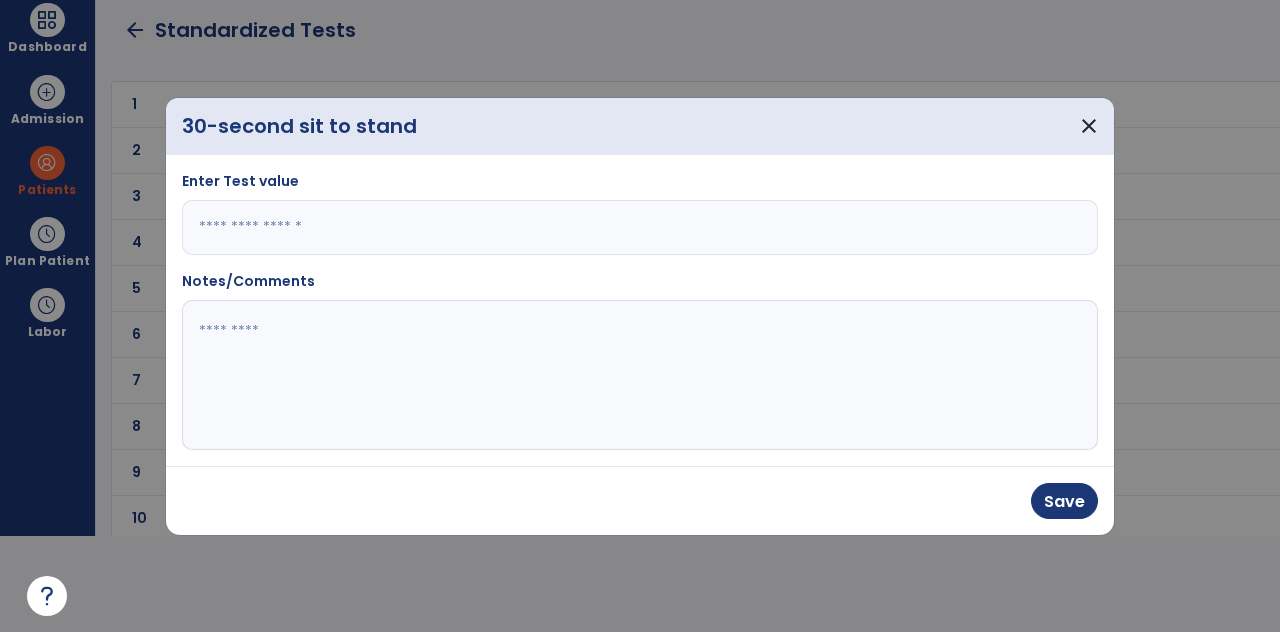 type on "*" 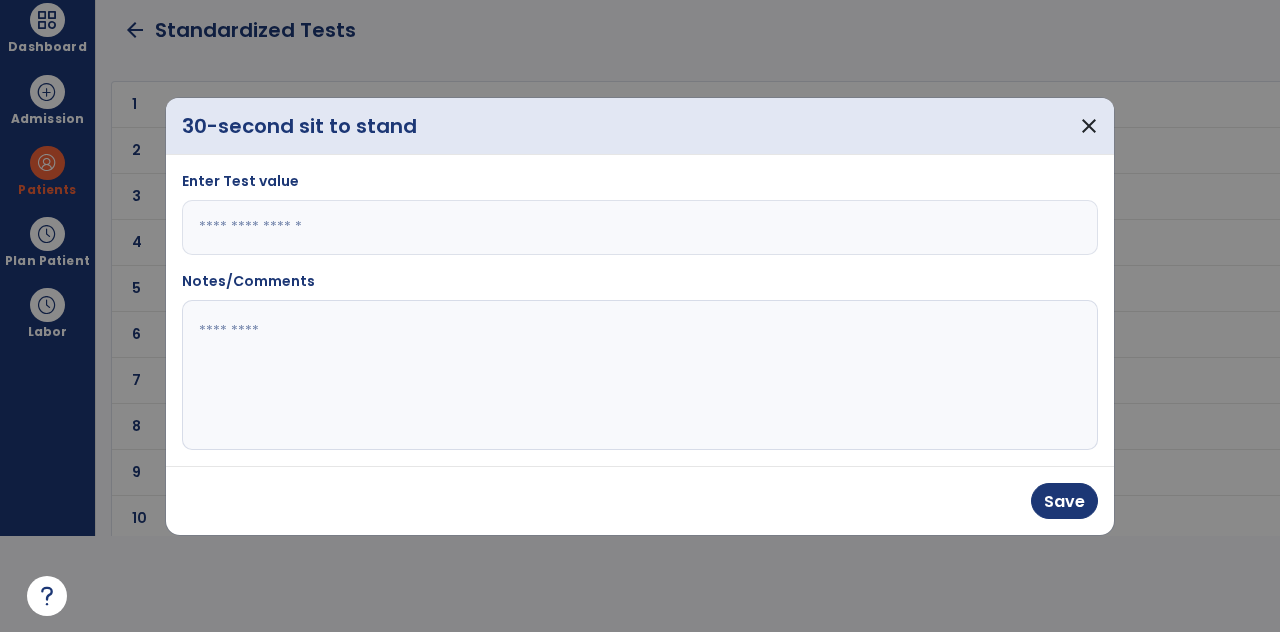 click at bounding box center [640, 316] 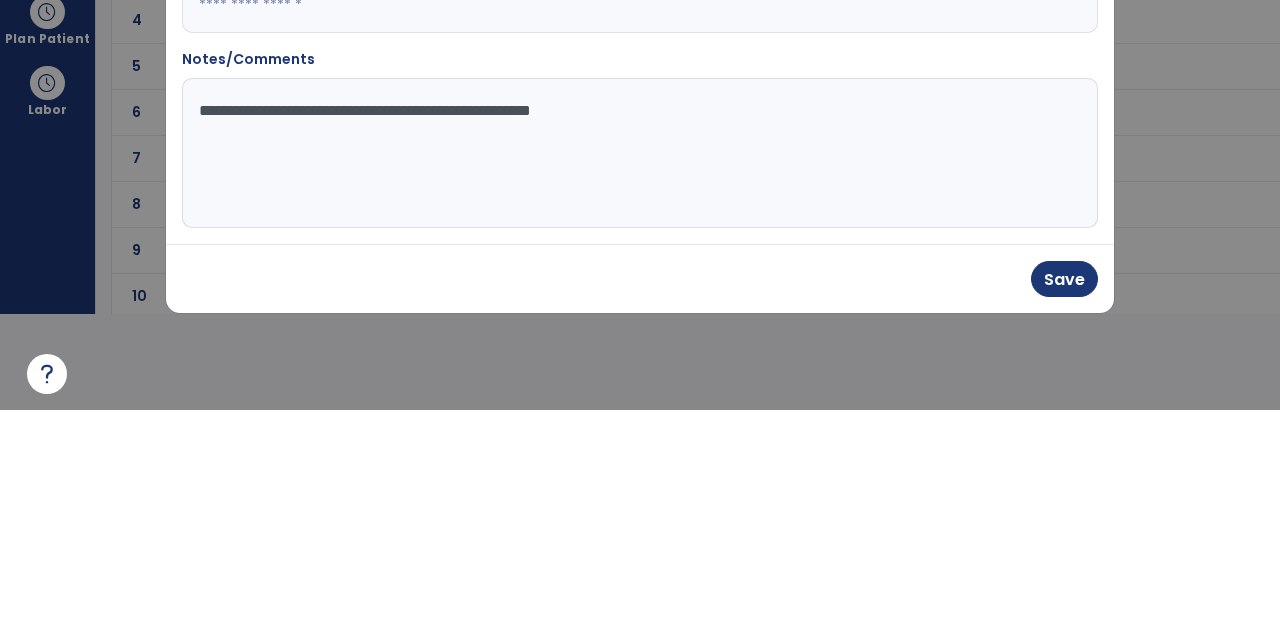 type on "**********" 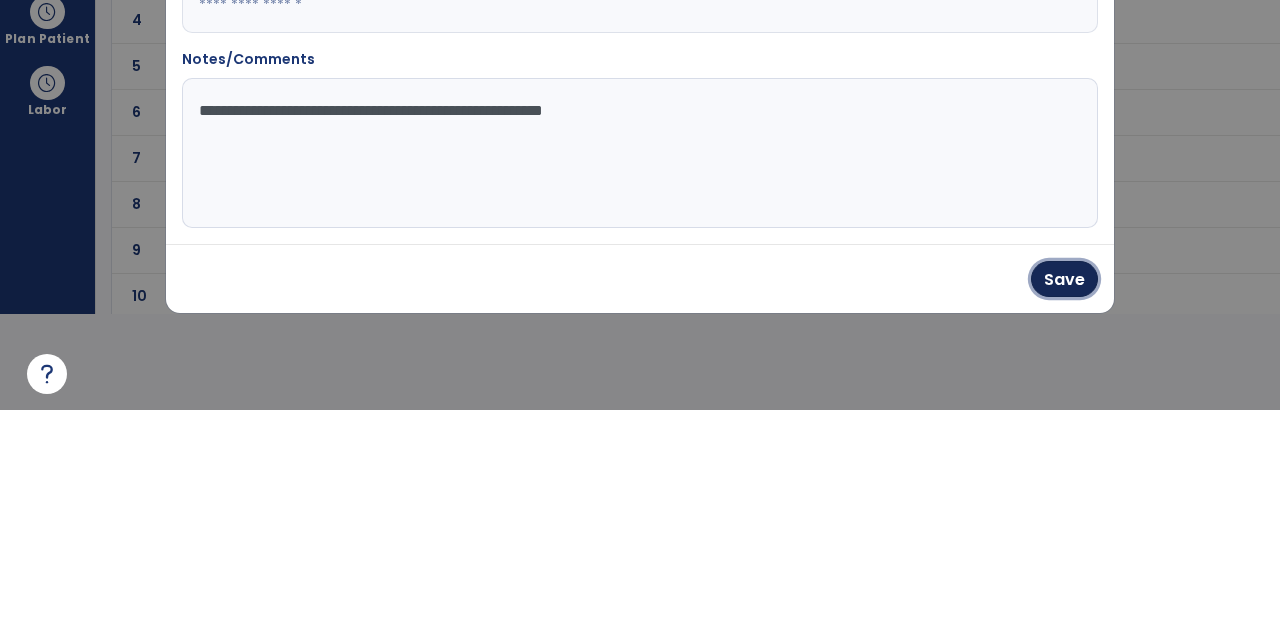 click on "Save" at bounding box center (1064, 501) 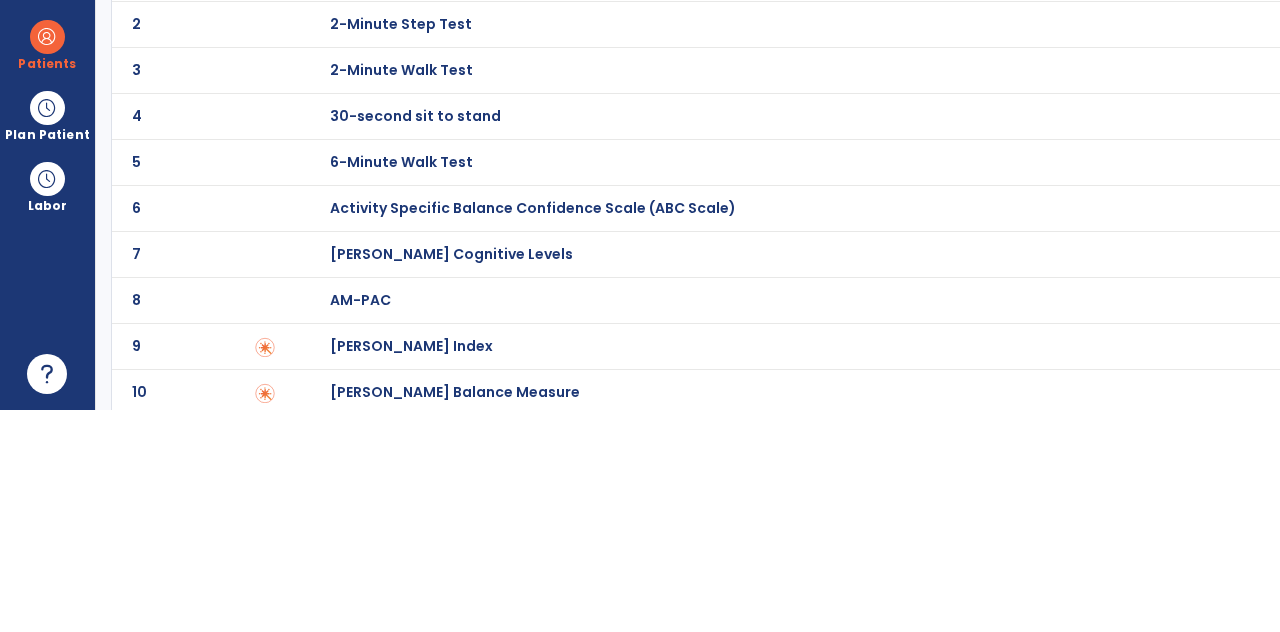 scroll, scrollTop: 96, scrollLeft: 0, axis: vertical 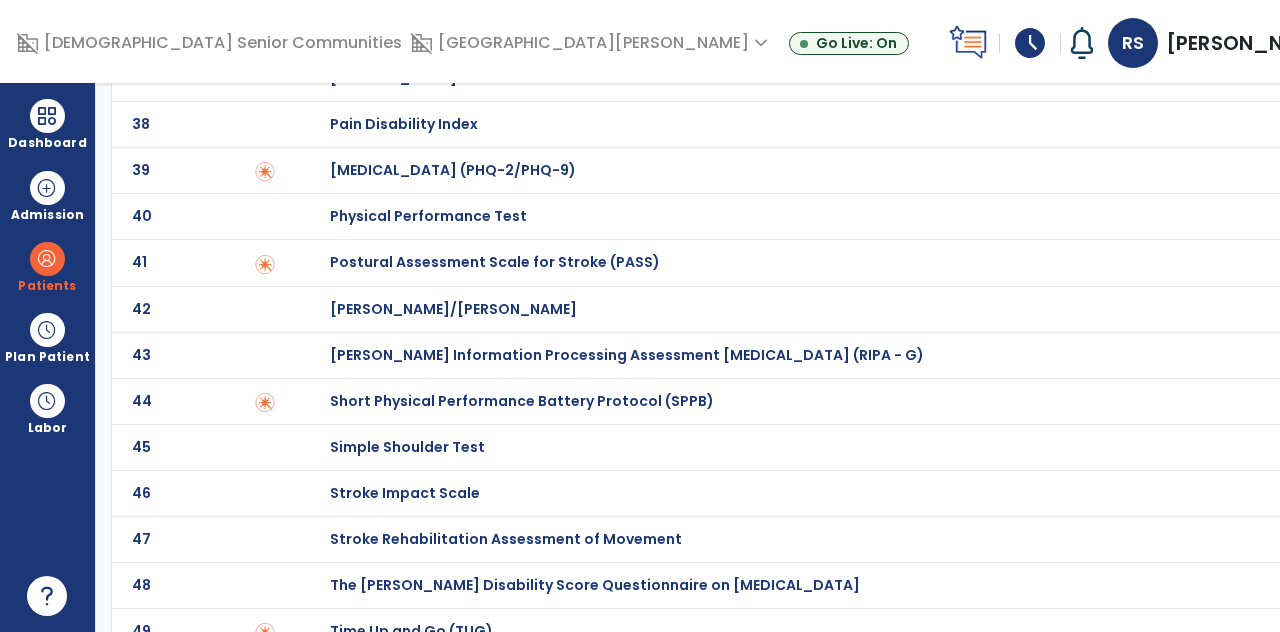 click on "49 Time Up and Go (TUG)" 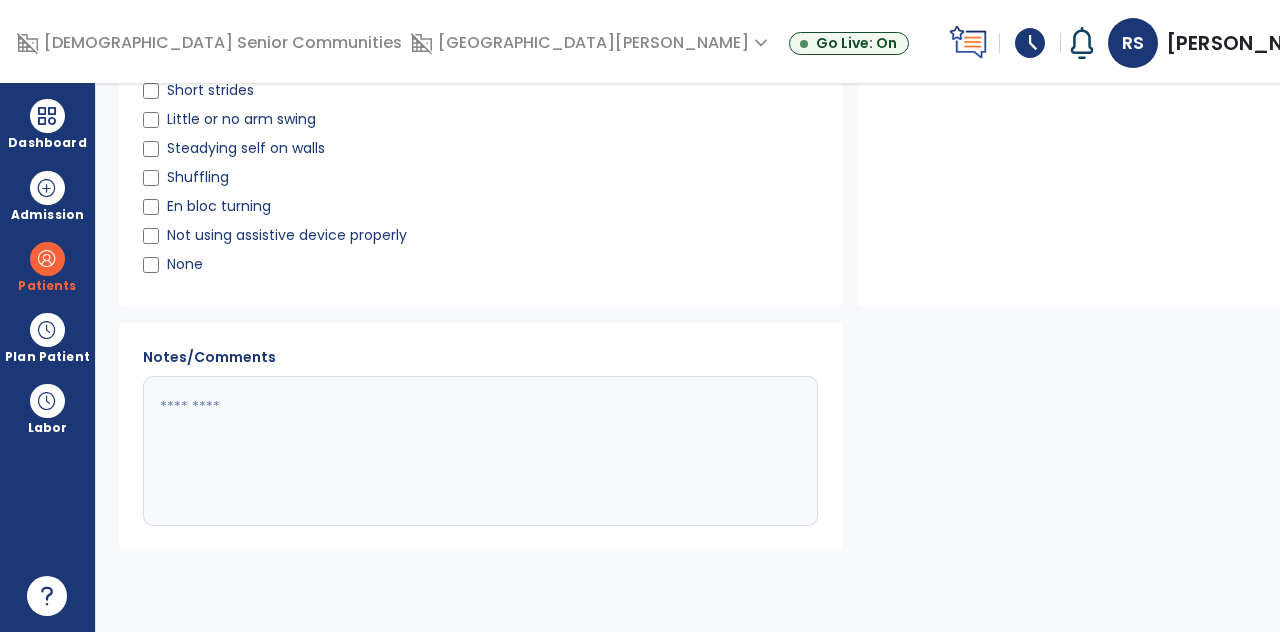 scroll, scrollTop: 0, scrollLeft: 0, axis: both 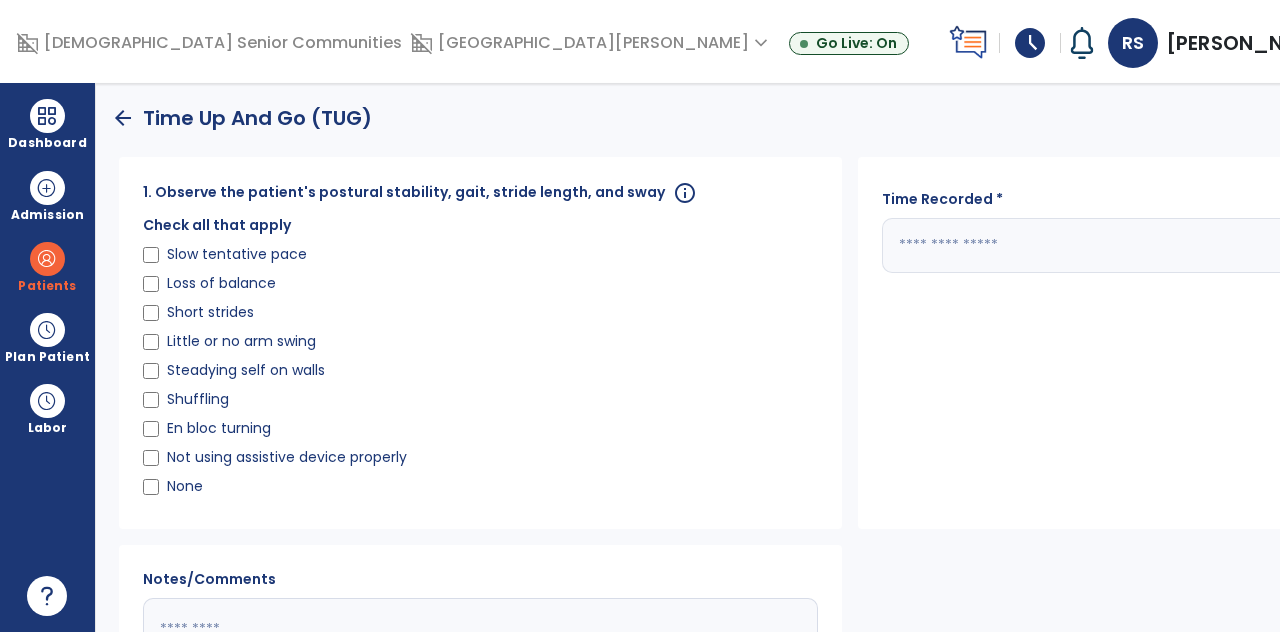 click 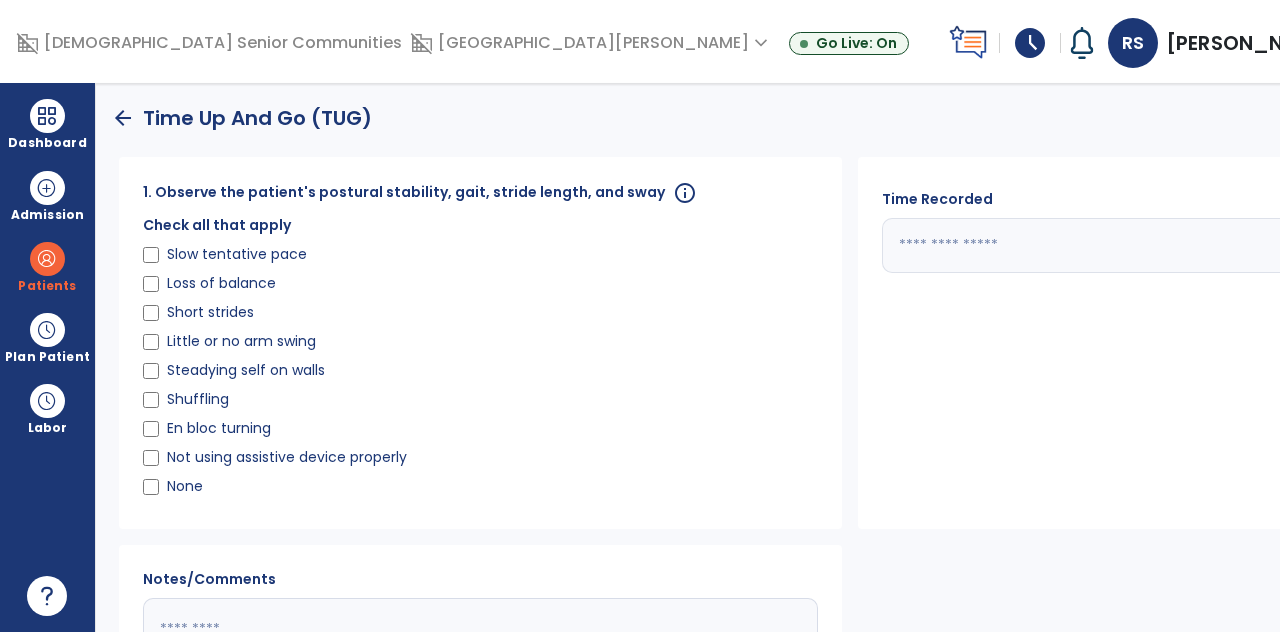 type on "**" 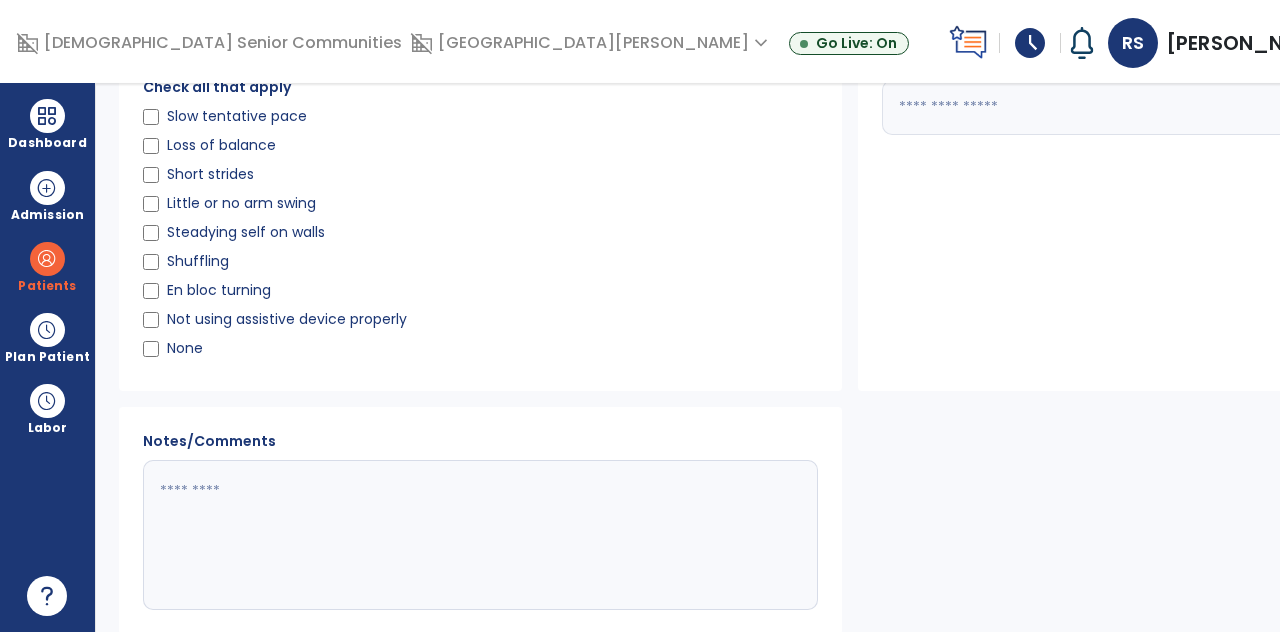 scroll, scrollTop: 141, scrollLeft: 0, axis: vertical 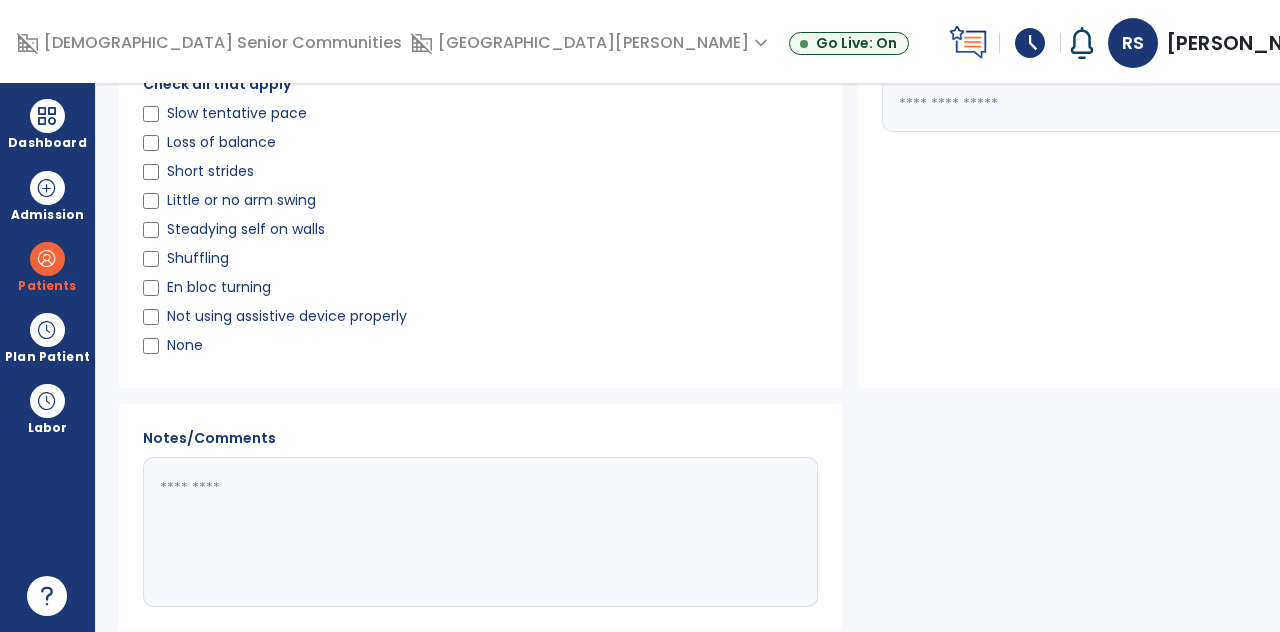 click 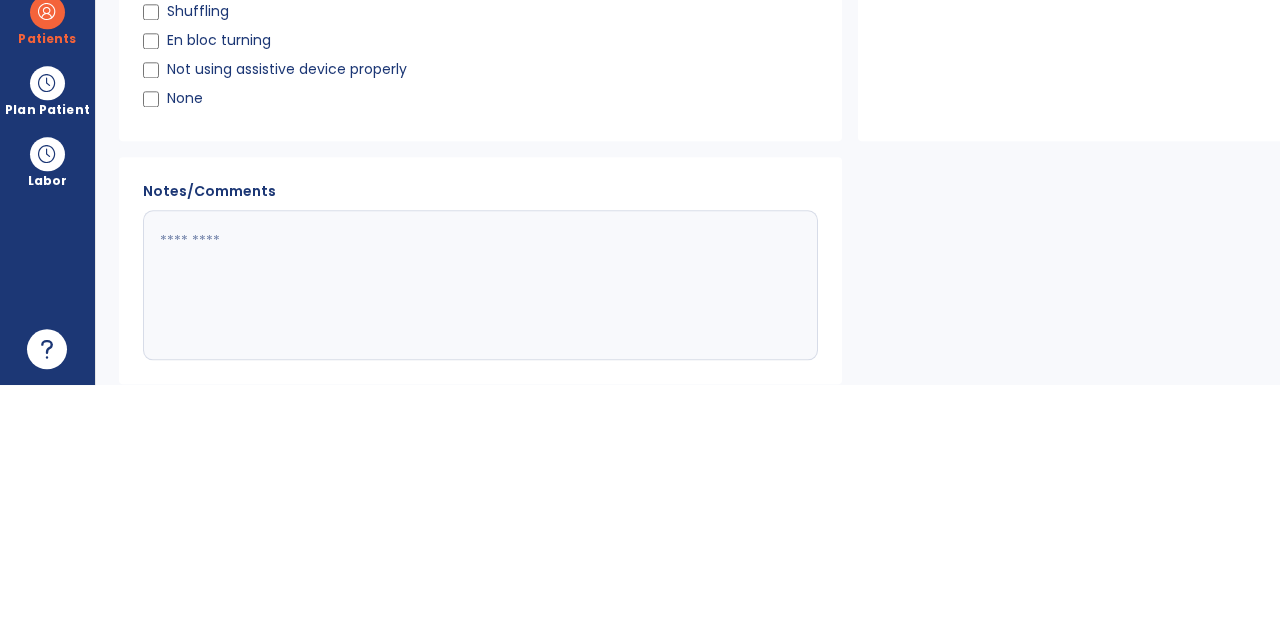 scroll, scrollTop: 96, scrollLeft: 0, axis: vertical 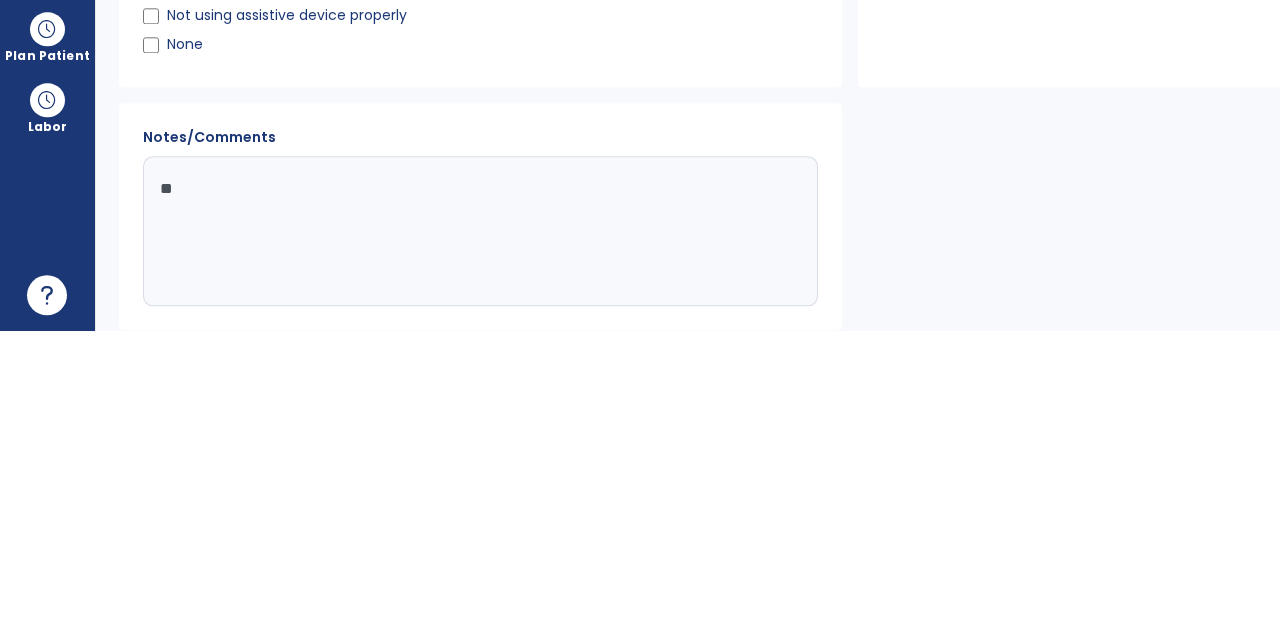 type on "*" 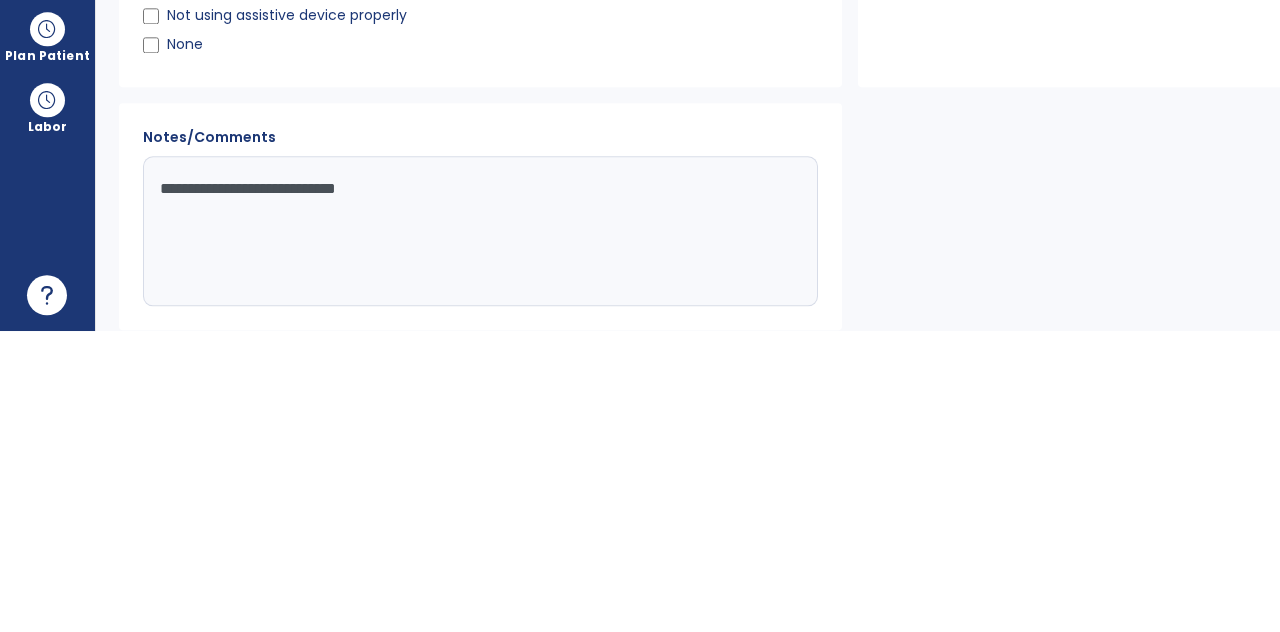 type on "**********" 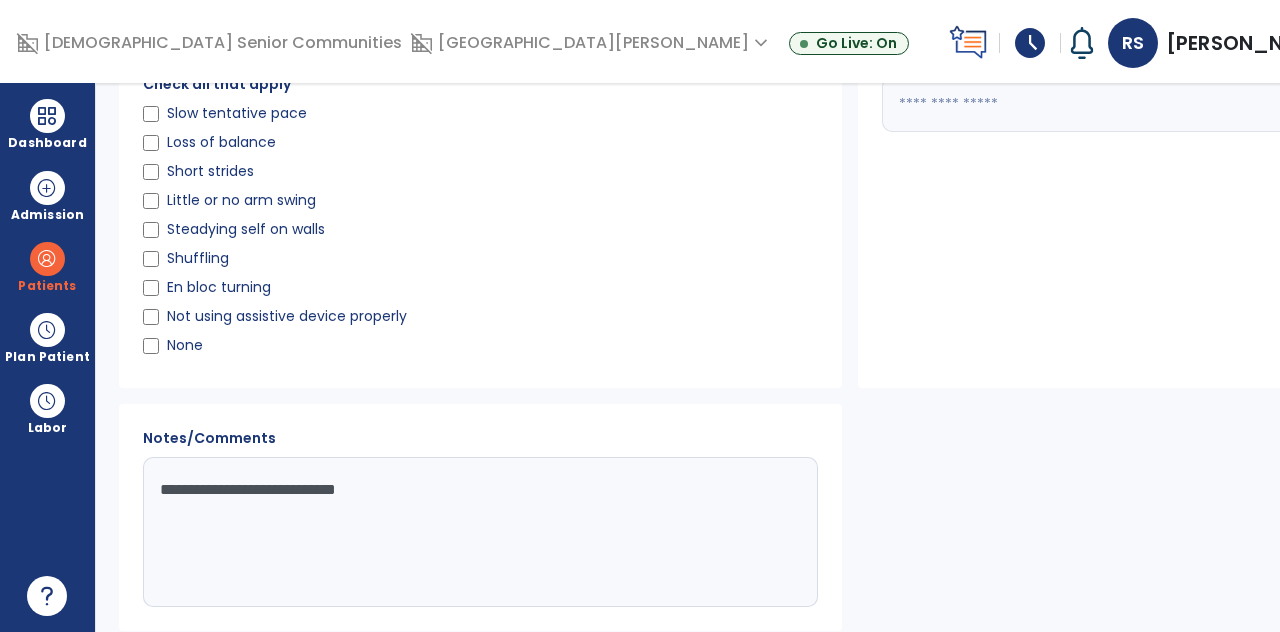 click on "Save" 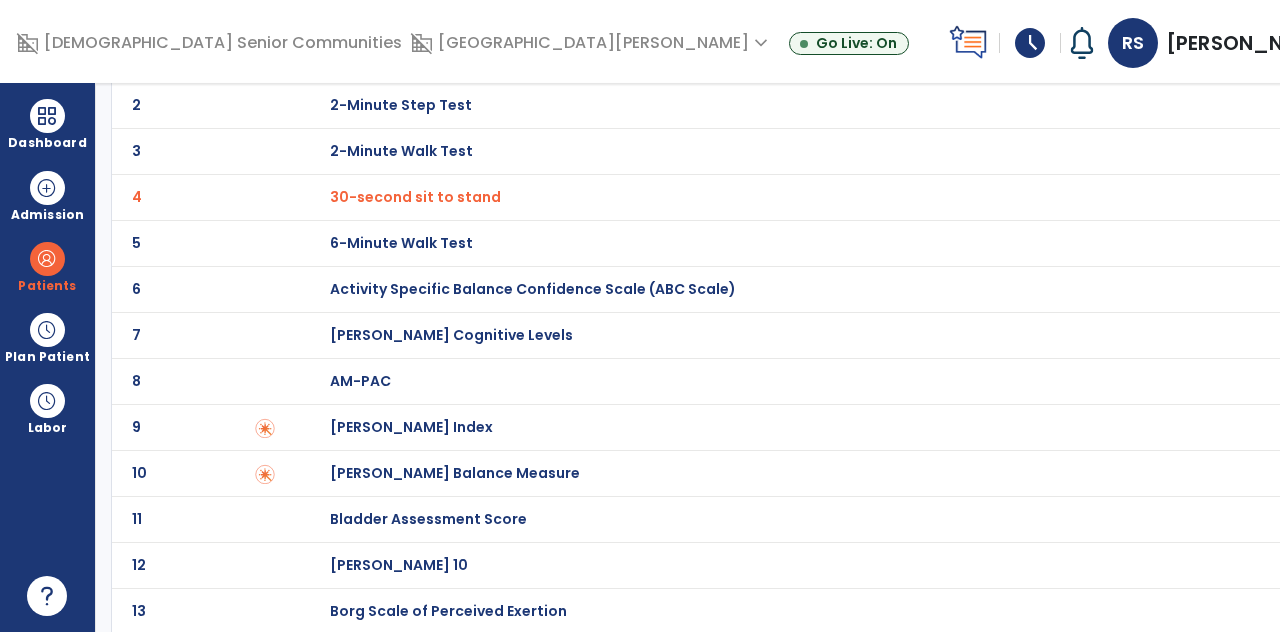 scroll, scrollTop: 82, scrollLeft: 0, axis: vertical 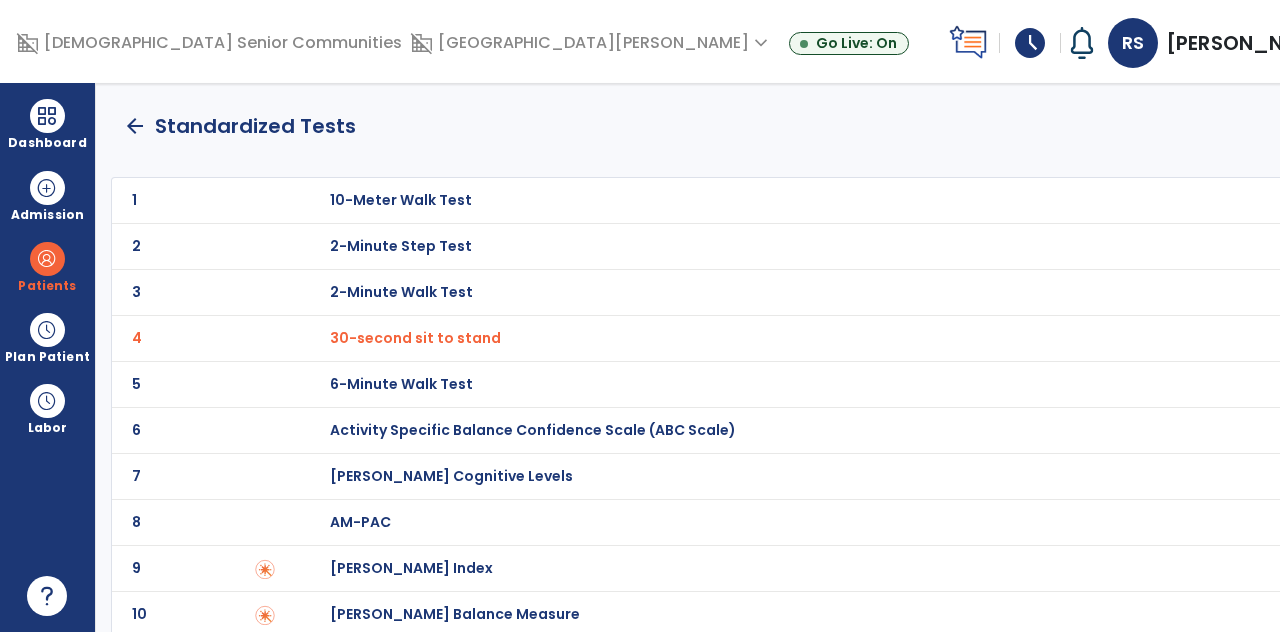 click on "arrow_back" 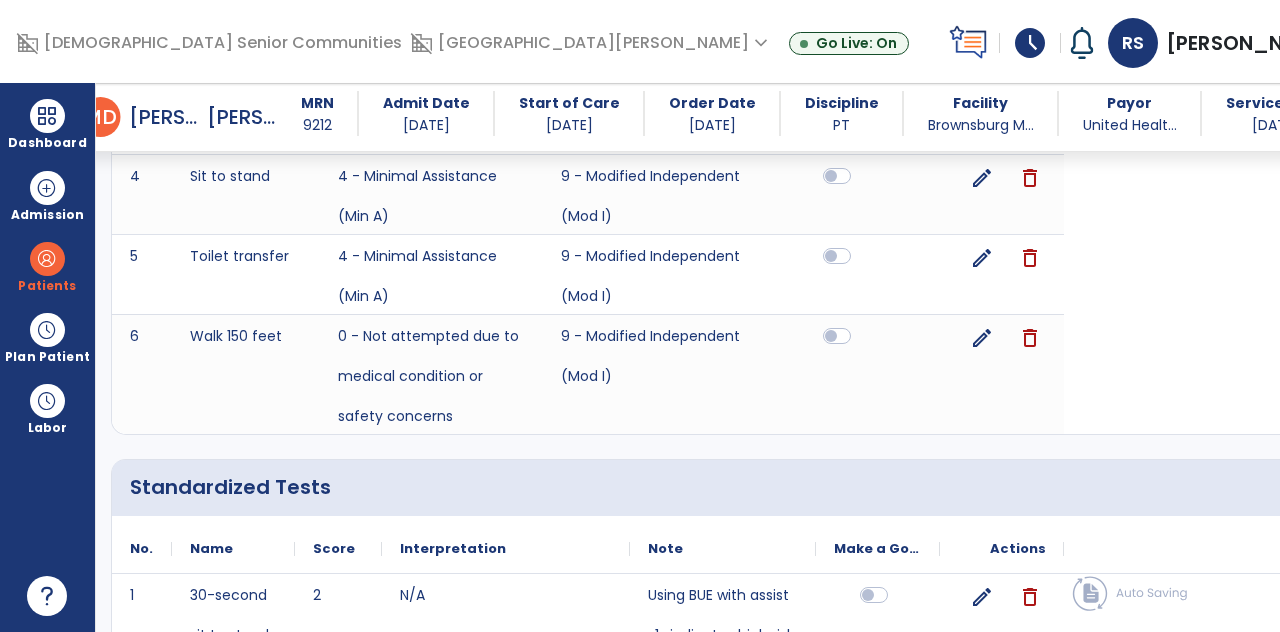 scroll, scrollTop: 1602, scrollLeft: 0, axis: vertical 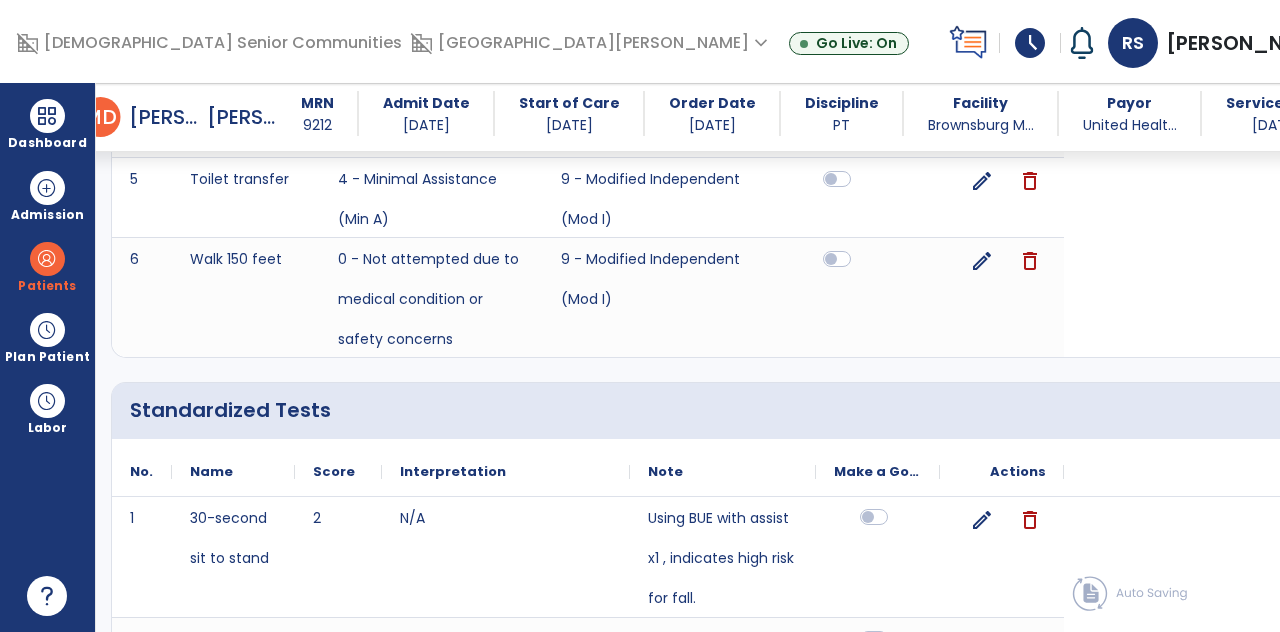 click 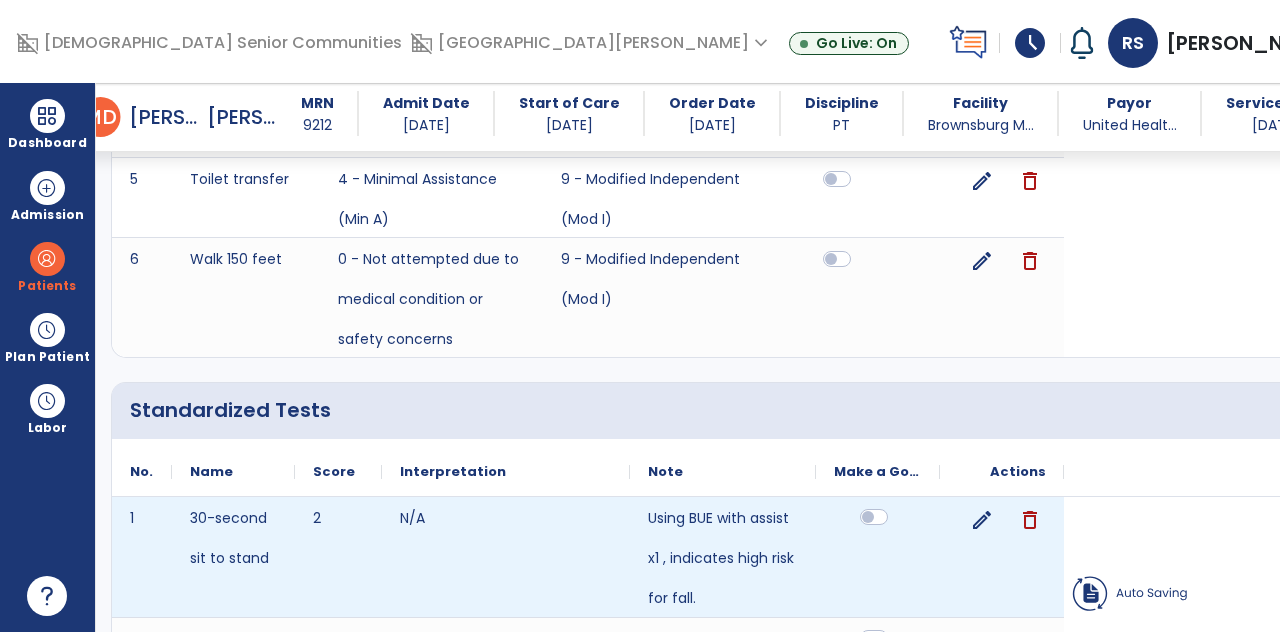 click 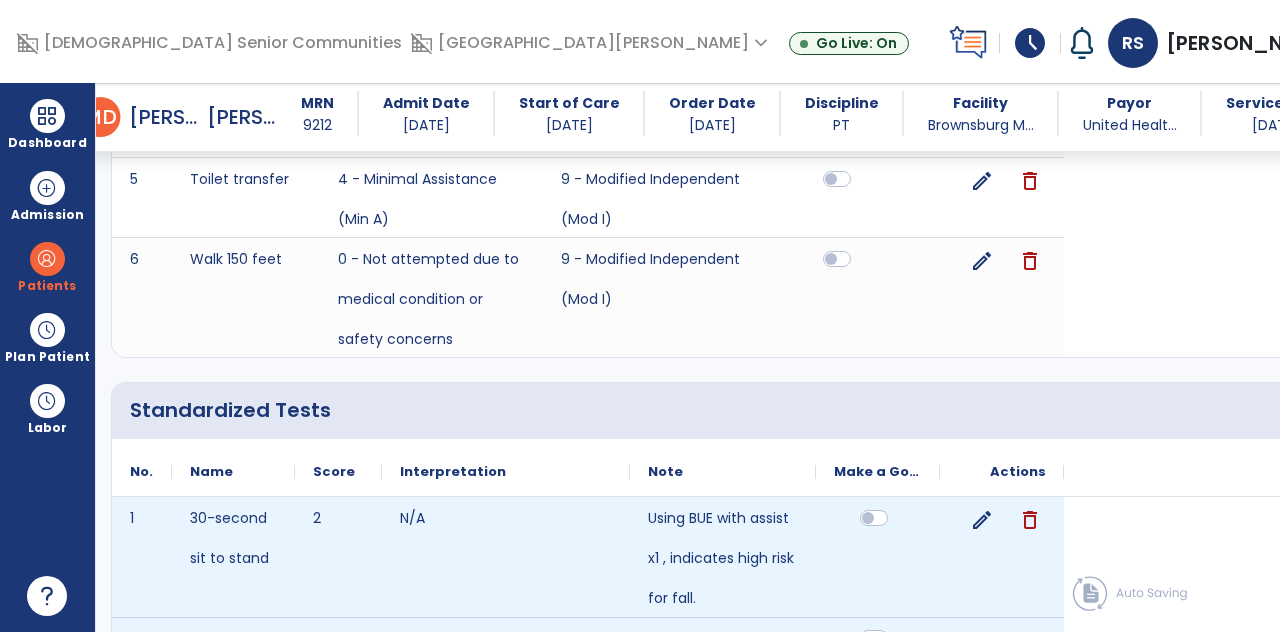 scroll, scrollTop: 1679, scrollLeft: 0, axis: vertical 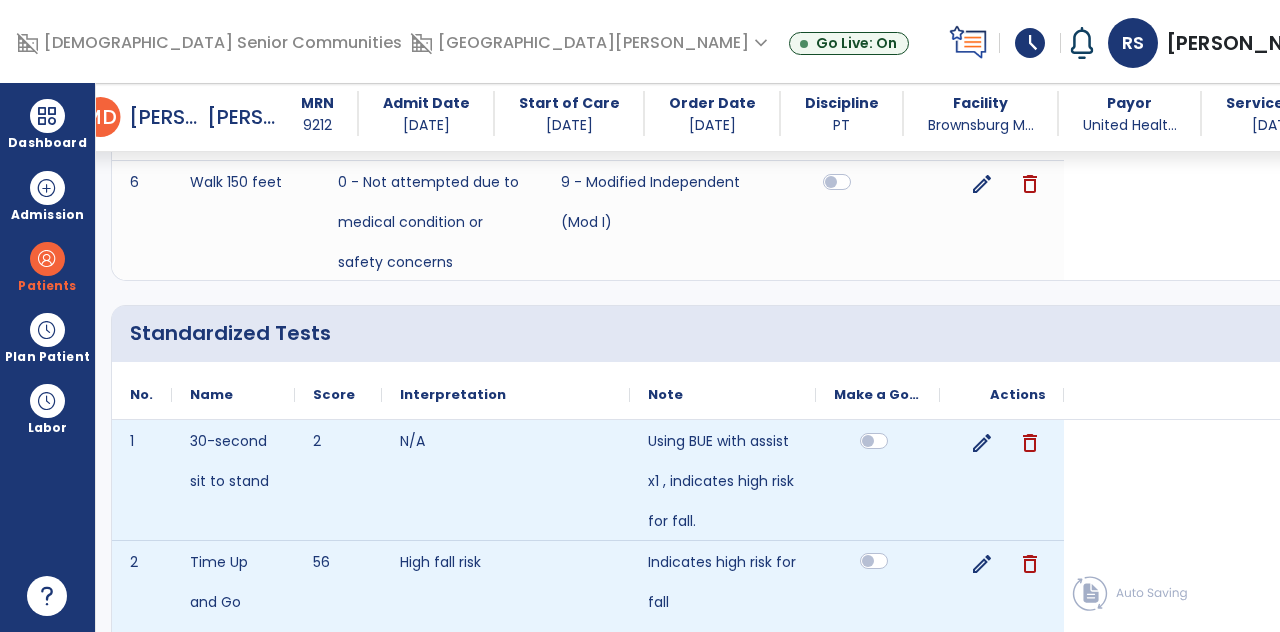 click on "chevron_right" 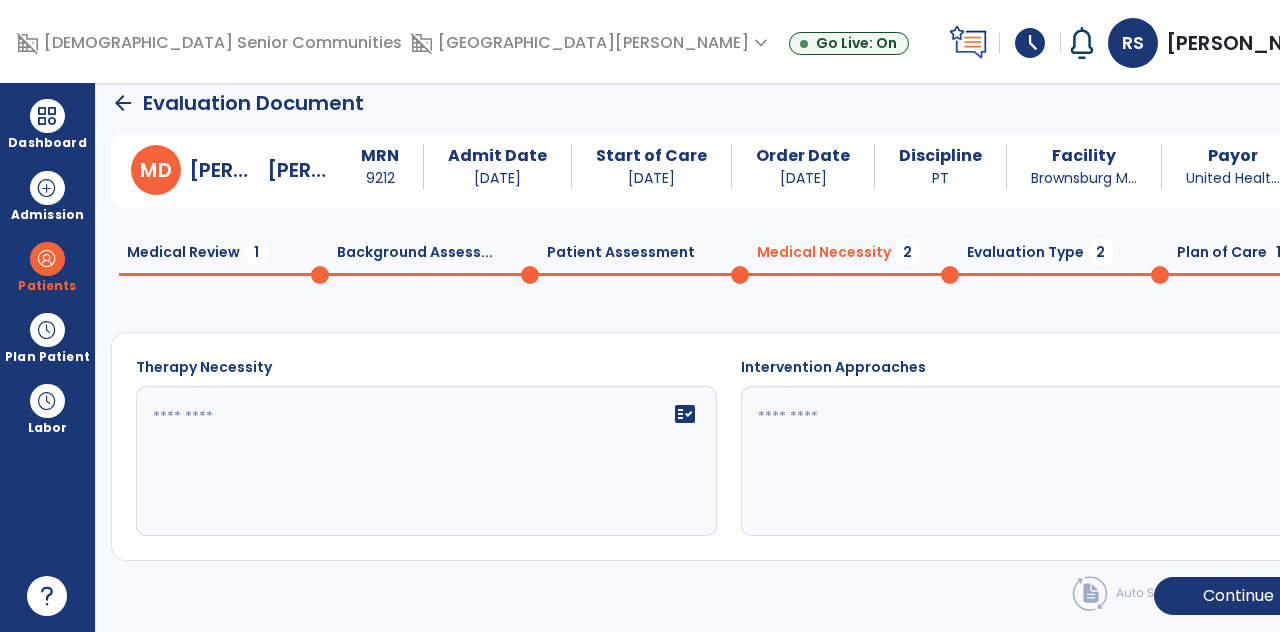scroll, scrollTop: 0, scrollLeft: 0, axis: both 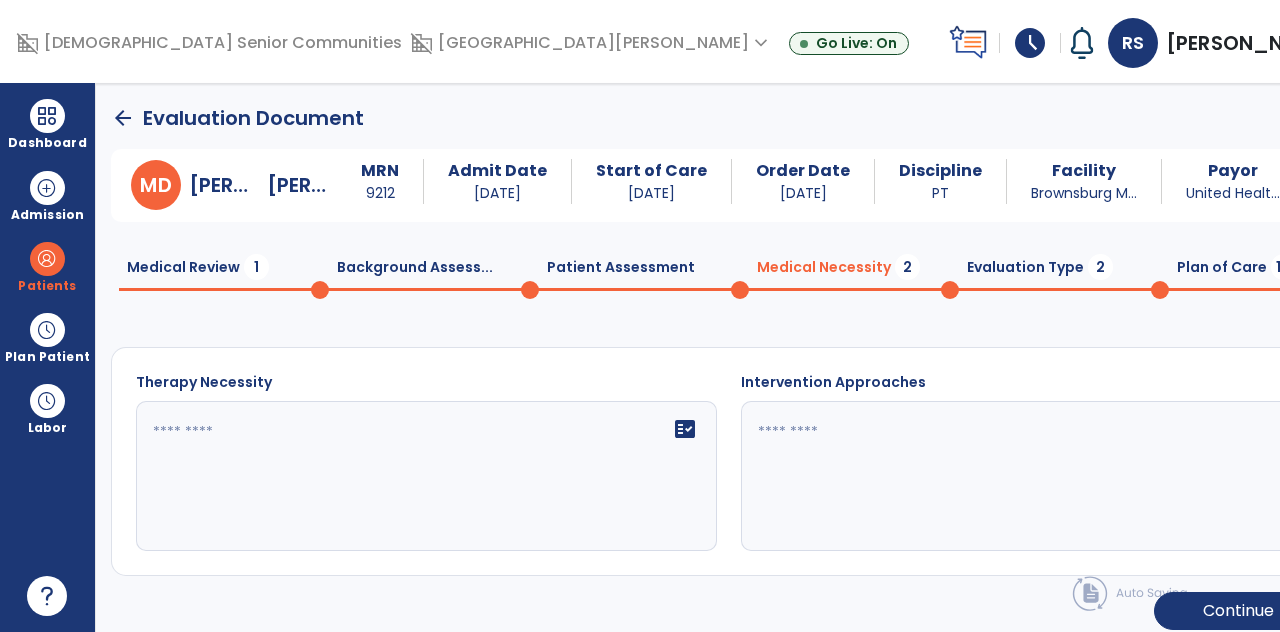 click on "fact_check" 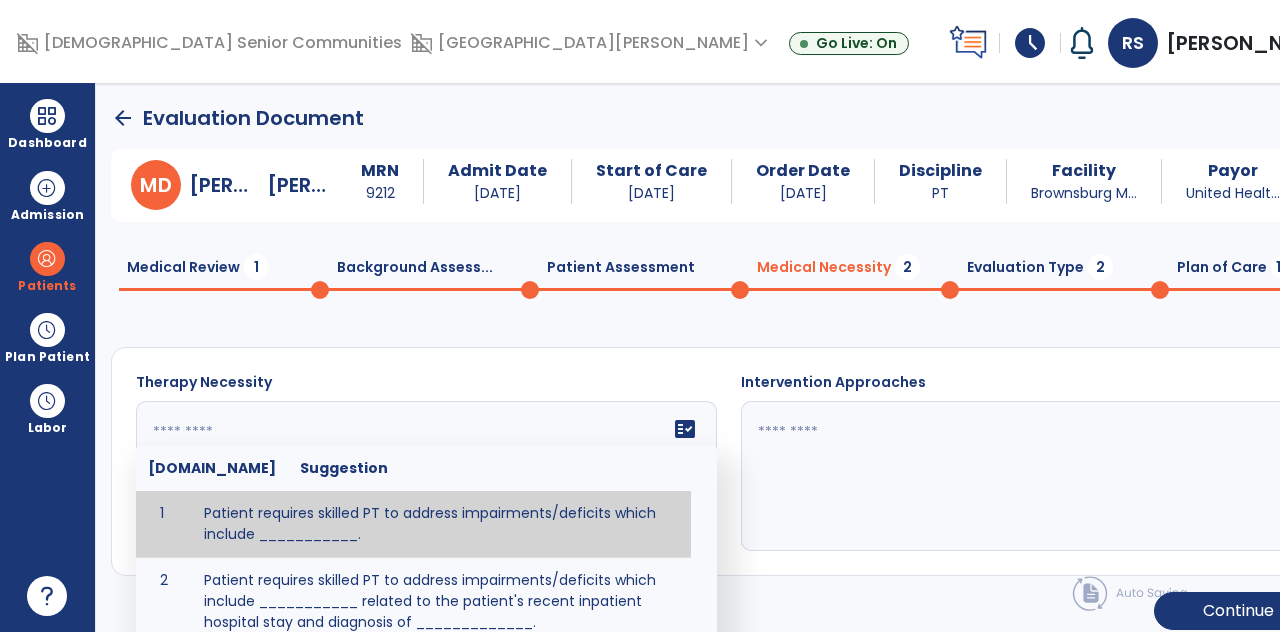 scroll, scrollTop: 82, scrollLeft: 0, axis: vertical 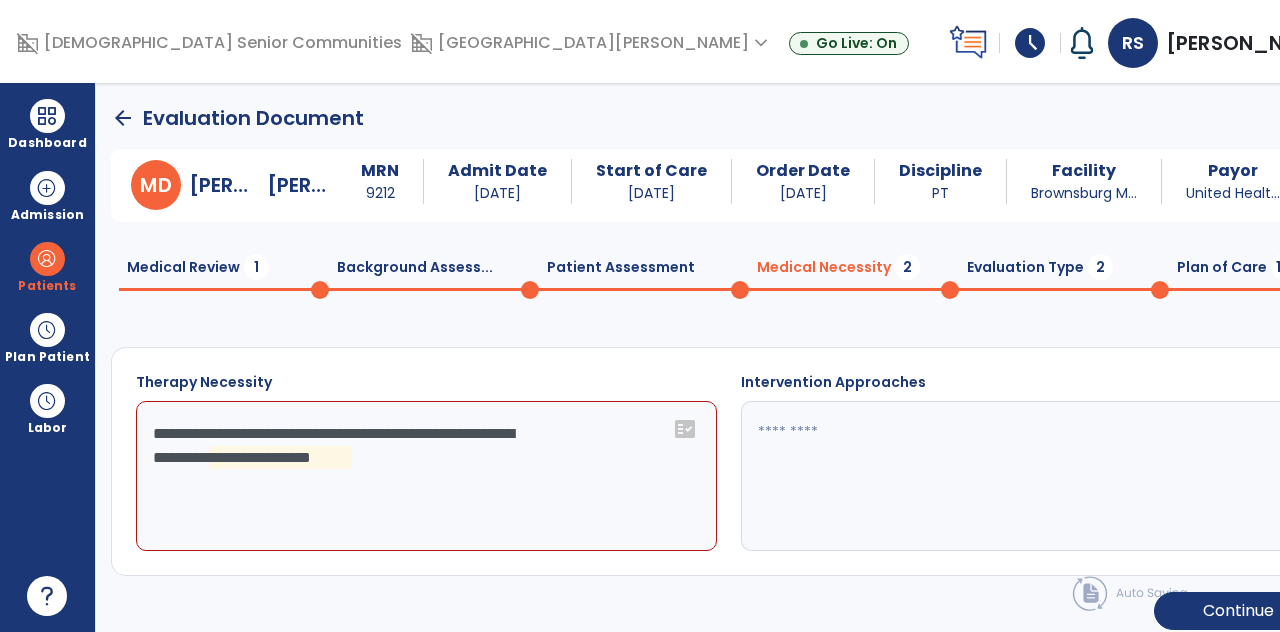 click on "**********" 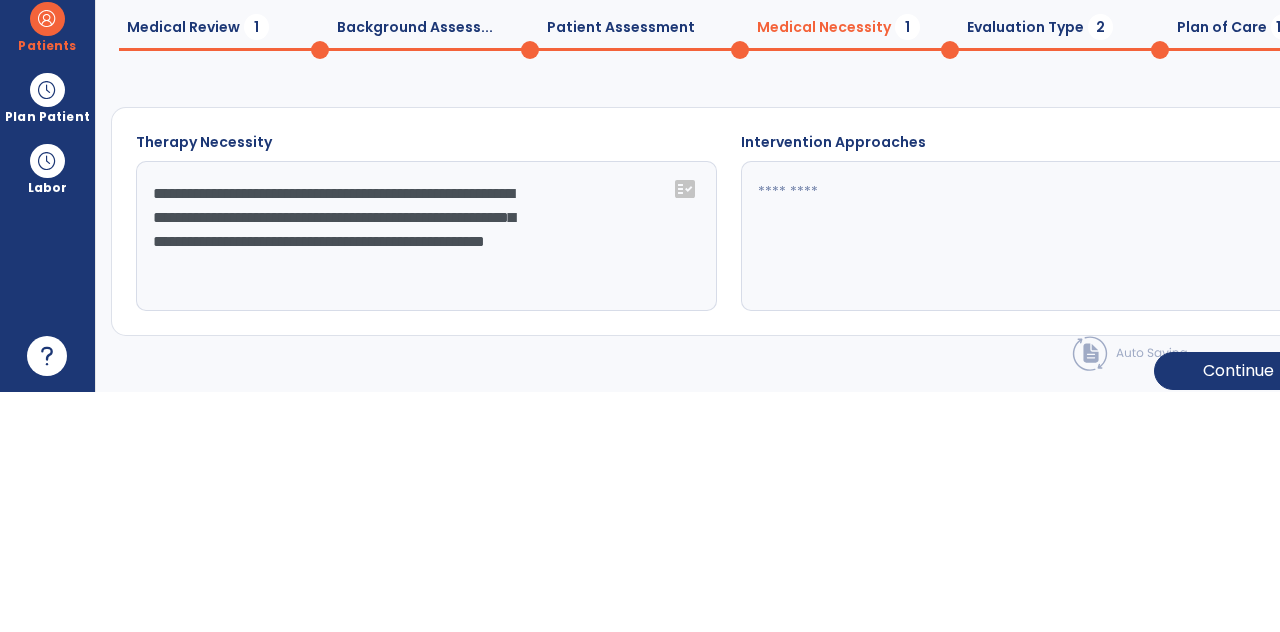 scroll, scrollTop: 82, scrollLeft: 0, axis: vertical 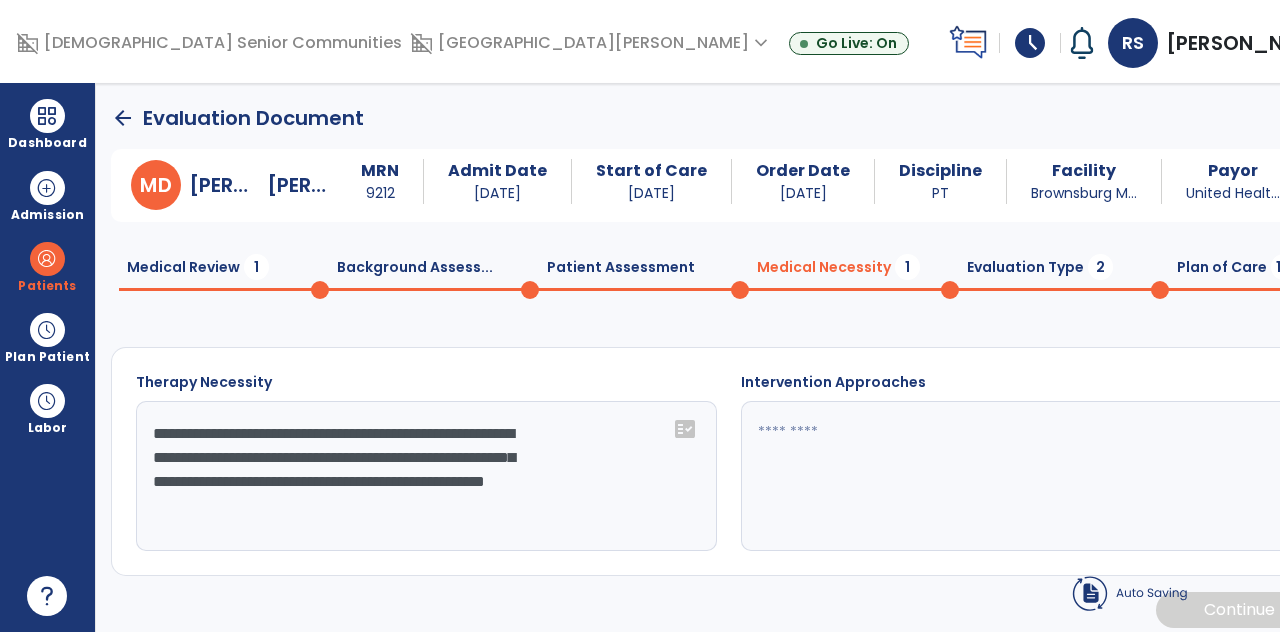 type on "**********" 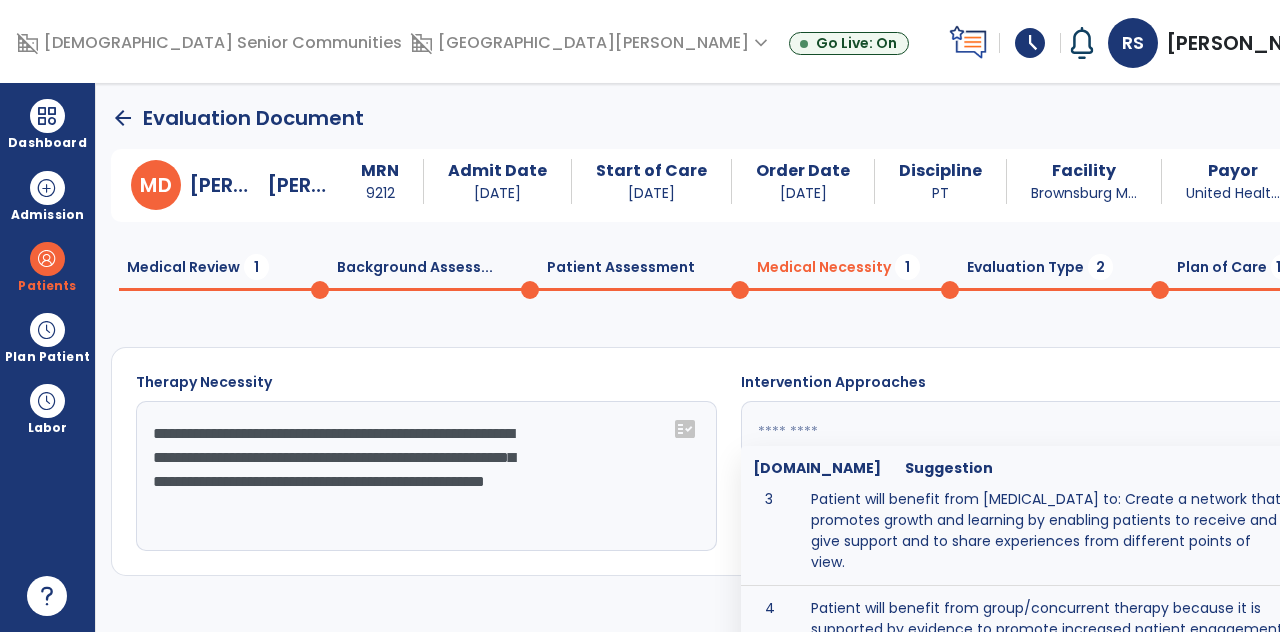 scroll, scrollTop: 335, scrollLeft: 0, axis: vertical 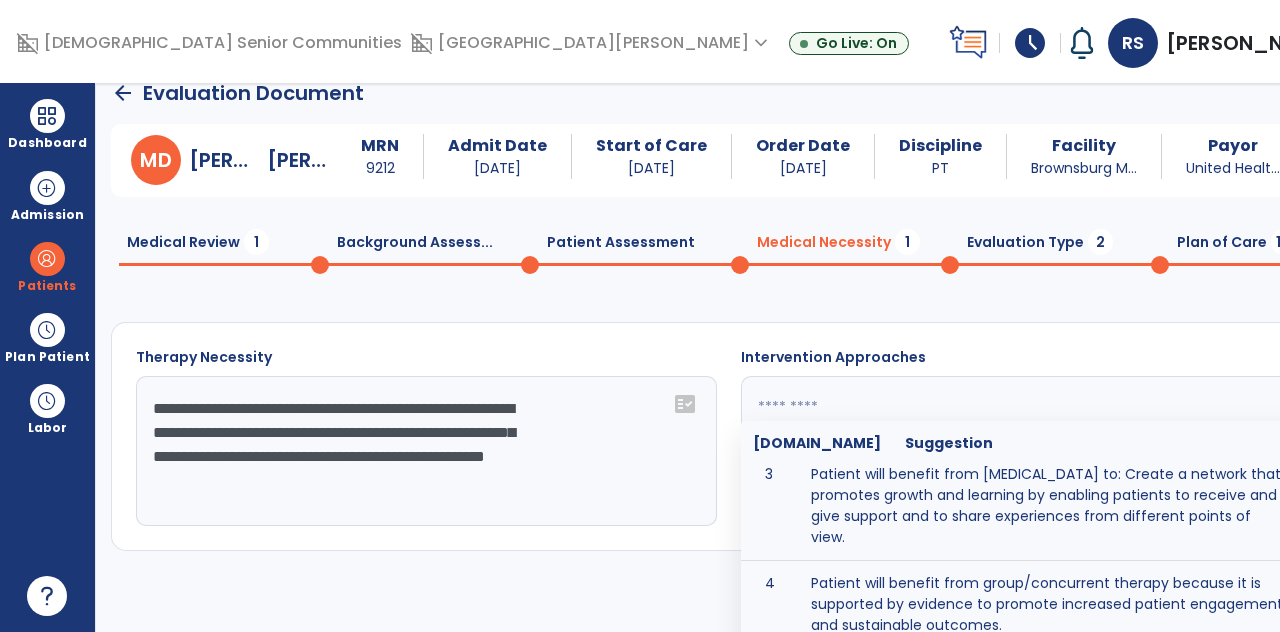 click on "**********" 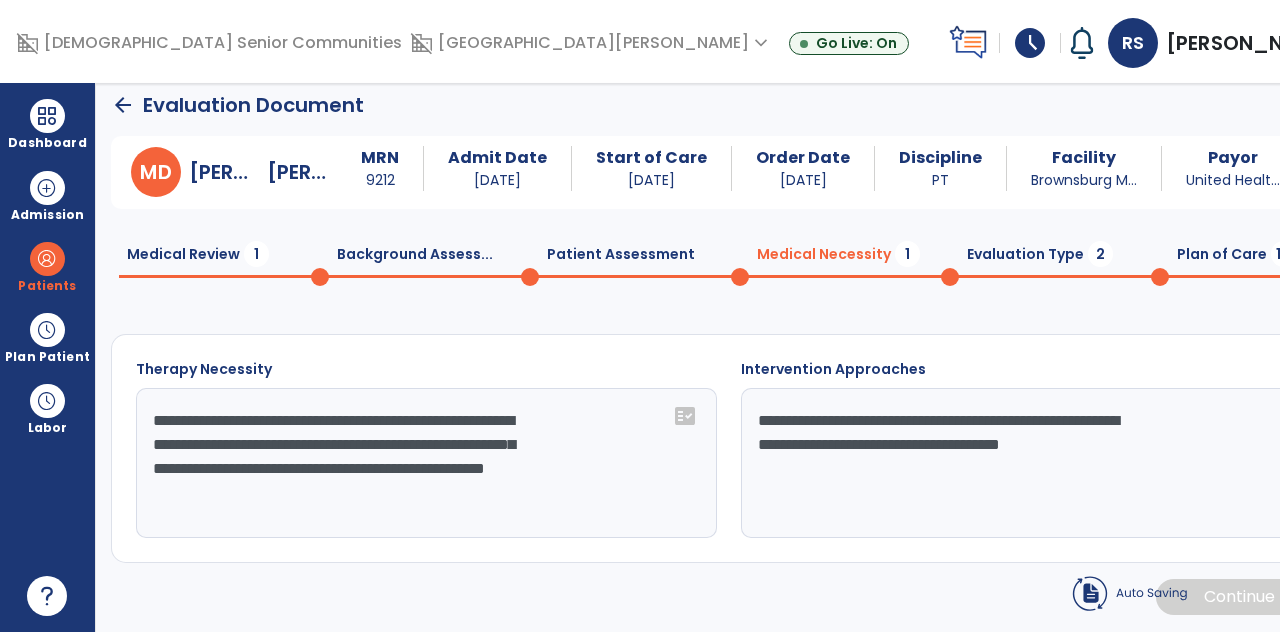 type on "**********" 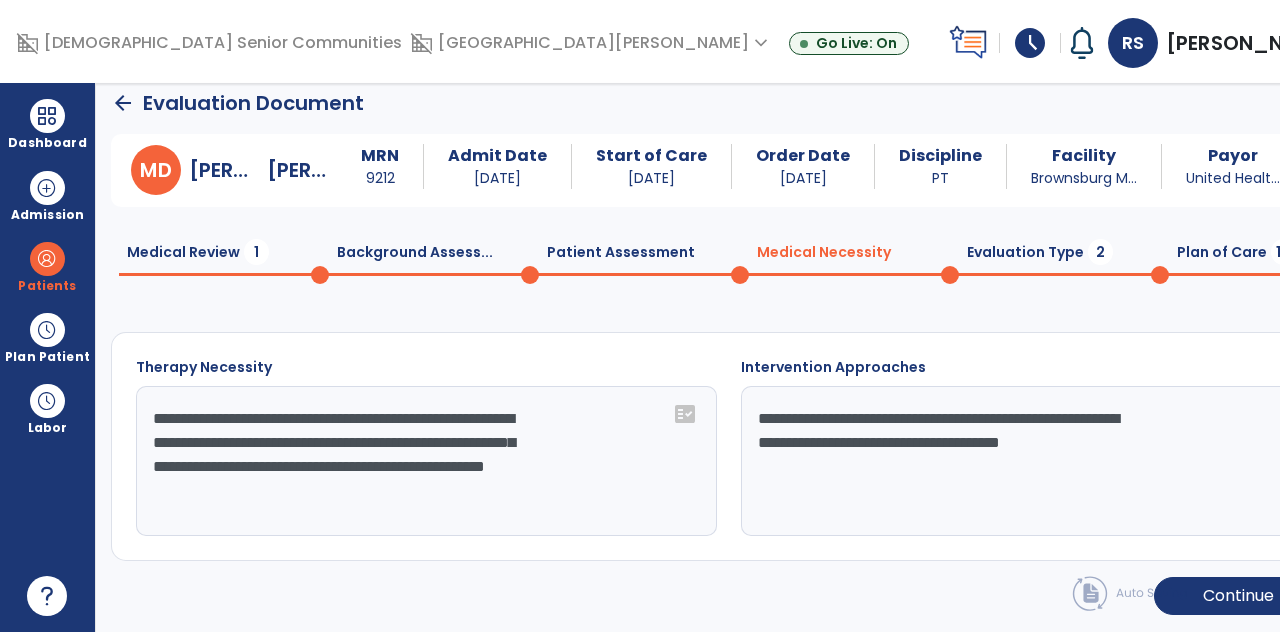scroll, scrollTop: 0, scrollLeft: 0, axis: both 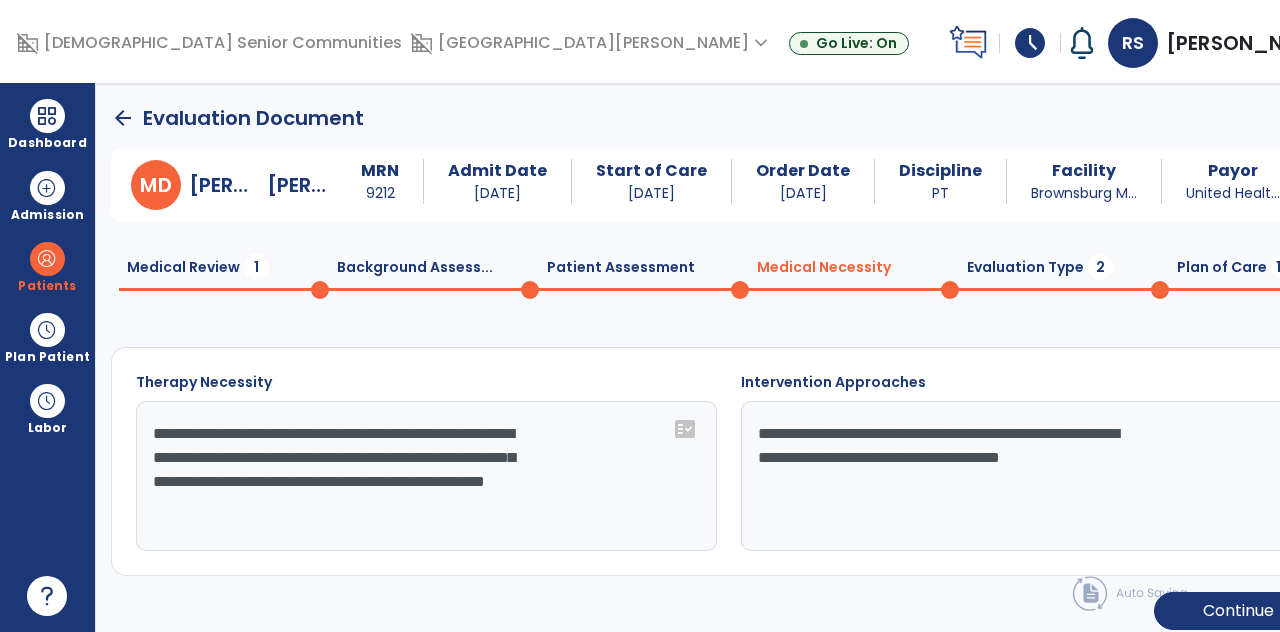 click on "**********" 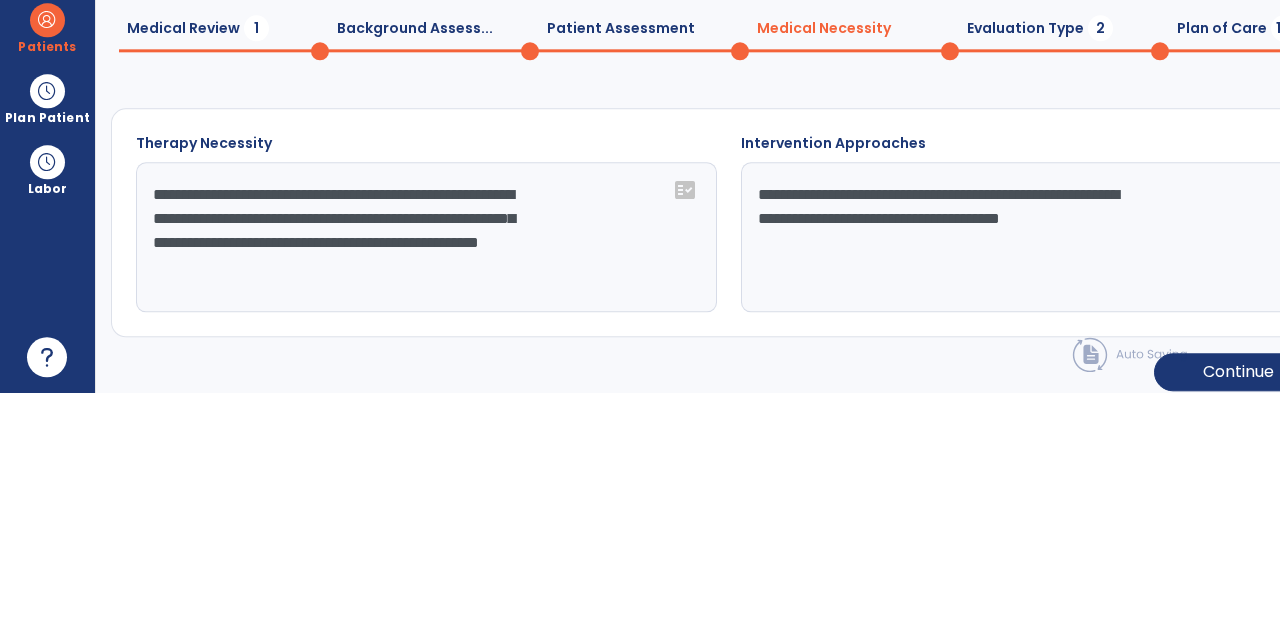scroll, scrollTop: 82, scrollLeft: 0, axis: vertical 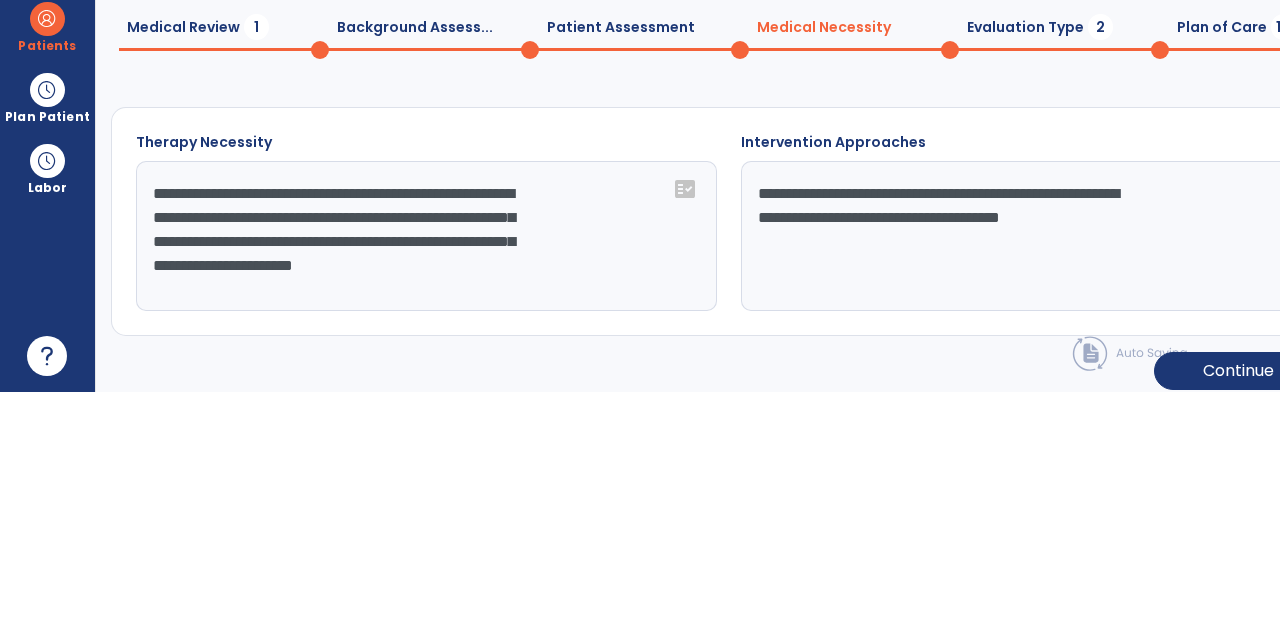 type on "**********" 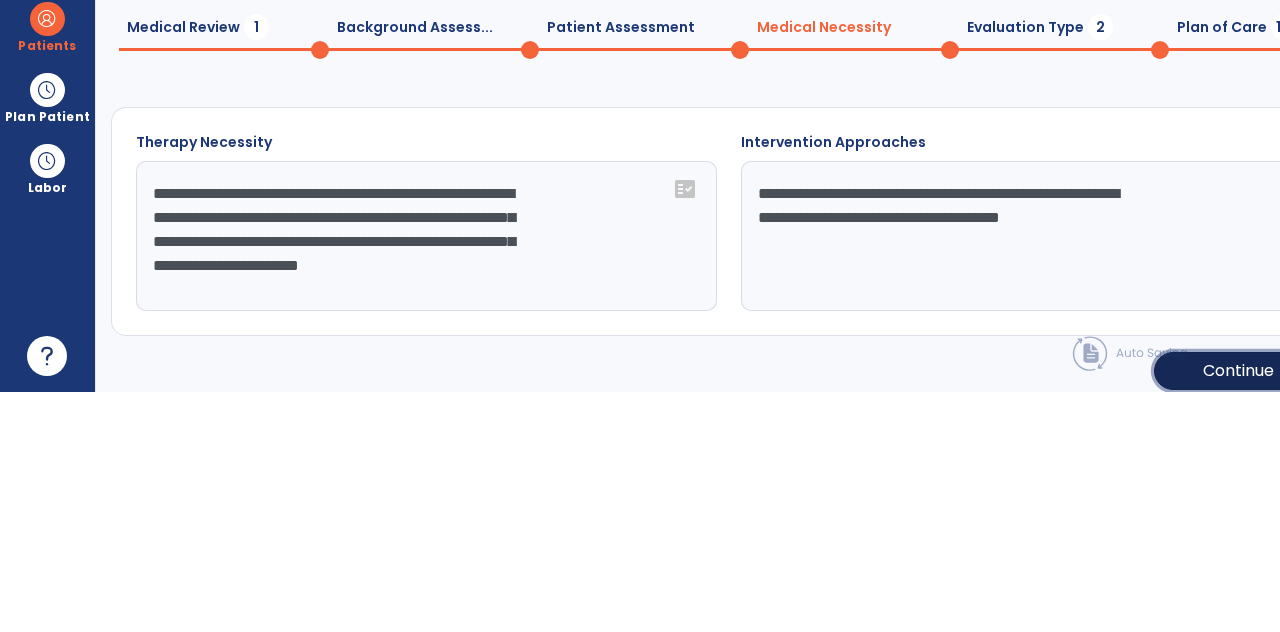 click on "Continue  chevron_right" 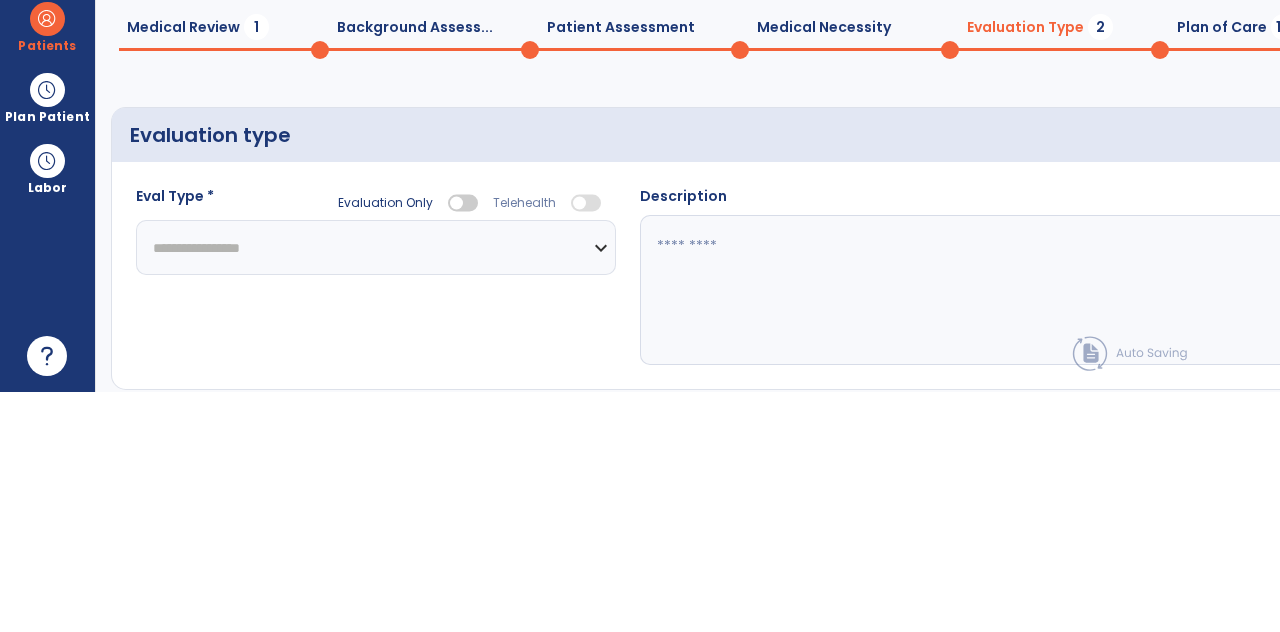 scroll, scrollTop: 82, scrollLeft: 0, axis: vertical 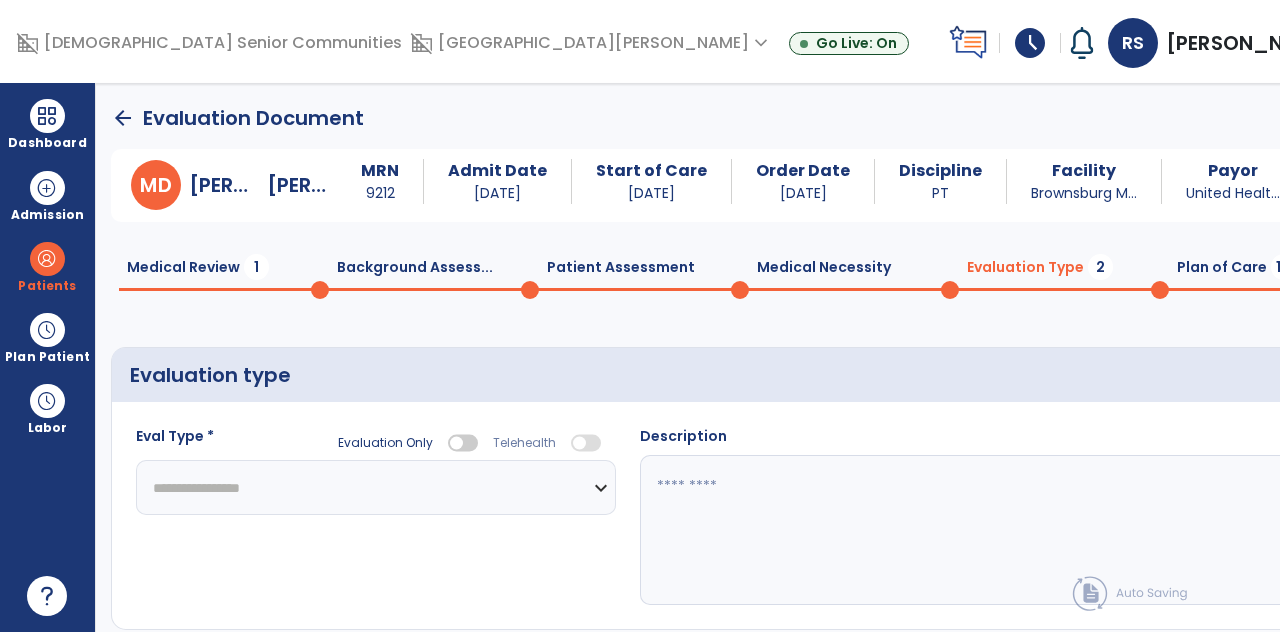click on "**********" 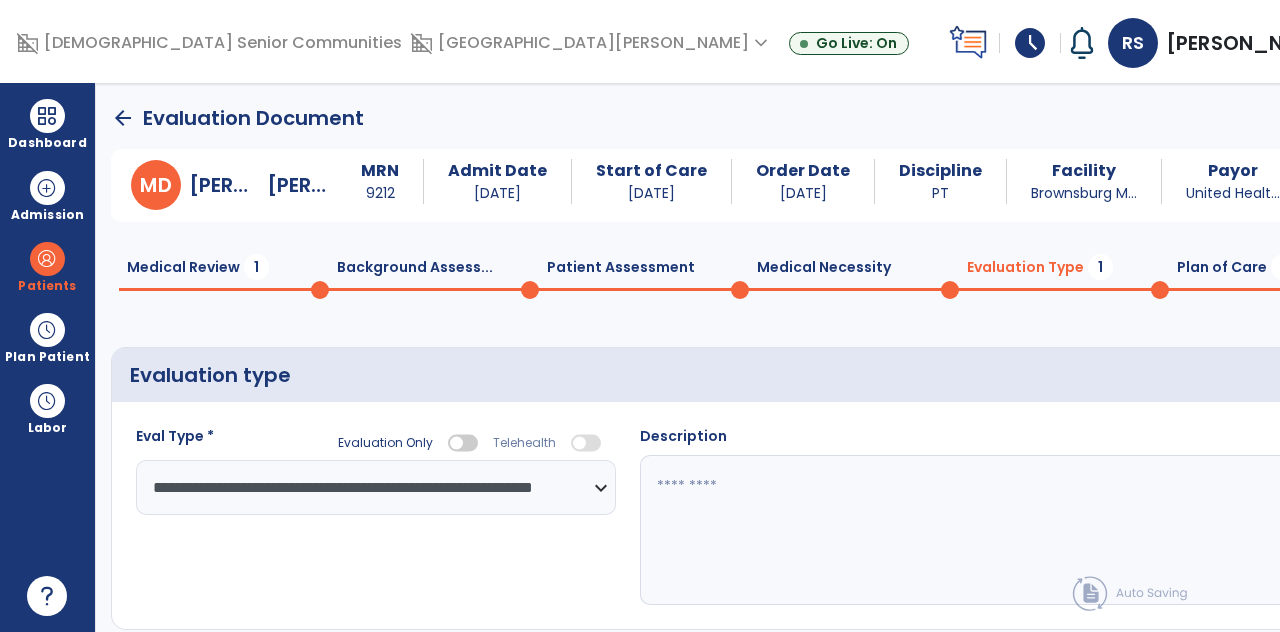 click 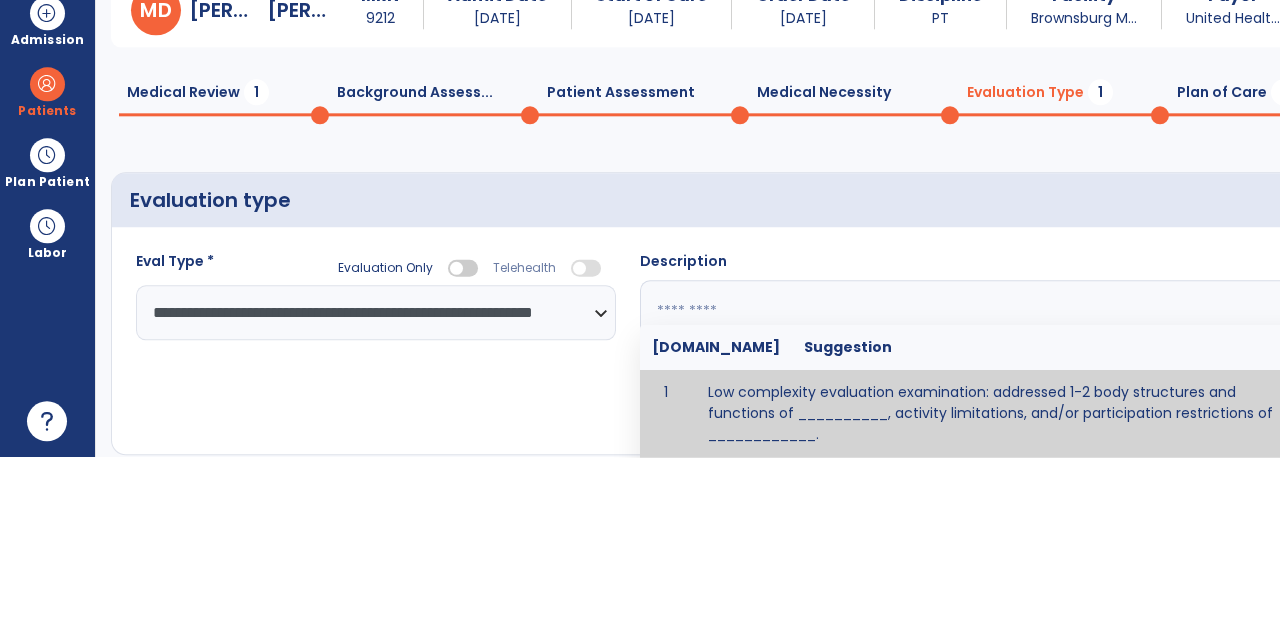scroll, scrollTop: 82, scrollLeft: 0, axis: vertical 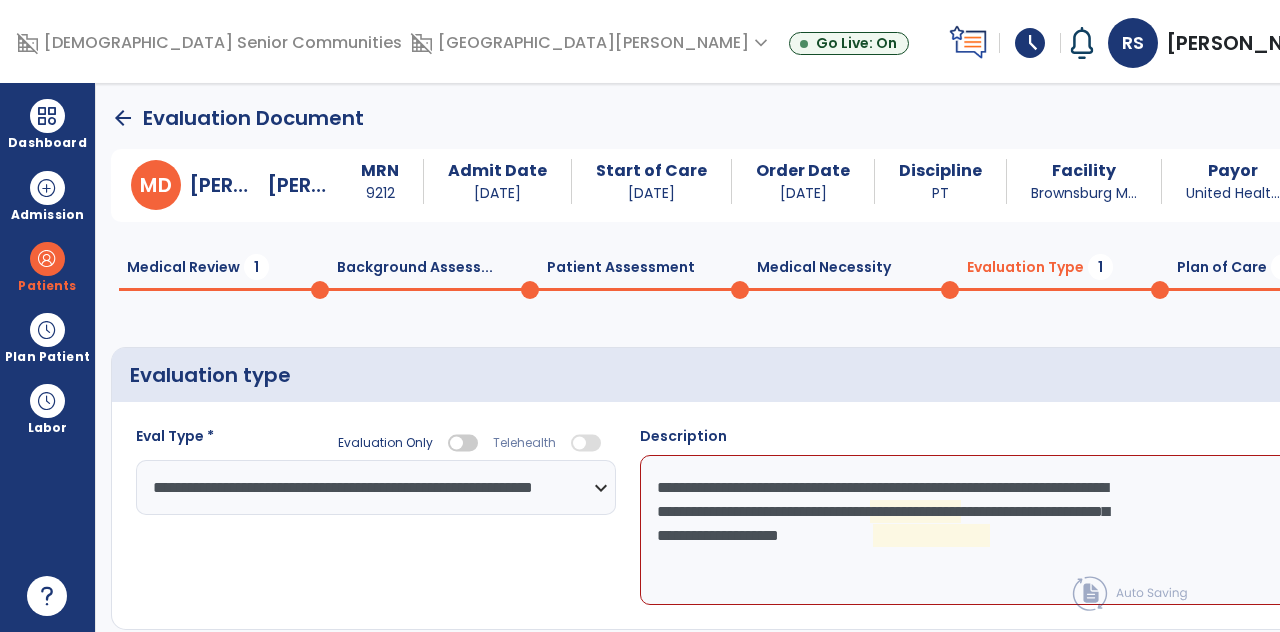 click on "**********" 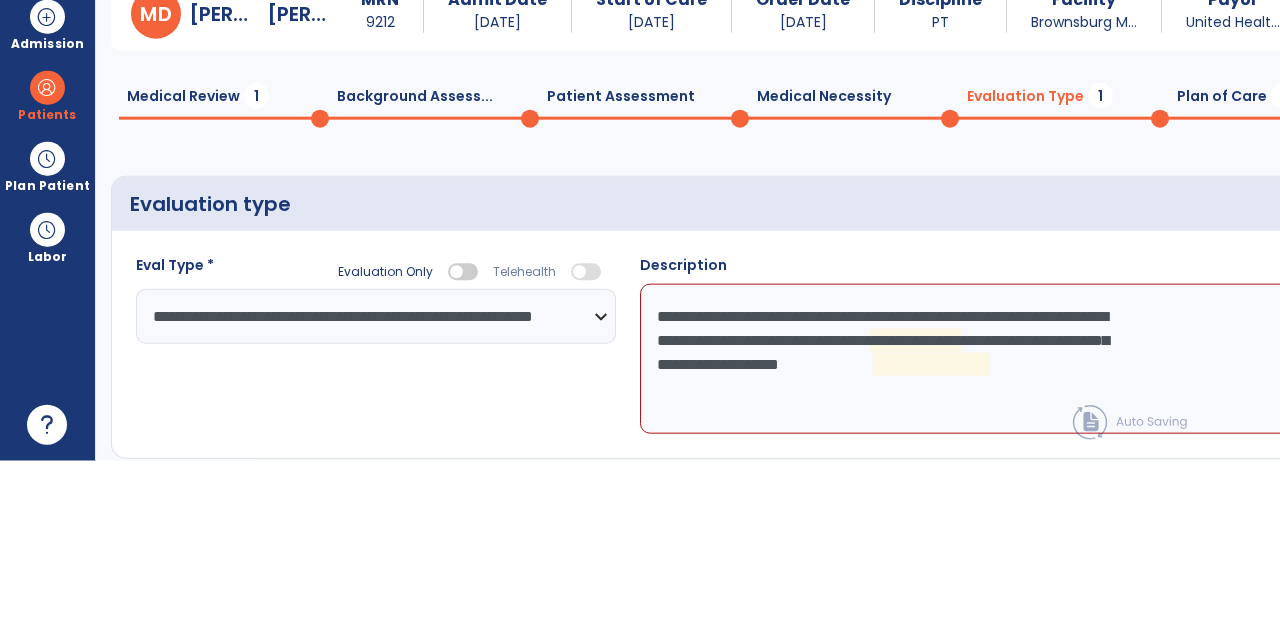 scroll, scrollTop: 82, scrollLeft: 0, axis: vertical 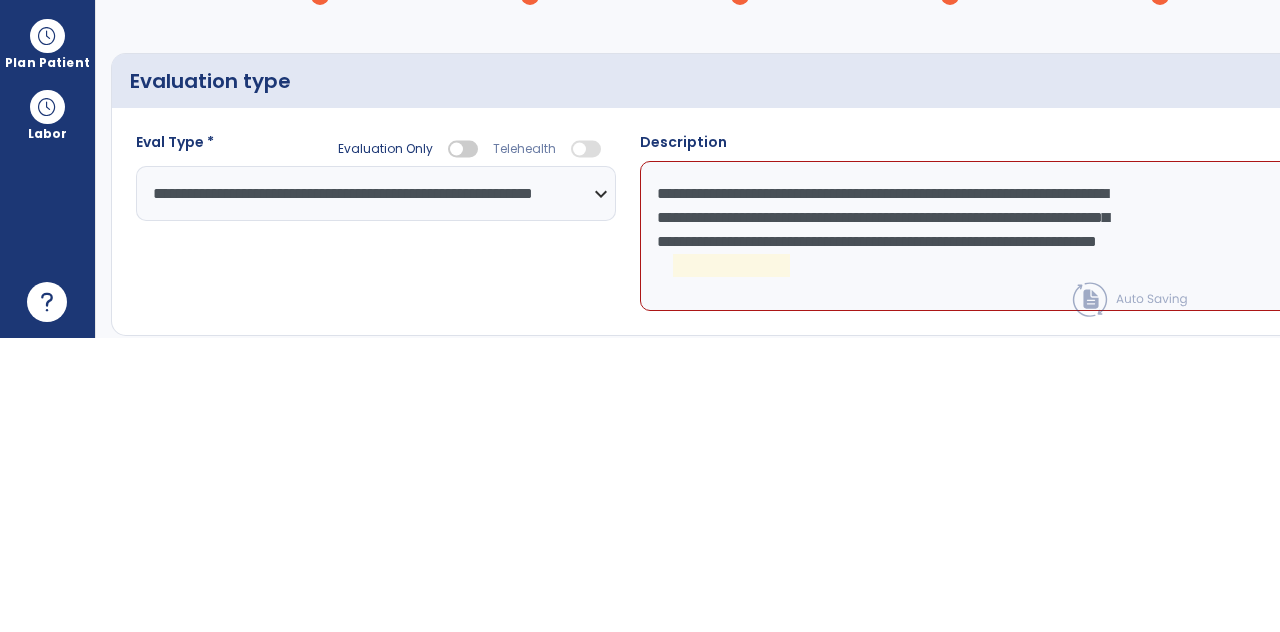 click on "**********" 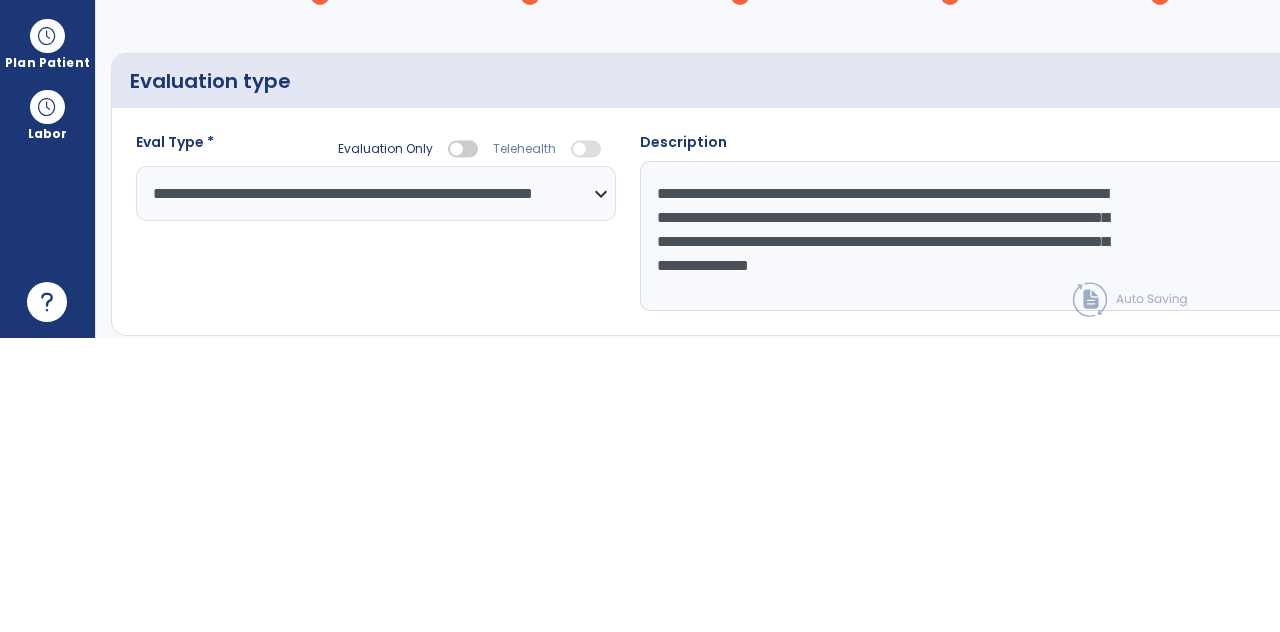 type on "**********" 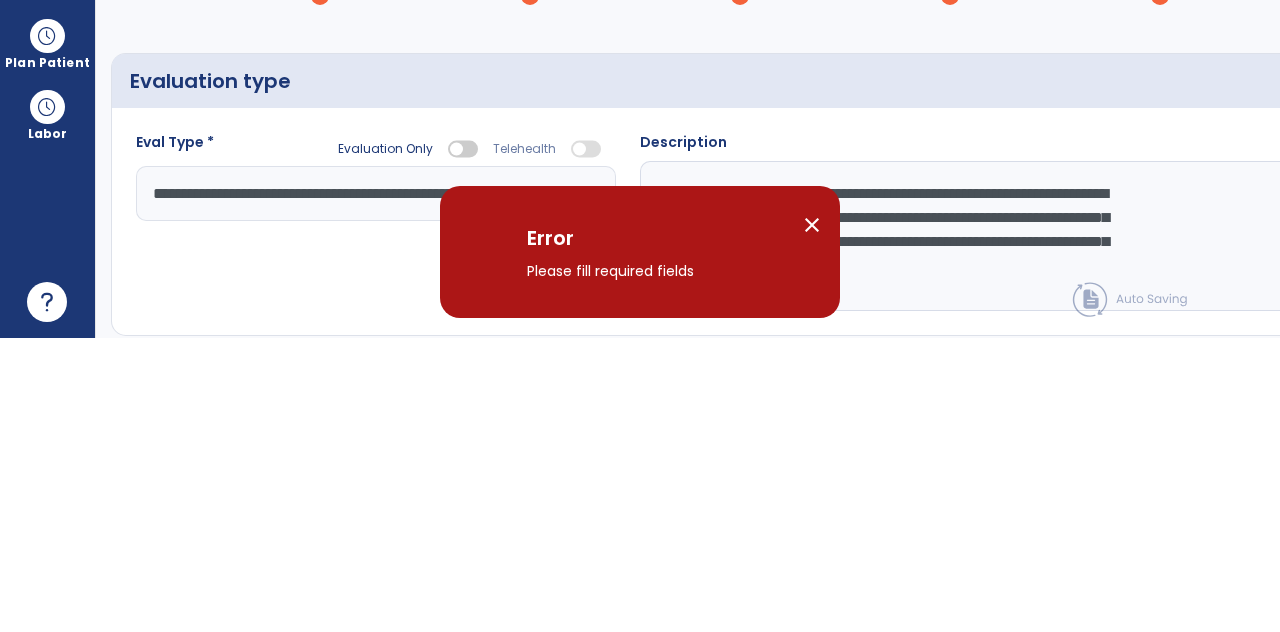 scroll, scrollTop: 82, scrollLeft: 0, axis: vertical 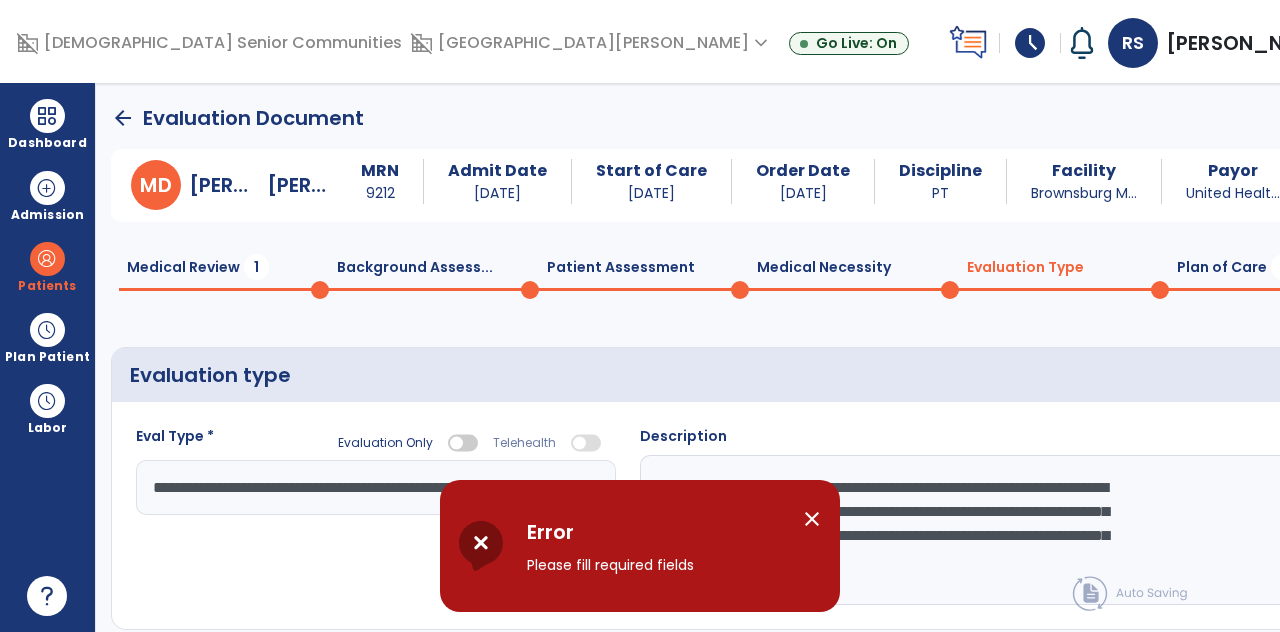 click on "Plan of Care  9" 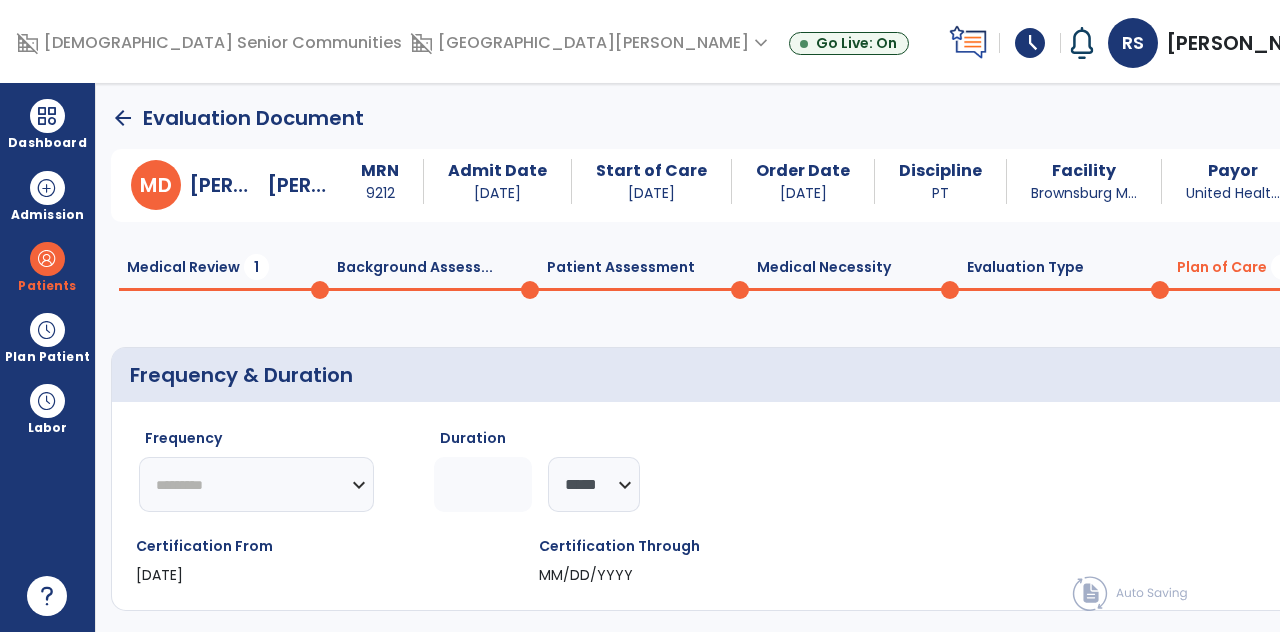 click on "********* ** ** ** ** ** ** **" 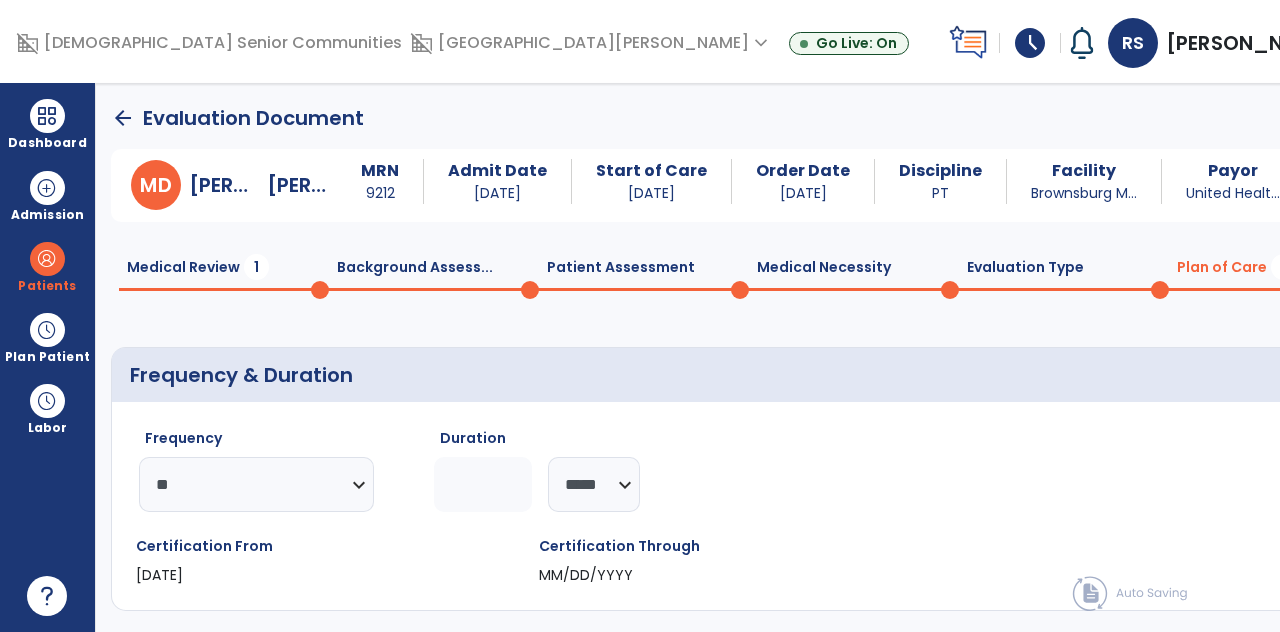 click 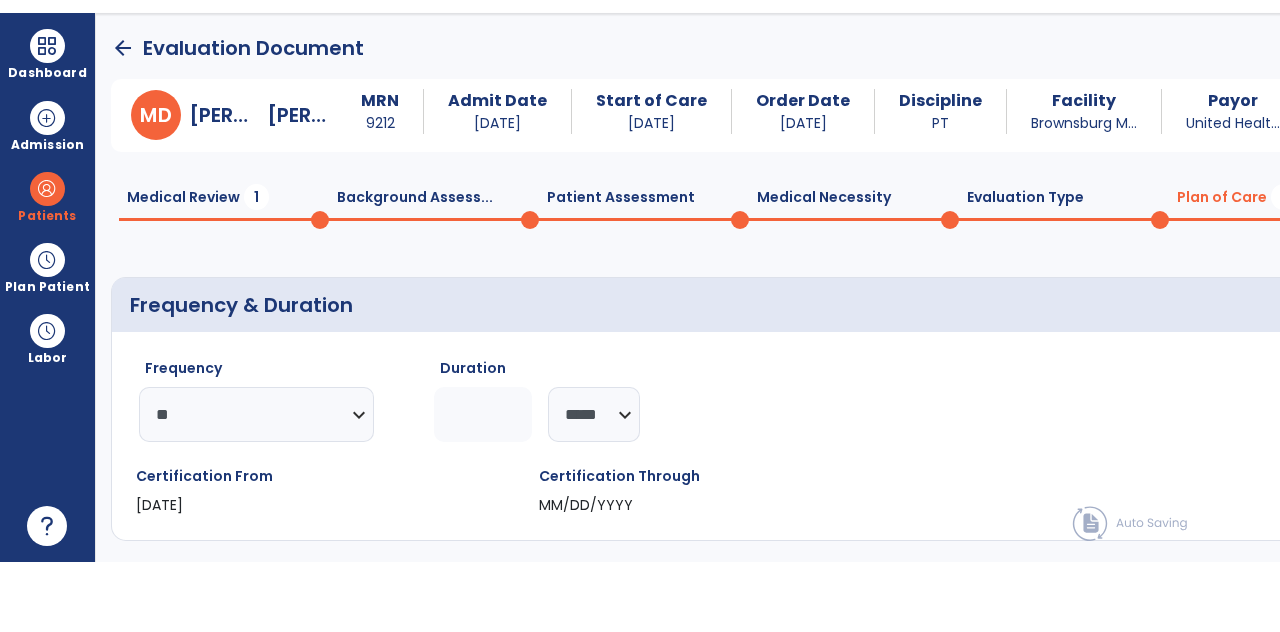 scroll, scrollTop: 82, scrollLeft: 0, axis: vertical 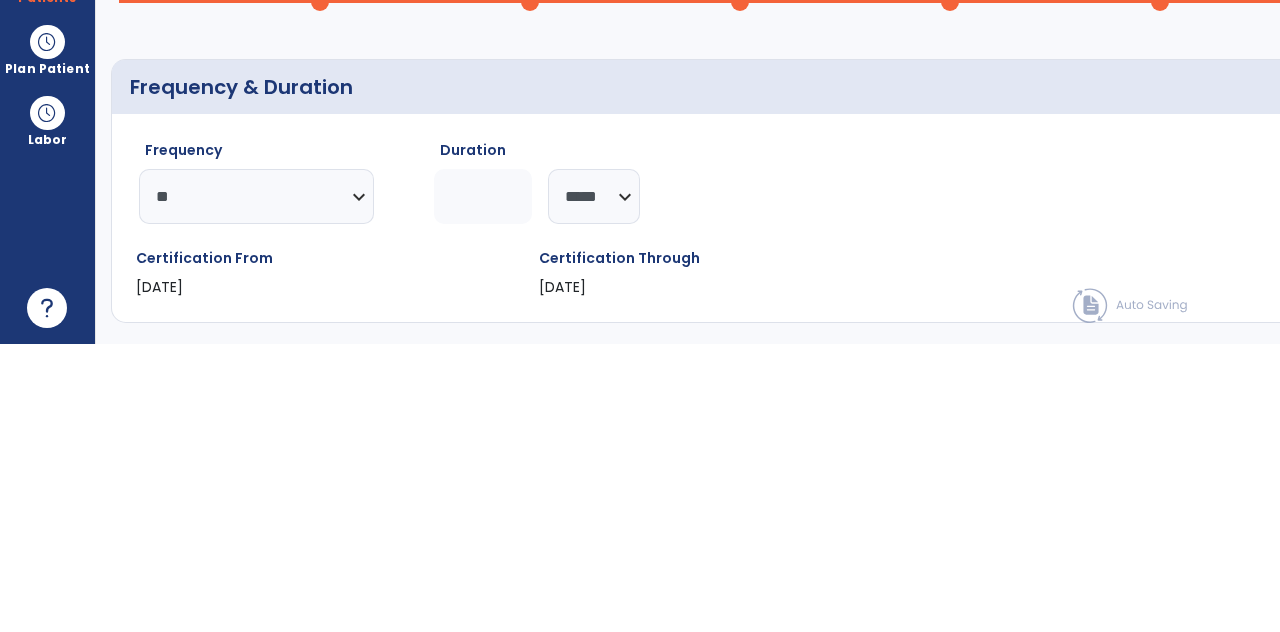 type on "*" 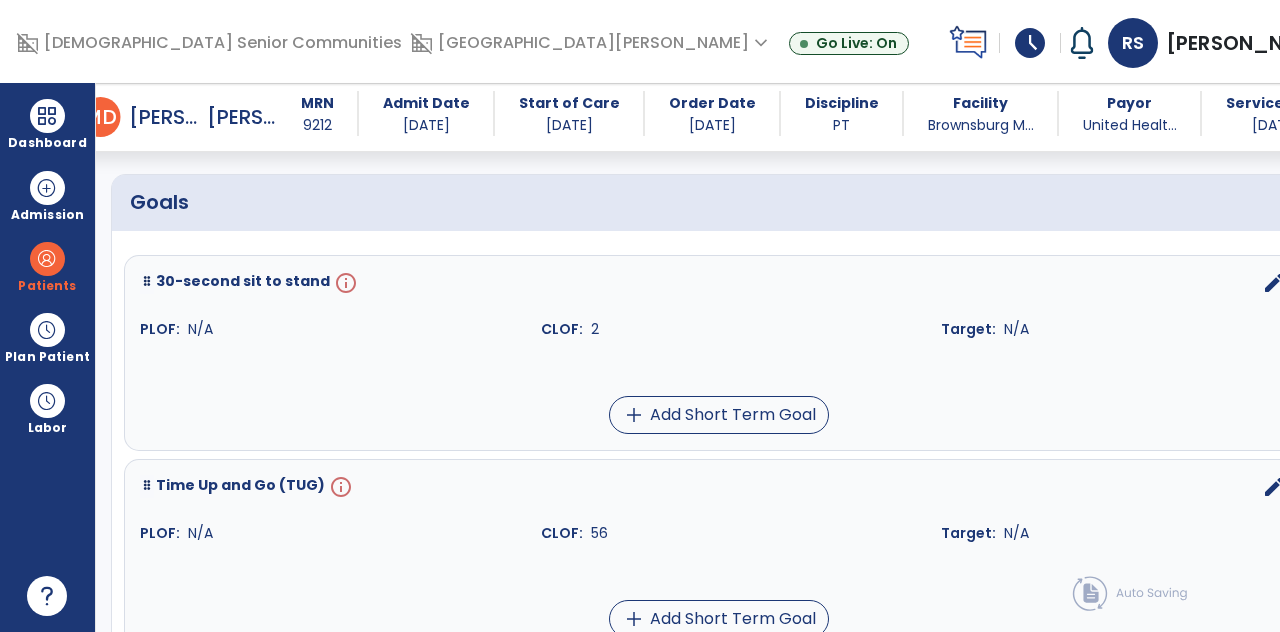 scroll, scrollTop: 447, scrollLeft: 0, axis: vertical 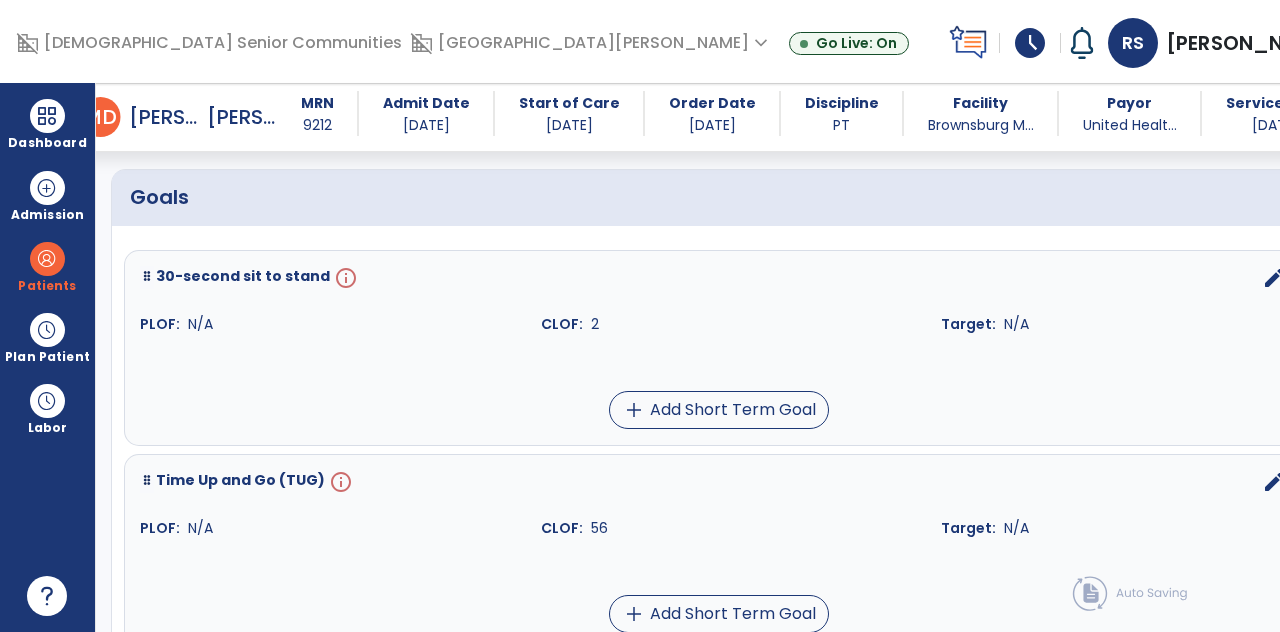 click on "edit" at bounding box center (1274, 278) 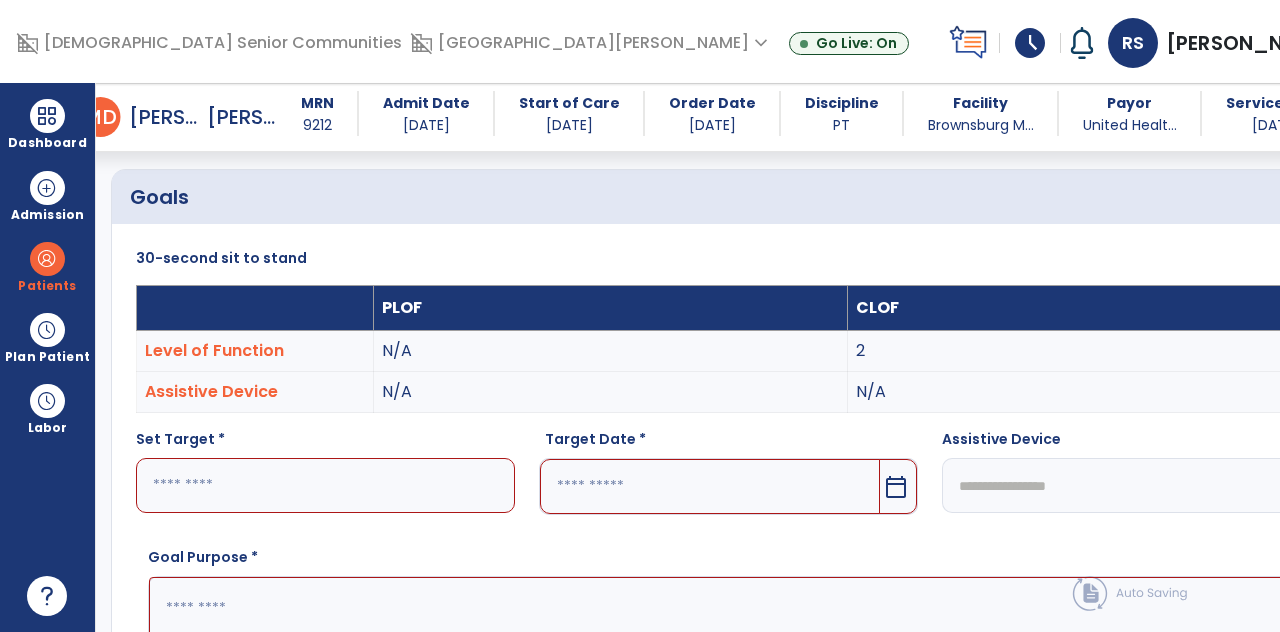 scroll, scrollTop: 83, scrollLeft: 0, axis: vertical 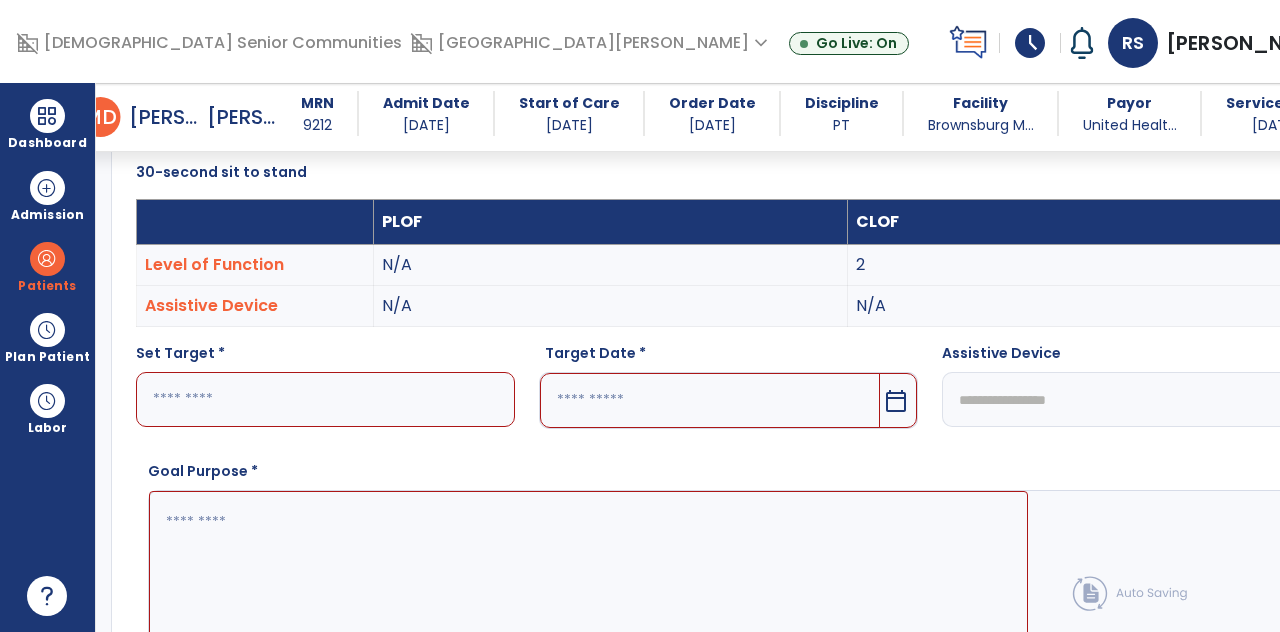 click on "calendar_today" at bounding box center [898, 400] 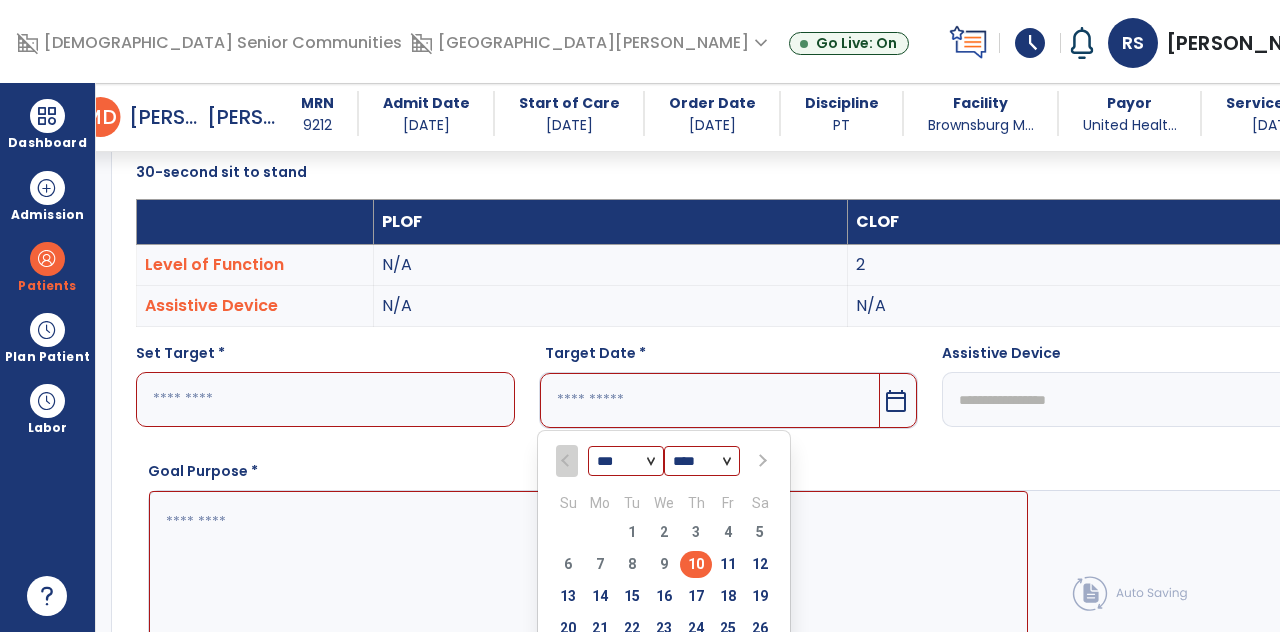click at bounding box center [761, 461] 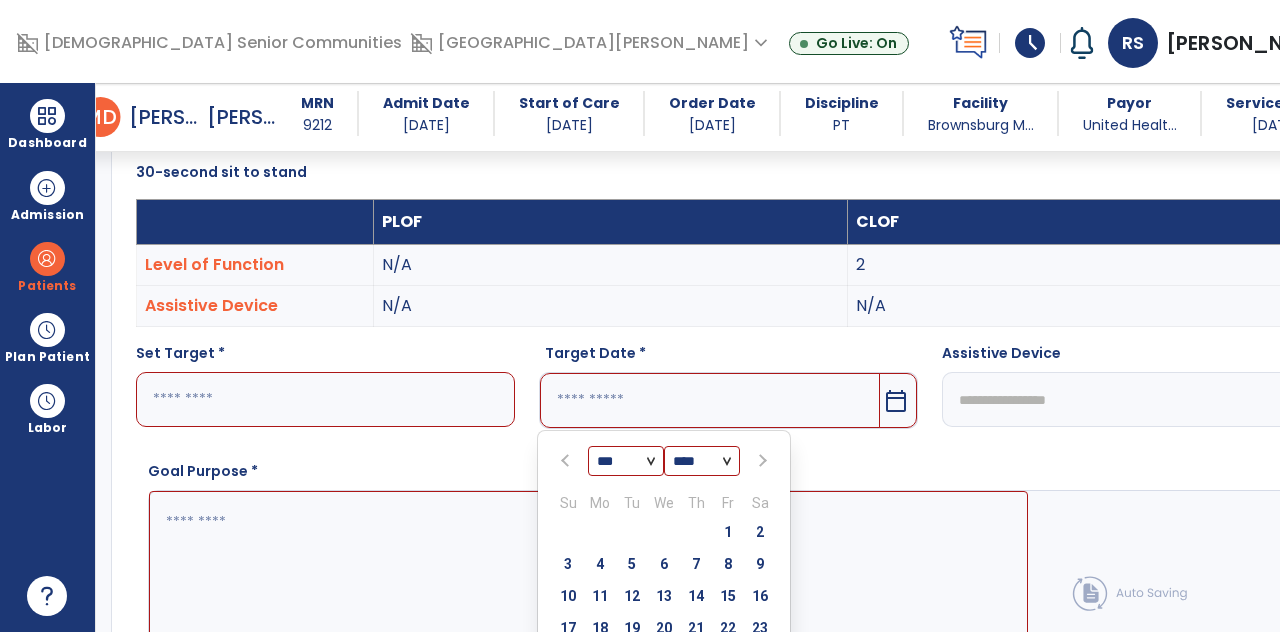 scroll, scrollTop: 604, scrollLeft: 0, axis: vertical 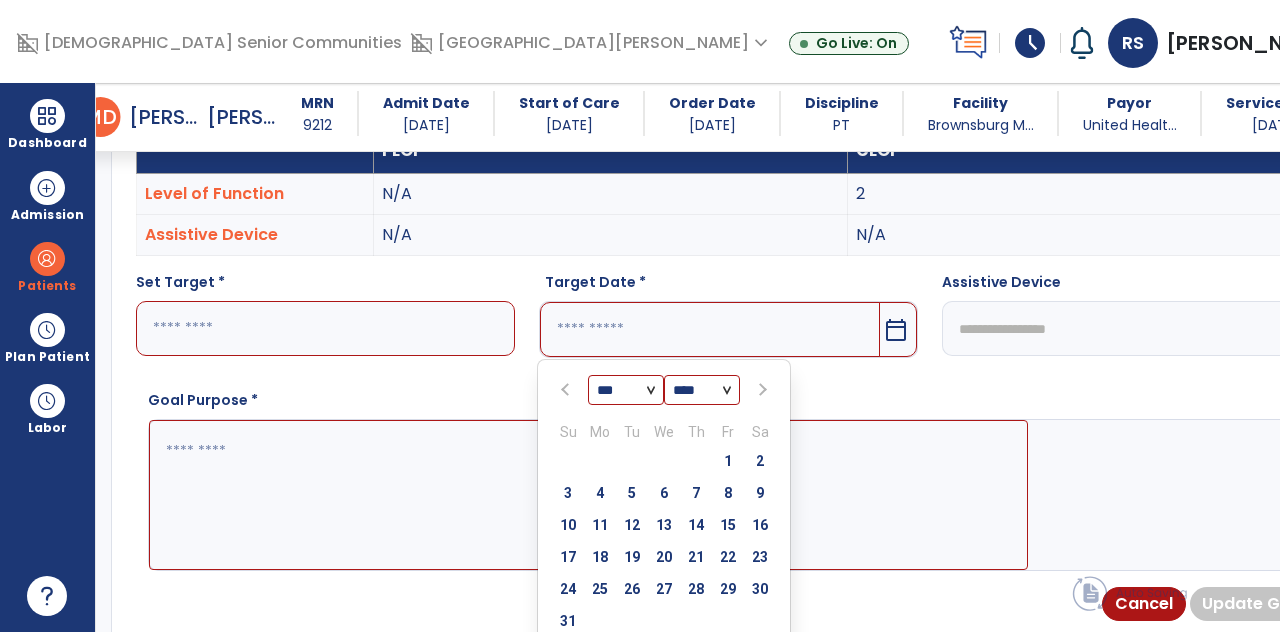 click at bounding box center (761, 390) 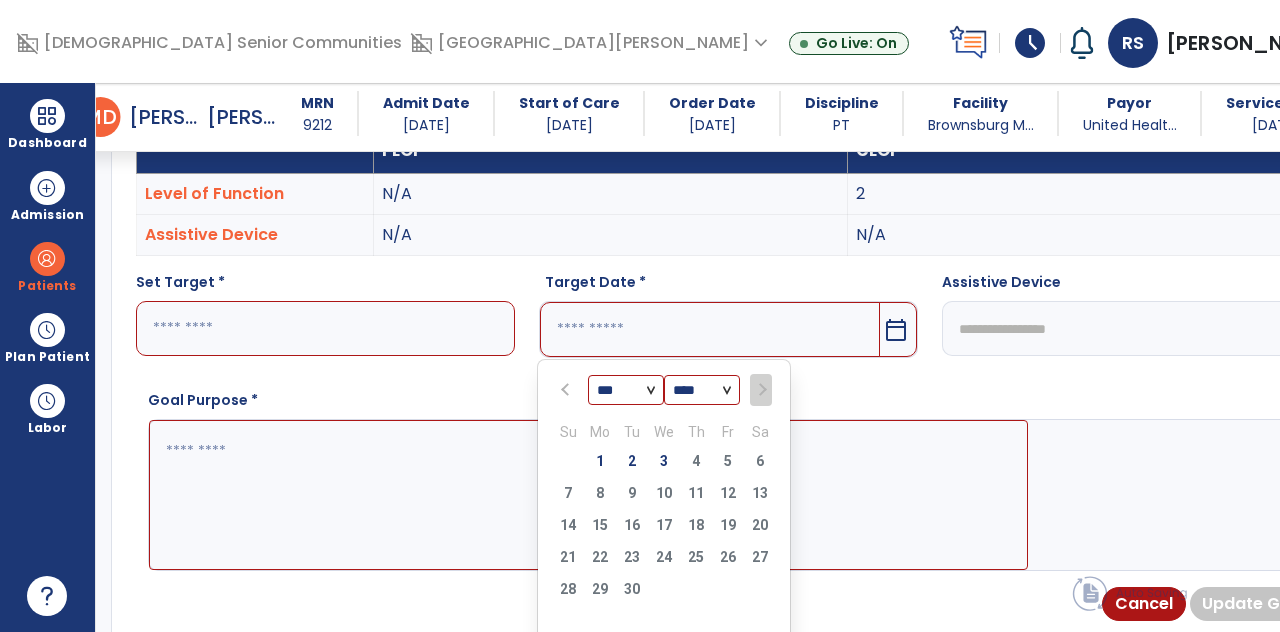 click on "31   1   2   3   4   5   6" at bounding box center [664, 464] 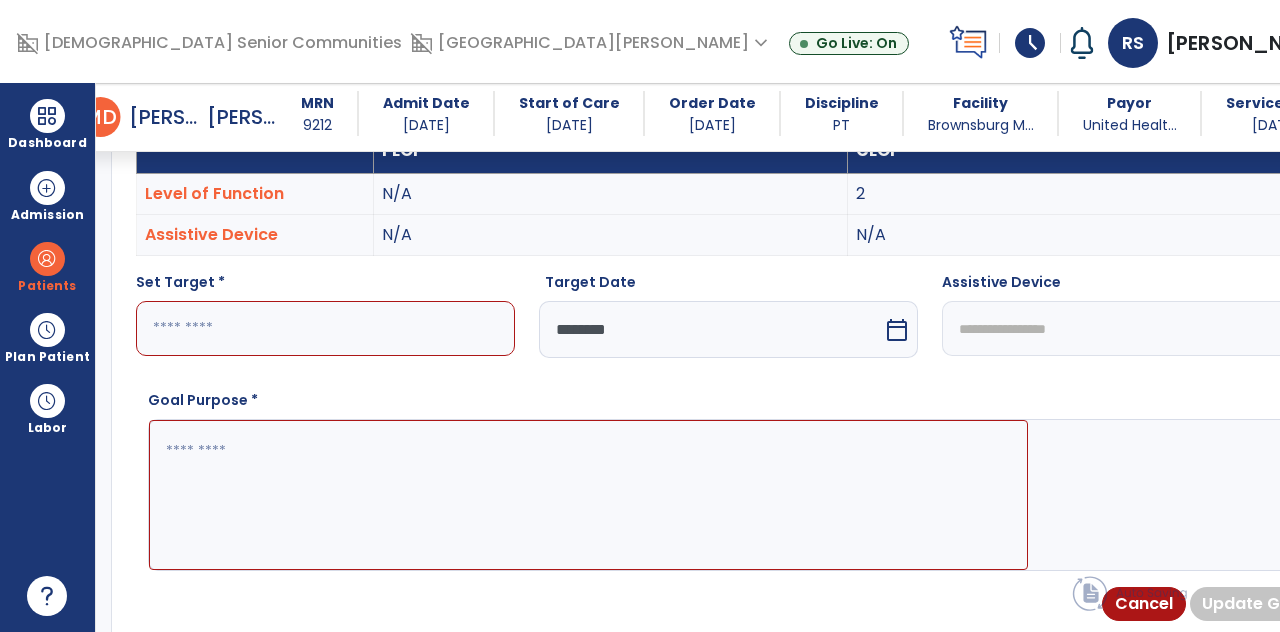 click at bounding box center (325, 328) 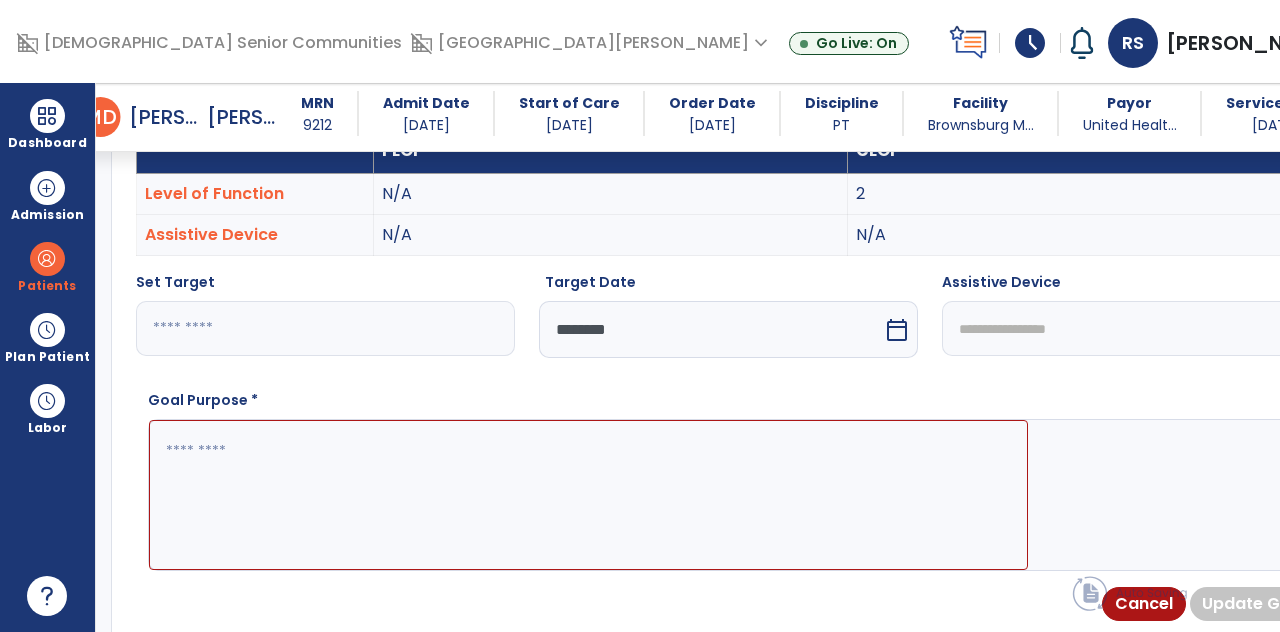 type on "**" 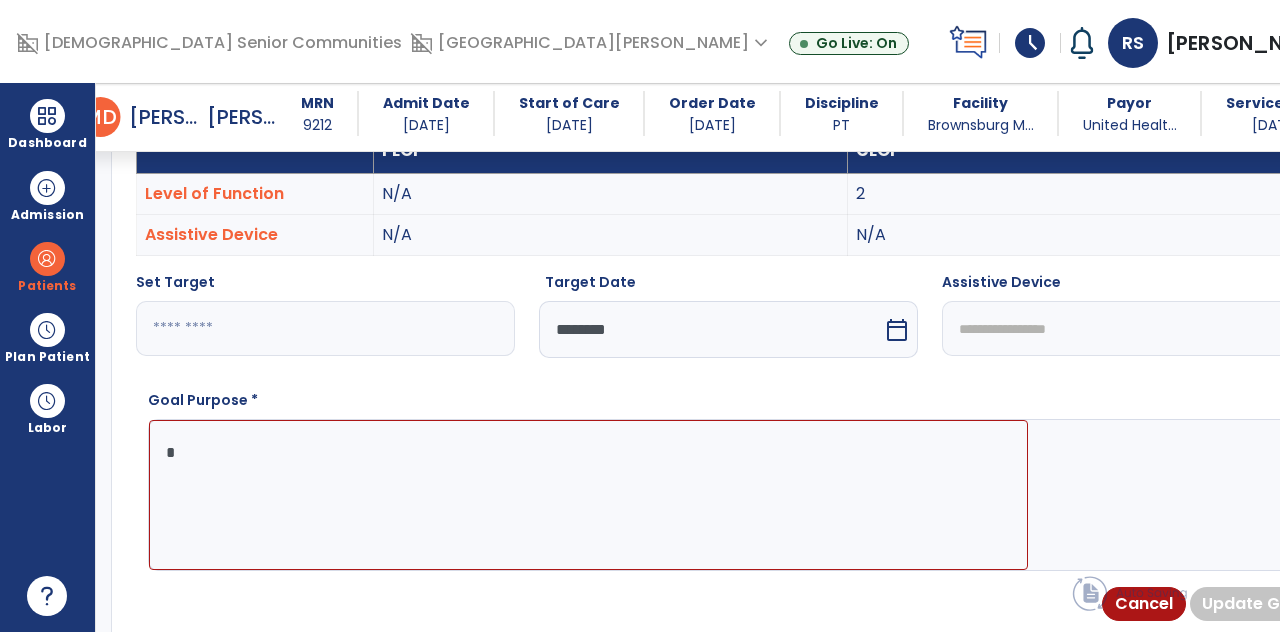 scroll, scrollTop: 83, scrollLeft: 0, axis: vertical 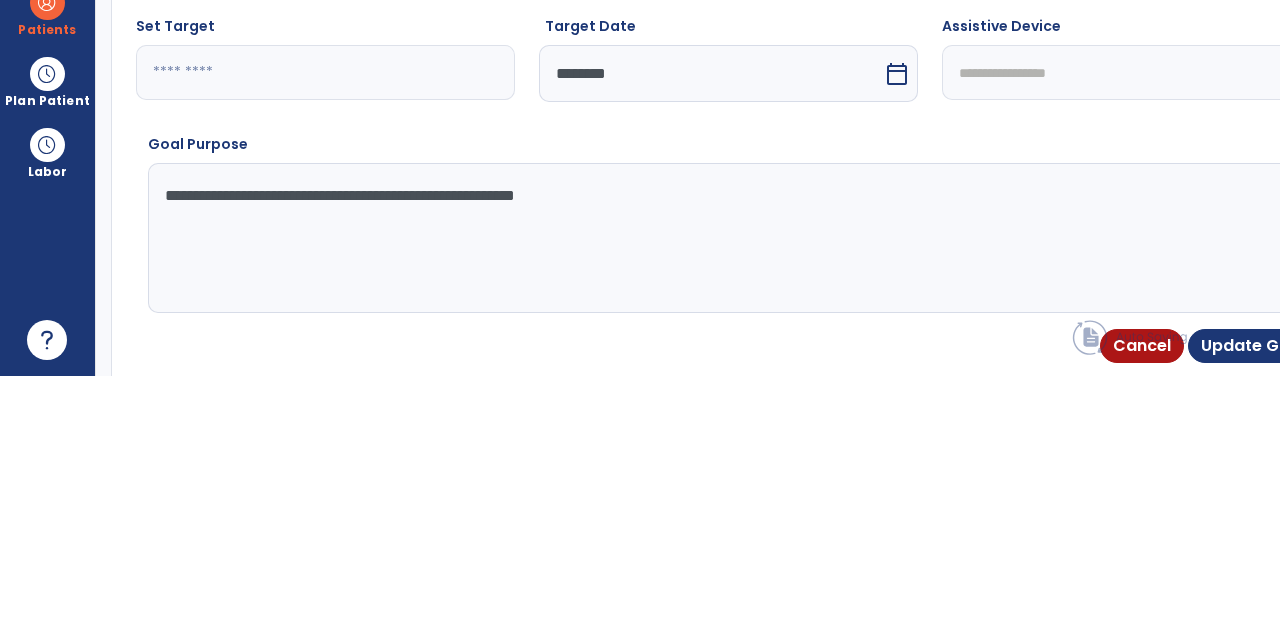 type on "**********" 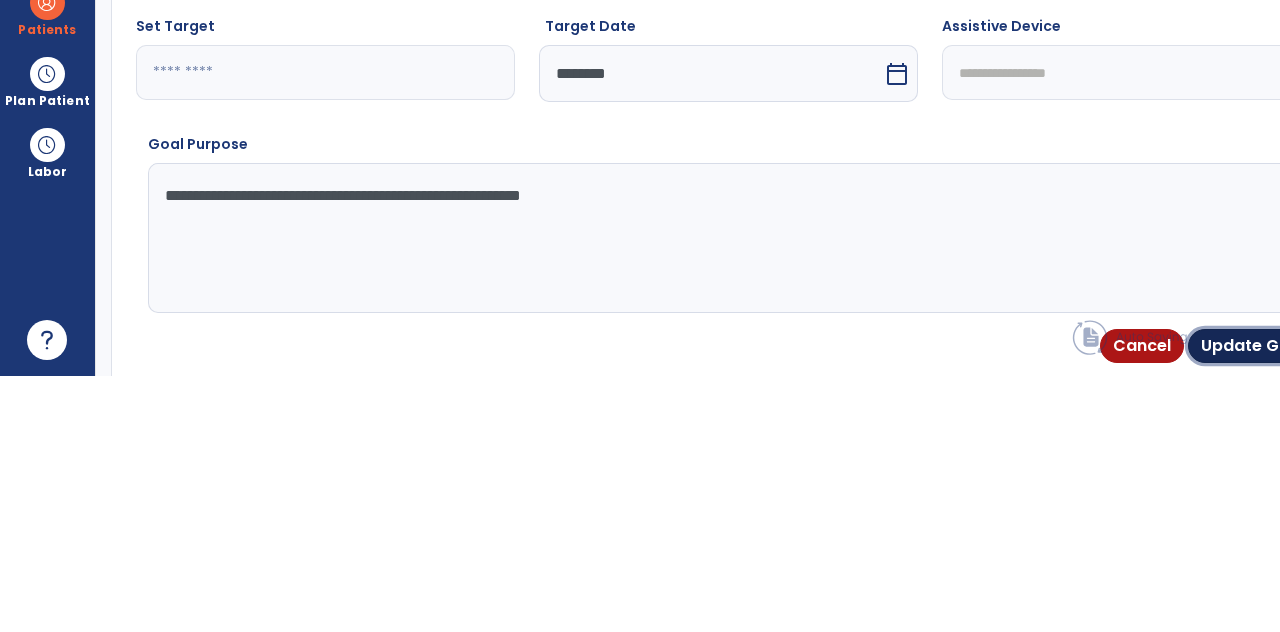 click on "Update Goal" at bounding box center [1253, 602] 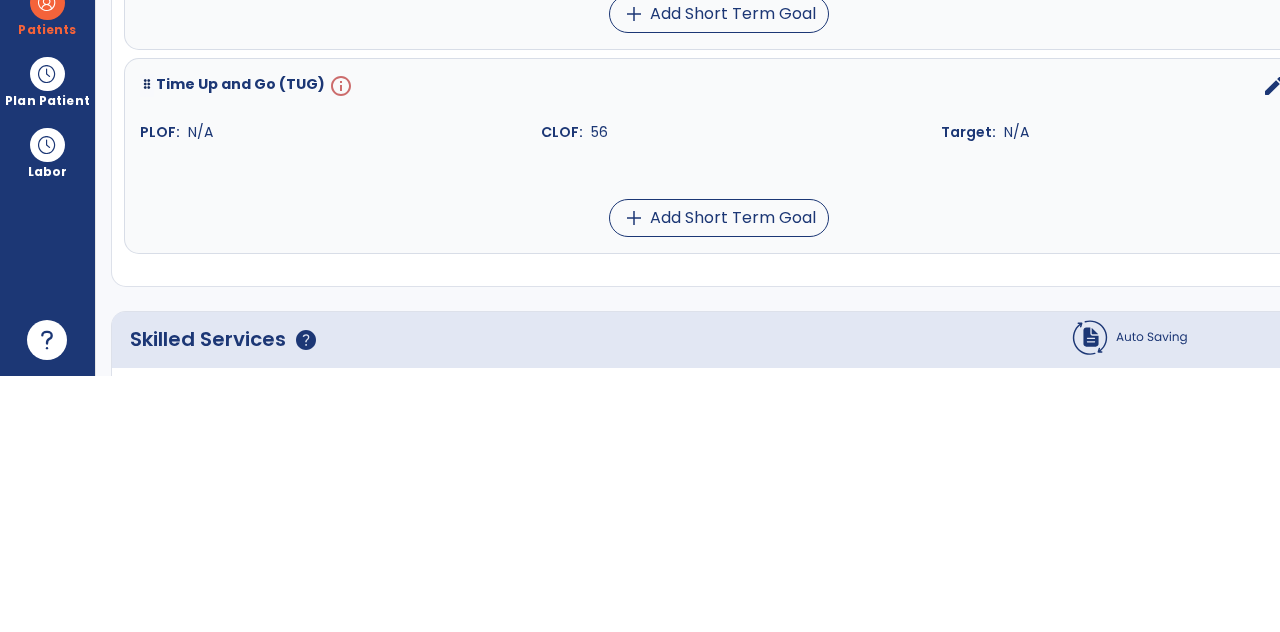 scroll, scrollTop: 83, scrollLeft: 0, axis: vertical 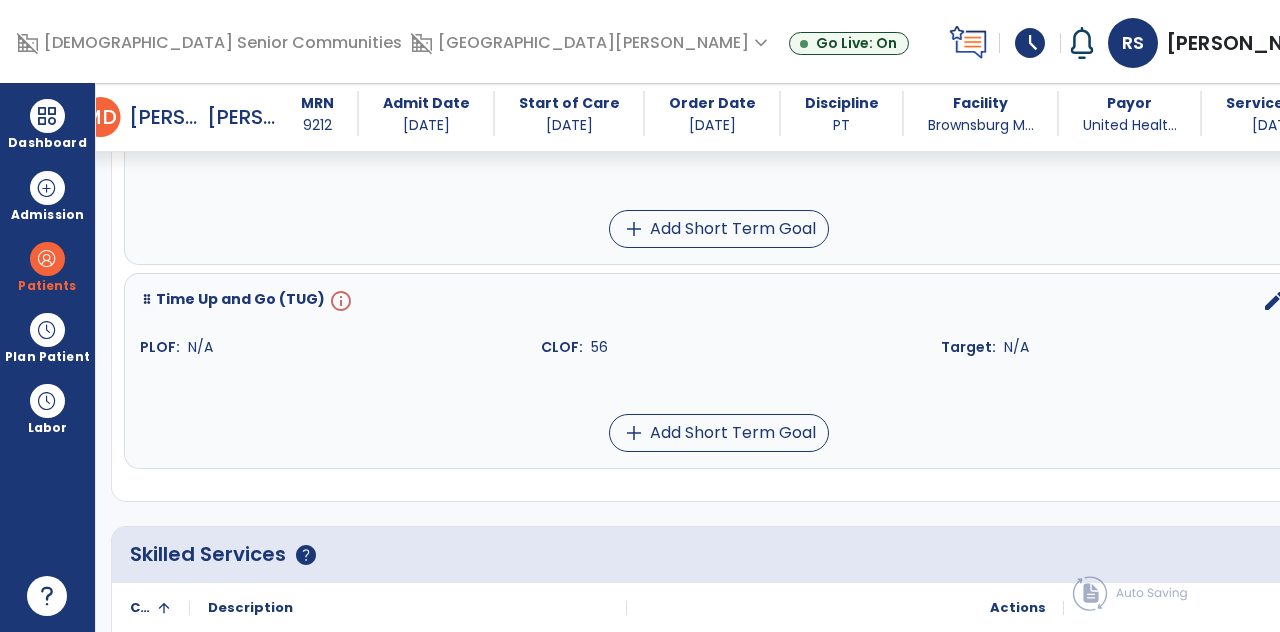 click on "edit" at bounding box center (1274, 301) 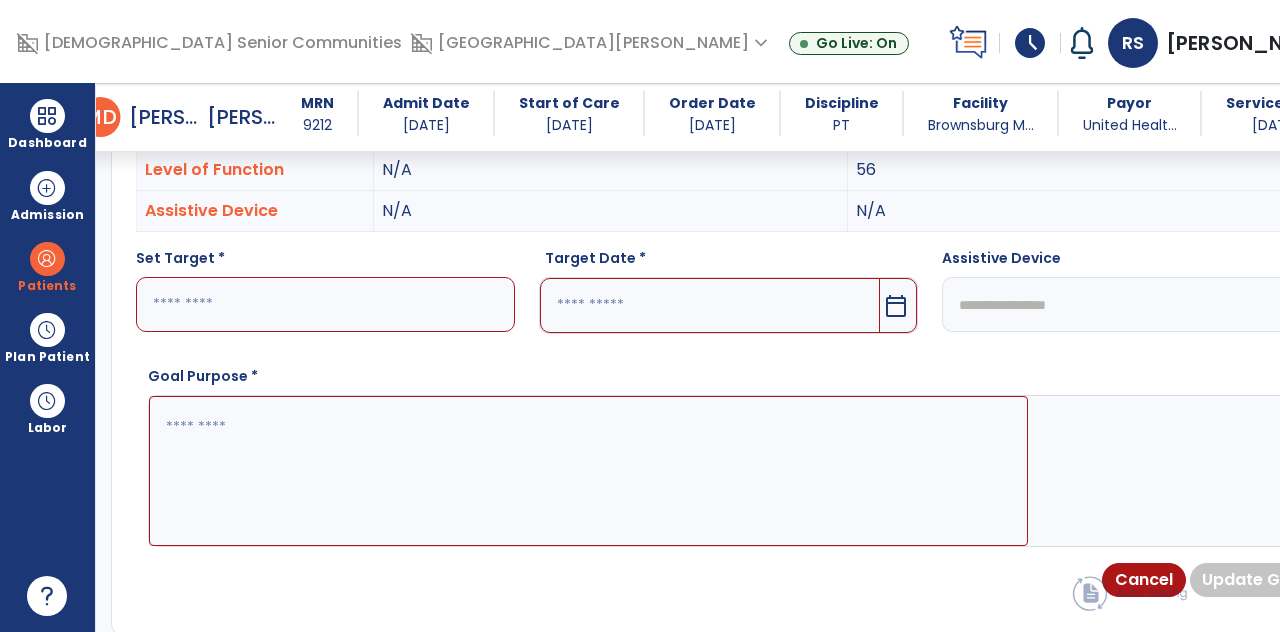scroll, scrollTop: 533, scrollLeft: 0, axis: vertical 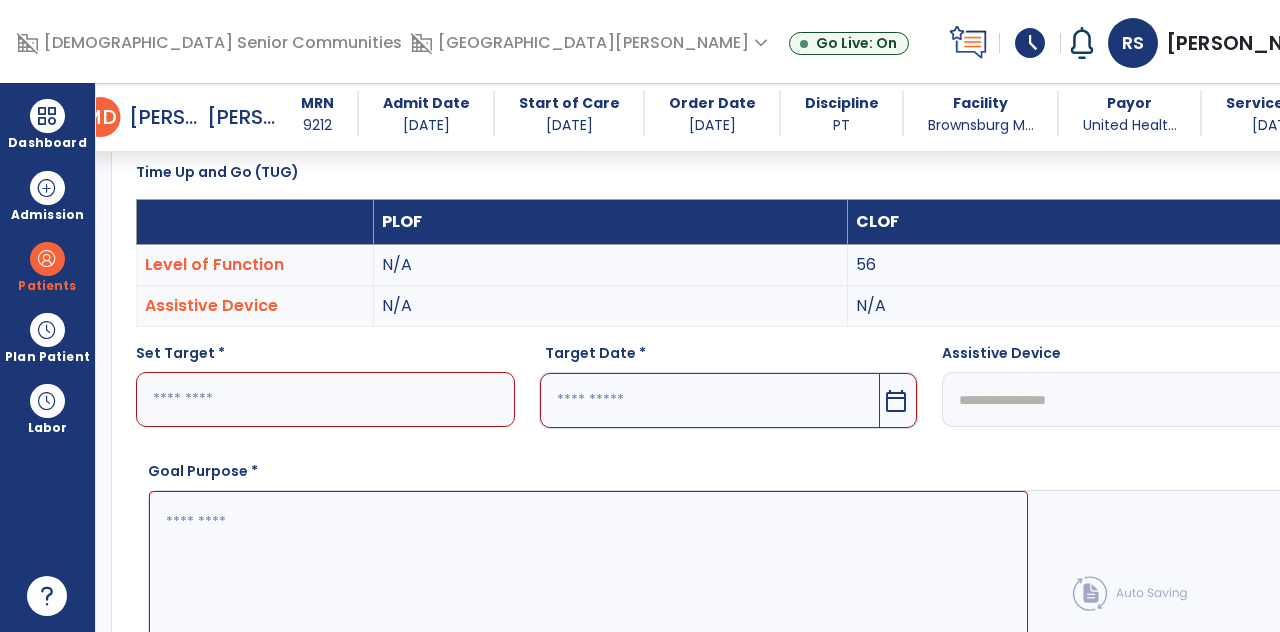 click on "calendar_today" at bounding box center [896, 401] 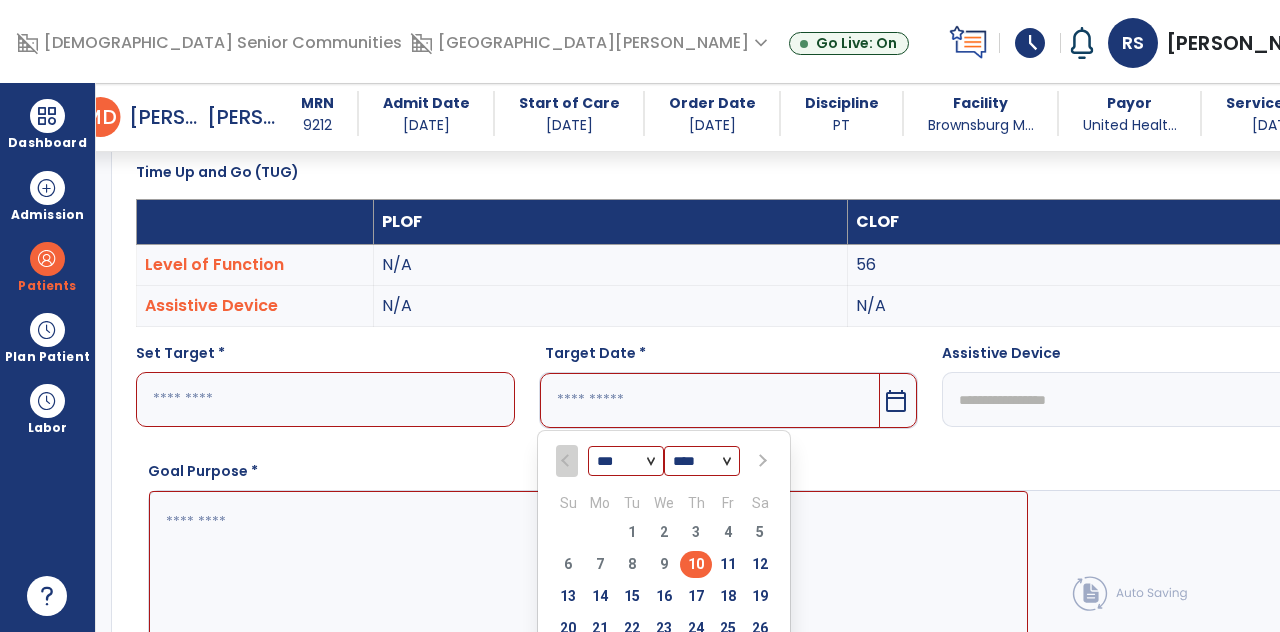click at bounding box center (761, 461) 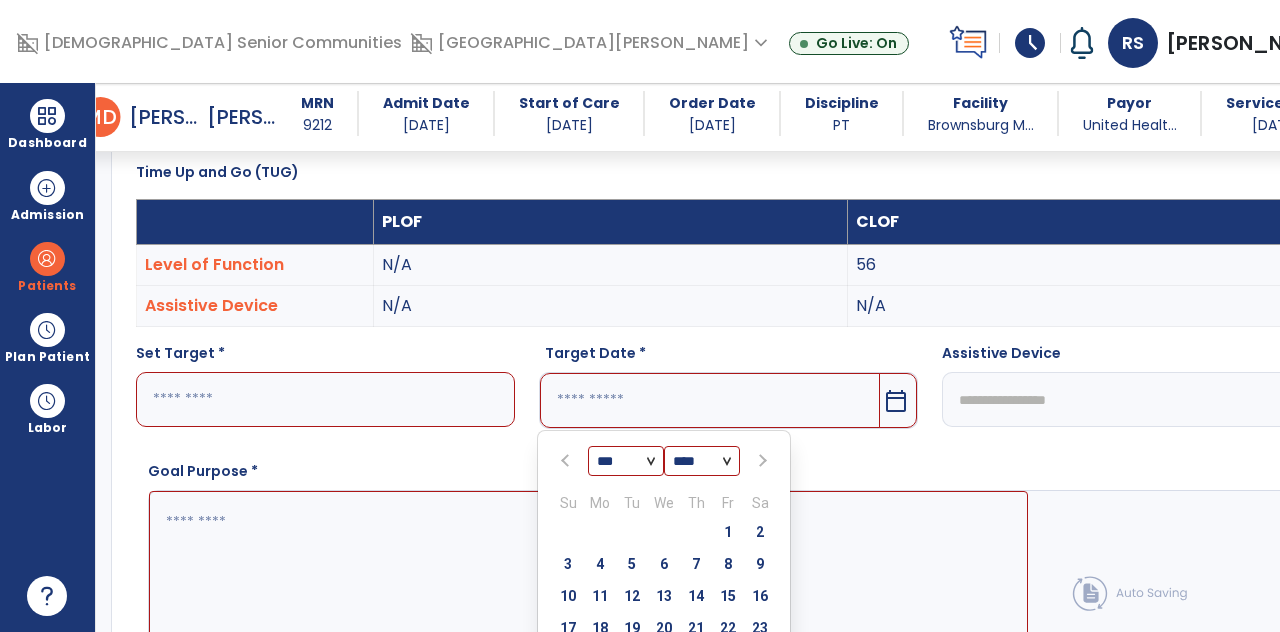 click at bounding box center [761, 461] 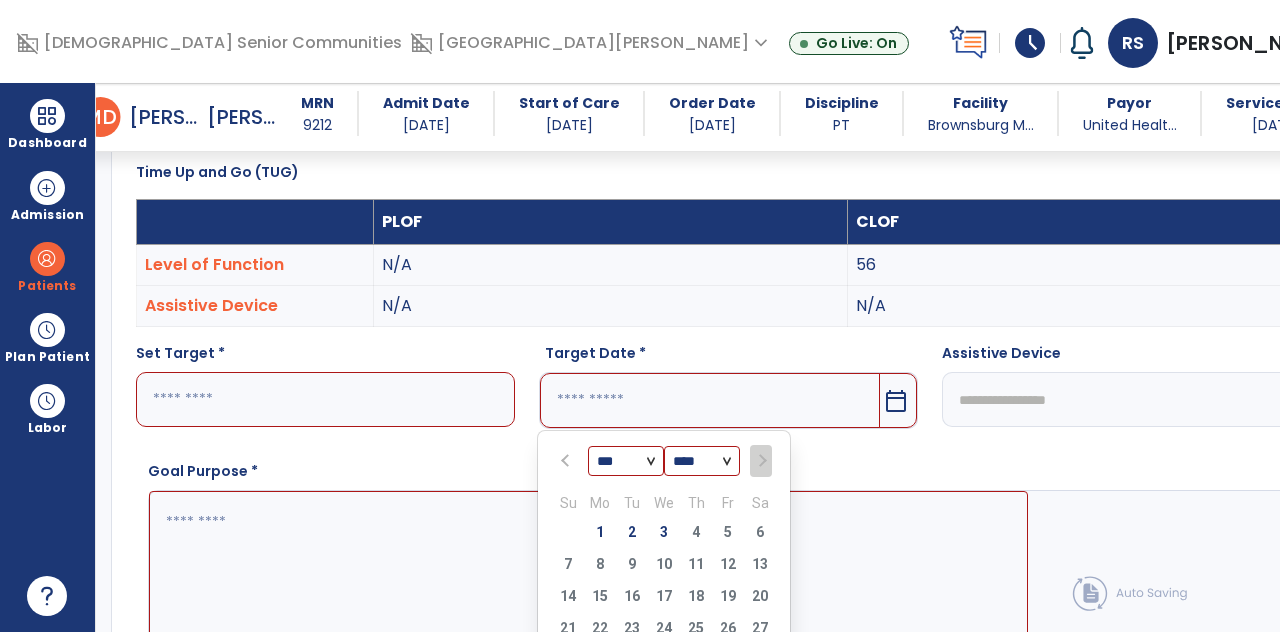 click on "3" at bounding box center [664, 532] 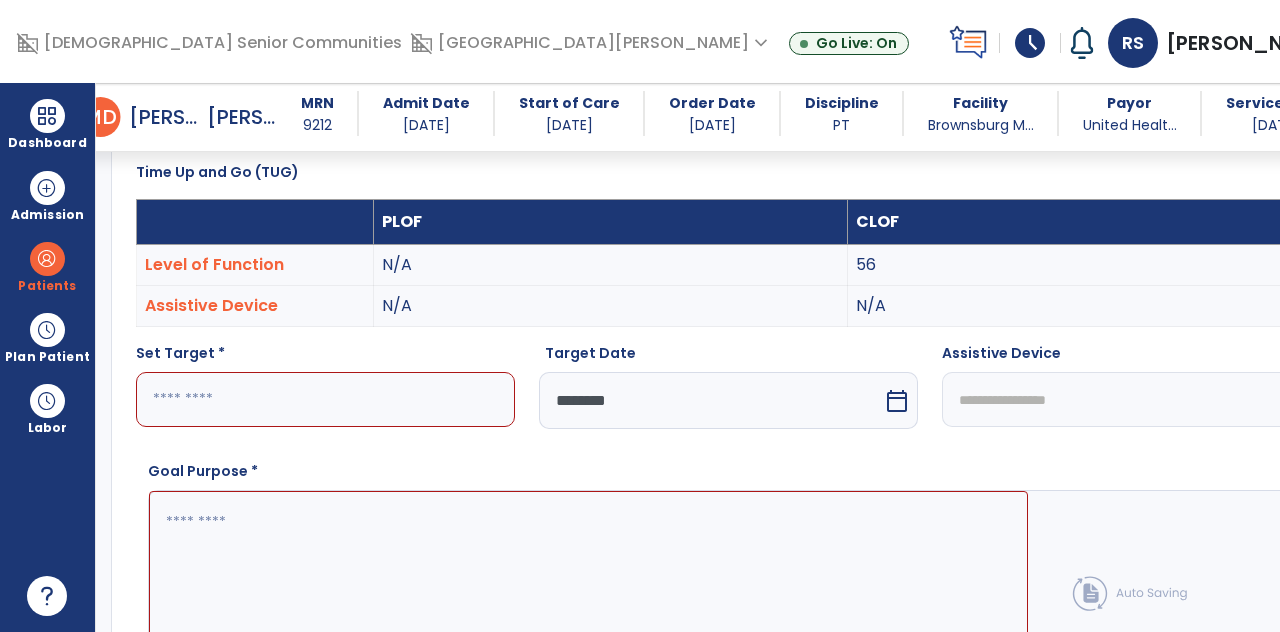 click at bounding box center (325, 399) 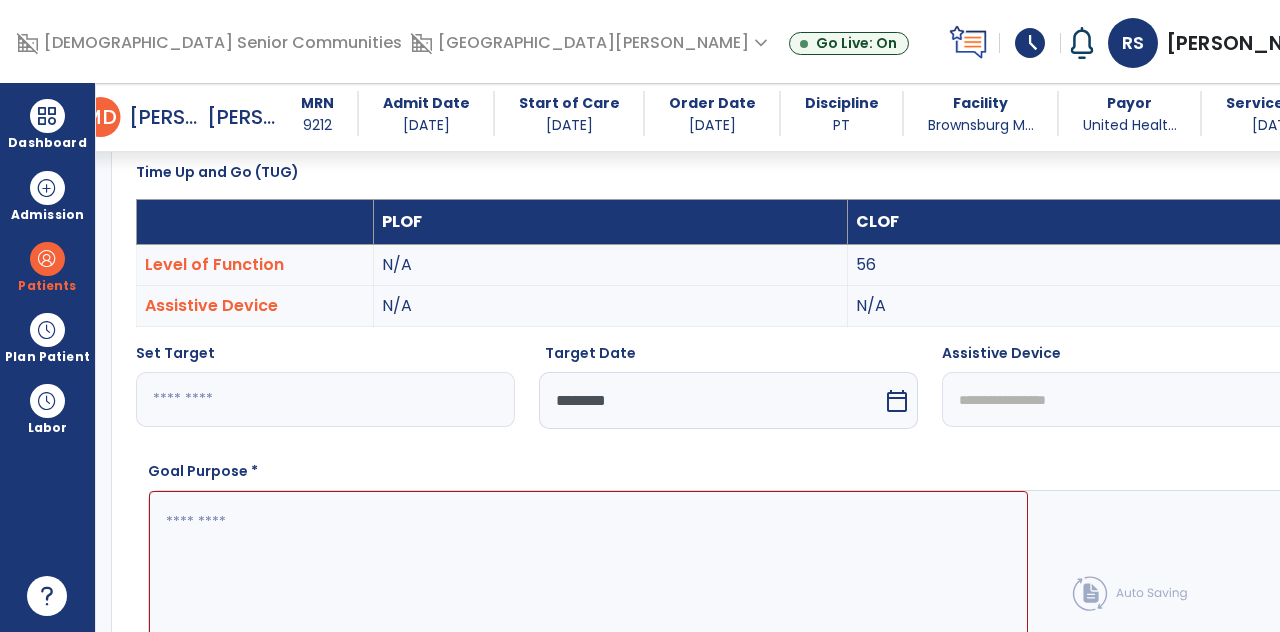 scroll, scrollTop: 83, scrollLeft: 0, axis: vertical 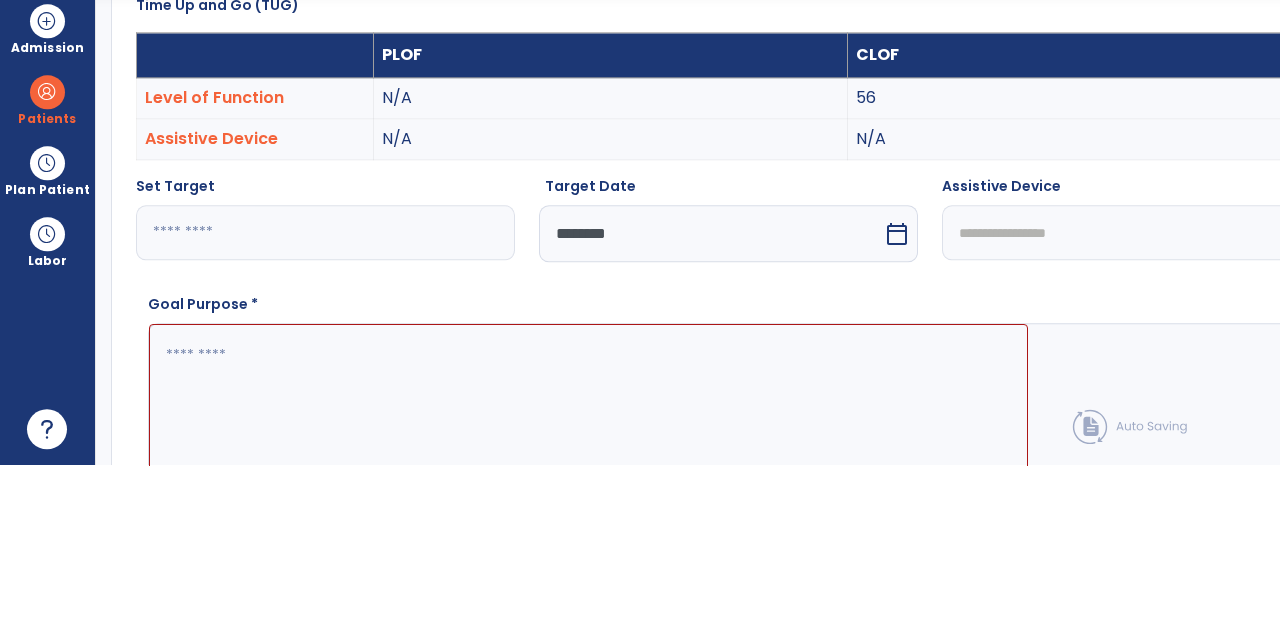 type on "**" 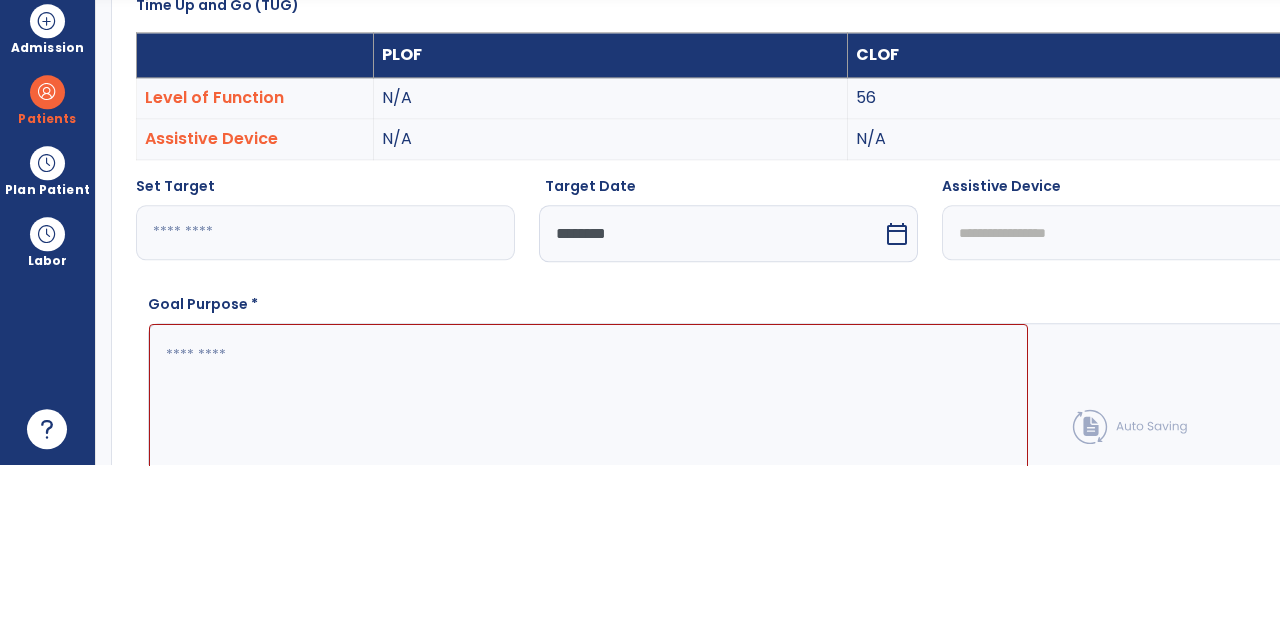 click on "Anticipated Discharge Plans   *" 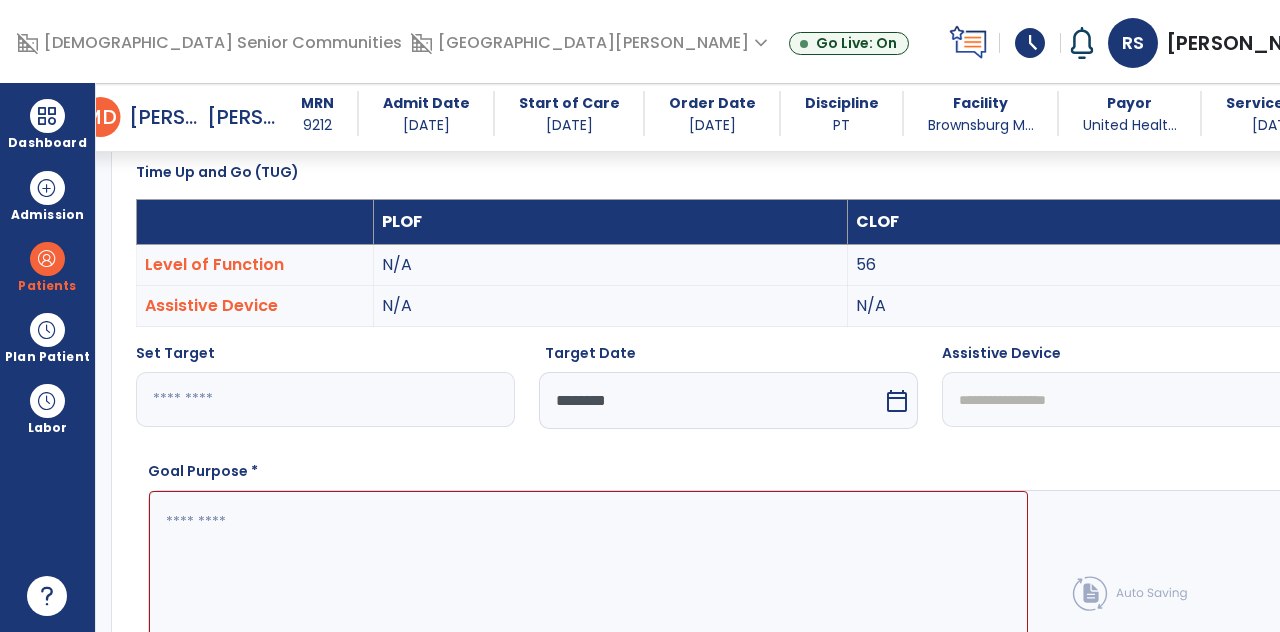 scroll, scrollTop: 684, scrollLeft: 0, axis: vertical 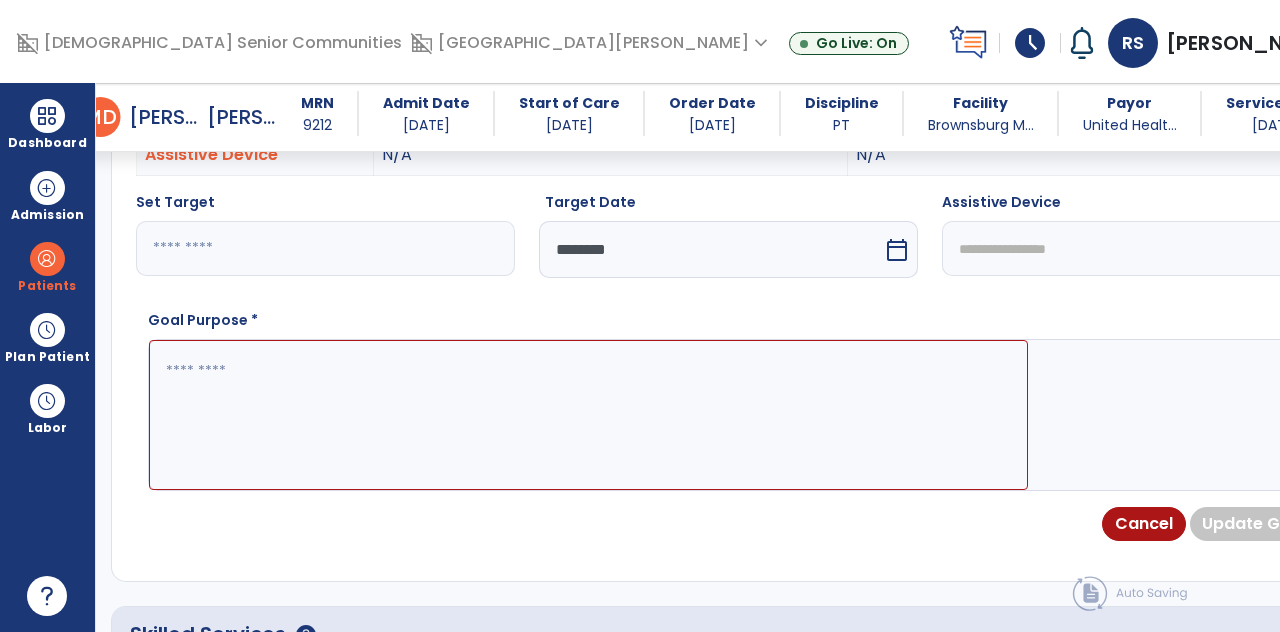 click at bounding box center (588, 414) 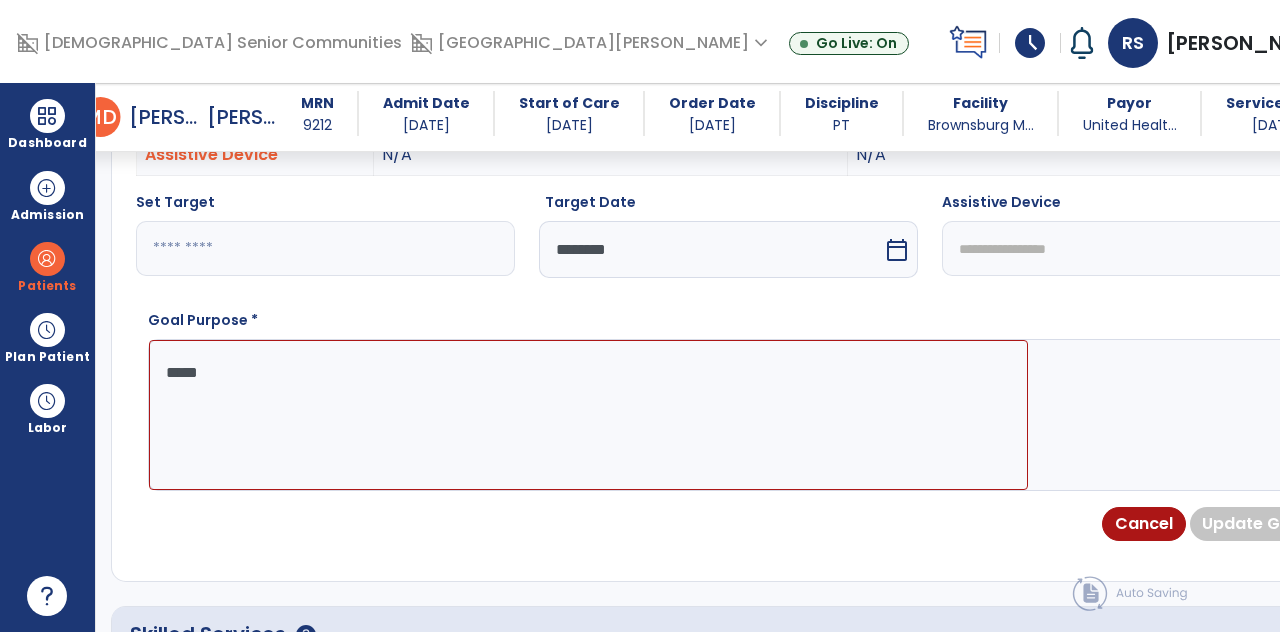 scroll, scrollTop: 83, scrollLeft: 0, axis: vertical 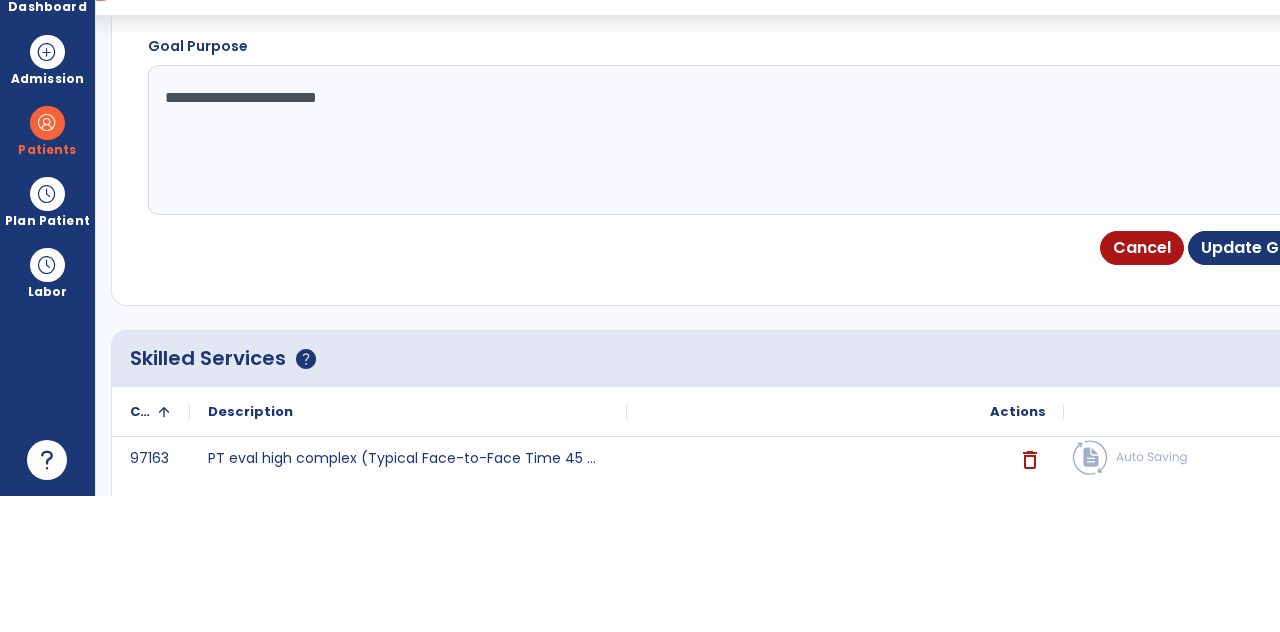 type on "**********" 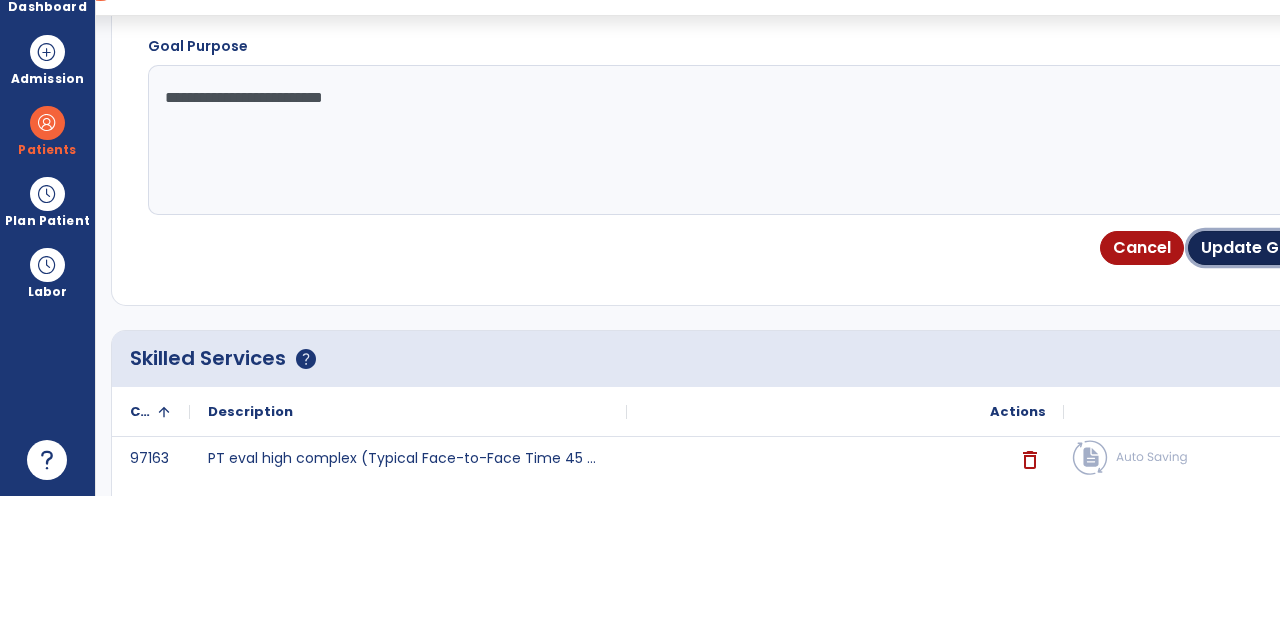 click on "Update Goal" at bounding box center (1253, 384) 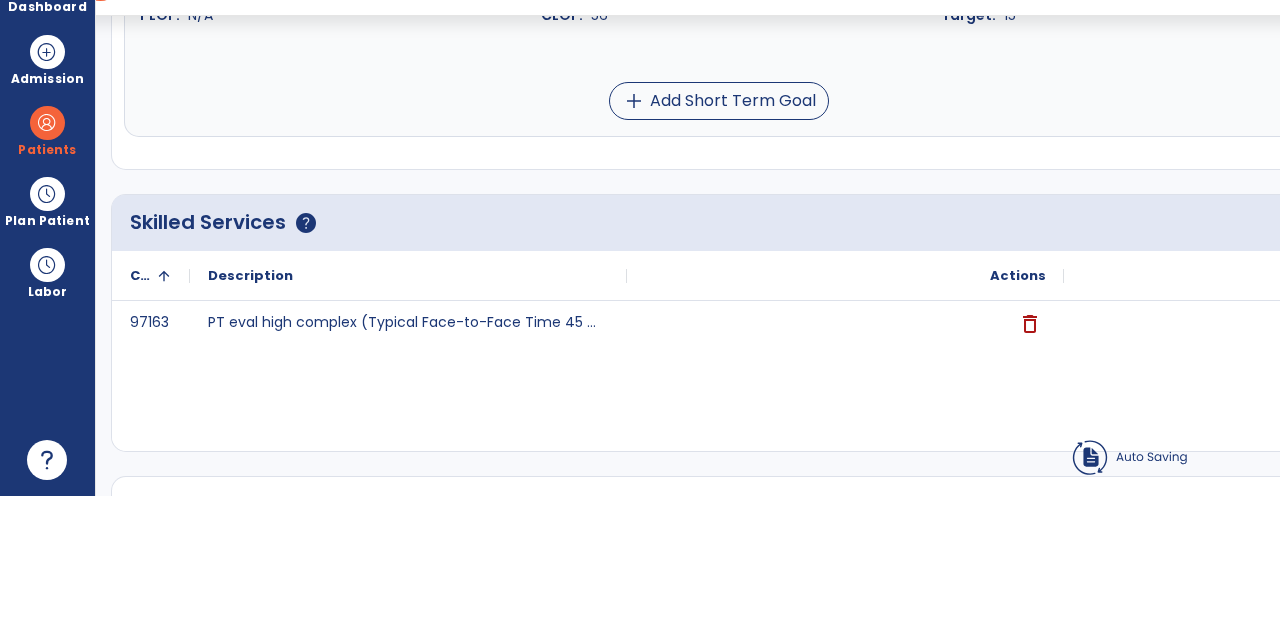 scroll, scrollTop: 234, scrollLeft: 0, axis: vertical 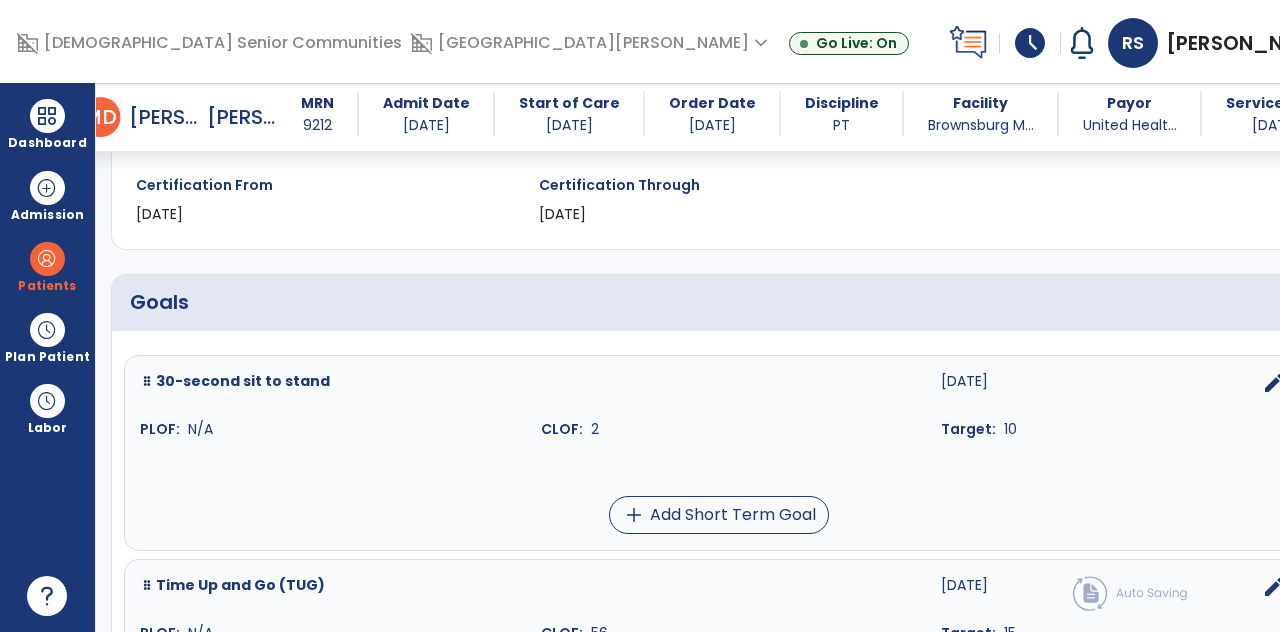 click on "add" at bounding box center [1318, 303] 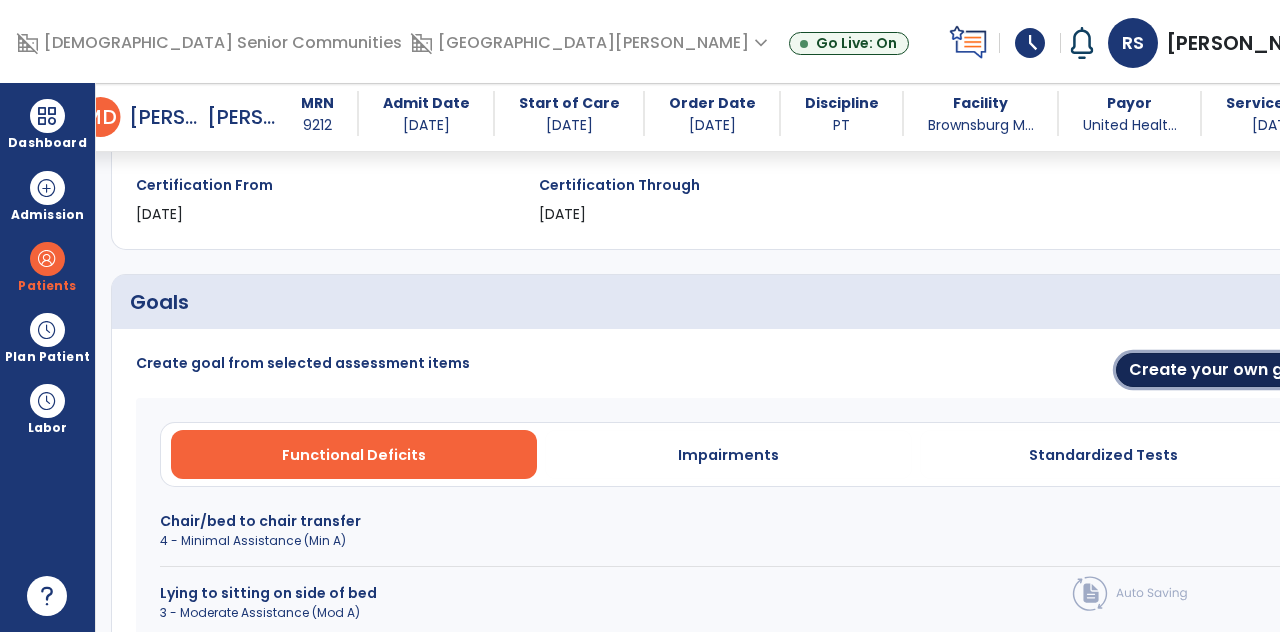 click on "Create your own goal" at bounding box center (1219, 370) 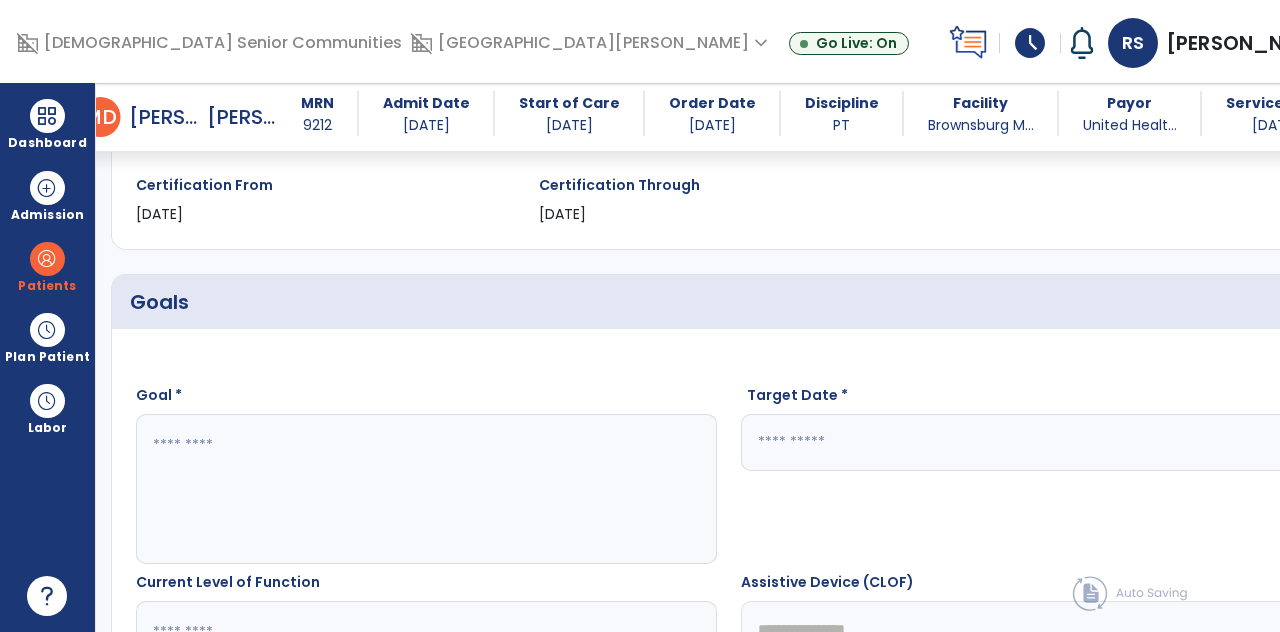 click on "calendar_today" at bounding box center [1301, 443] 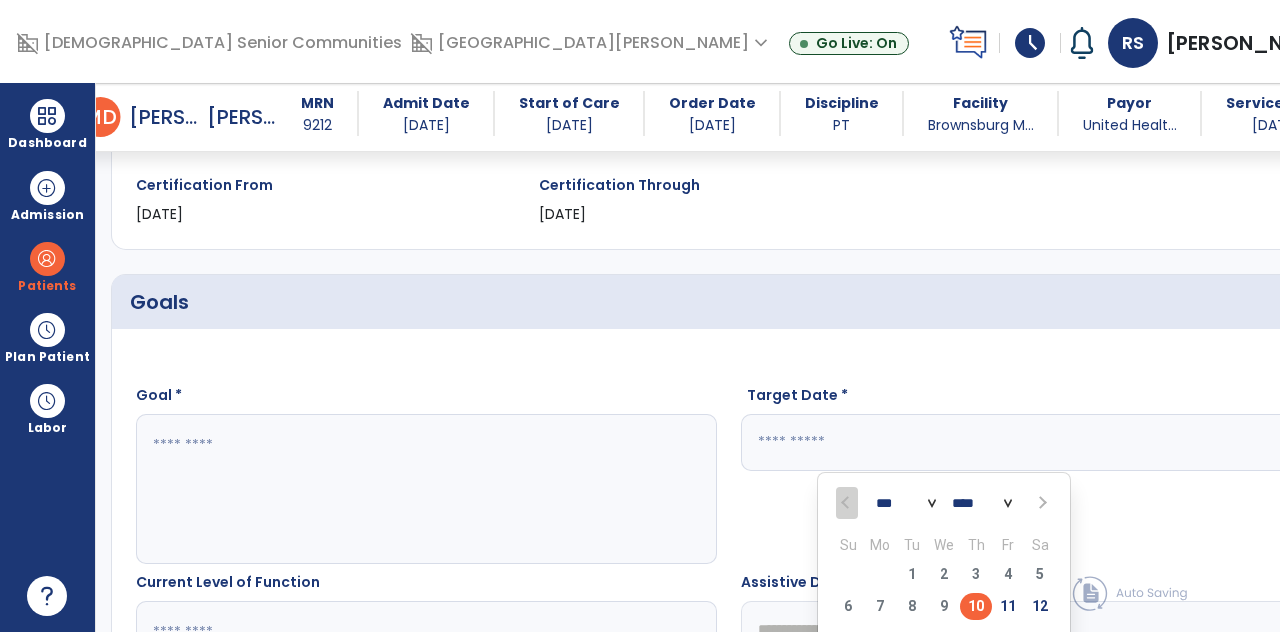 click at bounding box center (1041, 503) 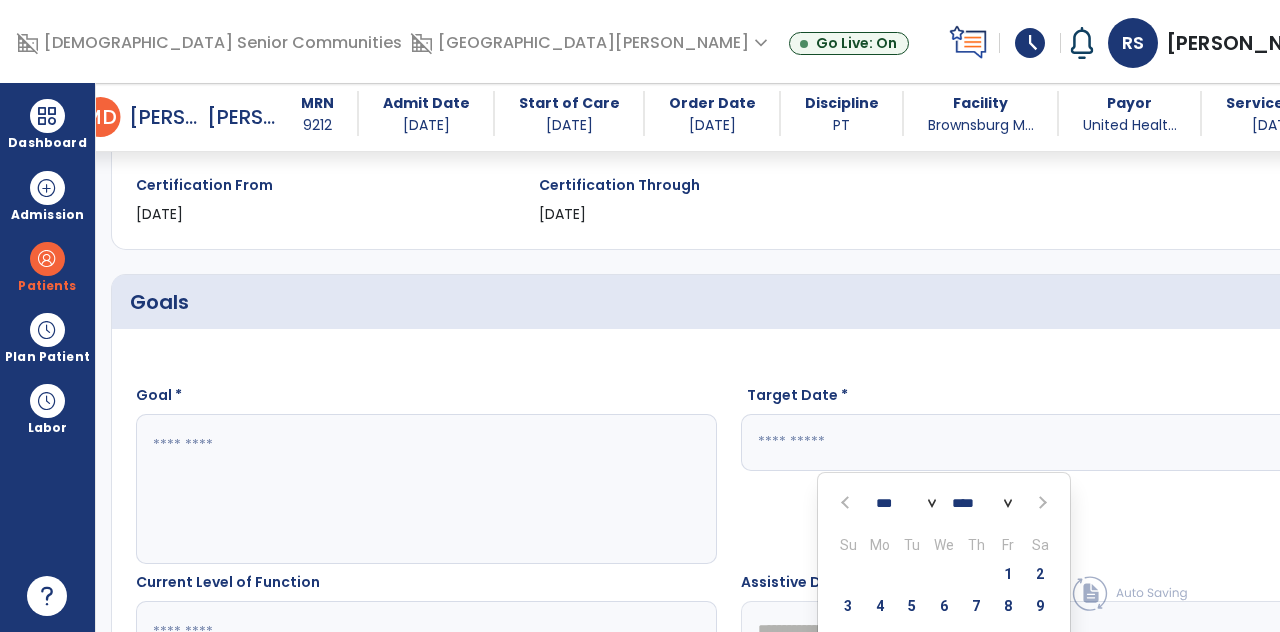 scroll, scrollTop: 450, scrollLeft: 0, axis: vertical 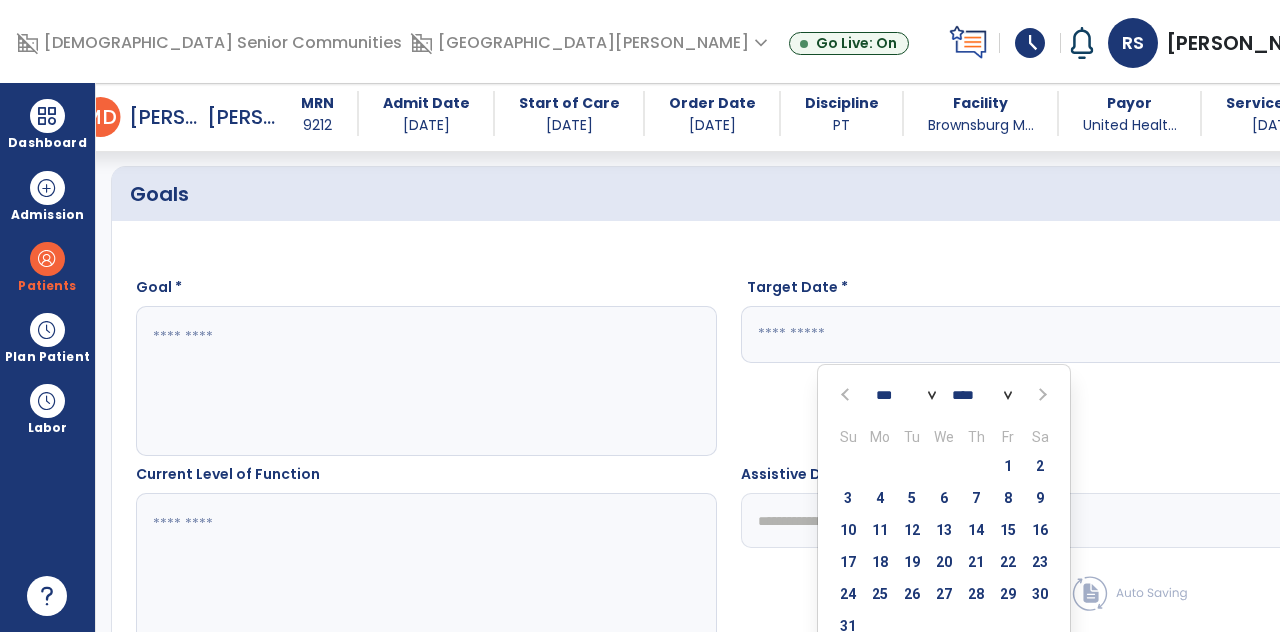 click at bounding box center [1041, 395] 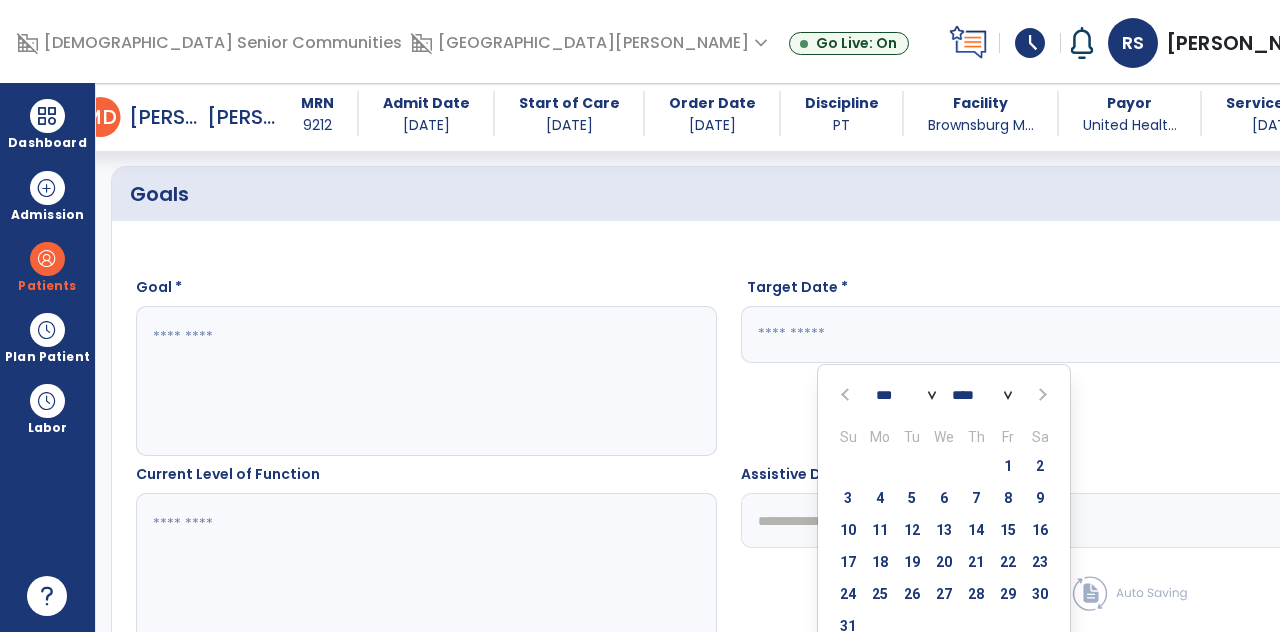 select on "*" 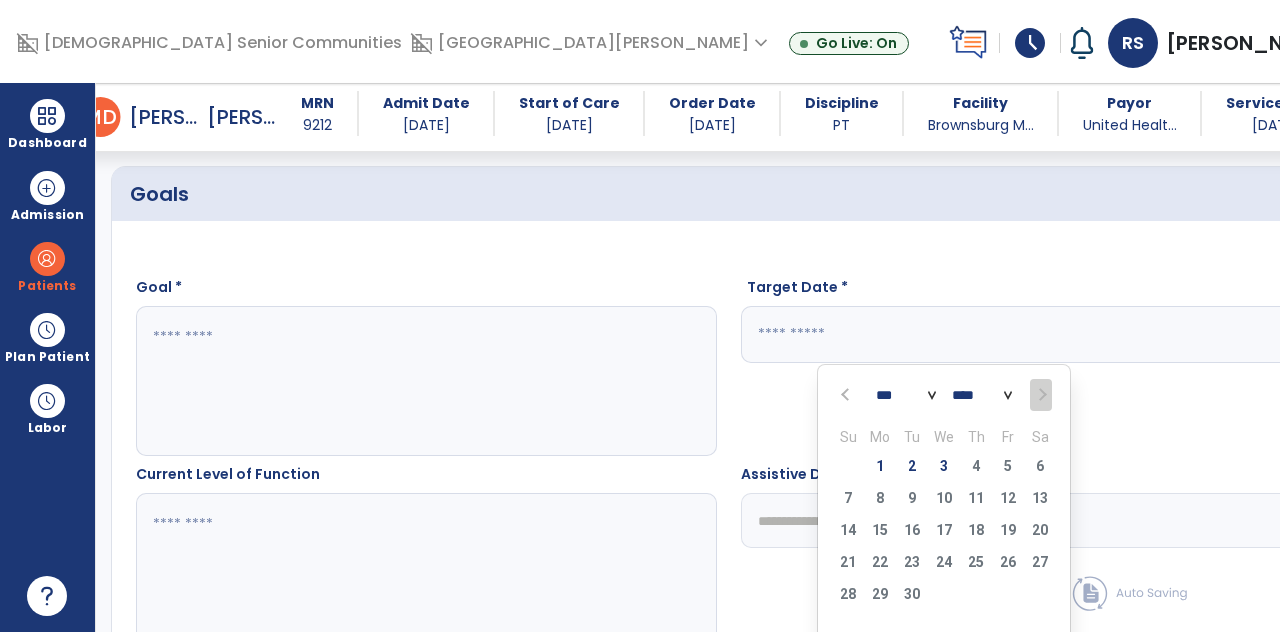 click on "3" at bounding box center (944, 466) 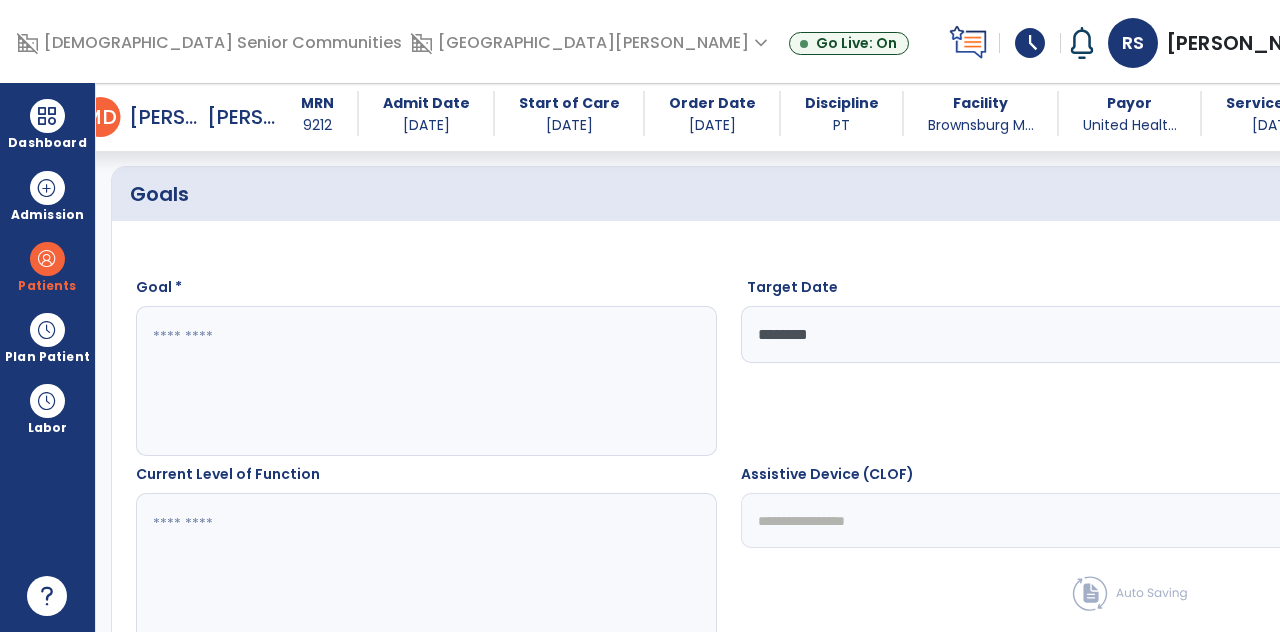 click at bounding box center [356, 381] 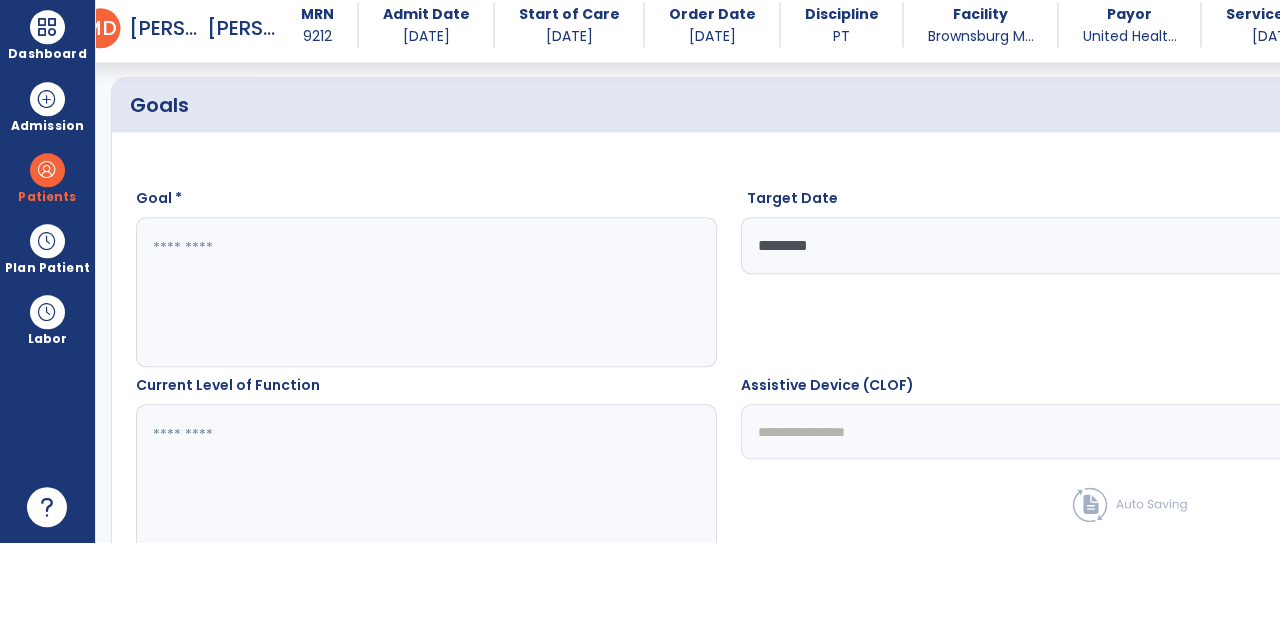 scroll, scrollTop: 83, scrollLeft: 0, axis: vertical 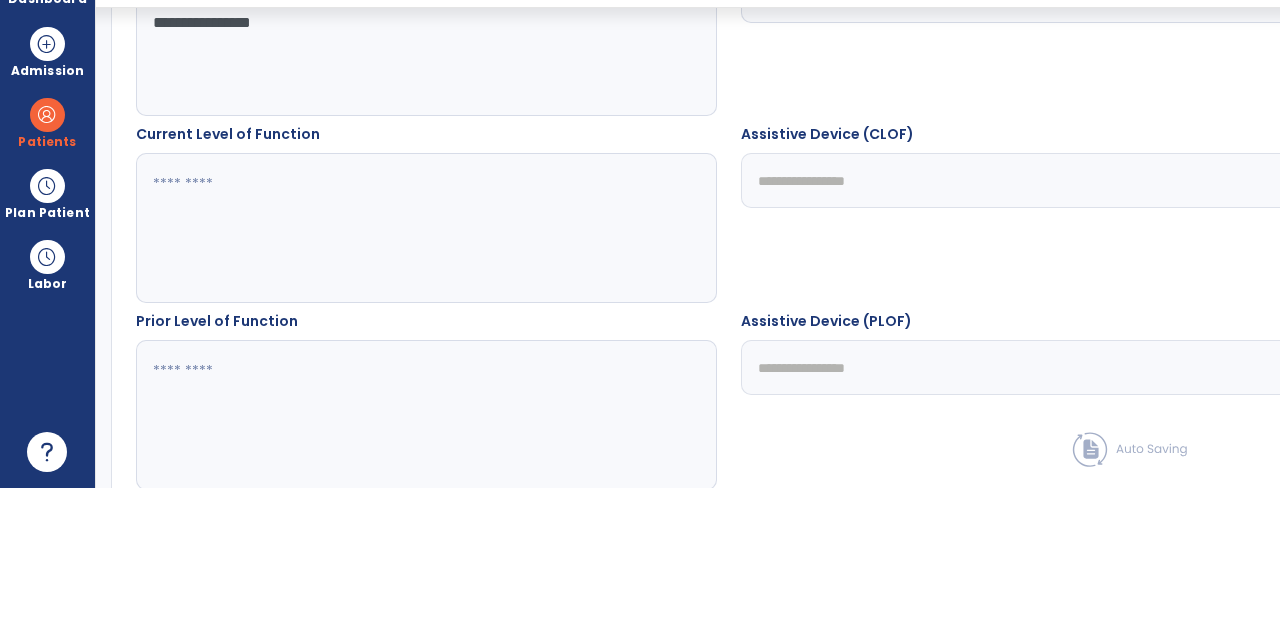 type on "**********" 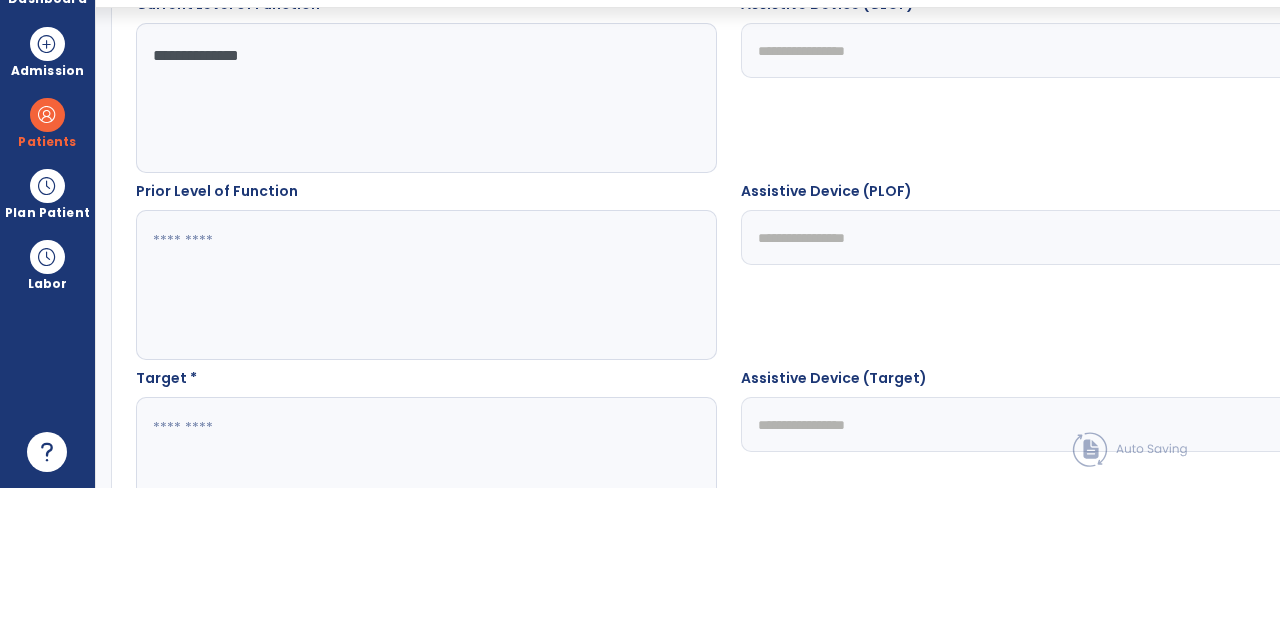 scroll, scrollTop: 810, scrollLeft: 0, axis: vertical 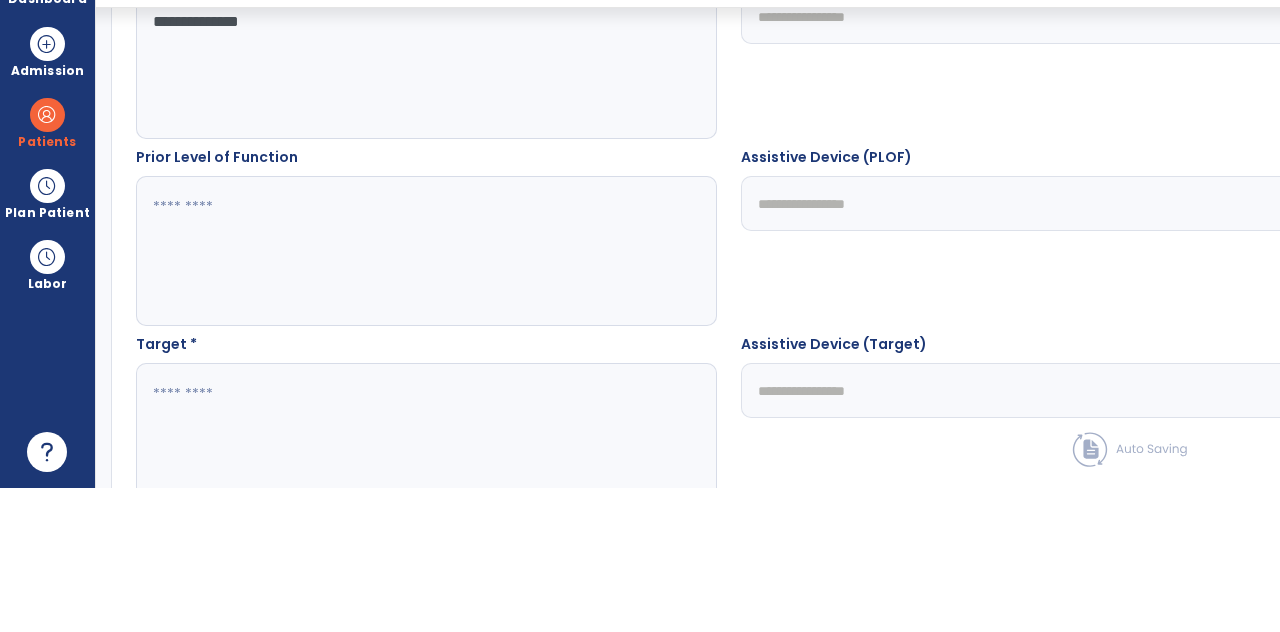 type on "**********" 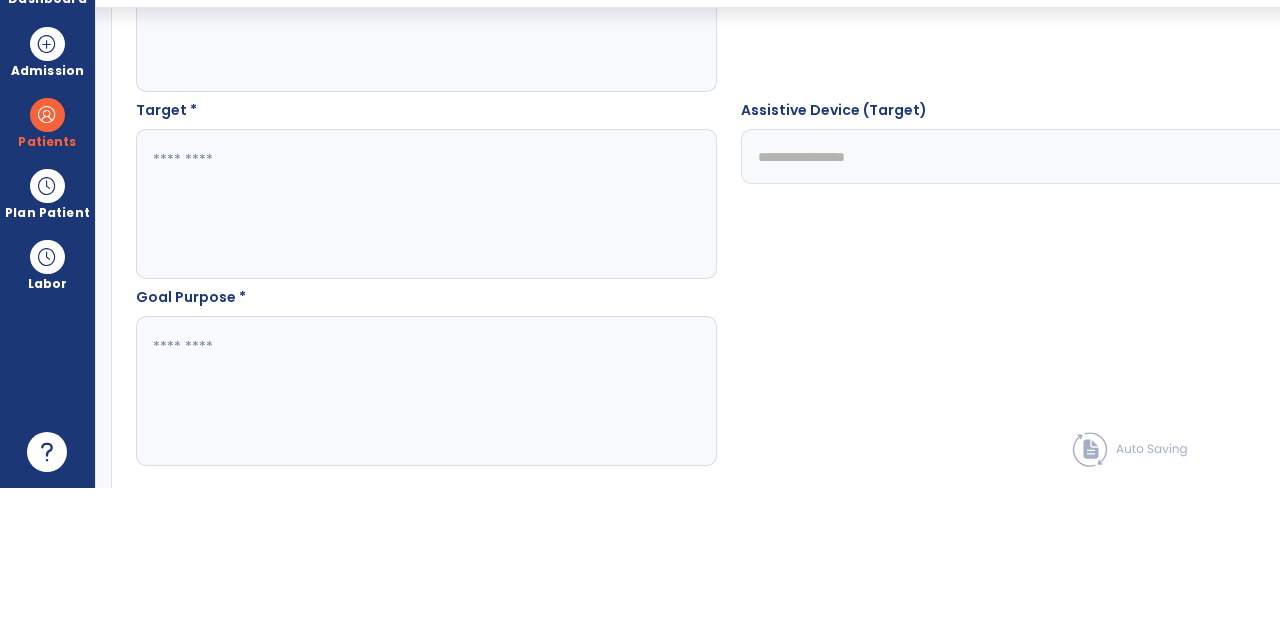 scroll, scrollTop: 1043, scrollLeft: 0, axis: vertical 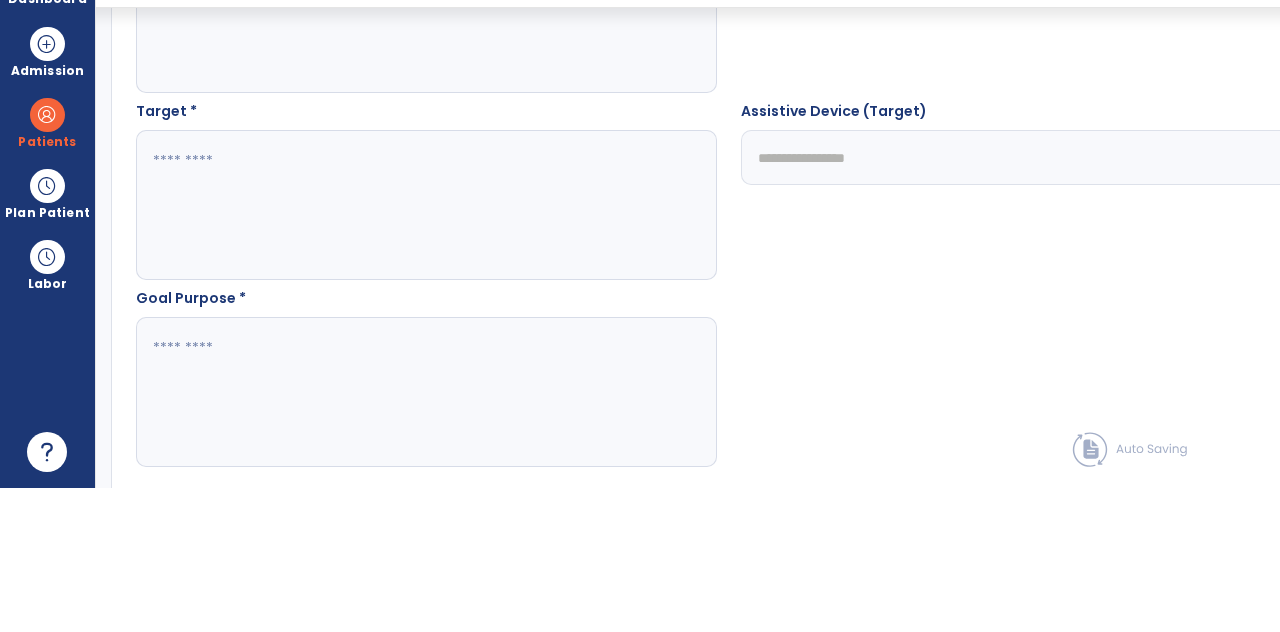 type on "**********" 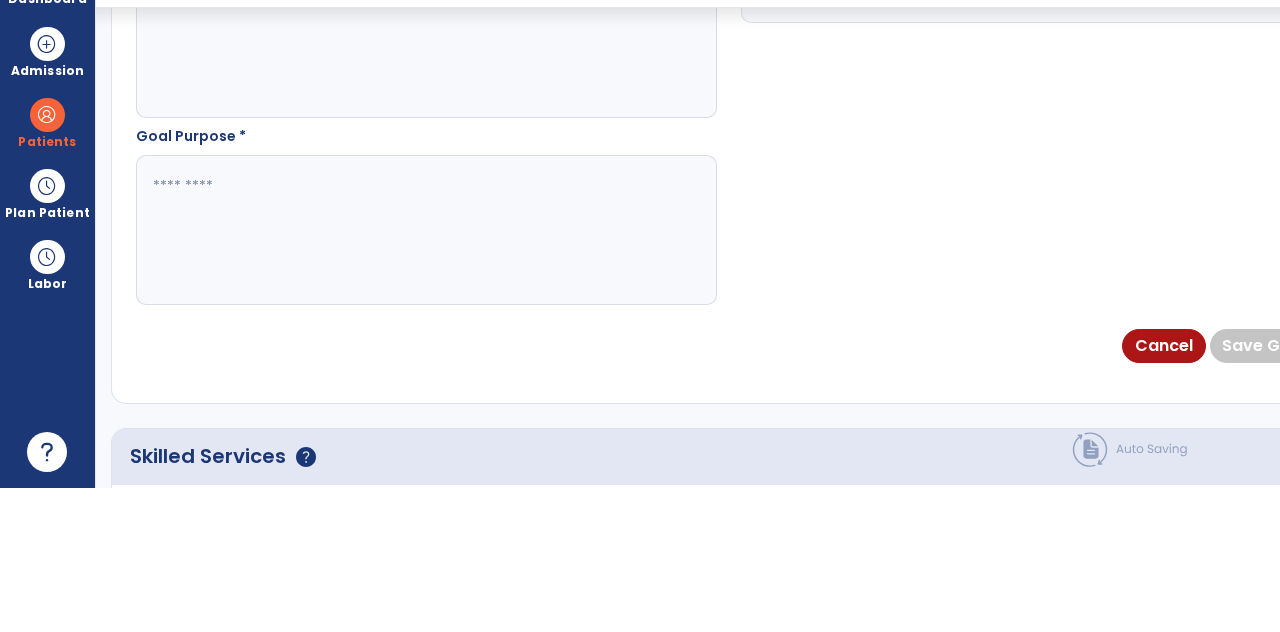 scroll, scrollTop: 1200, scrollLeft: 0, axis: vertical 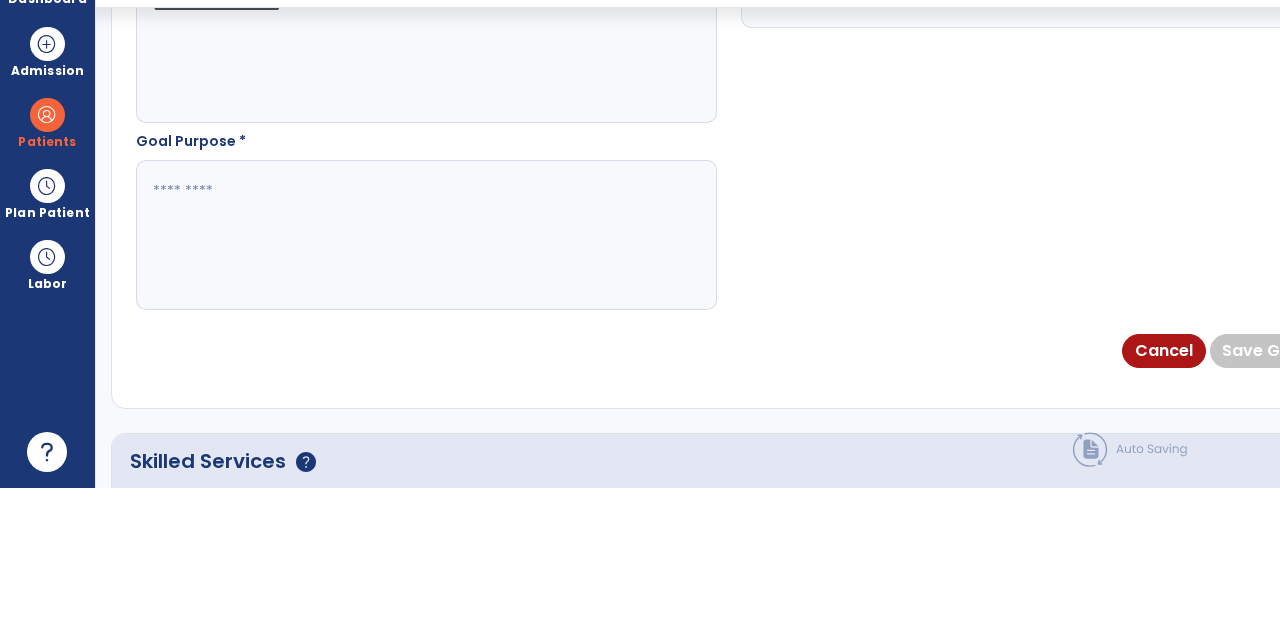 type on "**********" 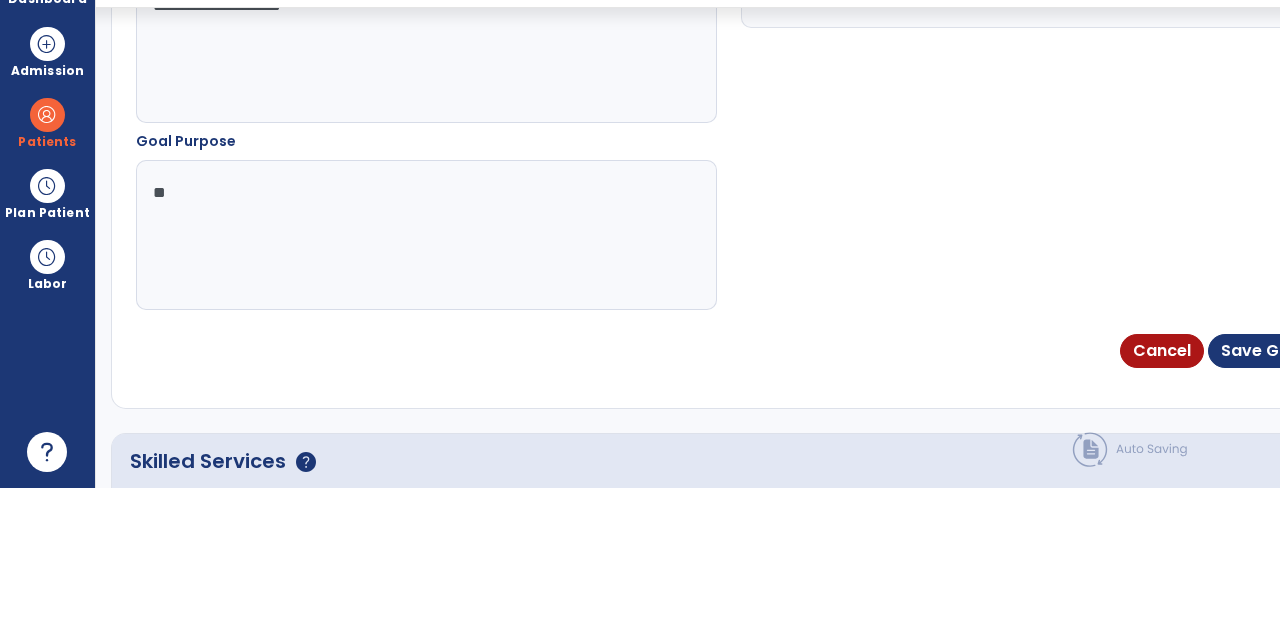 type on "*" 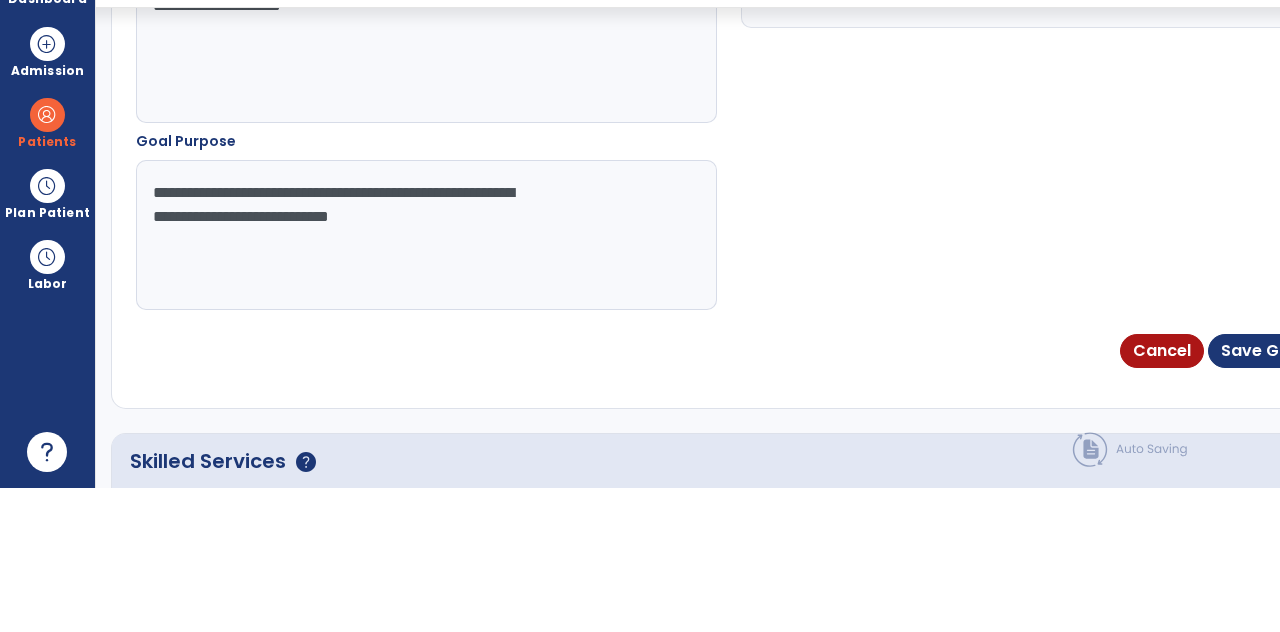 type on "**********" 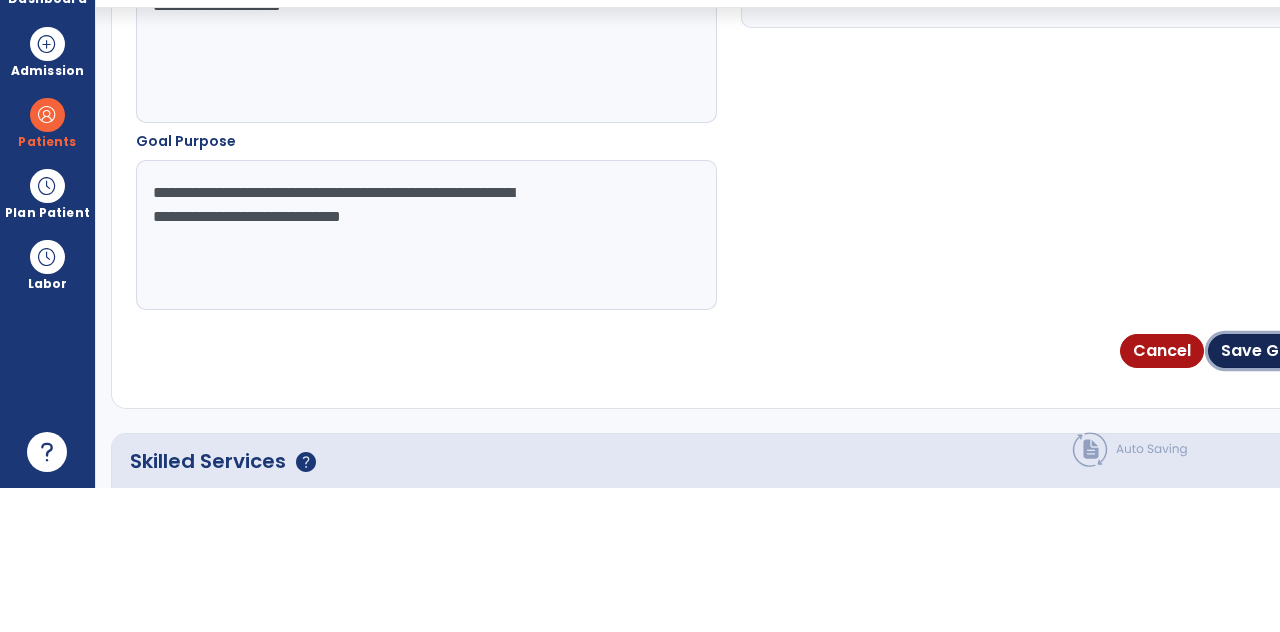 click on "Save Goal" at bounding box center [1263, 495] 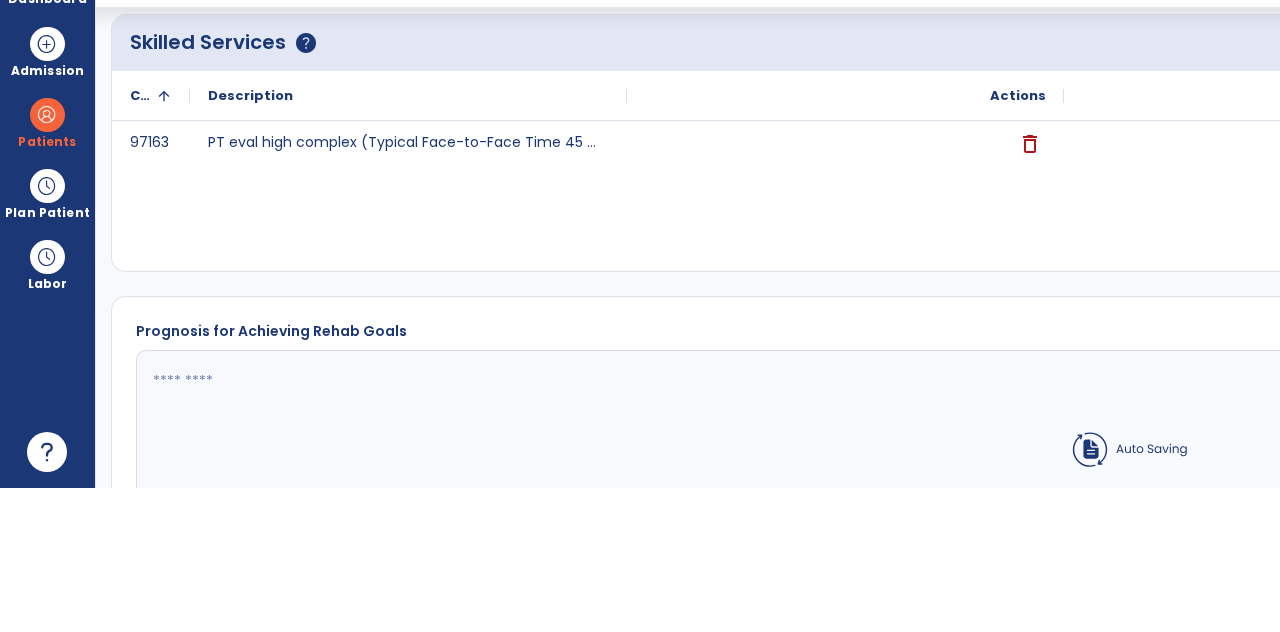 scroll, scrollTop: 83, scrollLeft: 0, axis: vertical 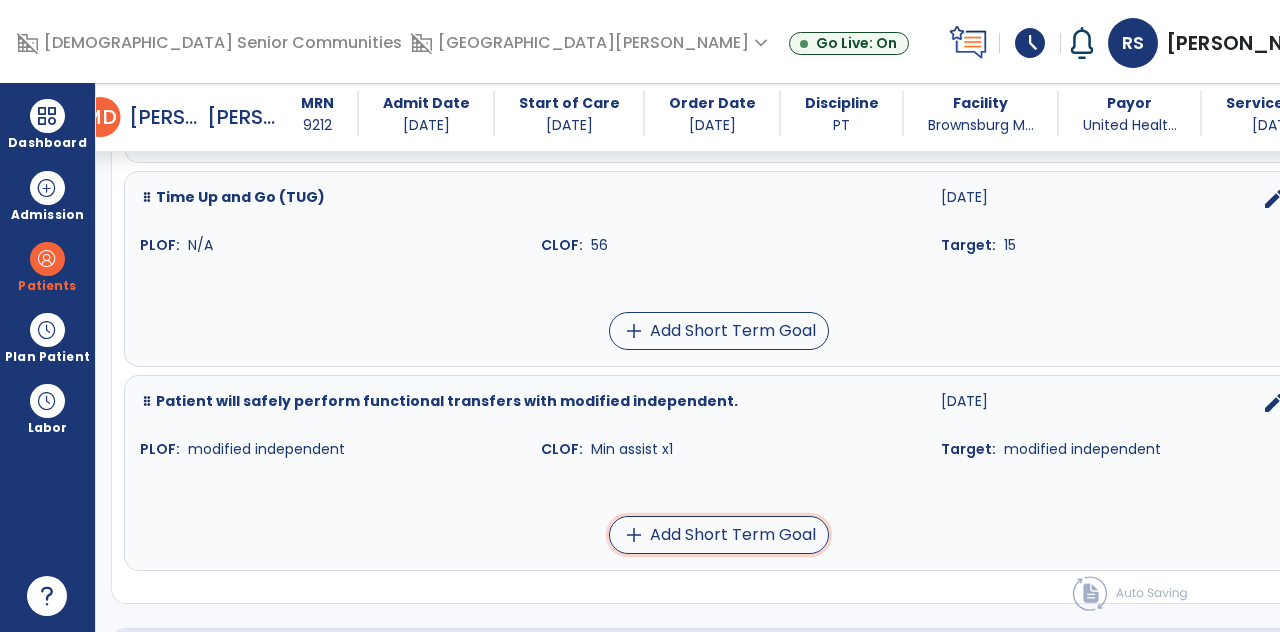 click on "add  Add Short Term Goal" at bounding box center [719, 535] 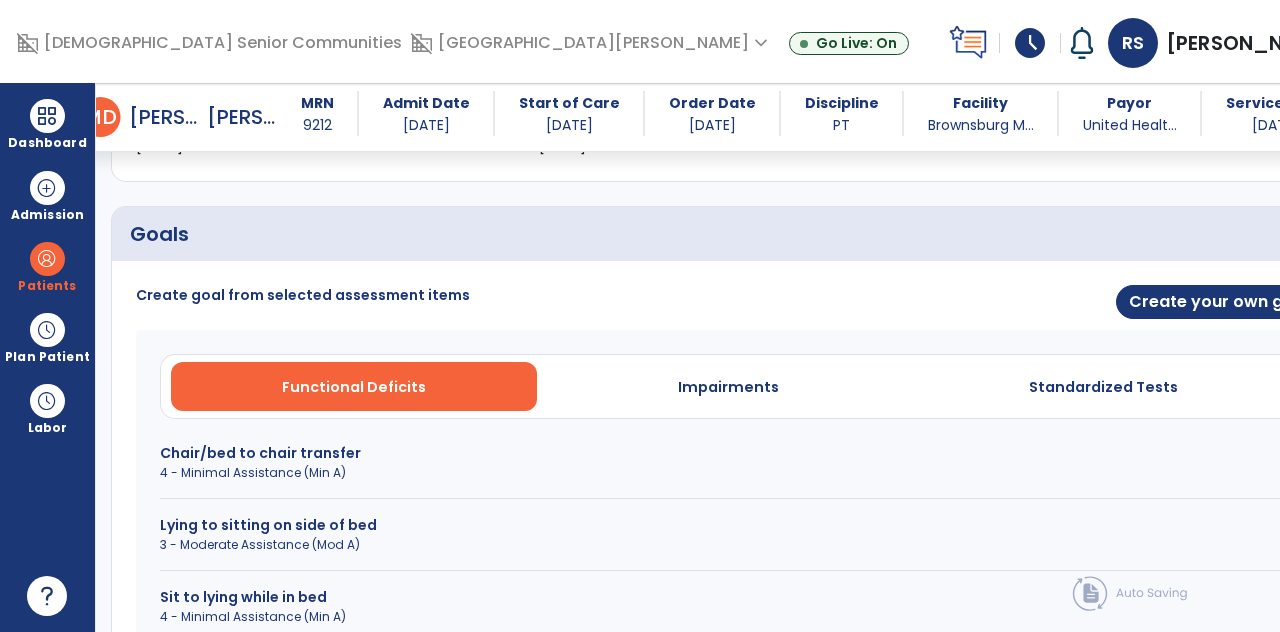 scroll, scrollTop: 409, scrollLeft: 0, axis: vertical 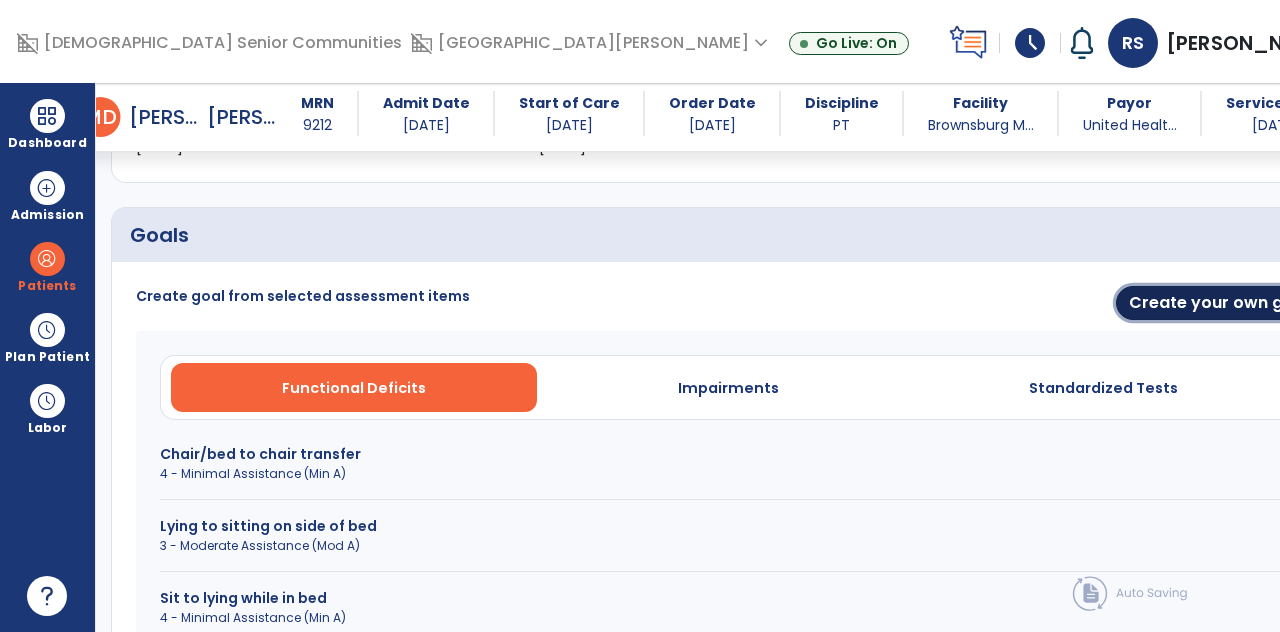 click on "Create your own goal" at bounding box center [1219, 303] 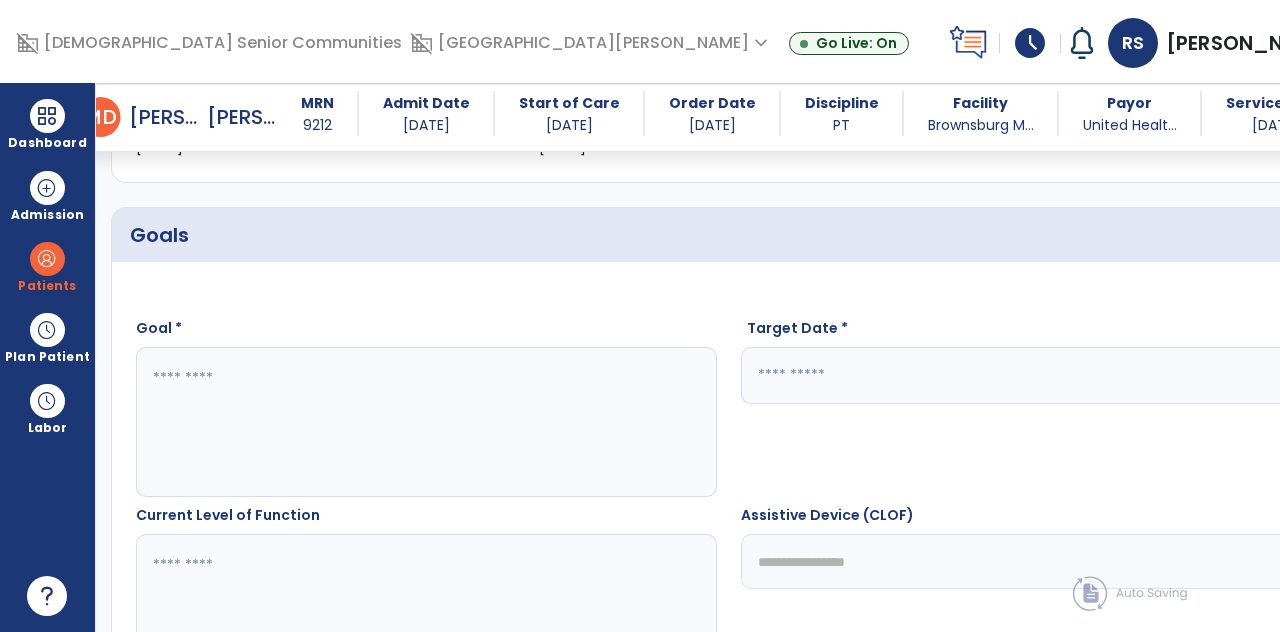 click on "calendar_today" at bounding box center [1301, 376] 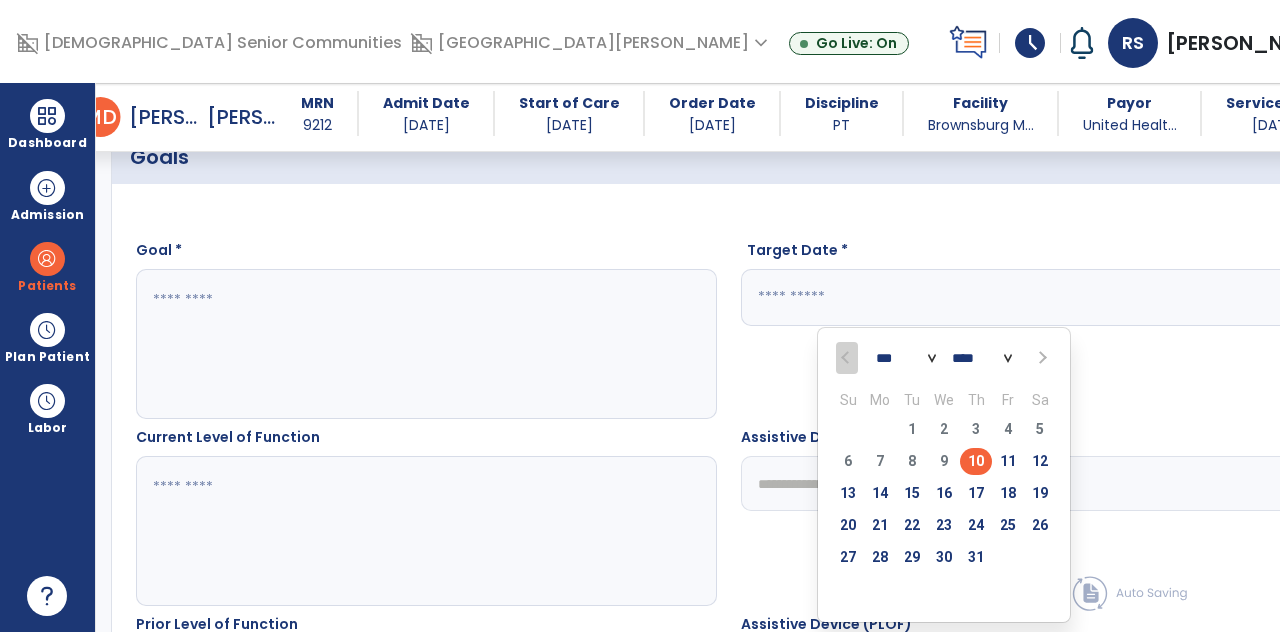 scroll, scrollTop: 482, scrollLeft: 0, axis: vertical 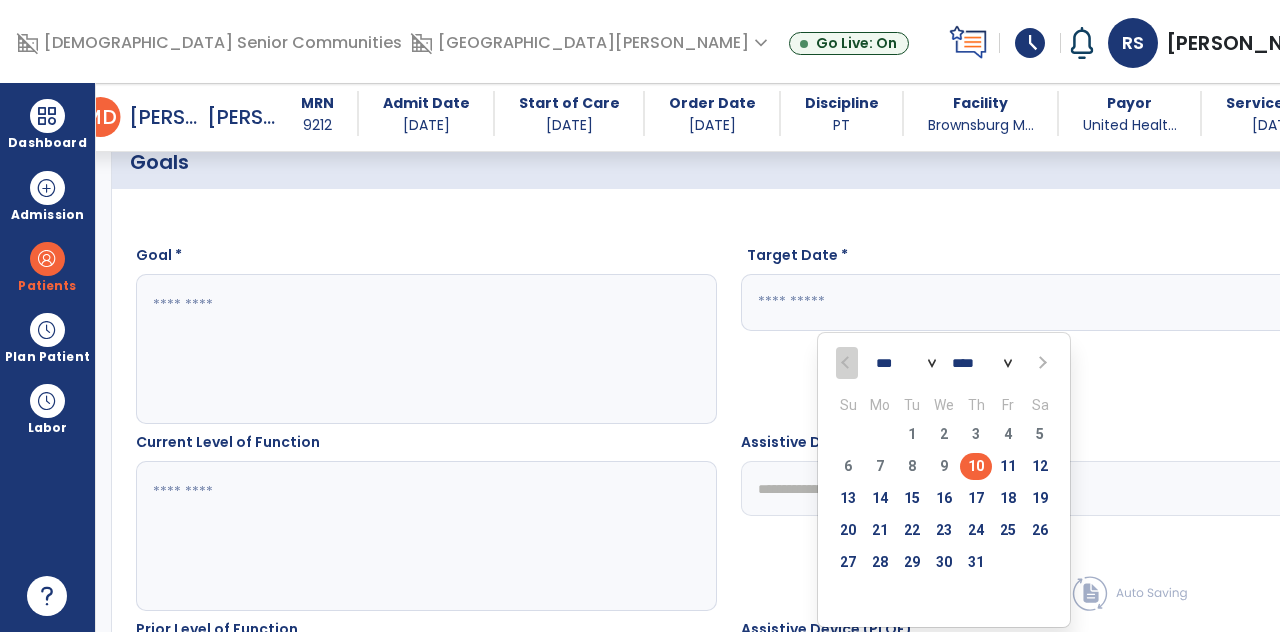 click on "23" at bounding box center [944, 530] 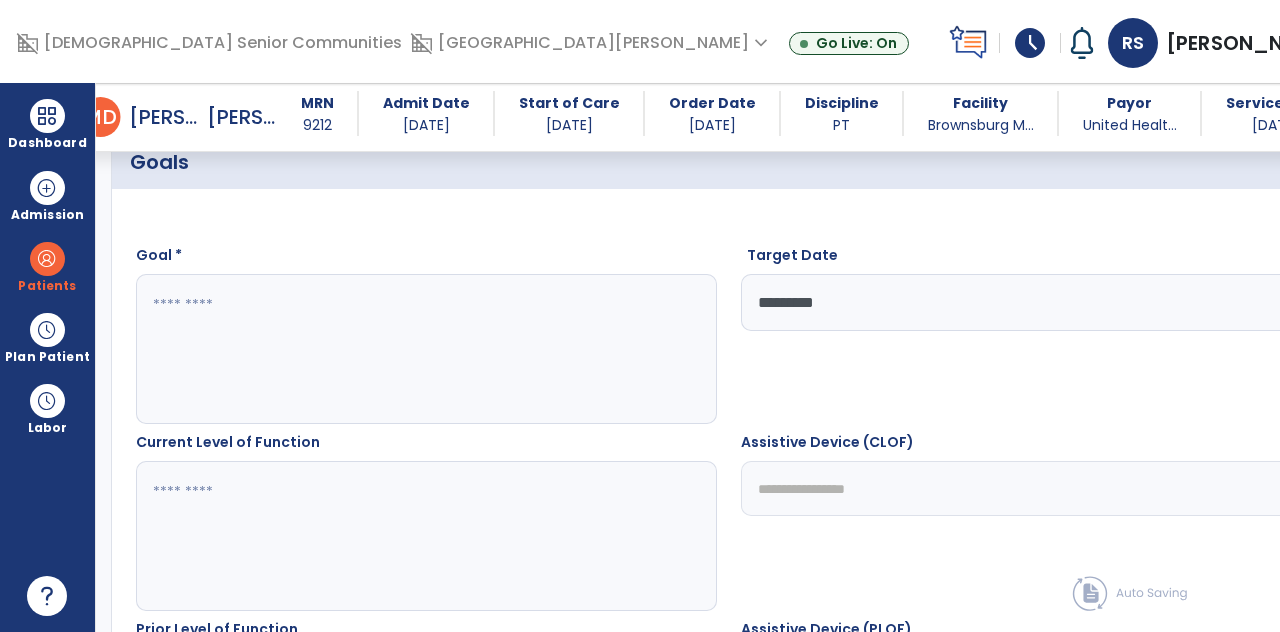 click at bounding box center [356, 349] 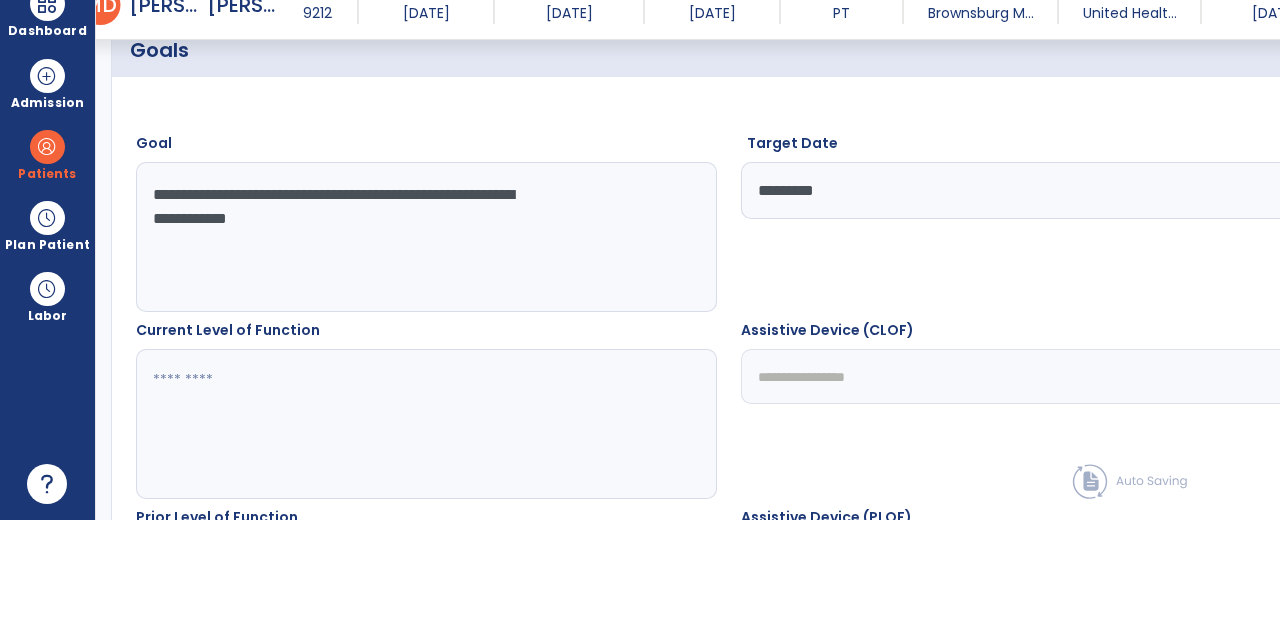 type on "**********" 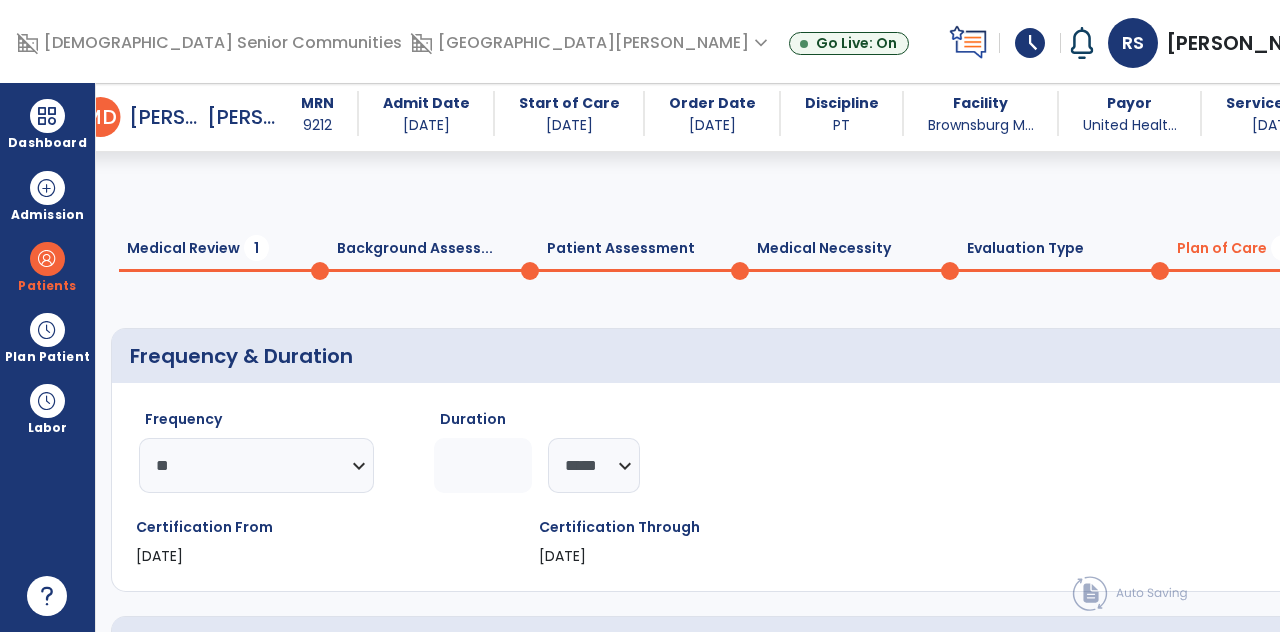 select on "**" 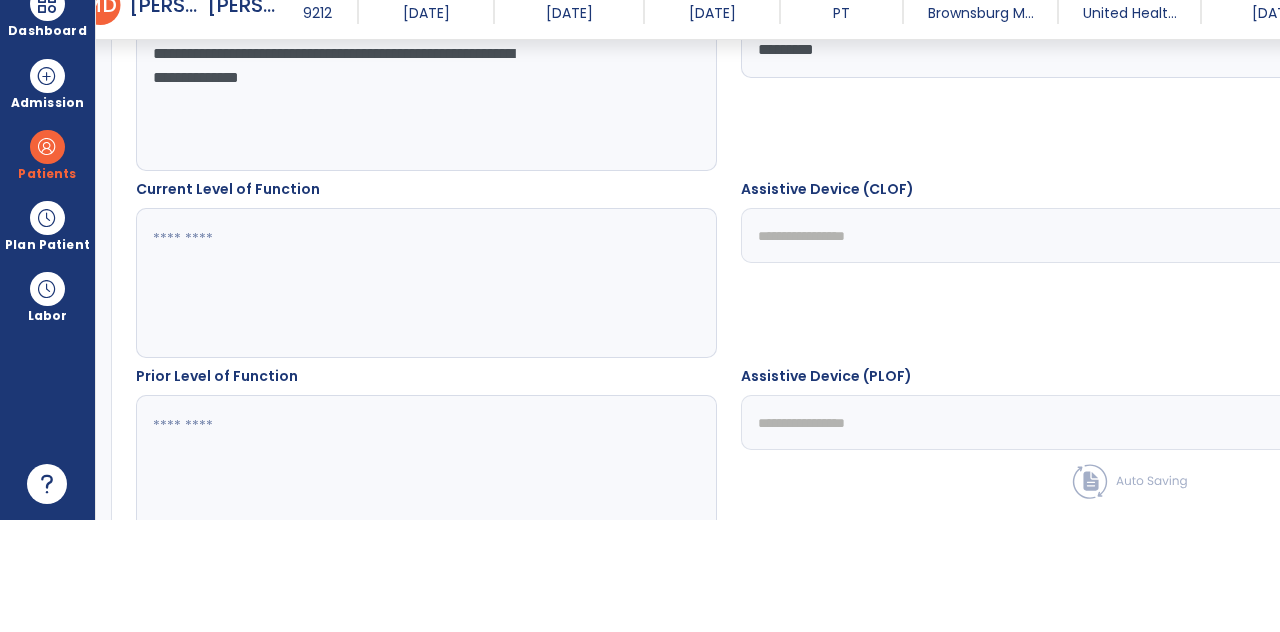 scroll, scrollTop: 659, scrollLeft: 0, axis: vertical 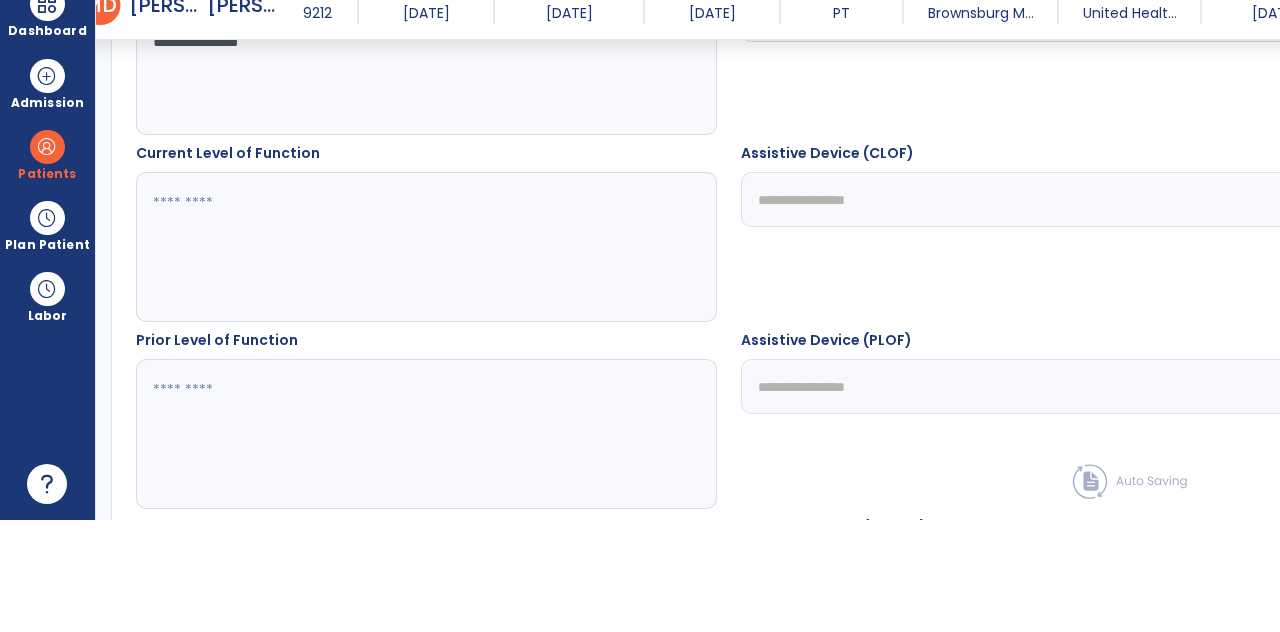 type on "**********" 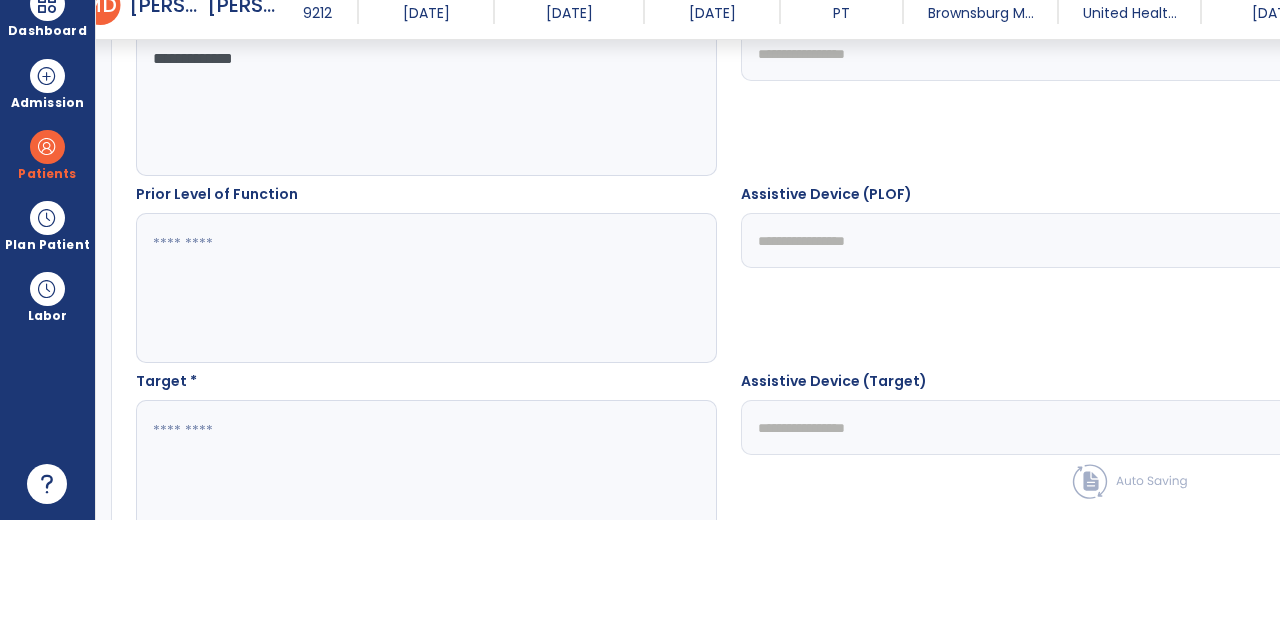 scroll, scrollTop: 812, scrollLeft: 0, axis: vertical 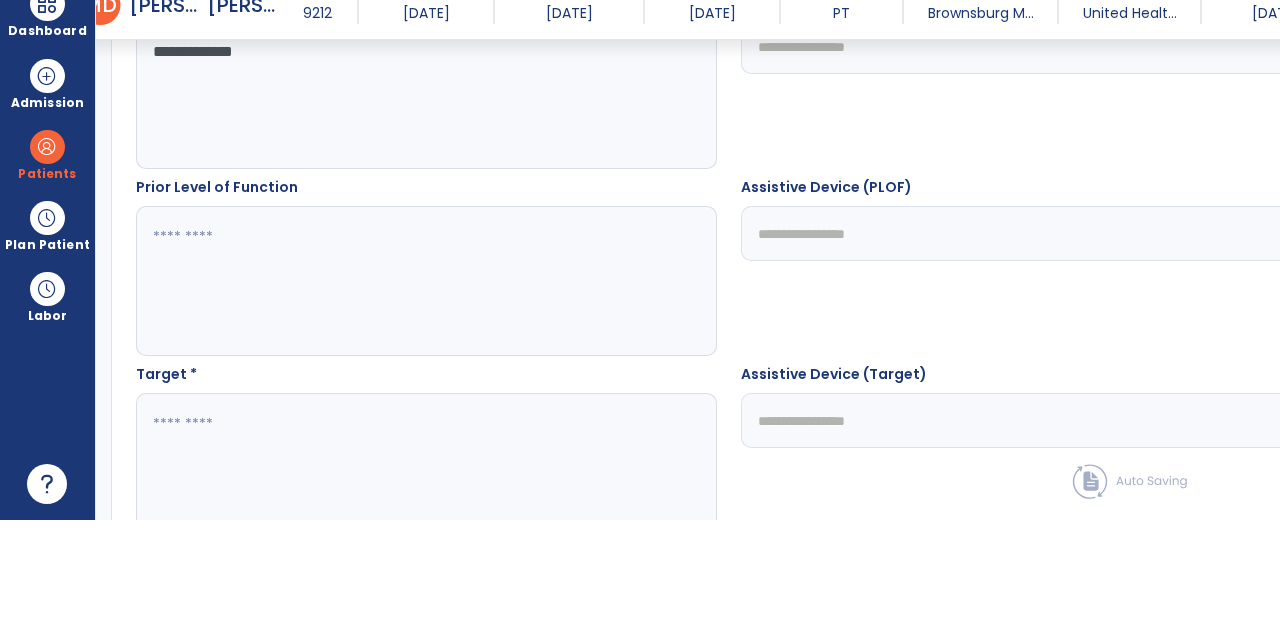 type on "**********" 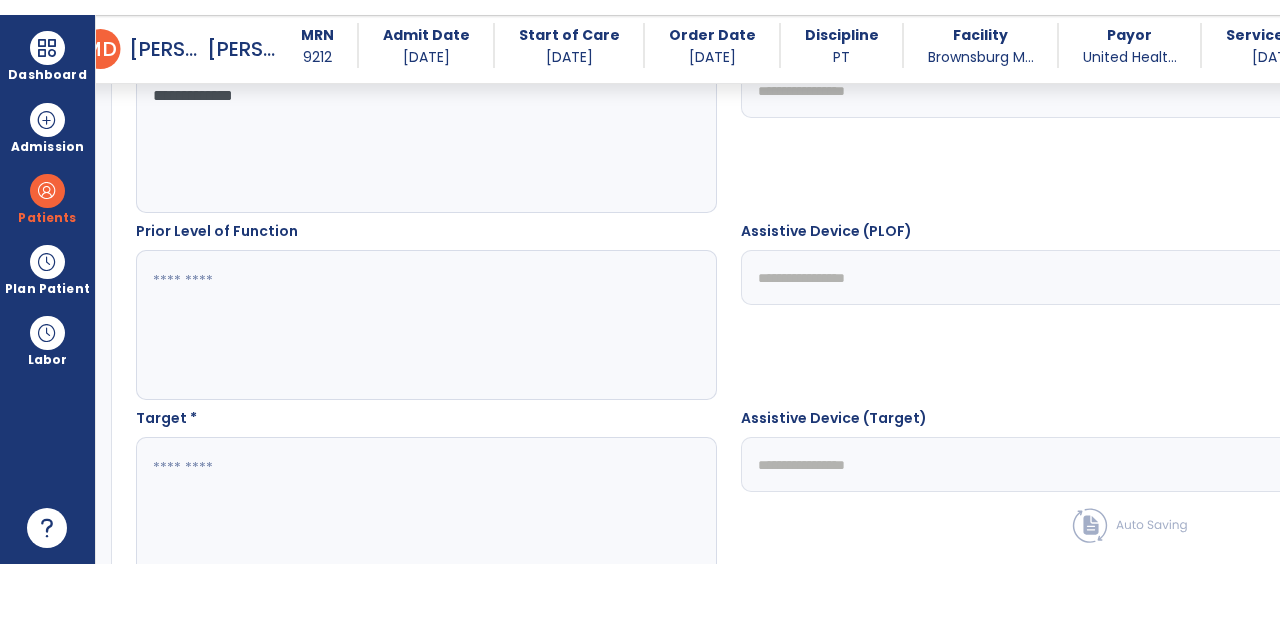 scroll, scrollTop: 83, scrollLeft: 0, axis: vertical 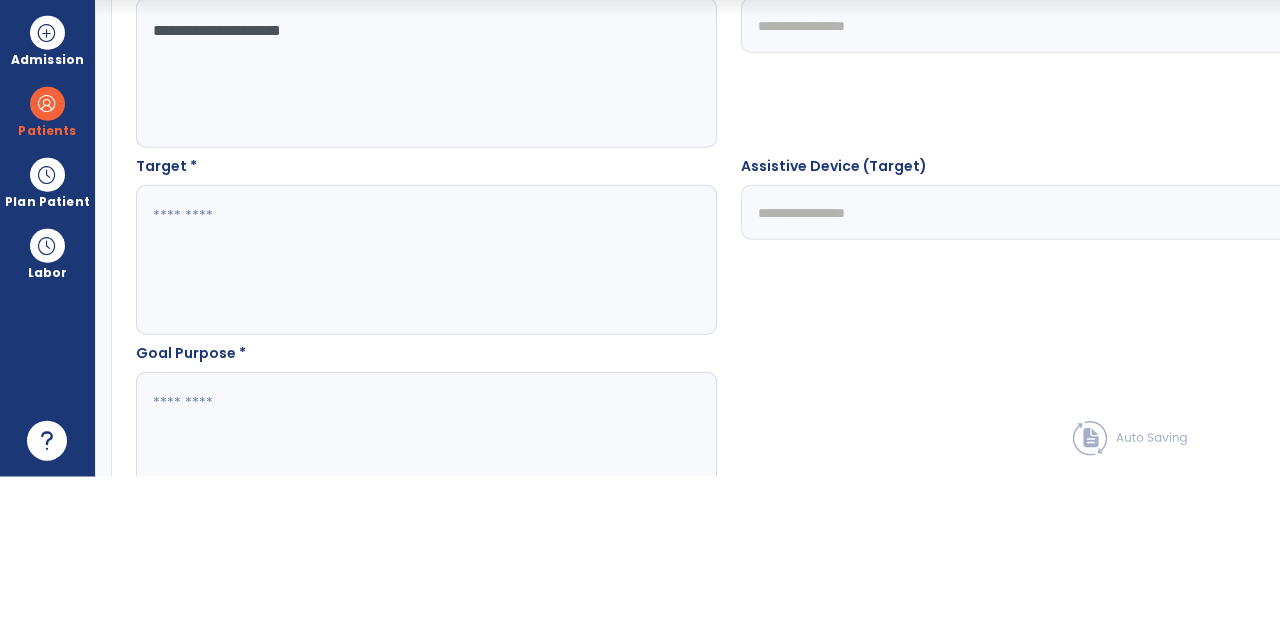 type on "**********" 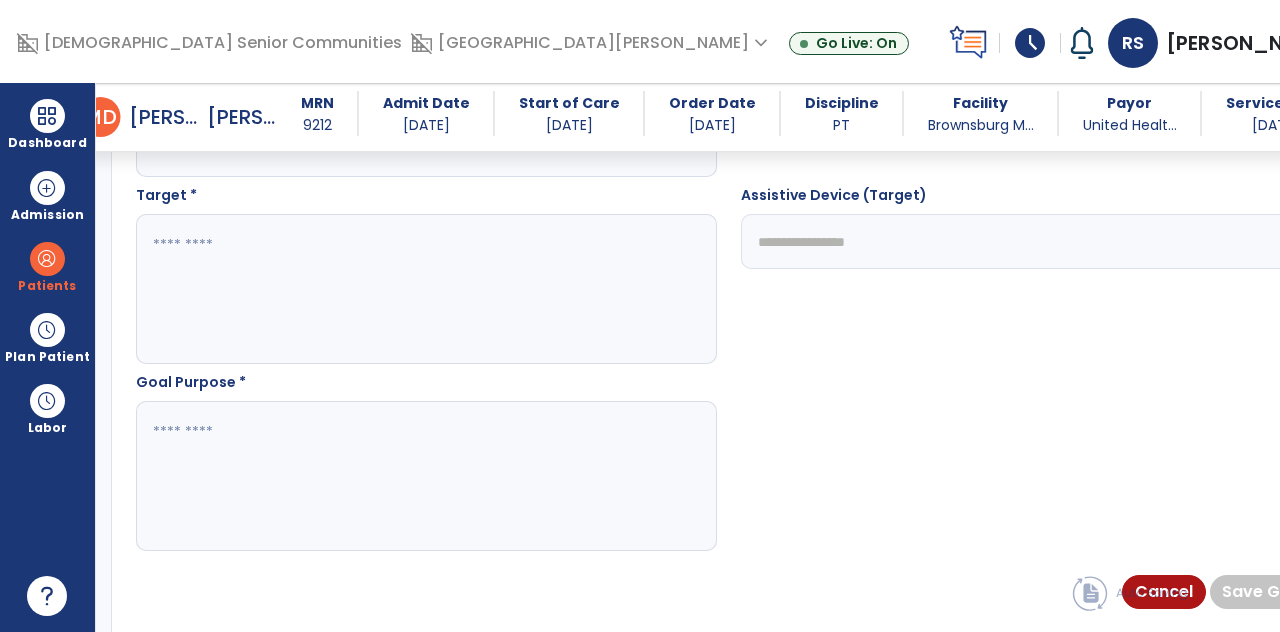 scroll, scrollTop: 1104, scrollLeft: 0, axis: vertical 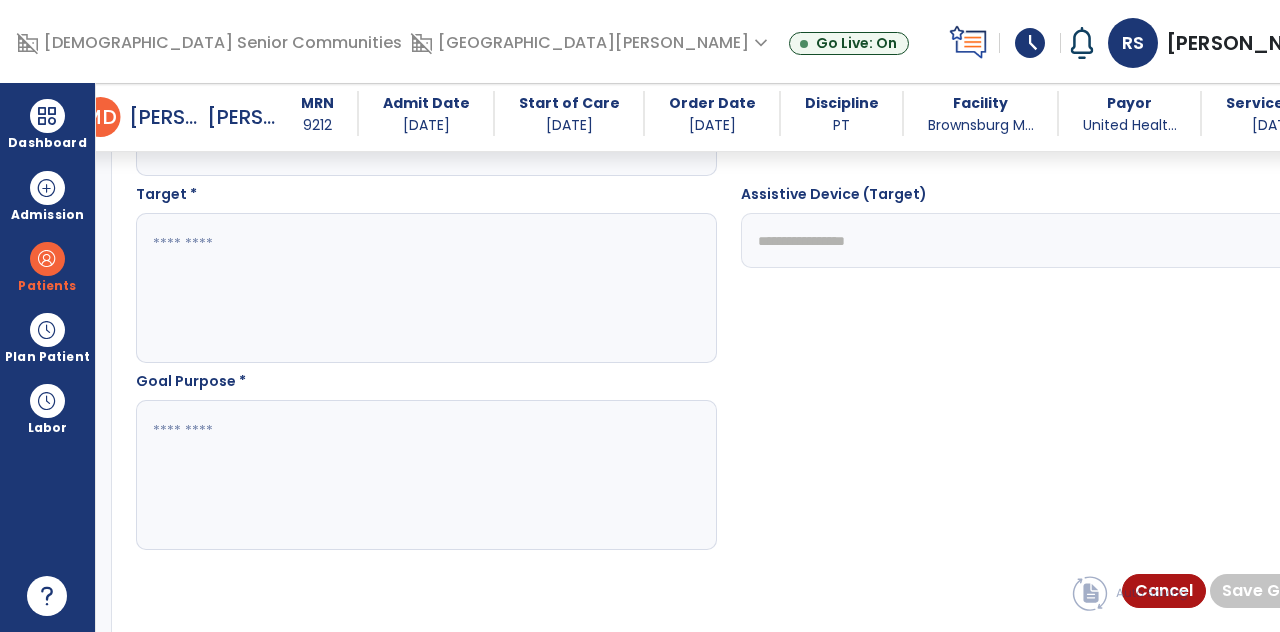 click at bounding box center (356, 288) 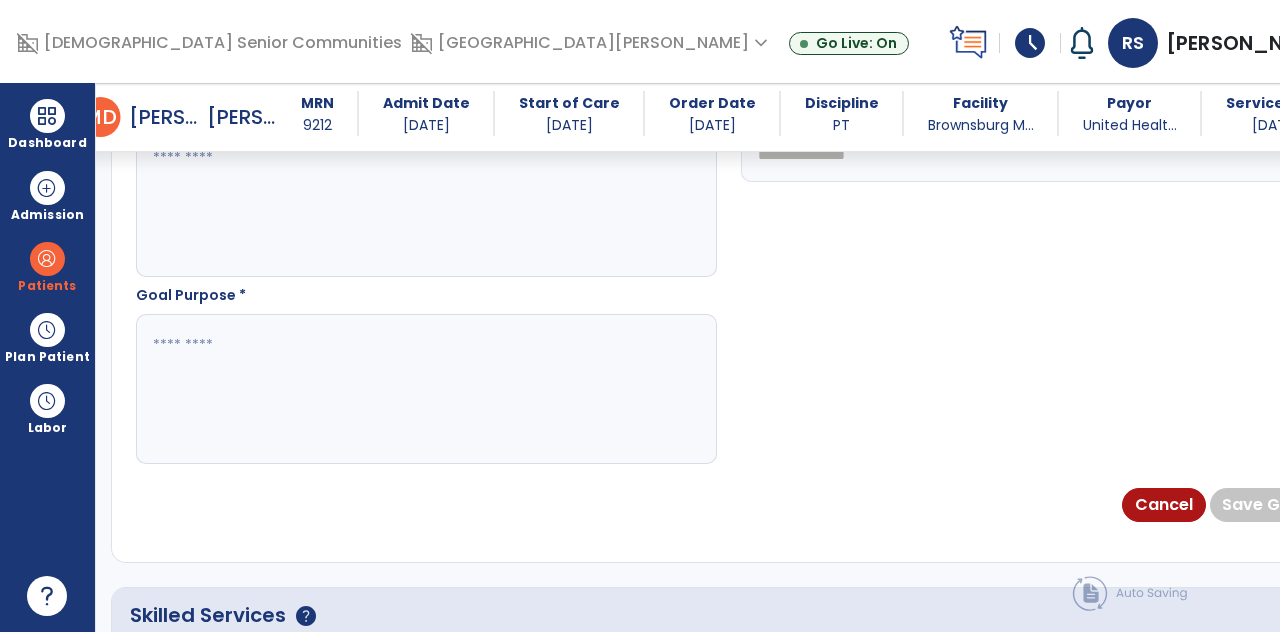 scroll, scrollTop: 1111, scrollLeft: 0, axis: vertical 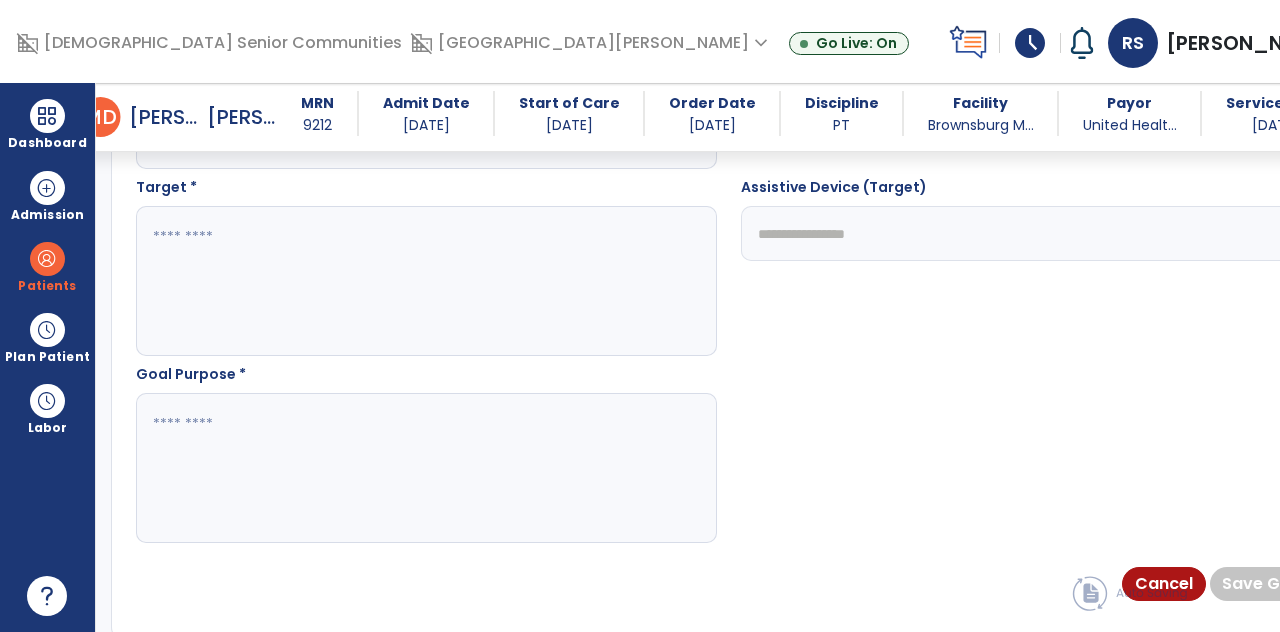 click at bounding box center (356, 468) 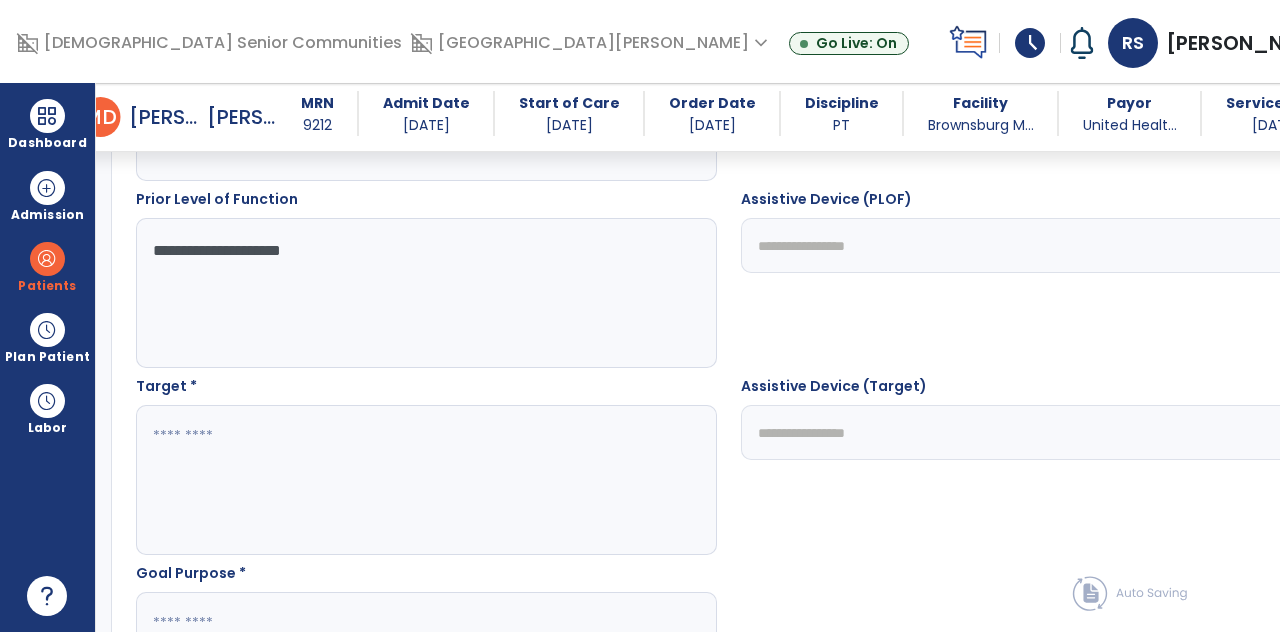 scroll, scrollTop: 964, scrollLeft: 0, axis: vertical 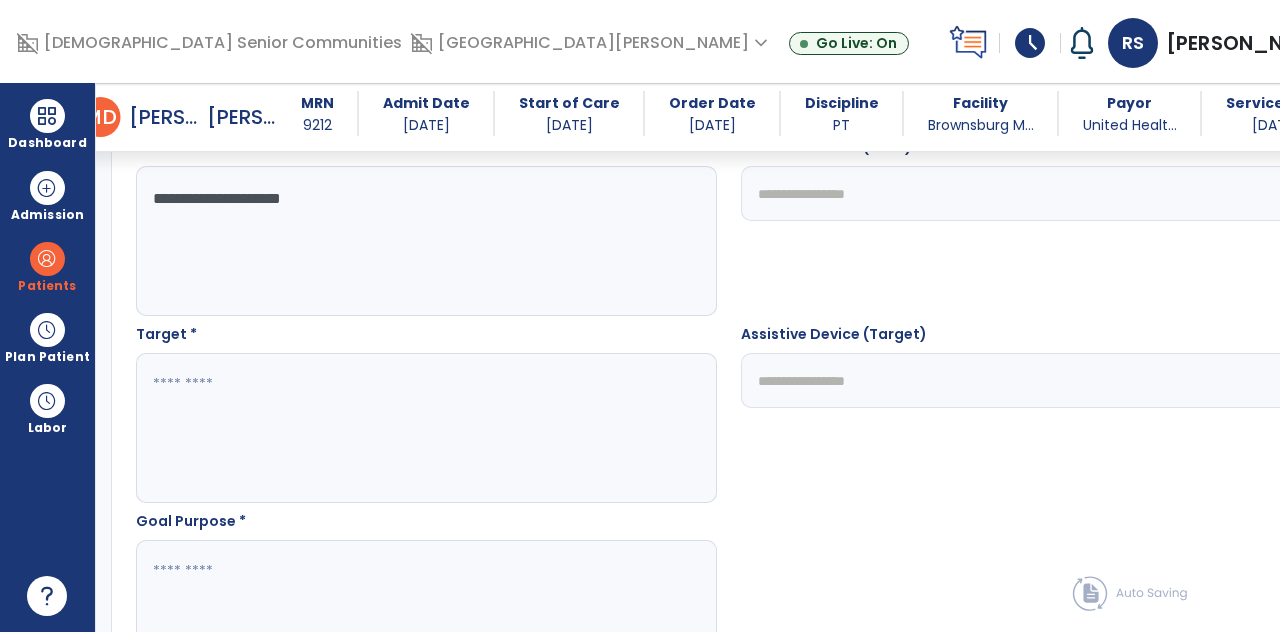 click at bounding box center [356, 428] 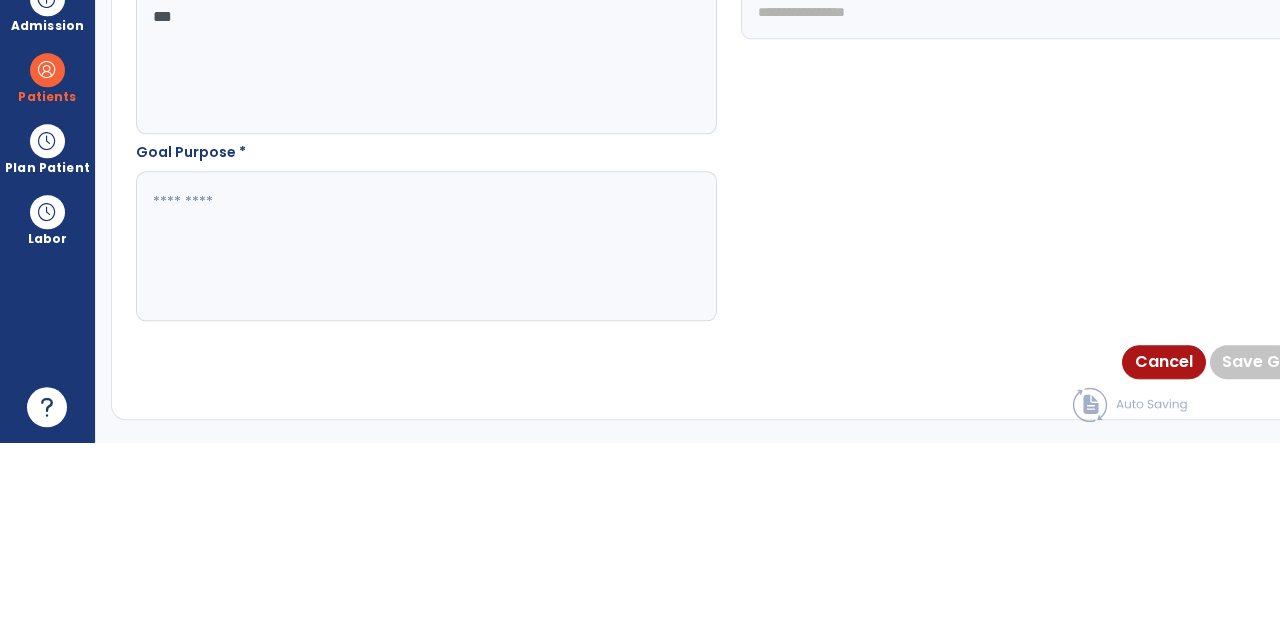 scroll, scrollTop: 1178, scrollLeft: 0, axis: vertical 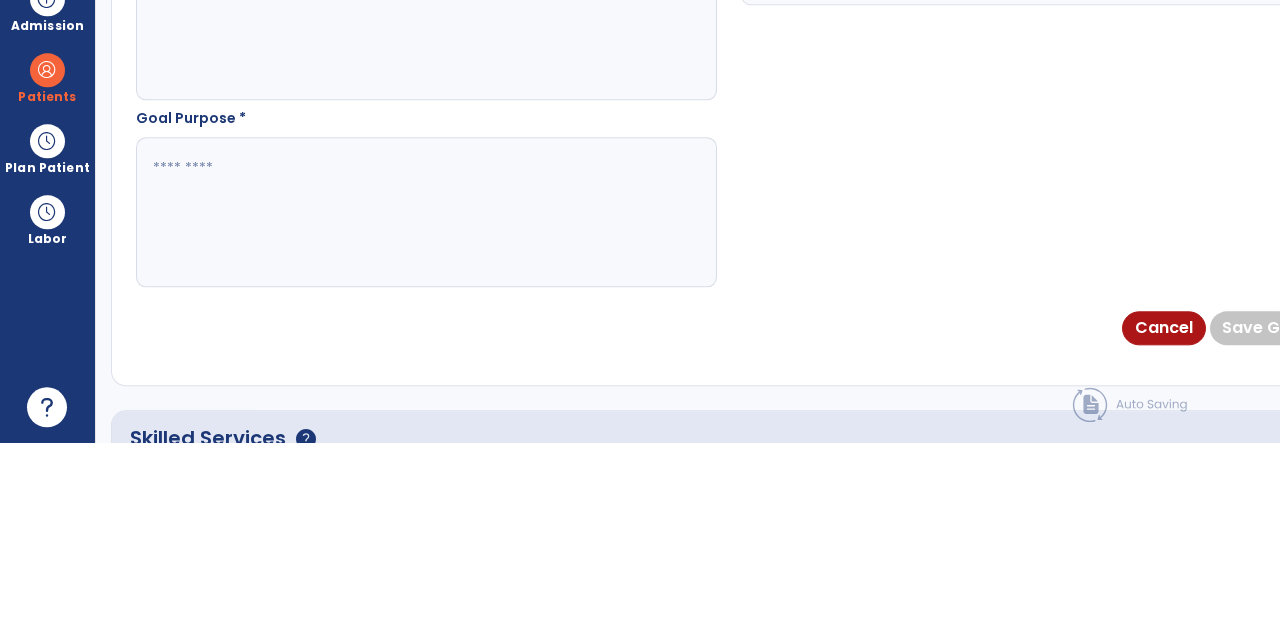 type on "***" 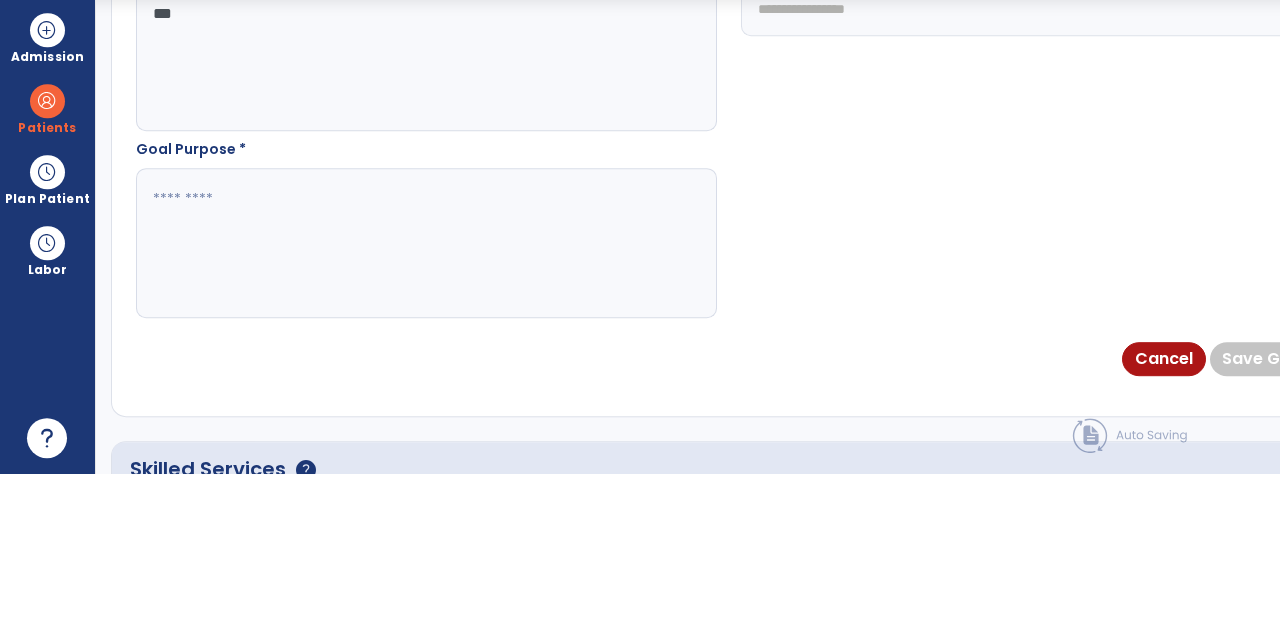 scroll, scrollTop: 83, scrollLeft: 0, axis: vertical 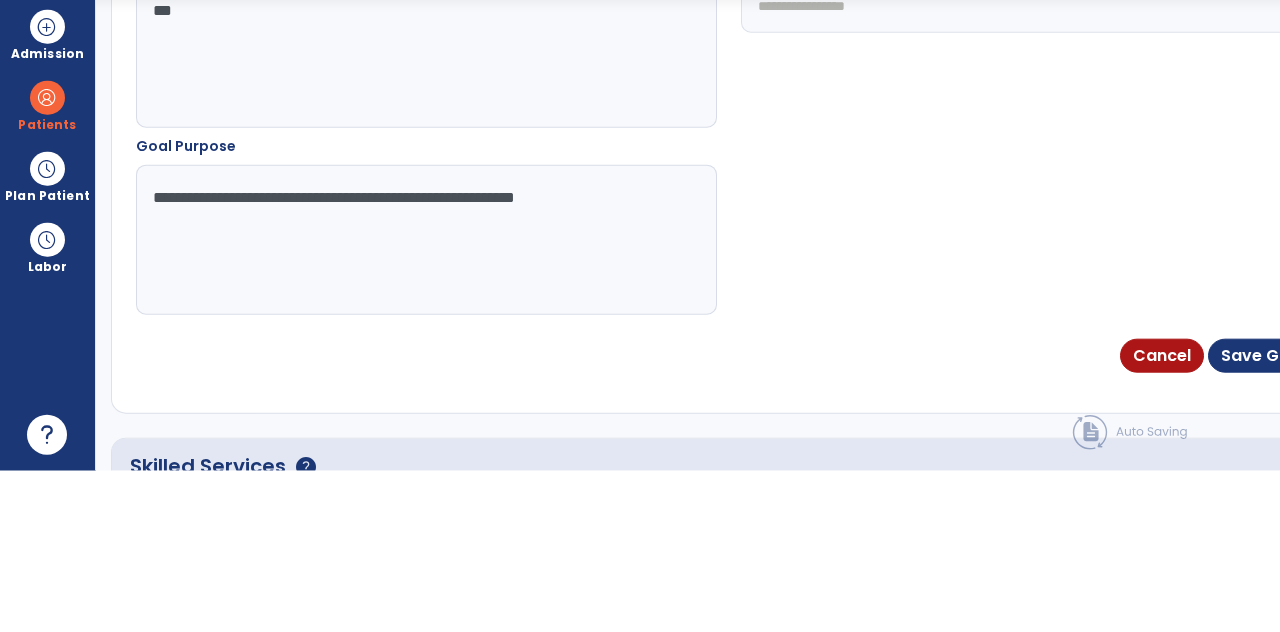 type on "**********" 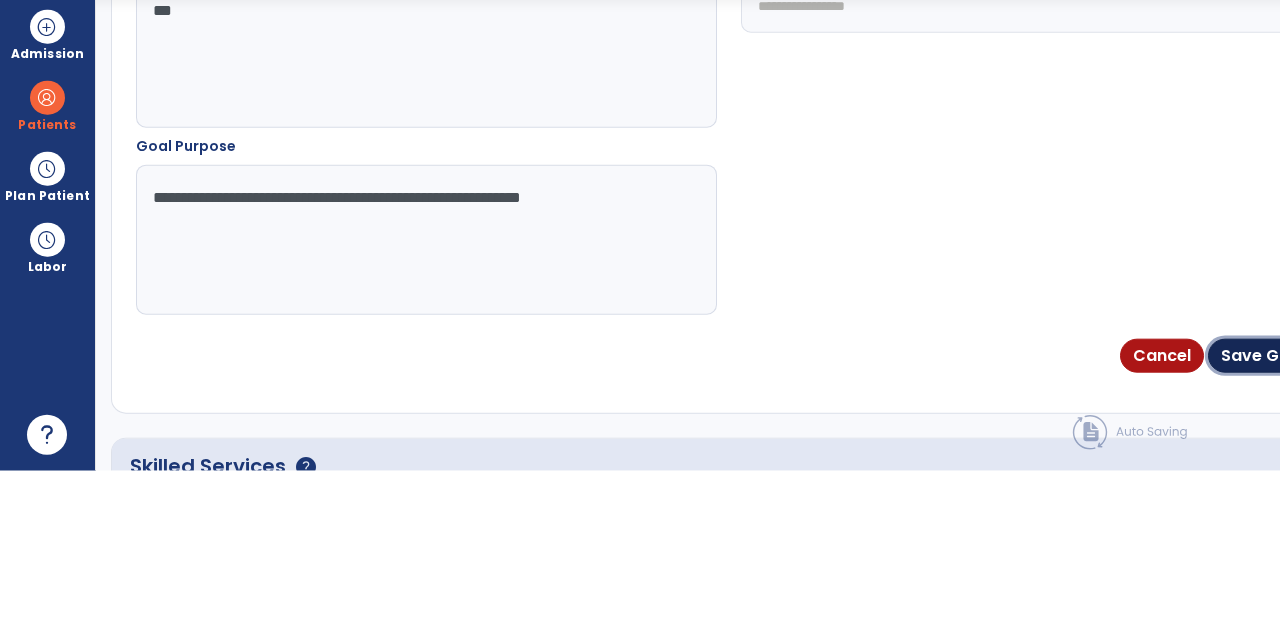 click on "Save Goal" at bounding box center (1263, 517) 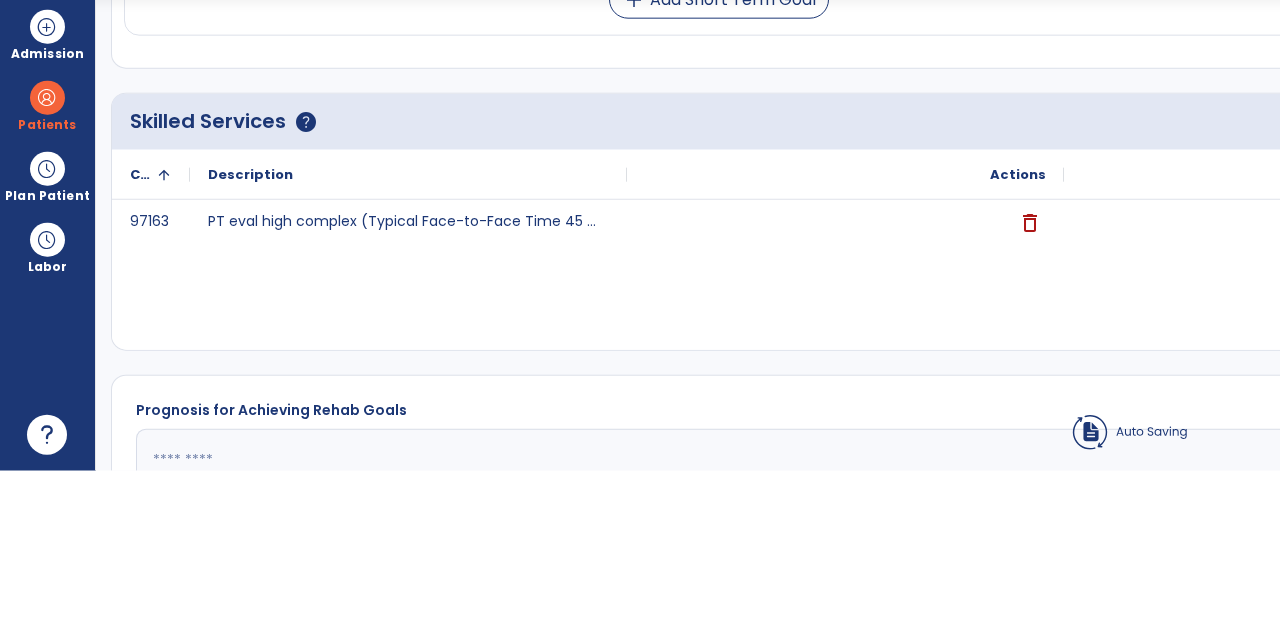 scroll, scrollTop: 104, scrollLeft: 0, axis: vertical 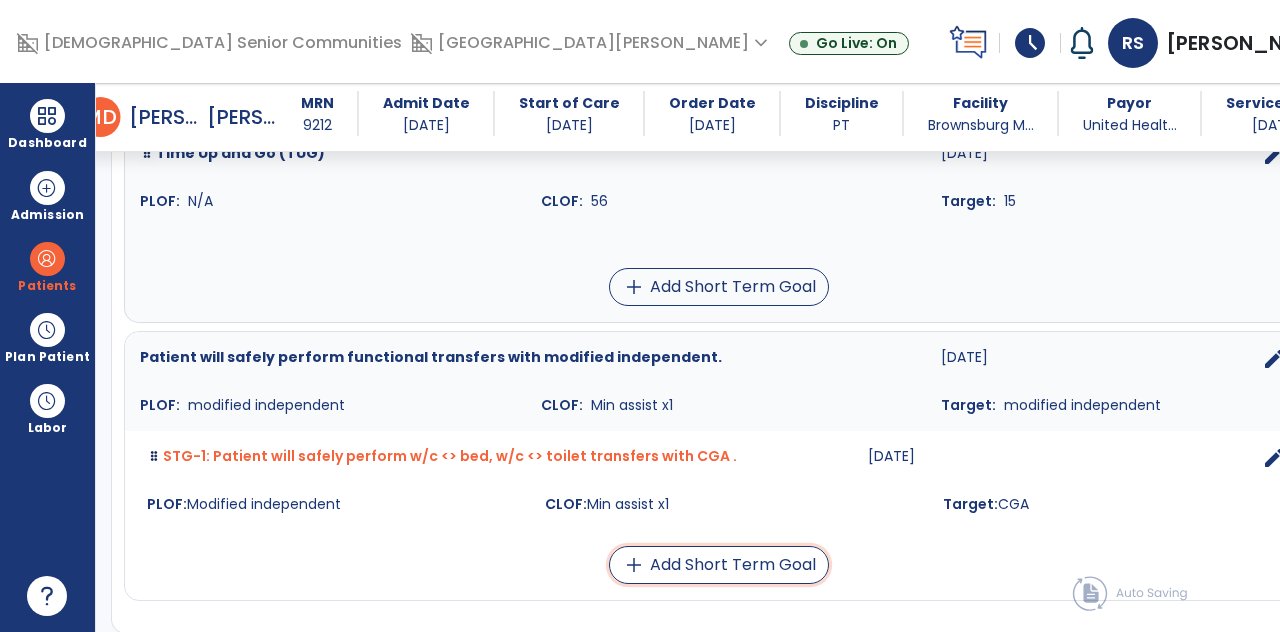 click on "add  Add Short Term Goal" at bounding box center (719, 565) 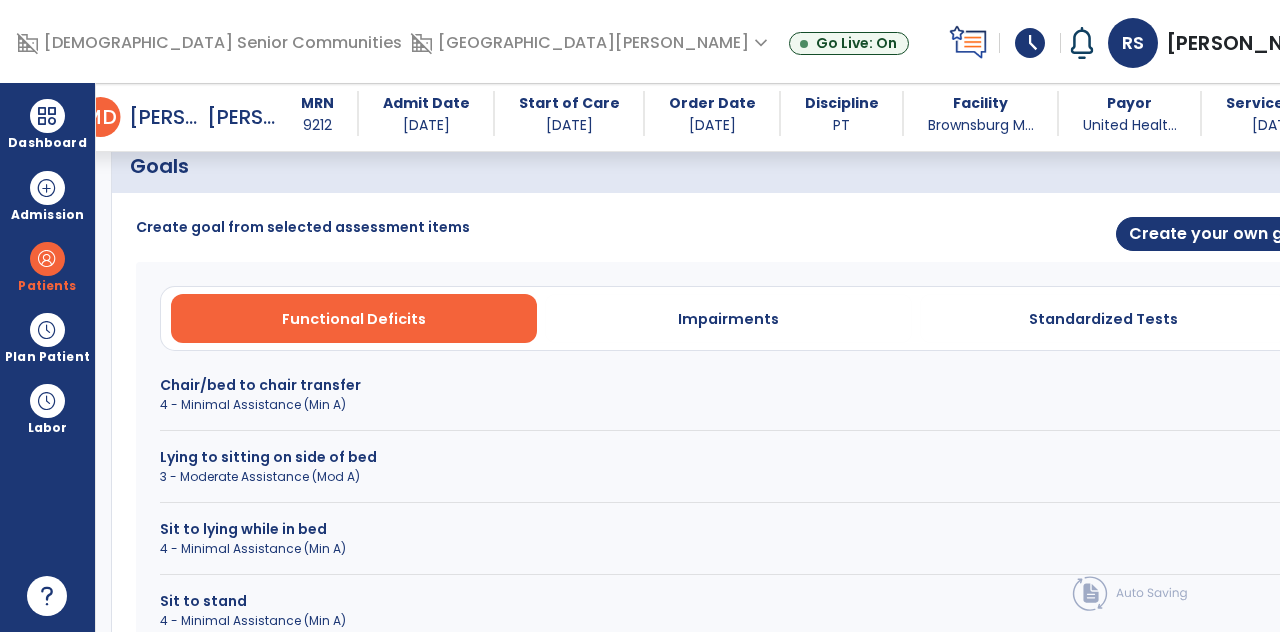 scroll, scrollTop: 469, scrollLeft: 0, axis: vertical 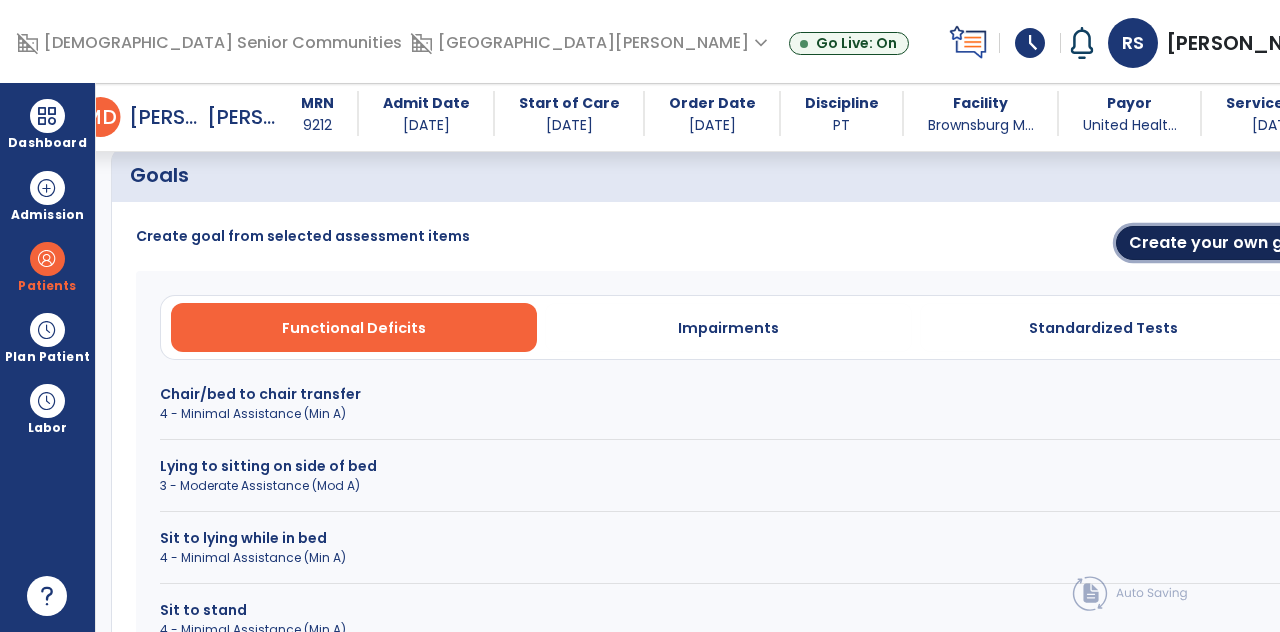 click on "Create your own goal" at bounding box center [1219, 243] 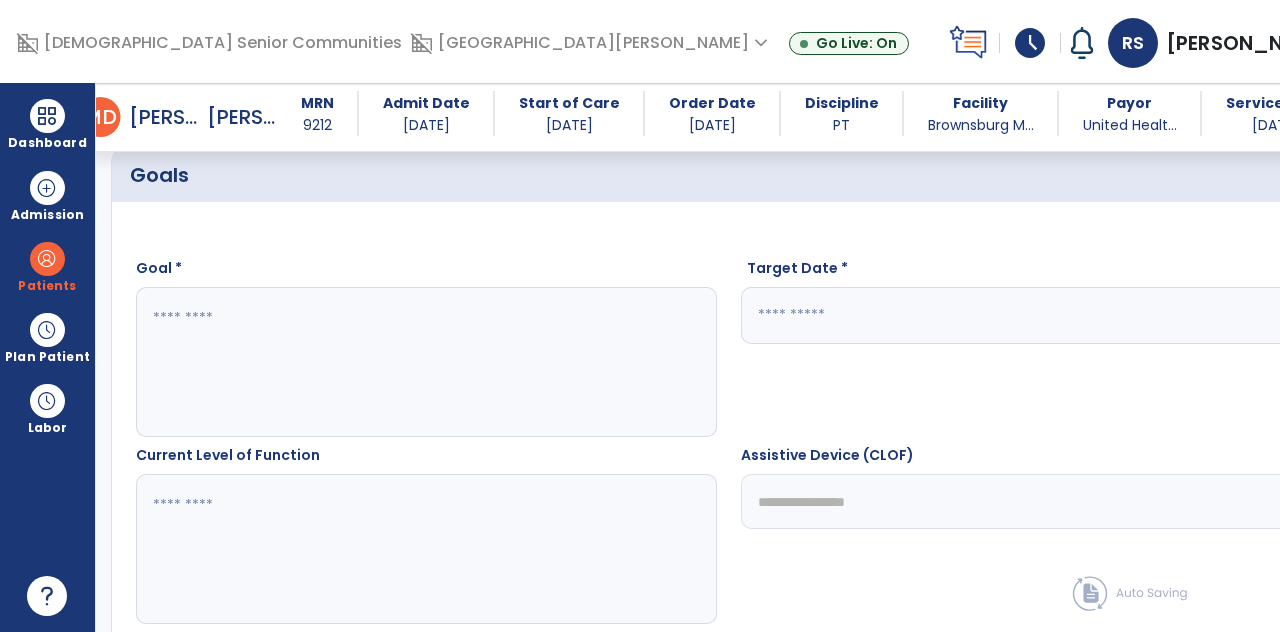 click on "calendar_today" at bounding box center [1303, 315] 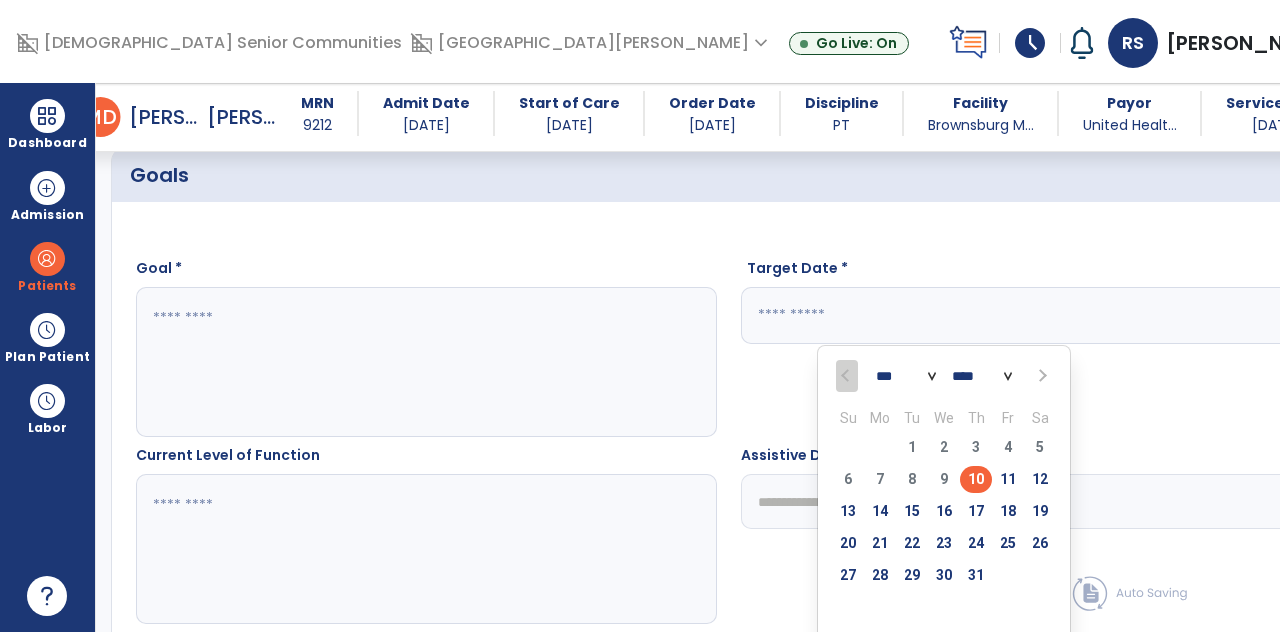click on "23" at bounding box center (944, 543) 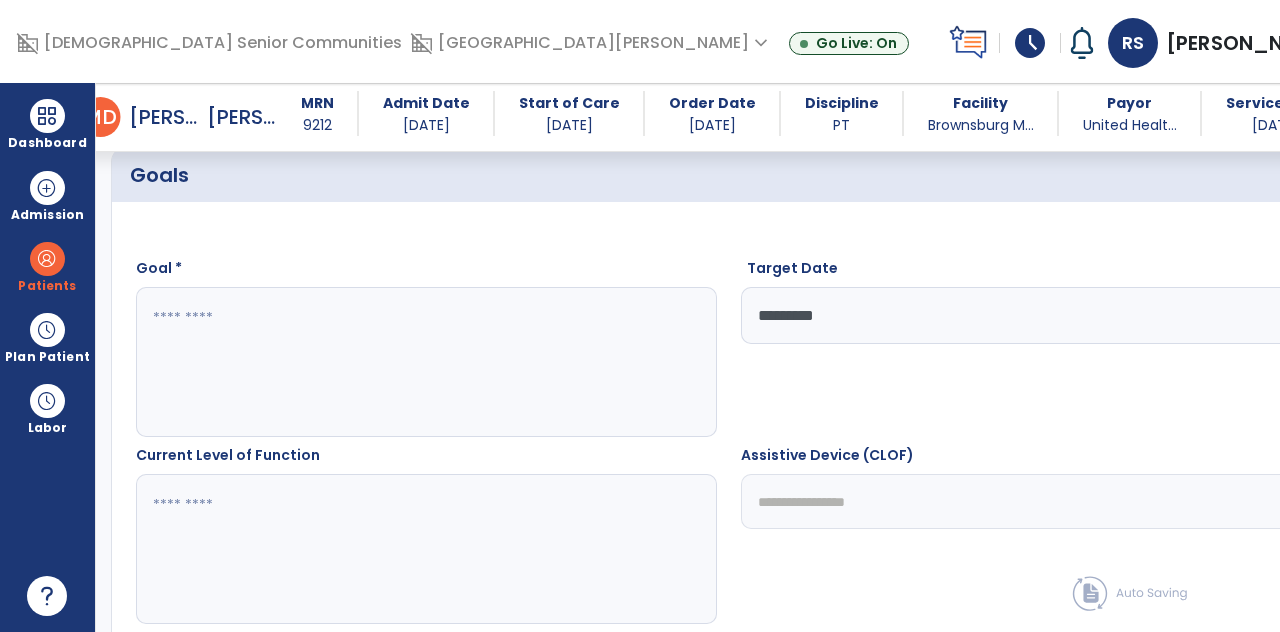 click at bounding box center [356, 362] 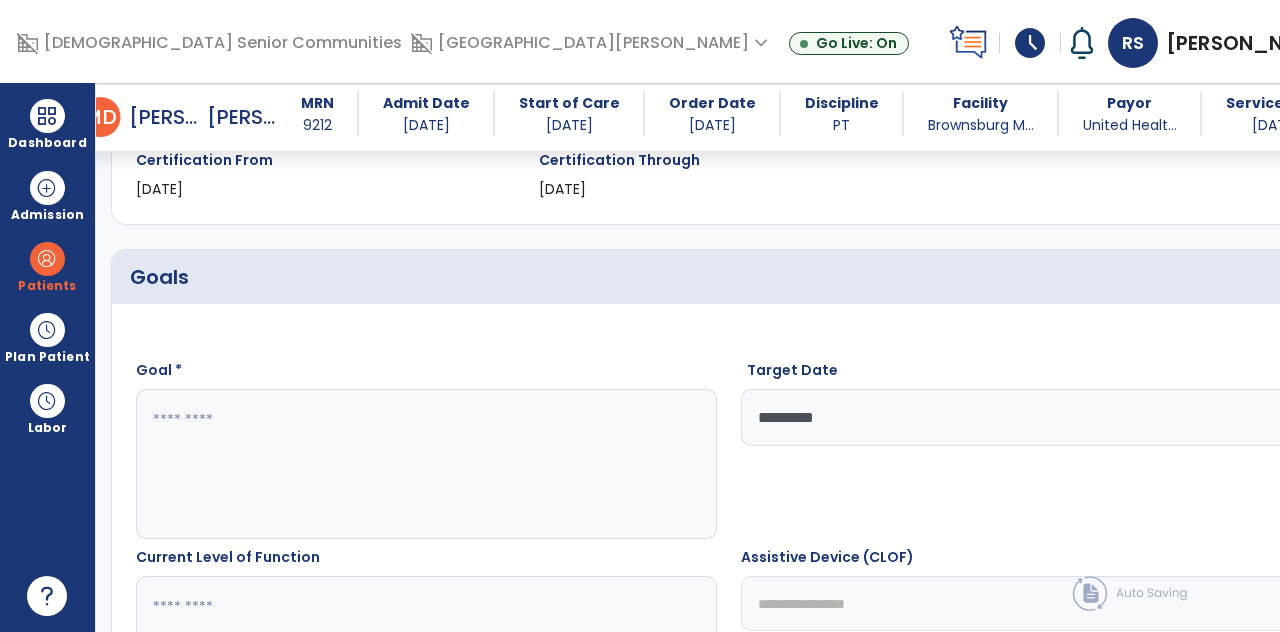 scroll, scrollTop: 360, scrollLeft: 0, axis: vertical 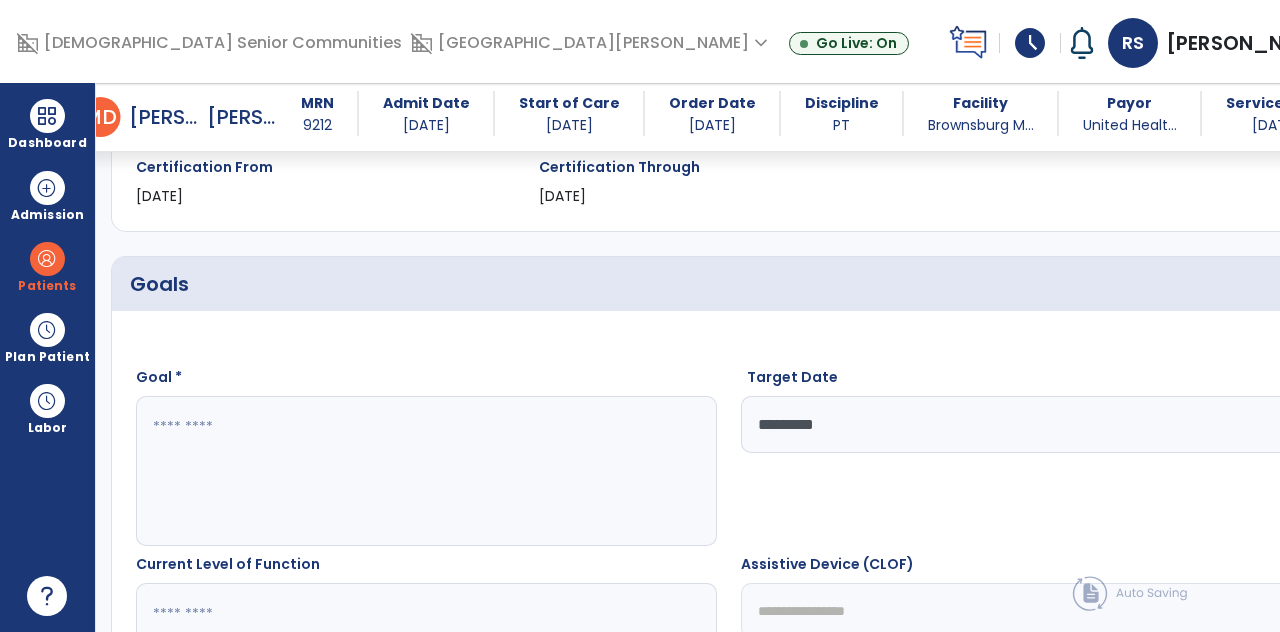 click at bounding box center [356, 471] 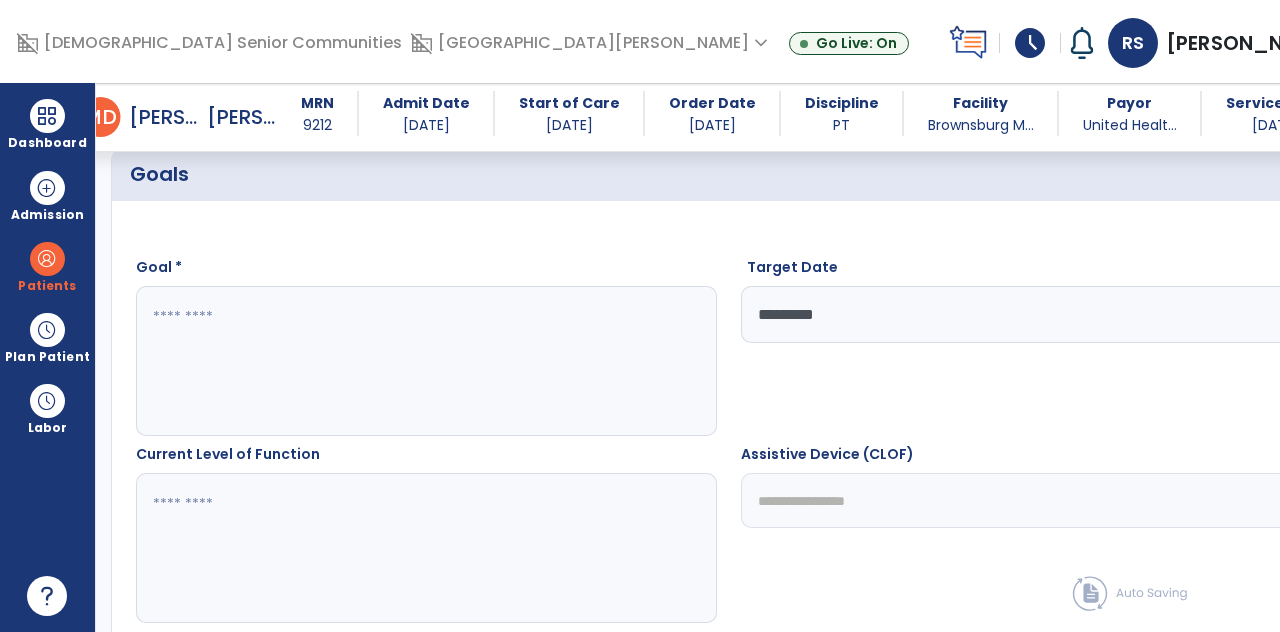 scroll, scrollTop: 473, scrollLeft: 0, axis: vertical 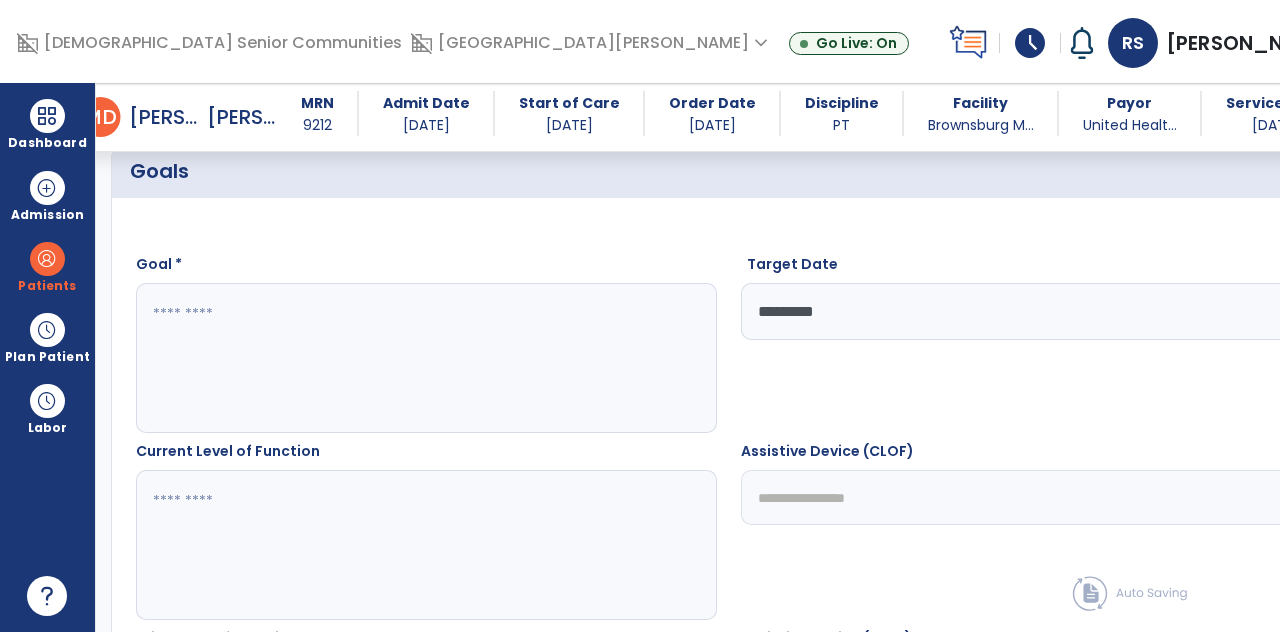 click at bounding box center [356, 358] 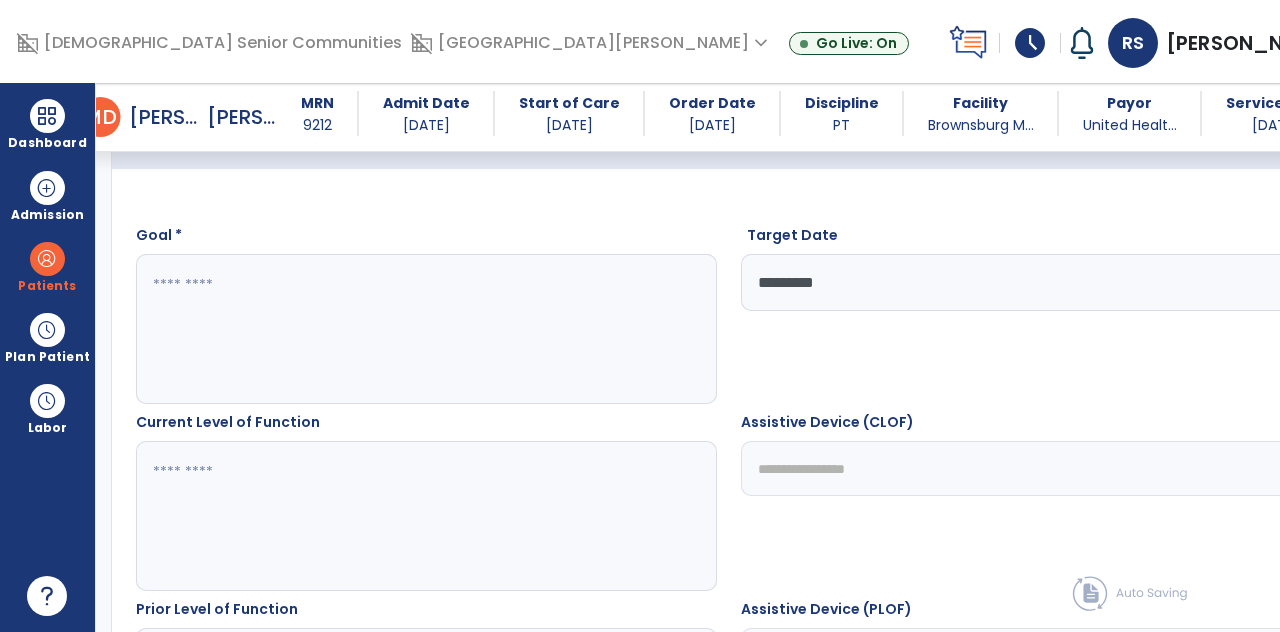 click at bounding box center [356, 329] 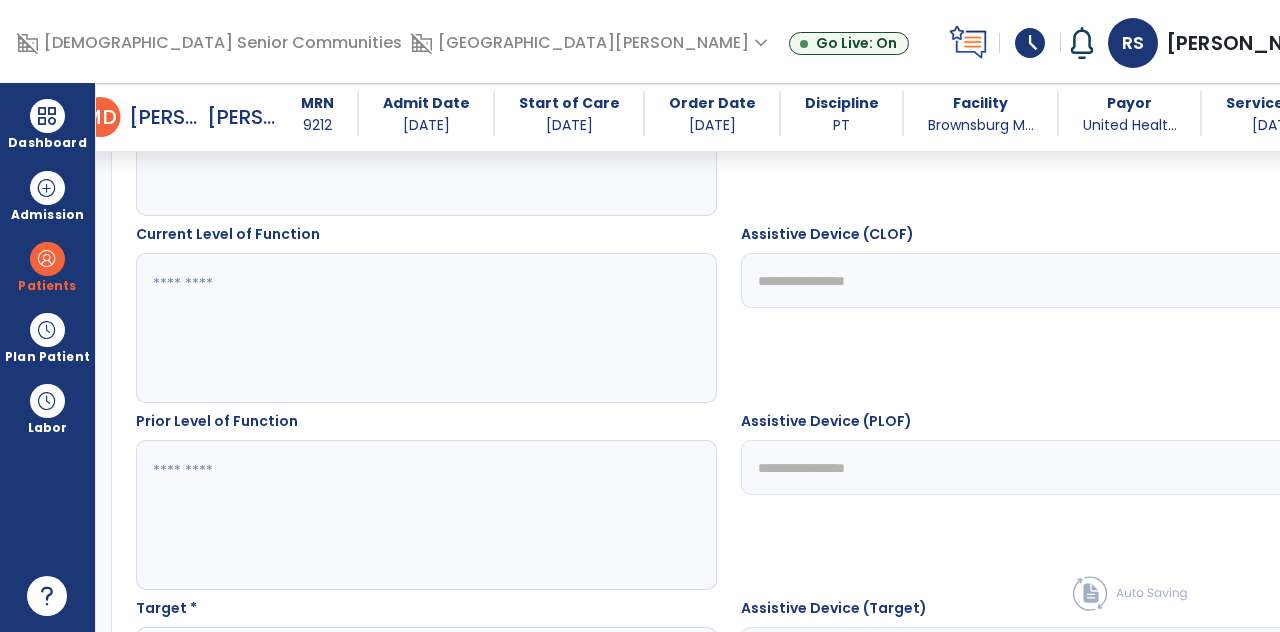 scroll, scrollTop: 717, scrollLeft: 0, axis: vertical 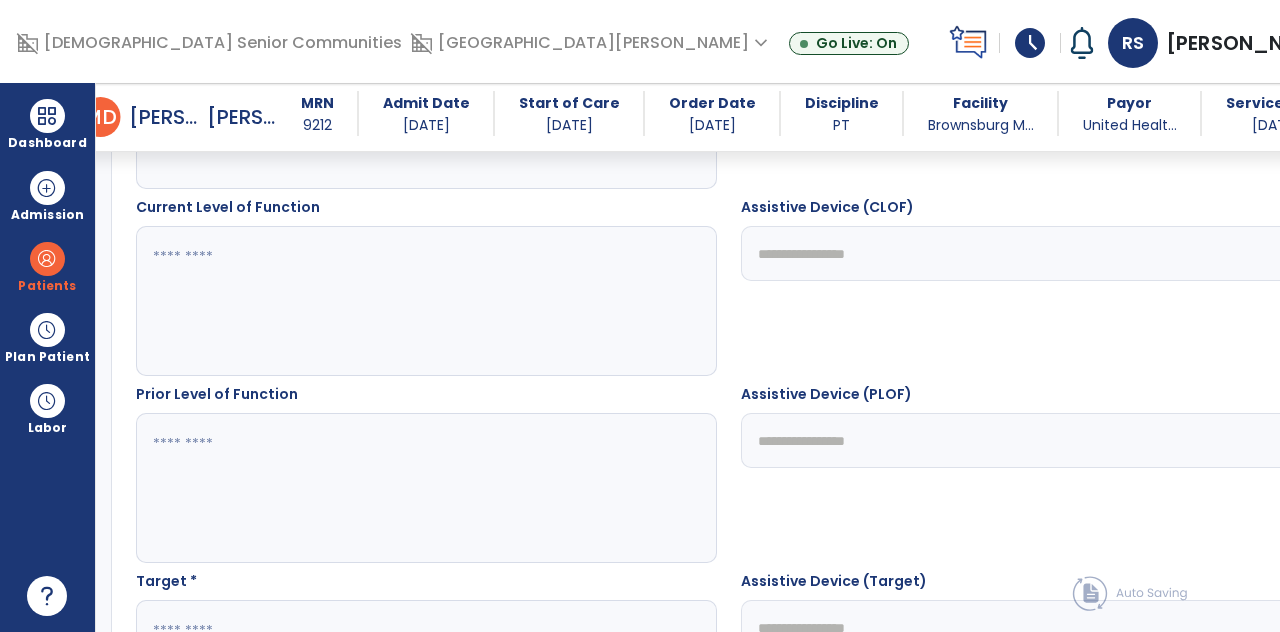 type on "**********" 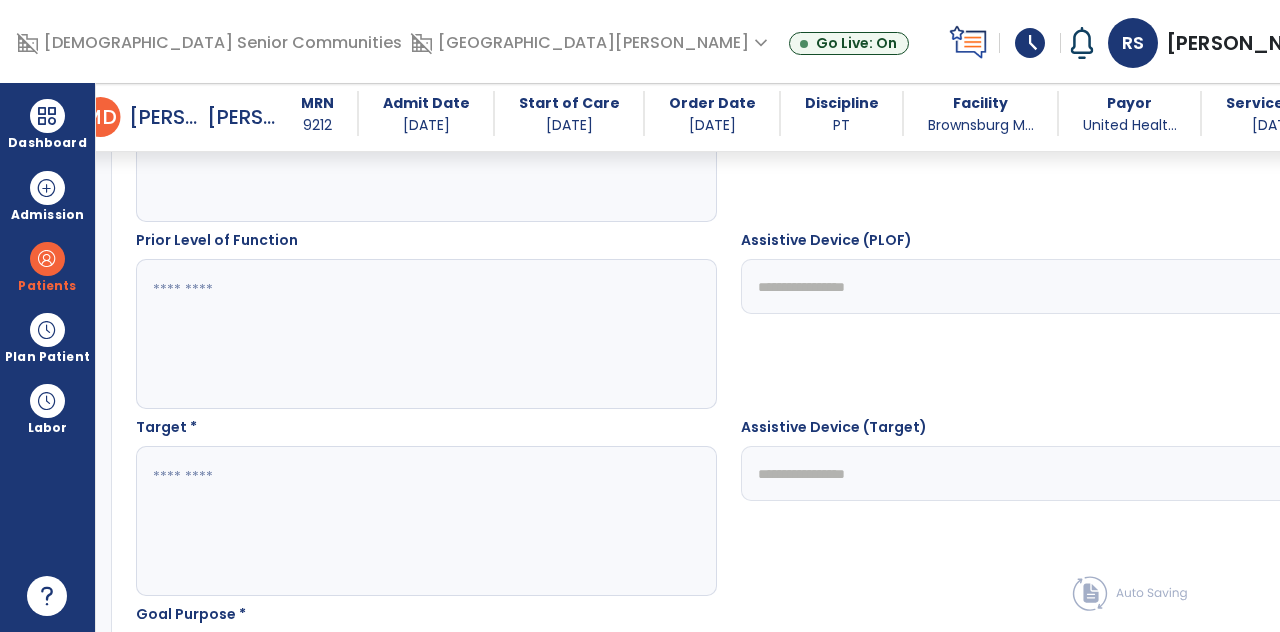 scroll, scrollTop: 912, scrollLeft: 0, axis: vertical 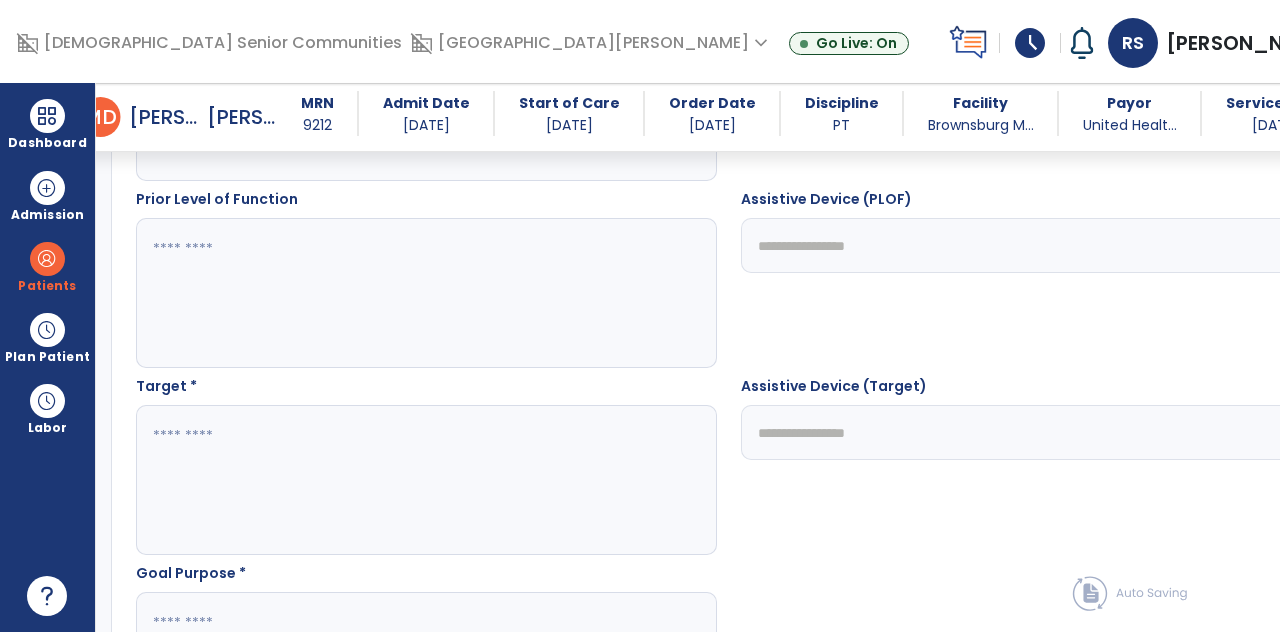 type on "**********" 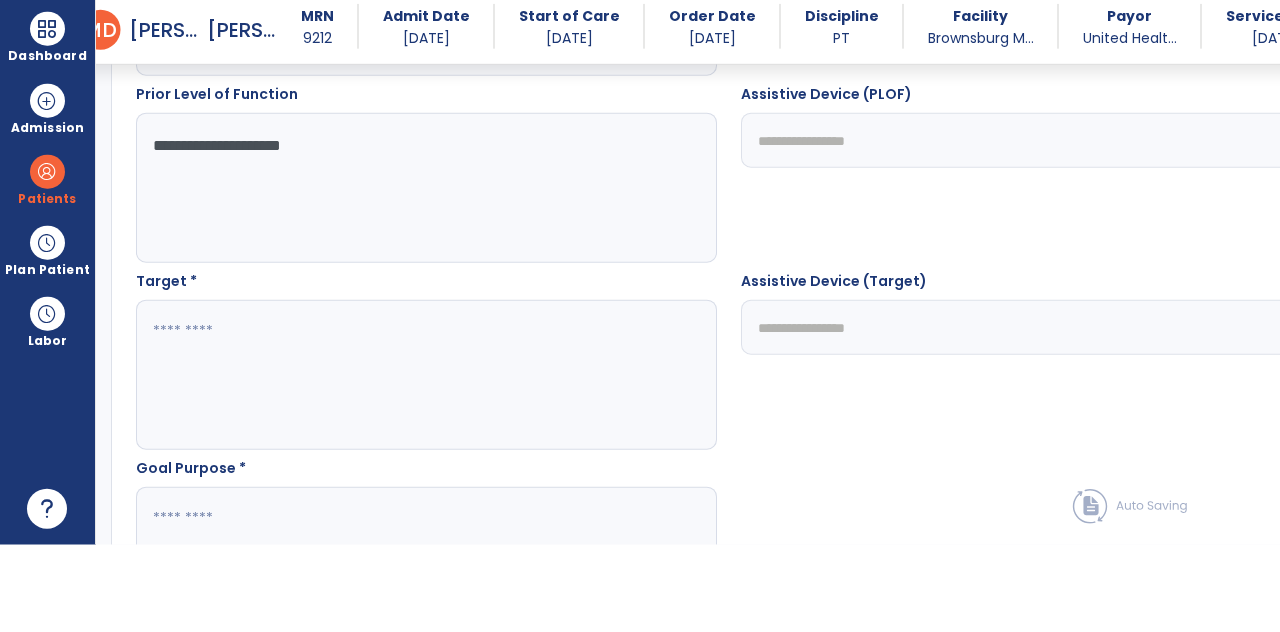 scroll, scrollTop: 976, scrollLeft: 0, axis: vertical 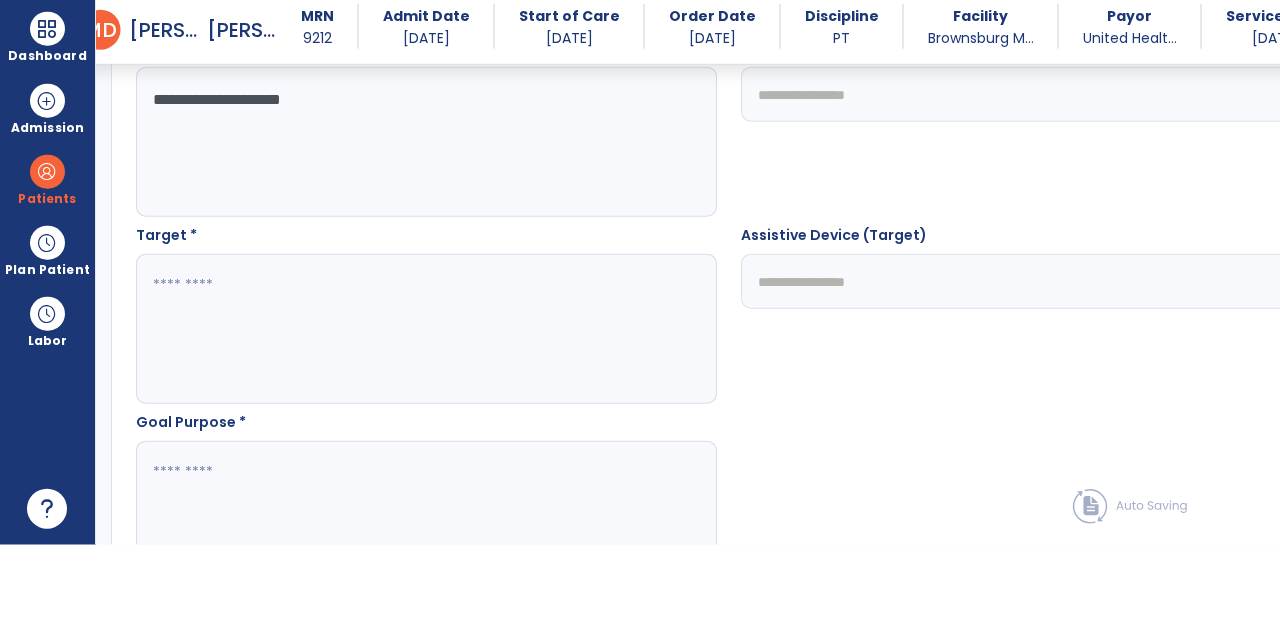 type on "**********" 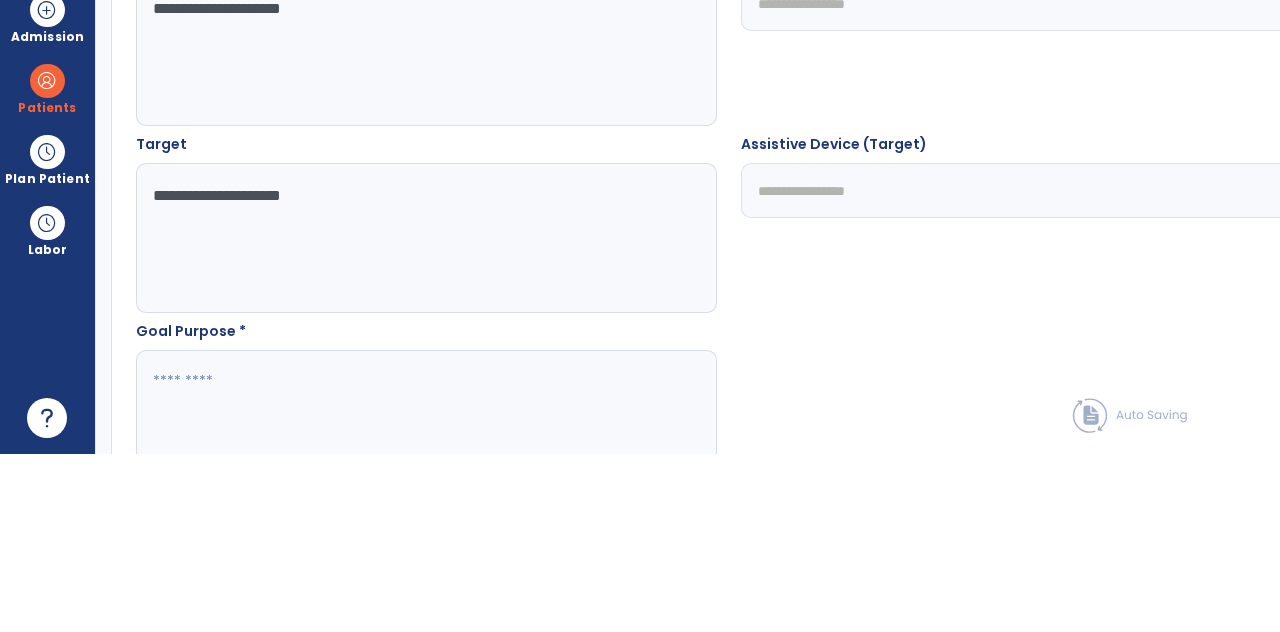 scroll, scrollTop: 1142, scrollLeft: 0, axis: vertical 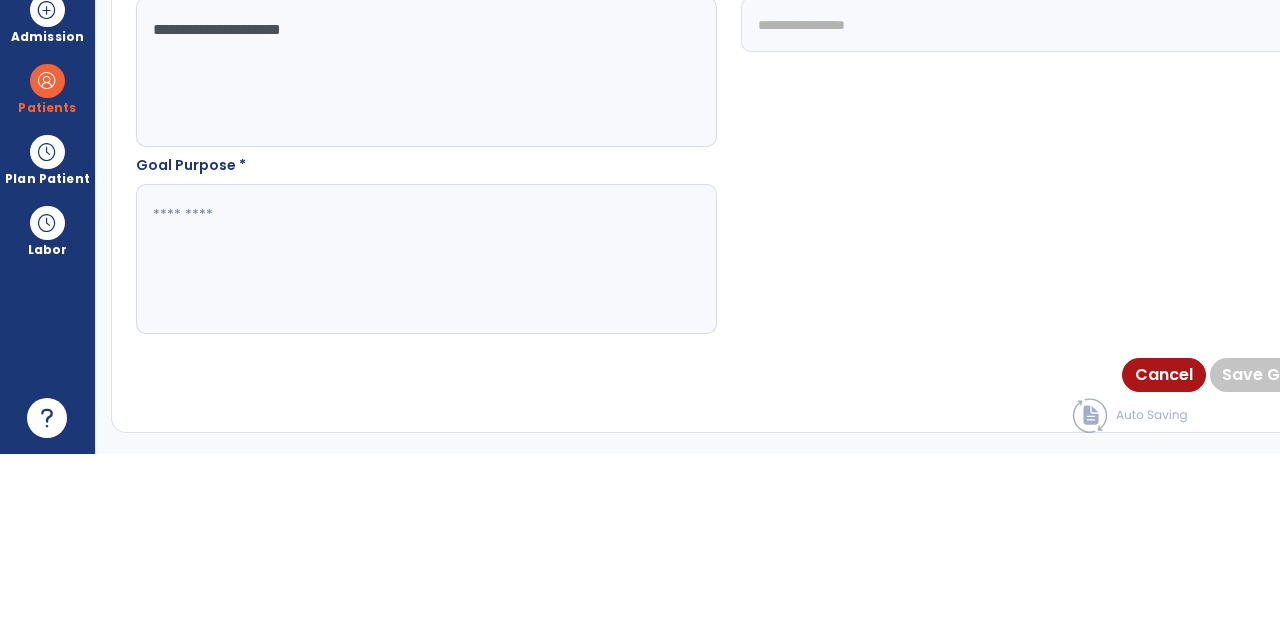 type on "**********" 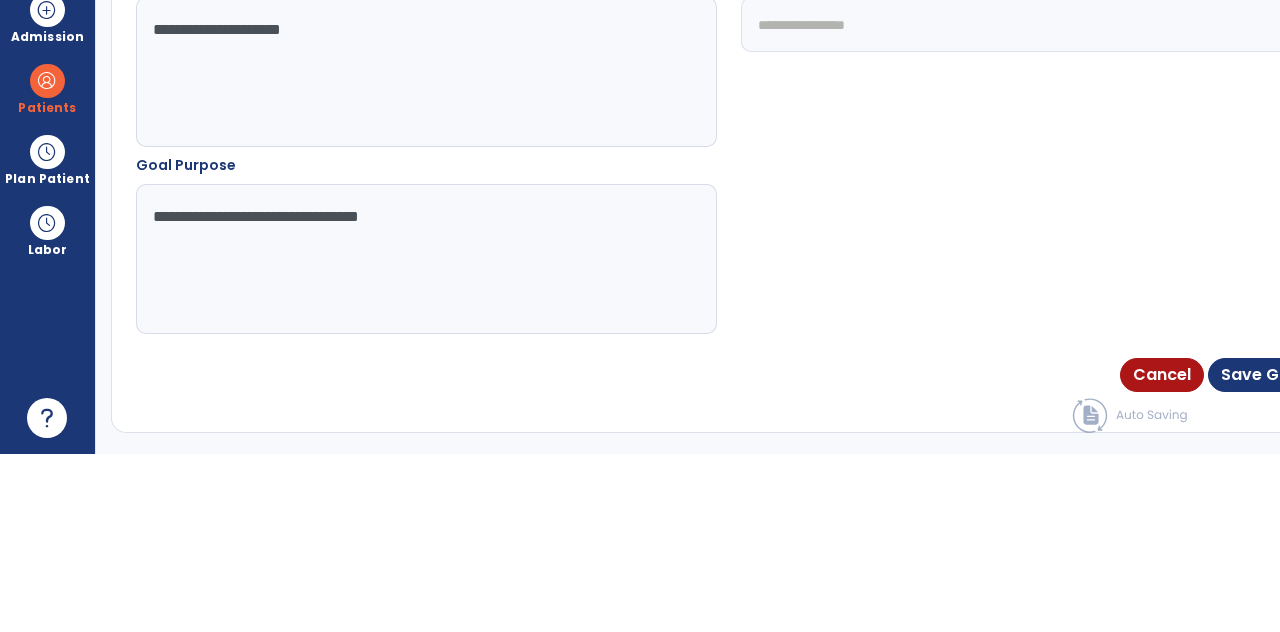type on "**********" 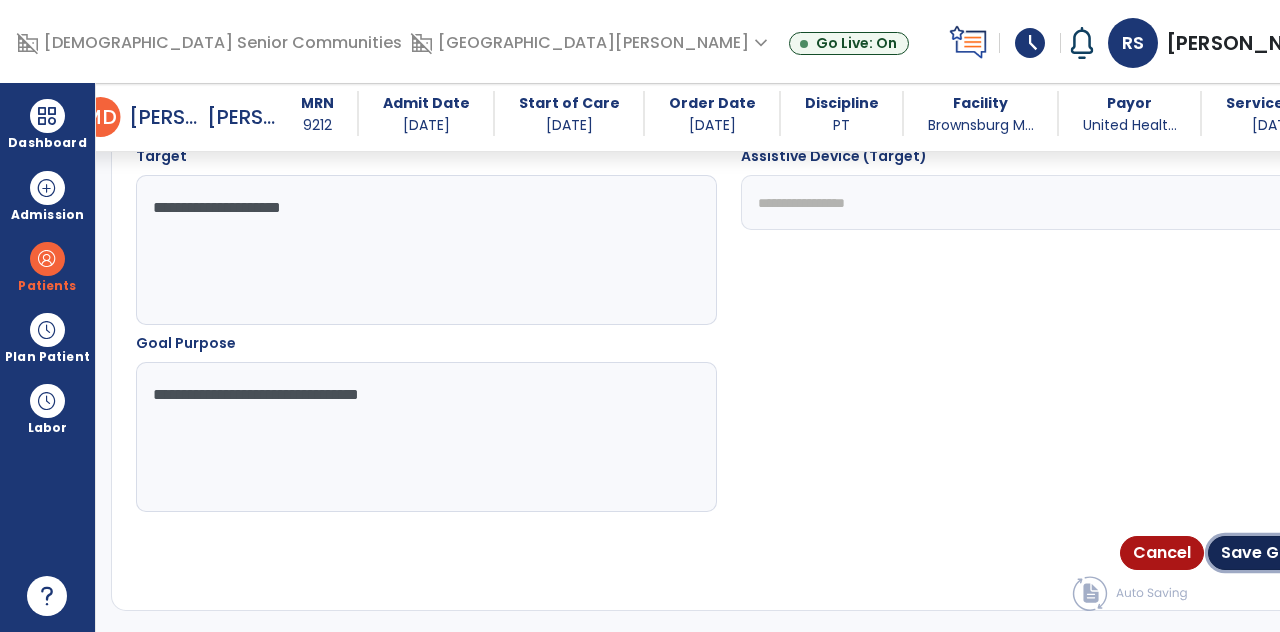 click on "Save Goal" at bounding box center (1263, 553) 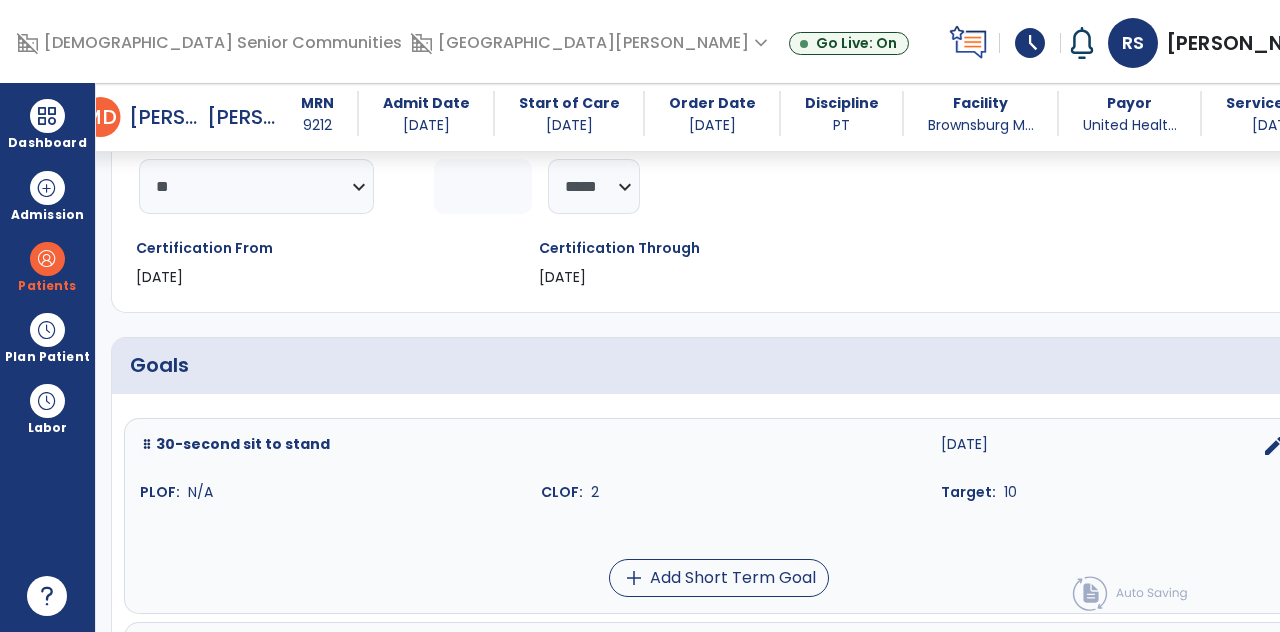 scroll, scrollTop: 263, scrollLeft: 0, axis: vertical 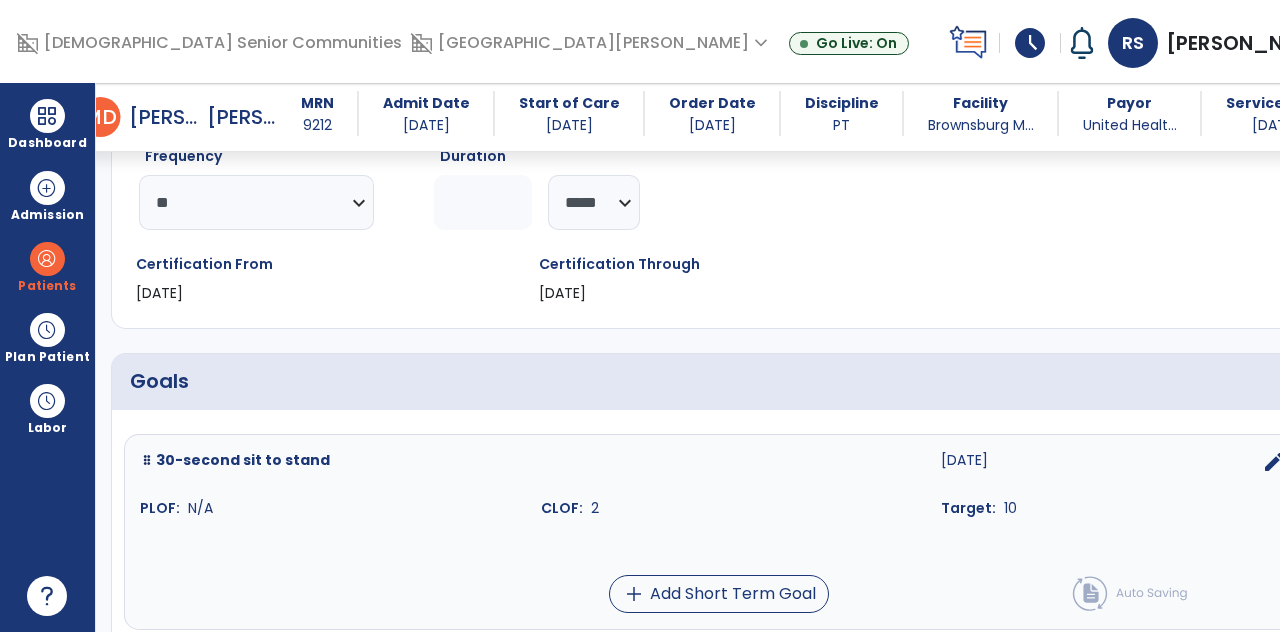 click on "add" at bounding box center (1318, 382) 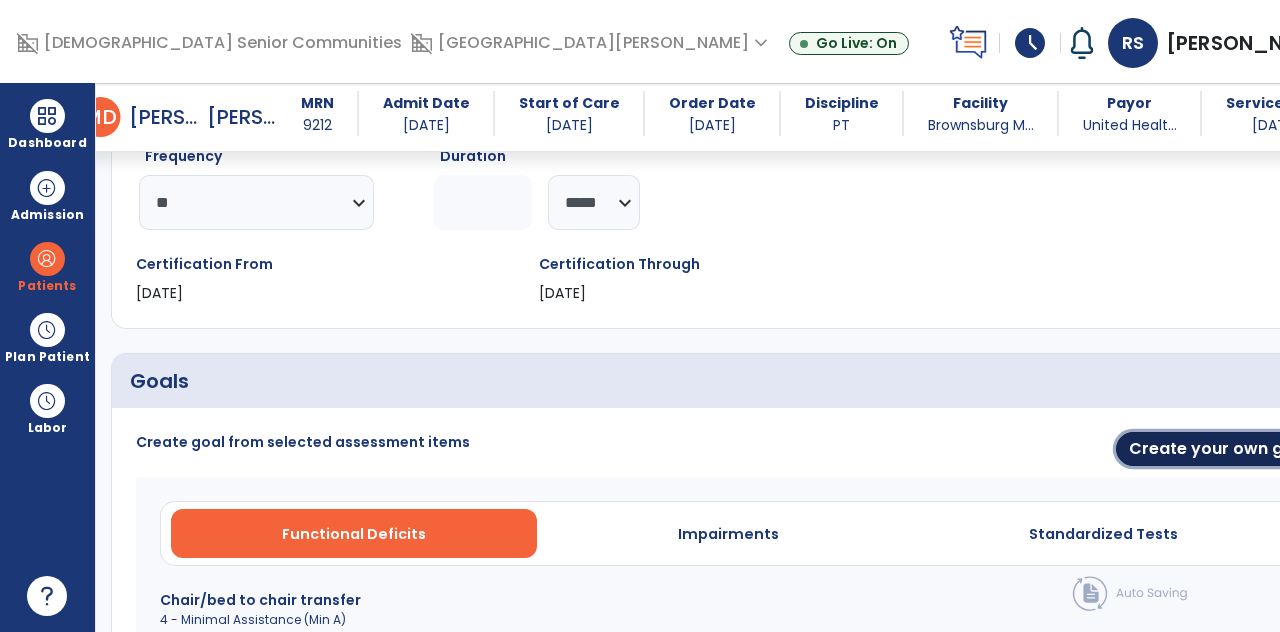 click on "Create your own goal" at bounding box center [1219, 449] 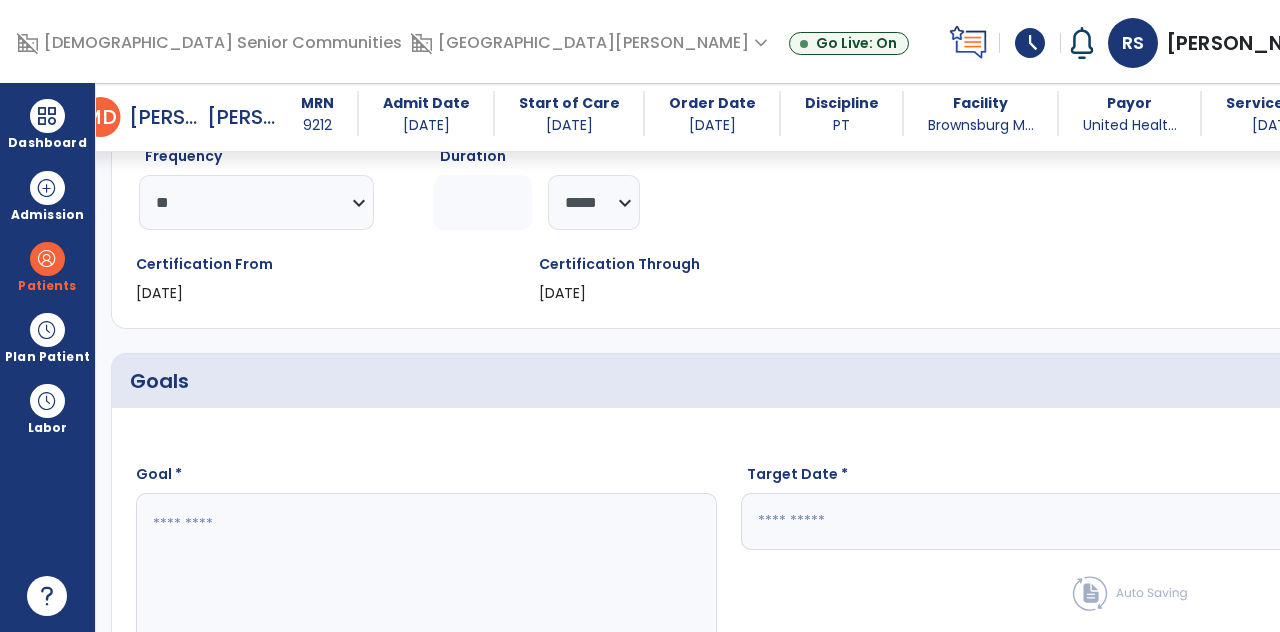 click on "calendar_today" at bounding box center [1303, 521] 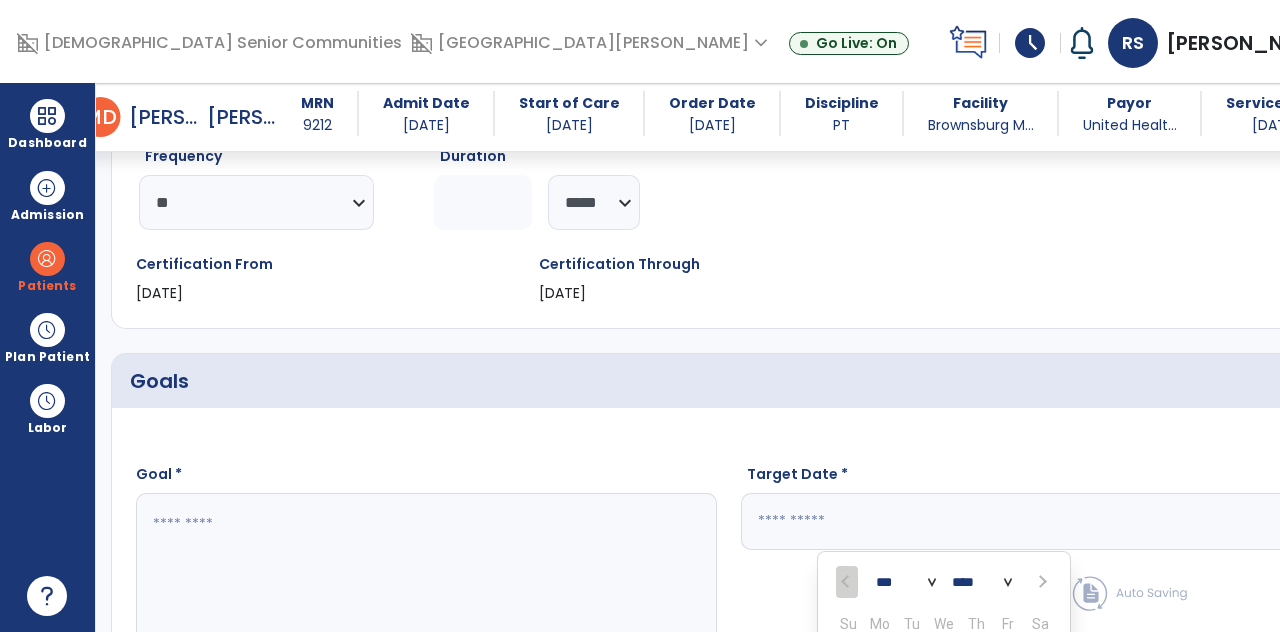 click at bounding box center (1041, 582) 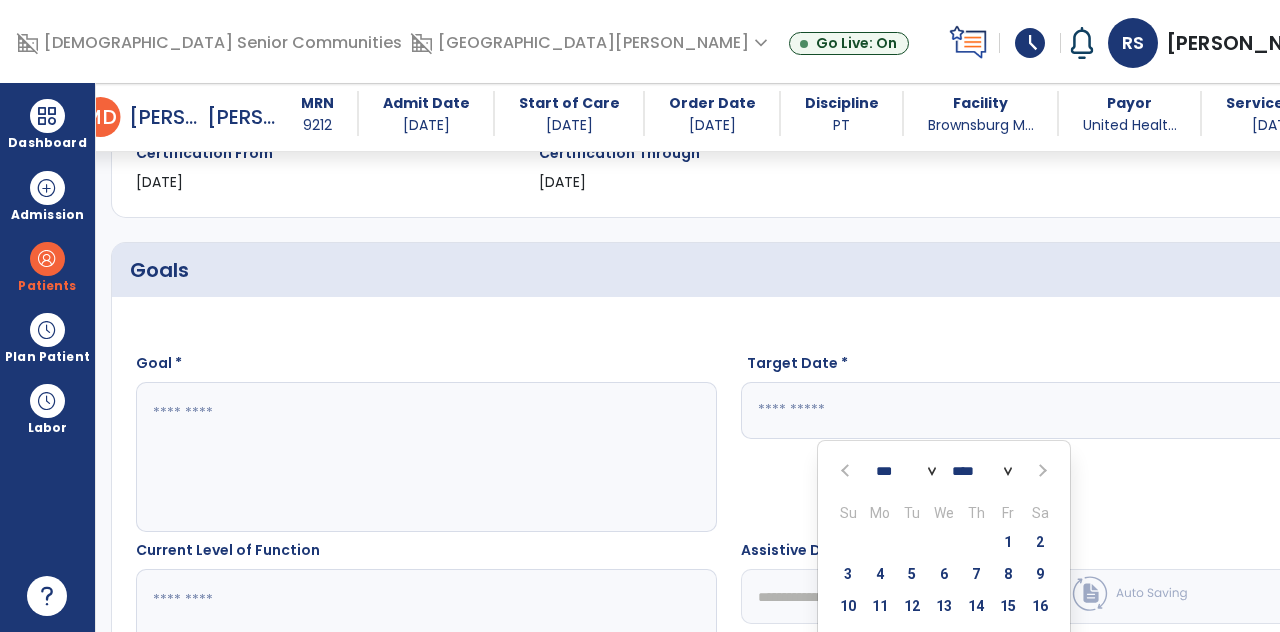 scroll, scrollTop: 391, scrollLeft: 0, axis: vertical 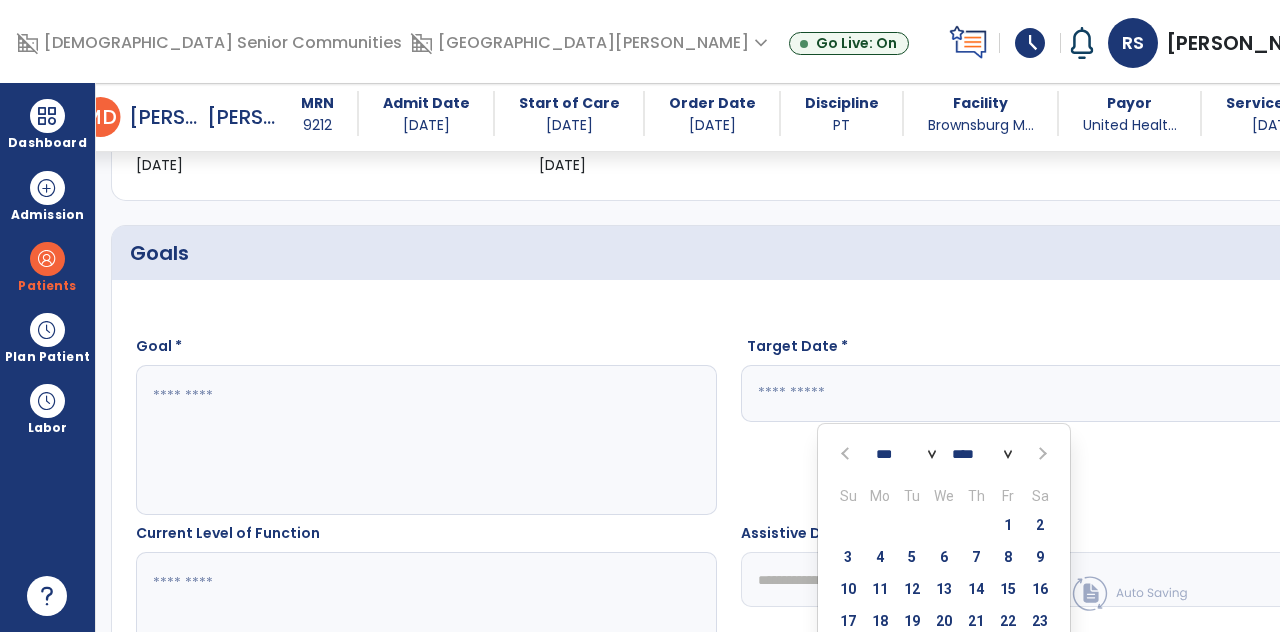 click at bounding box center (1041, 454) 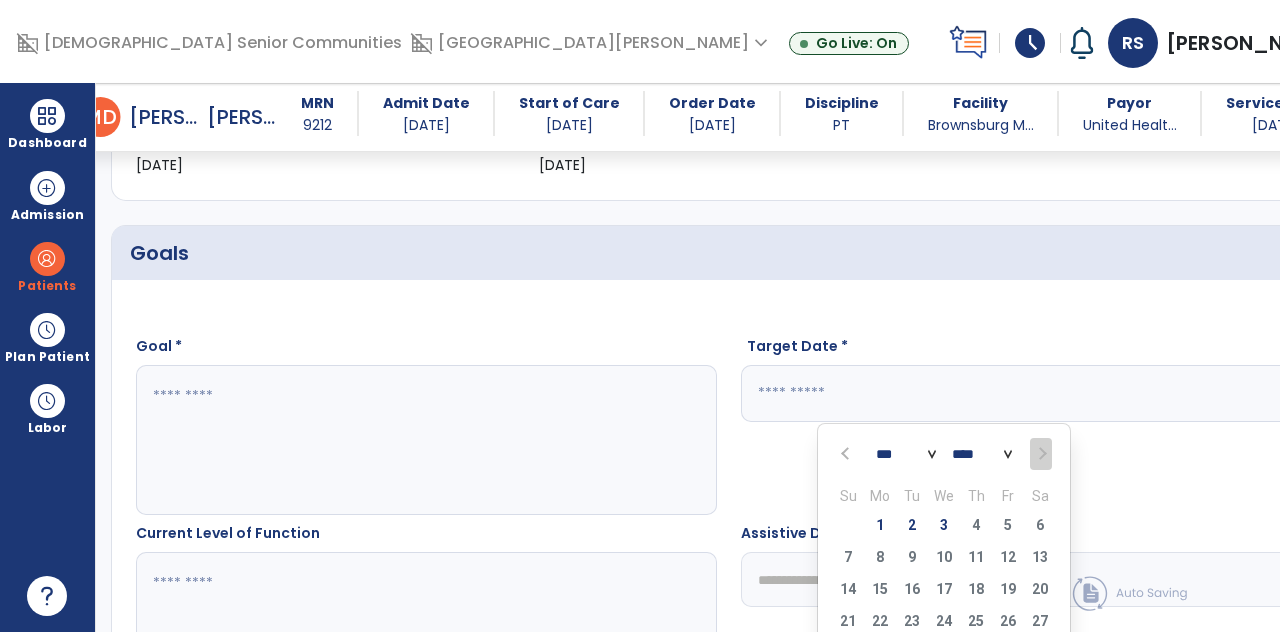 click on "3" at bounding box center [944, 525] 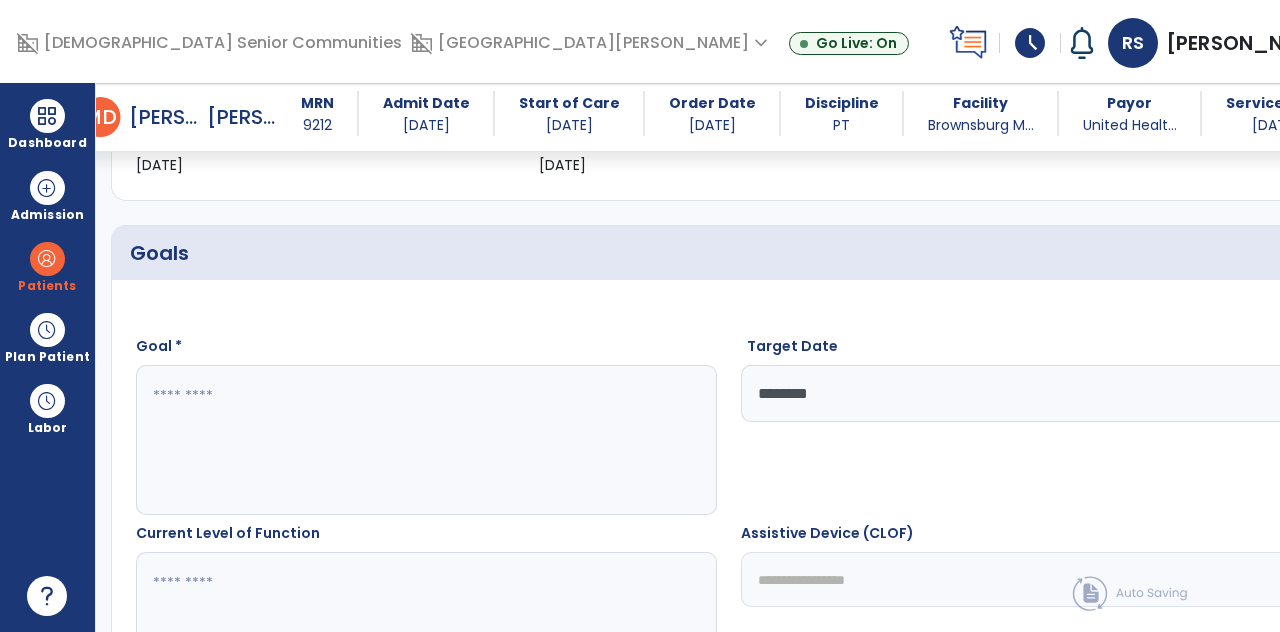 click at bounding box center (356, 440) 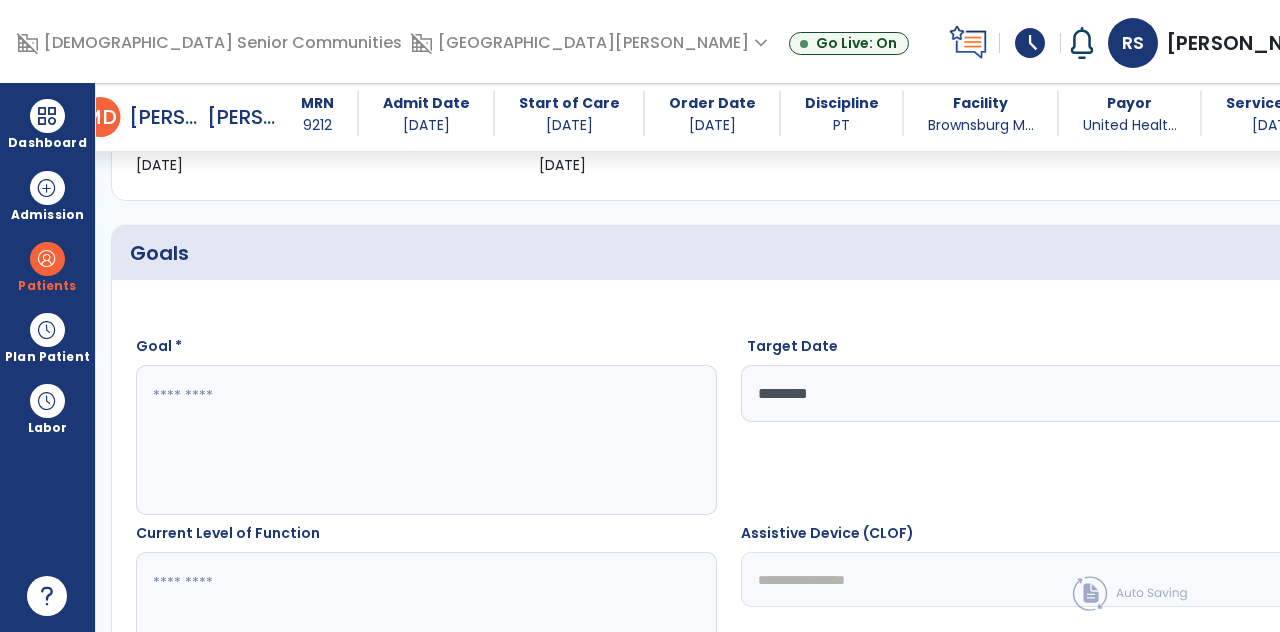 type on "***" 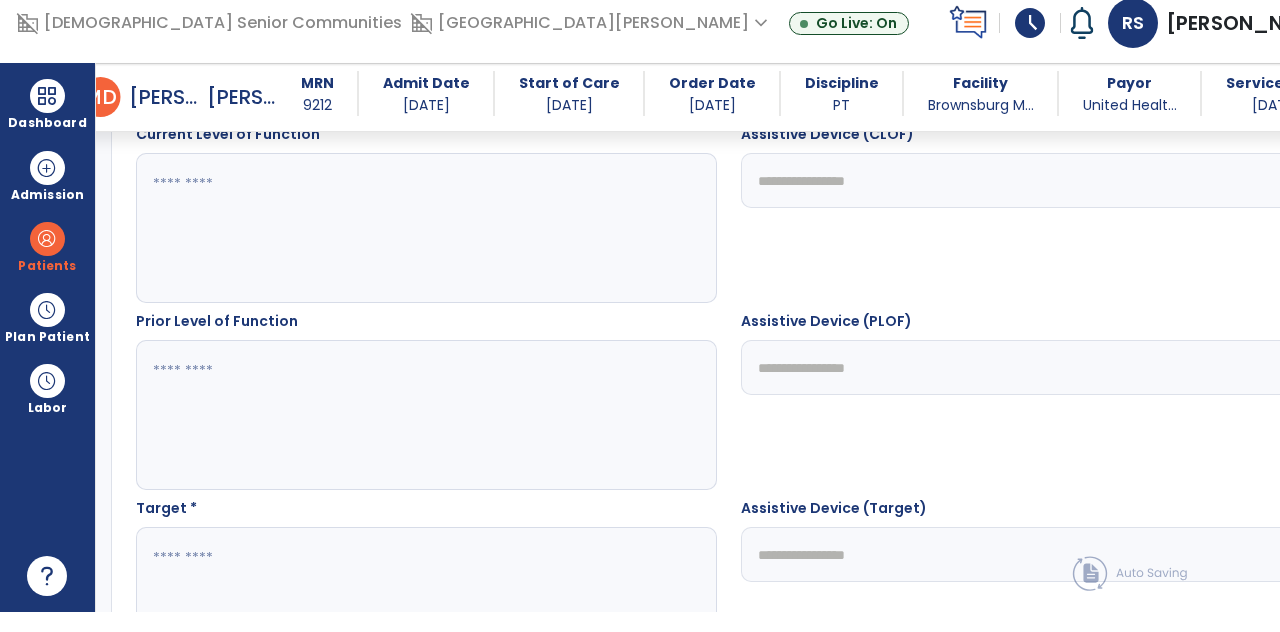 scroll, scrollTop: 772, scrollLeft: 0, axis: vertical 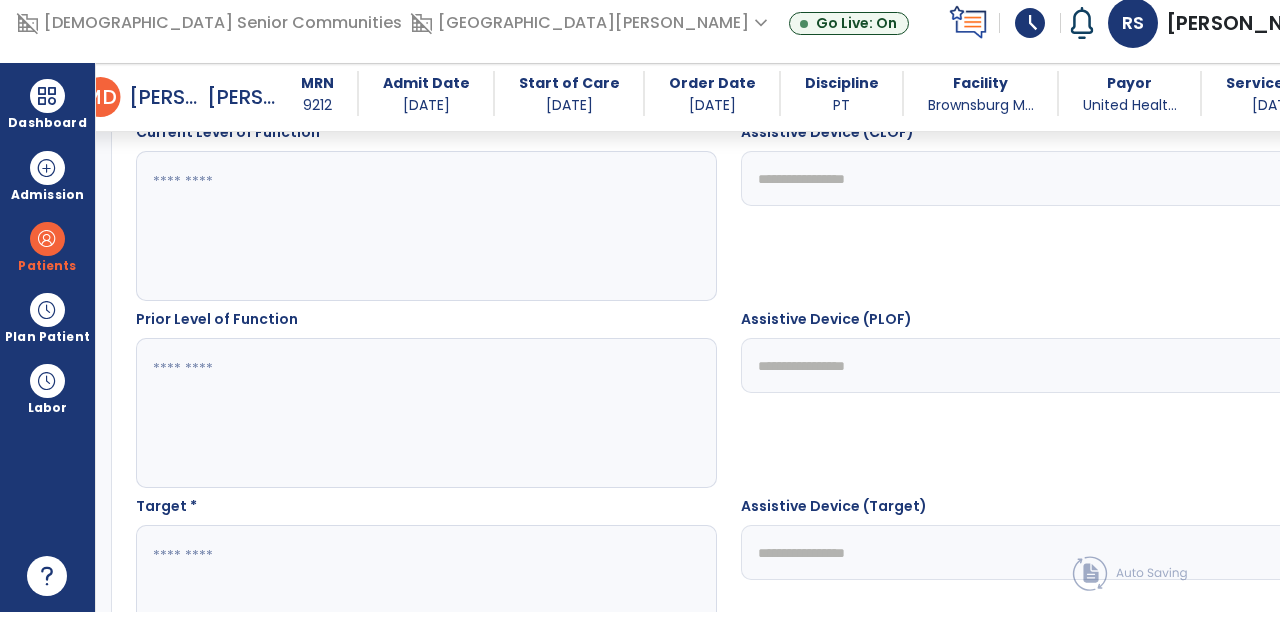 type on "**********" 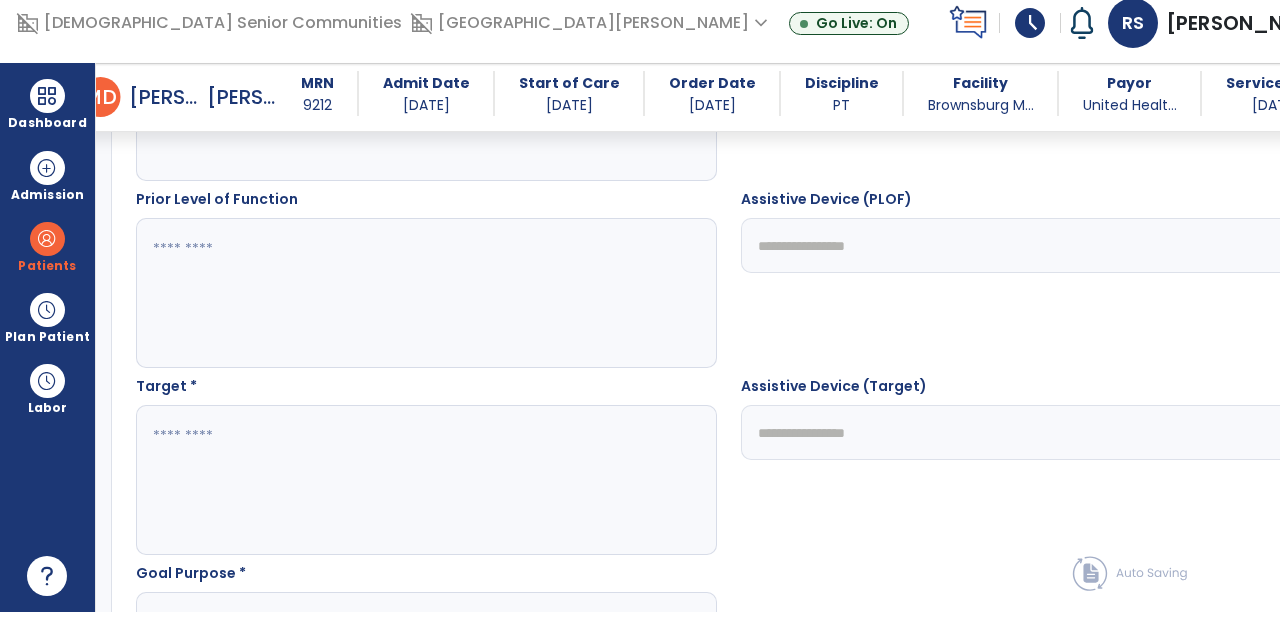 scroll, scrollTop: 918, scrollLeft: 0, axis: vertical 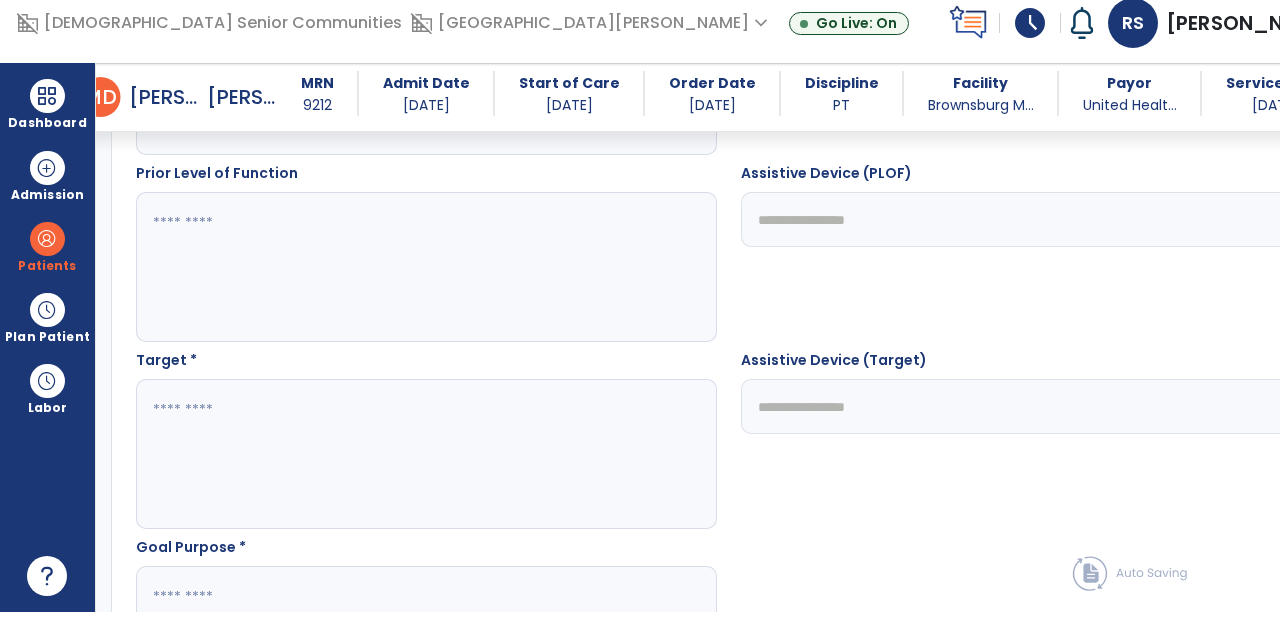 type on "**********" 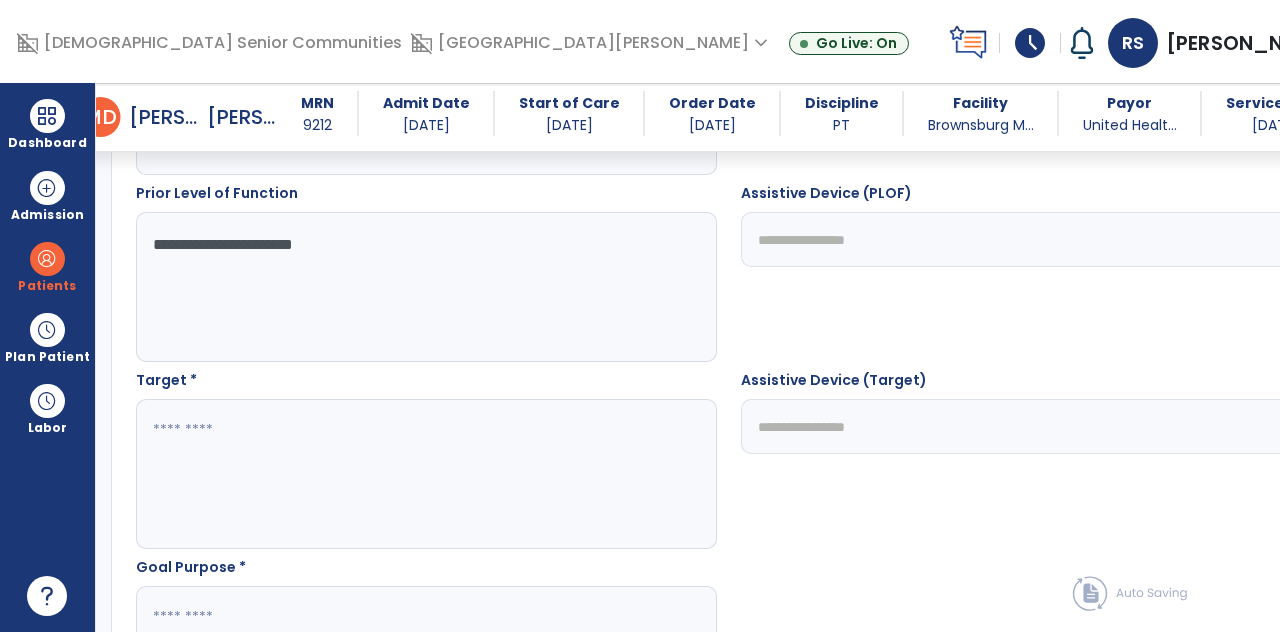 click at bounding box center [356, 474] 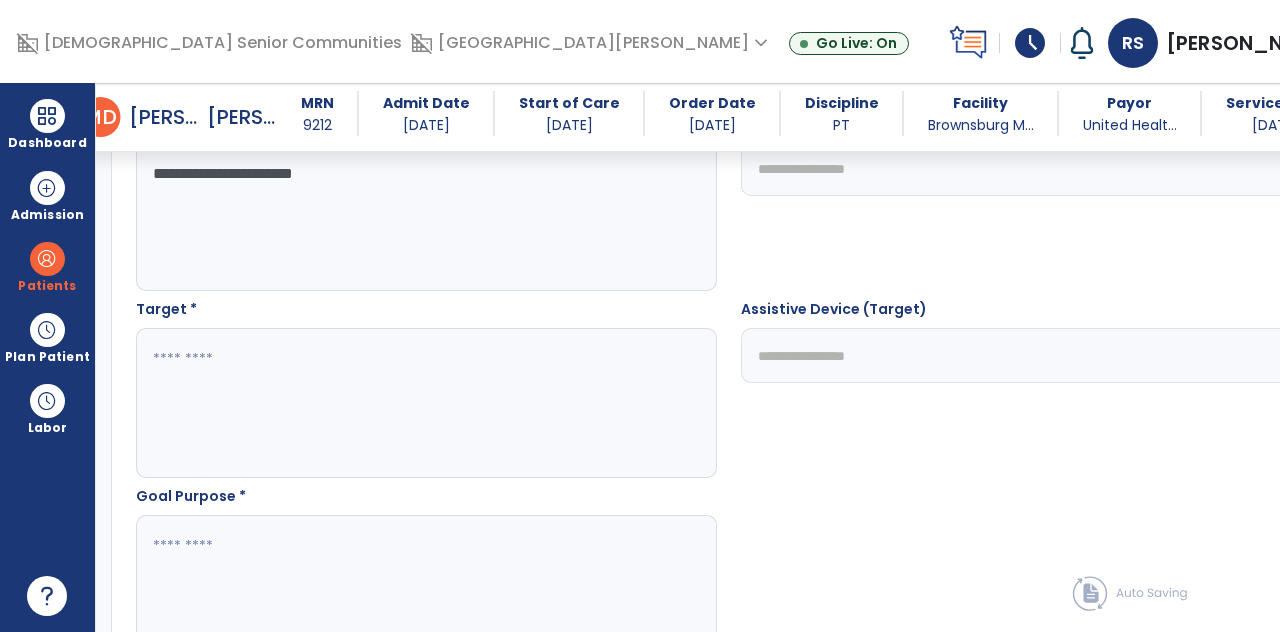 scroll, scrollTop: 1044, scrollLeft: 0, axis: vertical 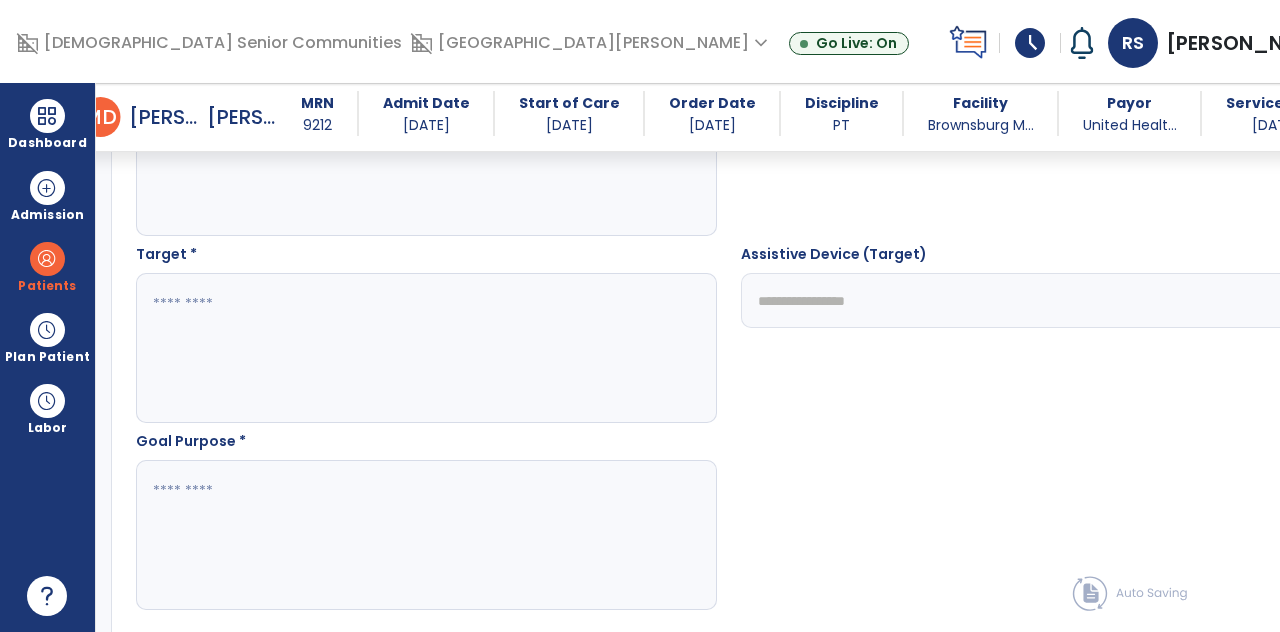 click at bounding box center [356, 348] 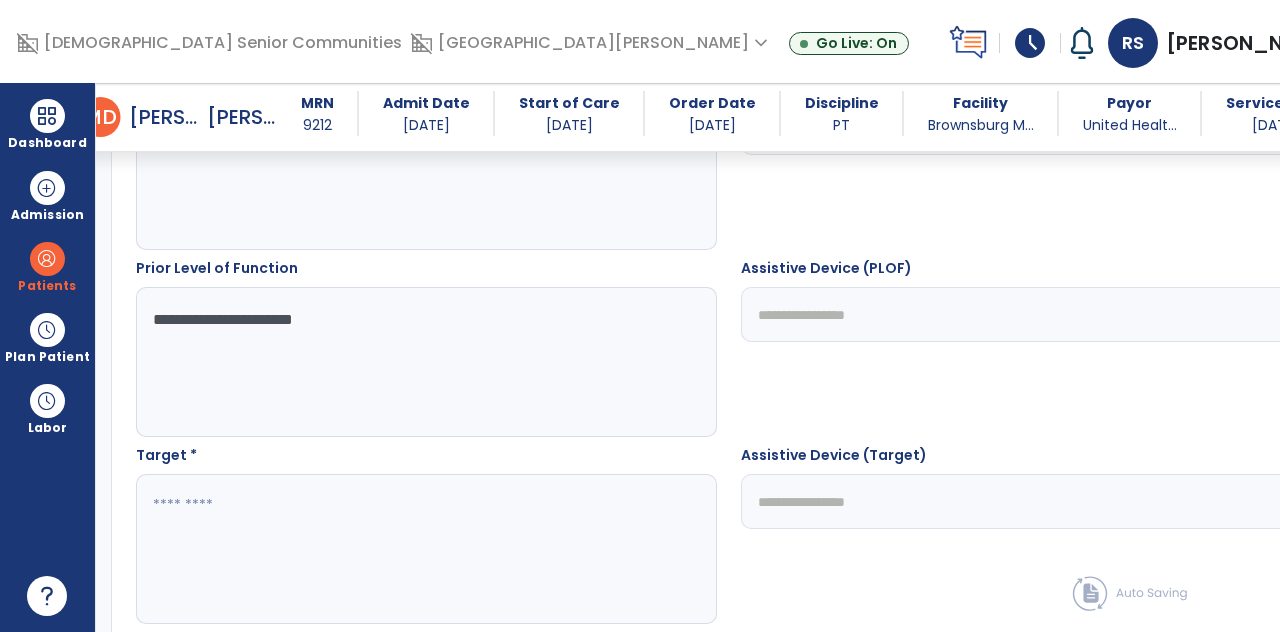 scroll, scrollTop: 826, scrollLeft: 0, axis: vertical 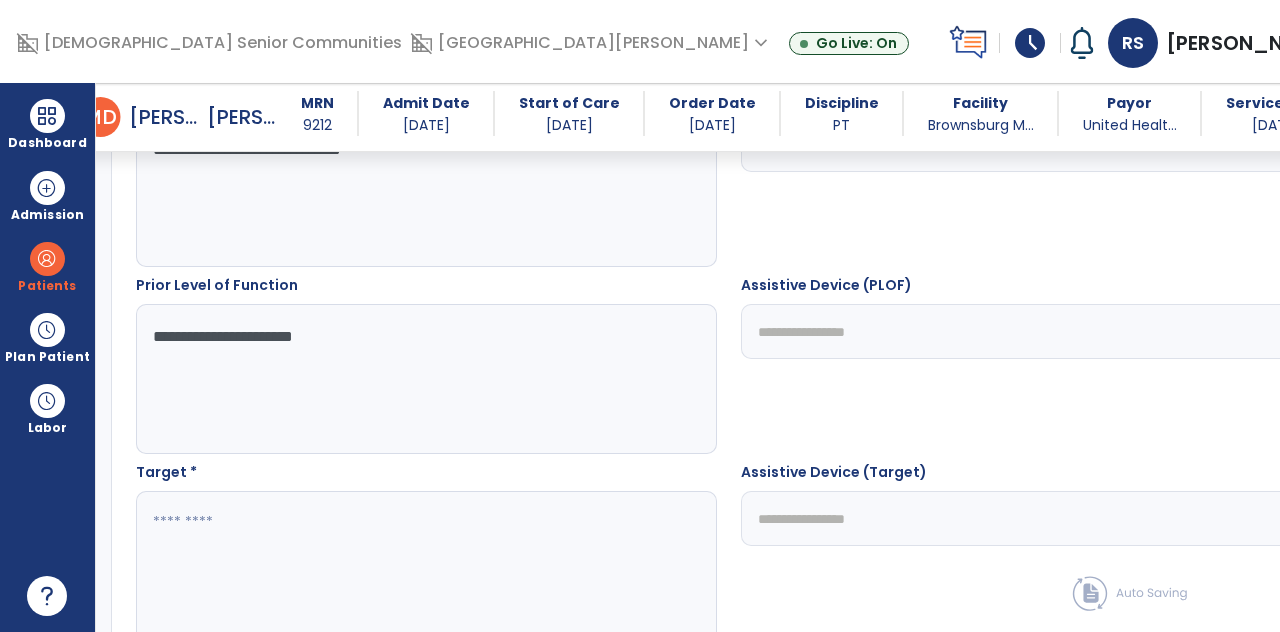 click on "**********" at bounding box center [356, 379] 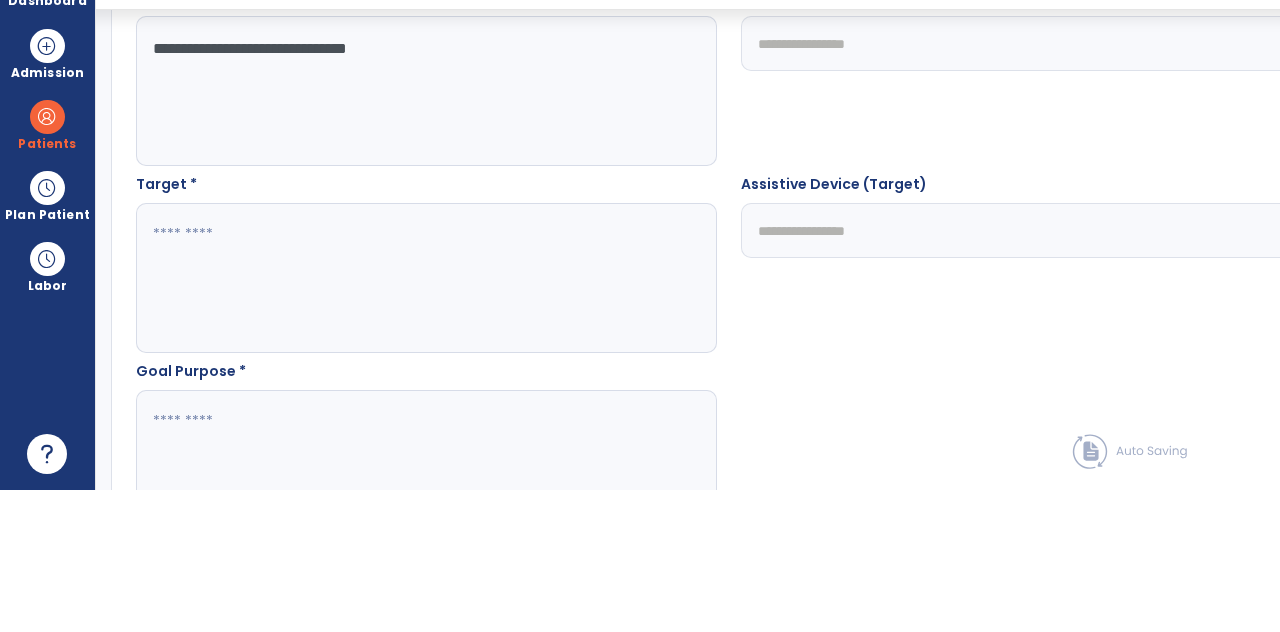 scroll, scrollTop: 994, scrollLeft: 0, axis: vertical 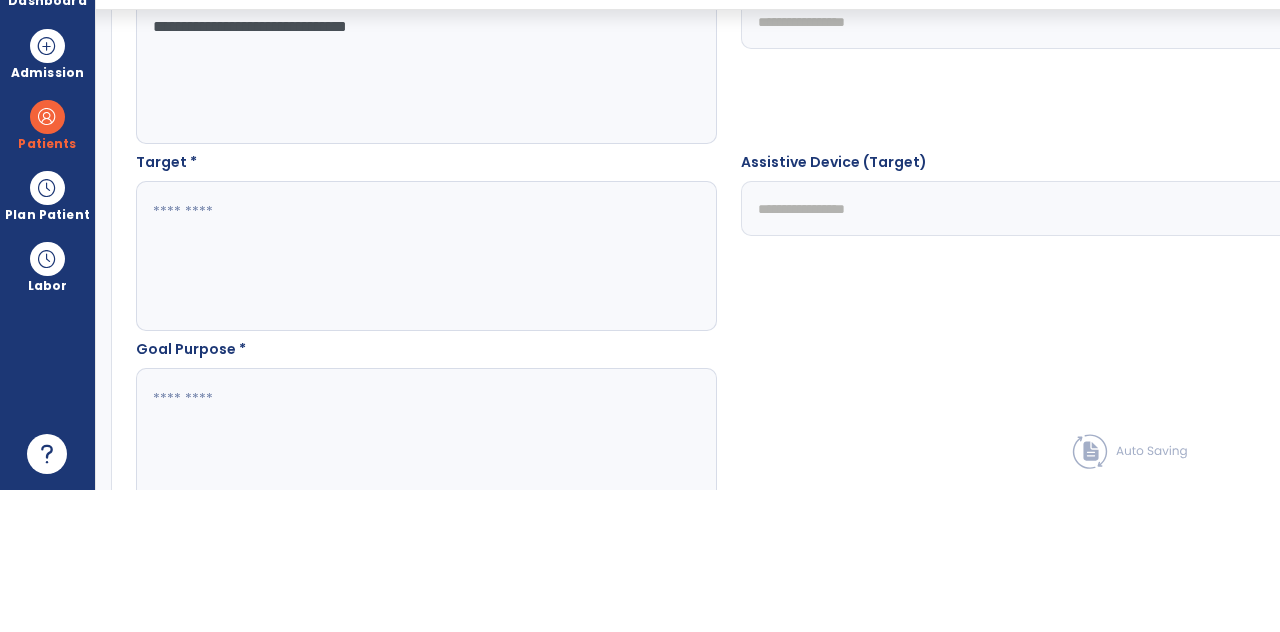 type on "**********" 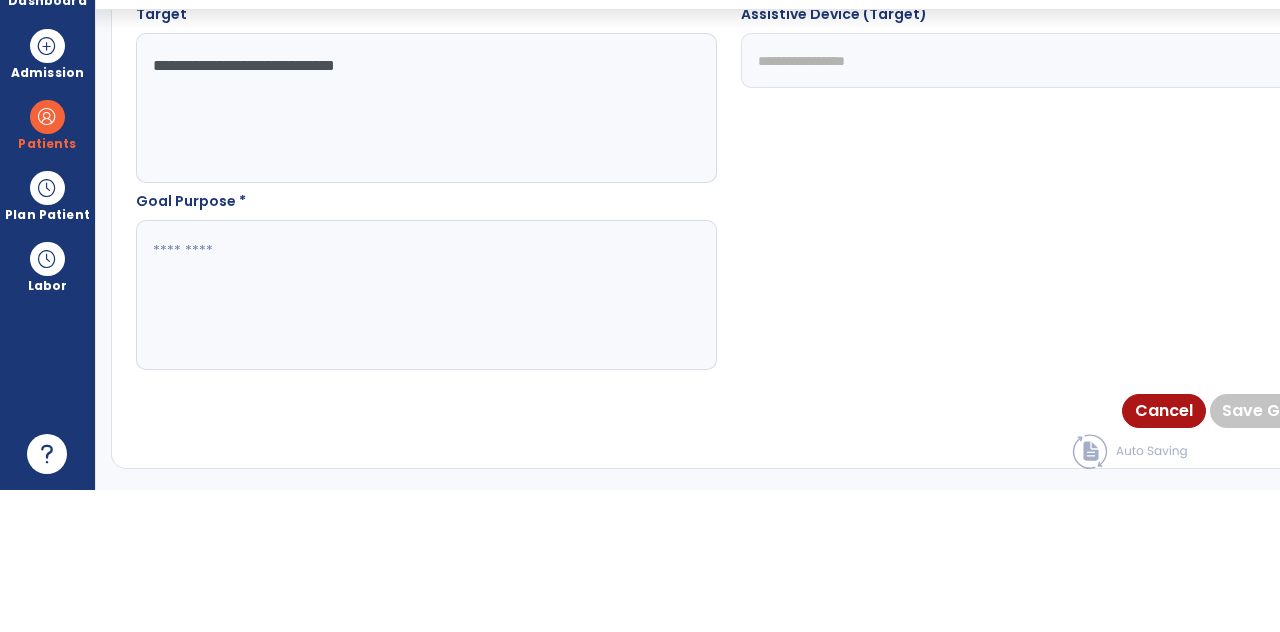 scroll, scrollTop: 1199, scrollLeft: 0, axis: vertical 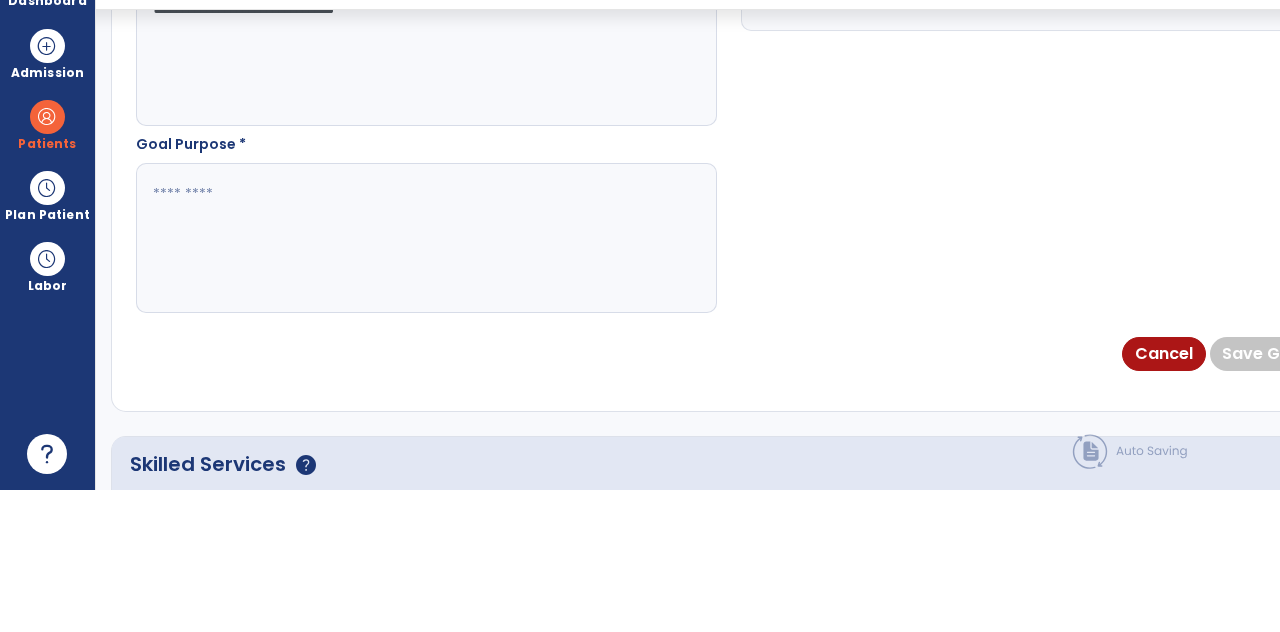 click at bounding box center (356, 380) 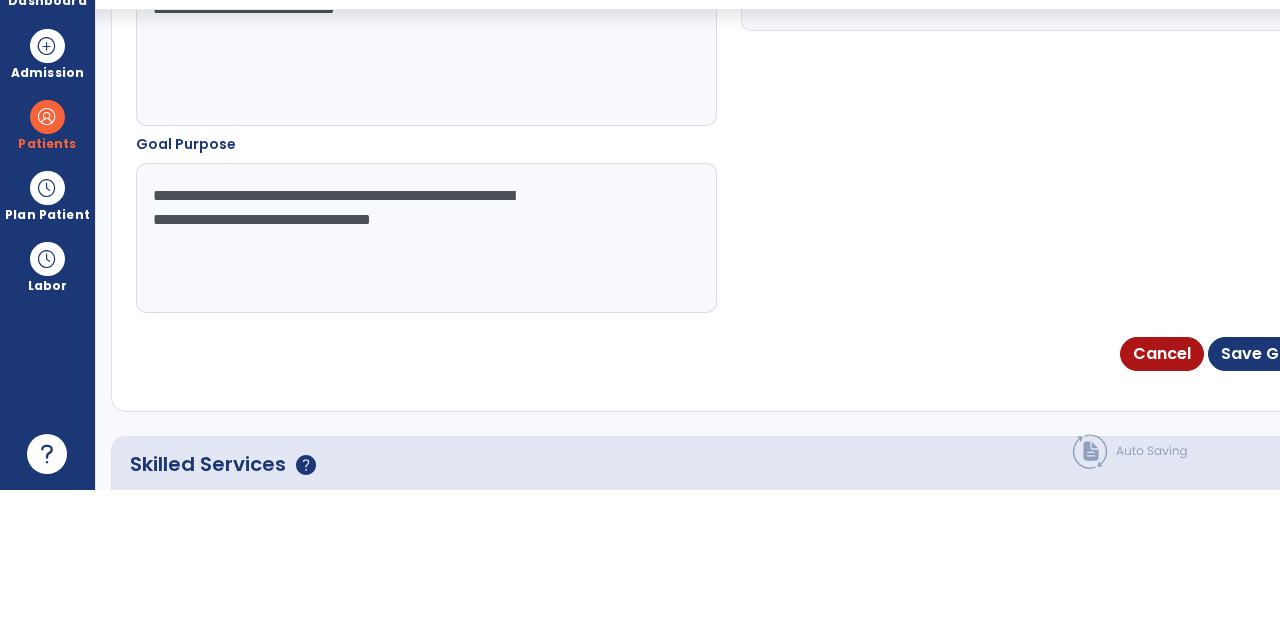 type on "**********" 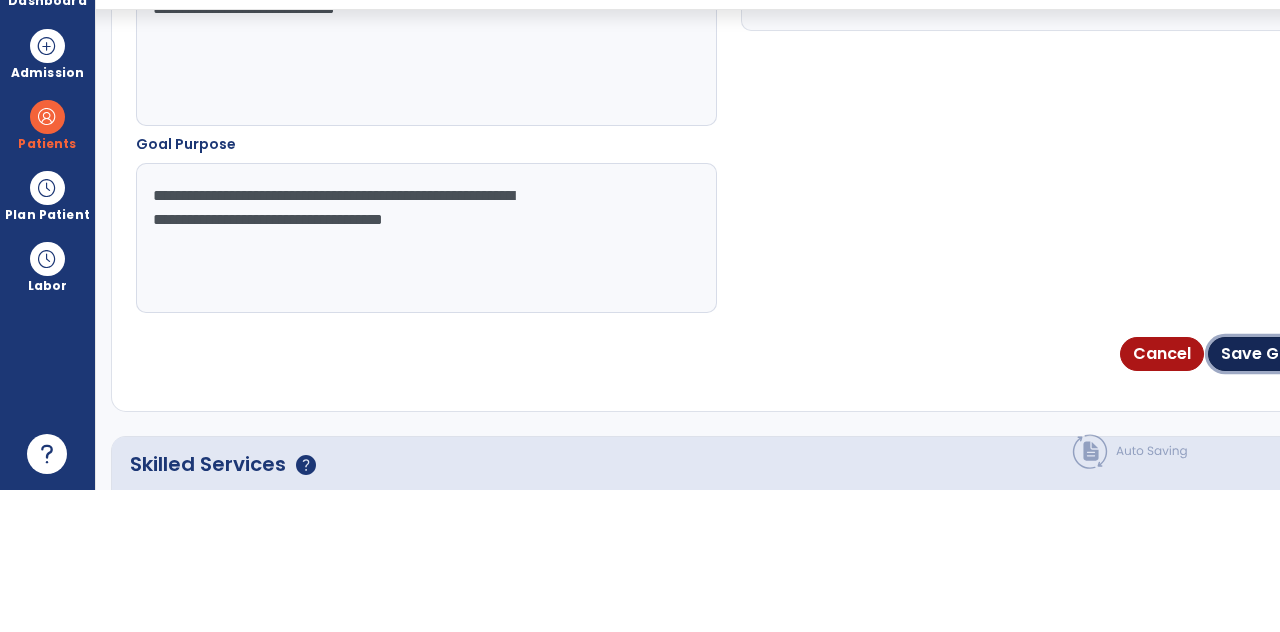click on "Save Goal" at bounding box center (1263, 496) 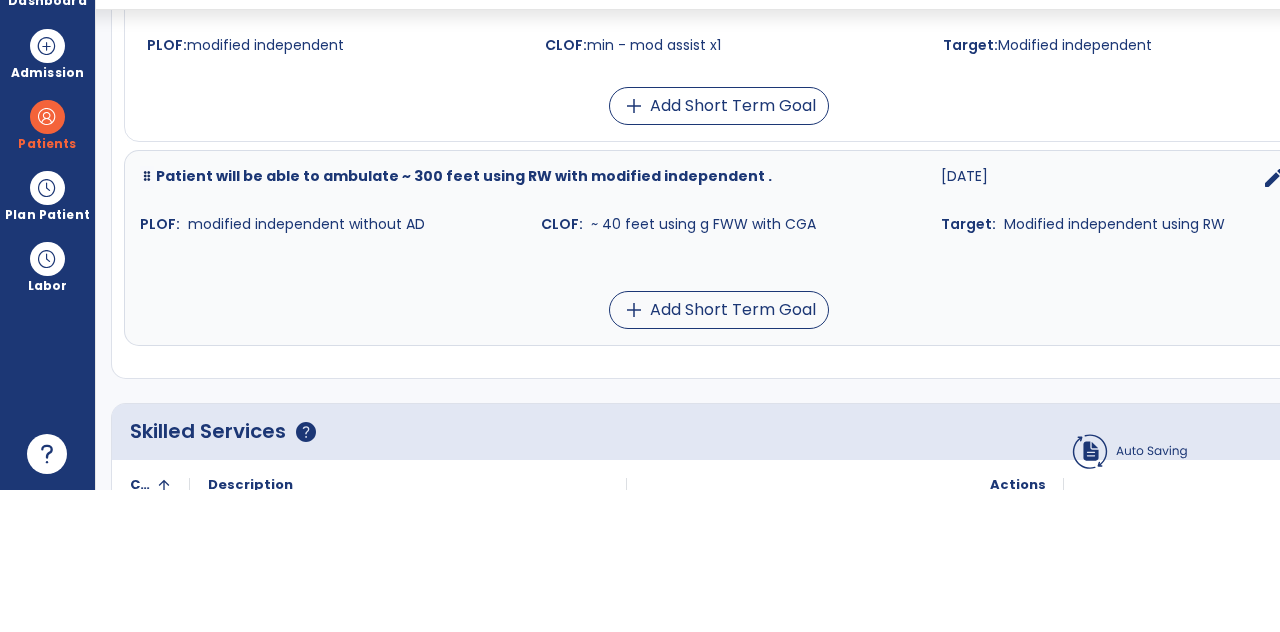 scroll, scrollTop: 82, scrollLeft: 0, axis: vertical 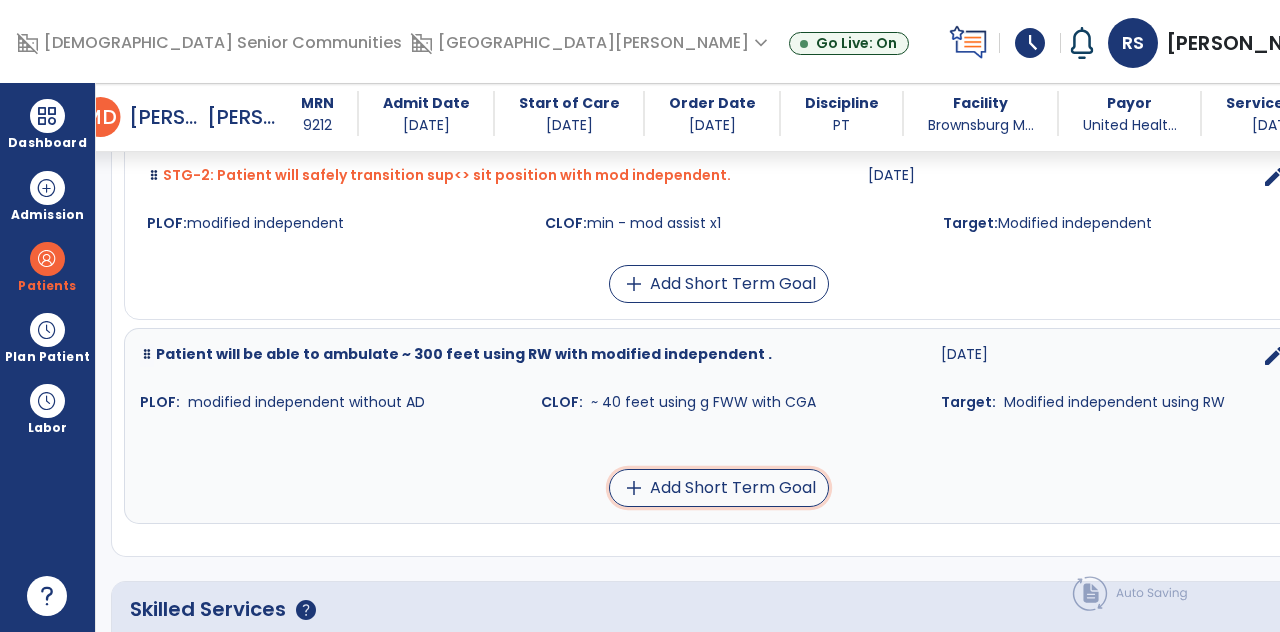 click on "add  Add Short Term Goal" at bounding box center [719, 488] 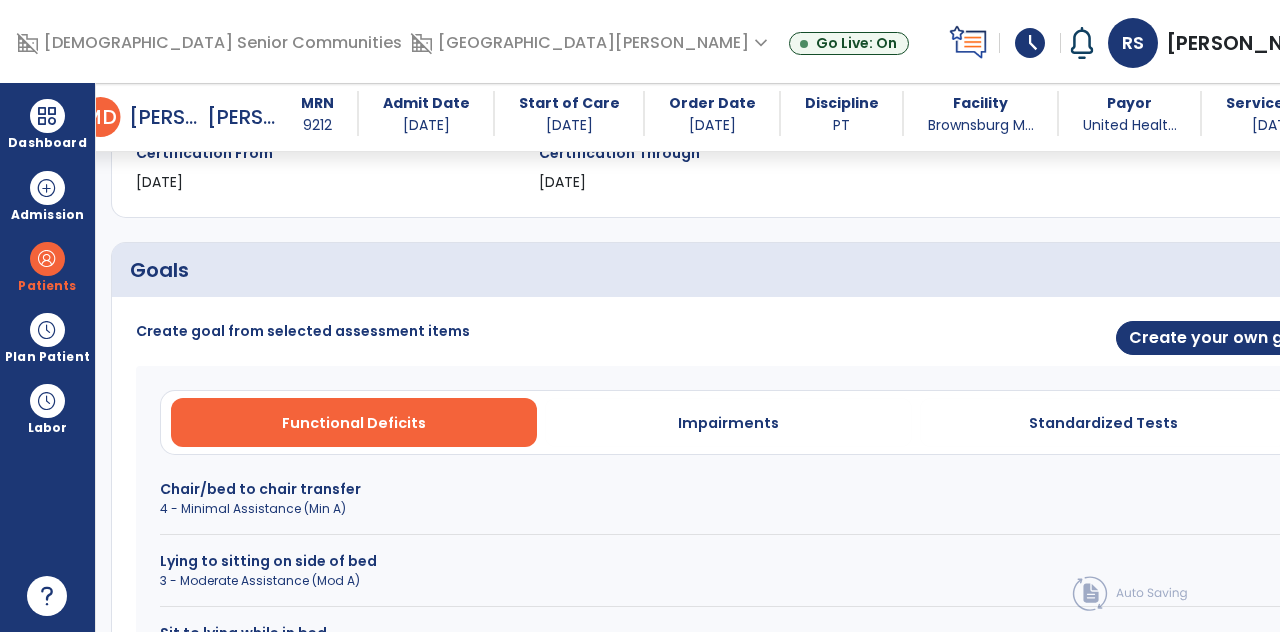 scroll, scrollTop: 369, scrollLeft: 0, axis: vertical 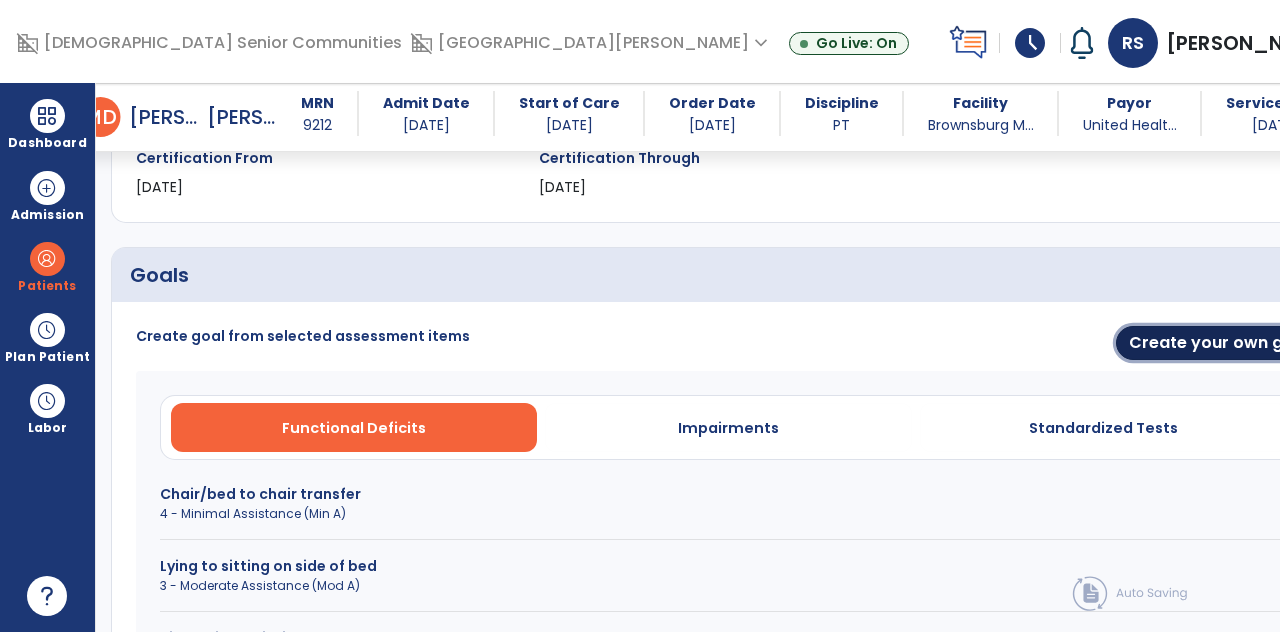 click on "Create your own goal" at bounding box center (1219, 343) 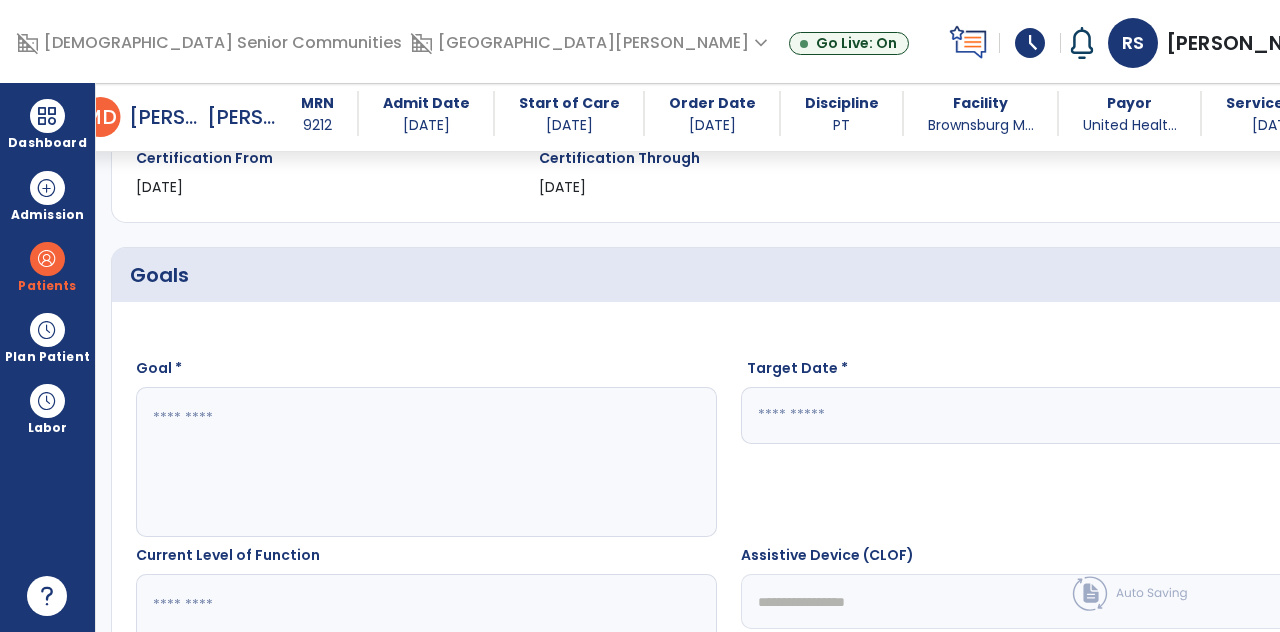 click on "calendar_today" at bounding box center (1301, 416) 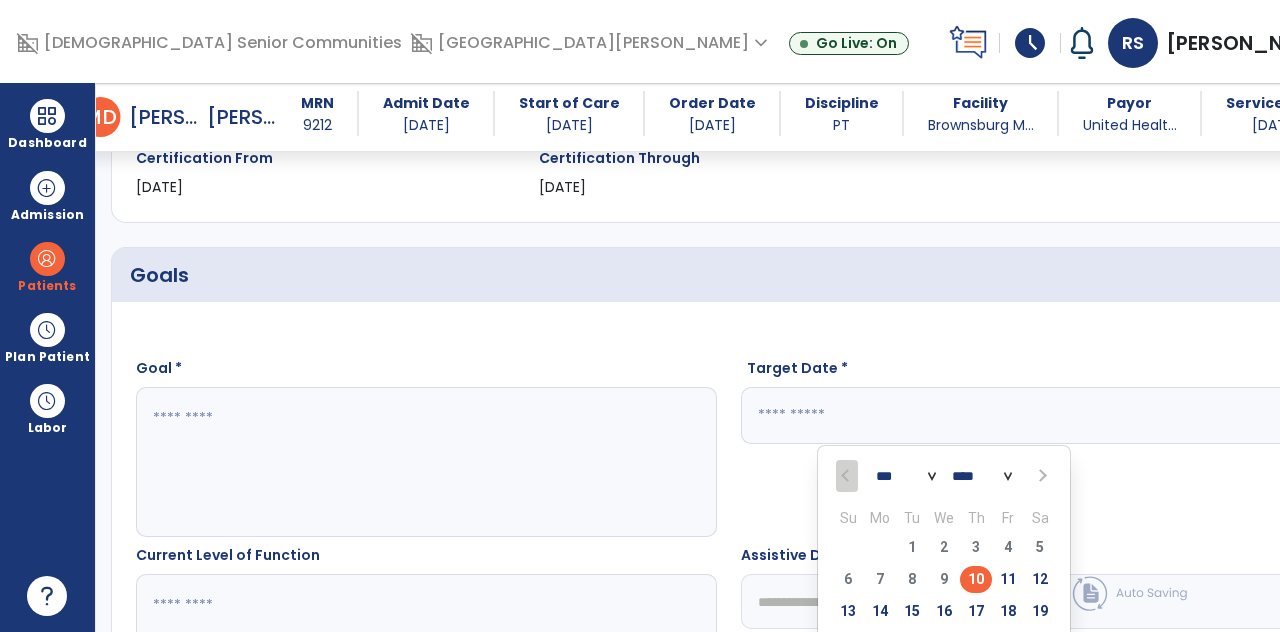 scroll, scrollTop: 458, scrollLeft: 0, axis: vertical 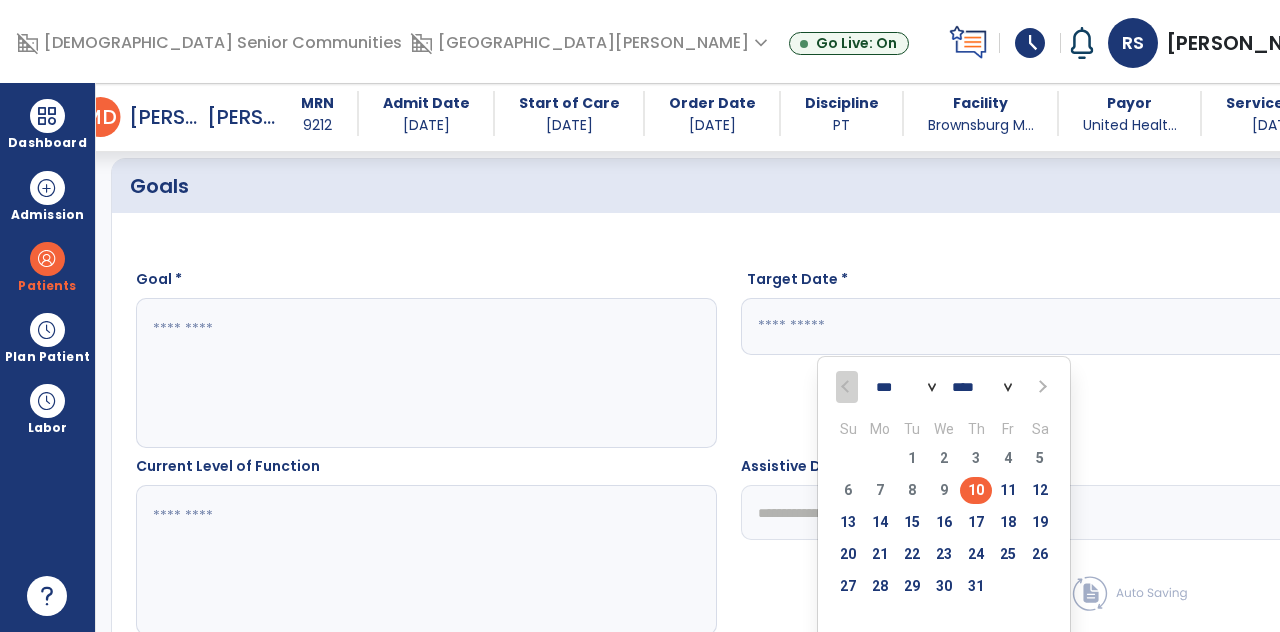 click on "23" at bounding box center [944, 557] 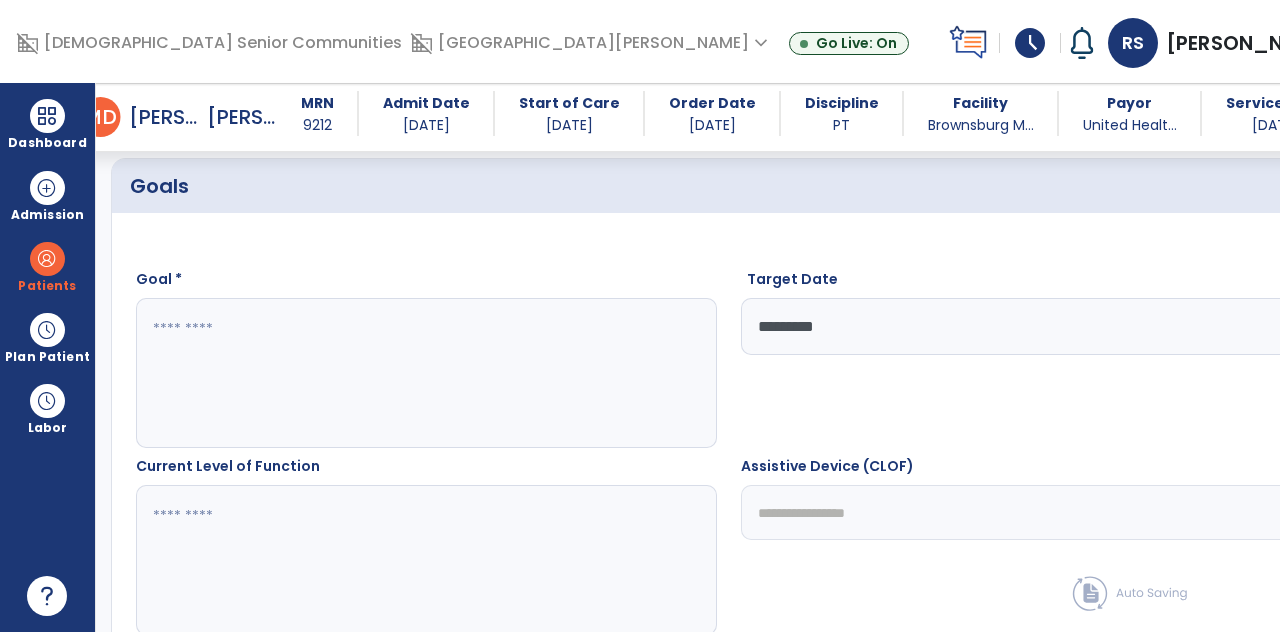 click at bounding box center (356, 373) 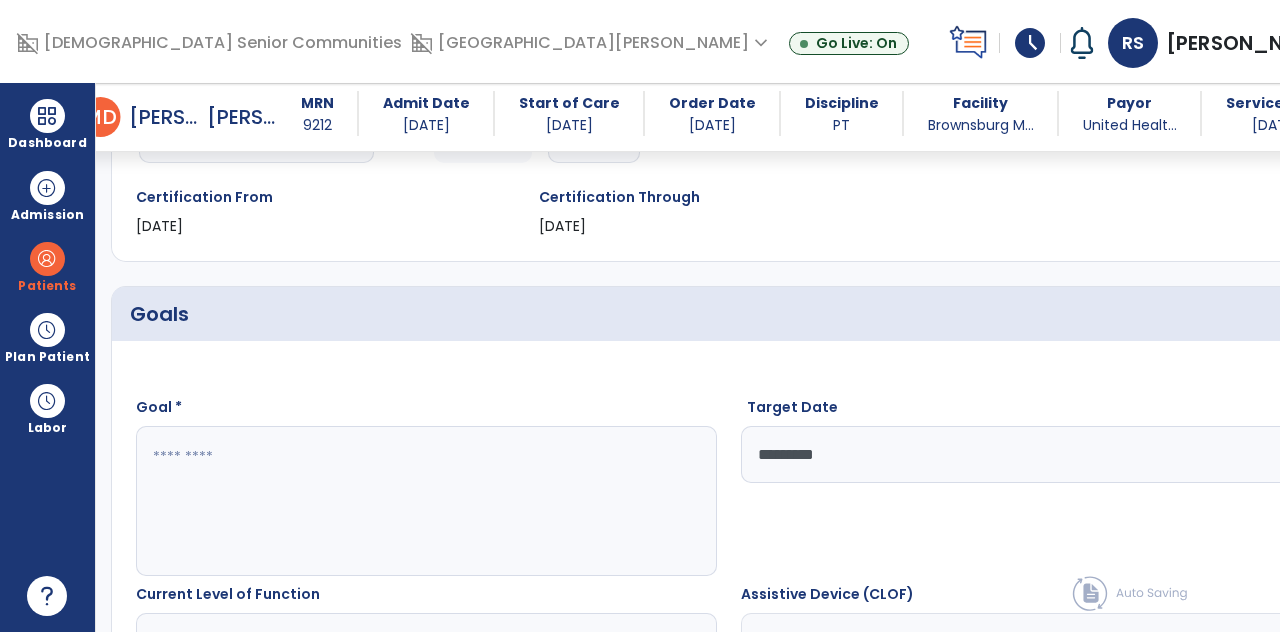 scroll, scrollTop: 449, scrollLeft: 0, axis: vertical 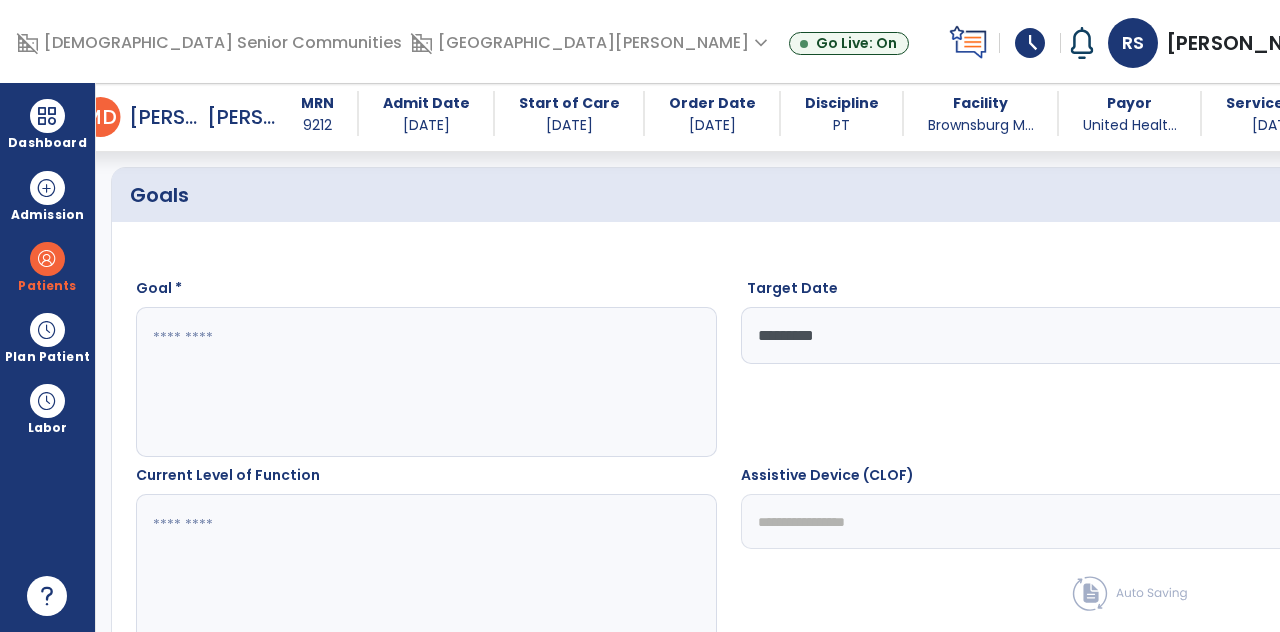click at bounding box center [356, 382] 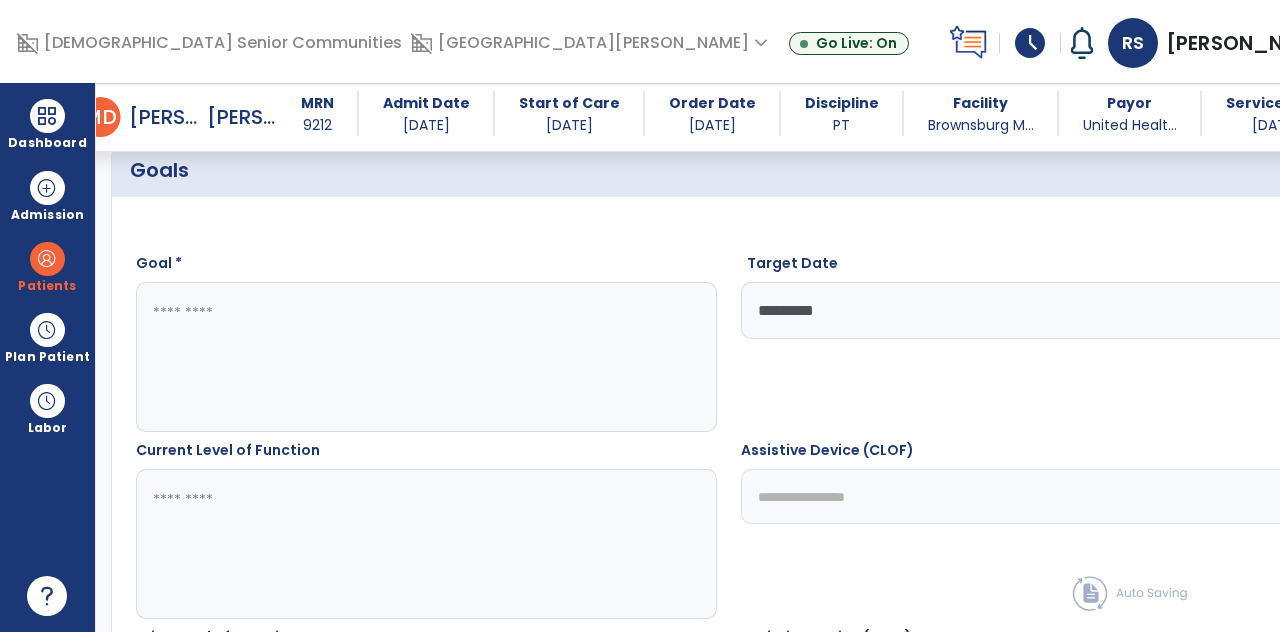 scroll, scrollTop: 473, scrollLeft: 0, axis: vertical 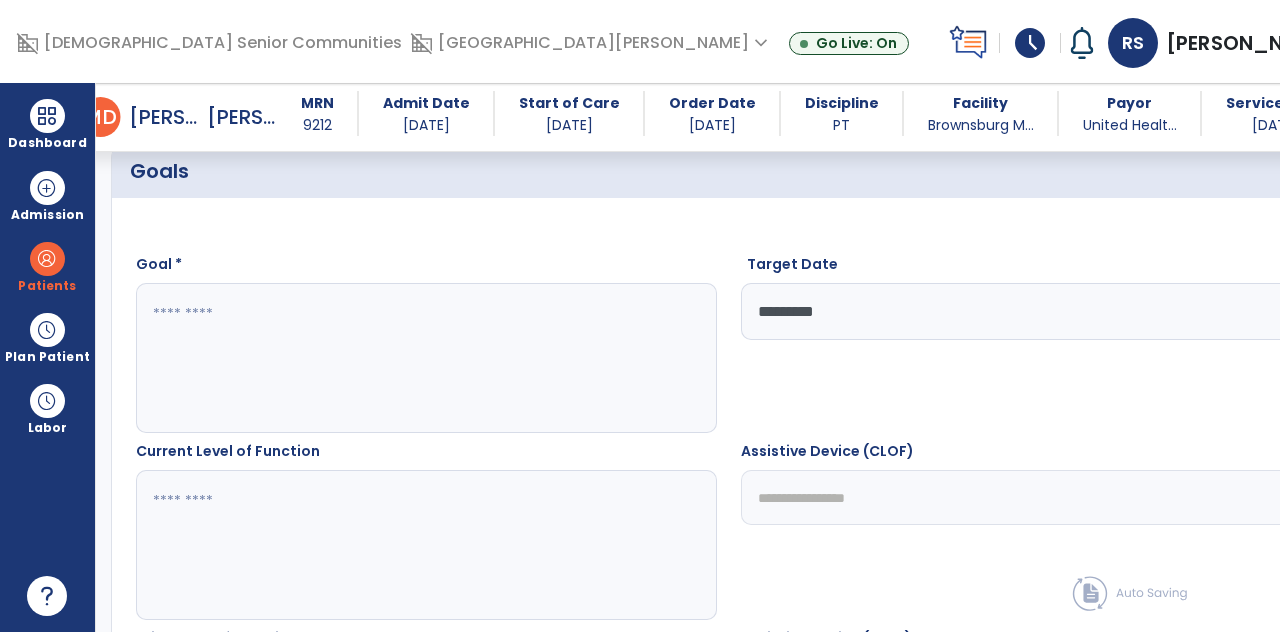 click at bounding box center [356, 358] 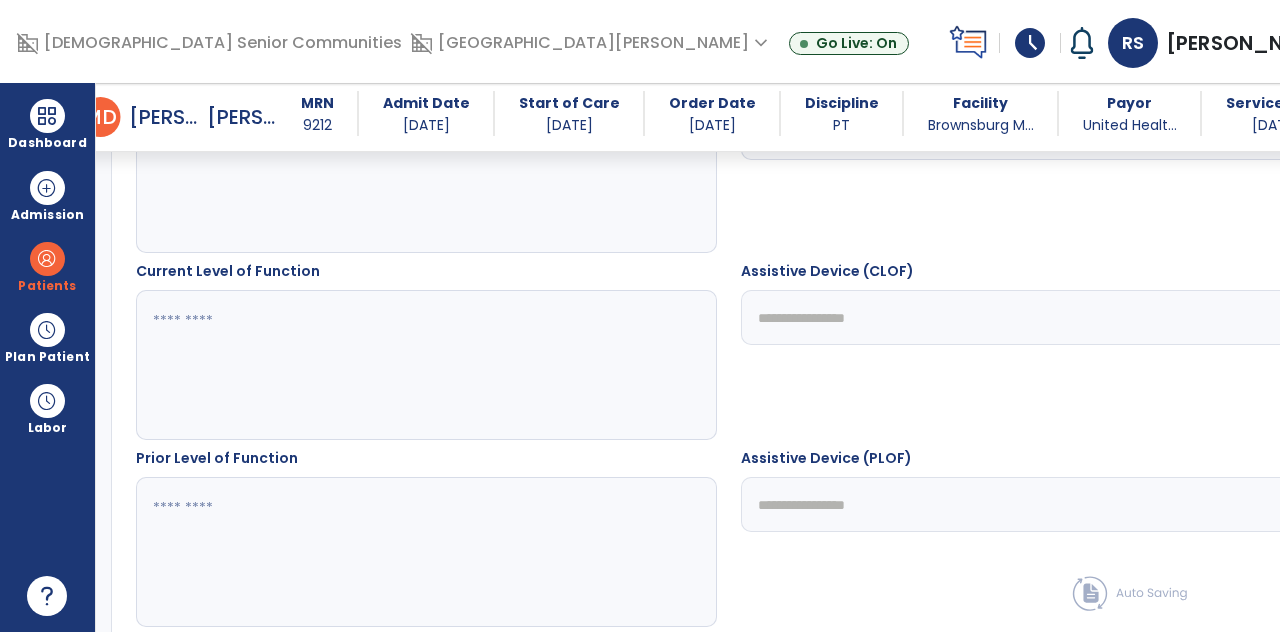 scroll, scrollTop: 672, scrollLeft: 0, axis: vertical 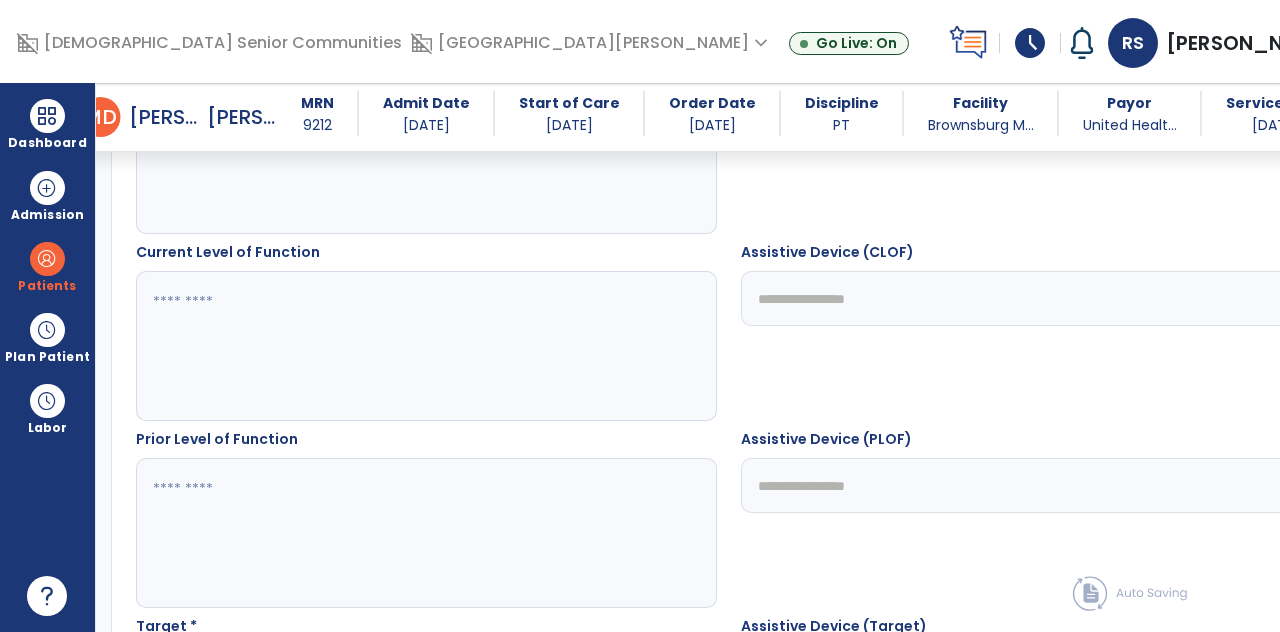 click at bounding box center [356, 346] 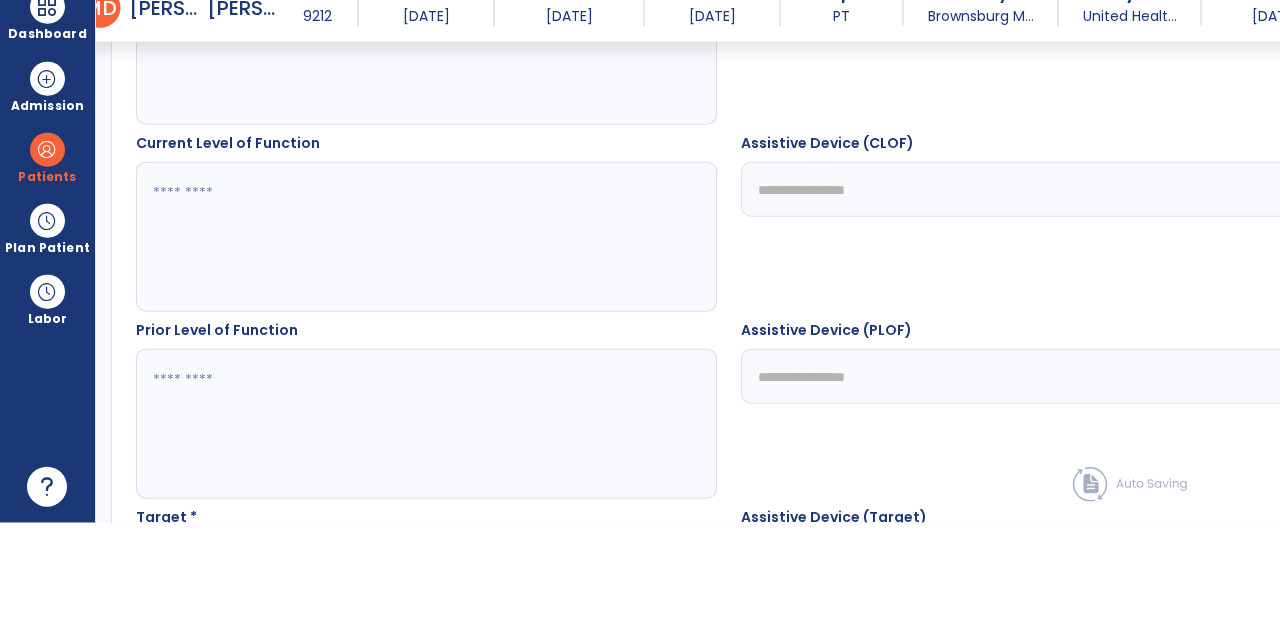 click at bounding box center [356, 159] 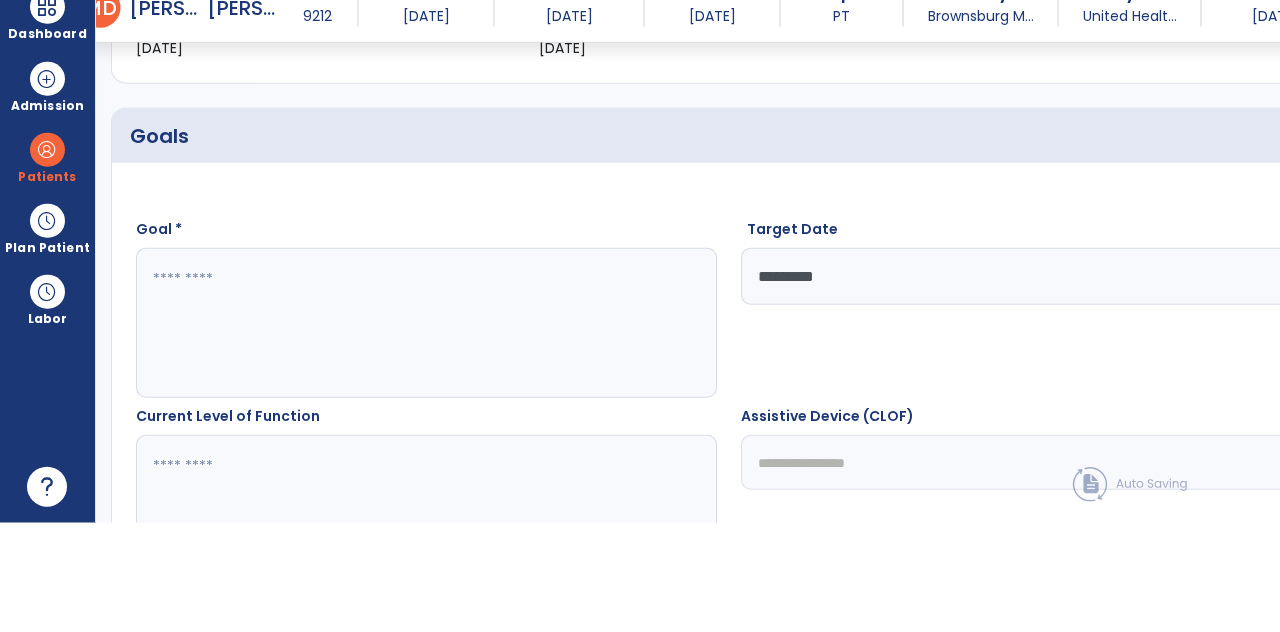 scroll, scrollTop: 82, scrollLeft: 0, axis: vertical 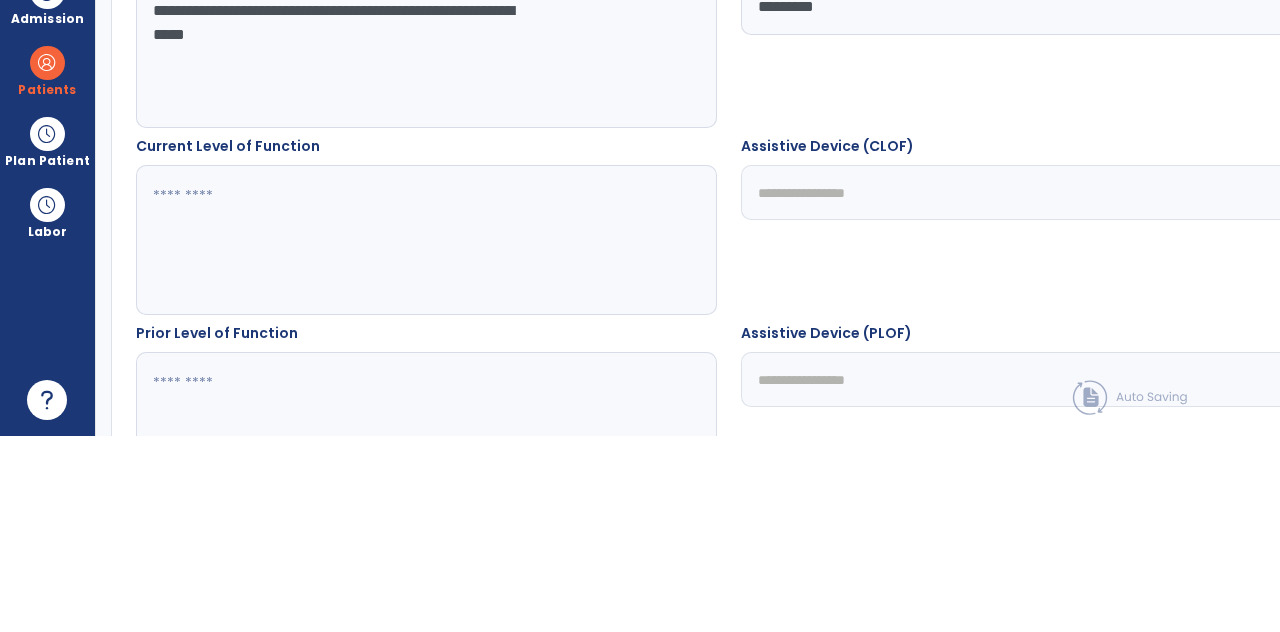 type on "**********" 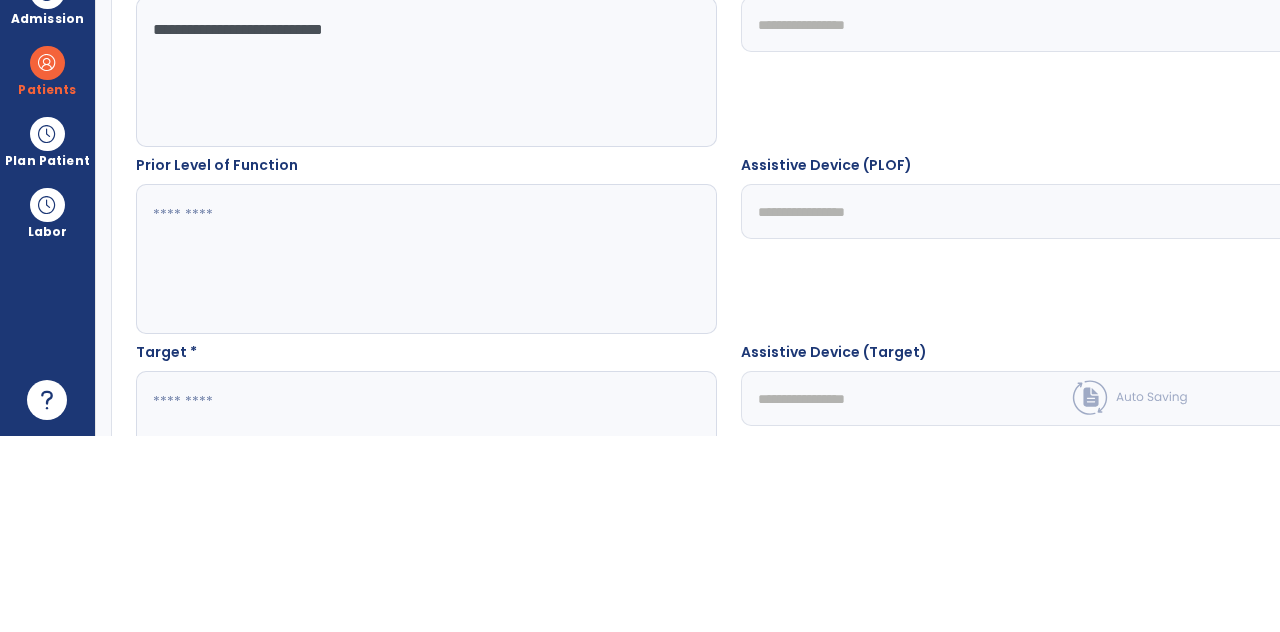 scroll, scrollTop: 756, scrollLeft: 0, axis: vertical 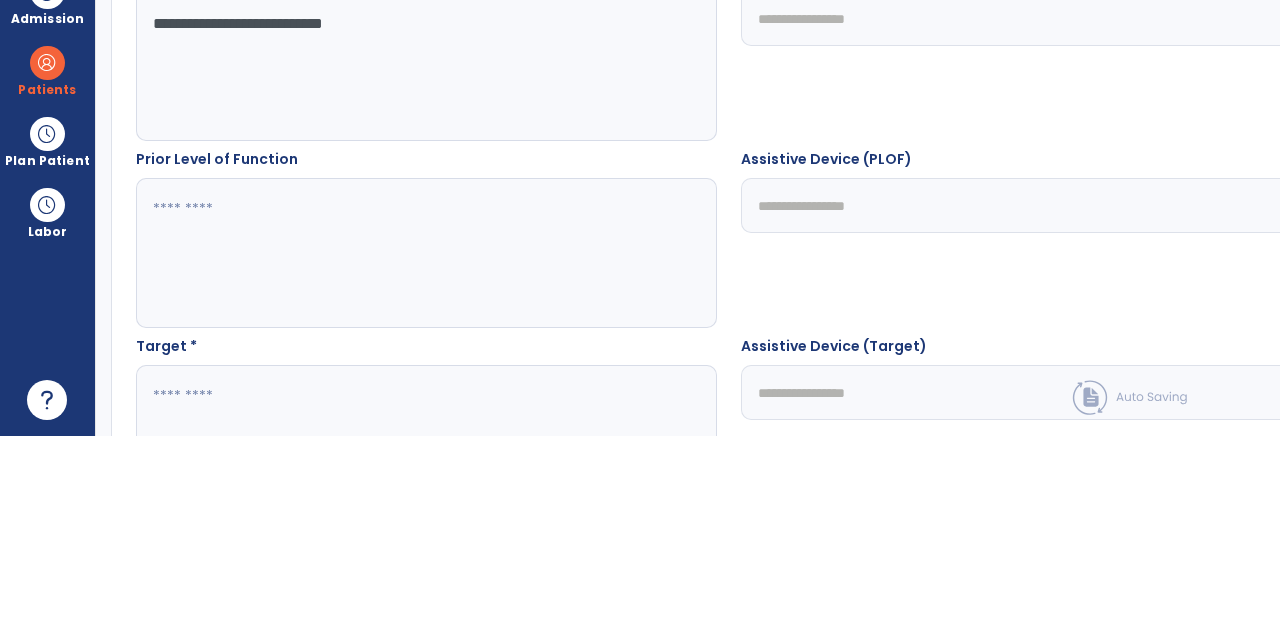 type on "**********" 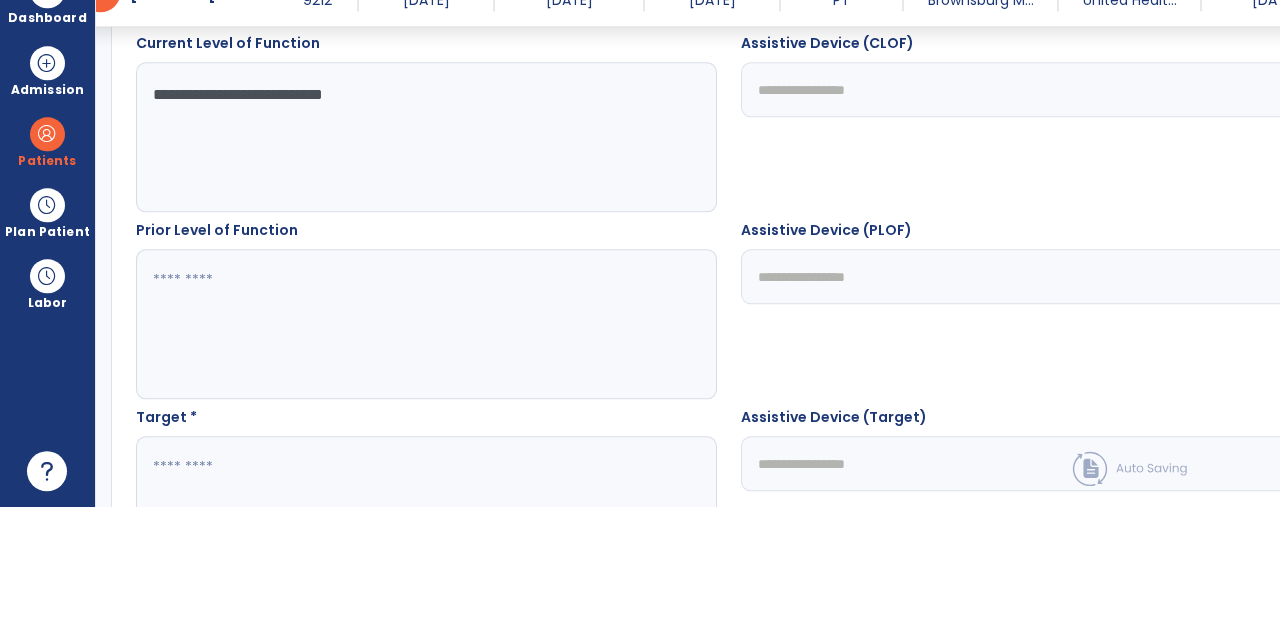scroll, scrollTop: 82, scrollLeft: 0, axis: vertical 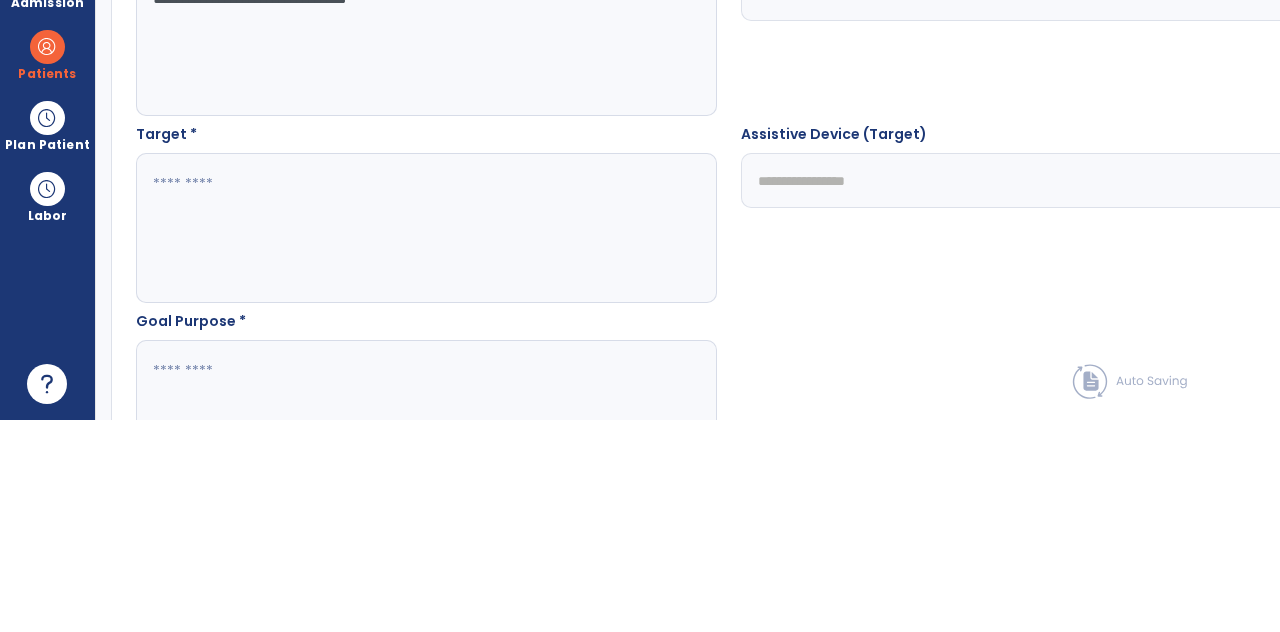 type on "**********" 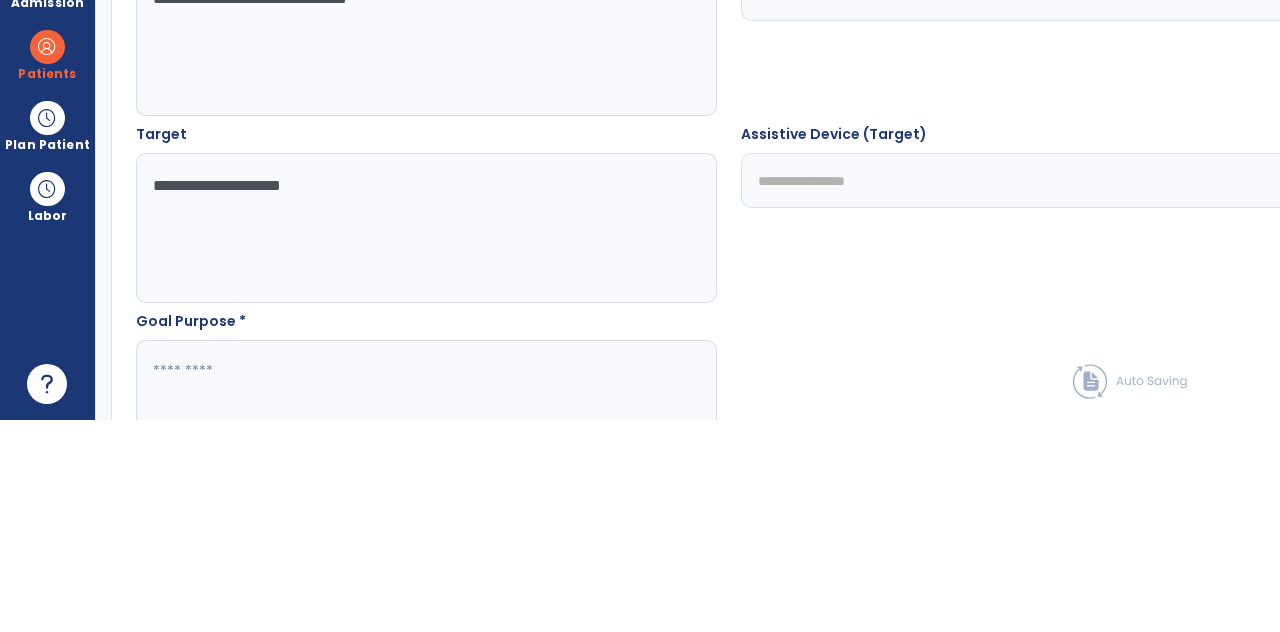 click at bounding box center [356, 627] 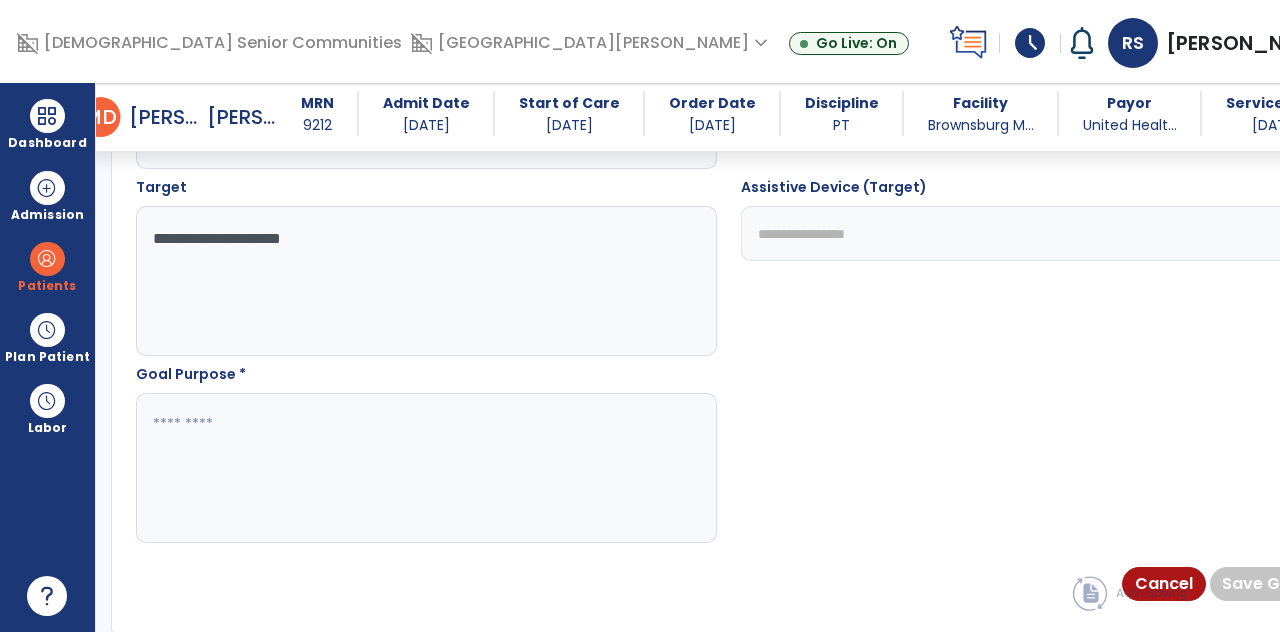 scroll, scrollTop: 1112, scrollLeft: 0, axis: vertical 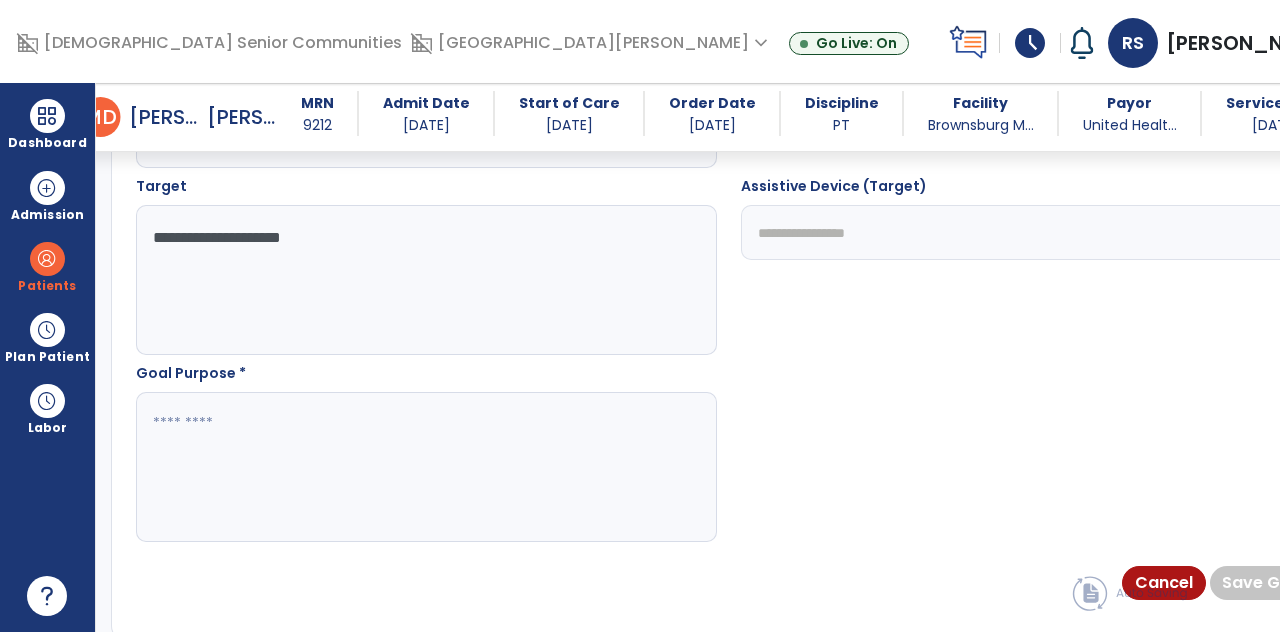 click at bounding box center [356, 467] 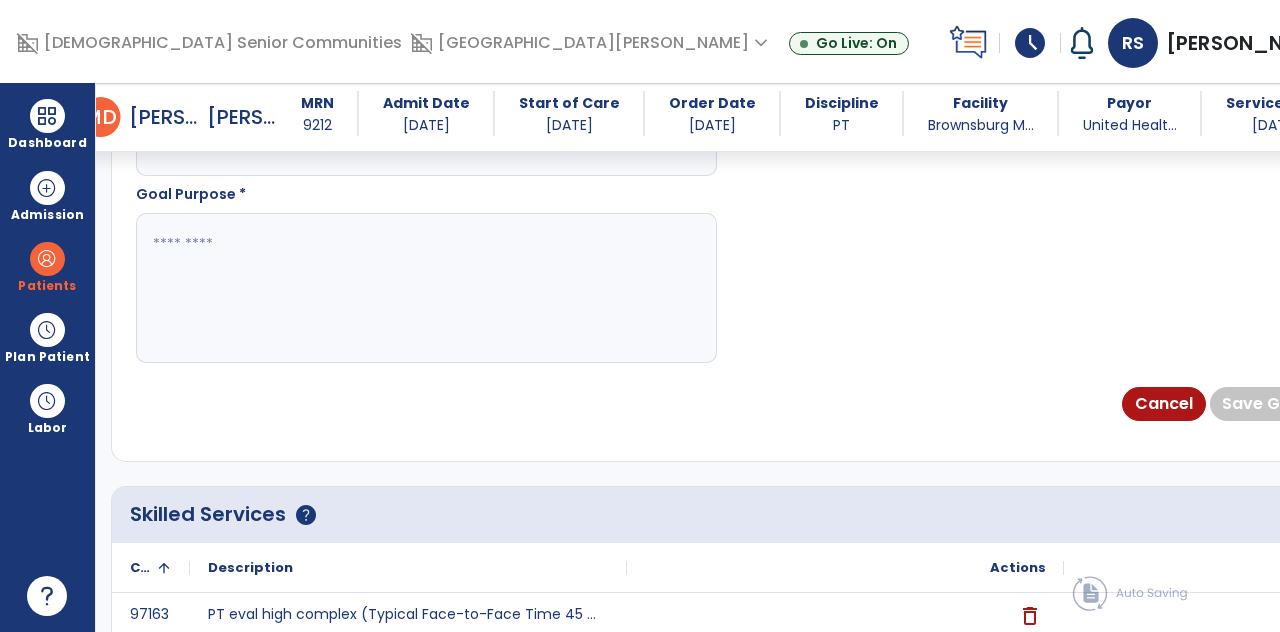 type on "**********" 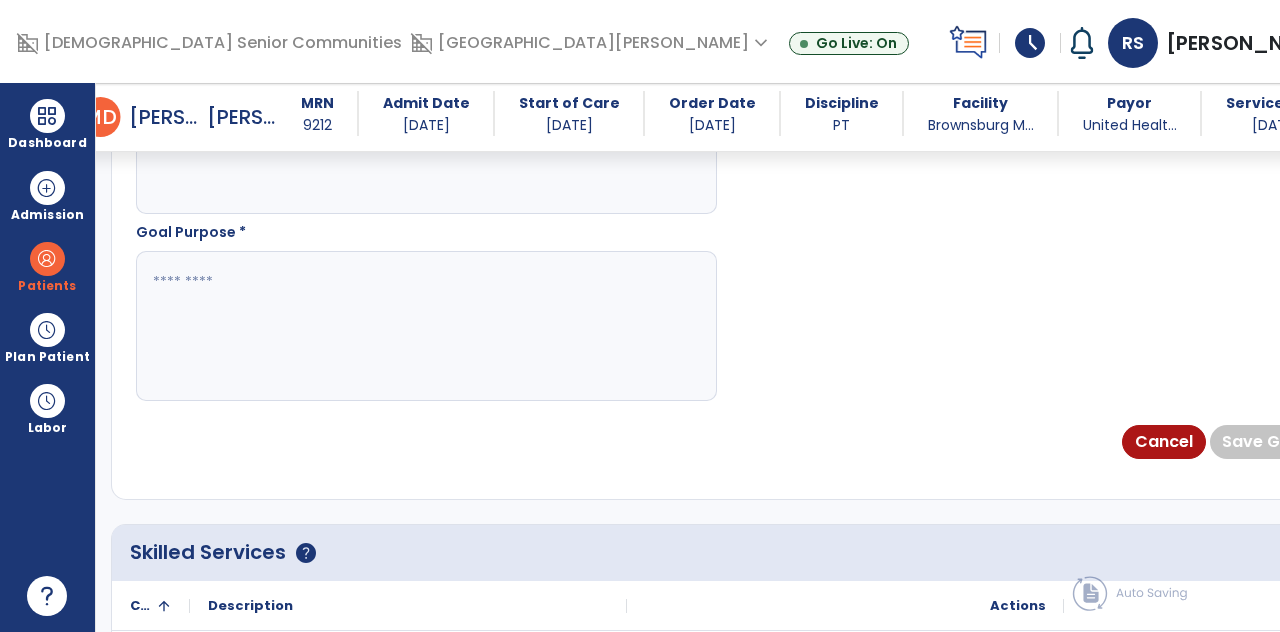 scroll, scrollTop: 82, scrollLeft: 0, axis: vertical 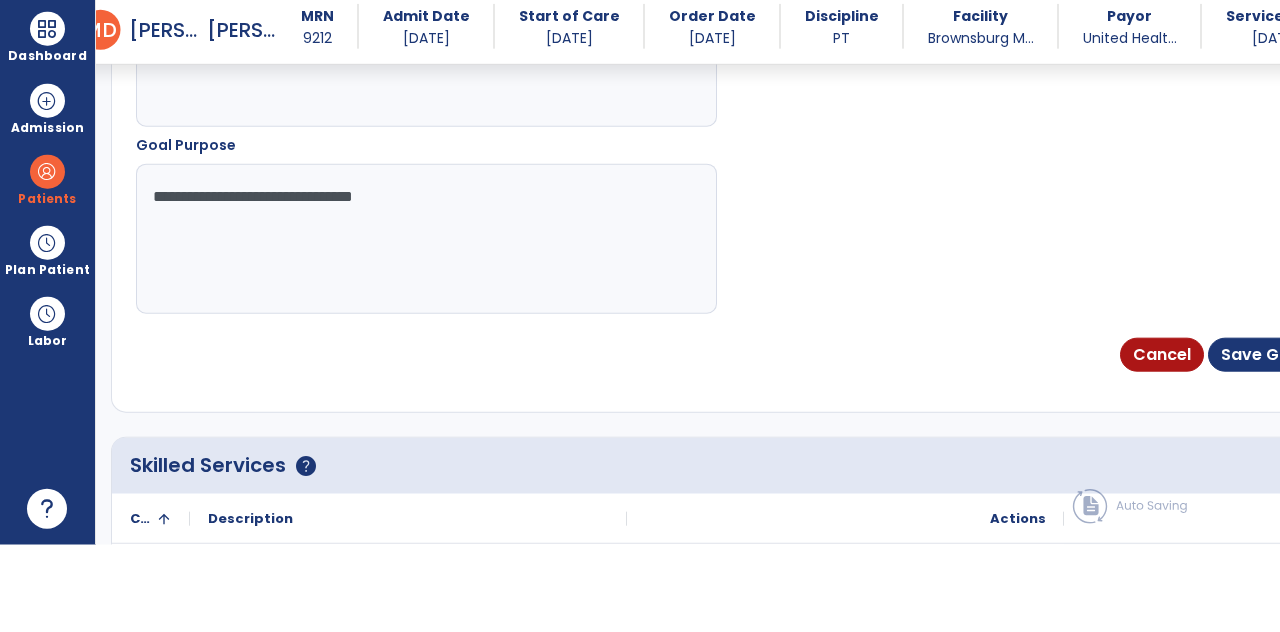 type on "**********" 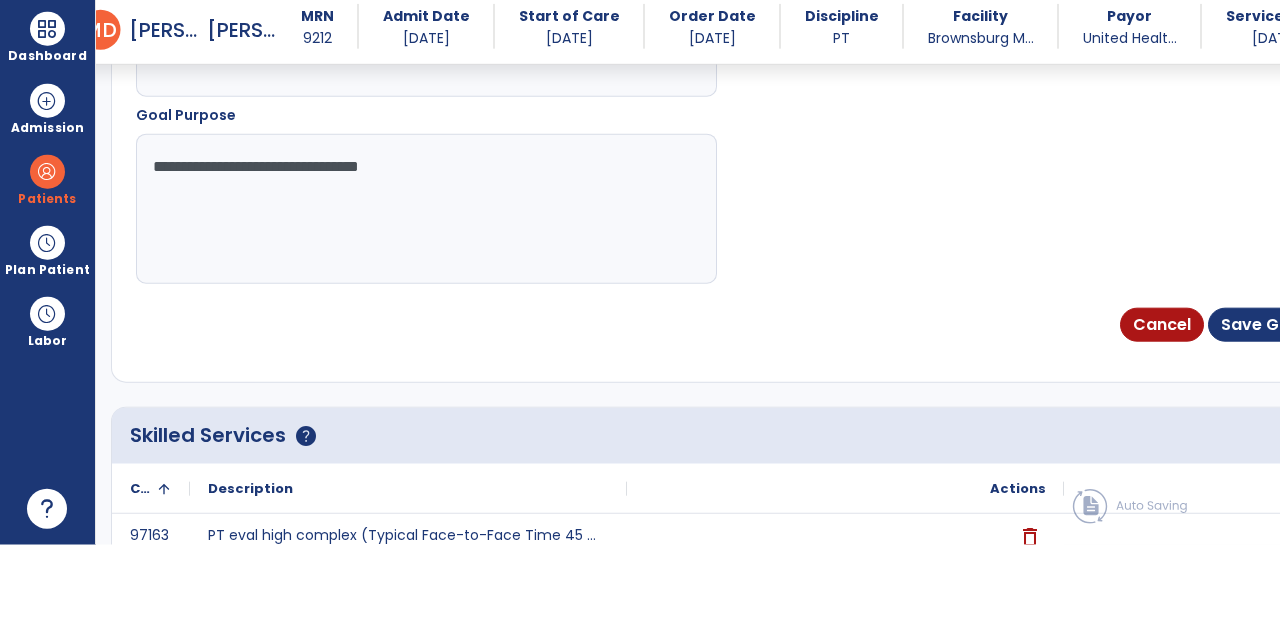 scroll, scrollTop: 1274, scrollLeft: 0, axis: vertical 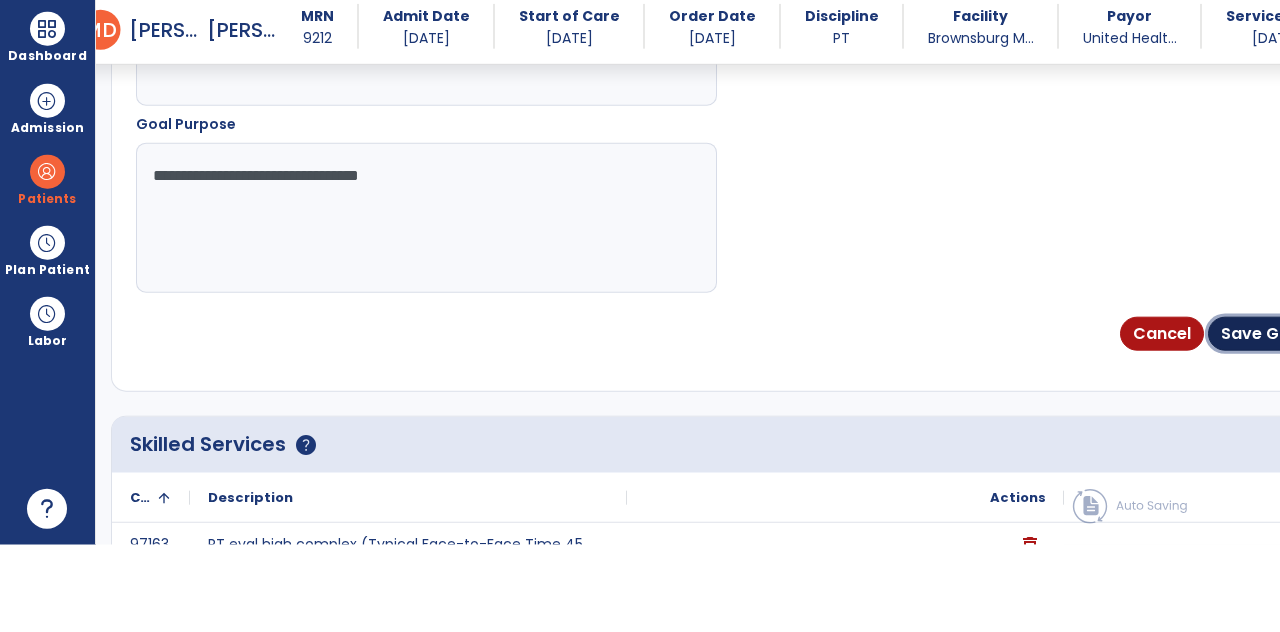 click on "Save Goal" at bounding box center (1263, 421) 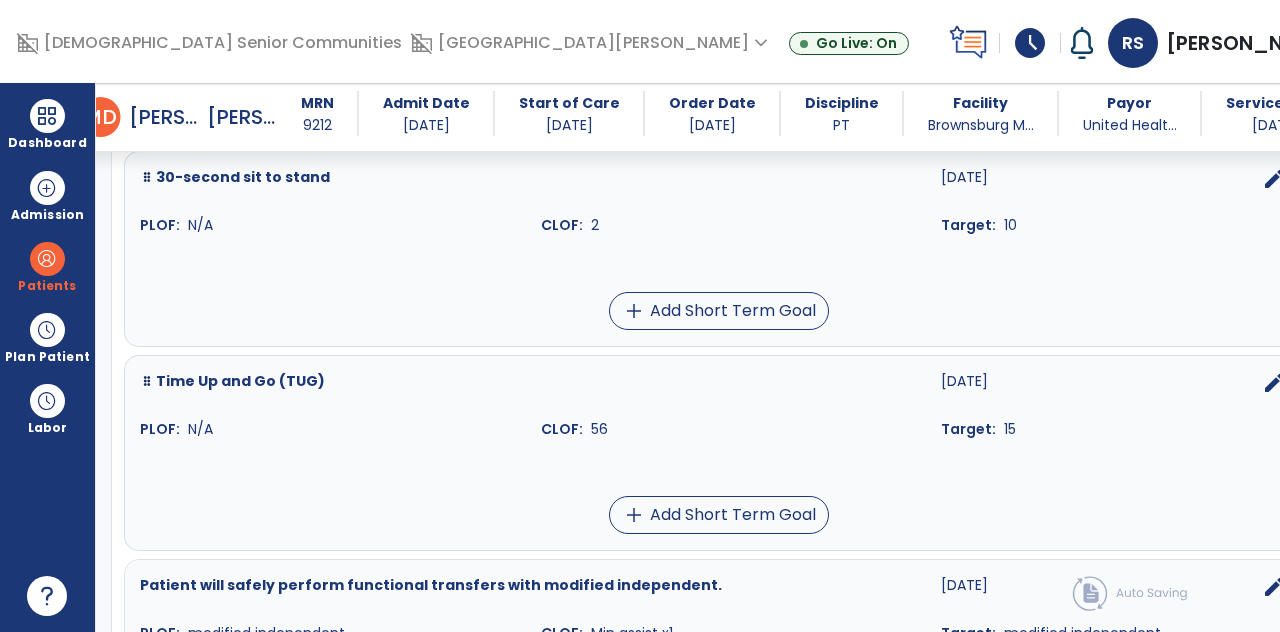 scroll, scrollTop: 602, scrollLeft: 0, axis: vertical 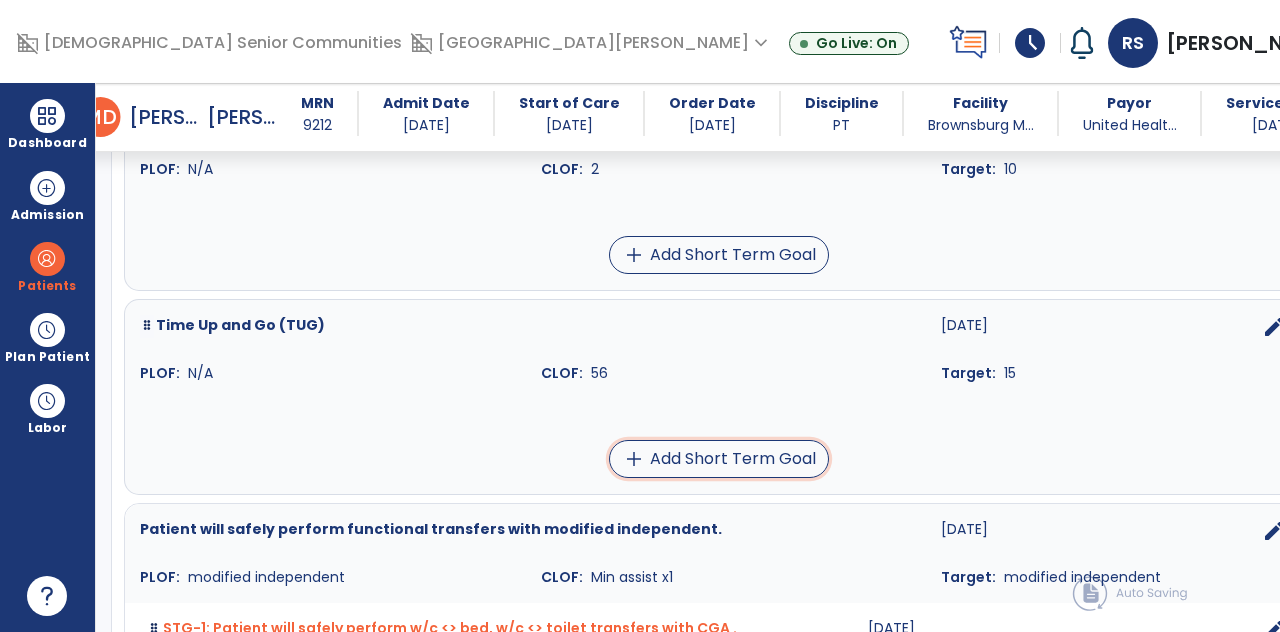 click on "add  Add Short Term Goal" at bounding box center (719, 459) 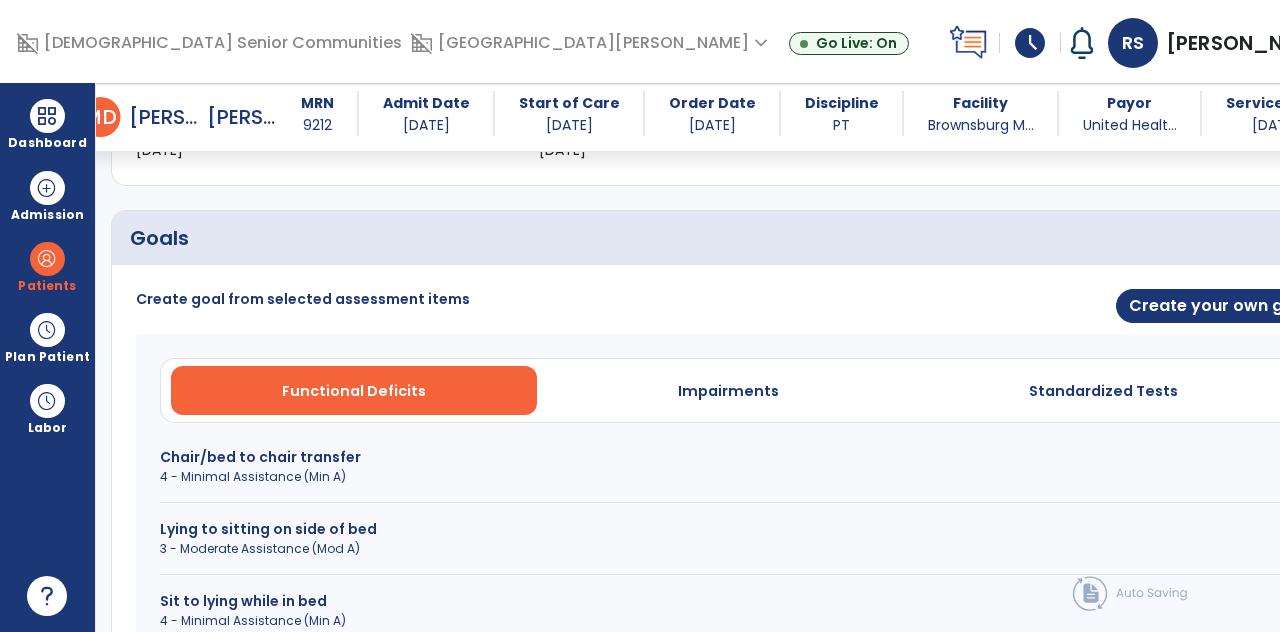 scroll, scrollTop: 400, scrollLeft: 0, axis: vertical 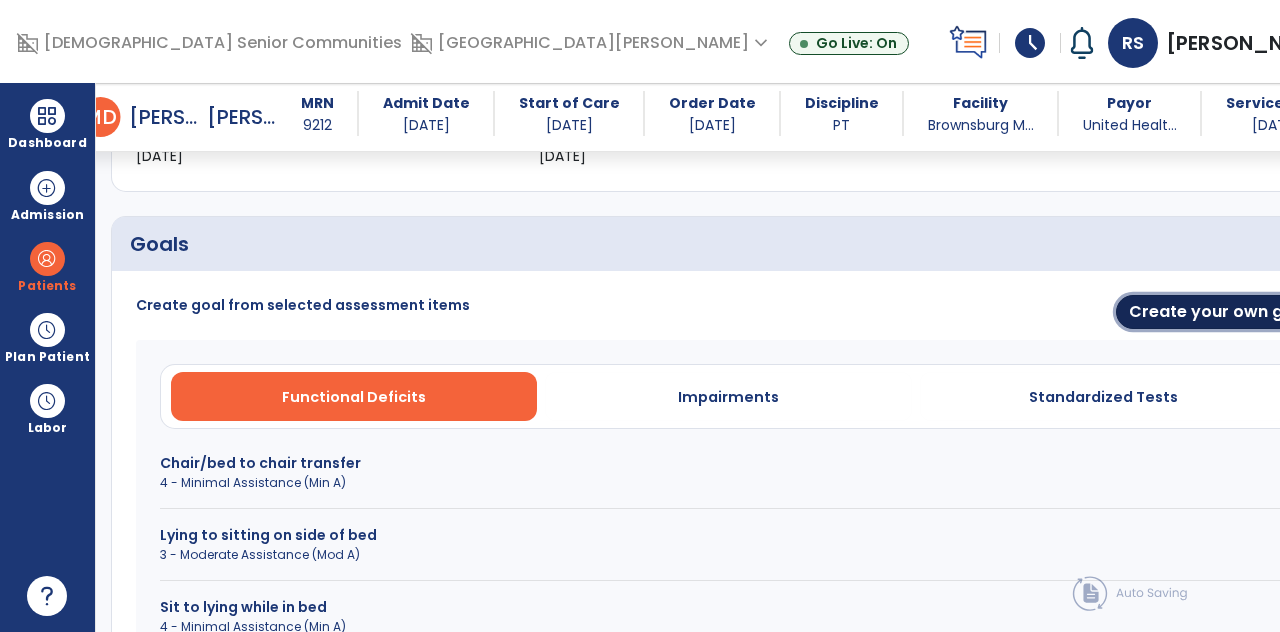 click on "Create your own goal" at bounding box center (1219, 312) 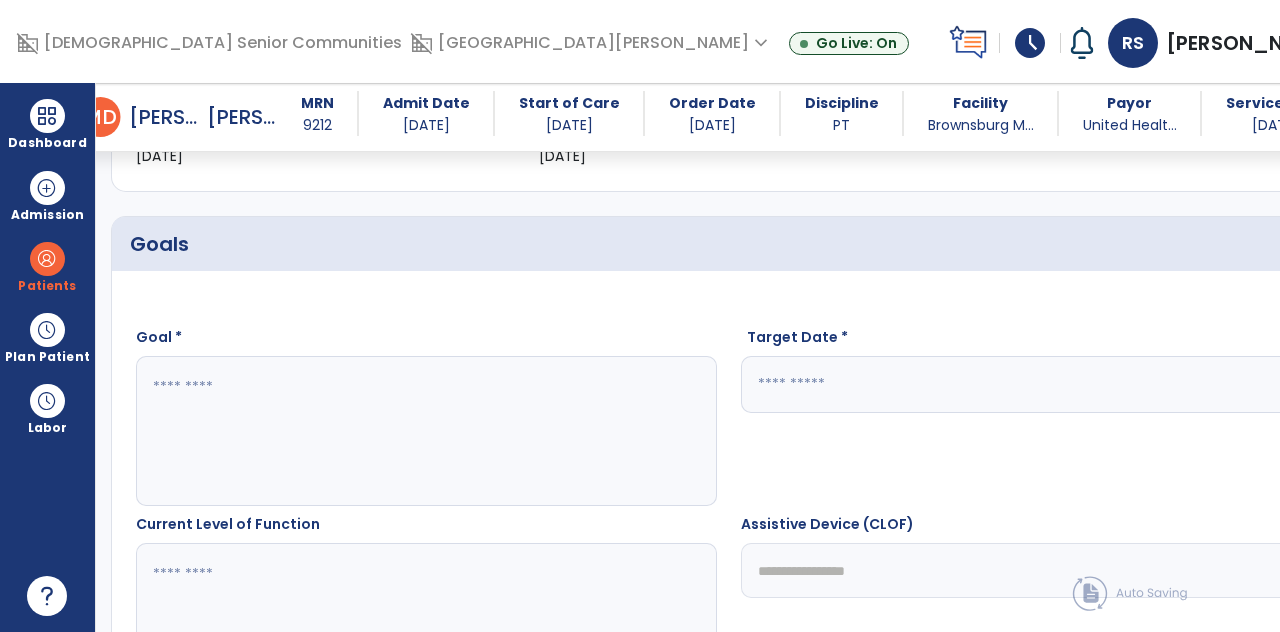 click on "calendar_today" at bounding box center [1301, 385] 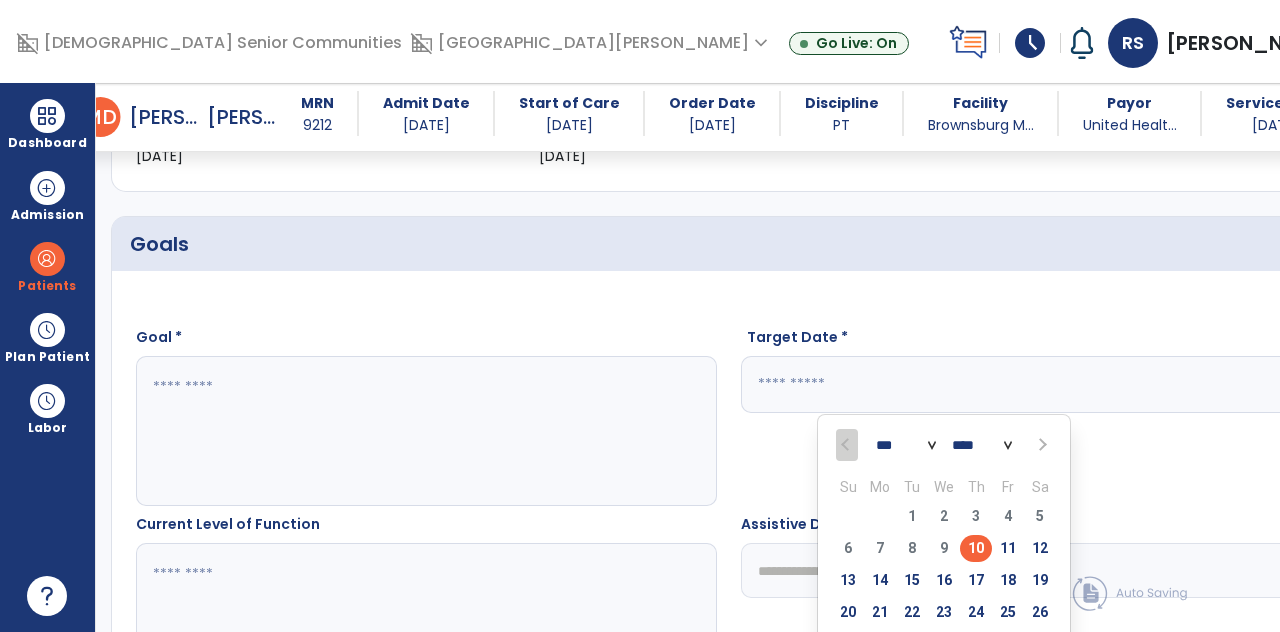 click on "23" at bounding box center (944, 612) 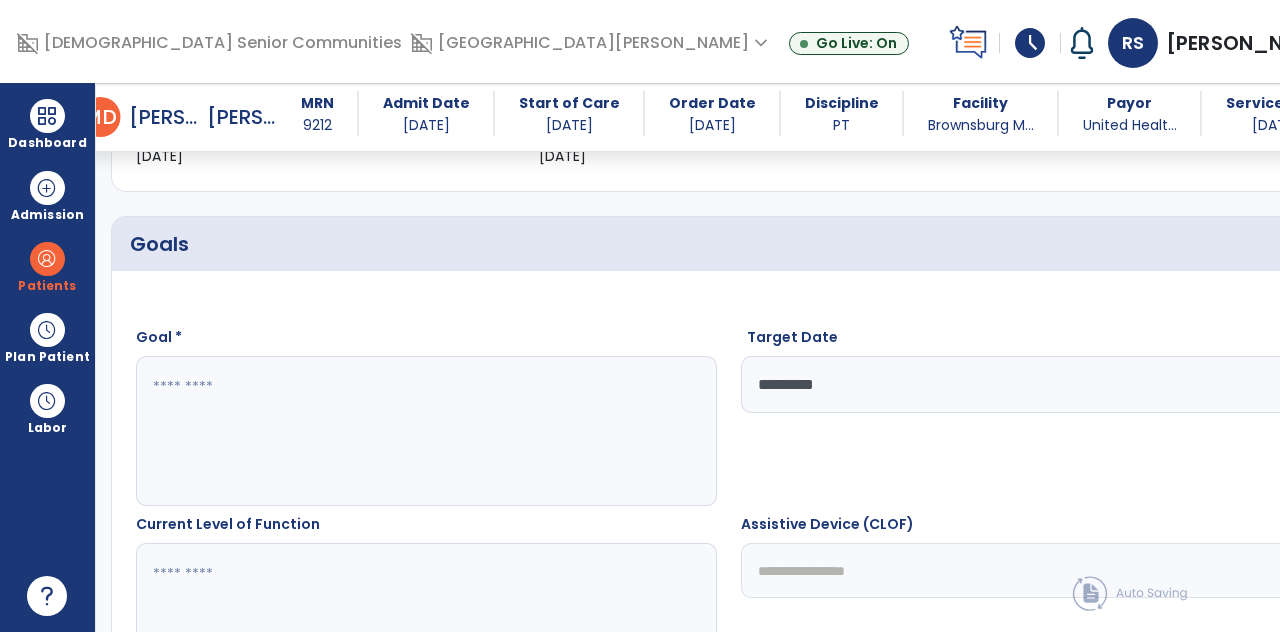click at bounding box center (356, 431) 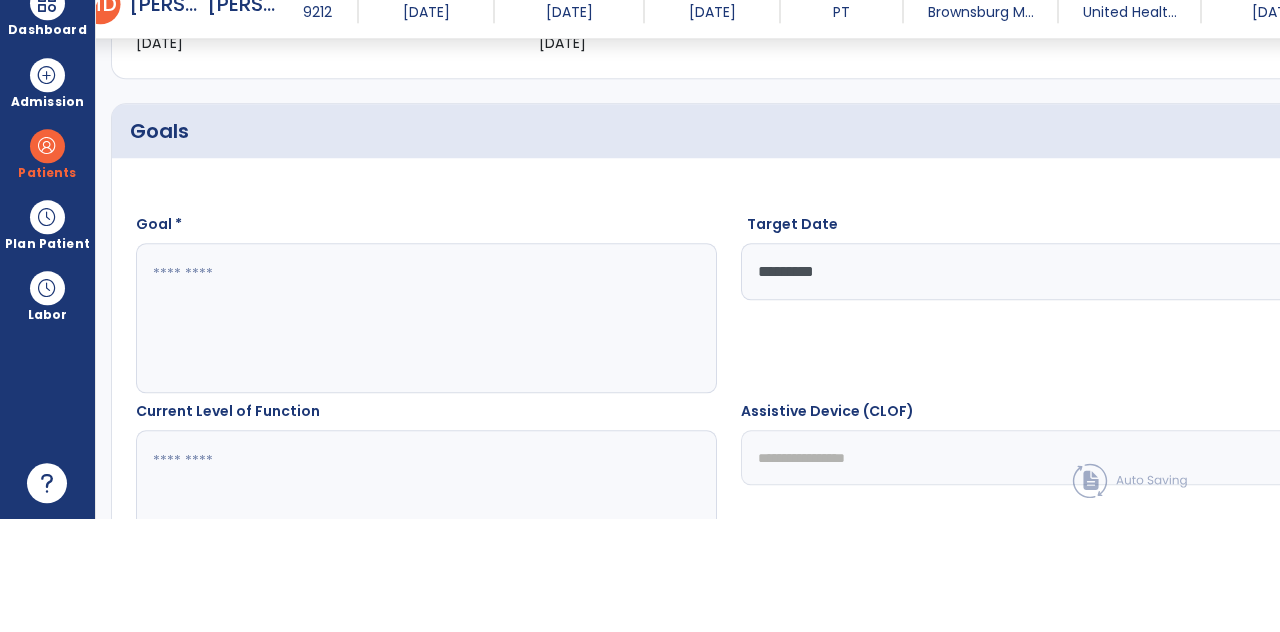 scroll, scrollTop: 82, scrollLeft: 0, axis: vertical 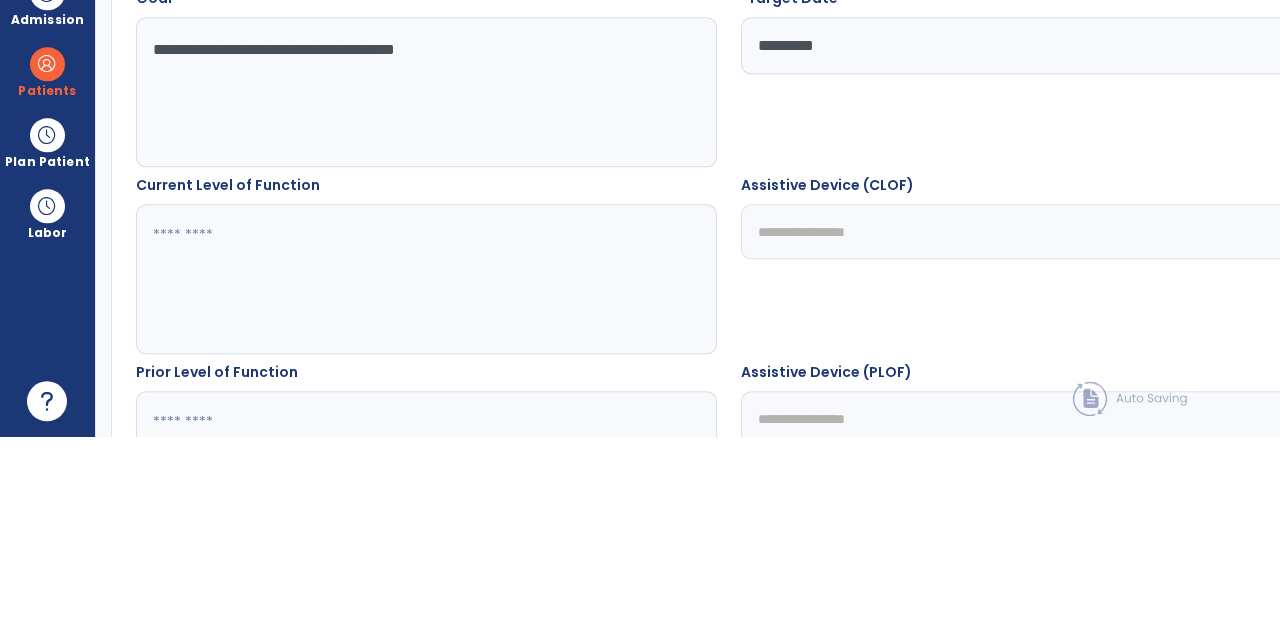 type on "**********" 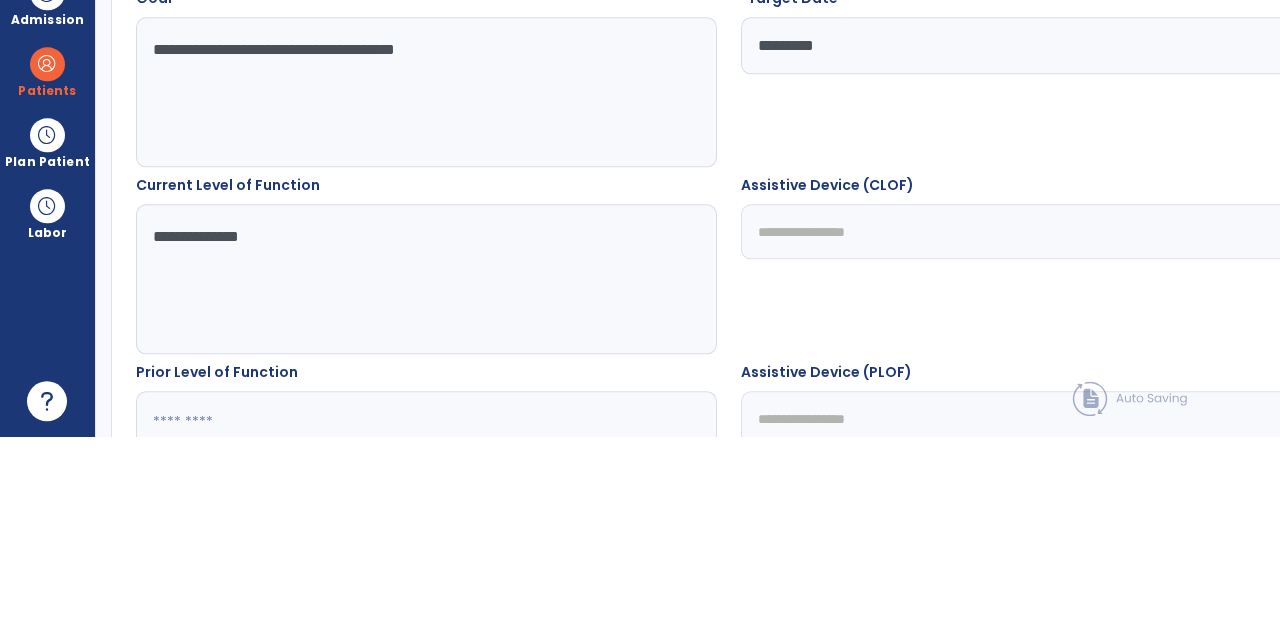 type on "**********" 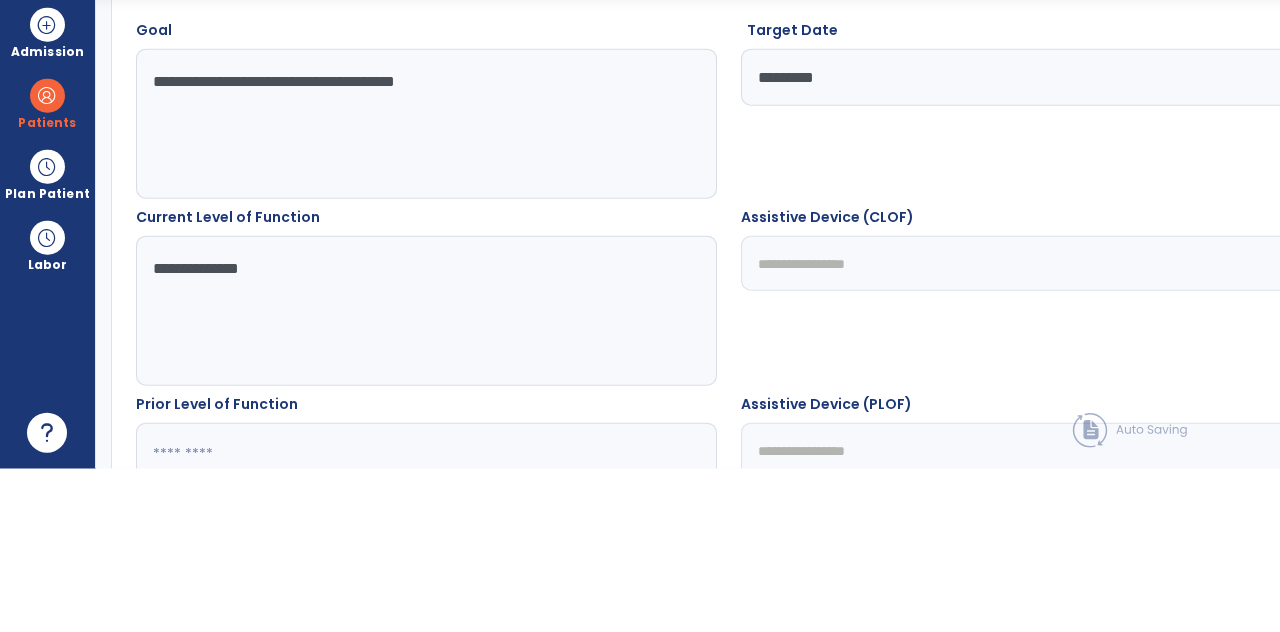 scroll, scrollTop: 717, scrollLeft: 0, axis: vertical 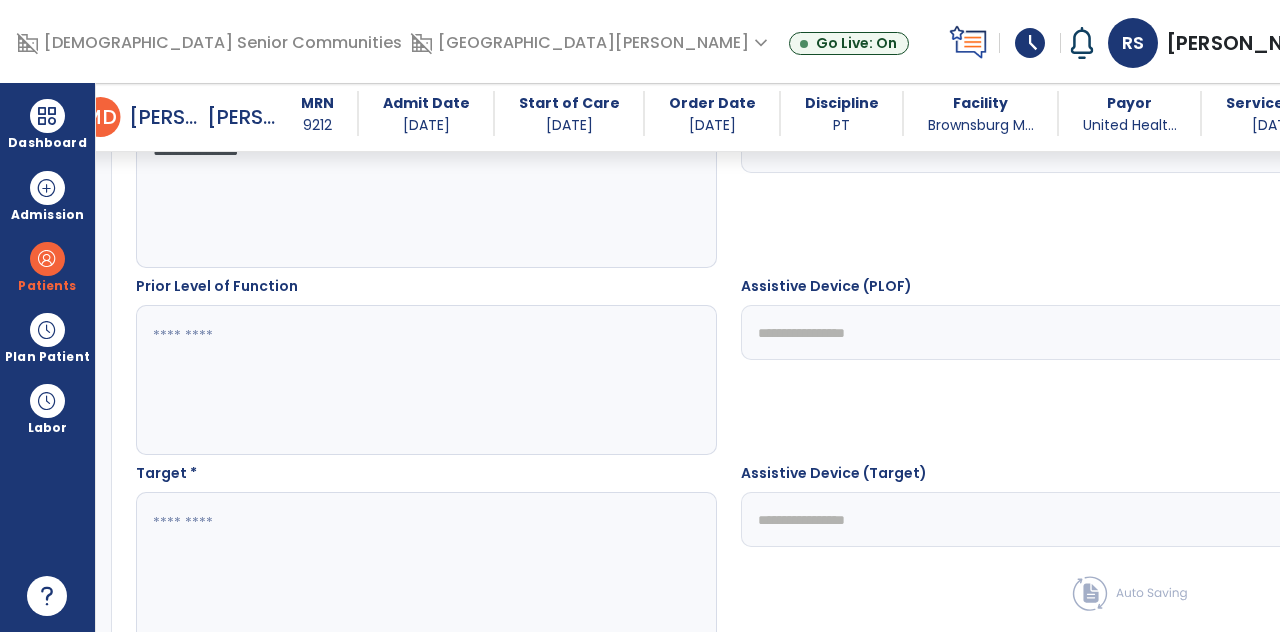 click at bounding box center [356, 380] 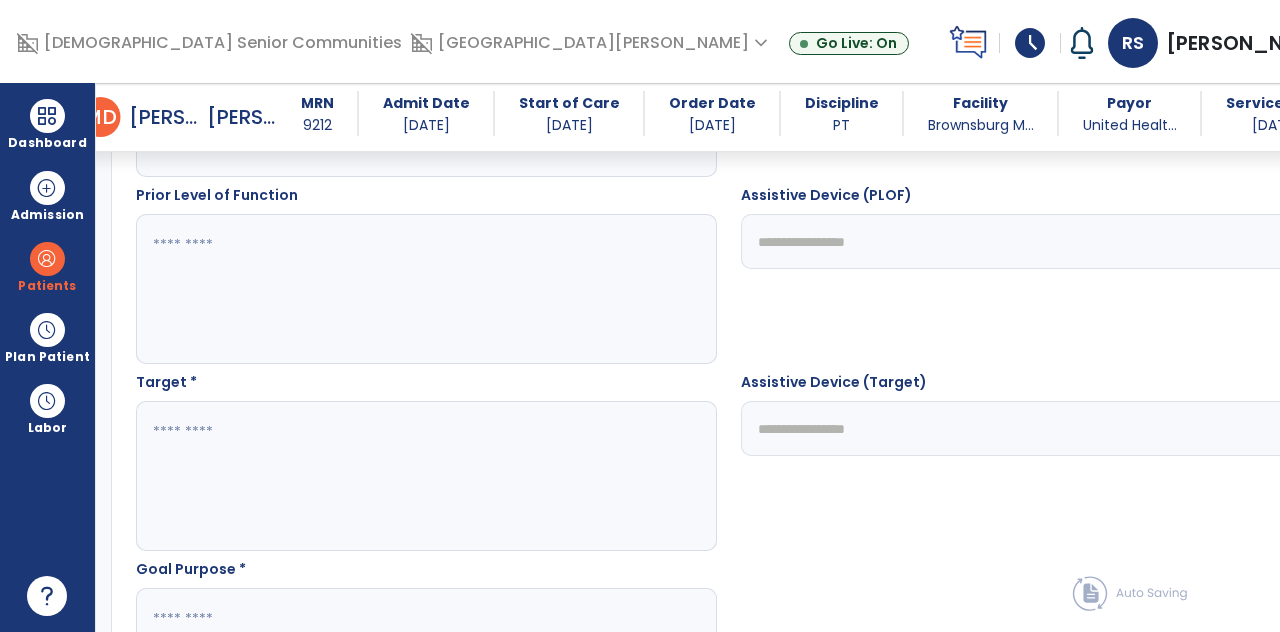 click at bounding box center [356, 476] 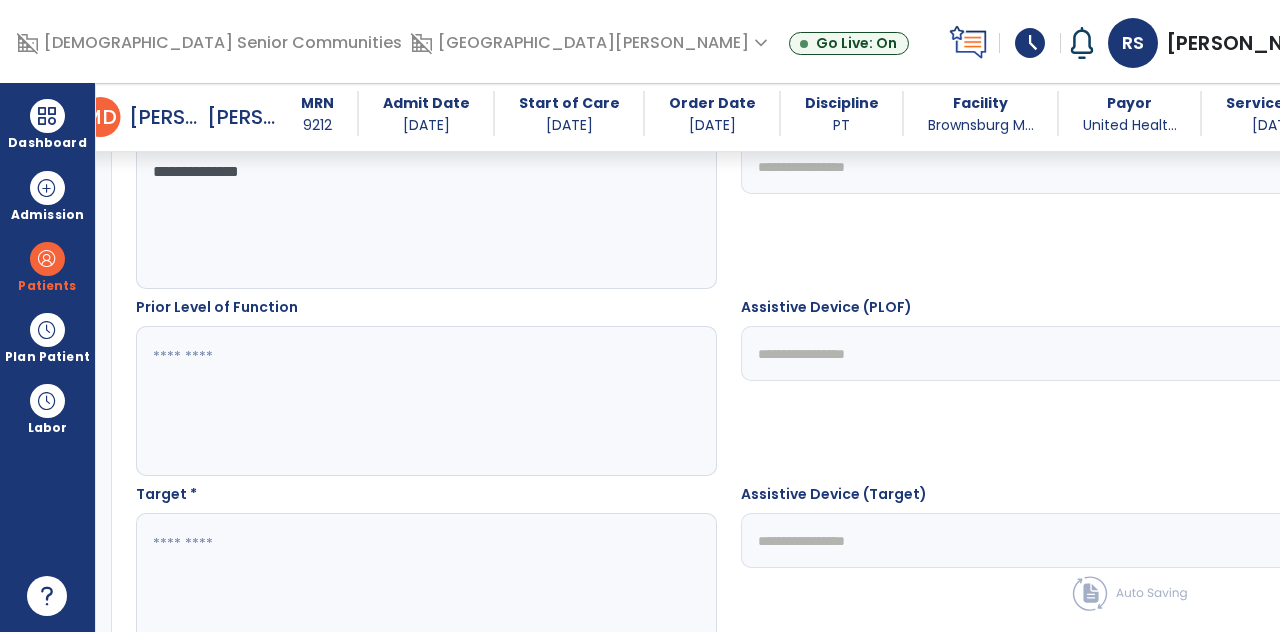 scroll, scrollTop: 804, scrollLeft: 0, axis: vertical 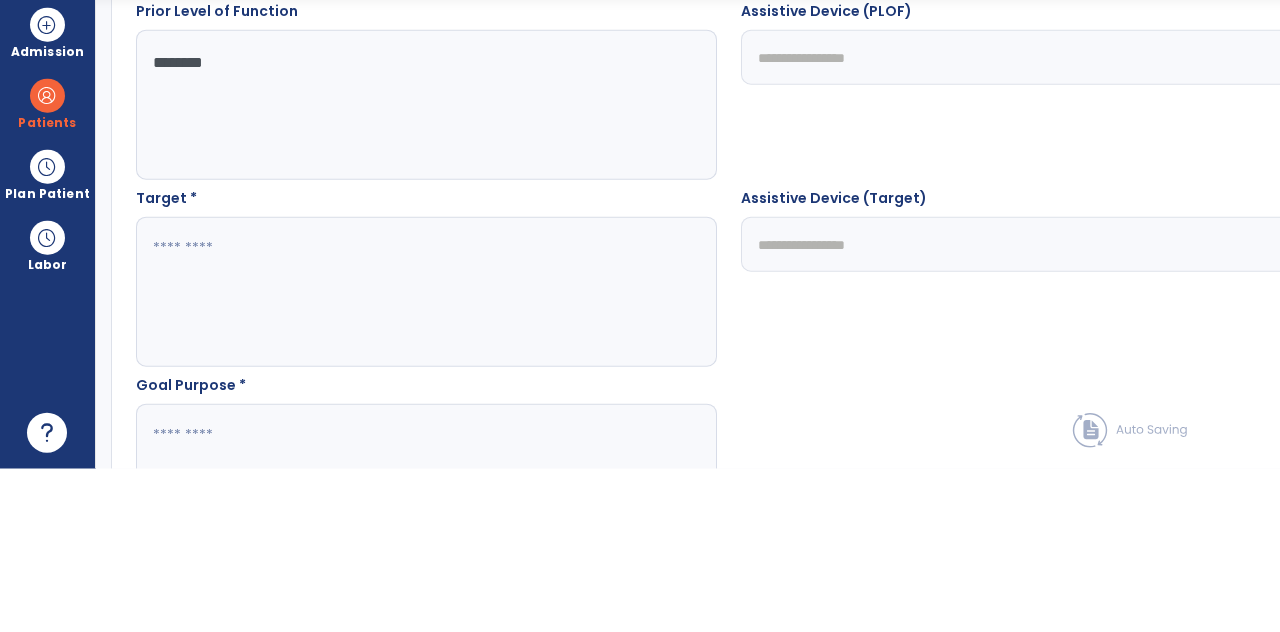 type on "*******" 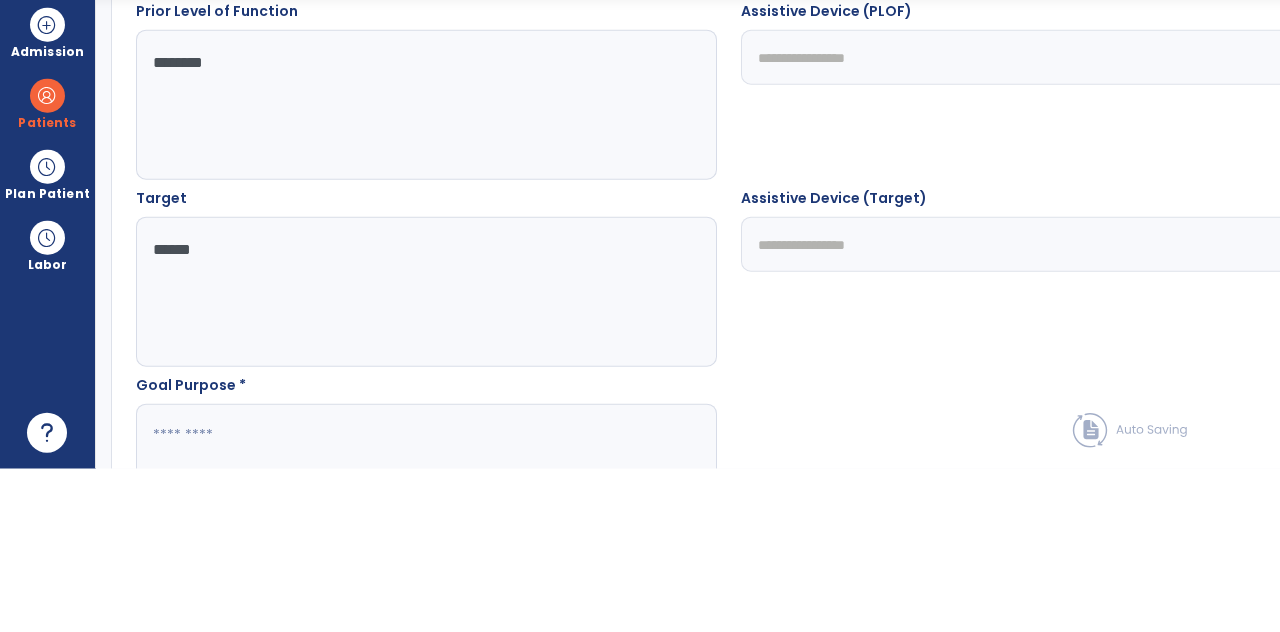 scroll, scrollTop: 1134, scrollLeft: 0, axis: vertical 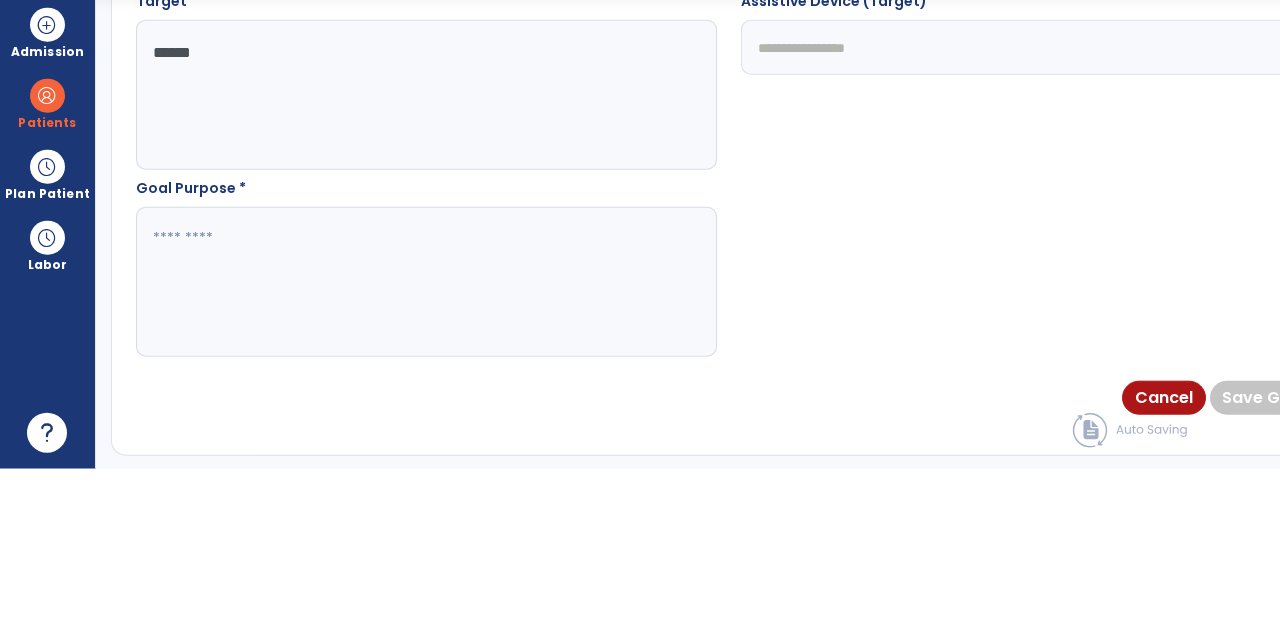 type on "*****" 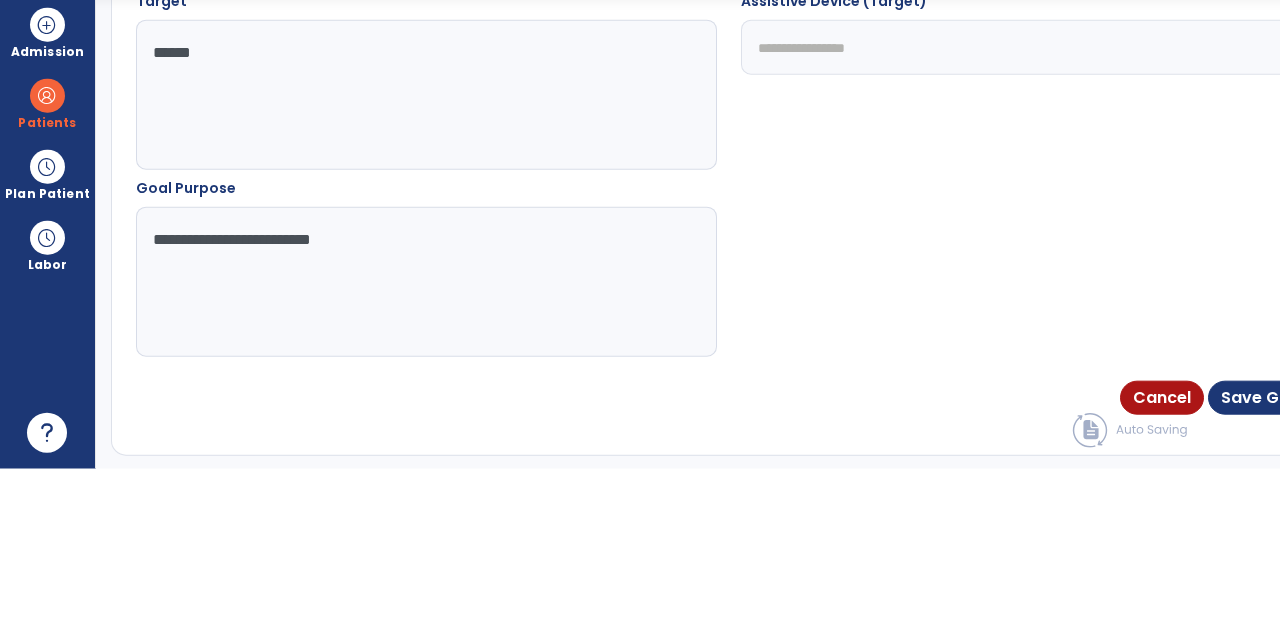 type on "**********" 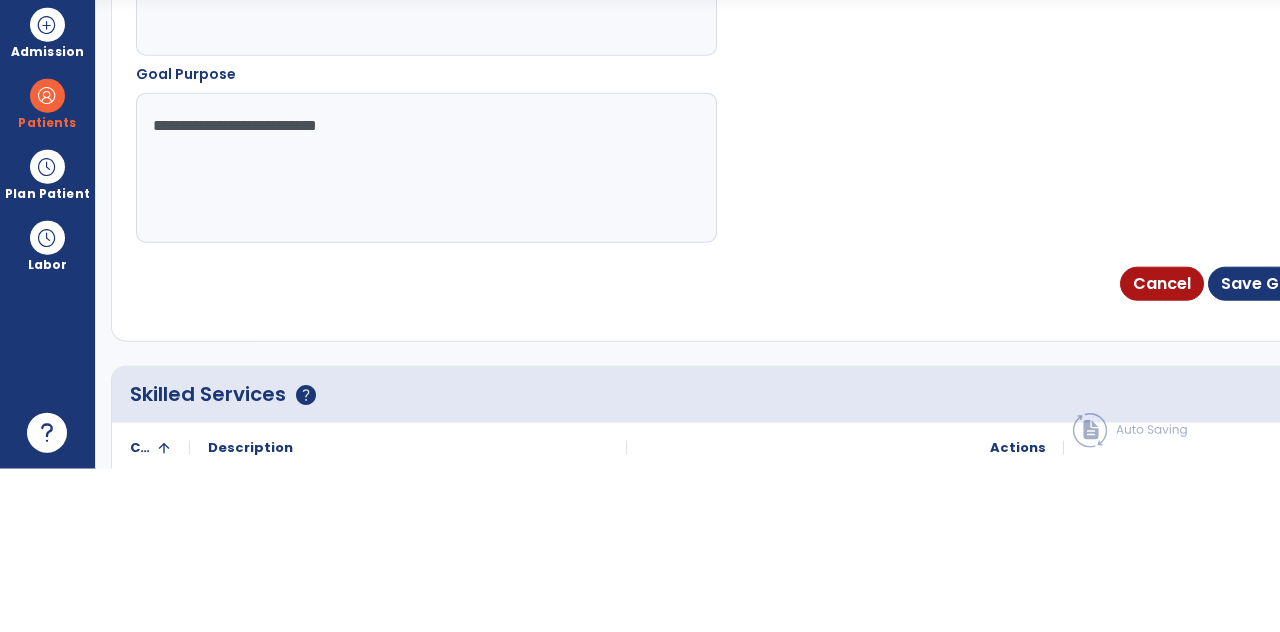 scroll, scrollTop: 1258, scrollLeft: 0, axis: vertical 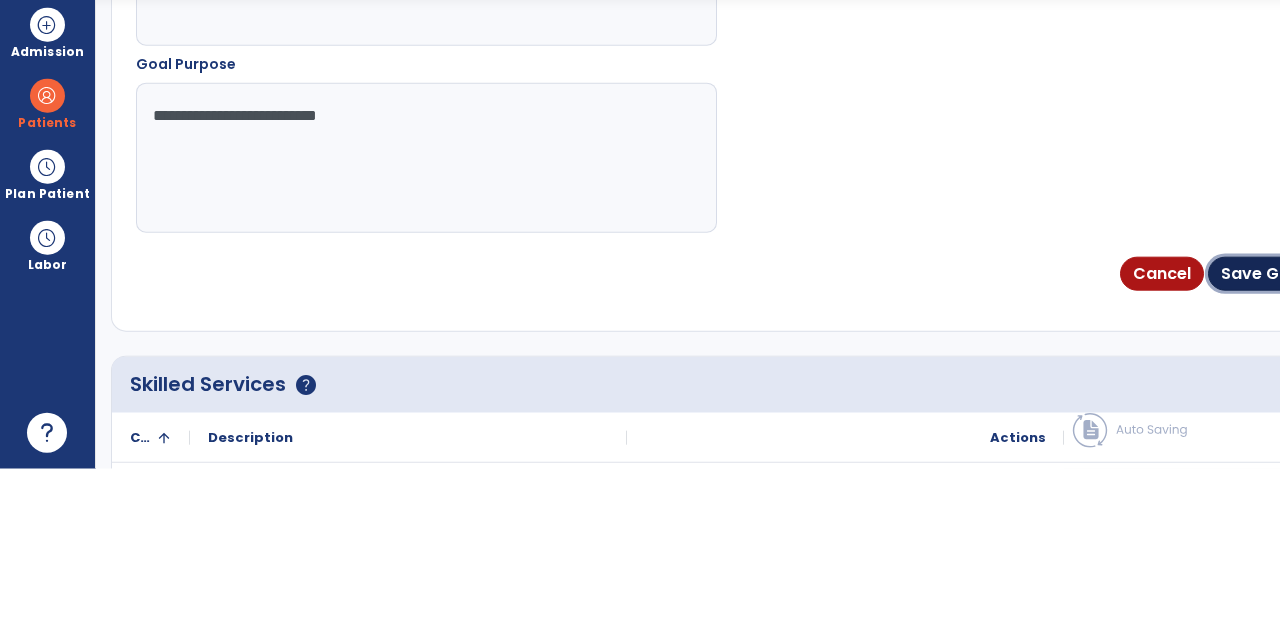 click on "Save Goal" at bounding box center (1263, 437) 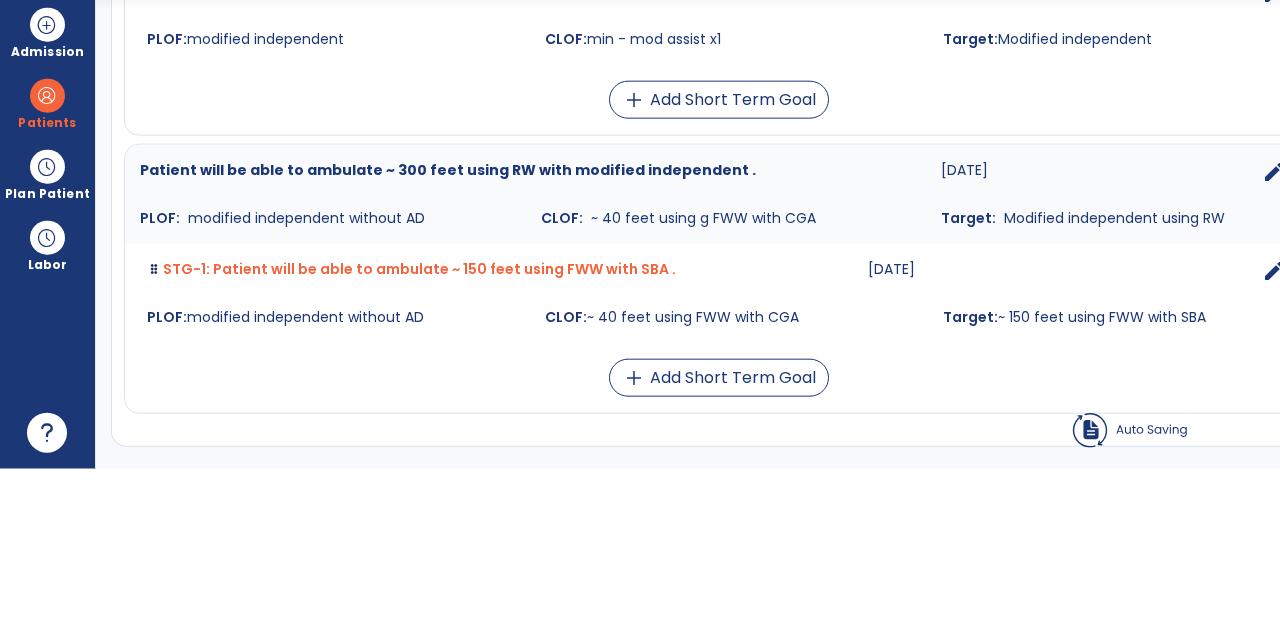 scroll, scrollTop: 182, scrollLeft: 0, axis: vertical 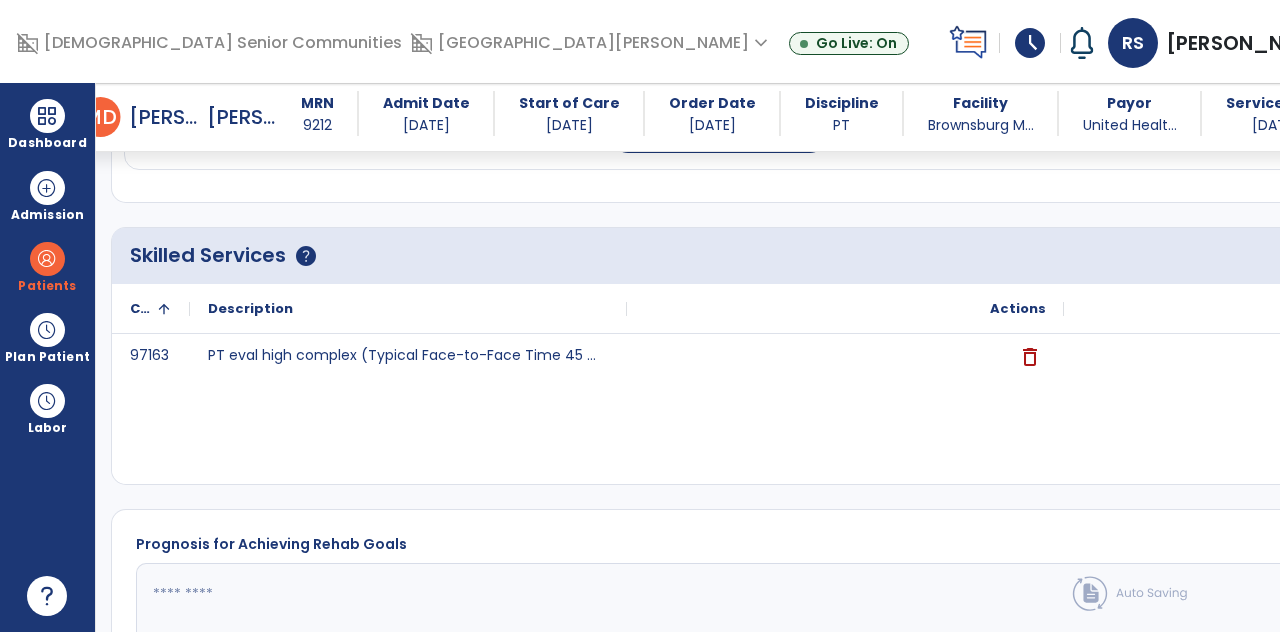 click on "add" 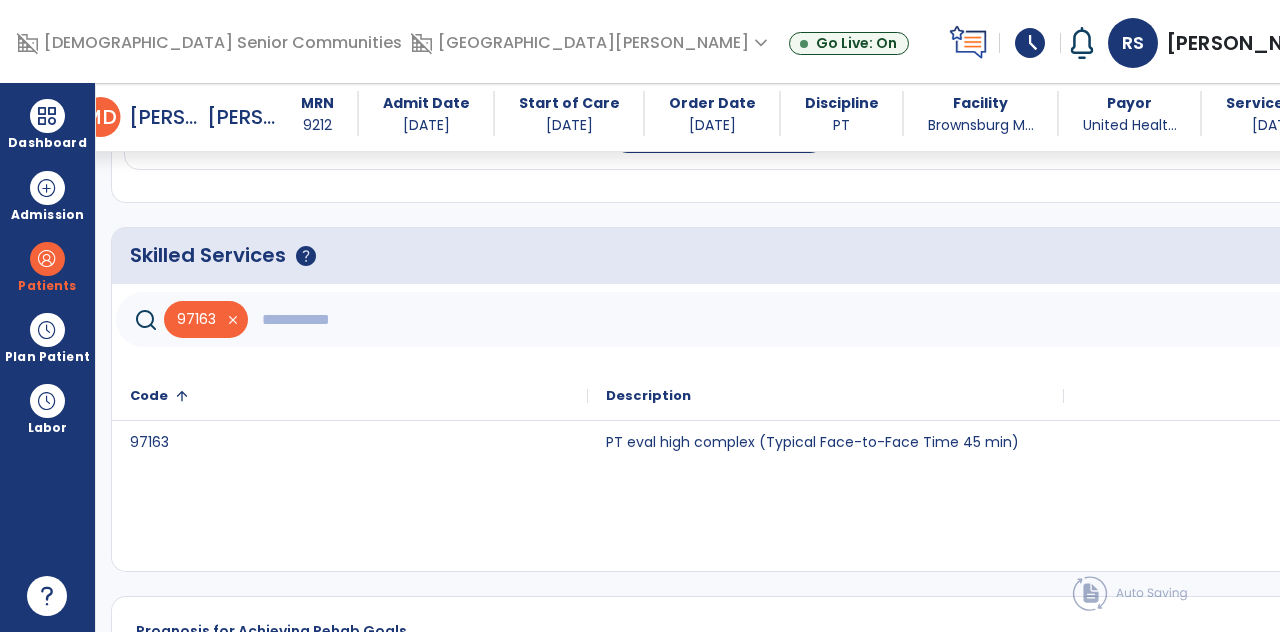 click 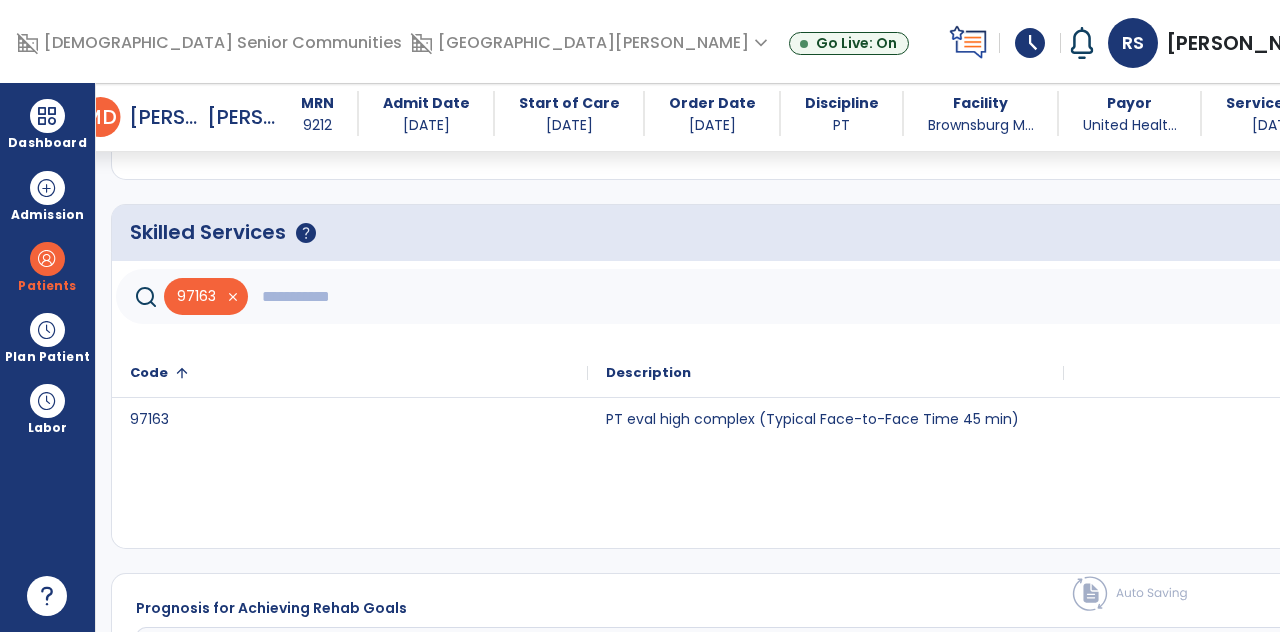 scroll, scrollTop: 1686, scrollLeft: 0, axis: vertical 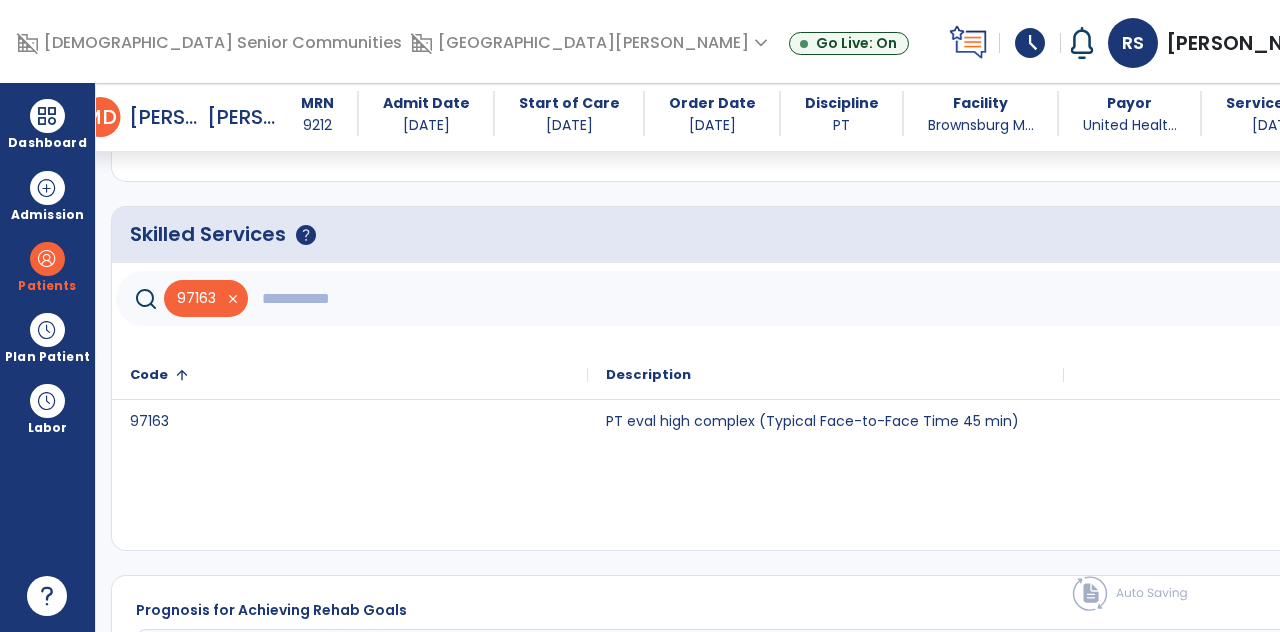 click 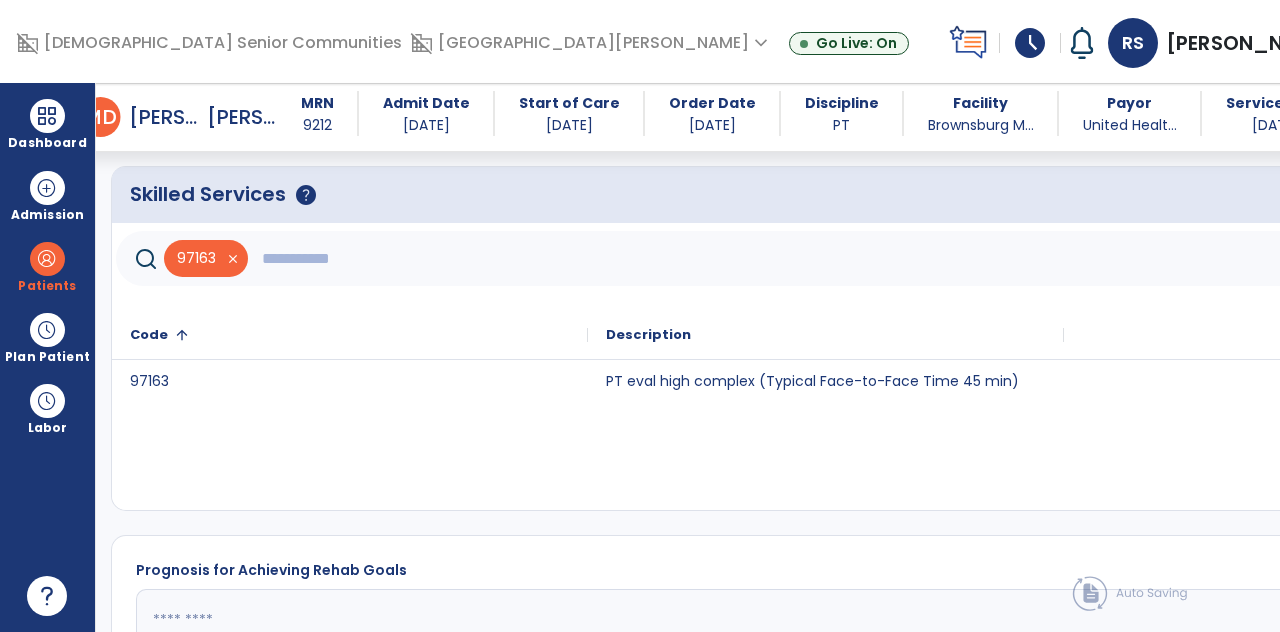 click on "Quick Links  Frequency & Duration   Frequency & Duration   Certification   Certification   Goals   Goals   Skilled Services   *  Skilled Services   *  Prognosis for Achieving Rehab Goals   *  Prognosis for Achieving Rehab Goals   *  Anticipated Discharge Plans   *  Anticipated Discharge Plans   *" 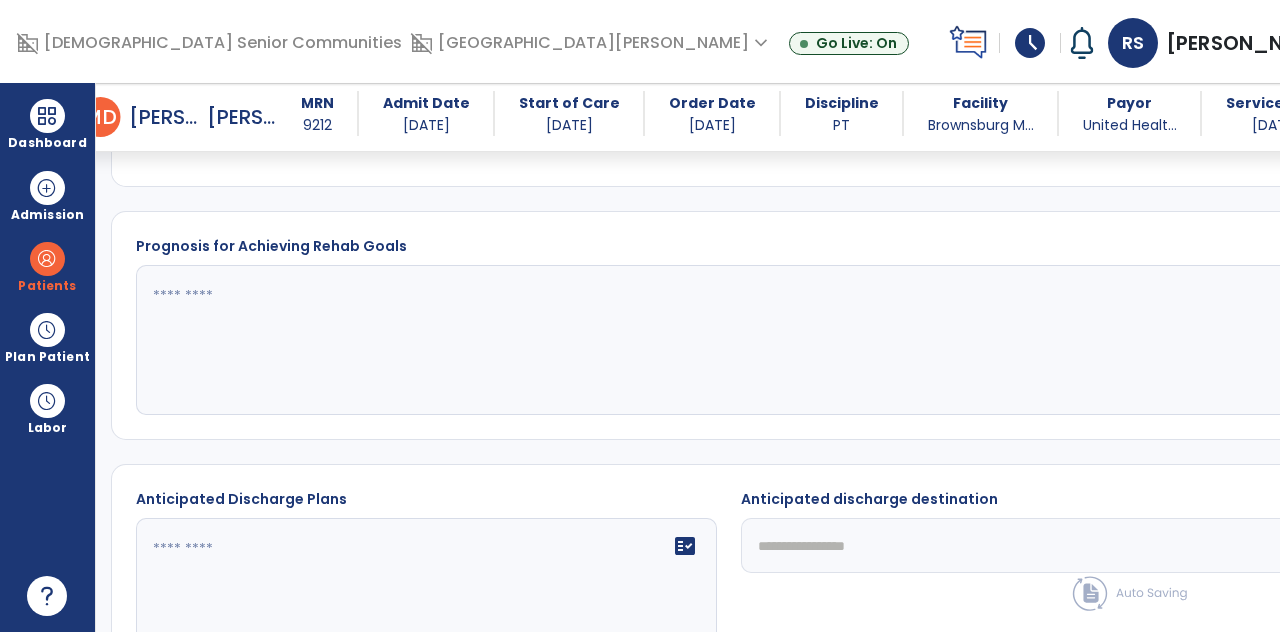 scroll, scrollTop: 2053, scrollLeft: 0, axis: vertical 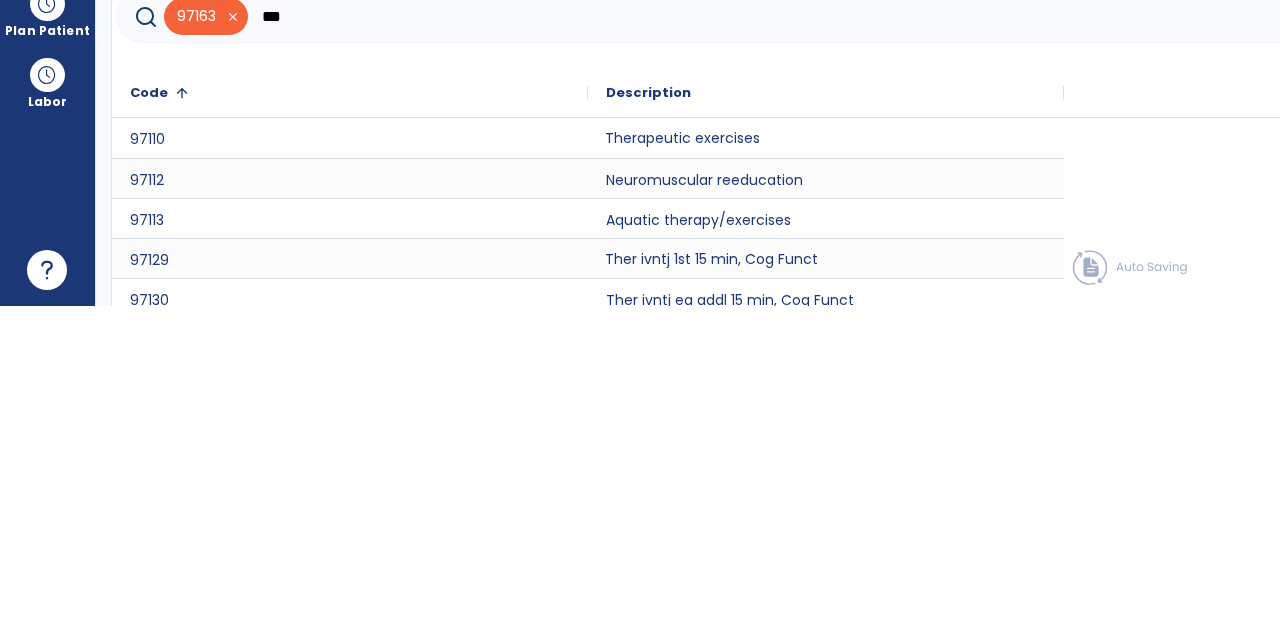 click on "Therapeutic exercises" 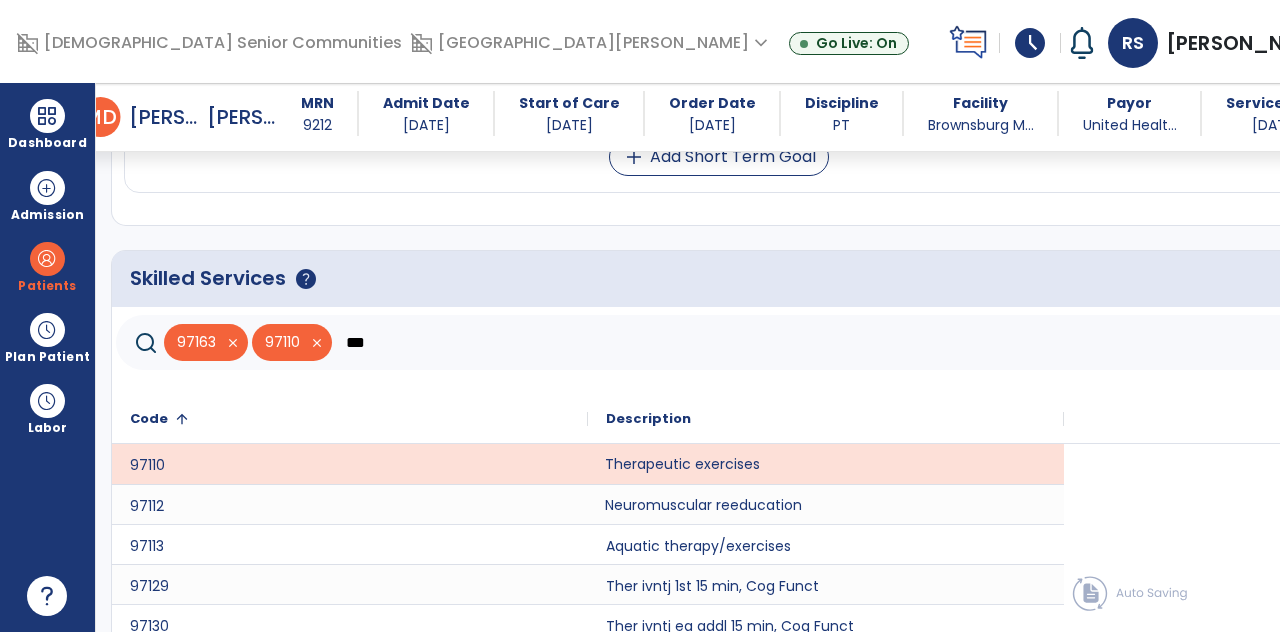 click on "Neuromuscular reeducation" 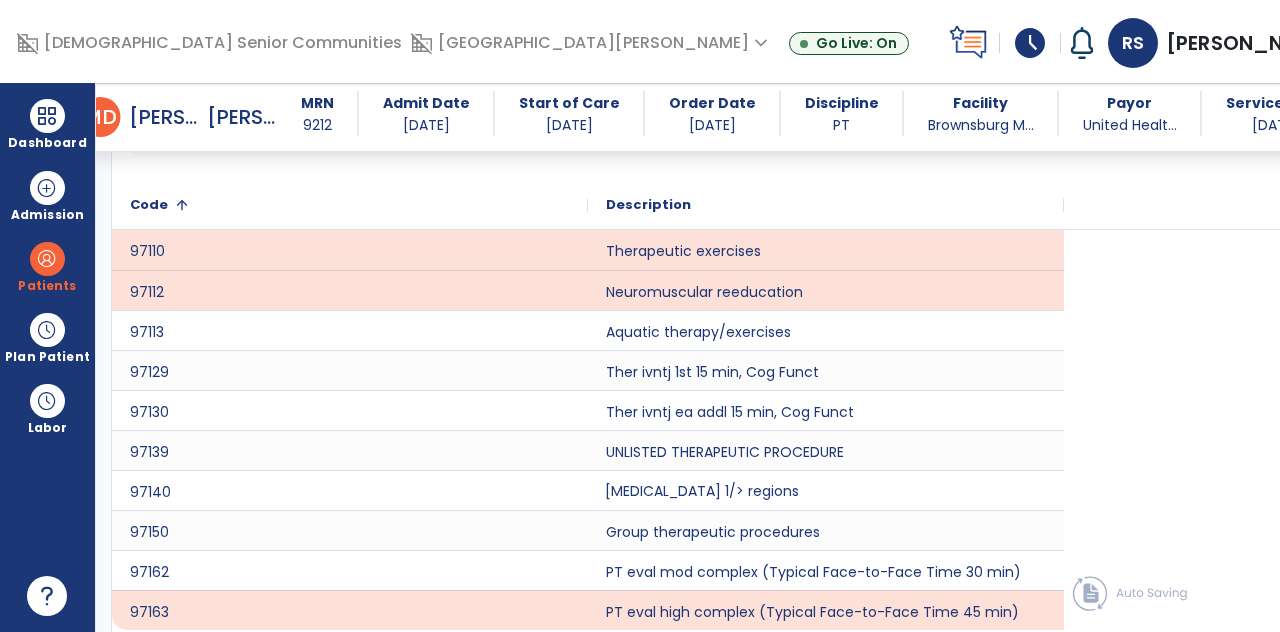 scroll, scrollTop: 1857, scrollLeft: 0, axis: vertical 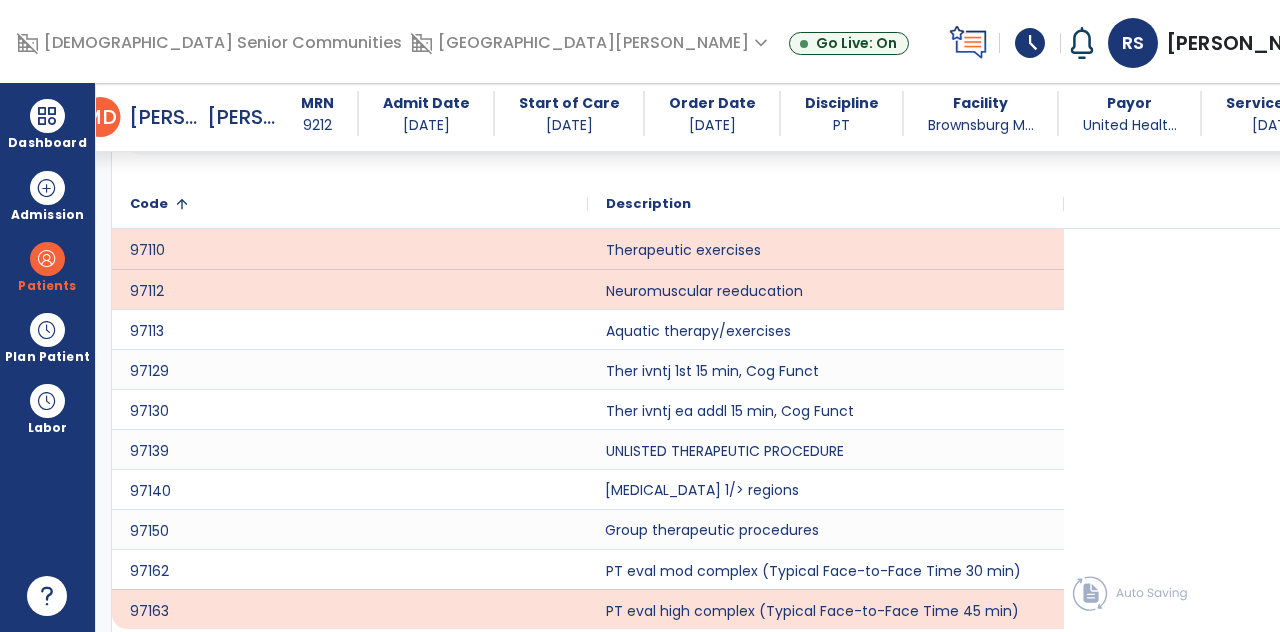 click on "Group therapeutic procedures" 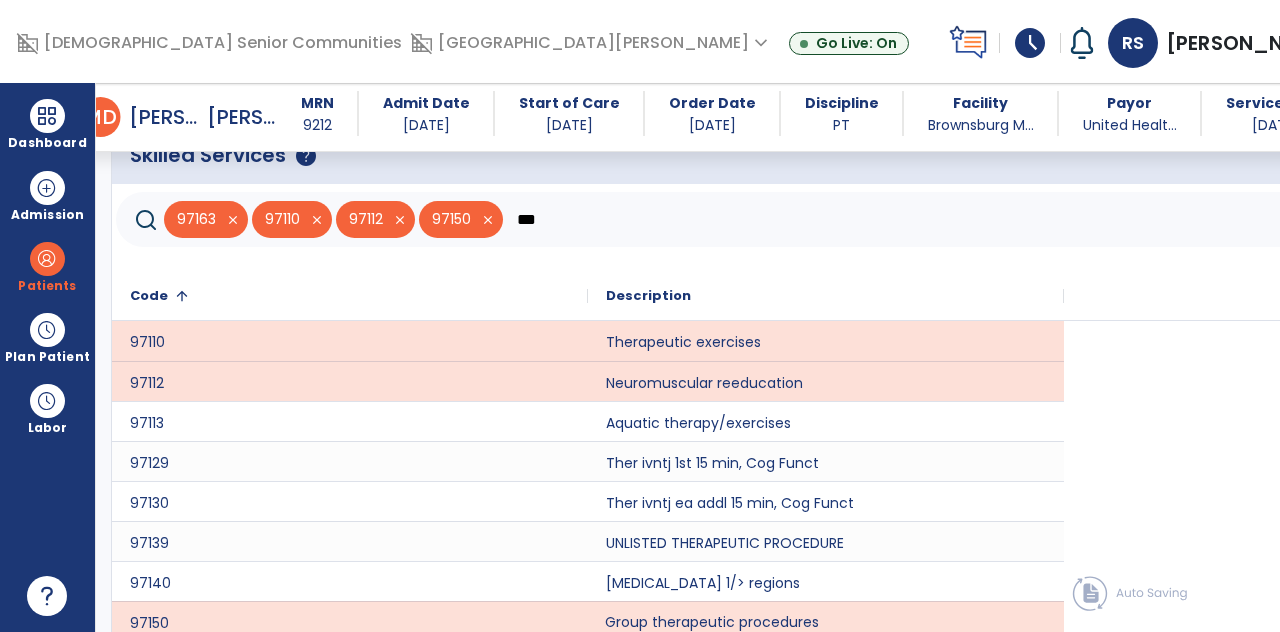 scroll, scrollTop: 1764, scrollLeft: 0, axis: vertical 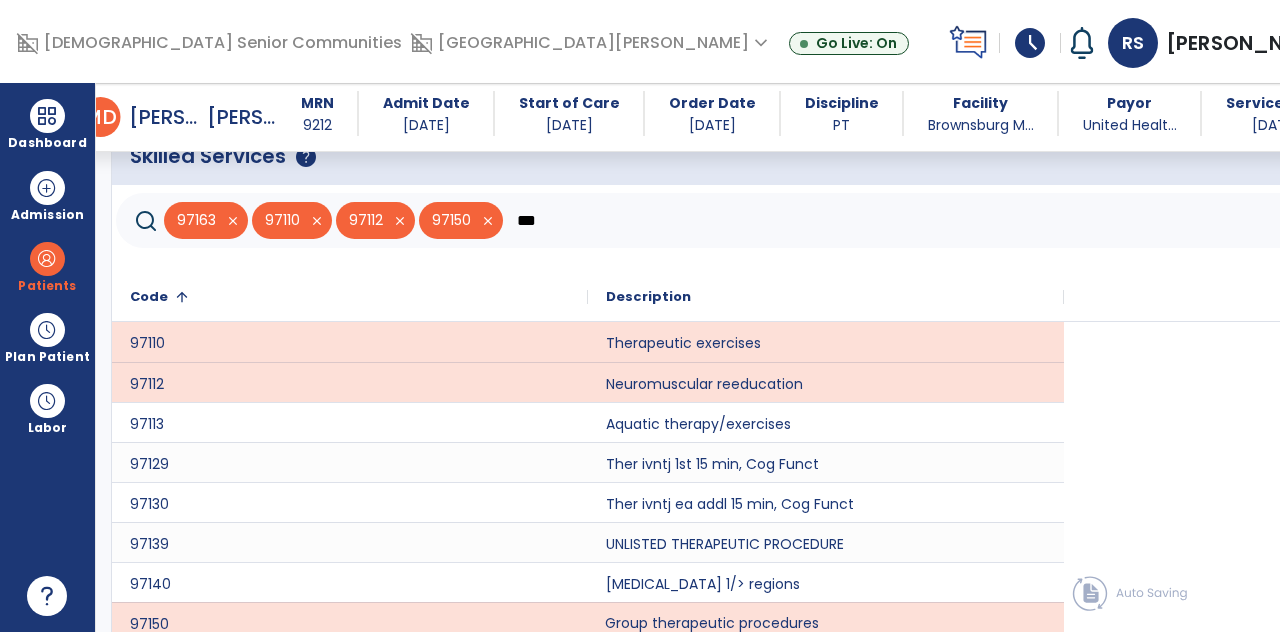 click on "***" 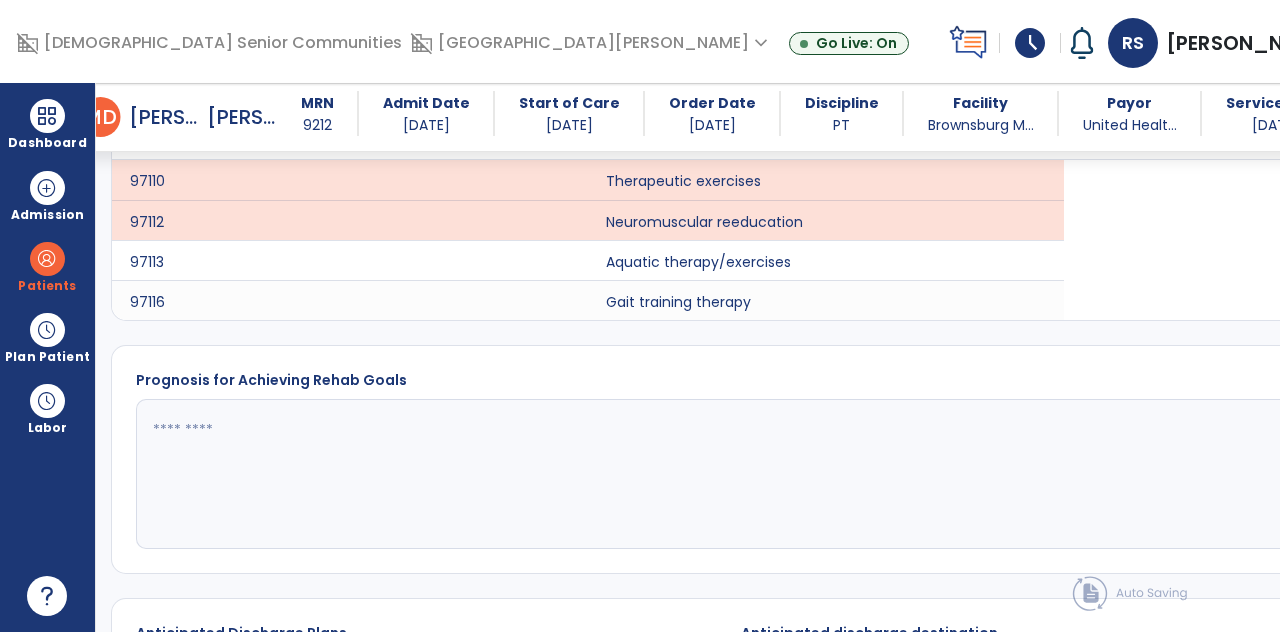 scroll, scrollTop: 1940, scrollLeft: 0, axis: vertical 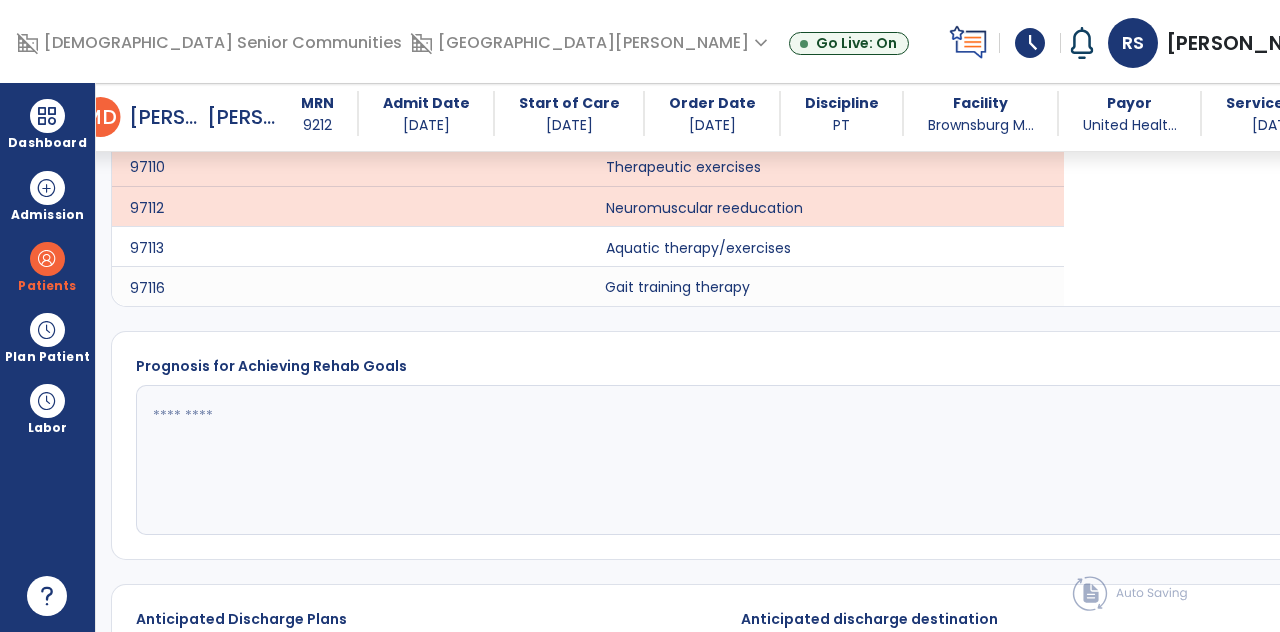 click on "Gait training therapy" 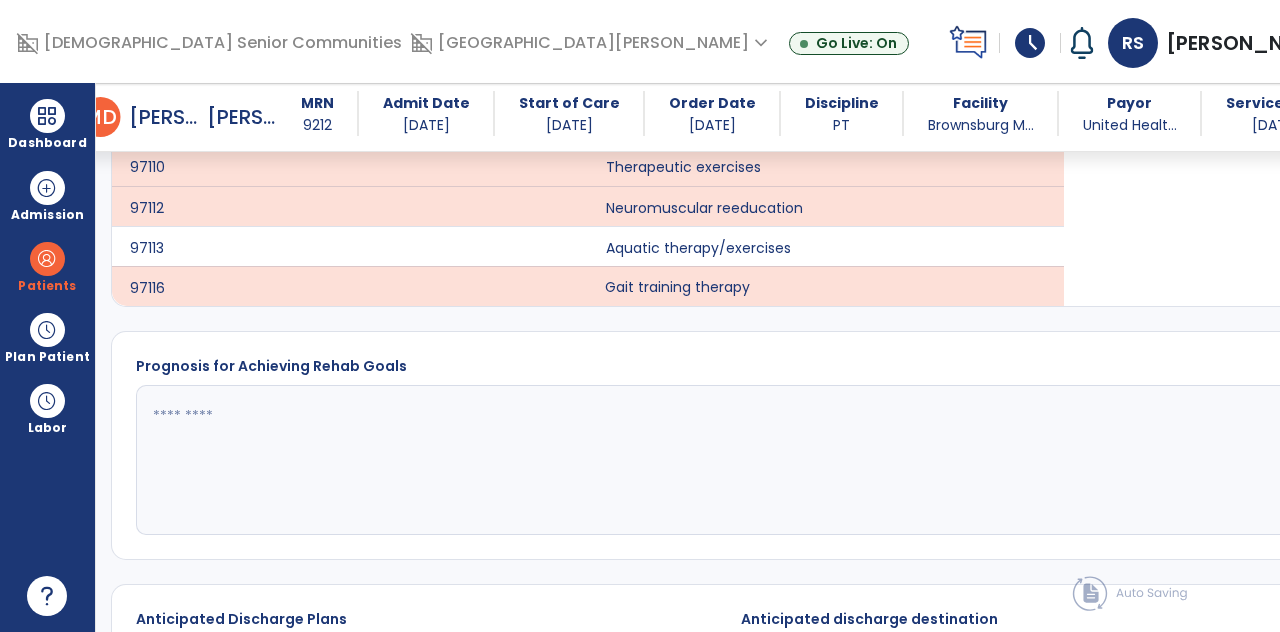 scroll, scrollTop: 1742, scrollLeft: 0, axis: vertical 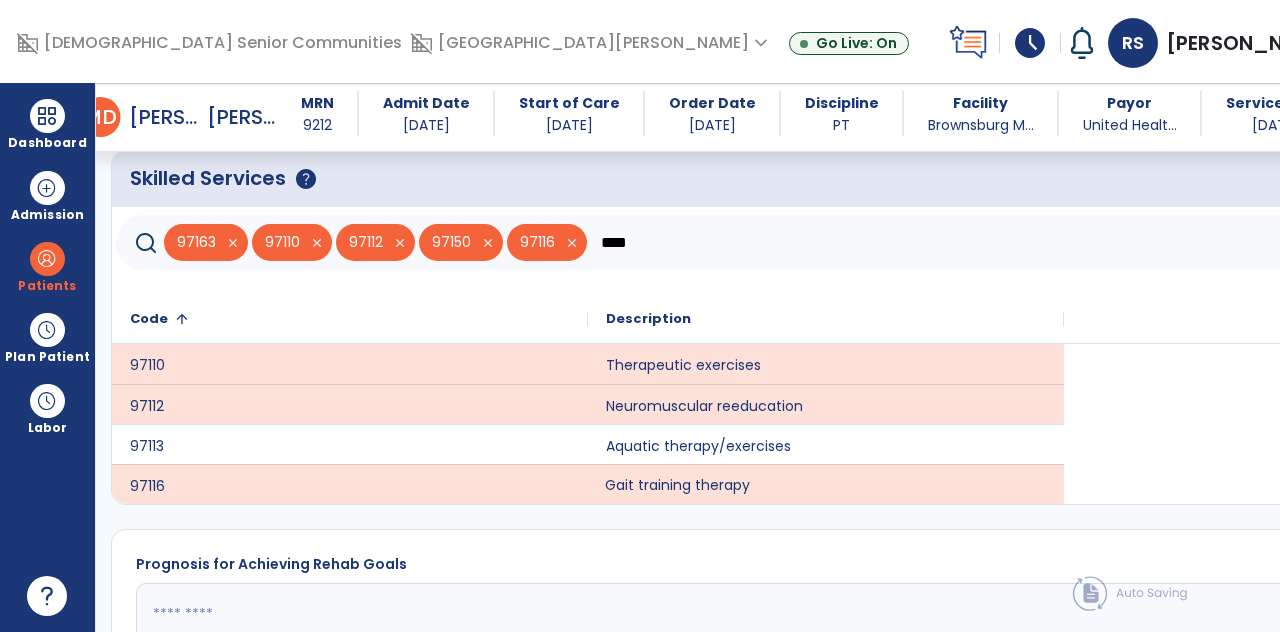 click on "****" 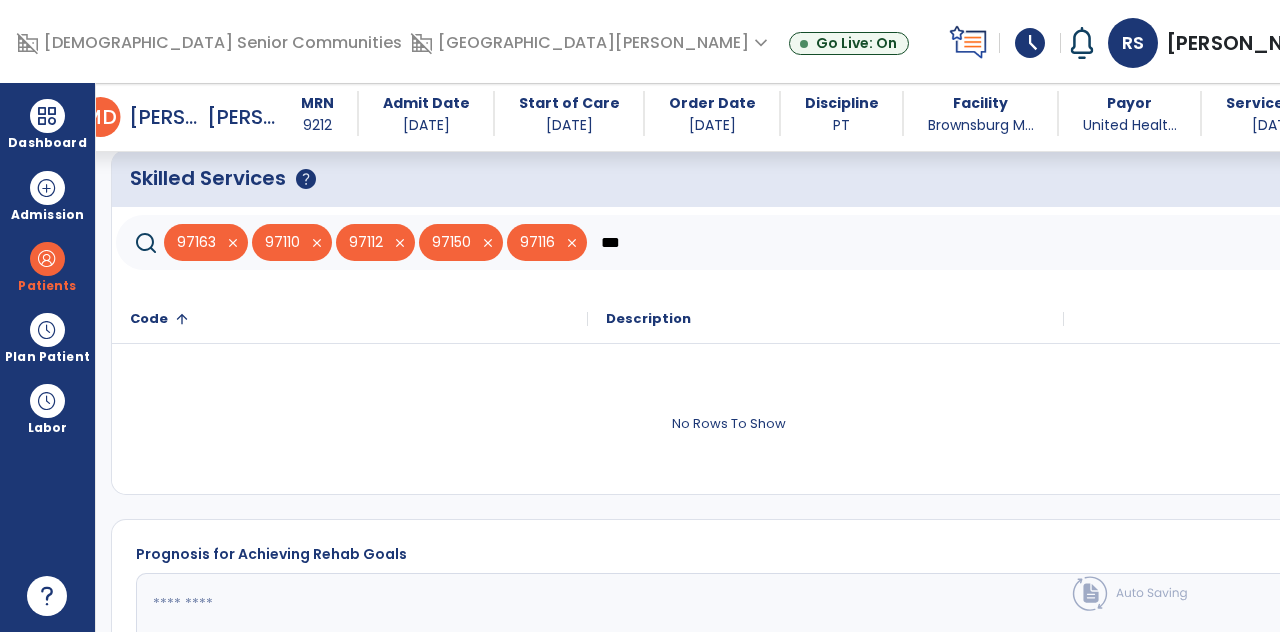 type on "***" 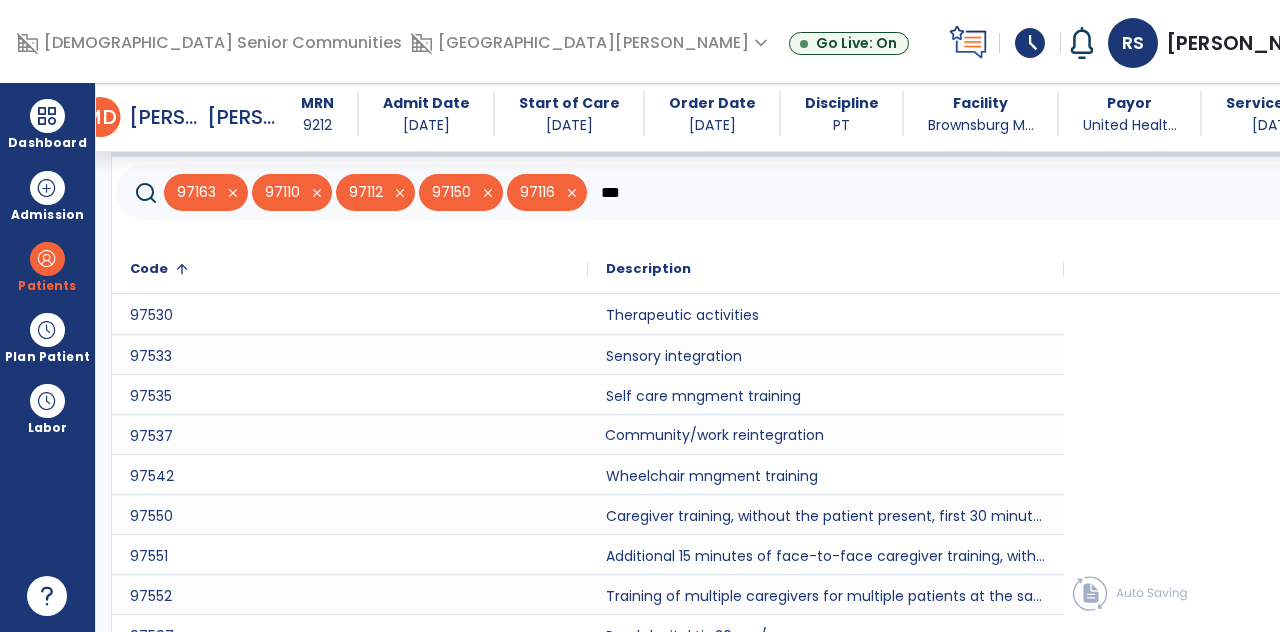 scroll, scrollTop: 1793, scrollLeft: 0, axis: vertical 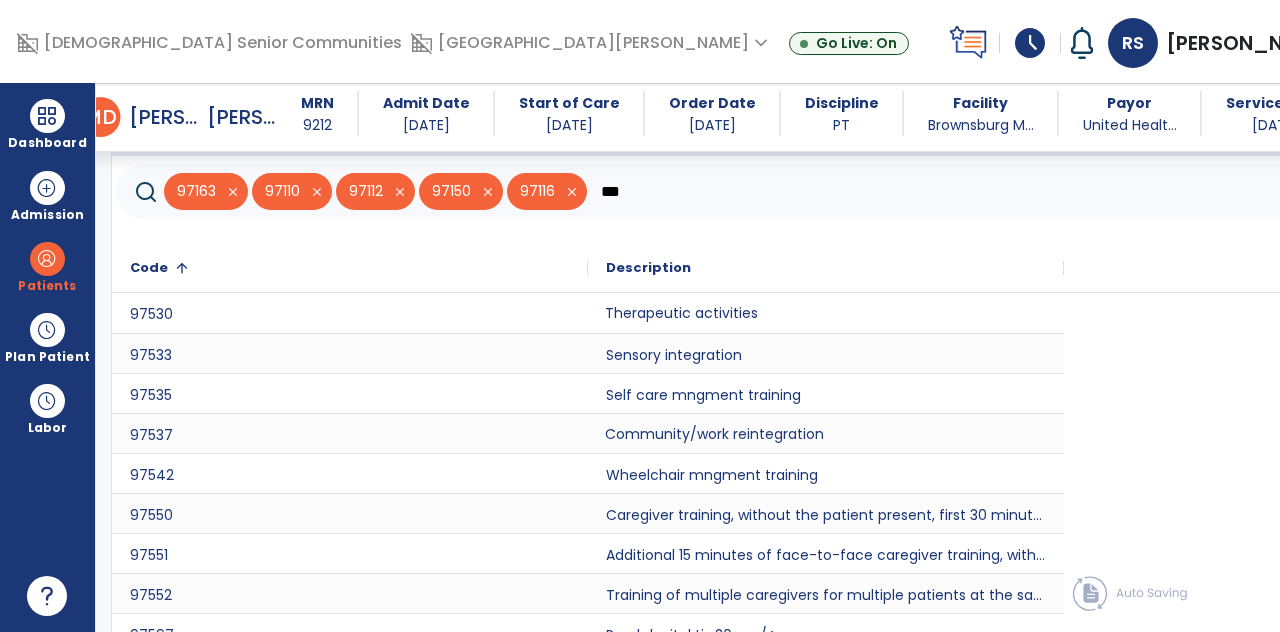 click on "Therapeutic activities" 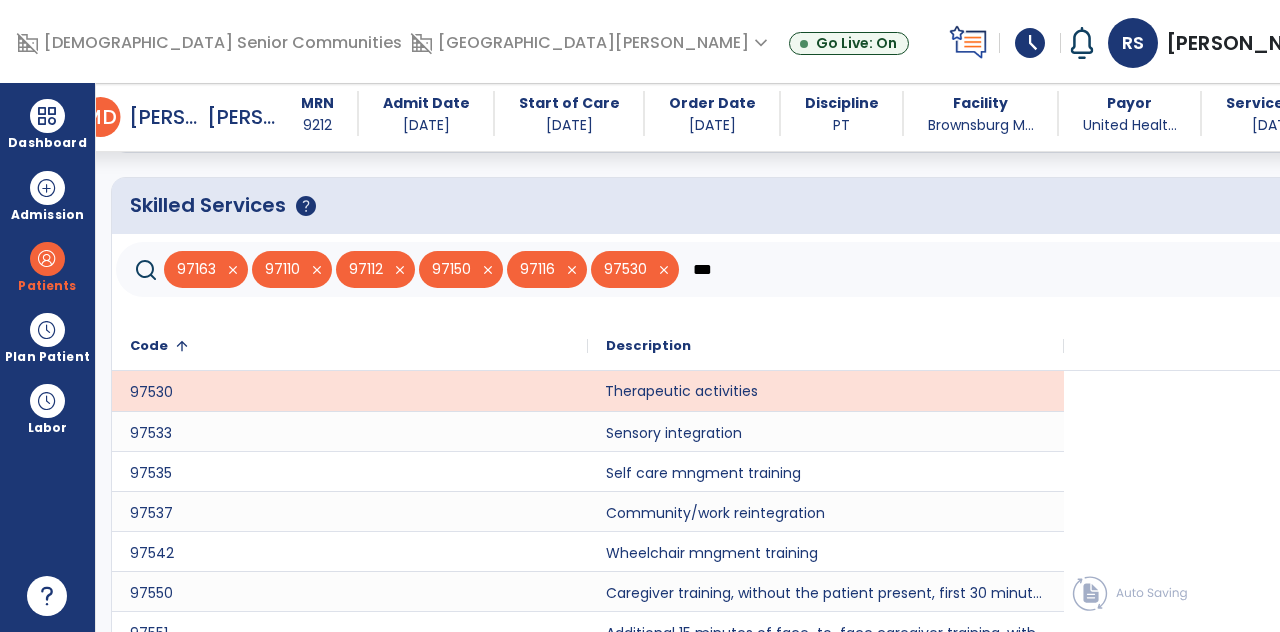 scroll, scrollTop: 1713, scrollLeft: 0, axis: vertical 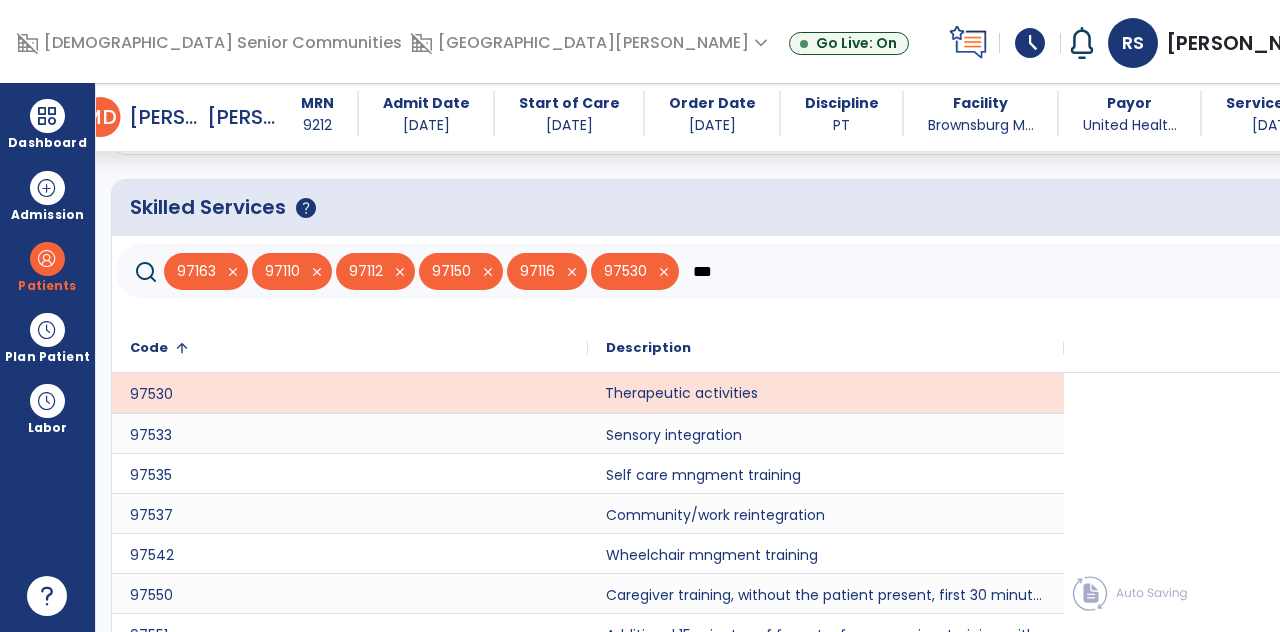 click on "save" 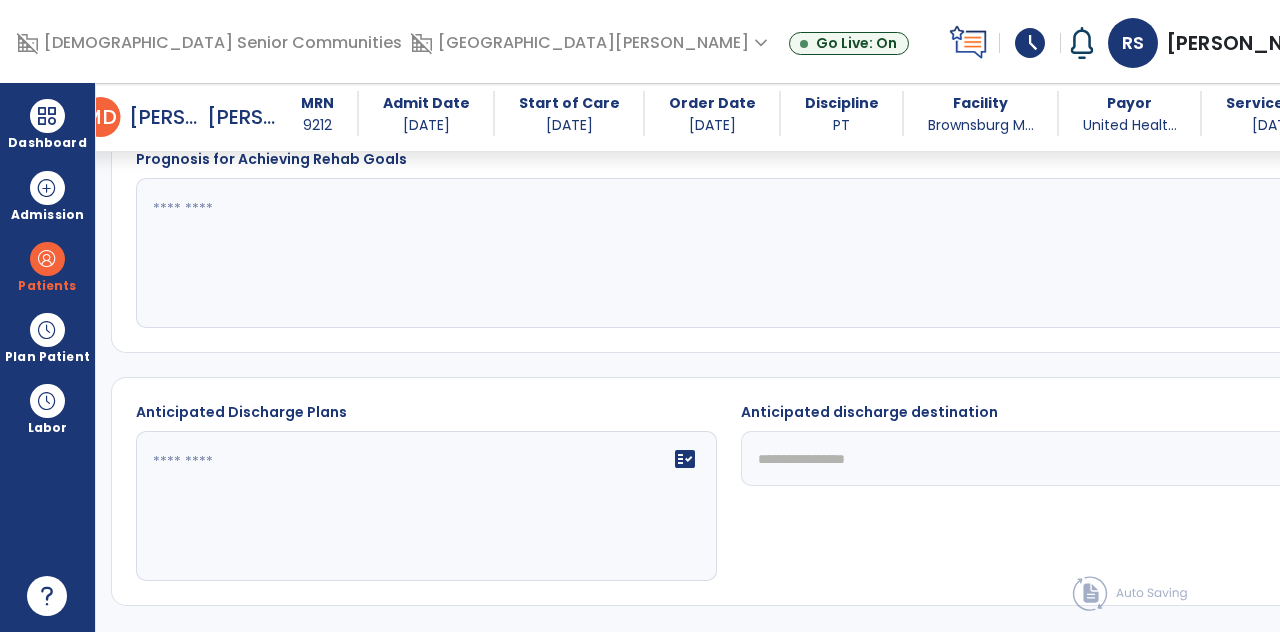 scroll, scrollTop: 2058, scrollLeft: 0, axis: vertical 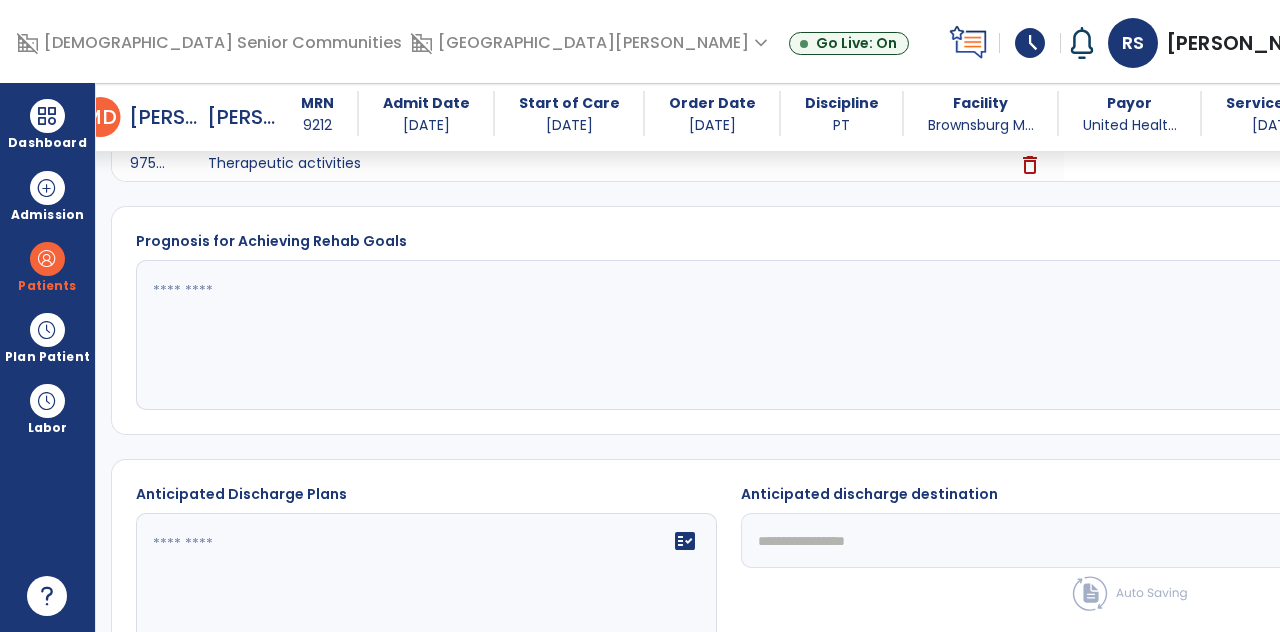click 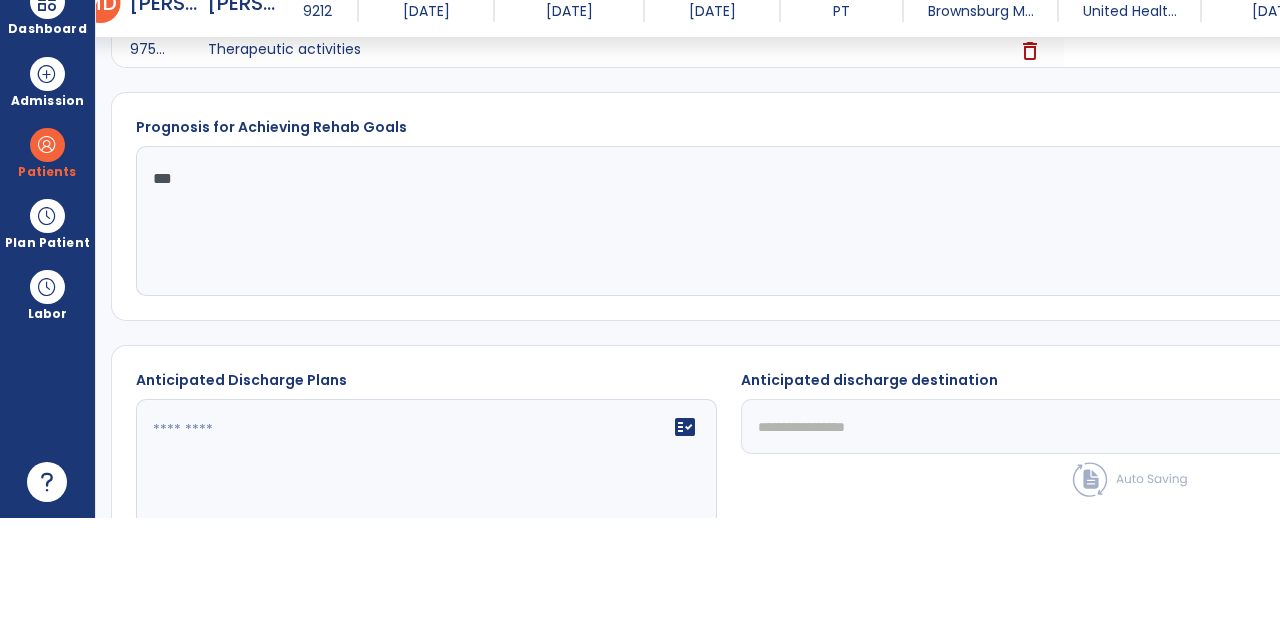 type on "**" 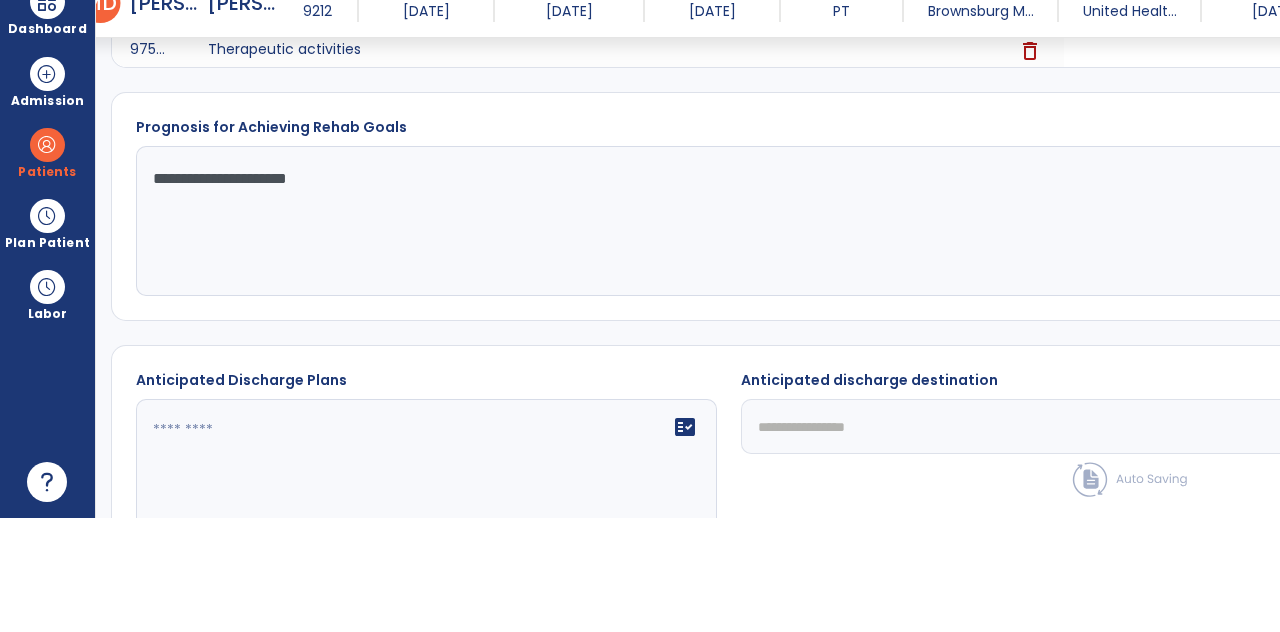 scroll, scrollTop: 2140, scrollLeft: 0, axis: vertical 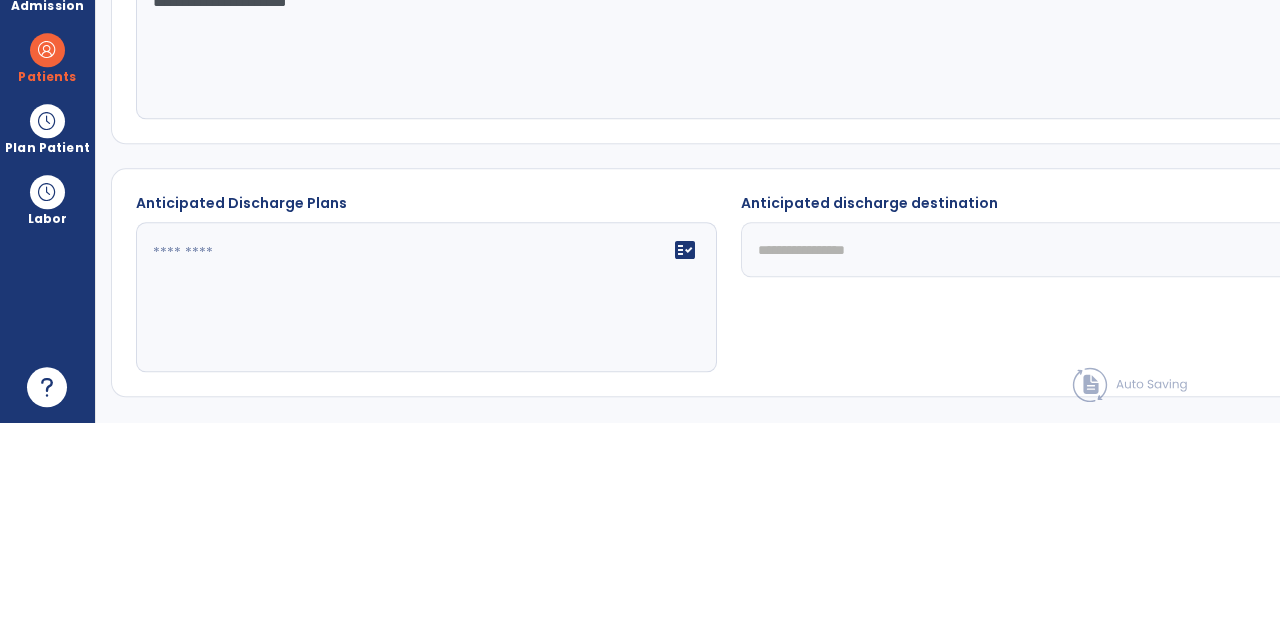 type on "**********" 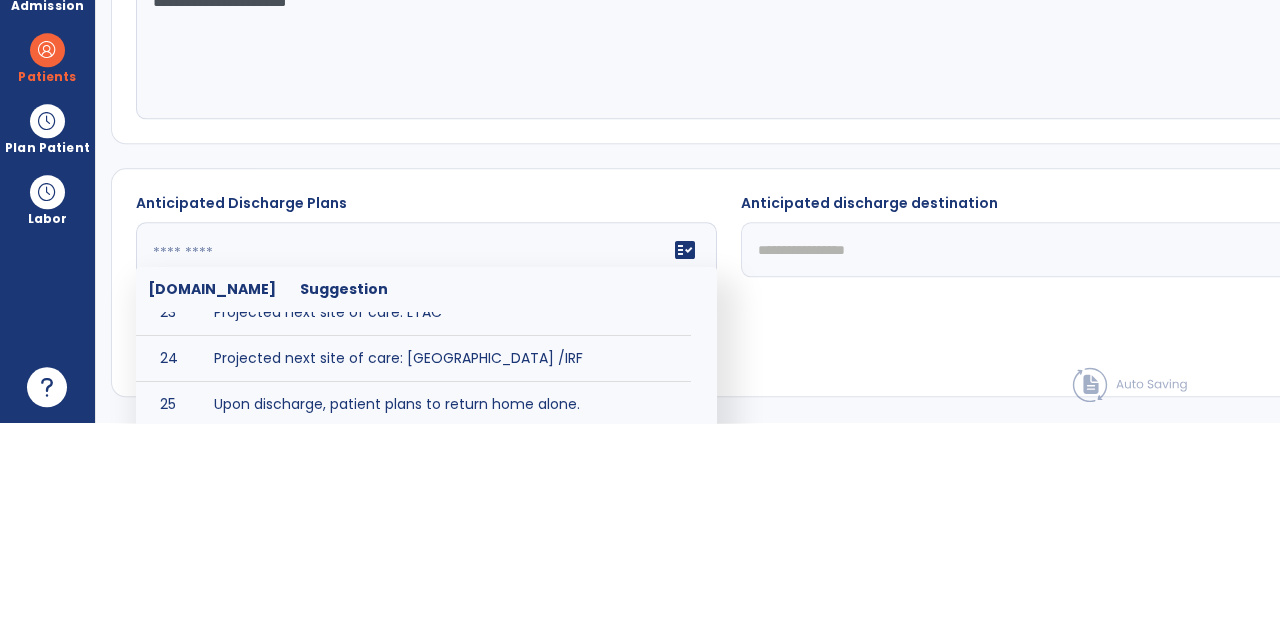 scroll, scrollTop: 1361, scrollLeft: 0, axis: vertical 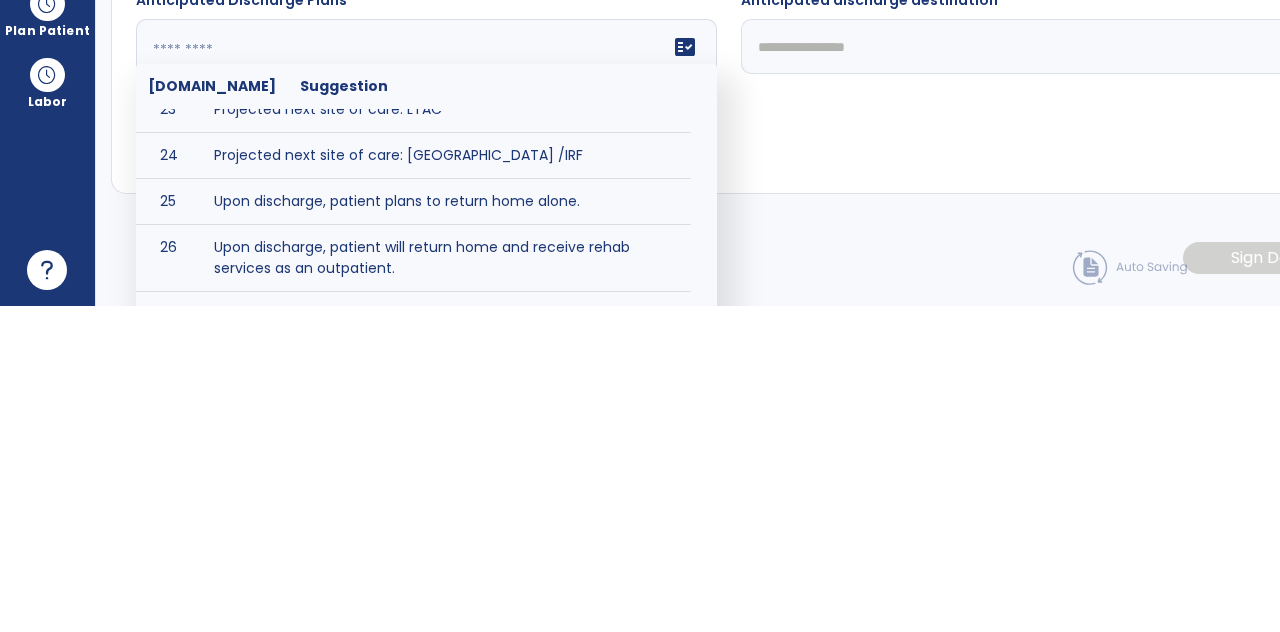 type on "**********" 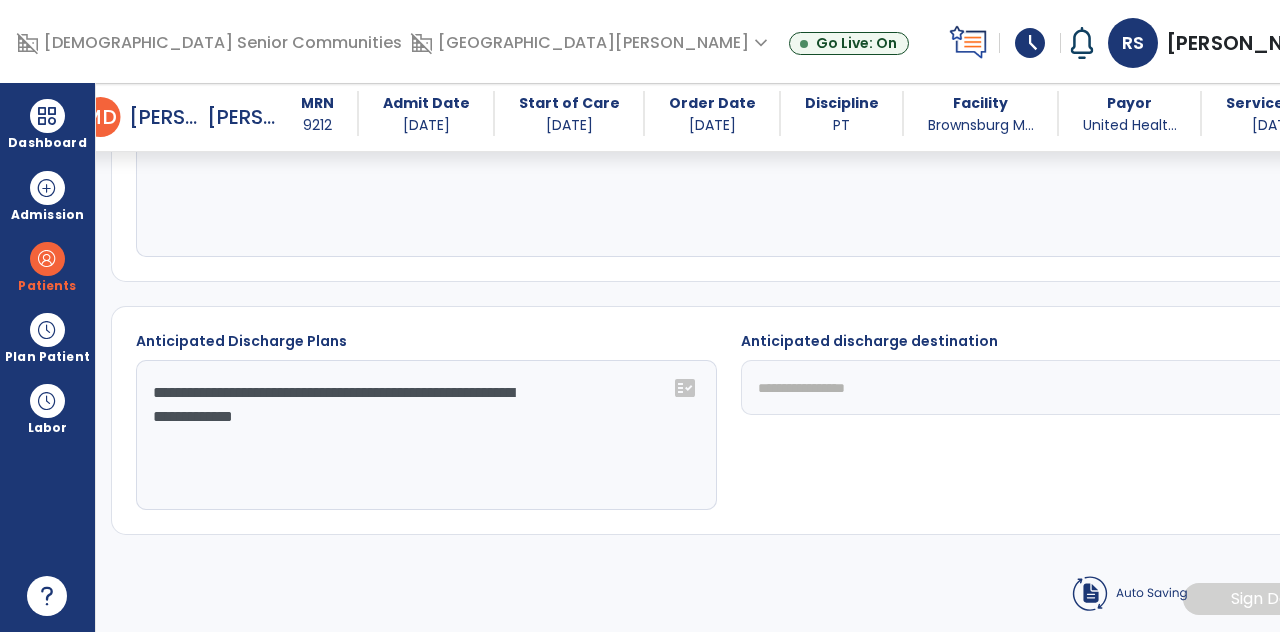 scroll, scrollTop: 2140, scrollLeft: 0, axis: vertical 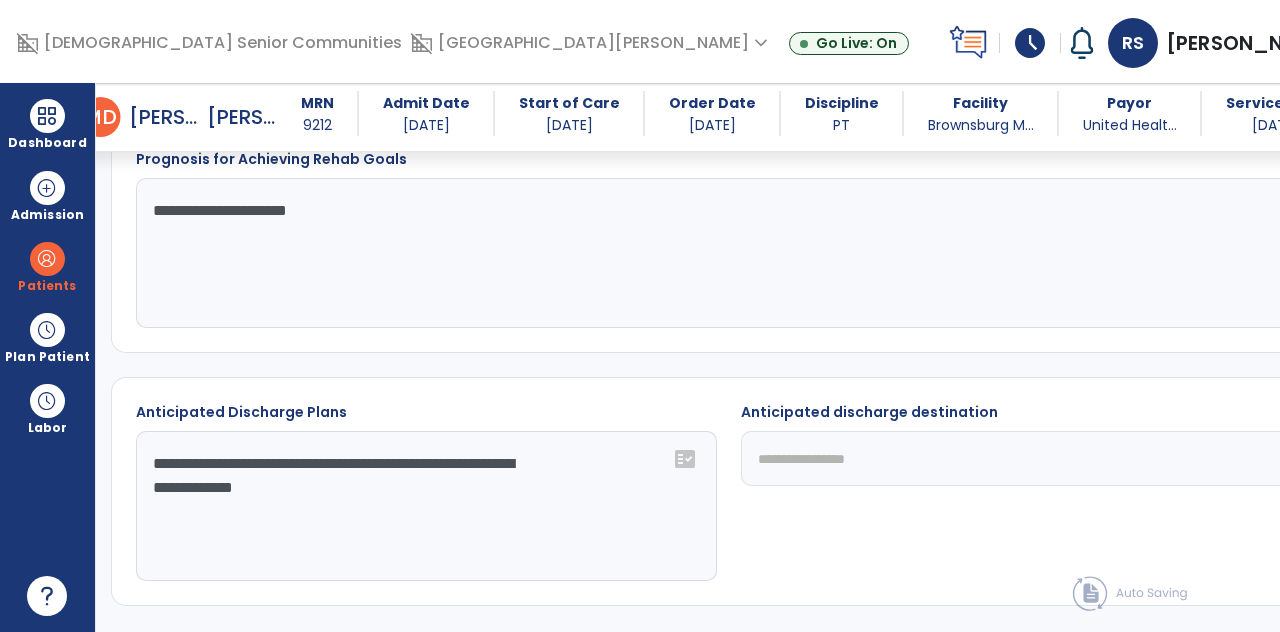 click on "**********" 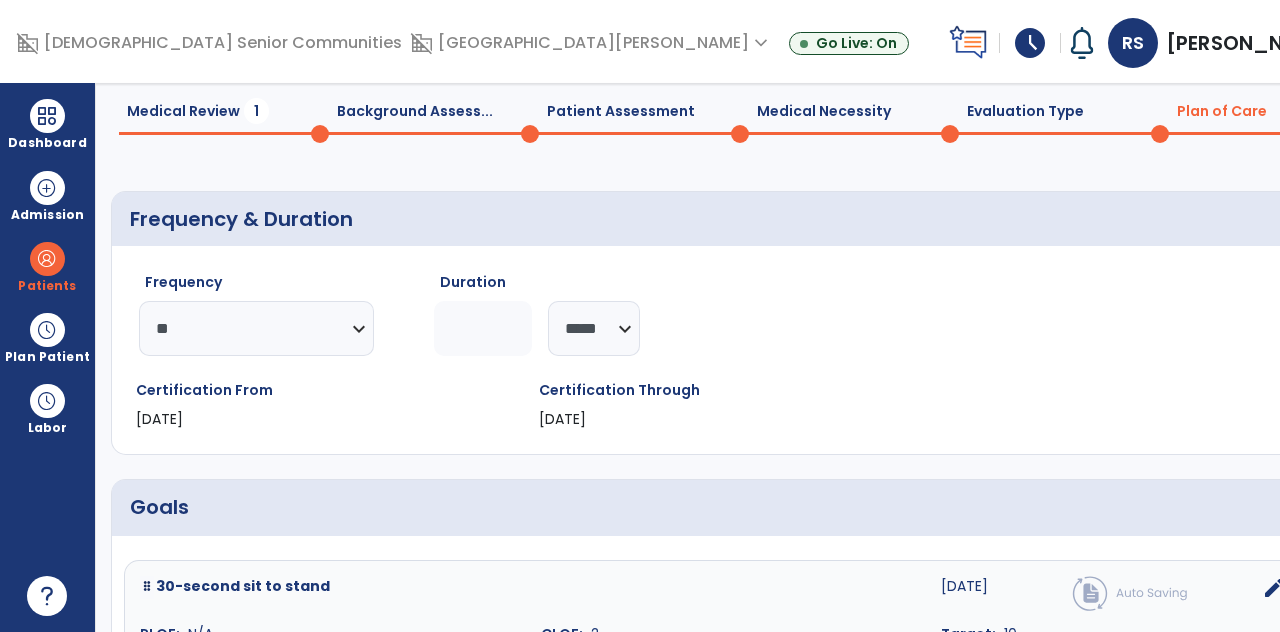 scroll, scrollTop: 0, scrollLeft: 0, axis: both 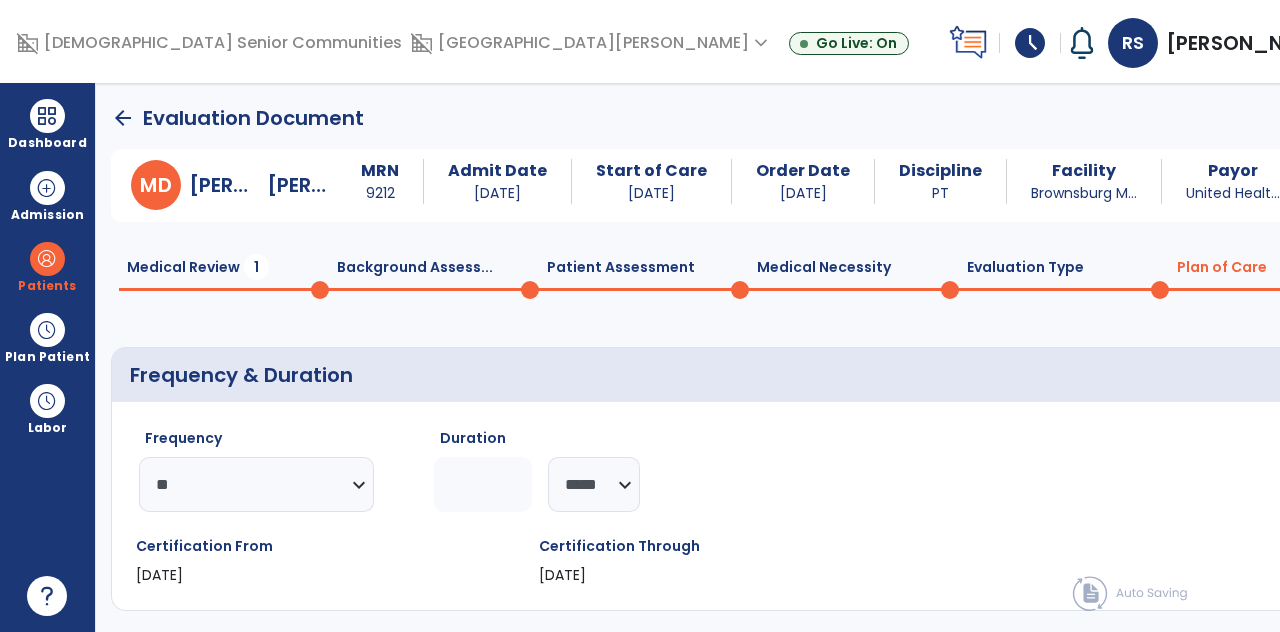 click on "Medical Review  1" 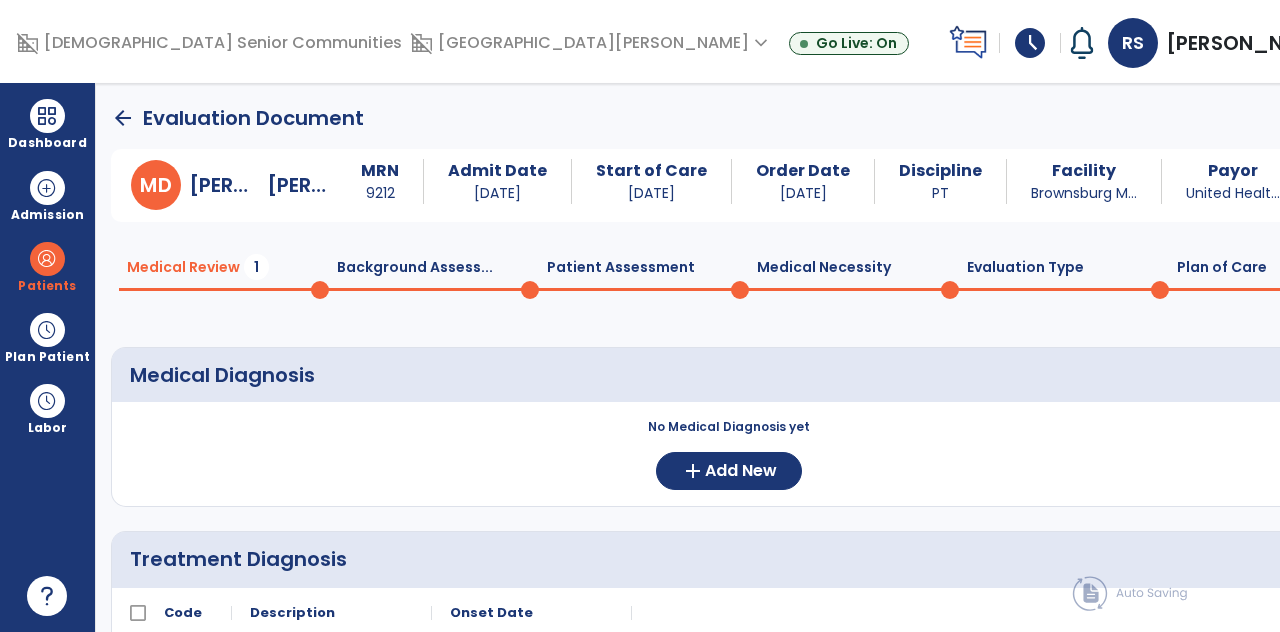 click on "Medical Review  1" 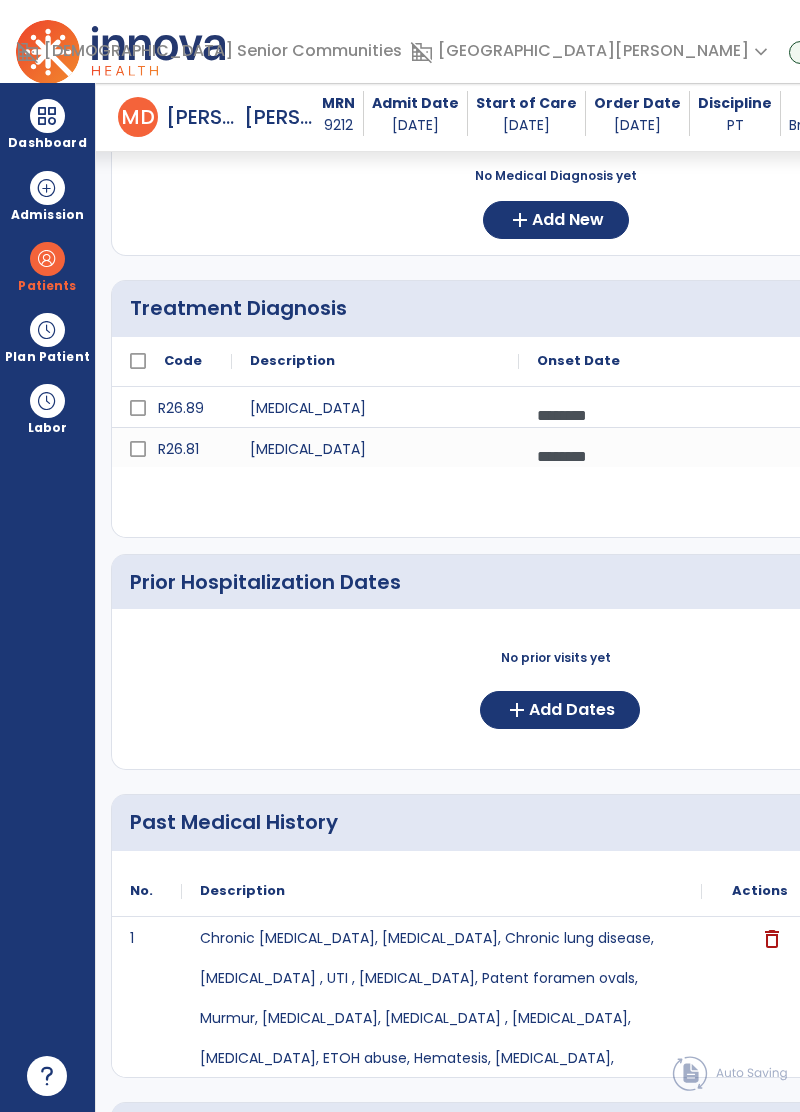 scroll, scrollTop: 264, scrollLeft: 0, axis: vertical 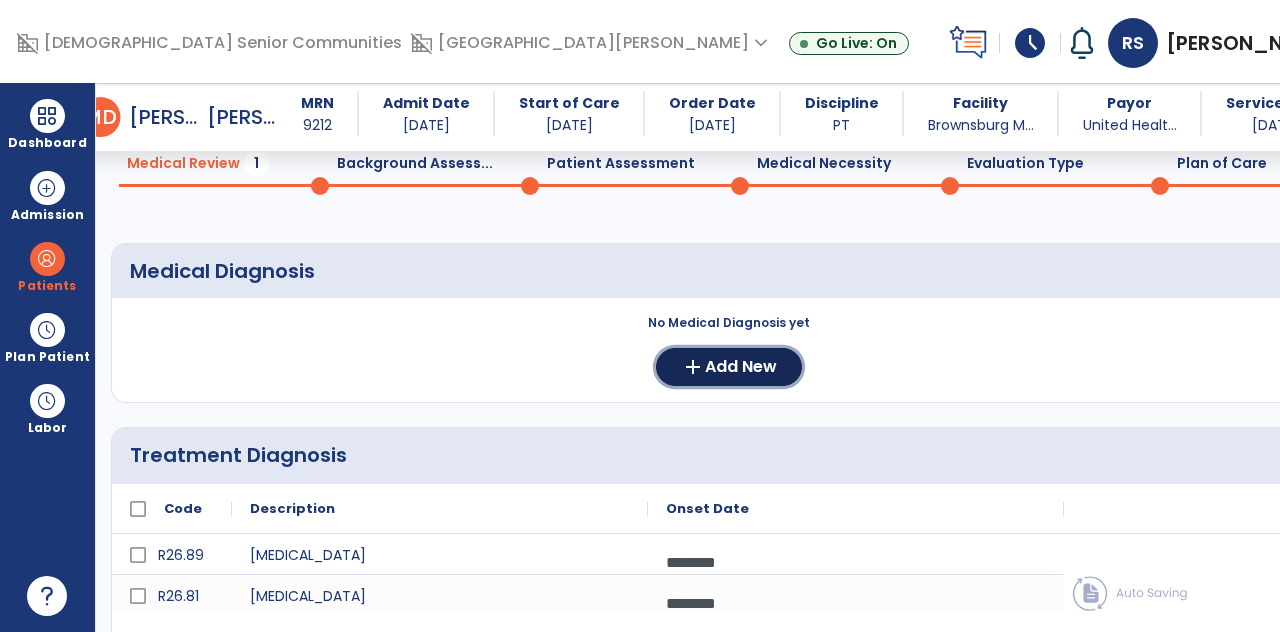 click on "Add New" 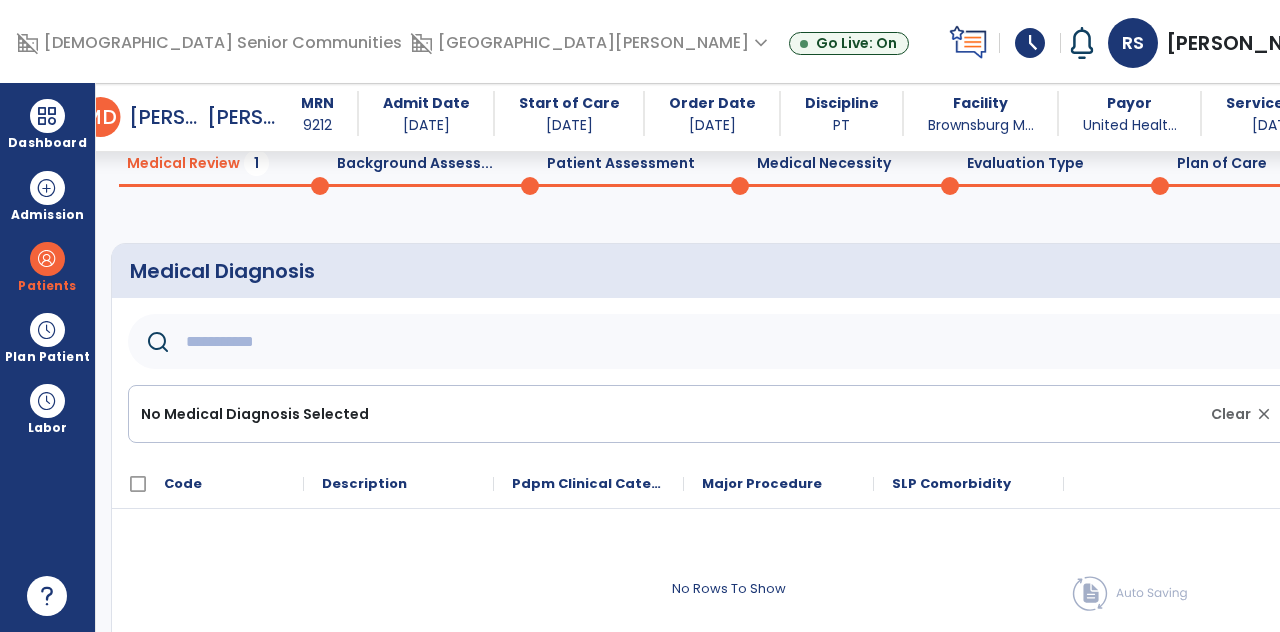 click 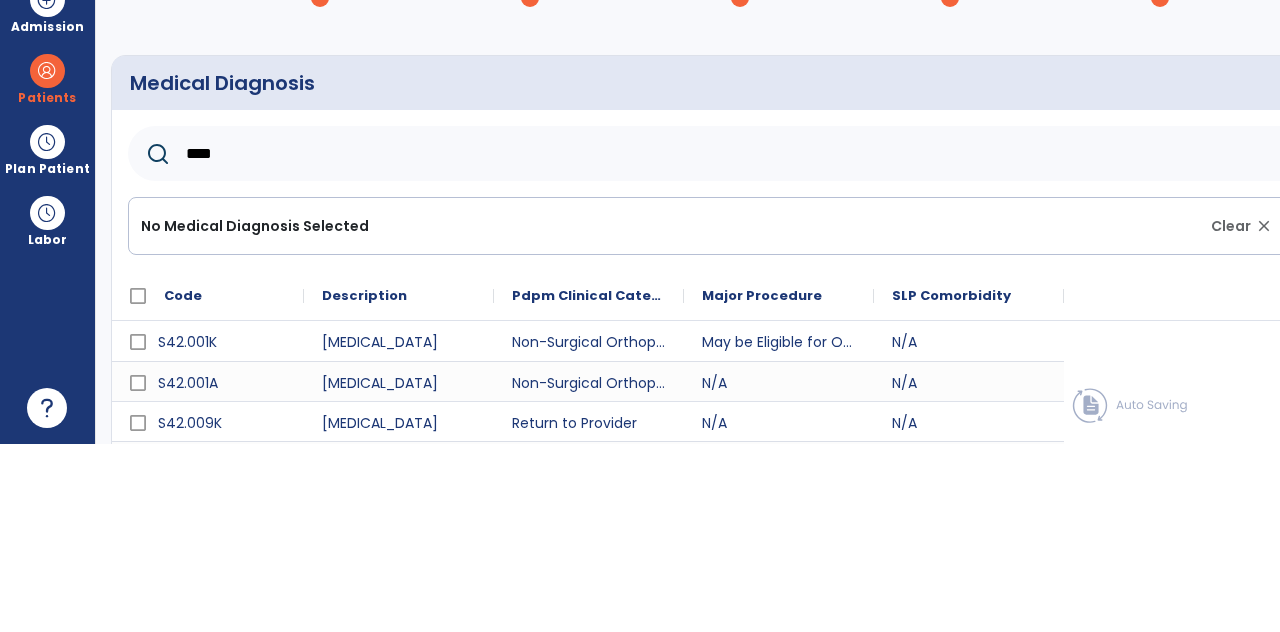scroll, scrollTop: 96, scrollLeft: 0, axis: vertical 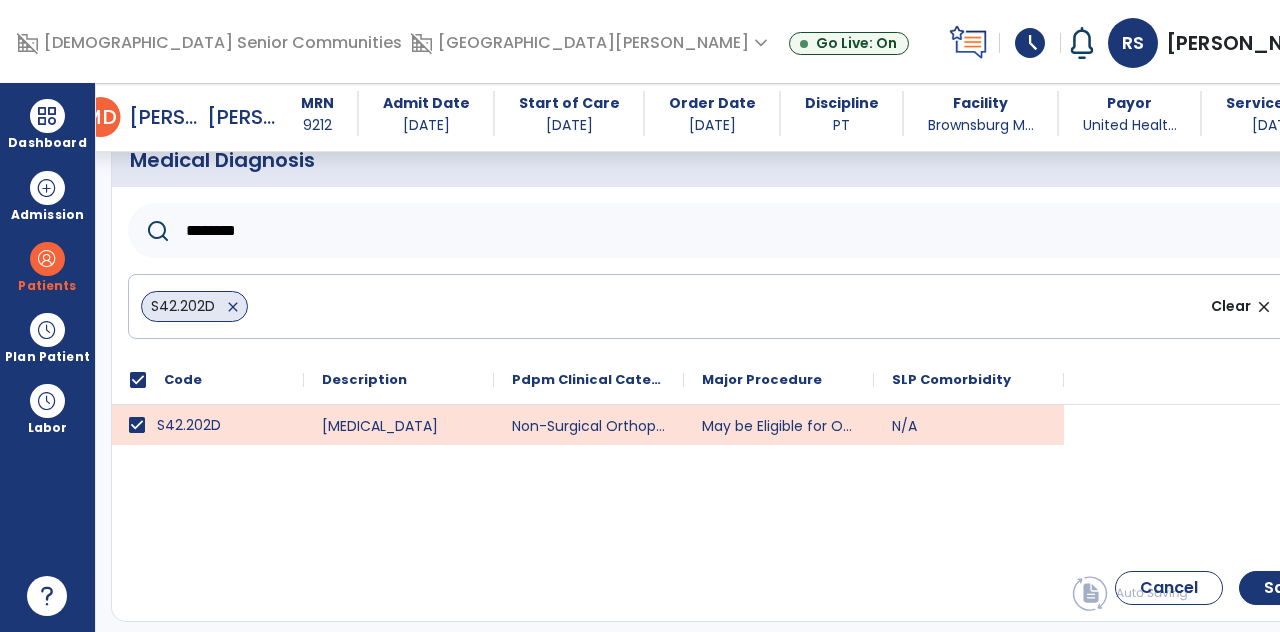 click on "********" 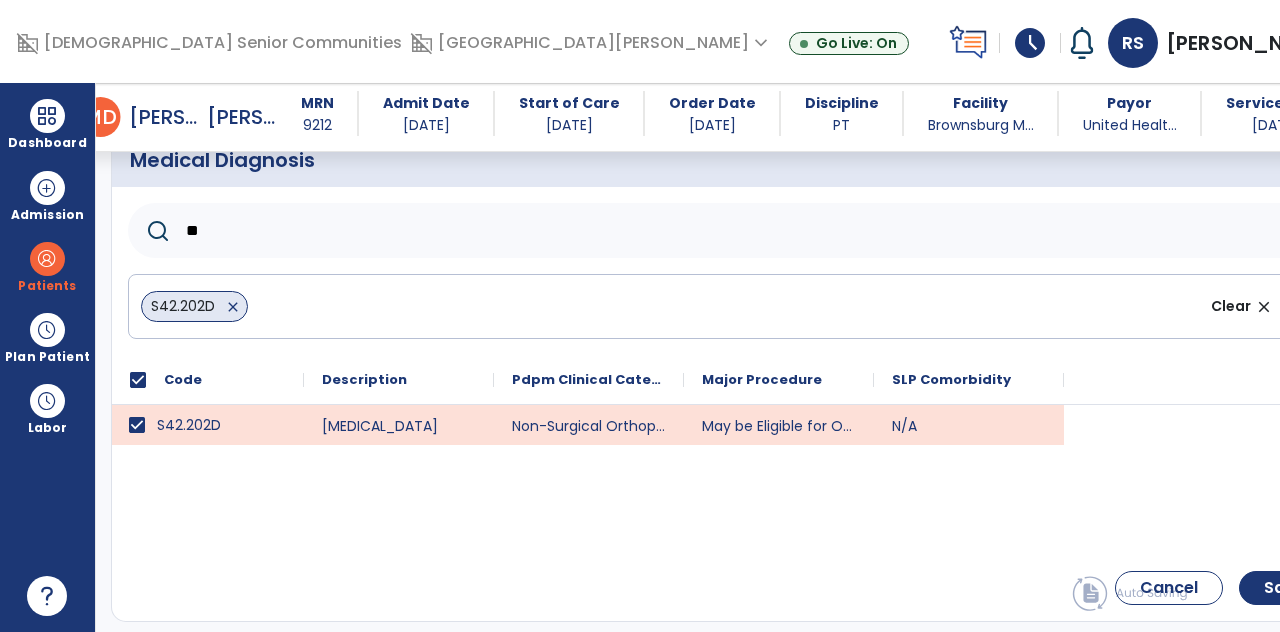 type on "*" 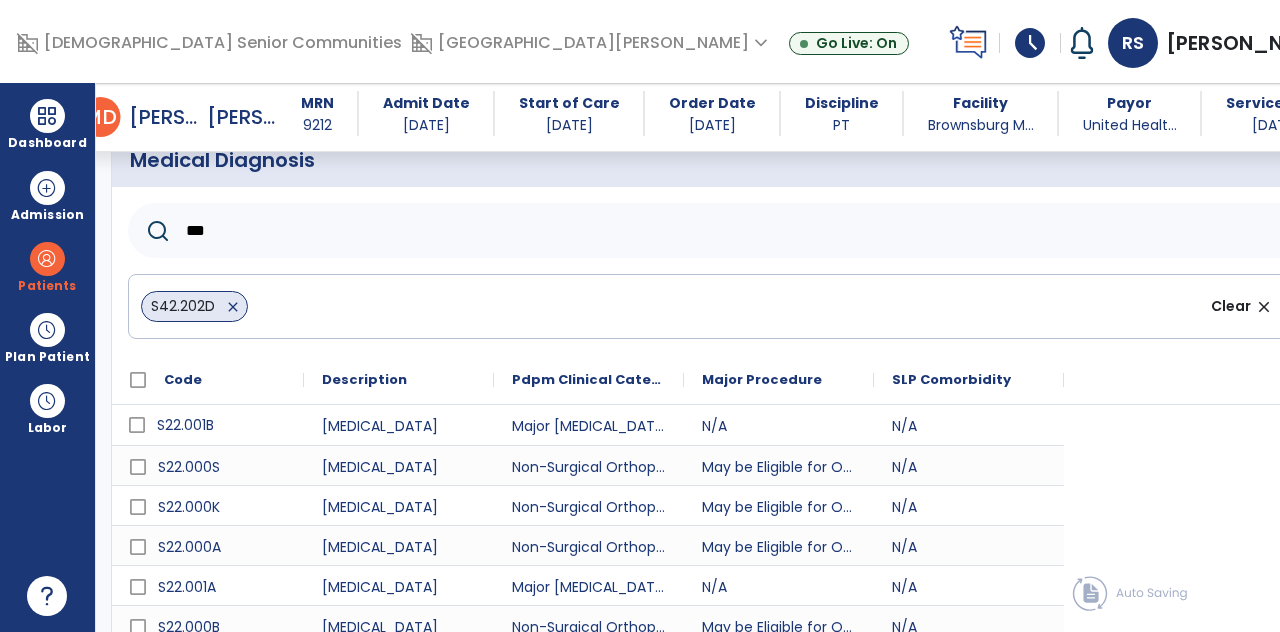 scroll, scrollTop: 96, scrollLeft: 0, axis: vertical 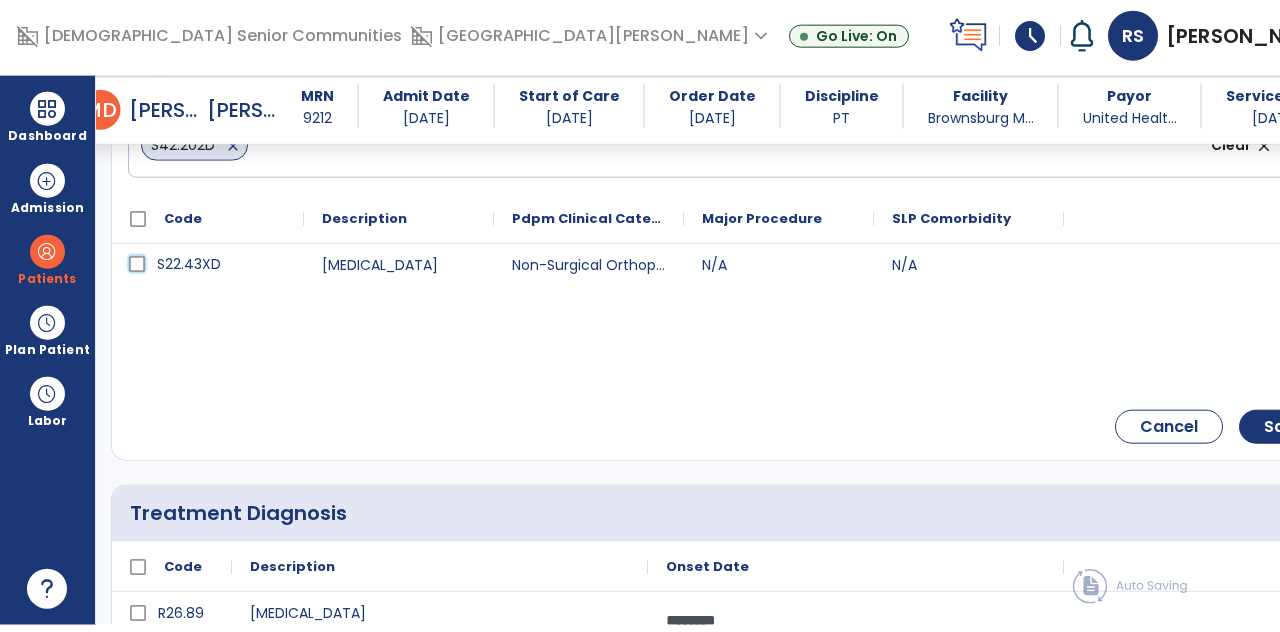 click on "Code
Description
Pdpm Clinical Category" 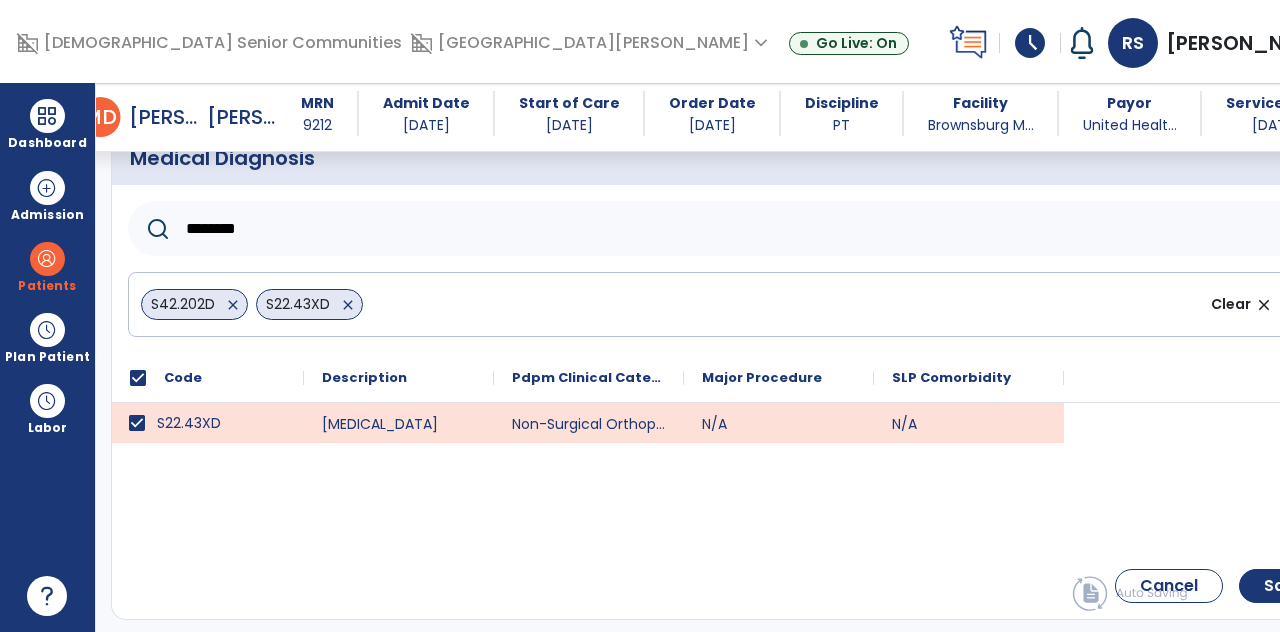 scroll, scrollTop: 184, scrollLeft: 0, axis: vertical 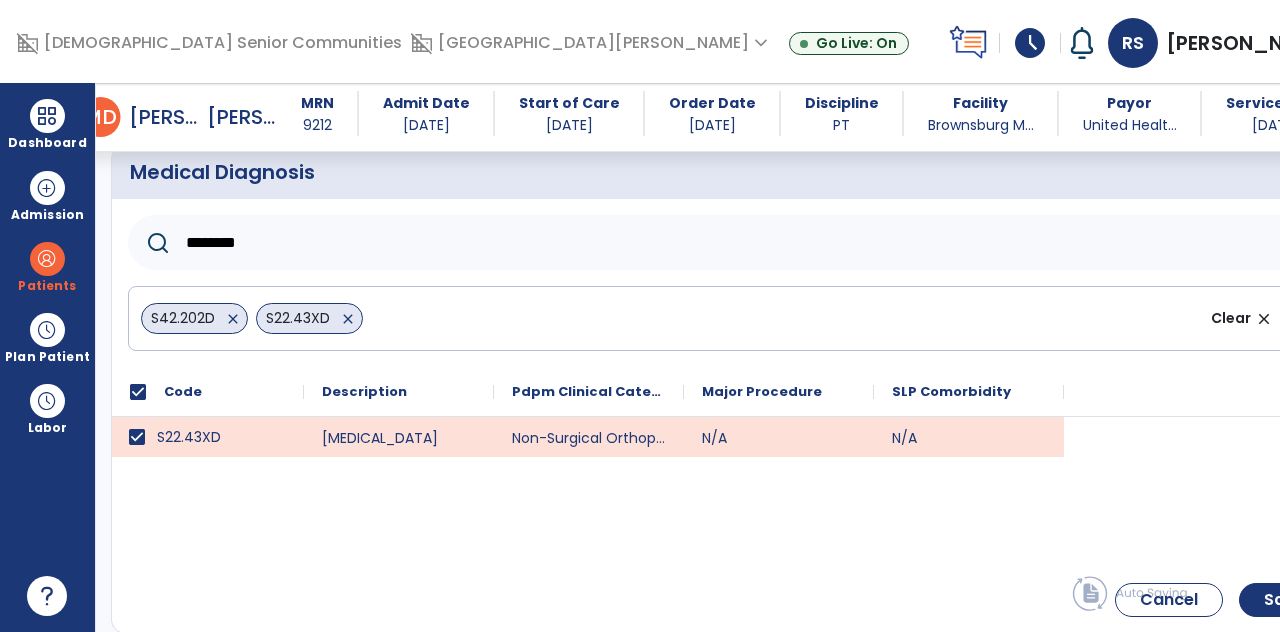 click on "********" 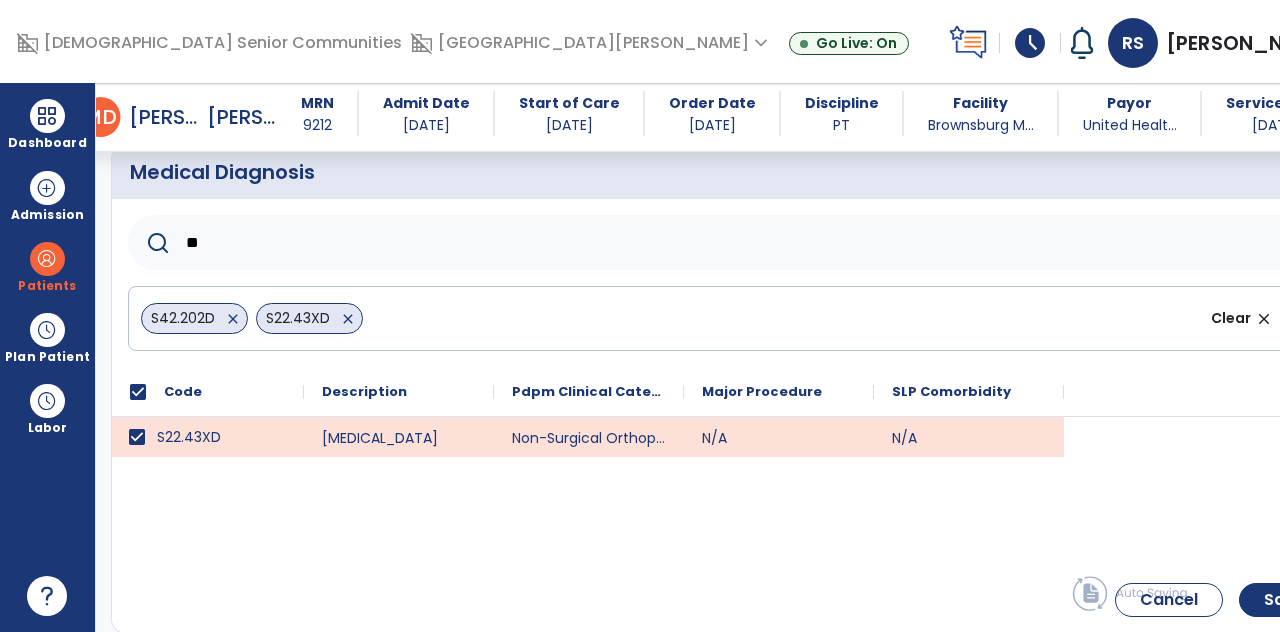 type on "*" 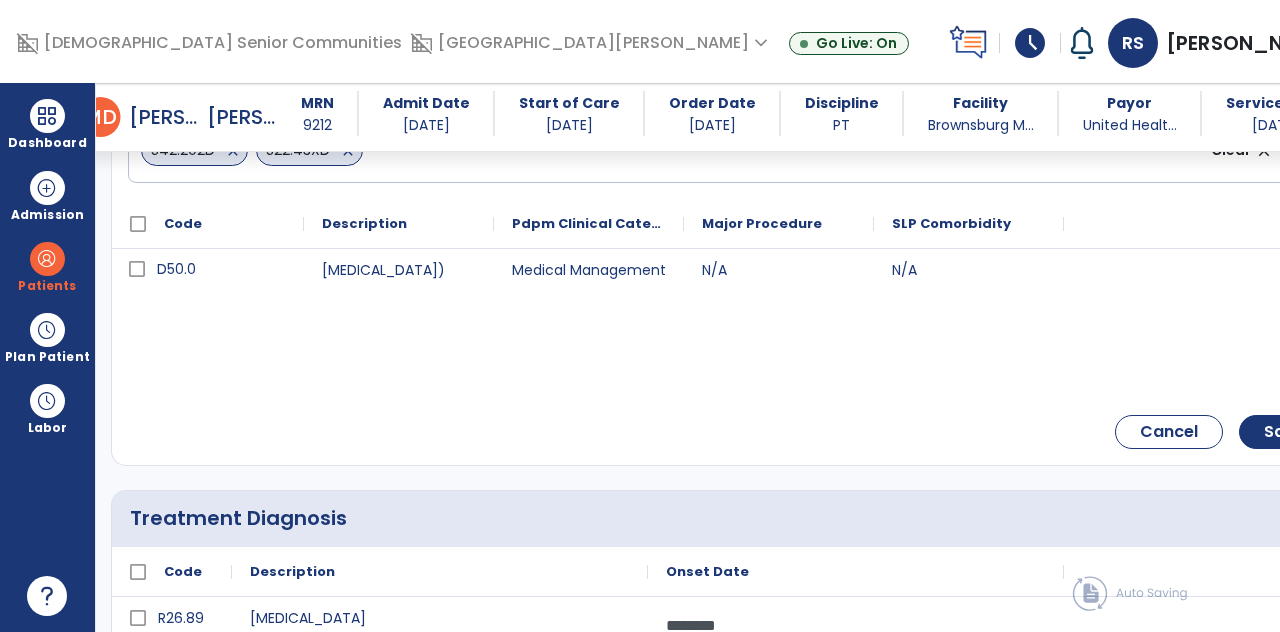 scroll, scrollTop: 372, scrollLeft: 0, axis: vertical 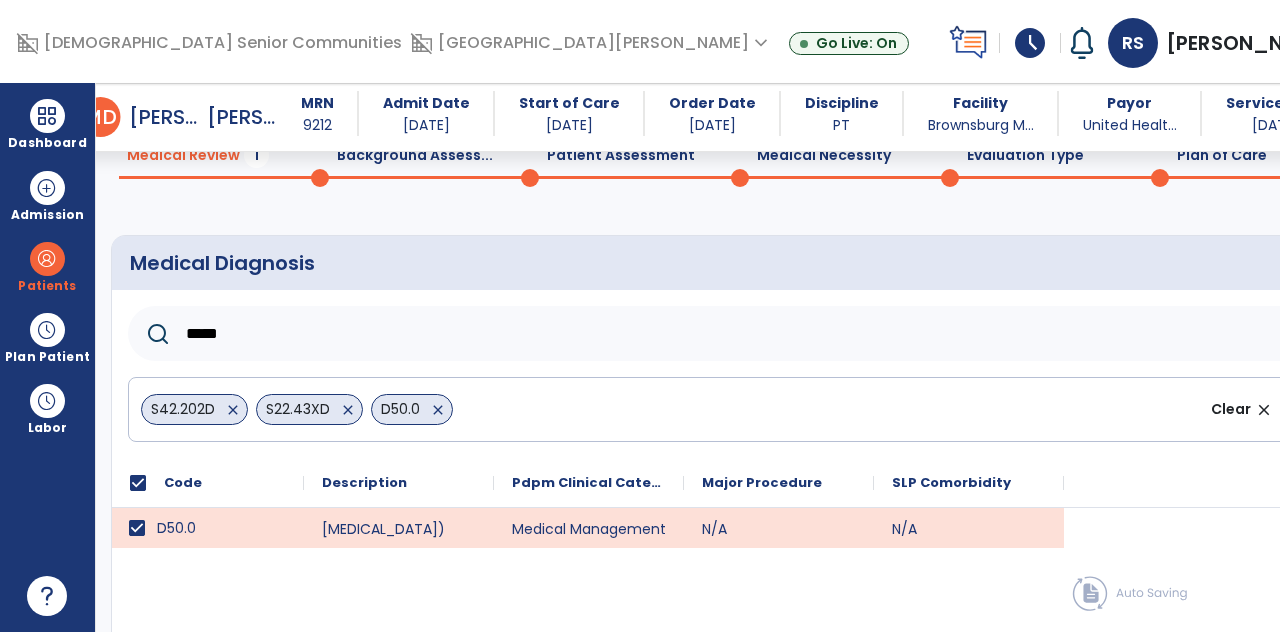 click on "*****" 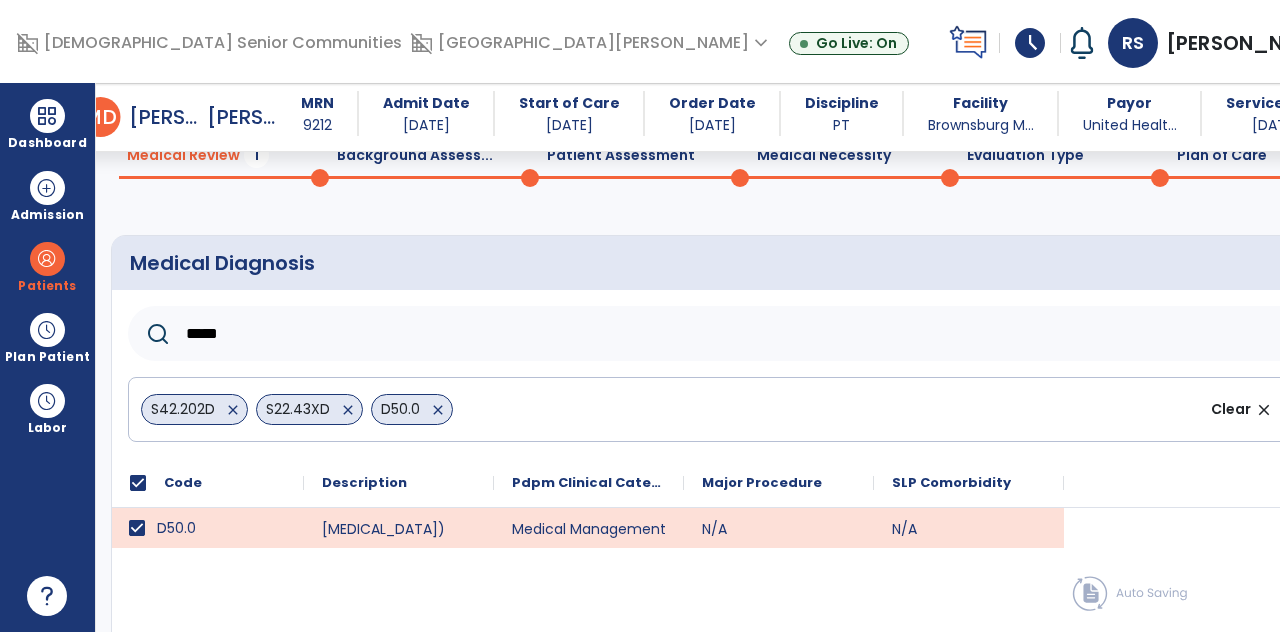 scroll, scrollTop: 82, scrollLeft: 0, axis: vertical 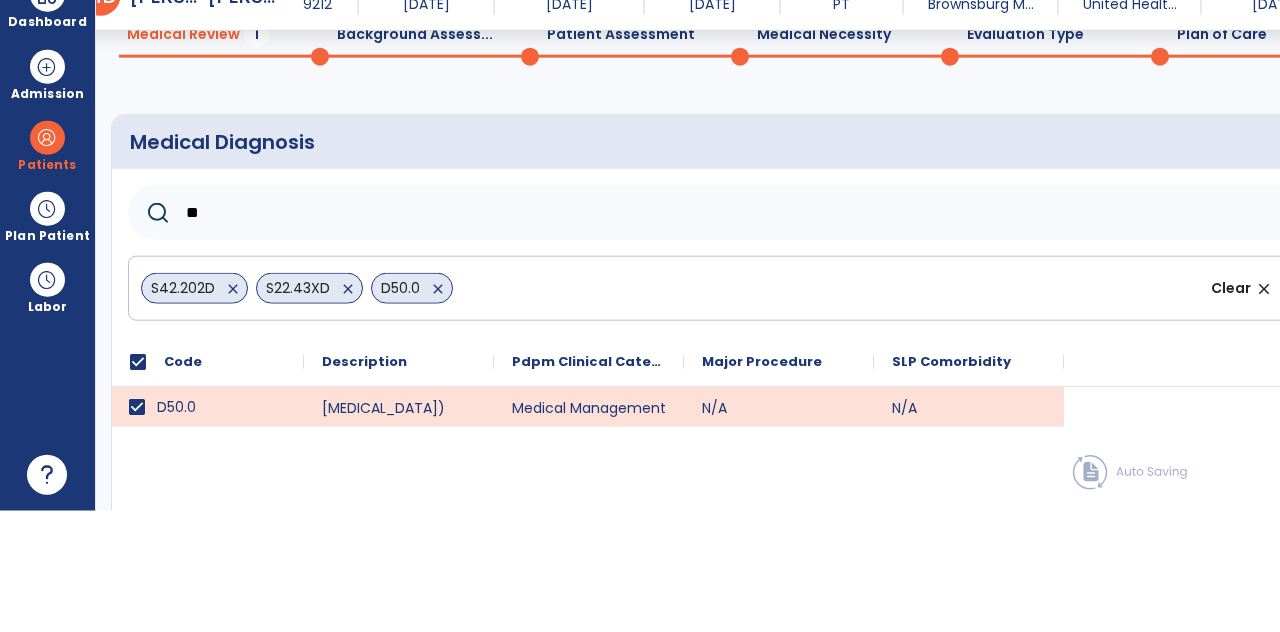 type on "*" 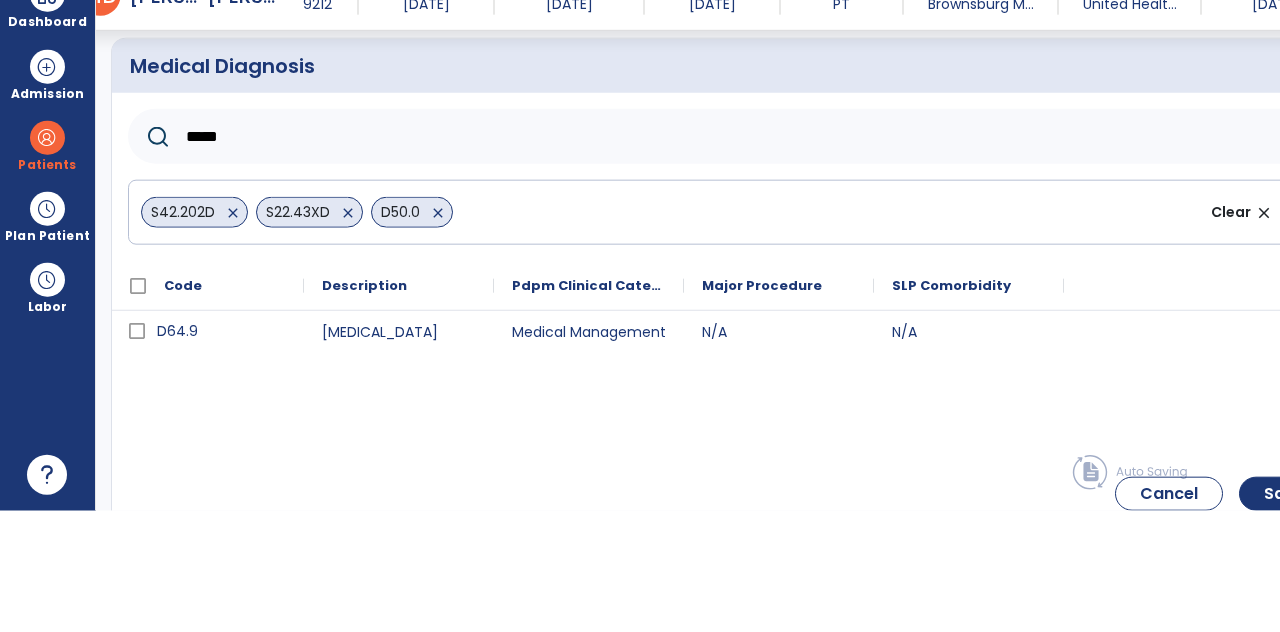 scroll, scrollTop: 226, scrollLeft: 0, axis: vertical 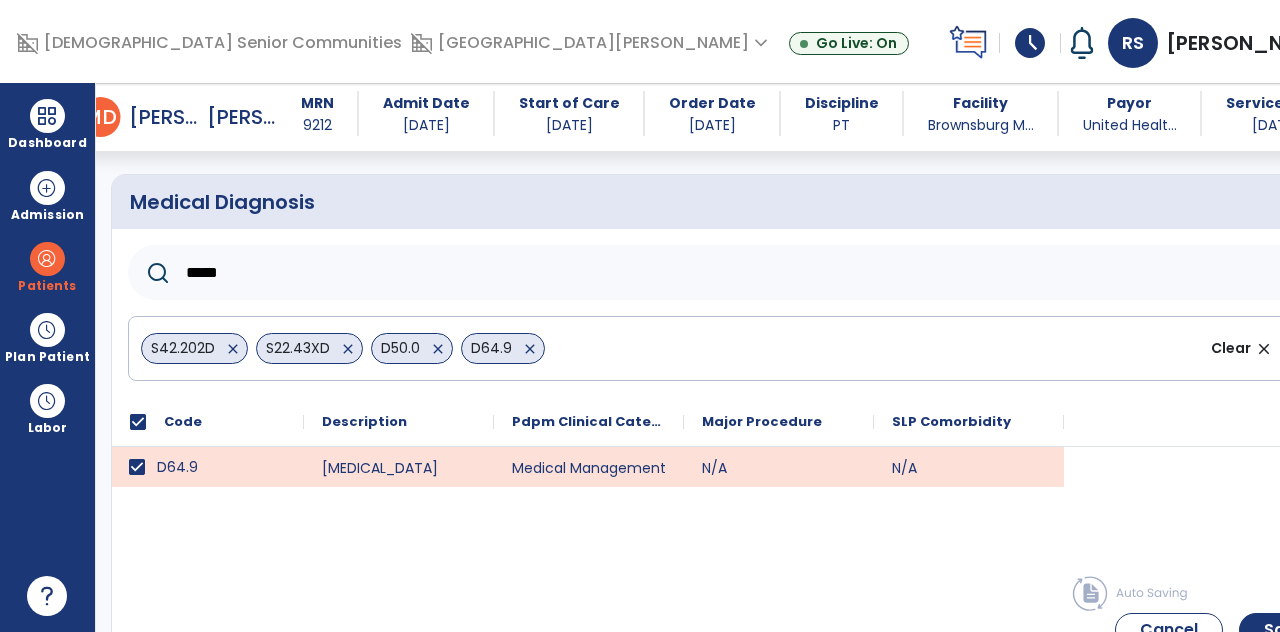click on "close" 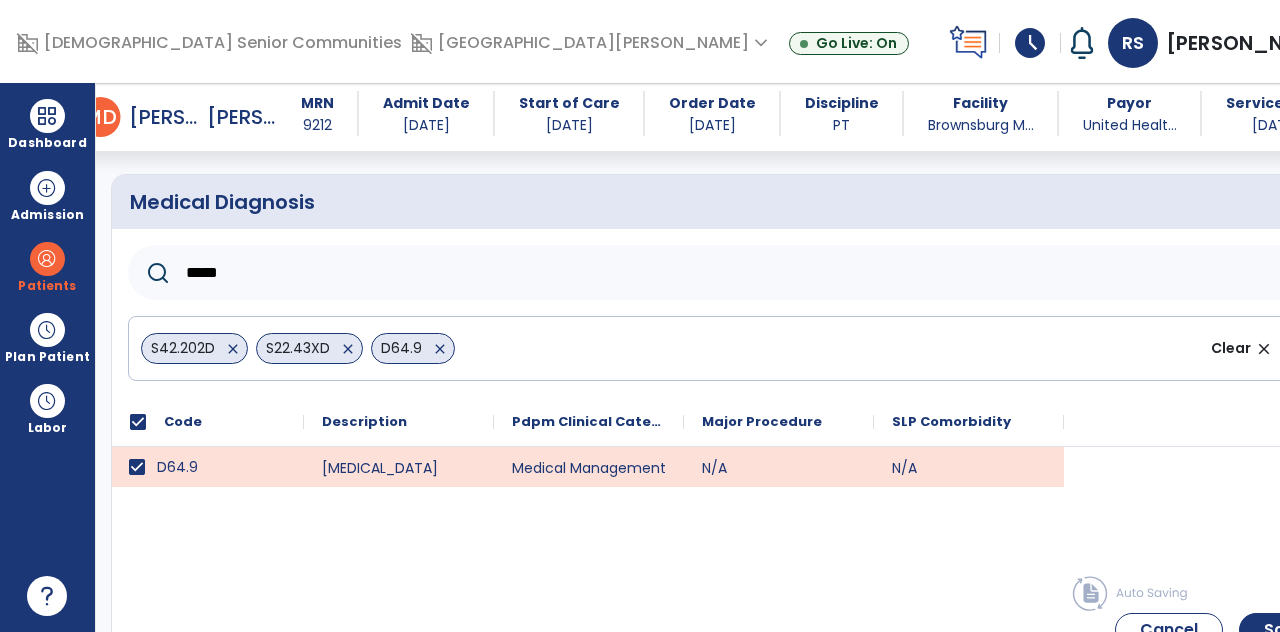 click on "*****" 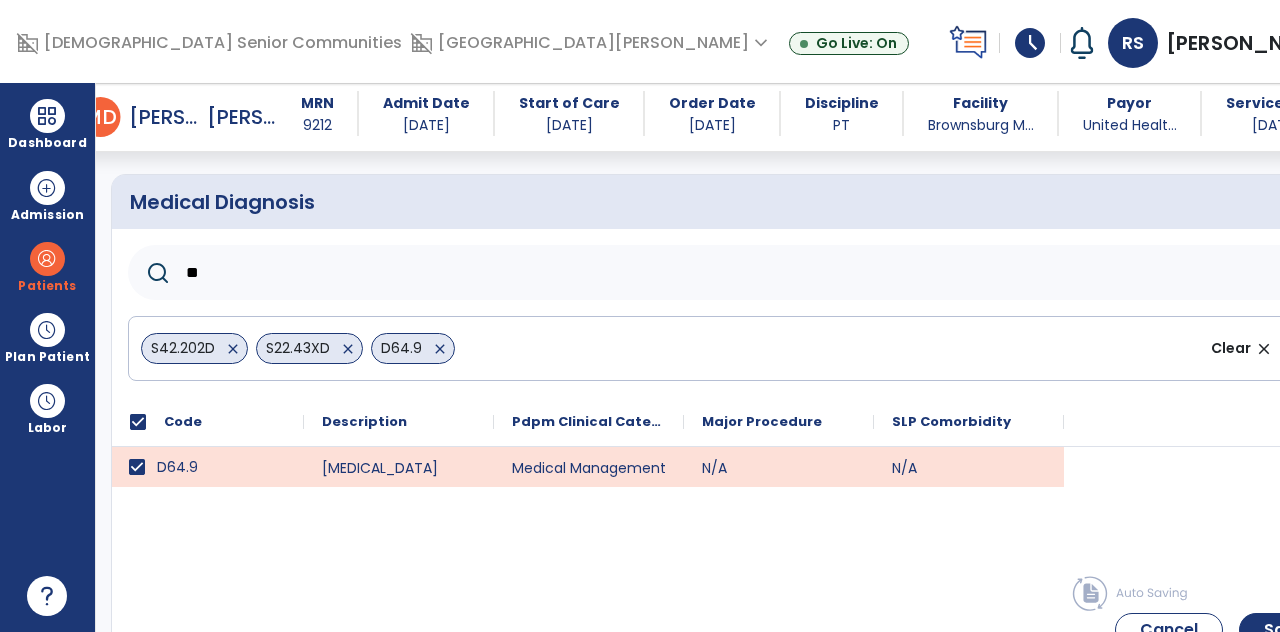 type on "*" 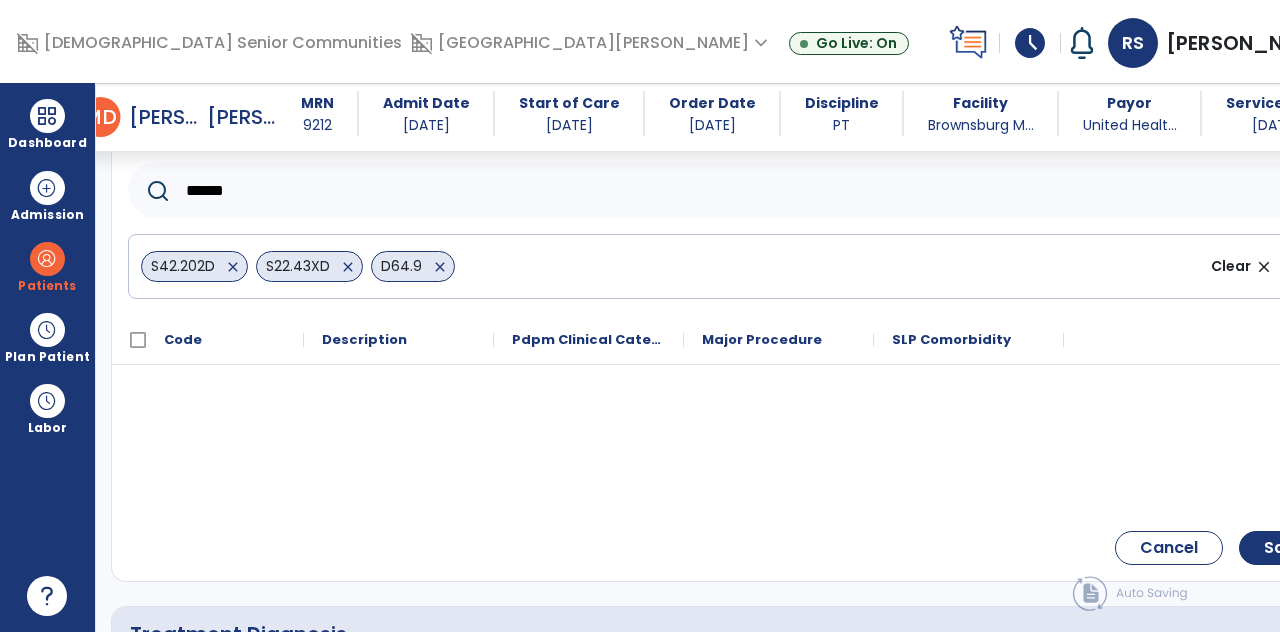 scroll, scrollTop: 236, scrollLeft: 0, axis: vertical 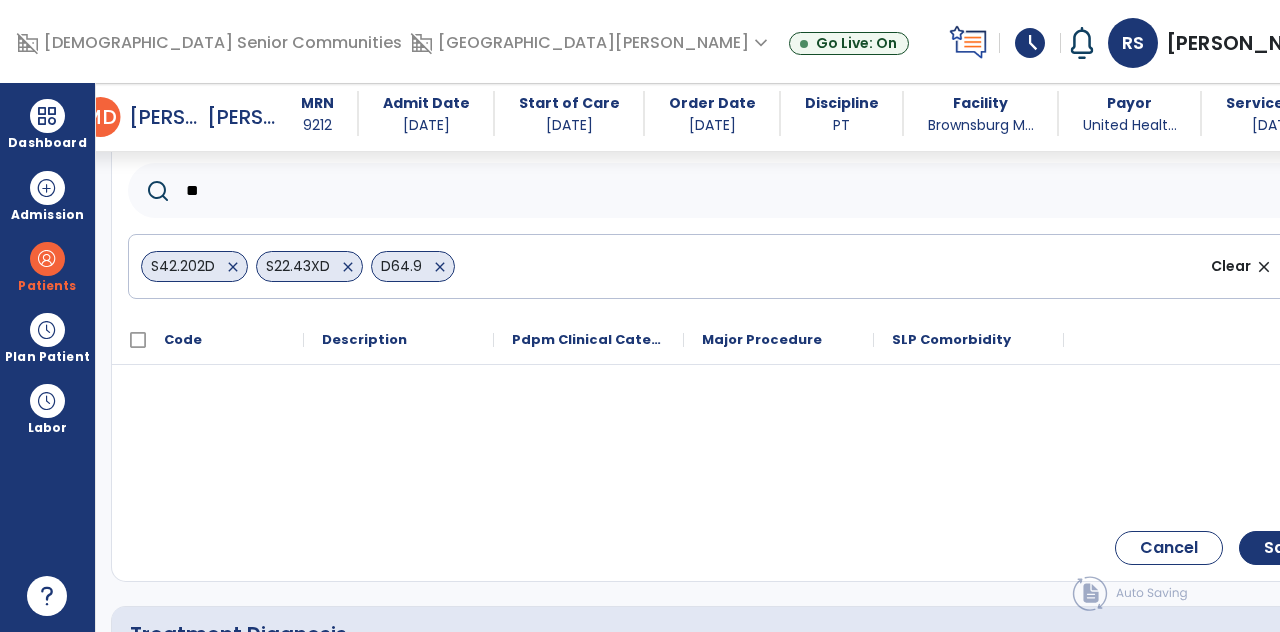 type on "*" 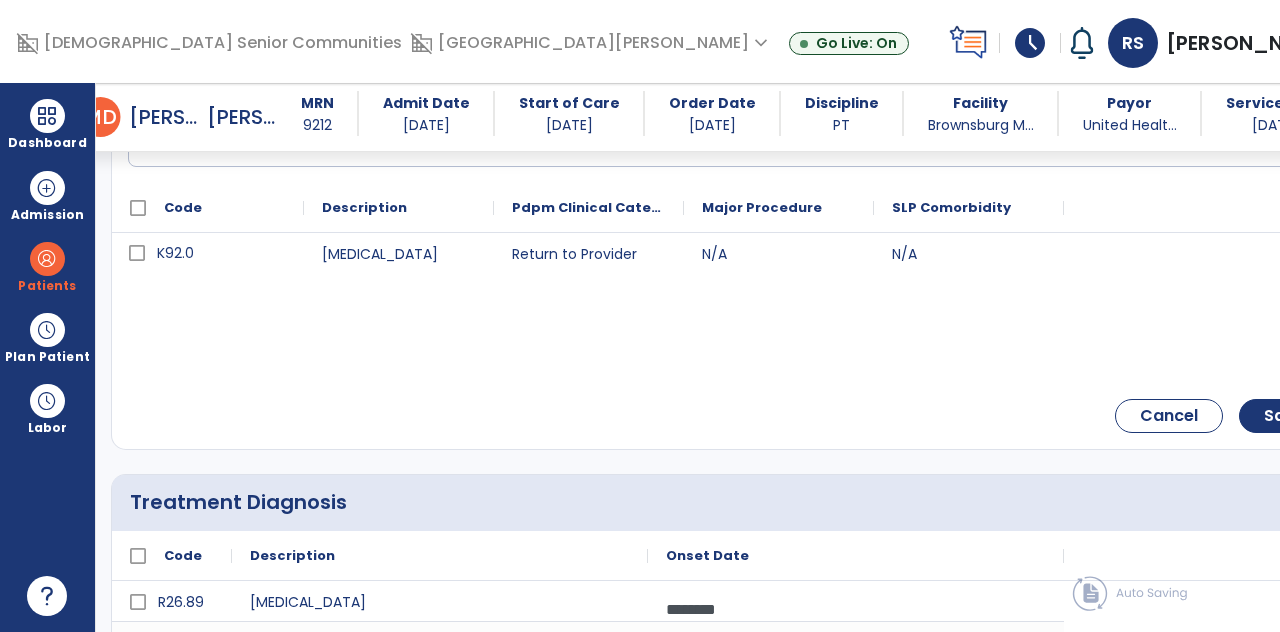 scroll, scrollTop: 364, scrollLeft: 0, axis: vertical 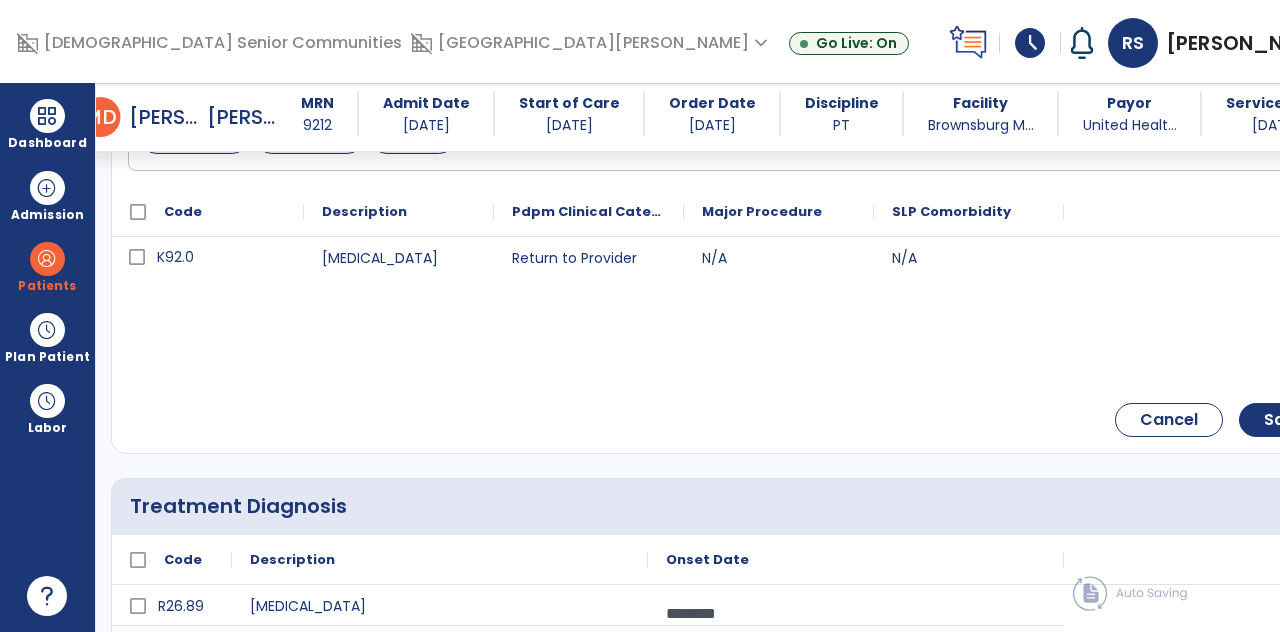 type on "*****" 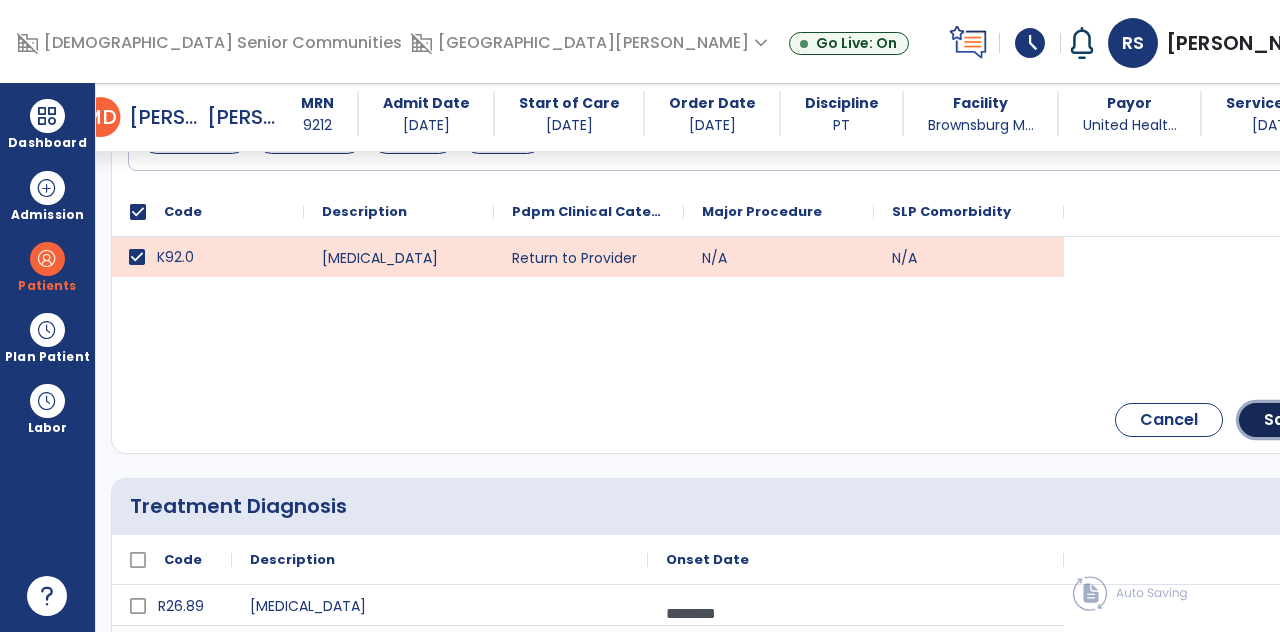 click on "Save" 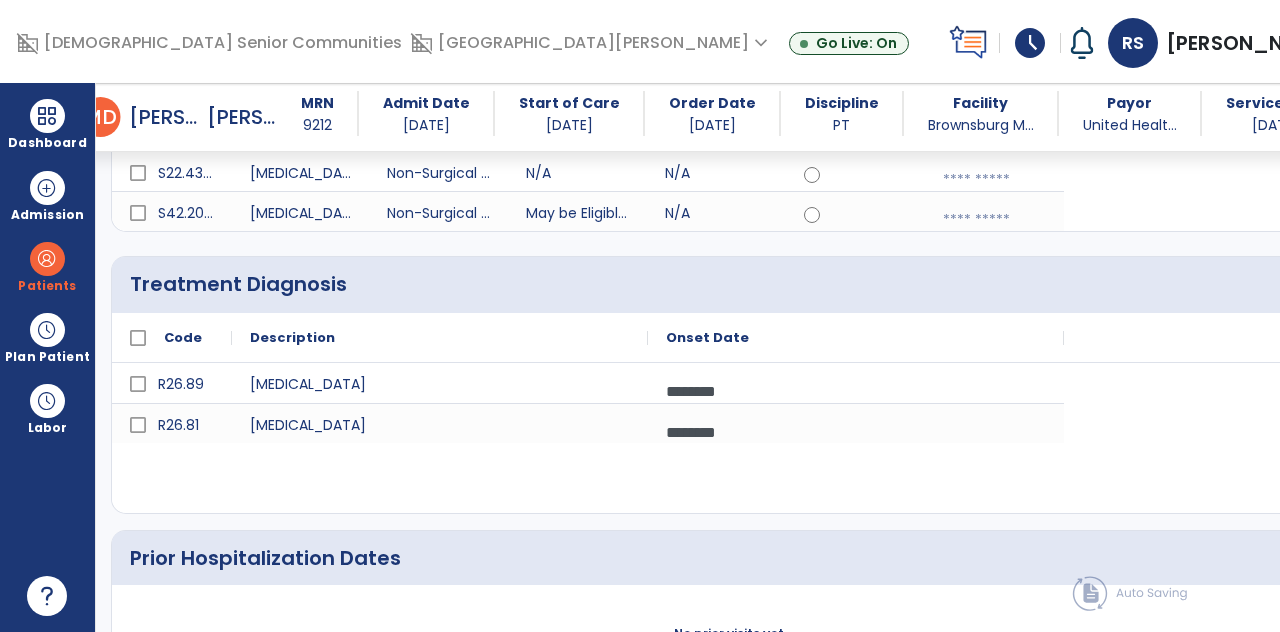 scroll, scrollTop: 199, scrollLeft: 0, axis: vertical 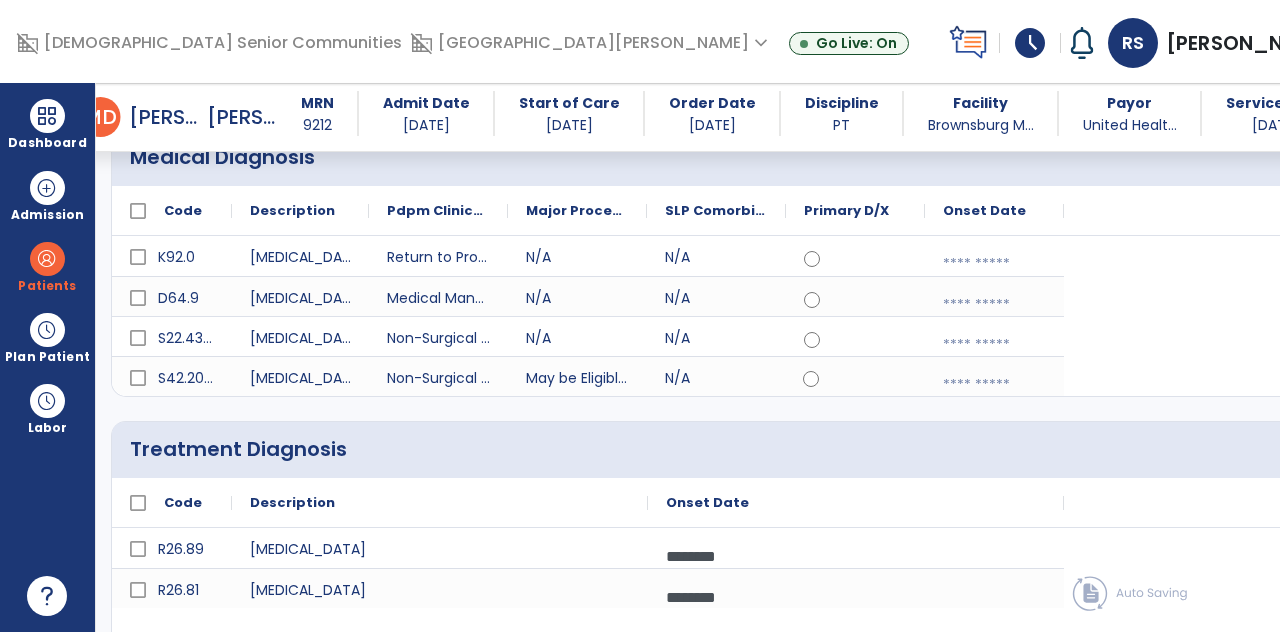 click at bounding box center (994, 264) 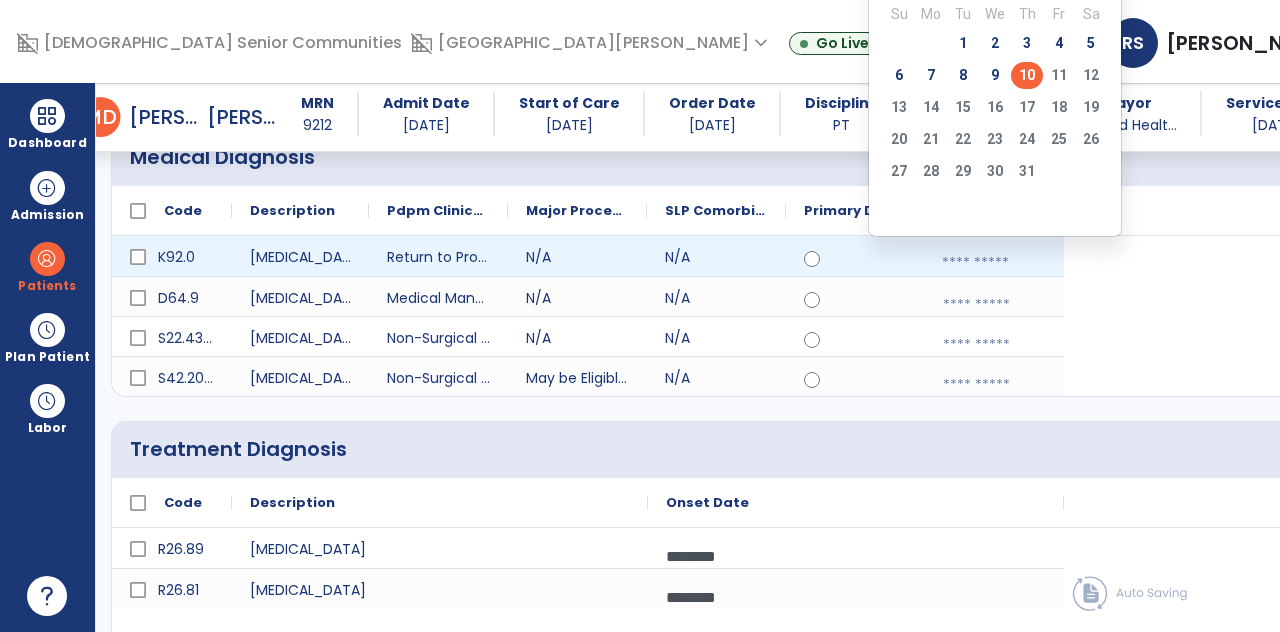 scroll, scrollTop: 62, scrollLeft: 0, axis: vertical 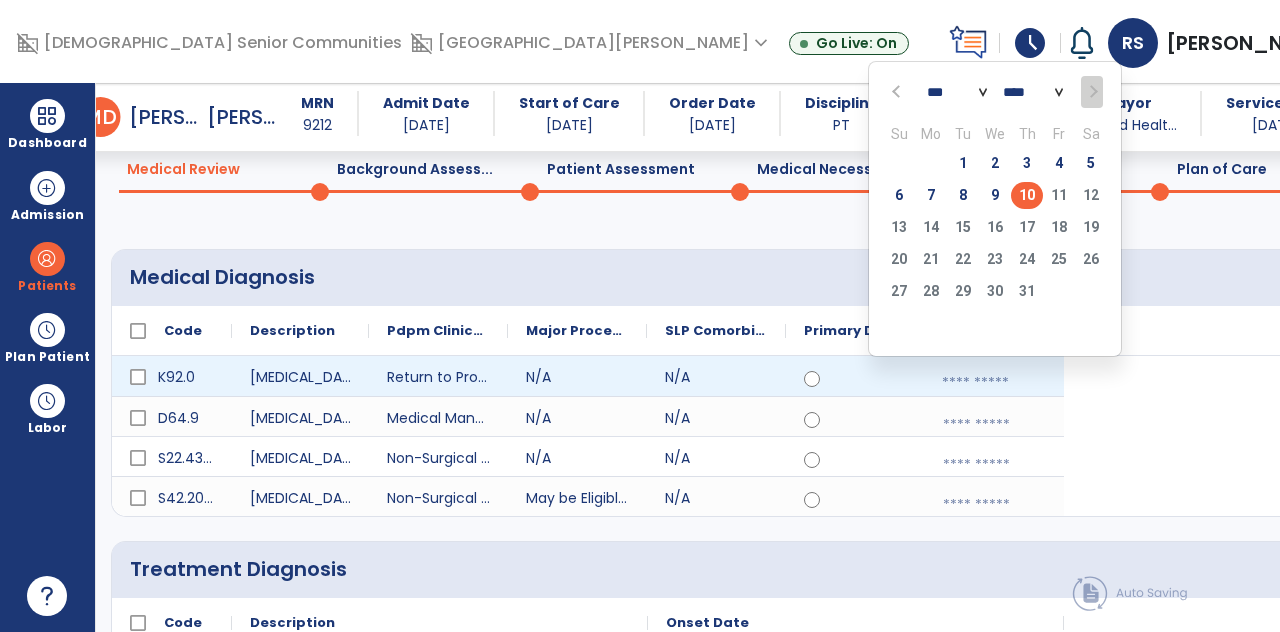 click on "2" 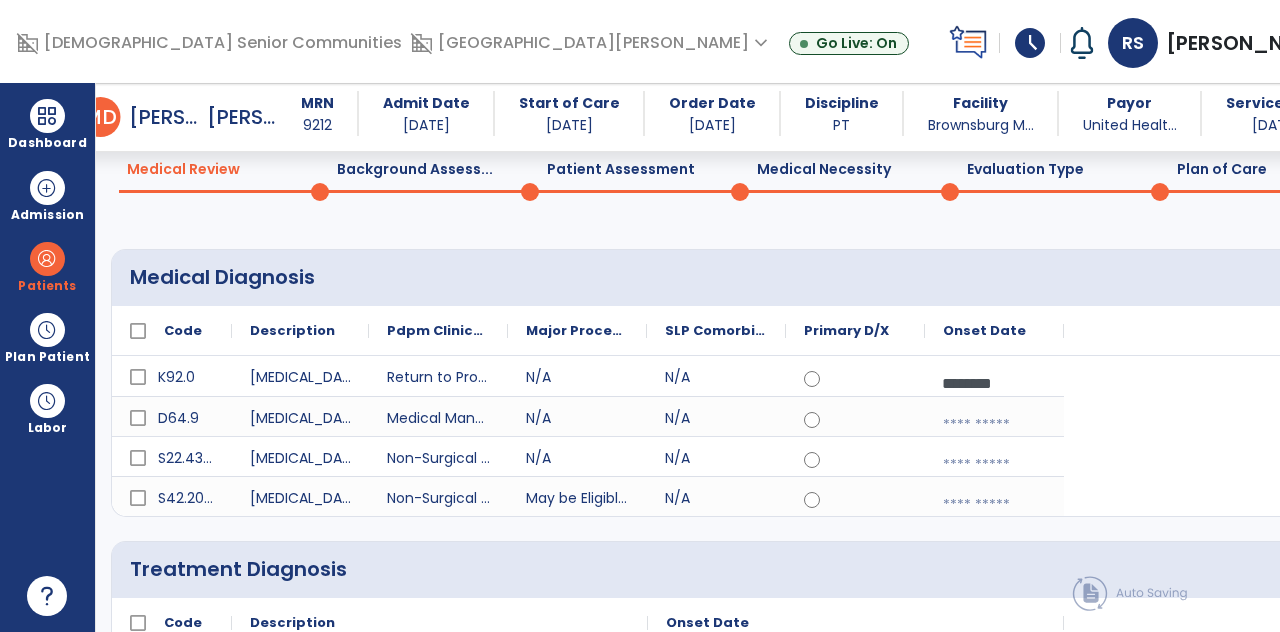 click at bounding box center [994, 425] 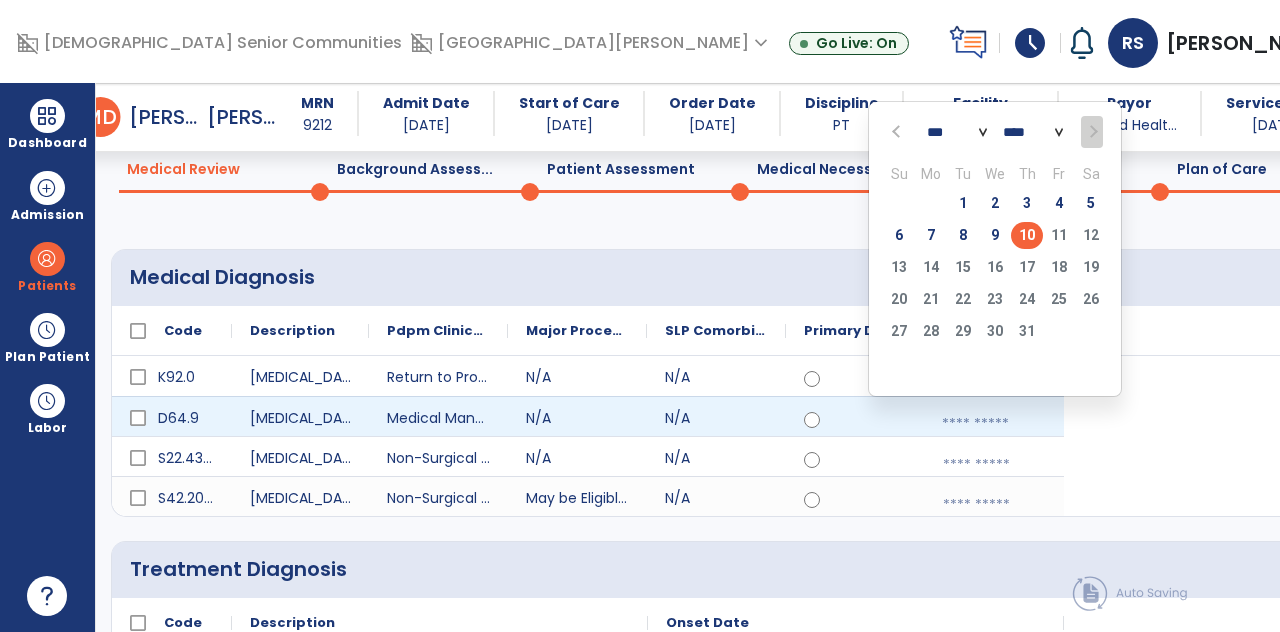 click on "2" 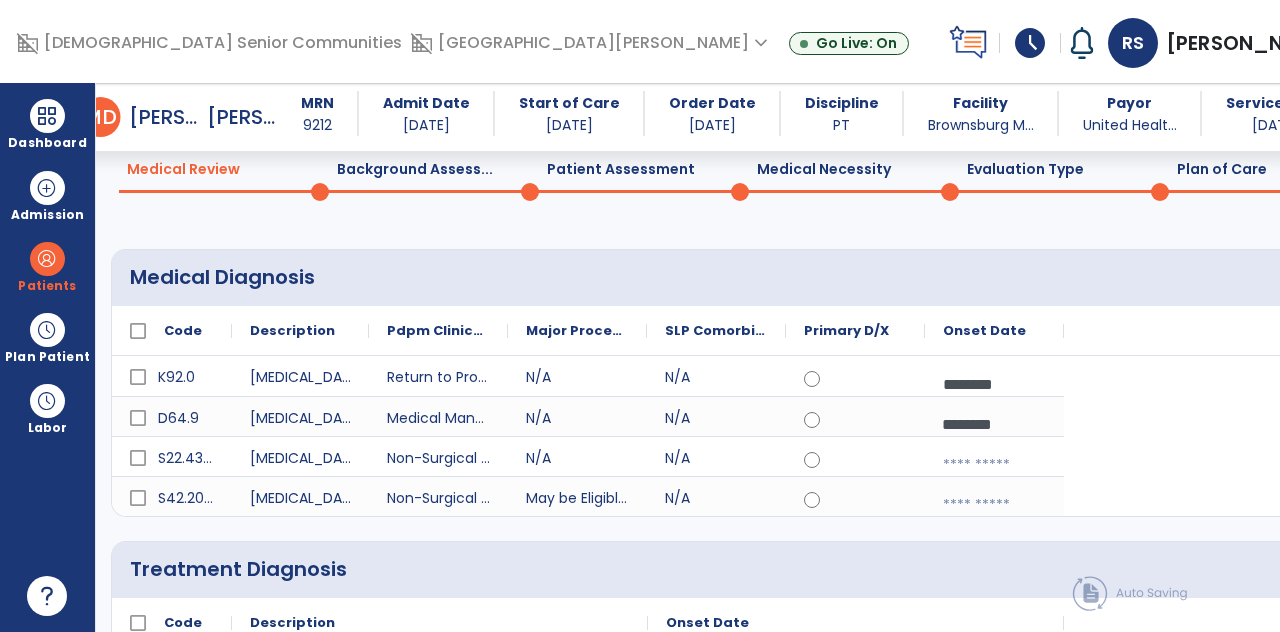click at bounding box center [994, 384] 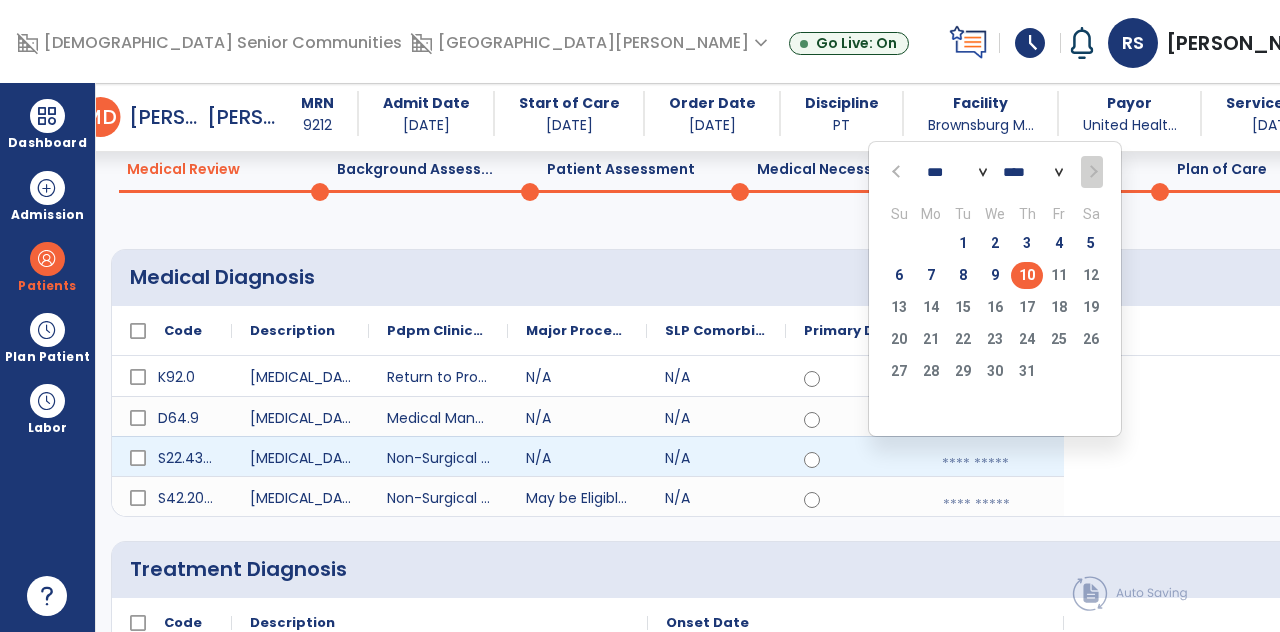 click 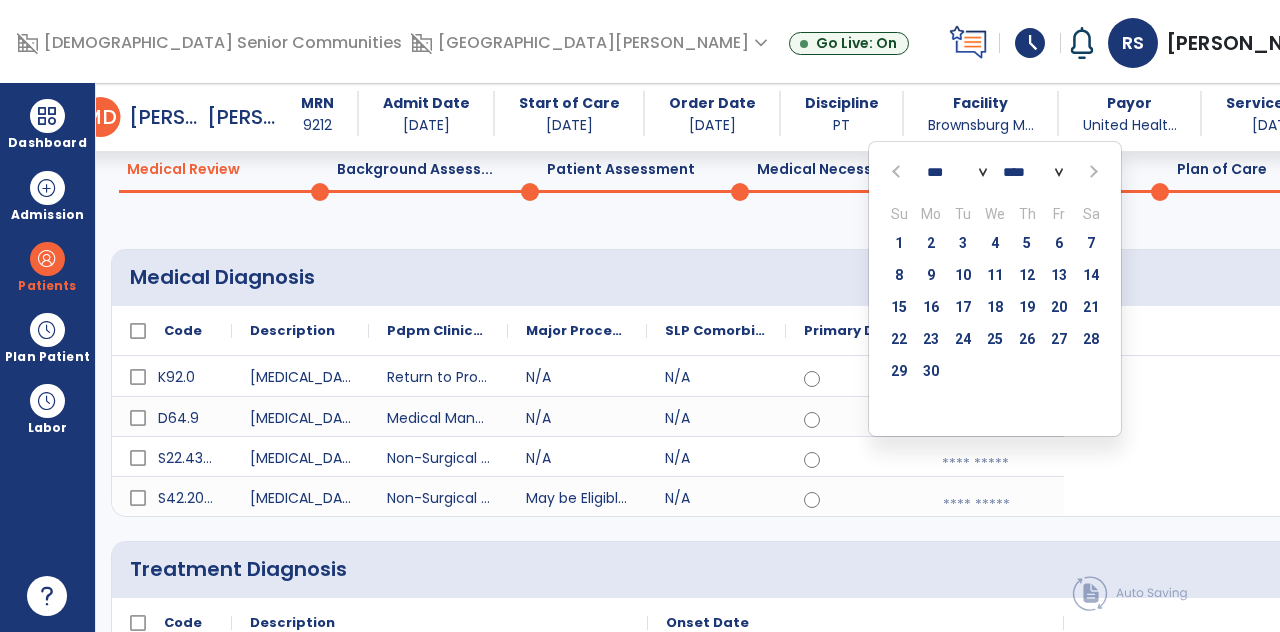 click on "25" 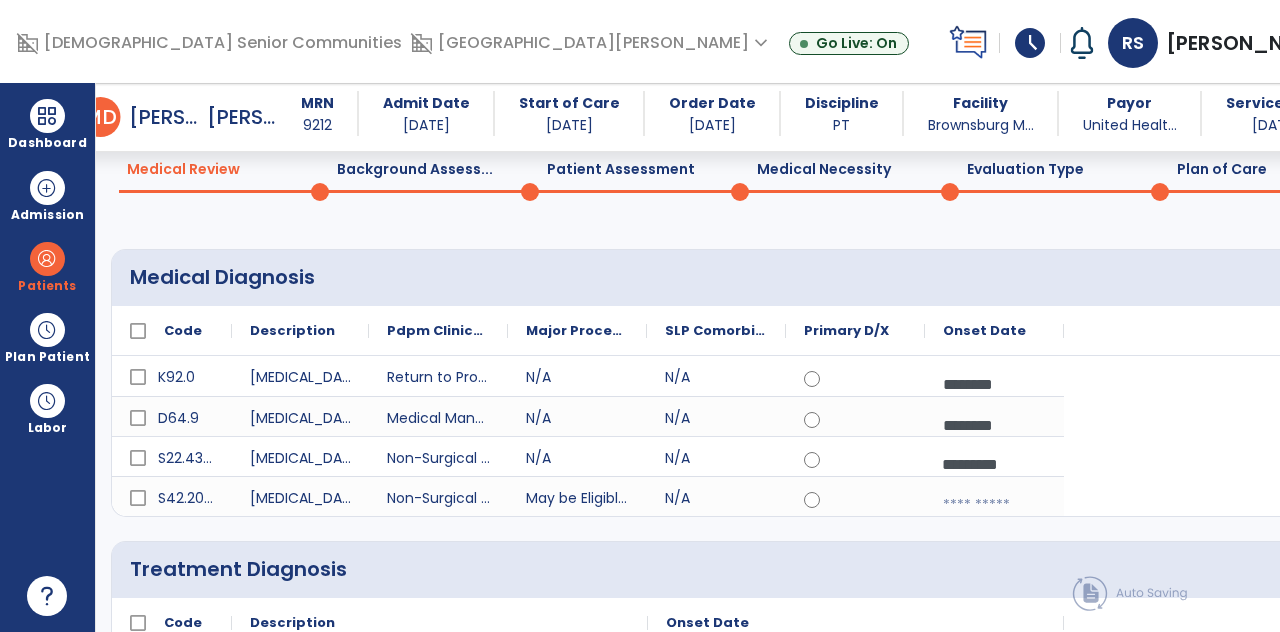 click at bounding box center (994, 505) 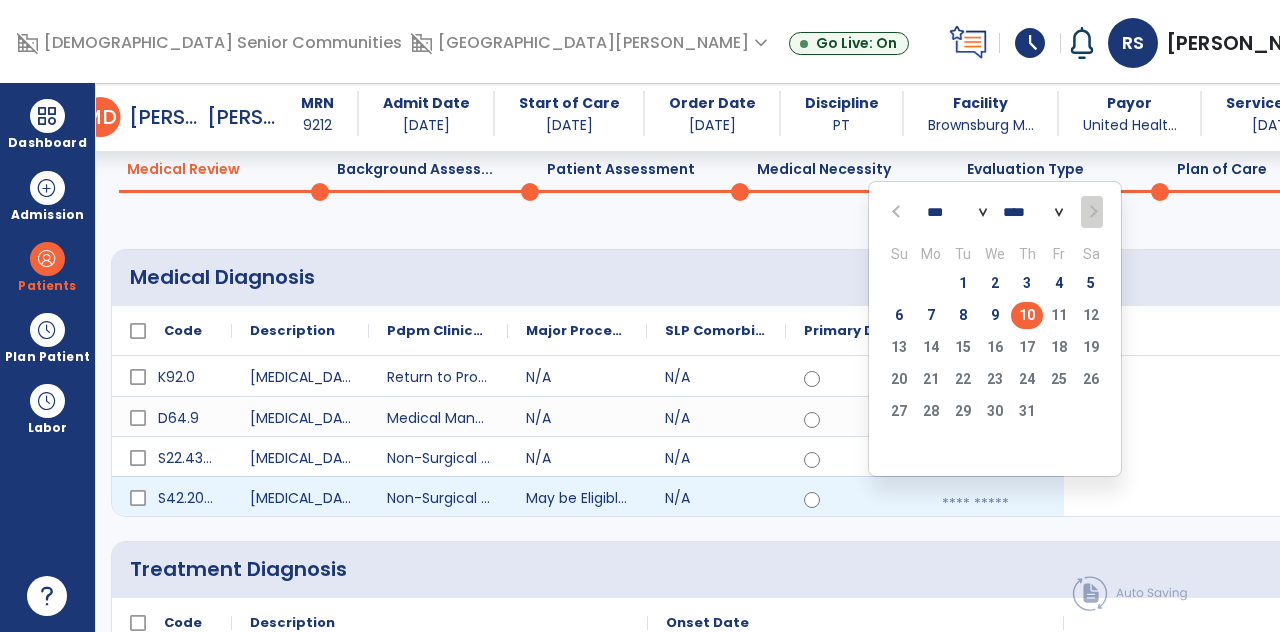 click 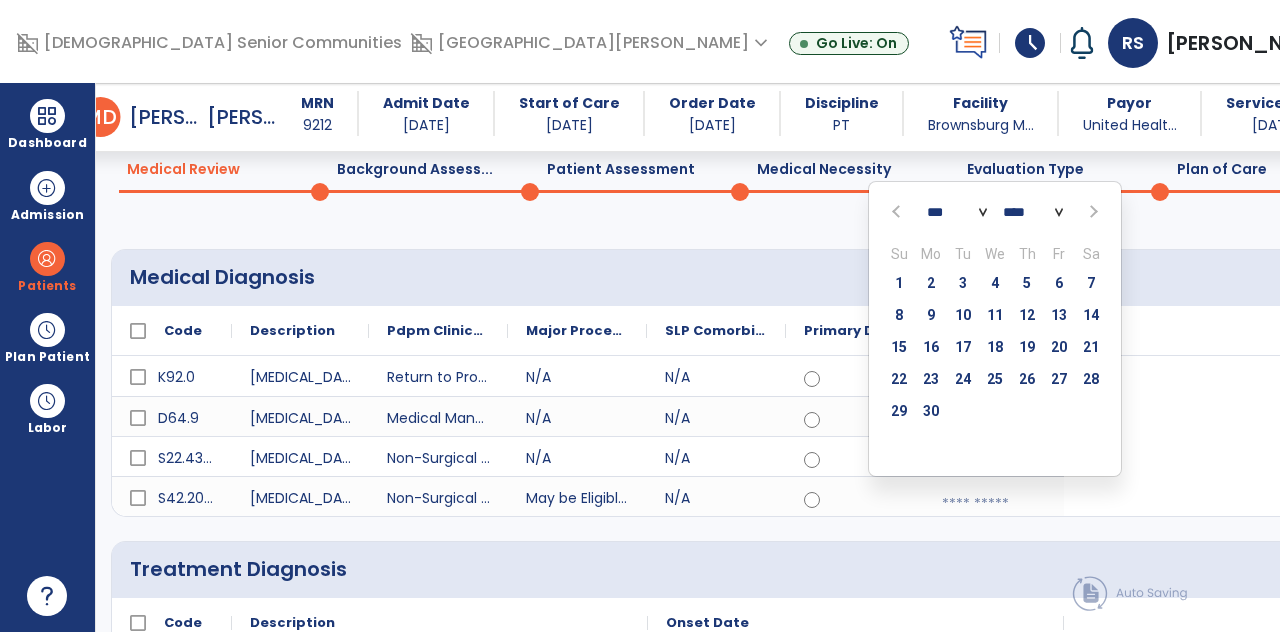 select on "*" 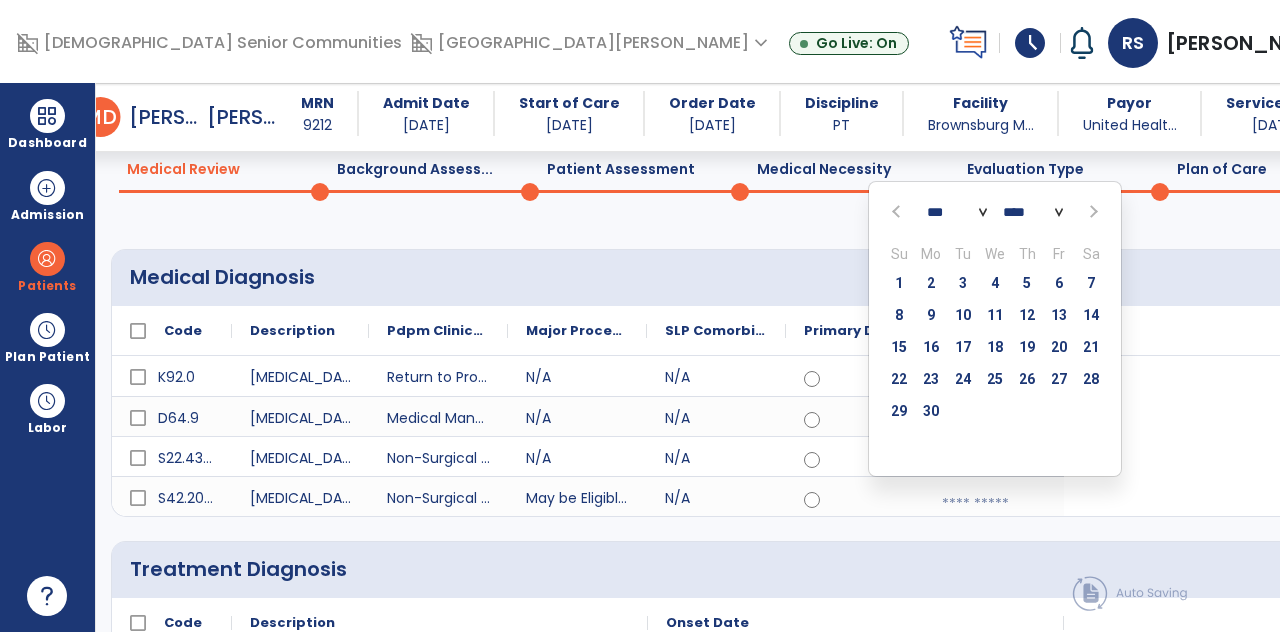 click on "25" 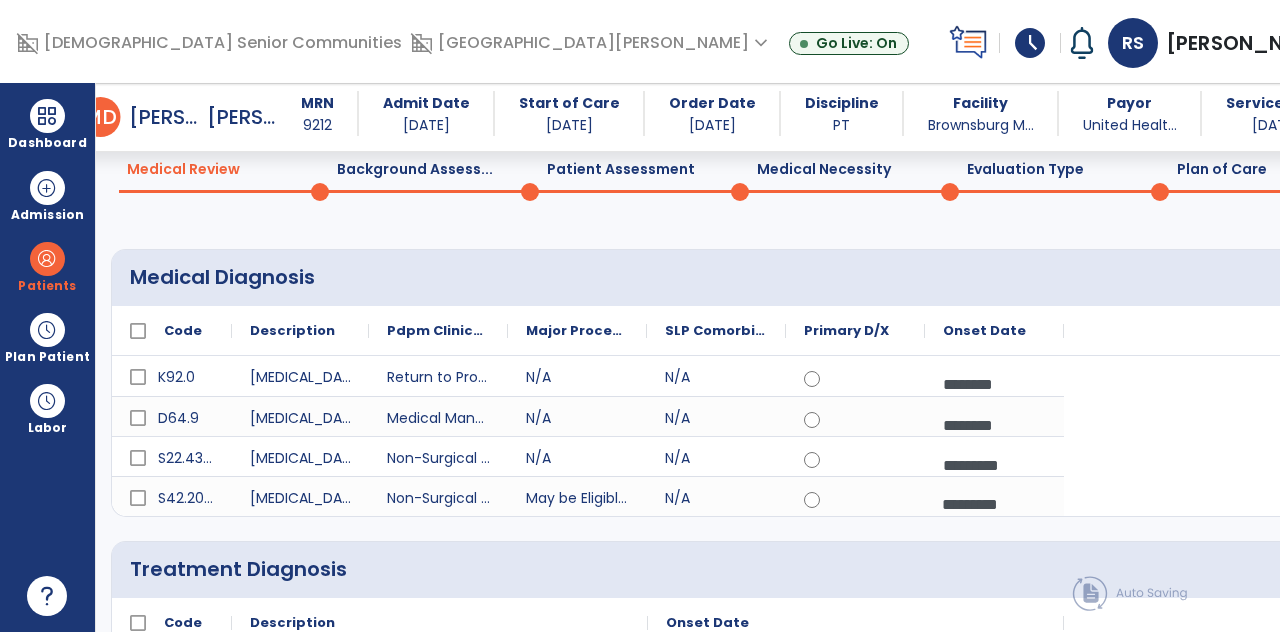 click on "Plan of Care  0" 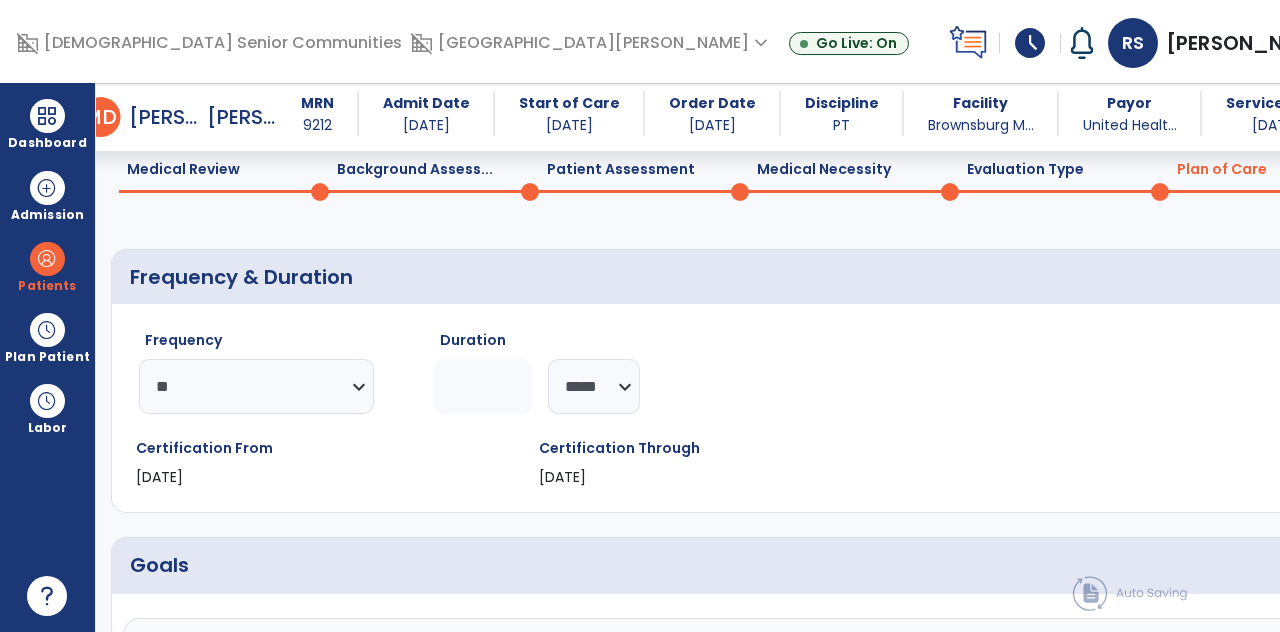 scroll, scrollTop: 2142, scrollLeft: 0, axis: vertical 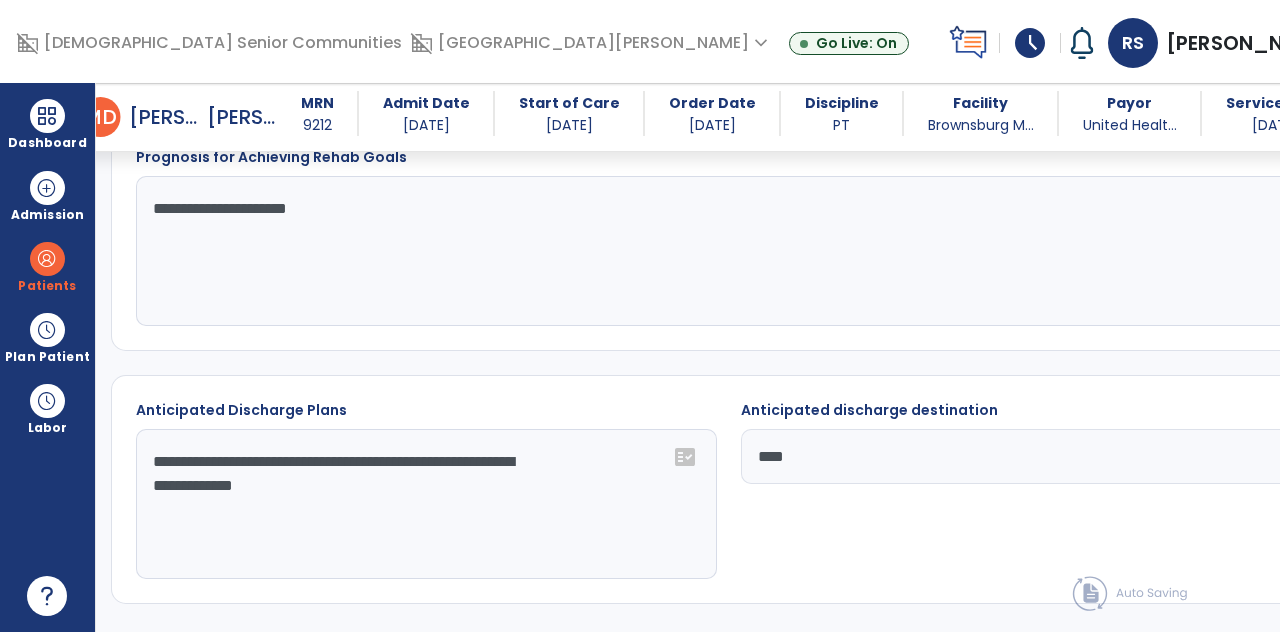 click on "Sign Doc" 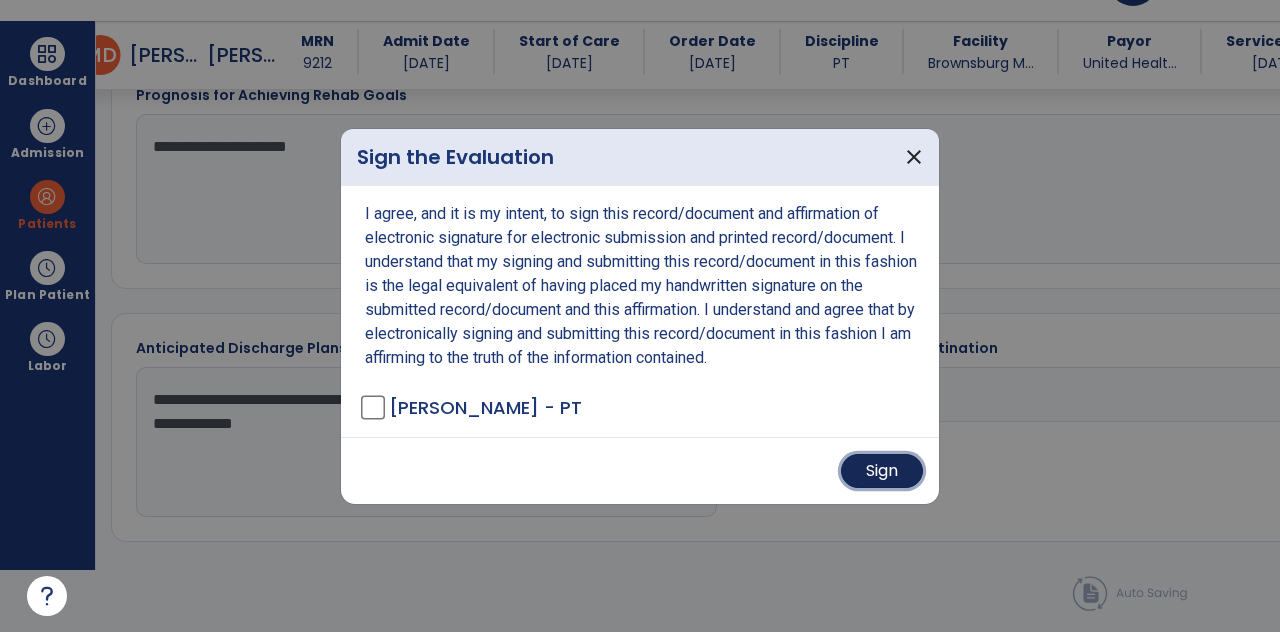 click on "Sign" at bounding box center (882, 471) 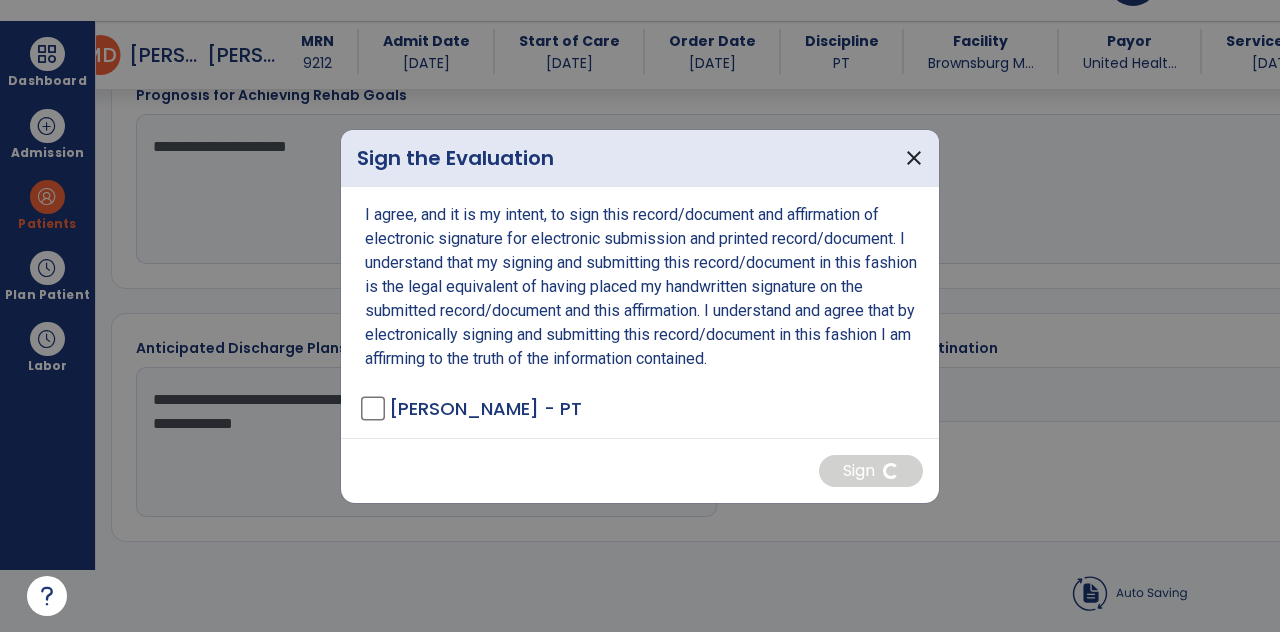 scroll, scrollTop: 2140, scrollLeft: 0, axis: vertical 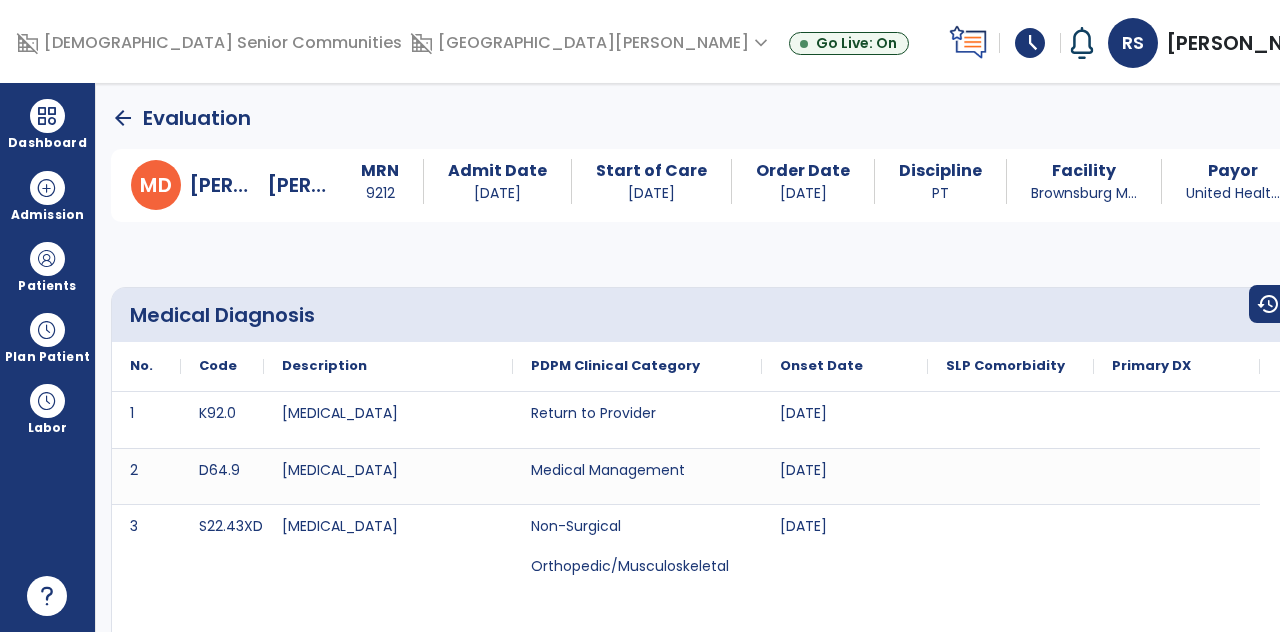 click at bounding box center (47, 116) 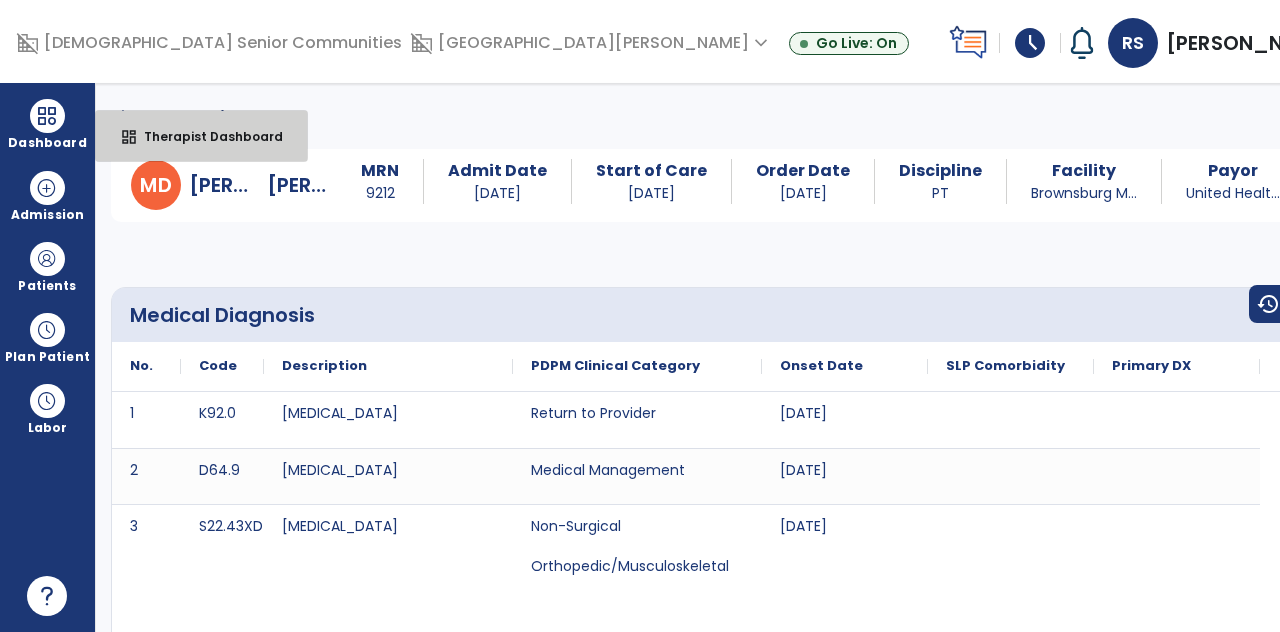 click on "Therapist Dashboard" at bounding box center (205, 136) 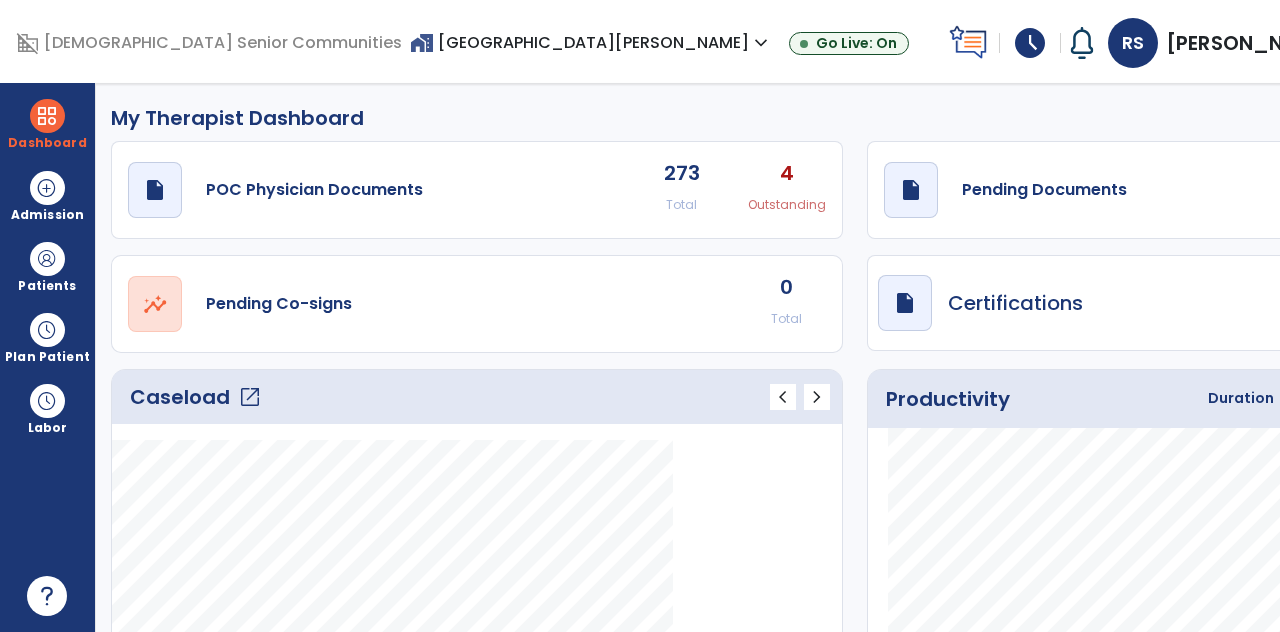 click on "draft   open_in_new  Pending Documents 12 Total 0 Past Due" 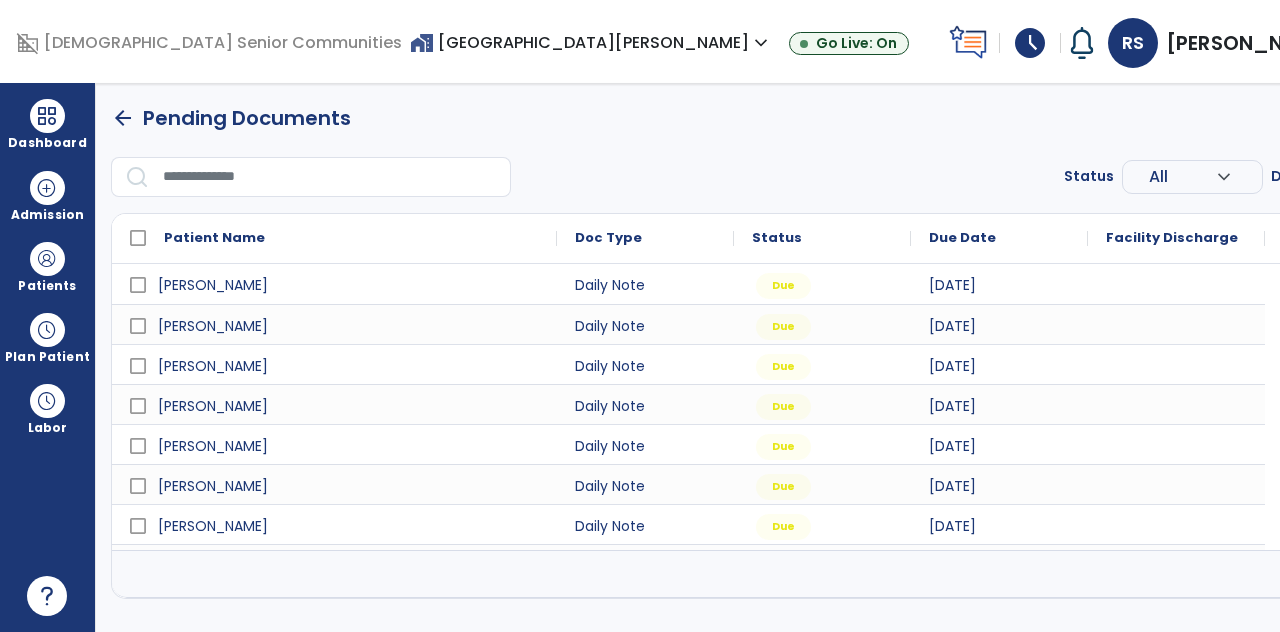 click on "Incomplete" at bounding box center (805, 606) 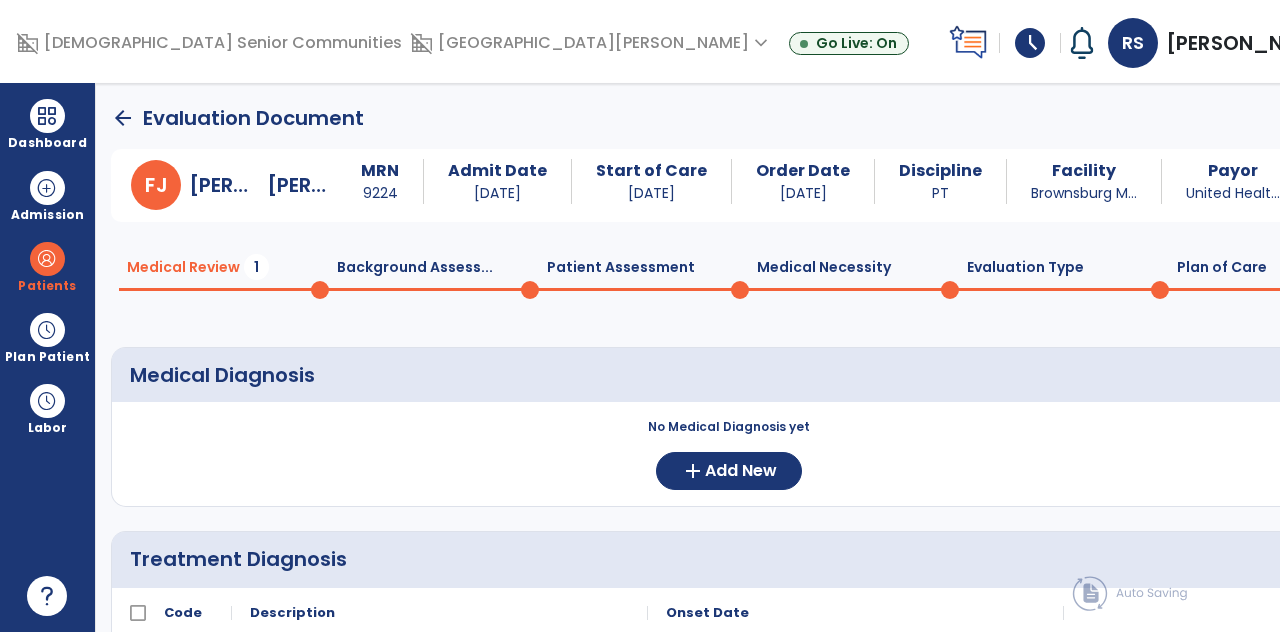 click on "Medical Diagnosis   *" 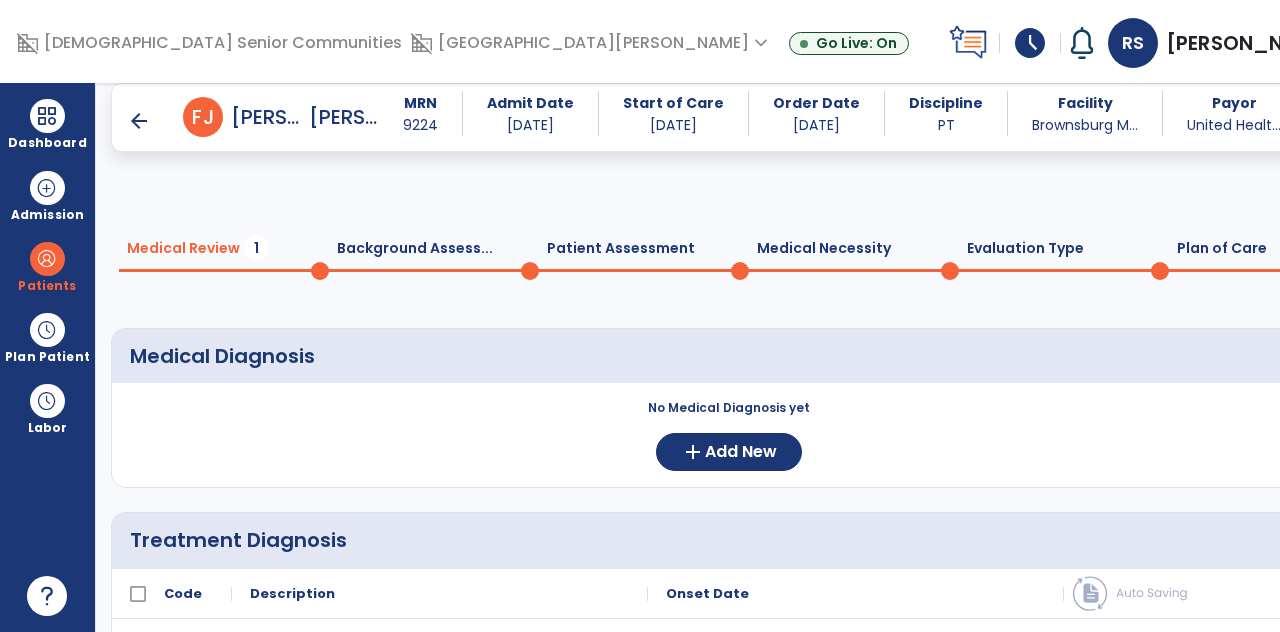 scroll, scrollTop: 244, scrollLeft: 0, axis: vertical 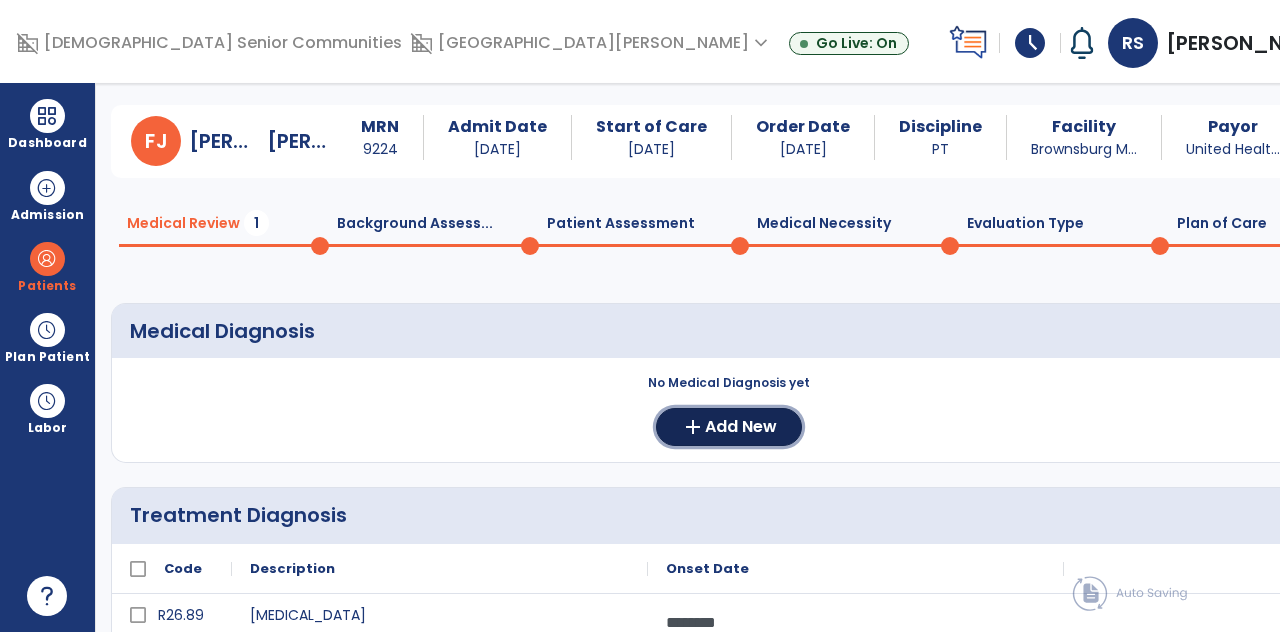 click on "Add New" 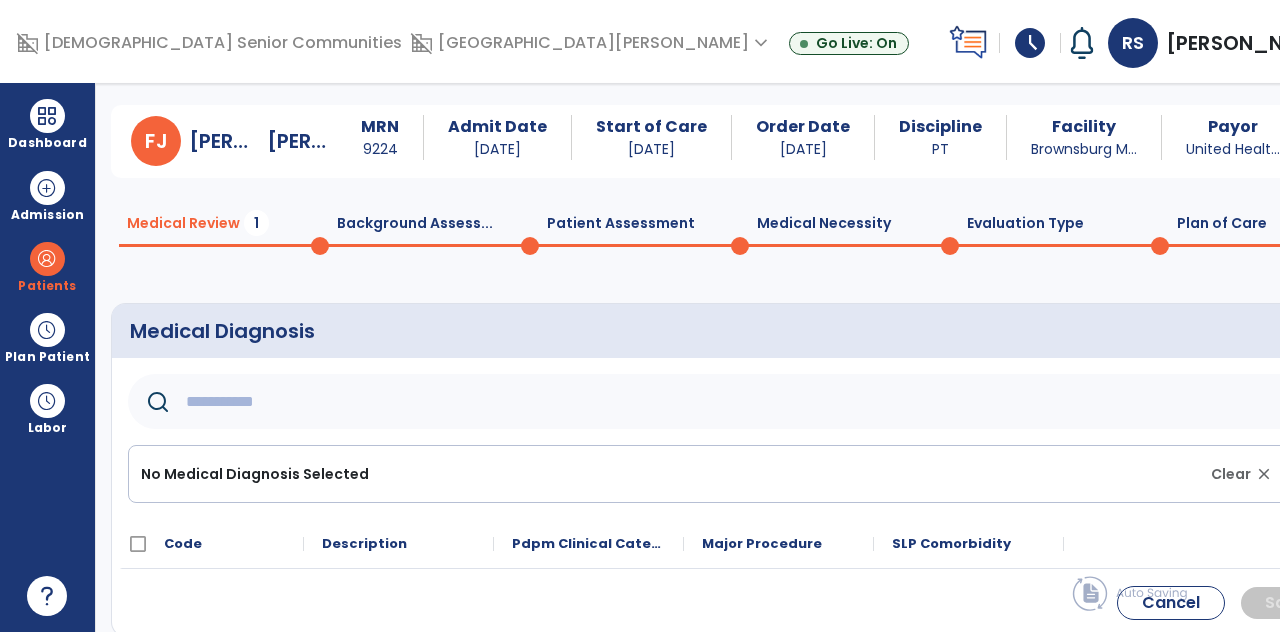 click 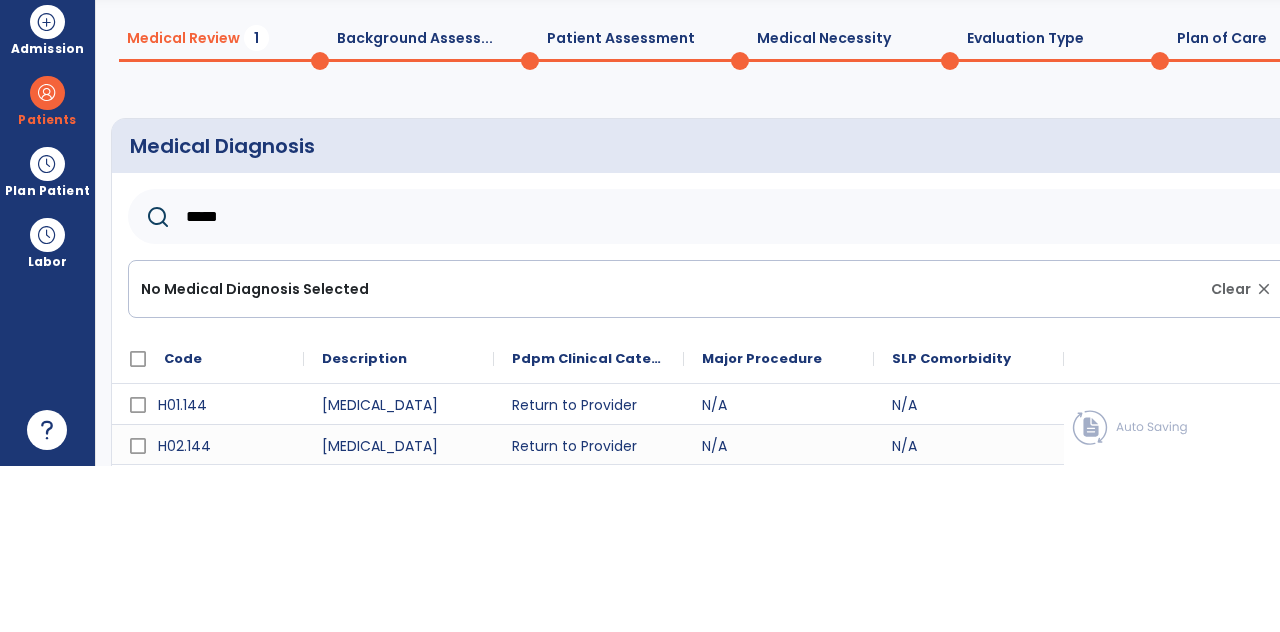 scroll, scrollTop: 96, scrollLeft: 0, axis: vertical 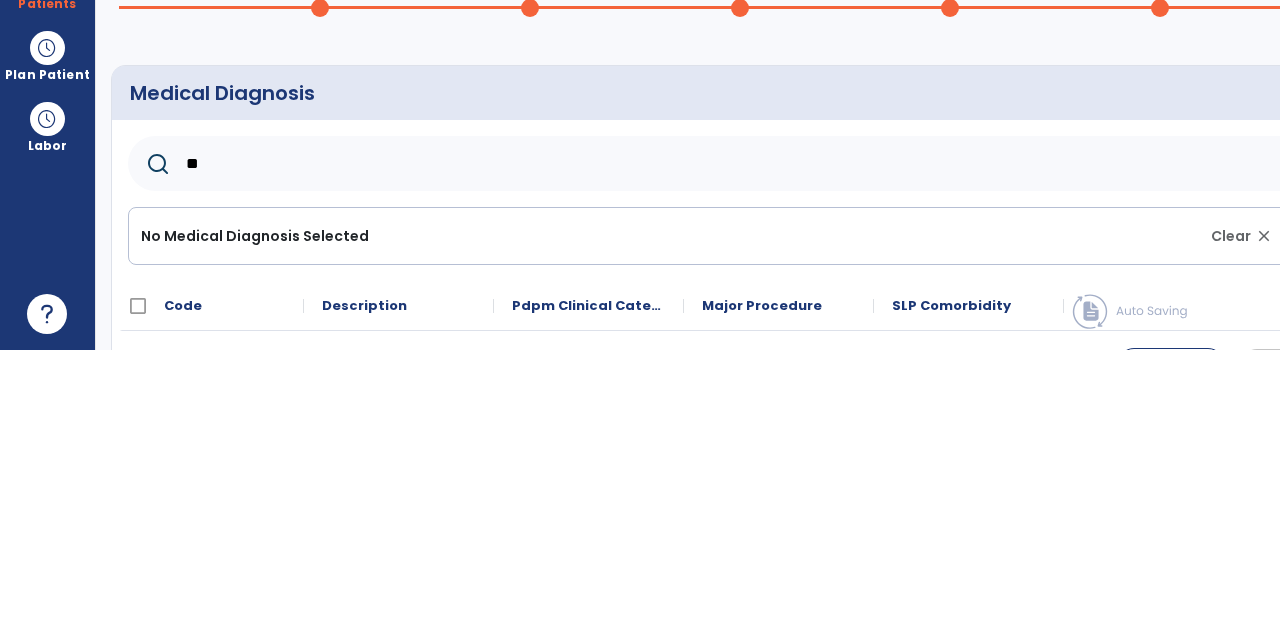 type on "*" 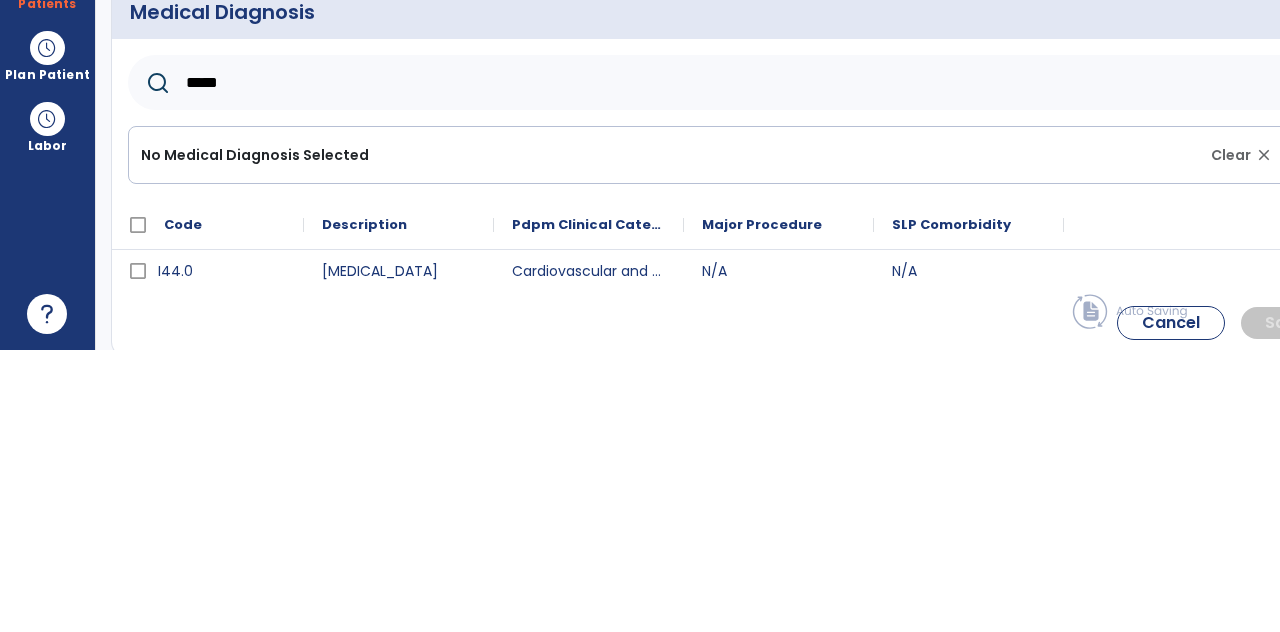 scroll, scrollTop: 86, scrollLeft: 0, axis: vertical 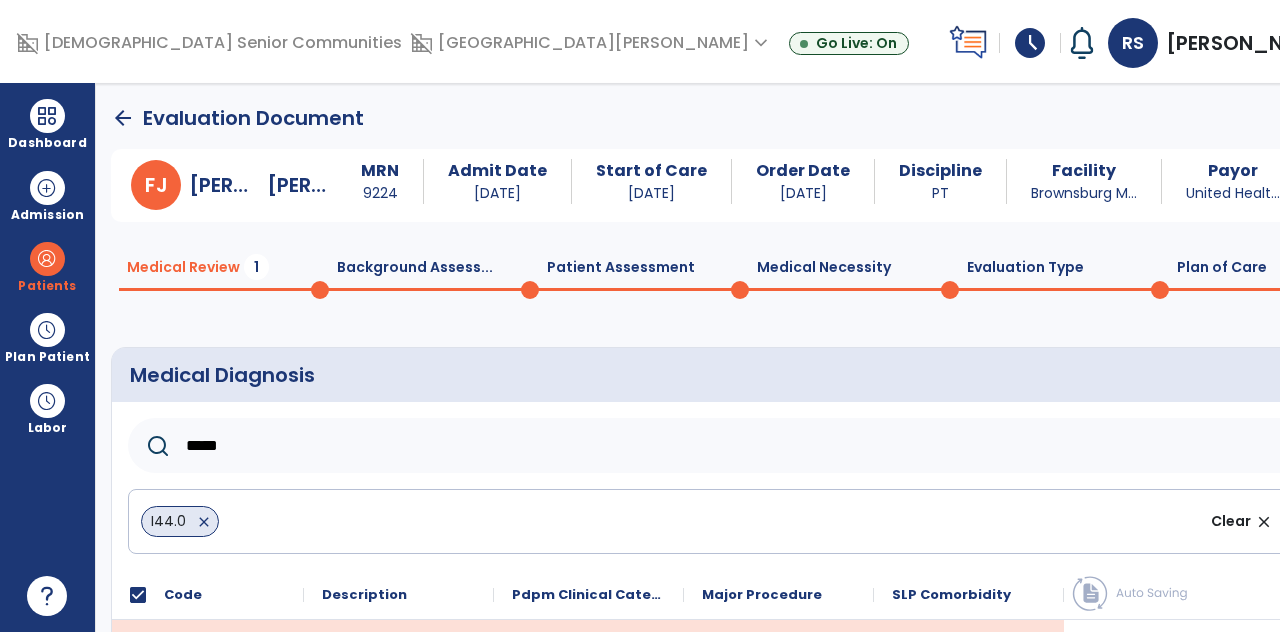 click on "*****" 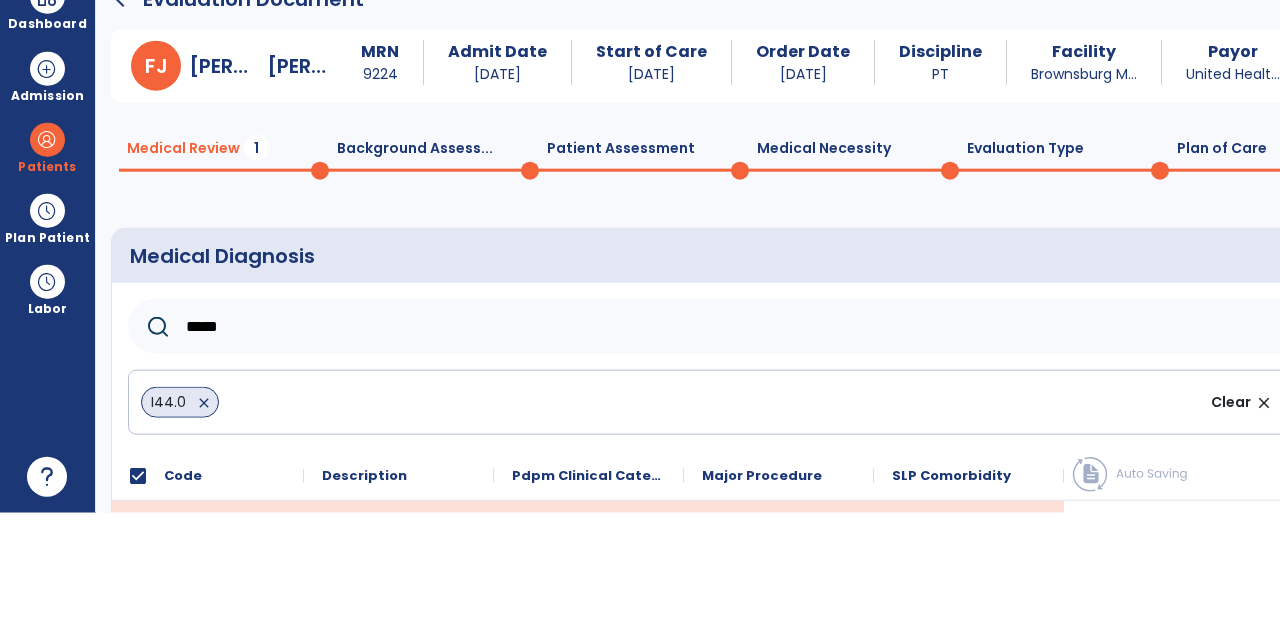 scroll, scrollTop: 95, scrollLeft: 0, axis: vertical 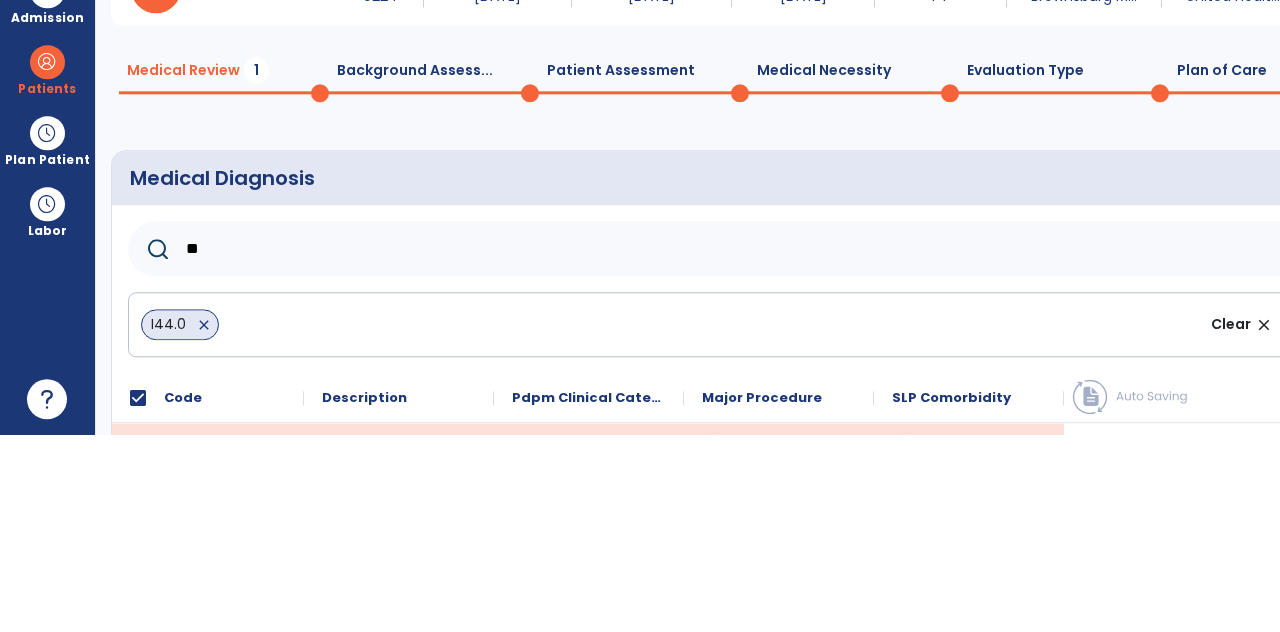 type on "*" 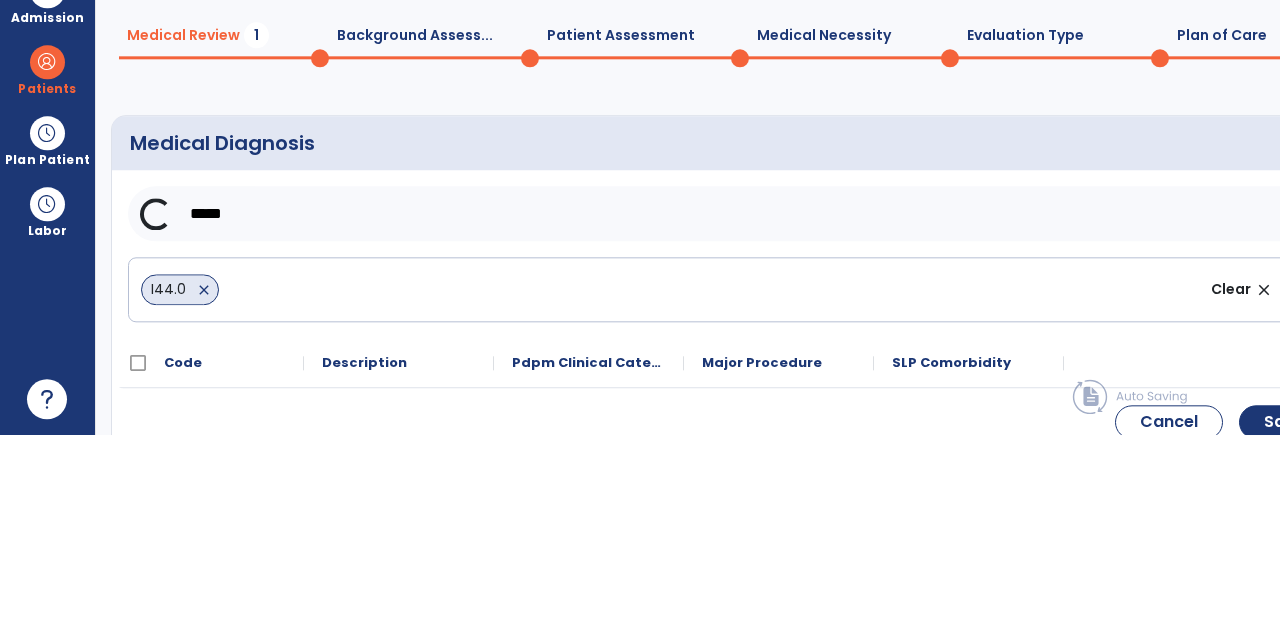 scroll, scrollTop: 130, scrollLeft: 0, axis: vertical 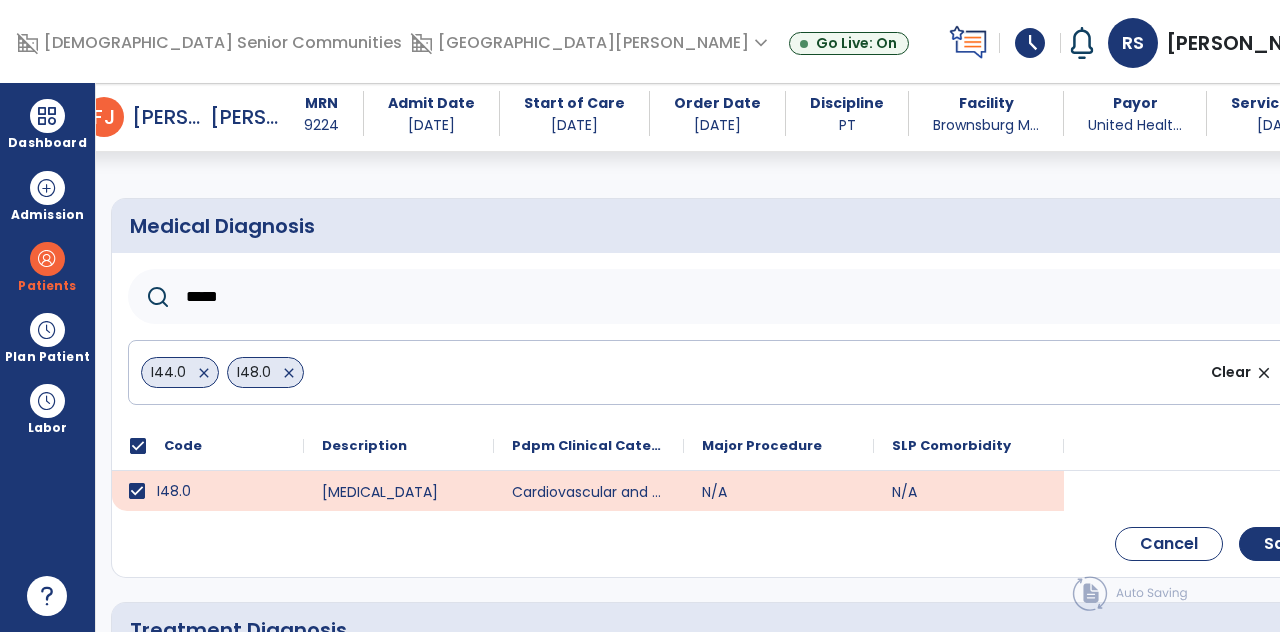 click on "*****" 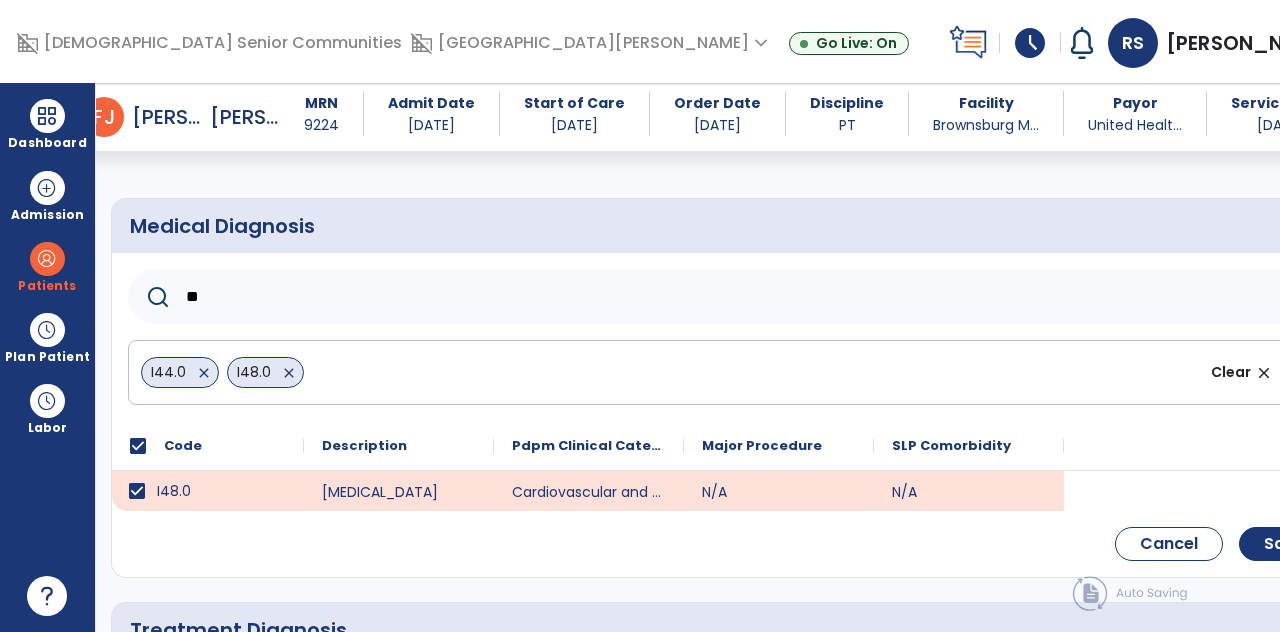 type on "*" 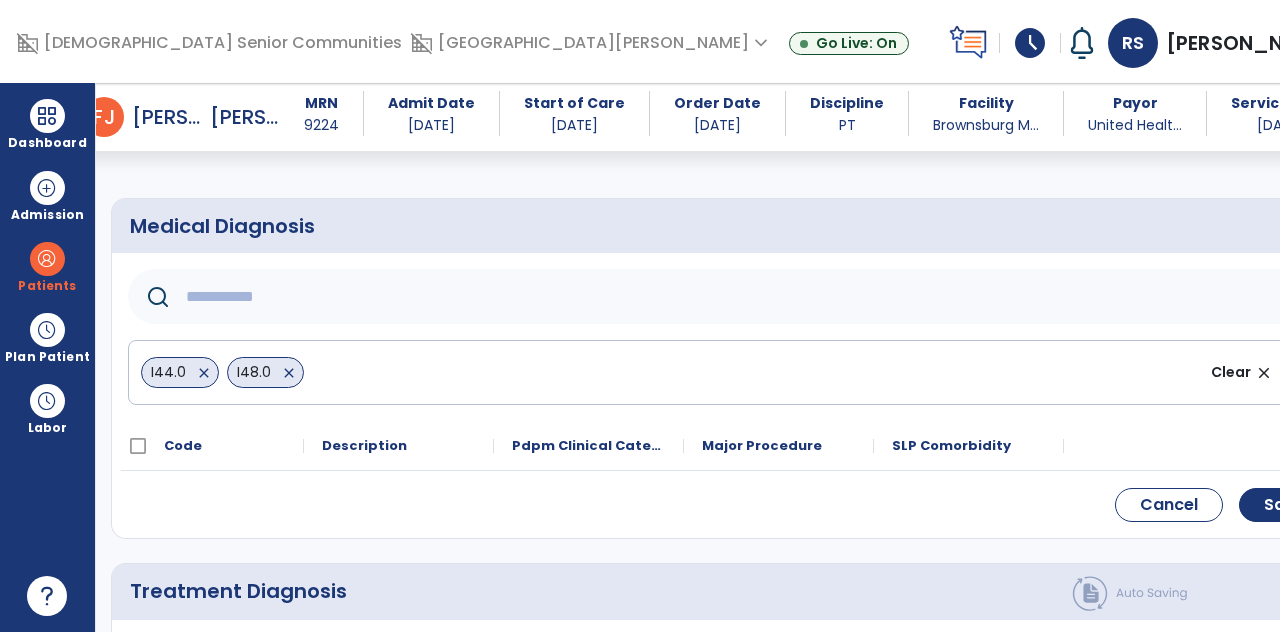 type on "*" 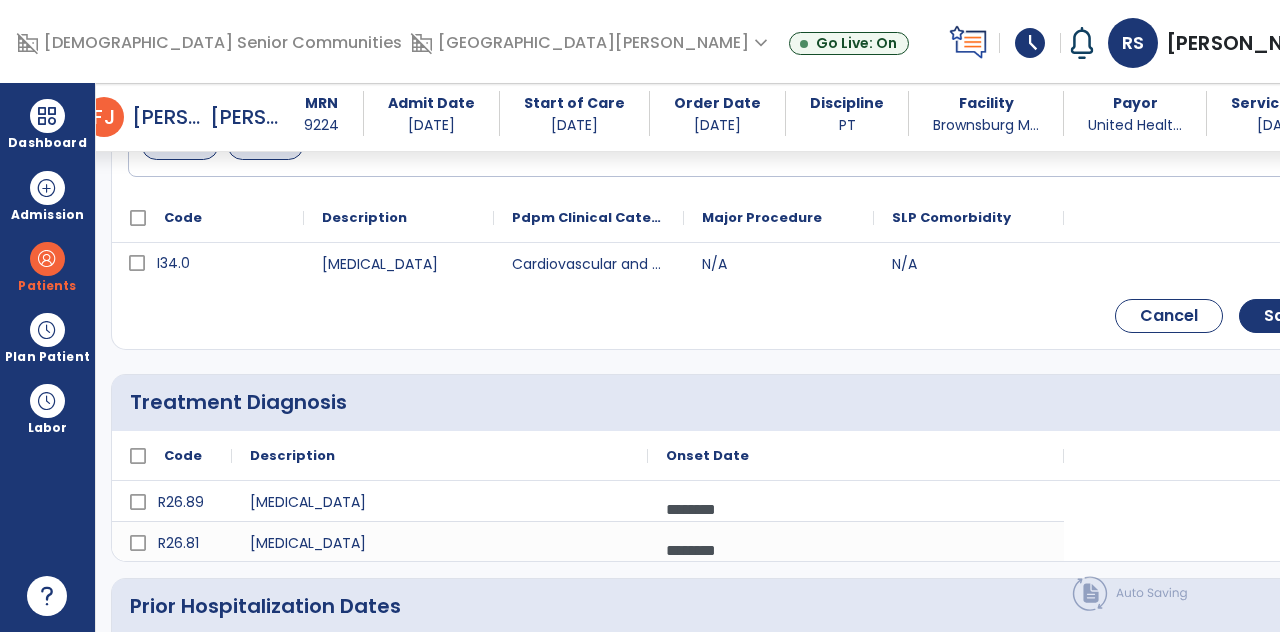 scroll, scrollTop: 368, scrollLeft: 0, axis: vertical 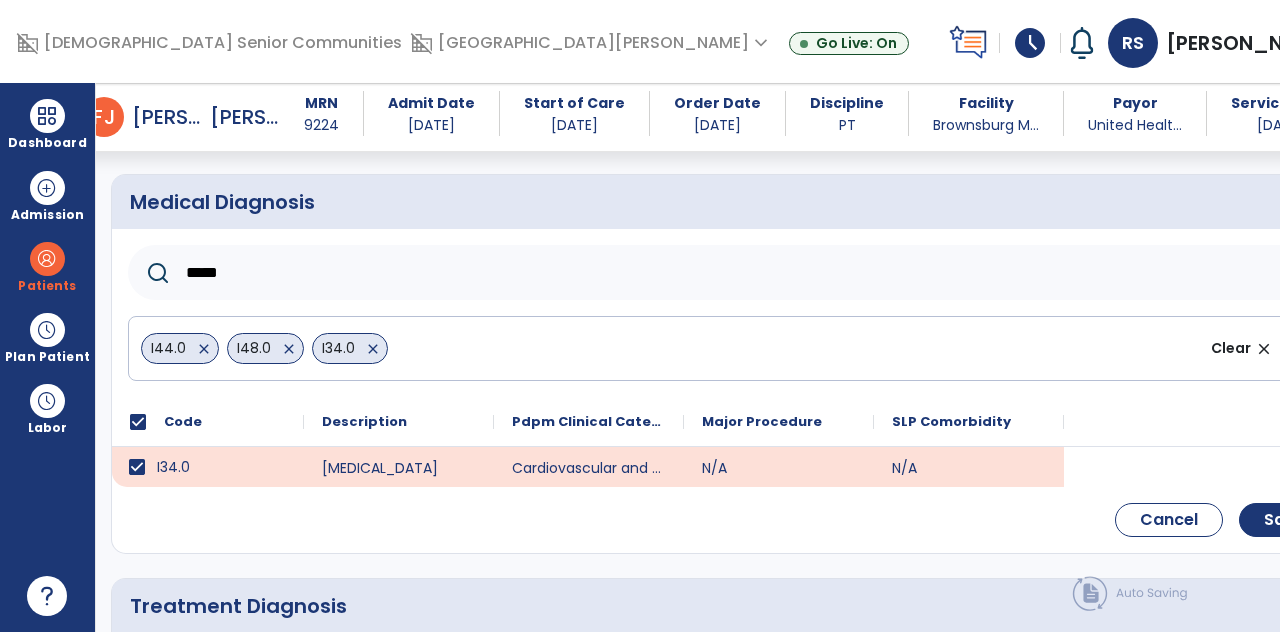 click on "*****" 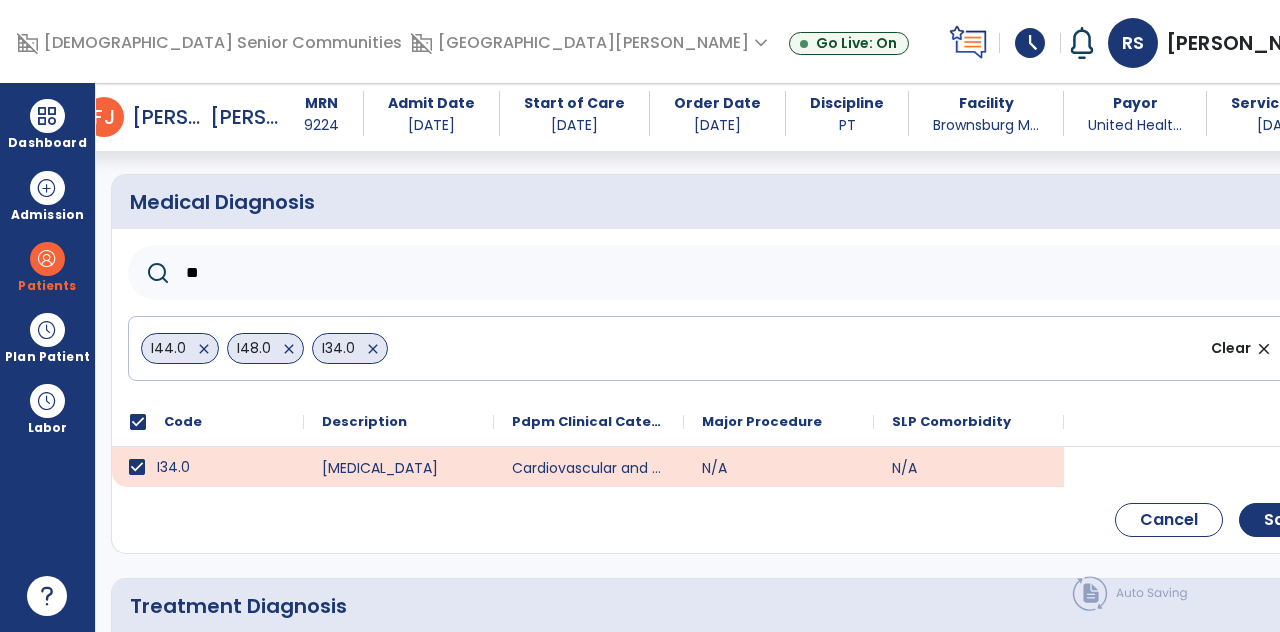 type on "*" 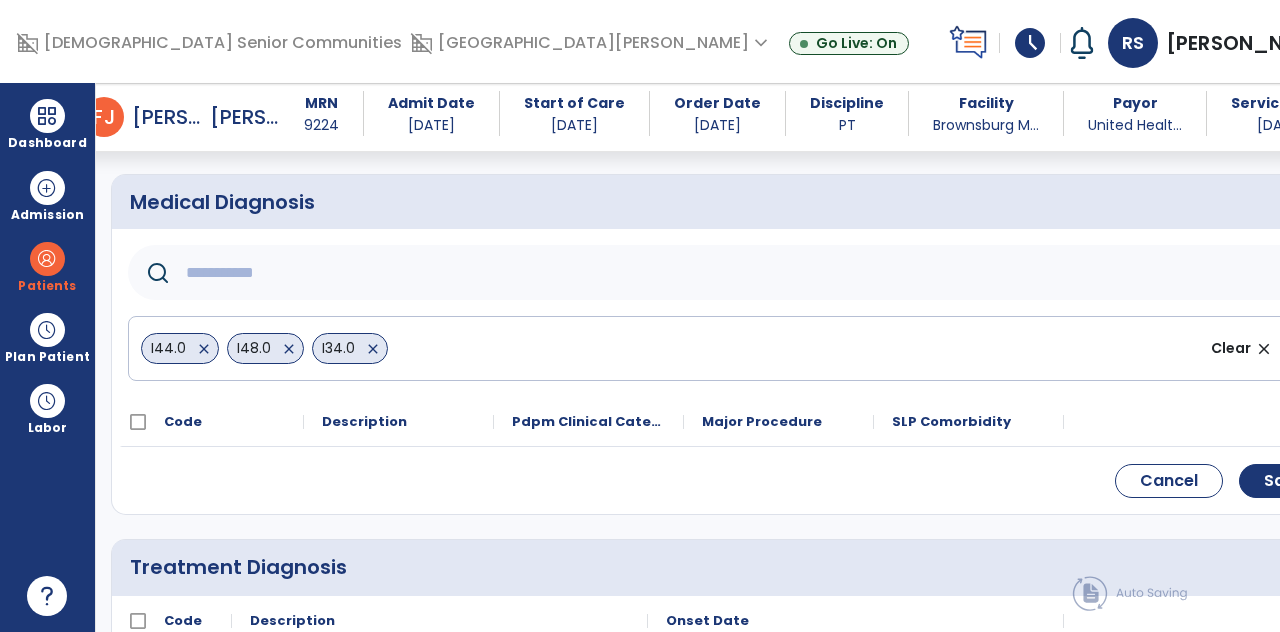 click 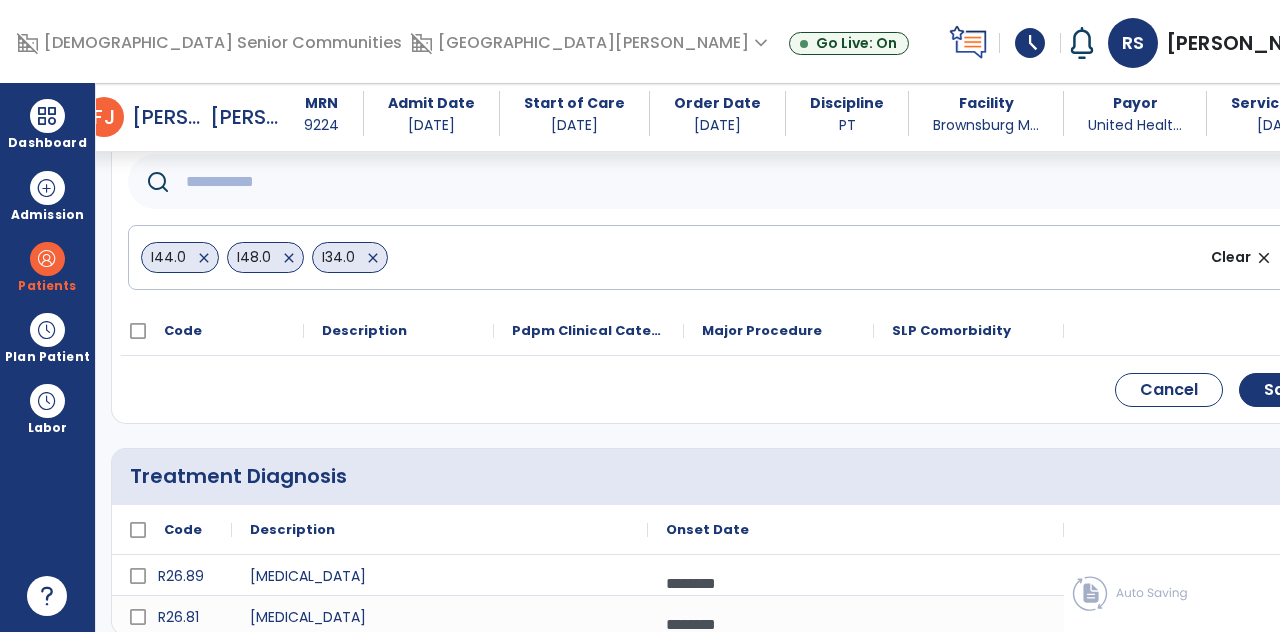 scroll, scrollTop: 83, scrollLeft: 0, axis: vertical 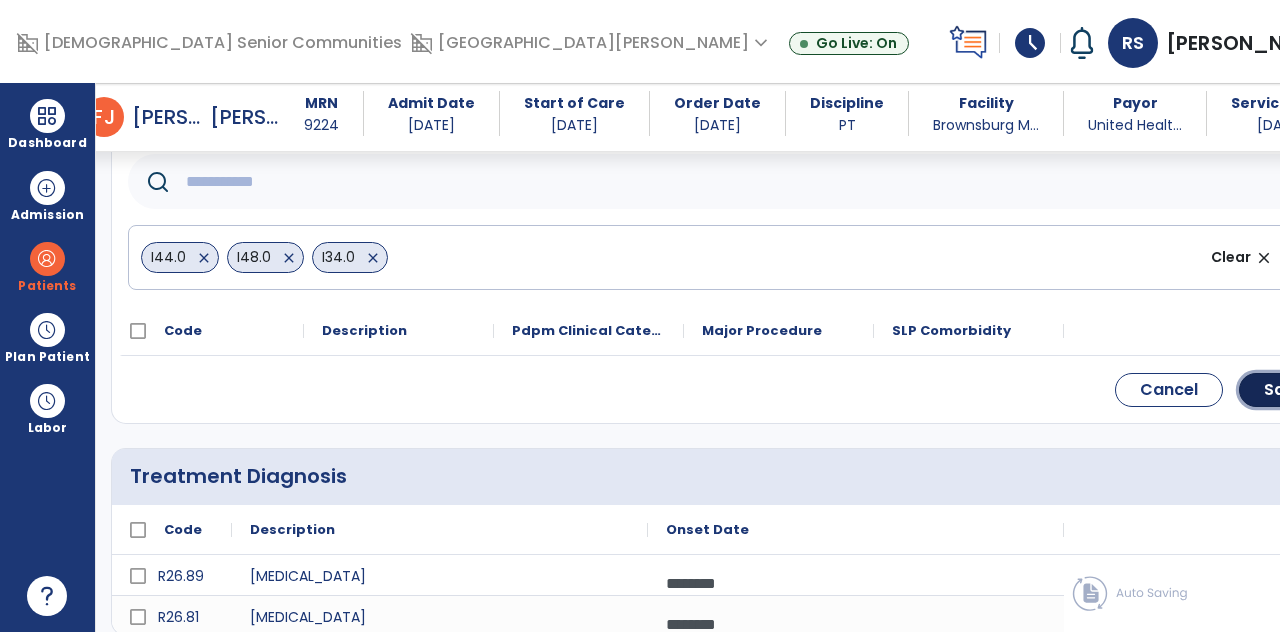 click on "Save" 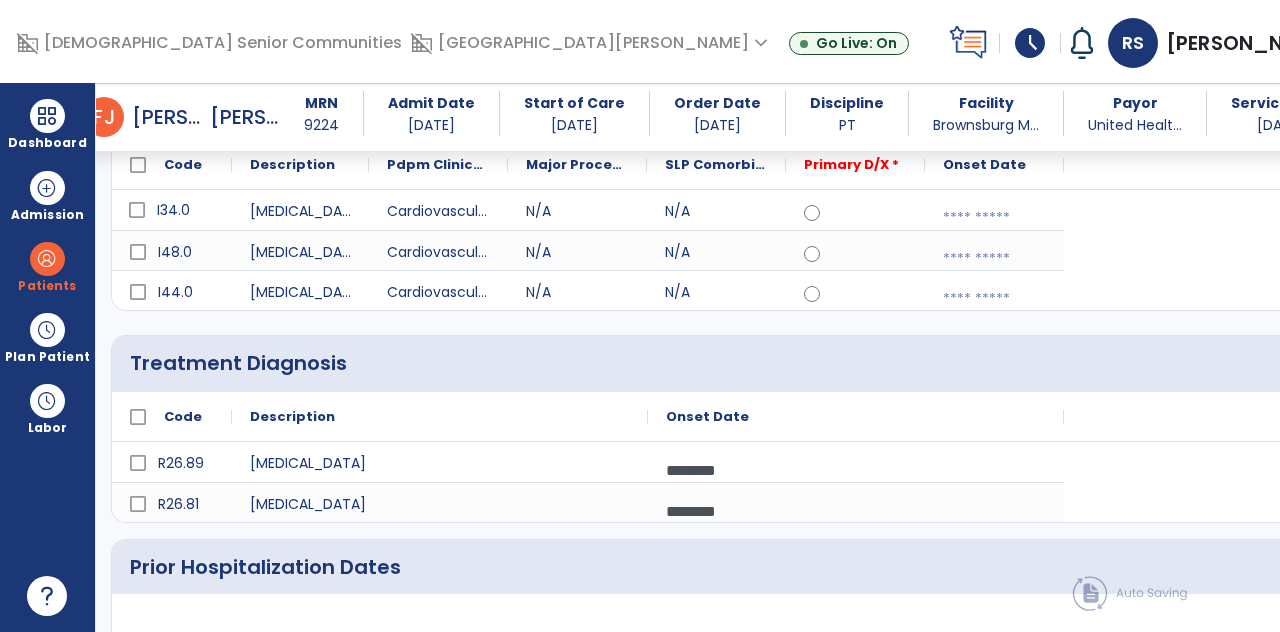 scroll, scrollTop: 186, scrollLeft: 0, axis: vertical 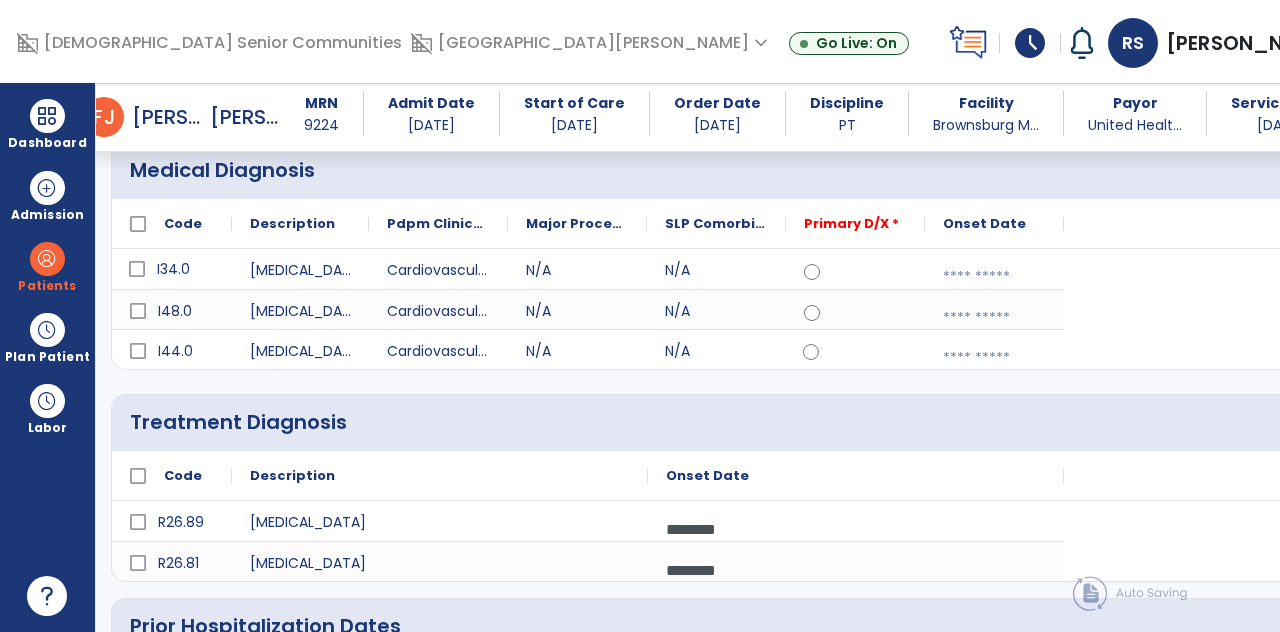 click 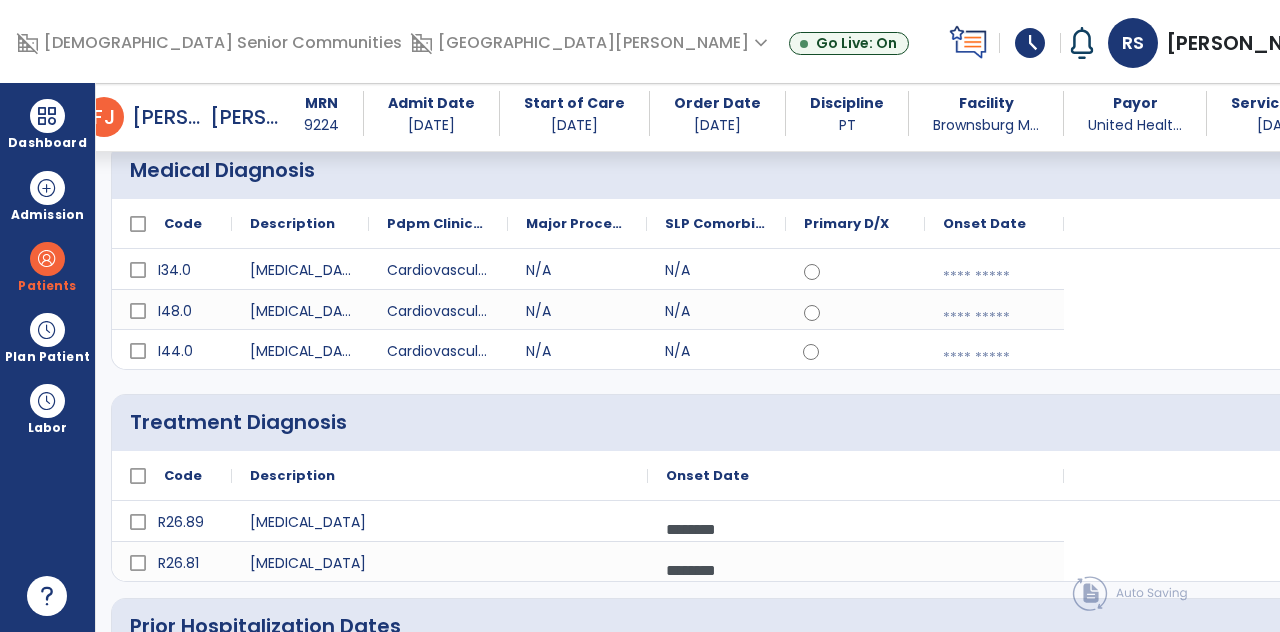 click at bounding box center (994, 358) 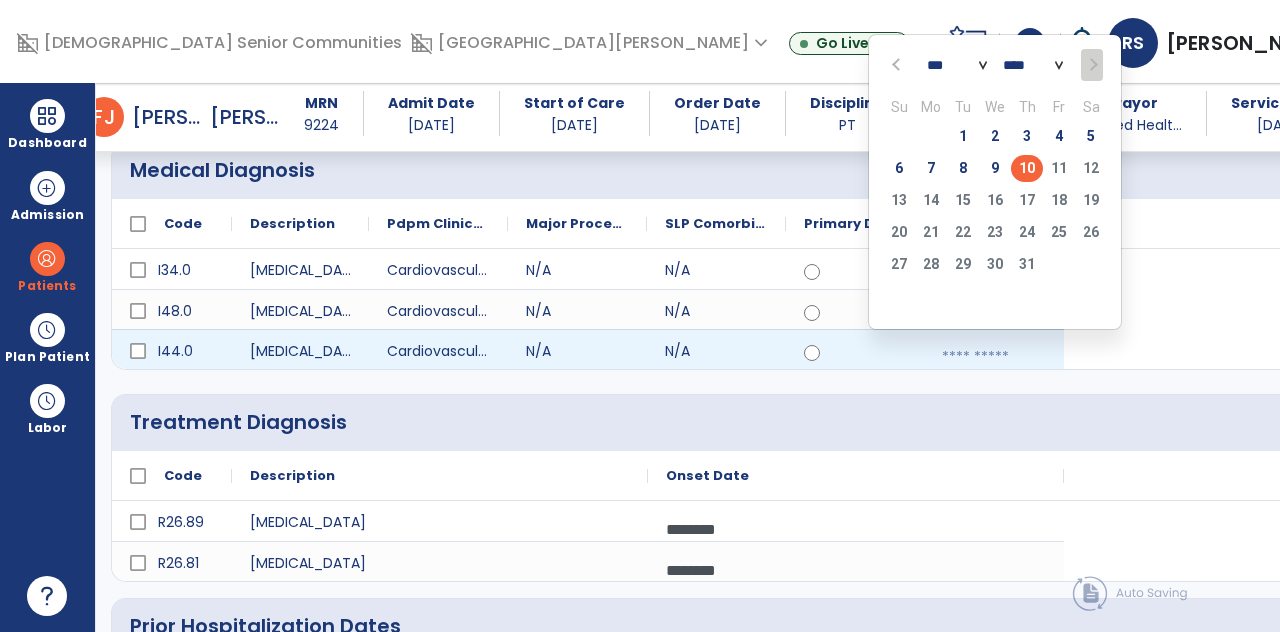 click on "3" 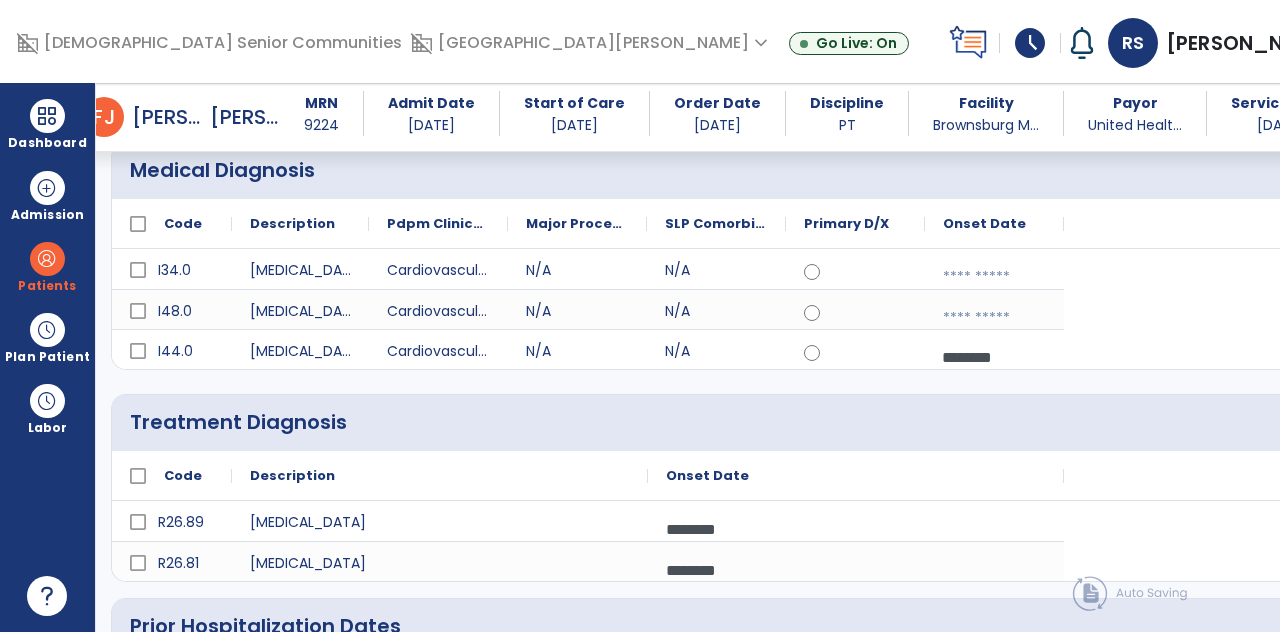click at bounding box center (994, 318) 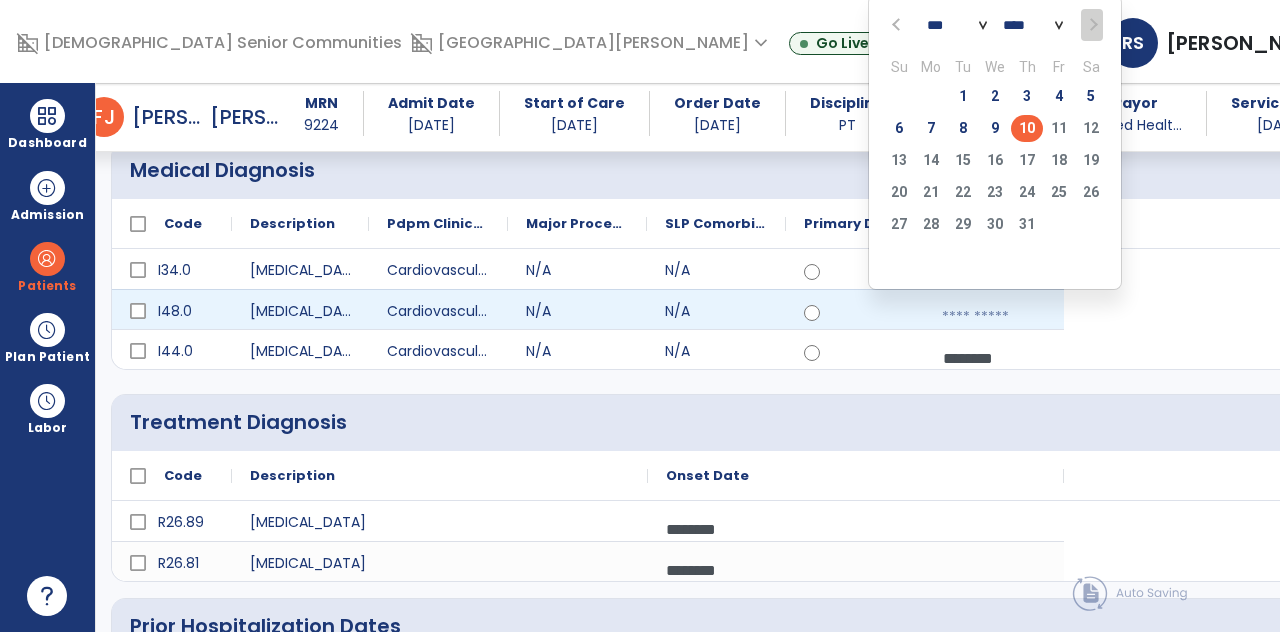 click on "3" 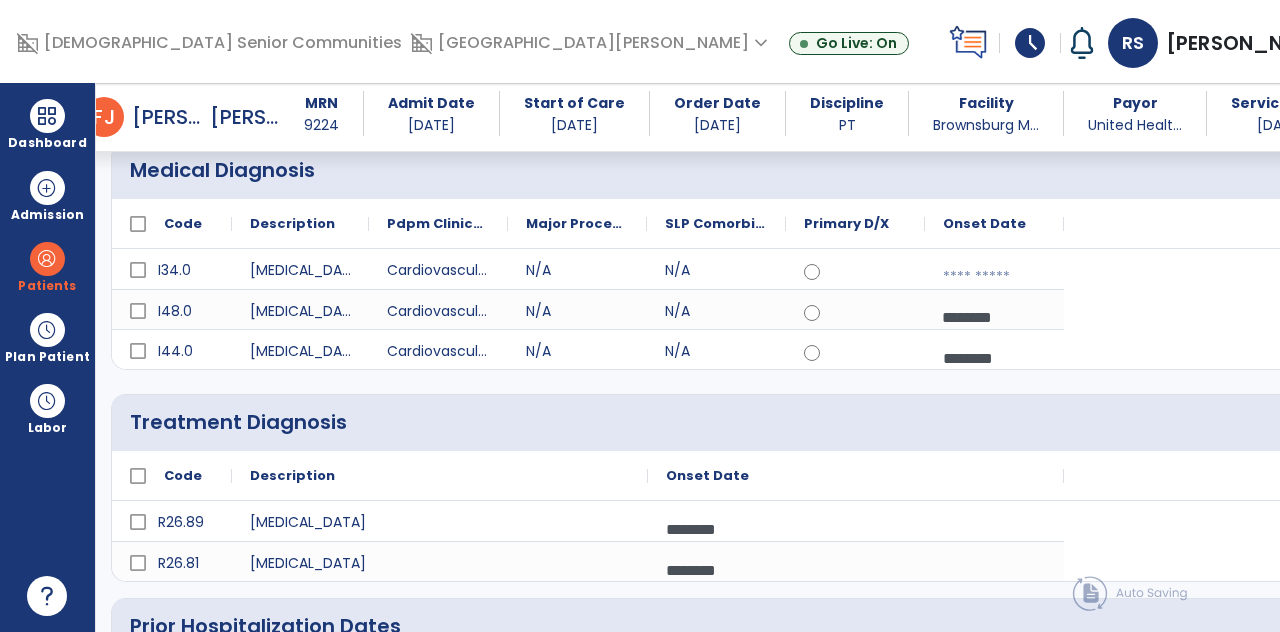 scroll, scrollTop: 94, scrollLeft: 0, axis: vertical 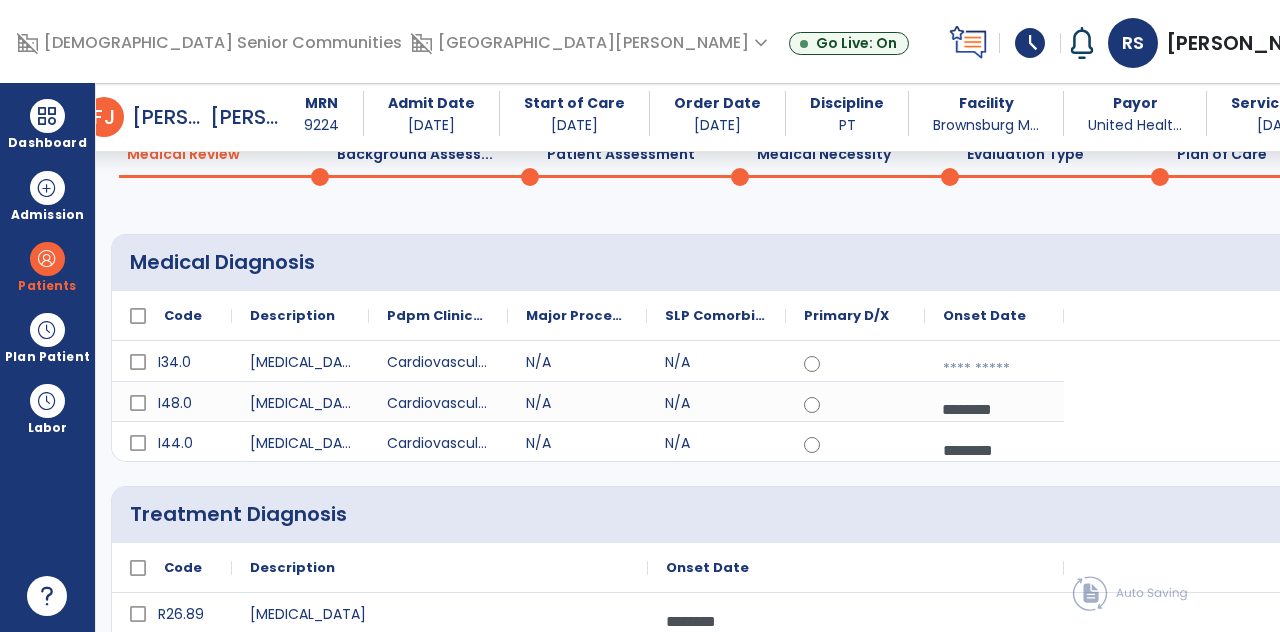 click at bounding box center [994, 369] 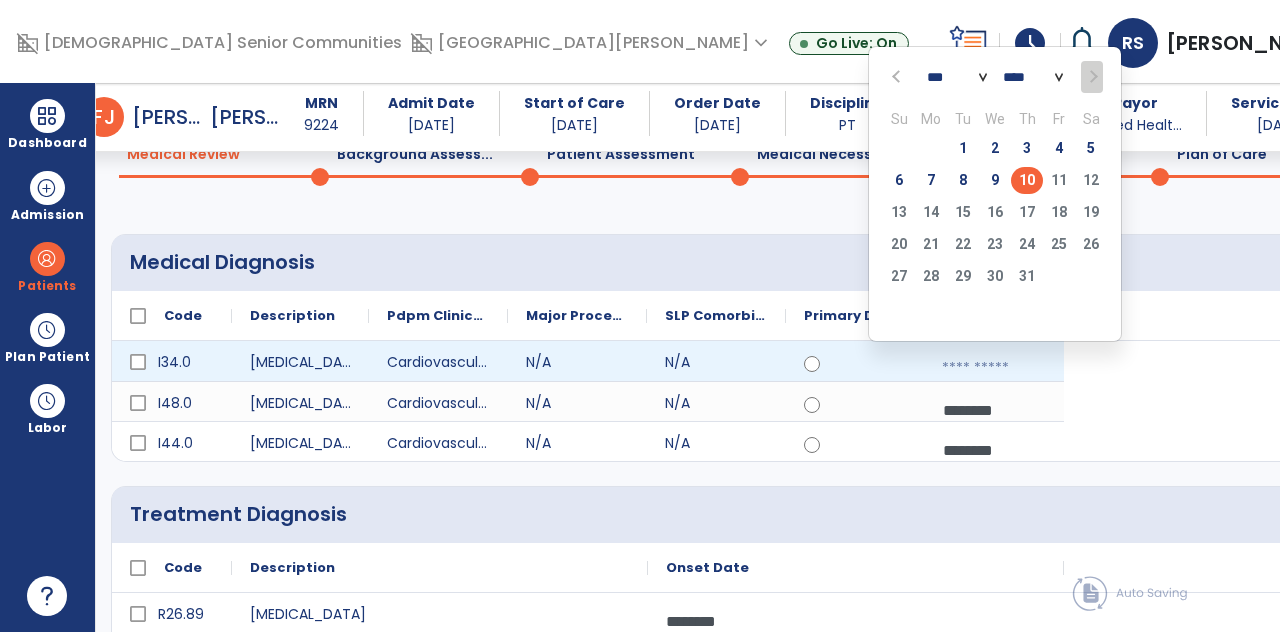 click on "3" 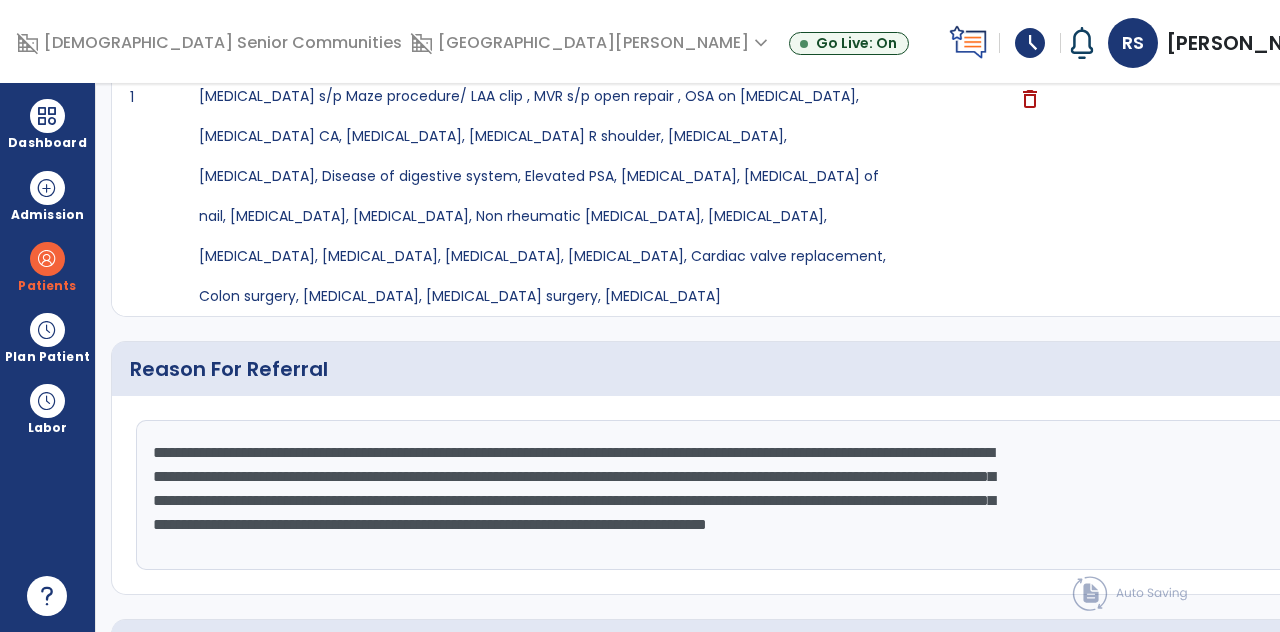 scroll, scrollTop: 0, scrollLeft: 0, axis: both 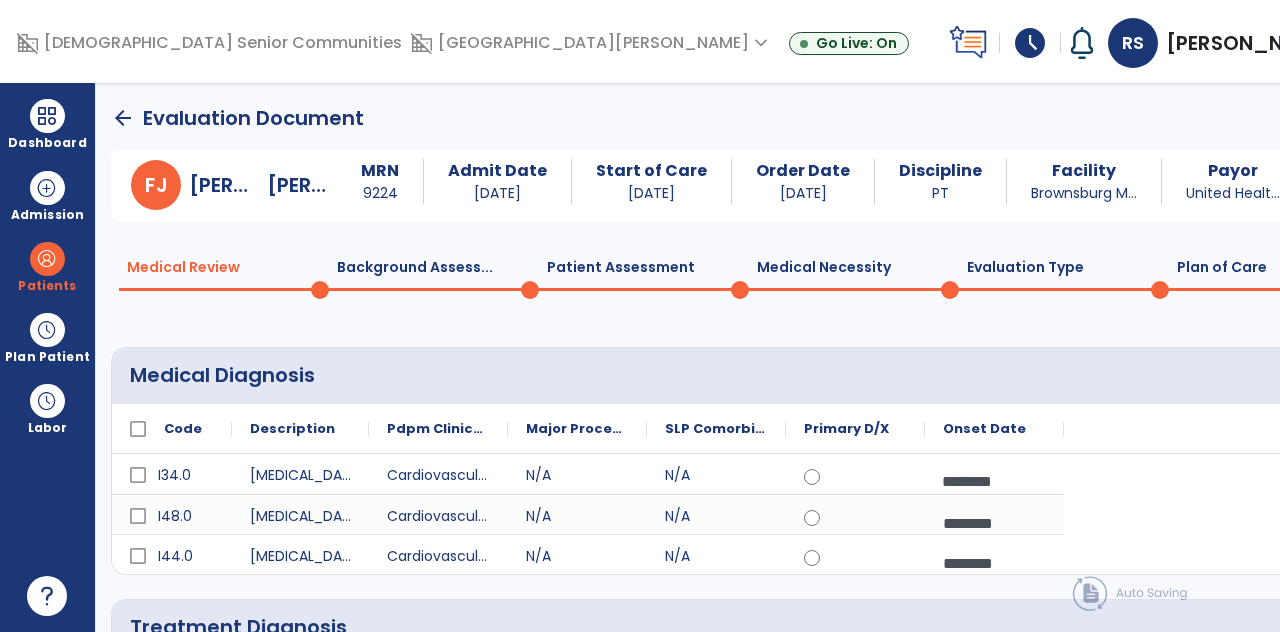click on "Plan of Care  0" 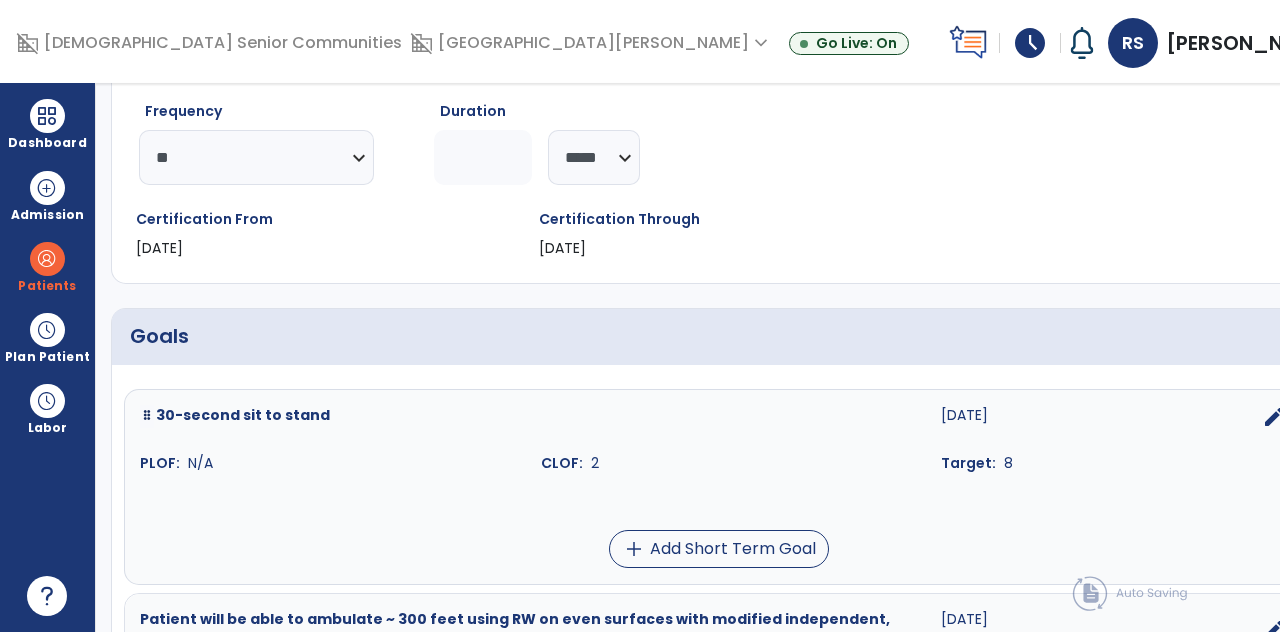 scroll, scrollTop: 0, scrollLeft: 0, axis: both 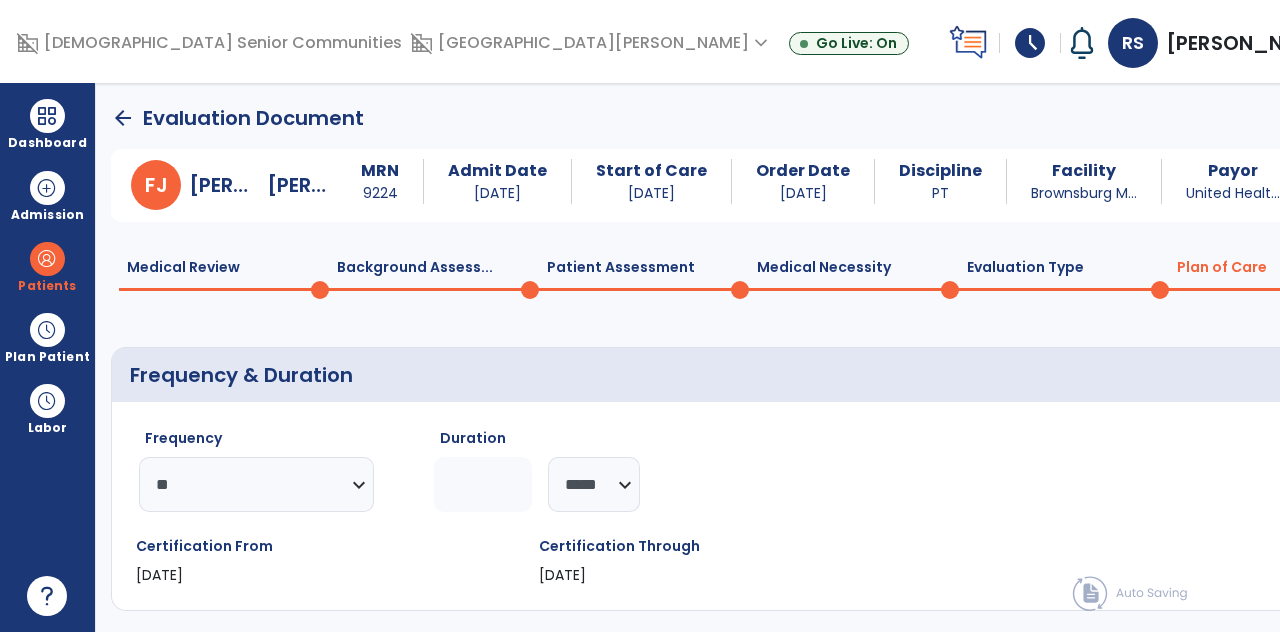 click on "Medical Review  0" 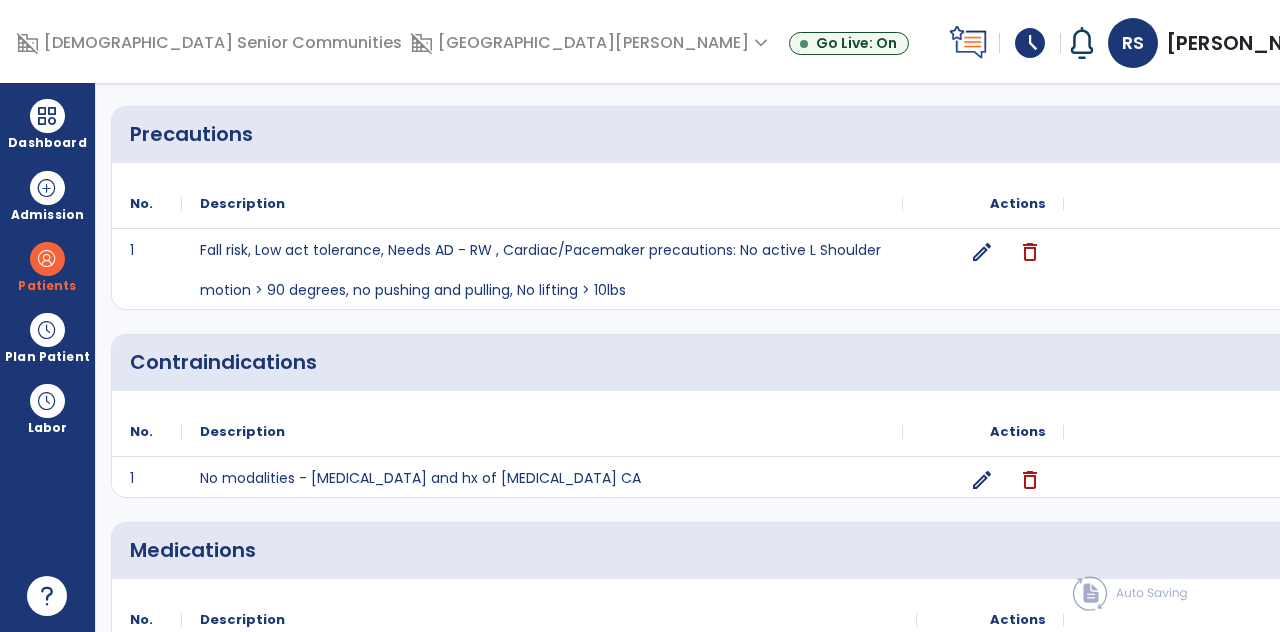 scroll, scrollTop: 0, scrollLeft: 0, axis: both 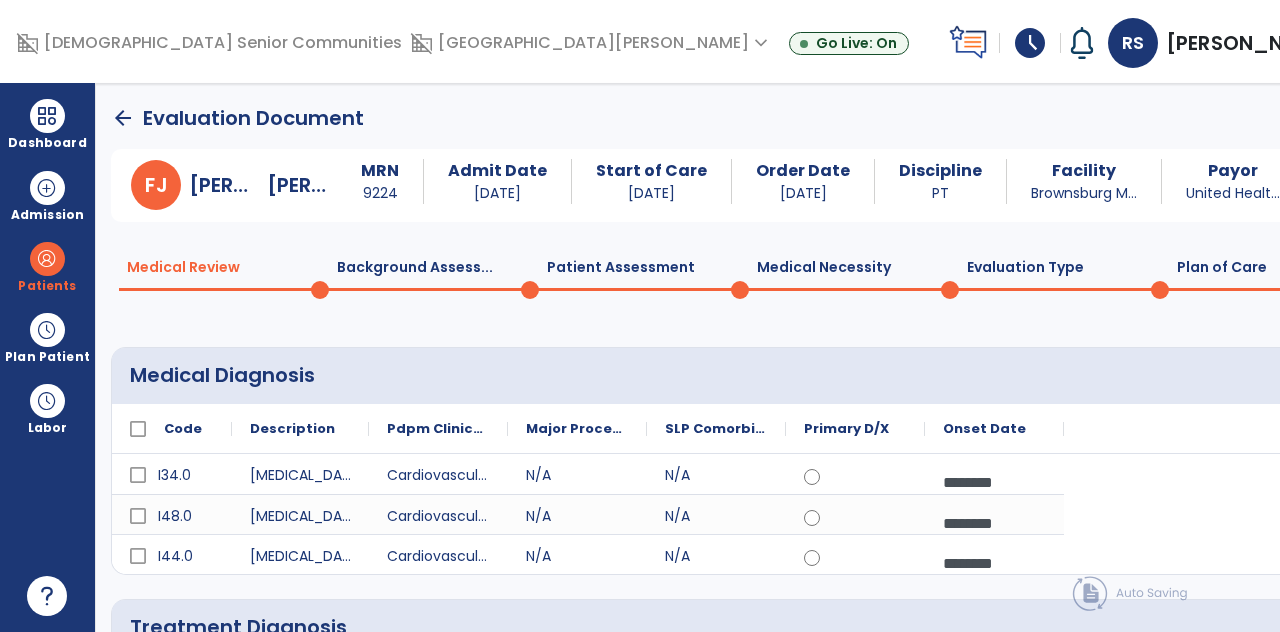 click on "Plan of Care  0" 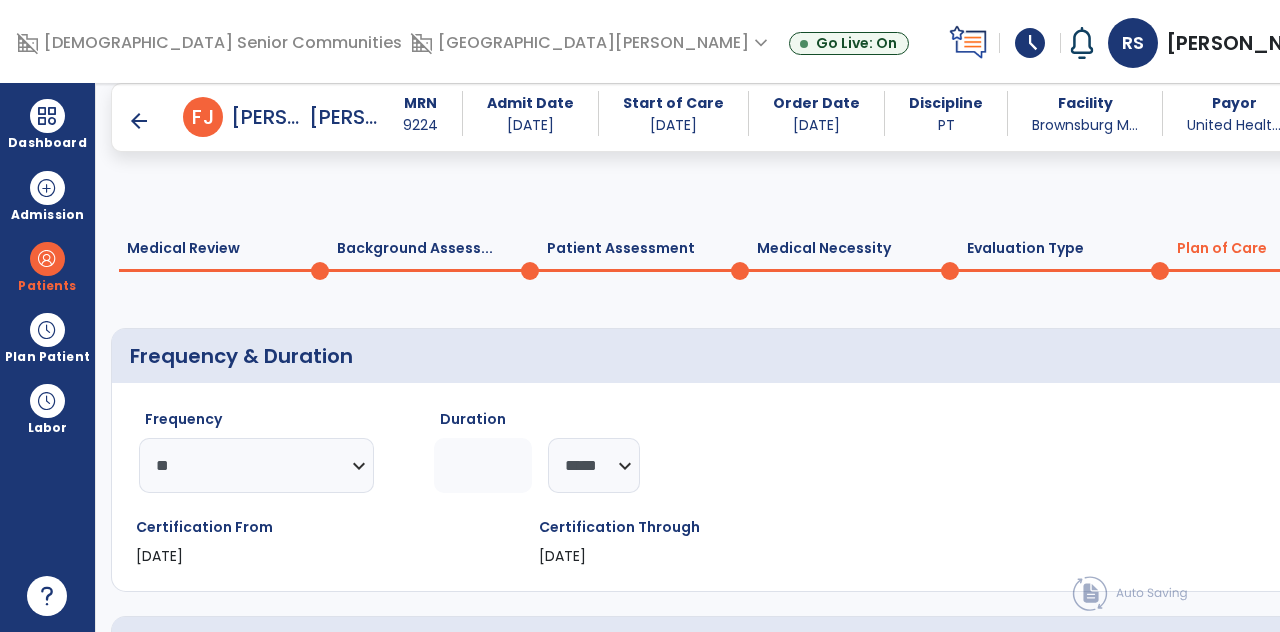 scroll, scrollTop: 2128, scrollLeft: 0, axis: vertical 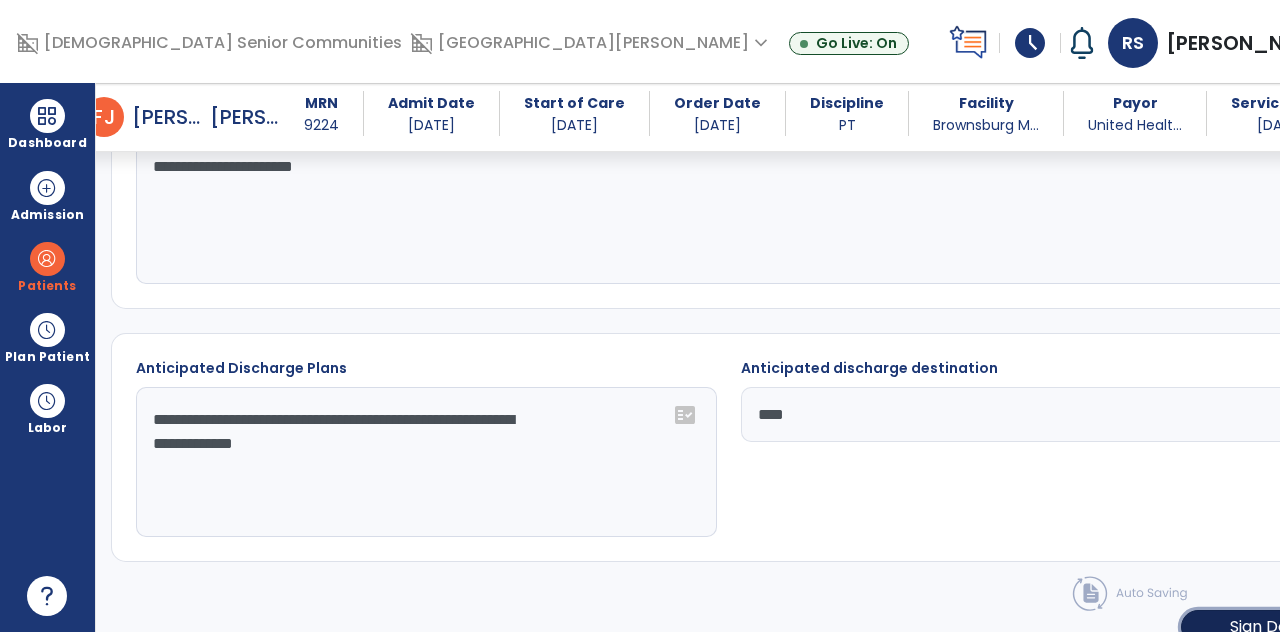 click on "Sign Doc" 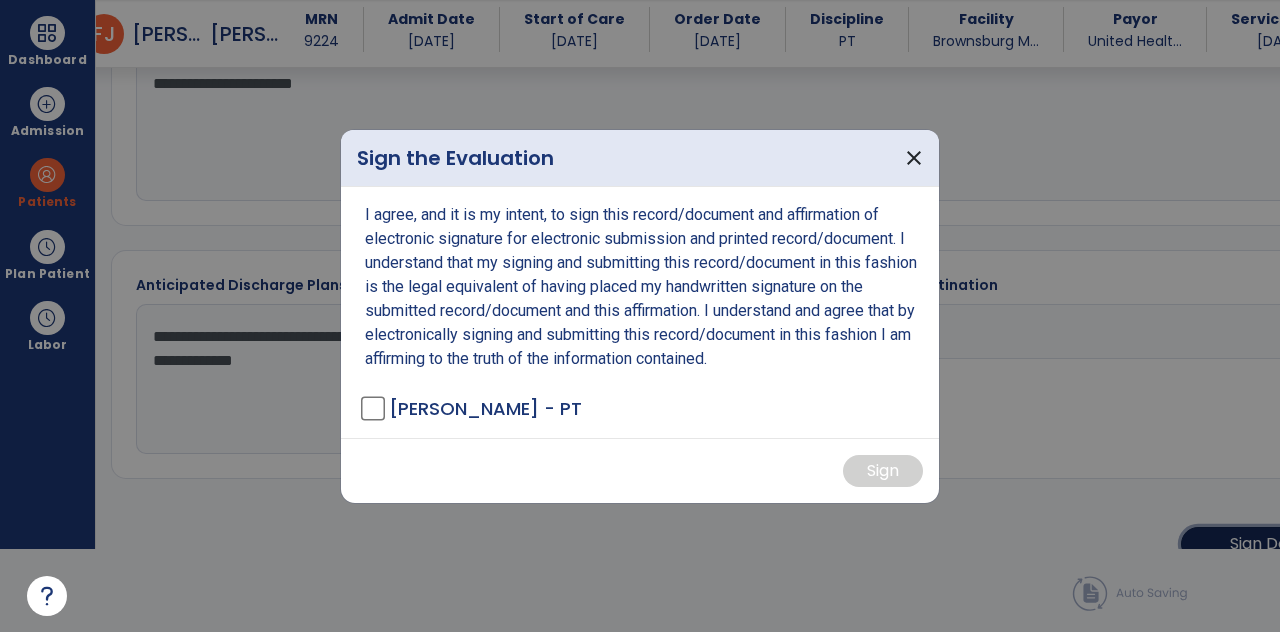 scroll, scrollTop: 0, scrollLeft: 0, axis: both 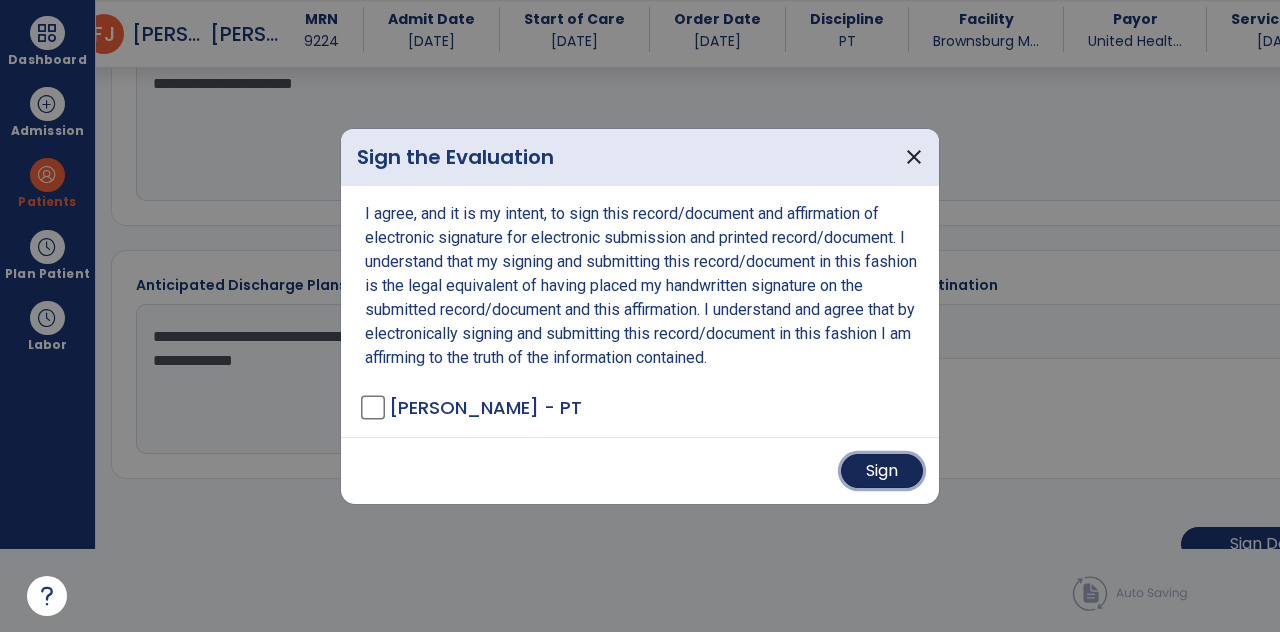 click on "Sign" at bounding box center [882, 471] 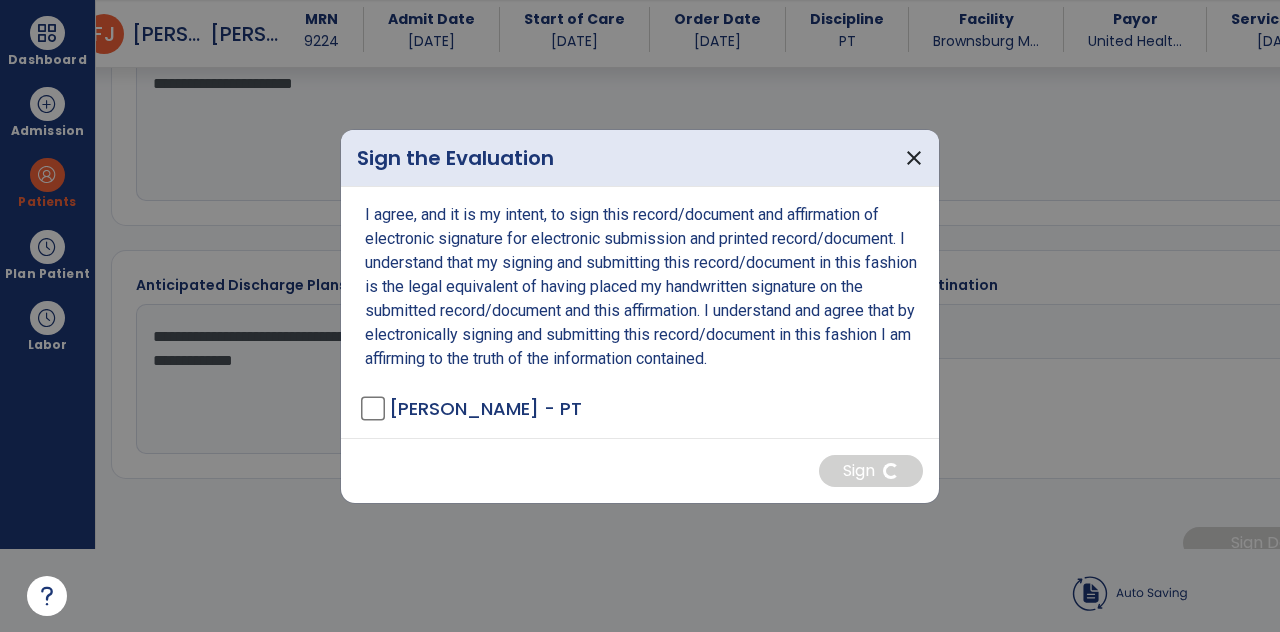 scroll, scrollTop: 2126, scrollLeft: 0, axis: vertical 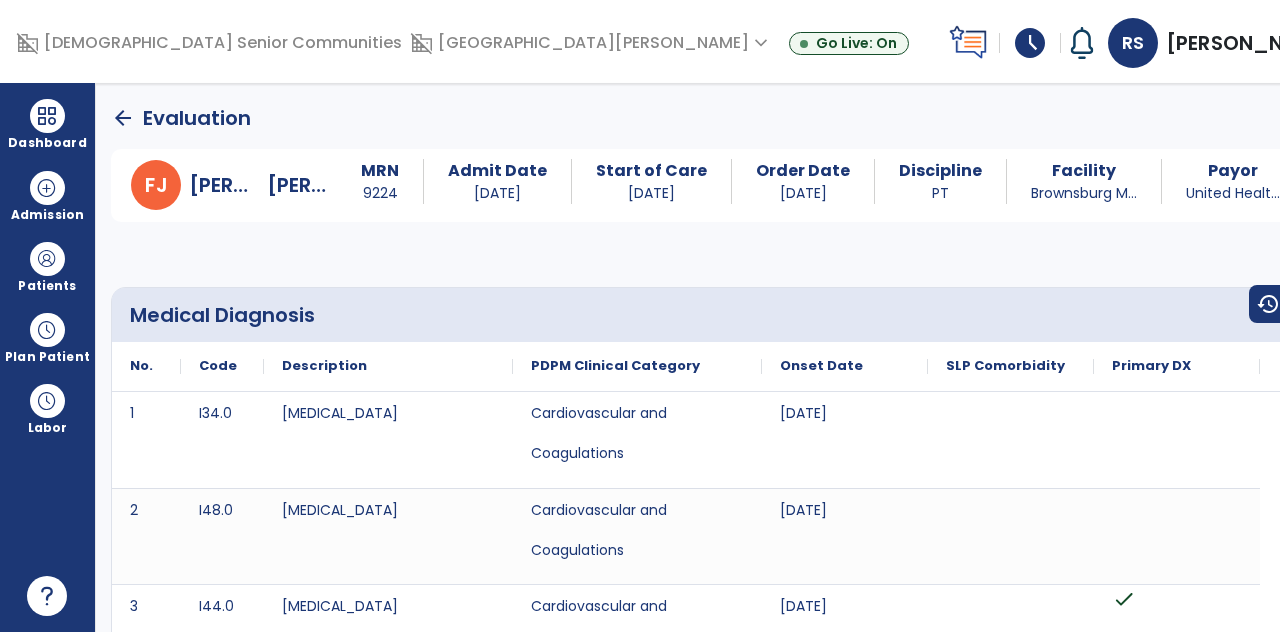 click at bounding box center (47, 116) 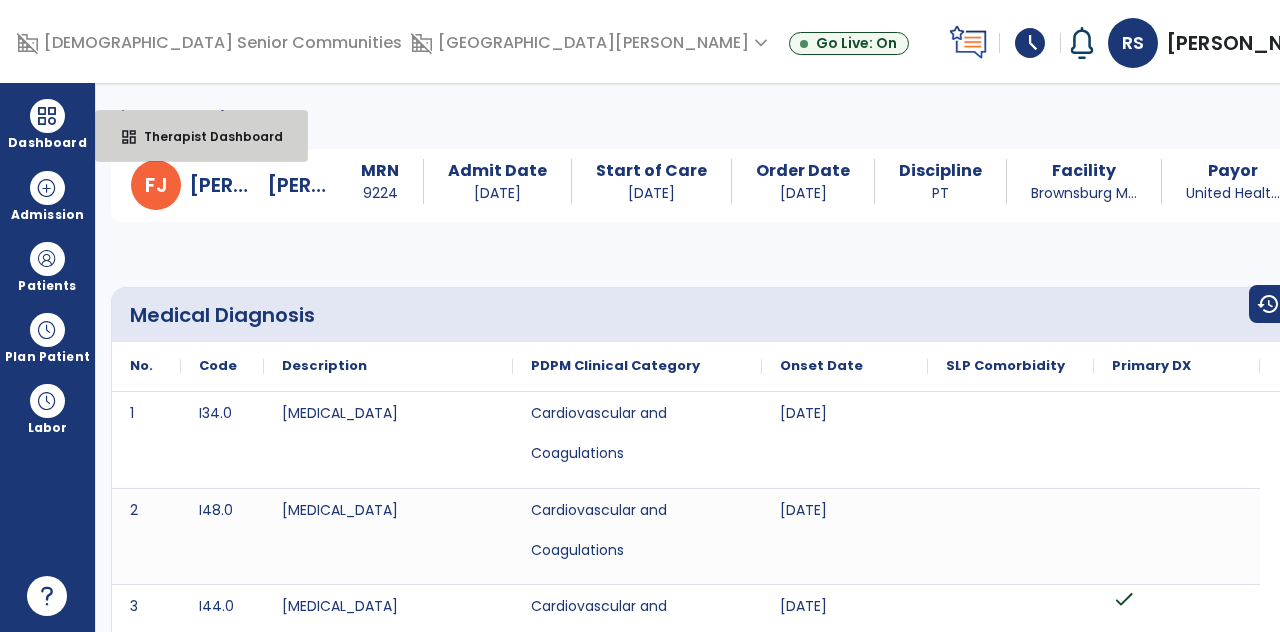 click on "Therapist Dashboard" at bounding box center (205, 136) 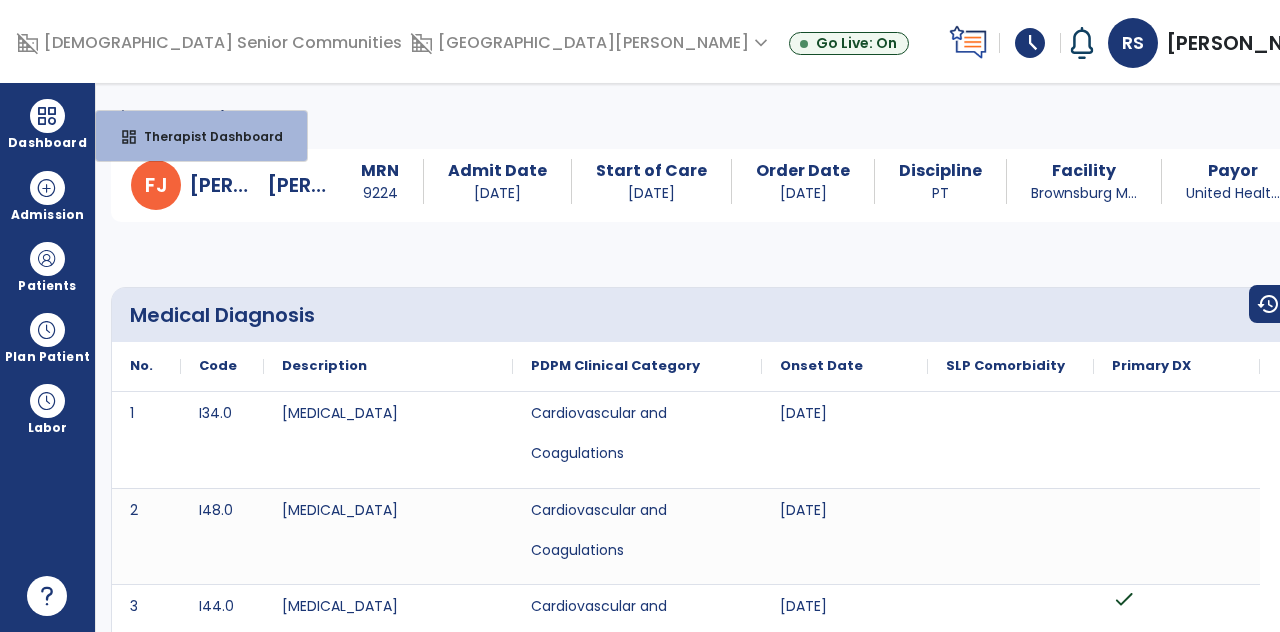 select on "****" 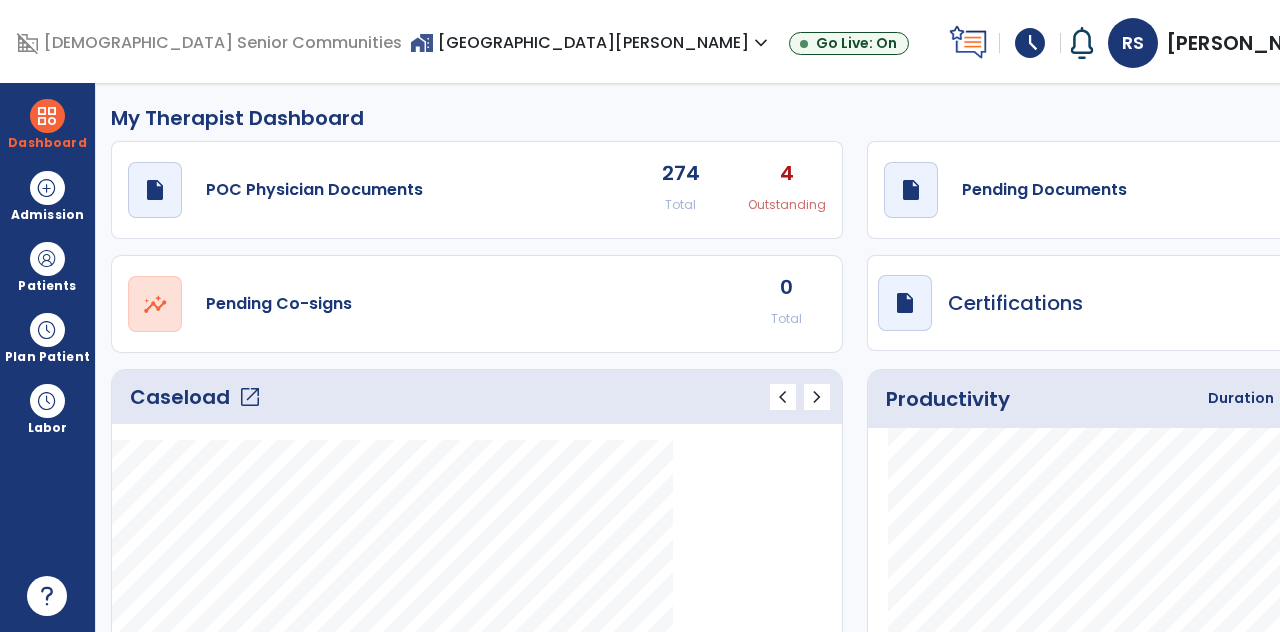 click on "draft   open_in_new  Pending Documents 11 Total 0 Past Due" 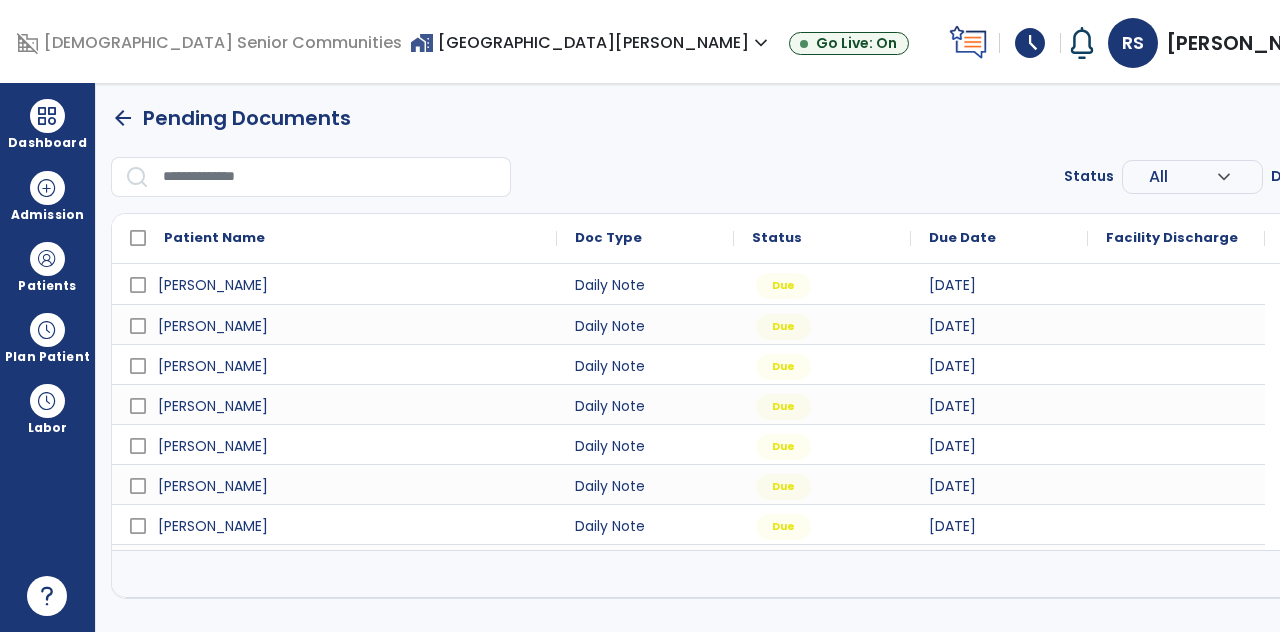 click on "Due" at bounding box center (782, 606) 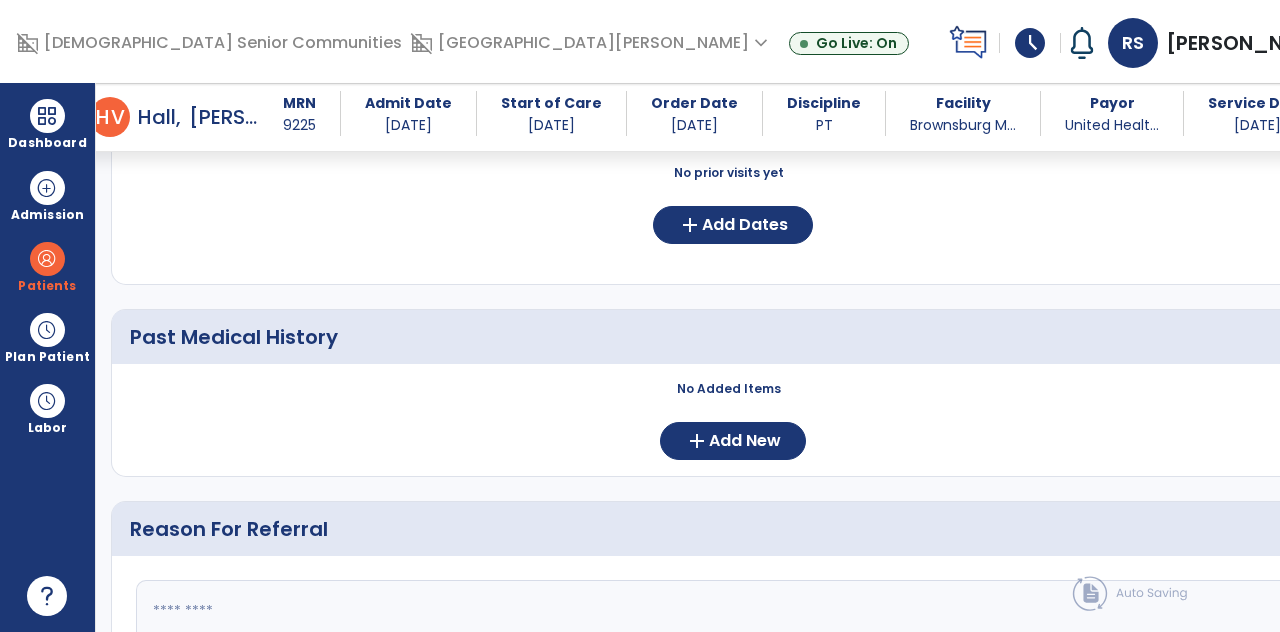 scroll, scrollTop: 639, scrollLeft: 0, axis: vertical 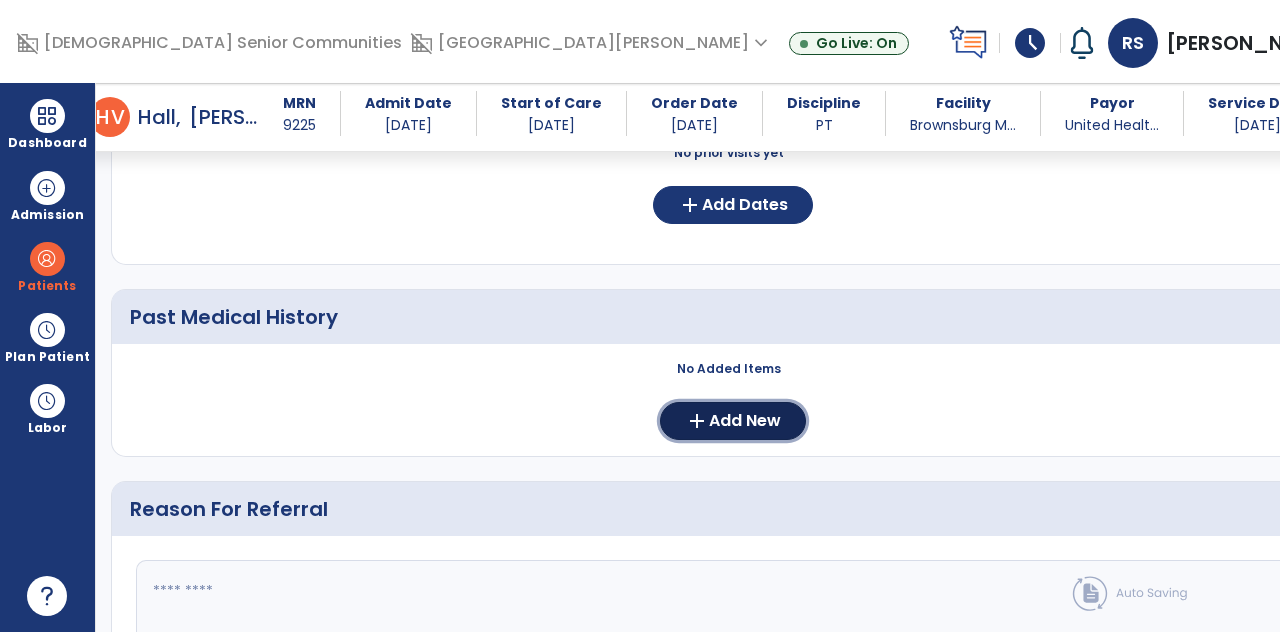 click on "Add New" 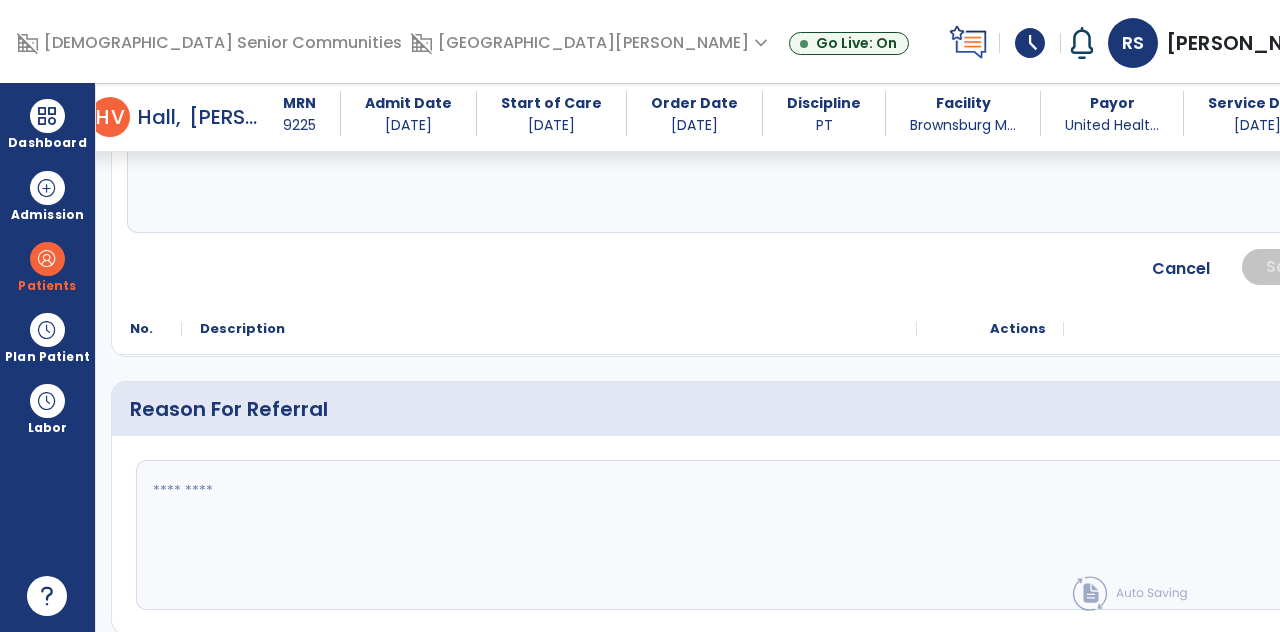 scroll, scrollTop: 928, scrollLeft: 0, axis: vertical 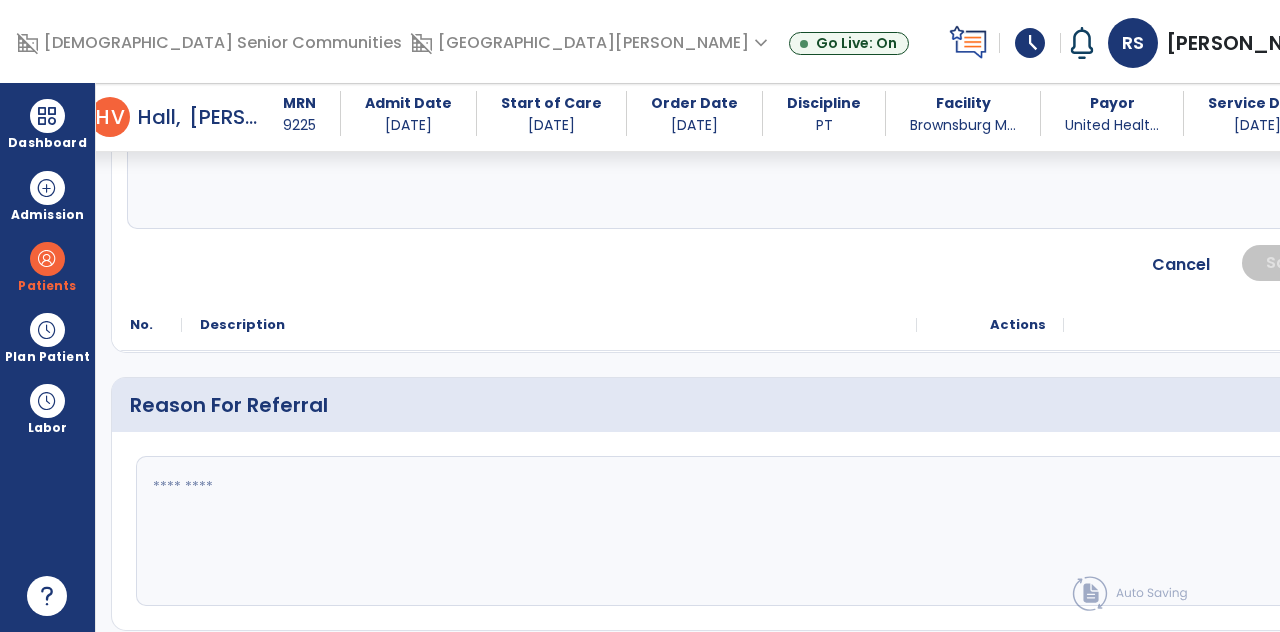 click on "fact_check" 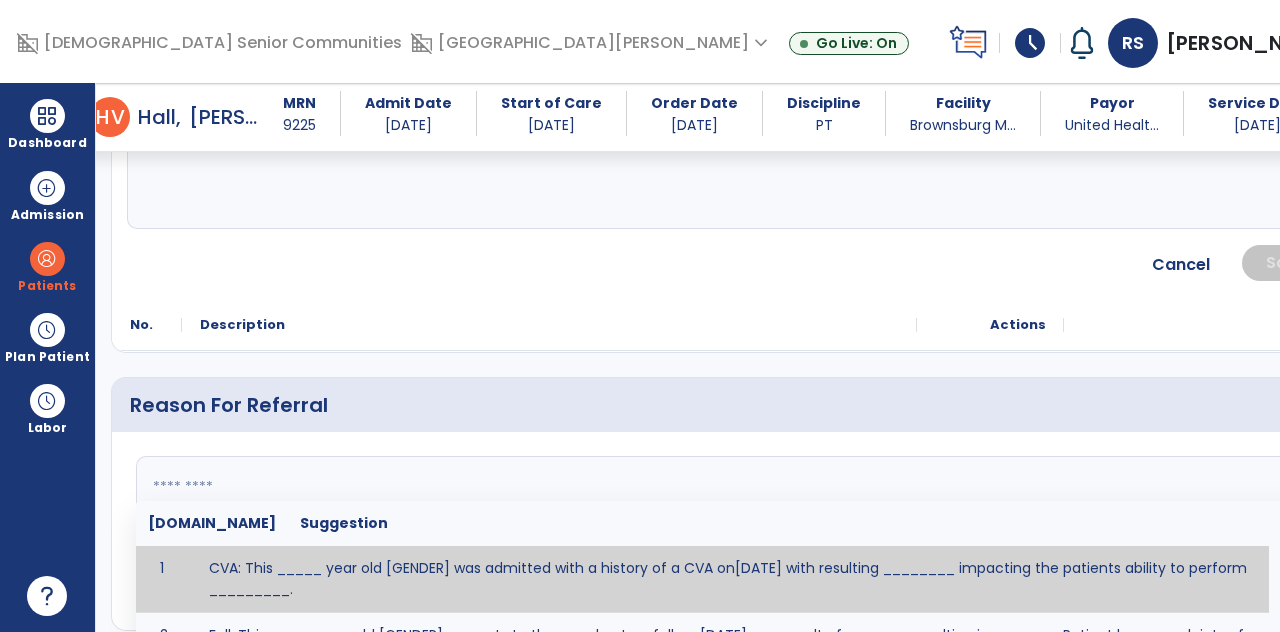 scroll, scrollTop: 83, scrollLeft: 0, axis: vertical 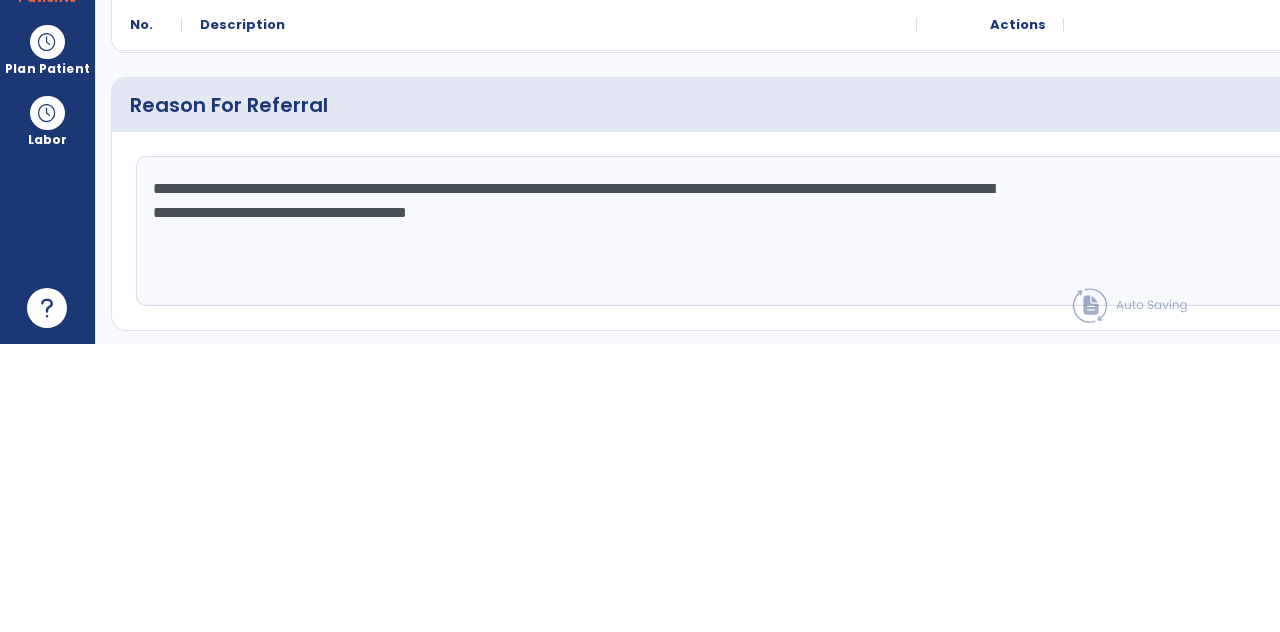 click on "**********" 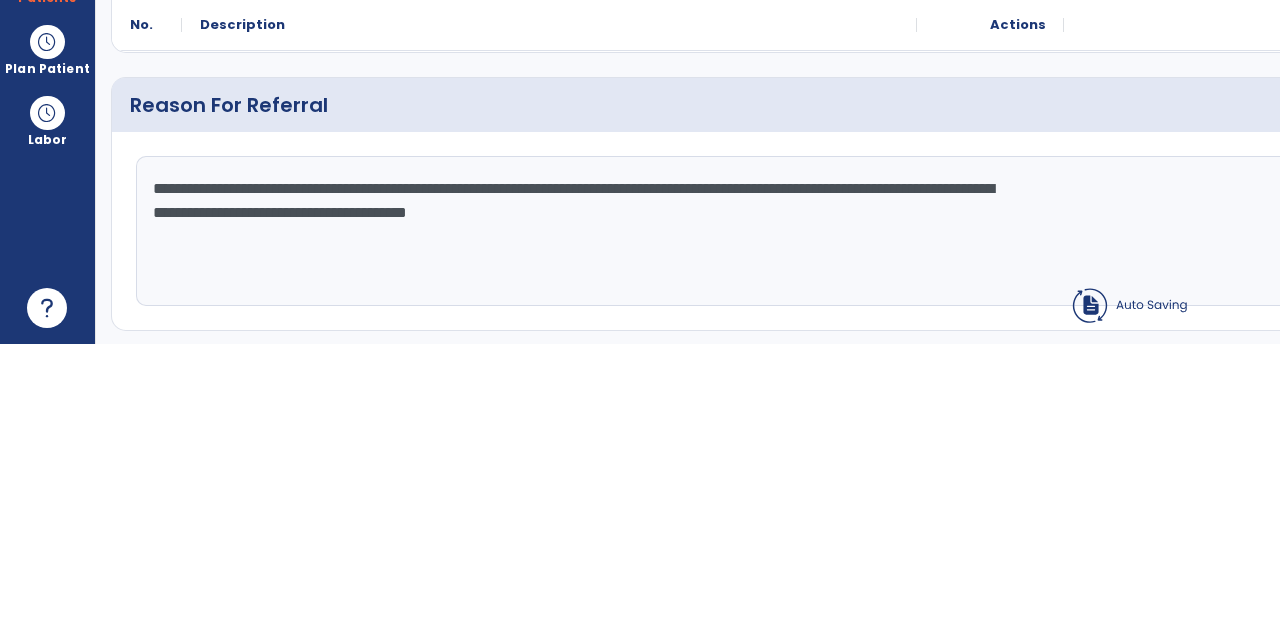click on "**********" 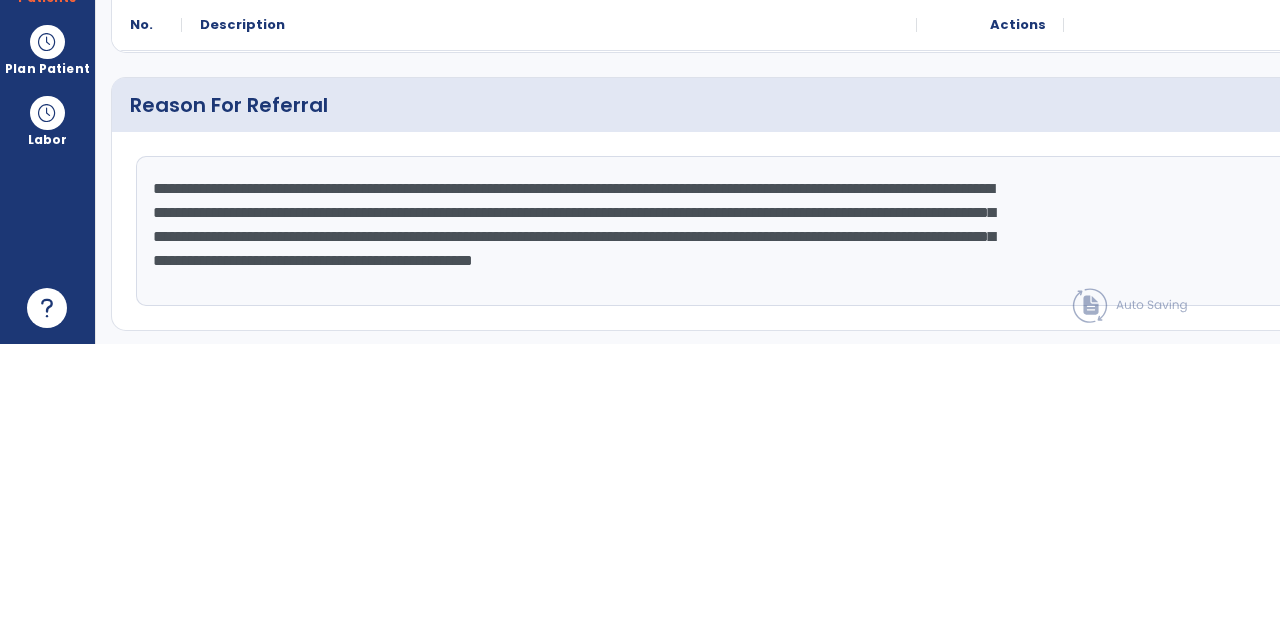 type on "**********" 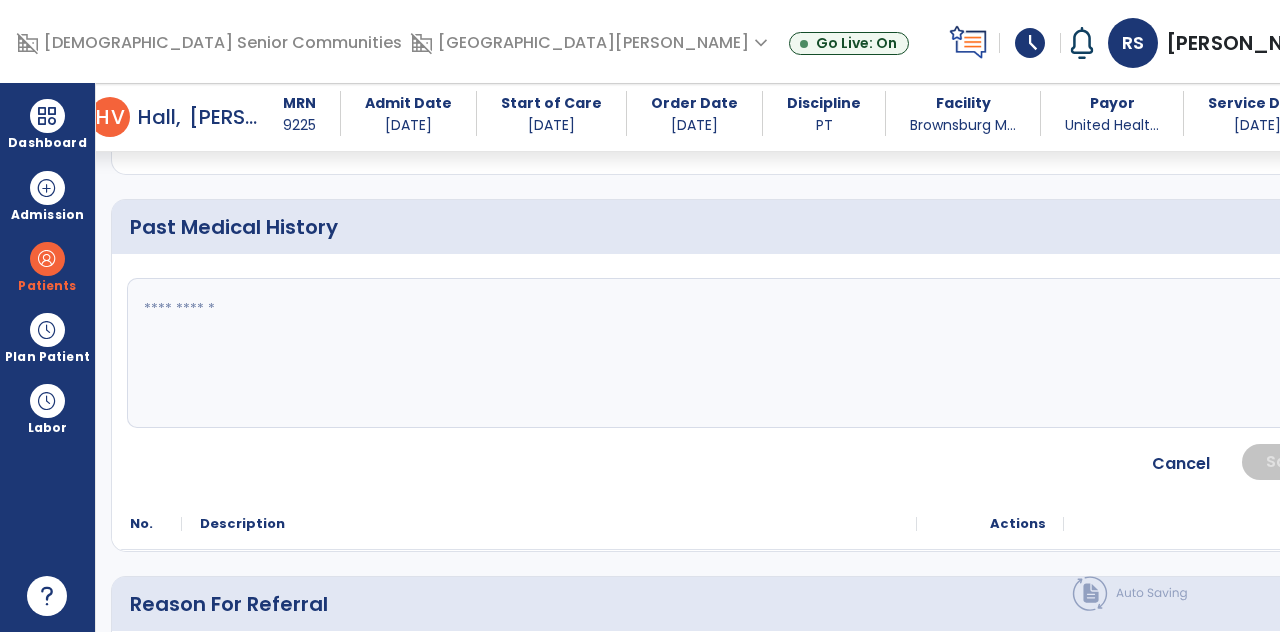 scroll, scrollTop: 688, scrollLeft: 0, axis: vertical 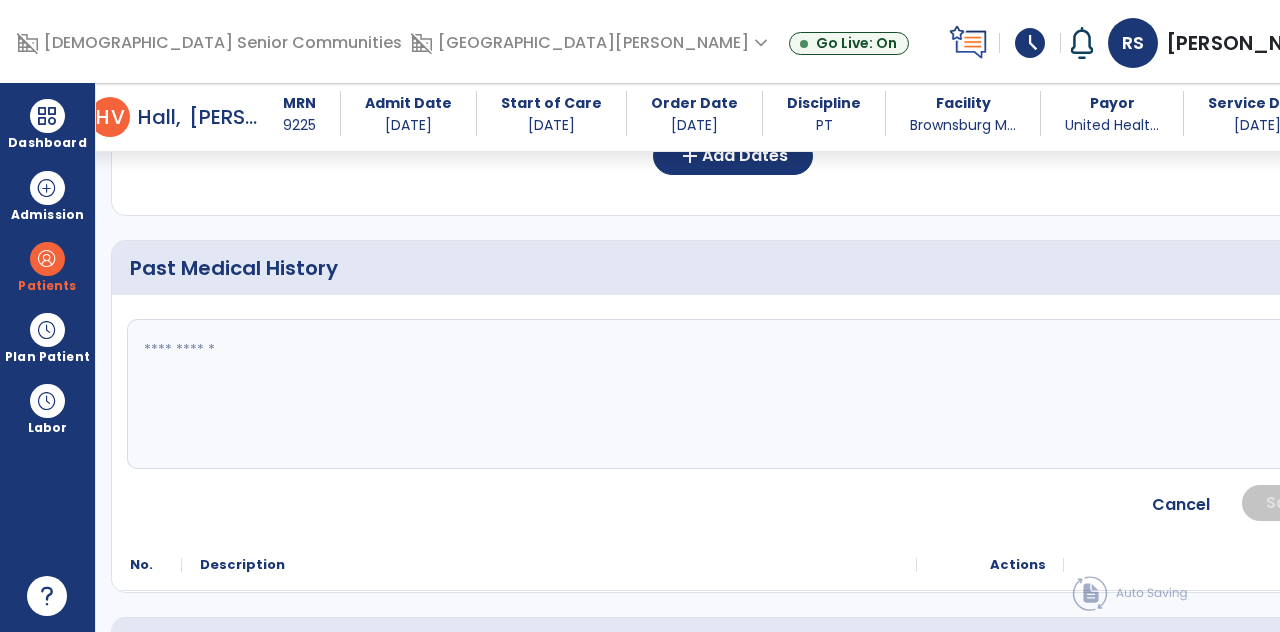 click 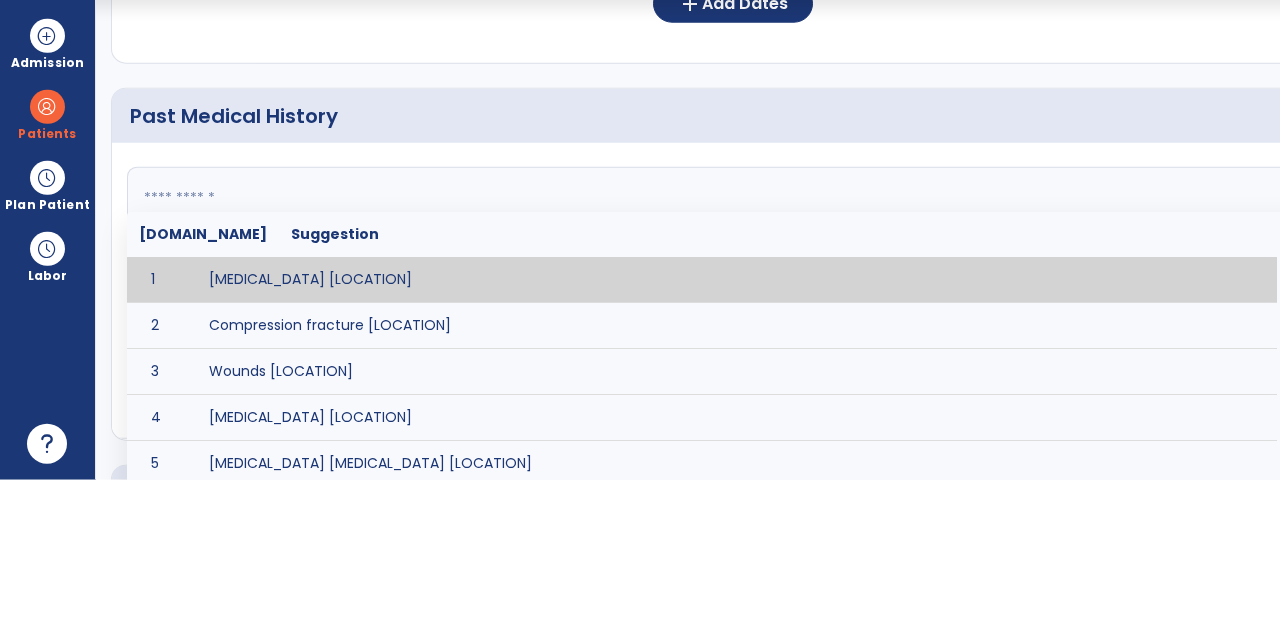 scroll, scrollTop: 83, scrollLeft: 0, axis: vertical 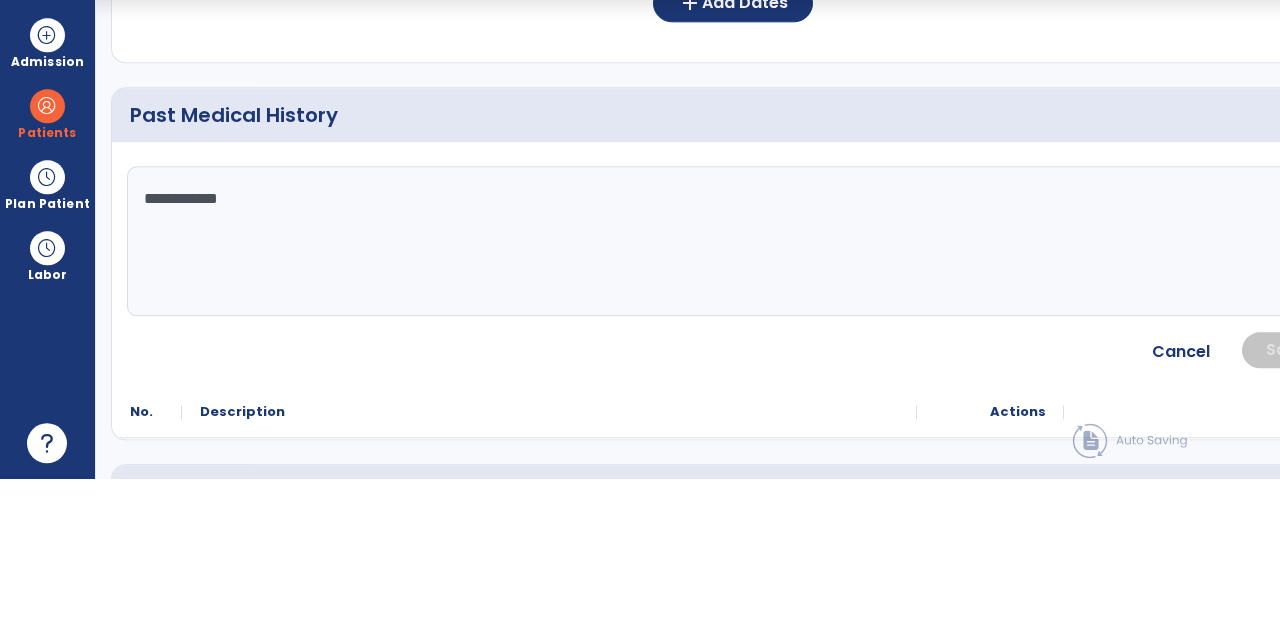 type on "**********" 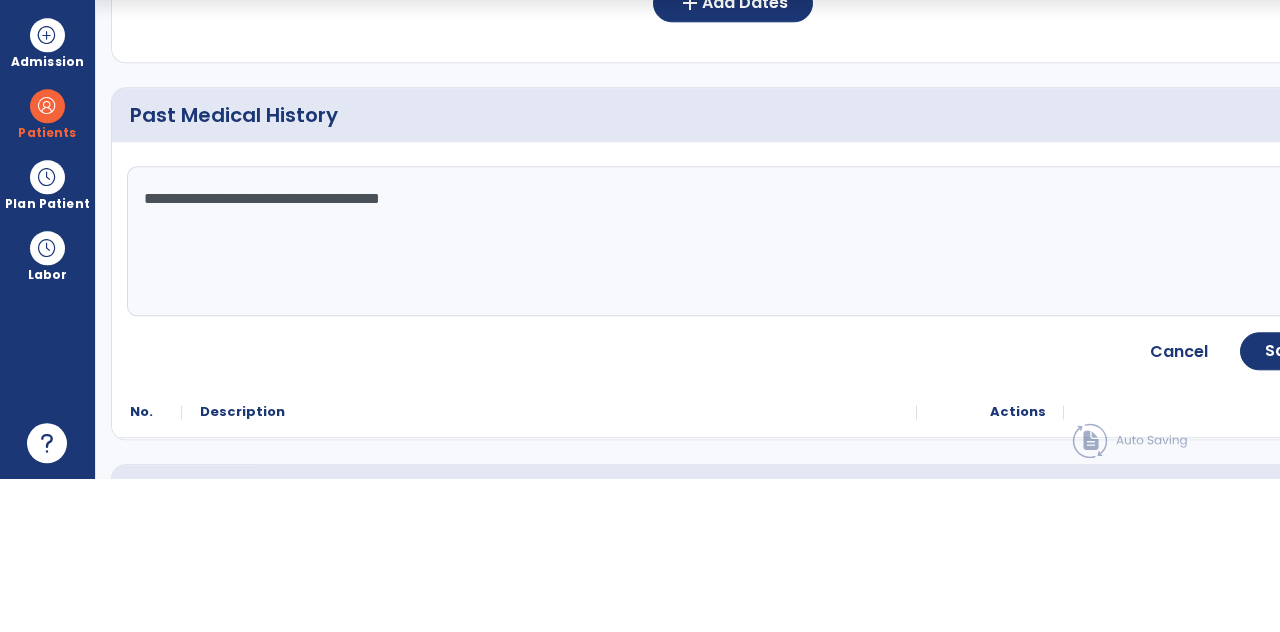 click on "**********" 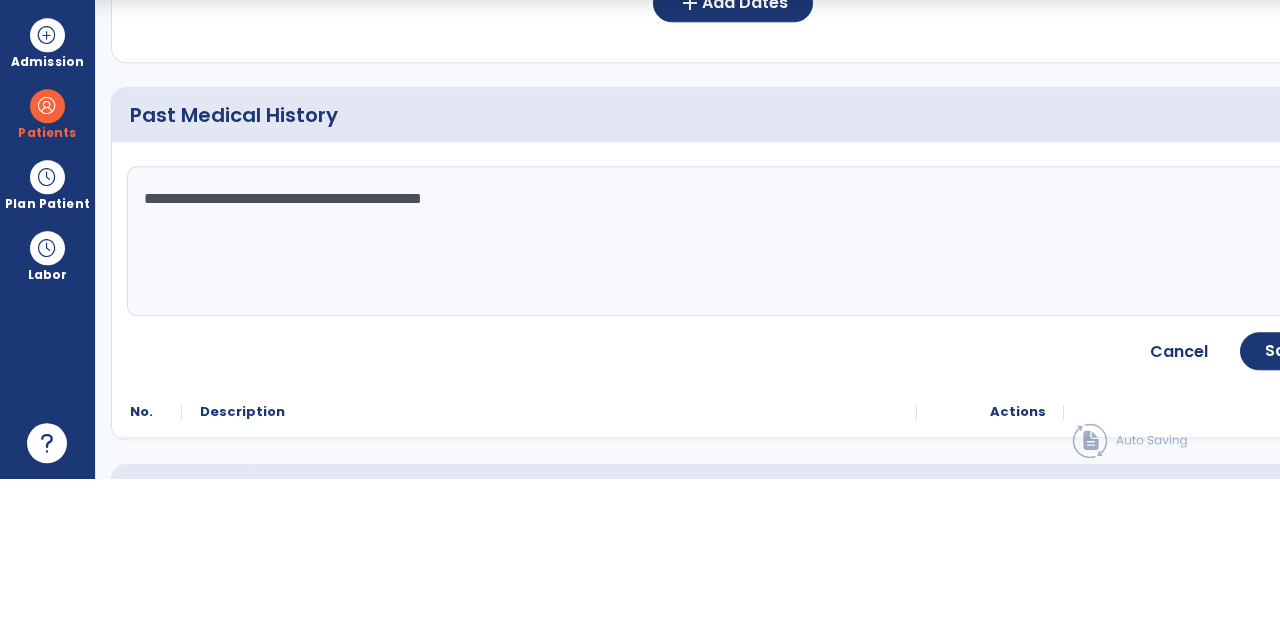 click on "**********" 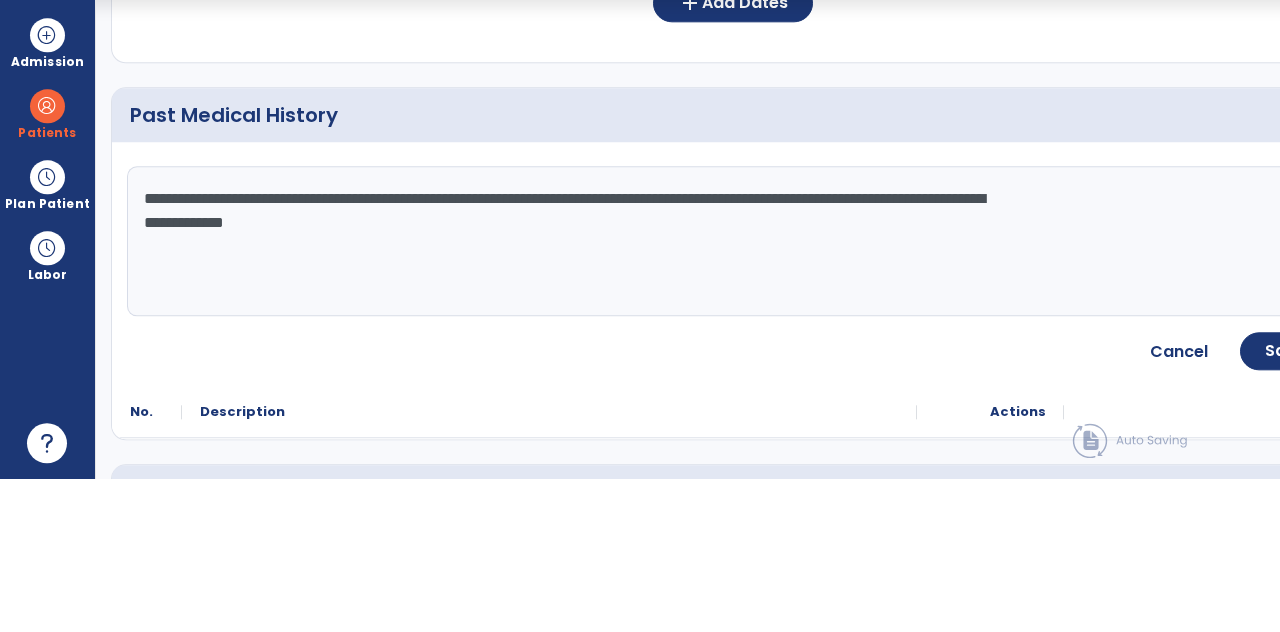 click on "**********" 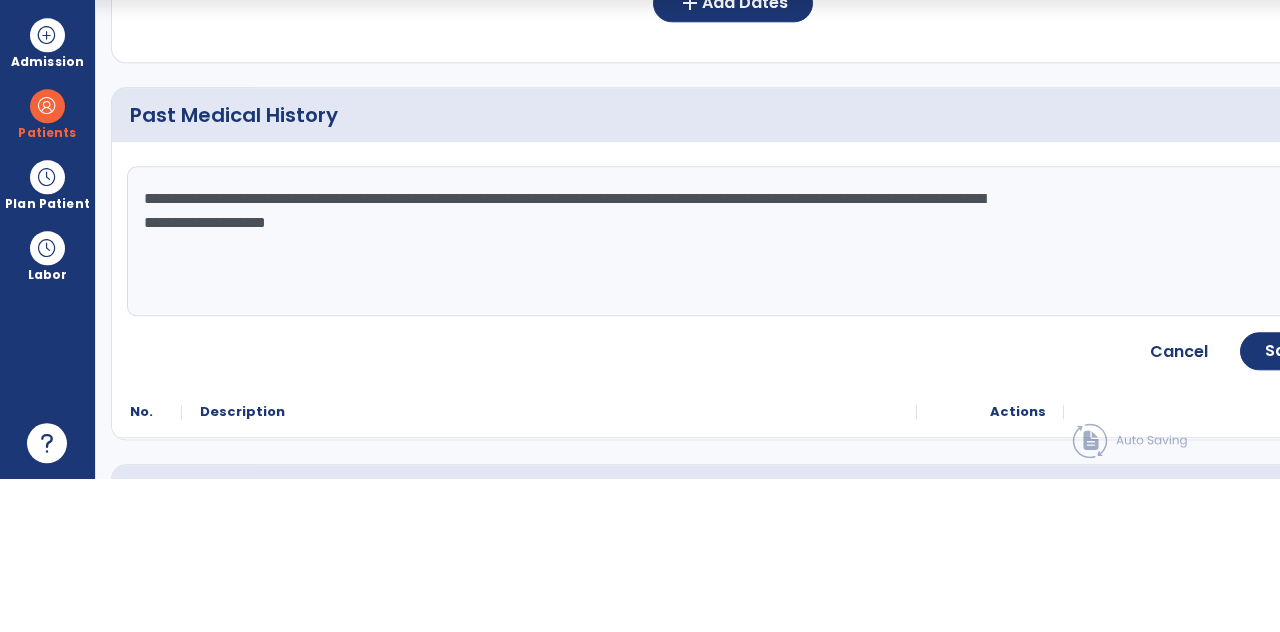 click on "**********" 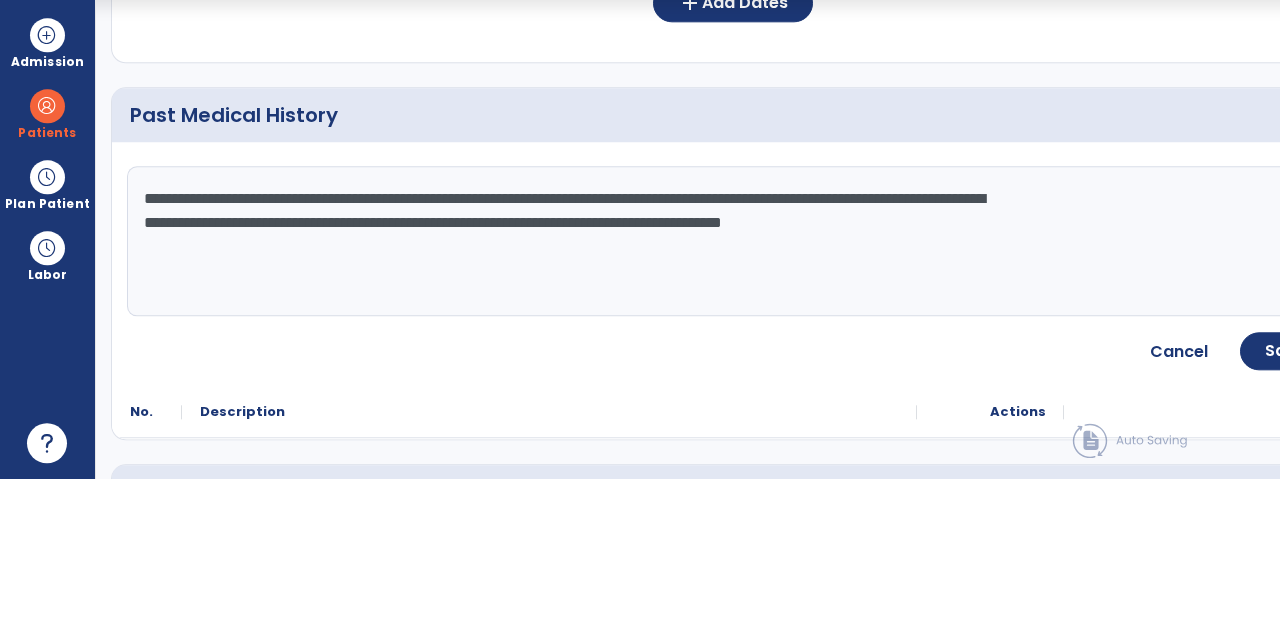 click on "**********" 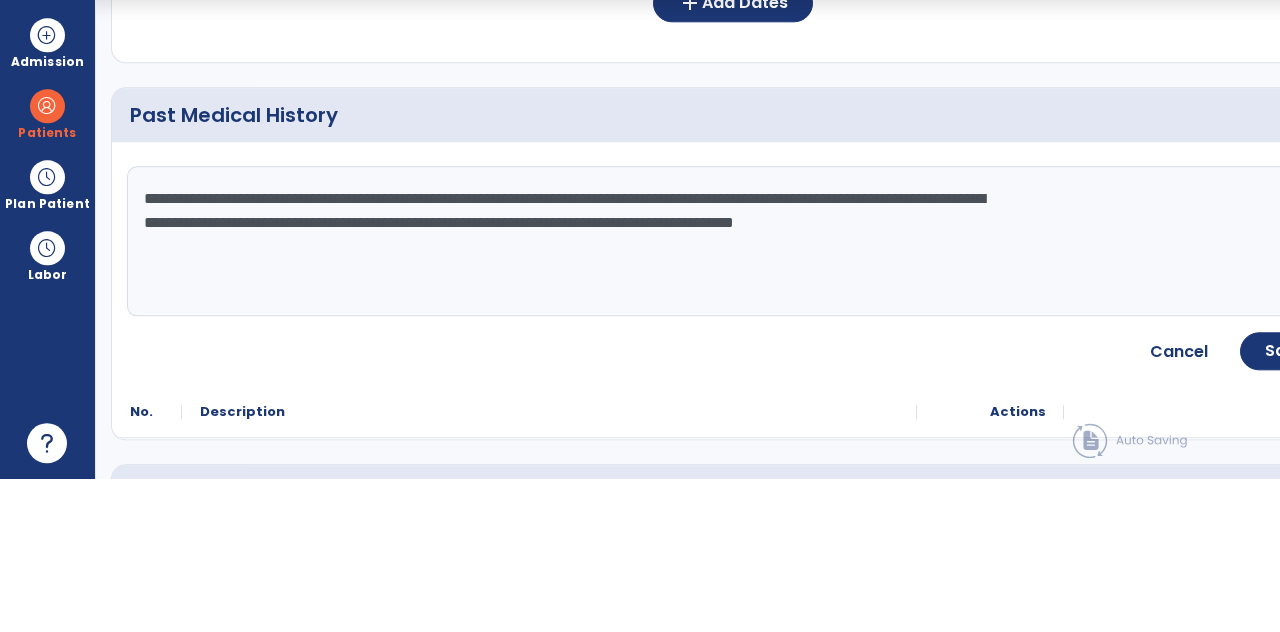 click on "**********" 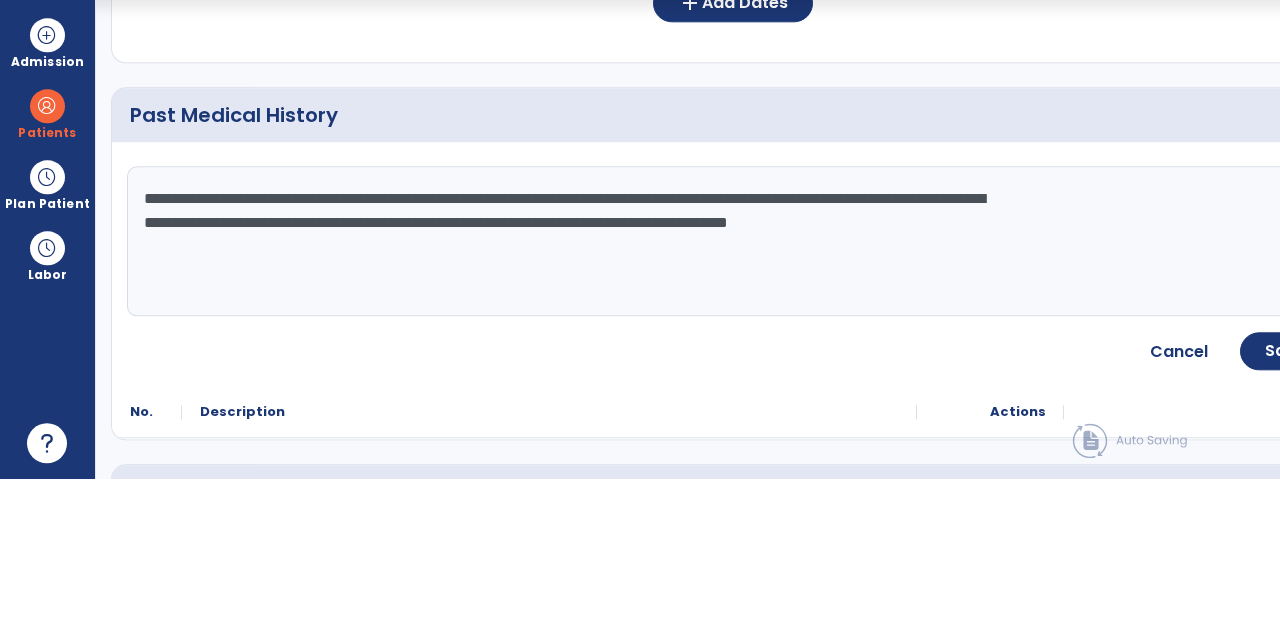 type on "**********" 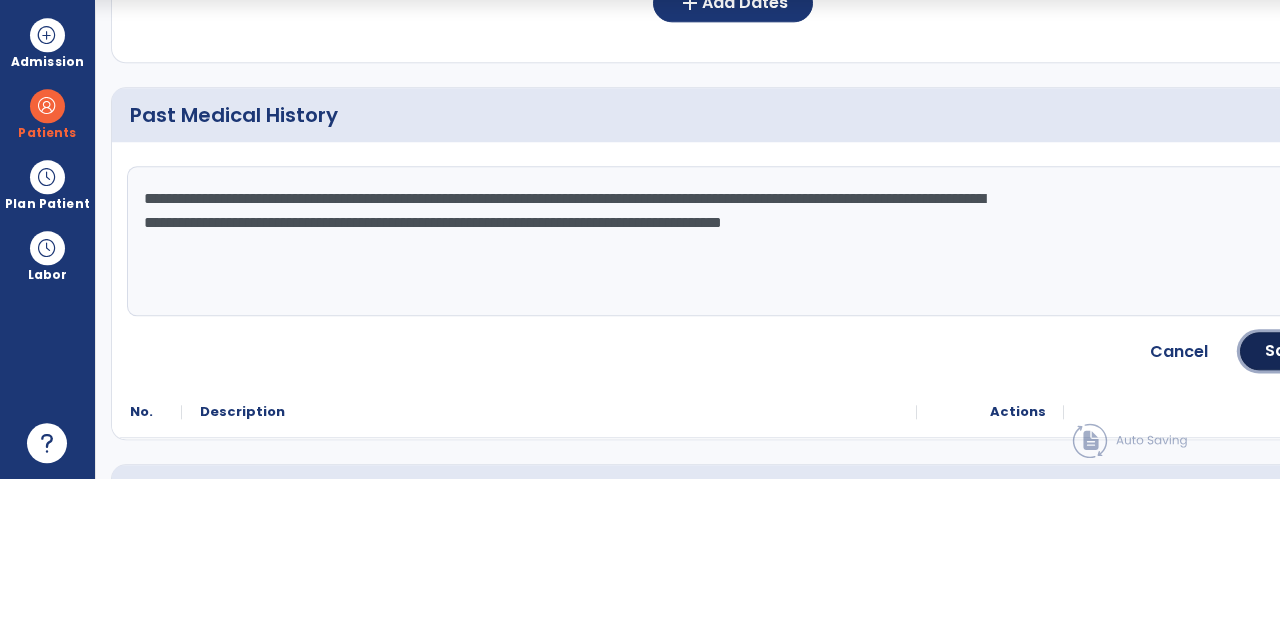 click on "Save" 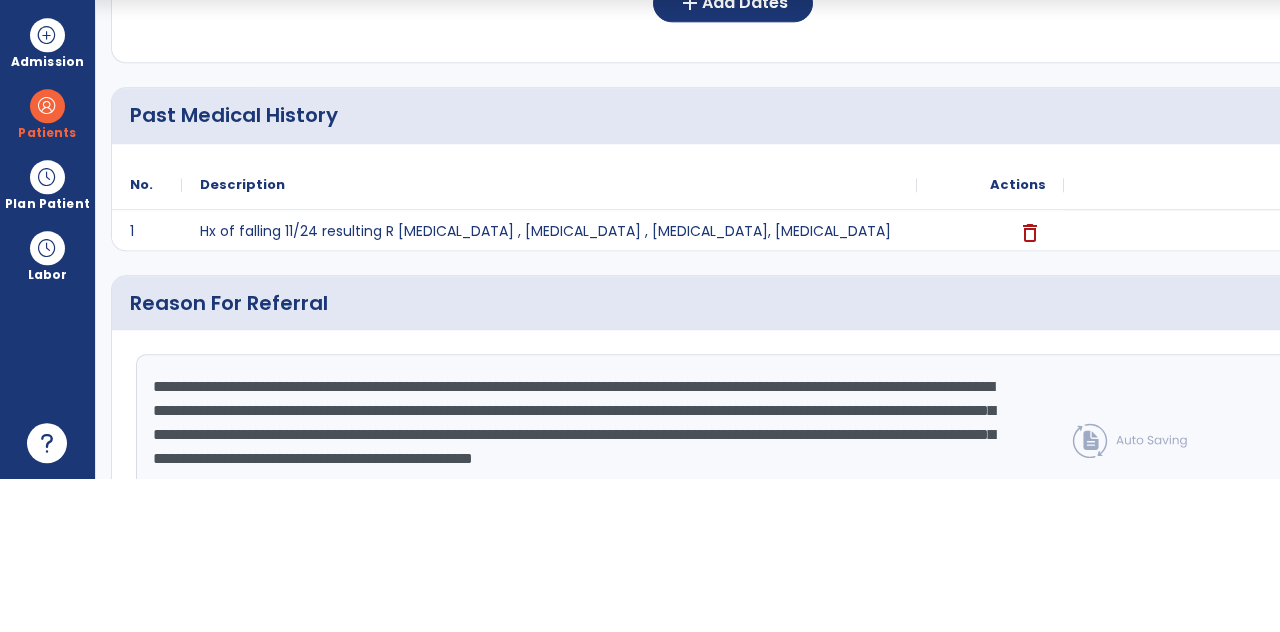 scroll, scrollTop: 83, scrollLeft: 0, axis: vertical 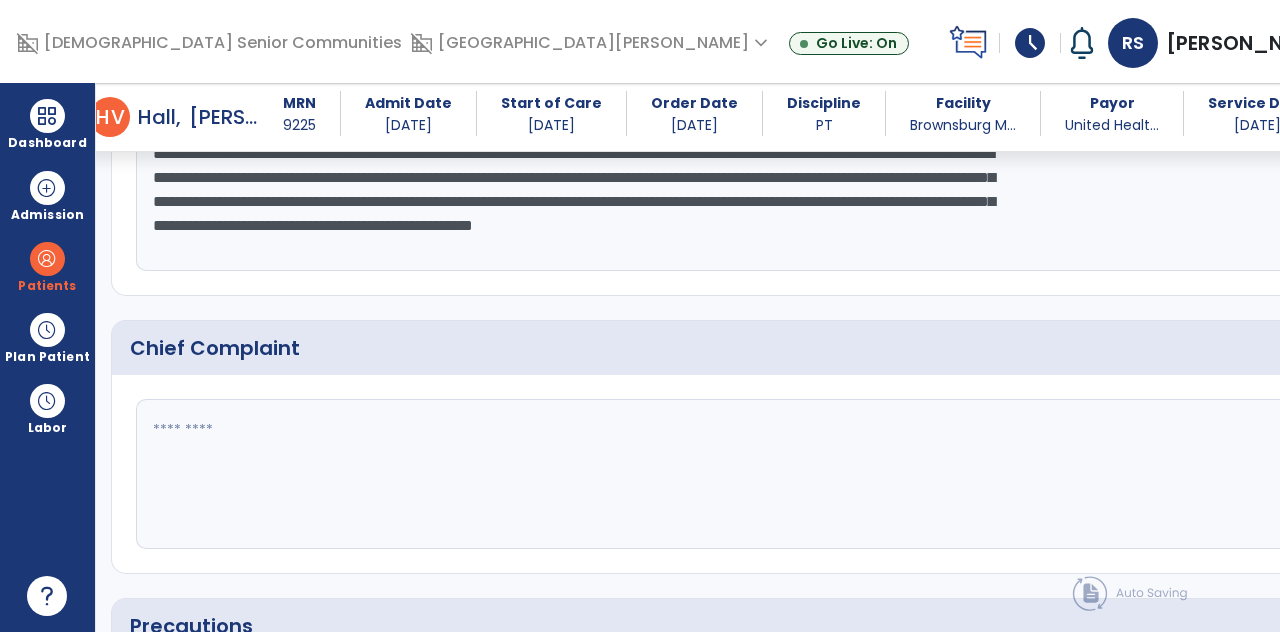 click 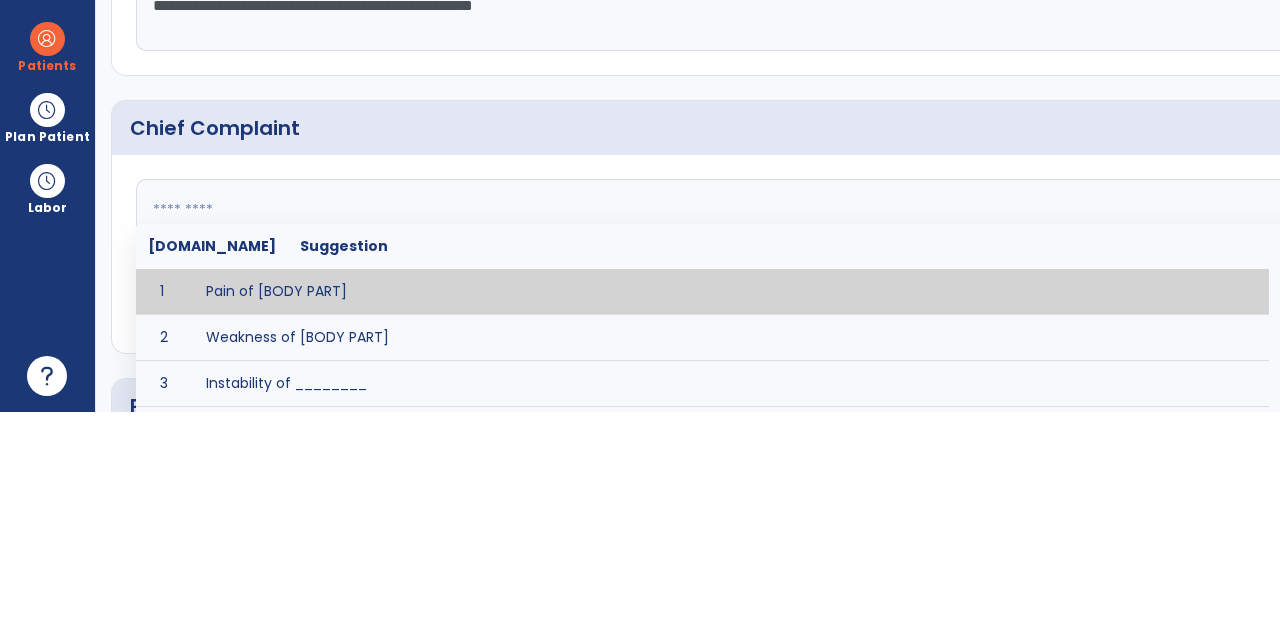 scroll, scrollTop: 83, scrollLeft: 0, axis: vertical 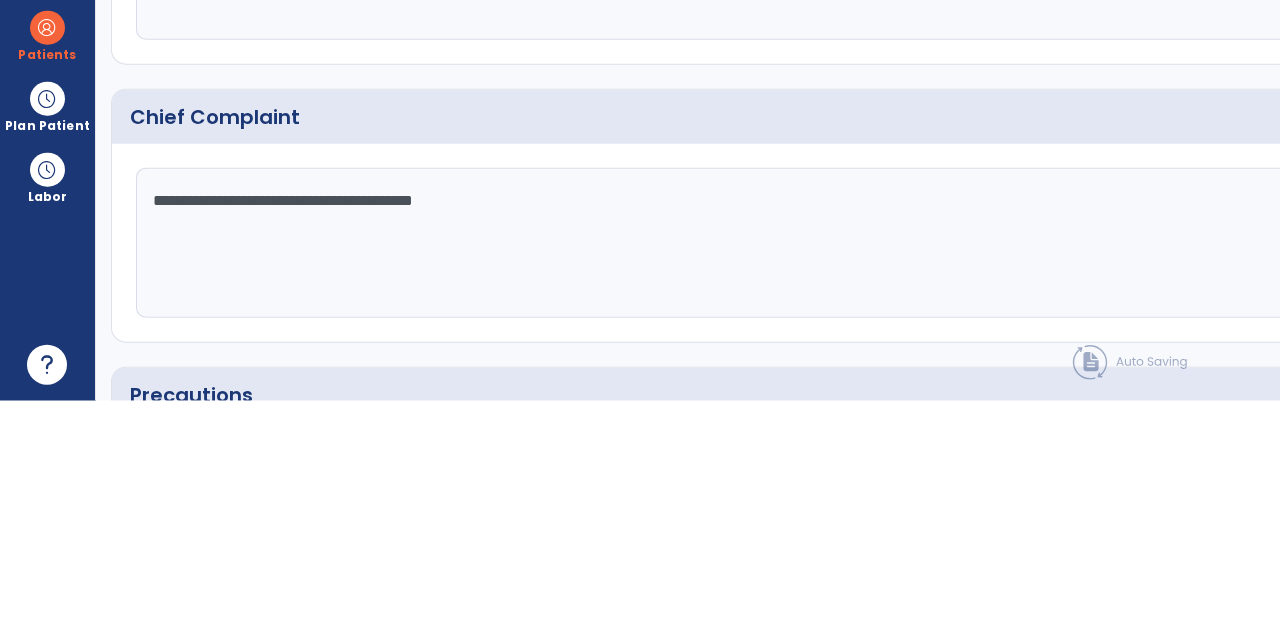 type on "**********" 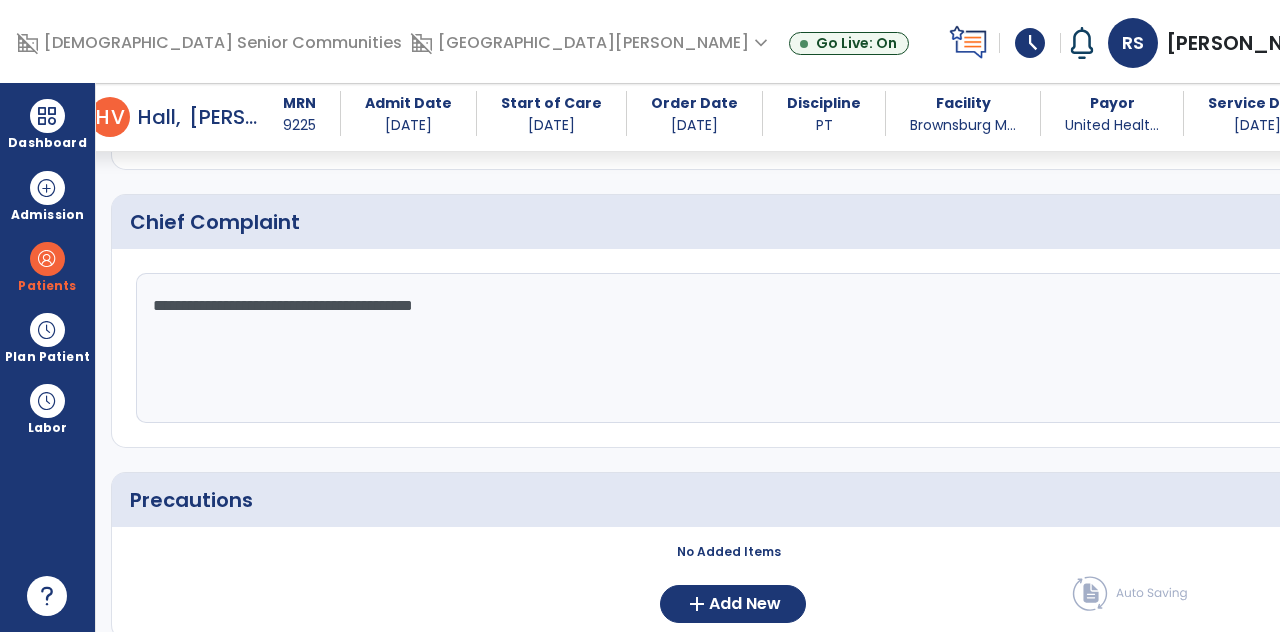 scroll, scrollTop: 1280, scrollLeft: 0, axis: vertical 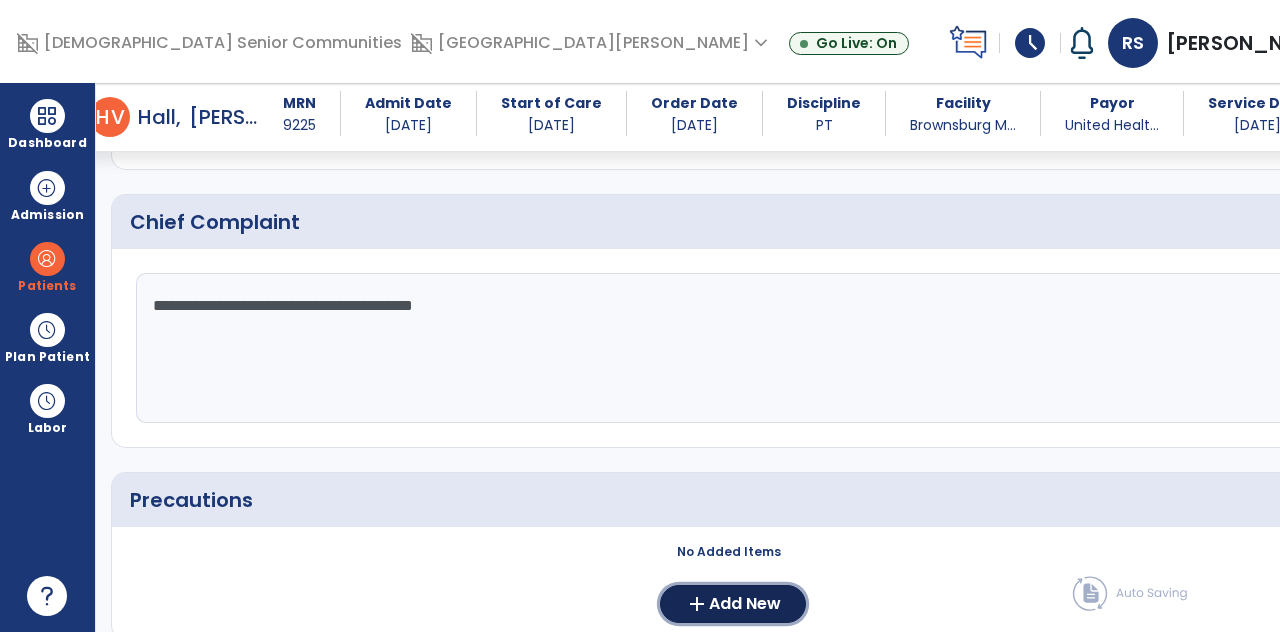 click on "Add New" 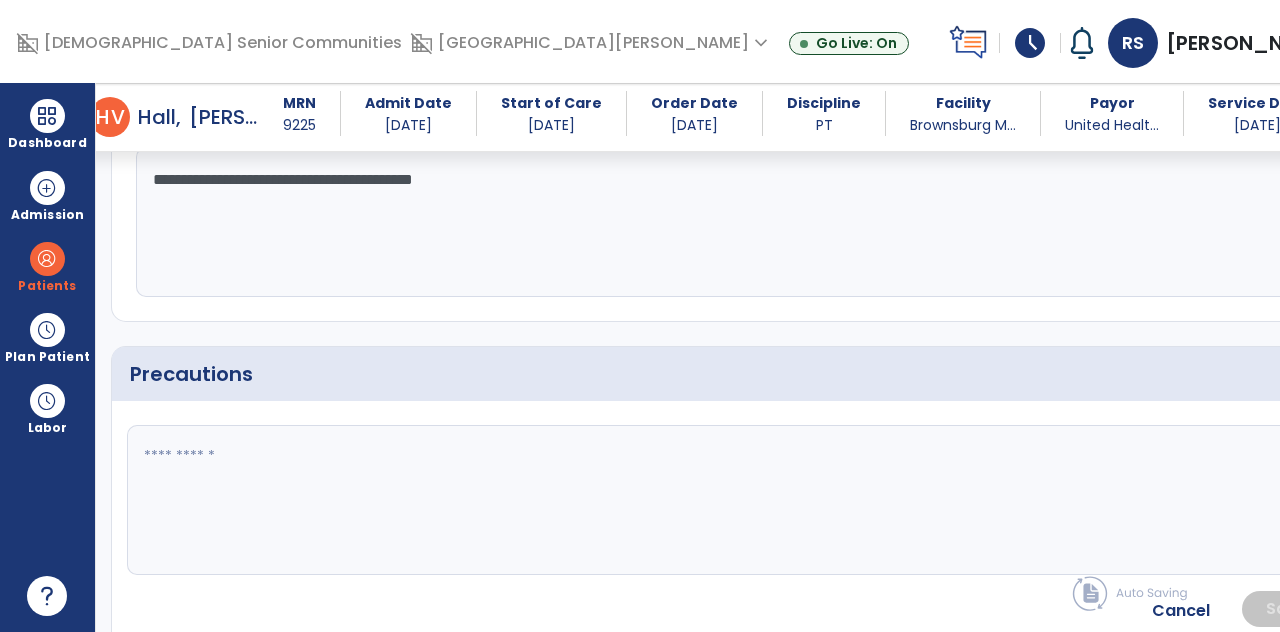 scroll, scrollTop: 1415, scrollLeft: 0, axis: vertical 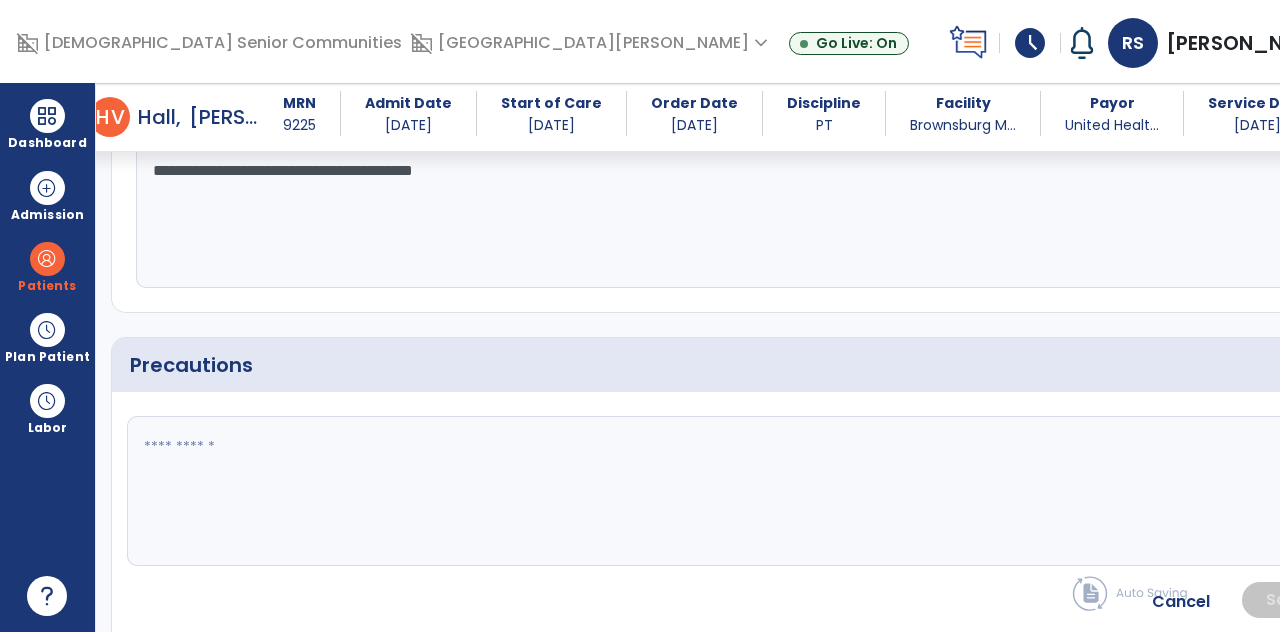 click 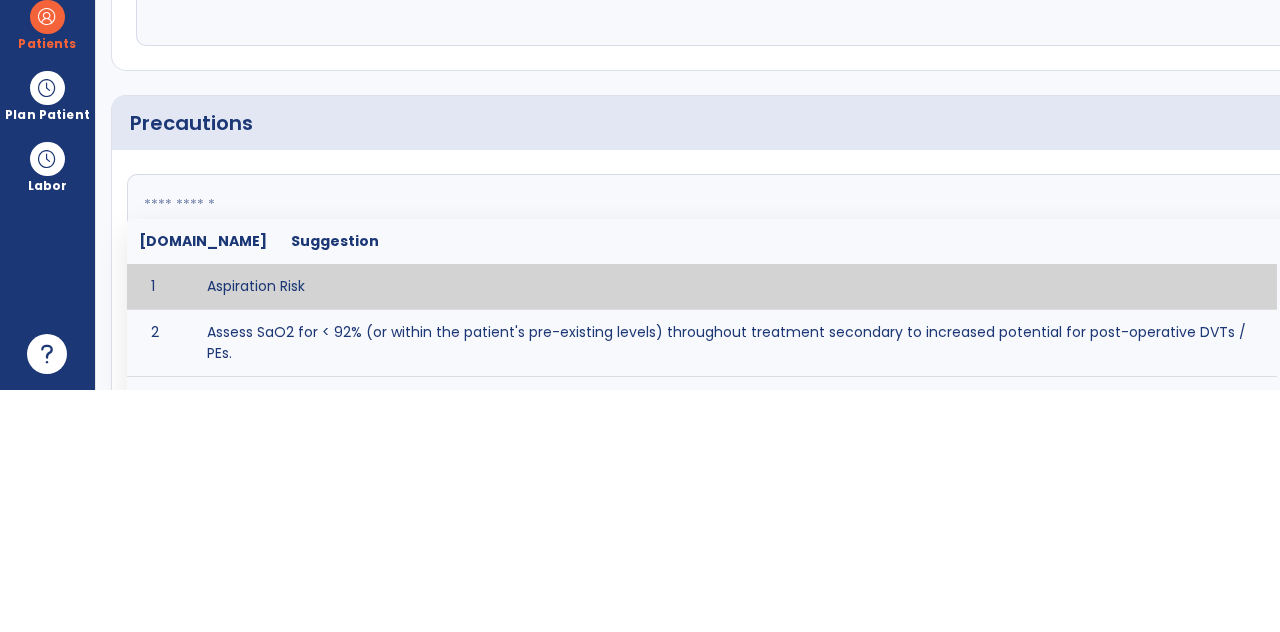 scroll, scrollTop: 83, scrollLeft: 0, axis: vertical 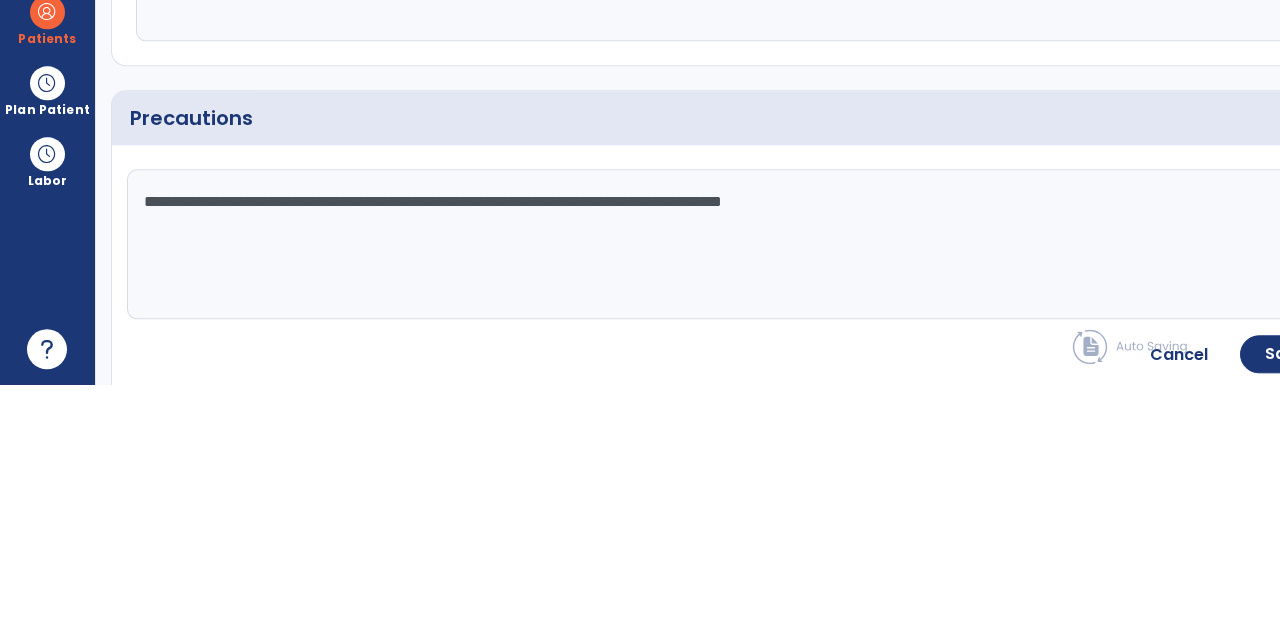 type on "**********" 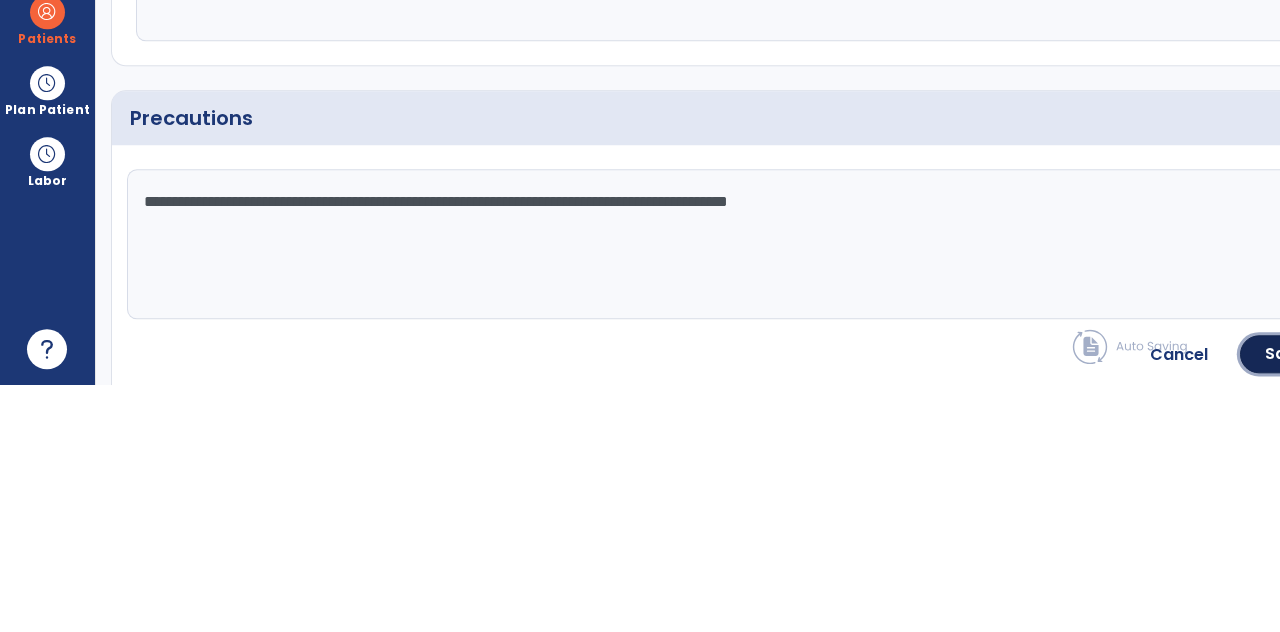 click on "Save" 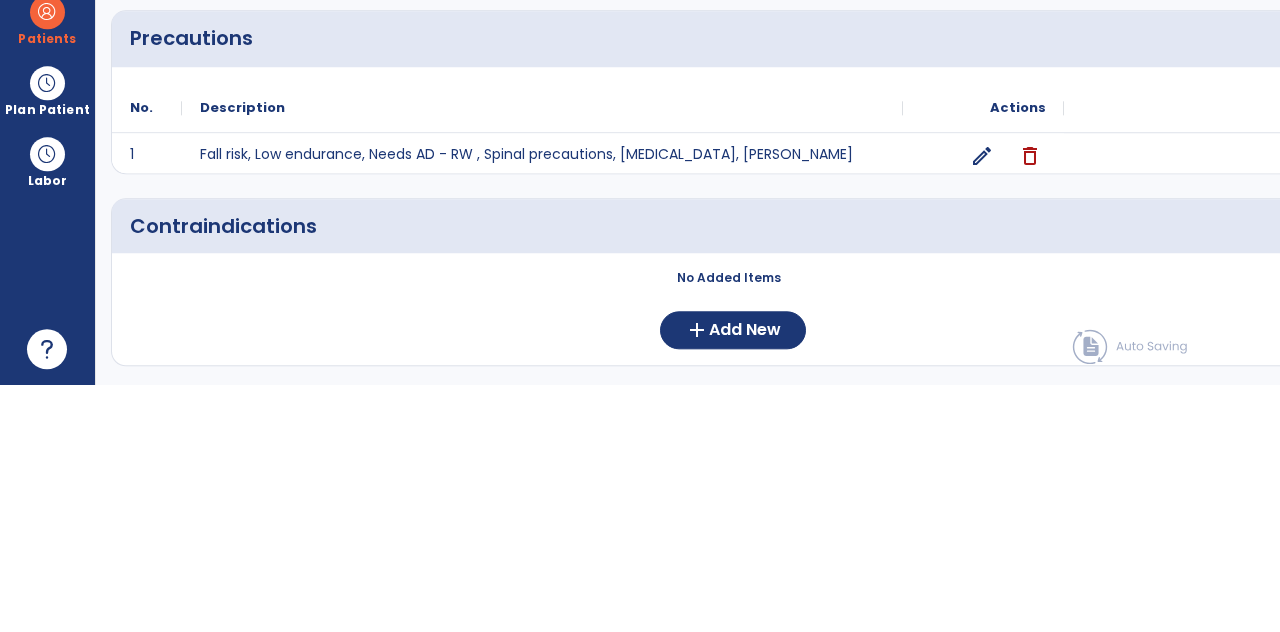 scroll, scrollTop: 83, scrollLeft: 0, axis: vertical 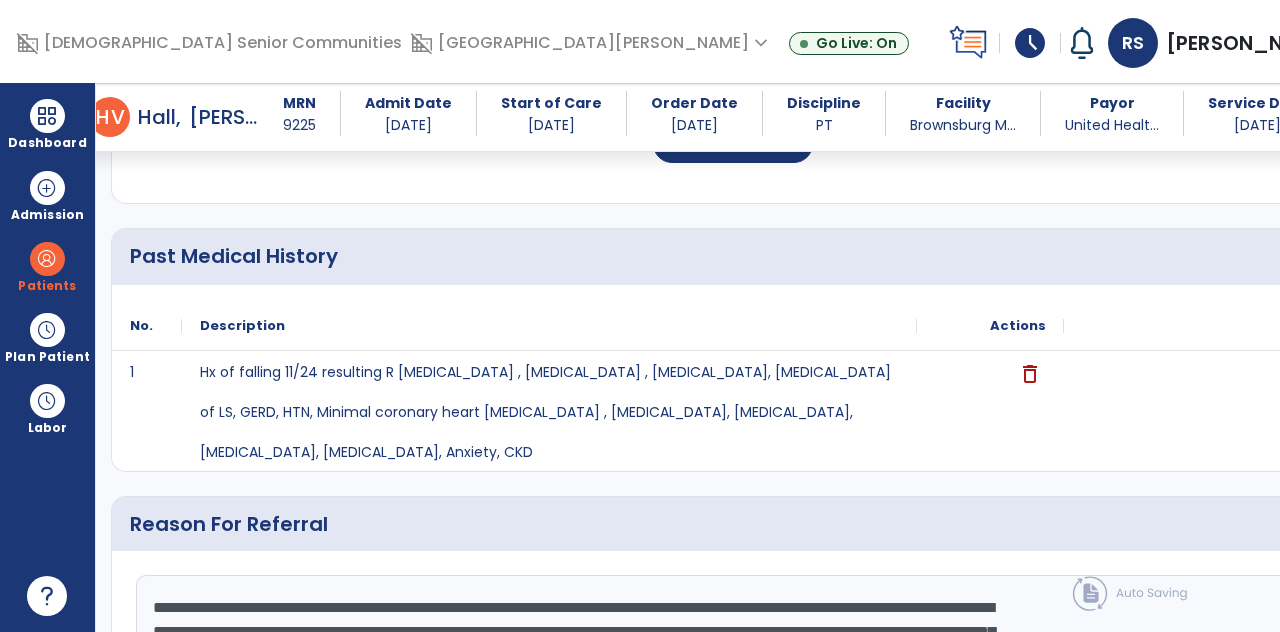 click on "add" 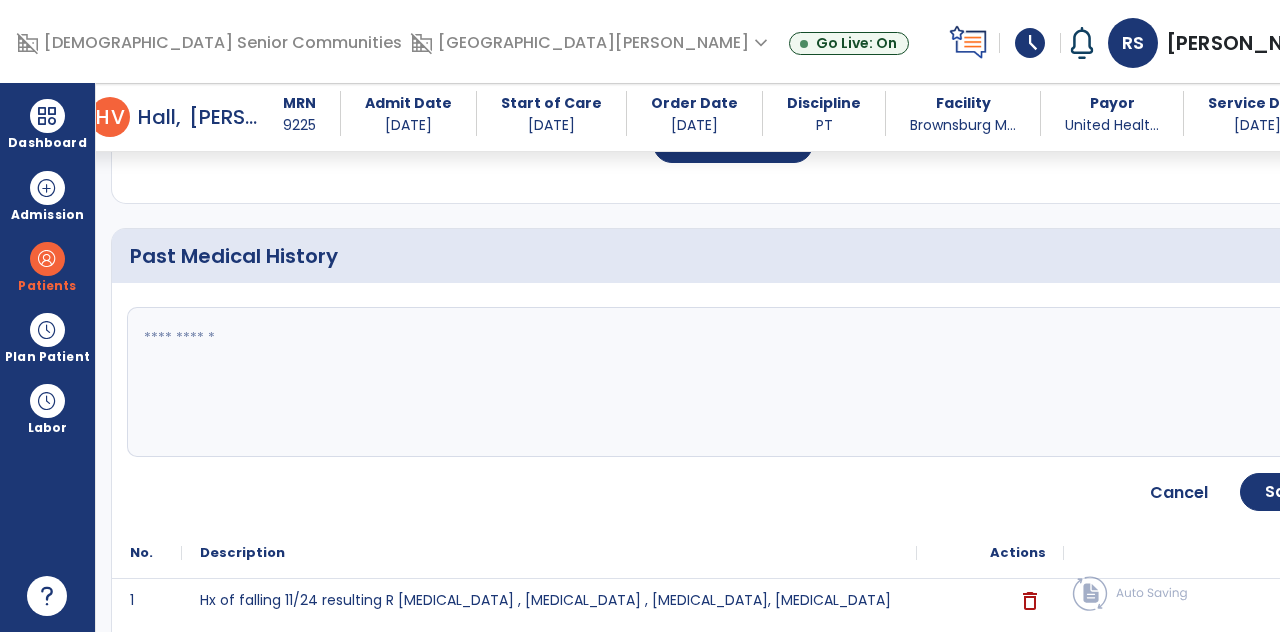 click 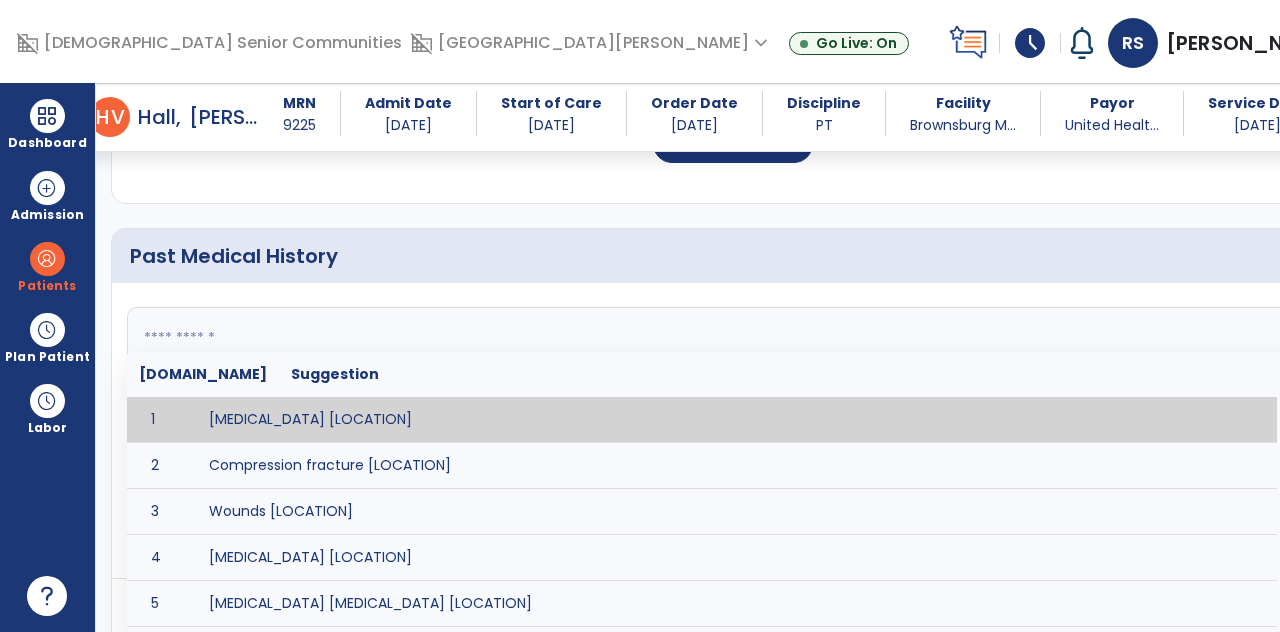 scroll, scrollTop: 83, scrollLeft: 0, axis: vertical 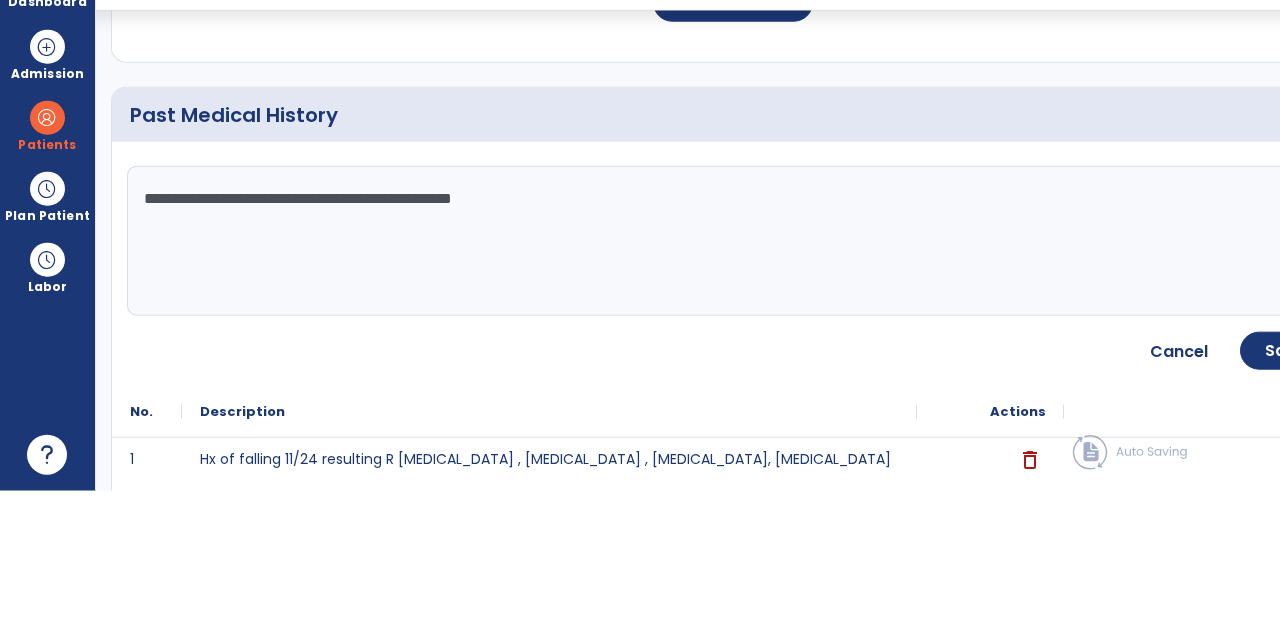 type on "**********" 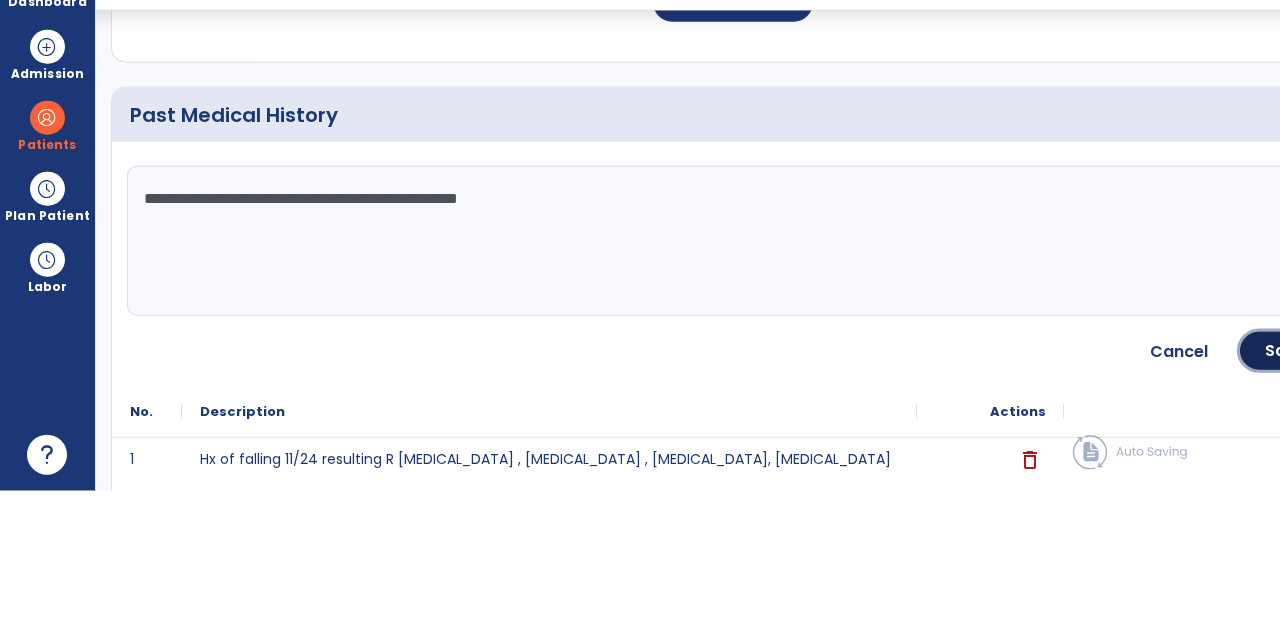 click on "Save" 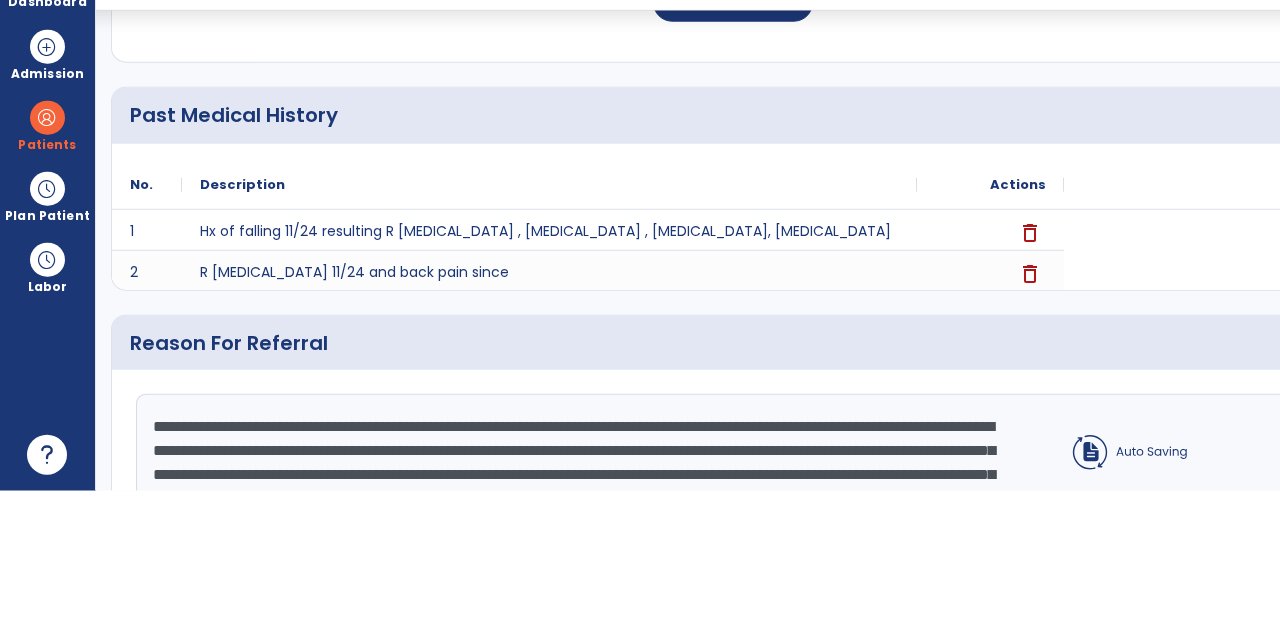 scroll, scrollTop: 83, scrollLeft: 0, axis: vertical 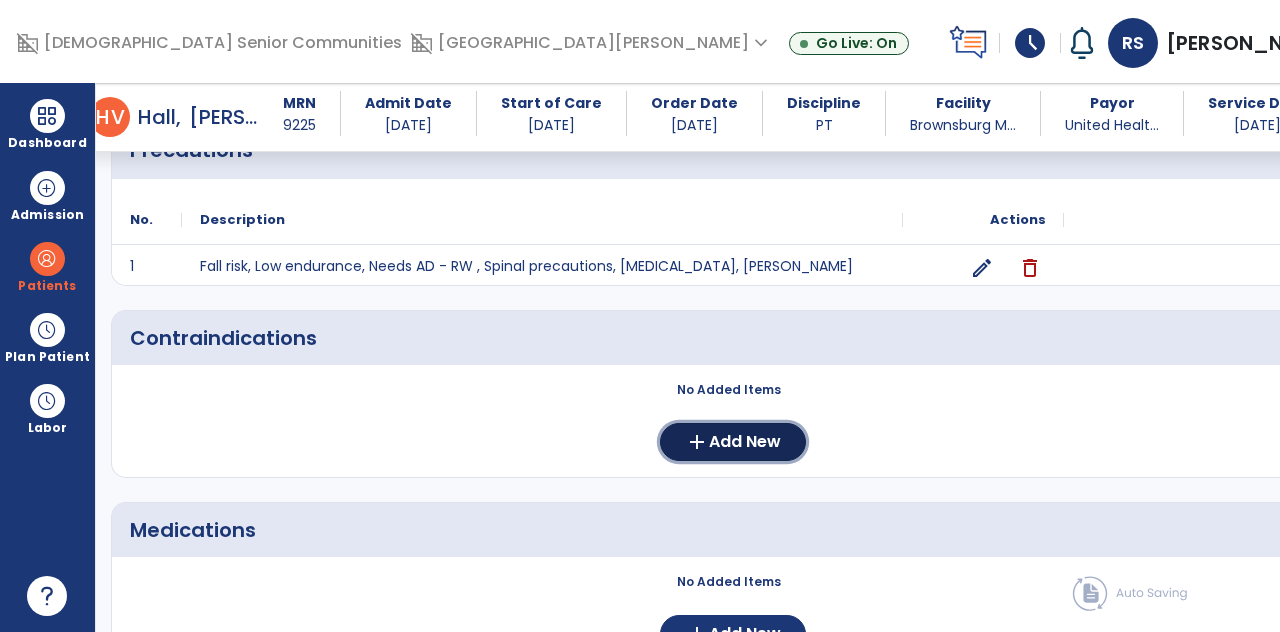click on "Add New" 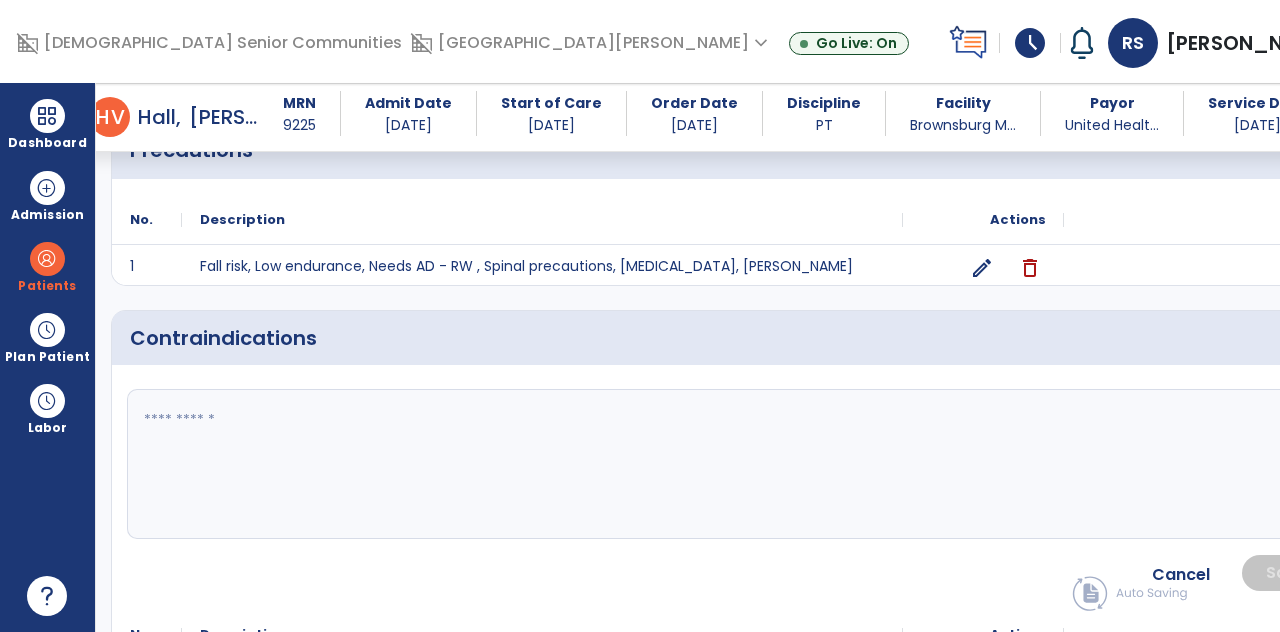 click 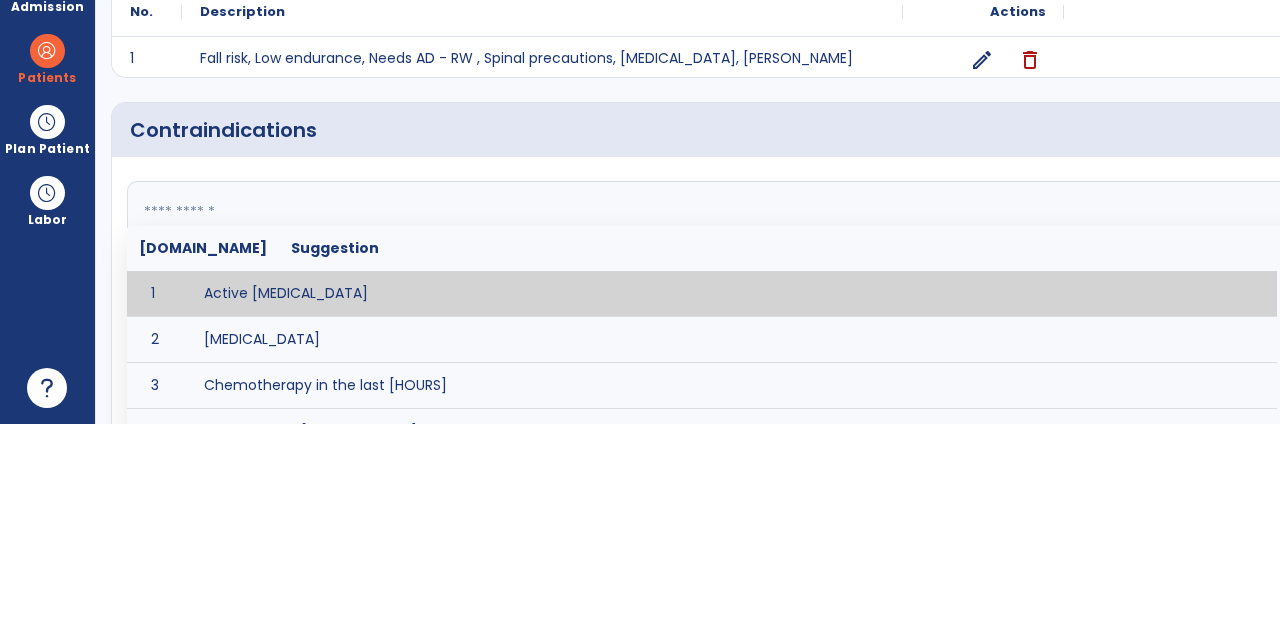 scroll, scrollTop: 83, scrollLeft: 0, axis: vertical 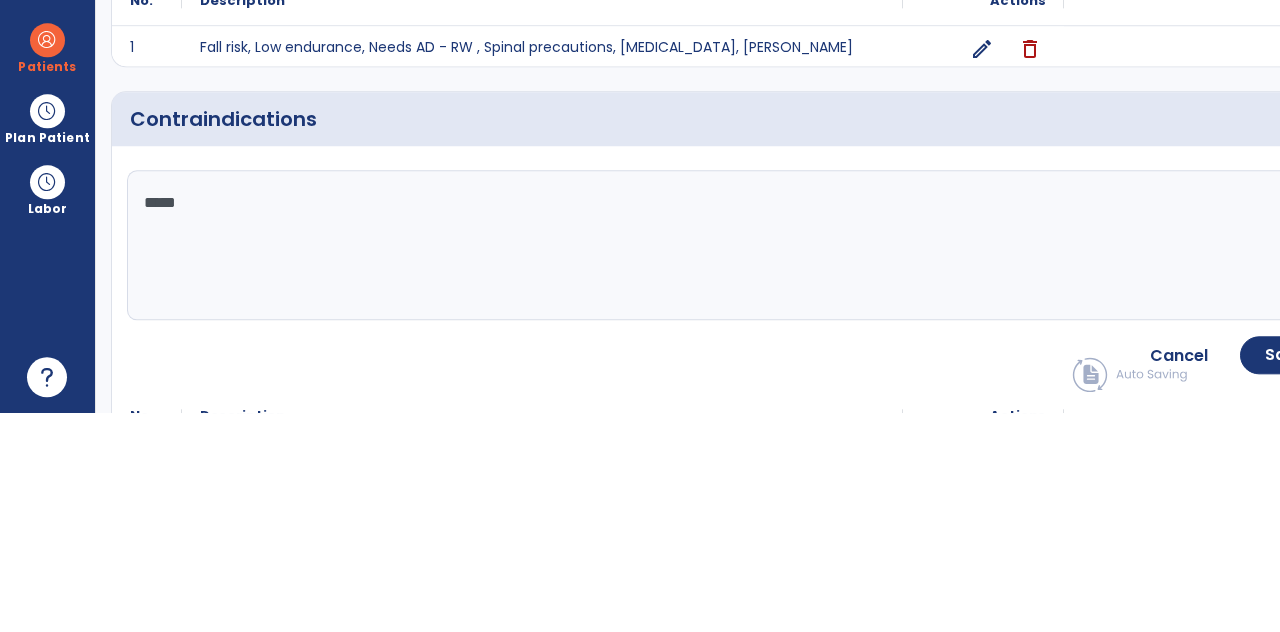 type on "****" 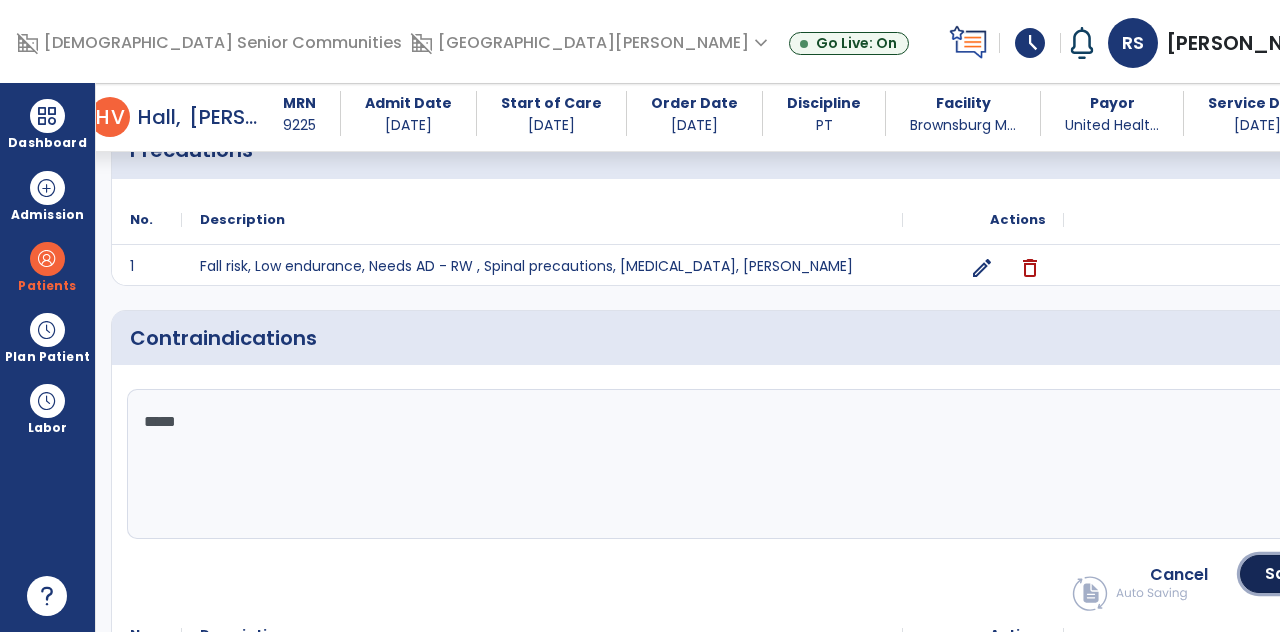 click on "Save" 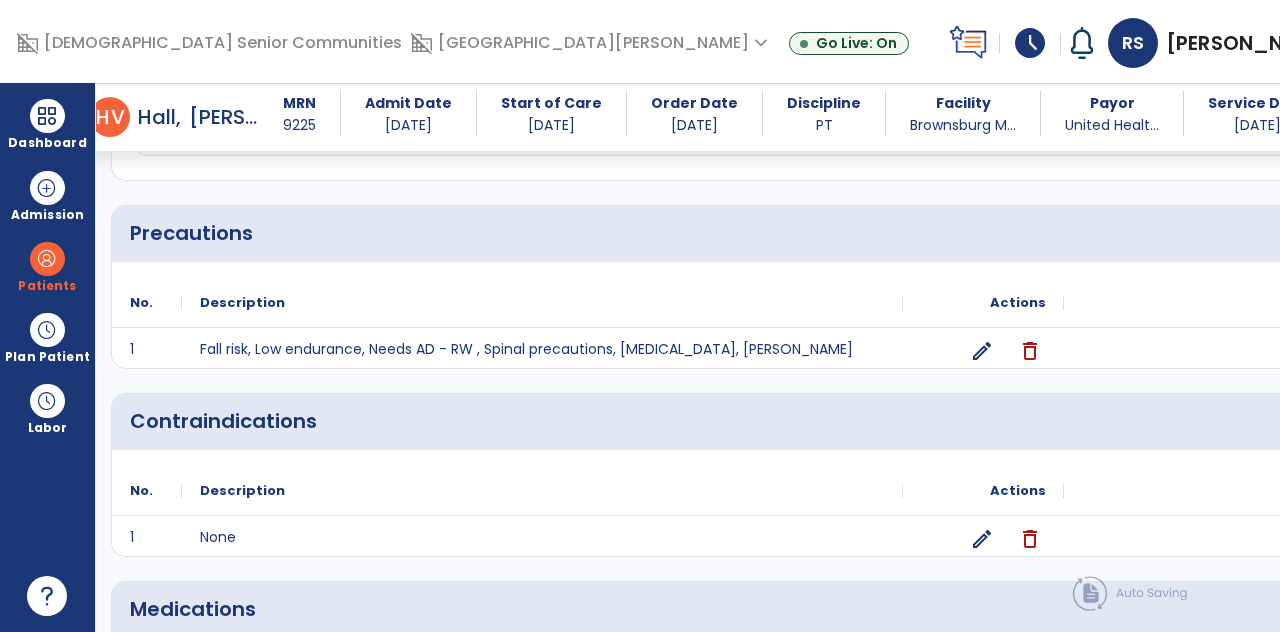 scroll, scrollTop: 1667, scrollLeft: 0, axis: vertical 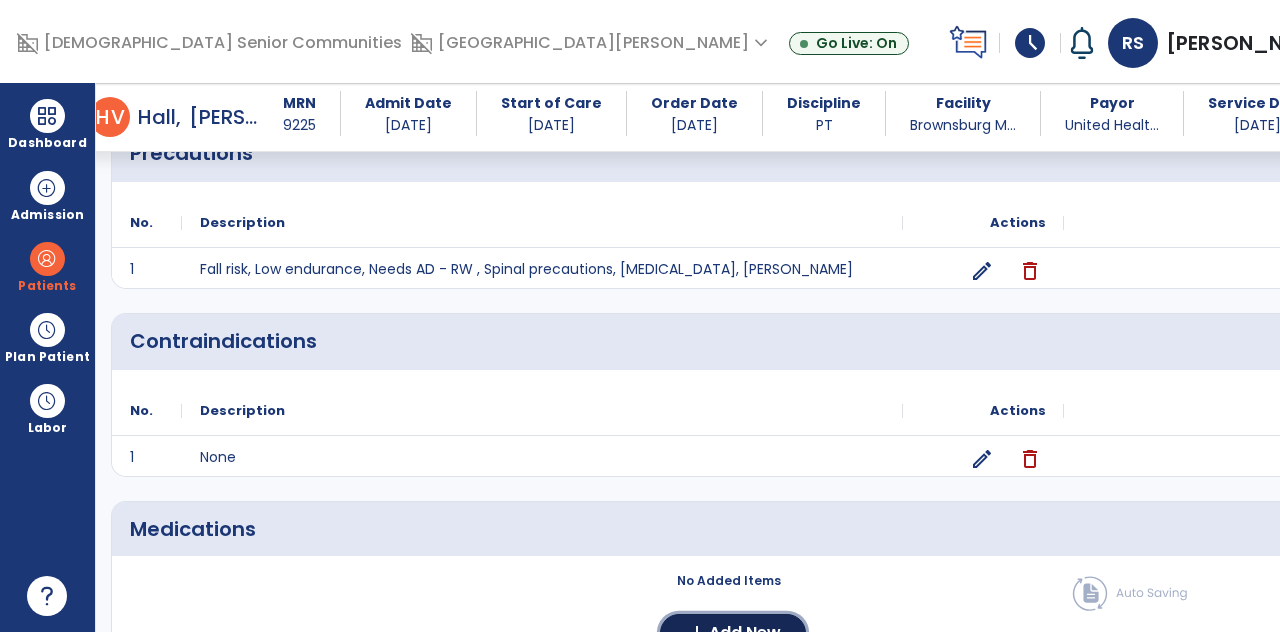 click on "Add New" 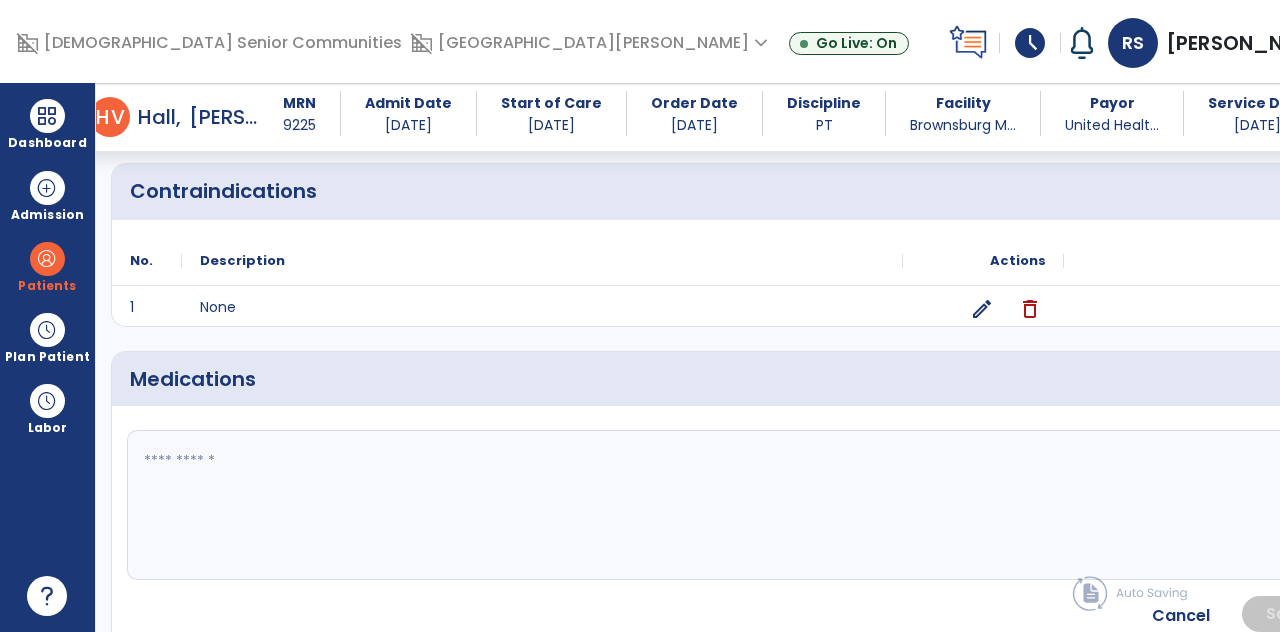 scroll, scrollTop: 1852, scrollLeft: 0, axis: vertical 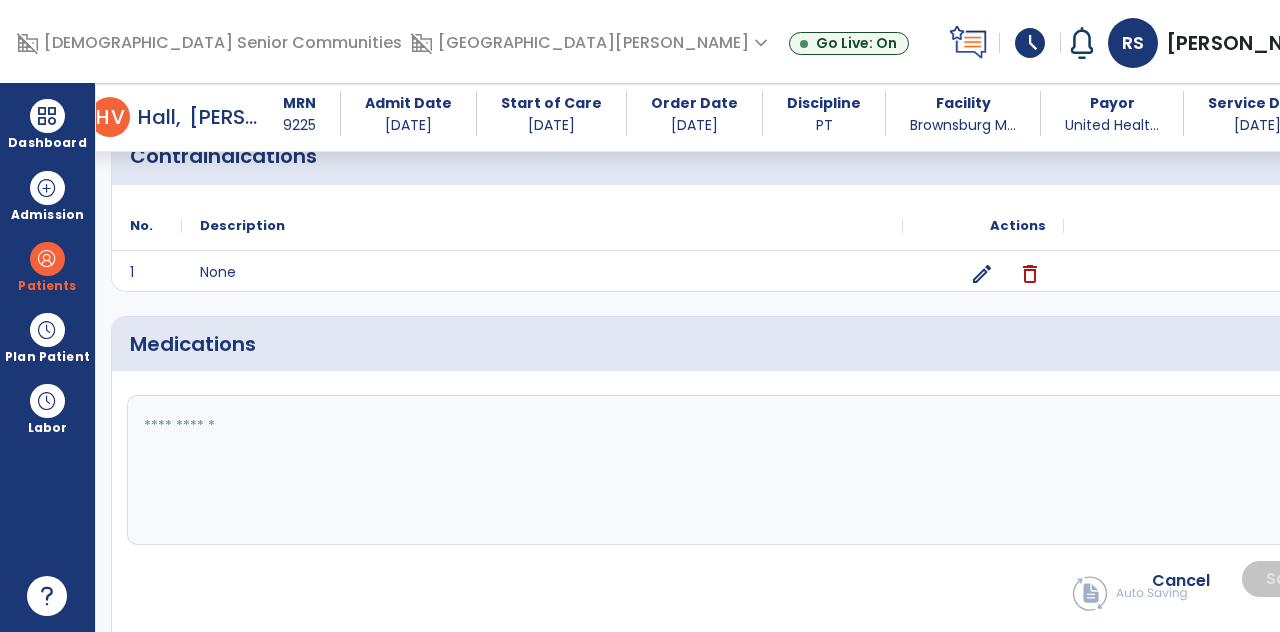 click on "fact_check" 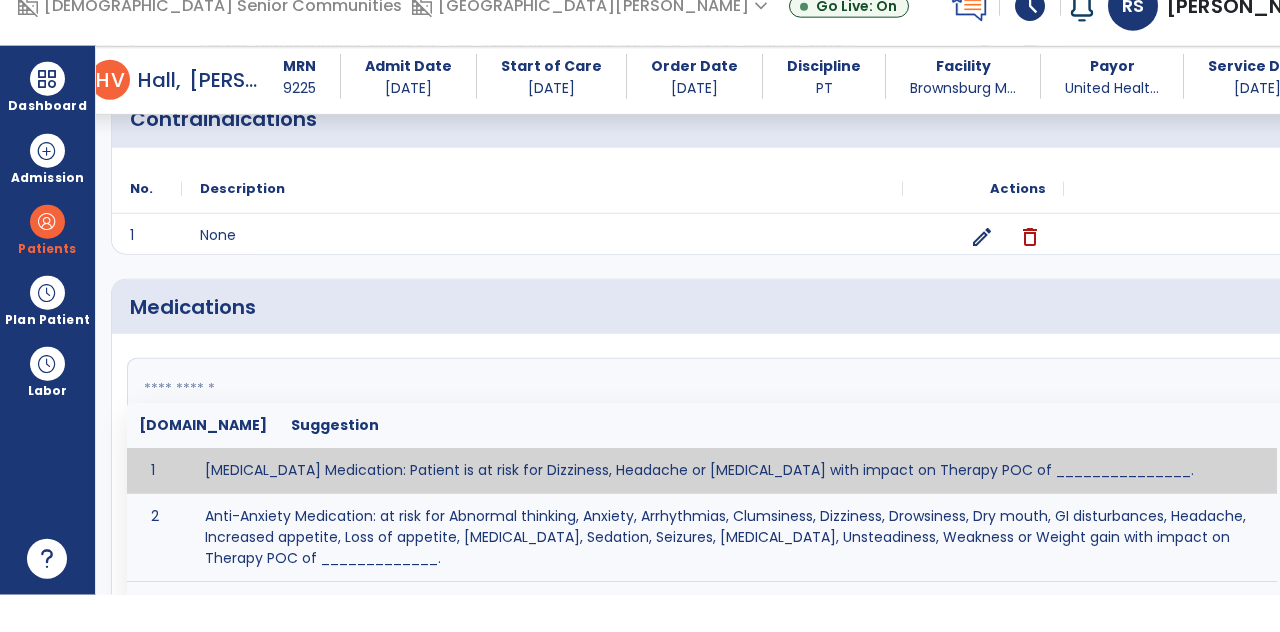 scroll, scrollTop: 83, scrollLeft: 0, axis: vertical 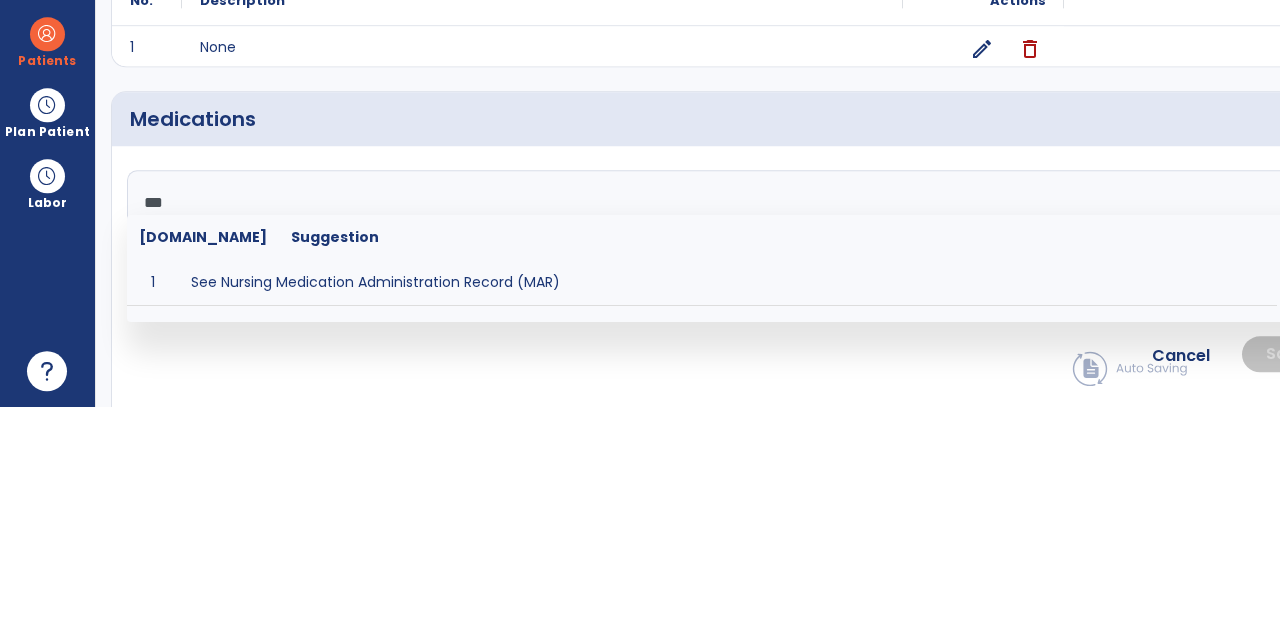 type on "**********" 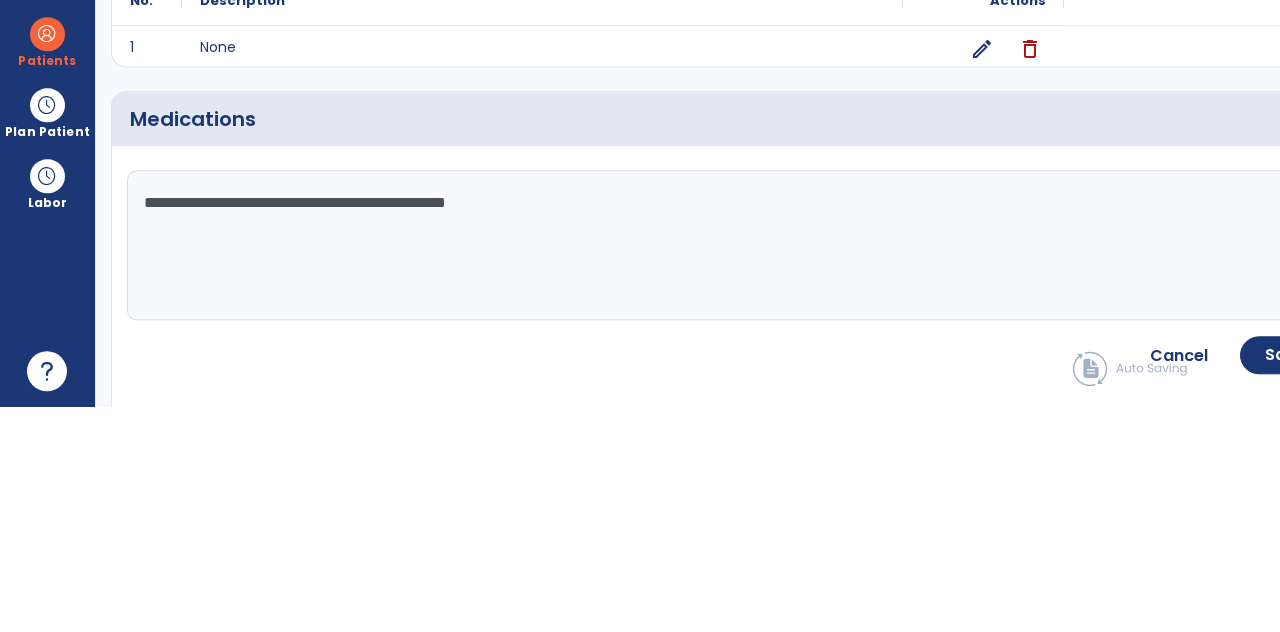 scroll, scrollTop: 83, scrollLeft: 0, axis: vertical 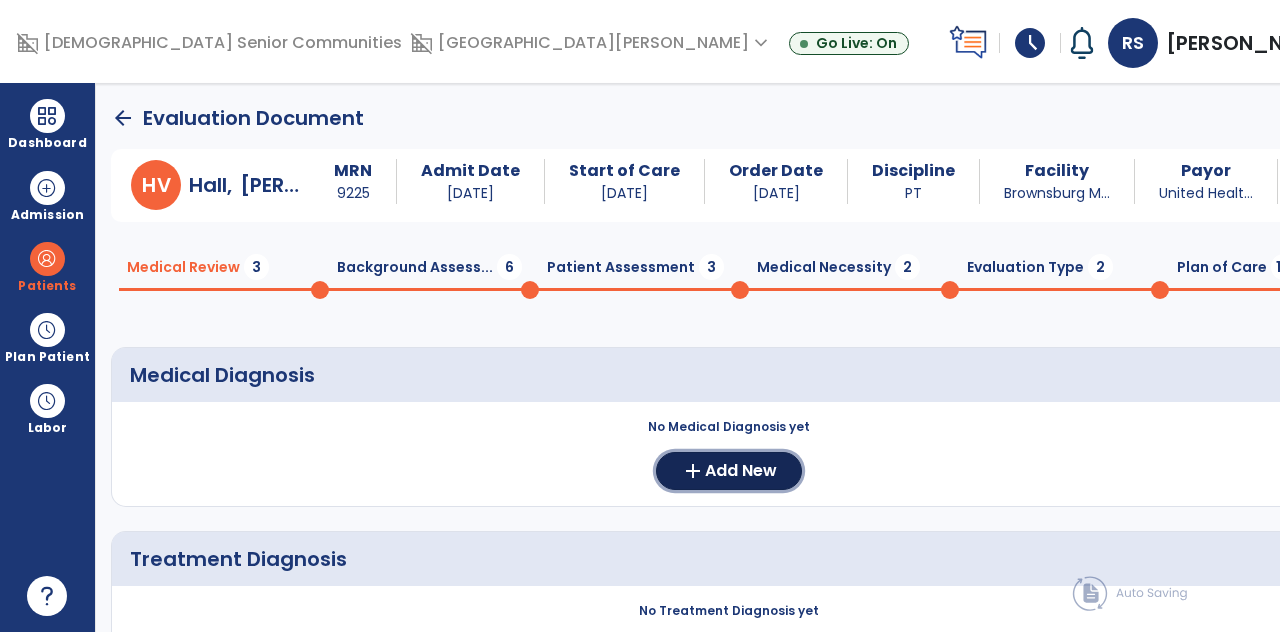 click on "Add New" 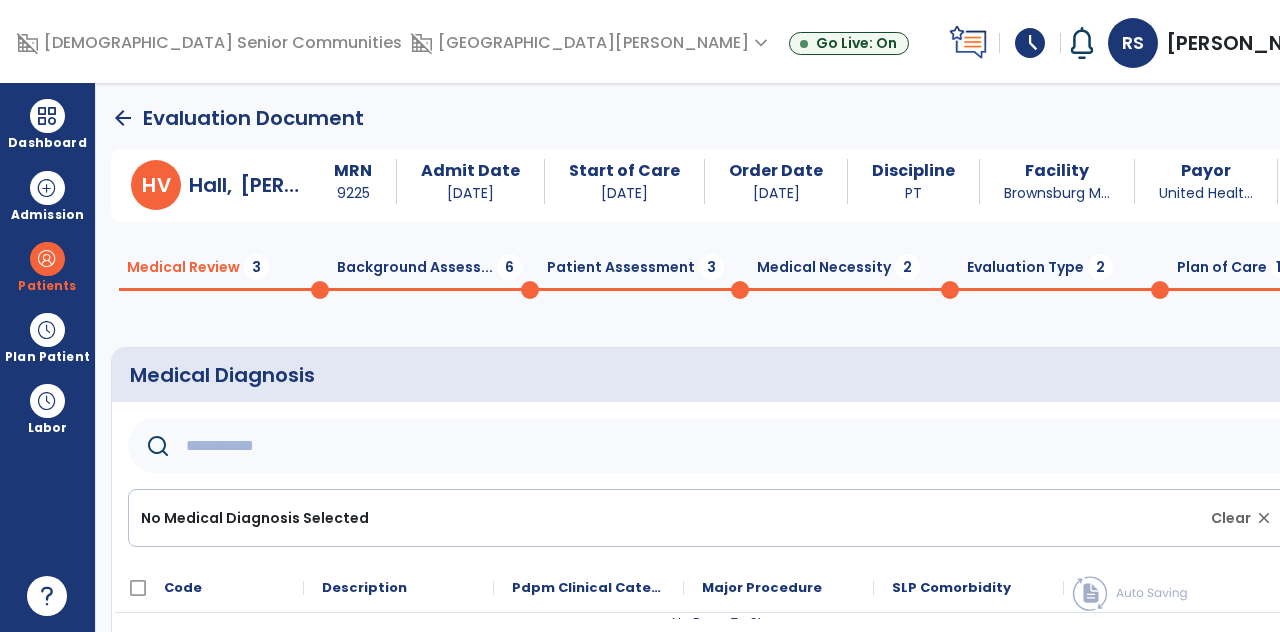 click 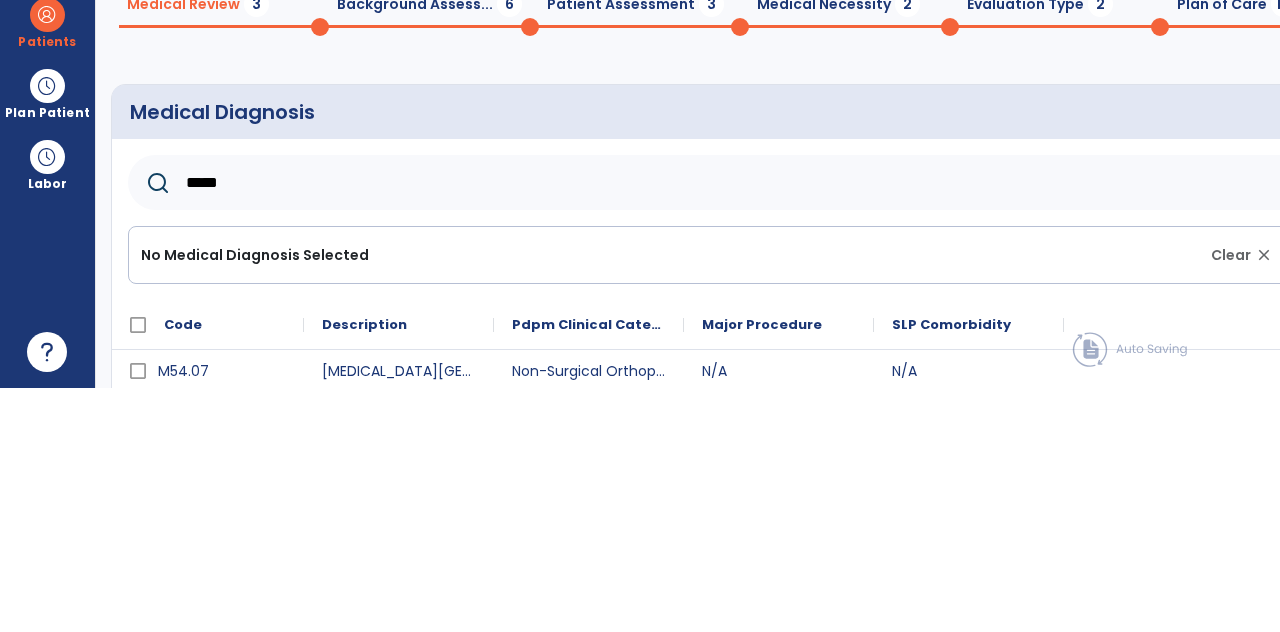 scroll, scrollTop: 96, scrollLeft: 0, axis: vertical 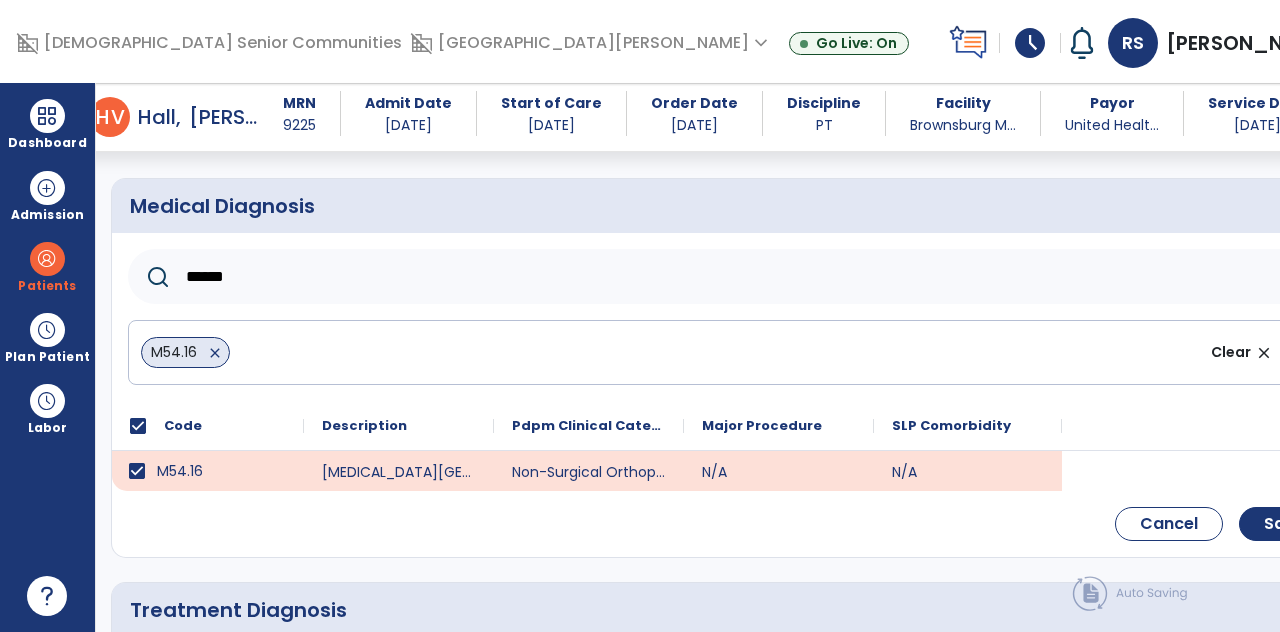 click on "******" 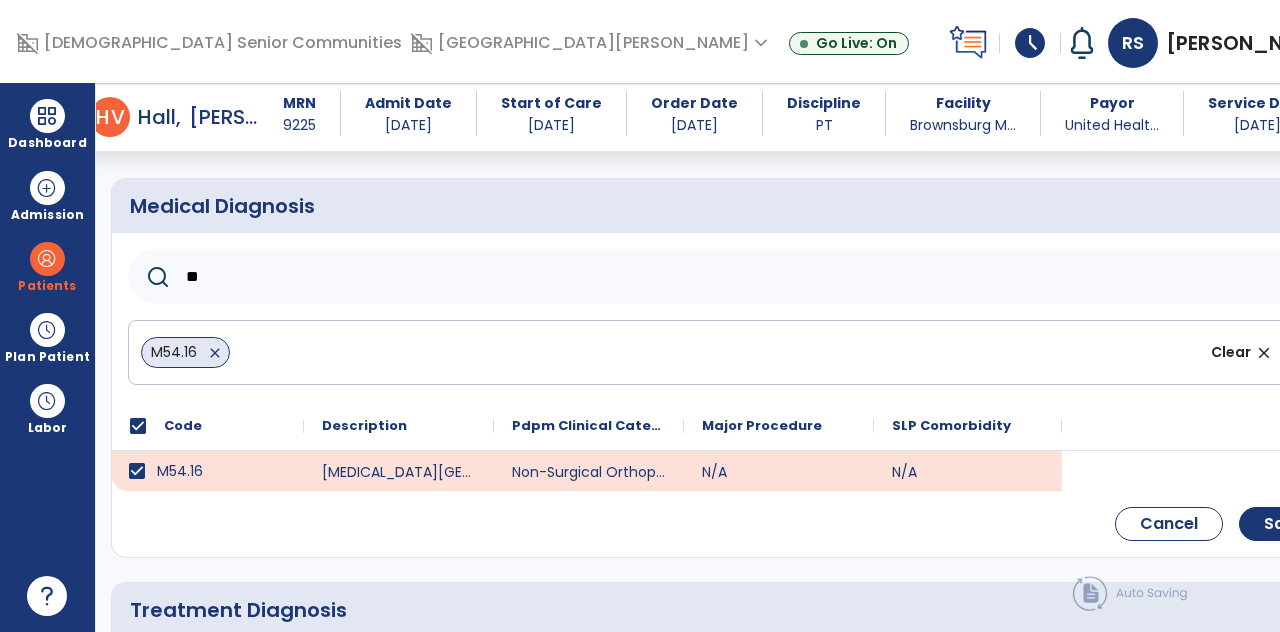 type on "*" 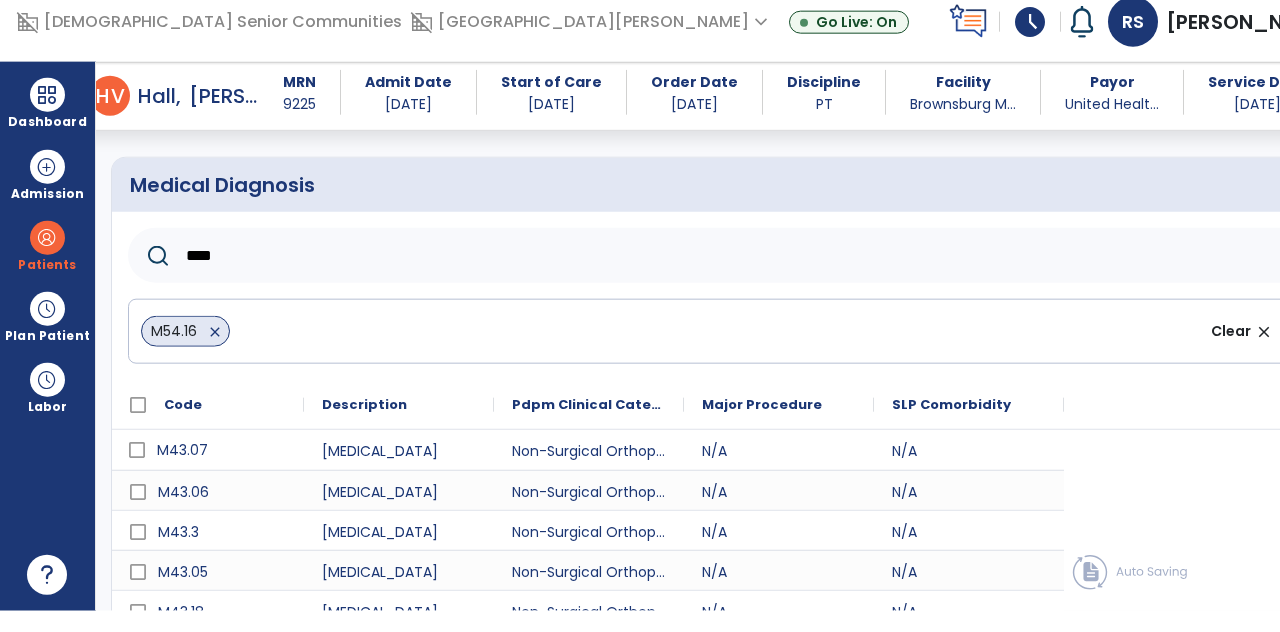 scroll, scrollTop: 96, scrollLeft: 0, axis: vertical 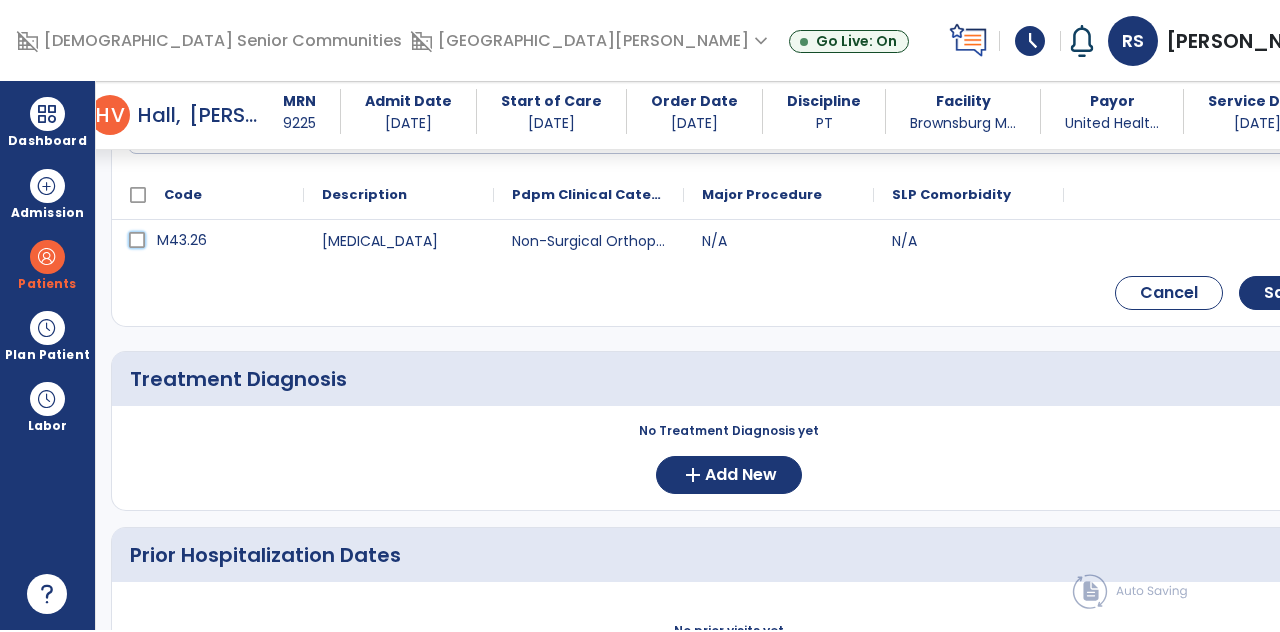 click on "Code
Description
Pdpm Clinical Category" 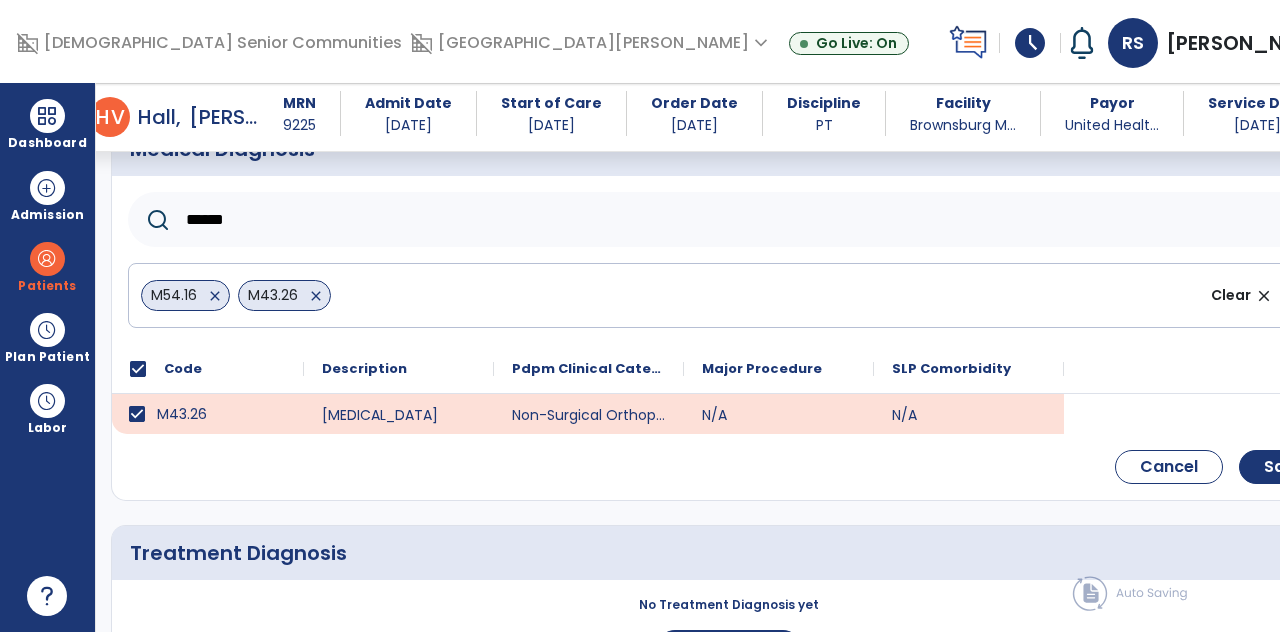 scroll, scrollTop: 191, scrollLeft: 0, axis: vertical 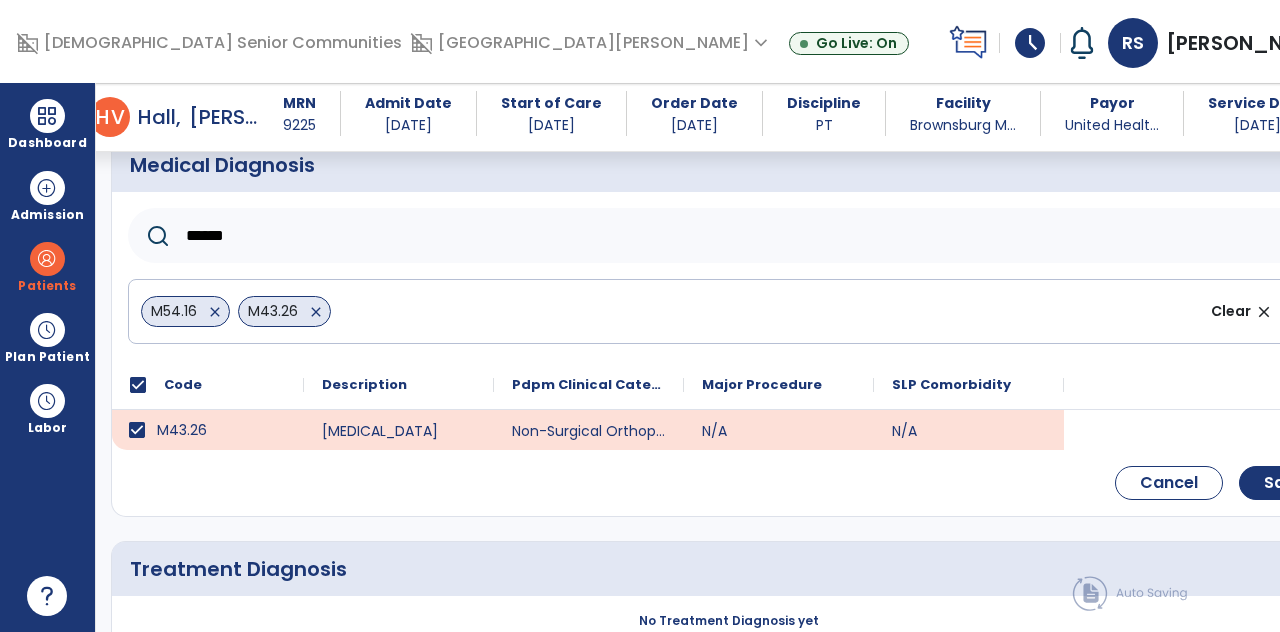 click on "******" 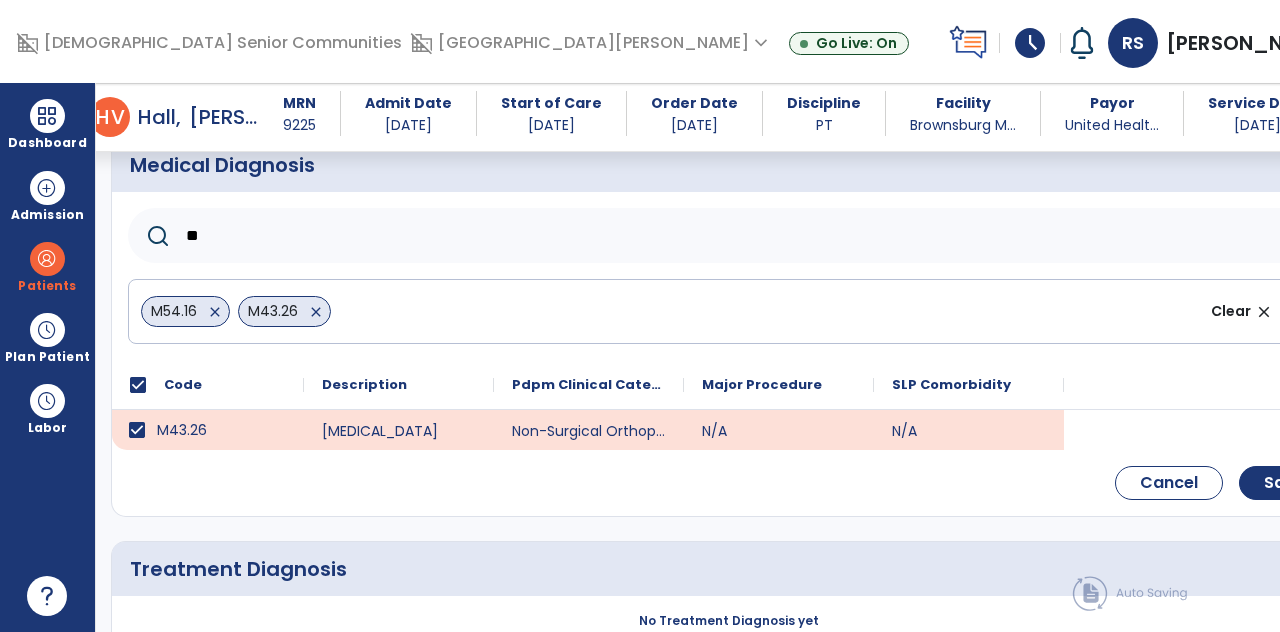 type on "*" 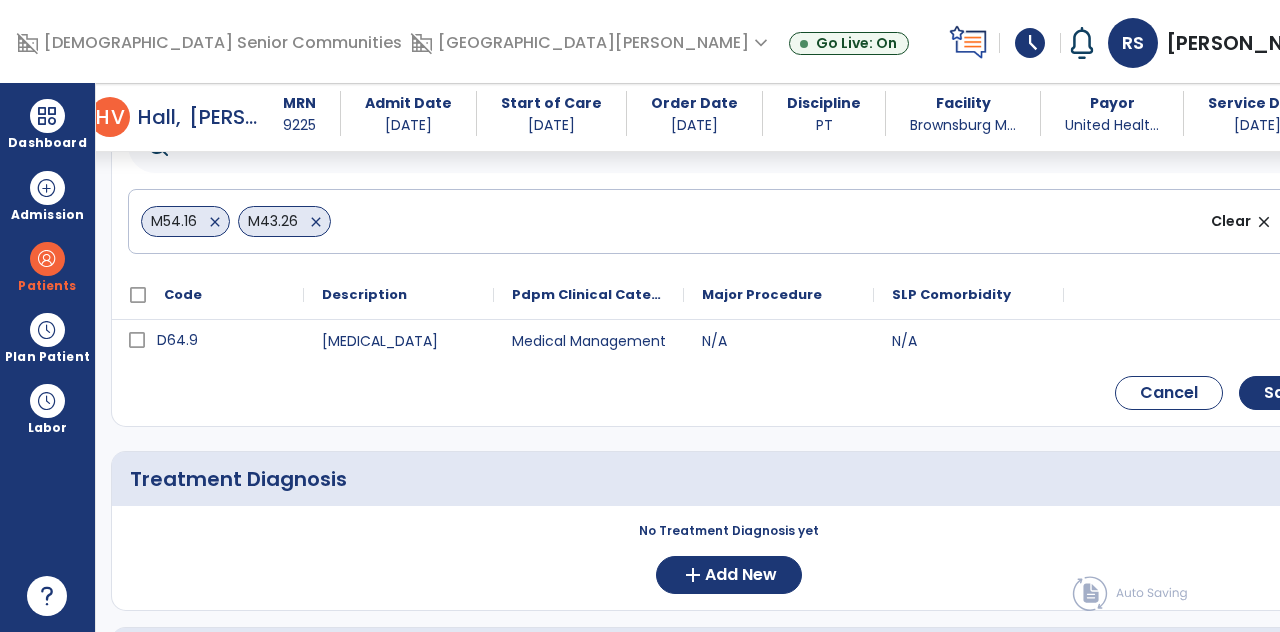 scroll, scrollTop: 386, scrollLeft: 0, axis: vertical 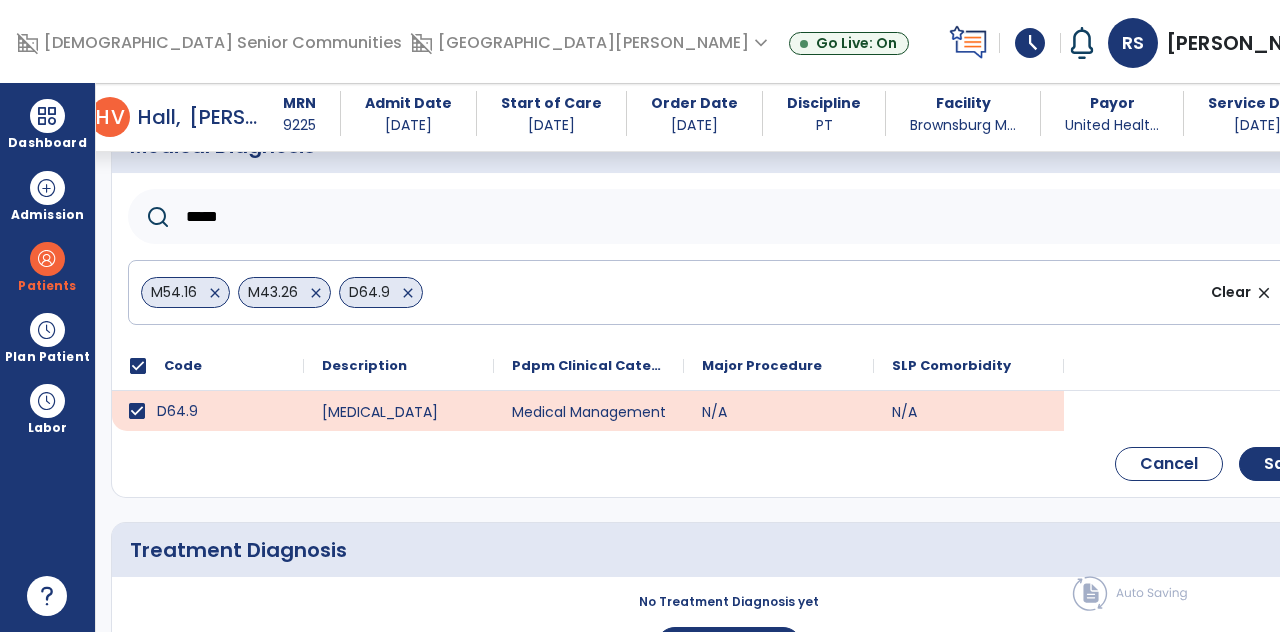 click on "*****" 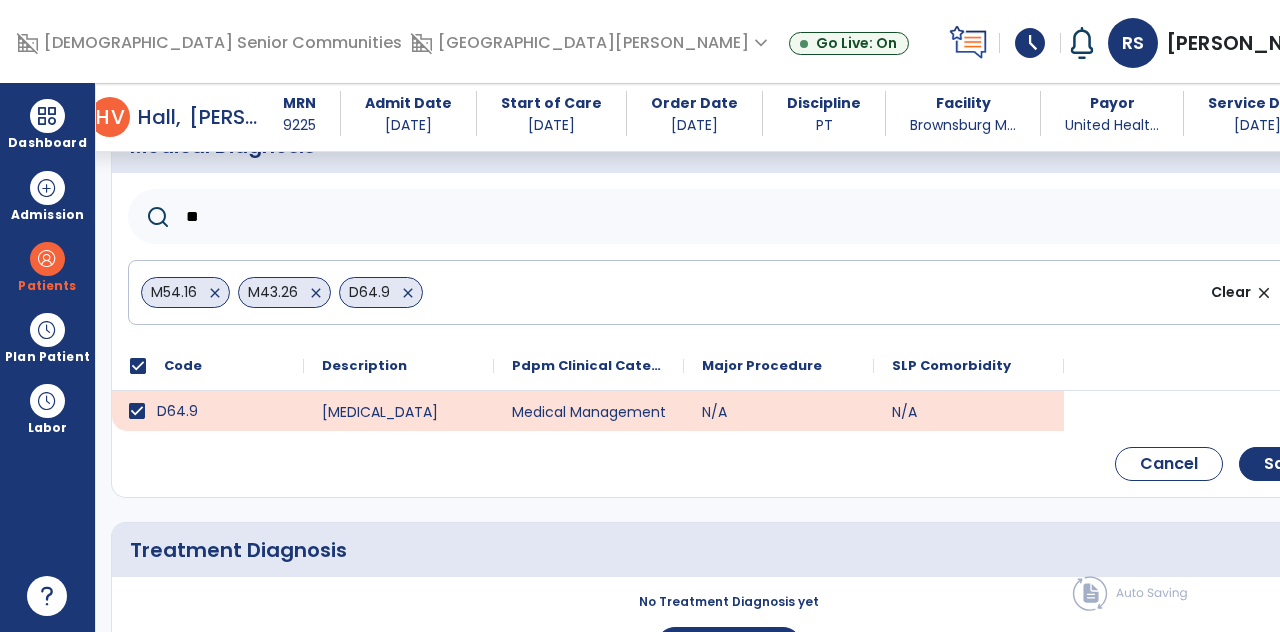 type on "*" 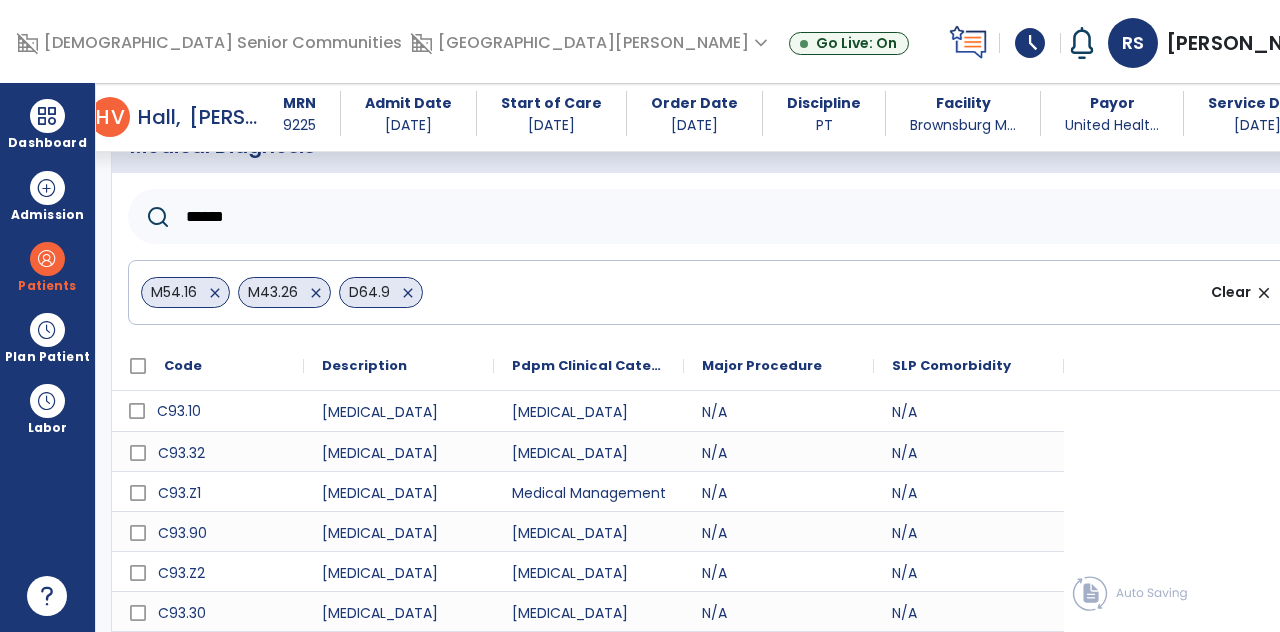 scroll, scrollTop: 82, scrollLeft: 0, axis: vertical 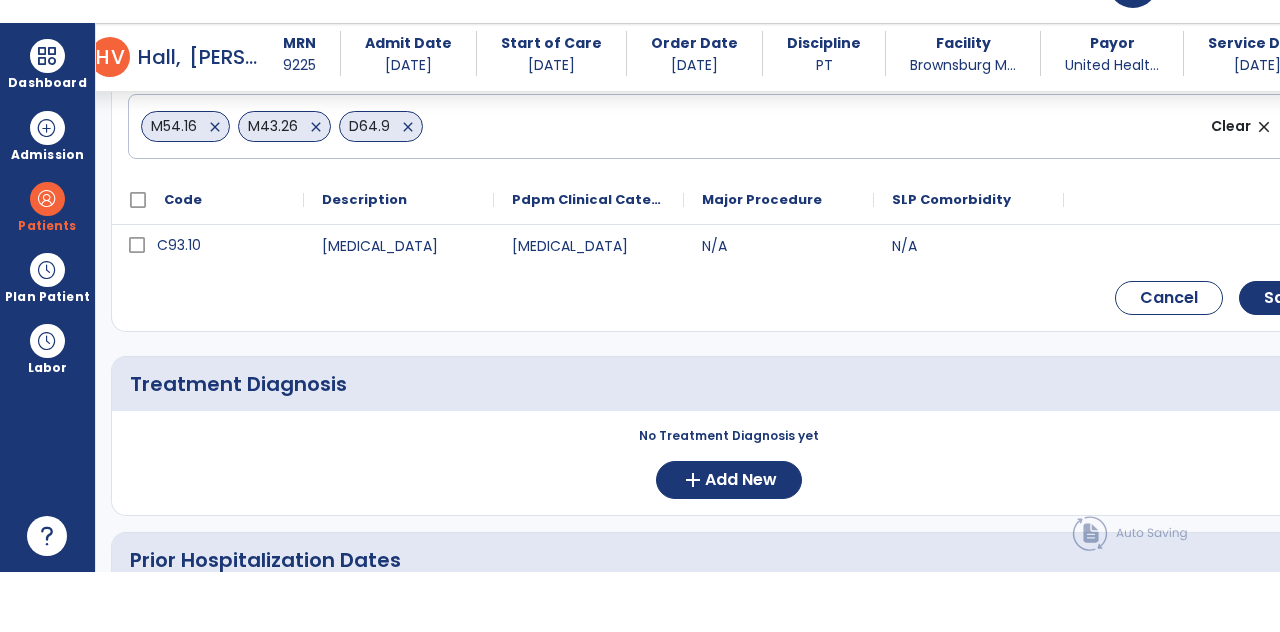 type on "******" 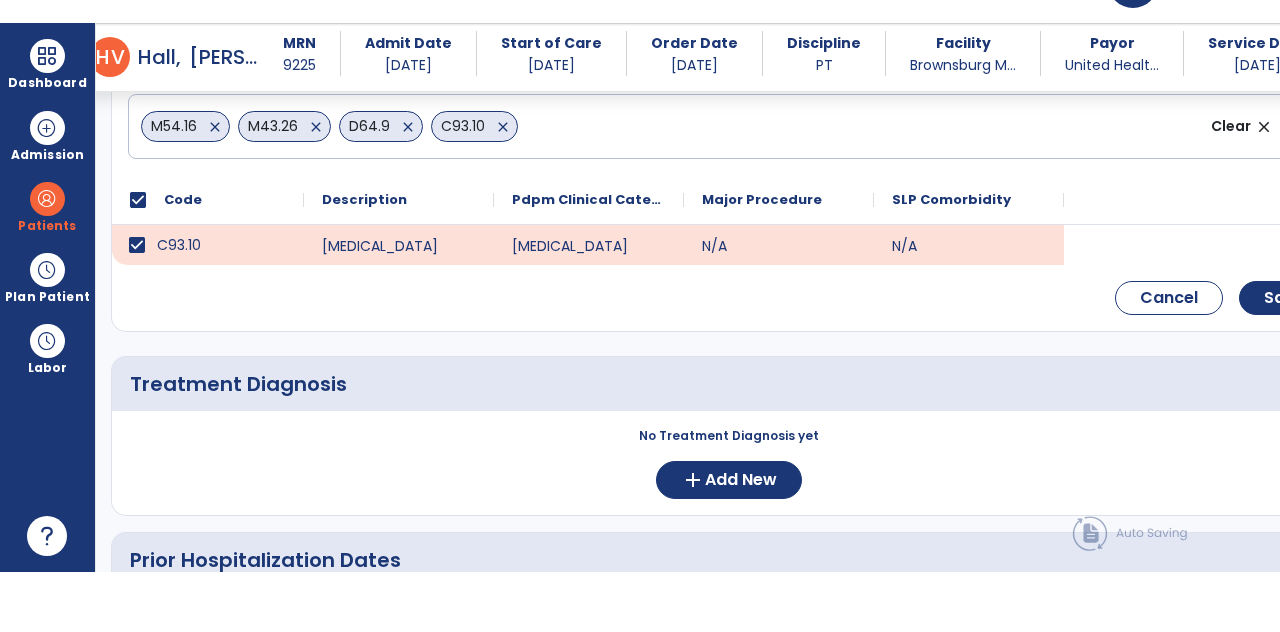 scroll, scrollTop: 82, scrollLeft: 0, axis: vertical 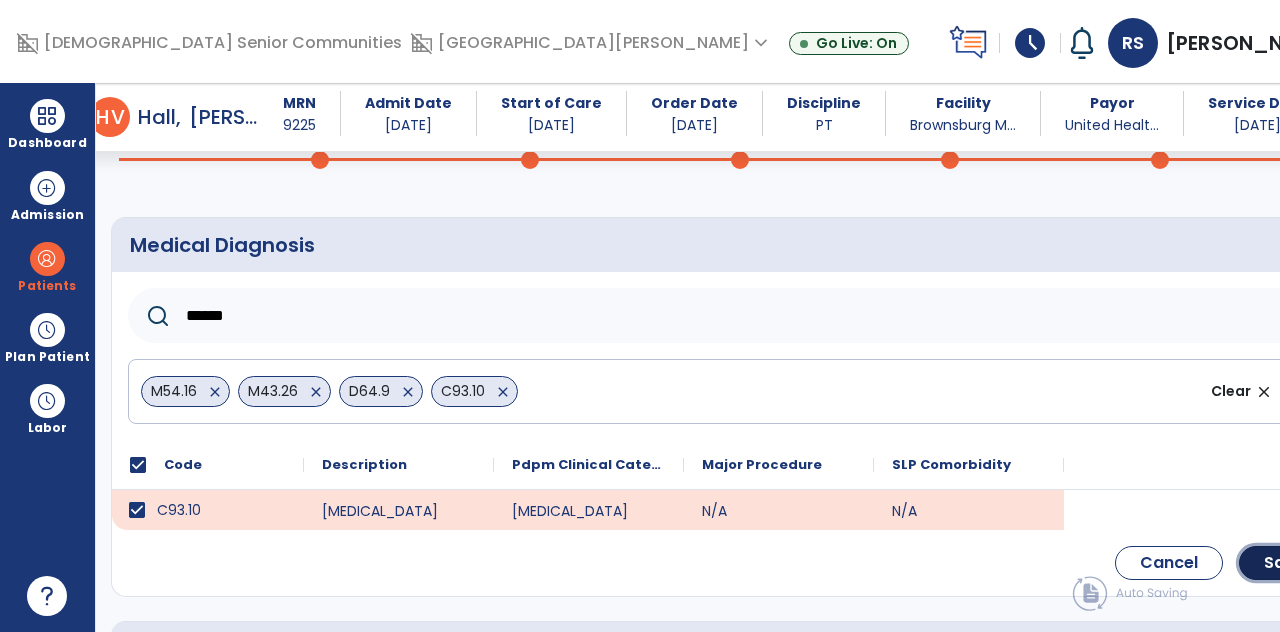 click on "Save" 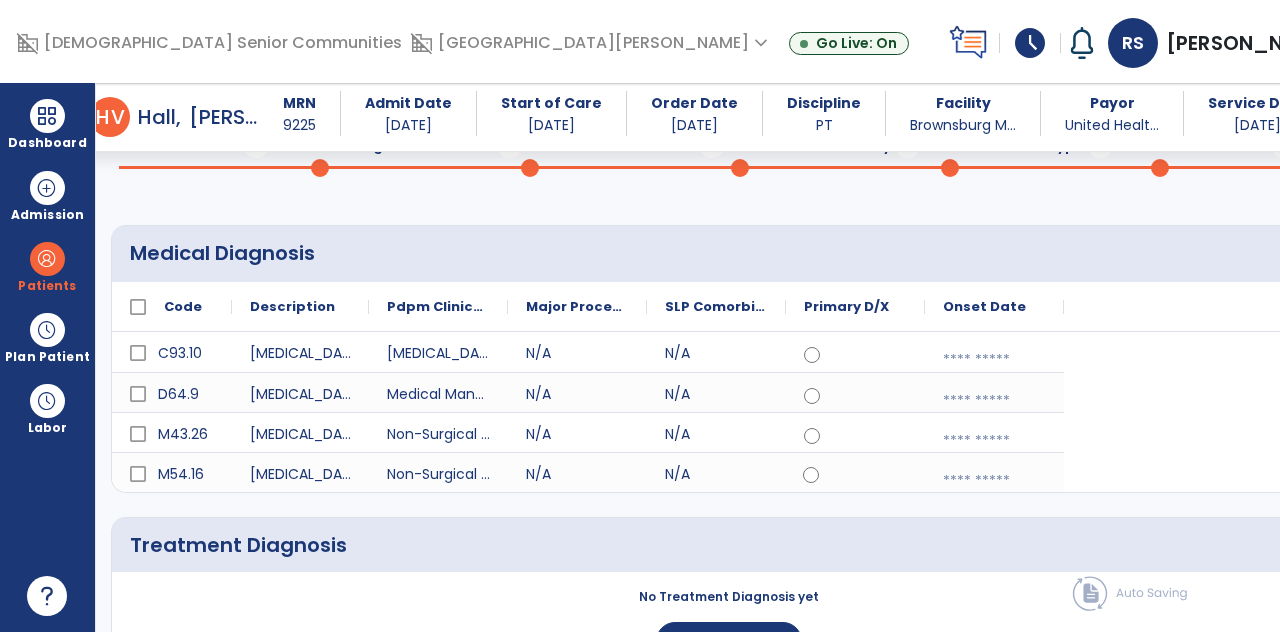 scroll, scrollTop: 102, scrollLeft: 0, axis: vertical 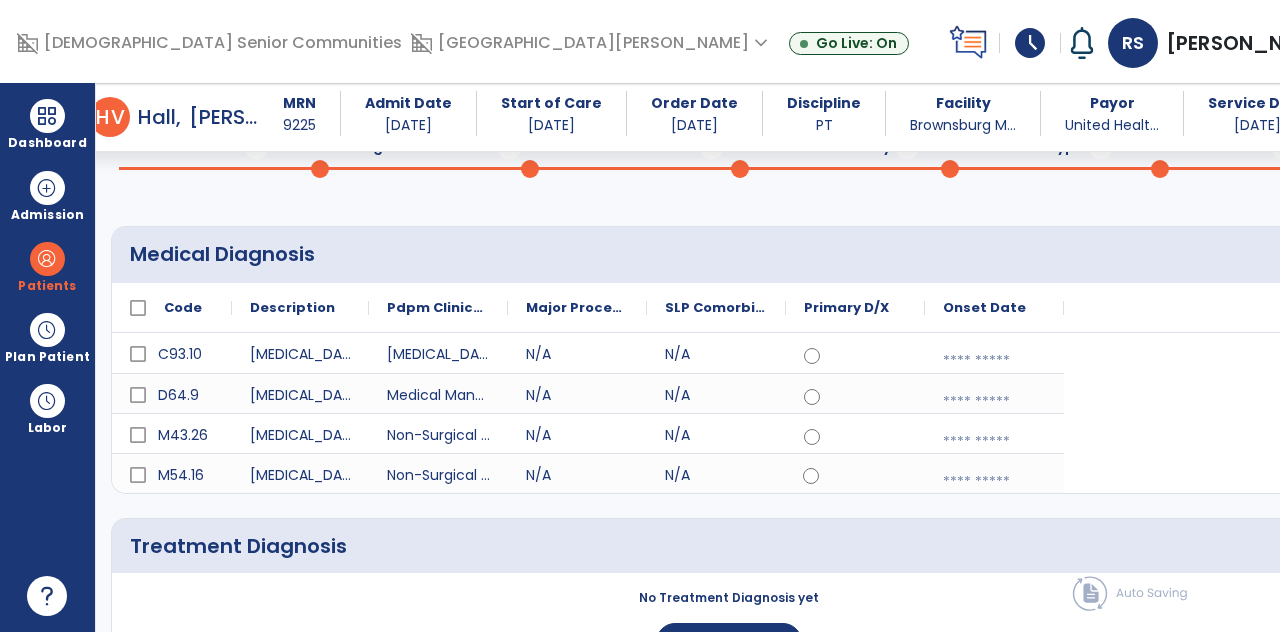 click at bounding box center [994, 482] 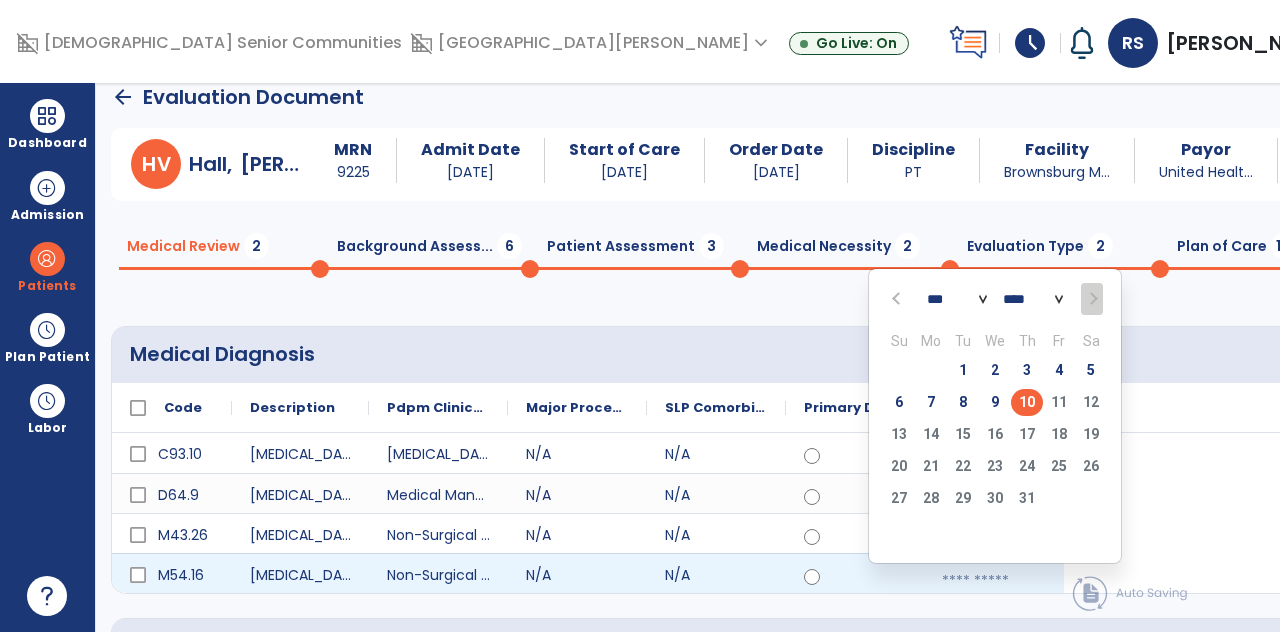 scroll, scrollTop: 10, scrollLeft: 0, axis: vertical 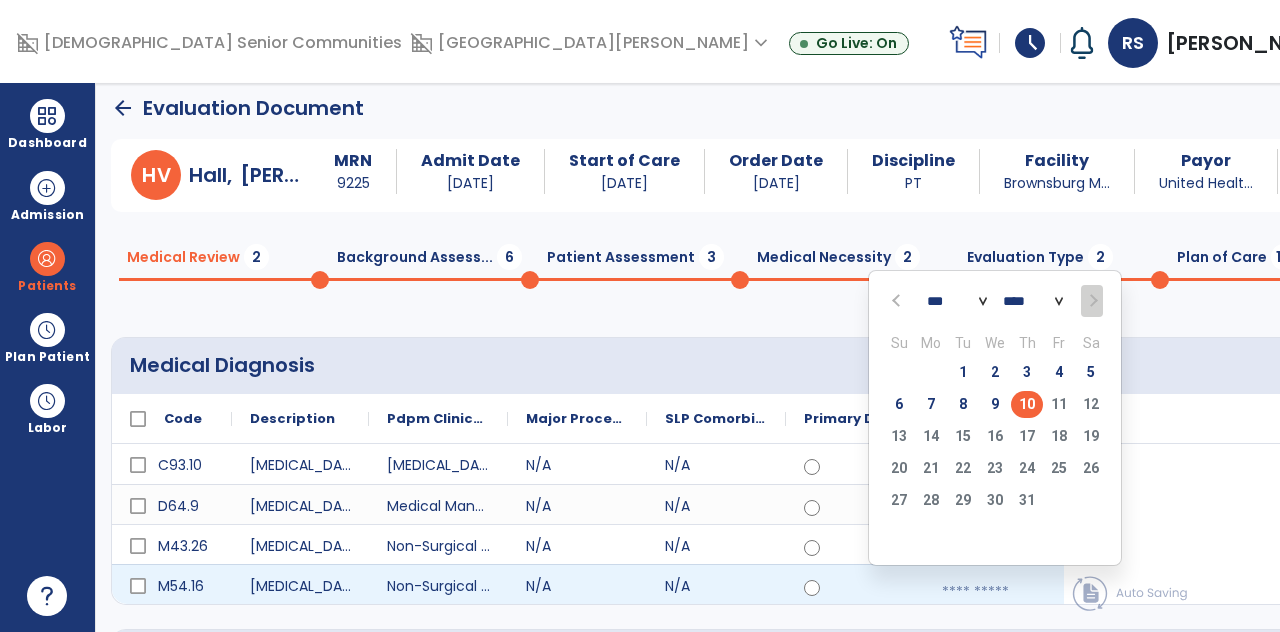 click on "1" 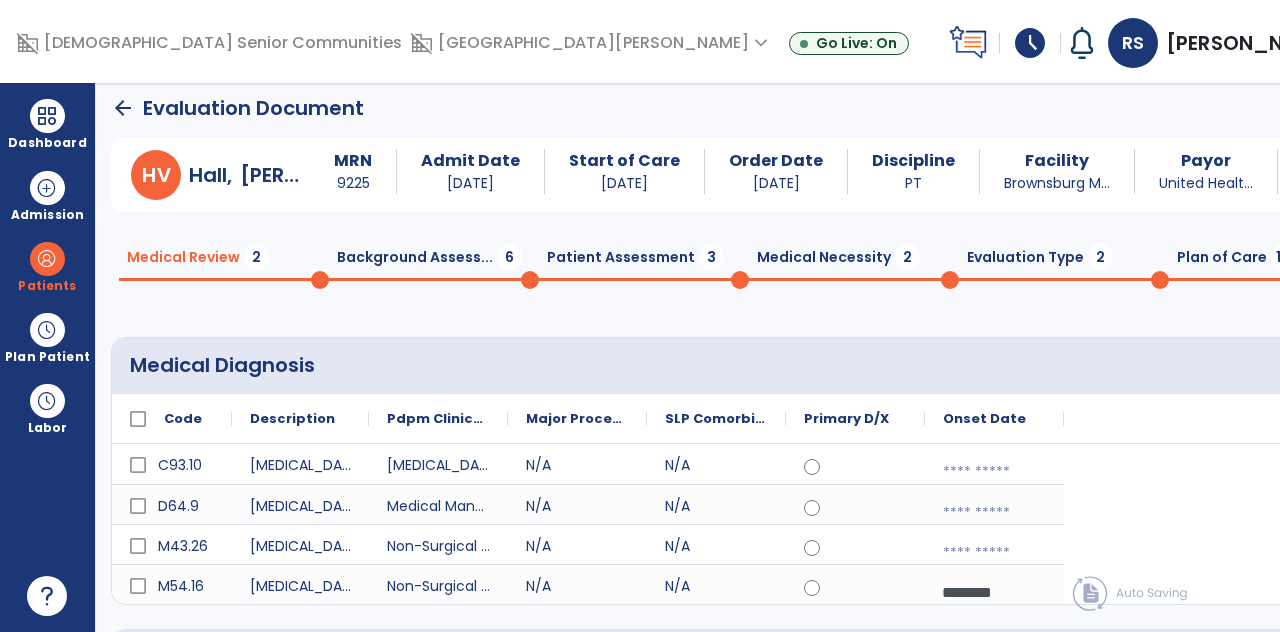 click at bounding box center [994, 472] 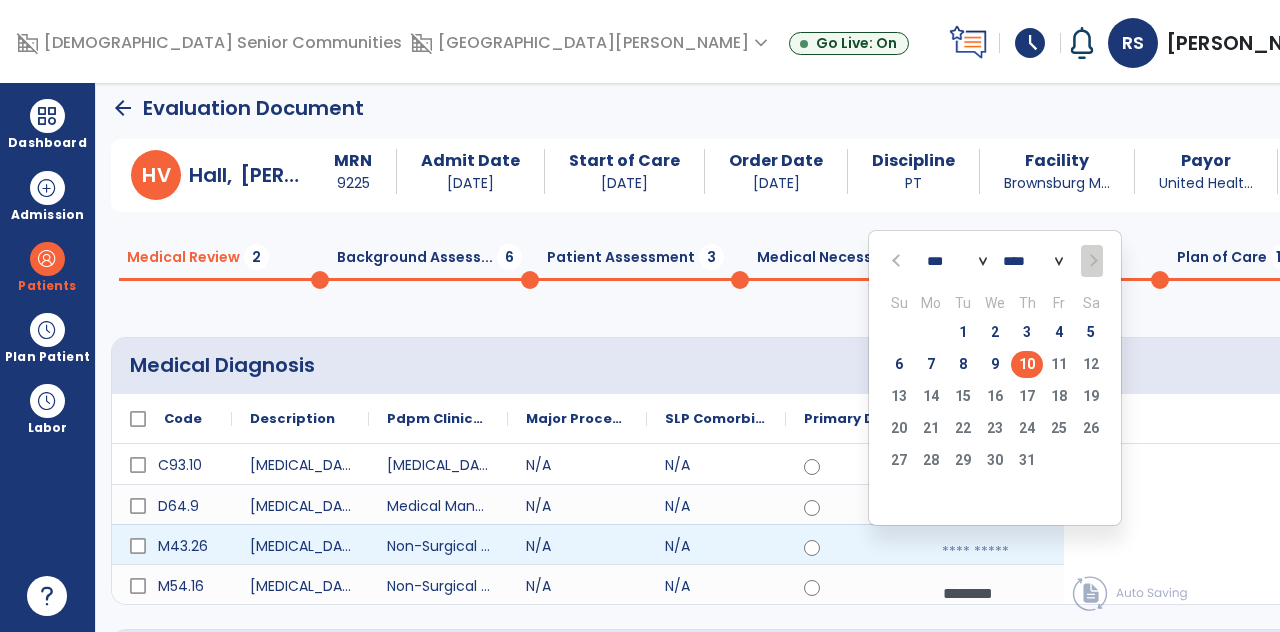 click on "1" 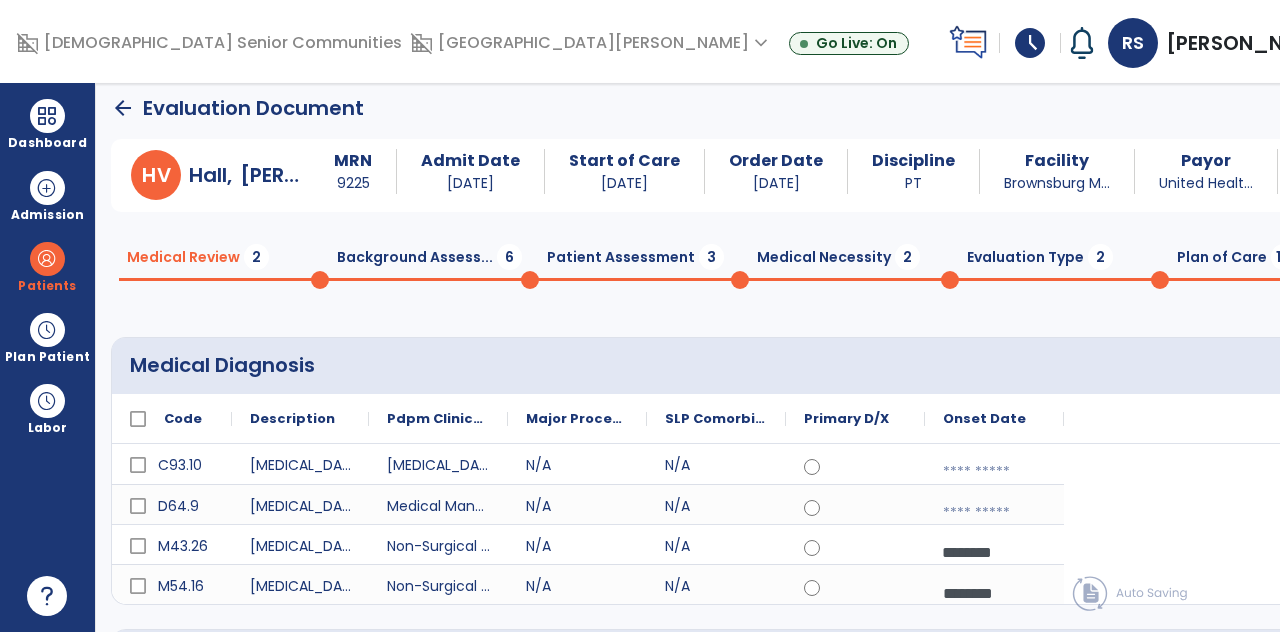 click at bounding box center (994, 513) 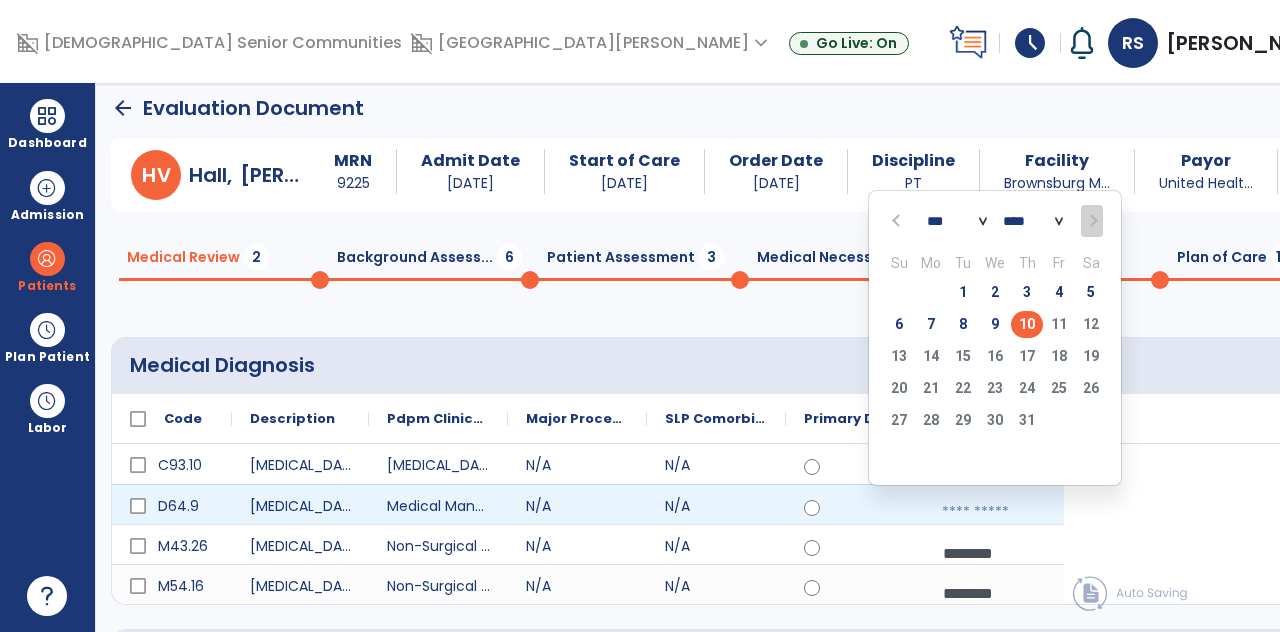 click on "1" 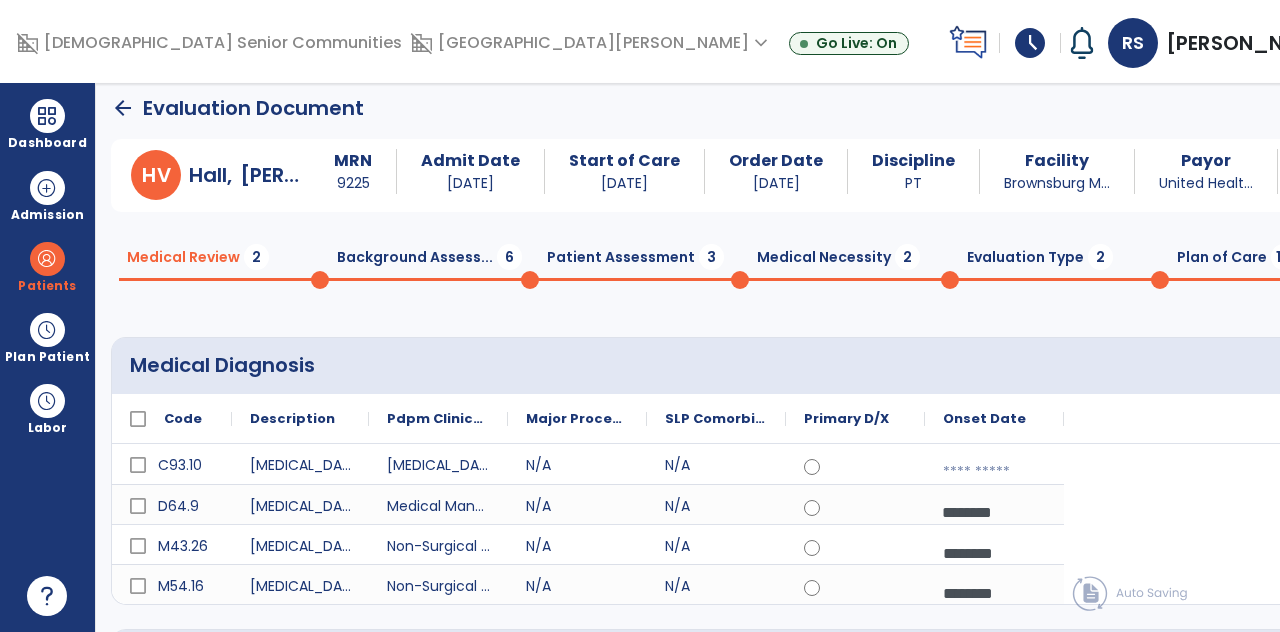 click at bounding box center (994, 472) 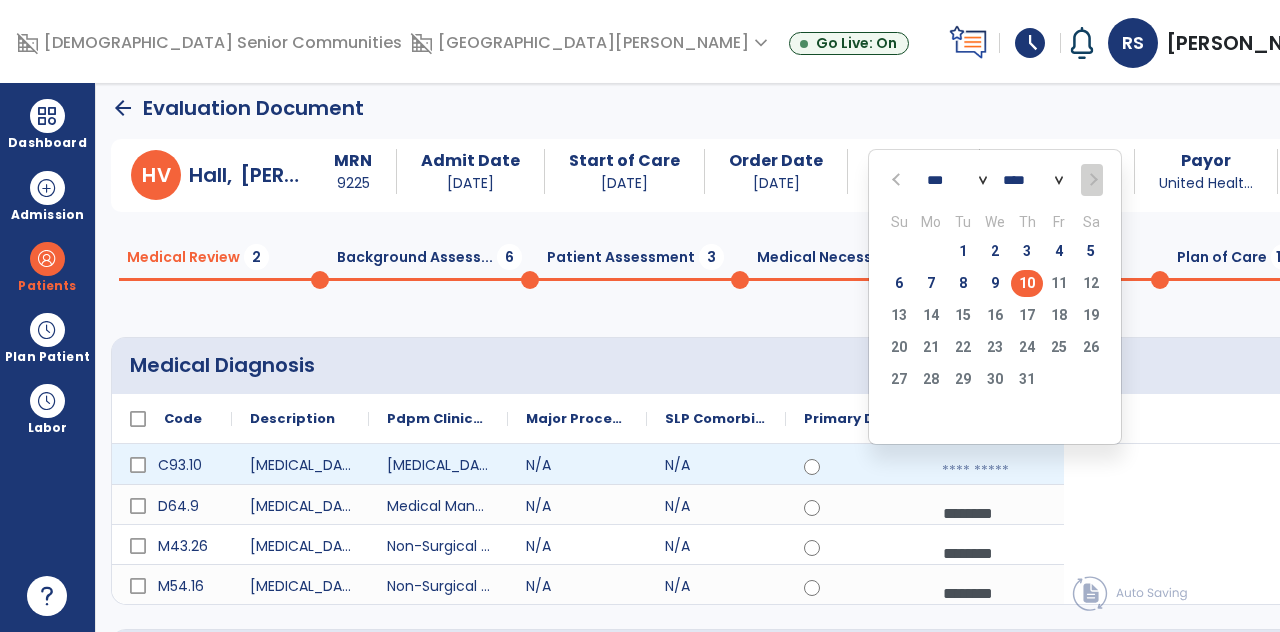 click on "1" 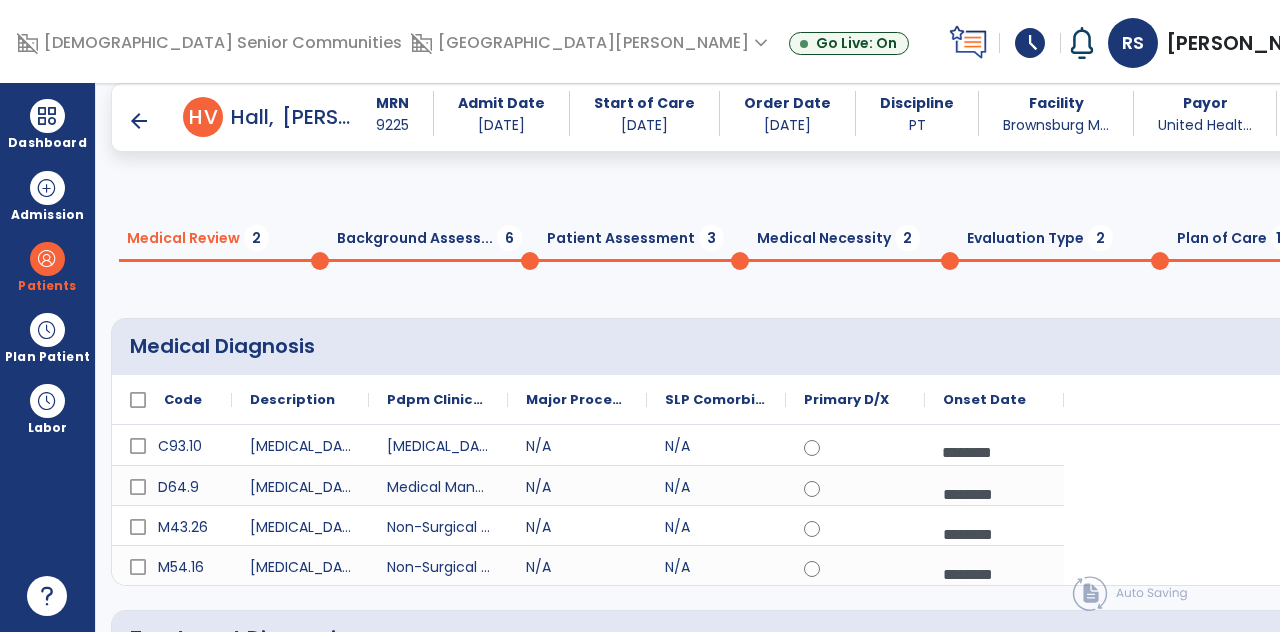 click on "Add New" 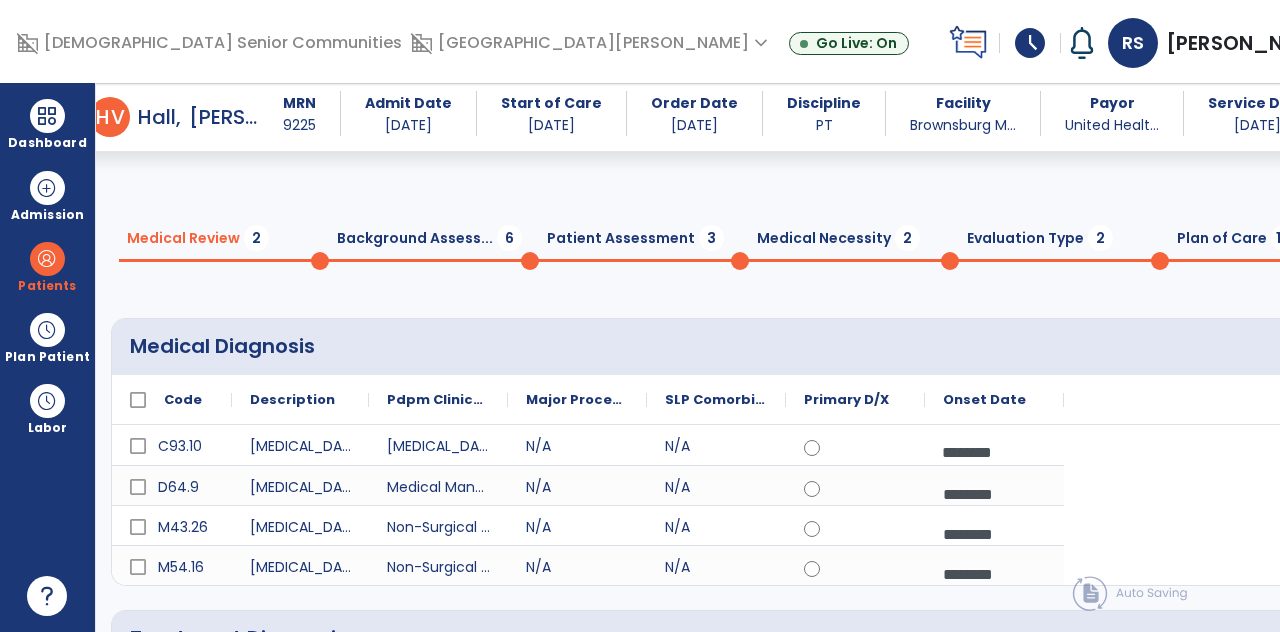 scroll, scrollTop: 386, scrollLeft: 0, axis: vertical 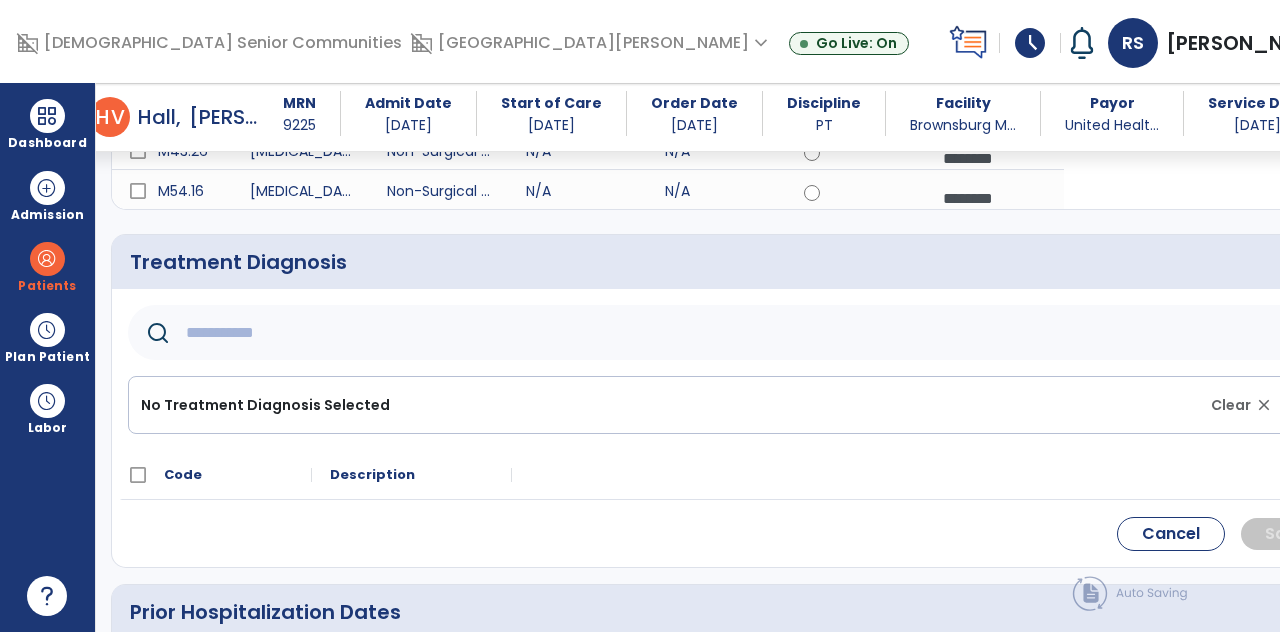 click 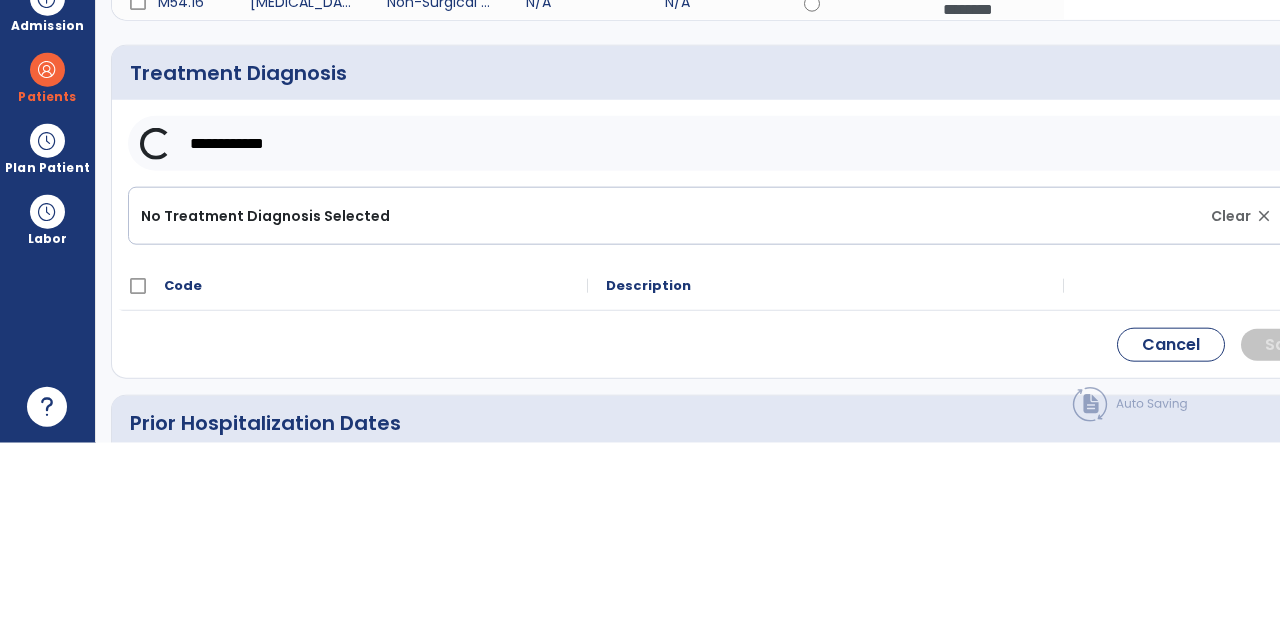 scroll, scrollTop: 96, scrollLeft: 0, axis: vertical 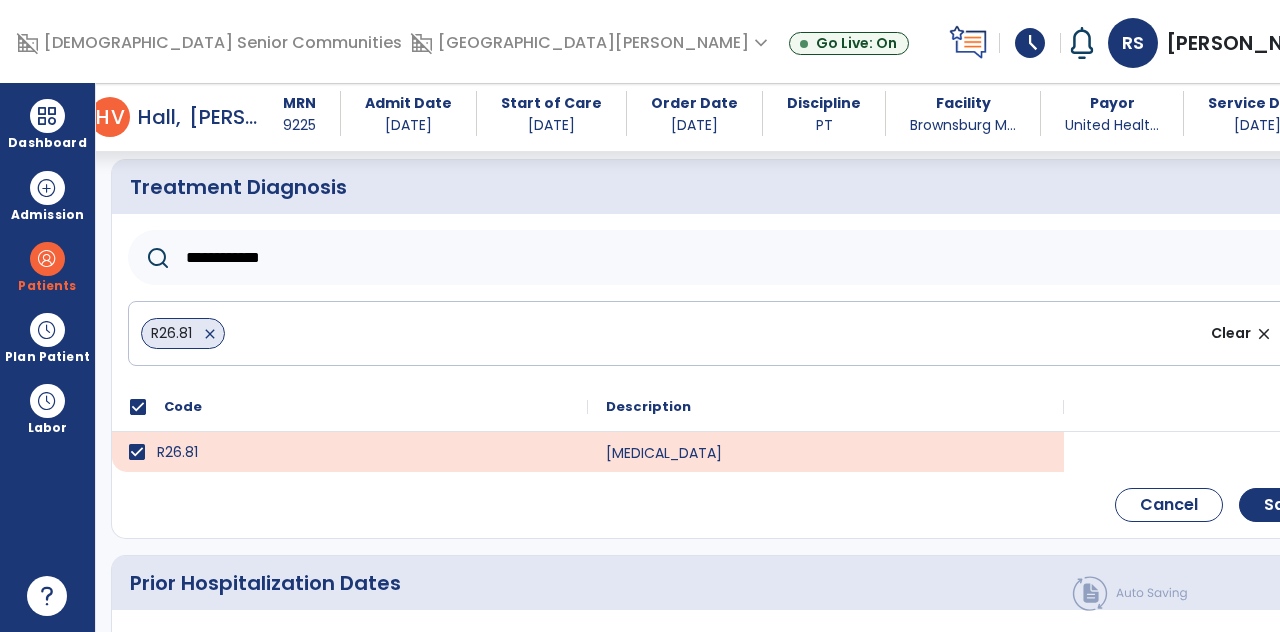 click on "**********" 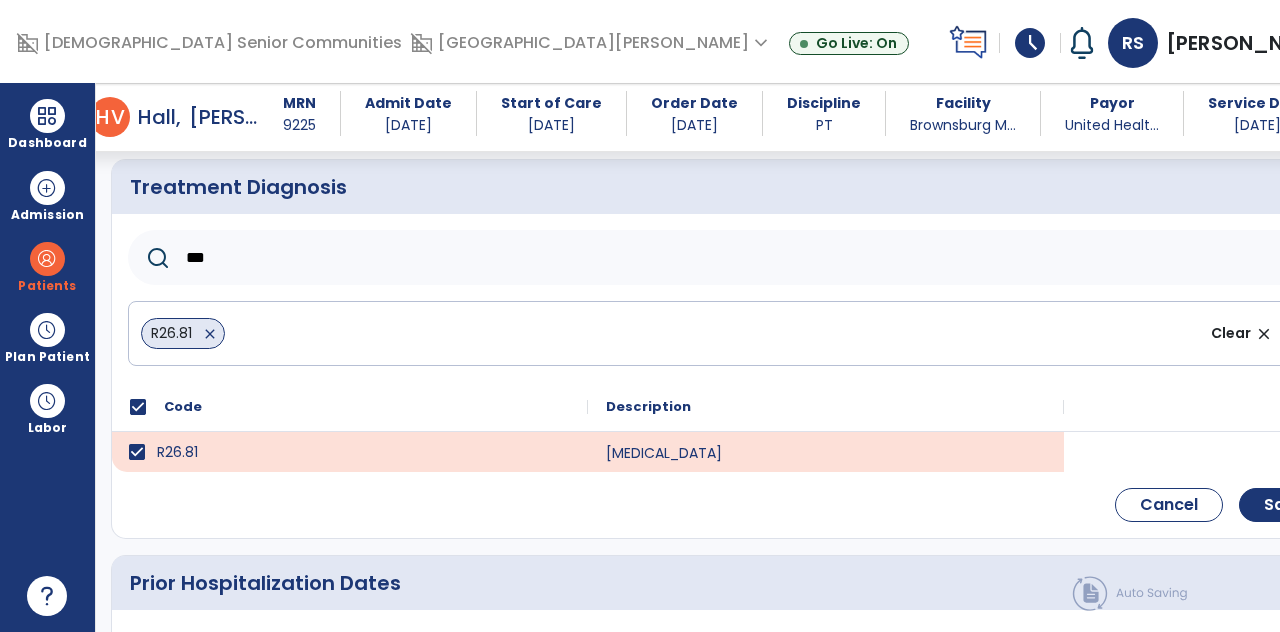 type on "**" 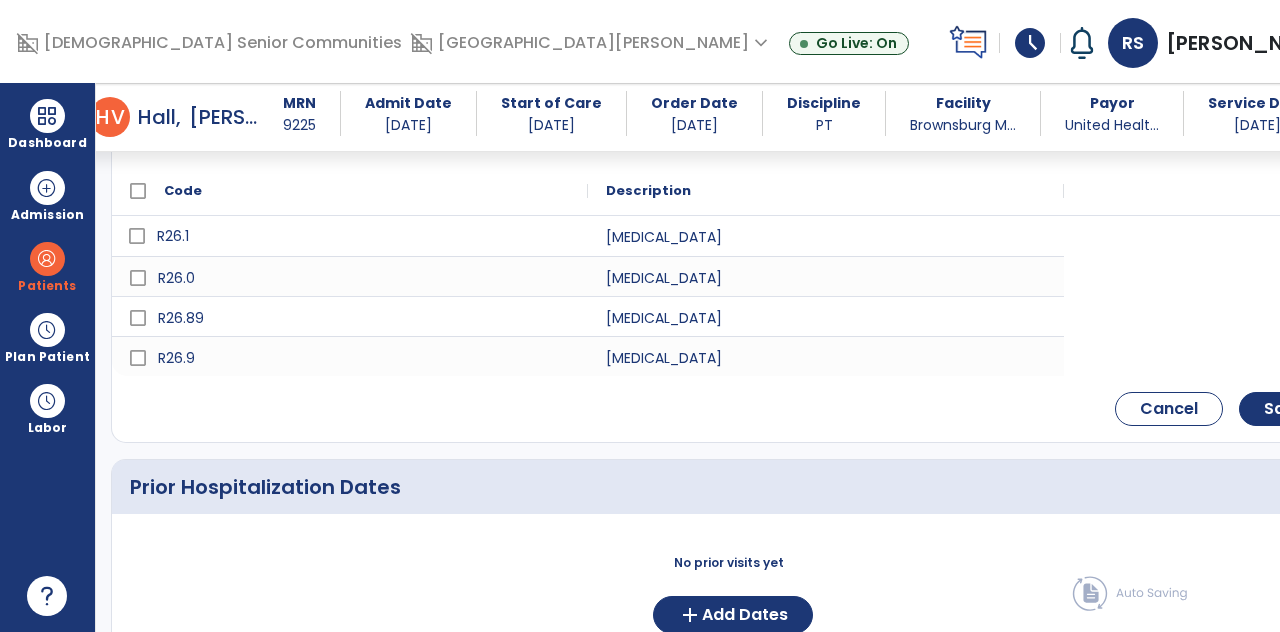 scroll, scrollTop: 712, scrollLeft: 0, axis: vertical 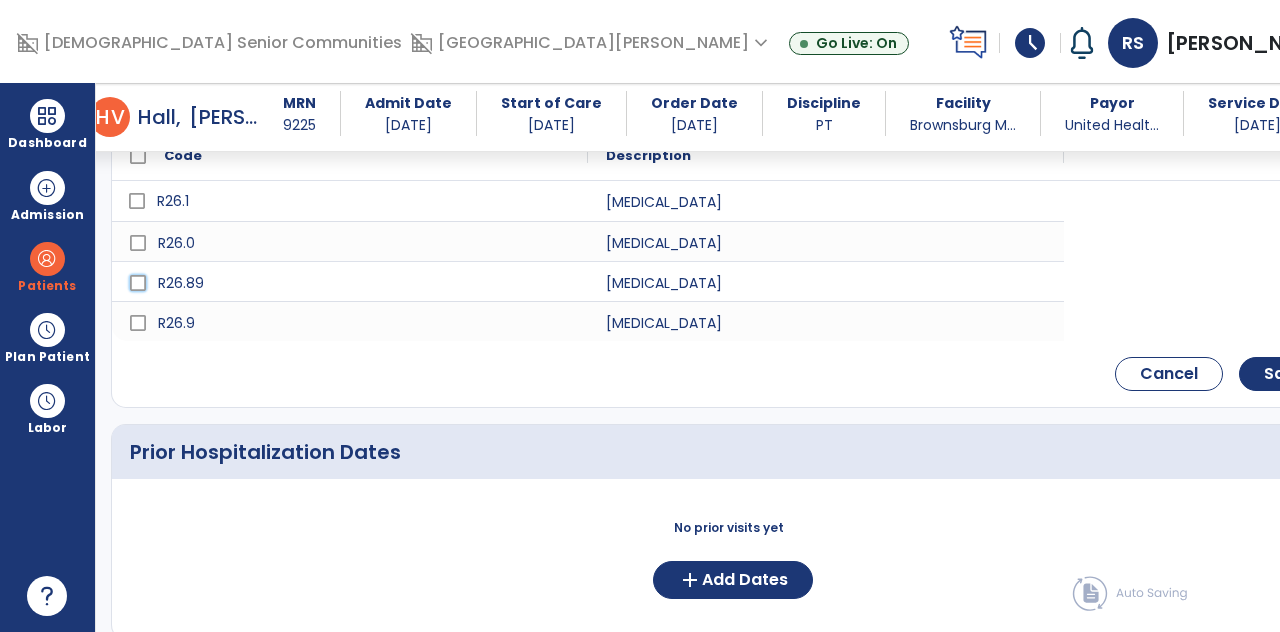 click on "R26.1 [MEDICAL_DATA]
R26.0 [MEDICAL_DATA]
R26.89 [MEDICAL_DATA]
R26.9 [MEDICAL_DATA]" 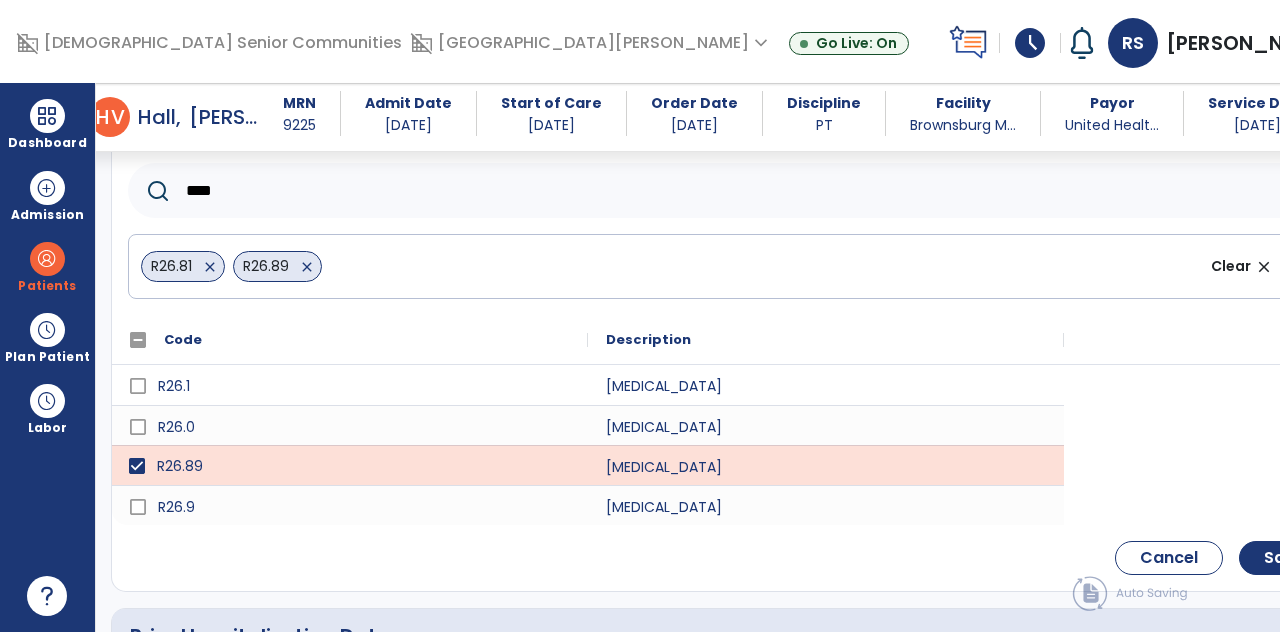 scroll, scrollTop: 509, scrollLeft: 0, axis: vertical 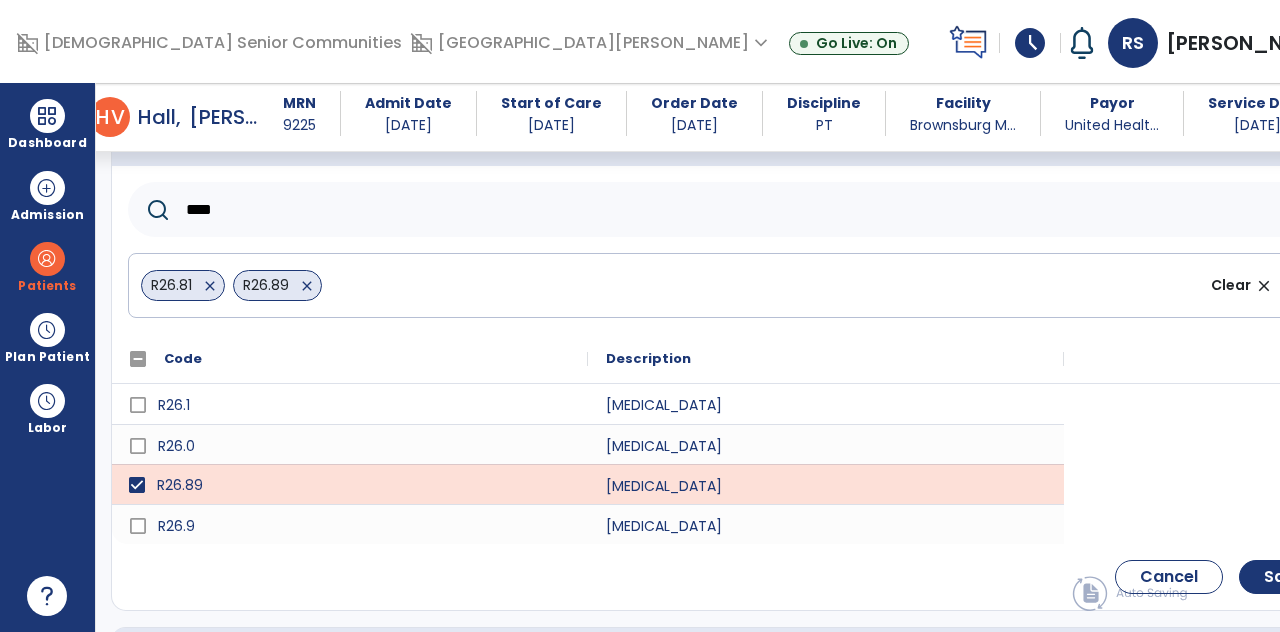 click on "****" 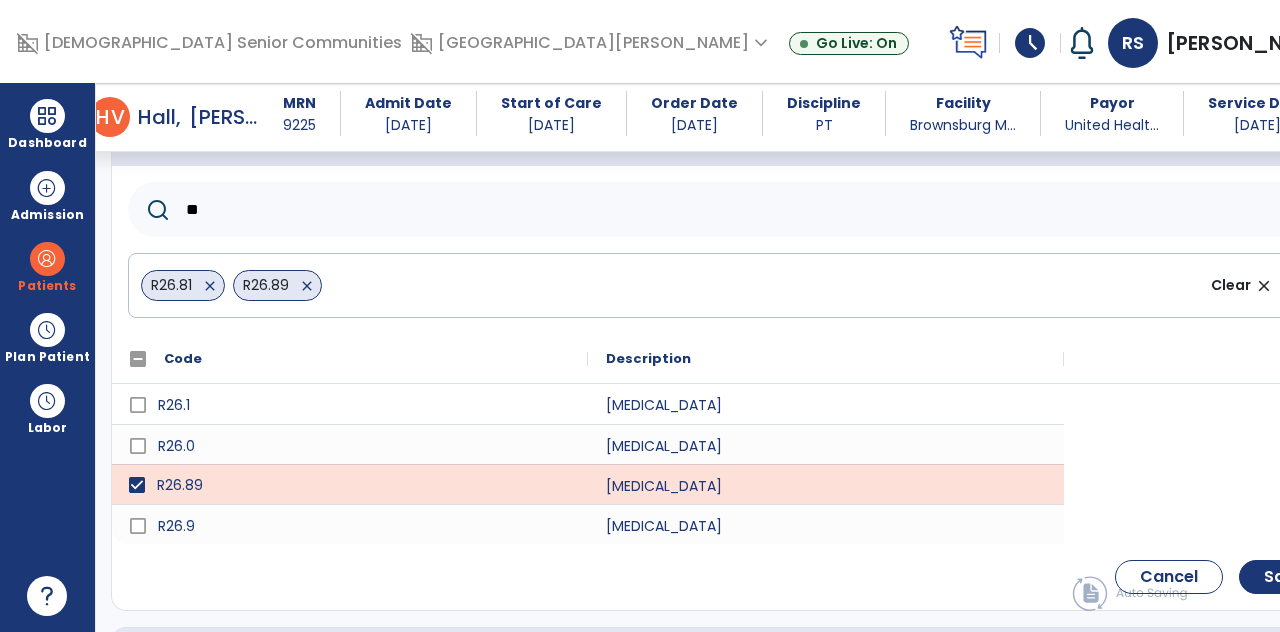 type on "*" 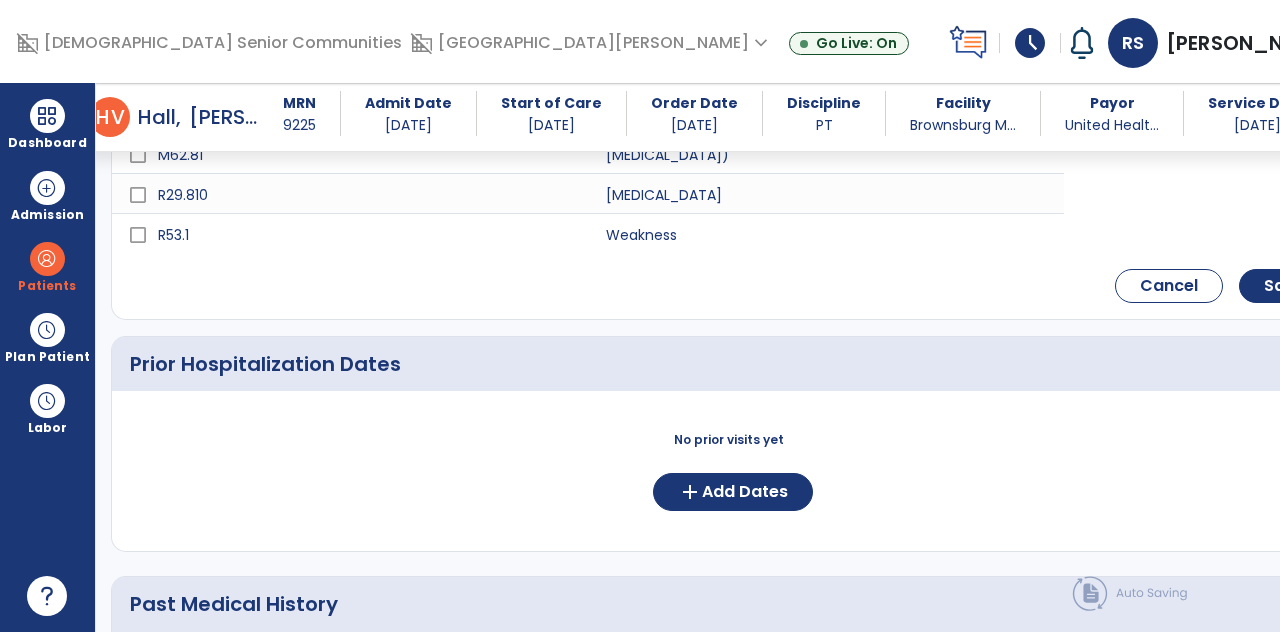 scroll, scrollTop: 1001, scrollLeft: 0, axis: vertical 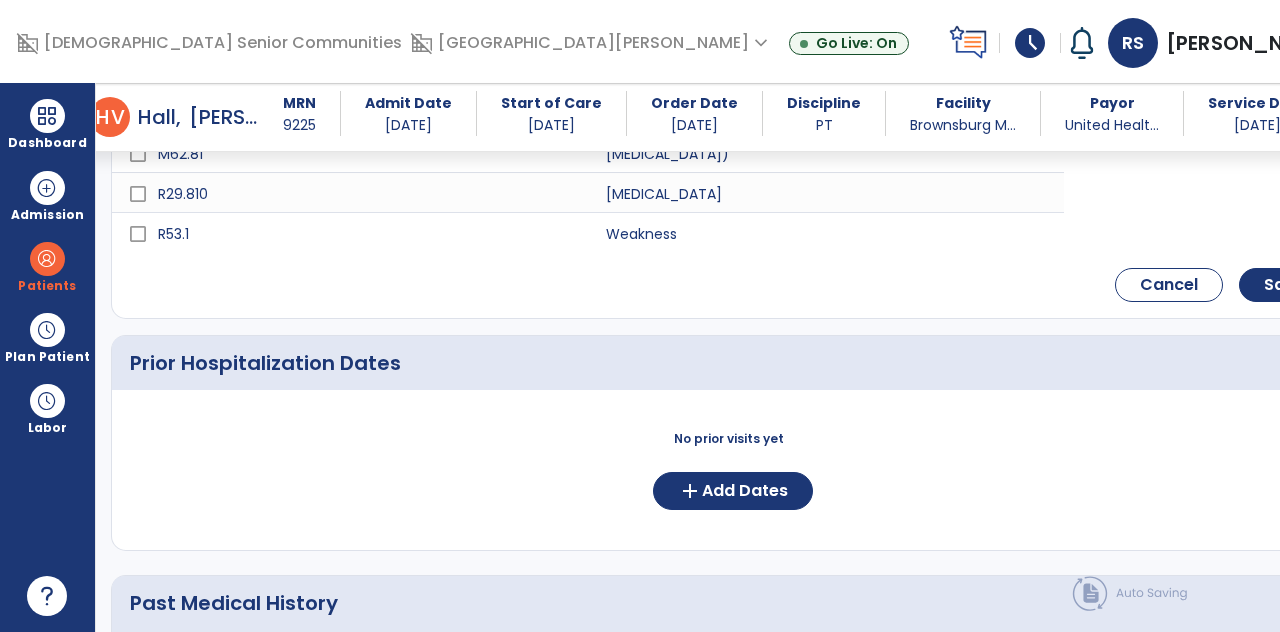 type on "*******" 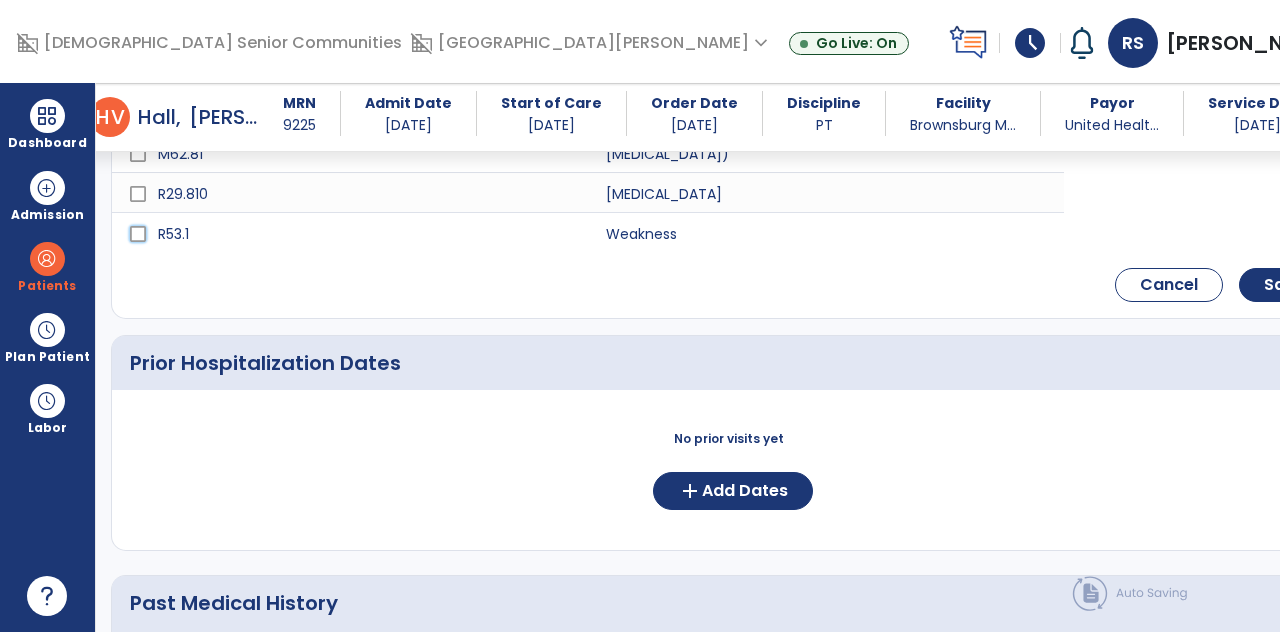 click on "Code
Description
I69.092 [MEDICAL_DATA]
I69.192" 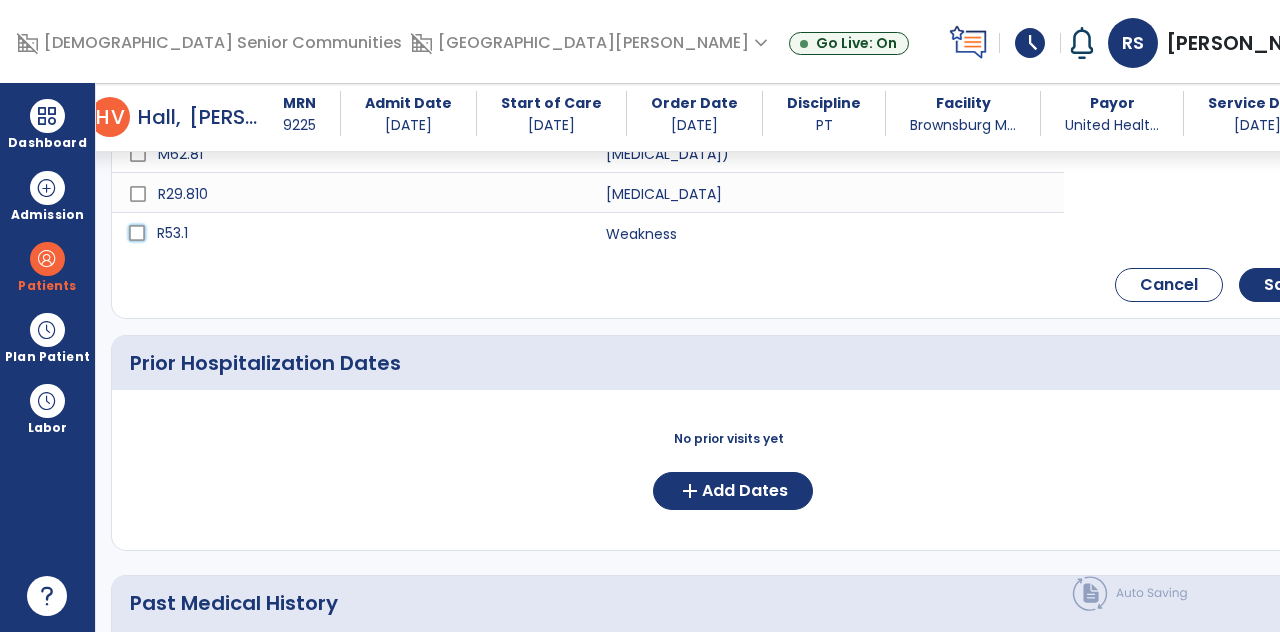 scroll, scrollTop: 624, scrollLeft: 0, axis: vertical 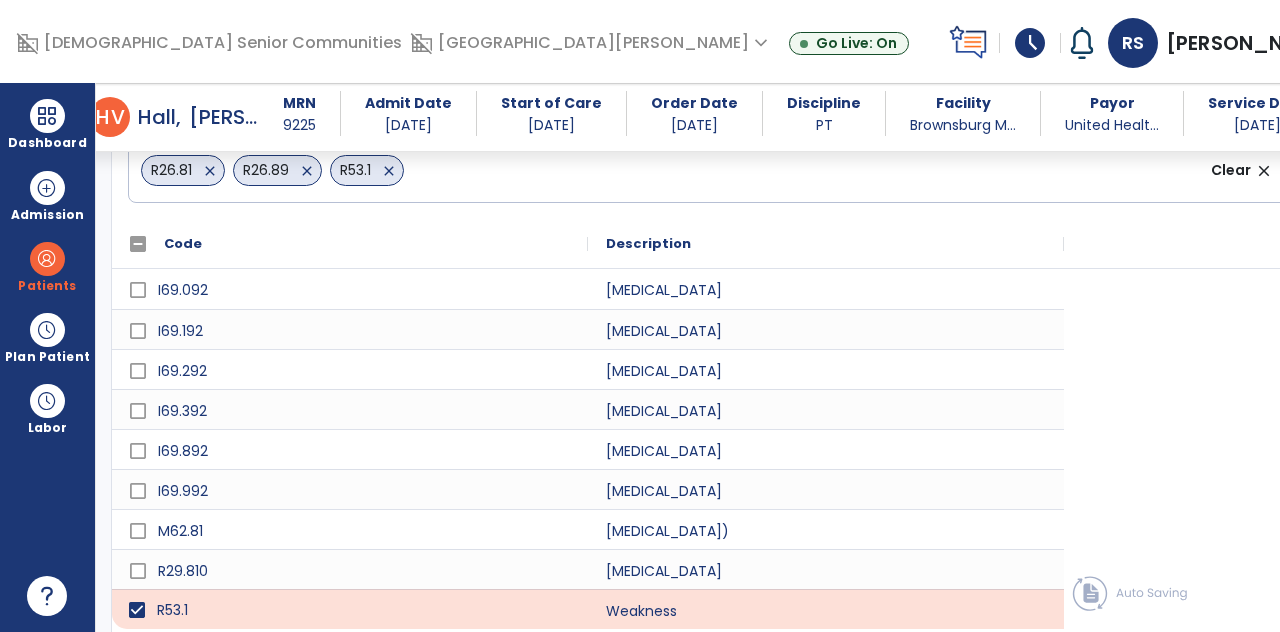 click on "Save" 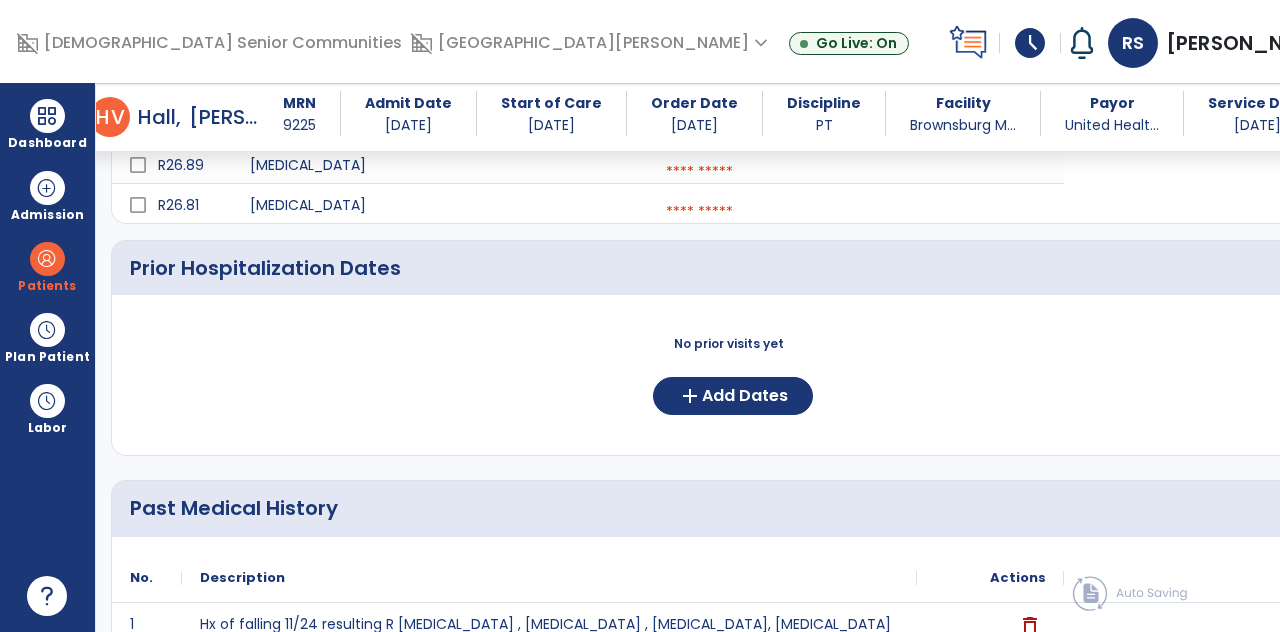 scroll, scrollTop: 459, scrollLeft: 0, axis: vertical 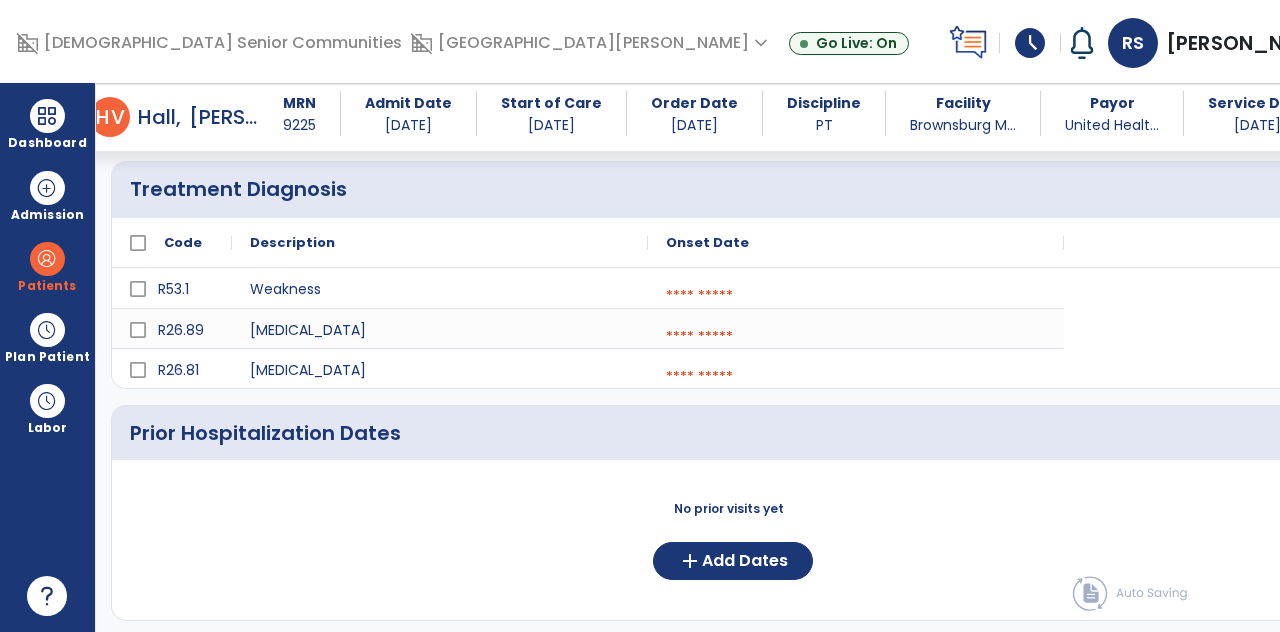 click at bounding box center [856, 296] 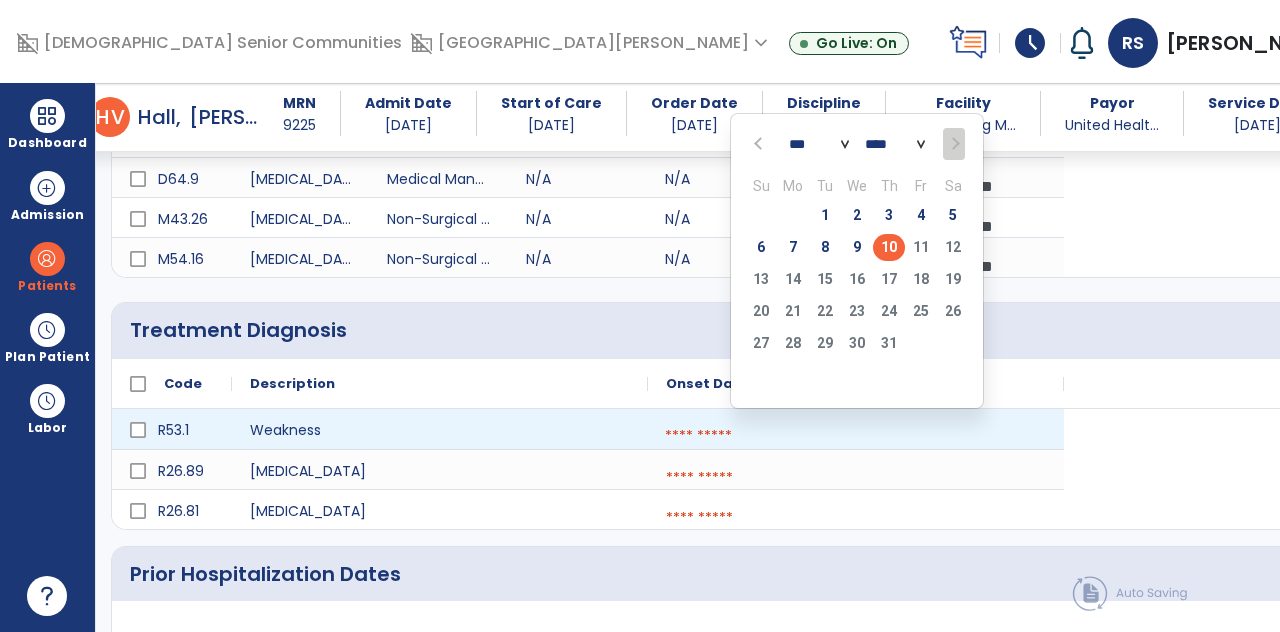 scroll, scrollTop: 316, scrollLeft: 0, axis: vertical 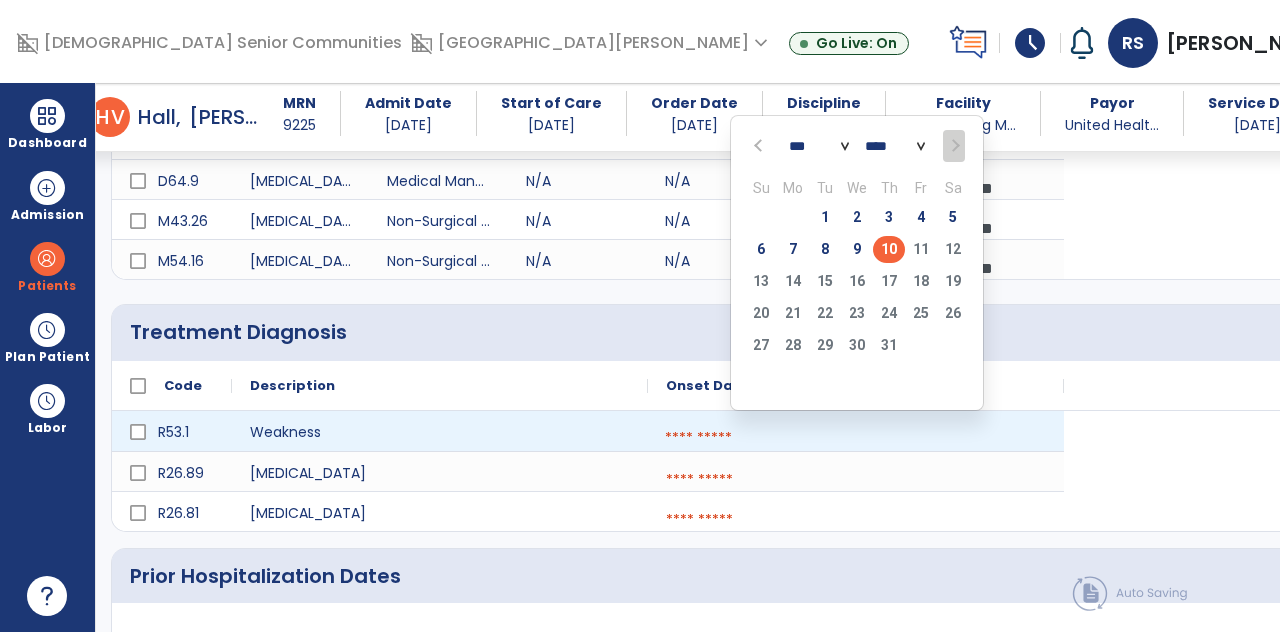 click on "1" 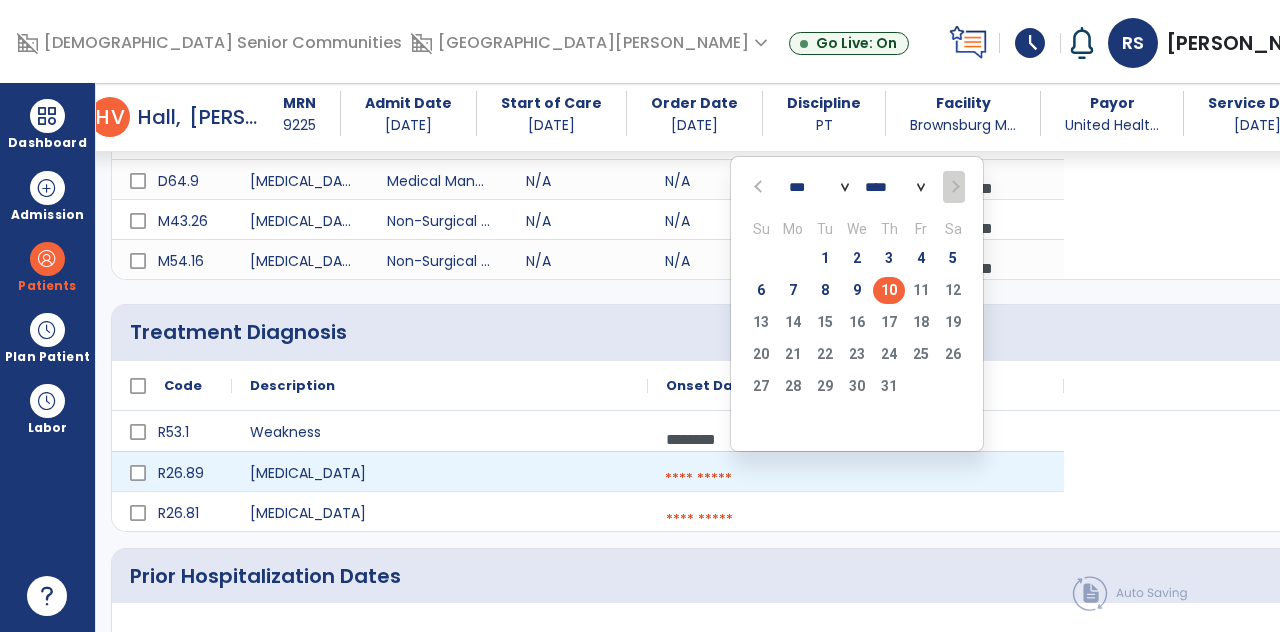 click at bounding box center [856, 479] 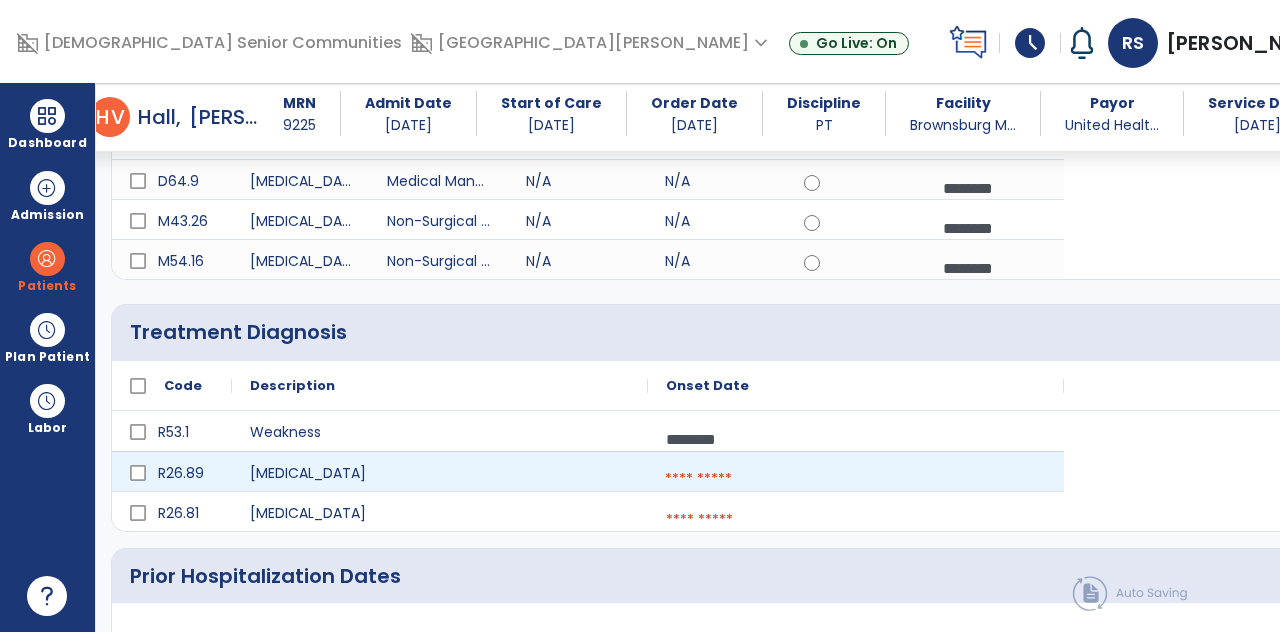 click at bounding box center (856, 479) 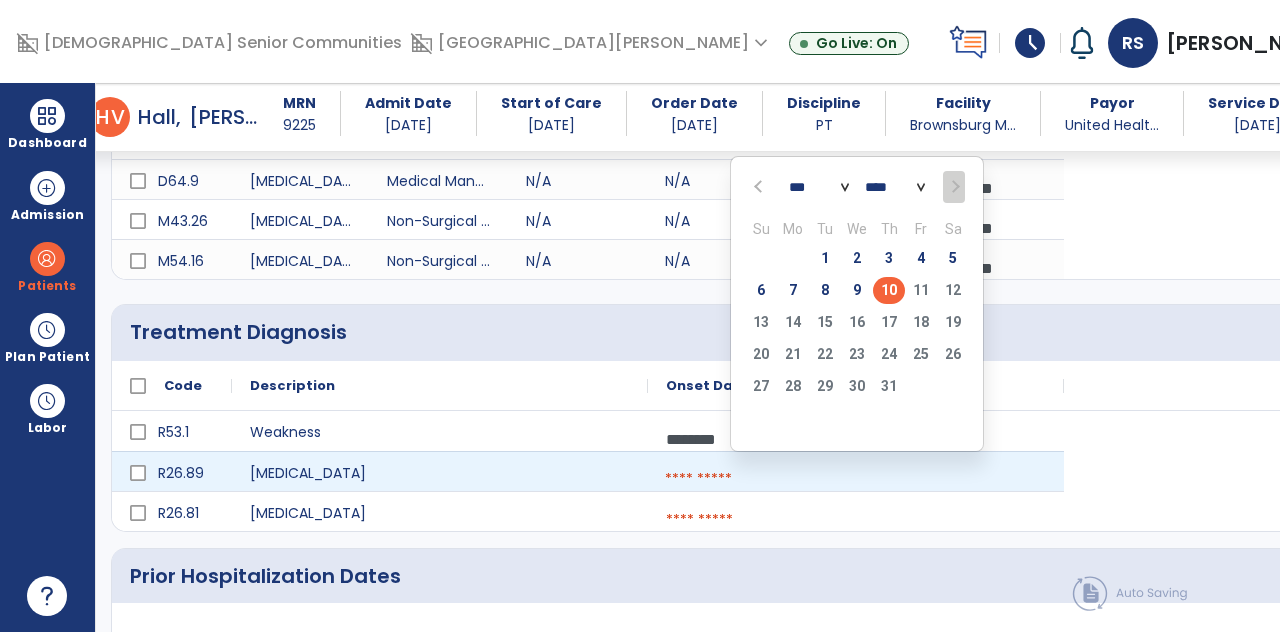 click on "1" 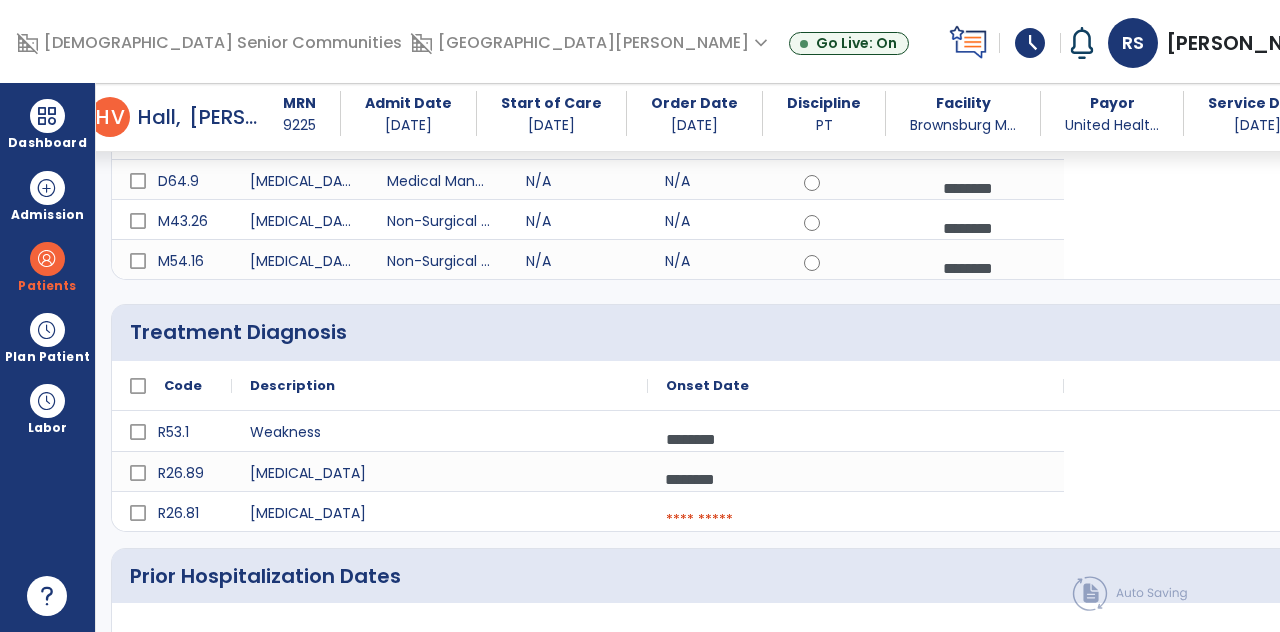 click at bounding box center (856, 520) 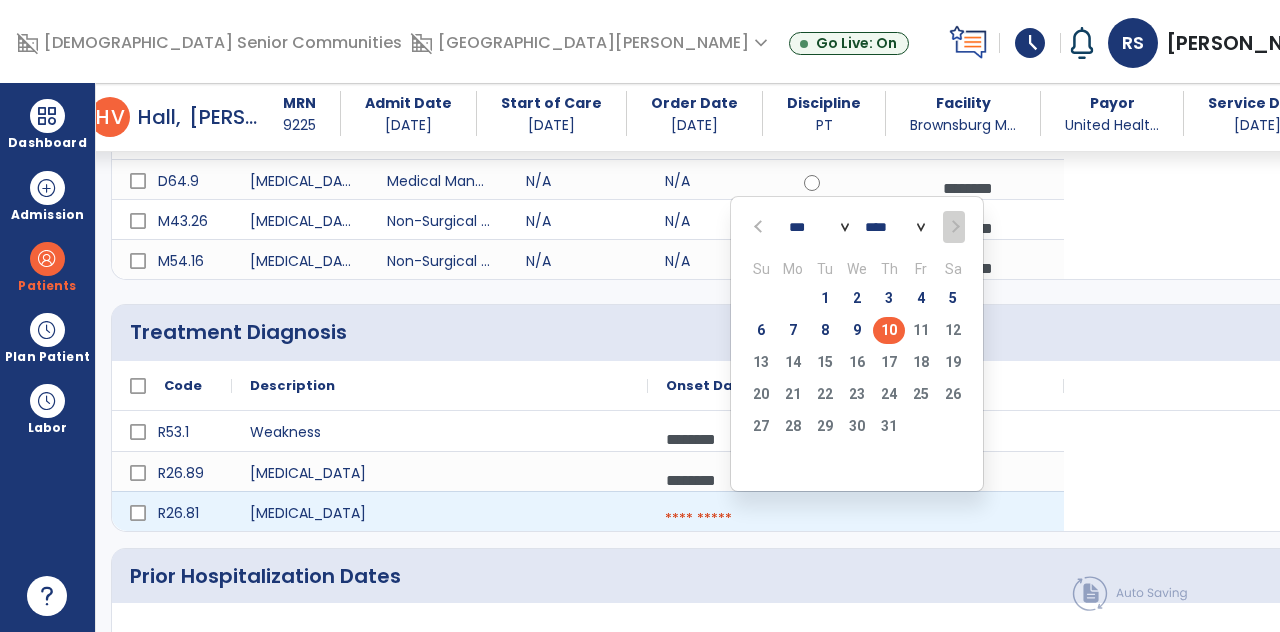 click on "1" 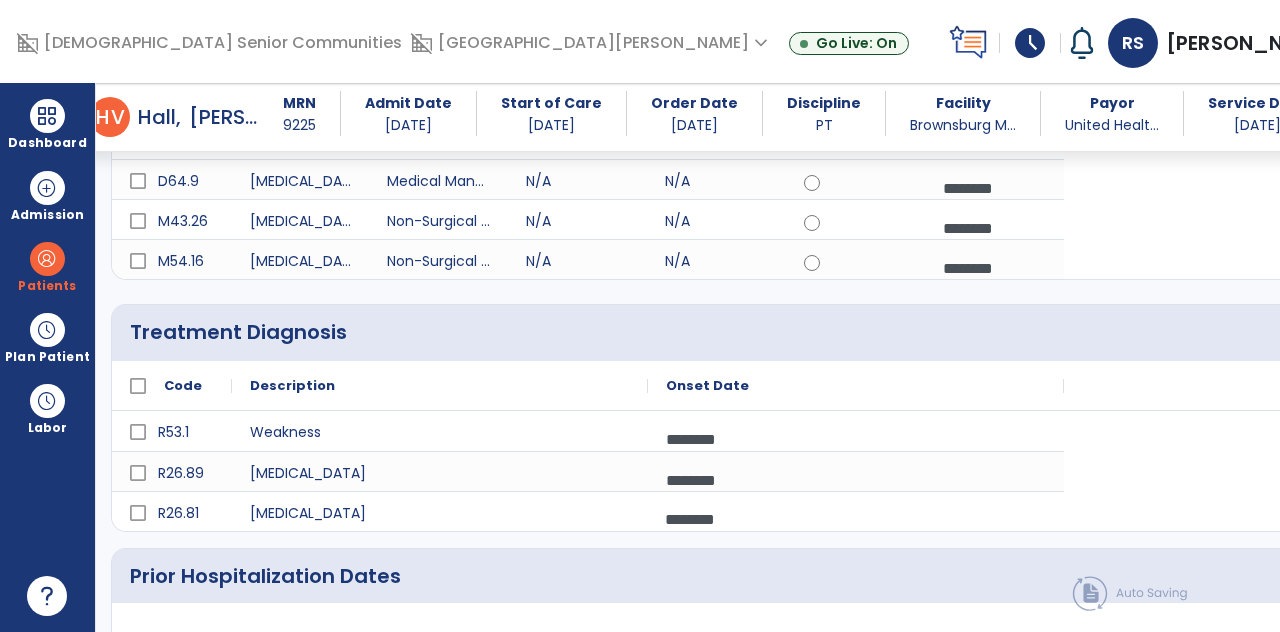 click on "Medications   *" 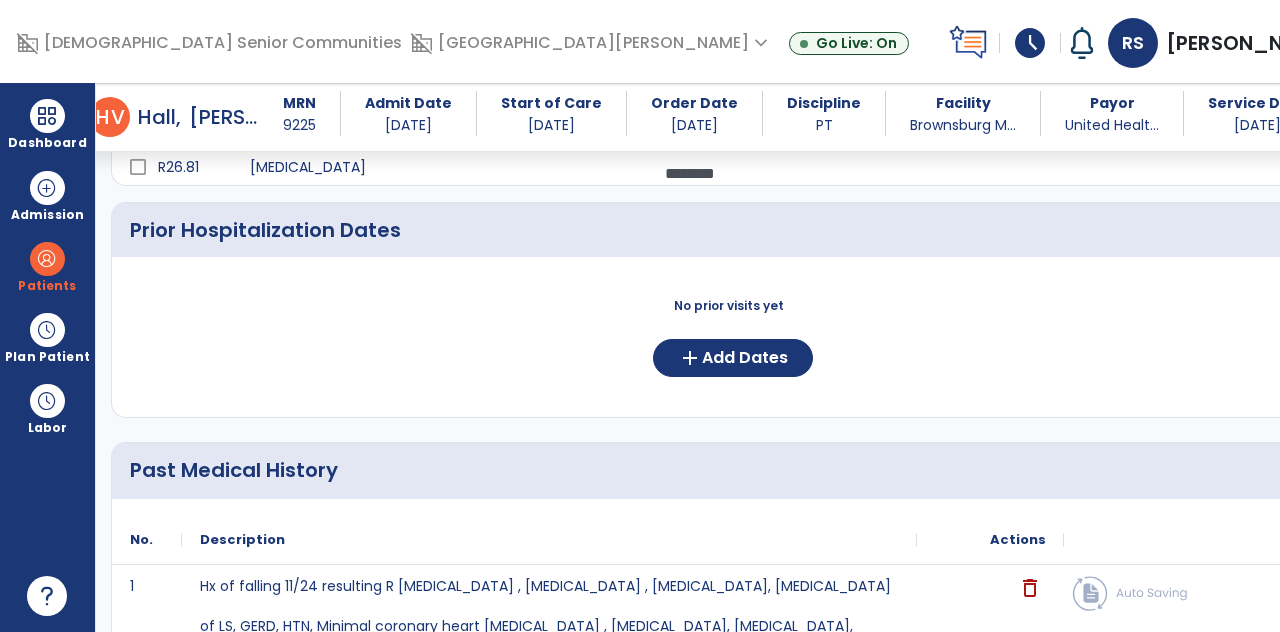 scroll, scrollTop: 2029, scrollLeft: 0, axis: vertical 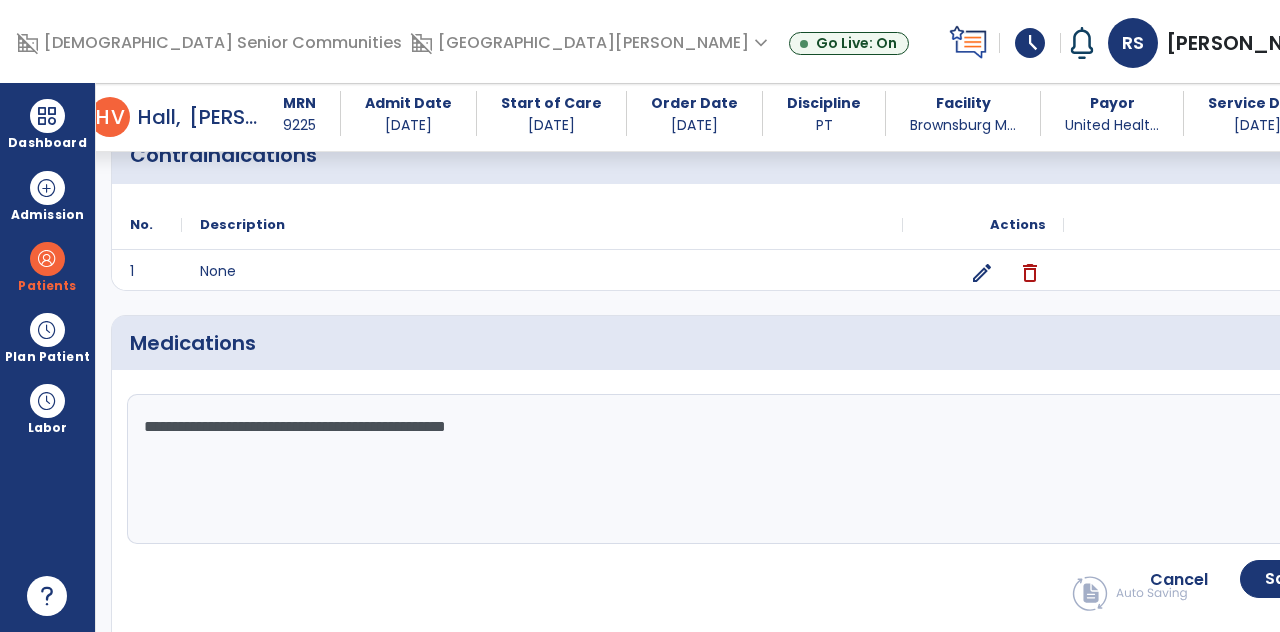 click on "**********" 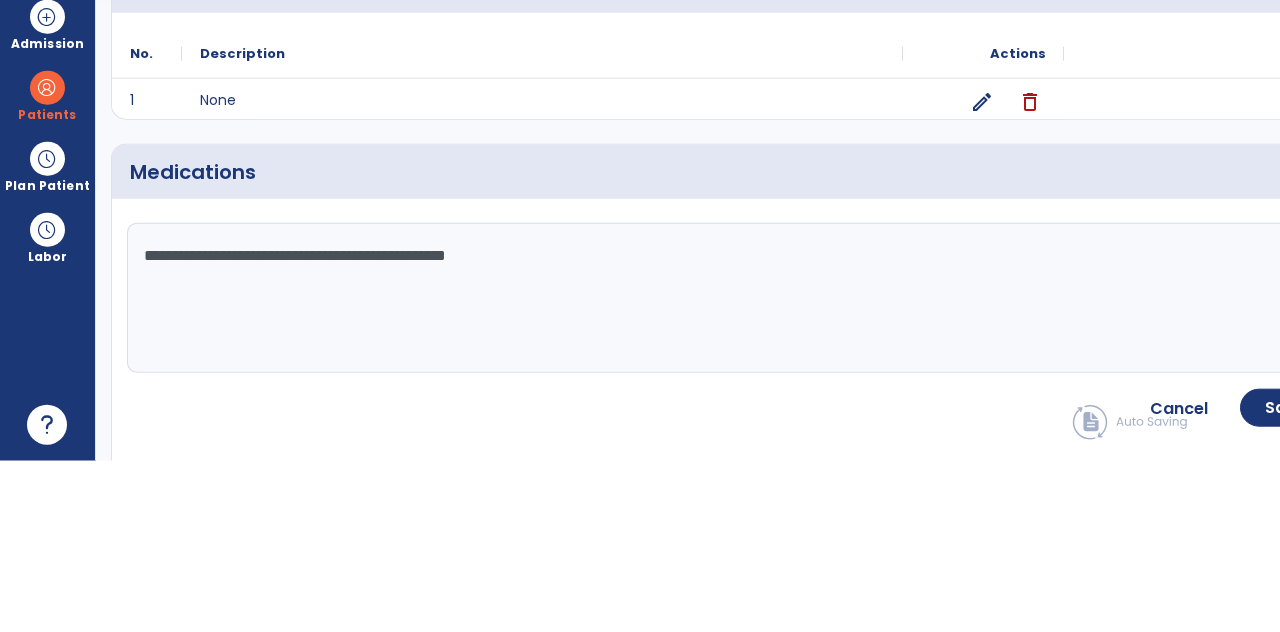 scroll, scrollTop: 96, scrollLeft: 0, axis: vertical 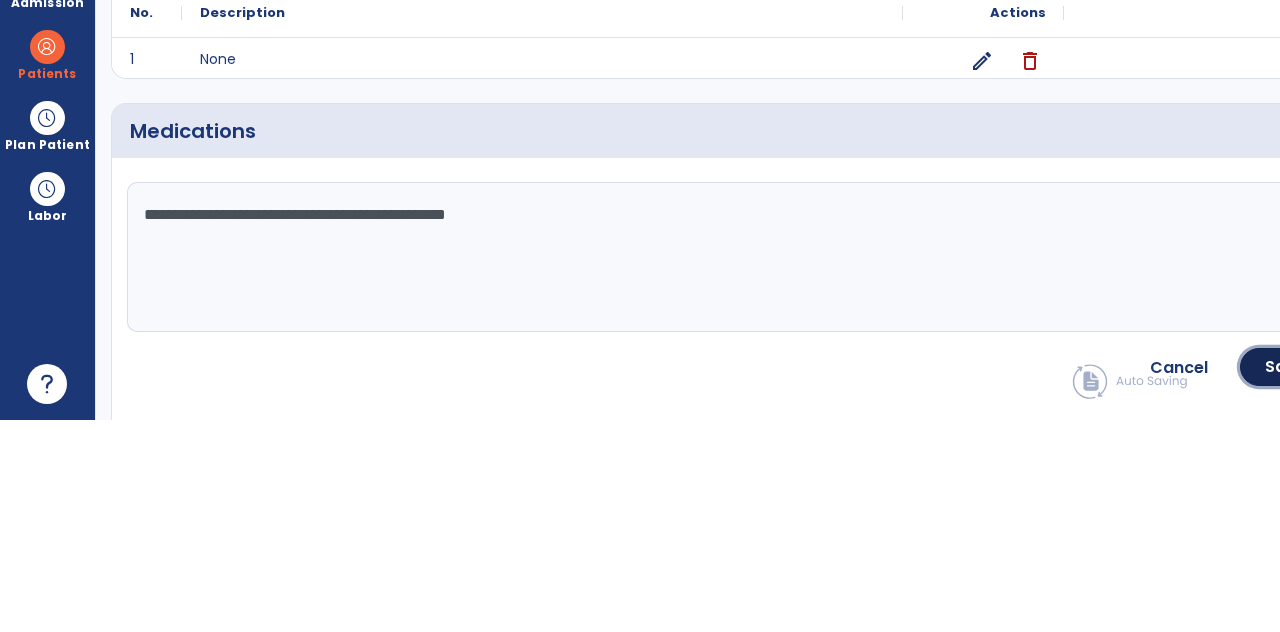 click on "Save" 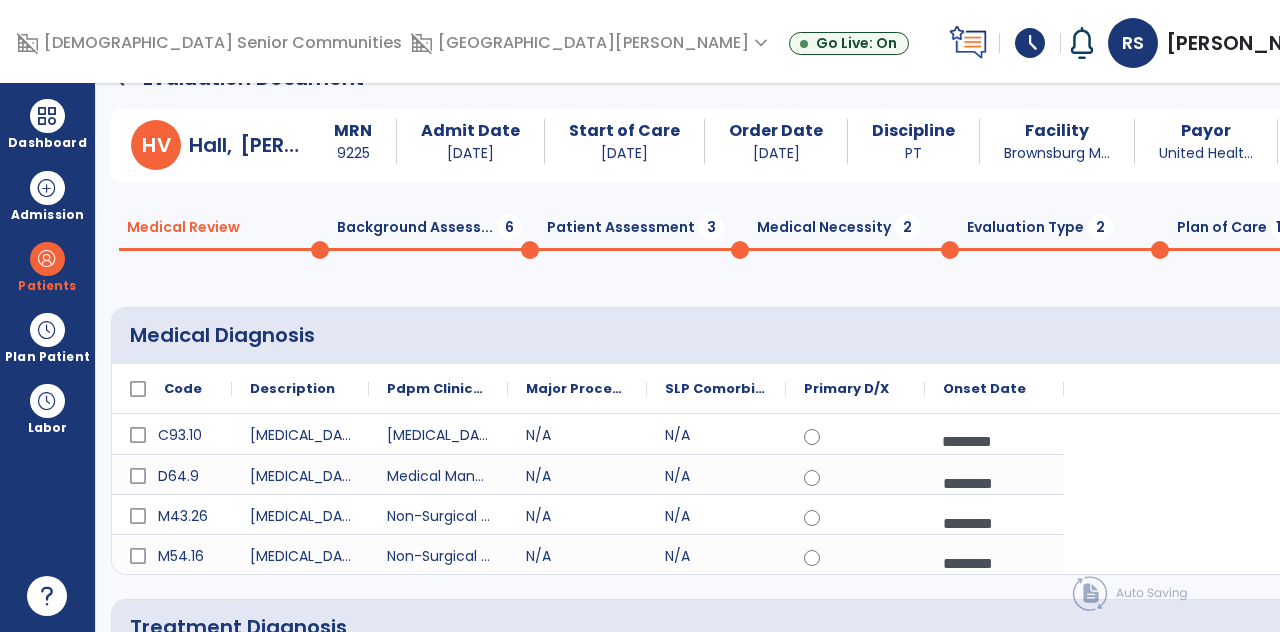 scroll, scrollTop: 0, scrollLeft: 0, axis: both 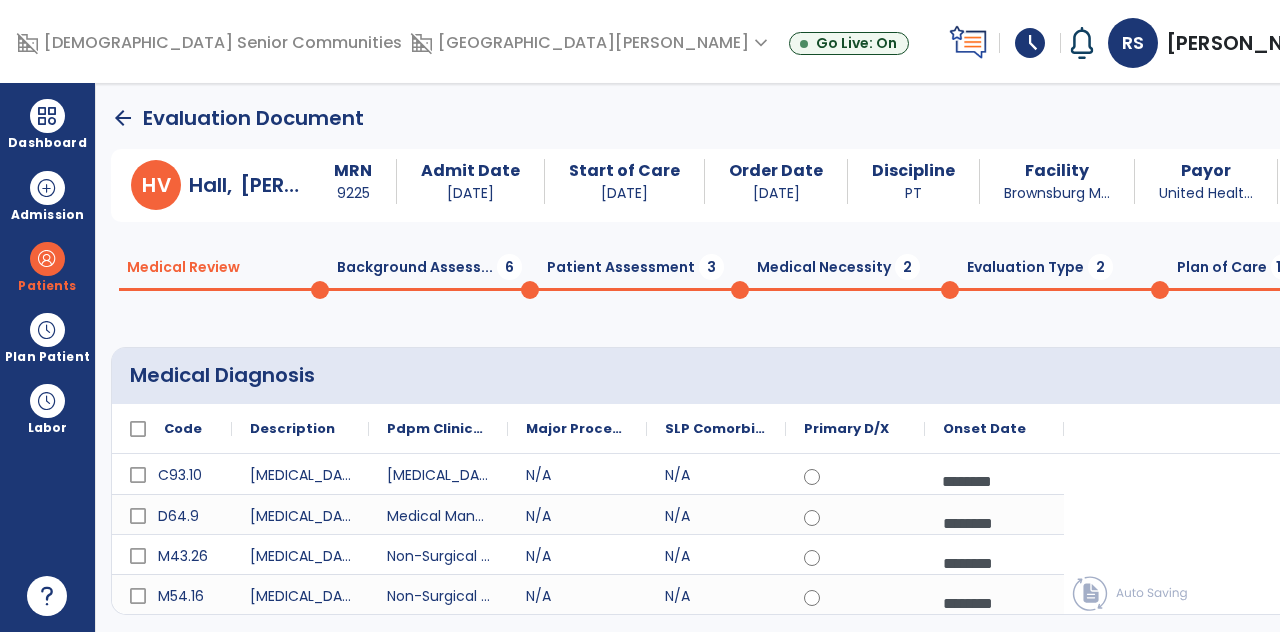 click on "Background Assess...  6" 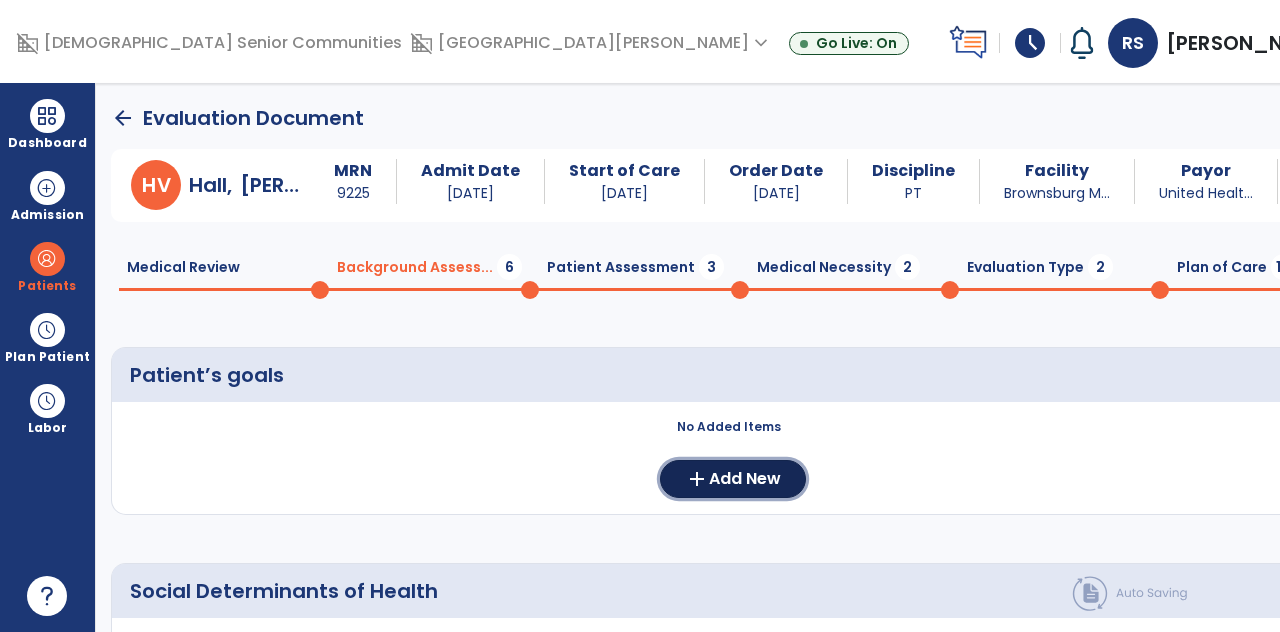 click on "Add New" 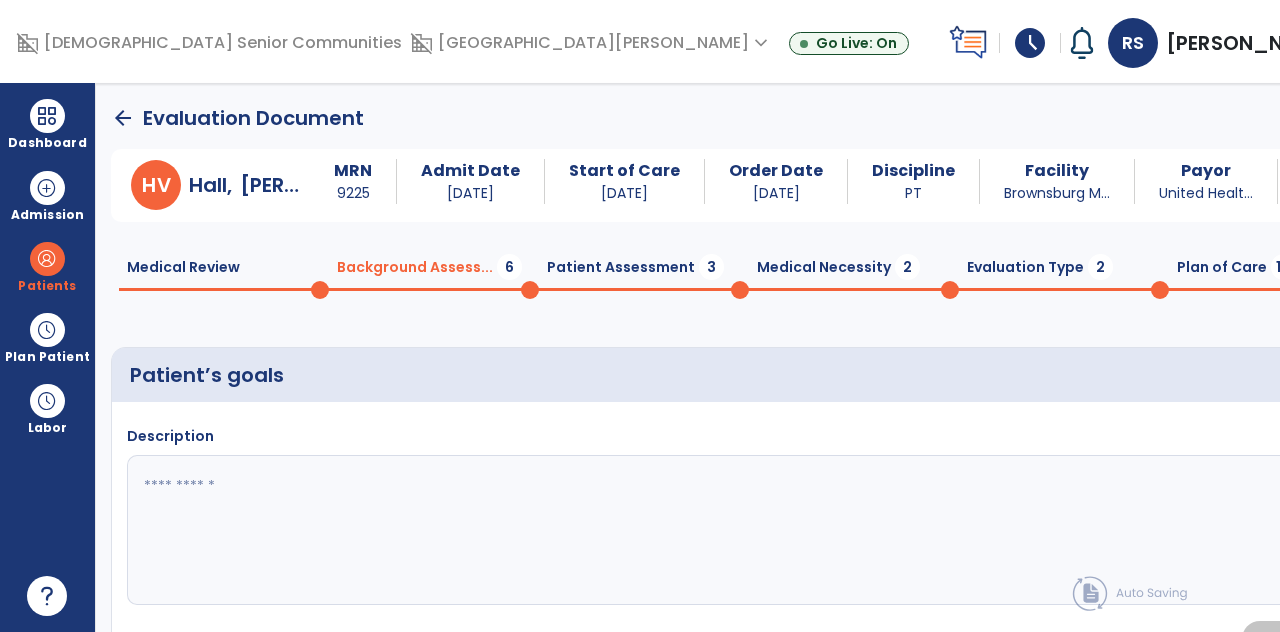 click 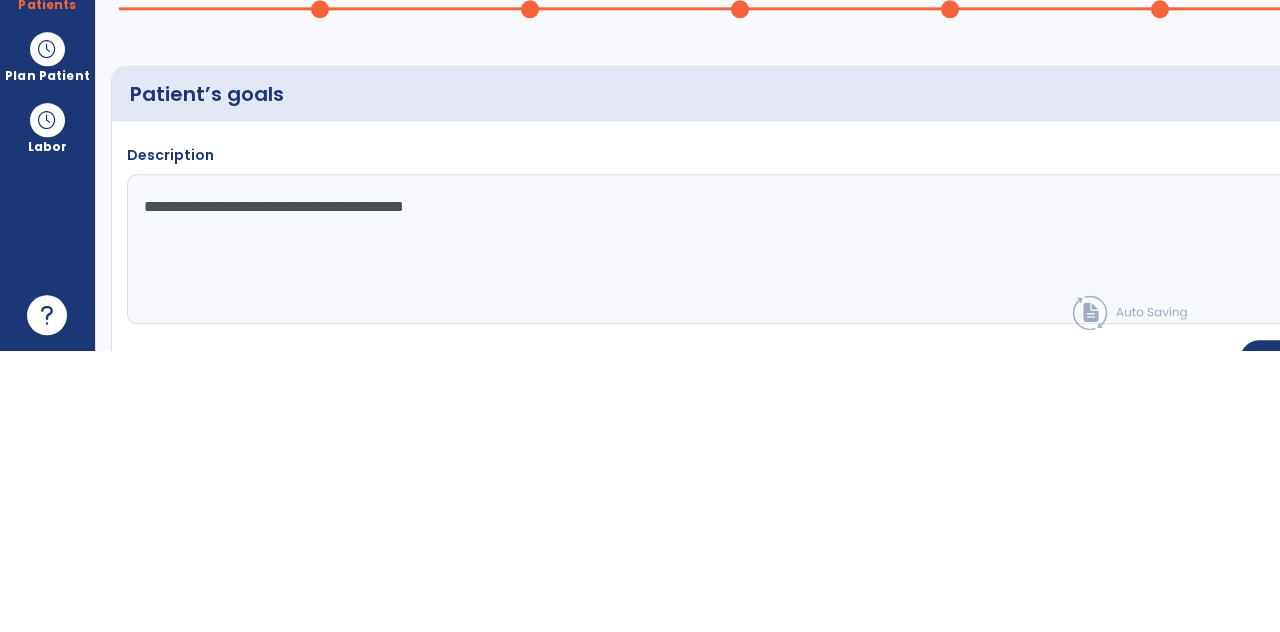 type on "**********" 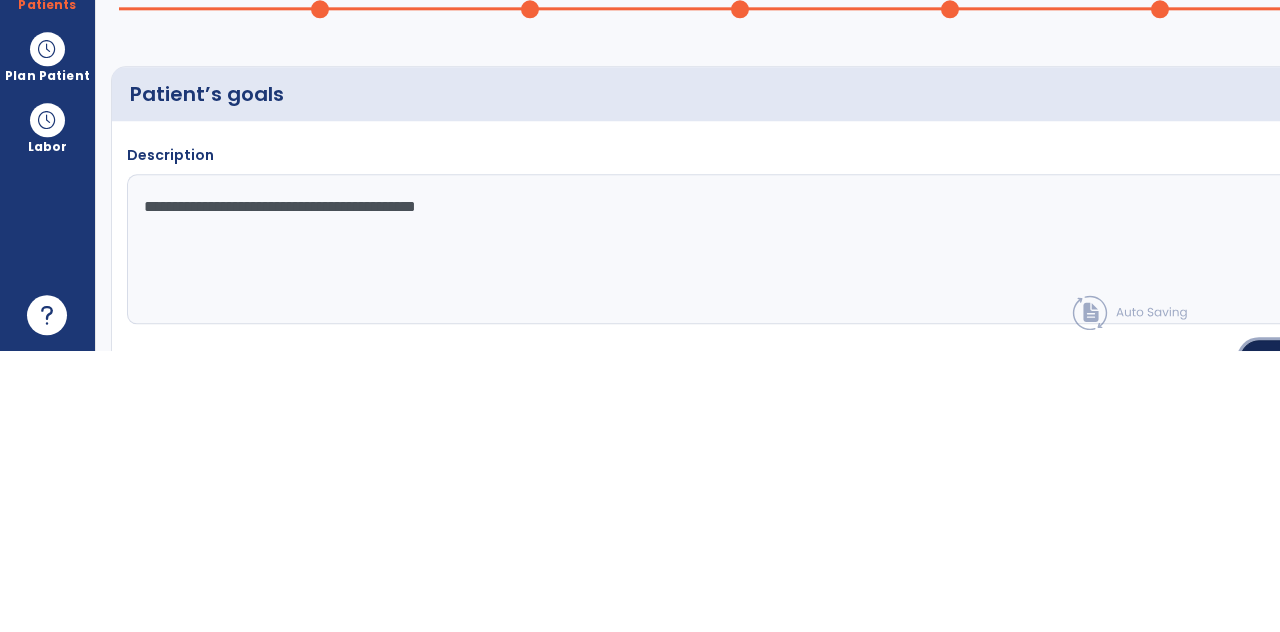 click on "Save" 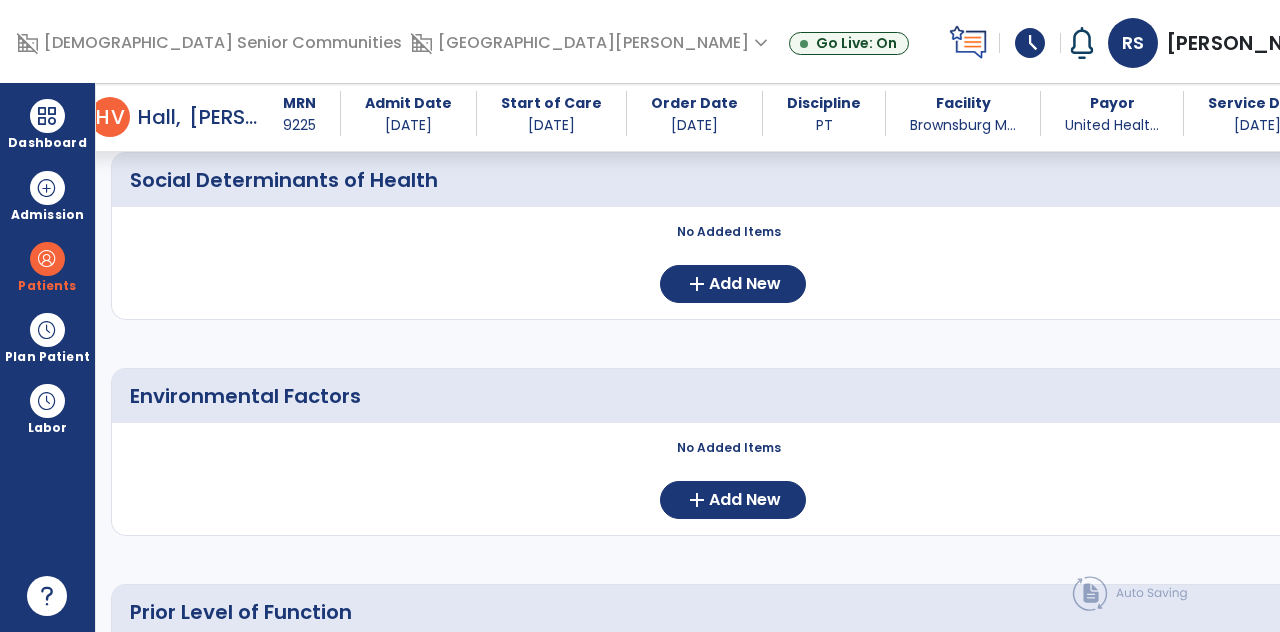 scroll, scrollTop: 325, scrollLeft: 0, axis: vertical 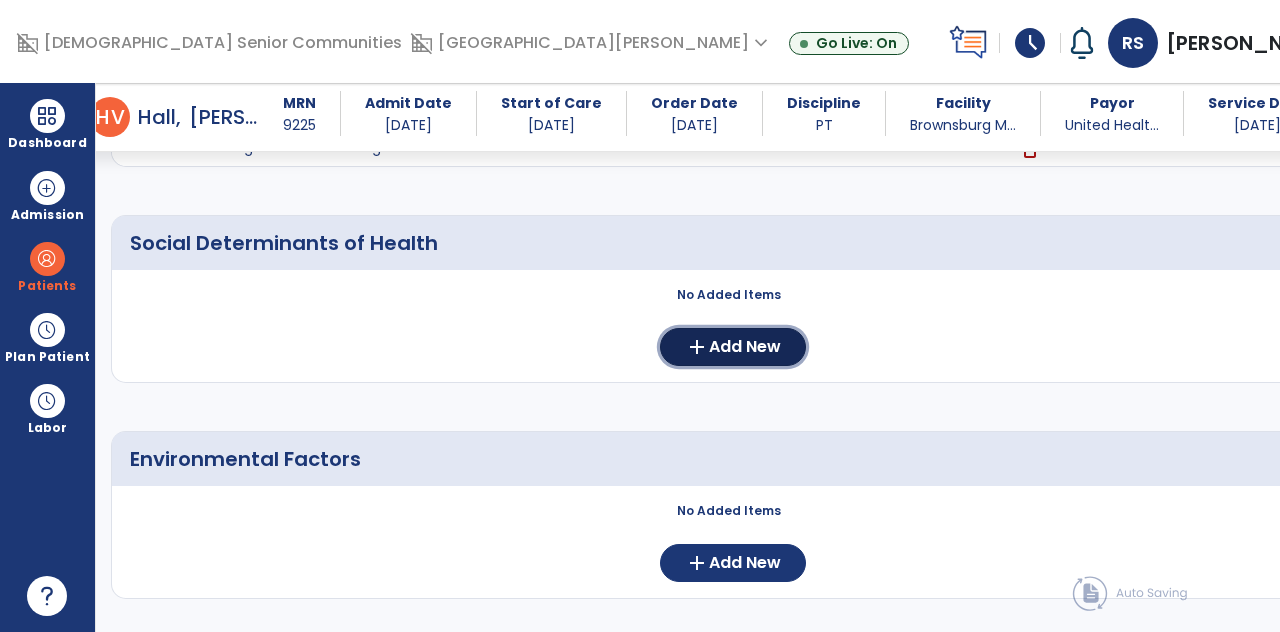 click on "Add New" 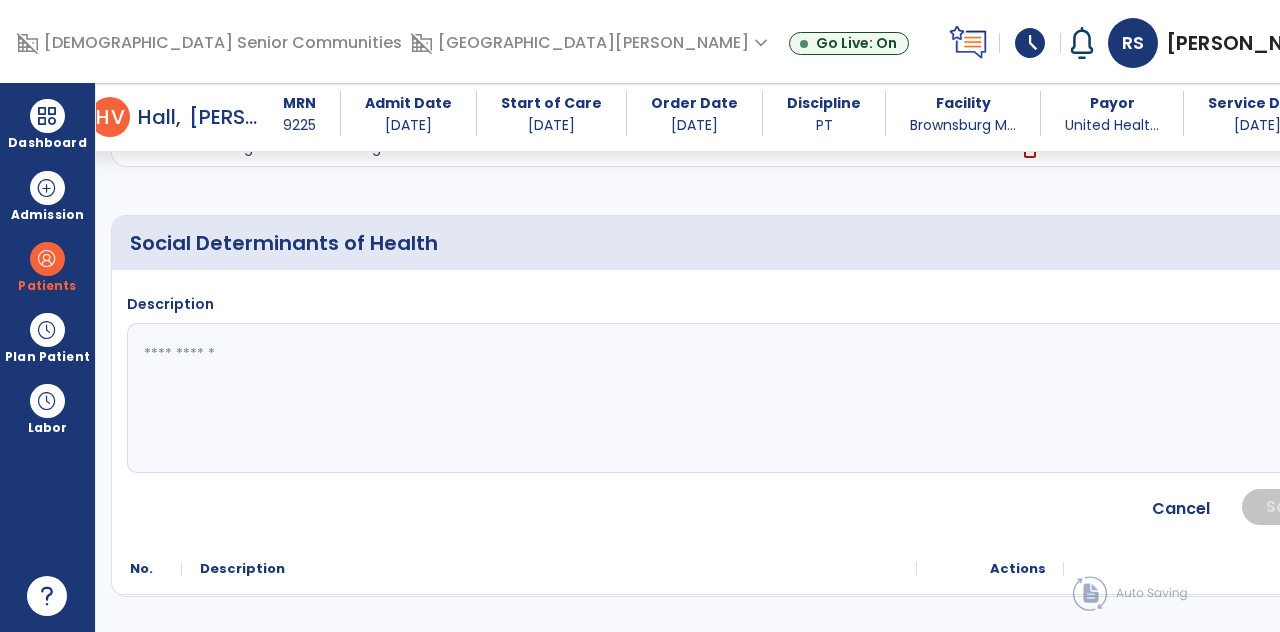 click on "fact_check" 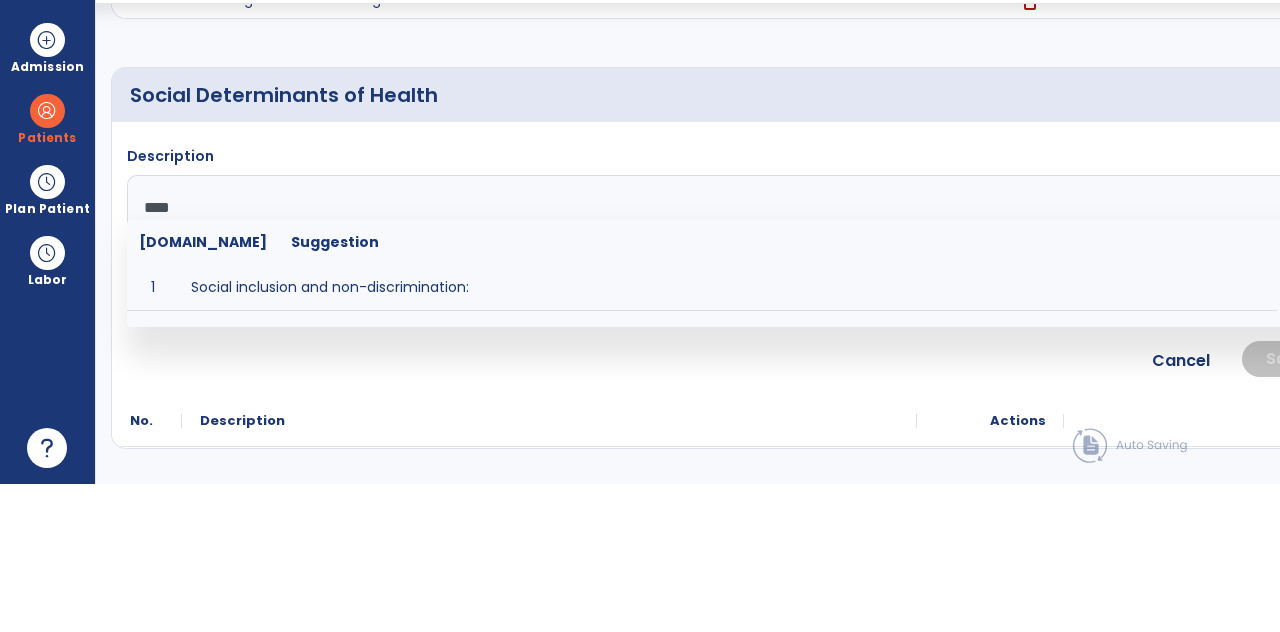 type on "****" 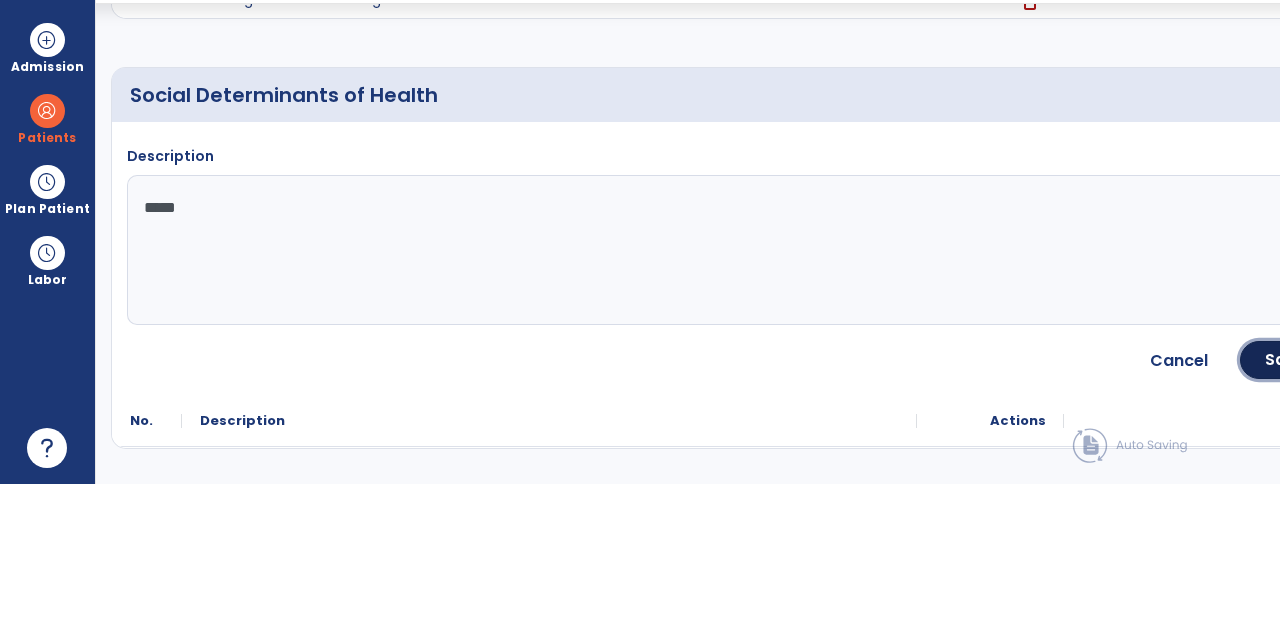 click on "Save" 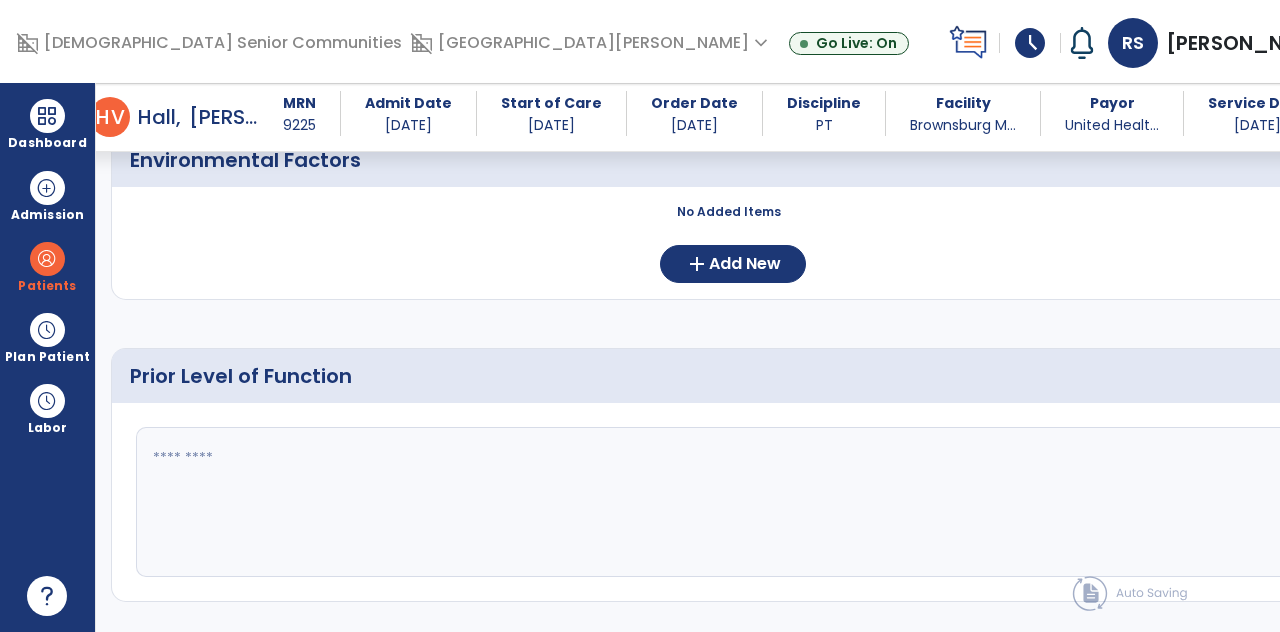 scroll, scrollTop: 637, scrollLeft: 0, axis: vertical 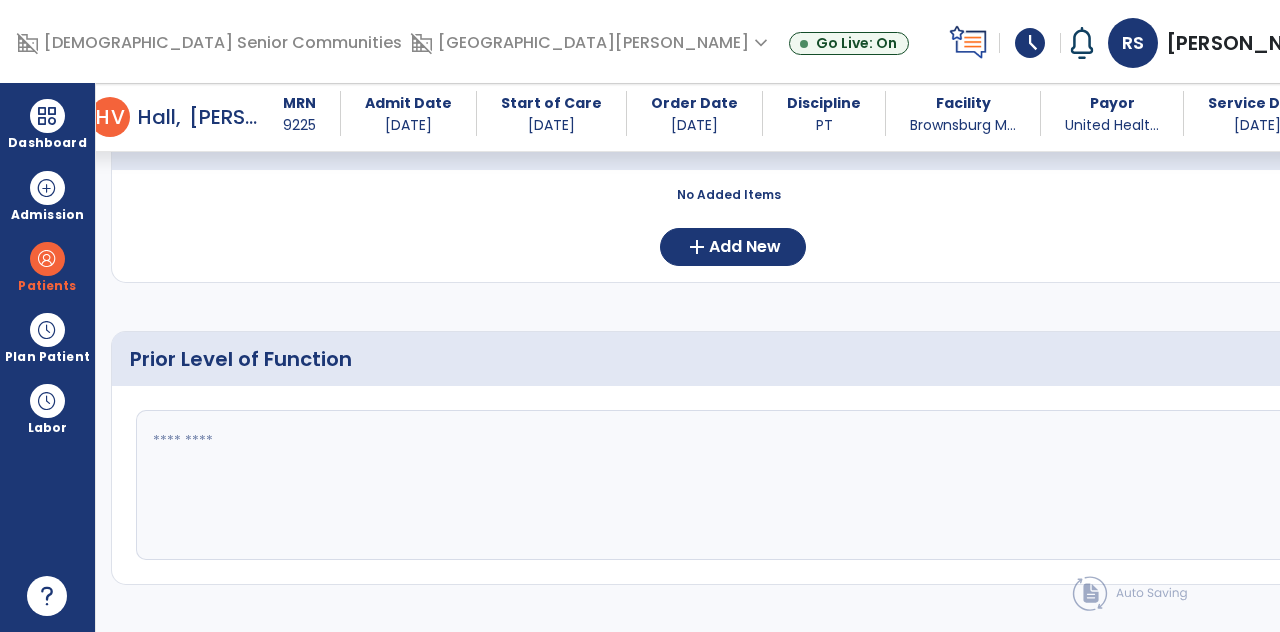 click 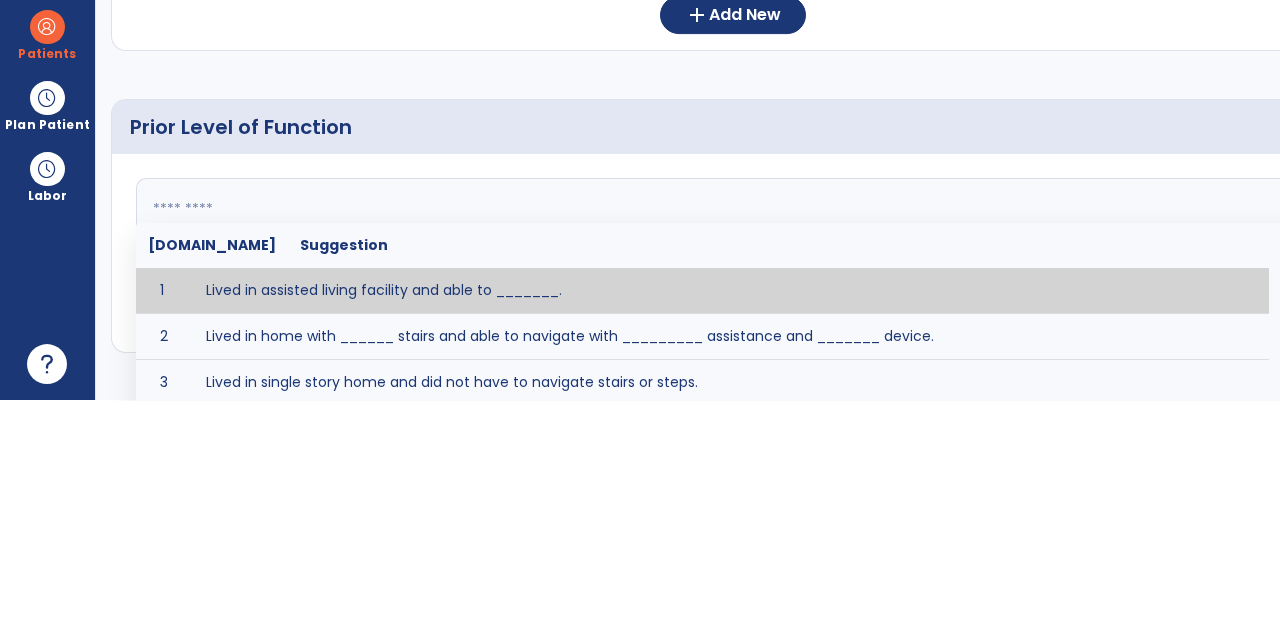 scroll, scrollTop: 95, scrollLeft: 0, axis: vertical 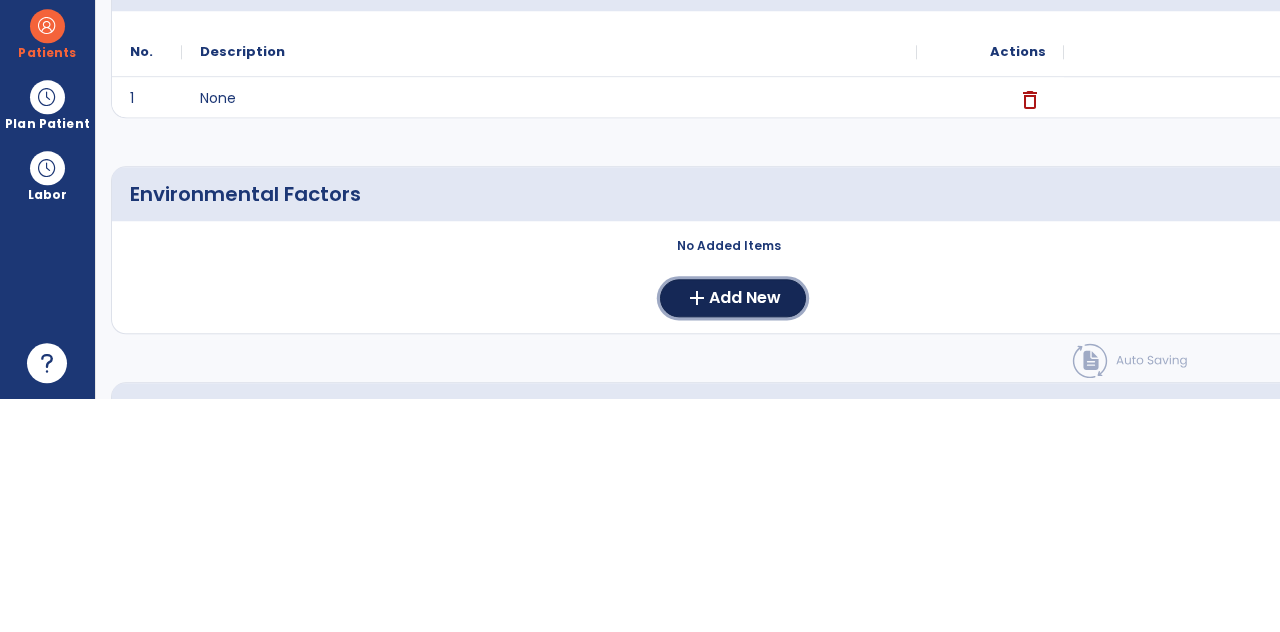 click on "Add New" 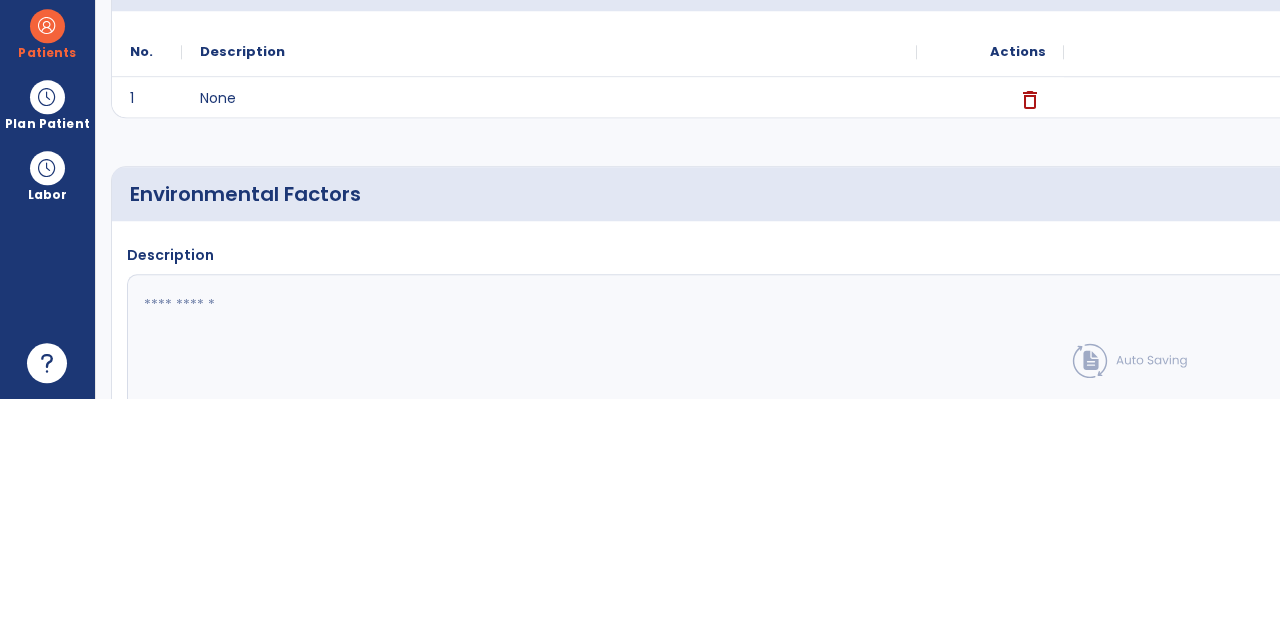 scroll, scrollTop: 96, scrollLeft: 0, axis: vertical 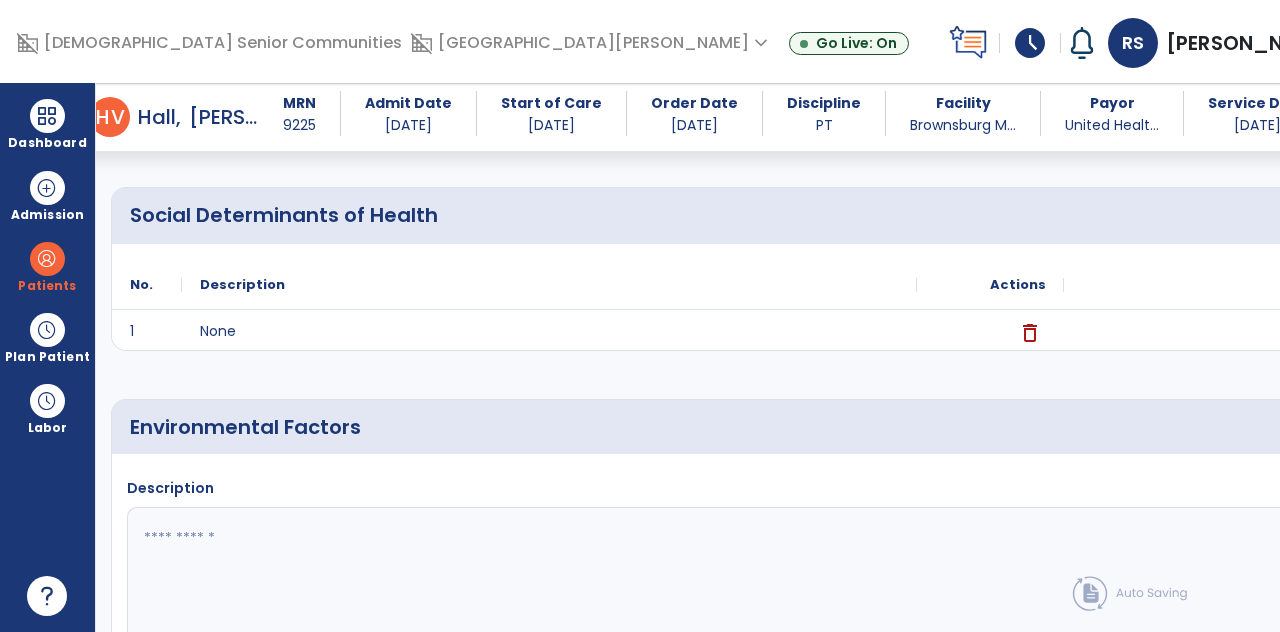 click 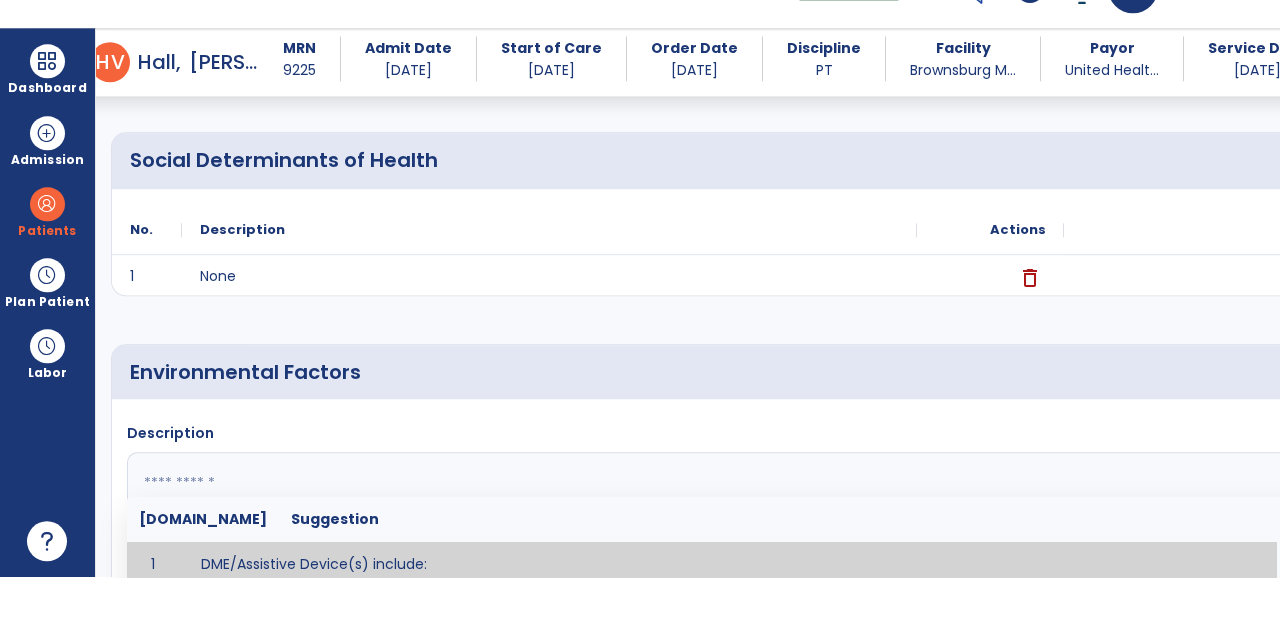 scroll, scrollTop: 96, scrollLeft: 0, axis: vertical 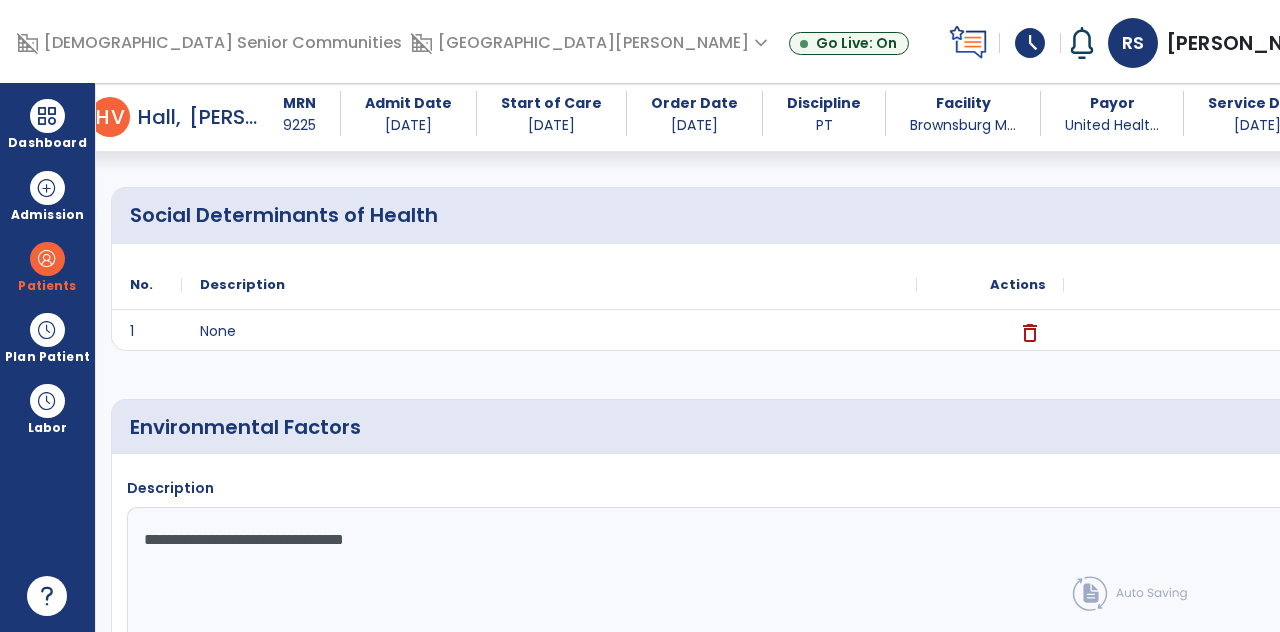 click on "**********" 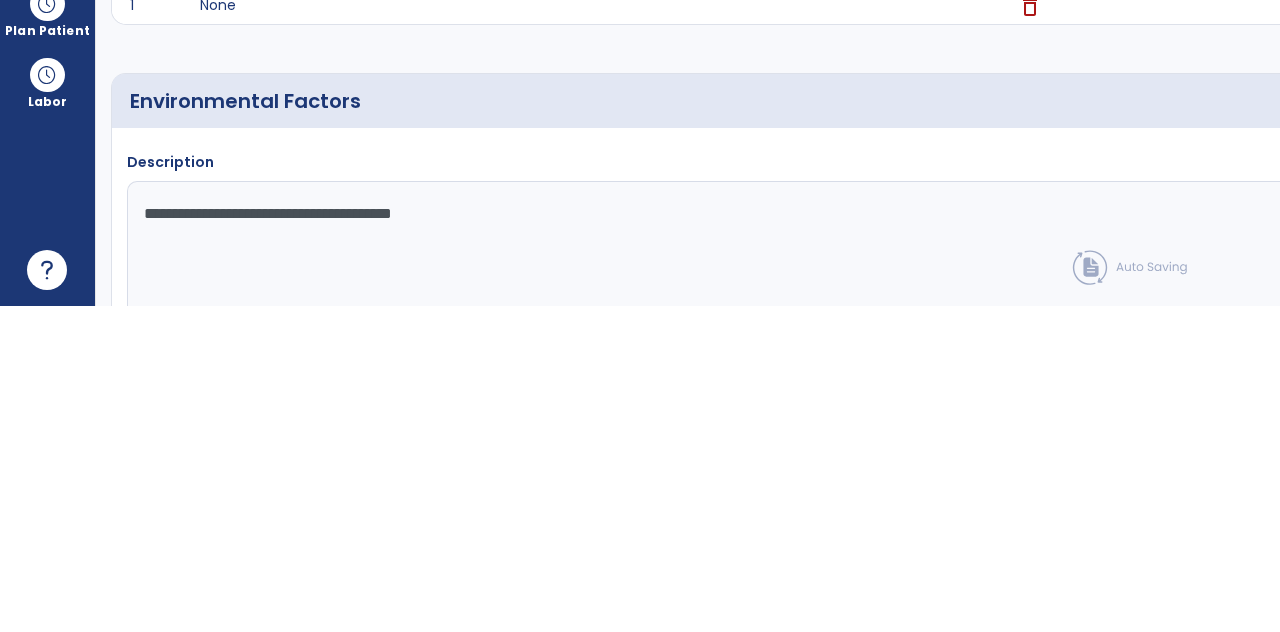type on "**********" 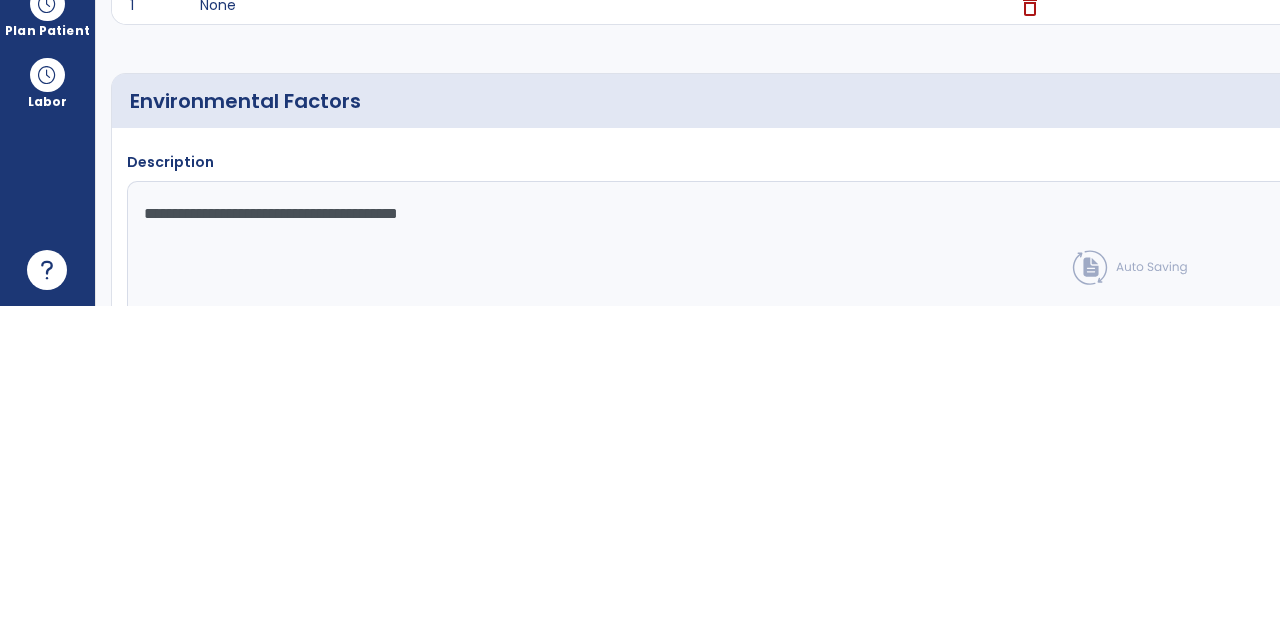 click on "Save" 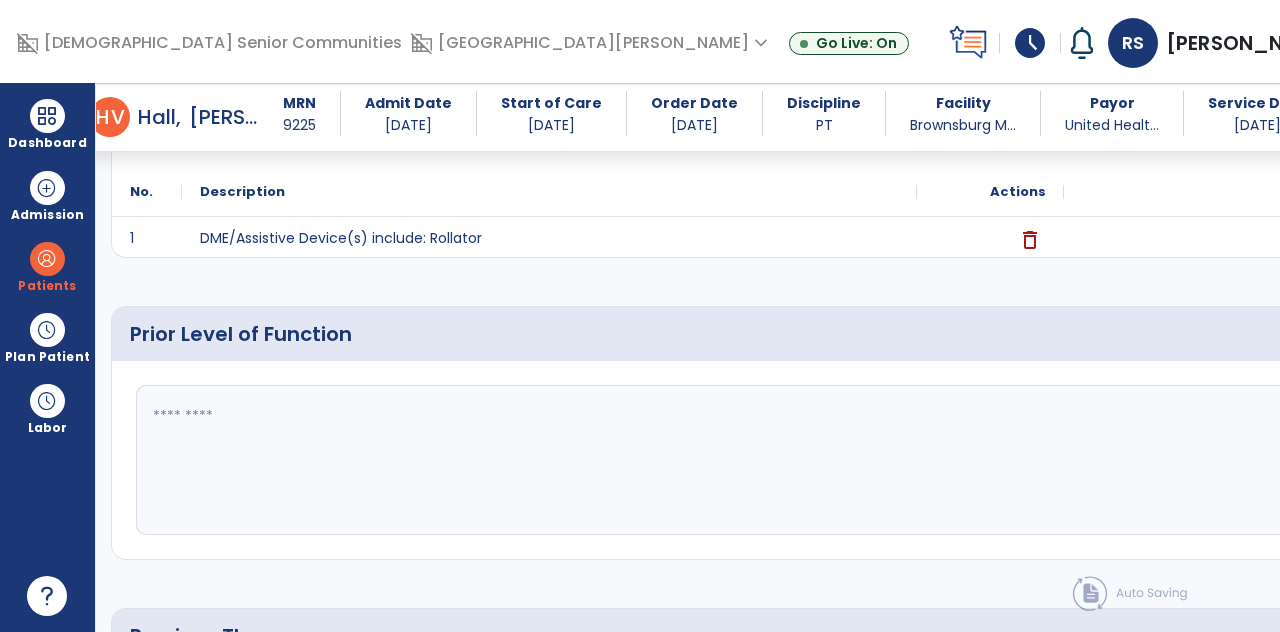 scroll, scrollTop: 703, scrollLeft: 0, axis: vertical 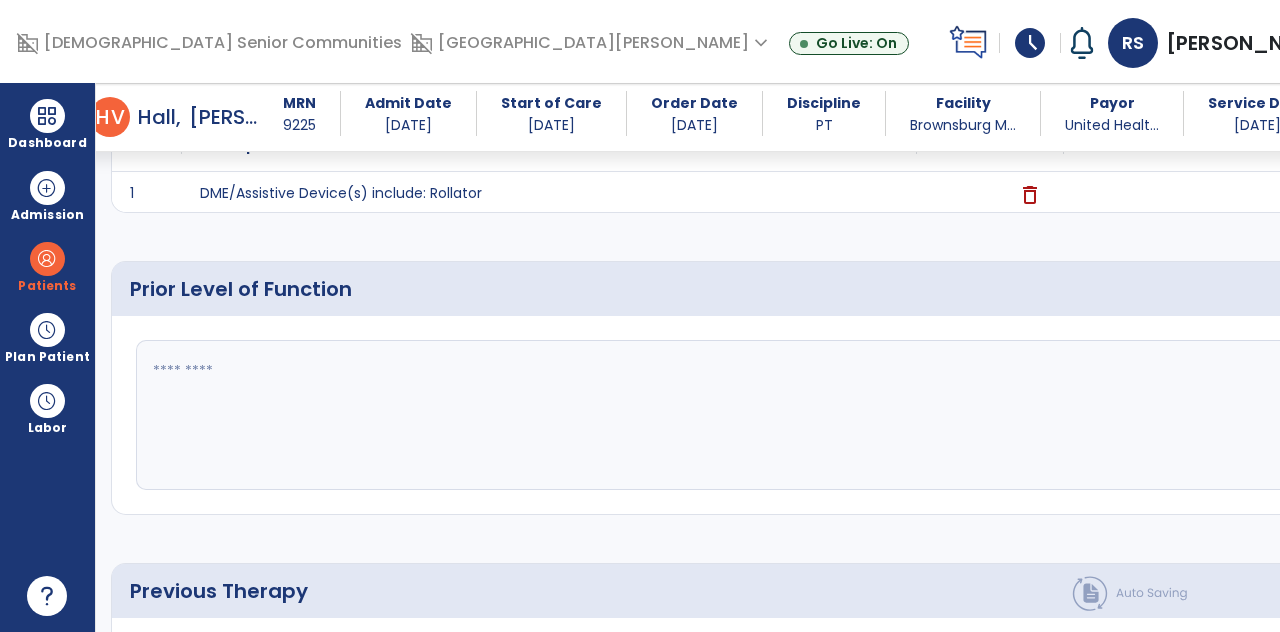 click 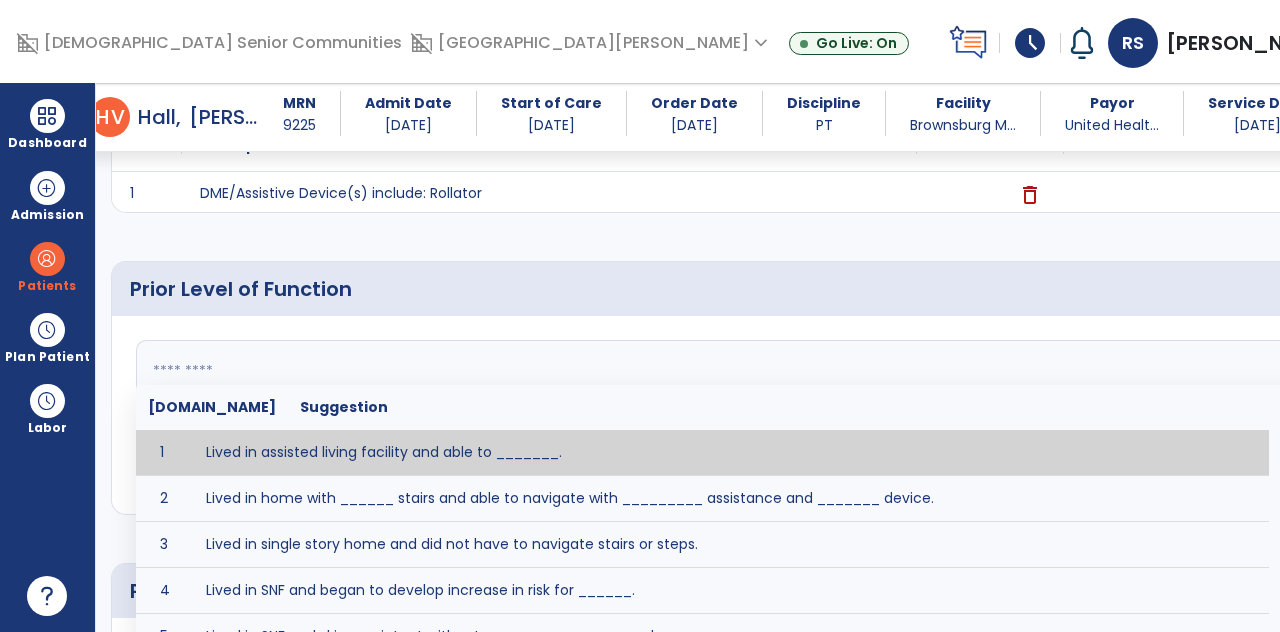 scroll, scrollTop: 96, scrollLeft: 0, axis: vertical 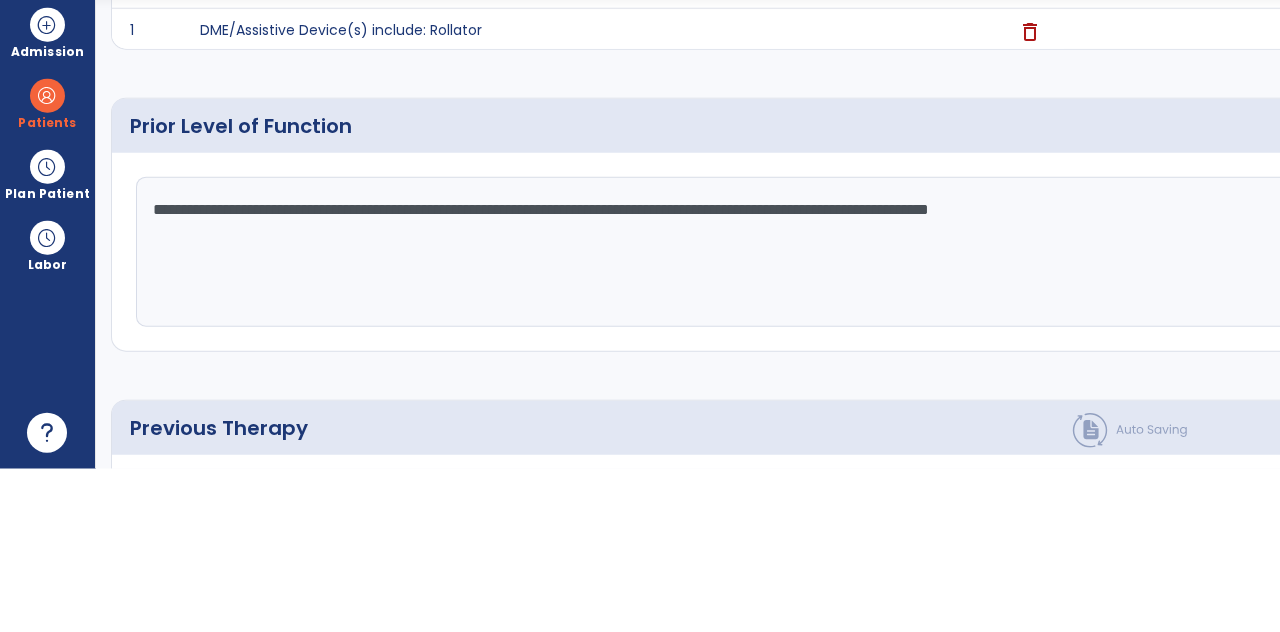 type on "**********" 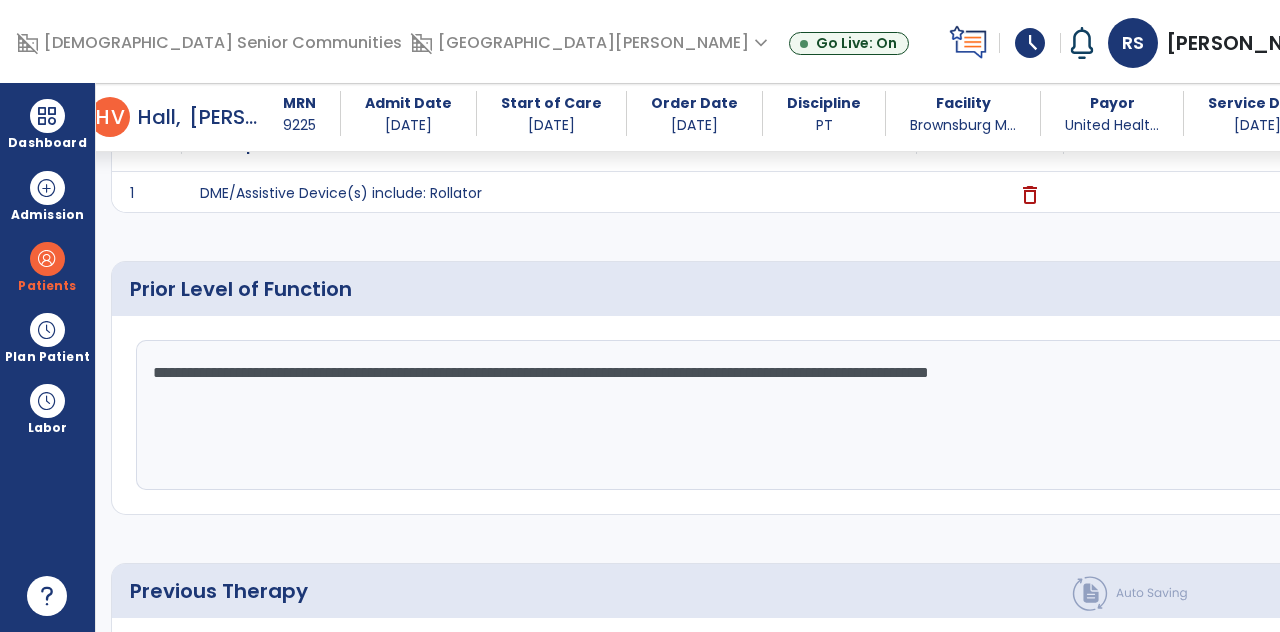click on "Previous Therapy   *" 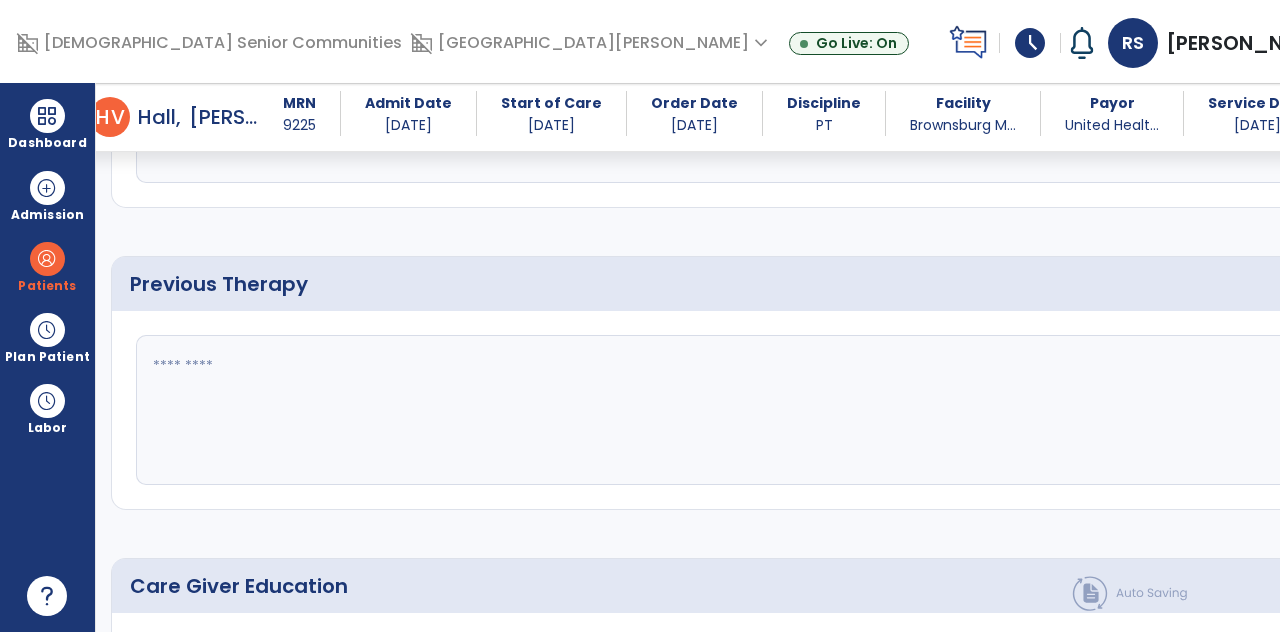 scroll, scrollTop: 90, scrollLeft: 0, axis: vertical 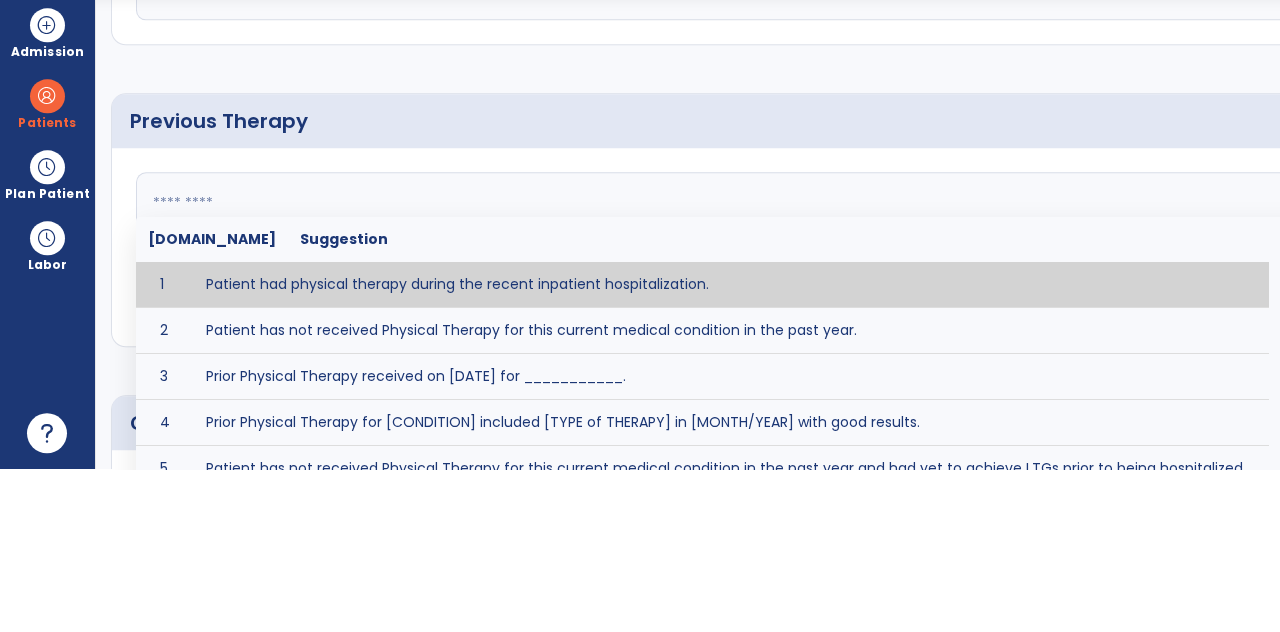 type on "**********" 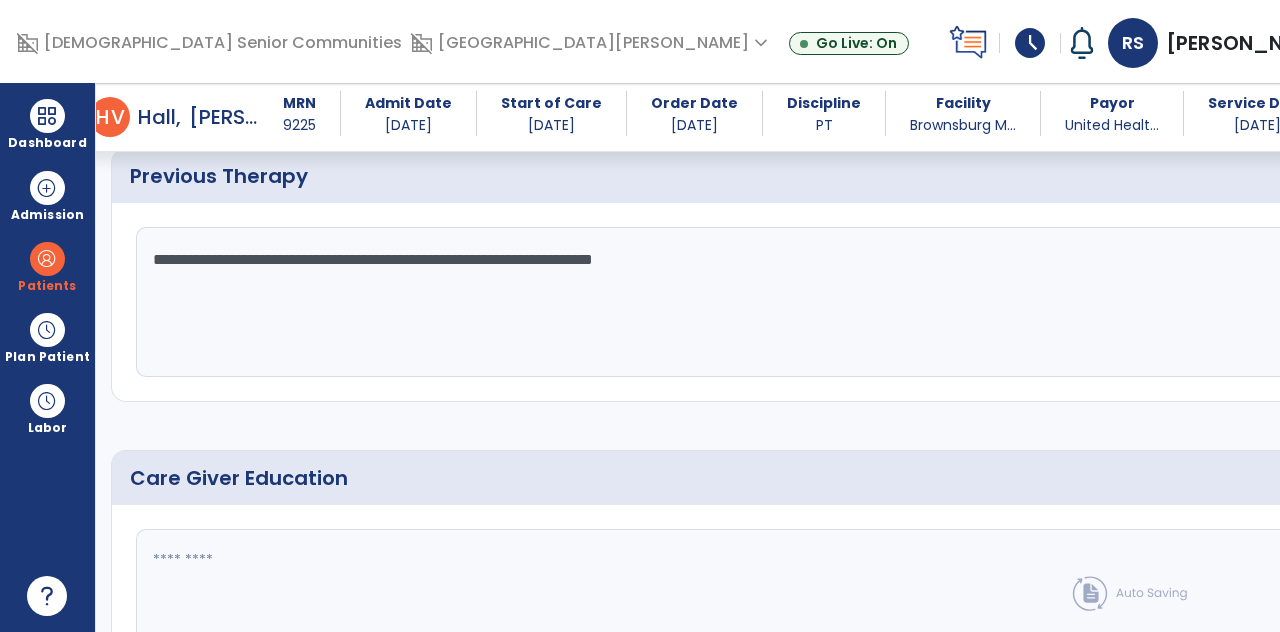 scroll, scrollTop: 1157, scrollLeft: 0, axis: vertical 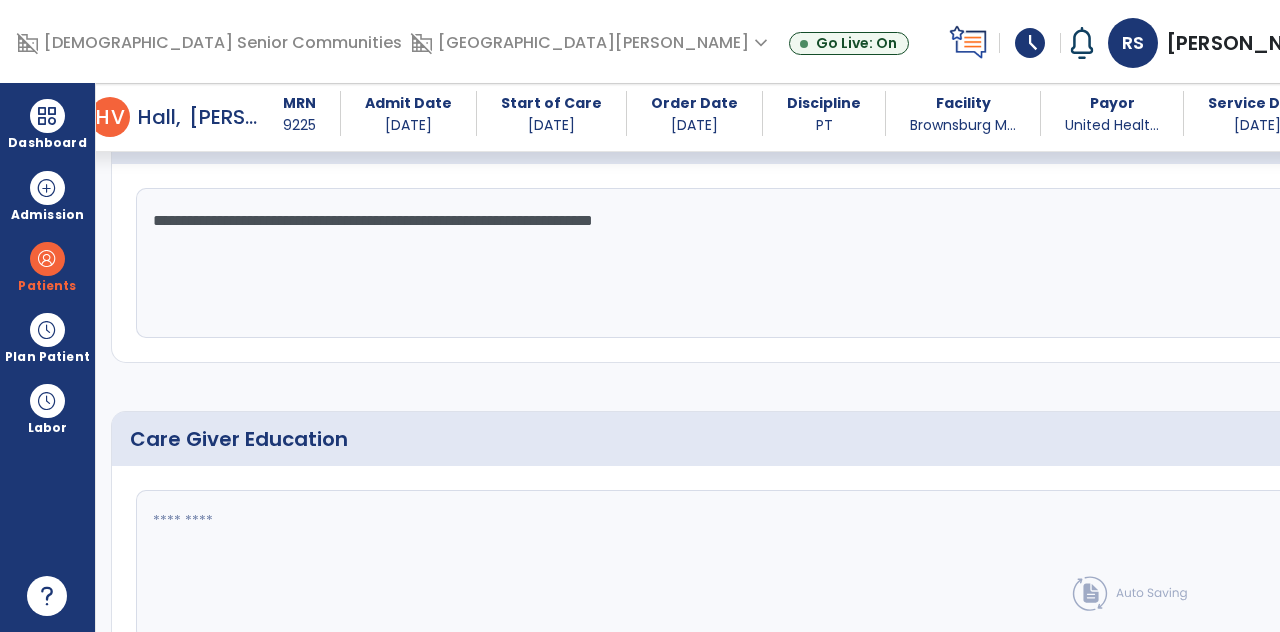 click 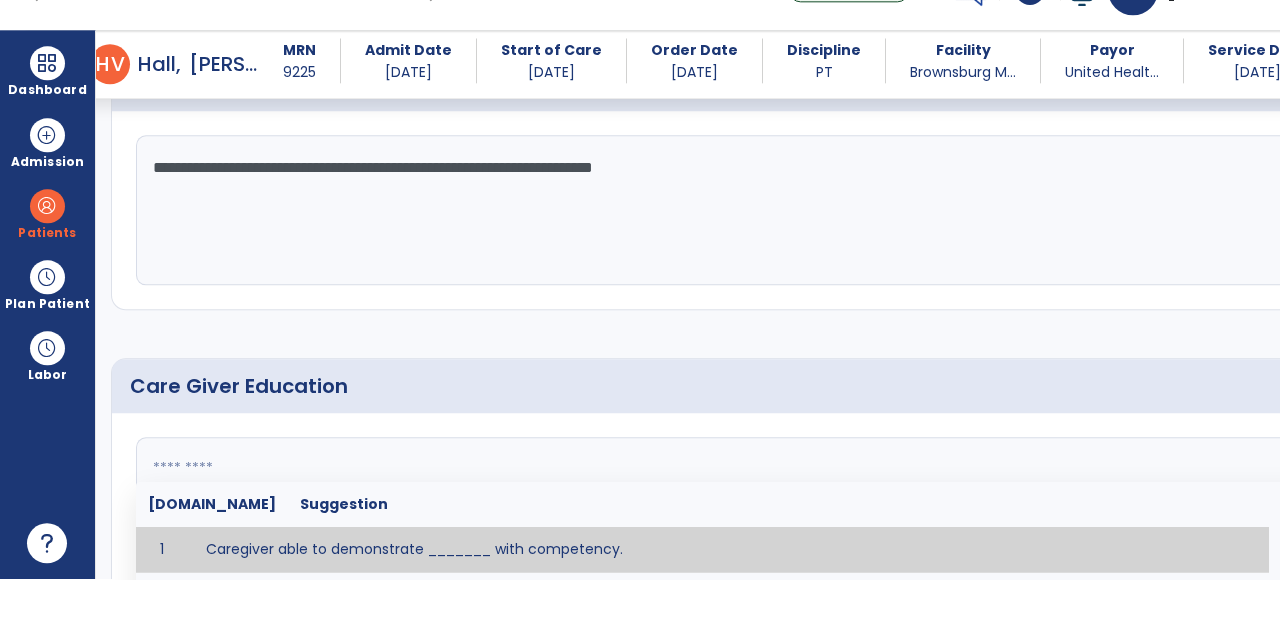 scroll, scrollTop: 90, scrollLeft: 0, axis: vertical 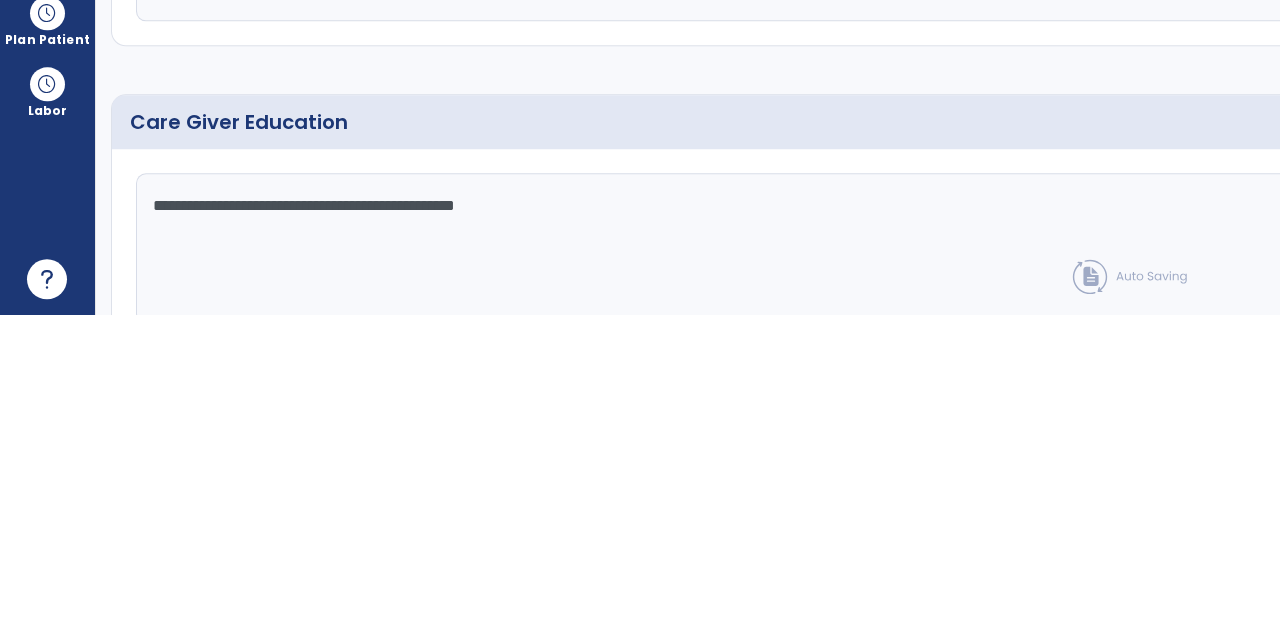 click on "Quick Links  Patients Goals   Patients Goals   Social Determinants of Health   Social Determinants of Health   Environmental Factors   Environmental Factors   Prior Level of function   Prior Level of function   Previous Therapy   Previous Therapy   Care Giver Education   Care Giver Education" 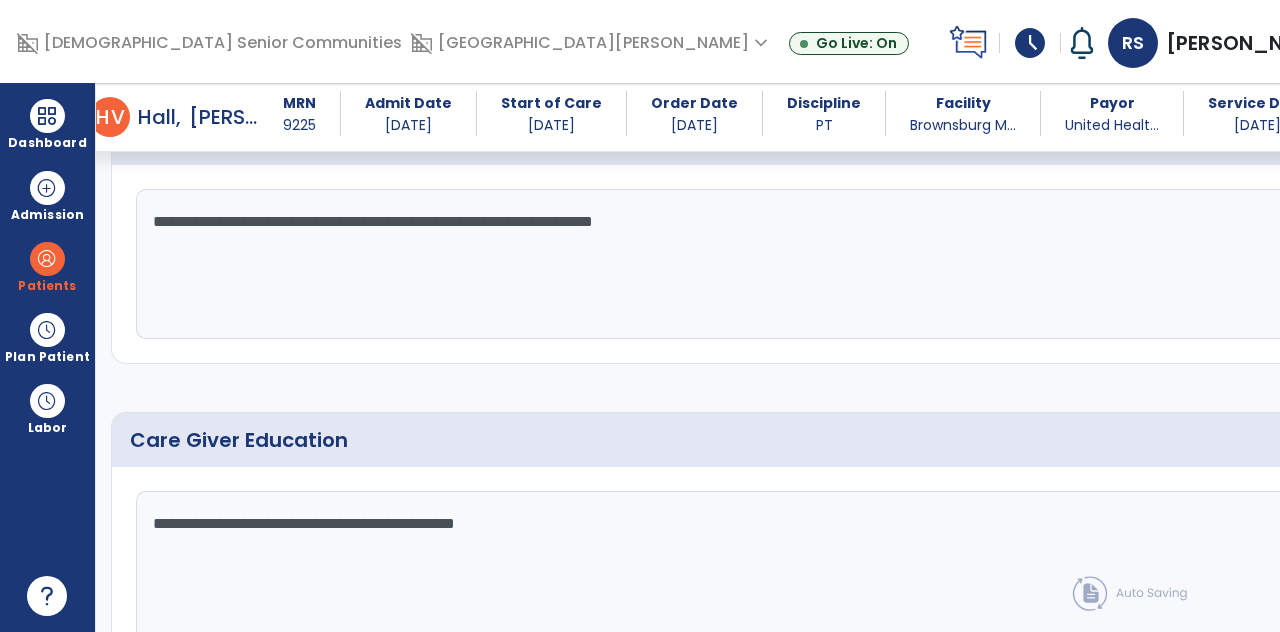 scroll, scrollTop: 1157, scrollLeft: 0, axis: vertical 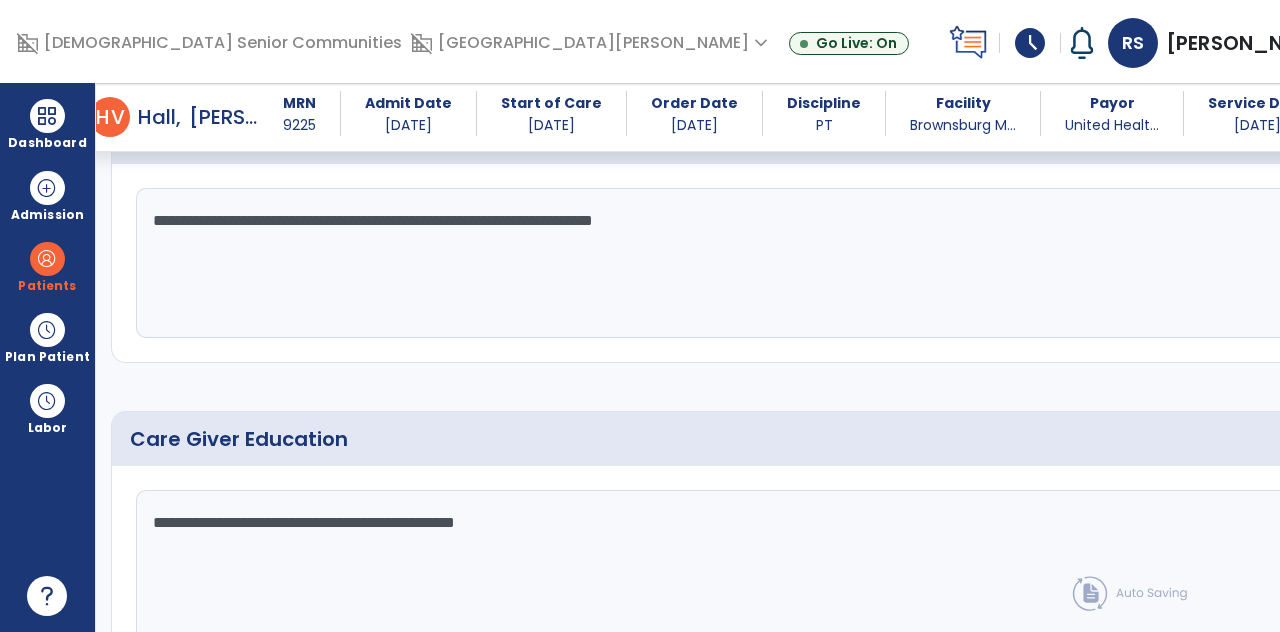 click on "**********" 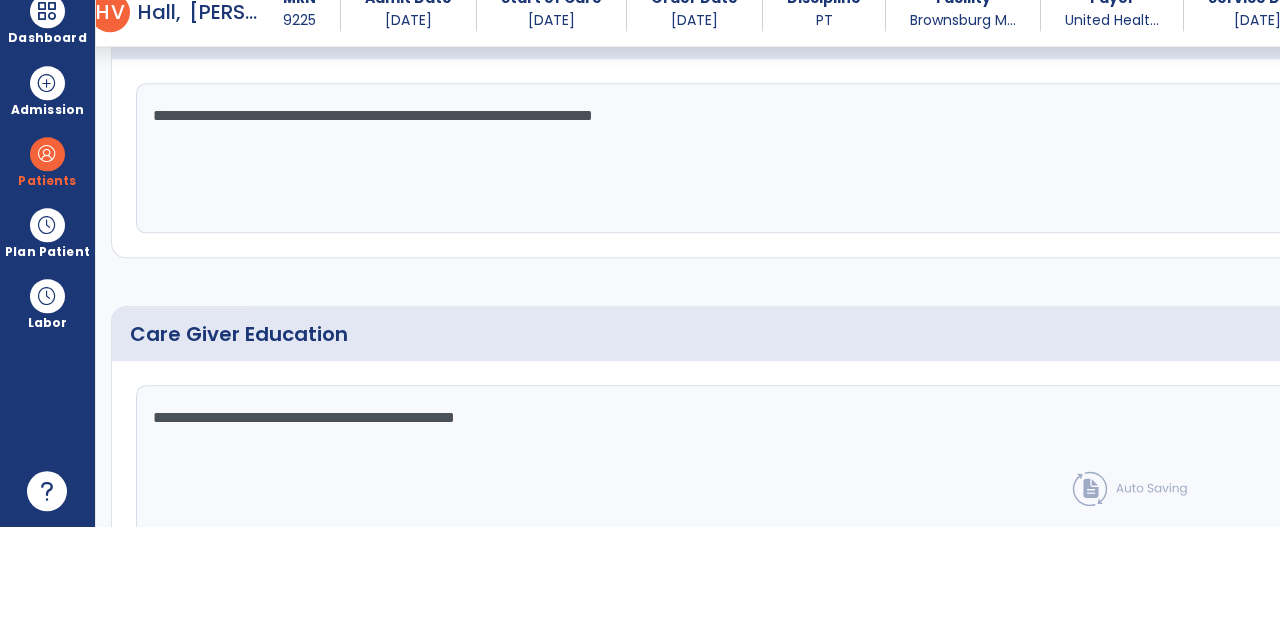scroll, scrollTop: 90, scrollLeft: 0, axis: vertical 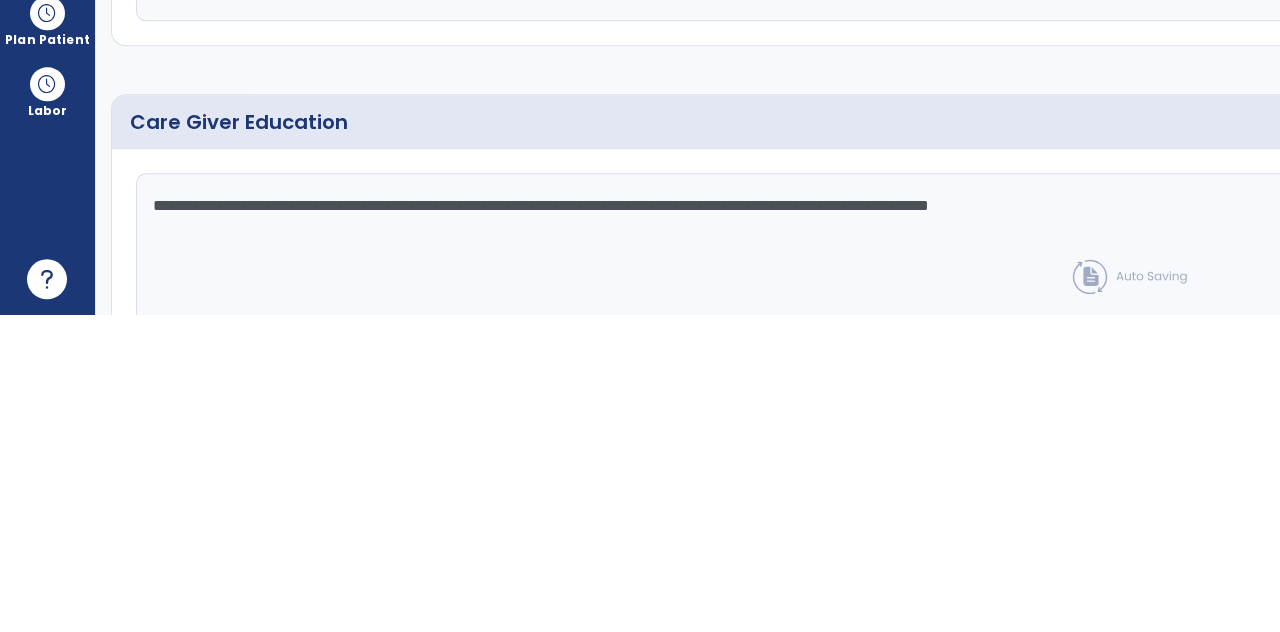 type on "**********" 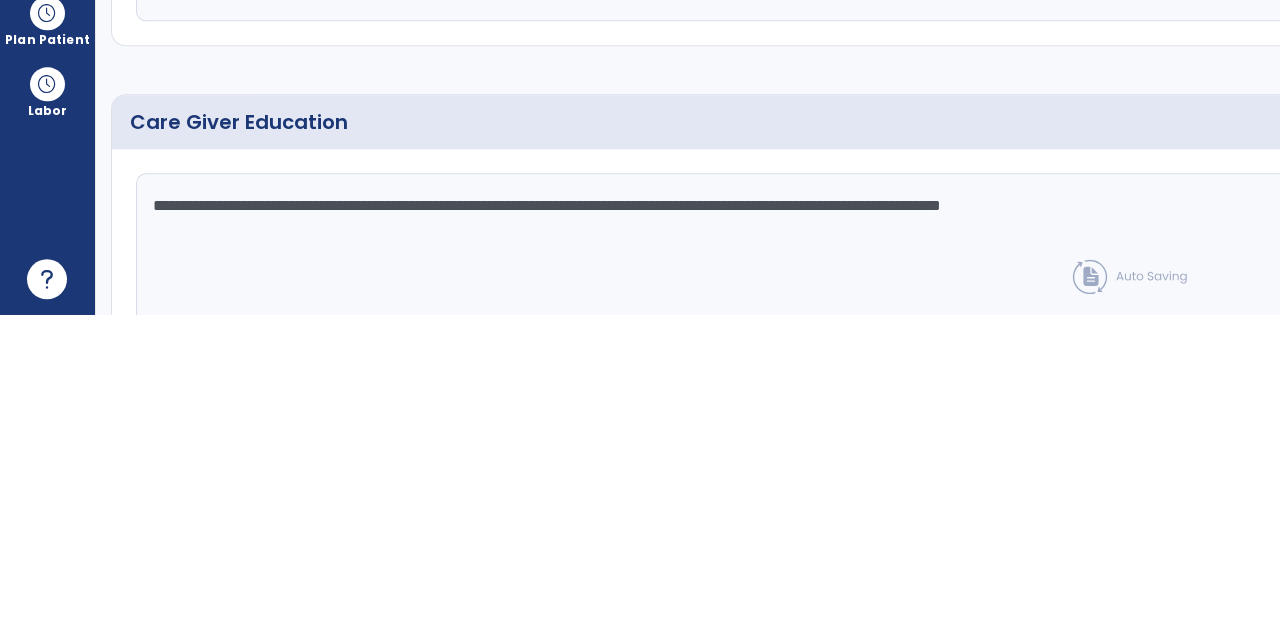 click on "Continue" 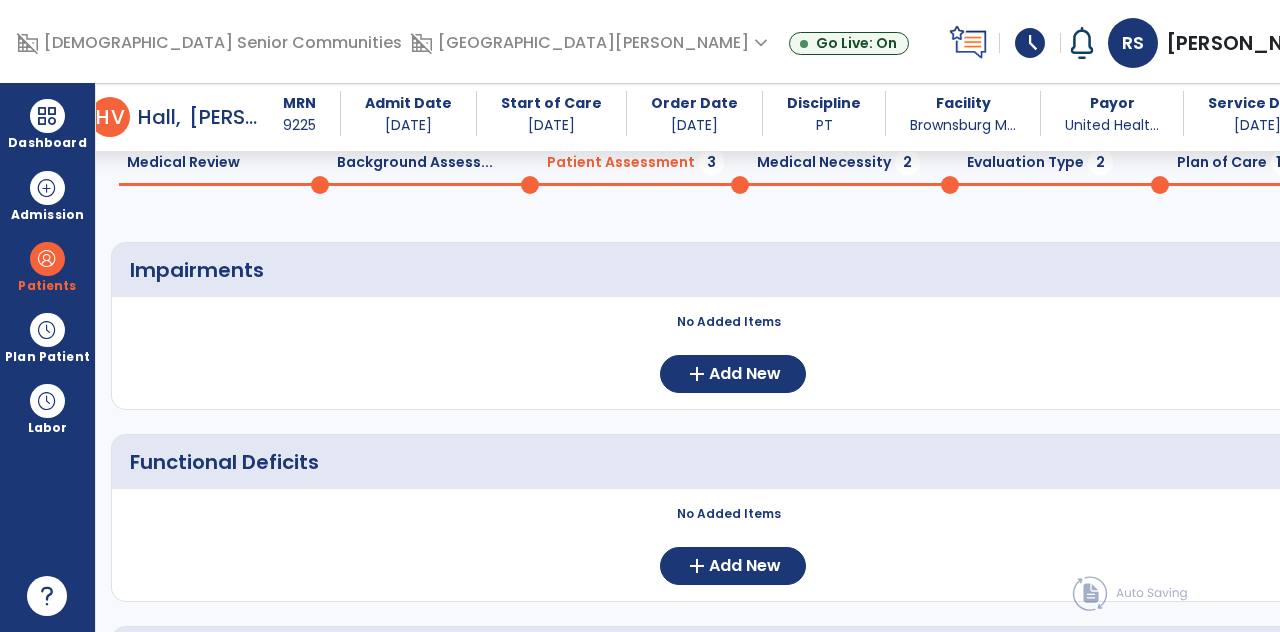 scroll, scrollTop: 88, scrollLeft: 0, axis: vertical 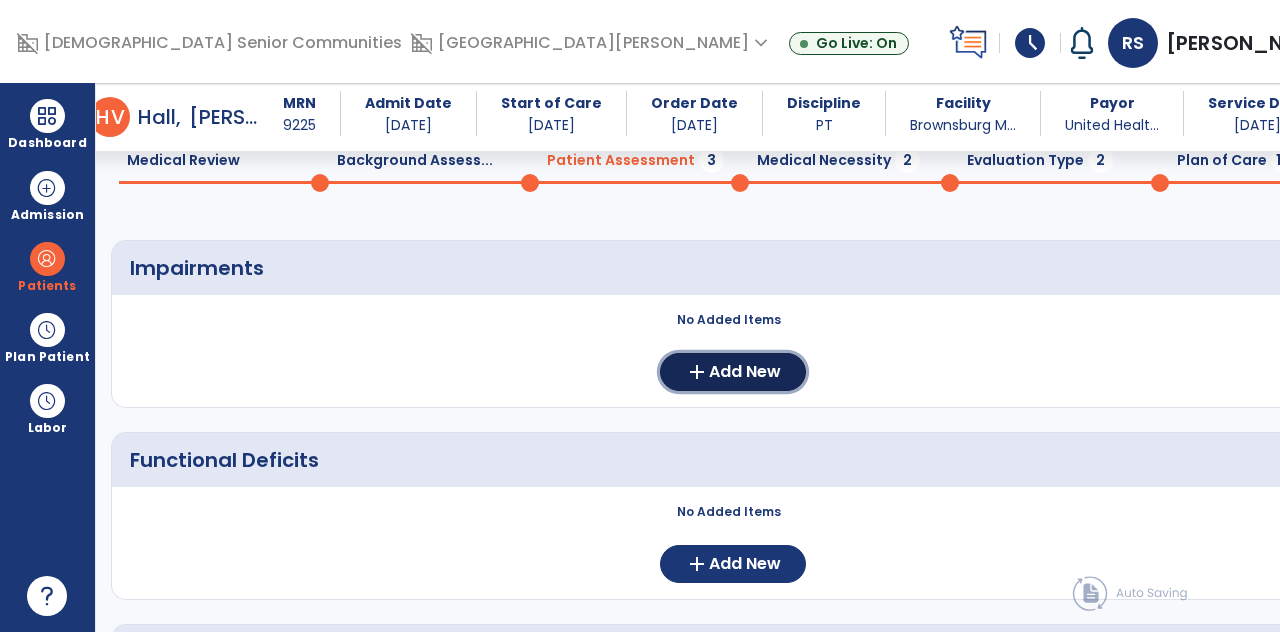 click on "Add New" 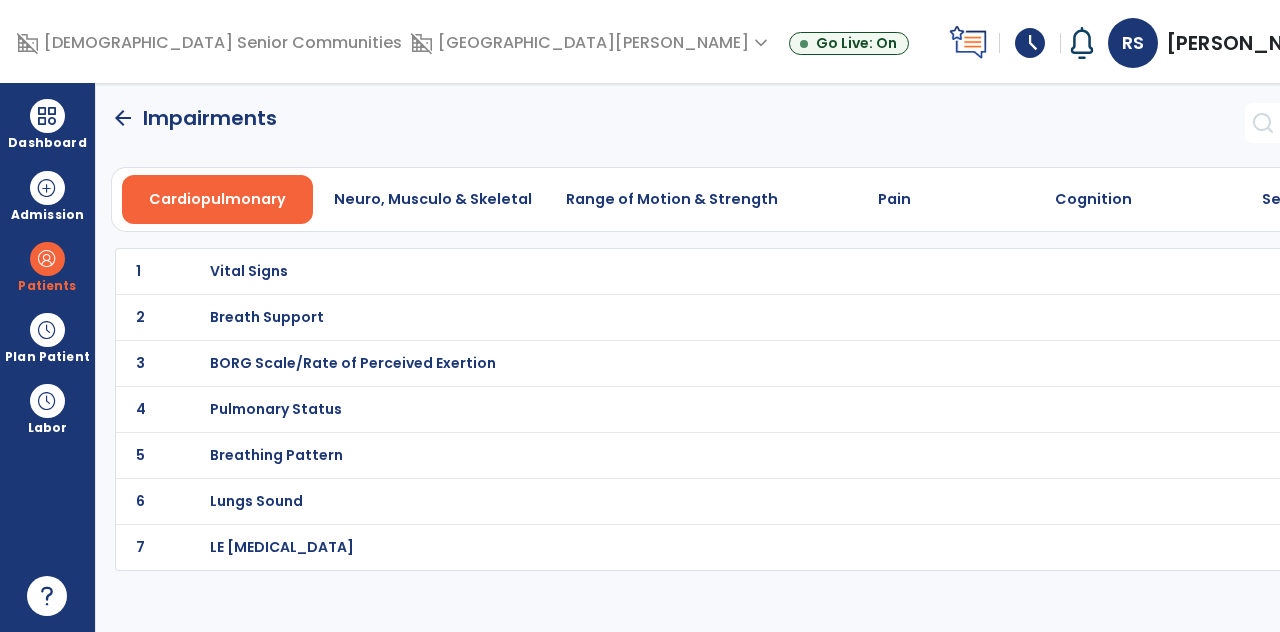 scroll, scrollTop: 0, scrollLeft: 0, axis: both 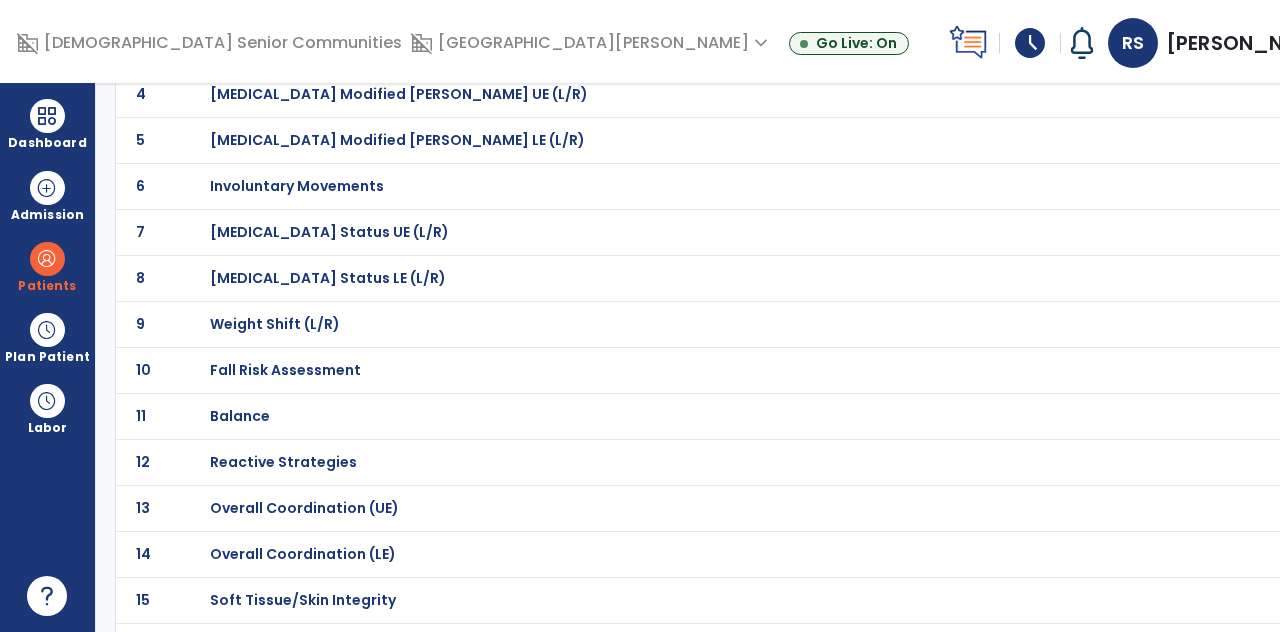 click on "Fall Risk Assessment" at bounding box center (281, -44) 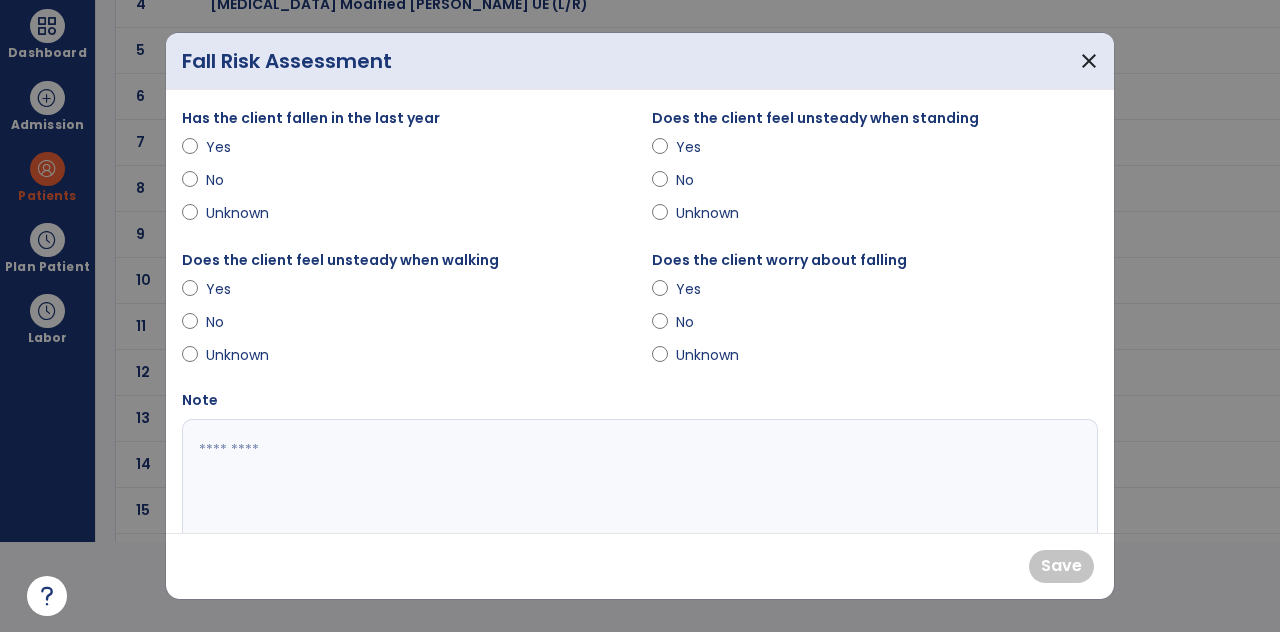 scroll, scrollTop: 0, scrollLeft: 0, axis: both 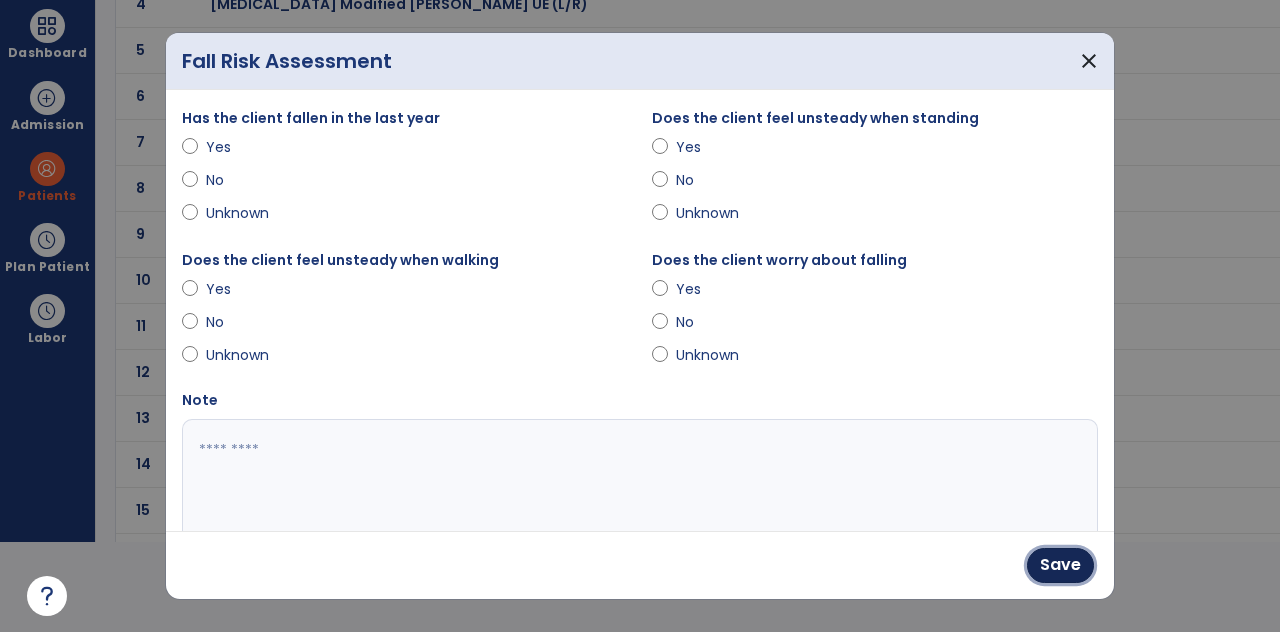 click on "Save" at bounding box center (1060, 565) 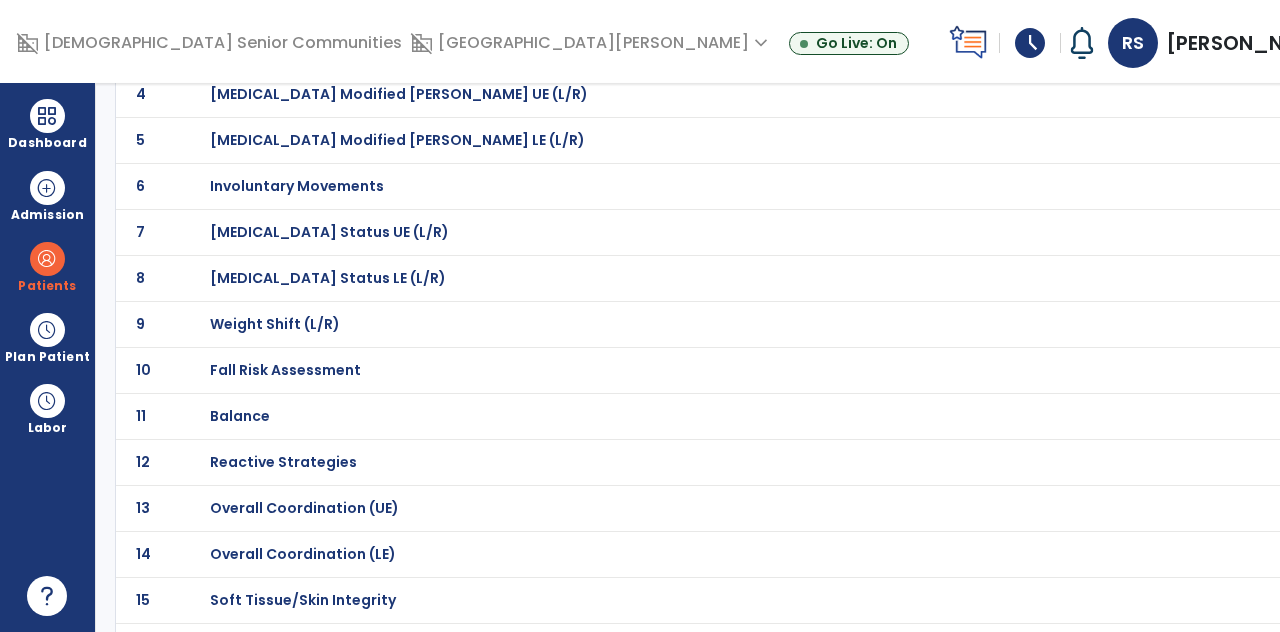 scroll, scrollTop: 90, scrollLeft: 0, axis: vertical 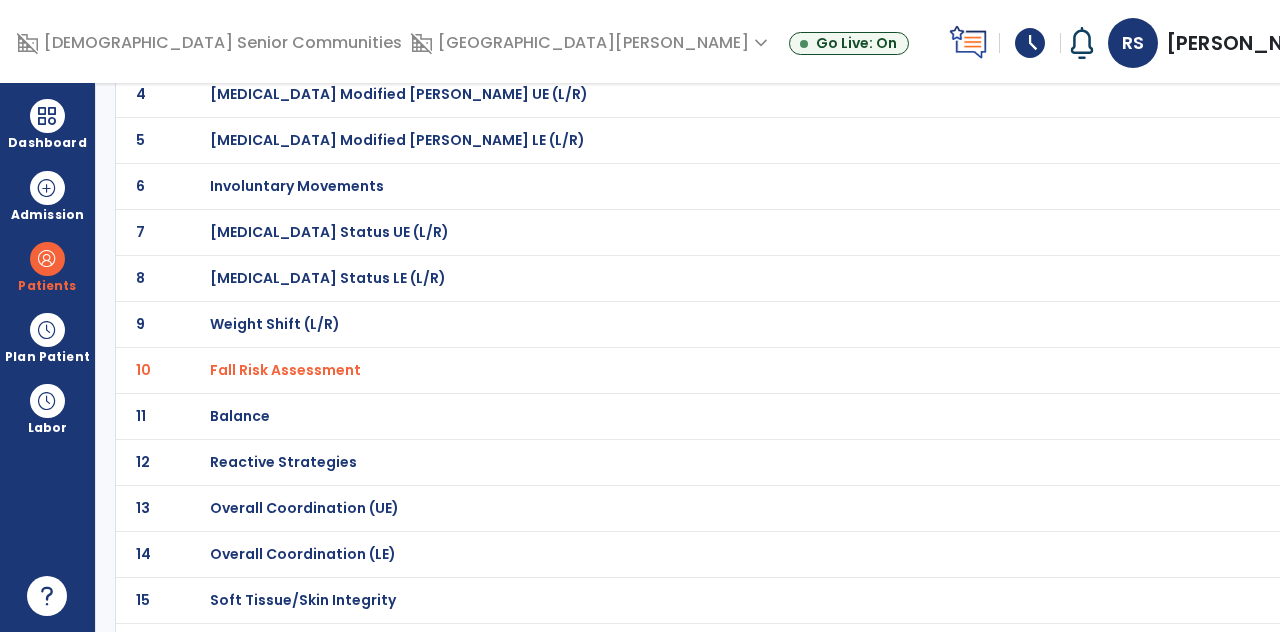 click on "Balance" at bounding box center (810, -44) 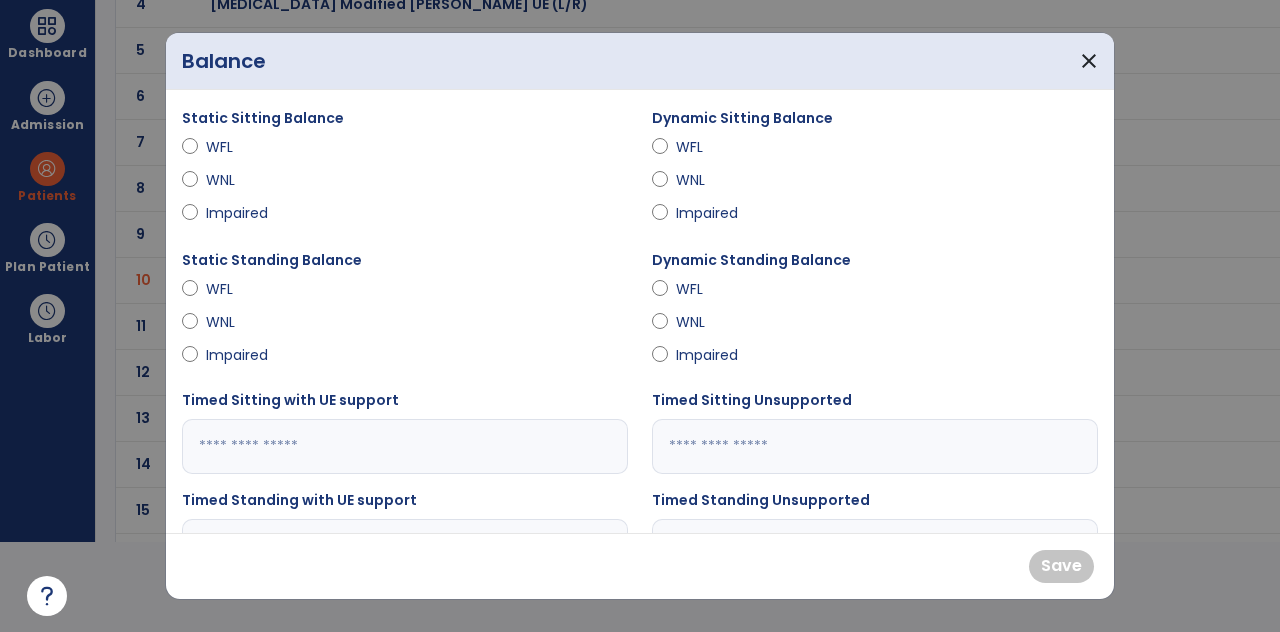 click on "WFL" at bounding box center (711, 147) 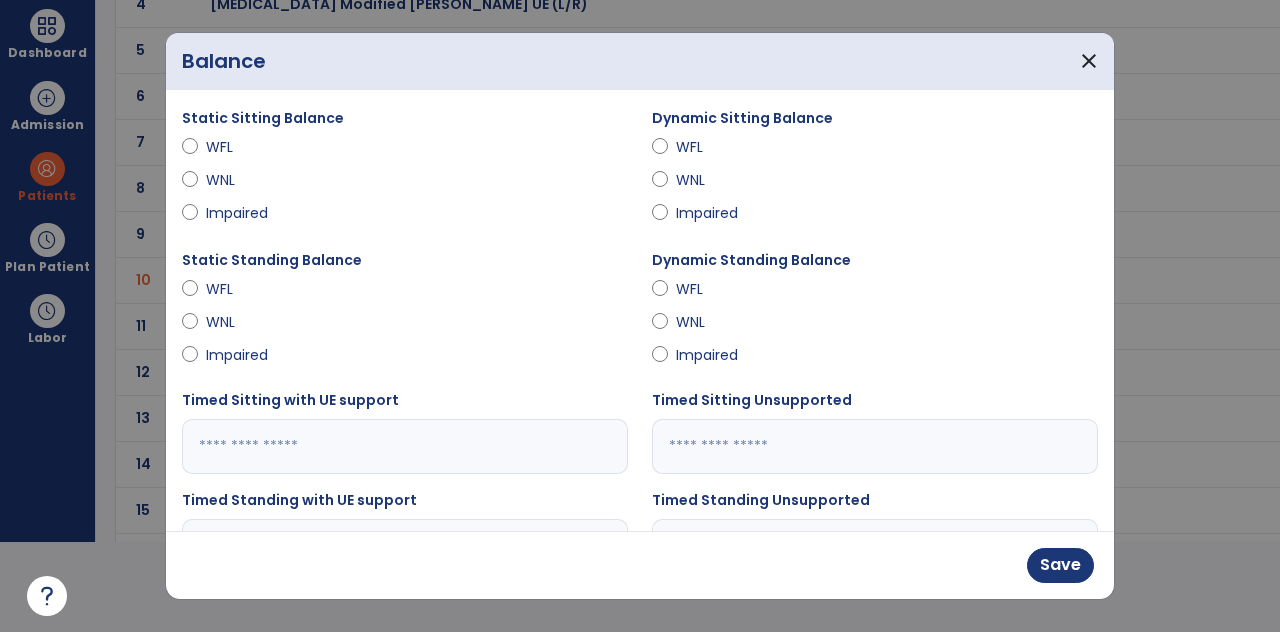 click on "Static Sitting Balance WFL WNL Impaired" at bounding box center [405, 177] 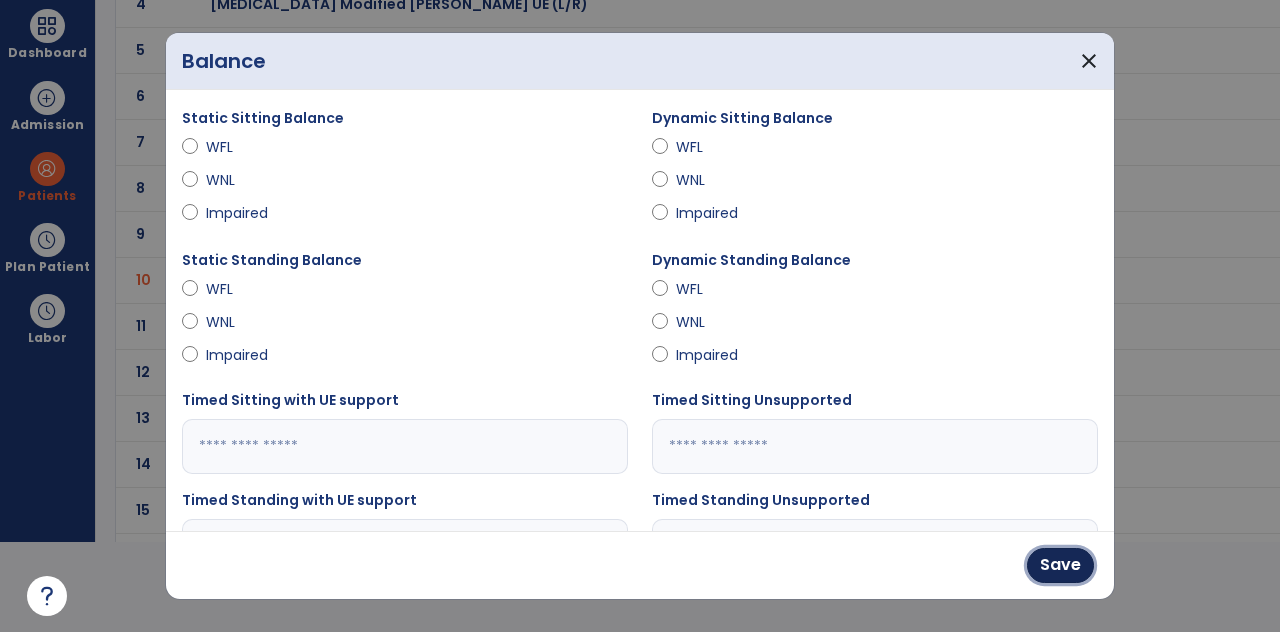 click on "Save" at bounding box center [1060, 565] 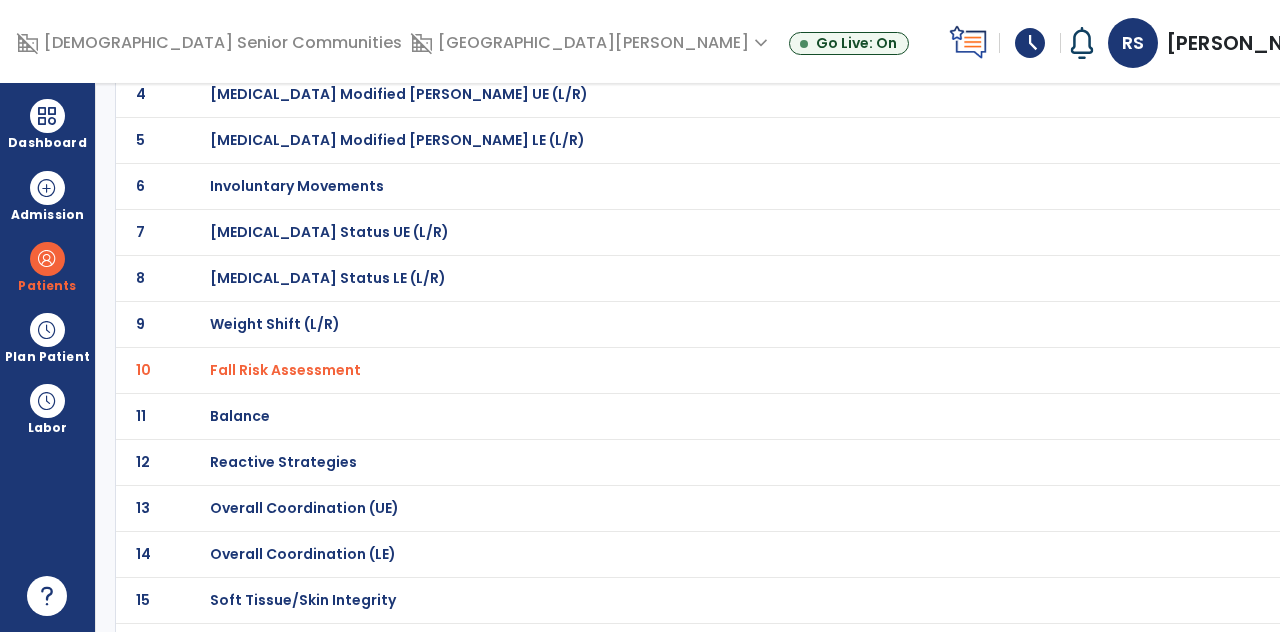 scroll, scrollTop: 90, scrollLeft: 0, axis: vertical 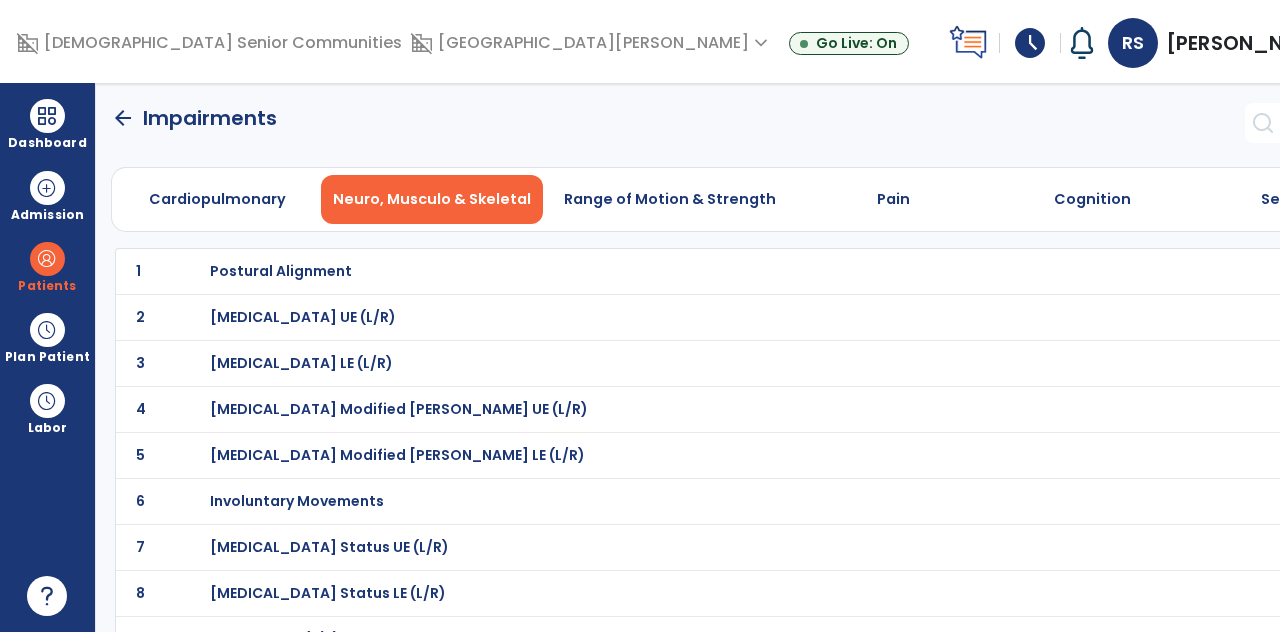 click on "Range of Motion & Strength" at bounding box center [670, 199] 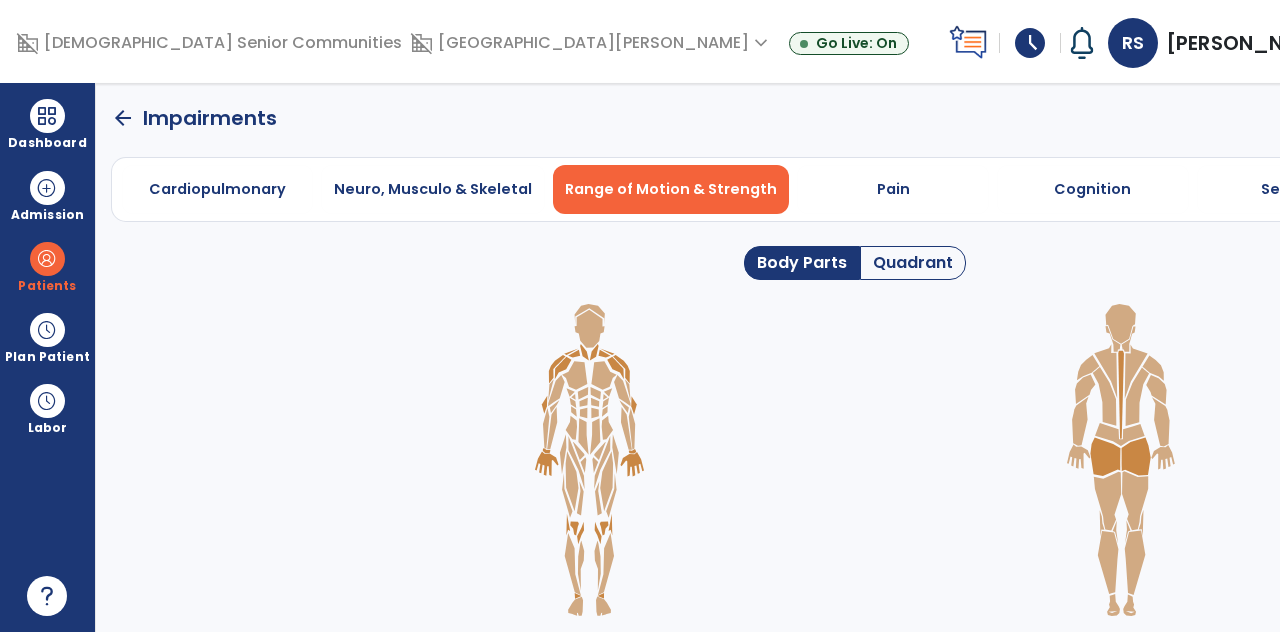 click on "Quadrant" 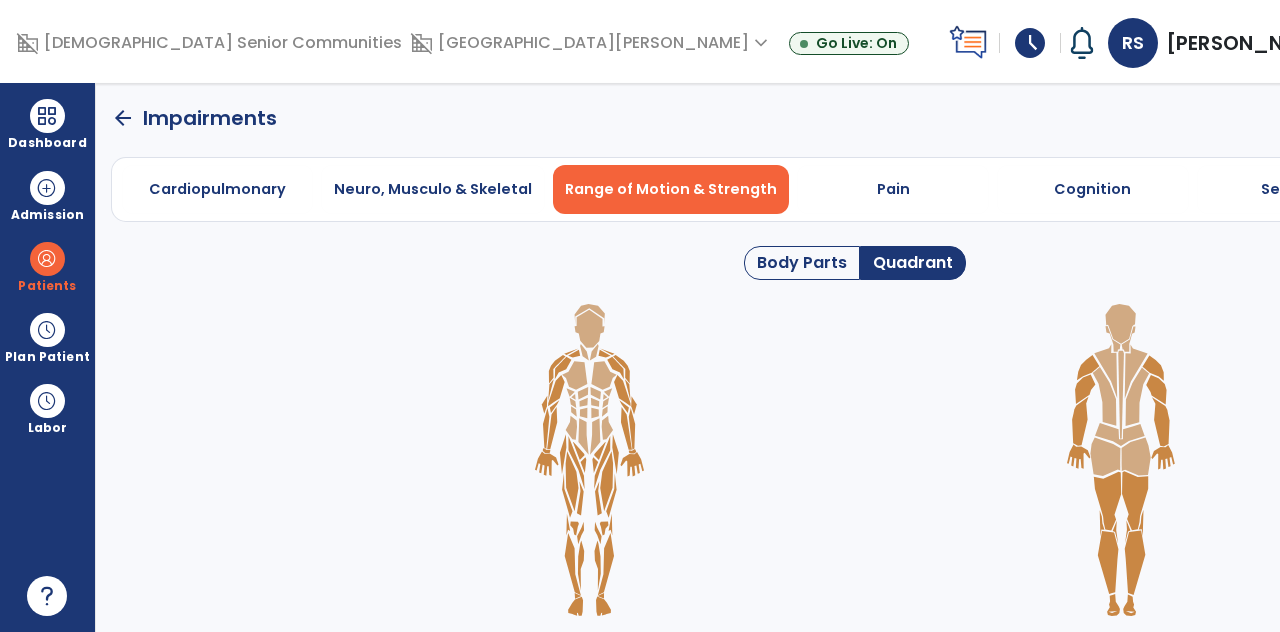 click 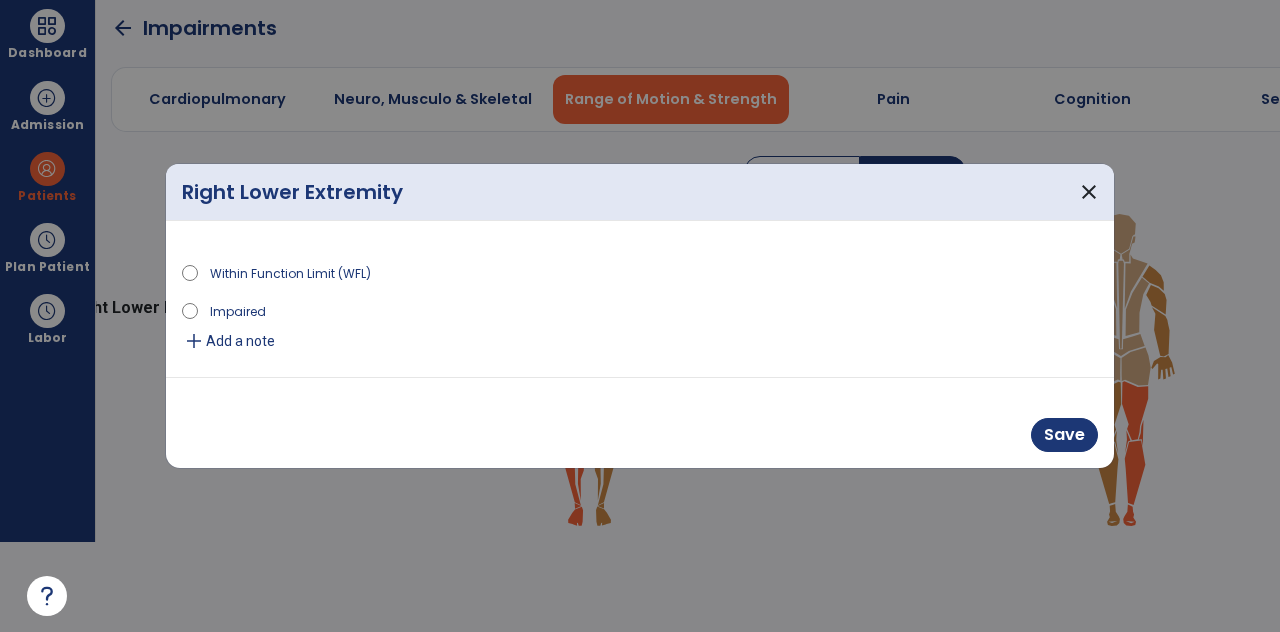 scroll, scrollTop: 0, scrollLeft: 0, axis: both 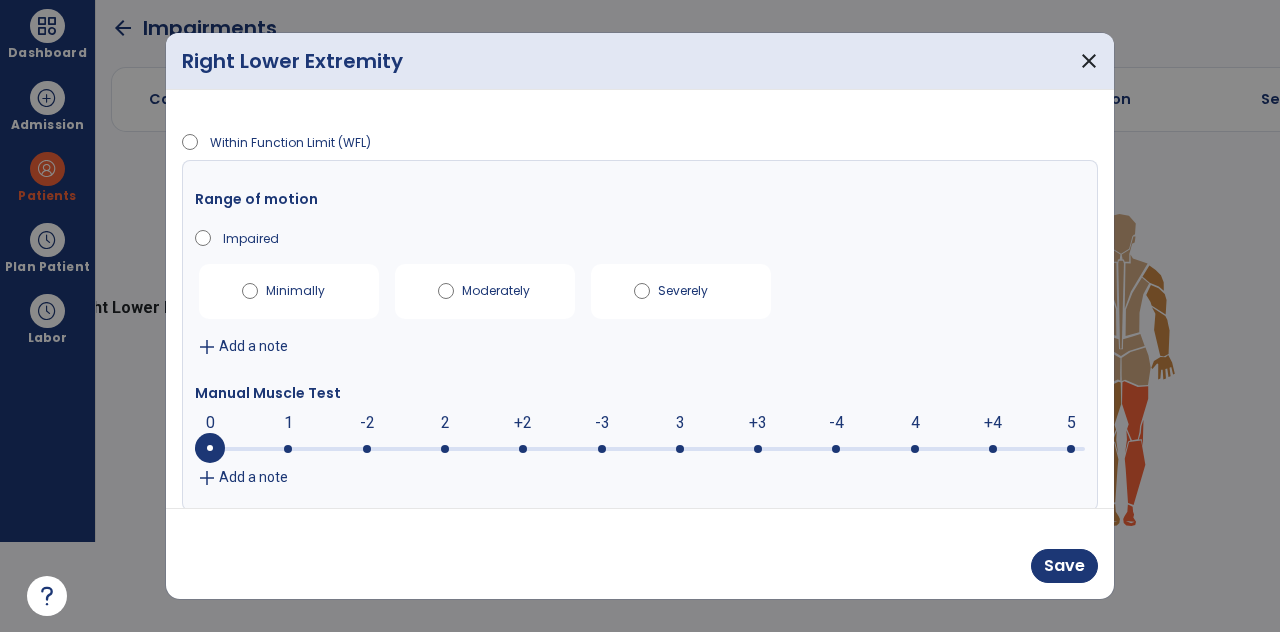 click at bounding box center [640, 449] 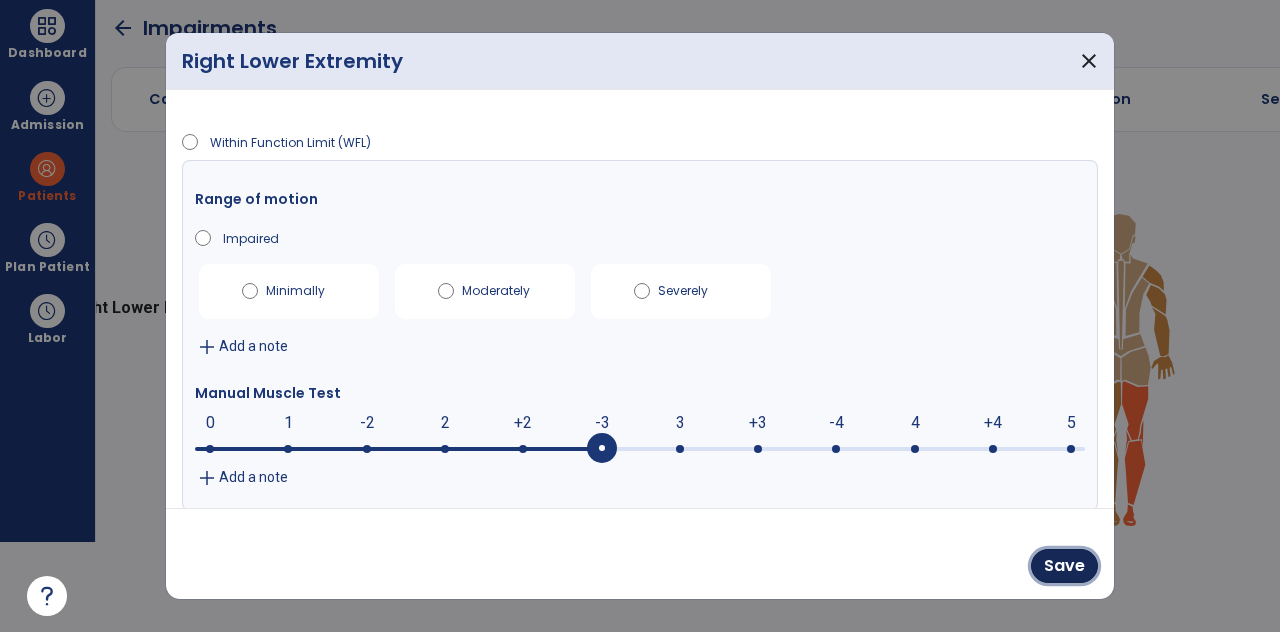 click on "Save" at bounding box center [1064, 566] 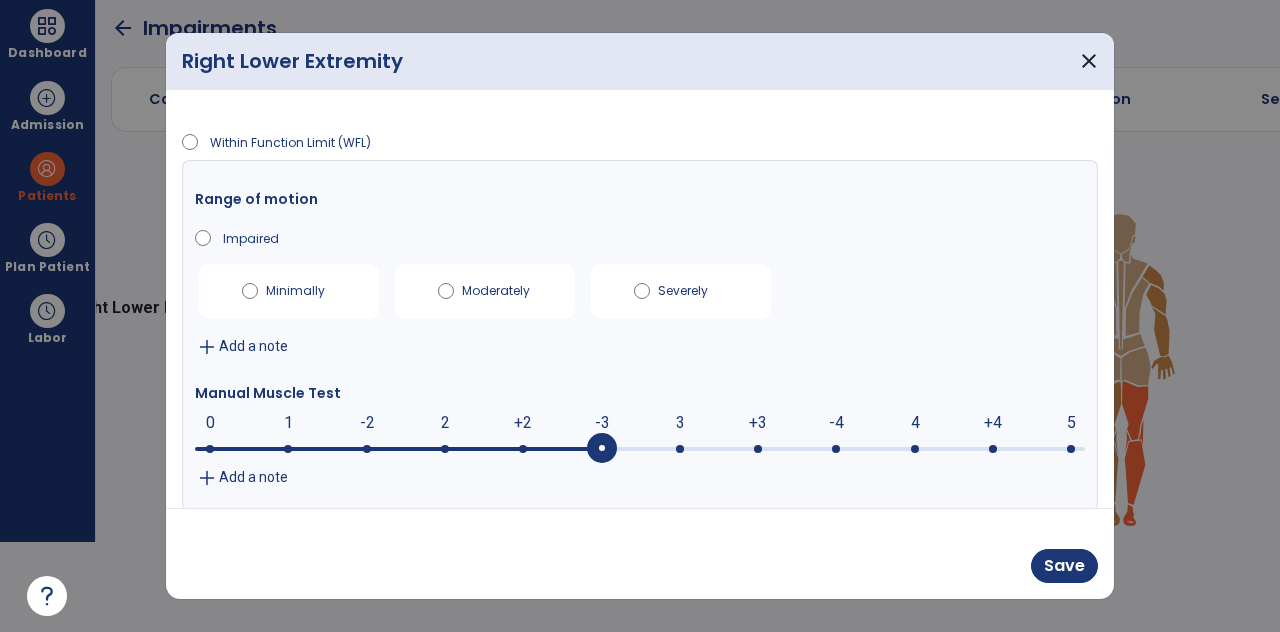 scroll, scrollTop: 90, scrollLeft: 0, axis: vertical 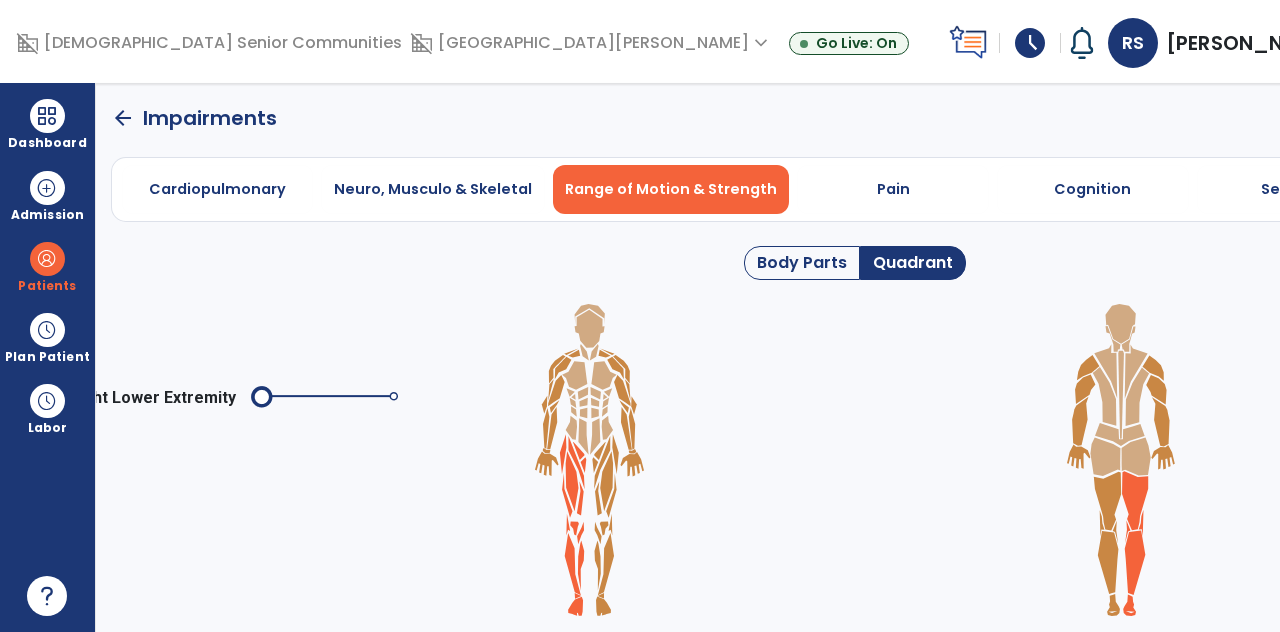 click 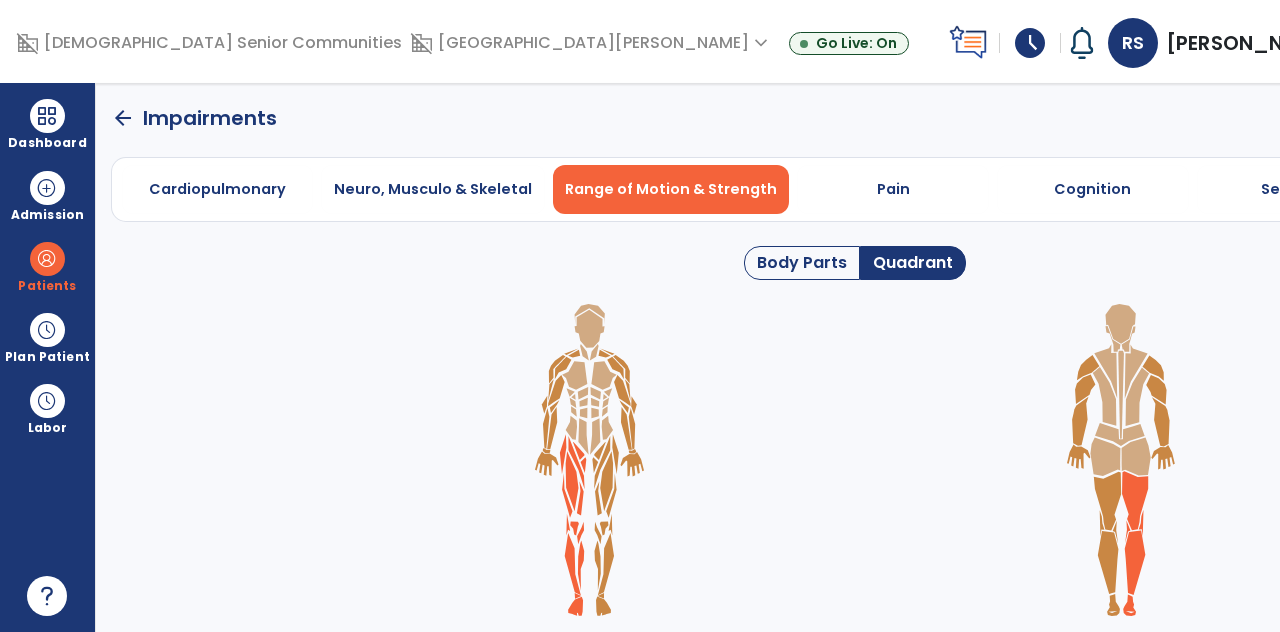click 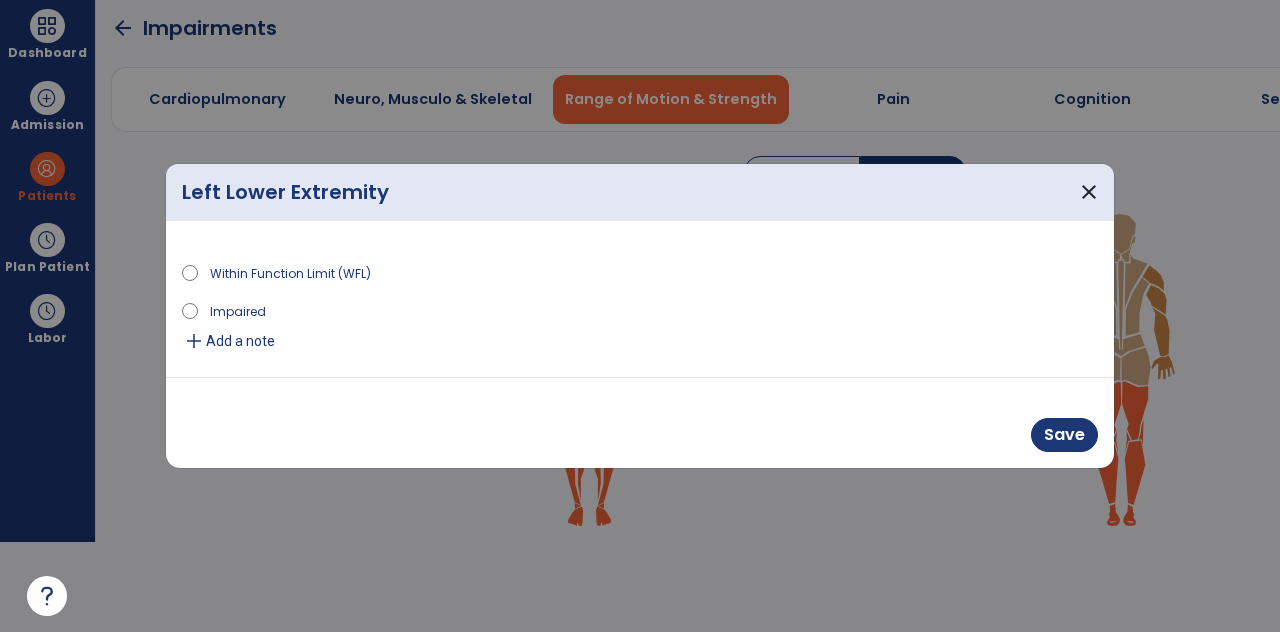 scroll, scrollTop: 0, scrollLeft: 0, axis: both 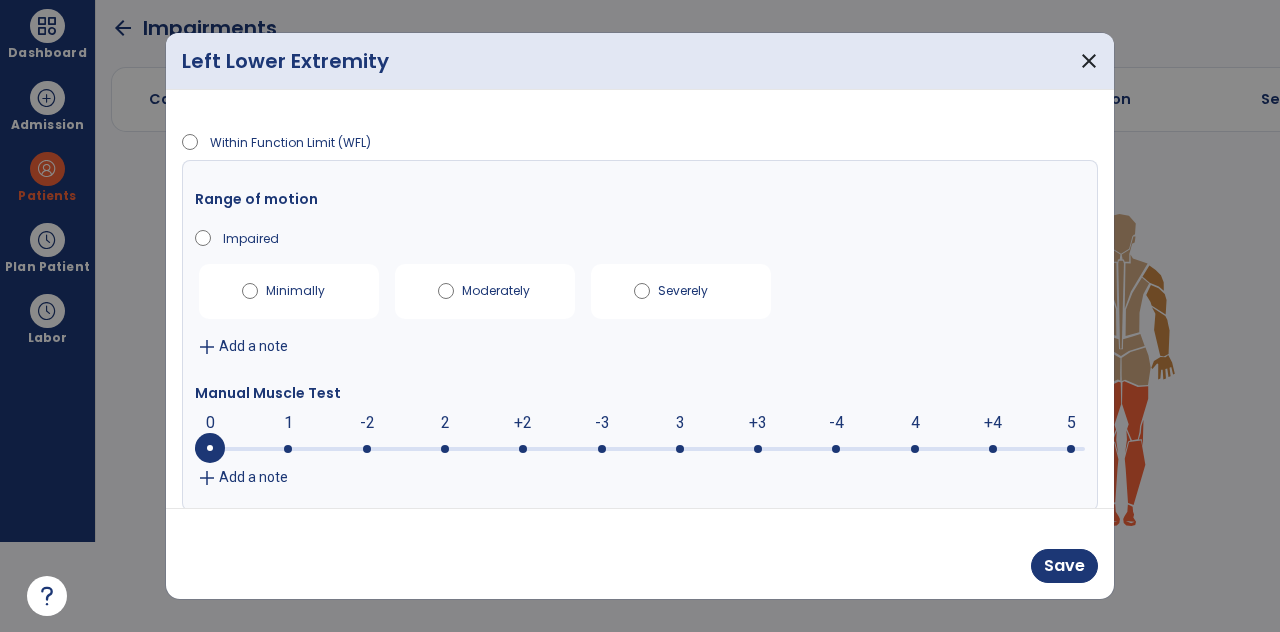click at bounding box center [640, 449] 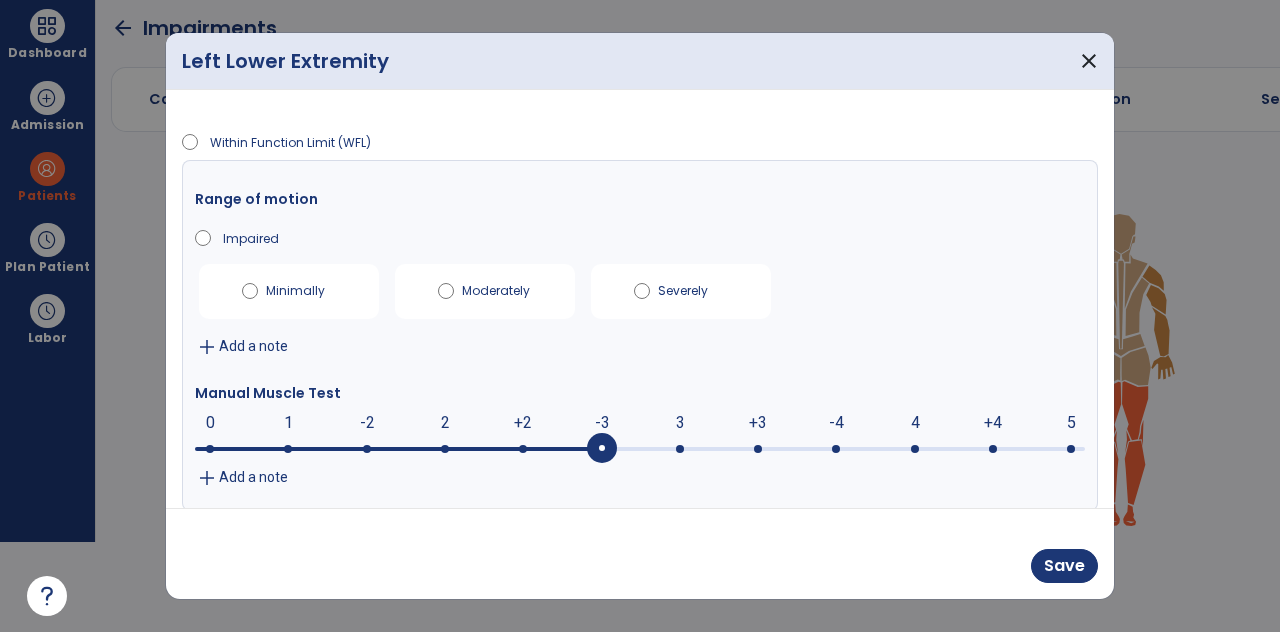 click on "Save" at bounding box center (1064, 566) 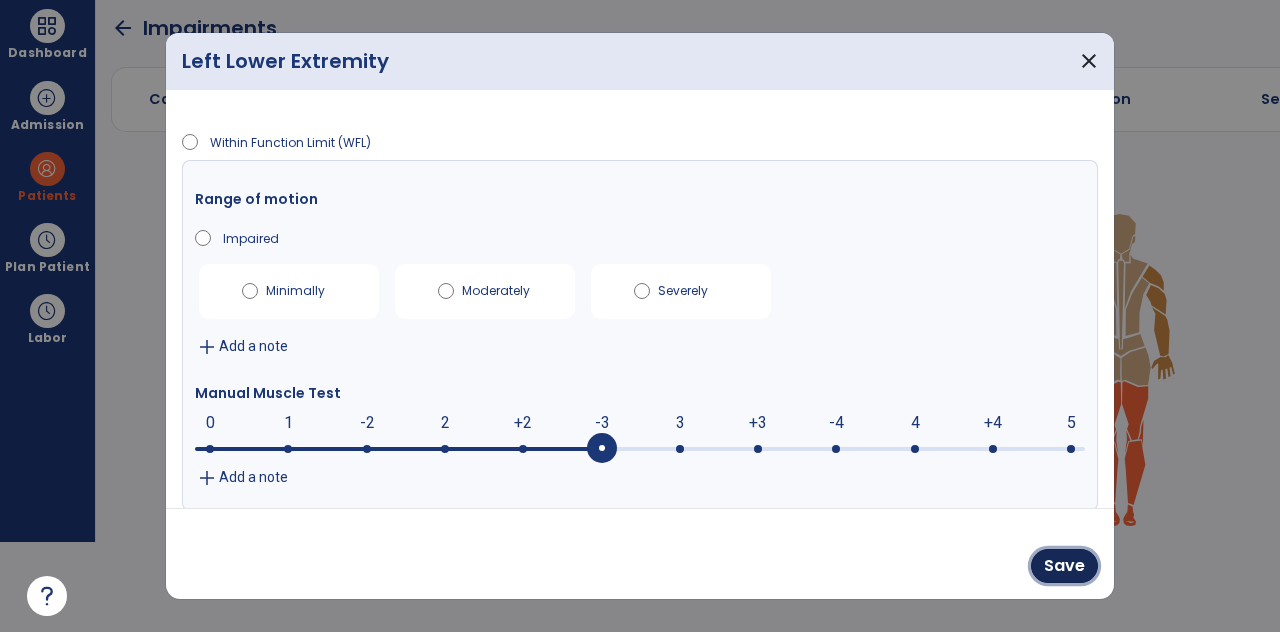 click on "Save" at bounding box center (1064, 566) 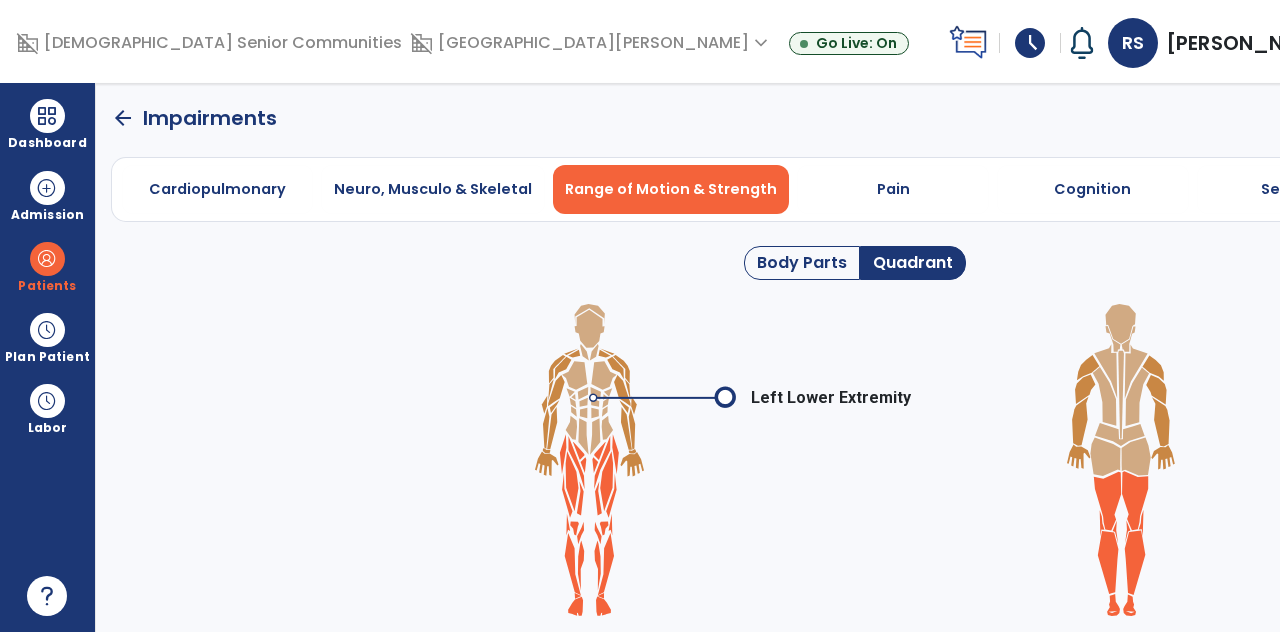 scroll, scrollTop: 90, scrollLeft: 0, axis: vertical 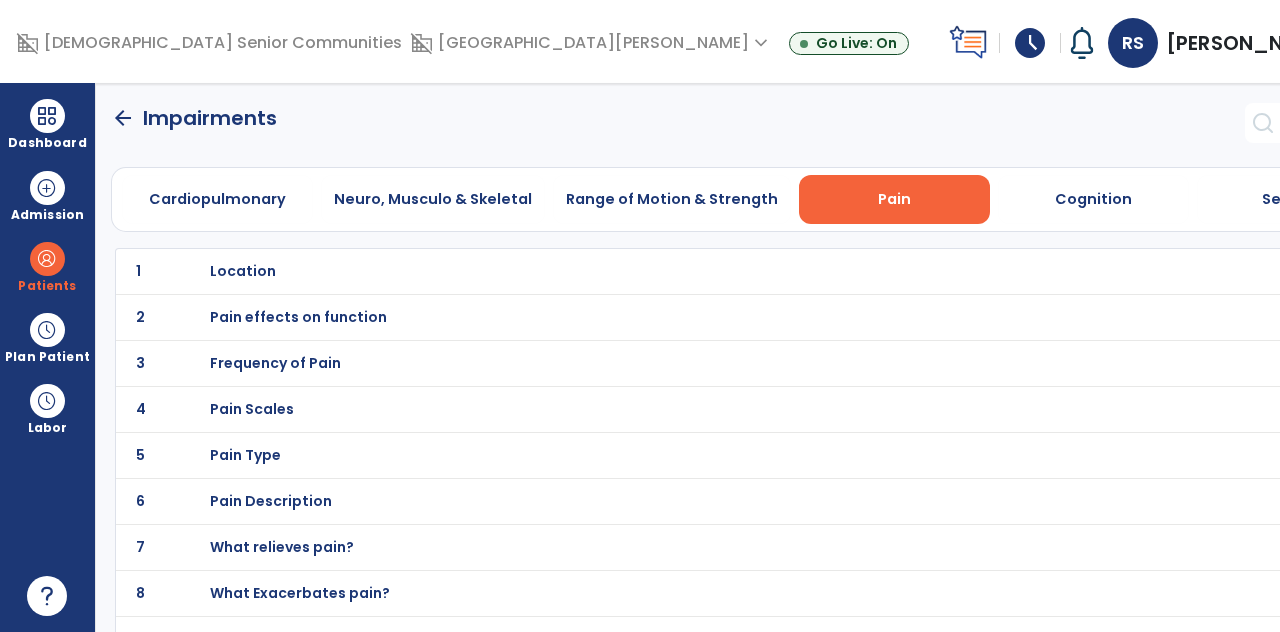 click on "Location" at bounding box center (243, 271) 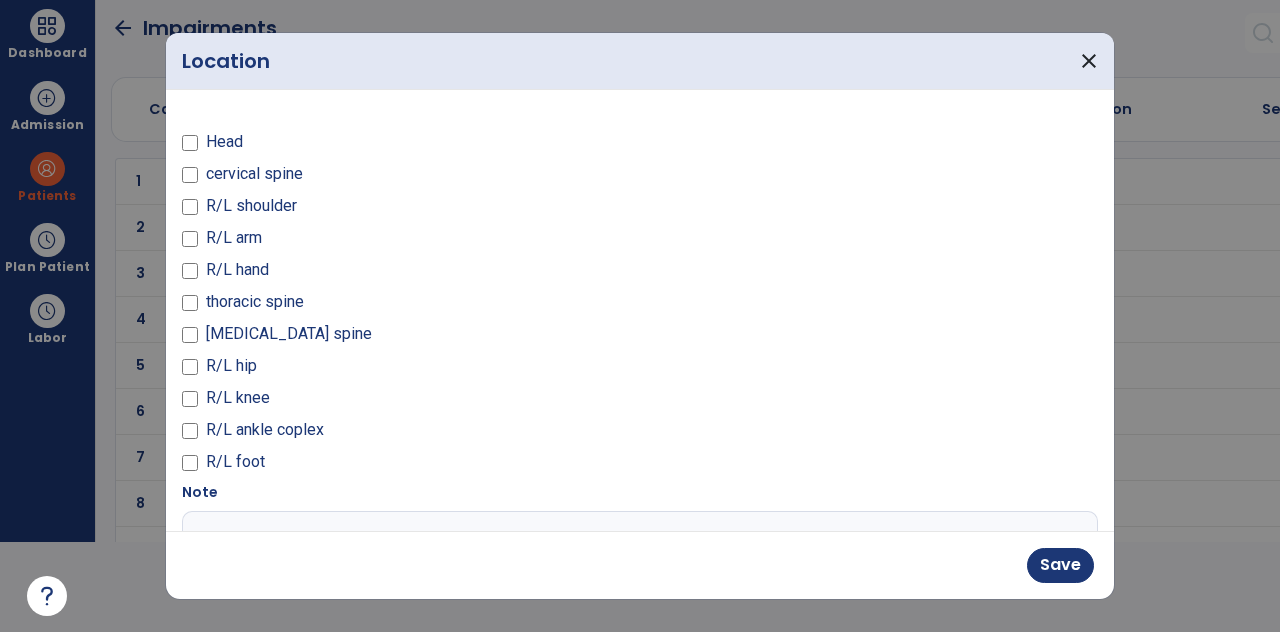click at bounding box center (638, 586) 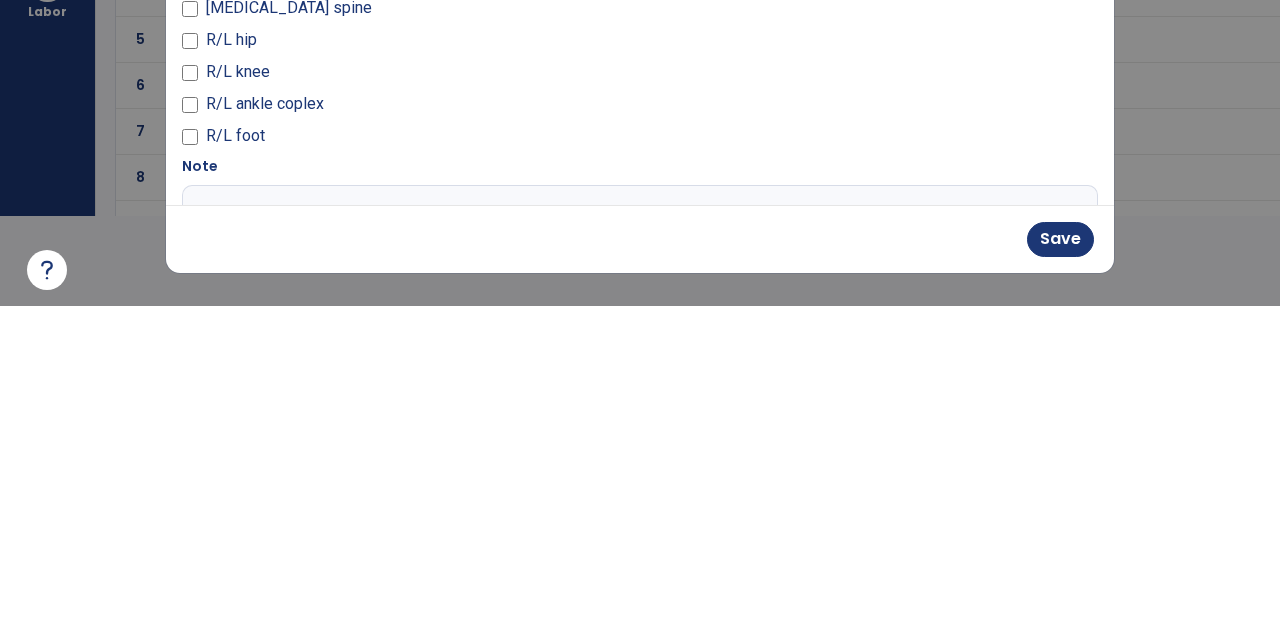 type on "**********" 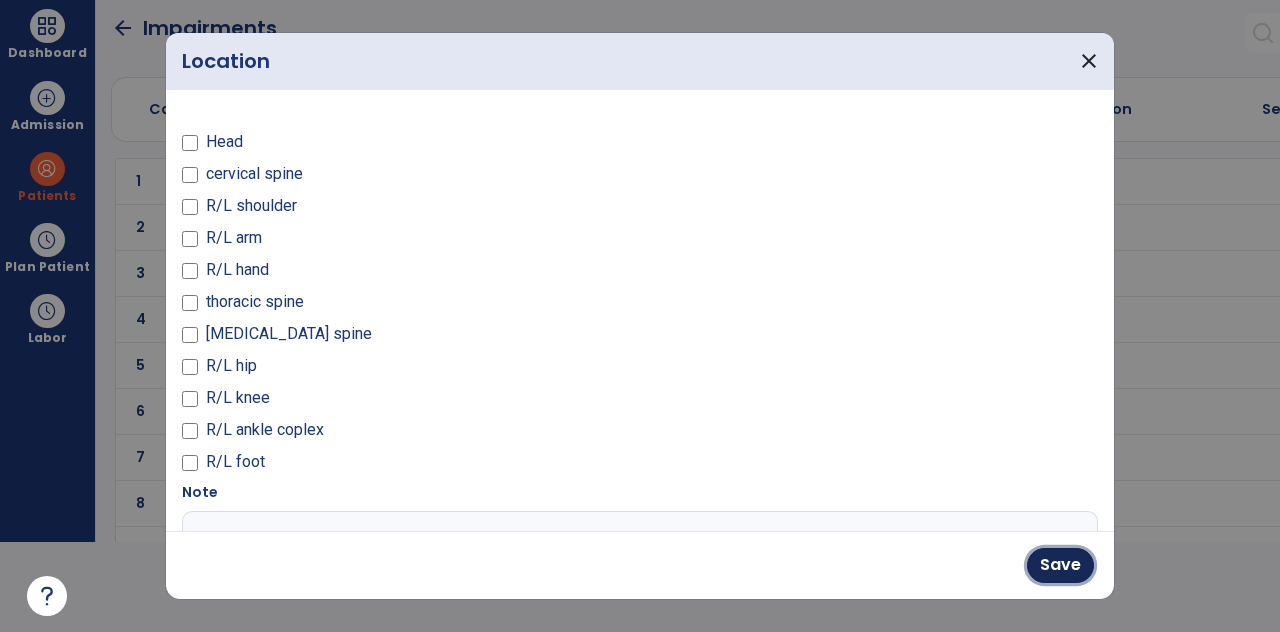 click on "Save" at bounding box center [1060, 565] 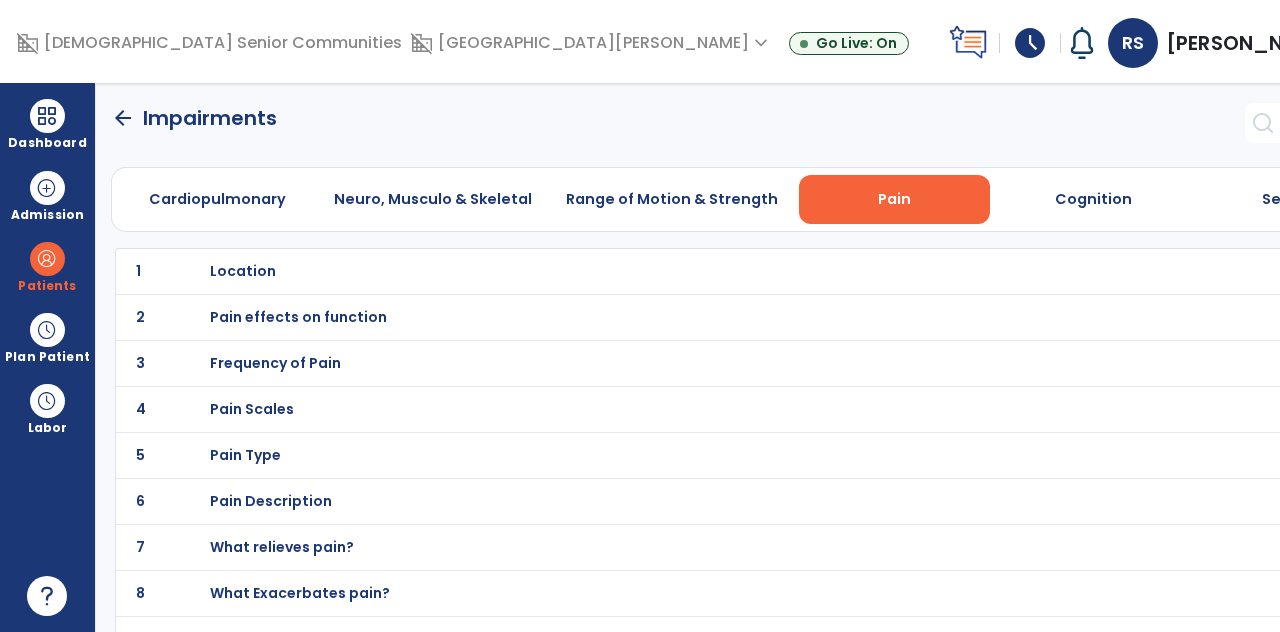 scroll, scrollTop: 90, scrollLeft: 0, axis: vertical 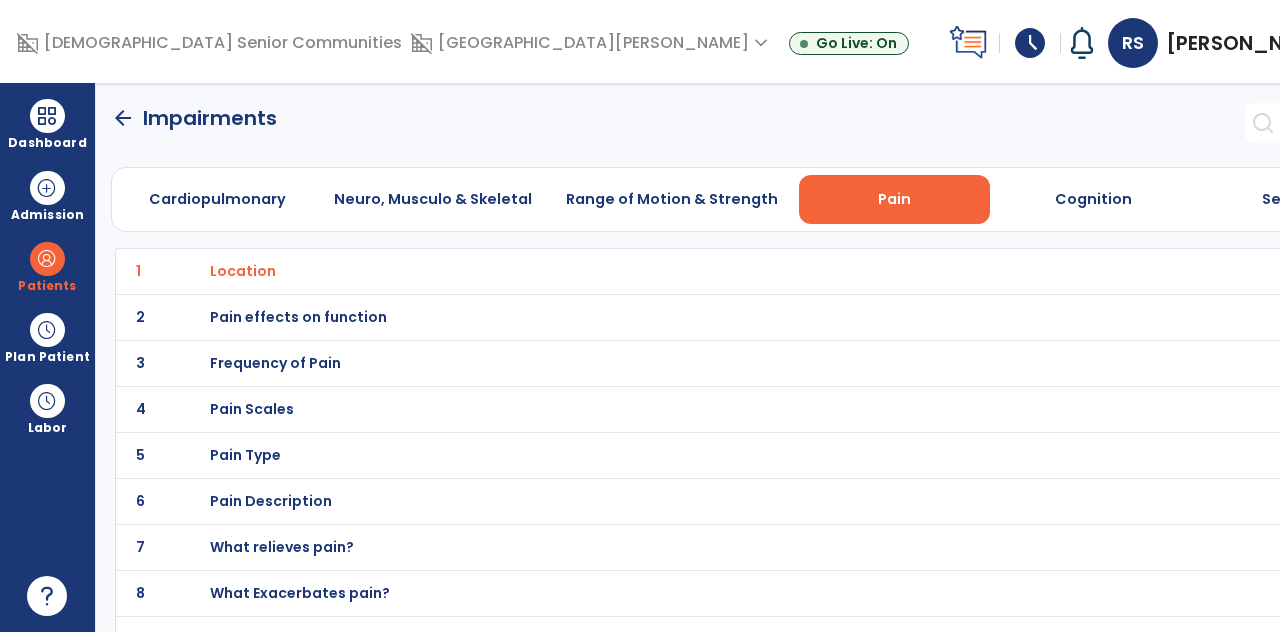 click on "2 Pain effects on function" 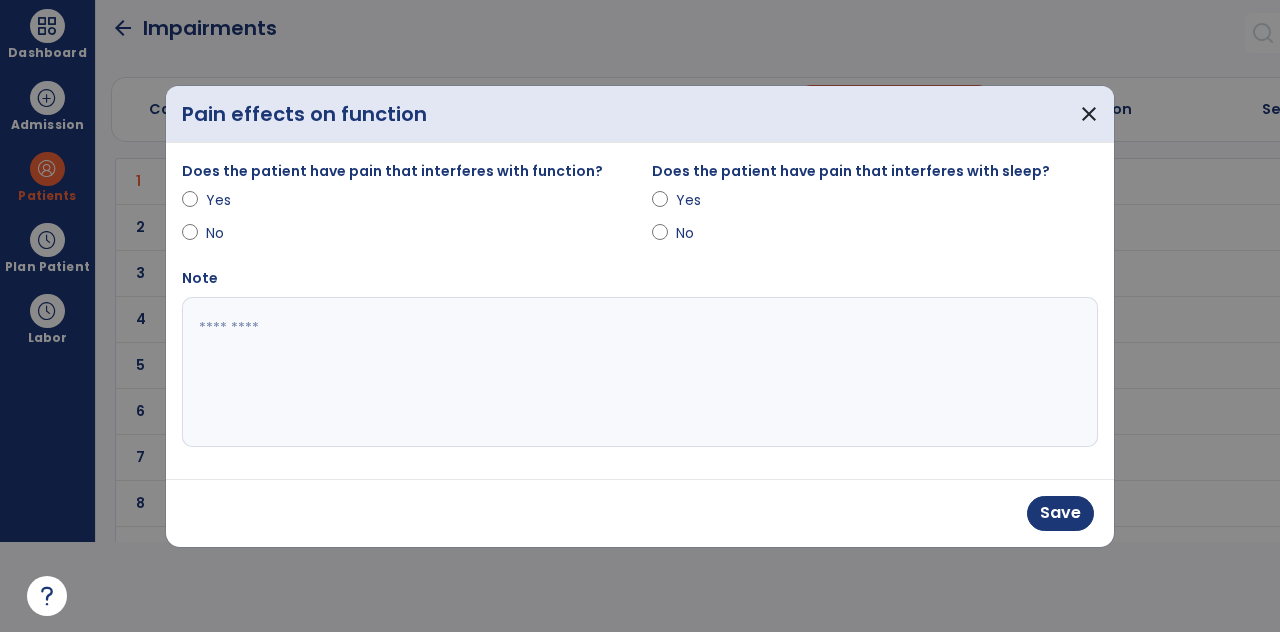 click on "Save" at bounding box center (1060, 513) 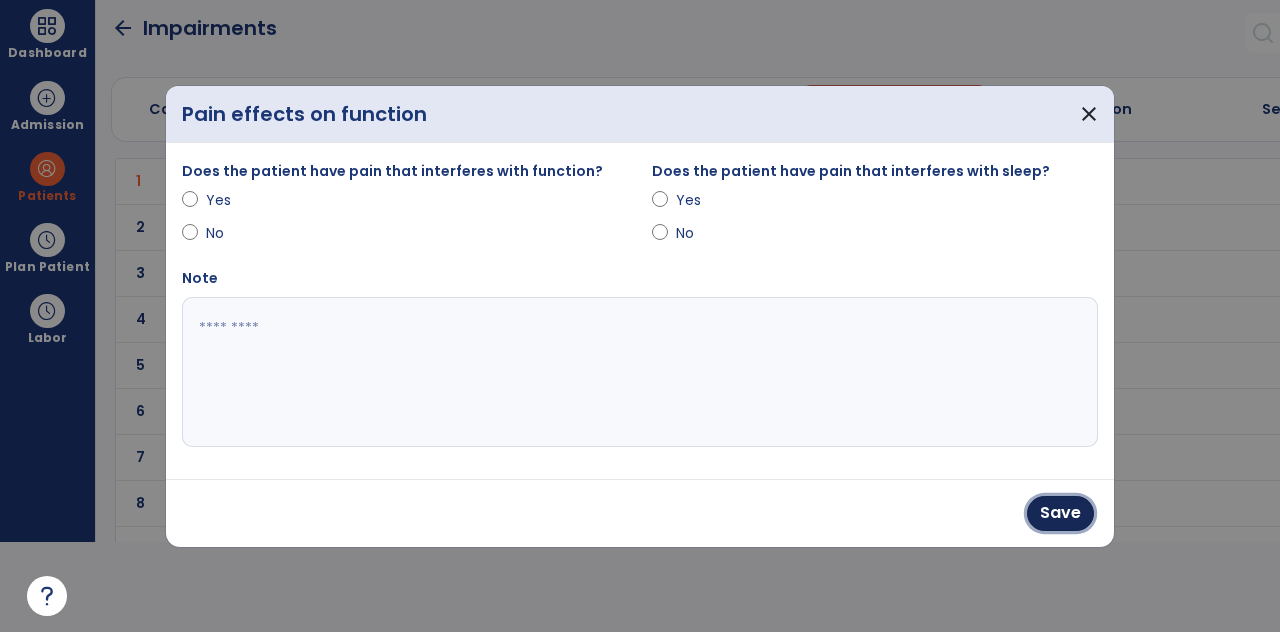 click on "Save" at bounding box center (1060, 513) 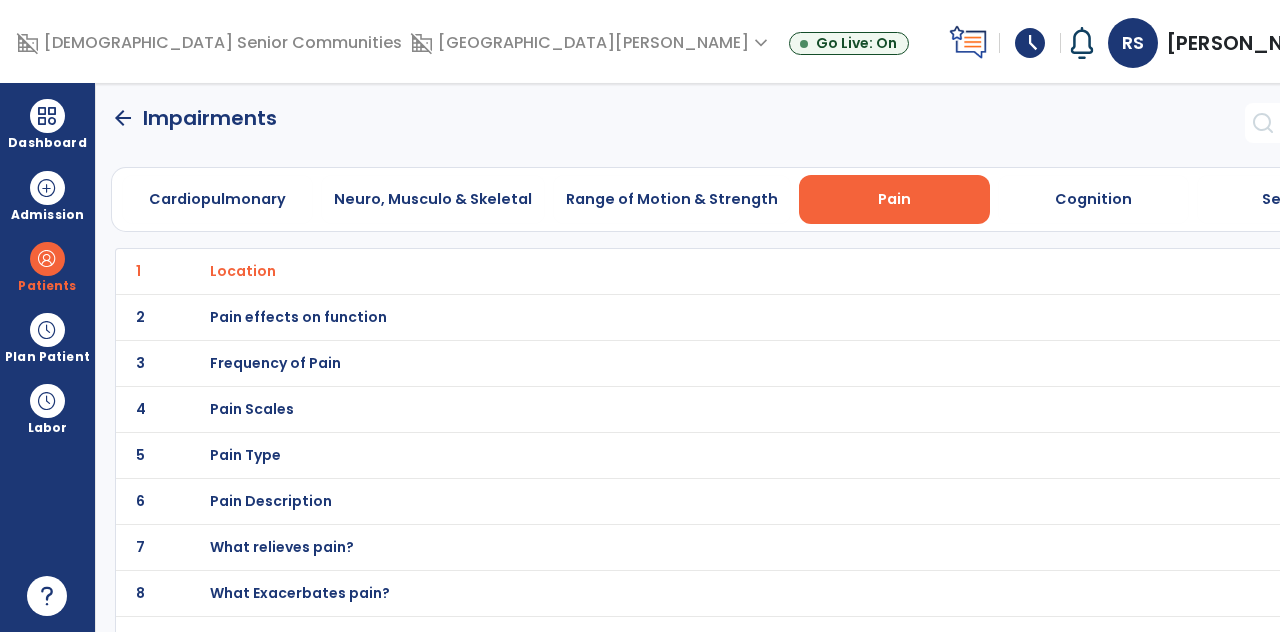 scroll, scrollTop: 90, scrollLeft: 0, axis: vertical 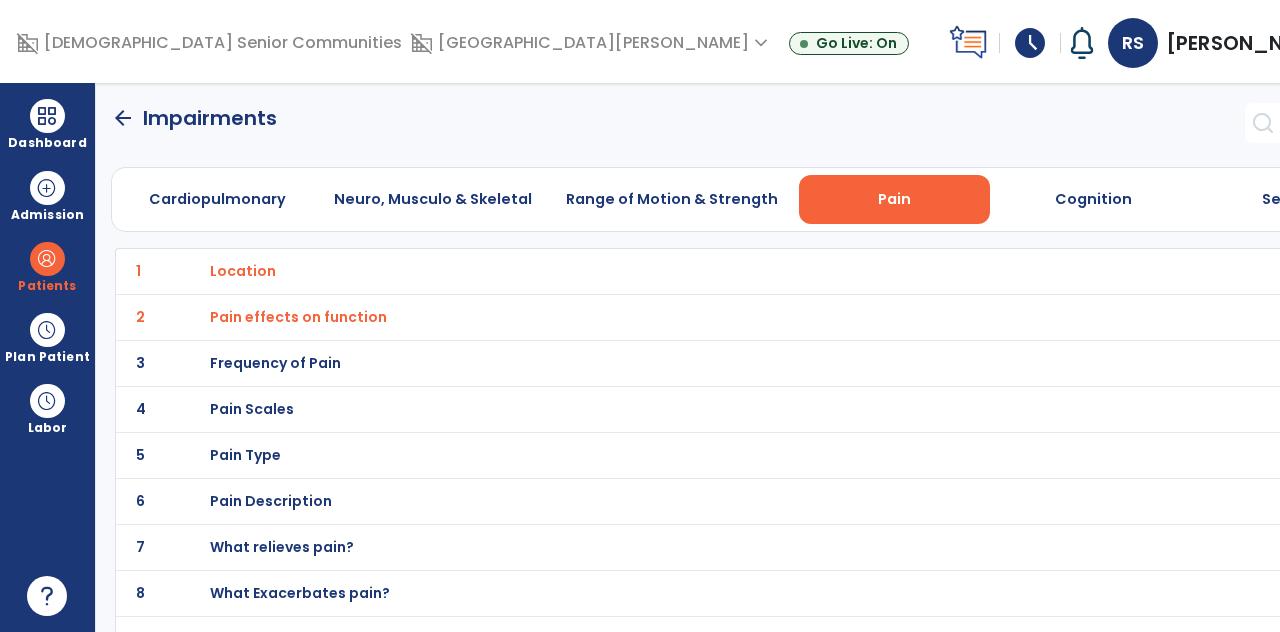 click on "3 Frequency of Pain" 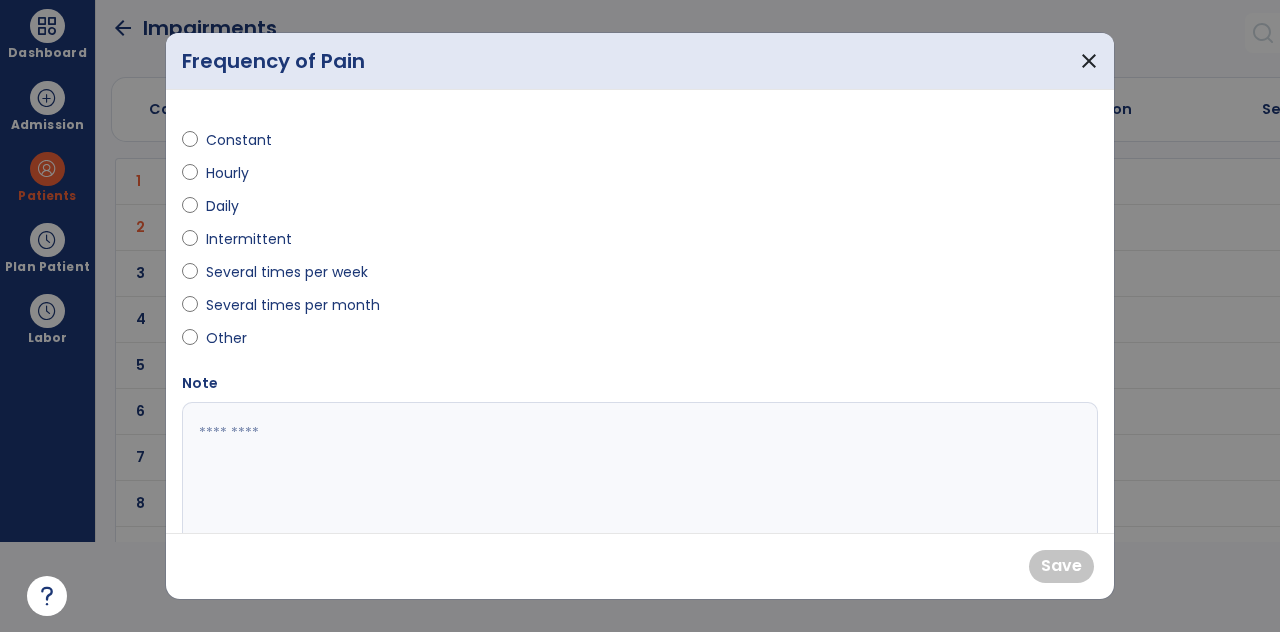 scroll, scrollTop: 0, scrollLeft: 0, axis: both 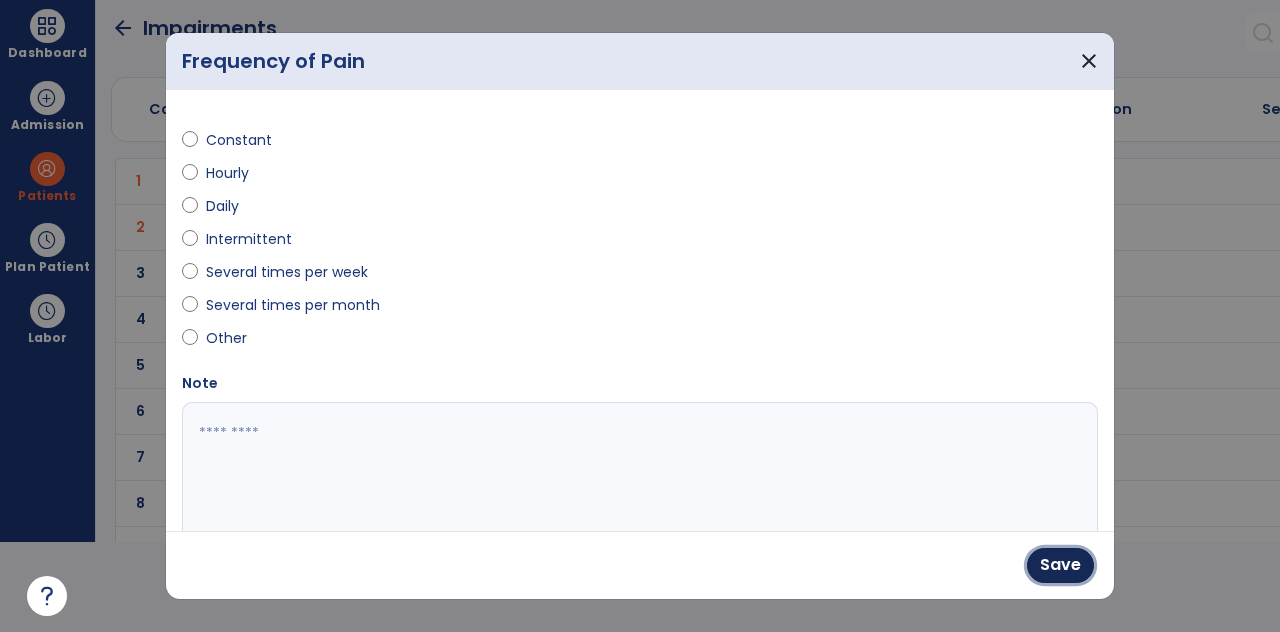 click on "Save" at bounding box center (1060, 565) 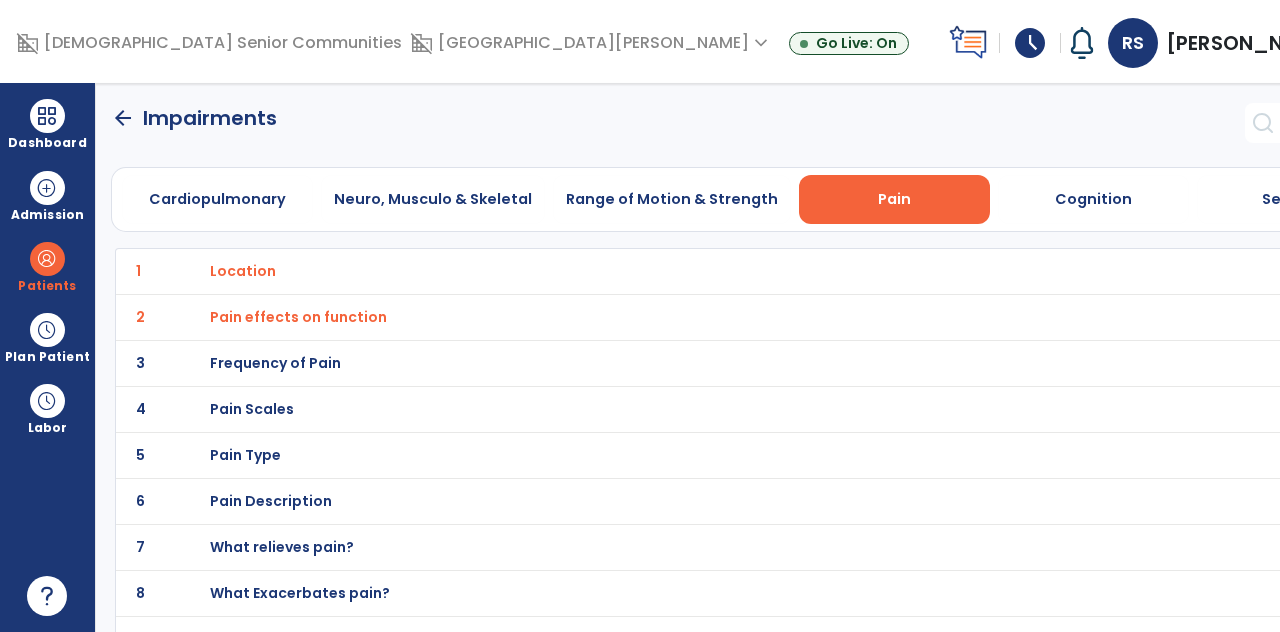 scroll, scrollTop: 90, scrollLeft: 0, axis: vertical 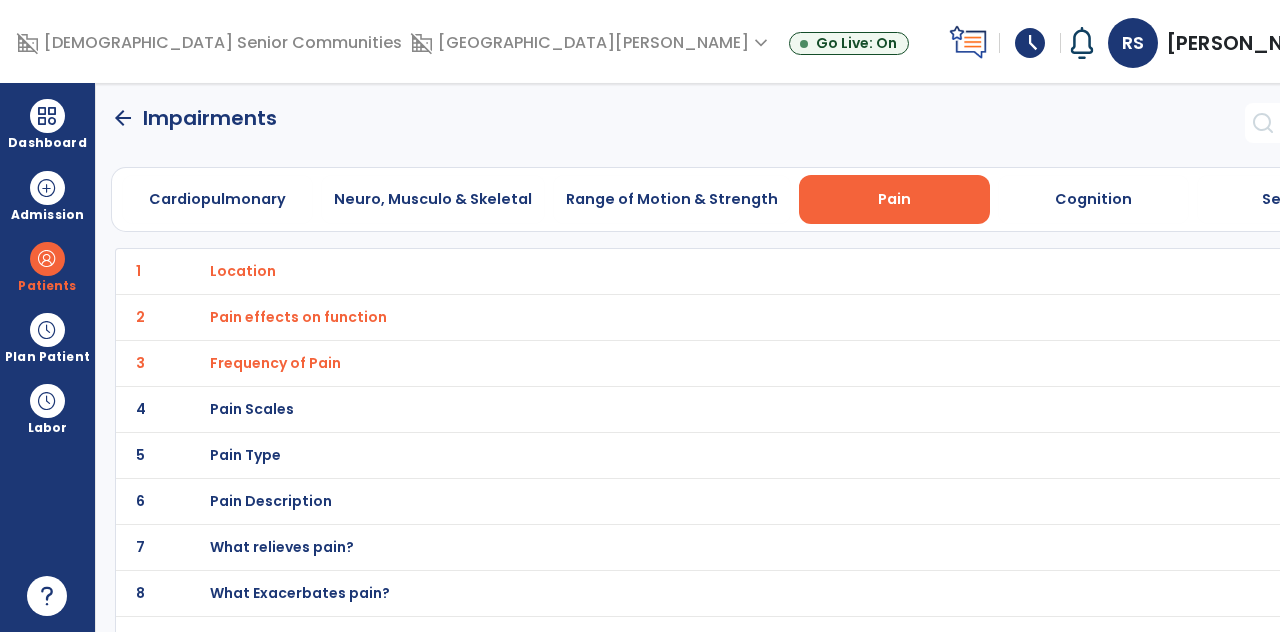 click on "What relieves pain?" at bounding box center (243, 271) 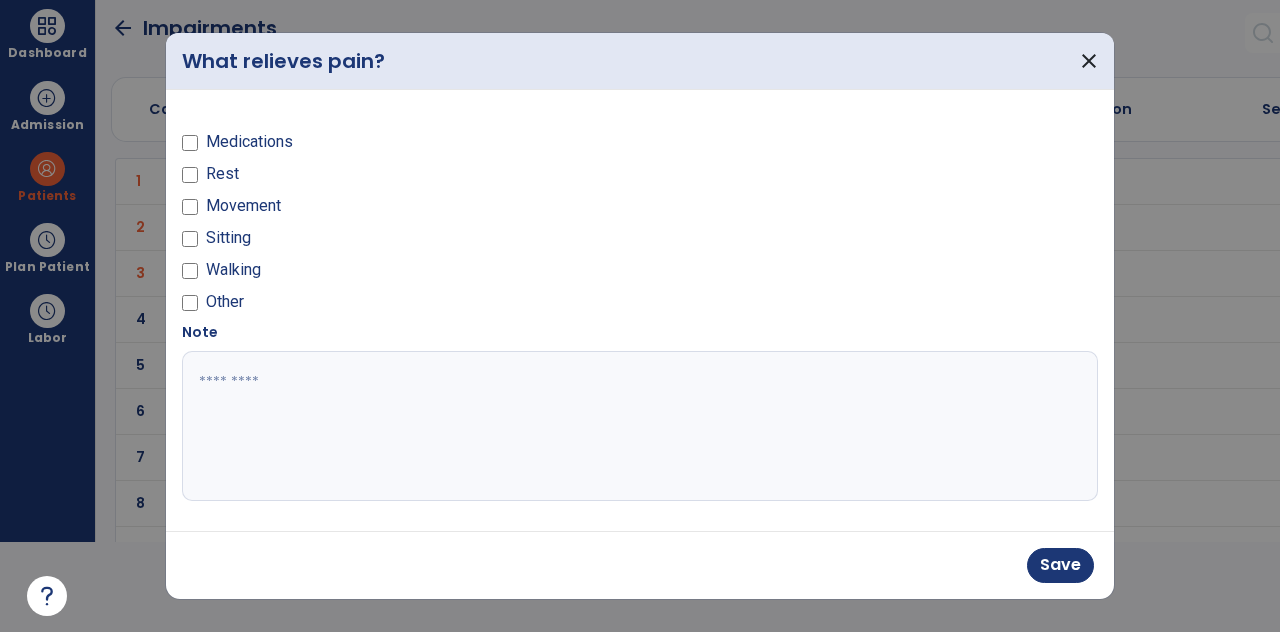 click on "Medications      Rest      Movement      Sitting      Walking      Other" at bounding box center [405, 214] 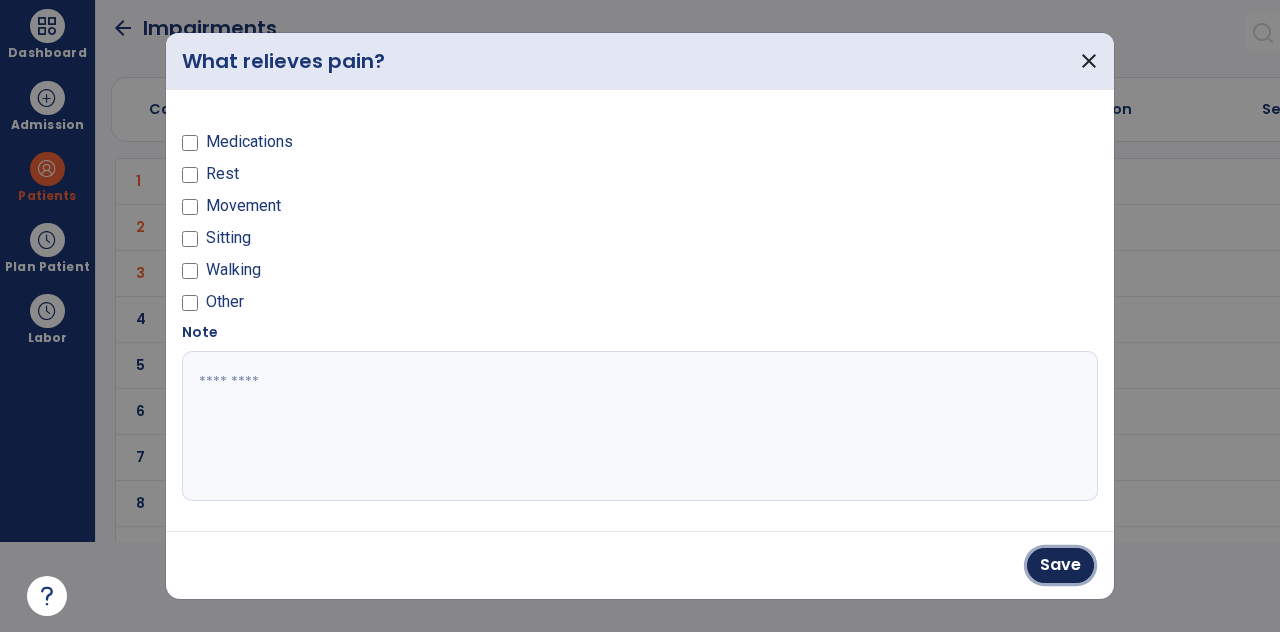 click on "Save" at bounding box center (1060, 565) 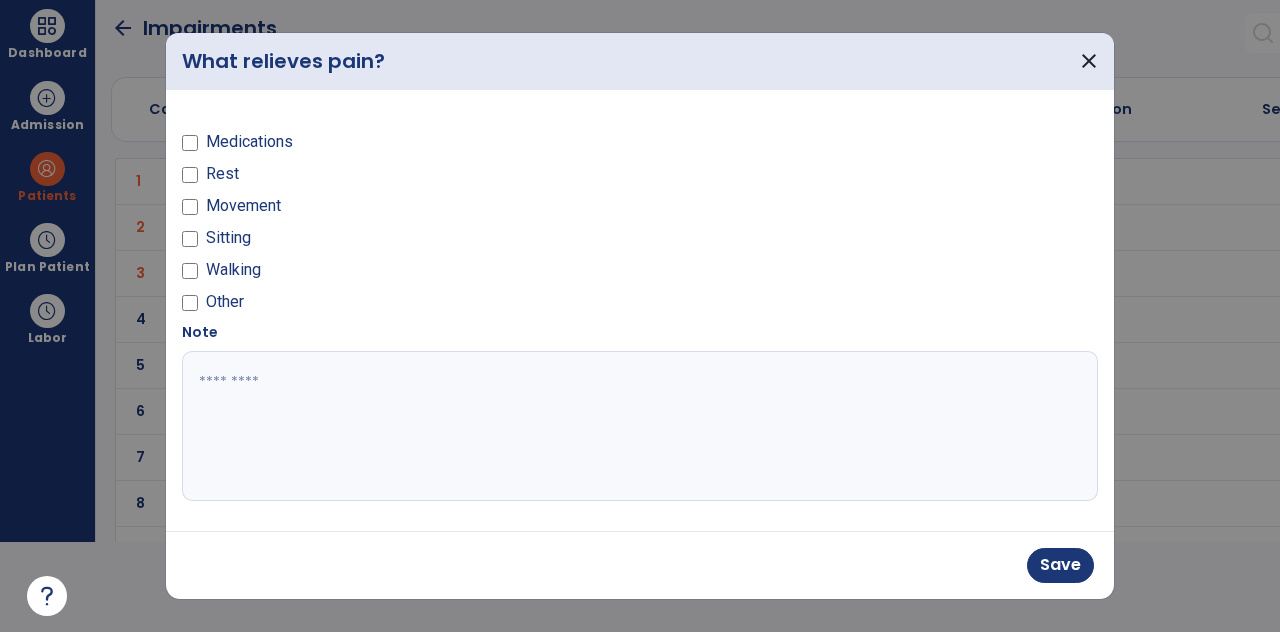 scroll, scrollTop: 90, scrollLeft: 0, axis: vertical 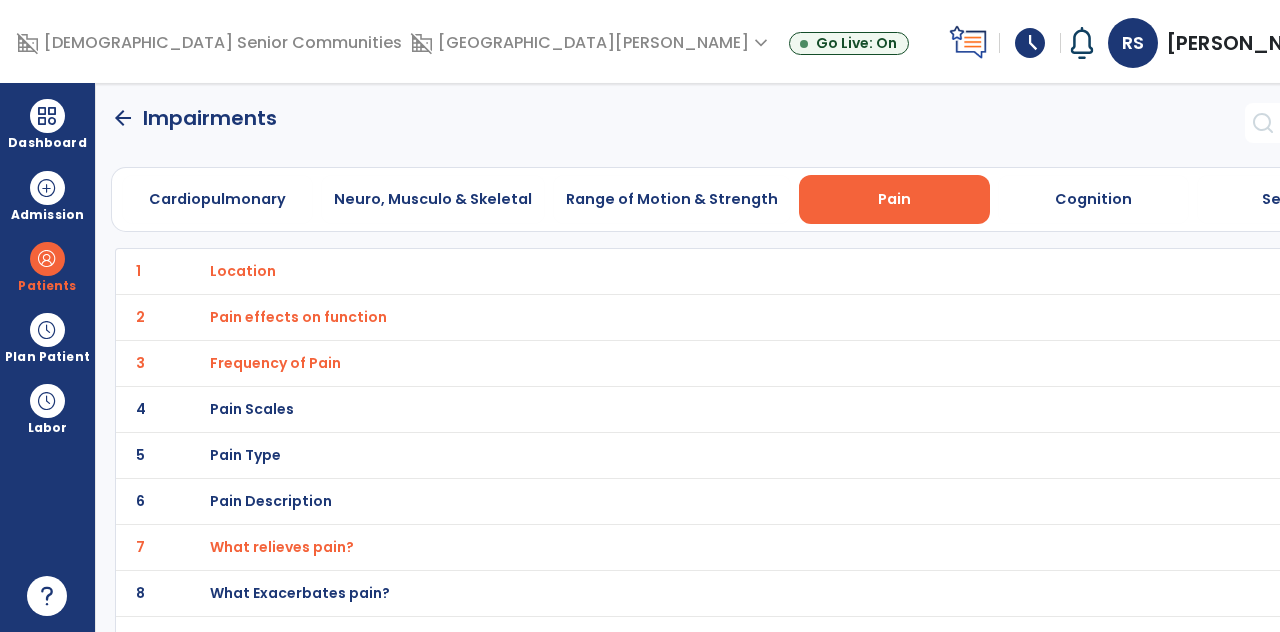 click on "What Exacerbates pain?" at bounding box center (243, 271) 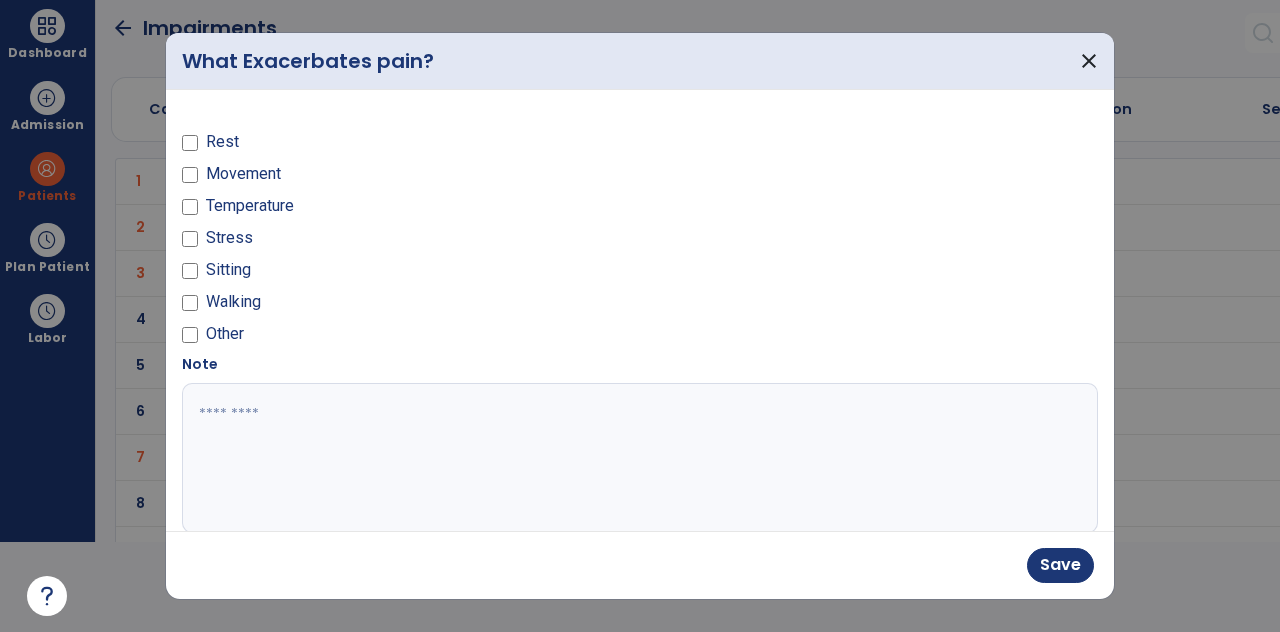 click on "Save" at bounding box center (1060, 565) 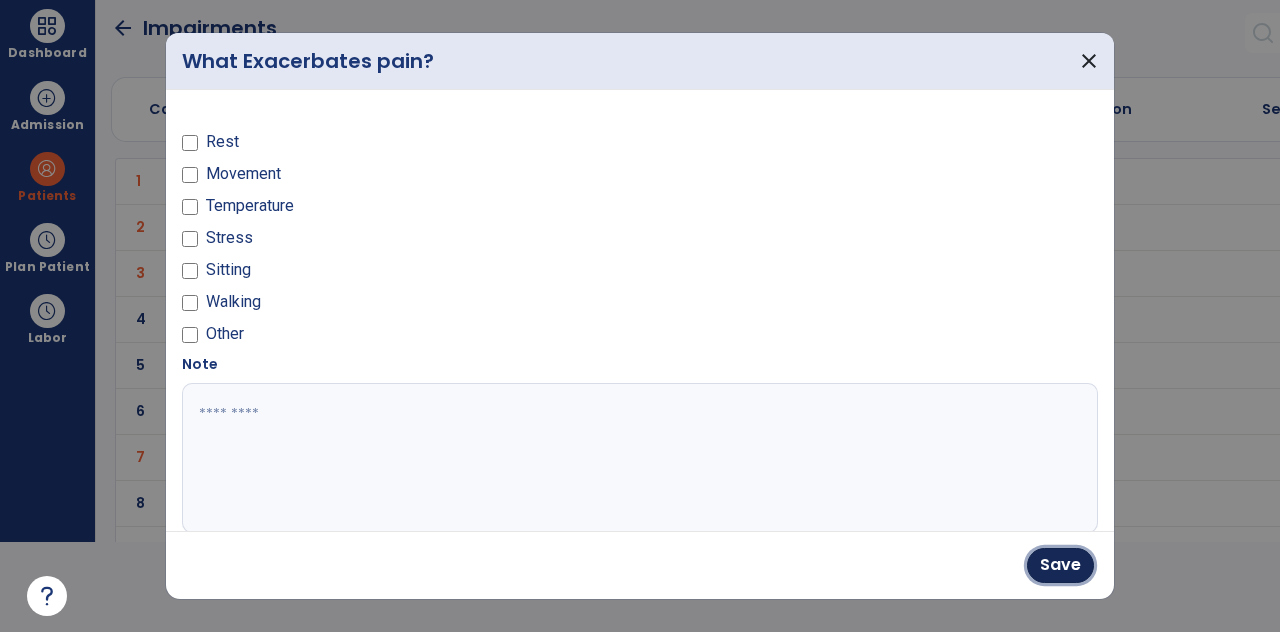 click on "Save" at bounding box center (1060, 565) 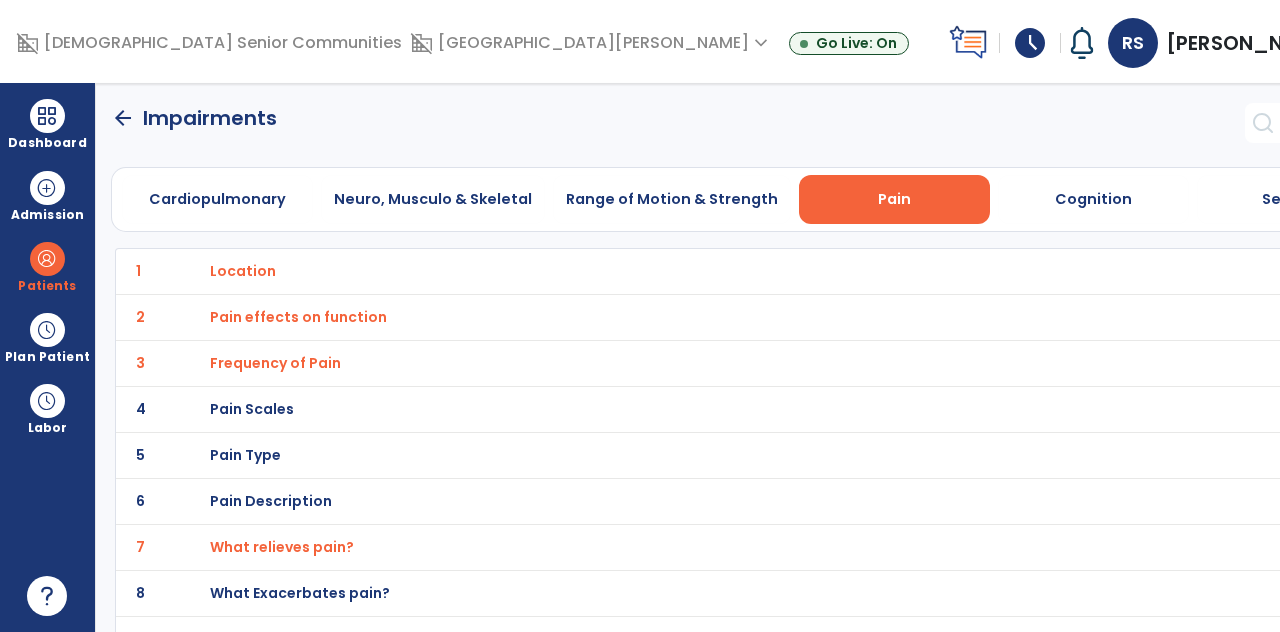 scroll, scrollTop: 90, scrollLeft: 0, axis: vertical 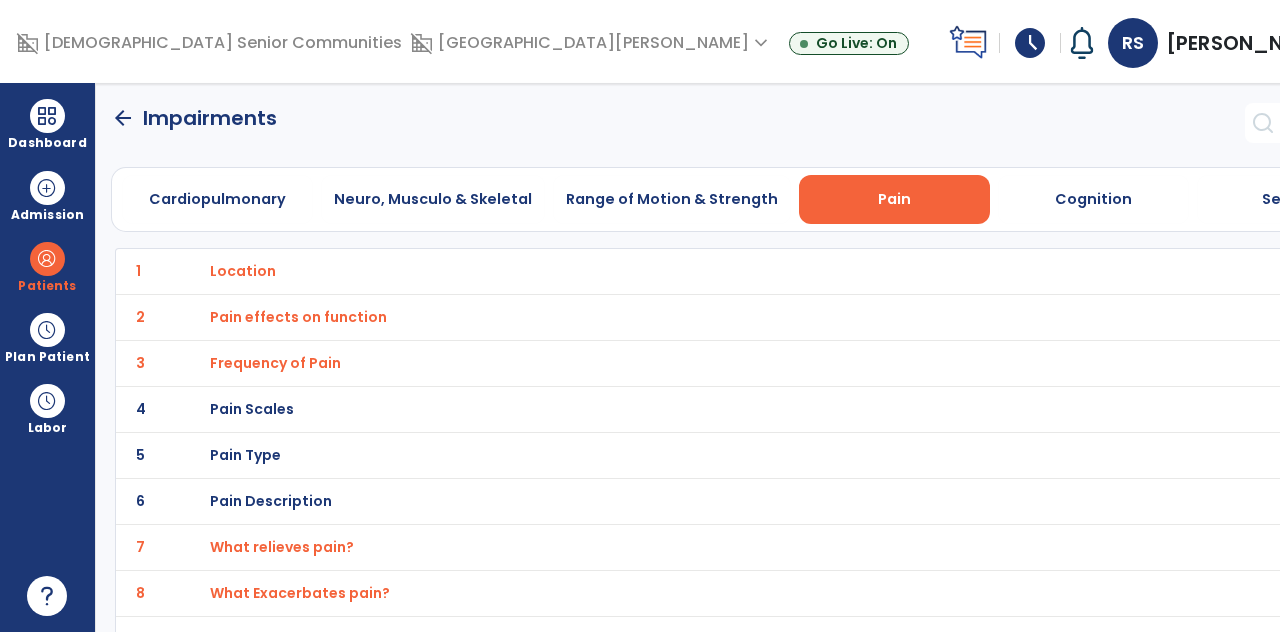 click on "arrow_back" 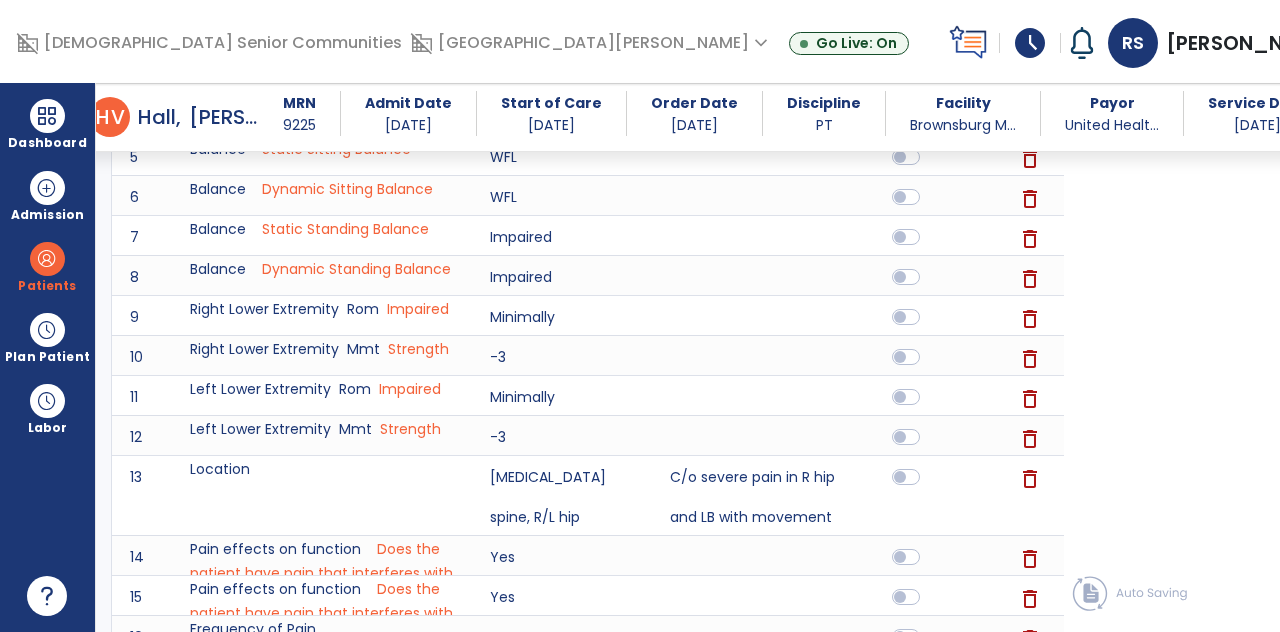 scroll, scrollTop: 894, scrollLeft: 0, axis: vertical 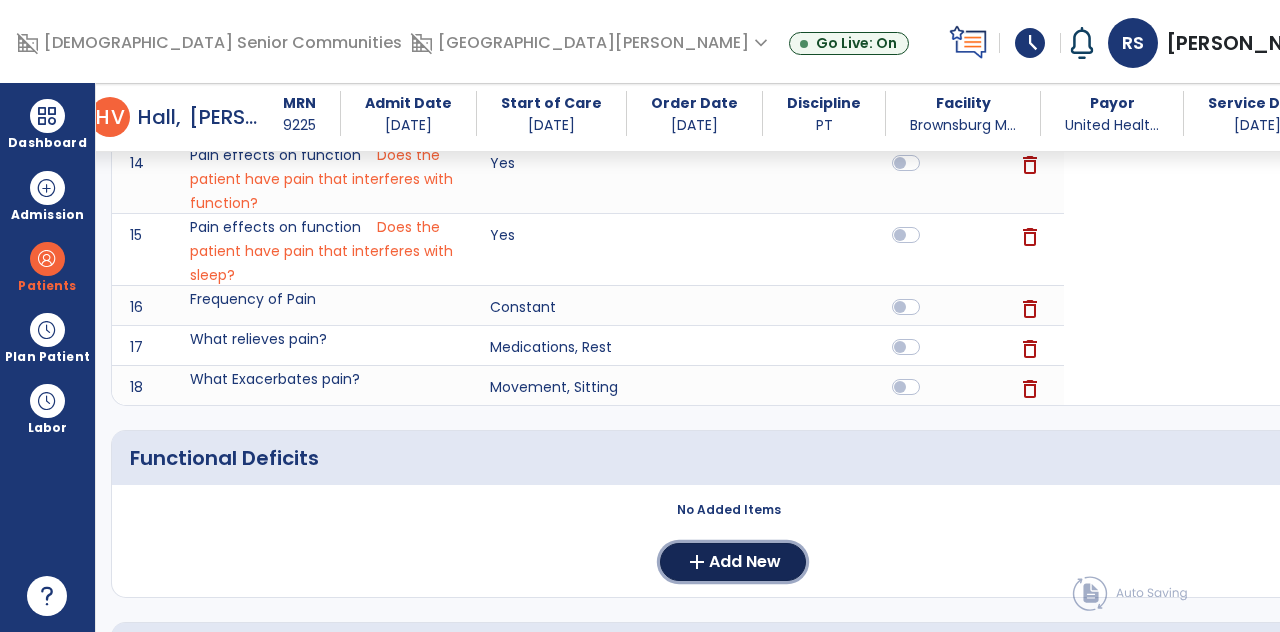 click on "Add New" 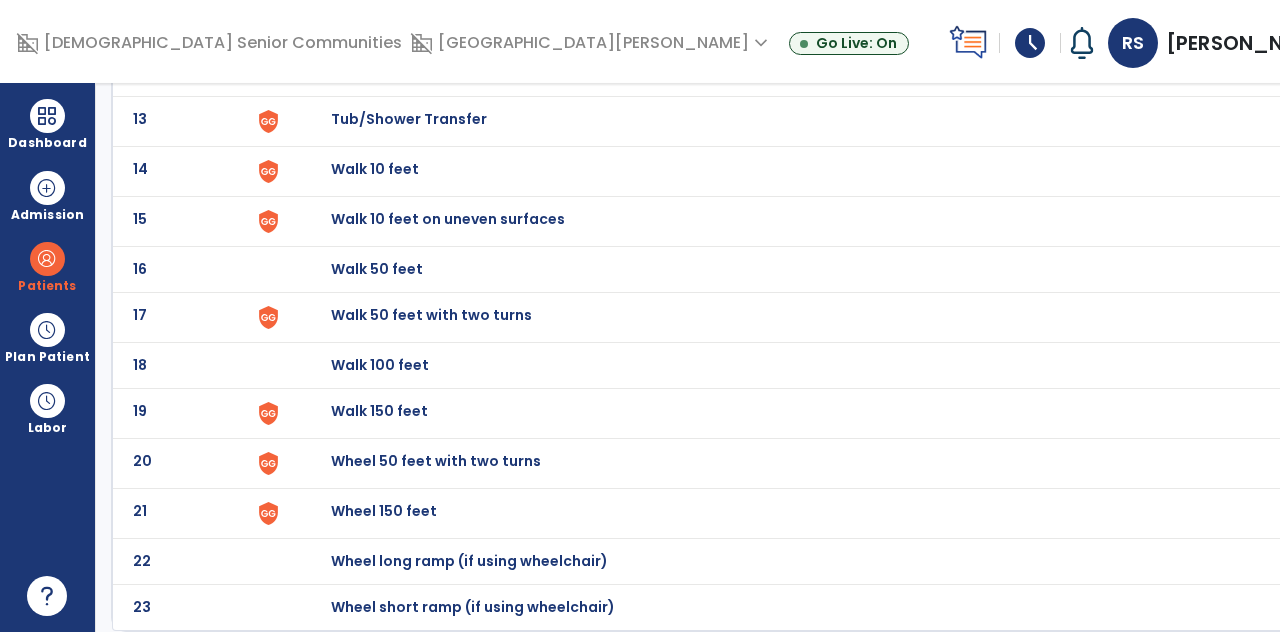 scroll, scrollTop: 96, scrollLeft: 0, axis: vertical 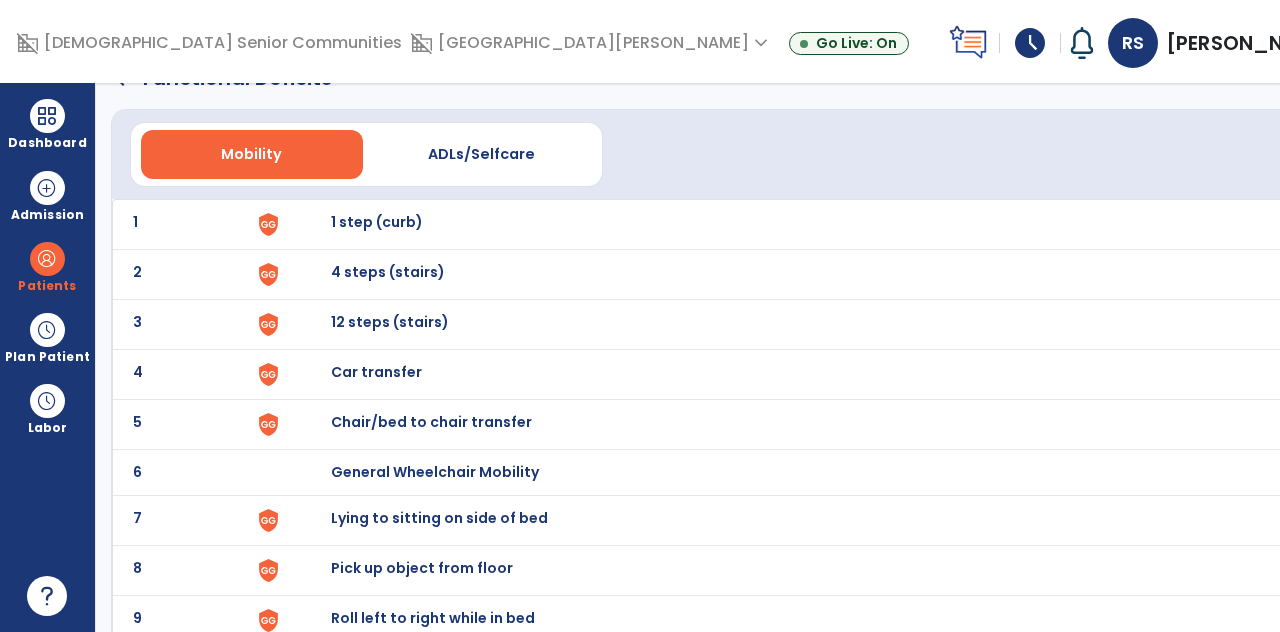 click on "Chair/bed to chair transfer" at bounding box center (934, 224) 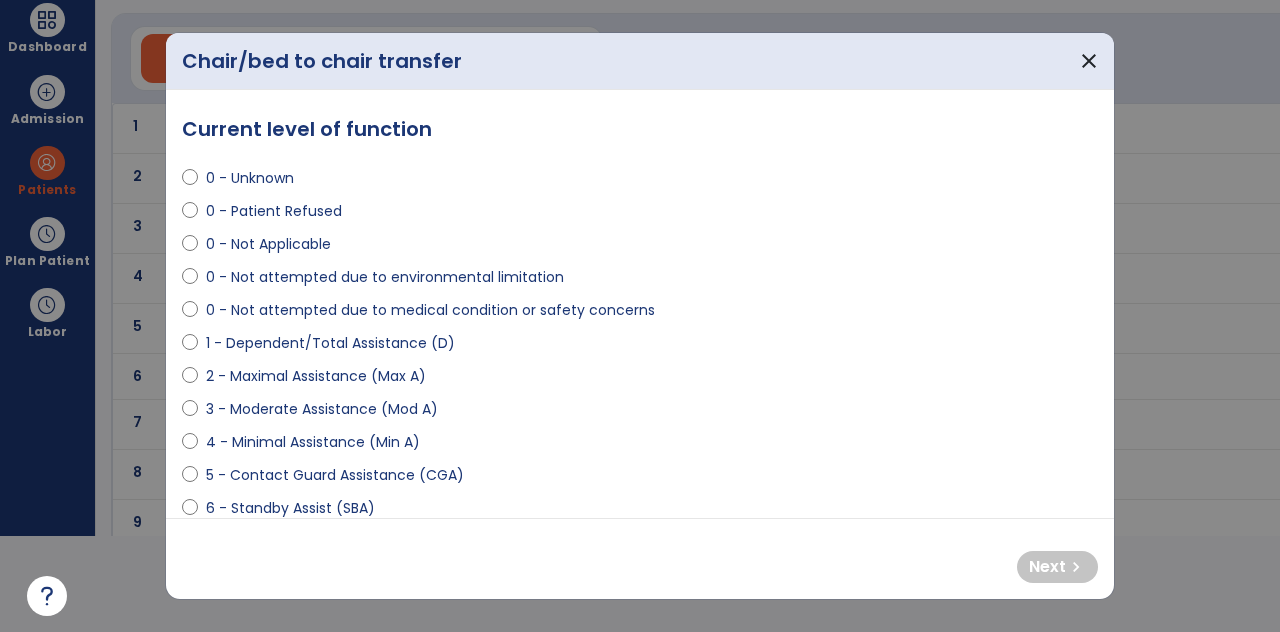 scroll, scrollTop: 0, scrollLeft: 0, axis: both 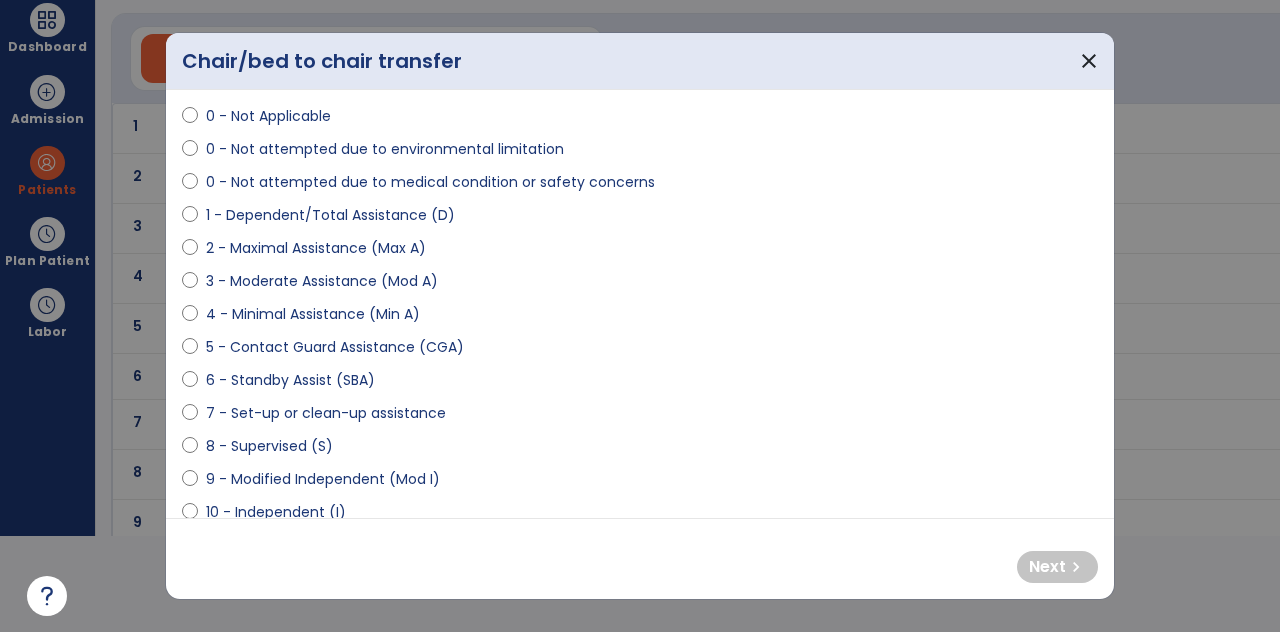 select on "**********" 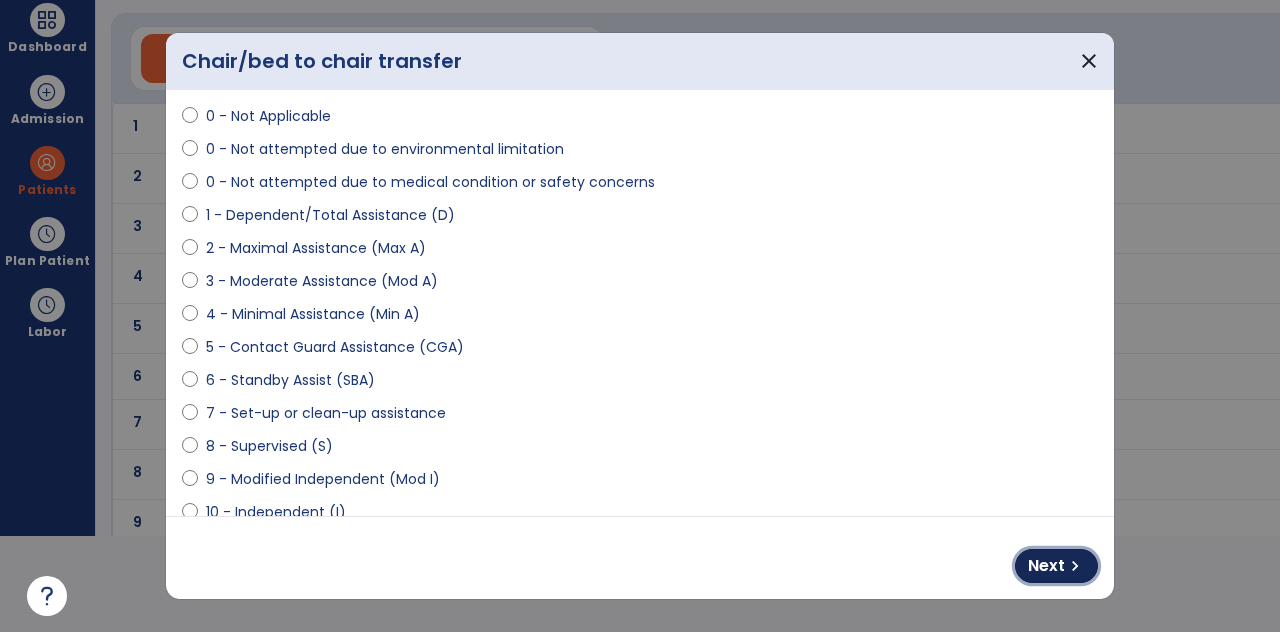 click on "chevron_right" at bounding box center [1075, 566] 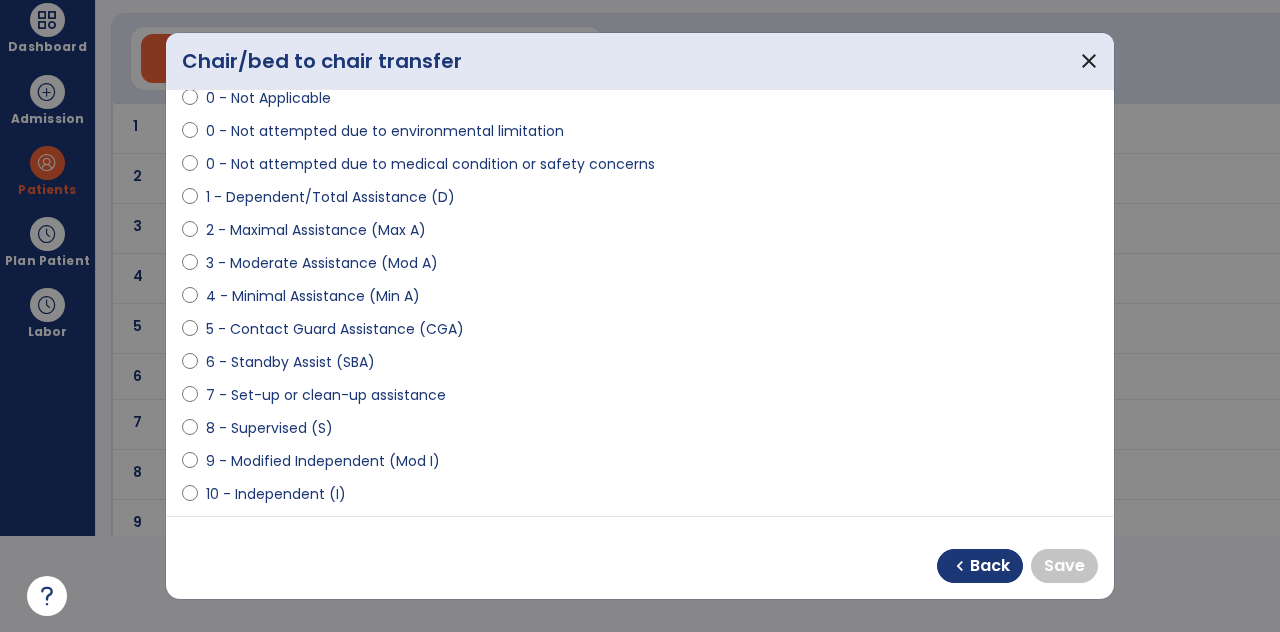 scroll, scrollTop: 211, scrollLeft: 0, axis: vertical 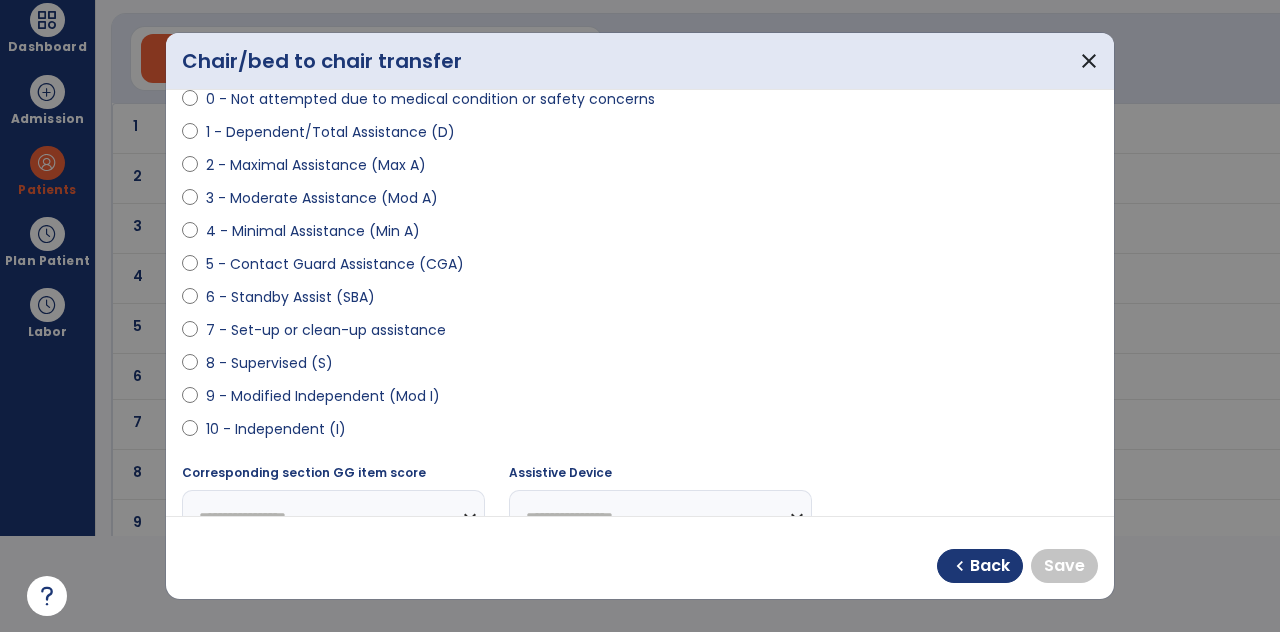 select on "**********" 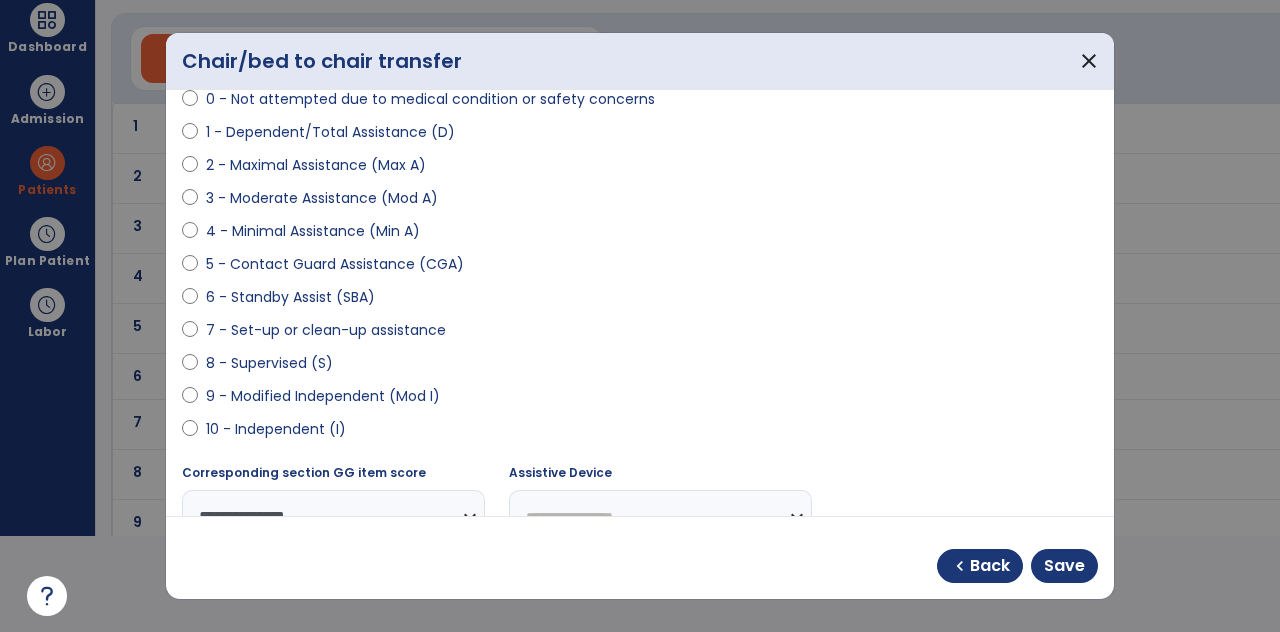 click on "chevron_left  Back Save" at bounding box center (1017, 566) 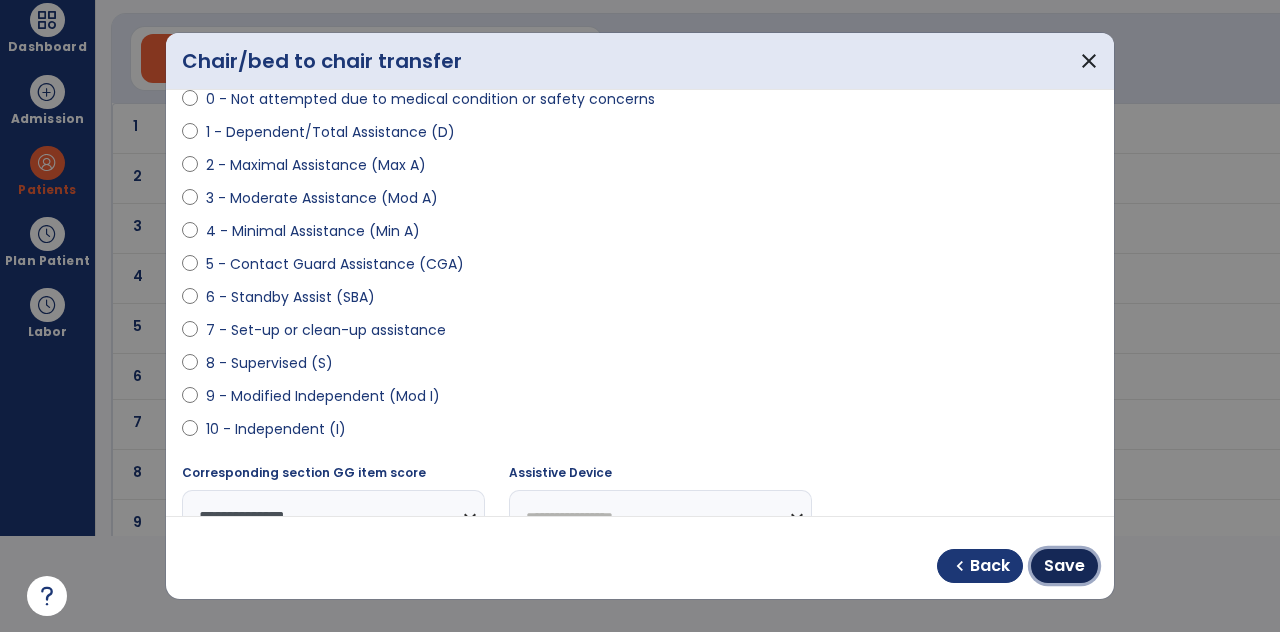 click on "Save" at bounding box center [1064, 566] 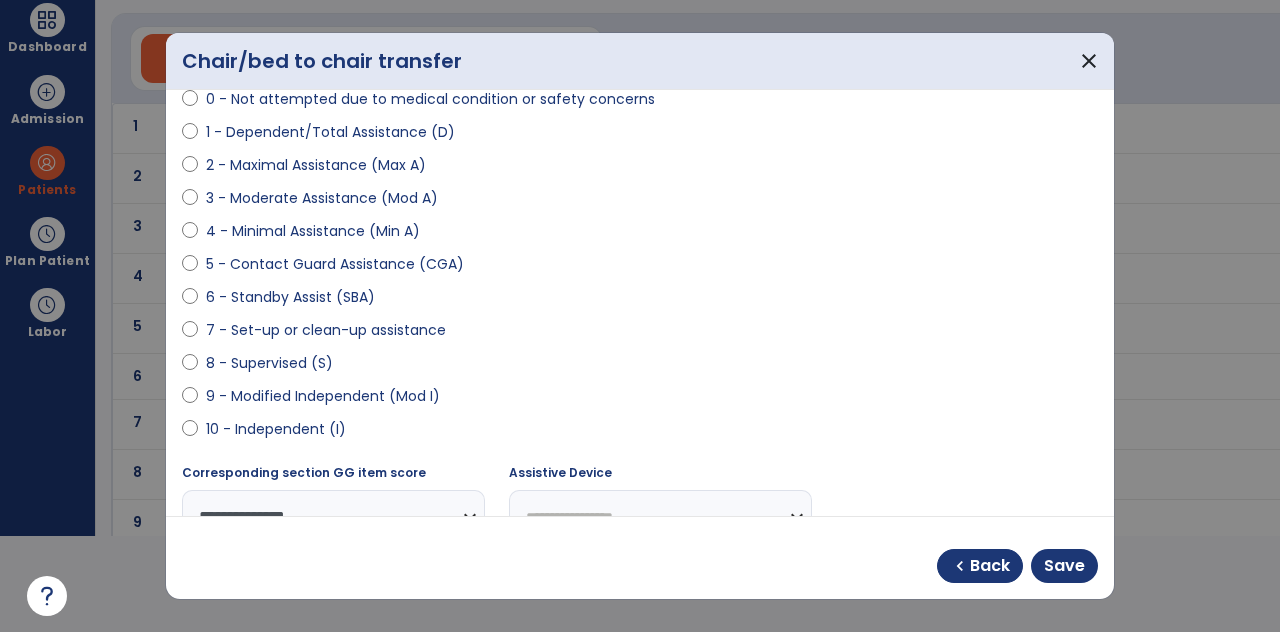 scroll, scrollTop: 96, scrollLeft: 0, axis: vertical 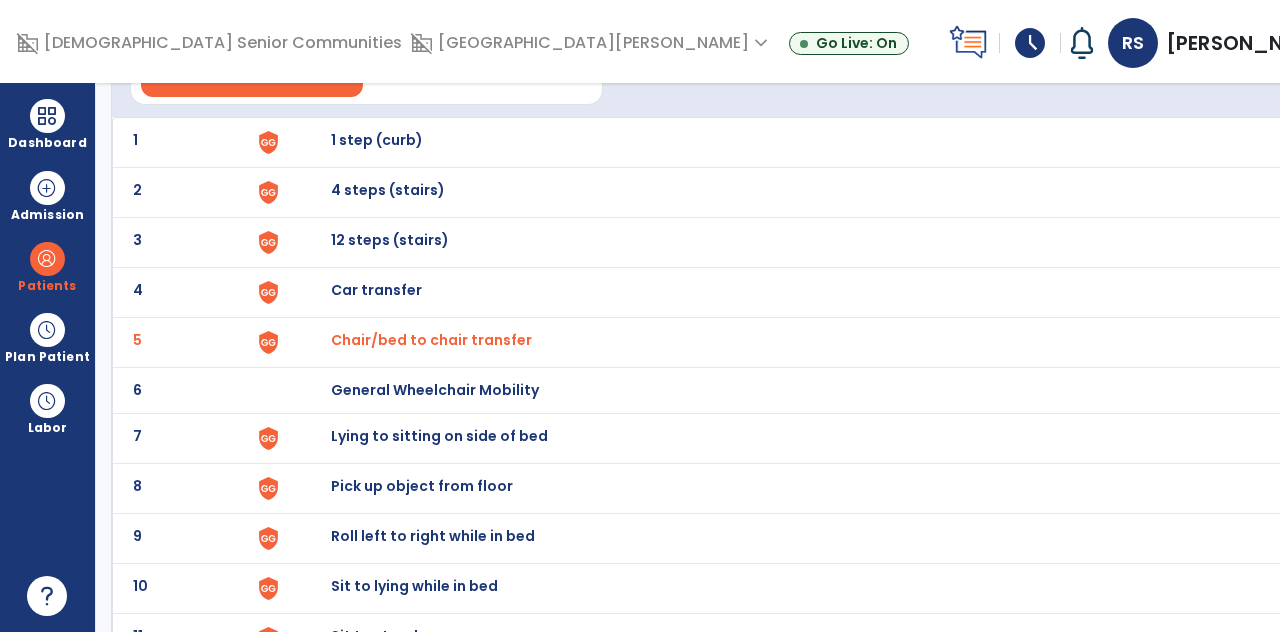 click on "Lying to sitting on side of bed" at bounding box center (934, 142) 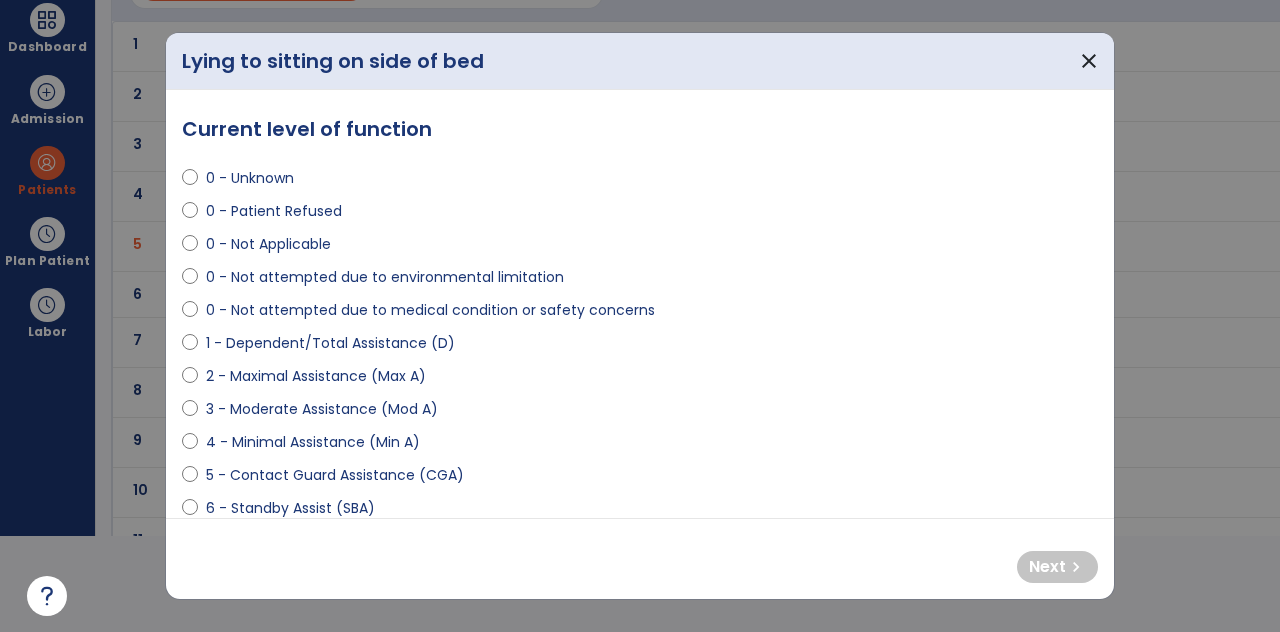 scroll, scrollTop: 0, scrollLeft: 0, axis: both 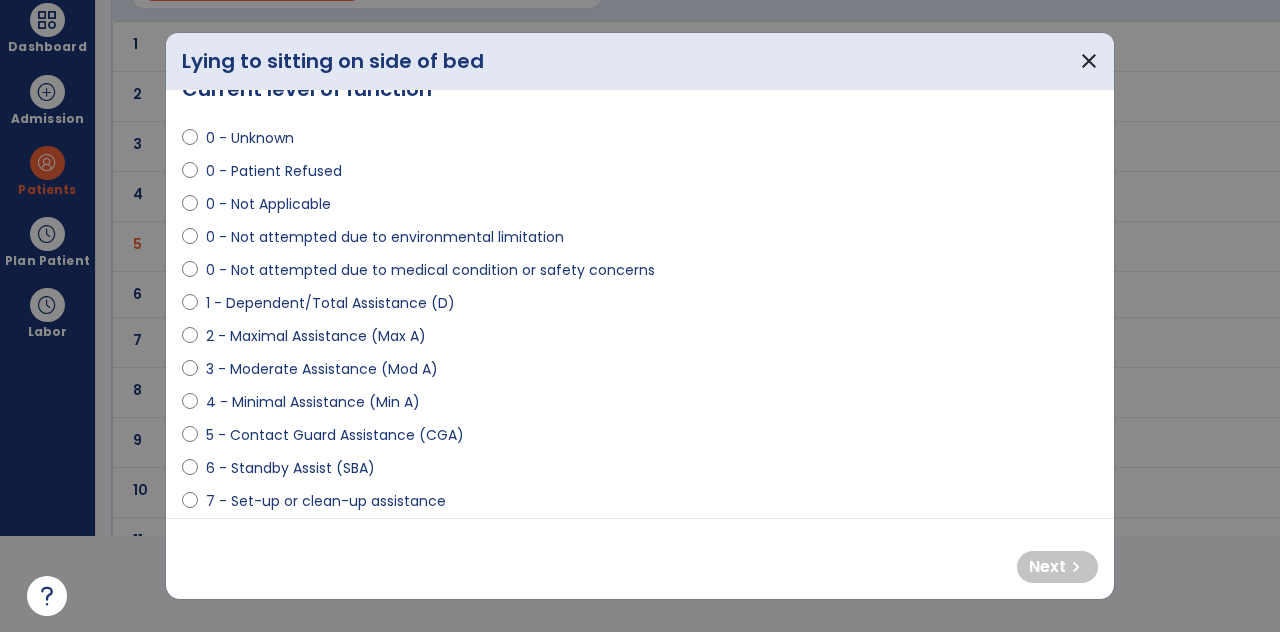 select on "**********" 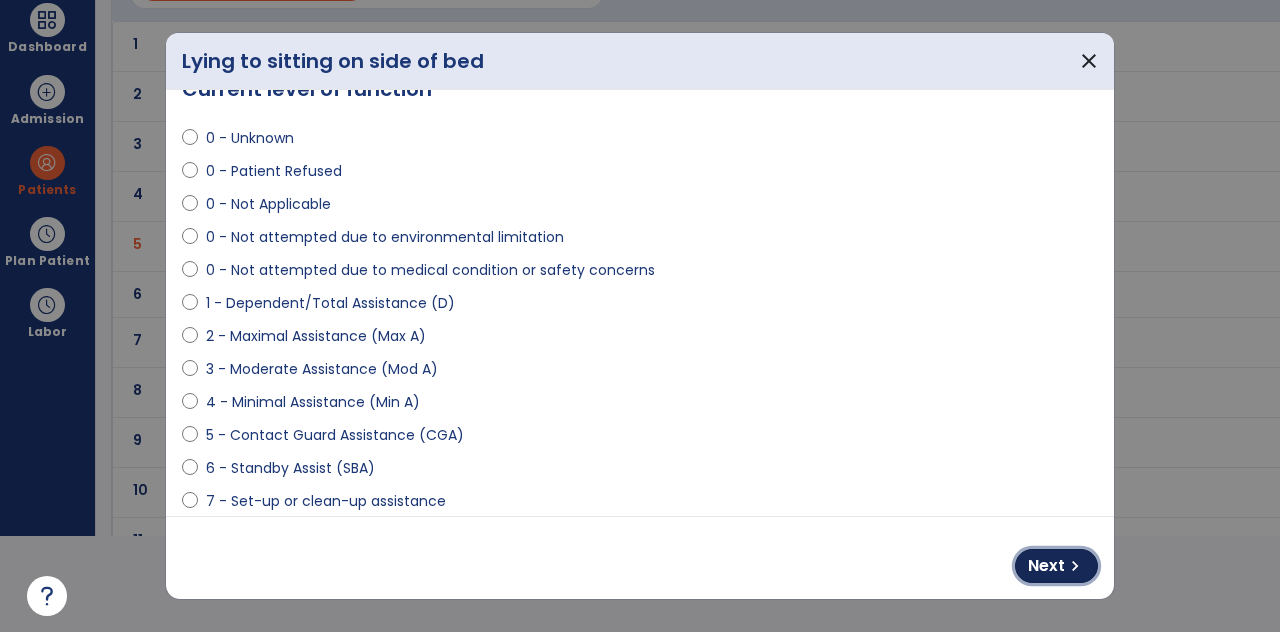 click on "chevron_right" at bounding box center (1075, 566) 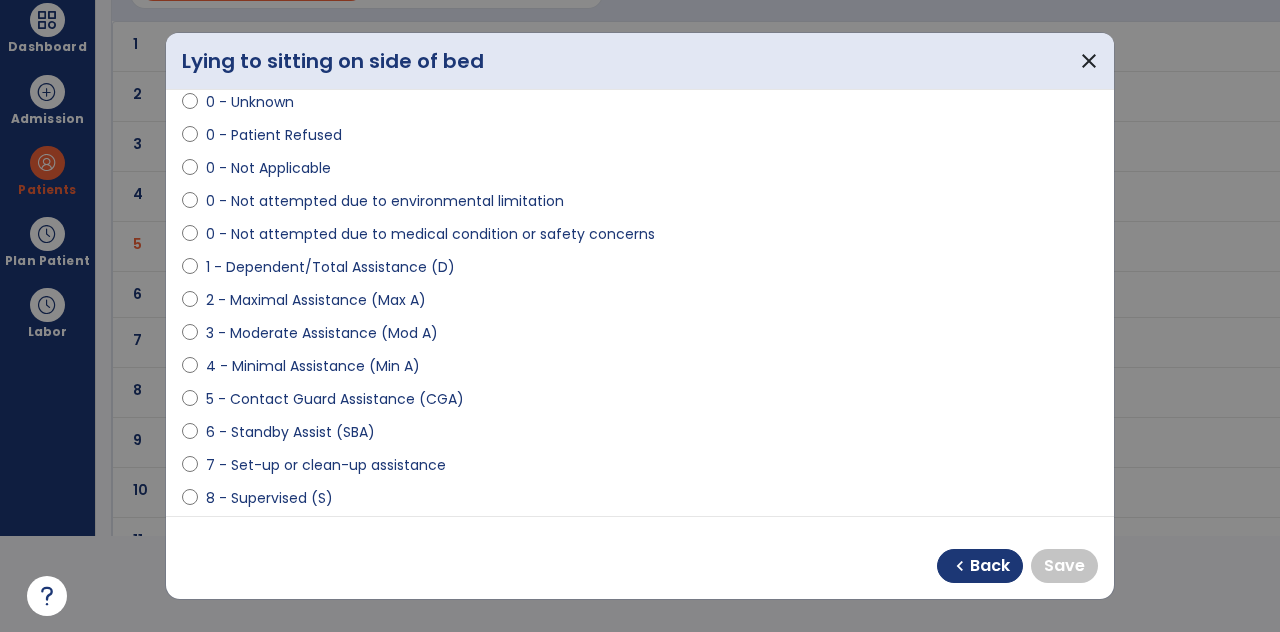 scroll, scrollTop: 135, scrollLeft: 0, axis: vertical 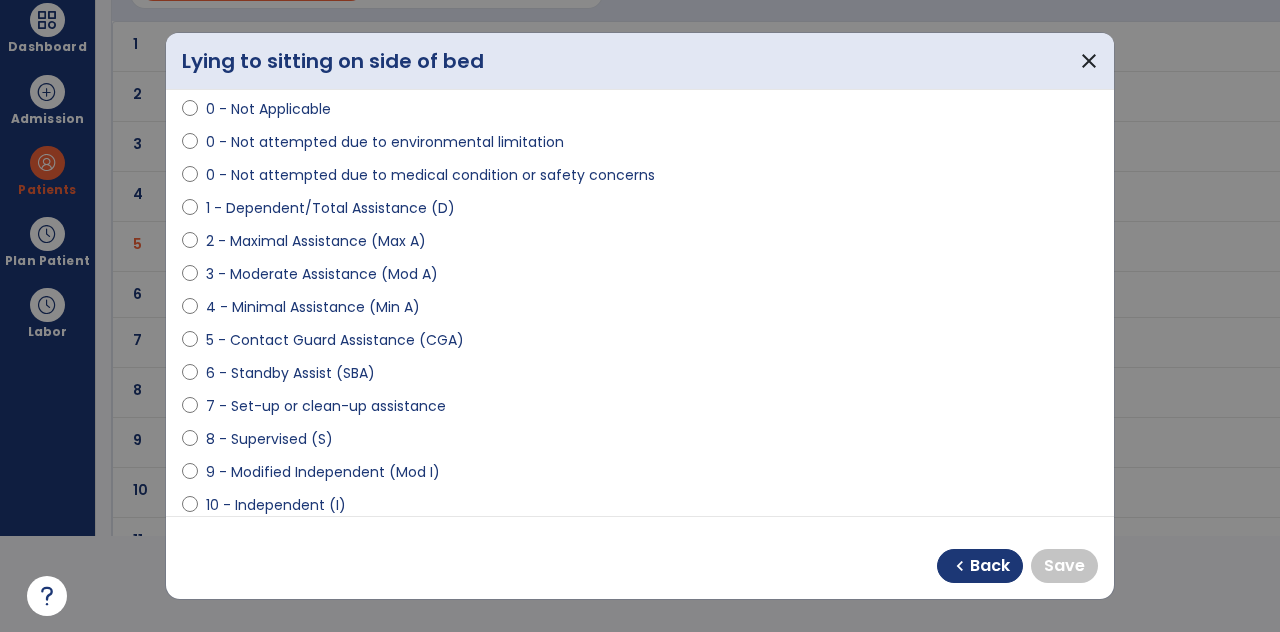 select on "**********" 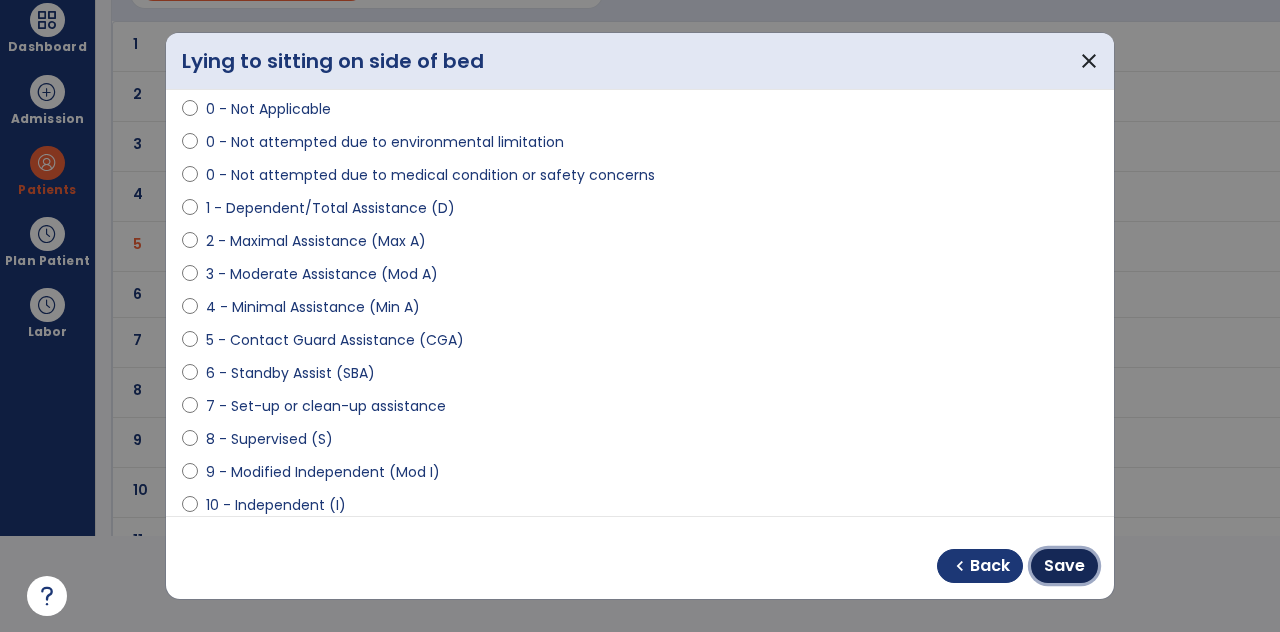 click on "Save" at bounding box center (1064, 566) 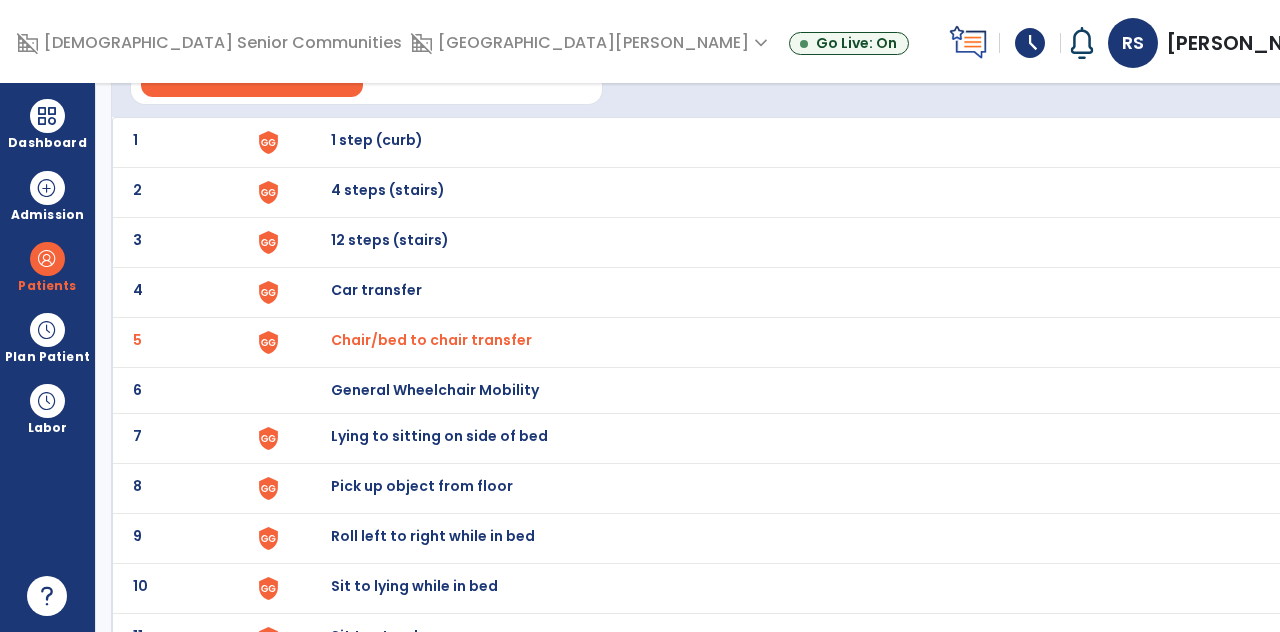 scroll, scrollTop: 96, scrollLeft: 0, axis: vertical 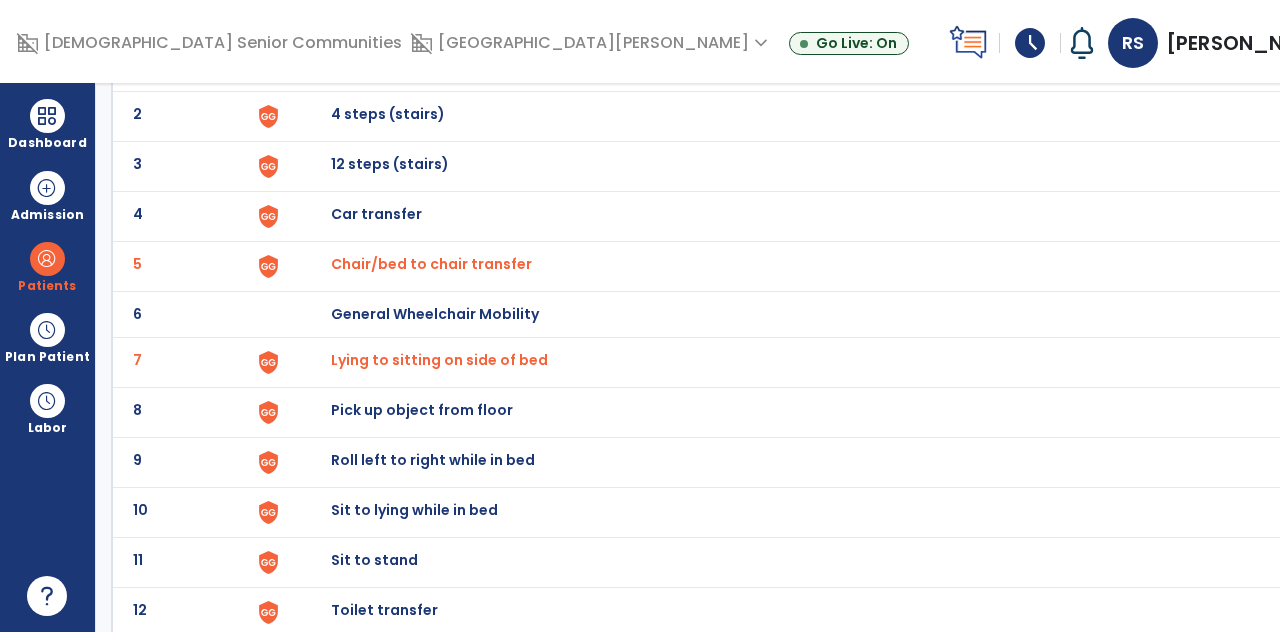 click on "10 Sit to lying while in bed" 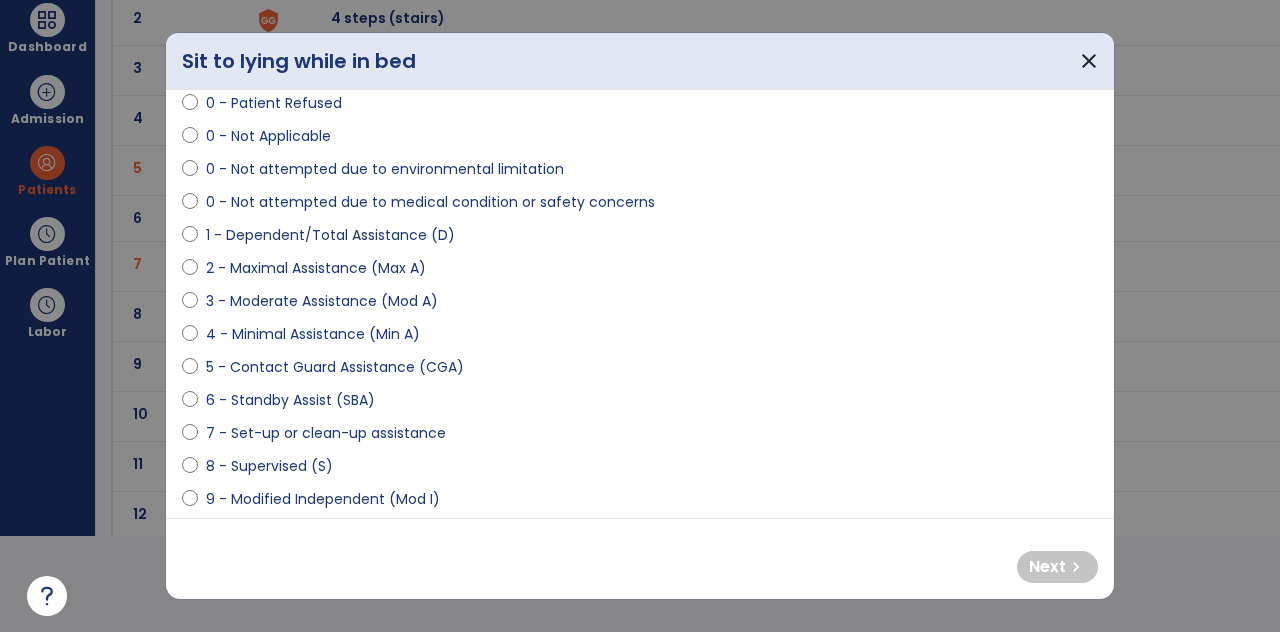scroll, scrollTop: 108, scrollLeft: 0, axis: vertical 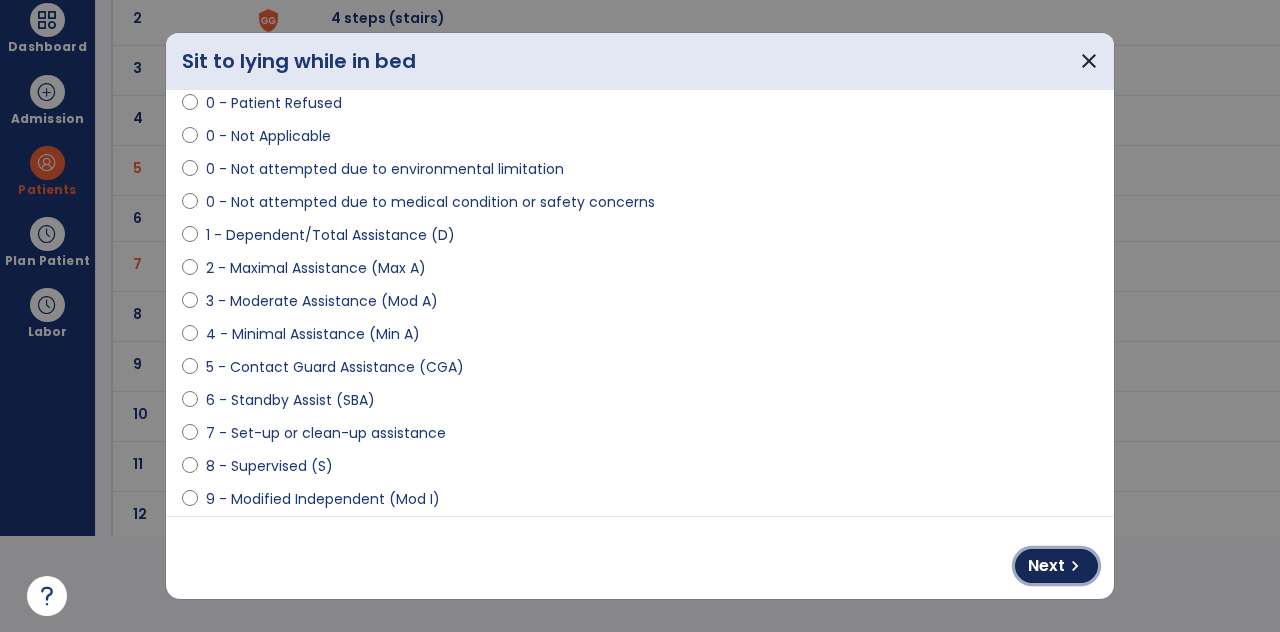 click on "Next  chevron_right" at bounding box center (1056, 566) 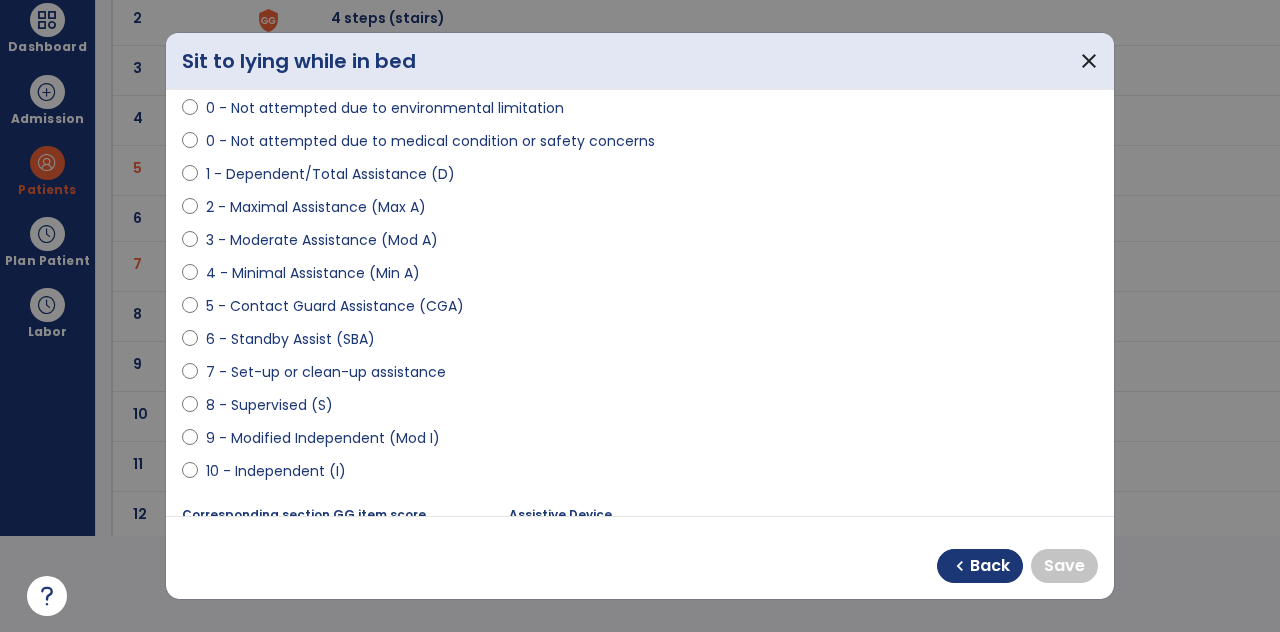 scroll, scrollTop: 186, scrollLeft: 0, axis: vertical 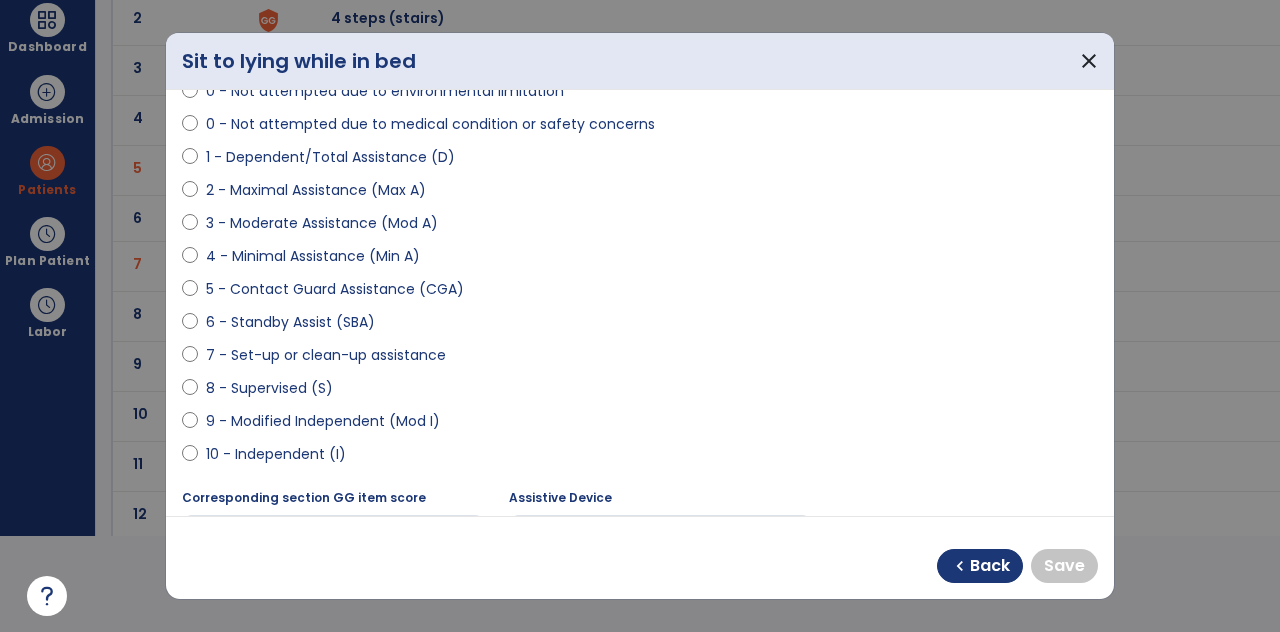 select on "**********" 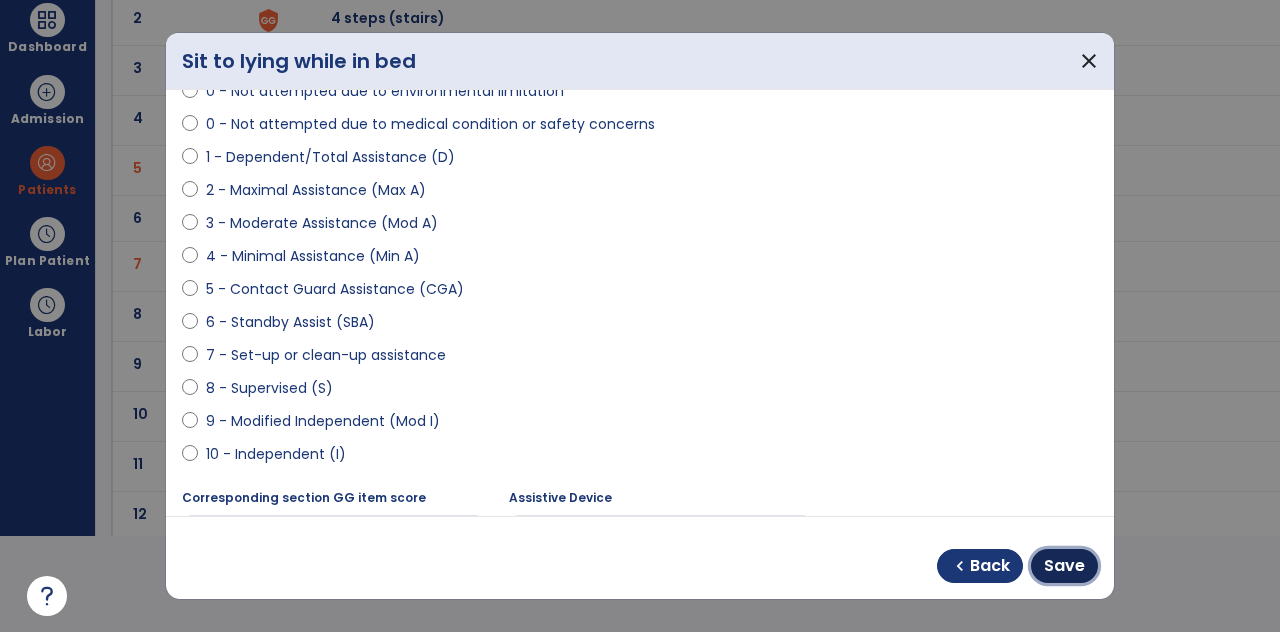 click on "Save" at bounding box center [1064, 566] 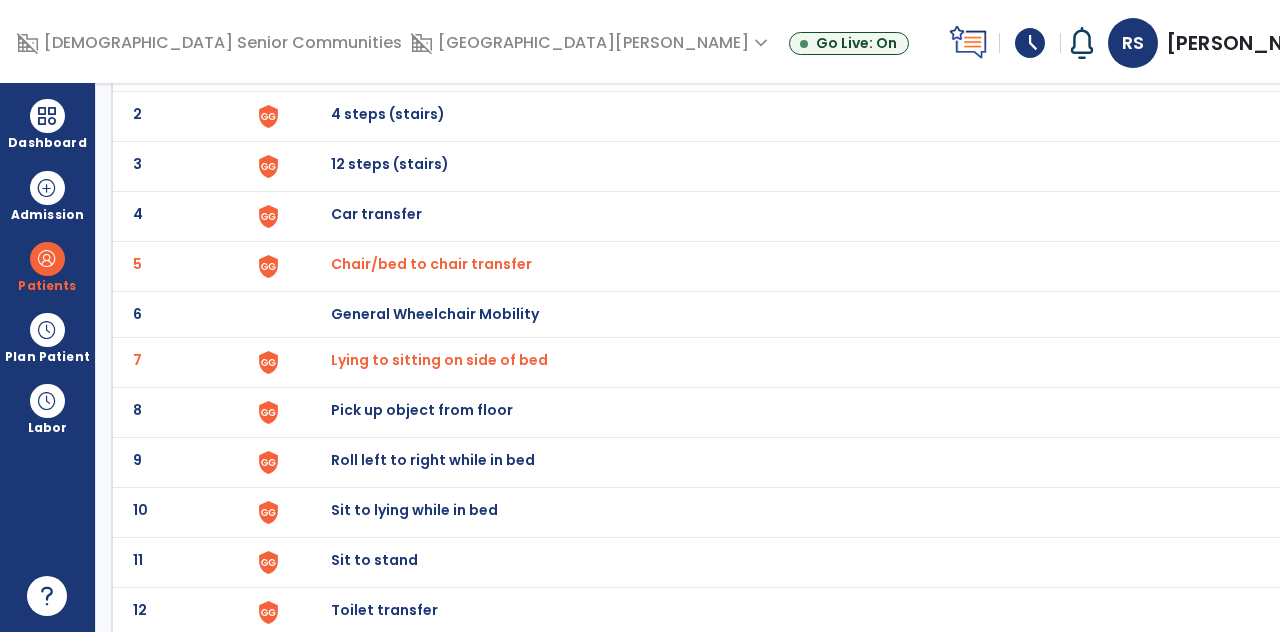 scroll, scrollTop: 96, scrollLeft: 0, axis: vertical 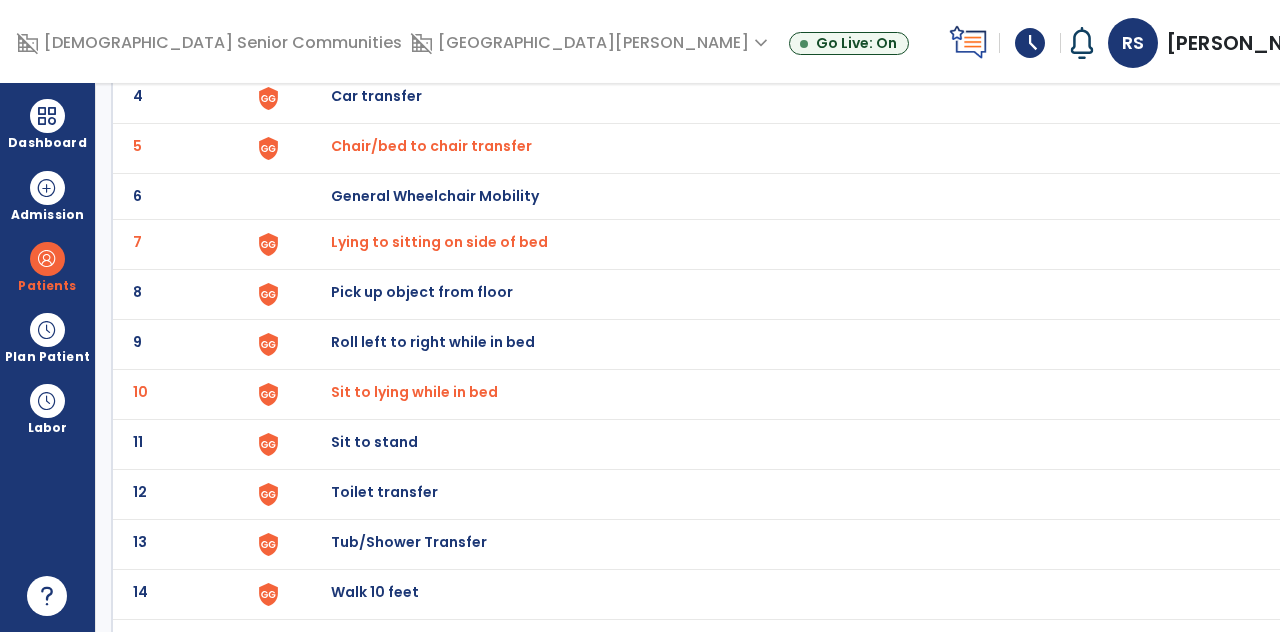 click on "Sit to stand" at bounding box center (934, -52) 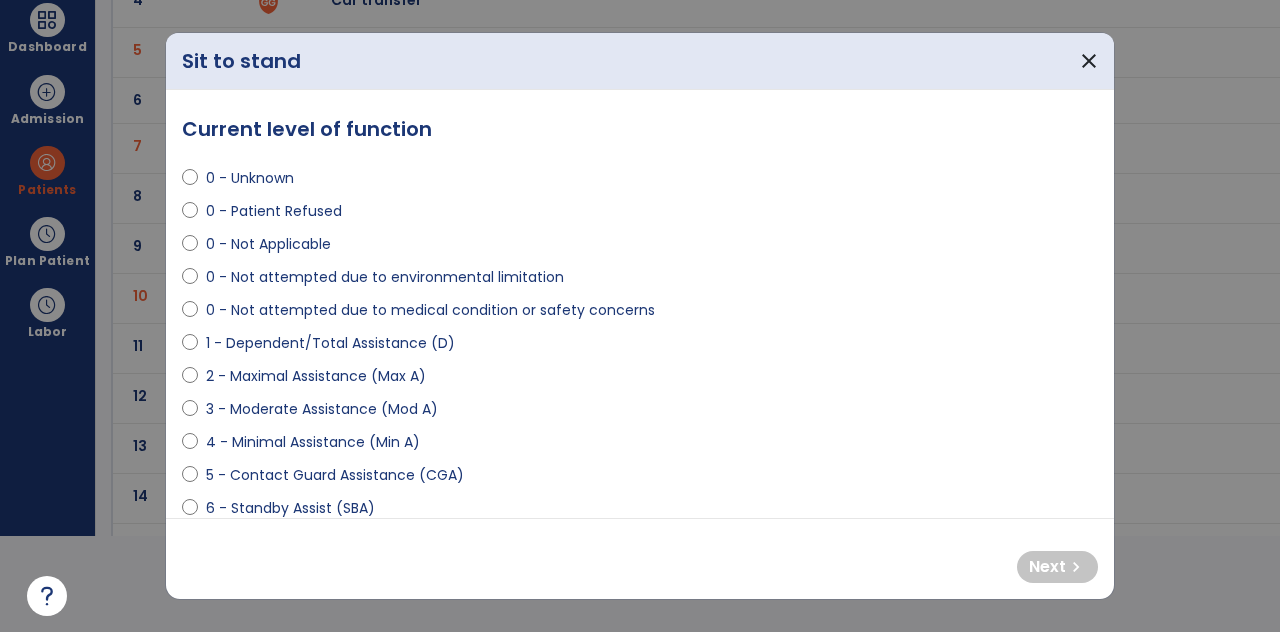 scroll, scrollTop: 0, scrollLeft: 0, axis: both 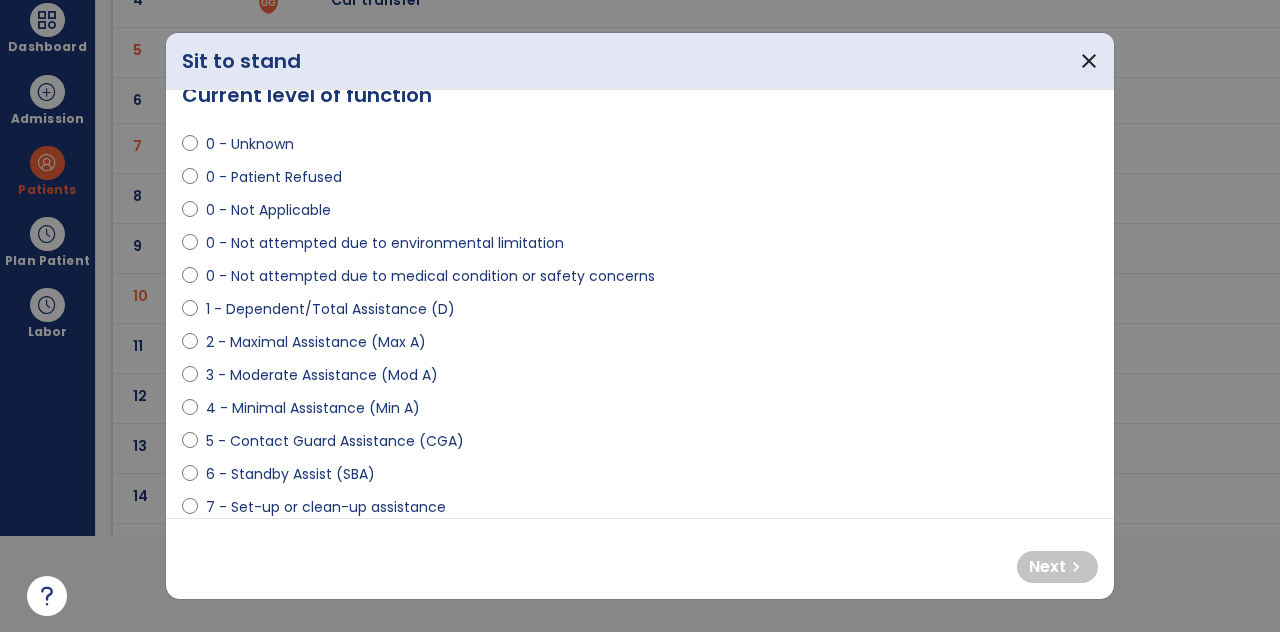 select on "**********" 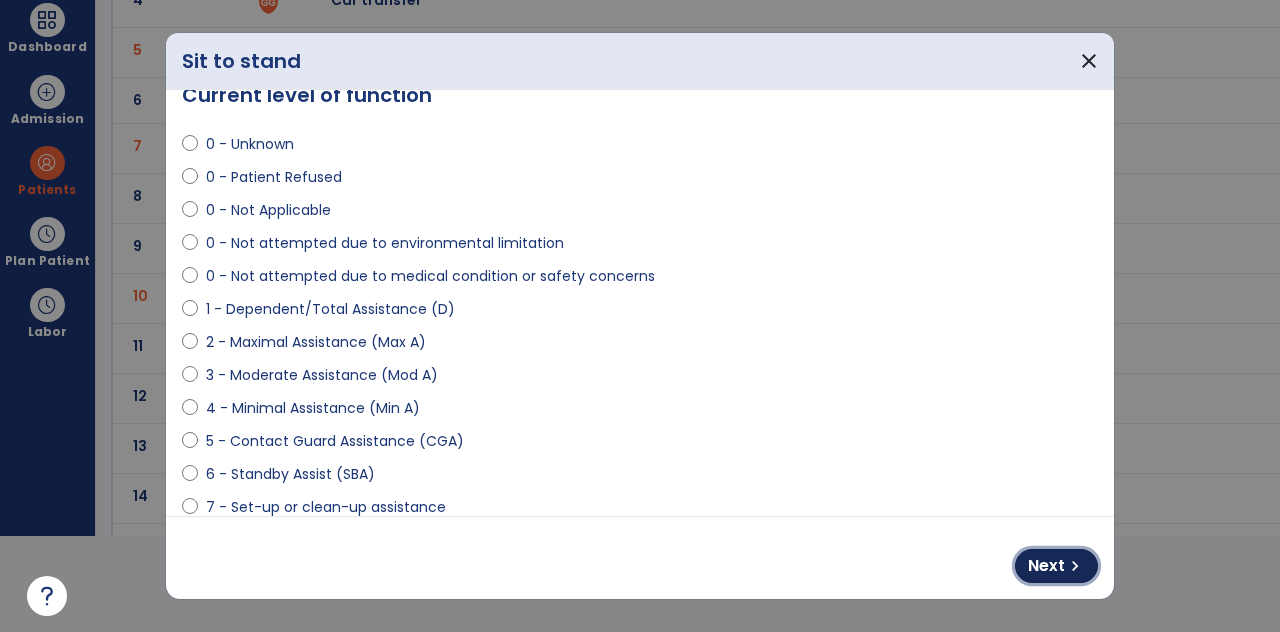 click on "Next  chevron_right" at bounding box center (1056, 566) 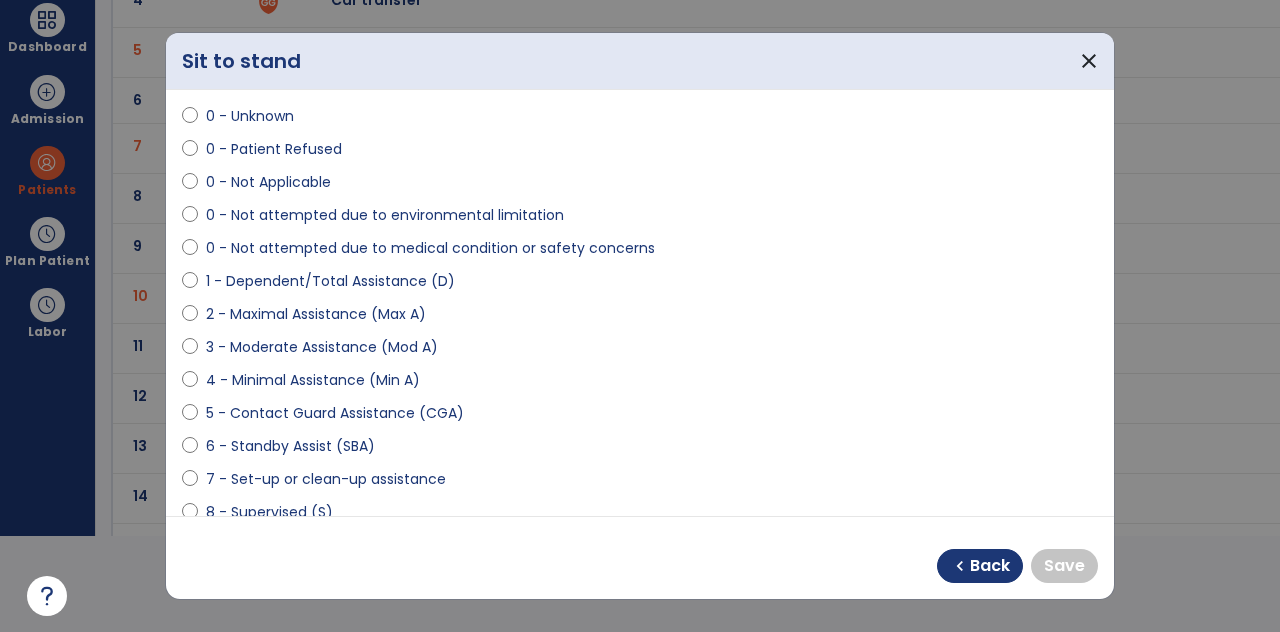 scroll, scrollTop: 126, scrollLeft: 0, axis: vertical 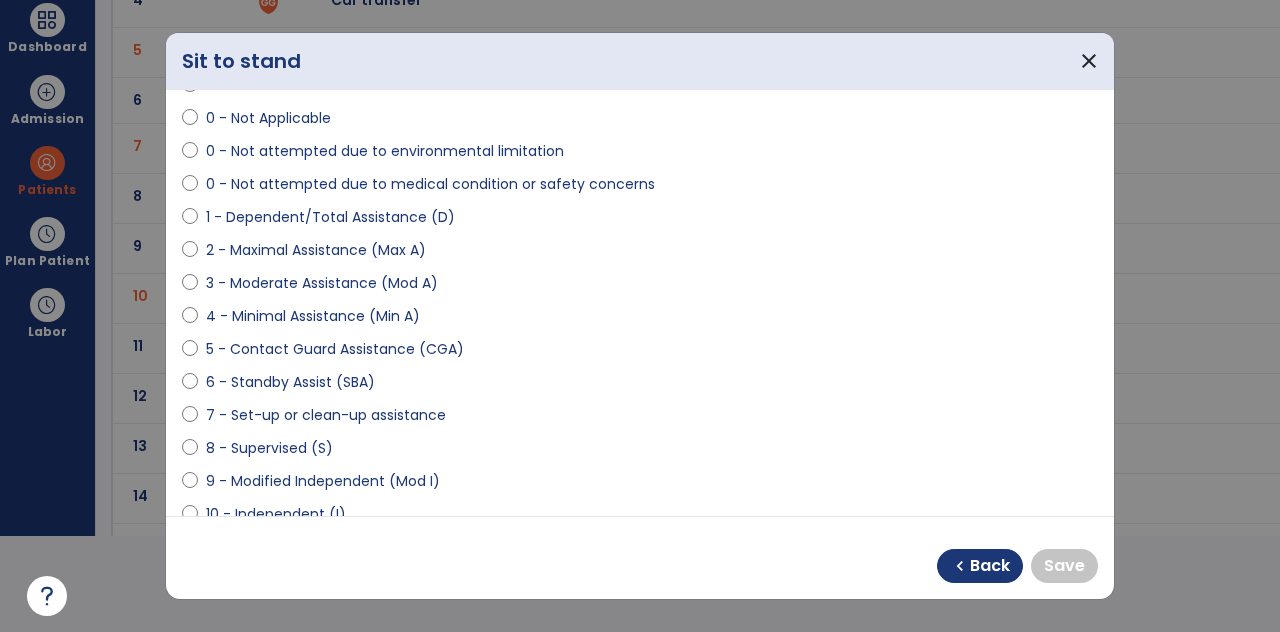 select on "**********" 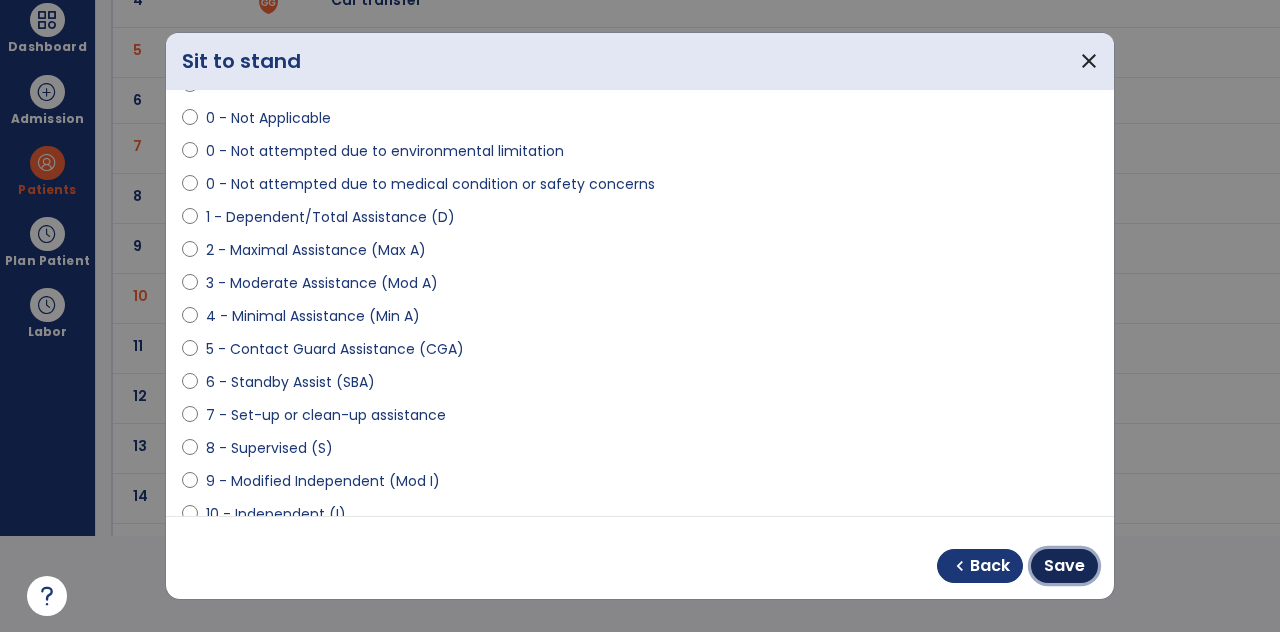 click on "Save" at bounding box center (1064, 566) 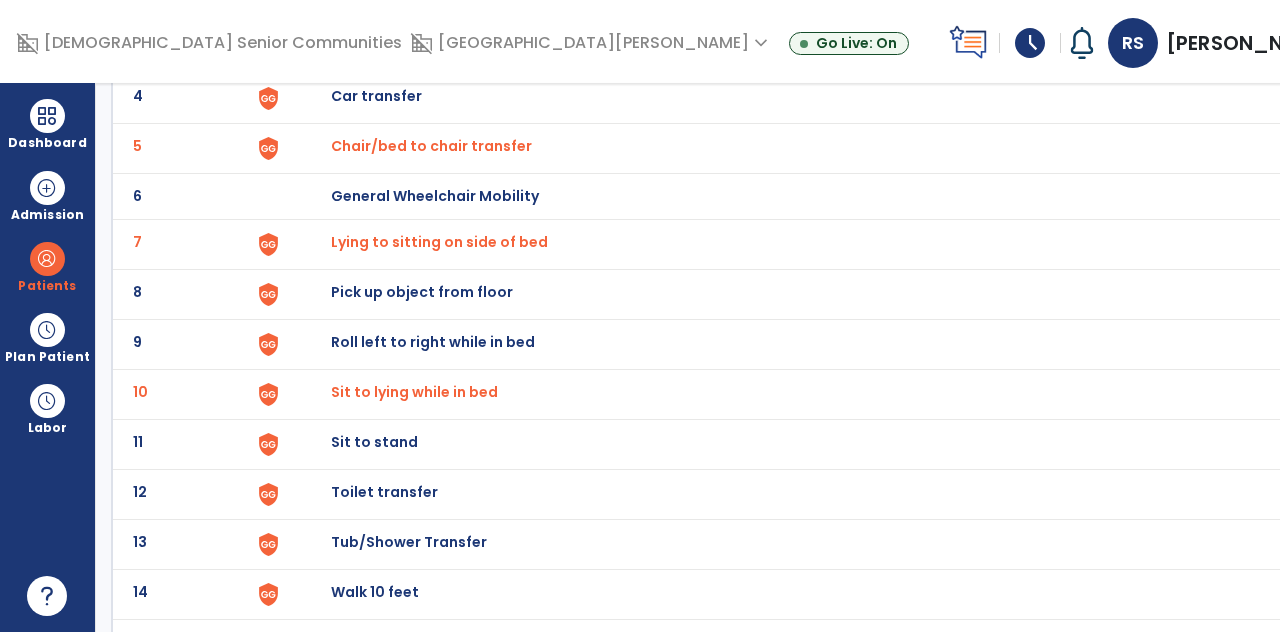 scroll, scrollTop: 96, scrollLeft: 0, axis: vertical 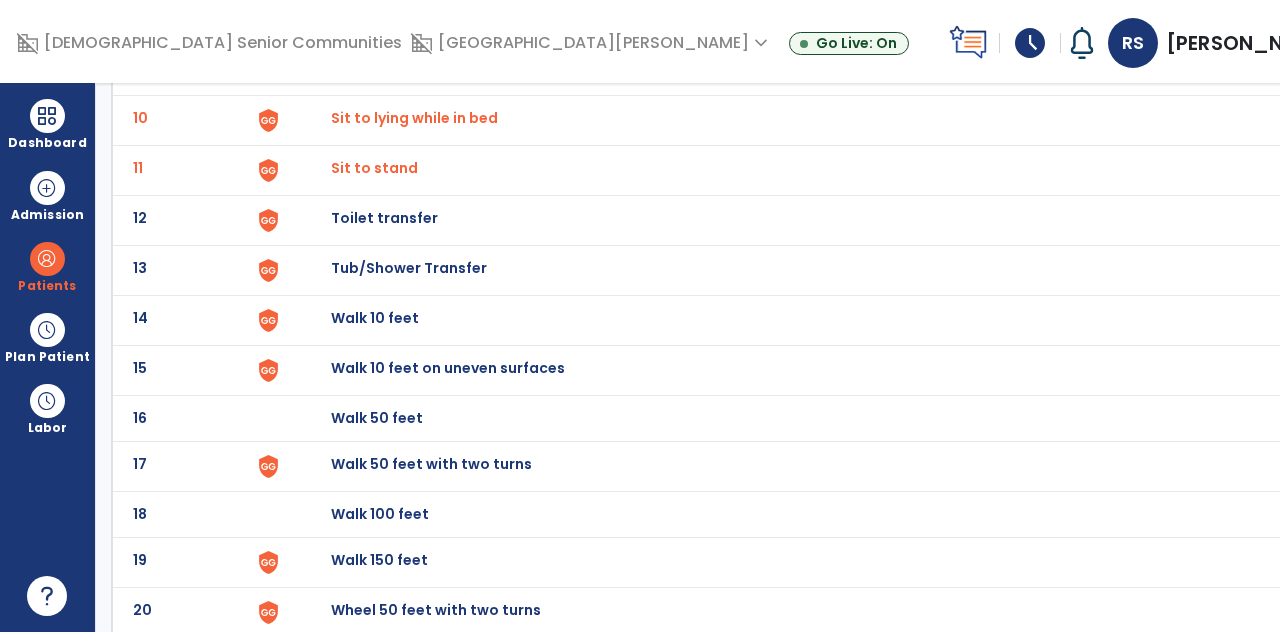 click on "Walk 150 feet" at bounding box center (934, -326) 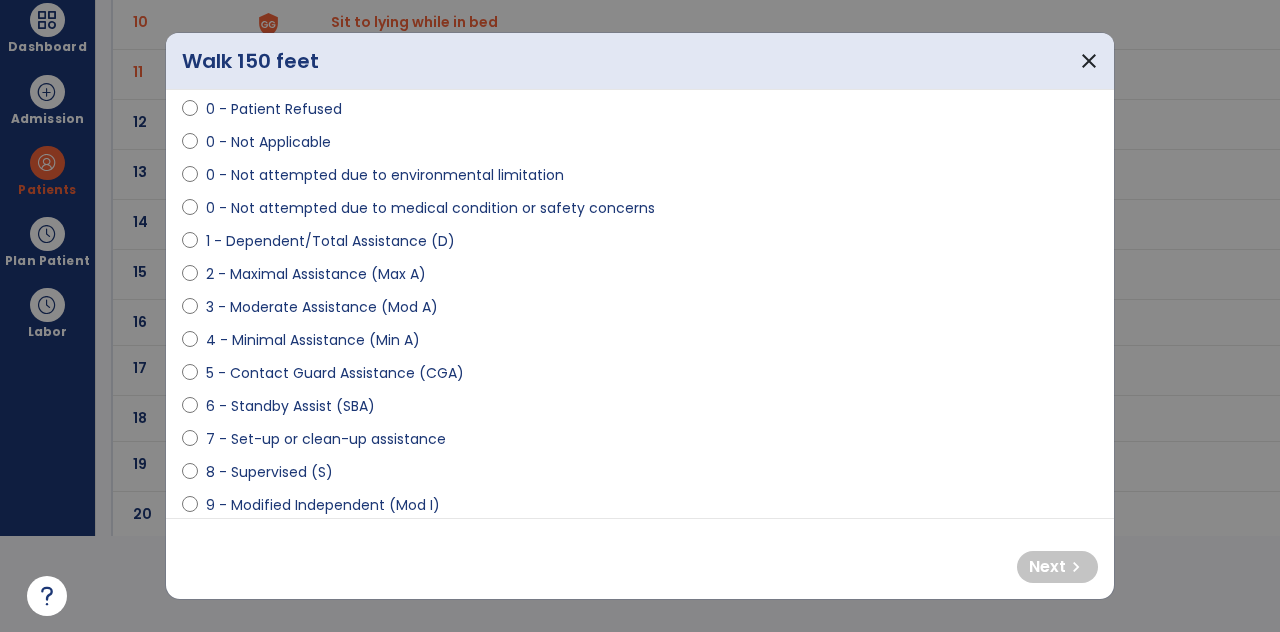 scroll, scrollTop: 100, scrollLeft: 0, axis: vertical 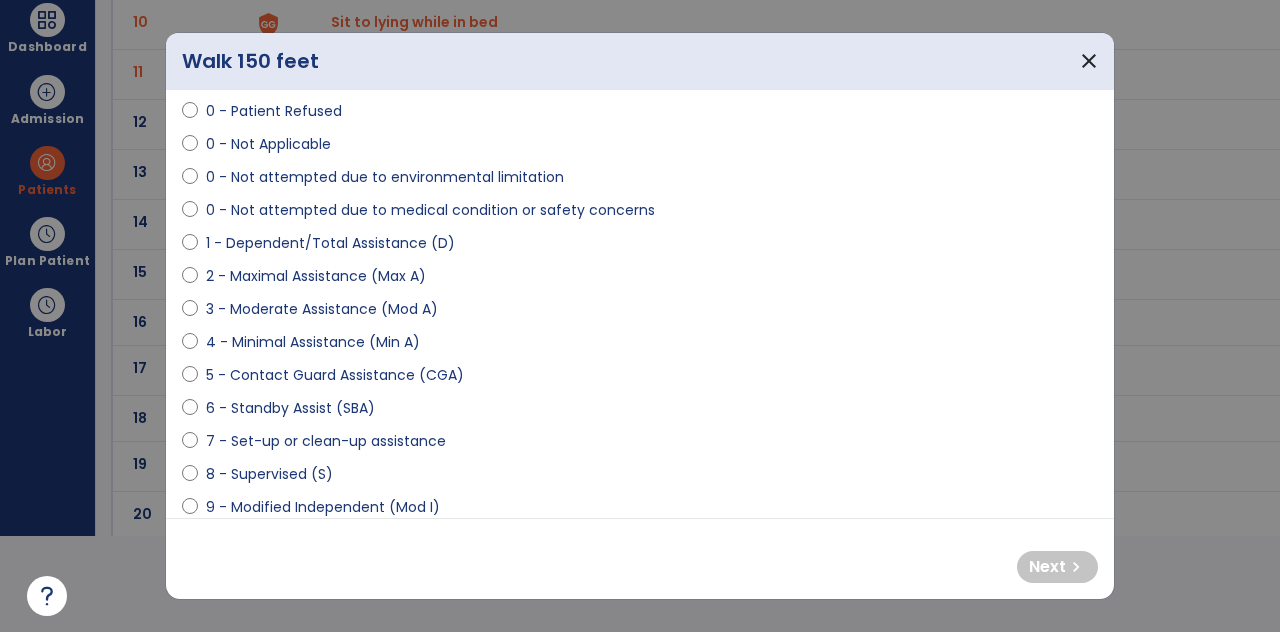 select on "**********" 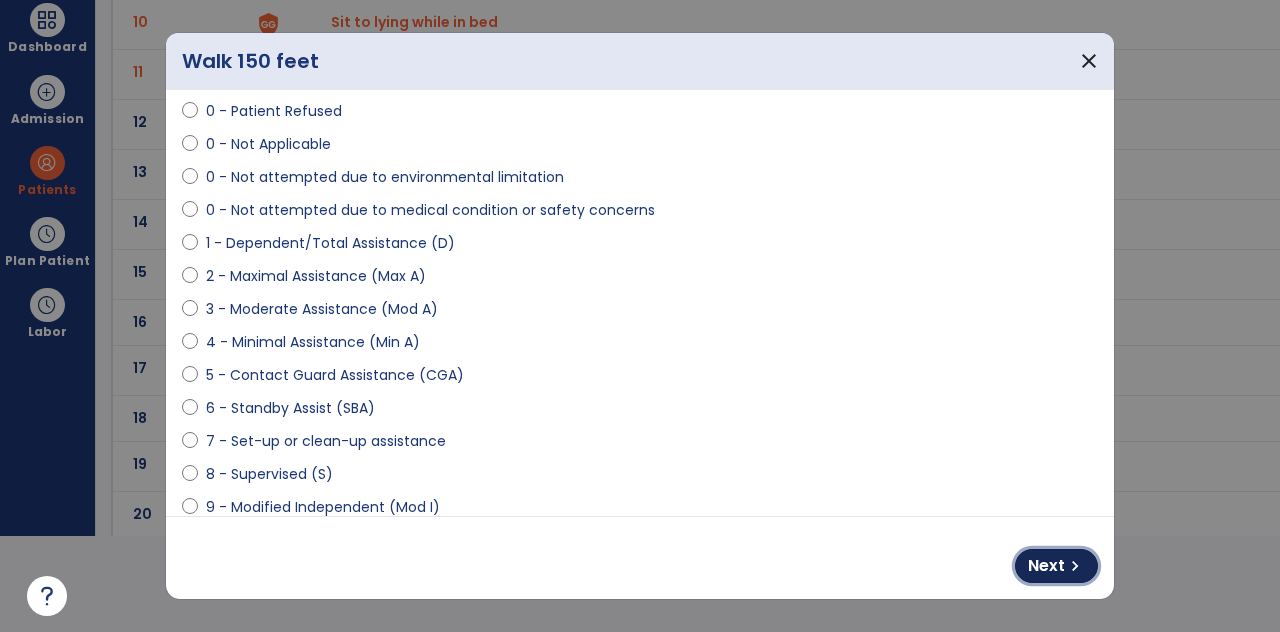 click on "chevron_right" at bounding box center (1075, 566) 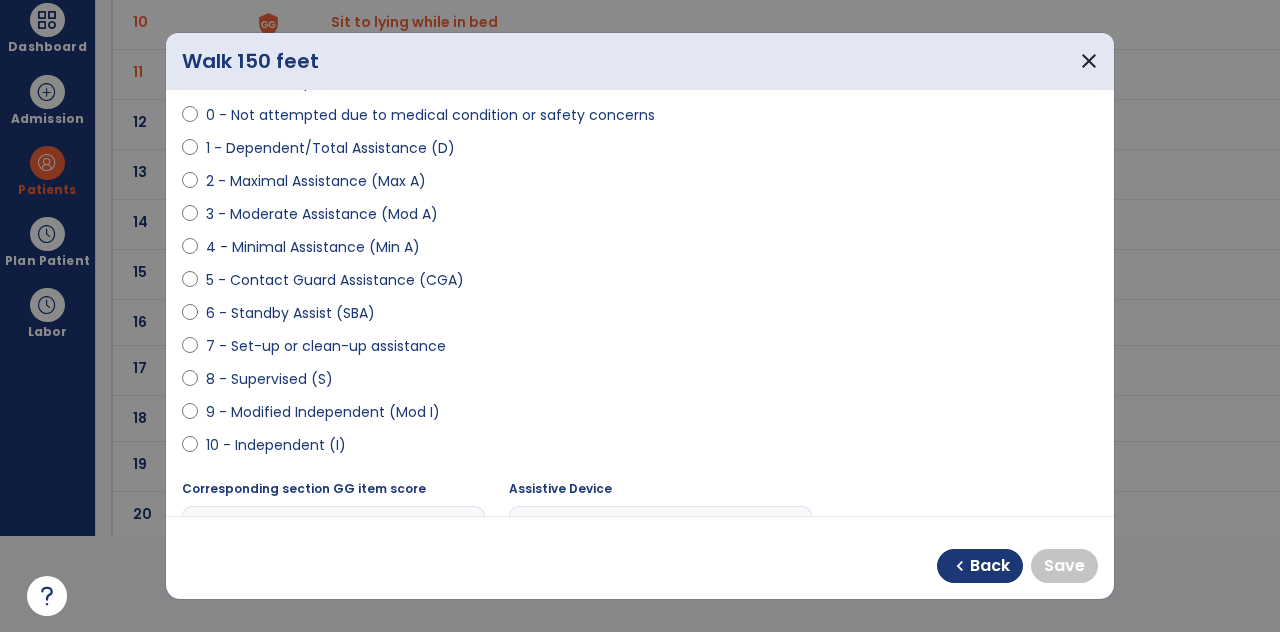 scroll, scrollTop: 199, scrollLeft: 0, axis: vertical 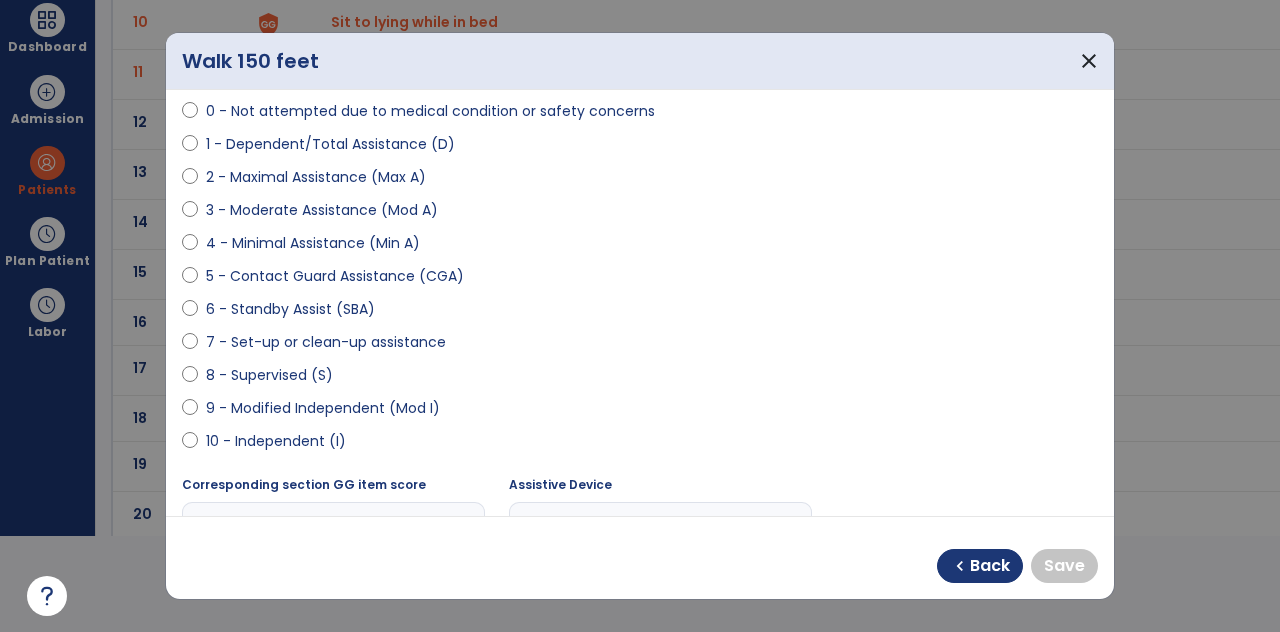 select on "**********" 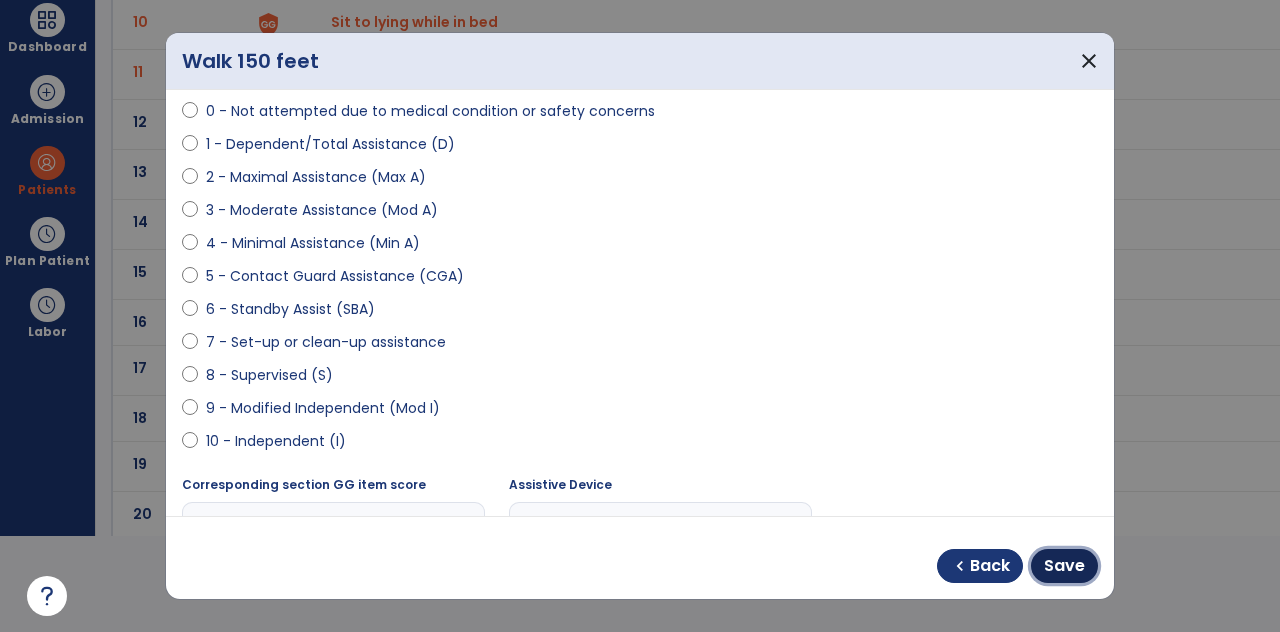 click on "Save" at bounding box center (1064, 566) 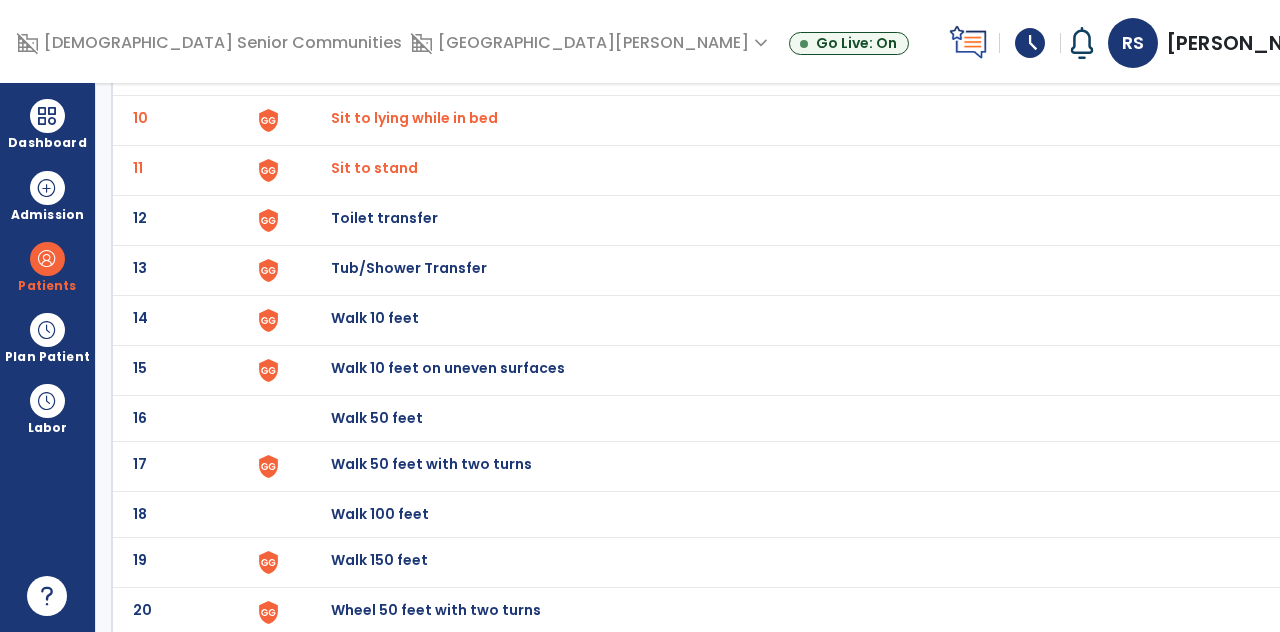scroll, scrollTop: 96, scrollLeft: 0, axis: vertical 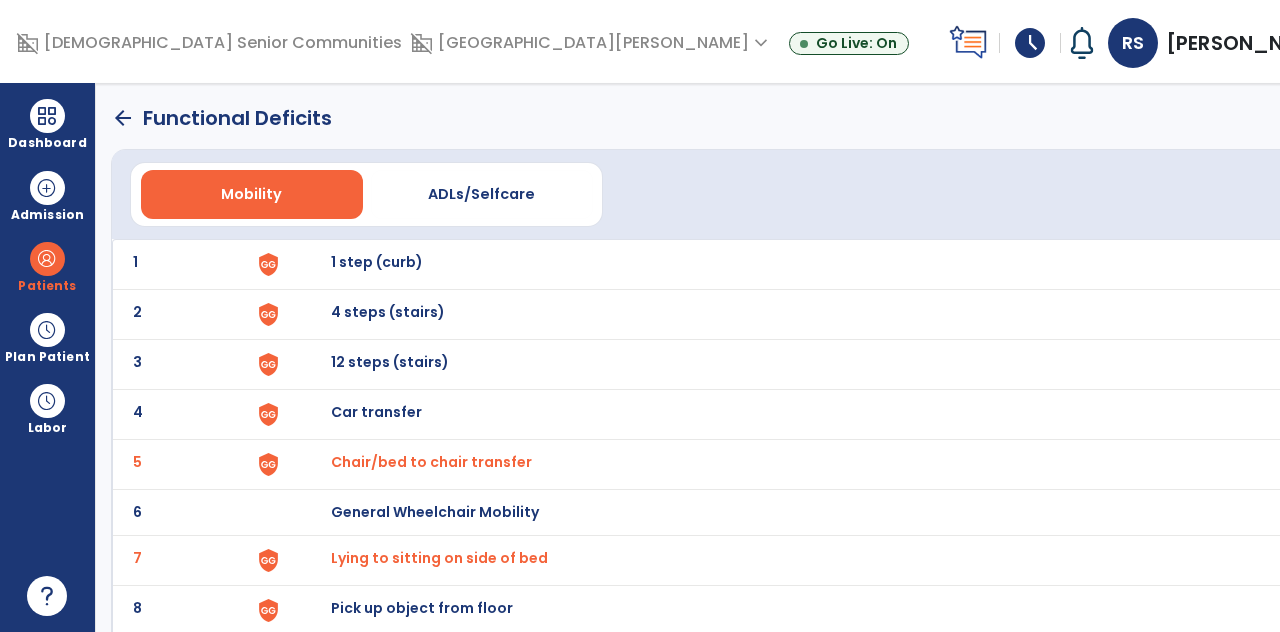click on "arrow_back" 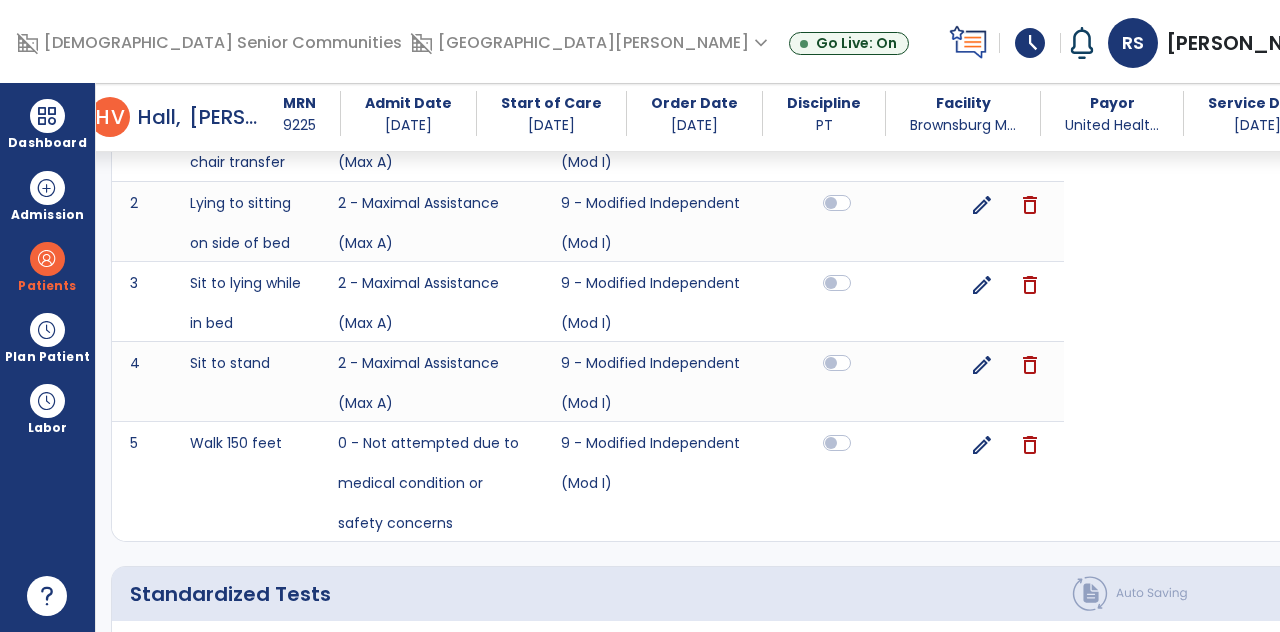 scroll, scrollTop: 1410, scrollLeft: 0, axis: vertical 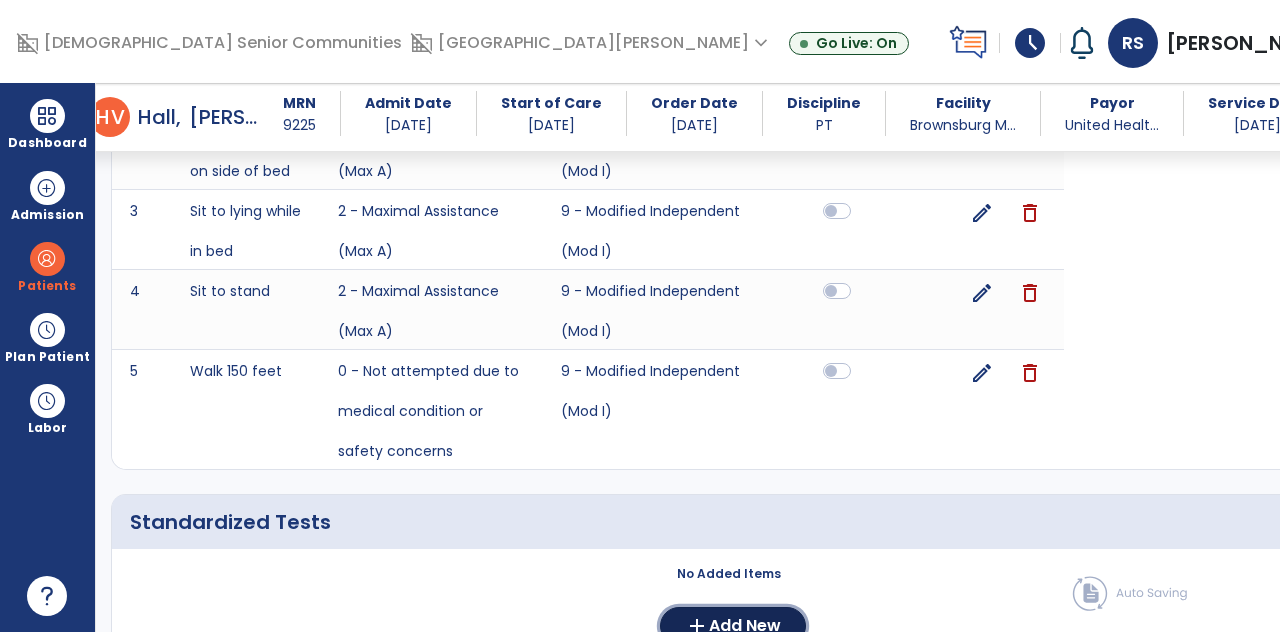 click on "Add New" 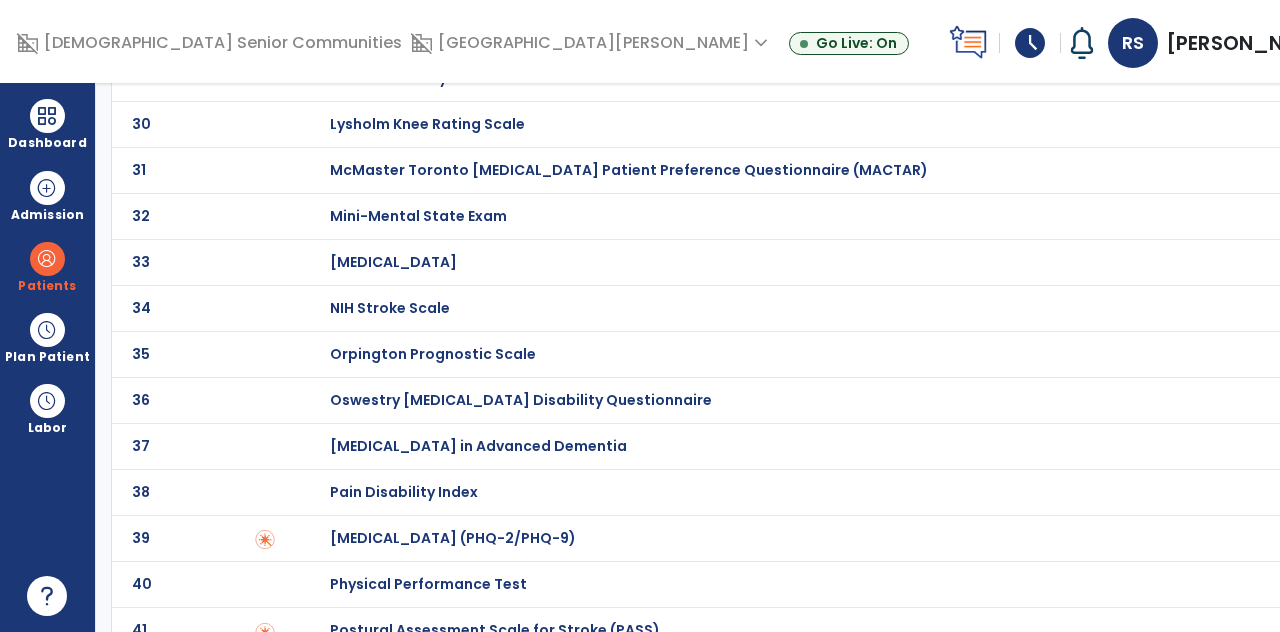 scroll, scrollTop: 96, scrollLeft: 0, axis: vertical 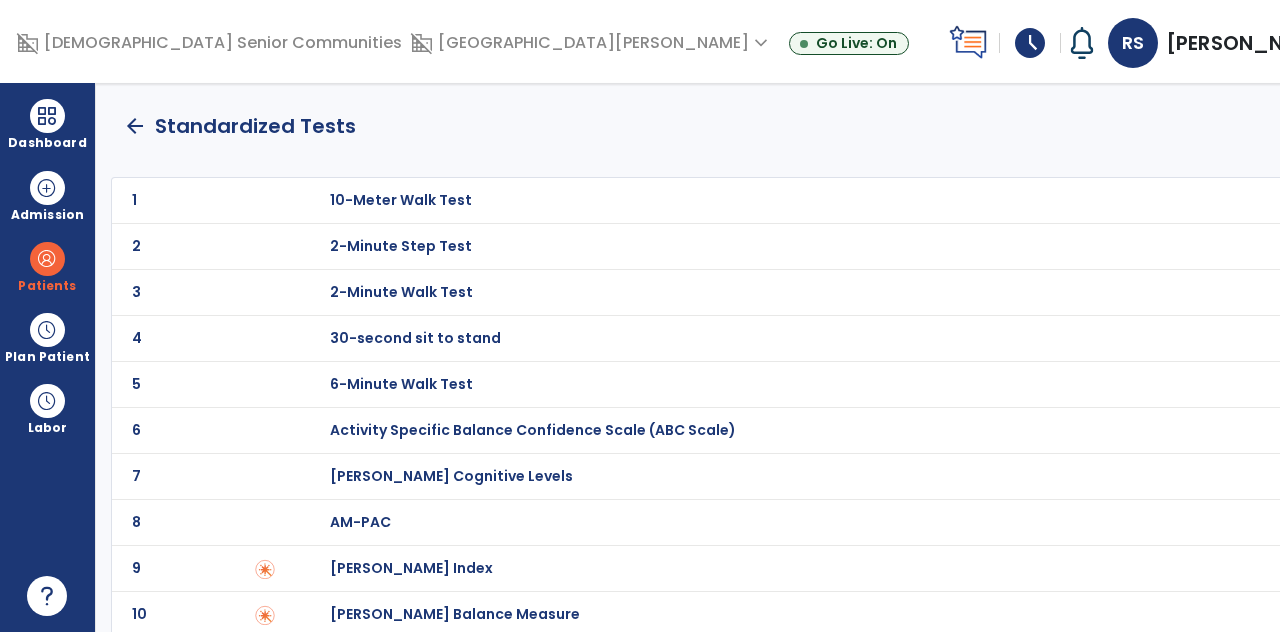 click on "4 30-second sit to stand" 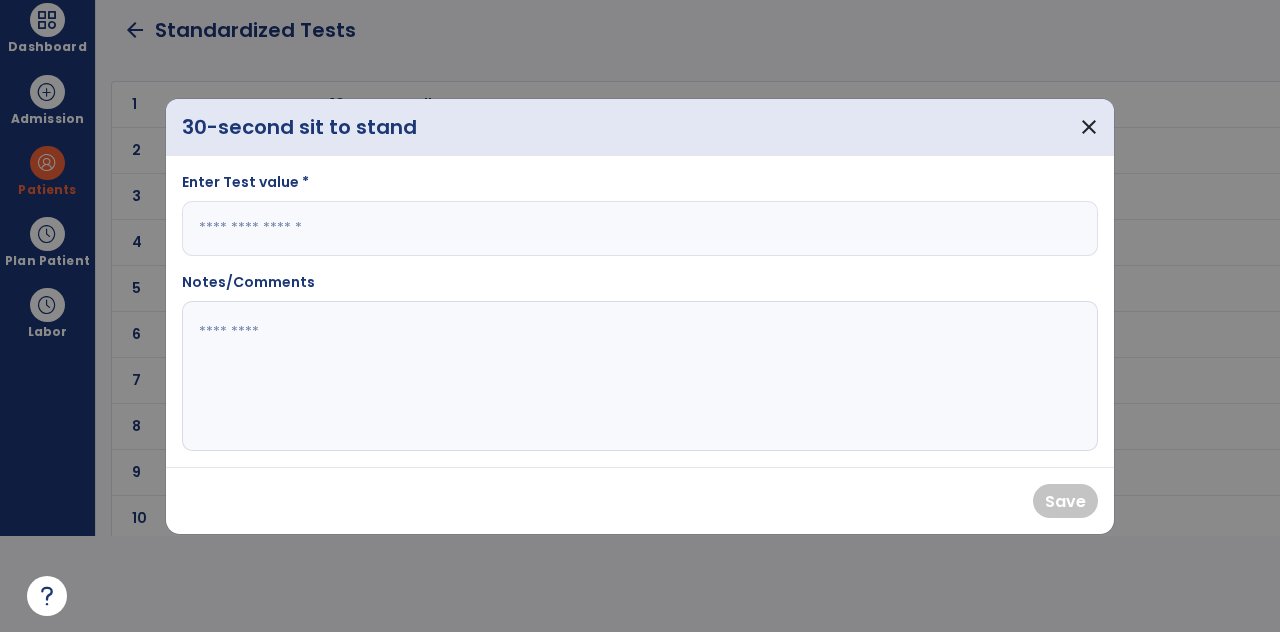 scroll, scrollTop: 0, scrollLeft: 0, axis: both 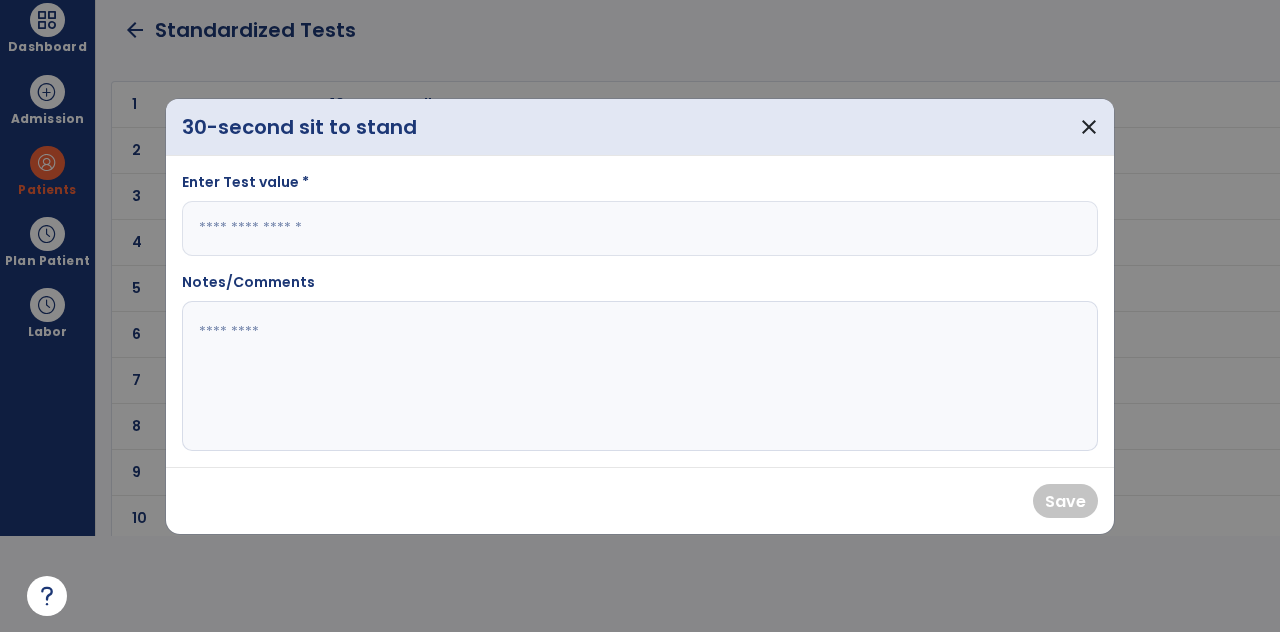 click at bounding box center [640, 228] 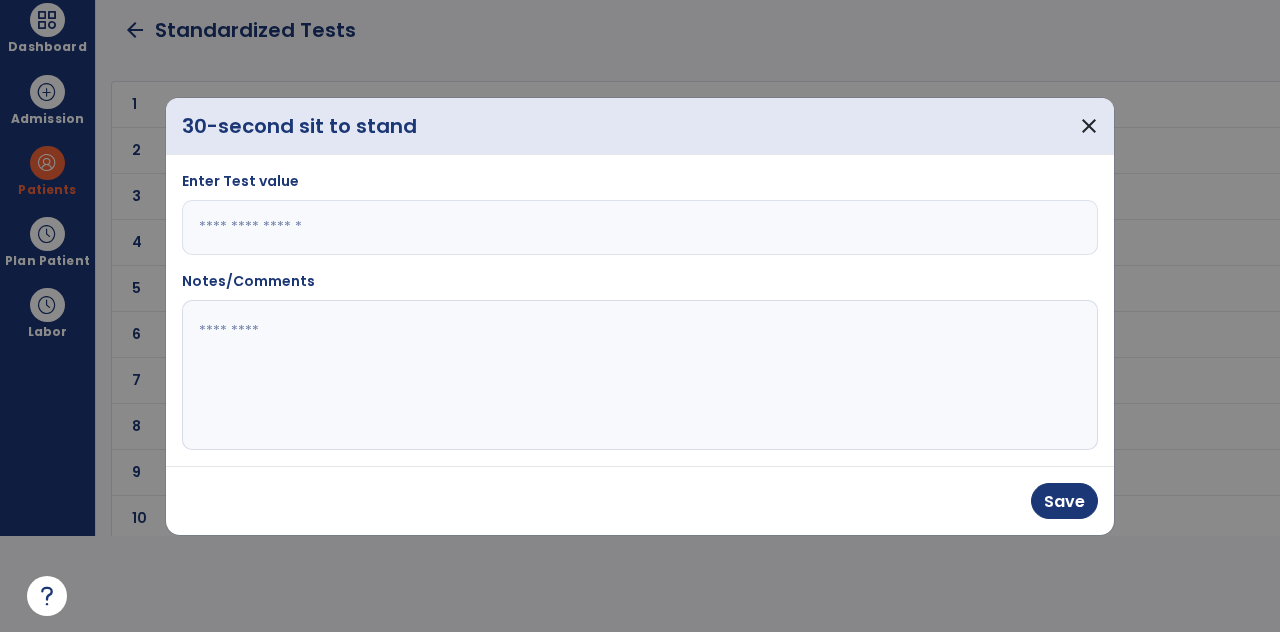 type on "*" 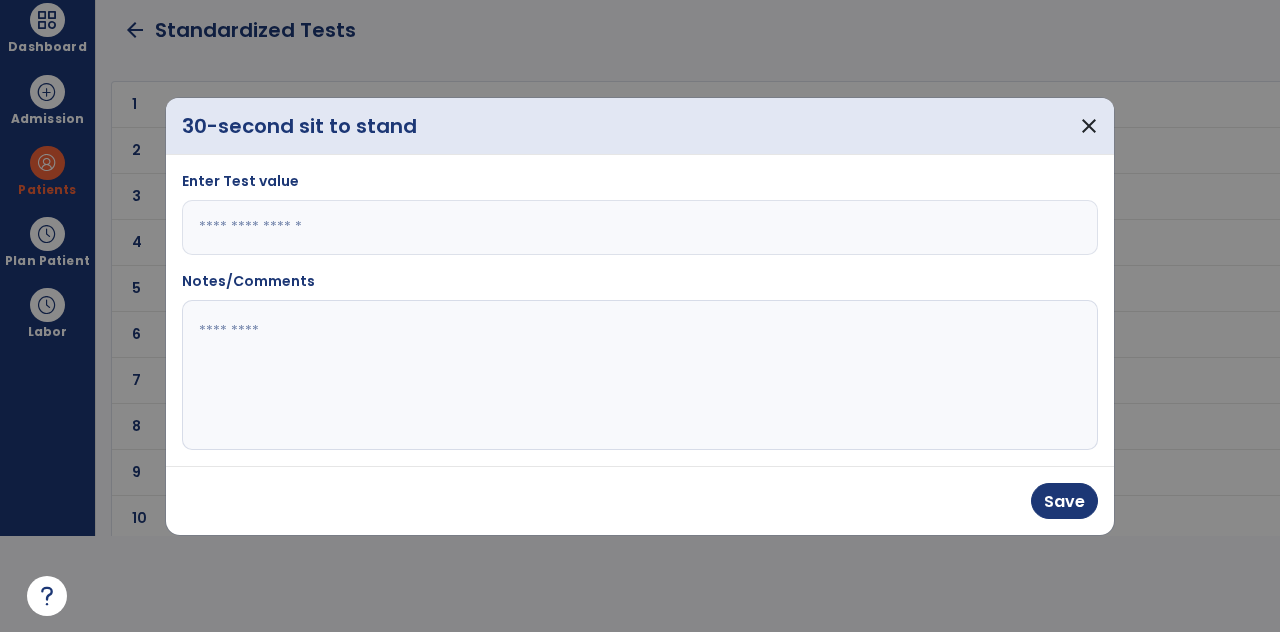 click at bounding box center [640, 316] 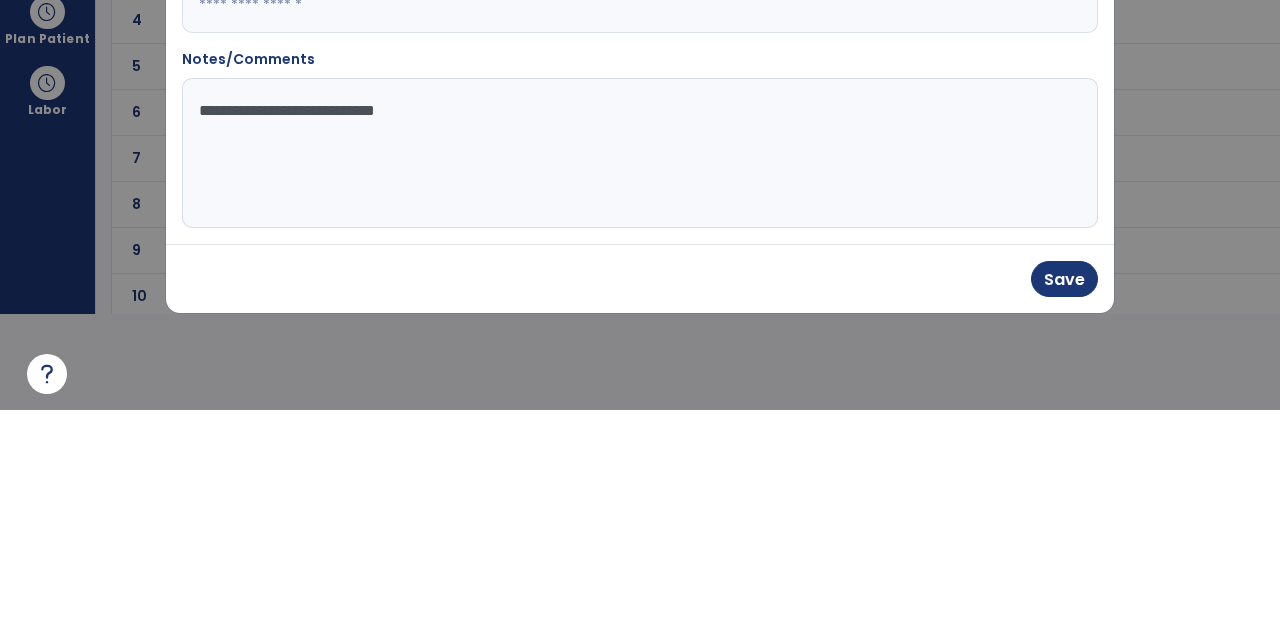 type on "**********" 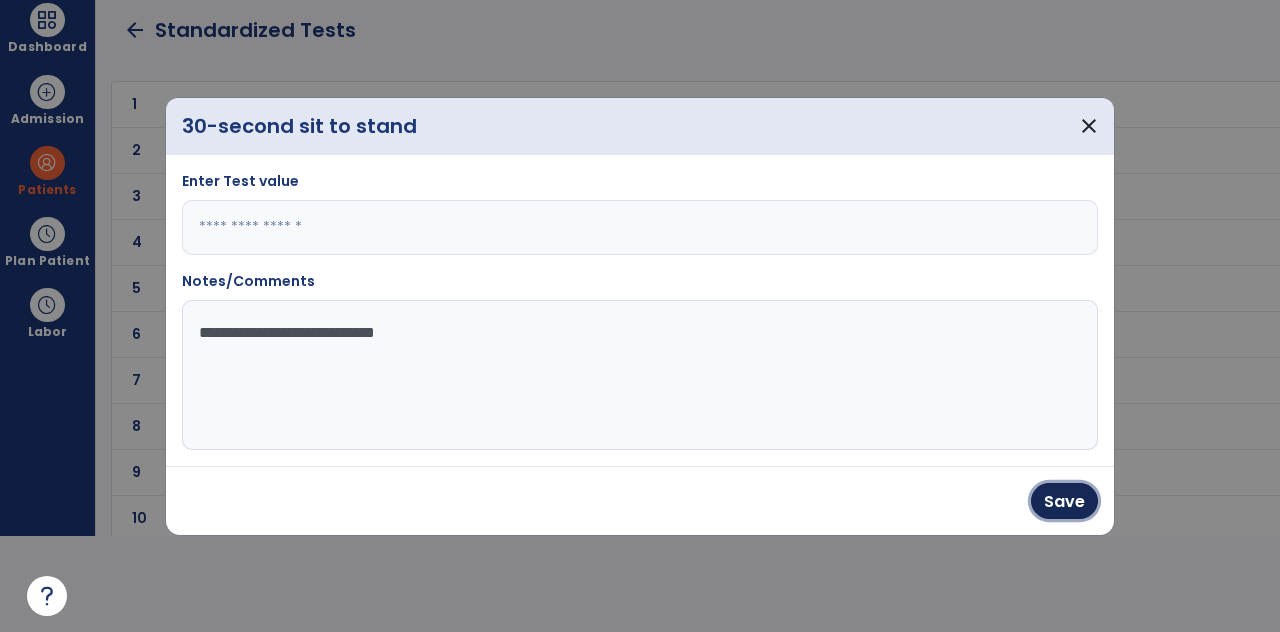 click on "Save" at bounding box center (1064, 501) 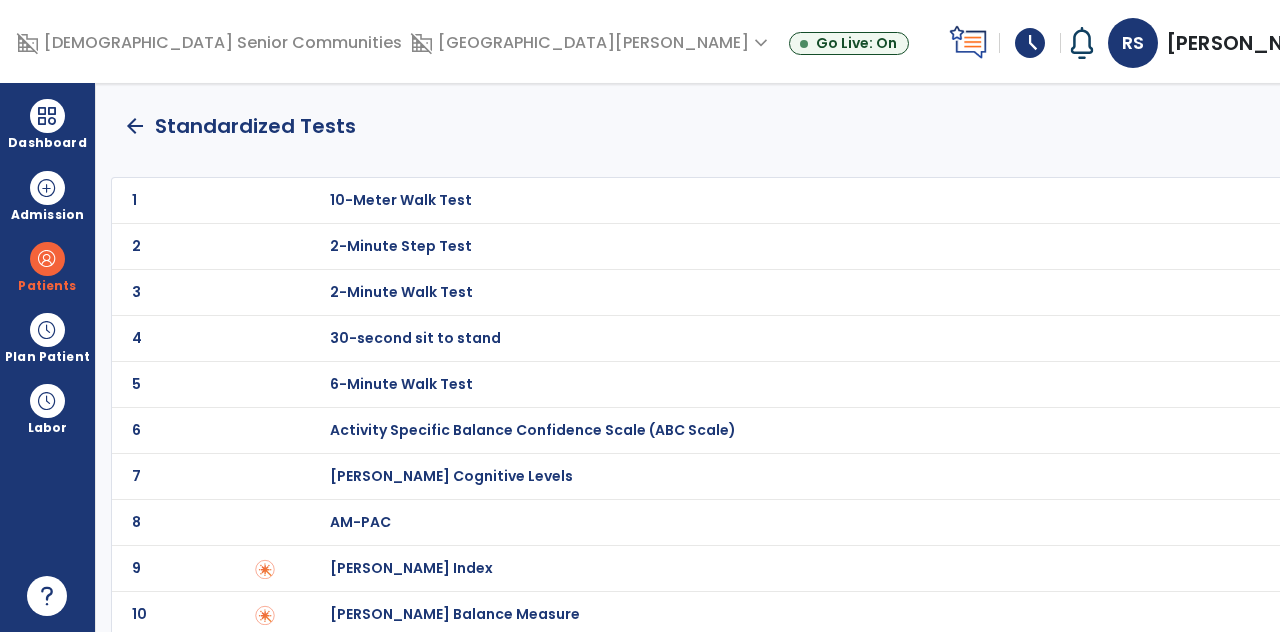 scroll, scrollTop: 96, scrollLeft: 0, axis: vertical 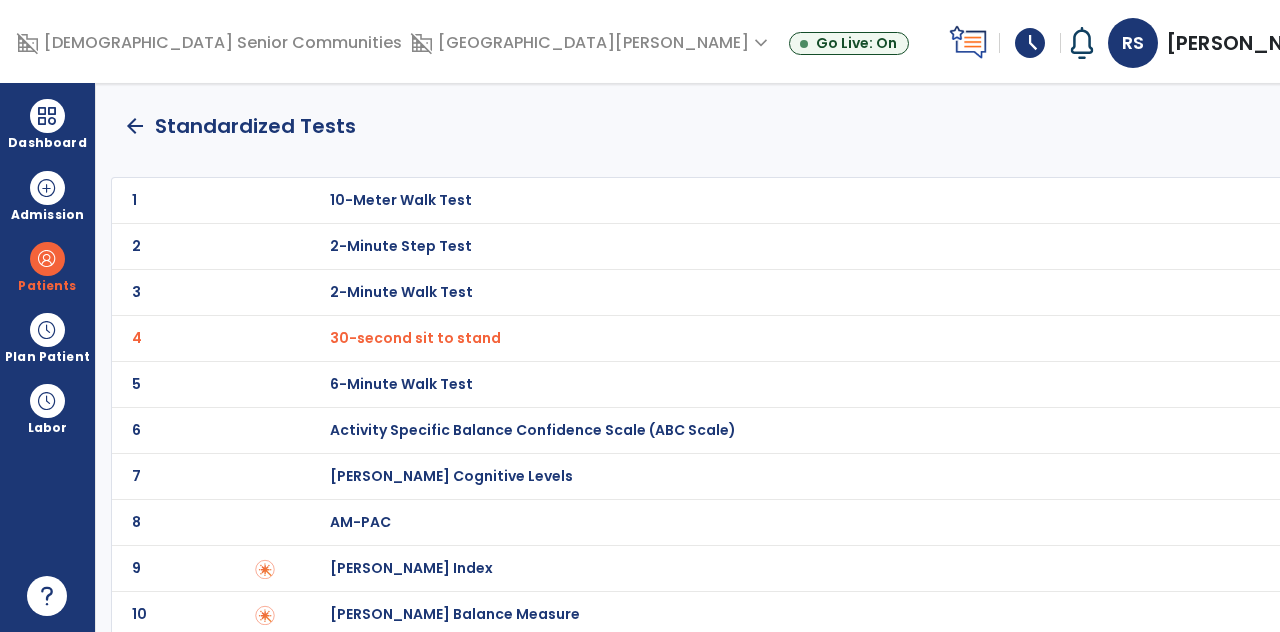 click on "arrow_back" 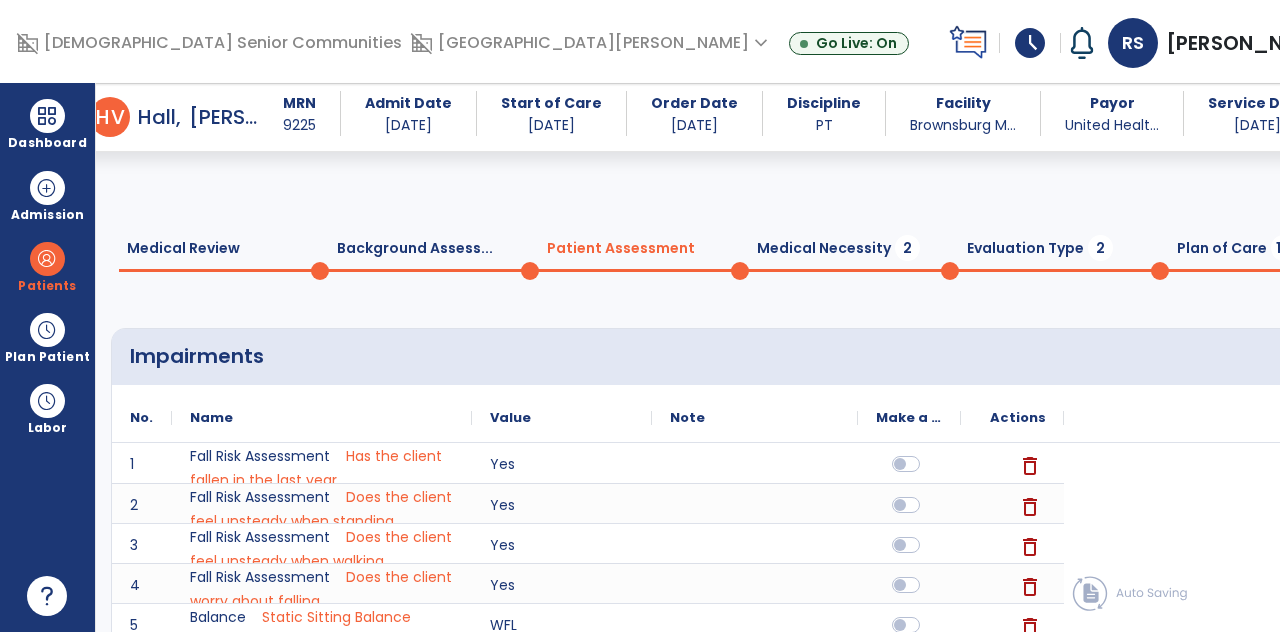 scroll, scrollTop: 1023, scrollLeft: 0, axis: vertical 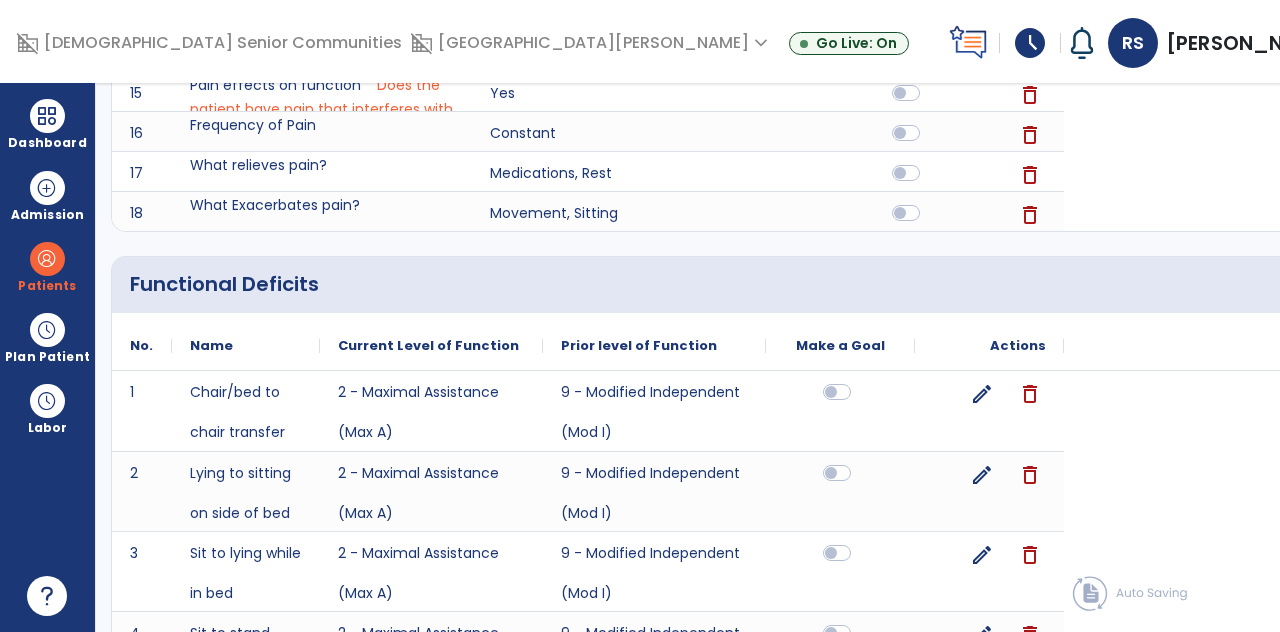 click on "Medical Necessity  2" 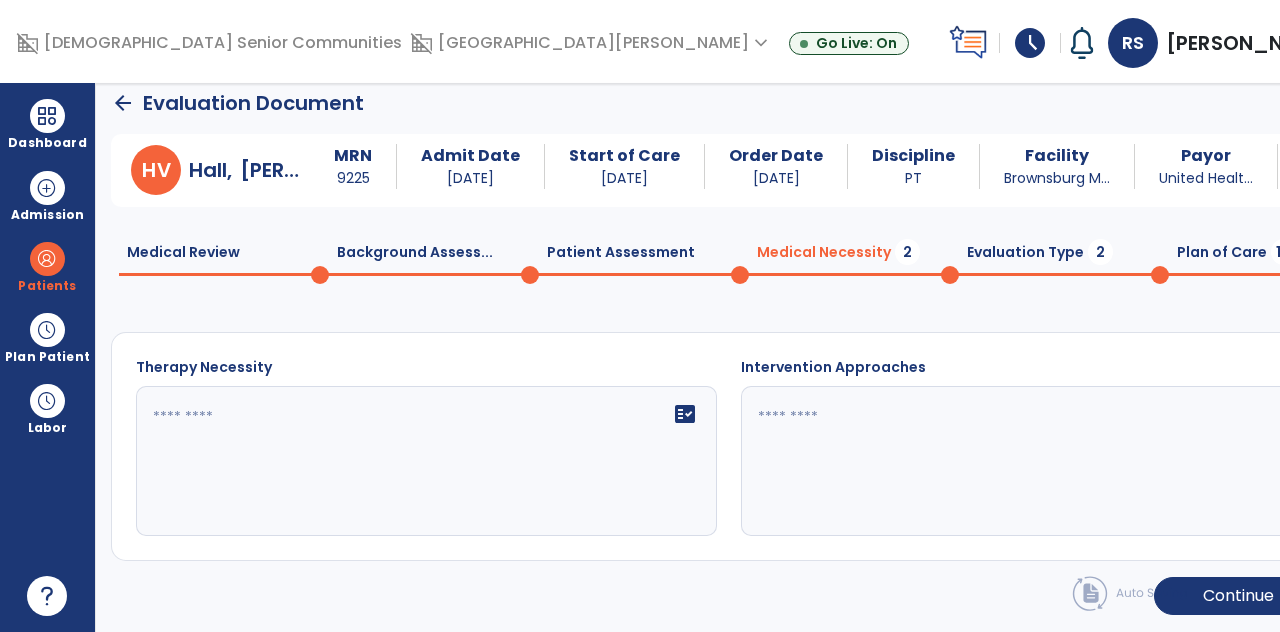 scroll, scrollTop: 0, scrollLeft: 0, axis: both 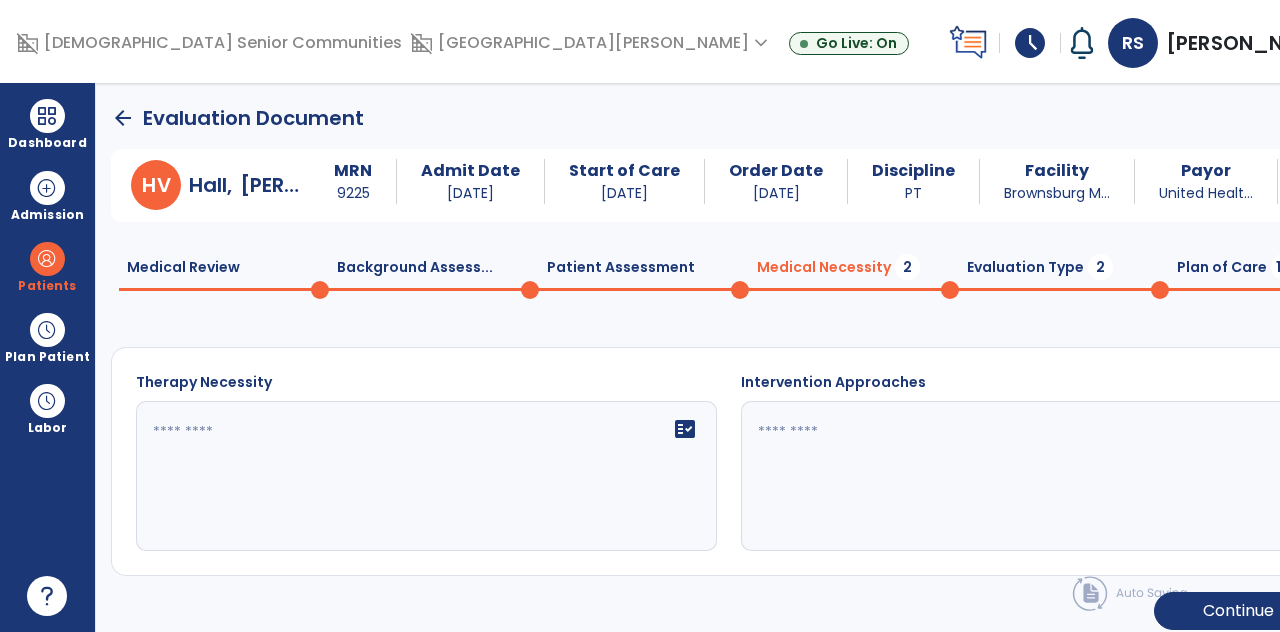 click on "fact_check" 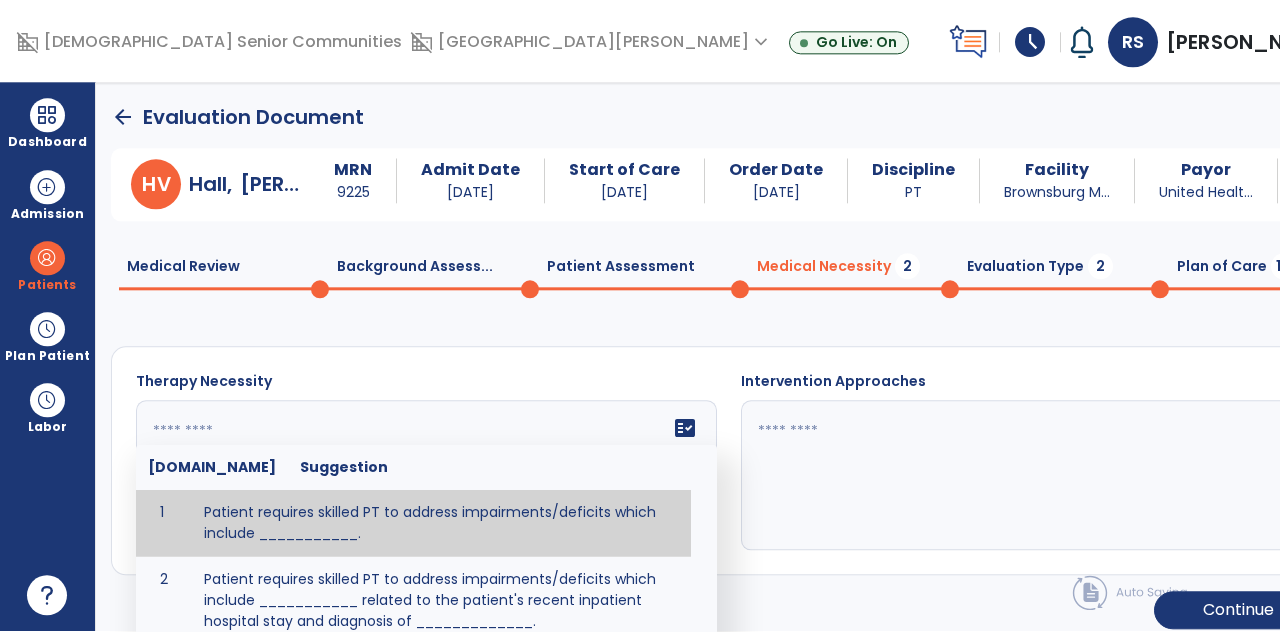 scroll, scrollTop: 82, scrollLeft: 0, axis: vertical 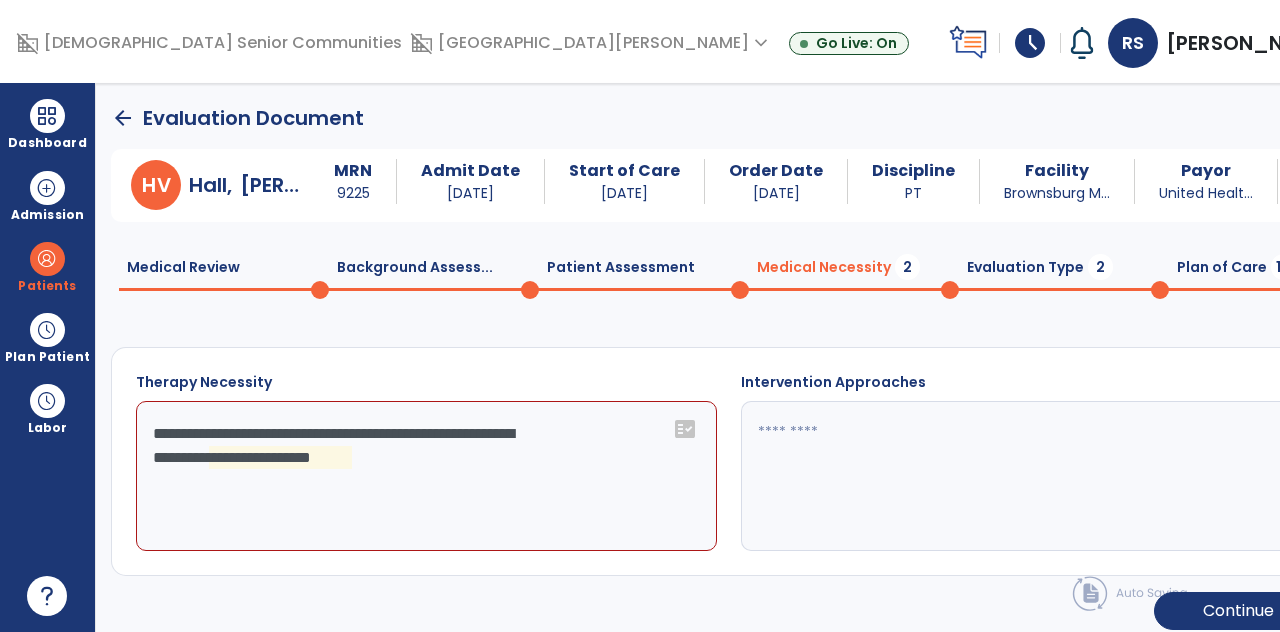 click on "**********" 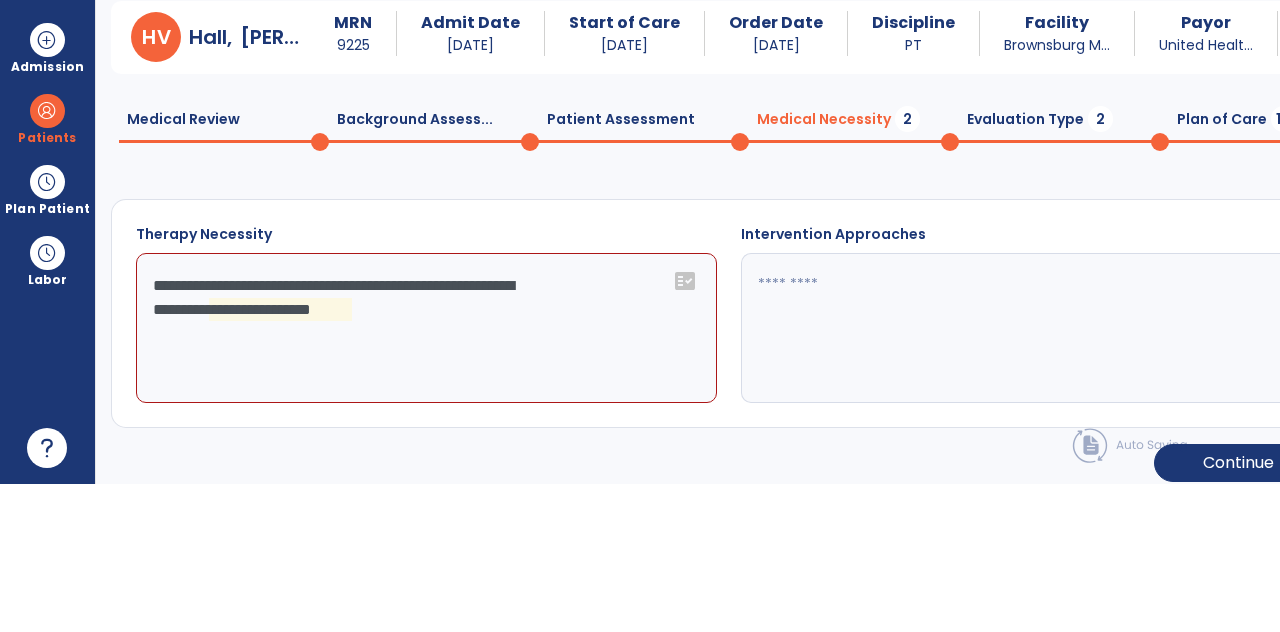 scroll, scrollTop: 82, scrollLeft: 0, axis: vertical 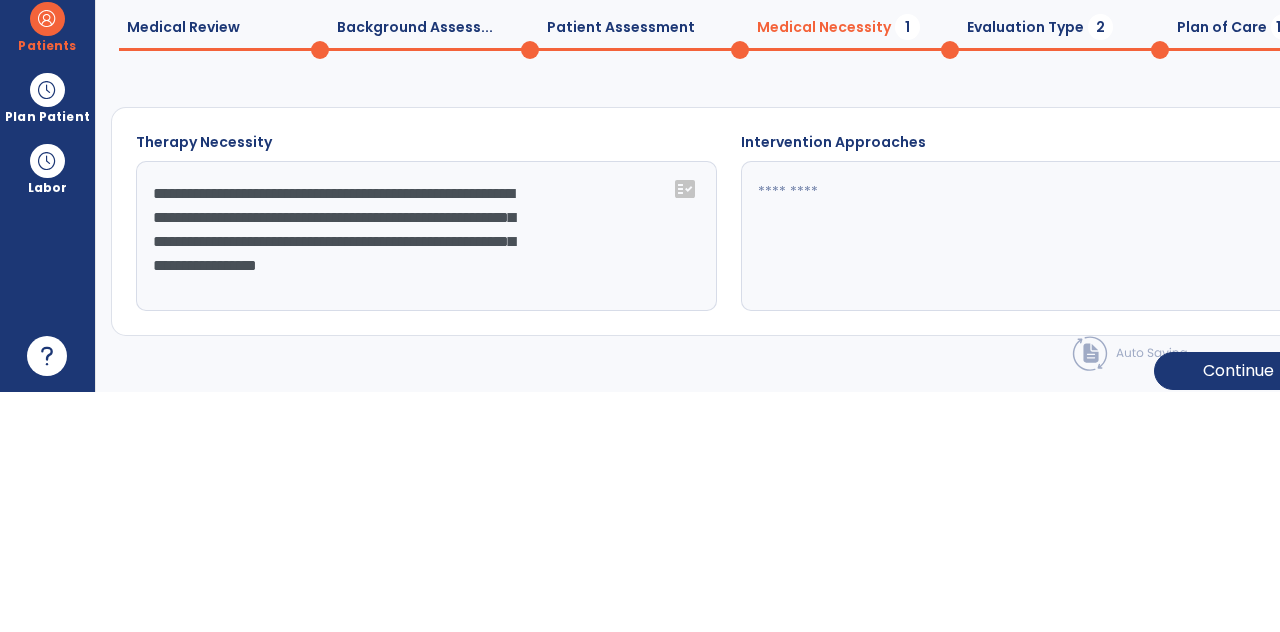 click on "**********" 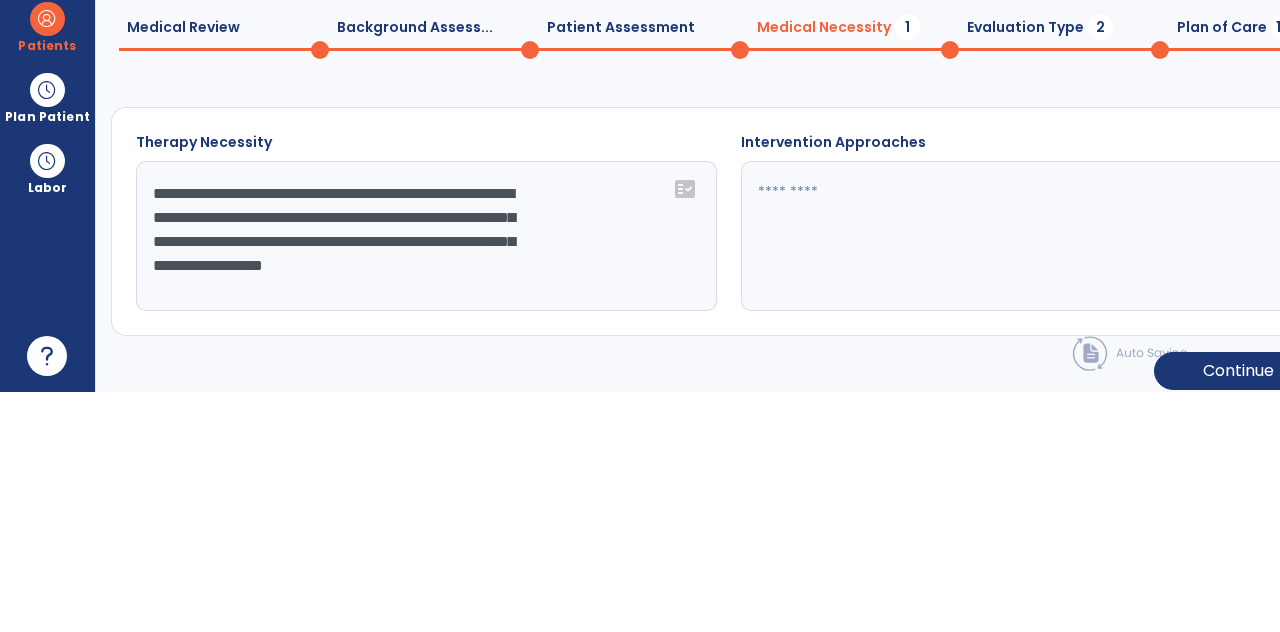 click on "**********" 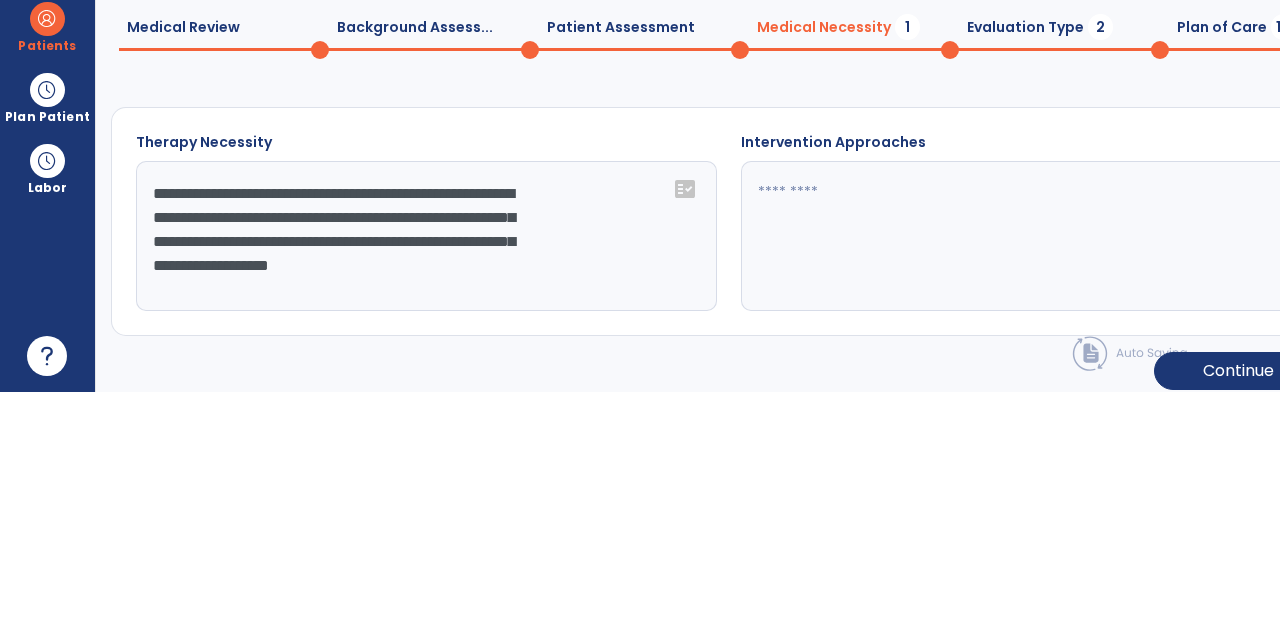 type on "**********" 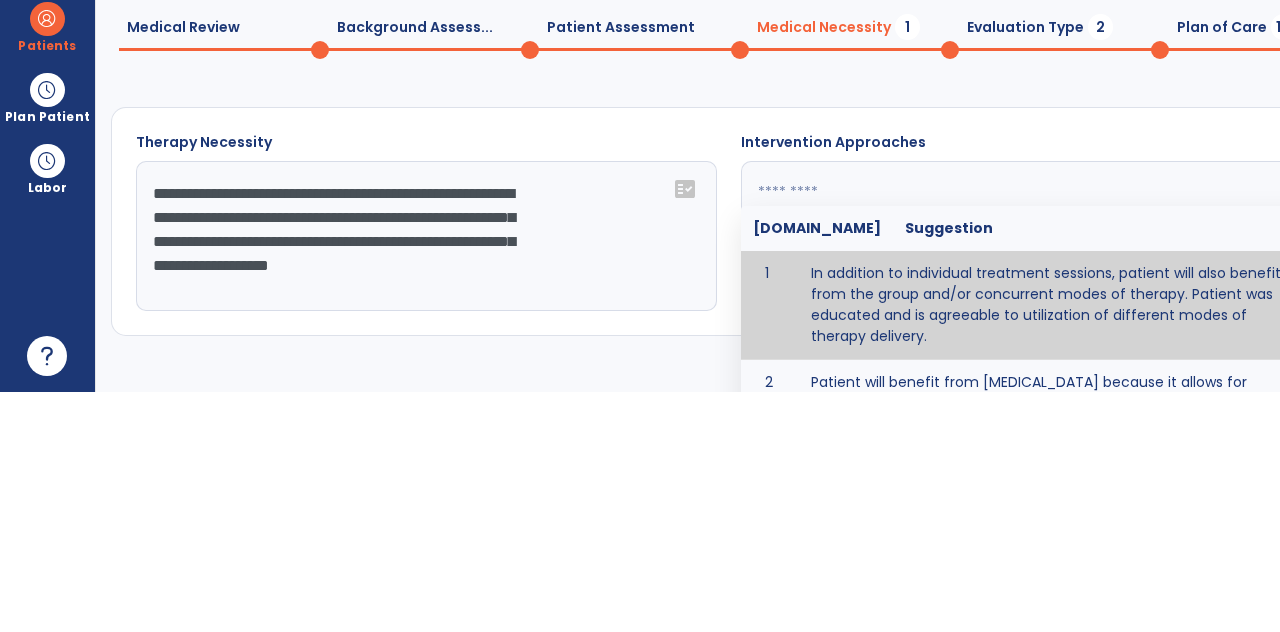 scroll, scrollTop: 335, scrollLeft: 0, axis: vertical 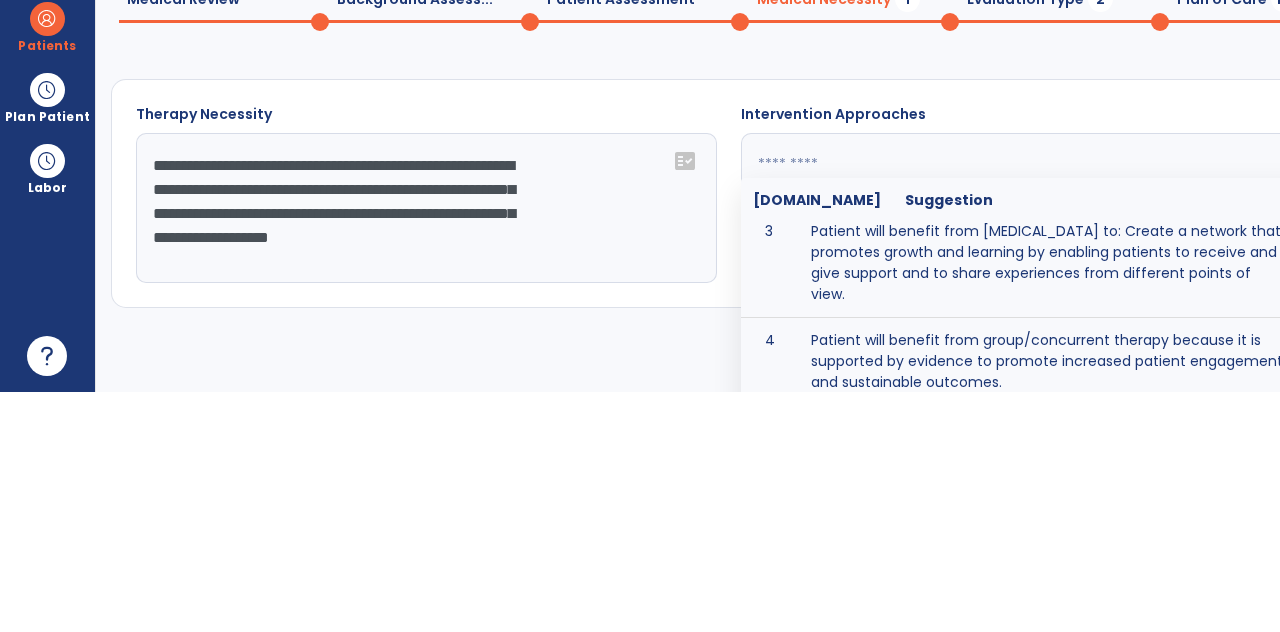 type on "**********" 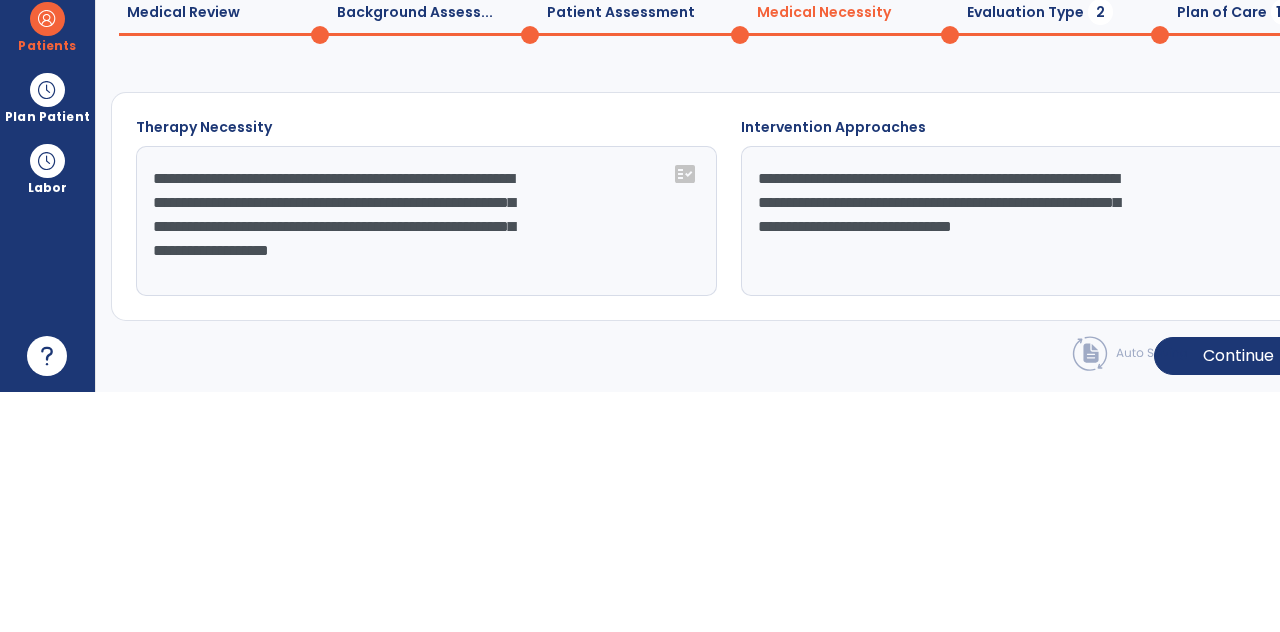 scroll, scrollTop: 82, scrollLeft: 0, axis: vertical 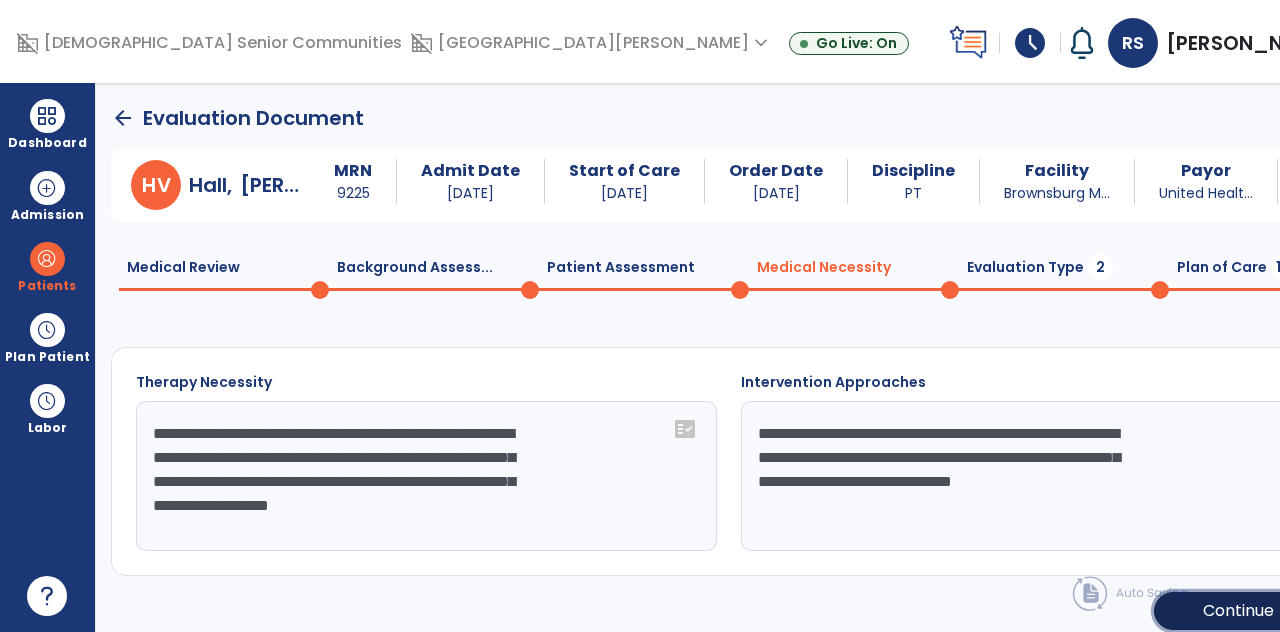 click on "chevron_right" 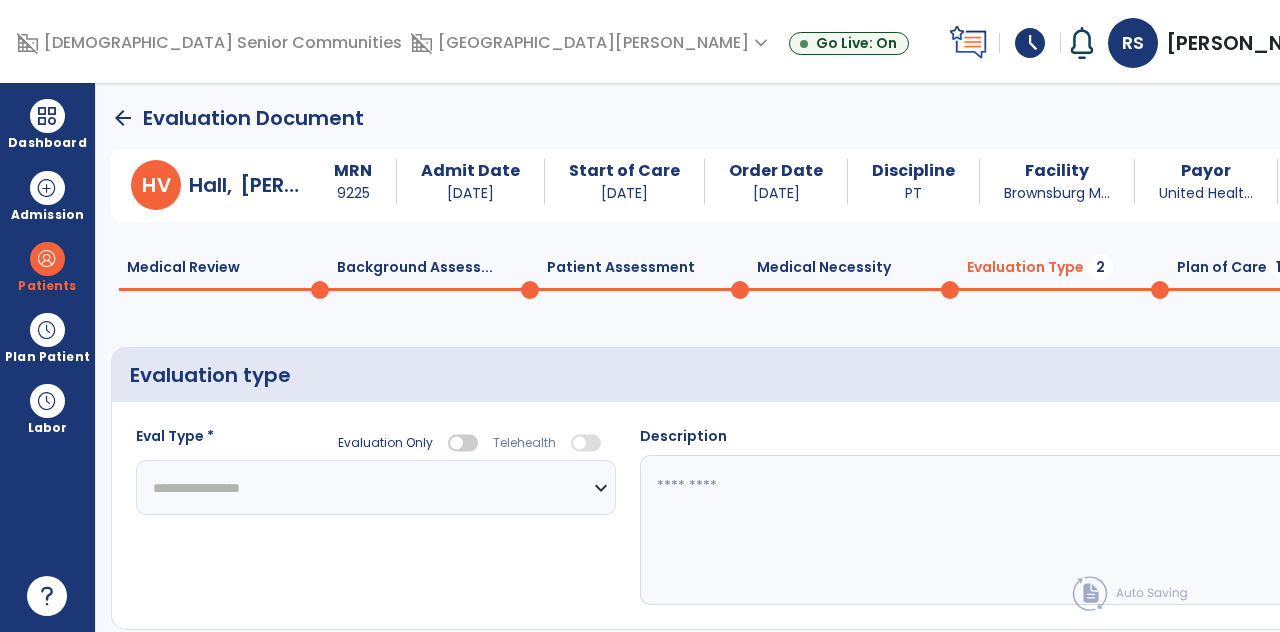 click on "**********" 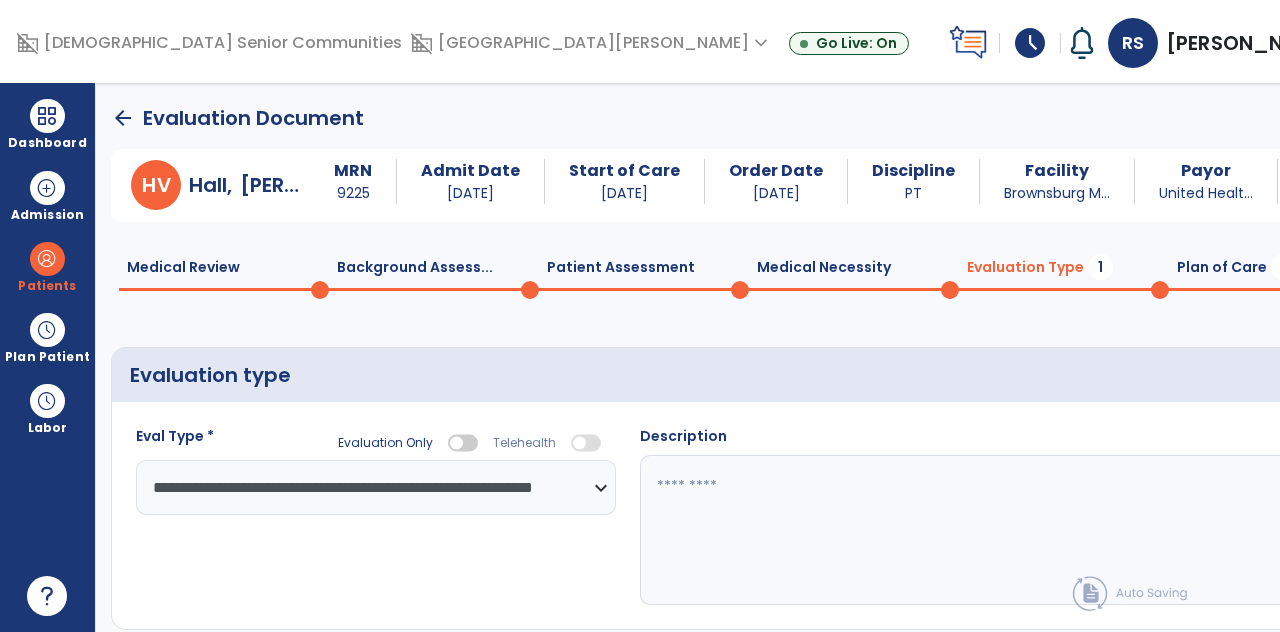 click on "fact_check" 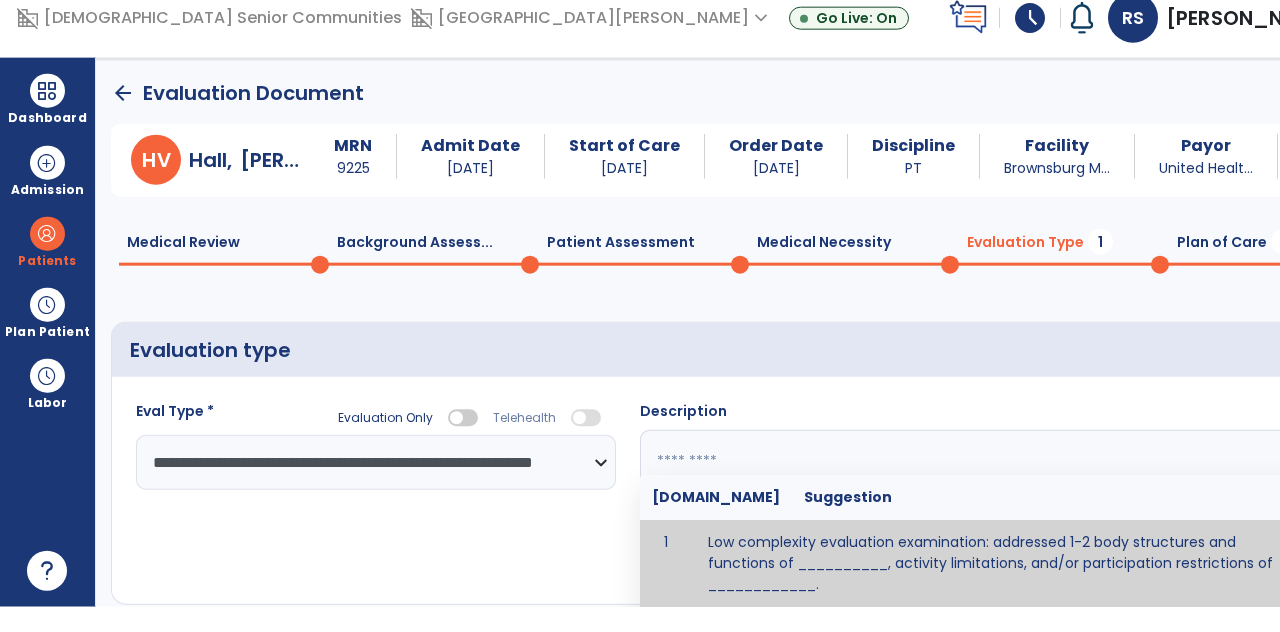 scroll, scrollTop: 82, scrollLeft: 0, axis: vertical 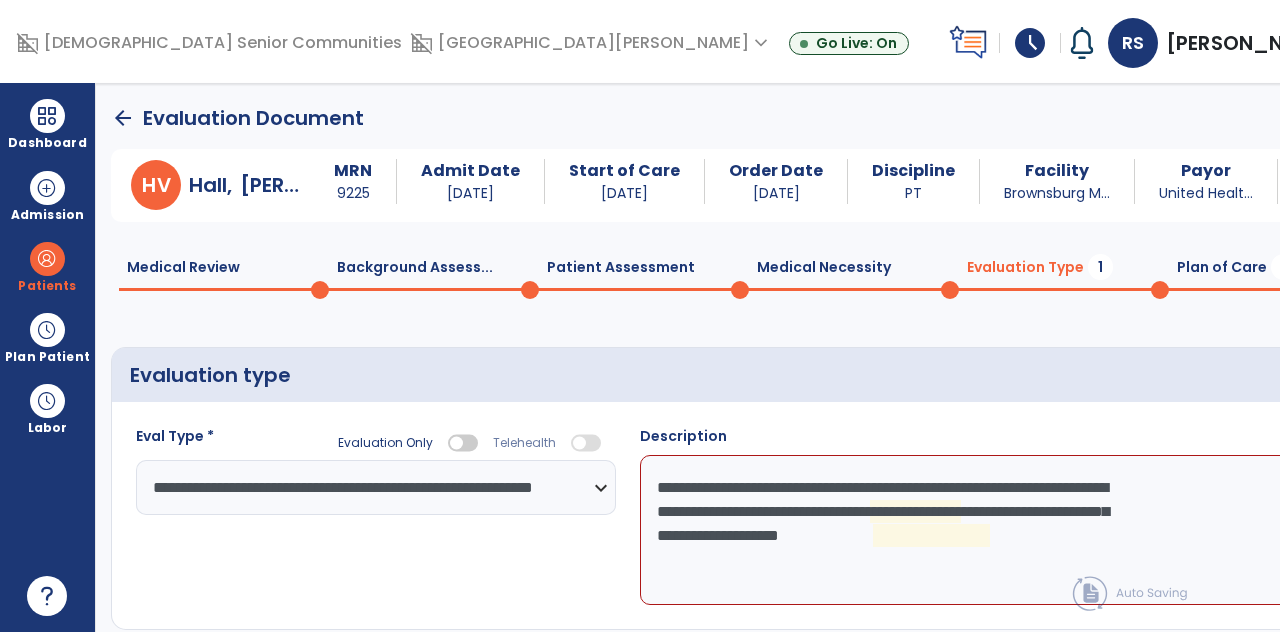 click on "**********" 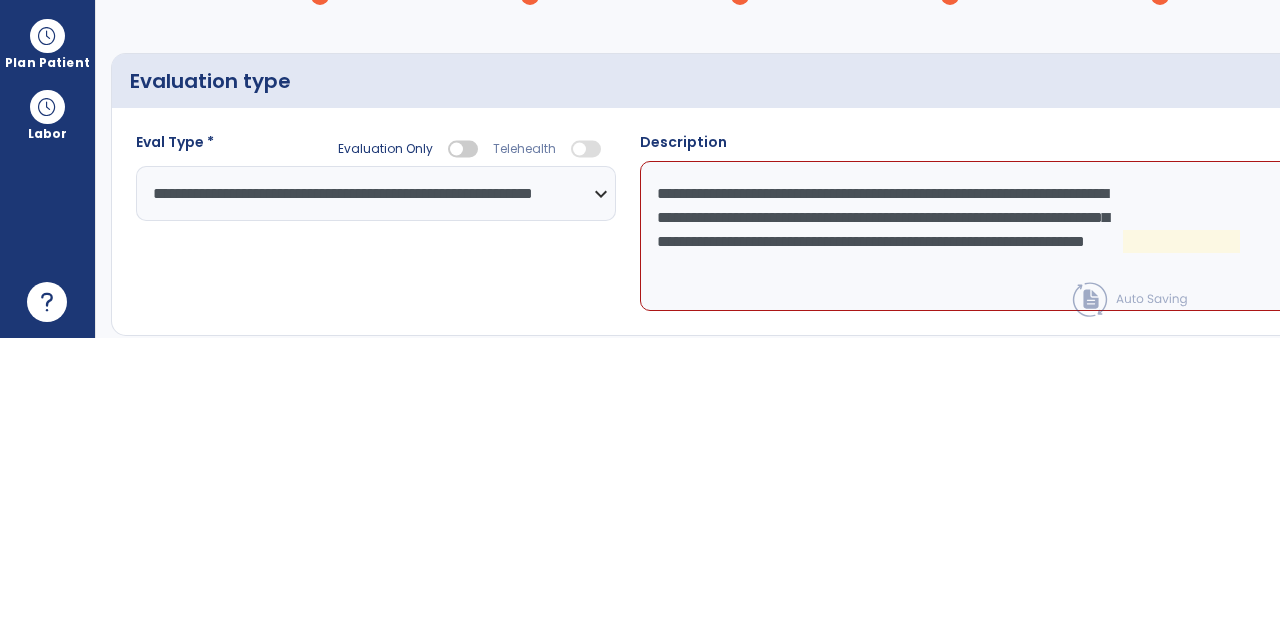 click on "**********" 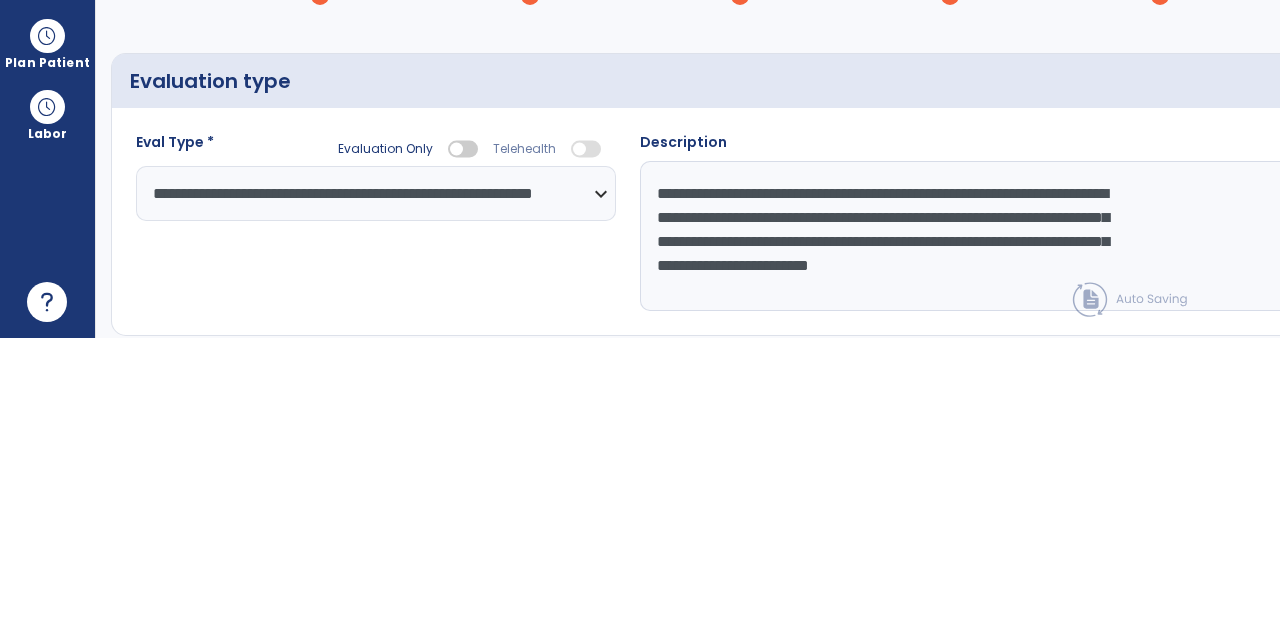 click on "**********" 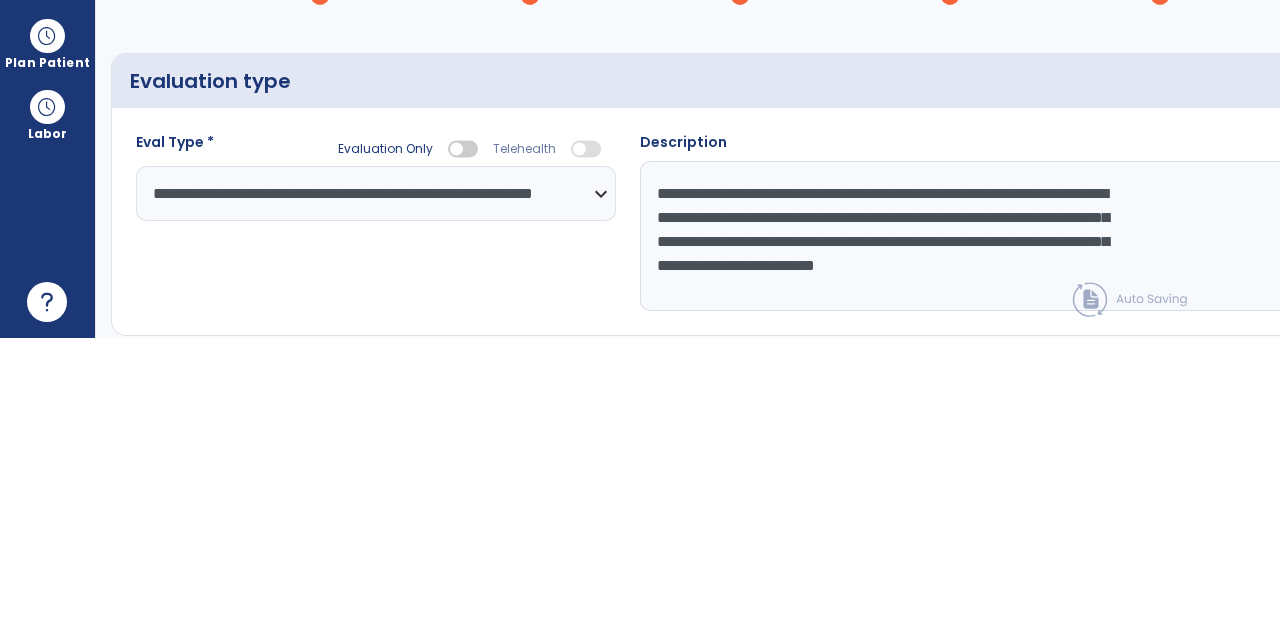 type on "**********" 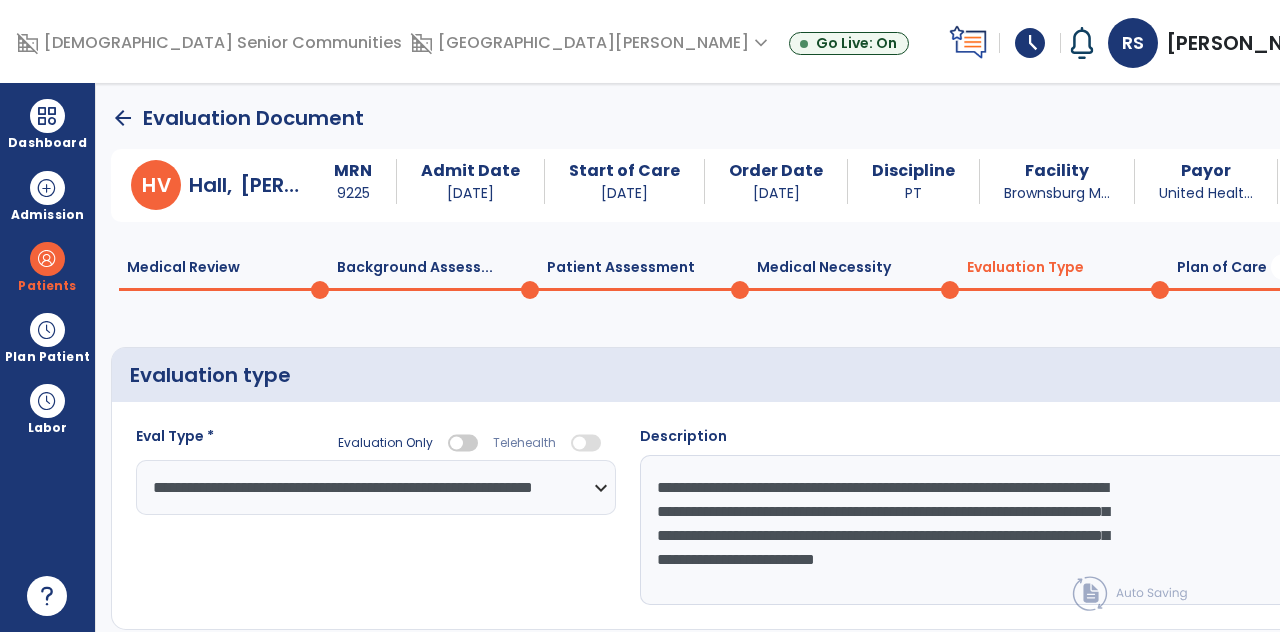 click on "chevron_right" 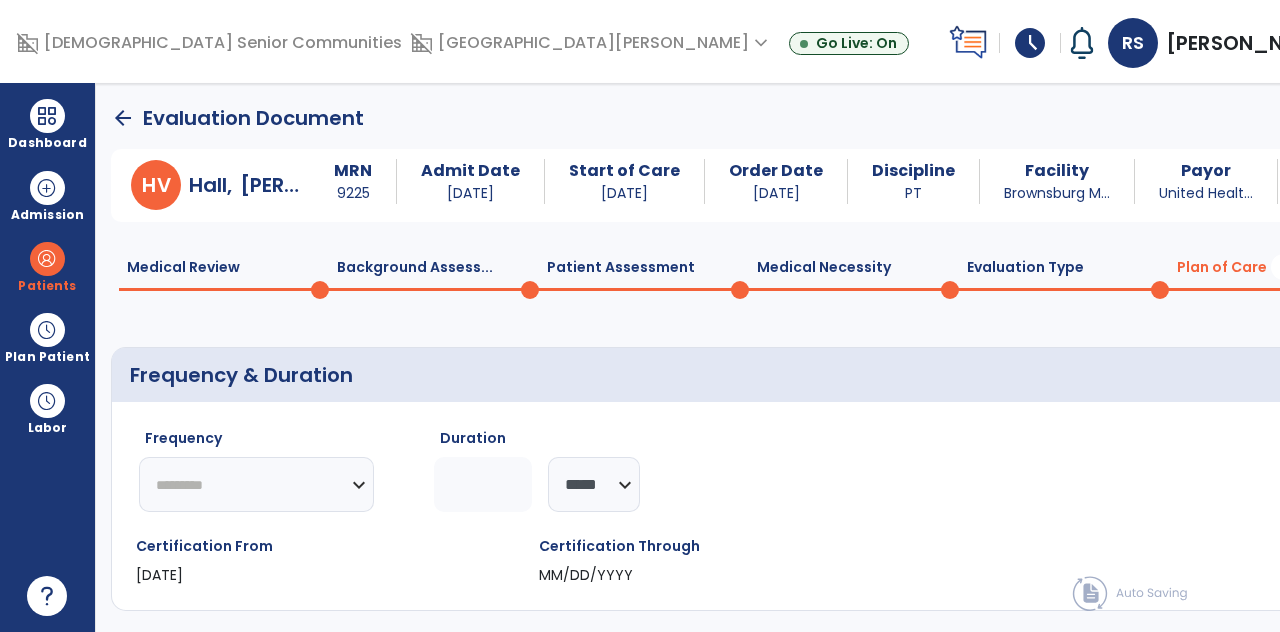 click on "********* ** ** ** ** ** ** **" 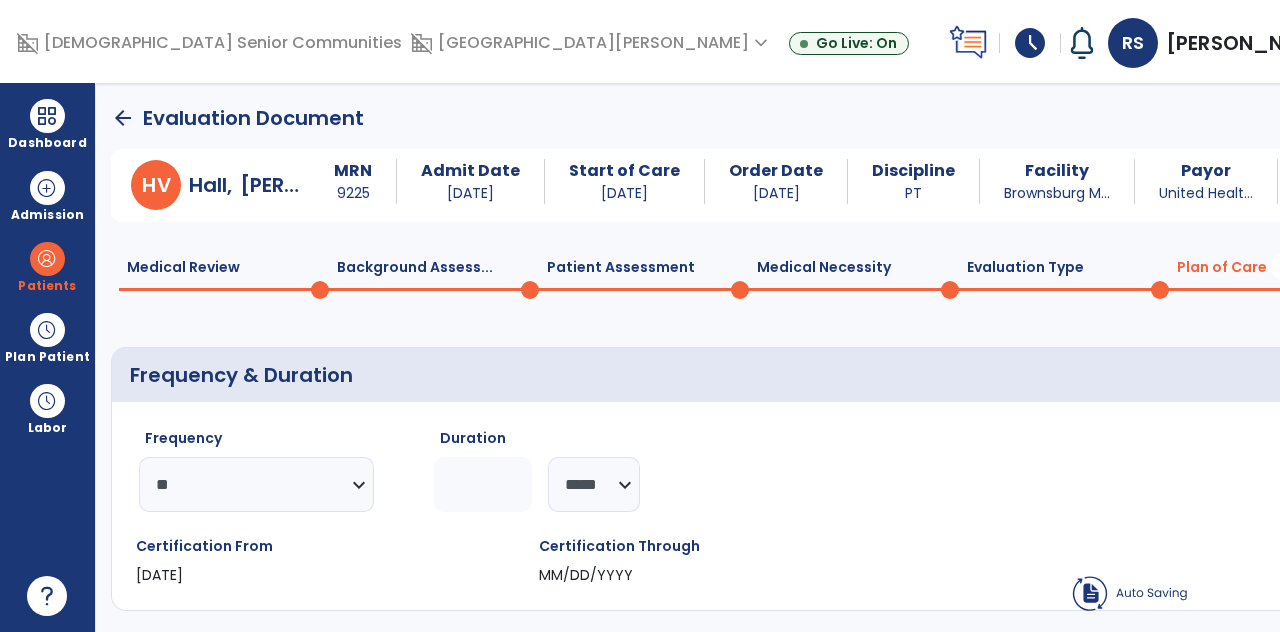 click 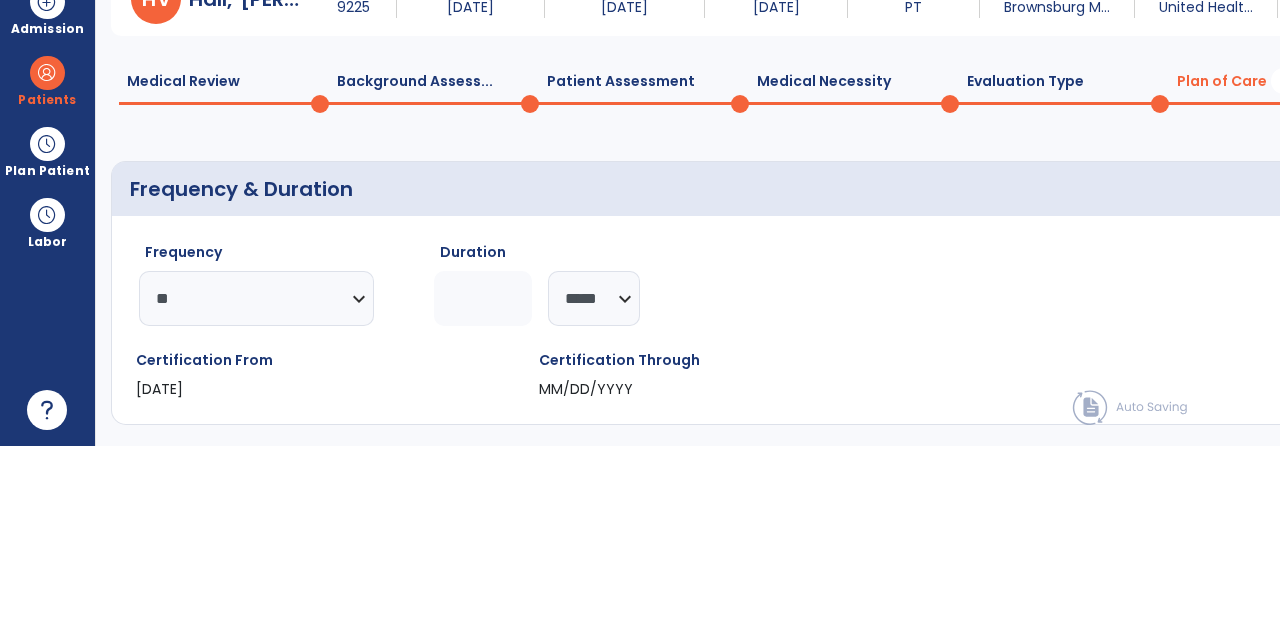 scroll, scrollTop: 82, scrollLeft: 0, axis: vertical 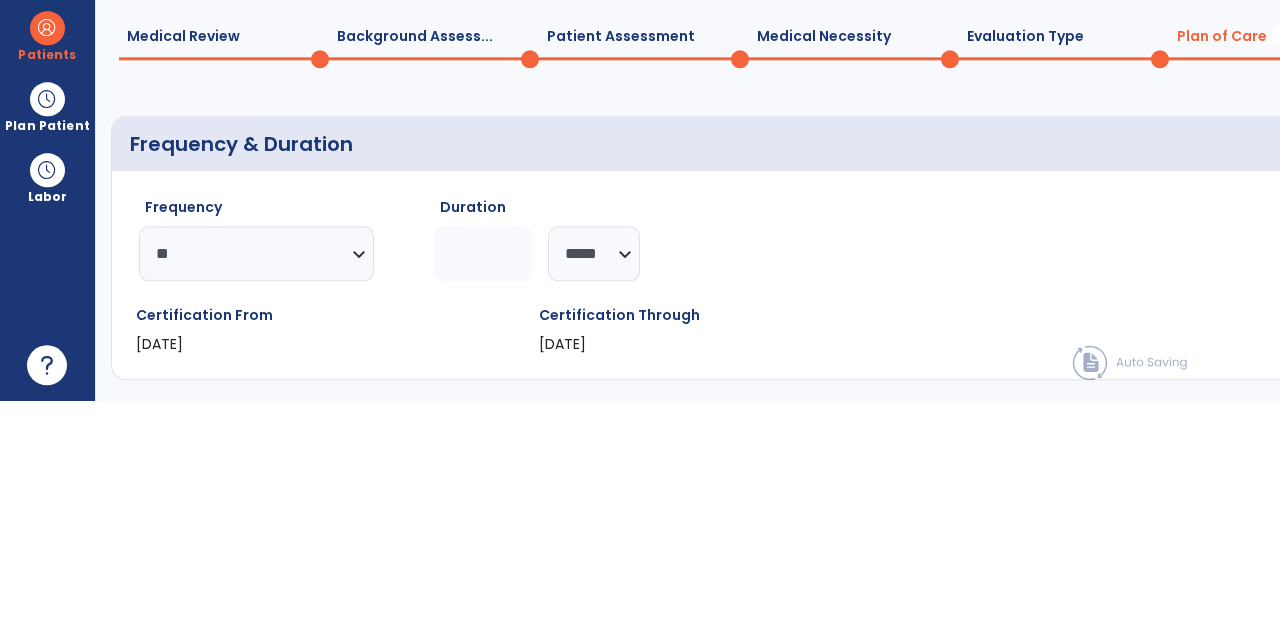 type on "*" 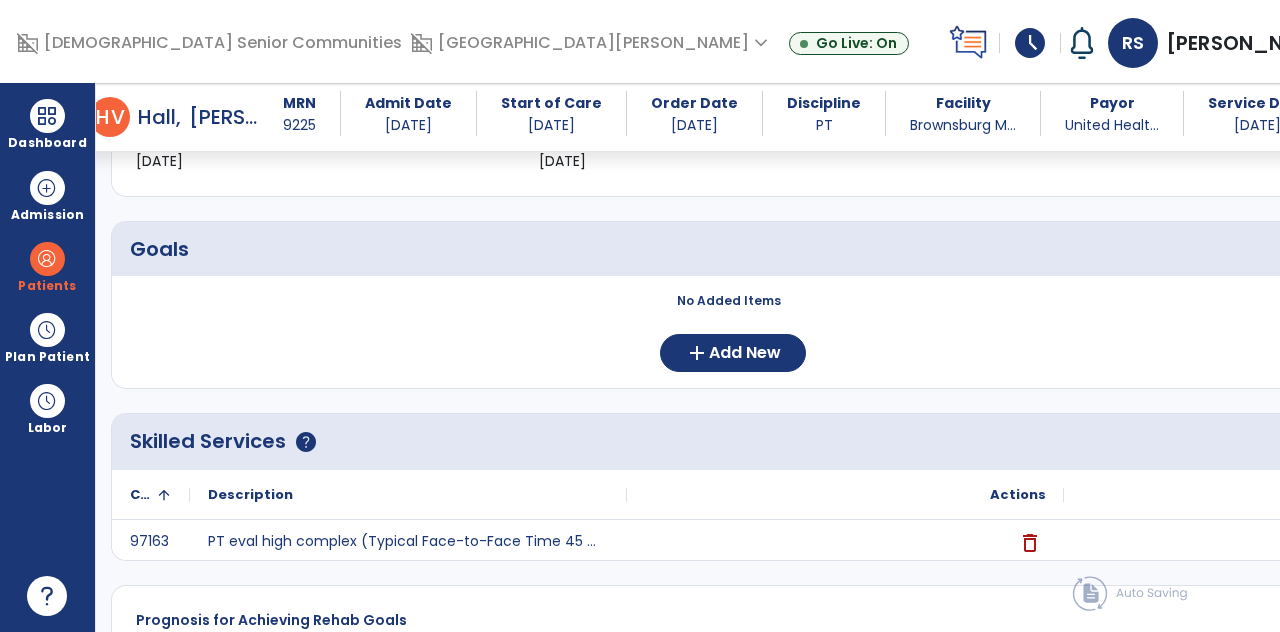 scroll, scrollTop: 432, scrollLeft: 0, axis: vertical 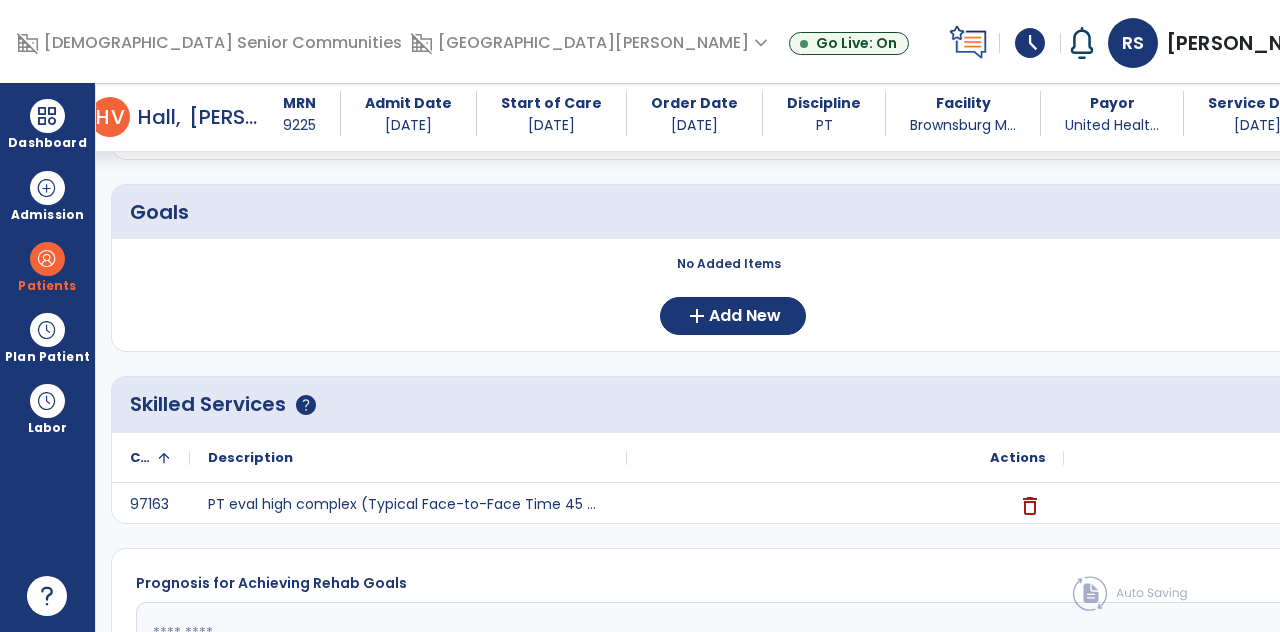 click on "add" 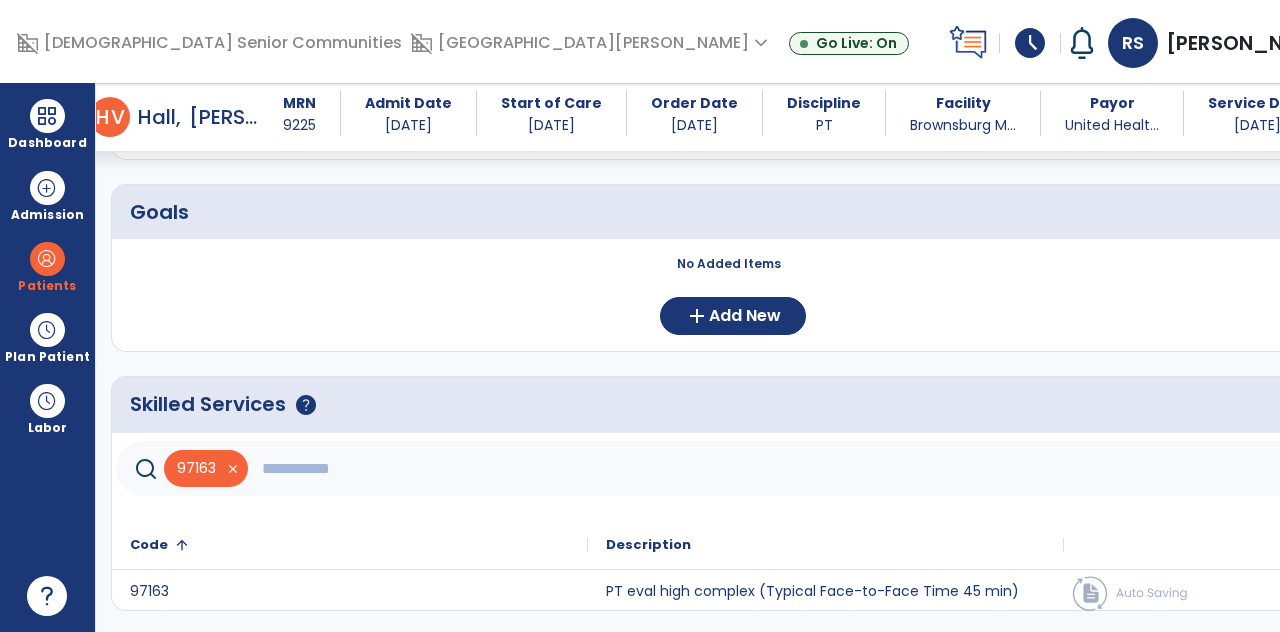 click 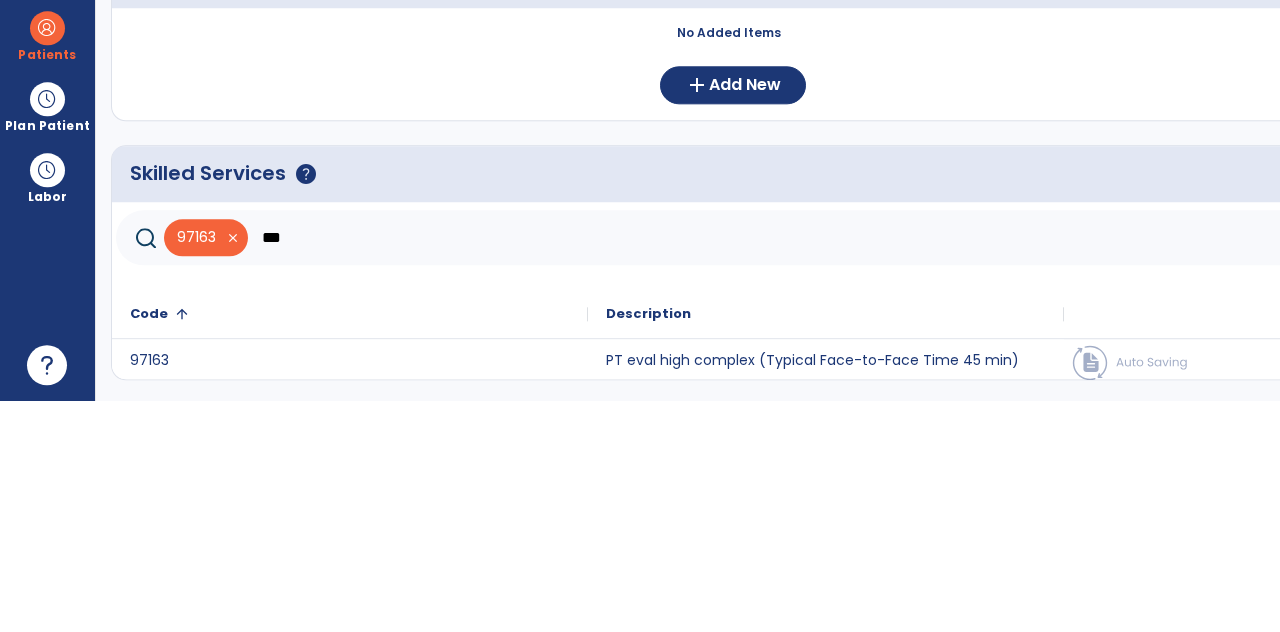 click on "Quick Links  Frequency & Duration   Frequency & Duration   Certification   Certification   Goals   *  Goals   *  Skilled Services   *  Skilled Services   *  Prognosis for Achieving Rehab Goals   *  Prognosis for Achieving Rehab Goals   *  Anticipated Discharge Plans   *  Anticipated Discharge Plans   *" 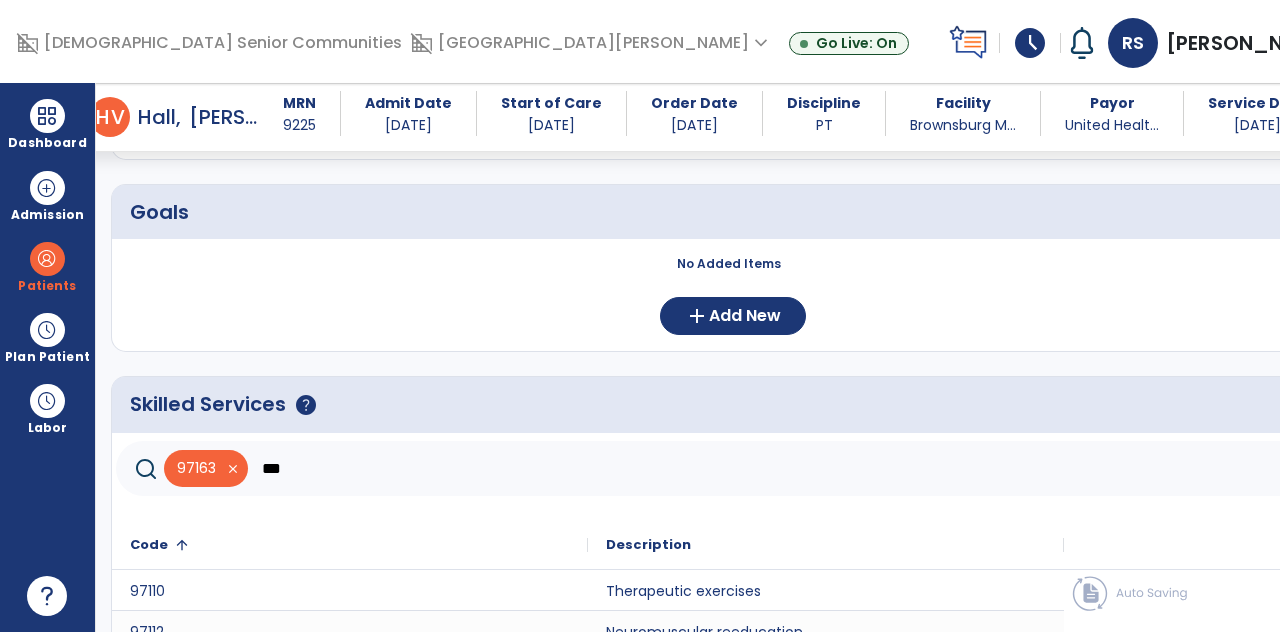 scroll, scrollTop: 496, scrollLeft: 0, axis: vertical 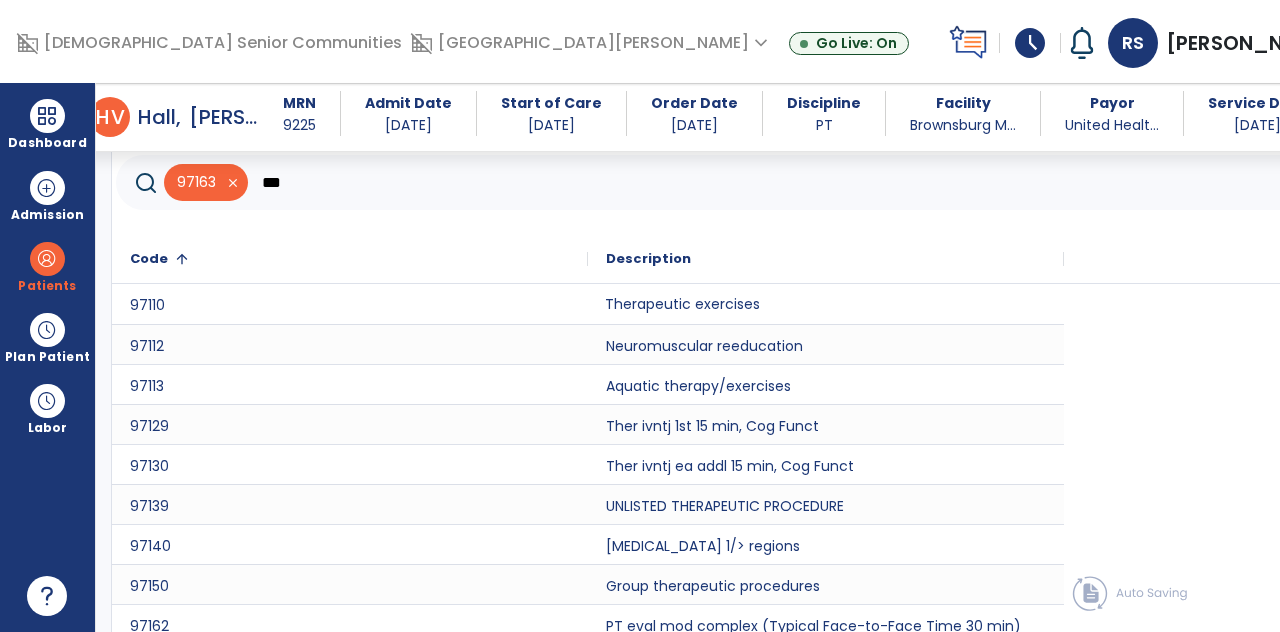 click on "Therapeutic exercises" 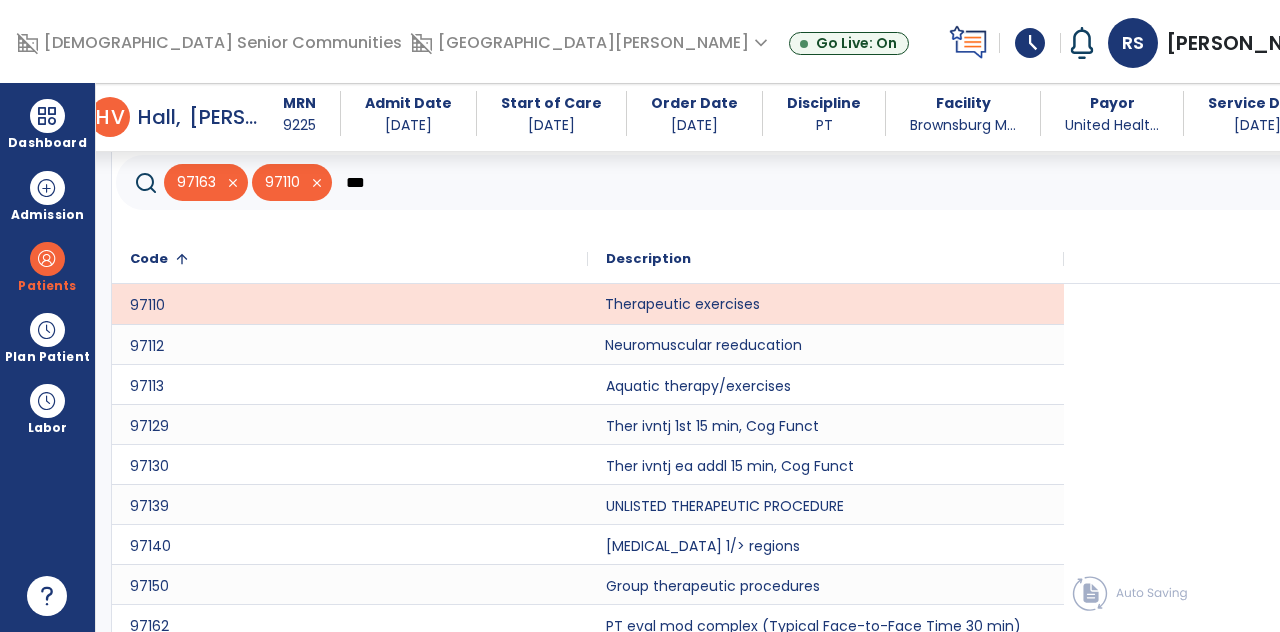 click on "Neuromuscular reeducation" 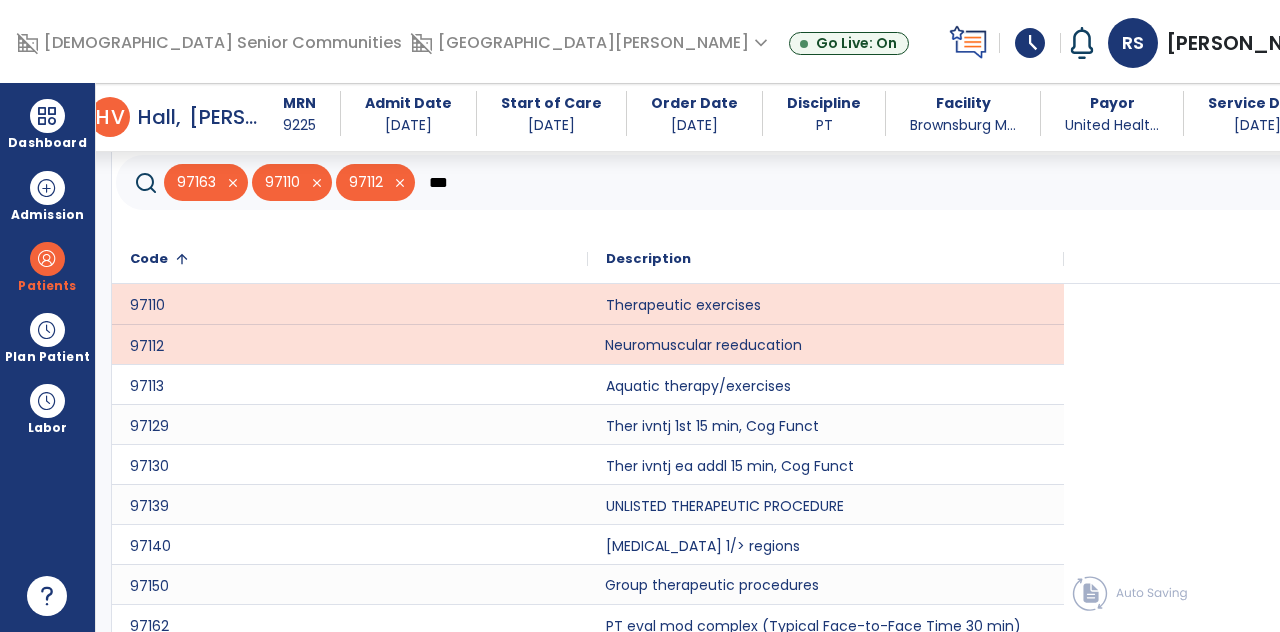 click on "Group therapeutic procedures" 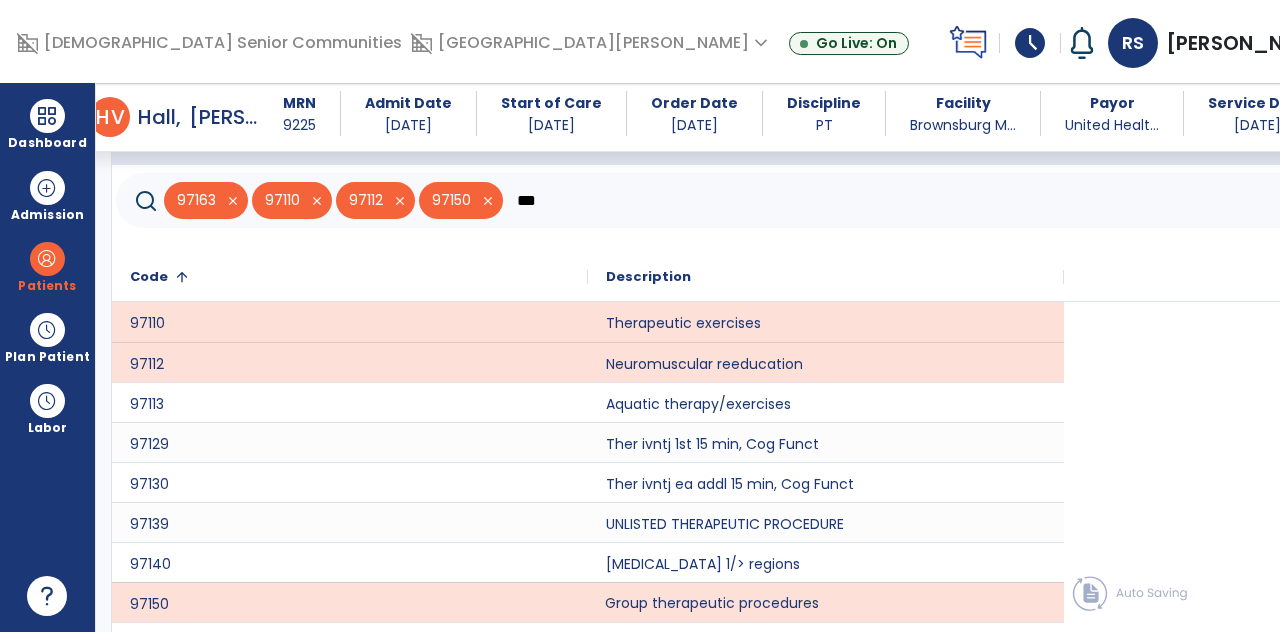 scroll, scrollTop: 705, scrollLeft: 0, axis: vertical 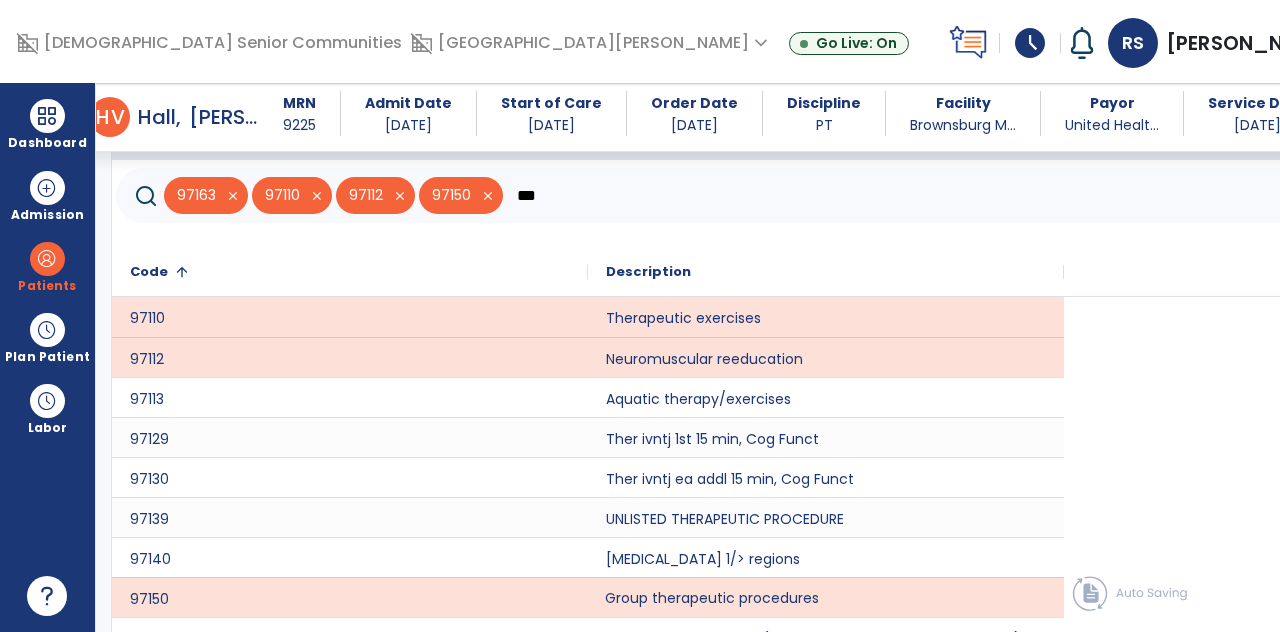 click on "***" 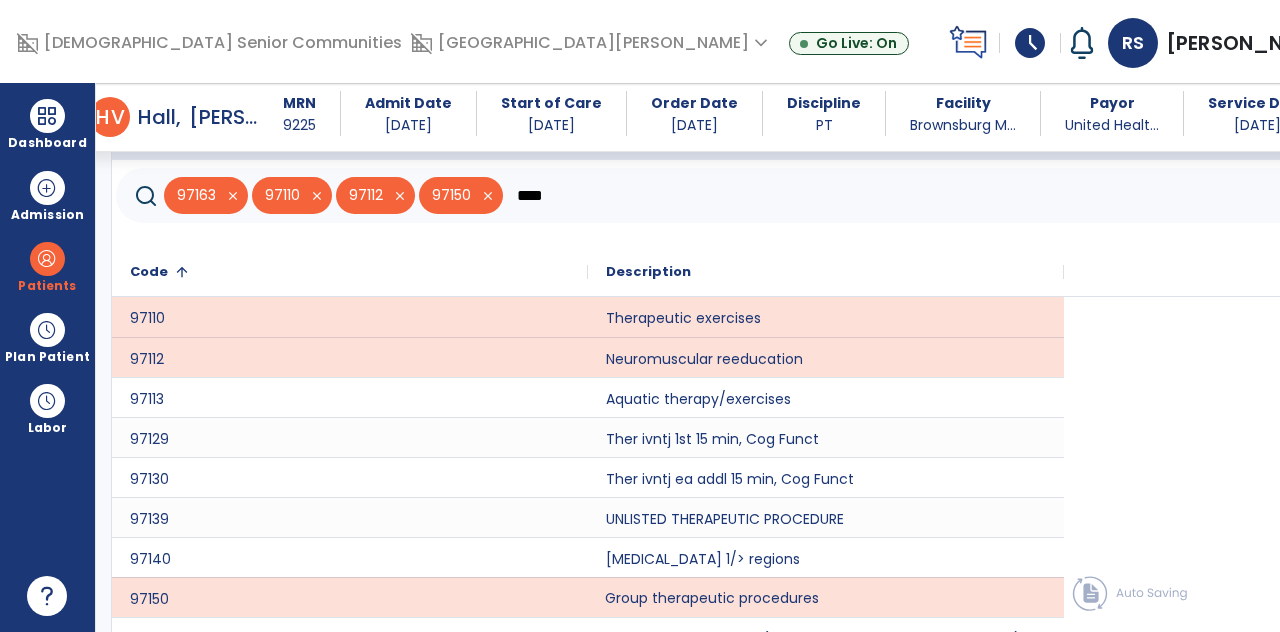 click on "Goals   *  Goals   *" 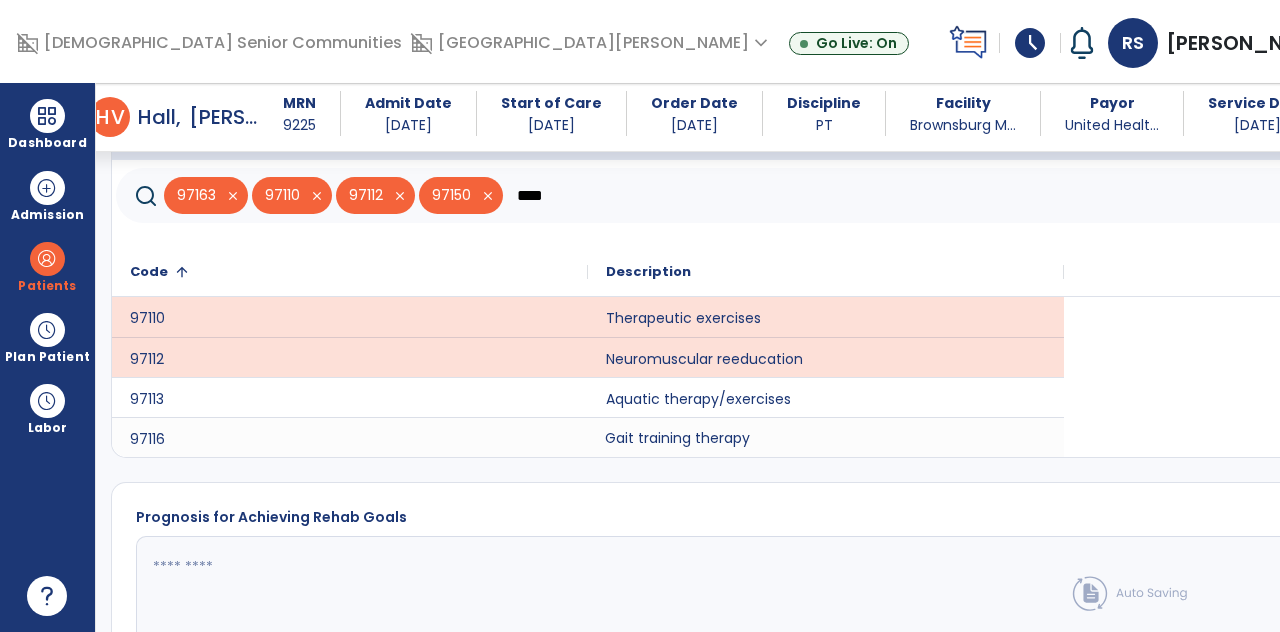 click on "Gait training therapy" 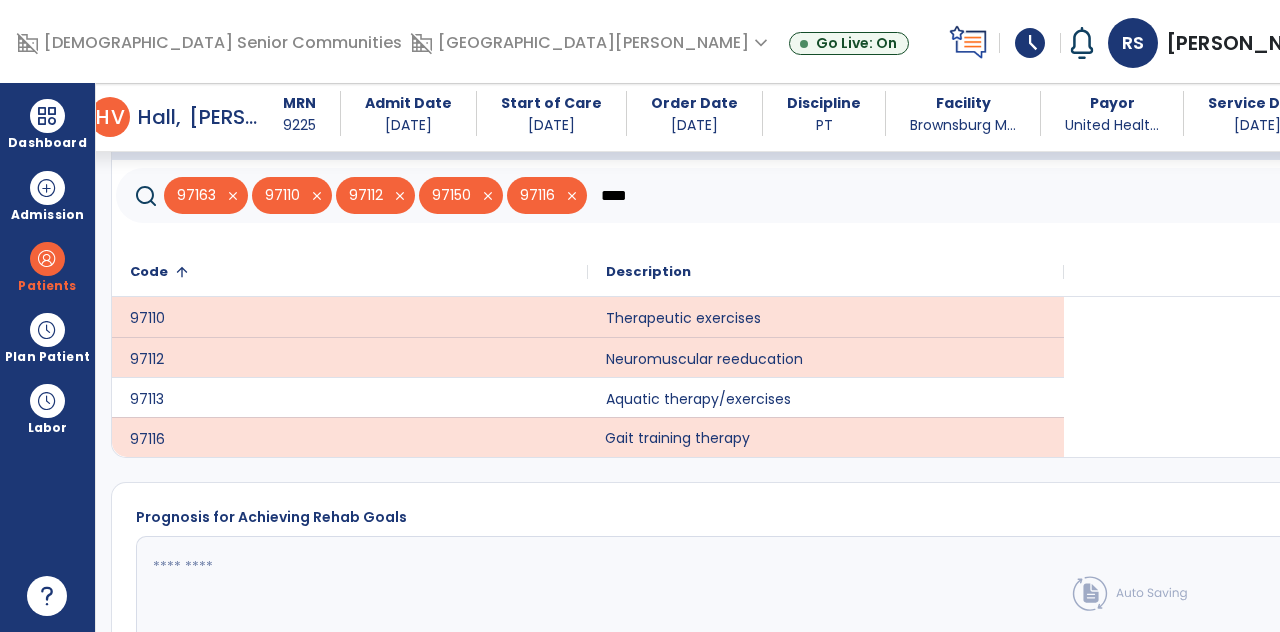 click on "****" 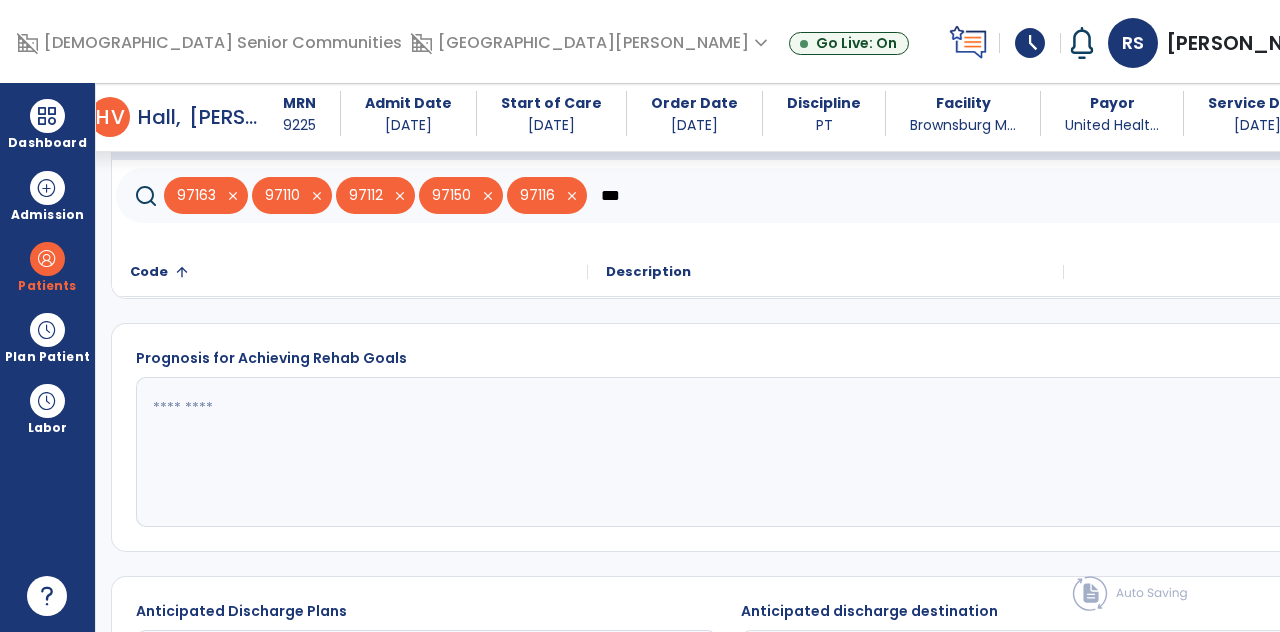 type on "***" 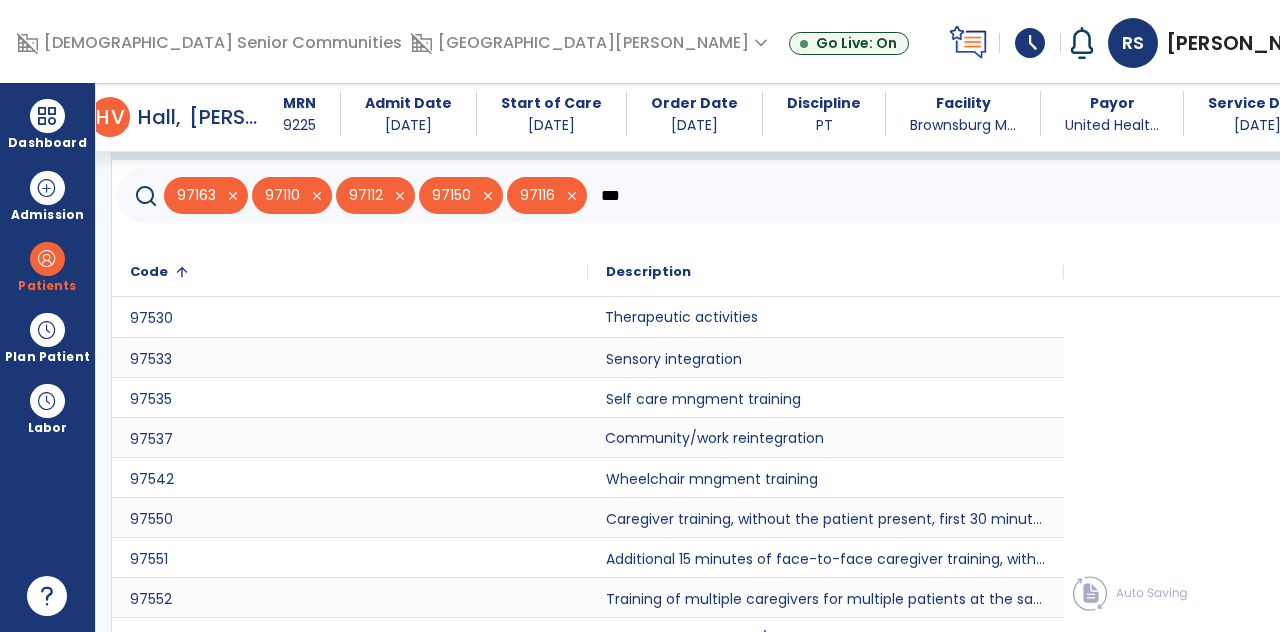 click on "Therapeutic activities" 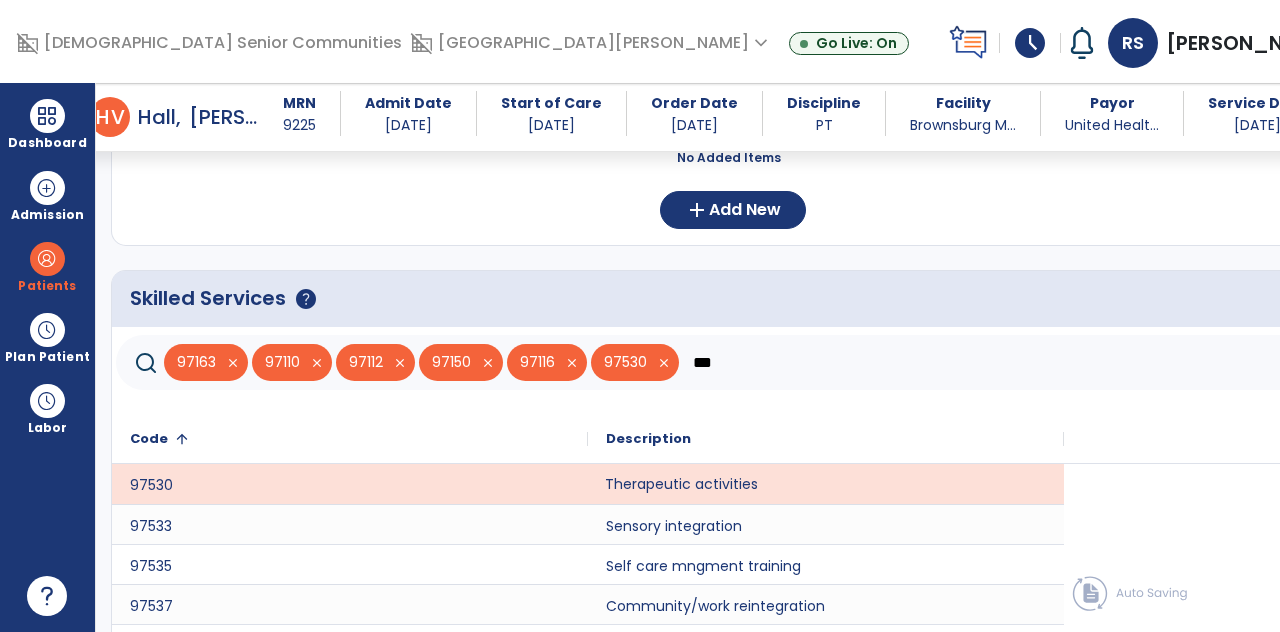 scroll, scrollTop: 470, scrollLeft: 0, axis: vertical 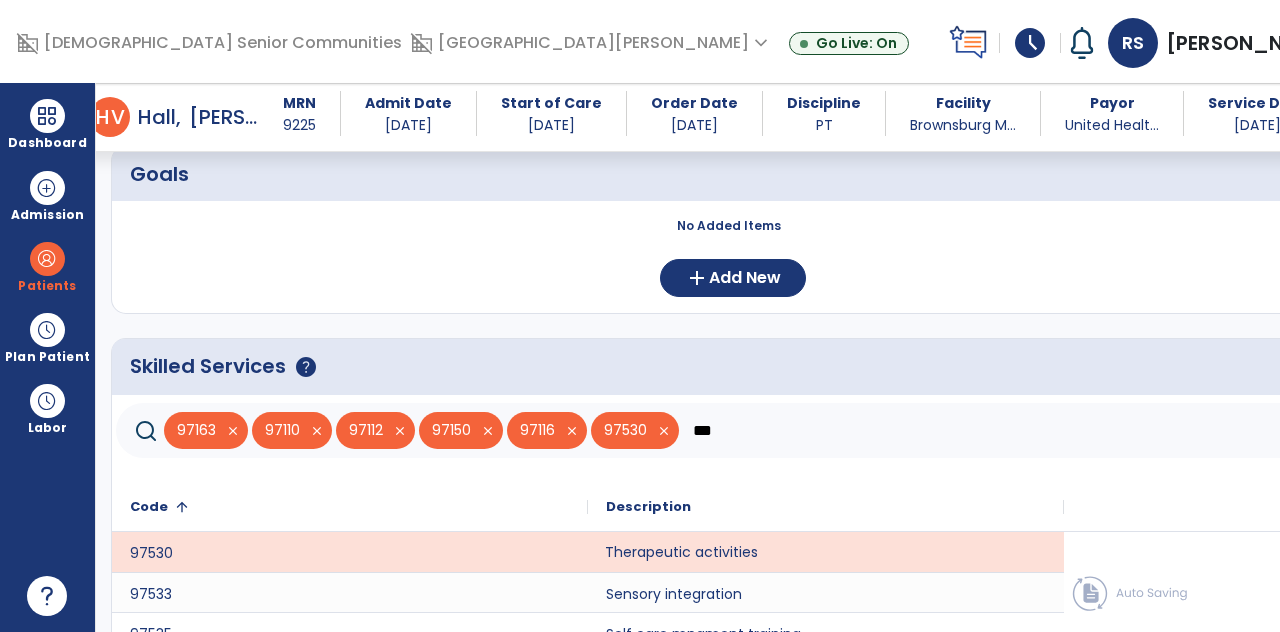 click on "save" 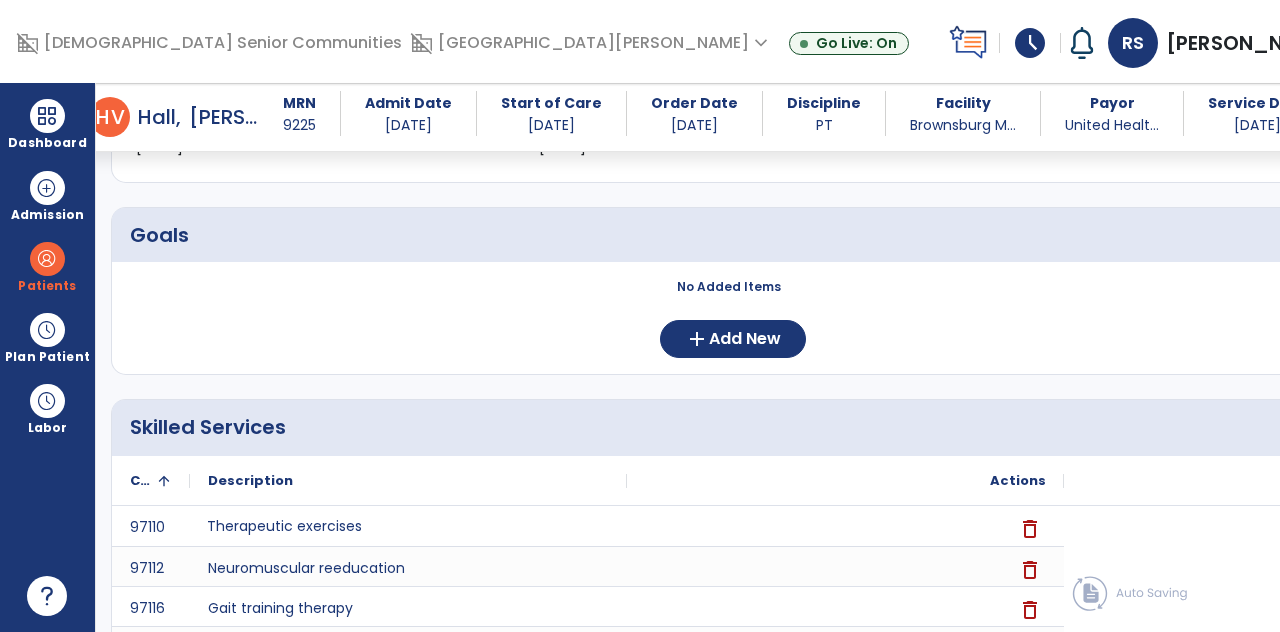 scroll, scrollTop: 471, scrollLeft: 0, axis: vertical 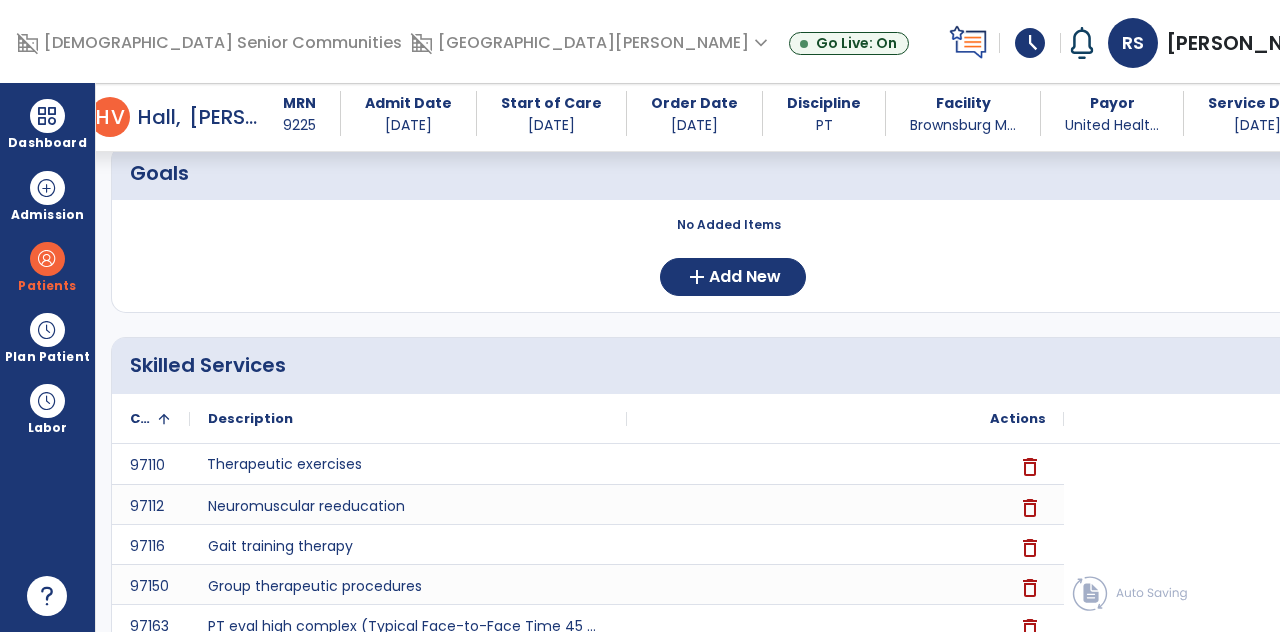 click on "Prognosis for Achieving Rehab Goals   *" 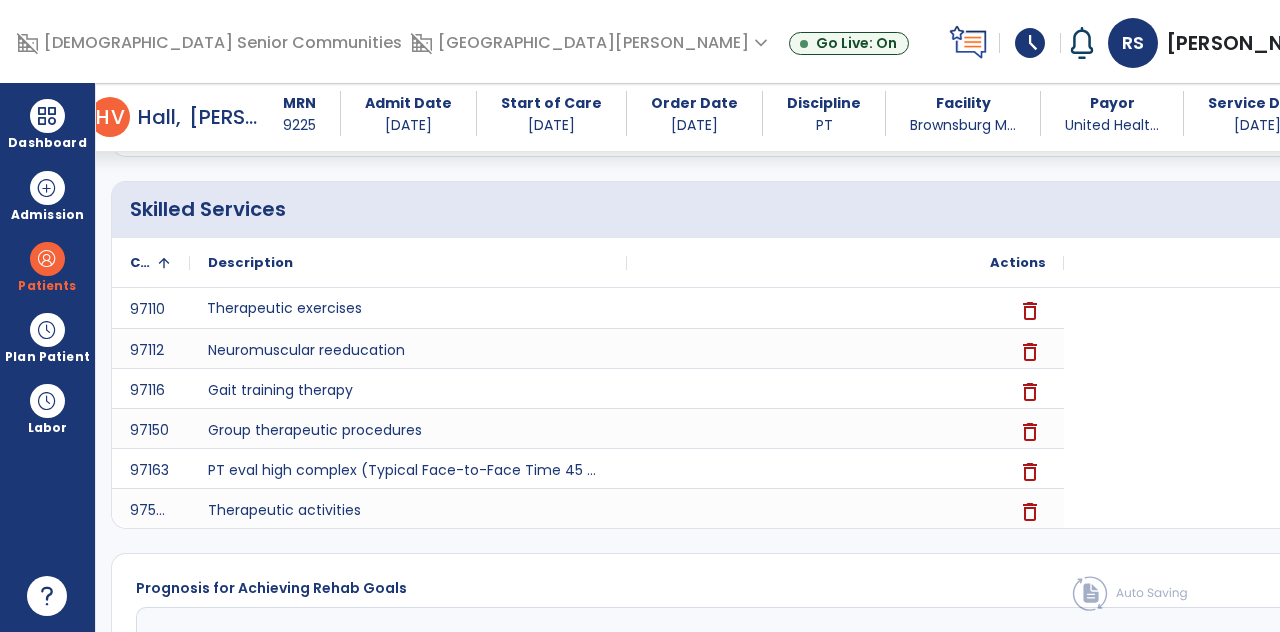 scroll, scrollTop: 773, scrollLeft: 0, axis: vertical 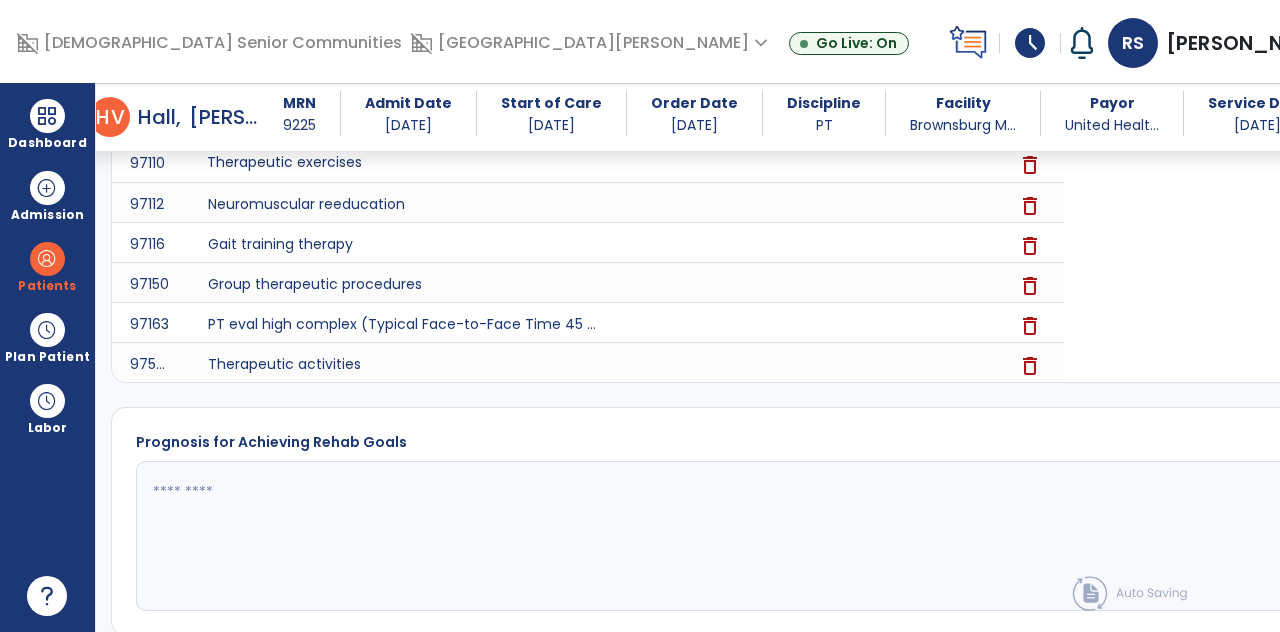 click 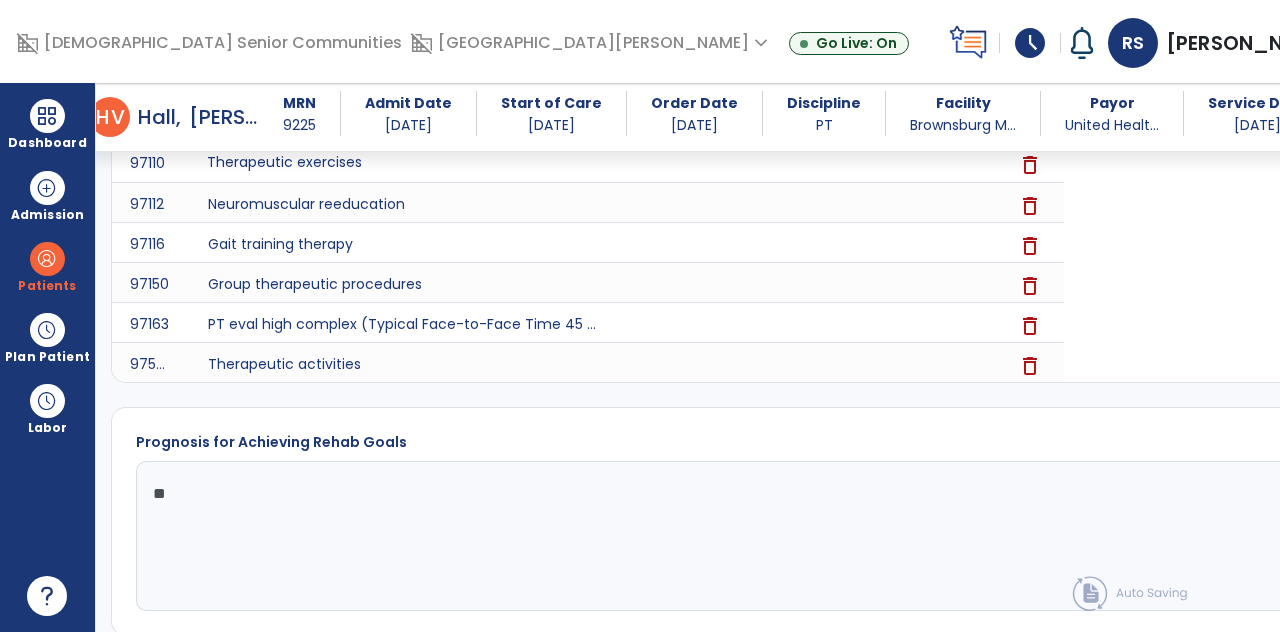 scroll, scrollTop: 89, scrollLeft: 0, axis: vertical 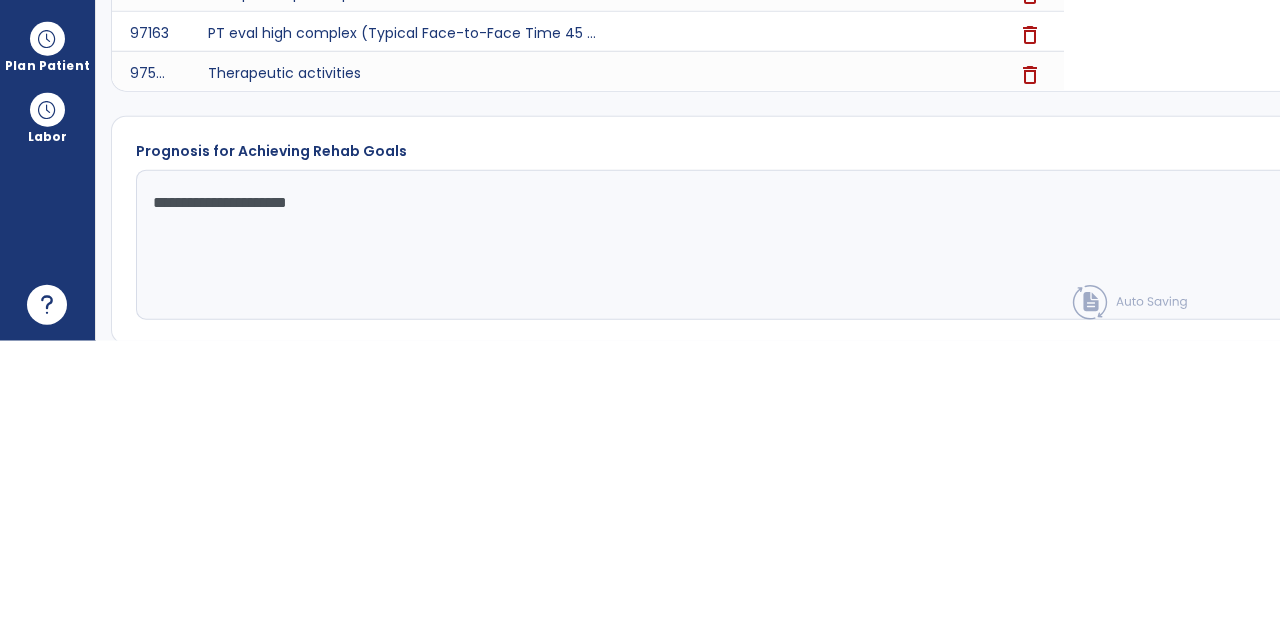 type on "**********" 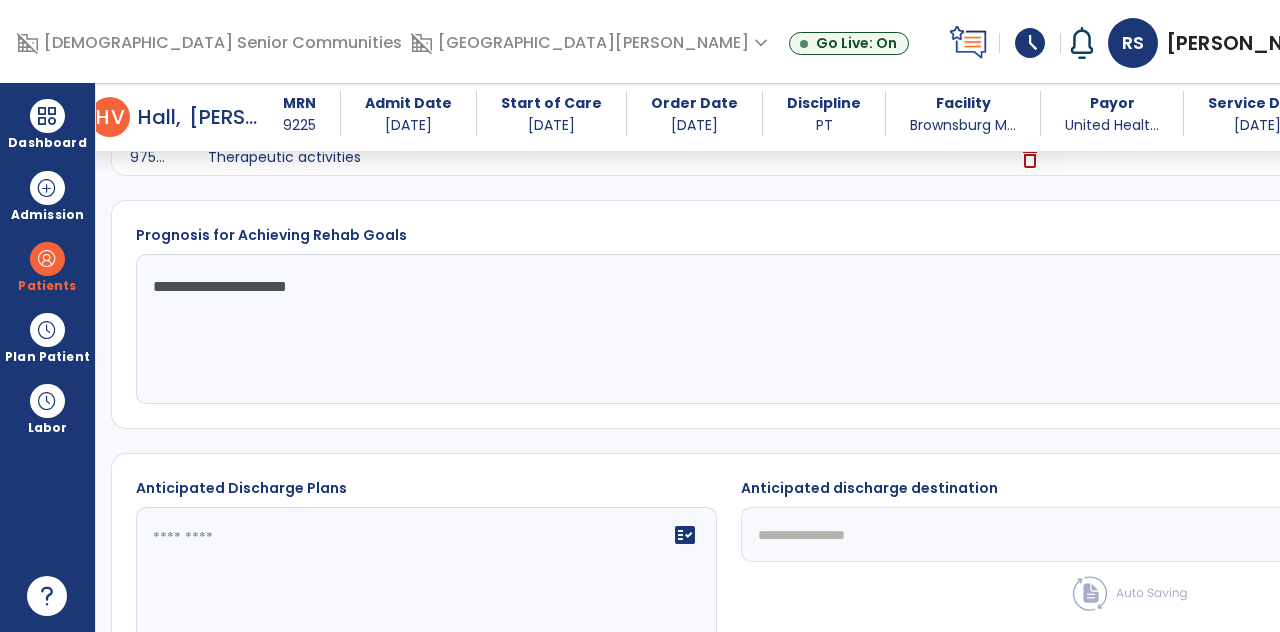 scroll, scrollTop: 1016, scrollLeft: 0, axis: vertical 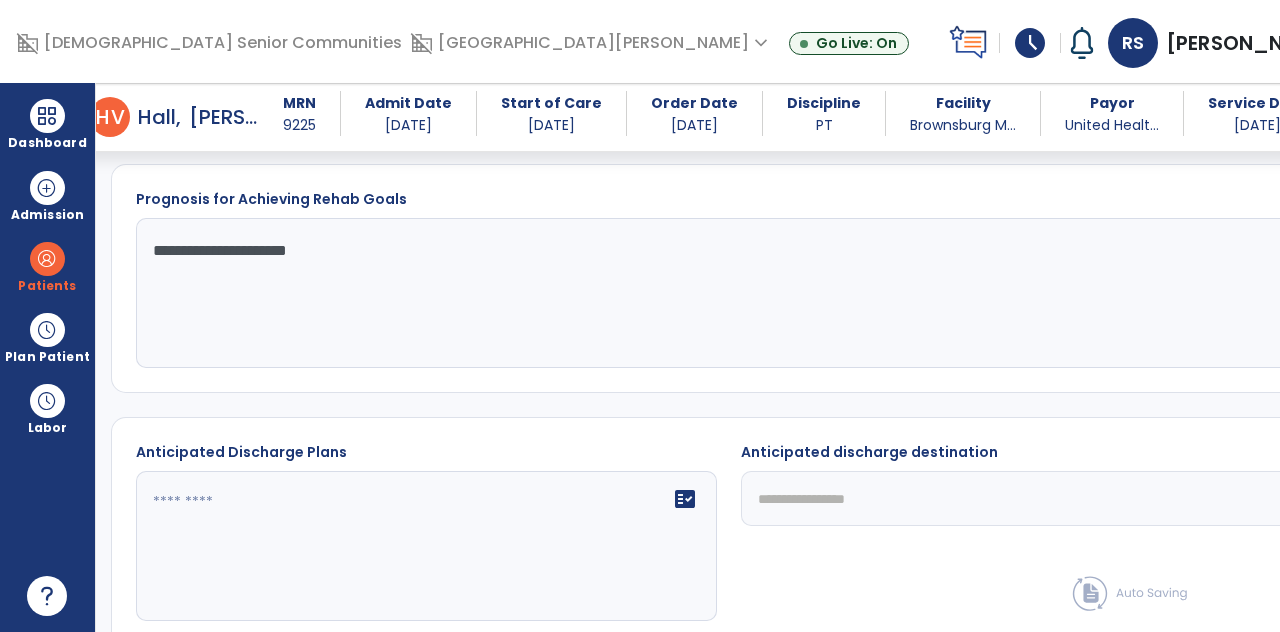 click 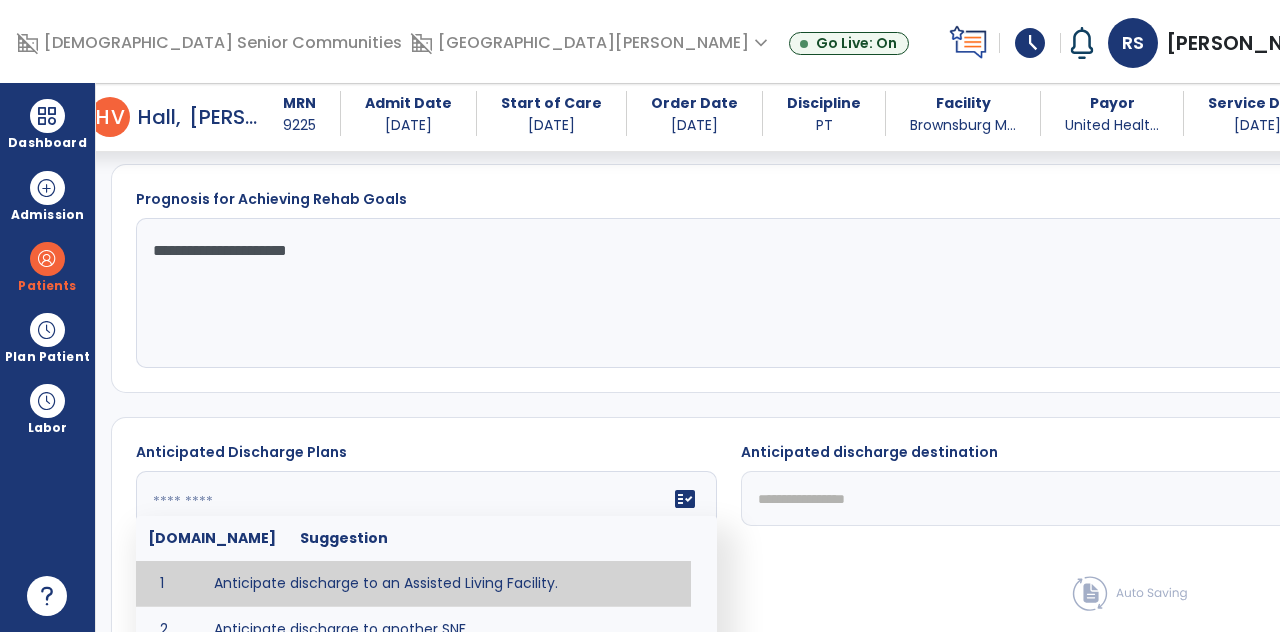 scroll, scrollTop: 89, scrollLeft: 0, axis: vertical 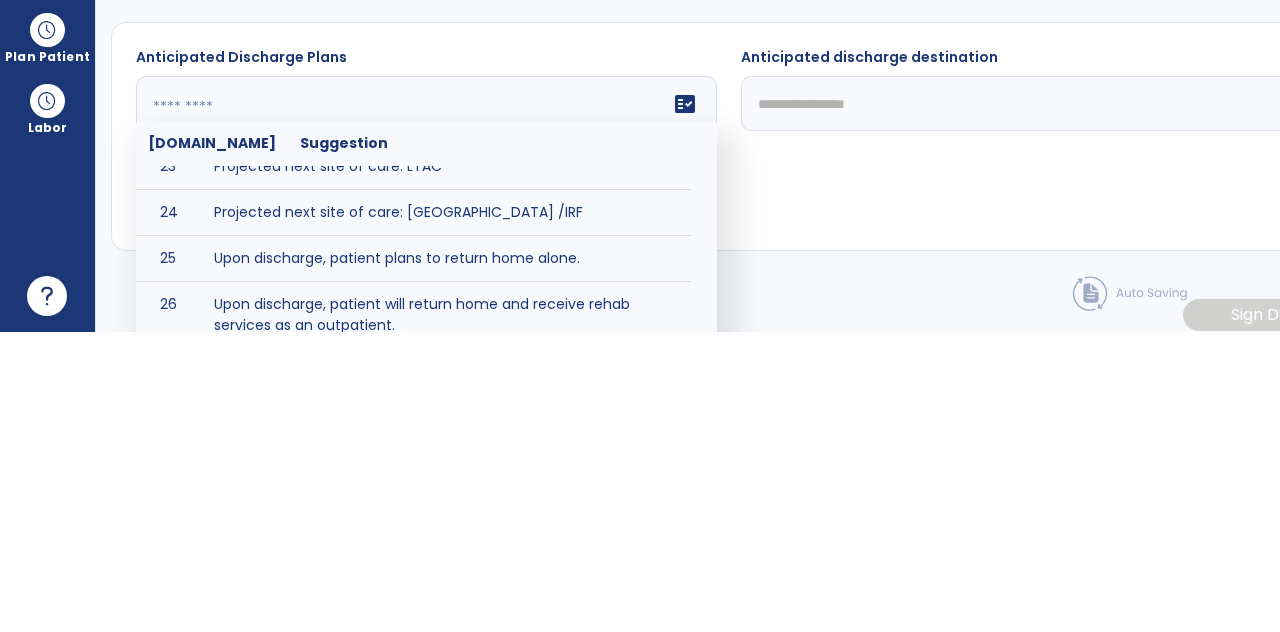 type on "**********" 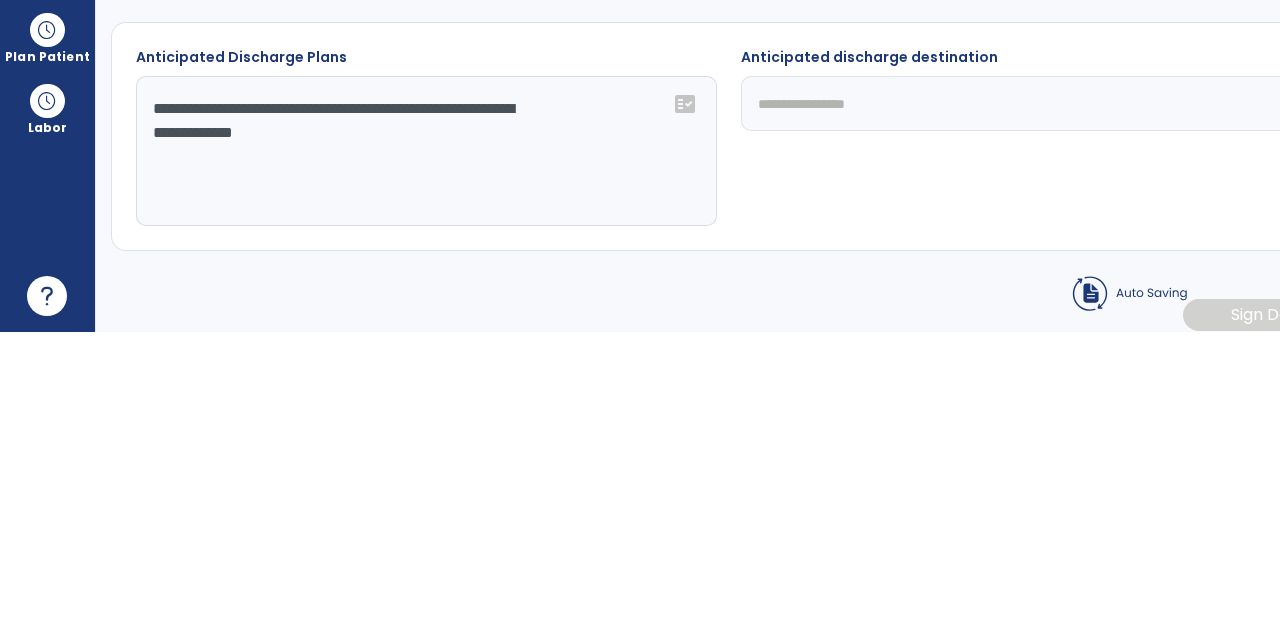 scroll, scrollTop: 89, scrollLeft: 0, axis: vertical 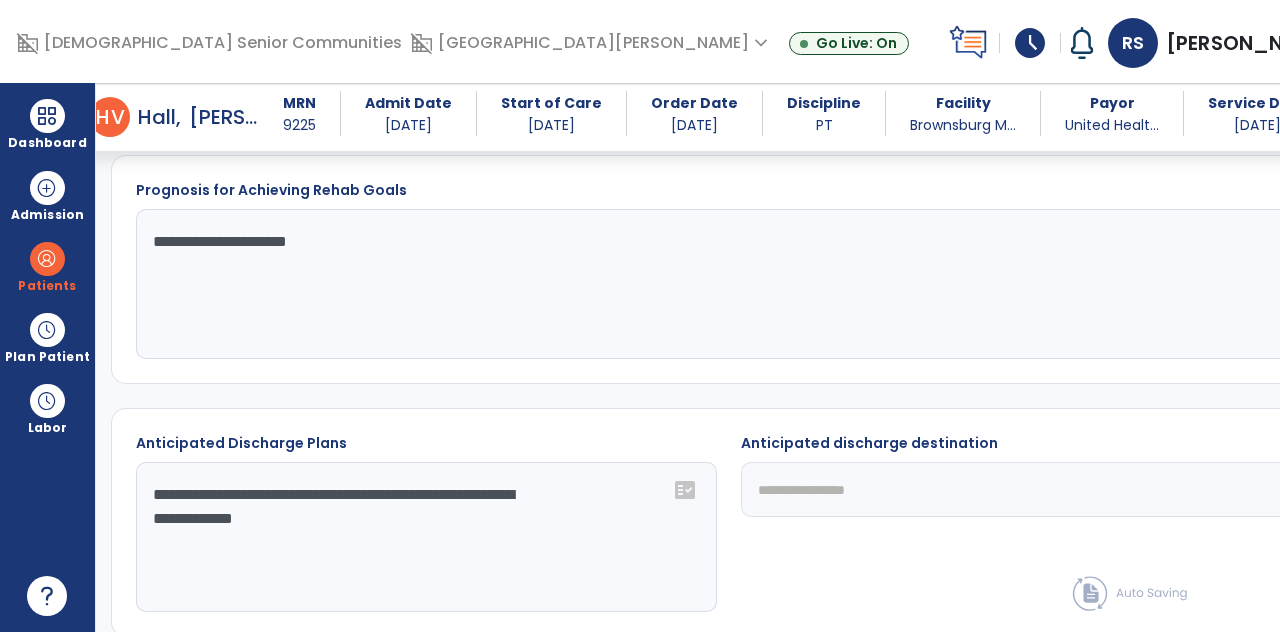 click on "**********" 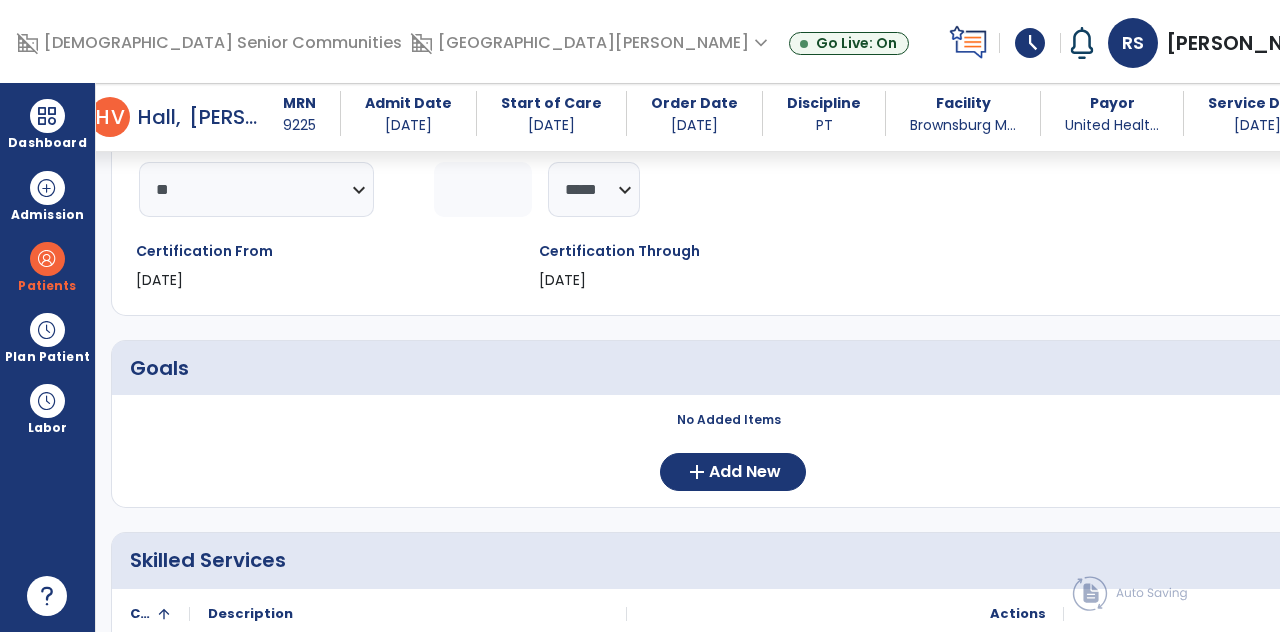 scroll, scrollTop: 270, scrollLeft: 0, axis: vertical 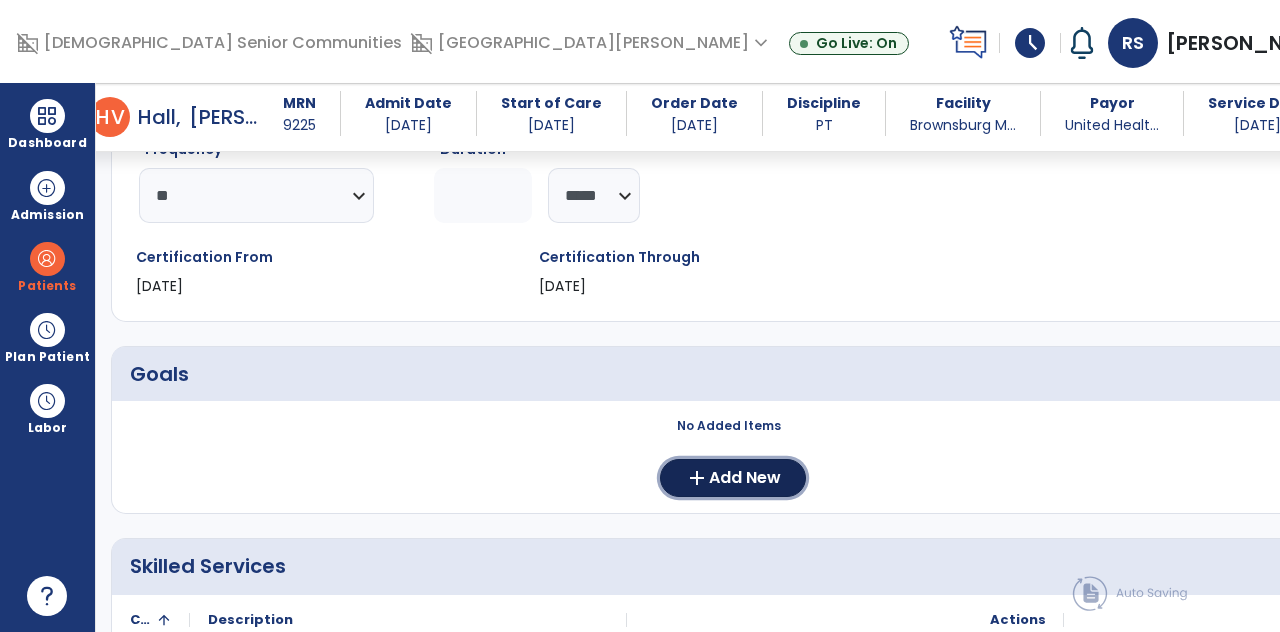 click on "Add New" at bounding box center (745, 478) 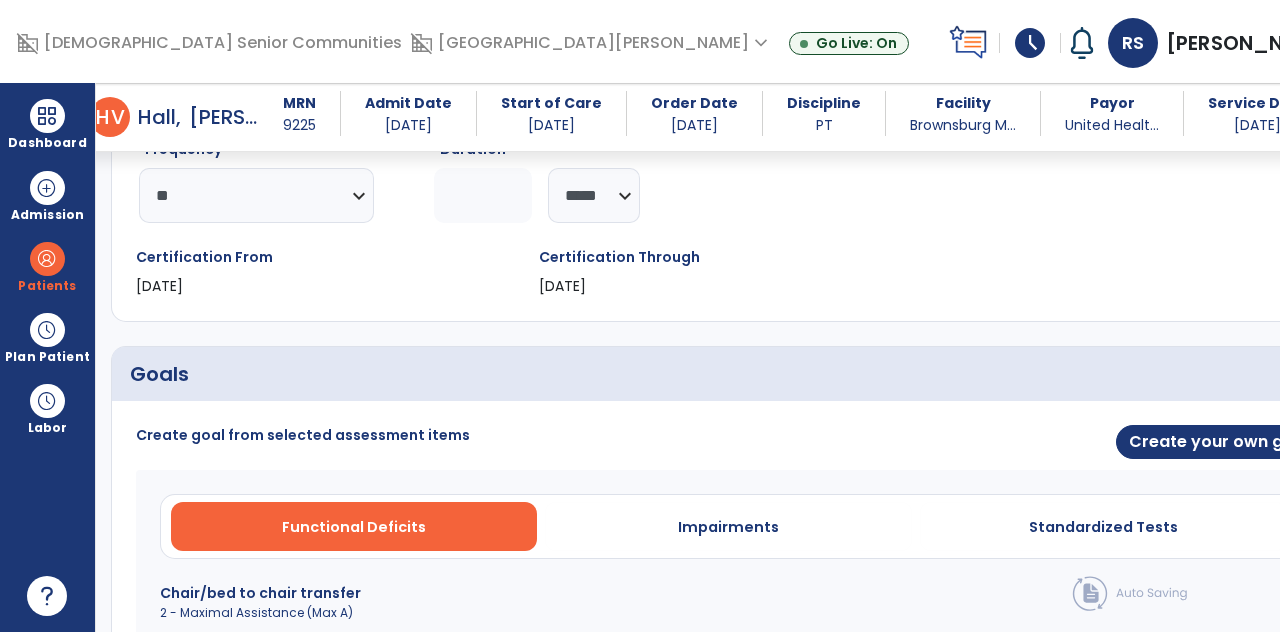 scroll, scrollTop: 230, scrollLeft: 0, axis: vertical 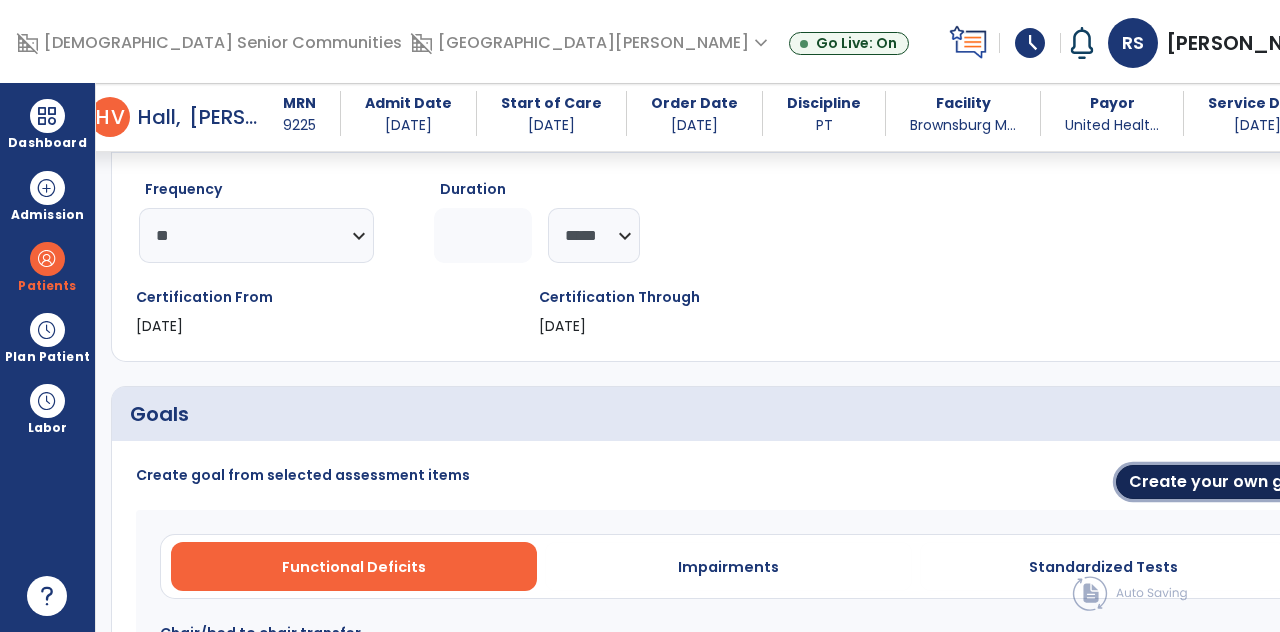 click on "Create your own goal" at bounding box center (1219, 482) 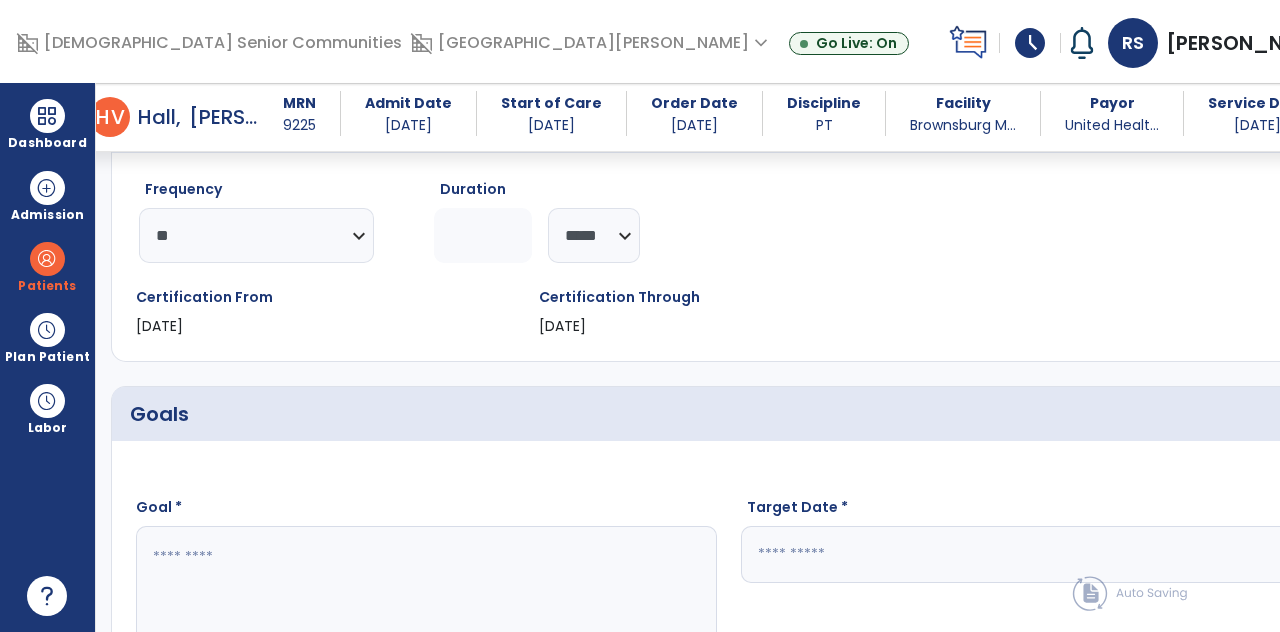 click on "calendar_today" at bounding box center [1301, 555] 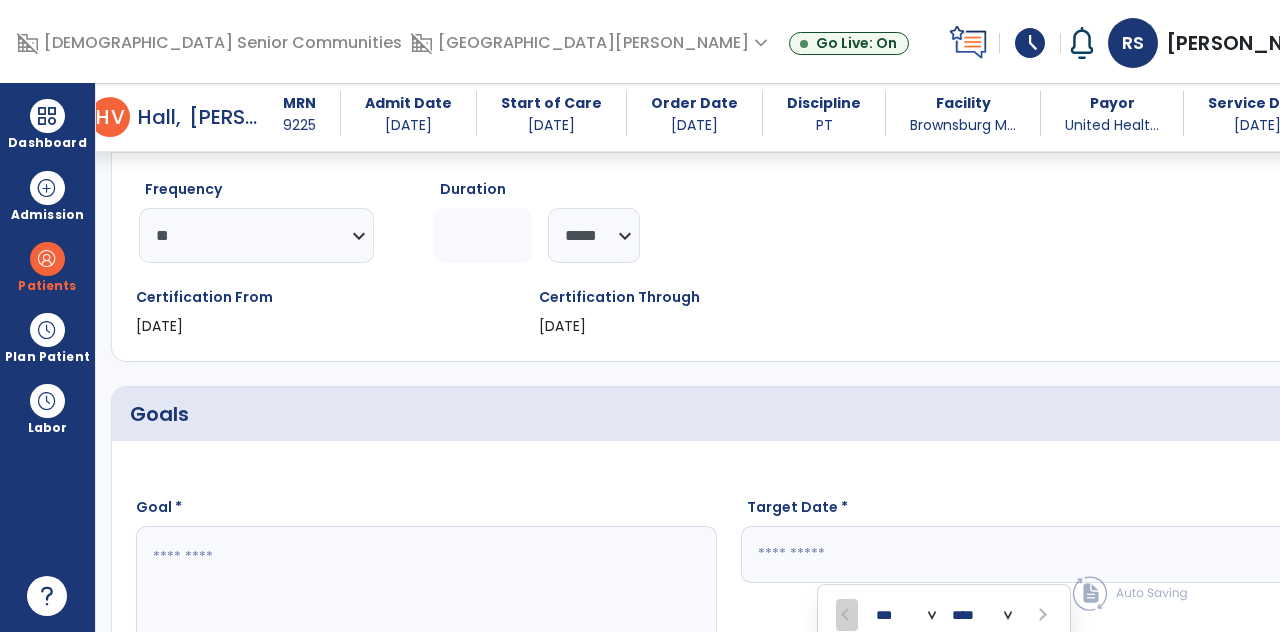 scroll, scrollTop: 96, scrollLeft: 0, axis: vertical 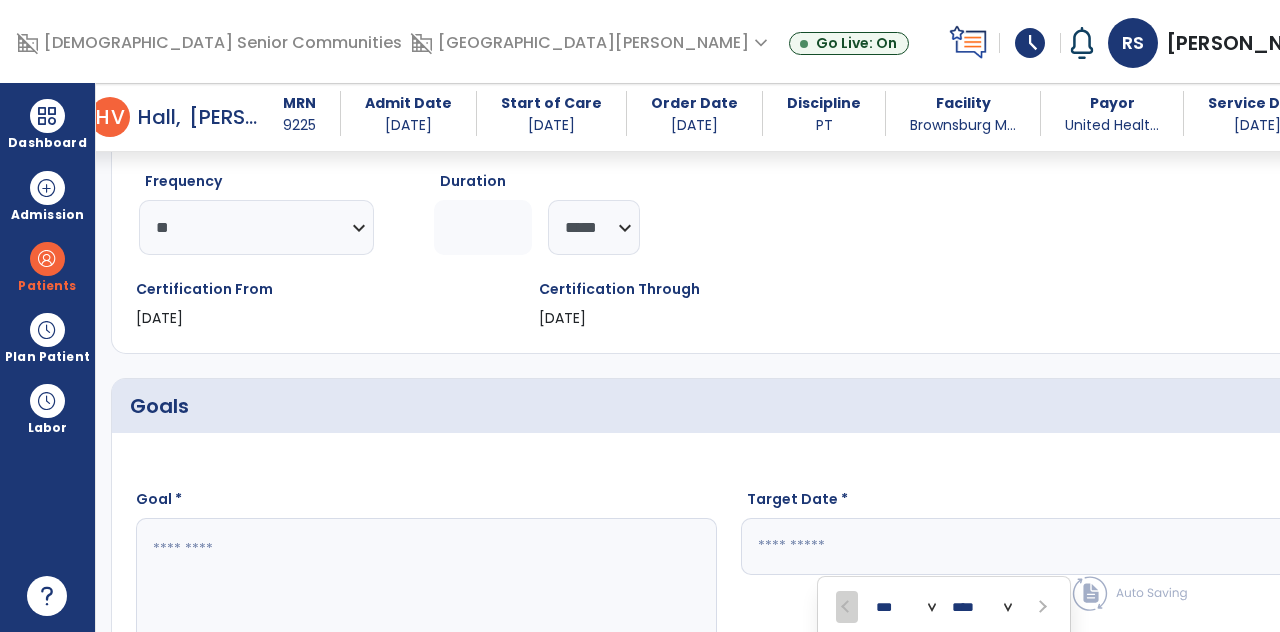 click at bounding box center [1041, 607] 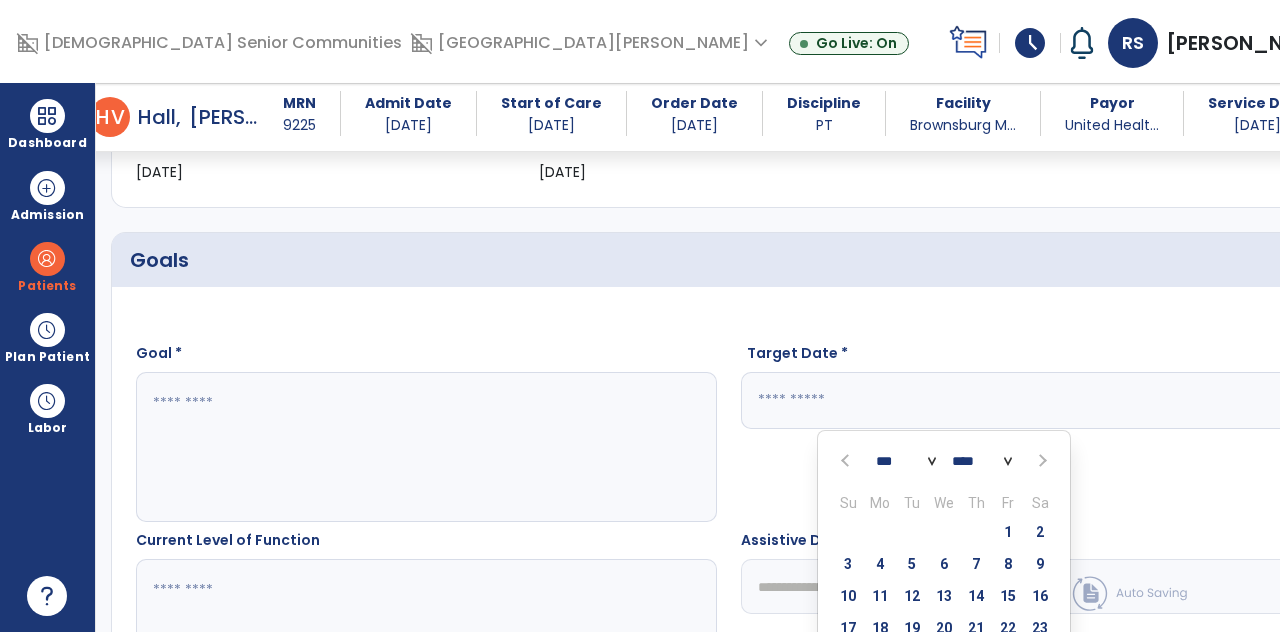 scroll, scrollTop: 391, scrollLeft: 0, axis: vertical 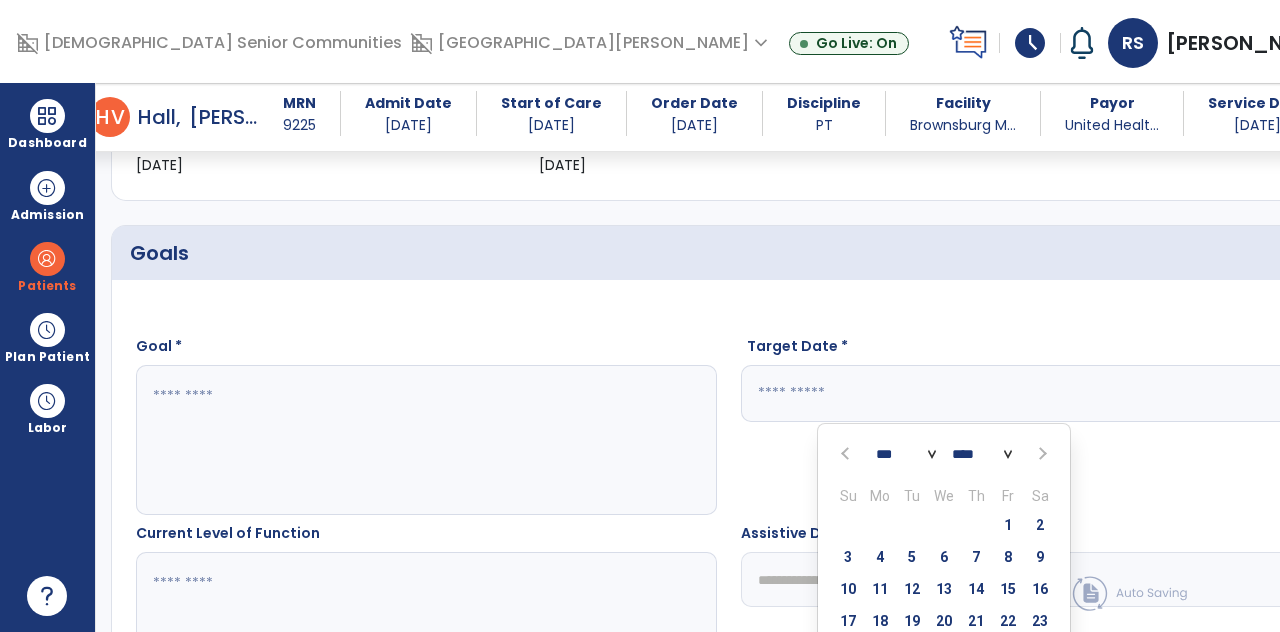 click at bounding box center (1041, 454) 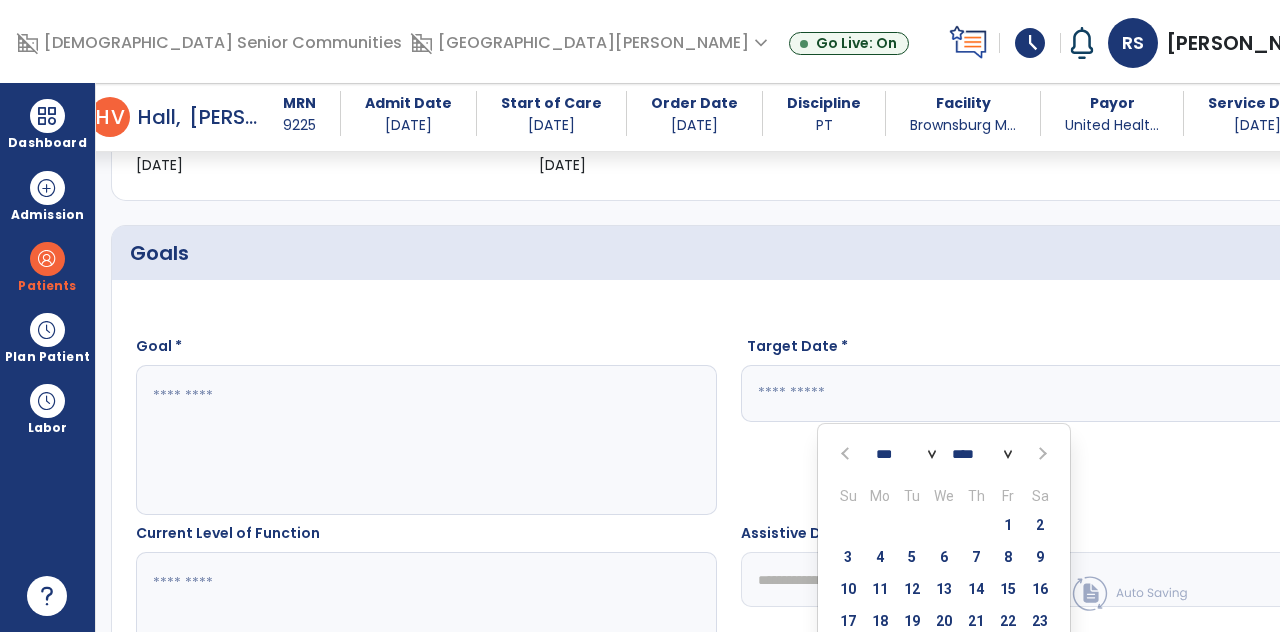 select on "*" 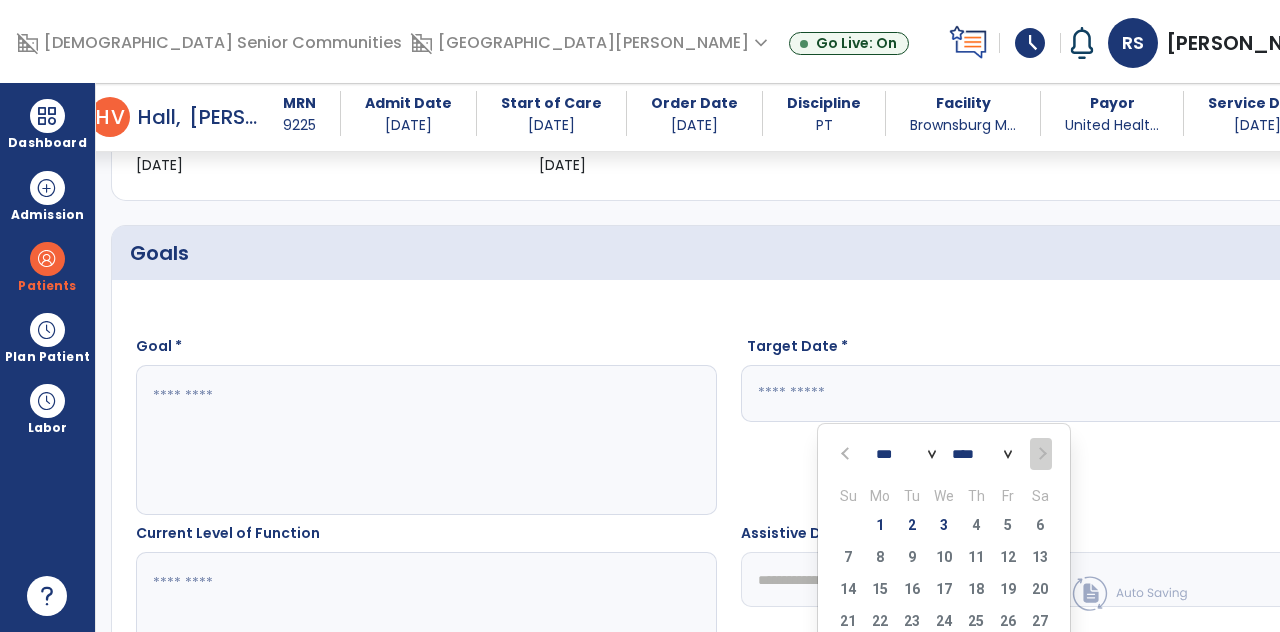 click on "3" at bounding box center (944, 528) 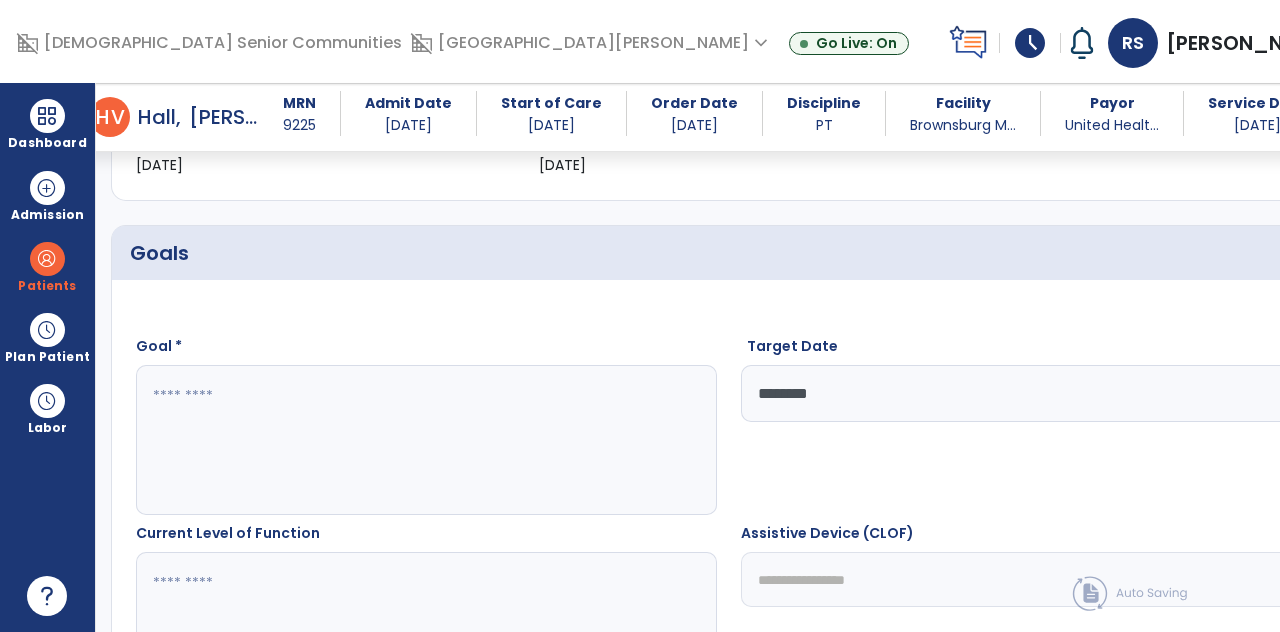 click at bounding box center (356, 440) 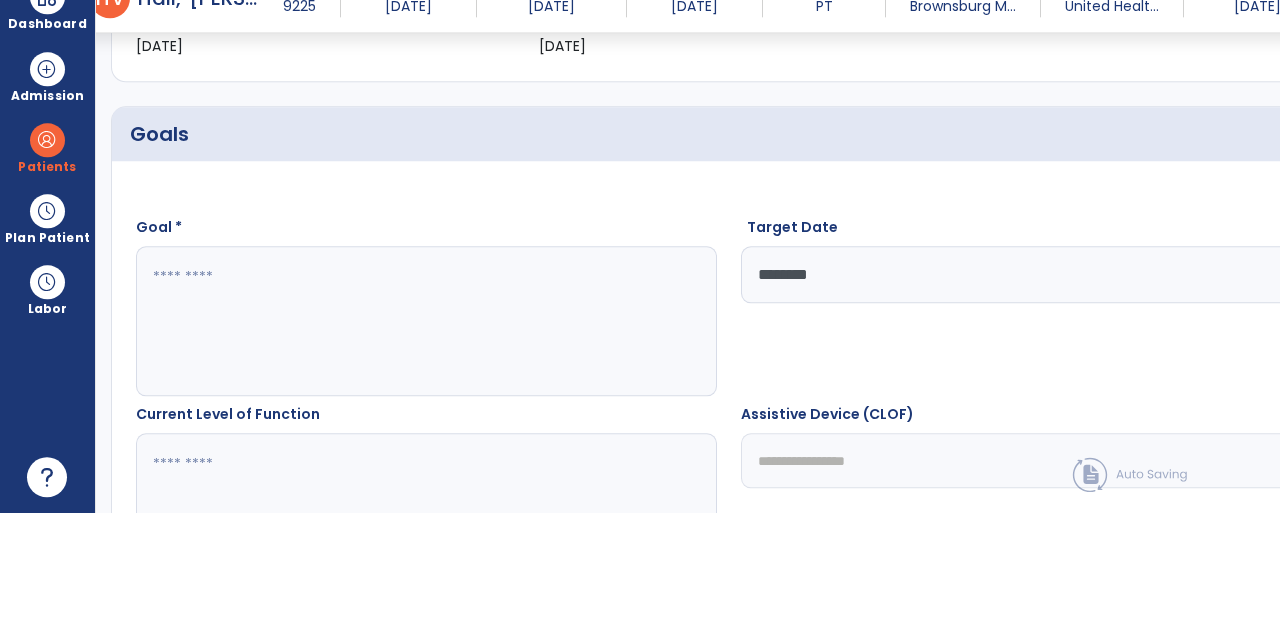 scroll, scrollTop: 95, scrollLeft: 0, axis: vertical 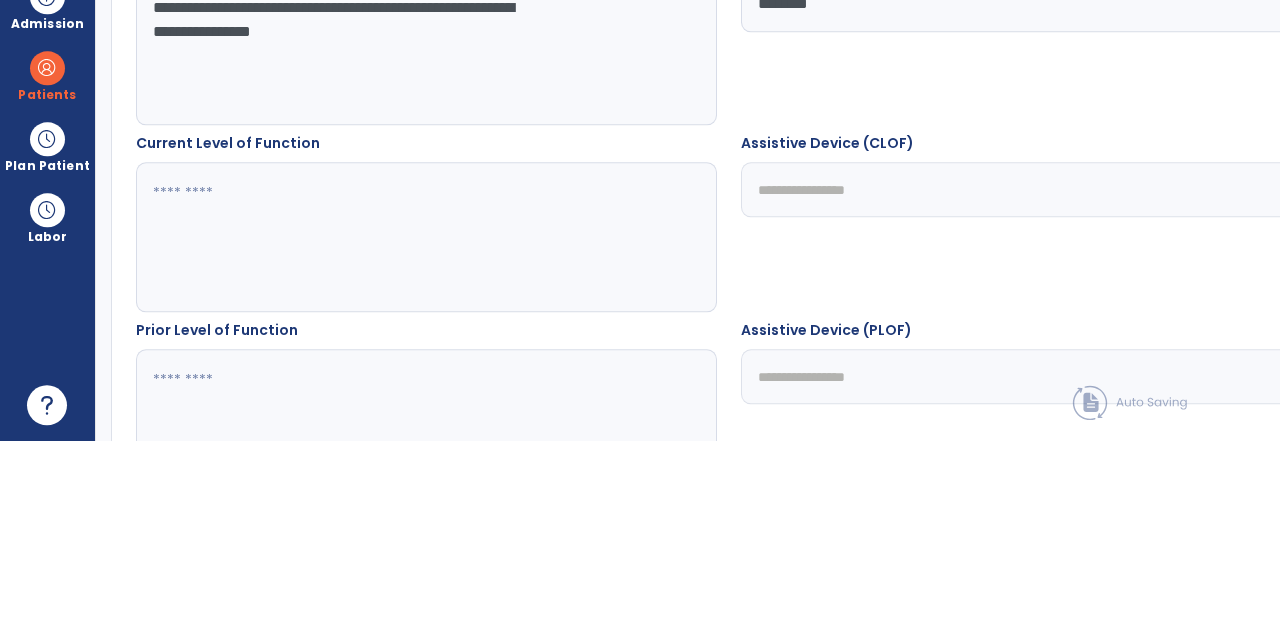 type on "**********" 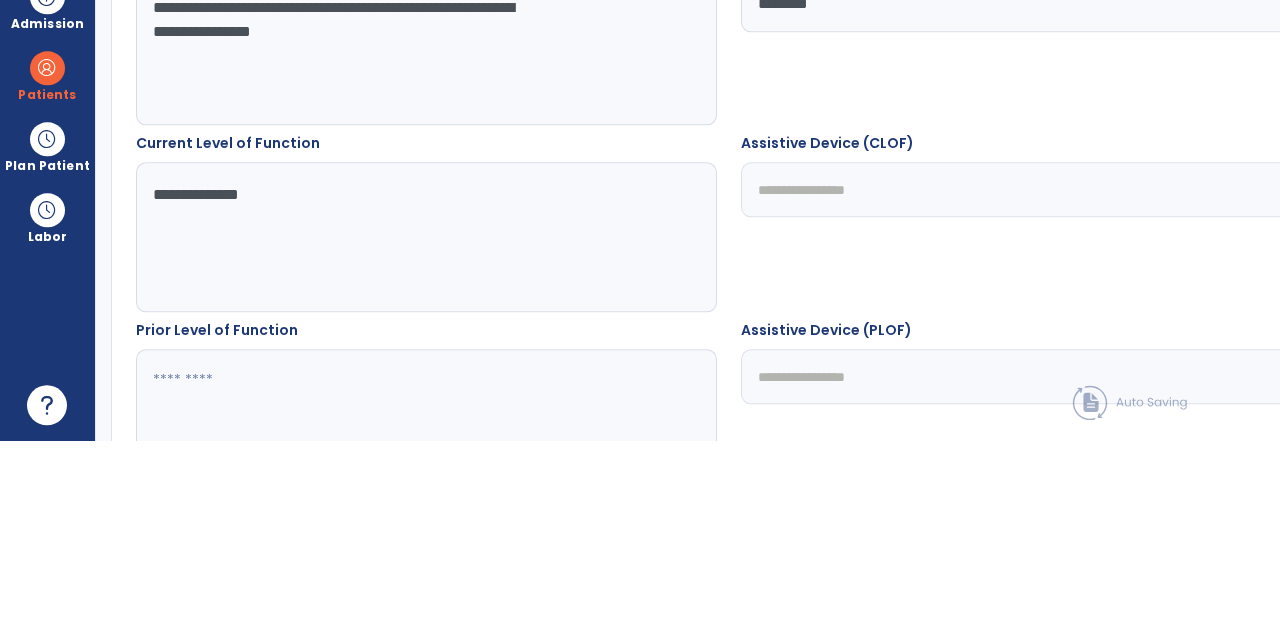 scroll, scrollTop: 752, scrollLeft: 0, axis: vertical 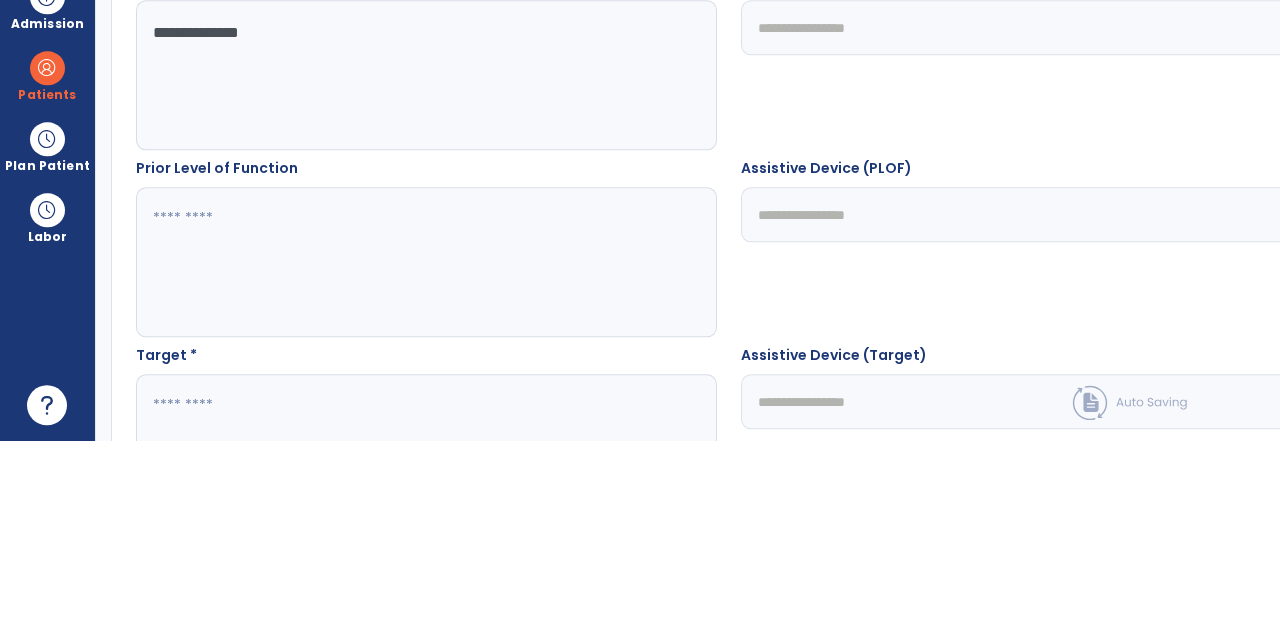 type on "**********" 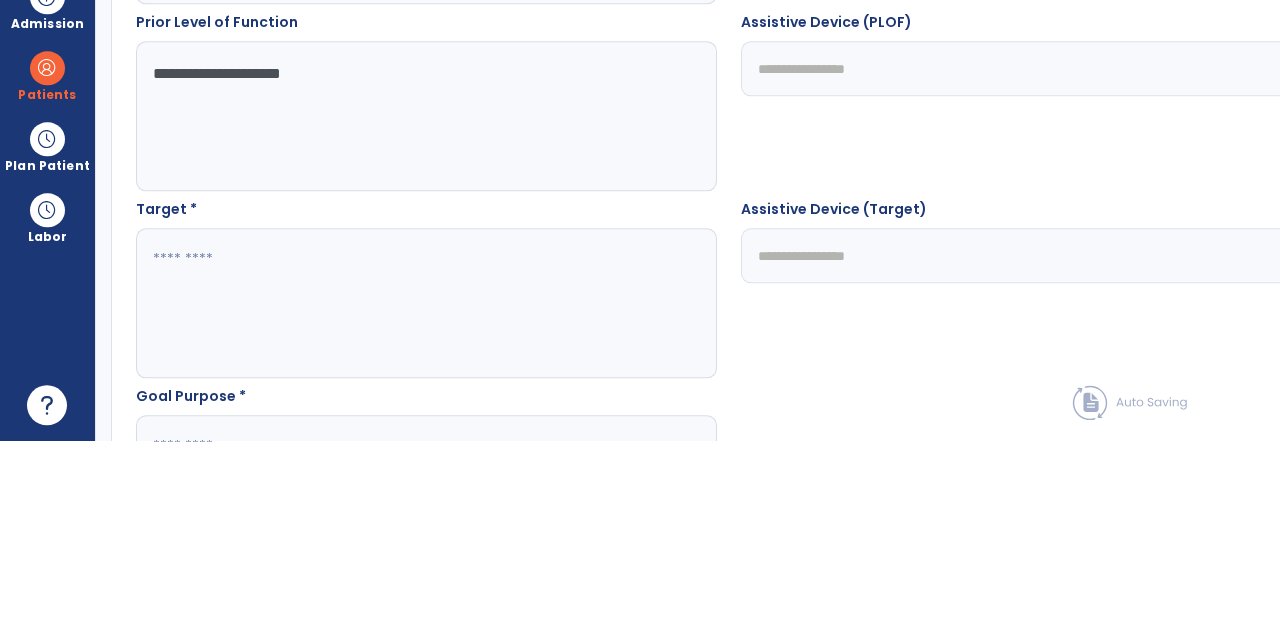 scroll, scrollTop: 946, scrollLeft: 0, axis: vertical 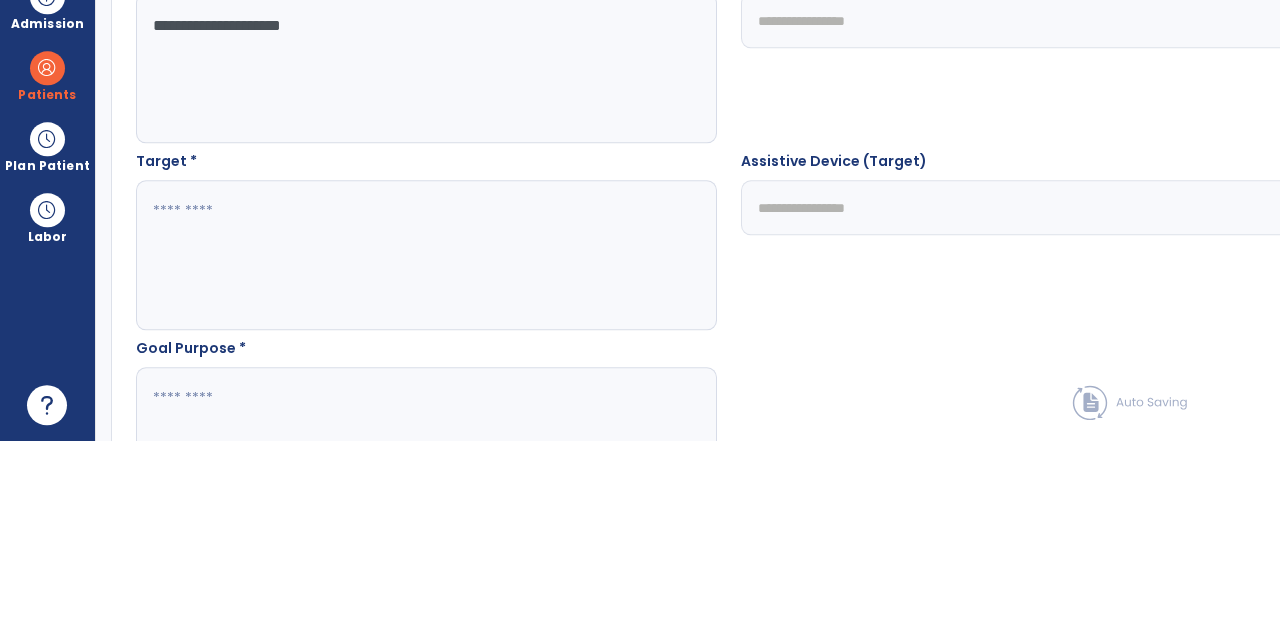 type on "**********" 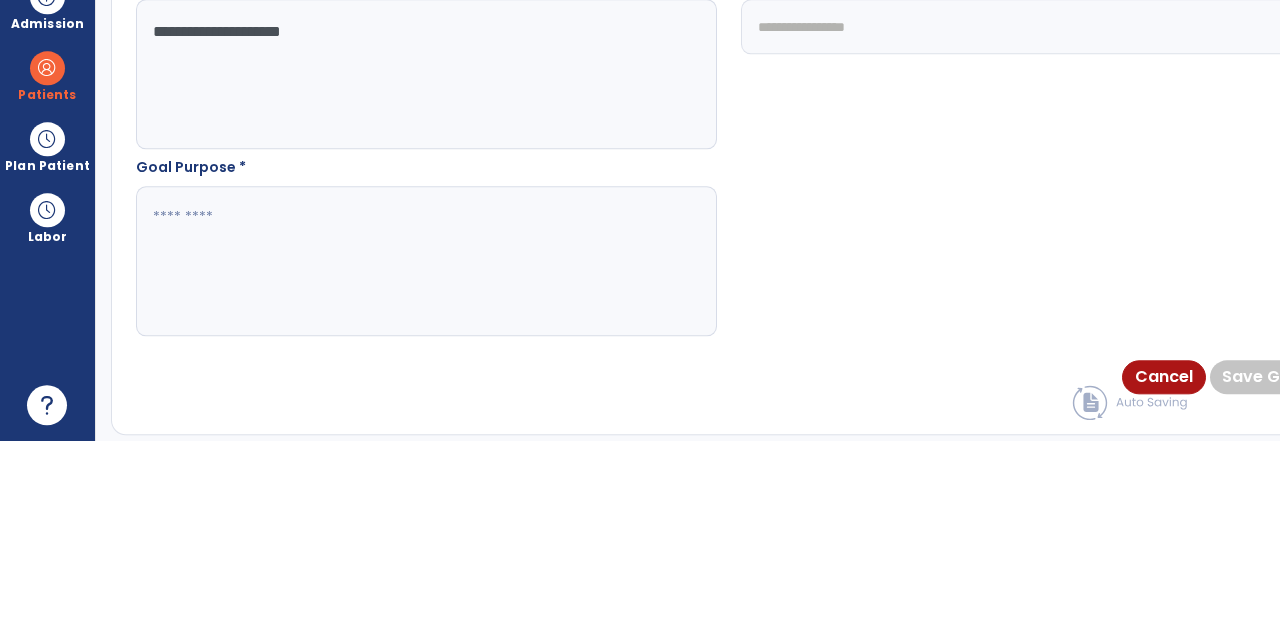 scroll, scrollTop: 1131, scrollLeft: 0, axis: vertical 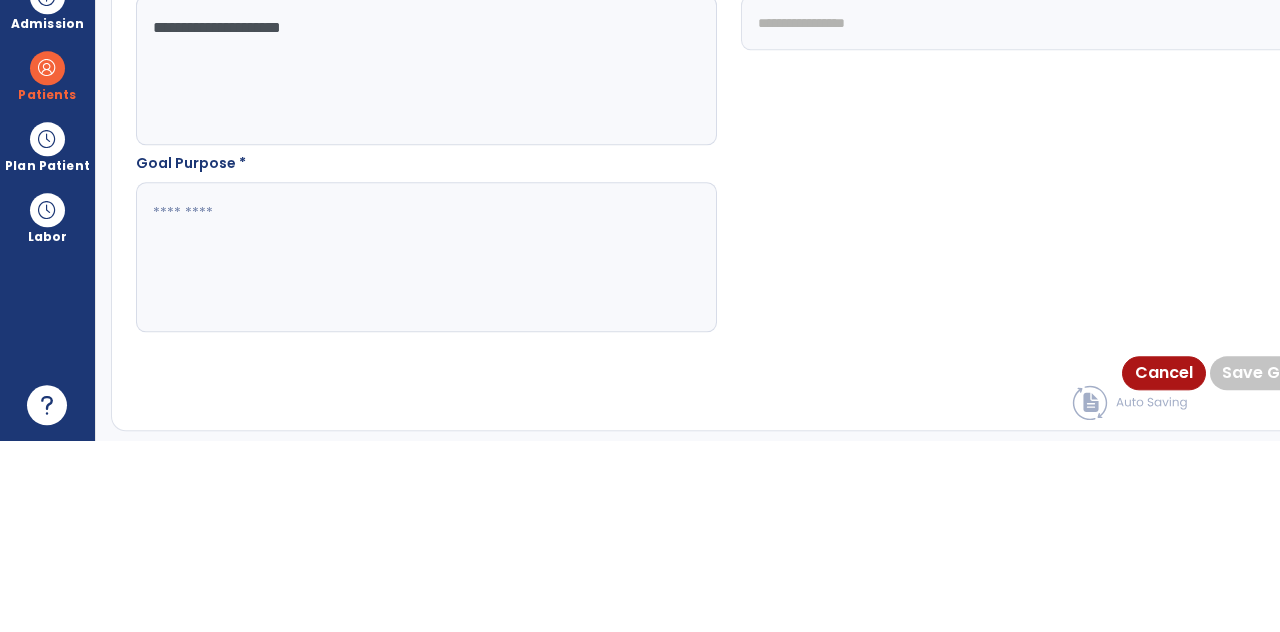 type on "**********" 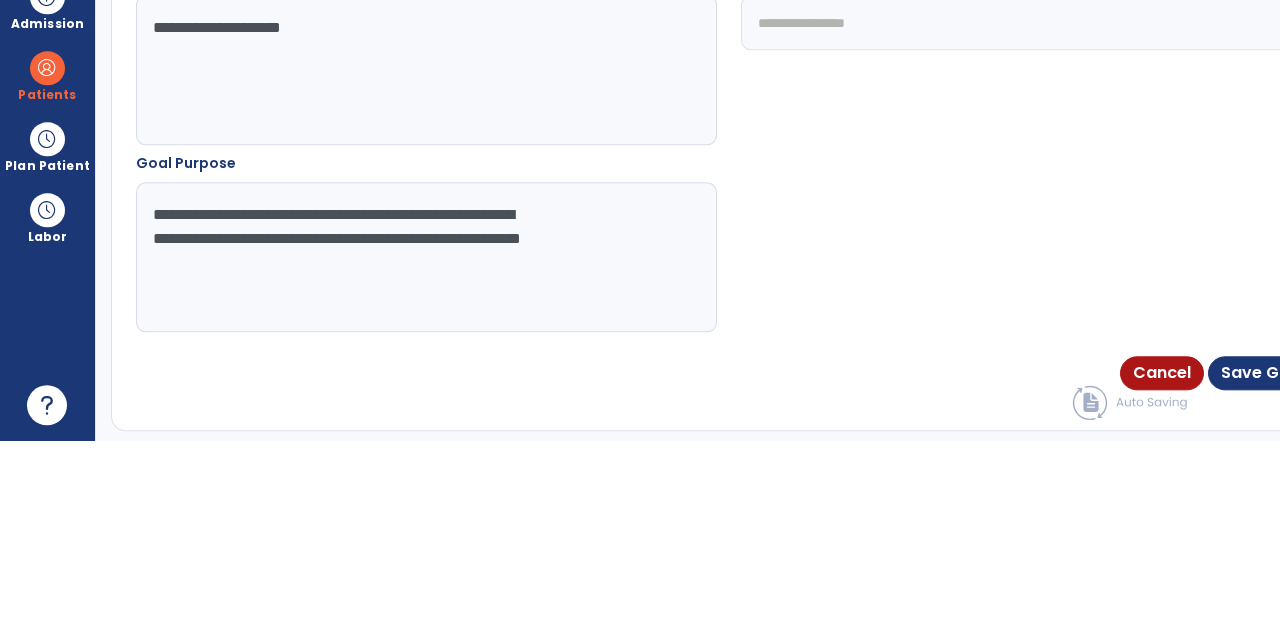 type on "**********" 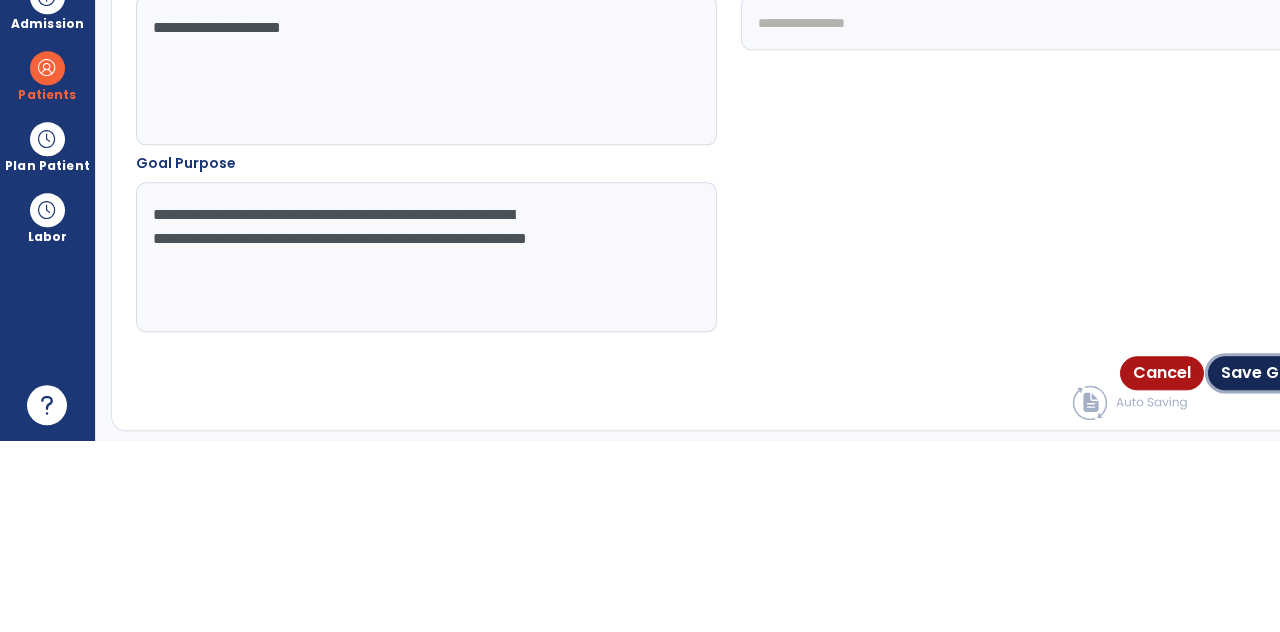 click on "Save Goal" at bounding box center (1263, 564) 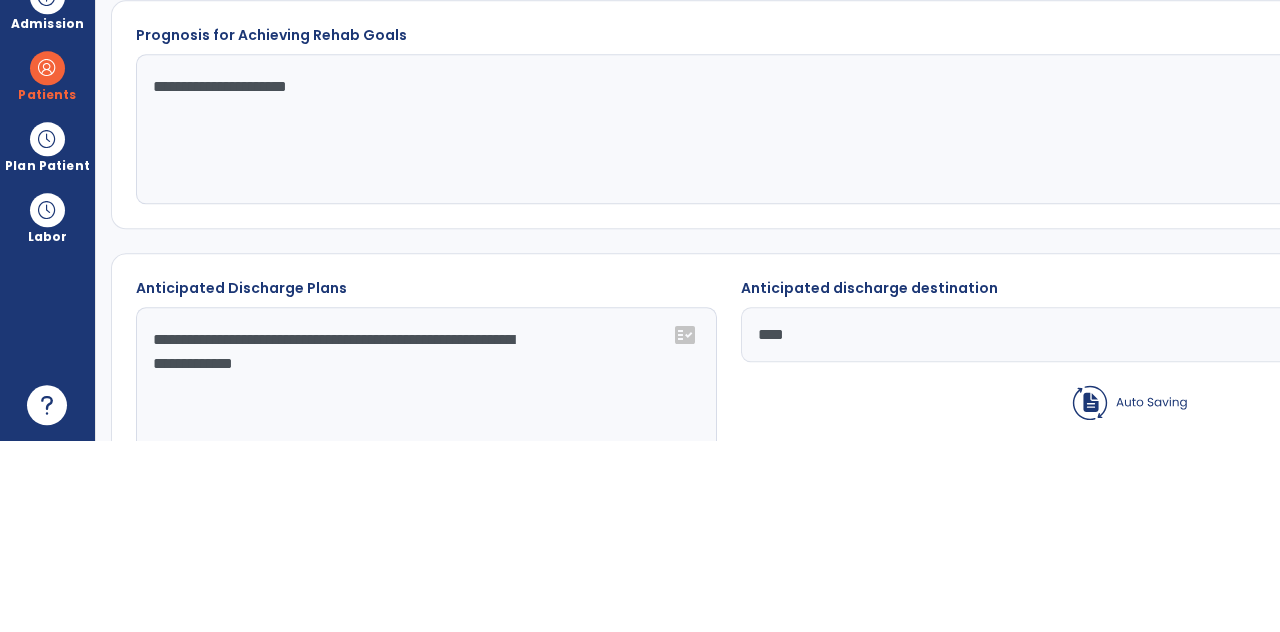 scroll, scrollTop: 96, scrollLeft: 0, axis: vertical 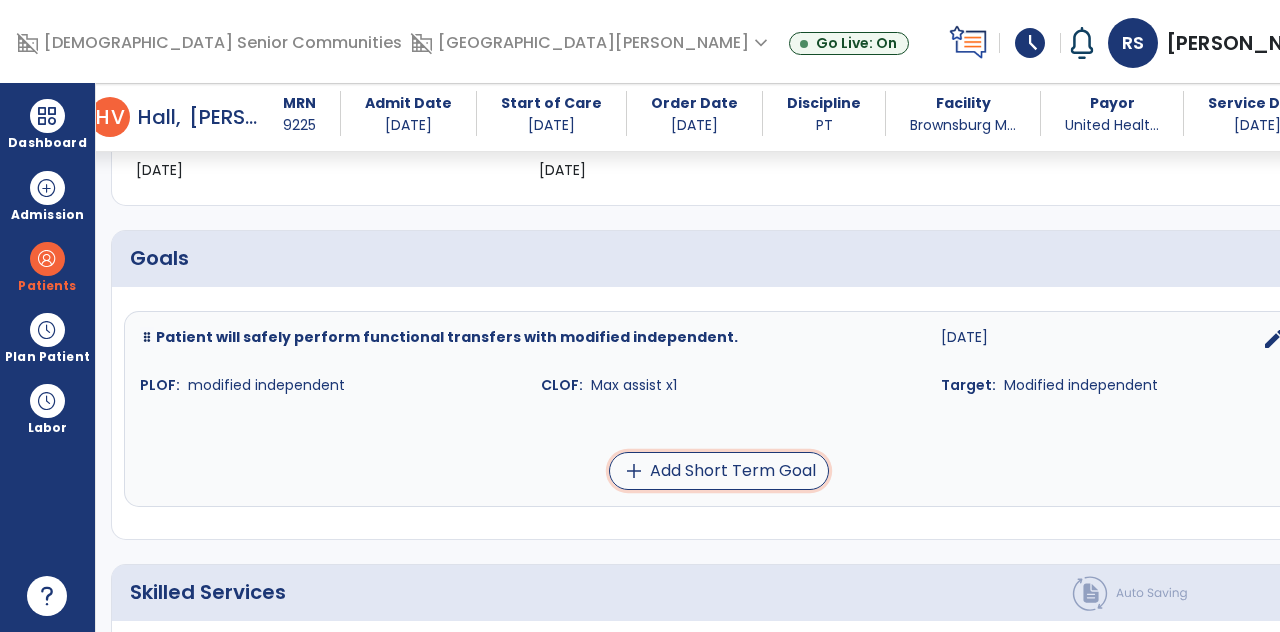 click on "add  Add Short Term Goal" at bounding box center [719, 471] 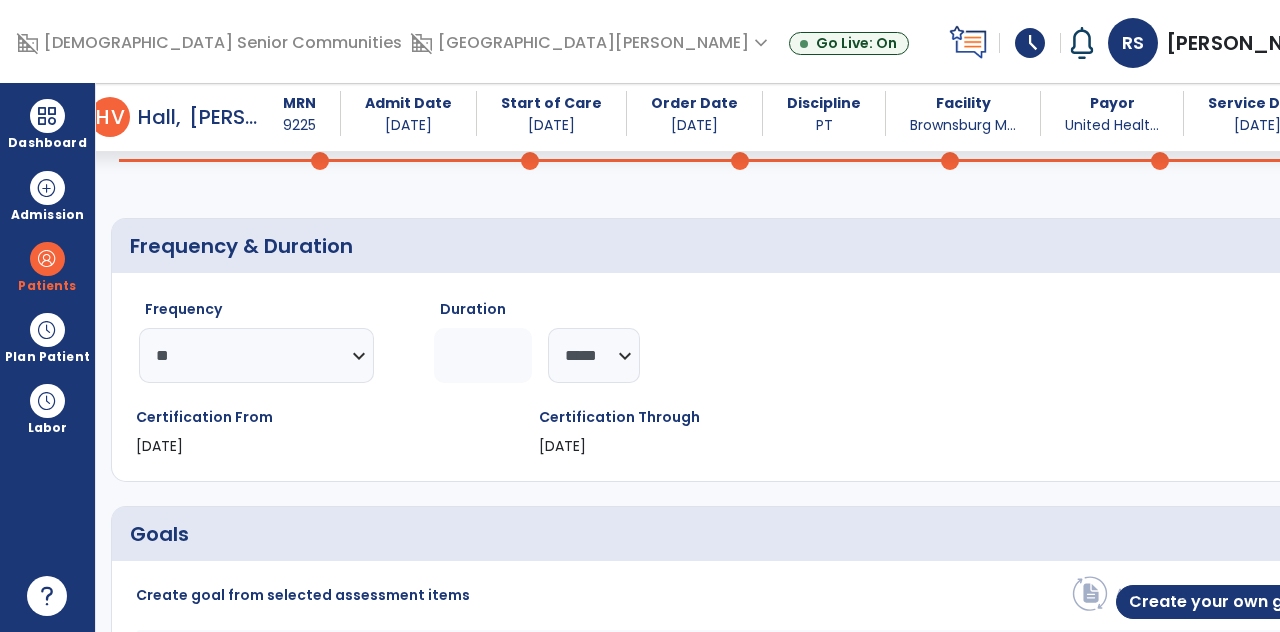 scroll, scrollTop: 198, scrollLeft: 0, axis: vertical 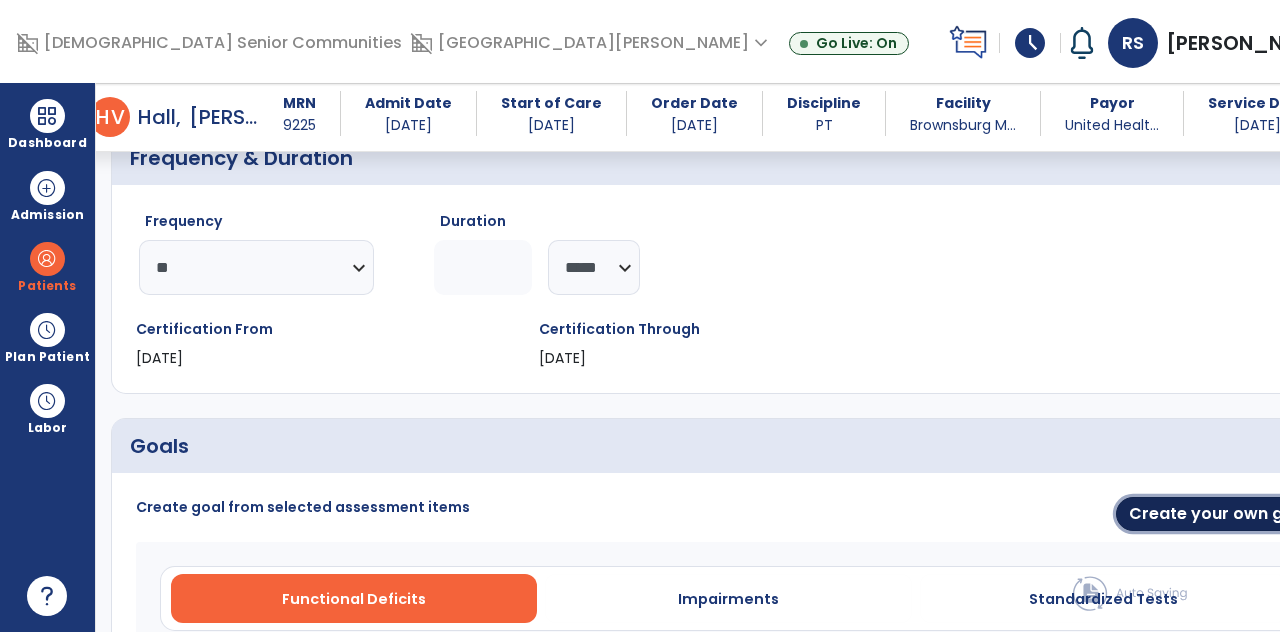 click on "Create your own goal" at bounding box center [1219, 514] 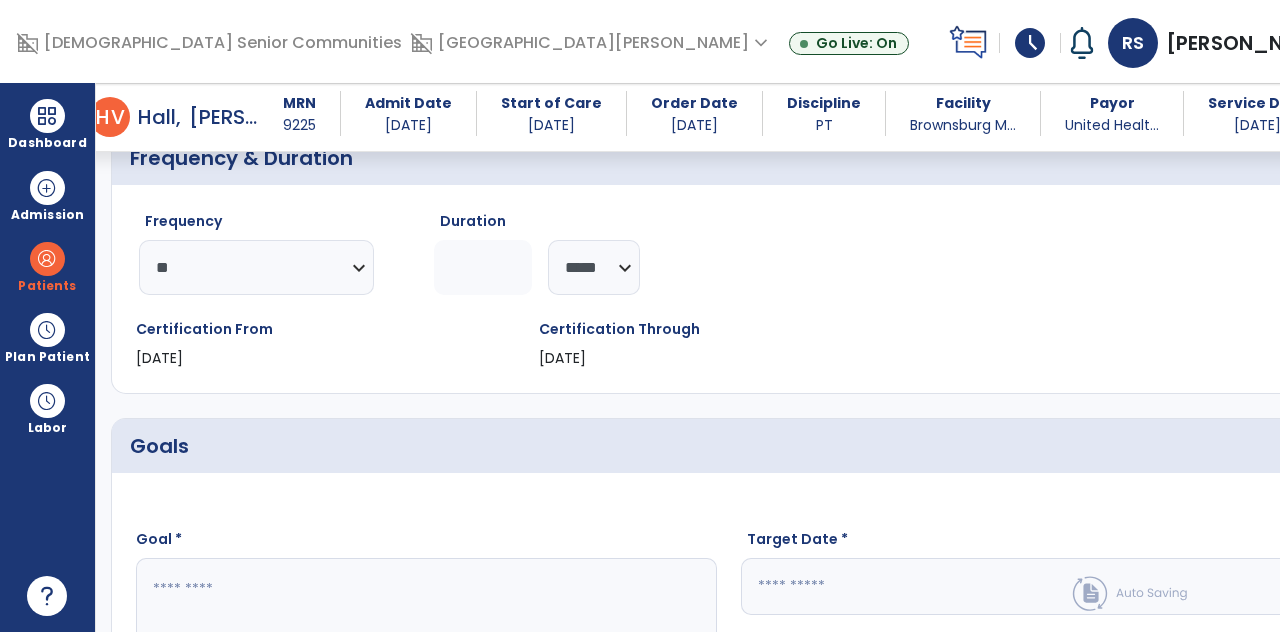 click on "calendar_today" at bounding box center (1301, 587) 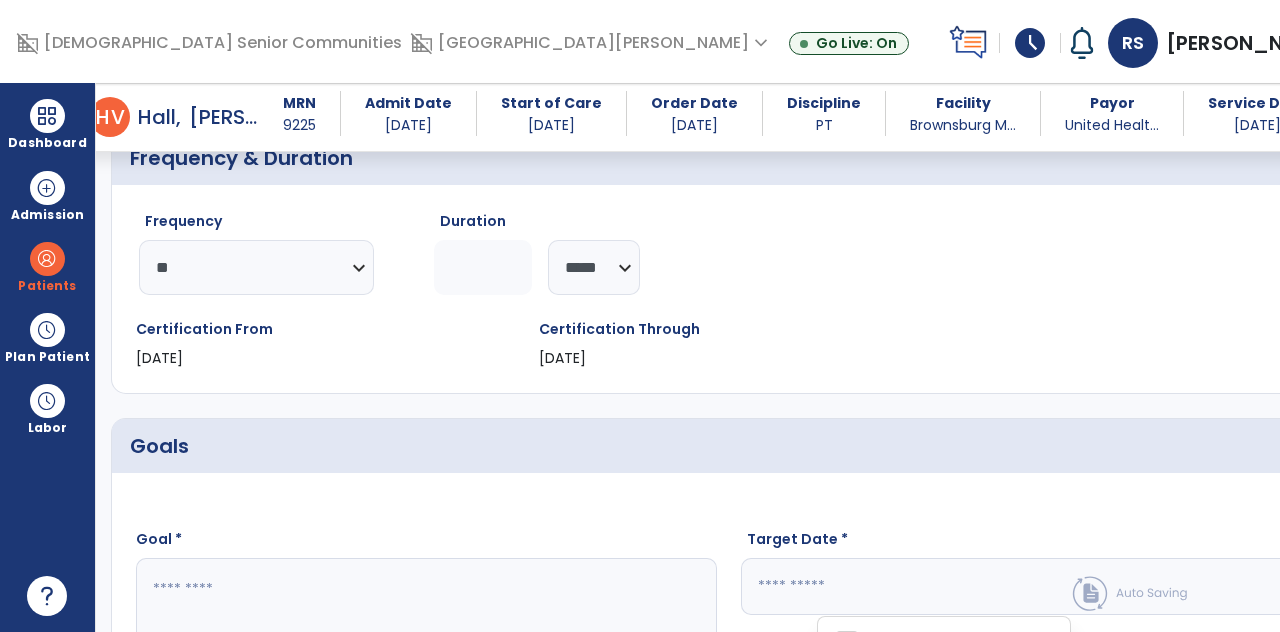 scroll, scrollTop: 544, scrollLeft: 0, axis: vertical 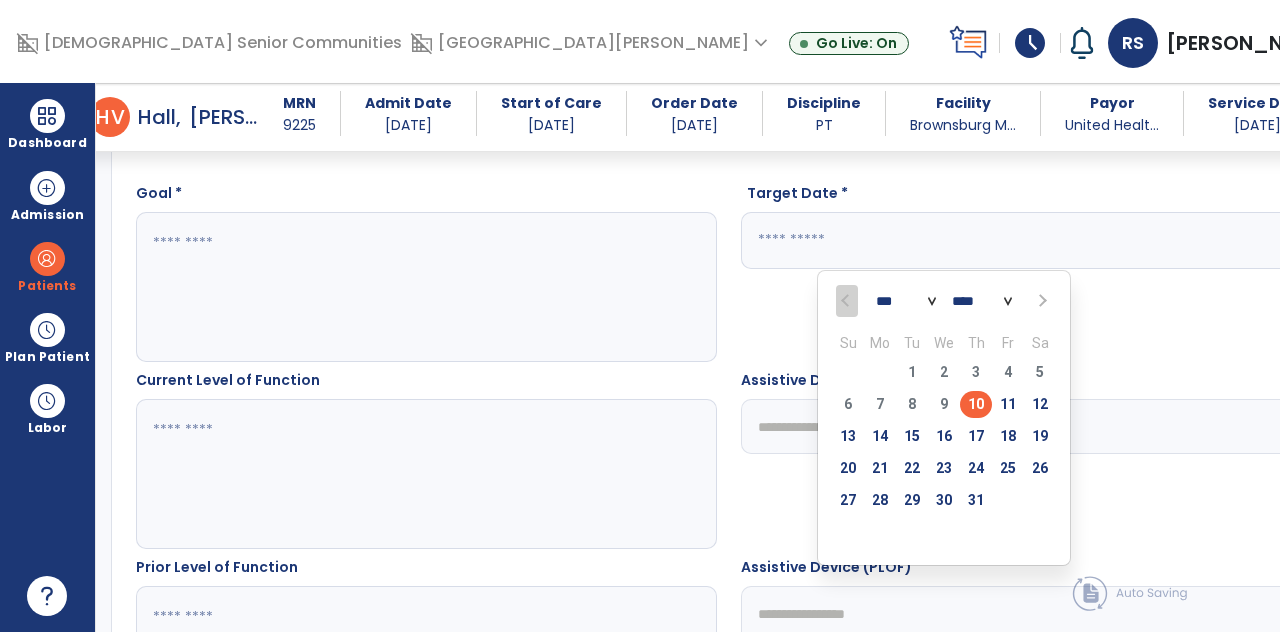 click on "23" at bounding box center (944, 468) 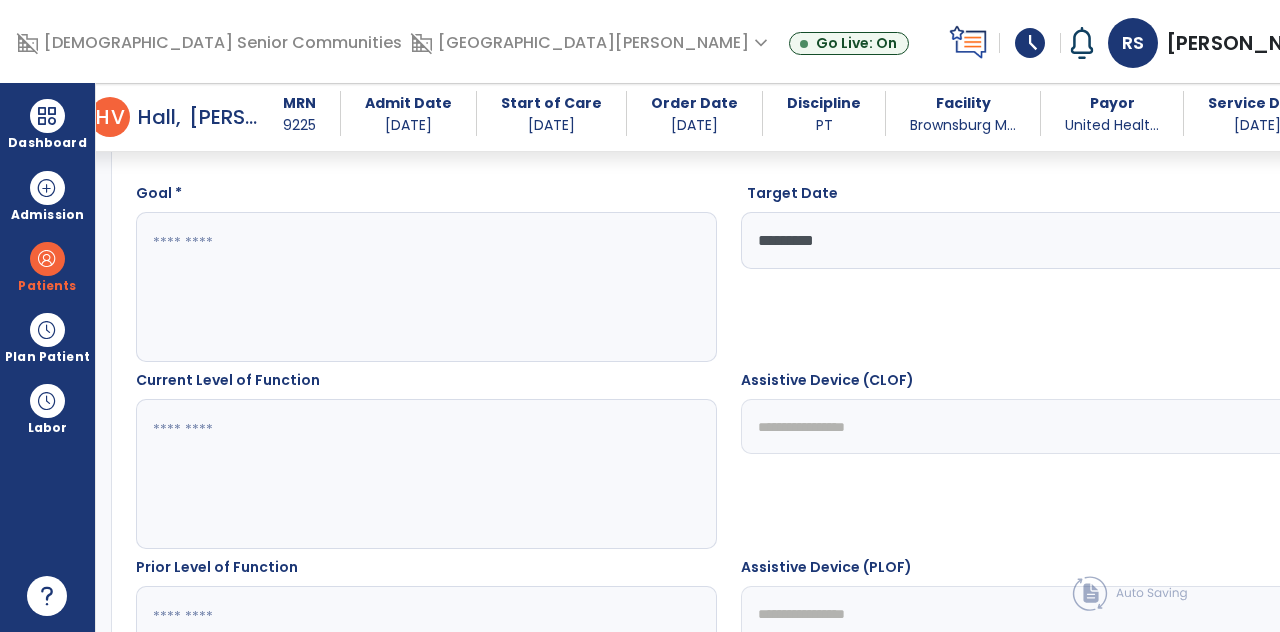 click at bounding box center [356, 287] 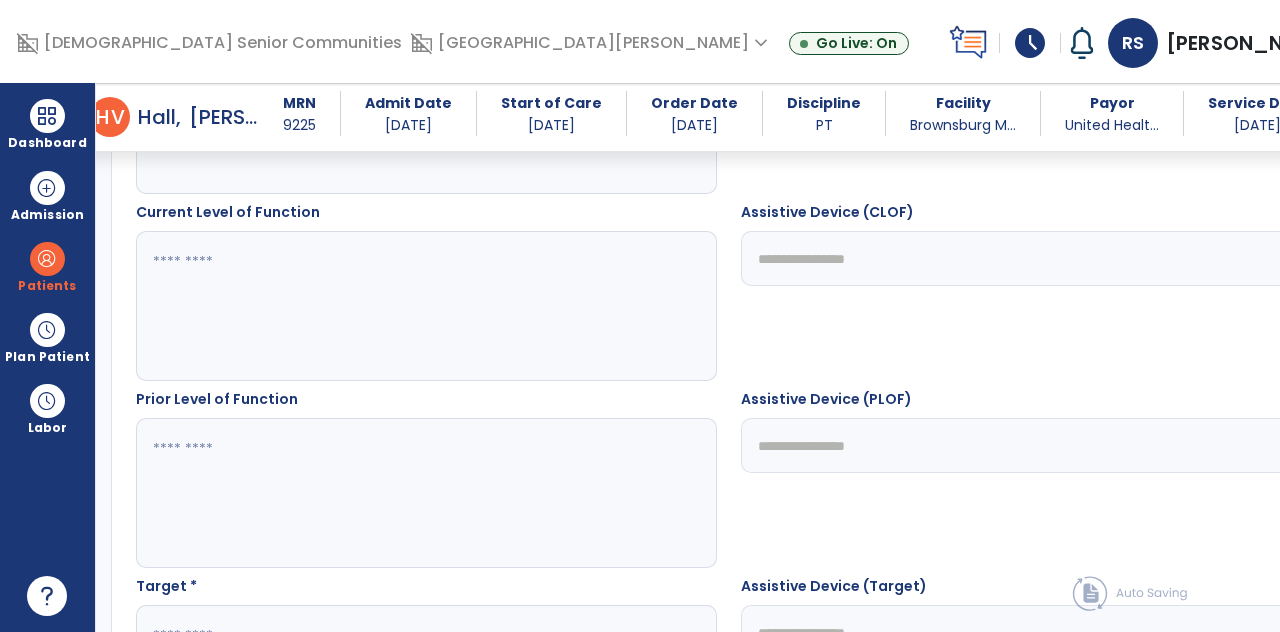 scroll, scrollTop: 710, scrollLeft: 0, axis: vertical 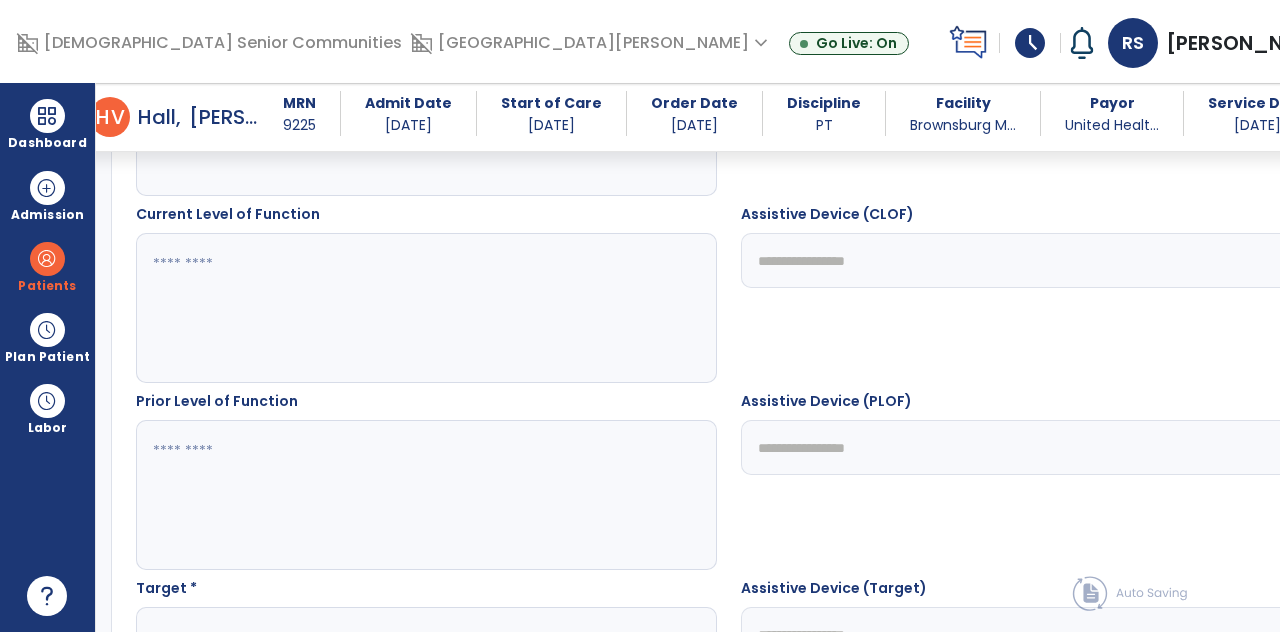 type on "**********" 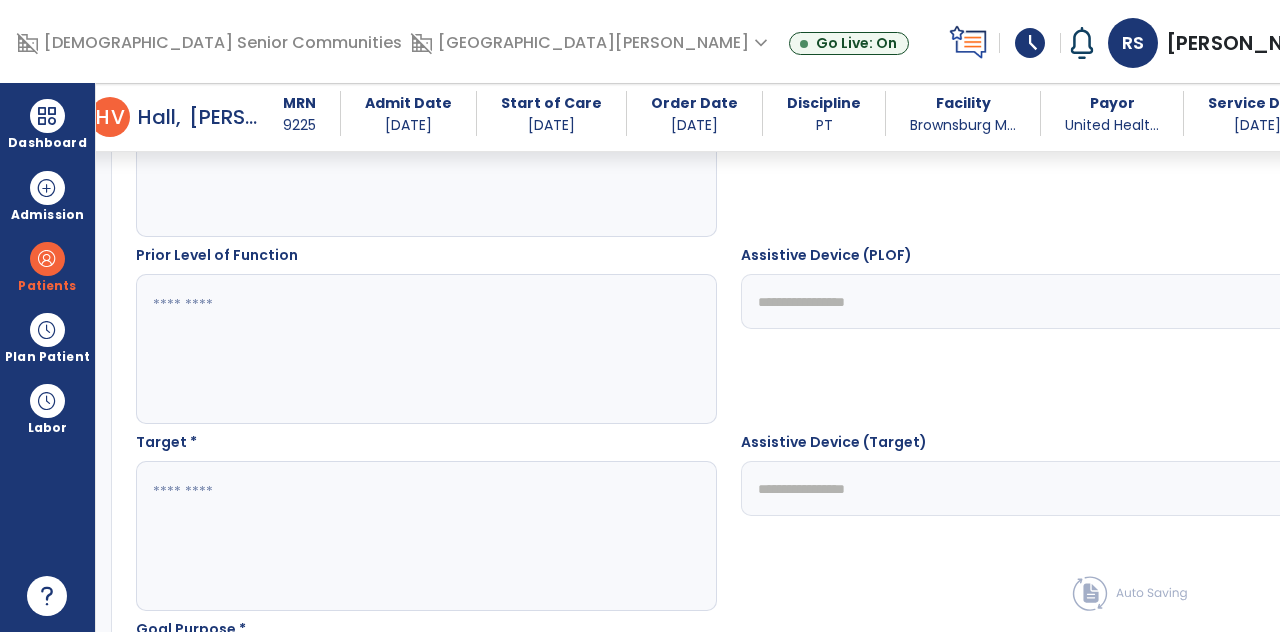 scroll, scrollTop: 916, scrollLeft: 0, axis: vertical 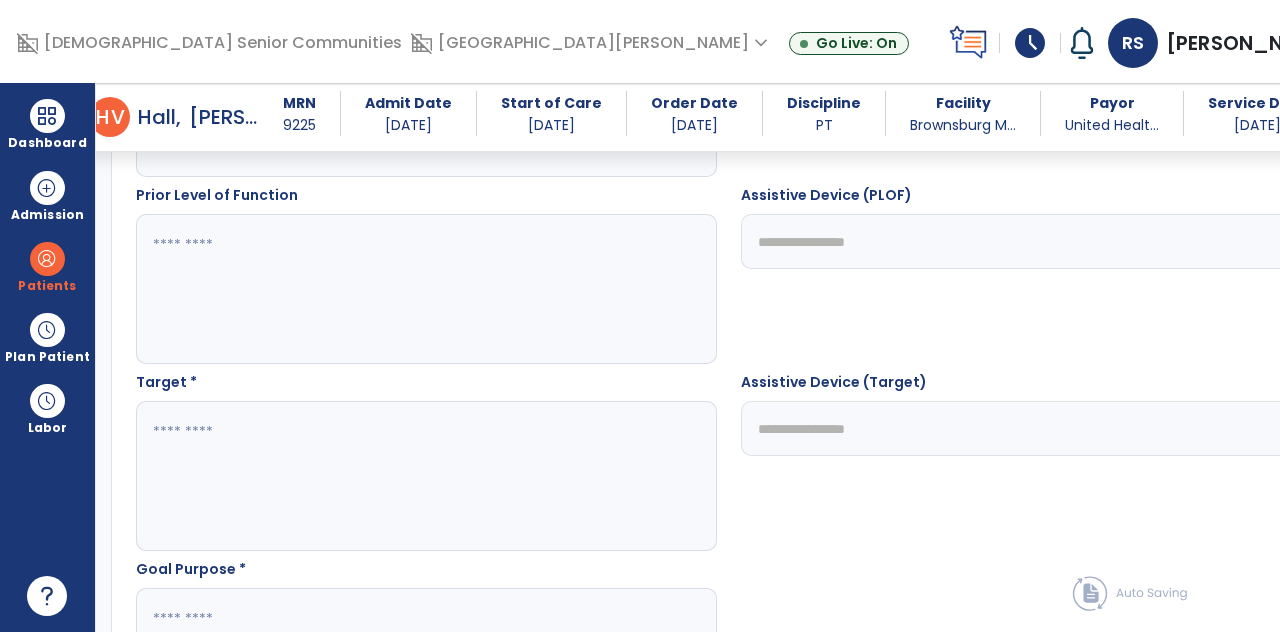 type on "**********" 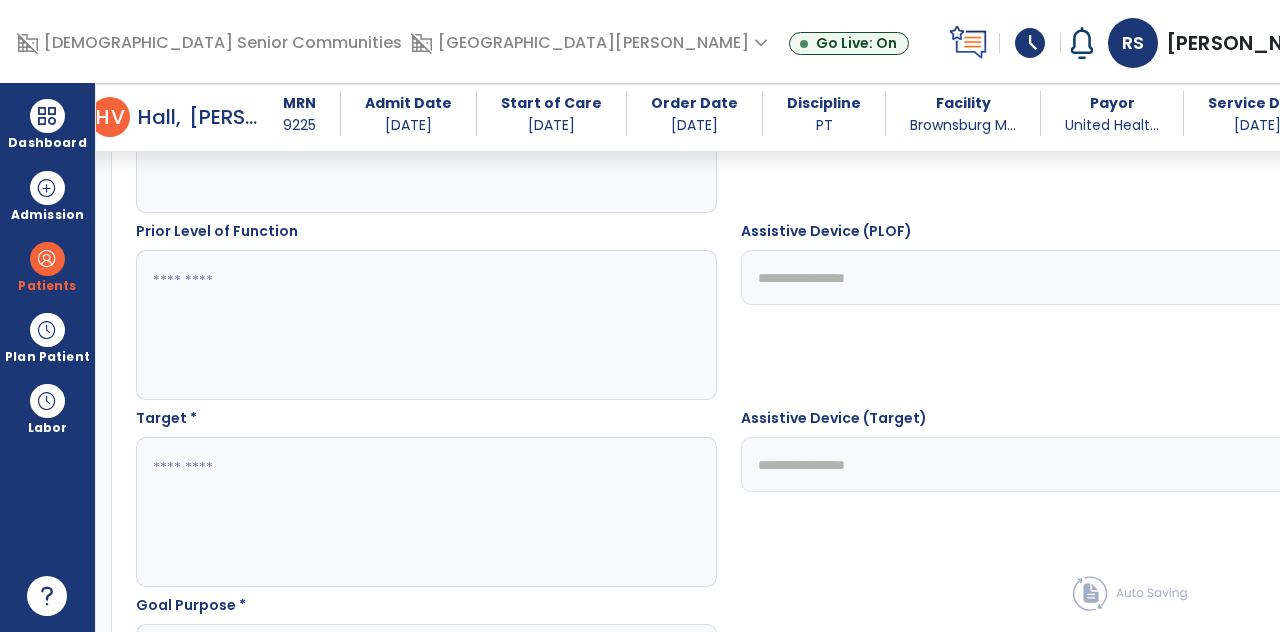 scroll, scrollTop: 82, scrollLeft: 0, axis: vertical 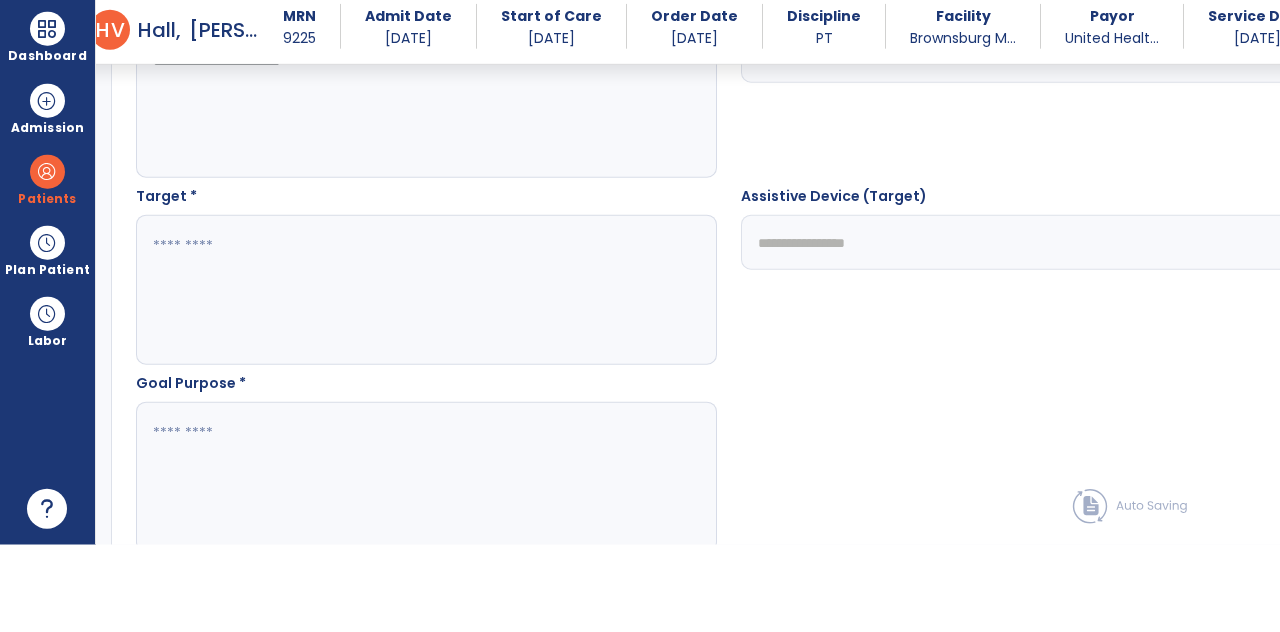 type on "**********" 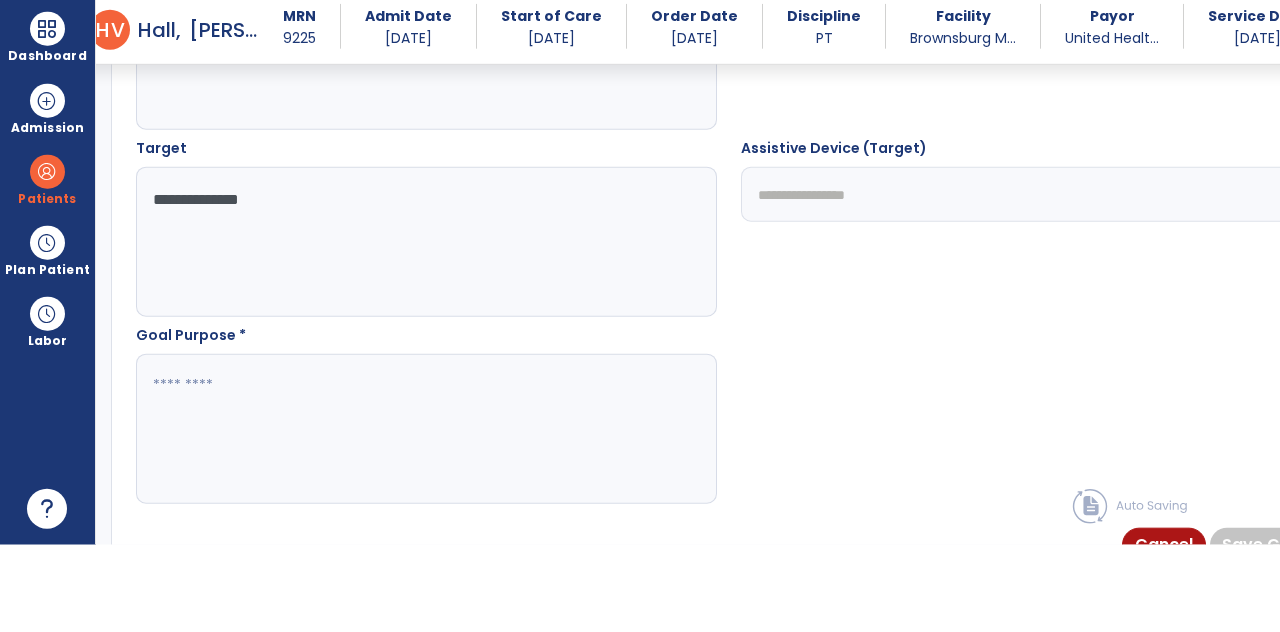 scroll, scrollTop: 1199, scrollLeft: 0, axis: vertical 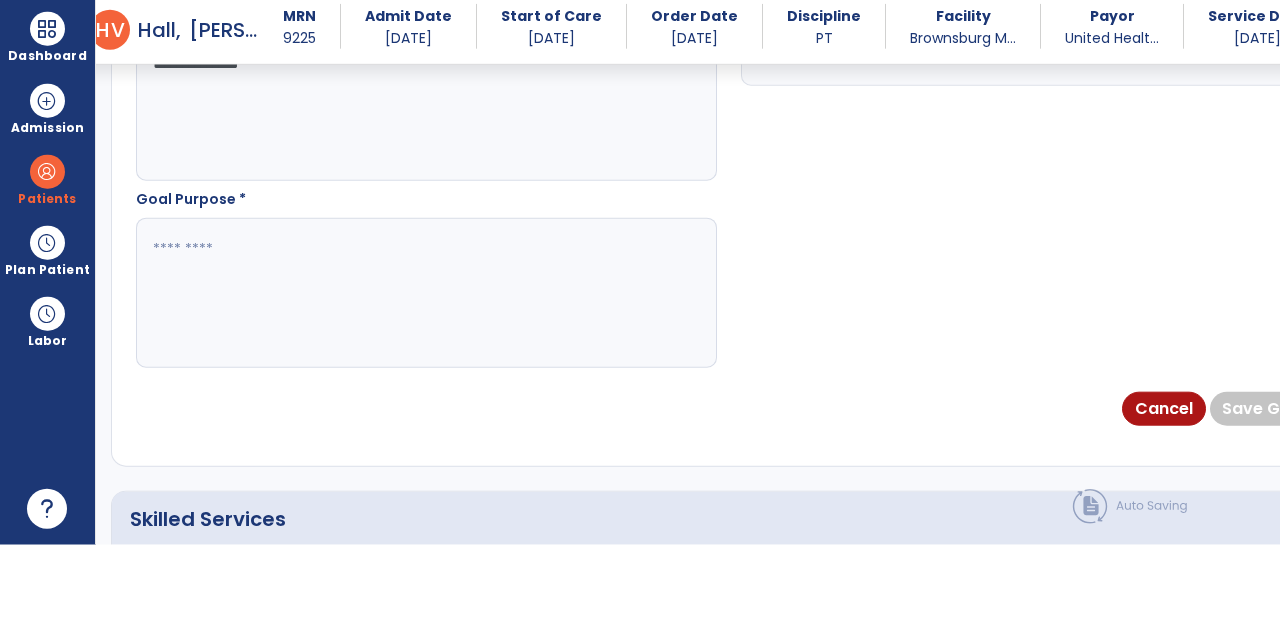 type on "**********" 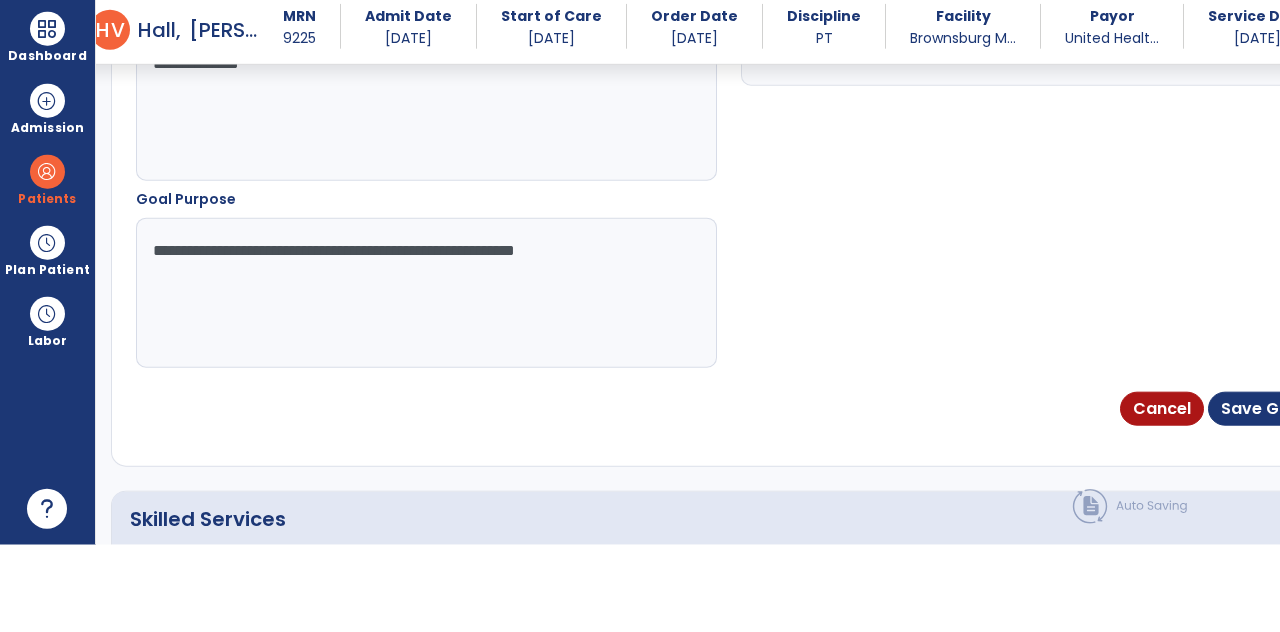 type on "**********" 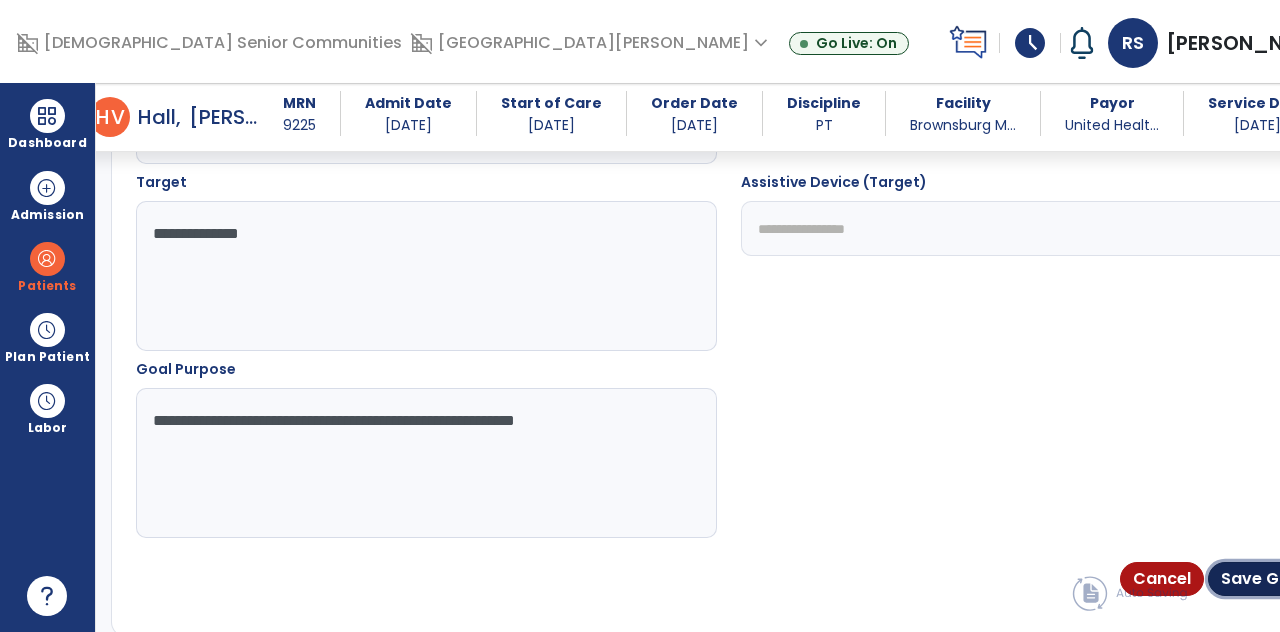 click on "Save Goal" at bounding box center (1263, 579) 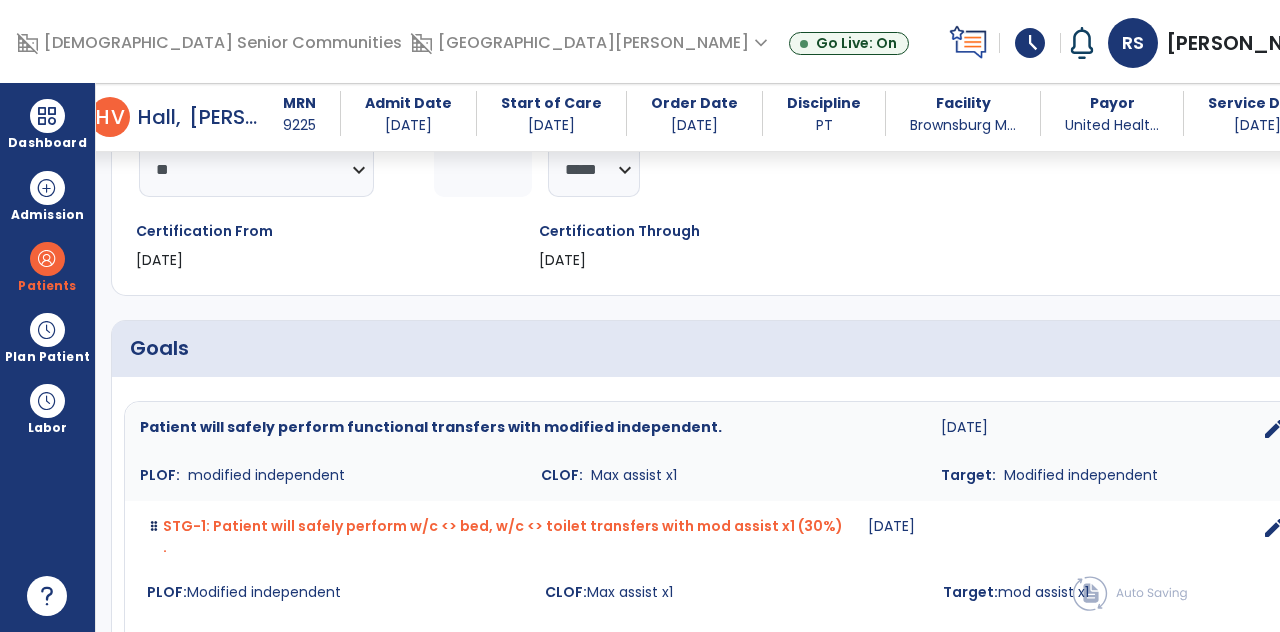 scroll, scrollTop: 296, scrollLeft: 0, axis: vertical 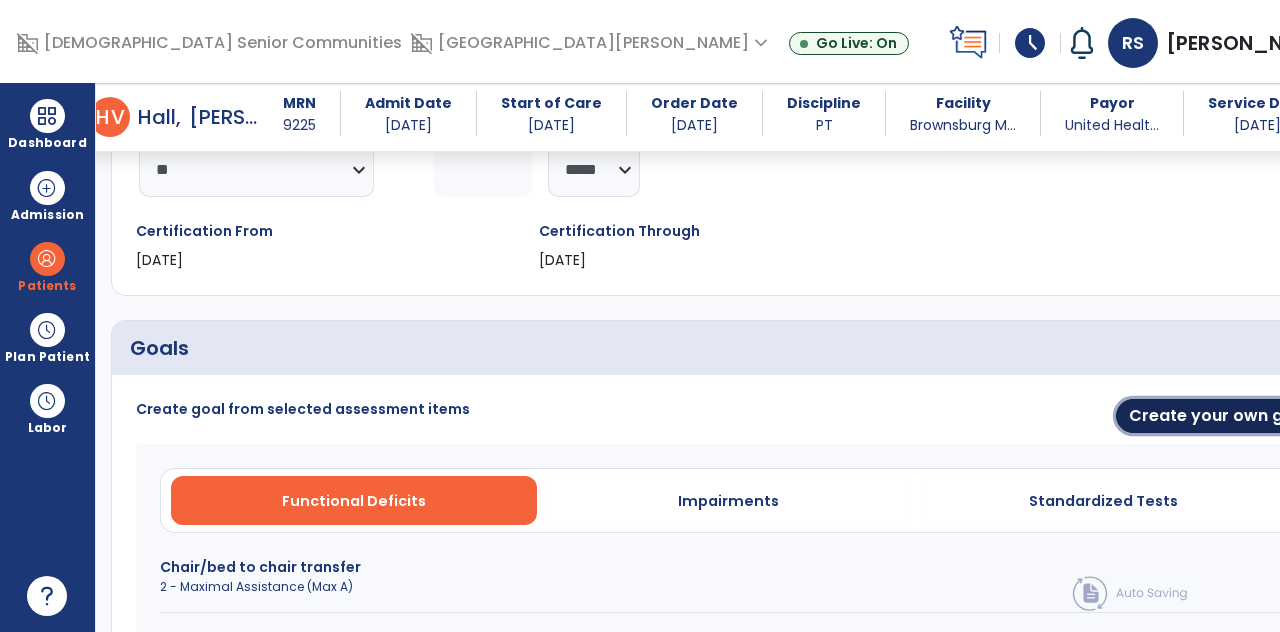 click on "Create your own goal" at bounding box center (1219, 416) 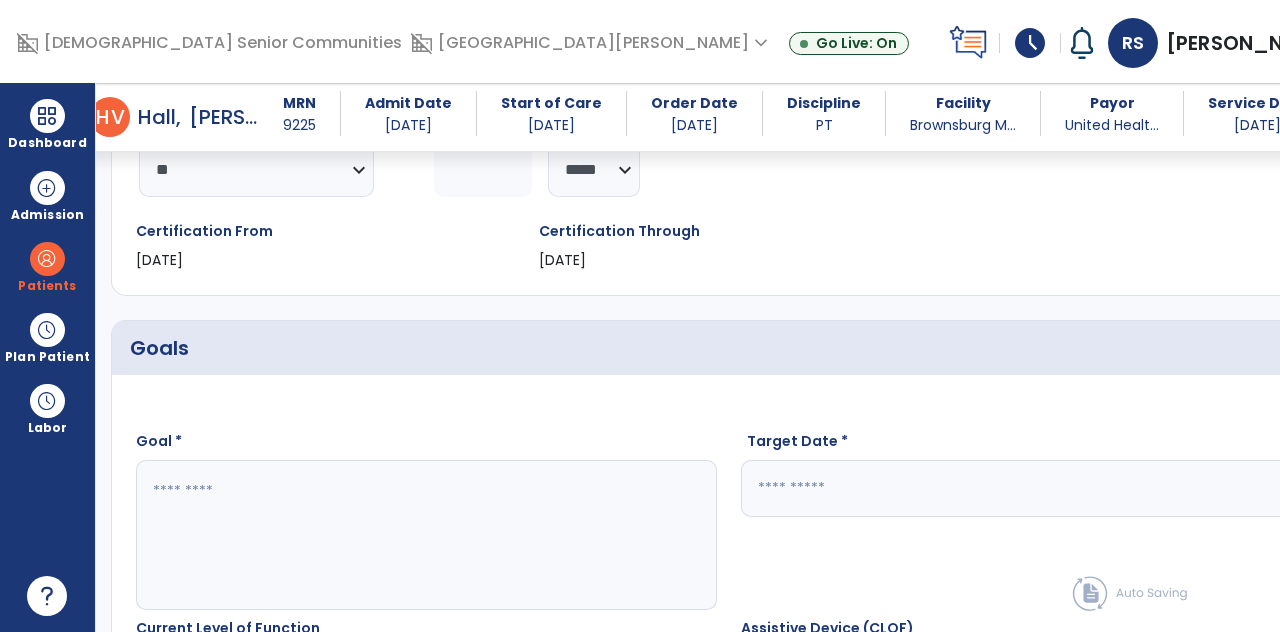 click on "calendar_today" at bounding box center (1303, 488) 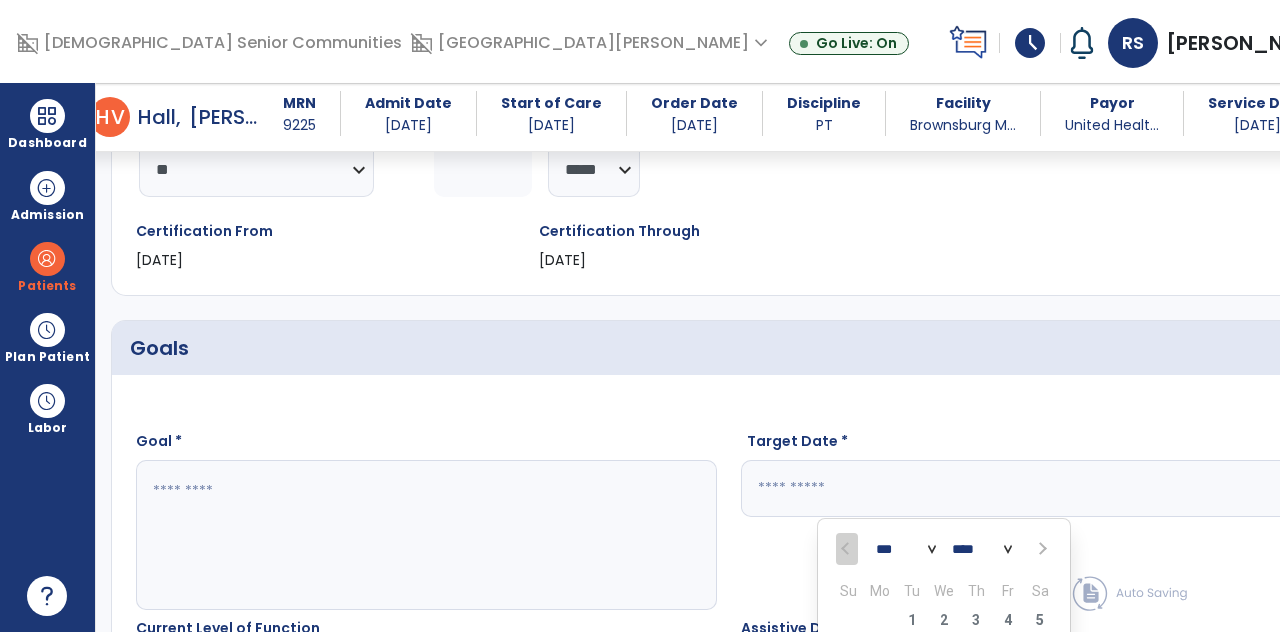 click at bounding box center (1041, 549) 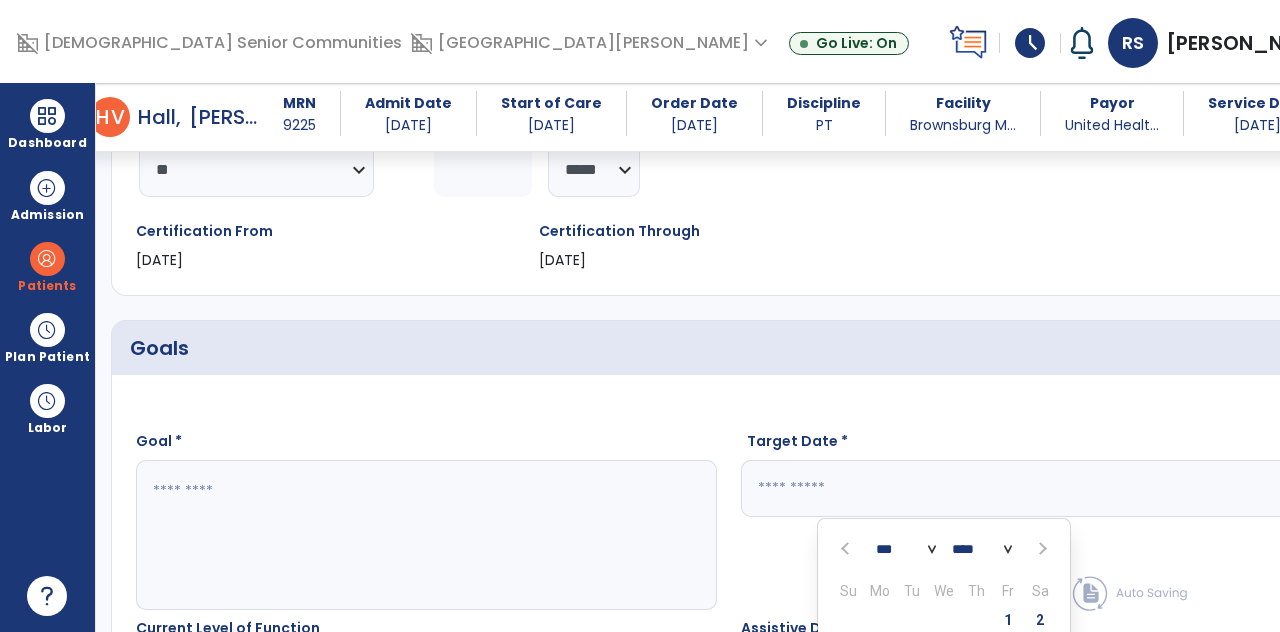 click at bounding box center [1041, 549] 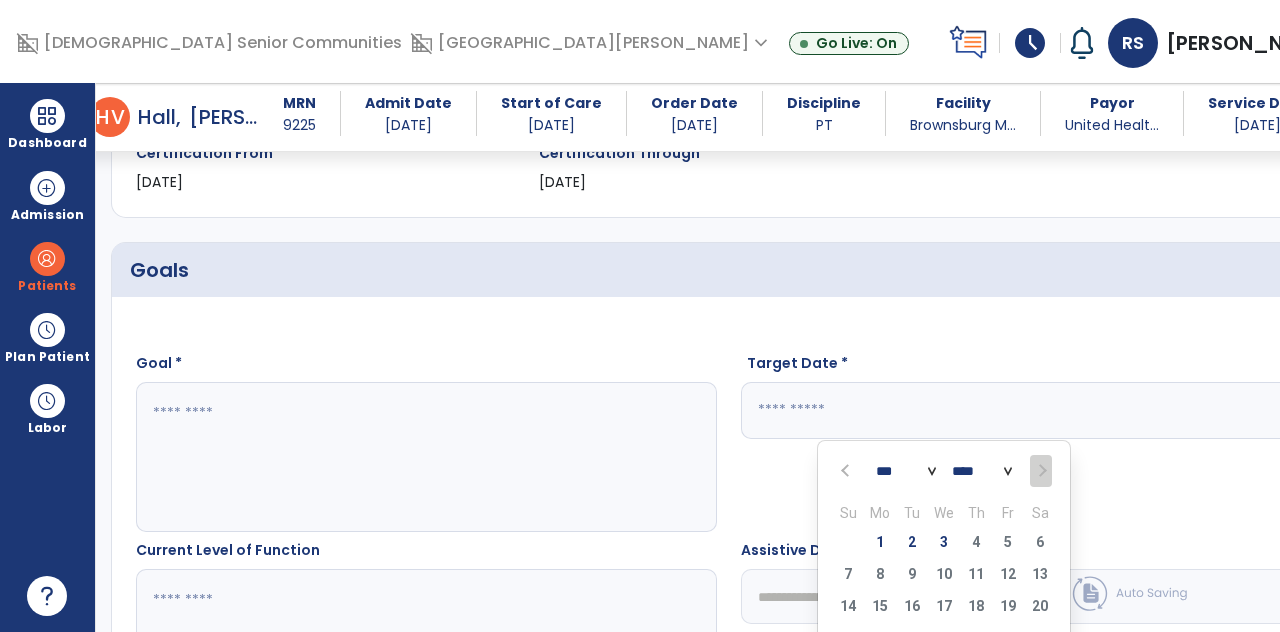 scroll, scrollTop: 406, scrollLeft: 0, axis: vertical 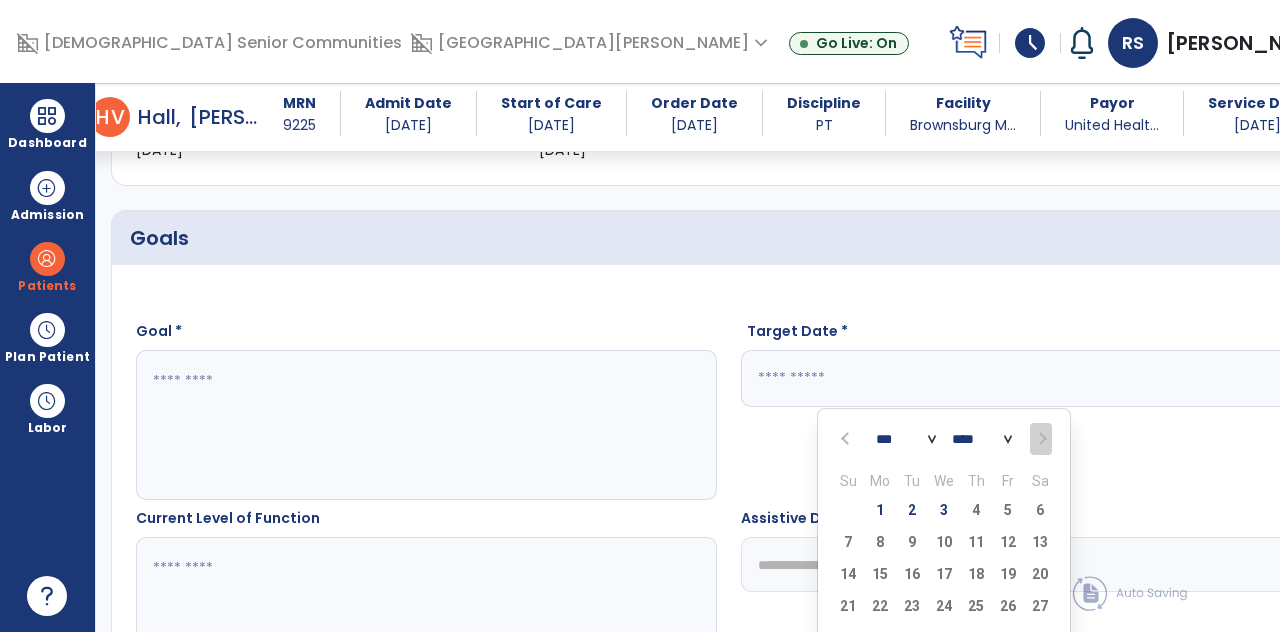 click on "3" at bounding box center (944, 510) 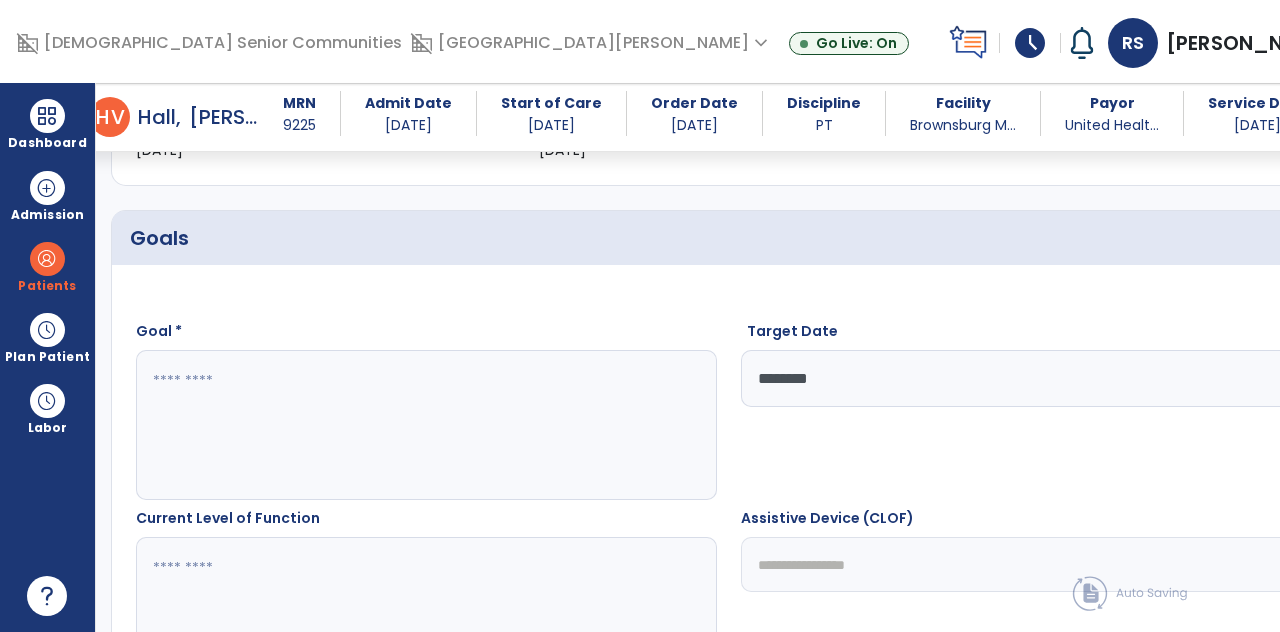 click at bounding box center [356, 425] 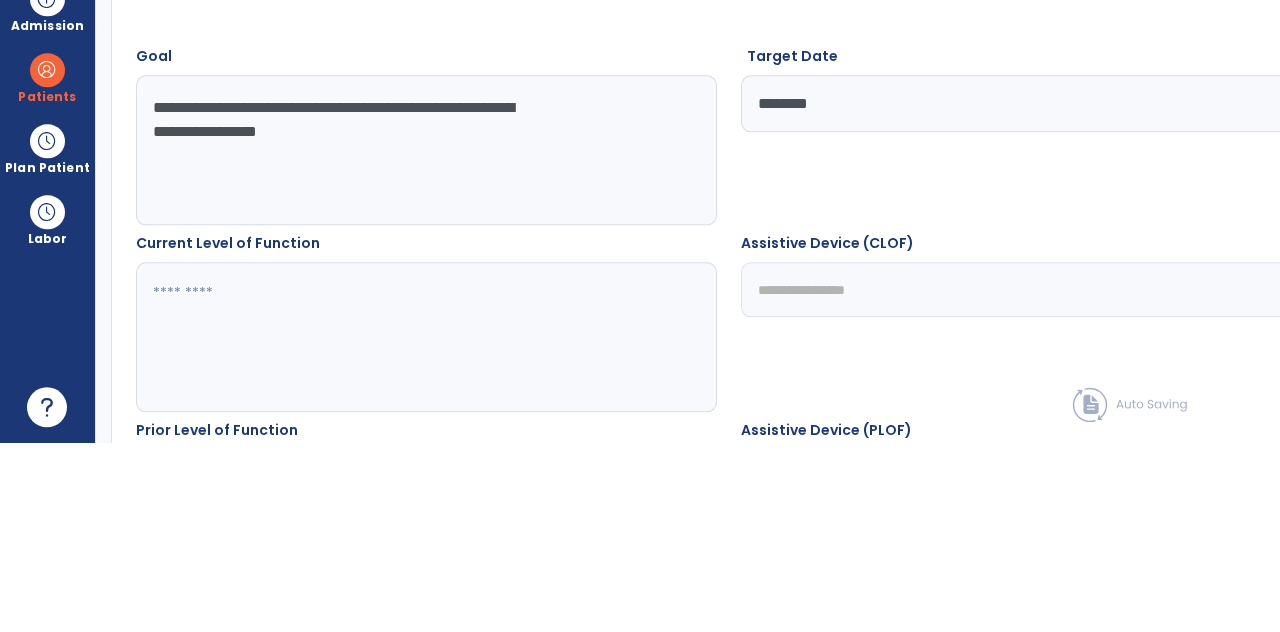 scroll, scrollTop: 523, scrollLeft: 0, axis: vertical 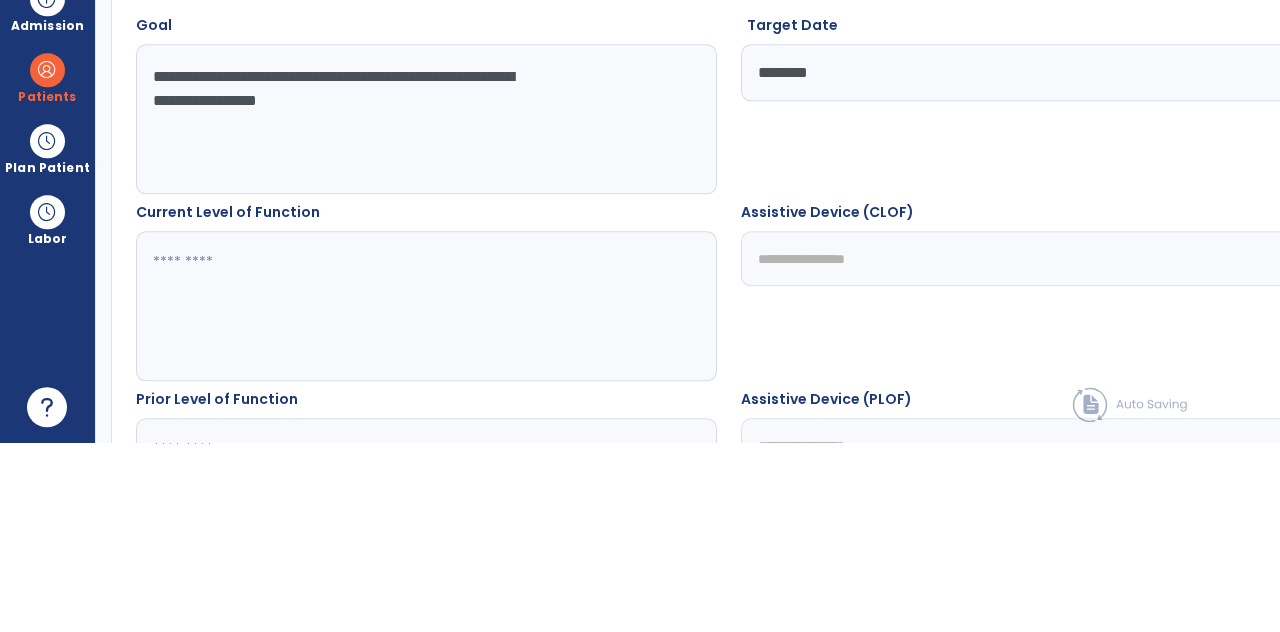 type on "**********" 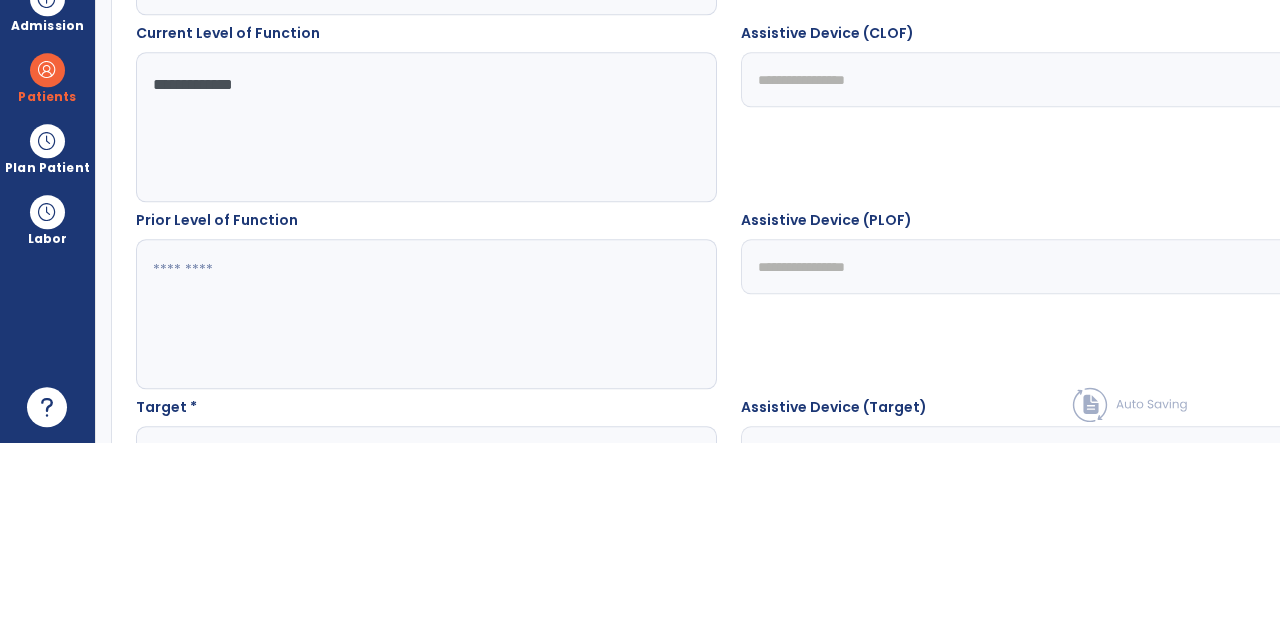 scroll, scrollTop: 701, scrollLeft: 0, axis: vertical 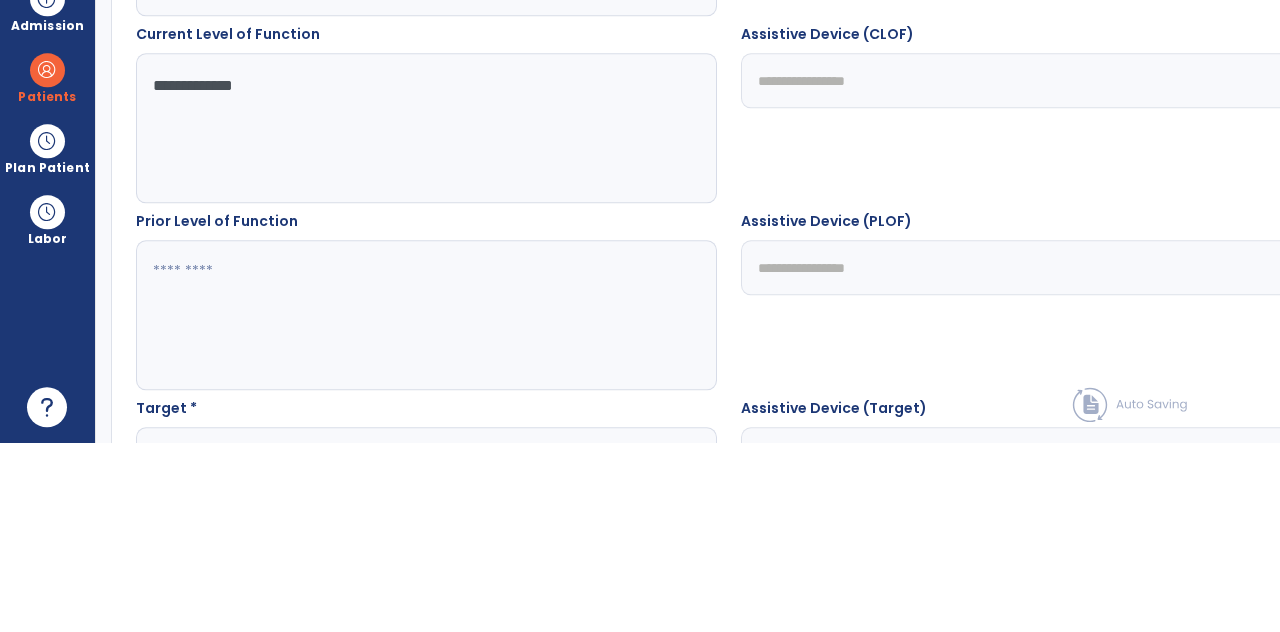 type on "**********" 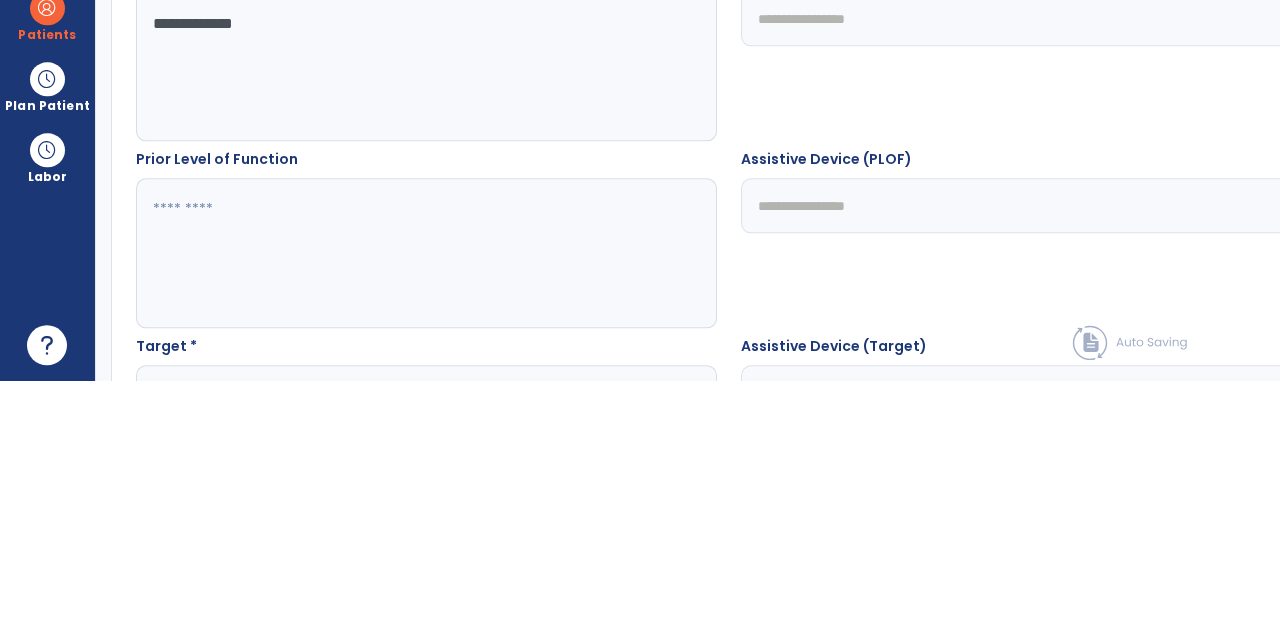 scroll, scrollTop: 82, scrollLeft: 0, axis: vertical 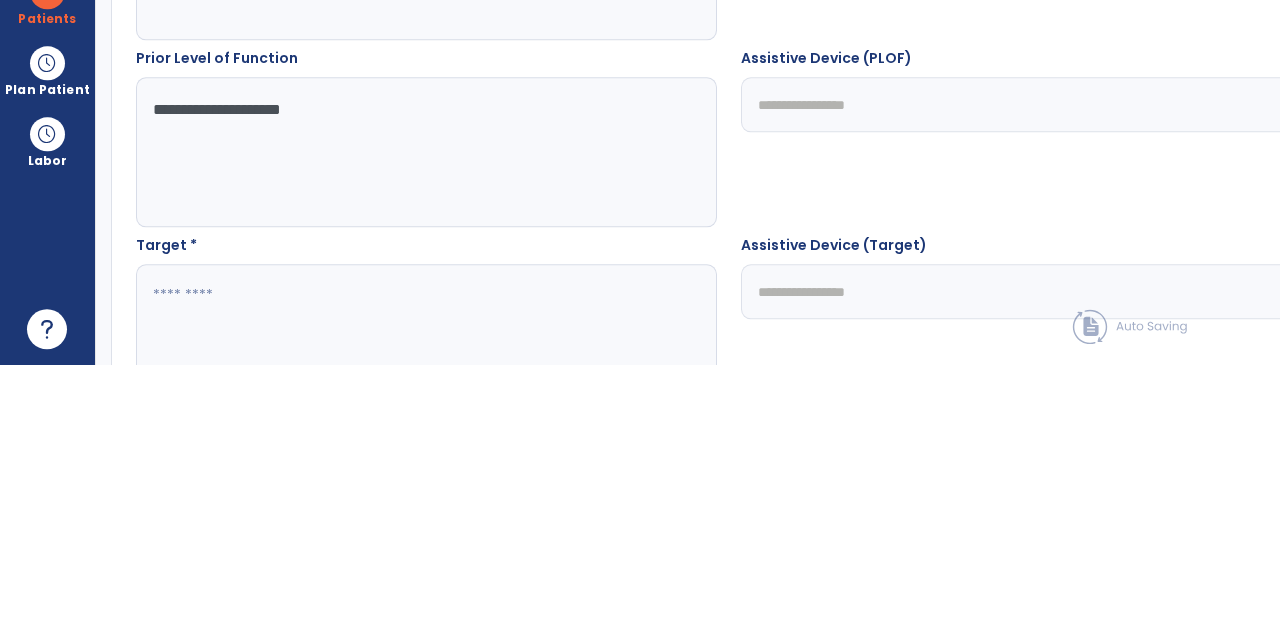 type on "**********" 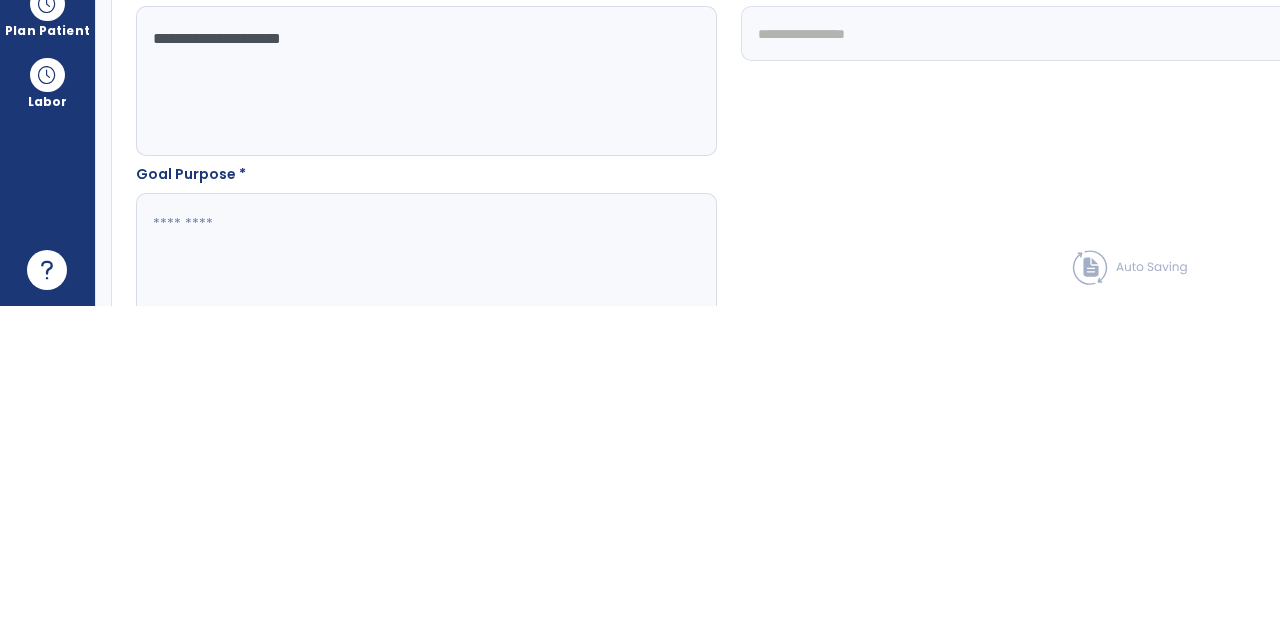 scroll, scrollTop: 1020, scrollLeft: 0, axis: vertical 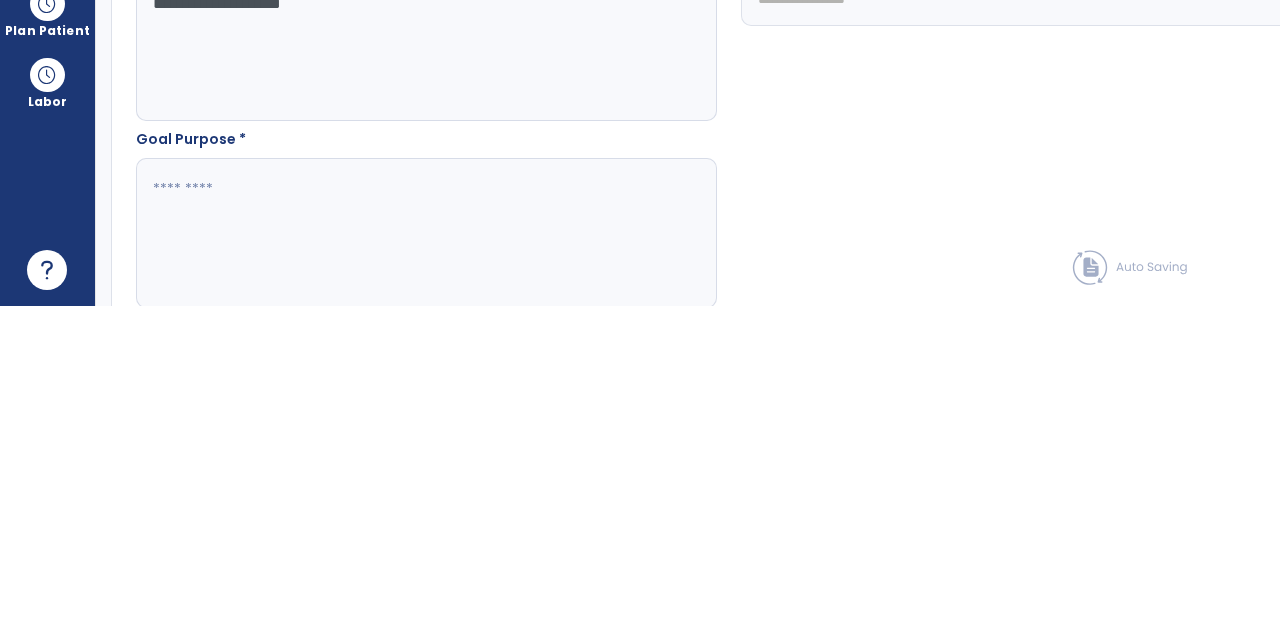 type on "**********" 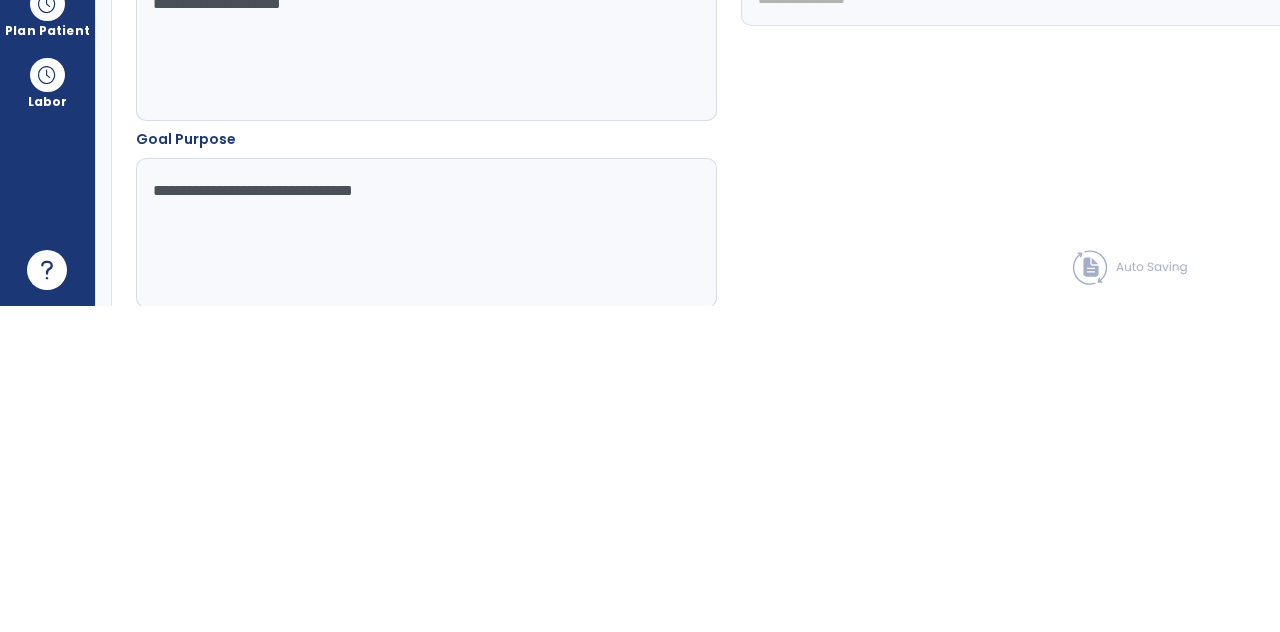 type on "**********" 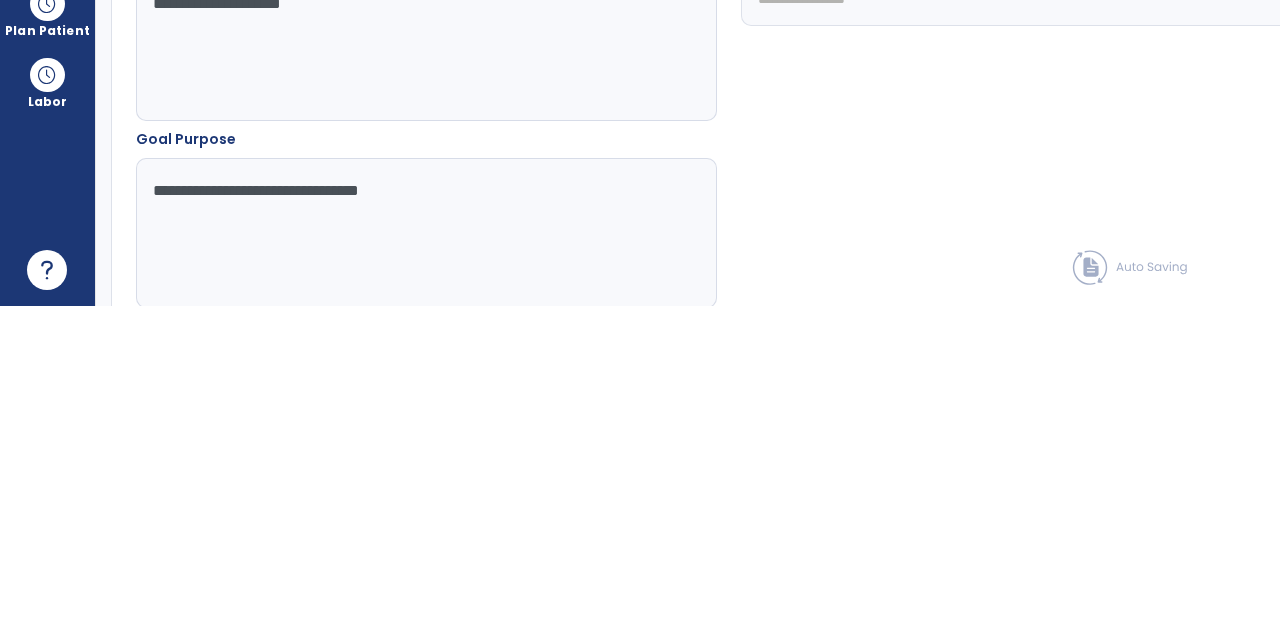 click on "Save Goal" at bounding box center (1263, 675) 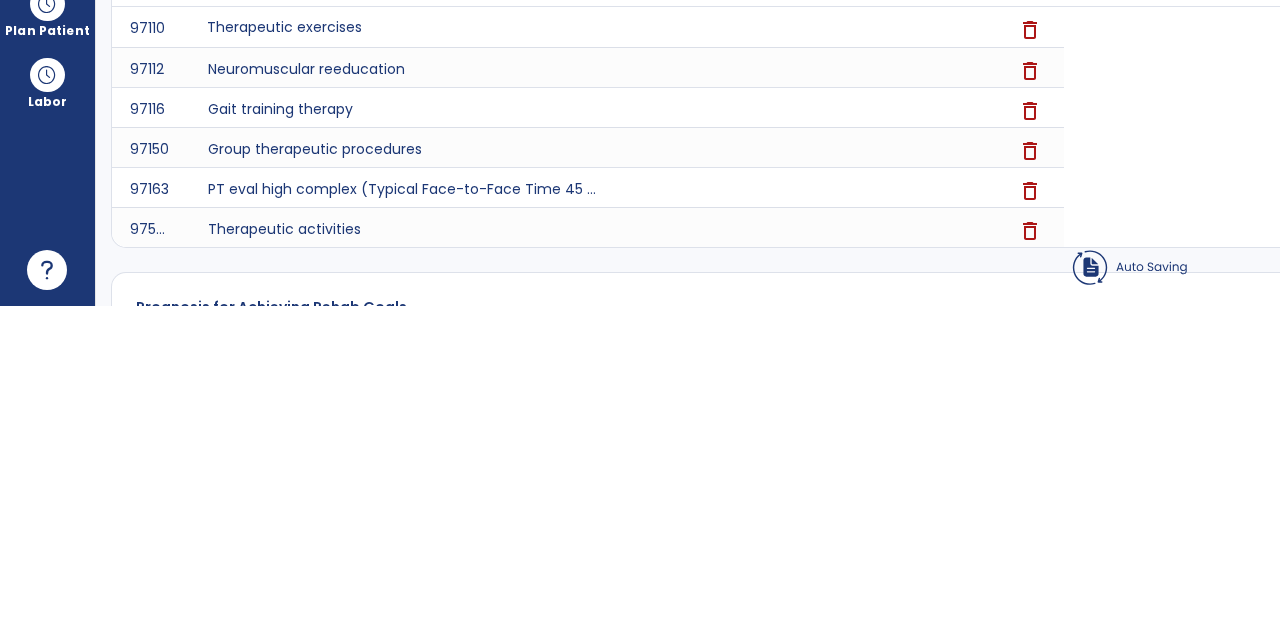 scroll, scrollTop: 82, scrollLeft: 0, axis: vertical 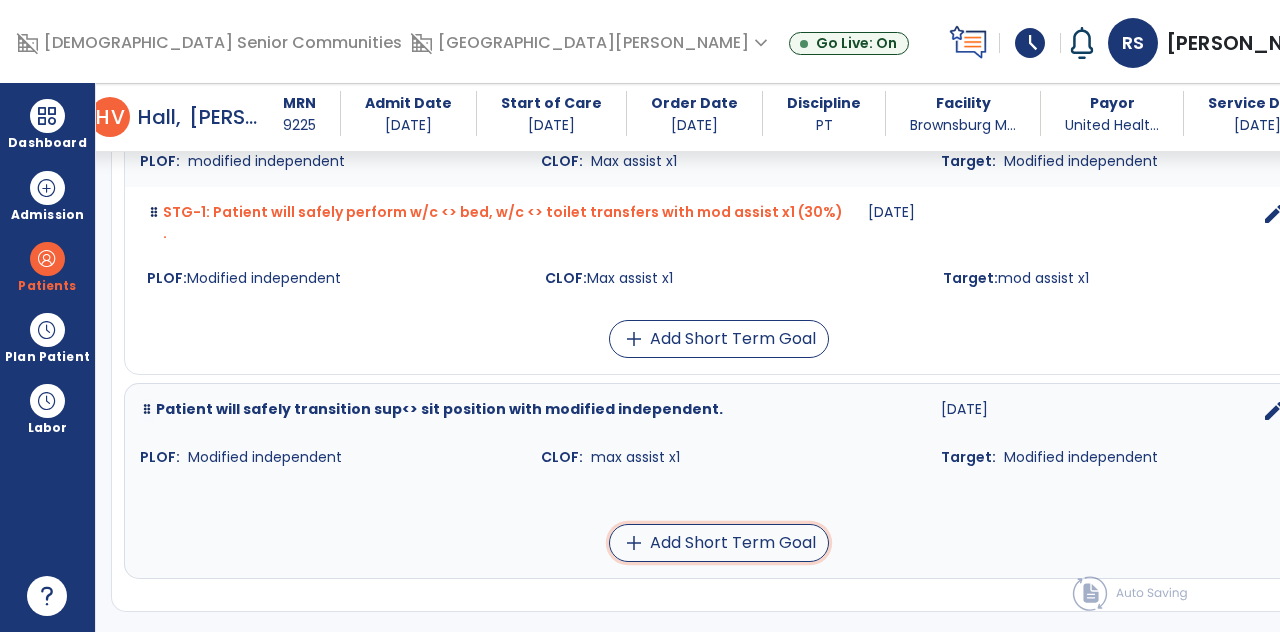 click on "add  Add Short Term Goal" at bounding box center [719, 543] 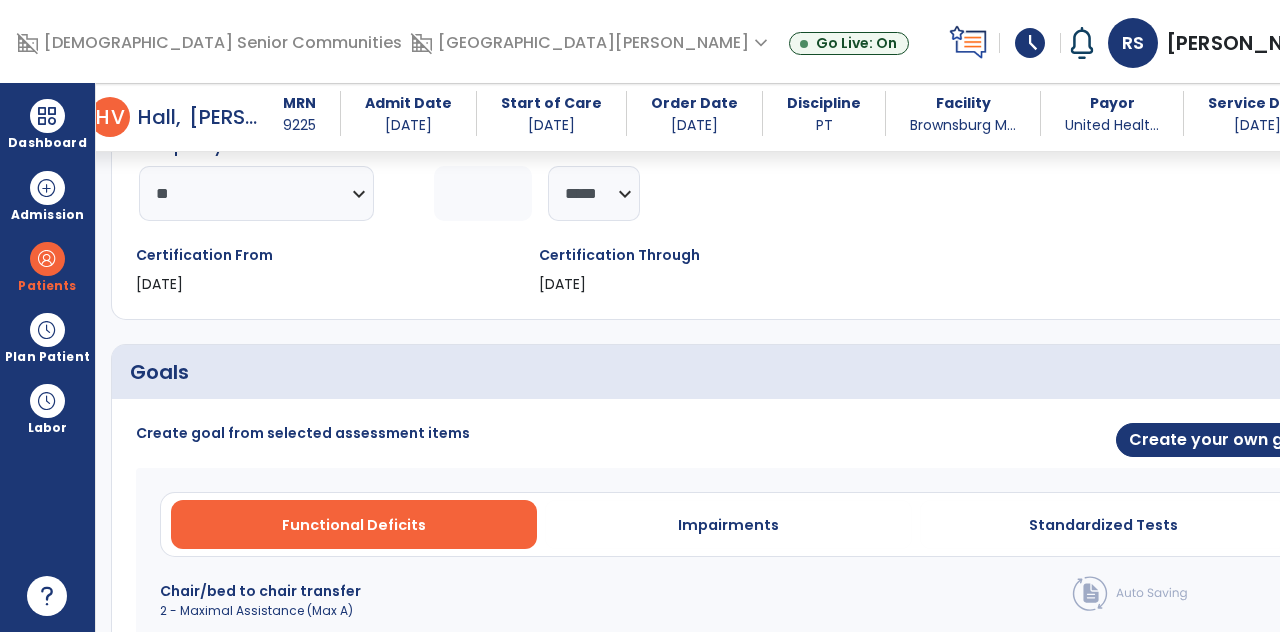 scroll, scrollTop: 278, scrollLeft: 0, axis: vertical 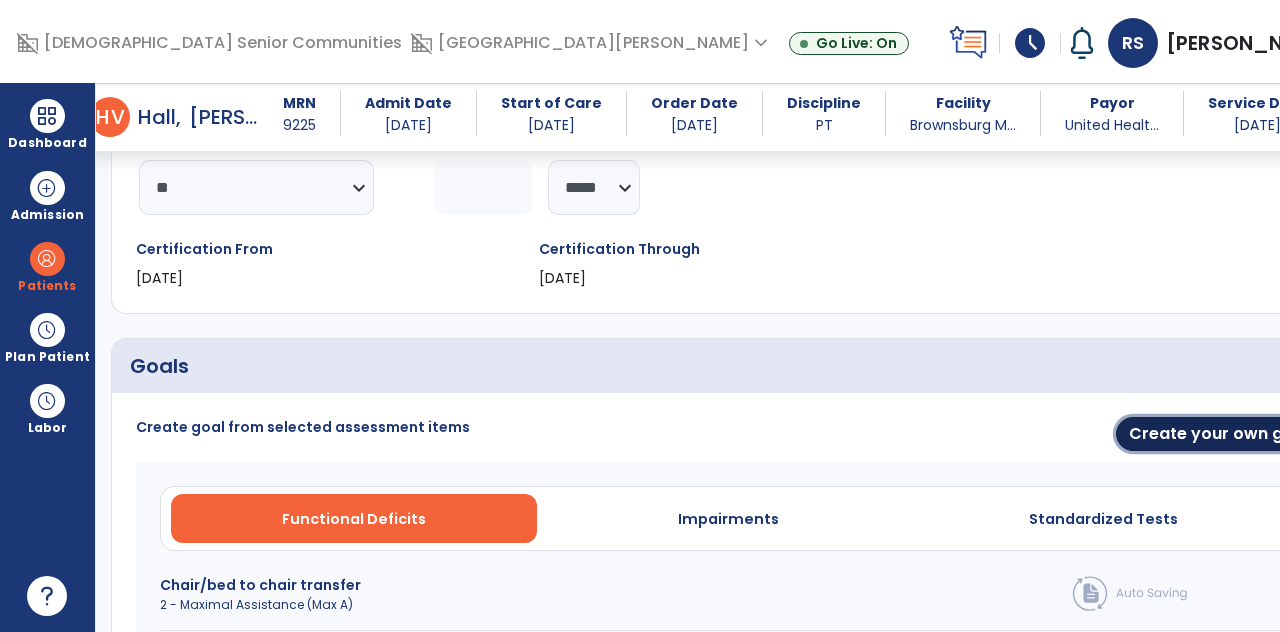 click on "Create your own goal" at bounding box center (1219, 434) 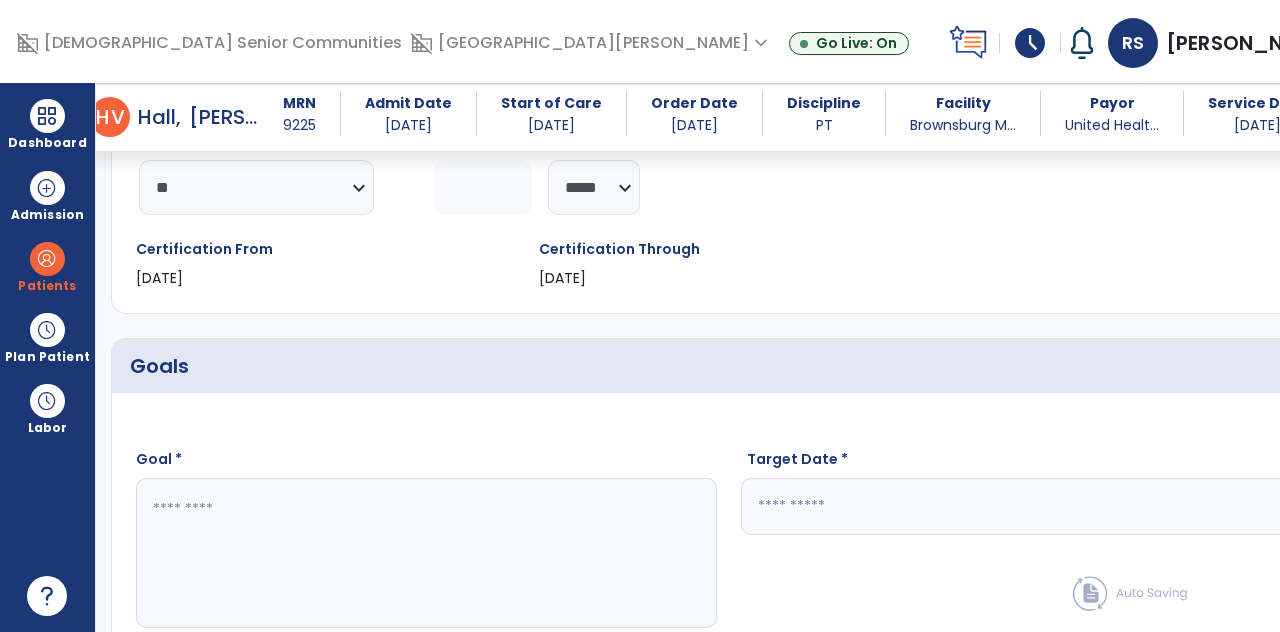 click on "calendar_today" at bounding box center (1301, 507) 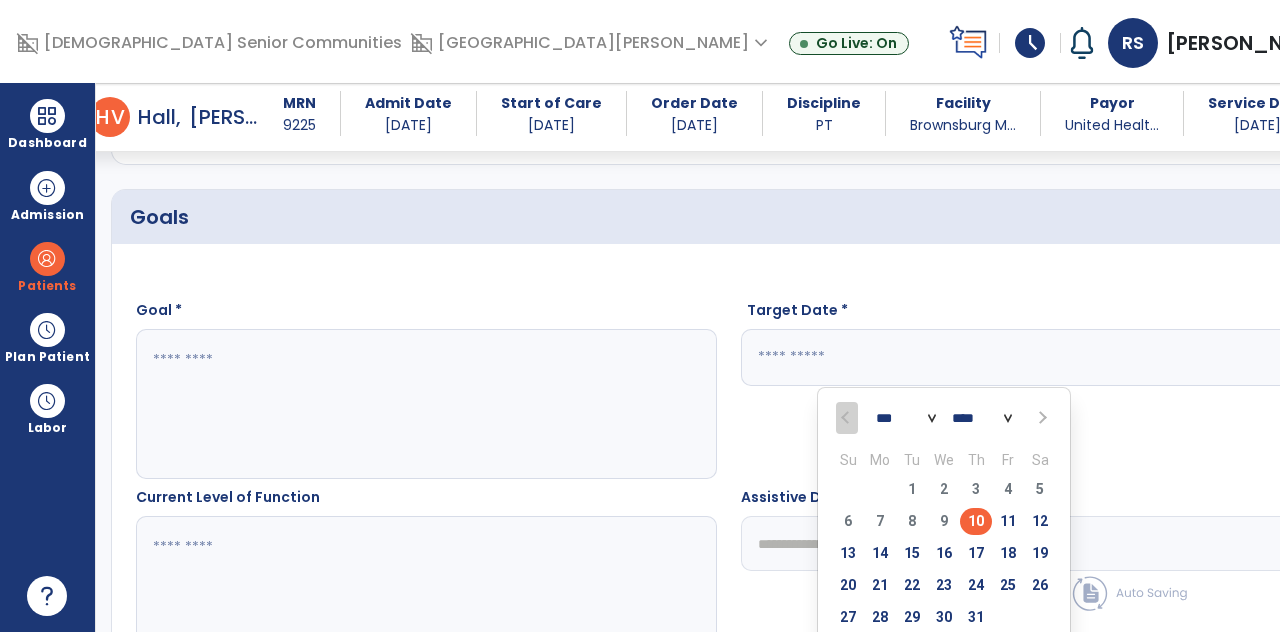 scroll, scrollTop: 428, scrollLeft: 0, axis: vertical 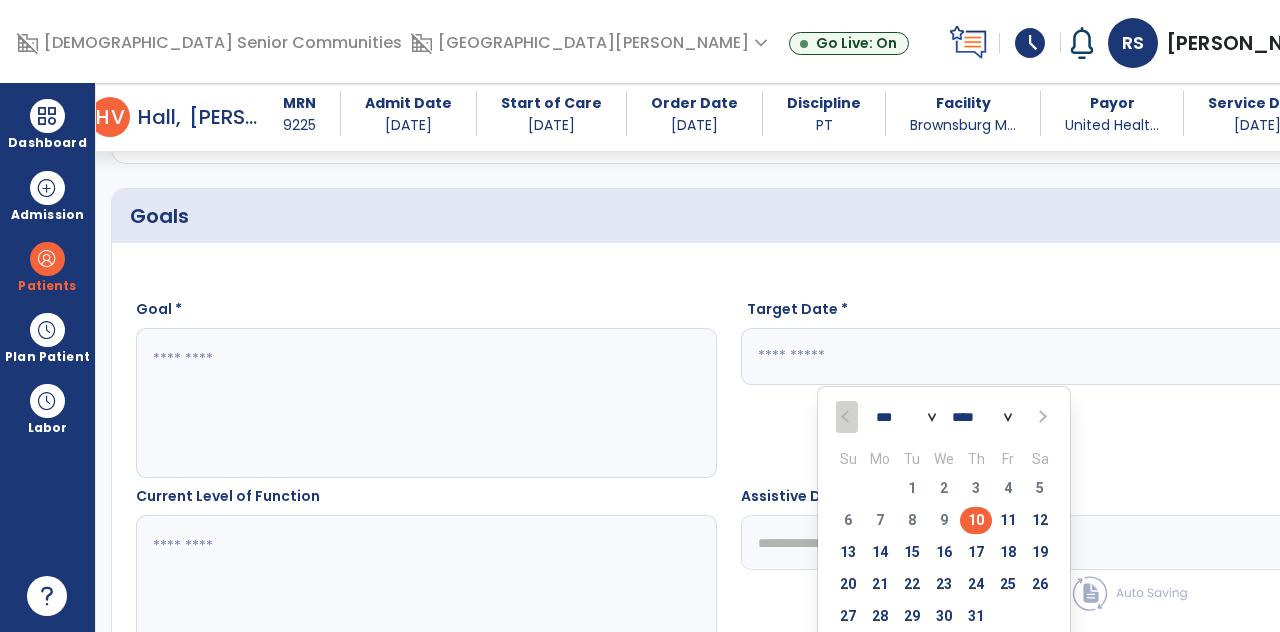 click on "23" at bounding box center (944, 584) 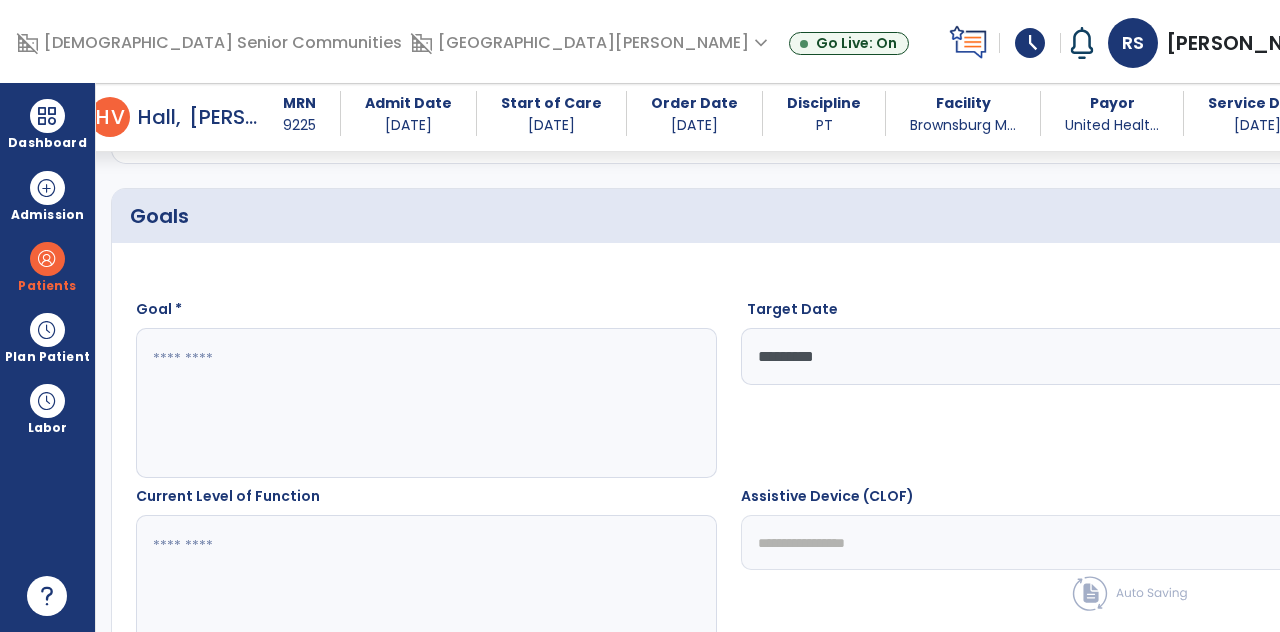 click at bounding box center (356, 403) 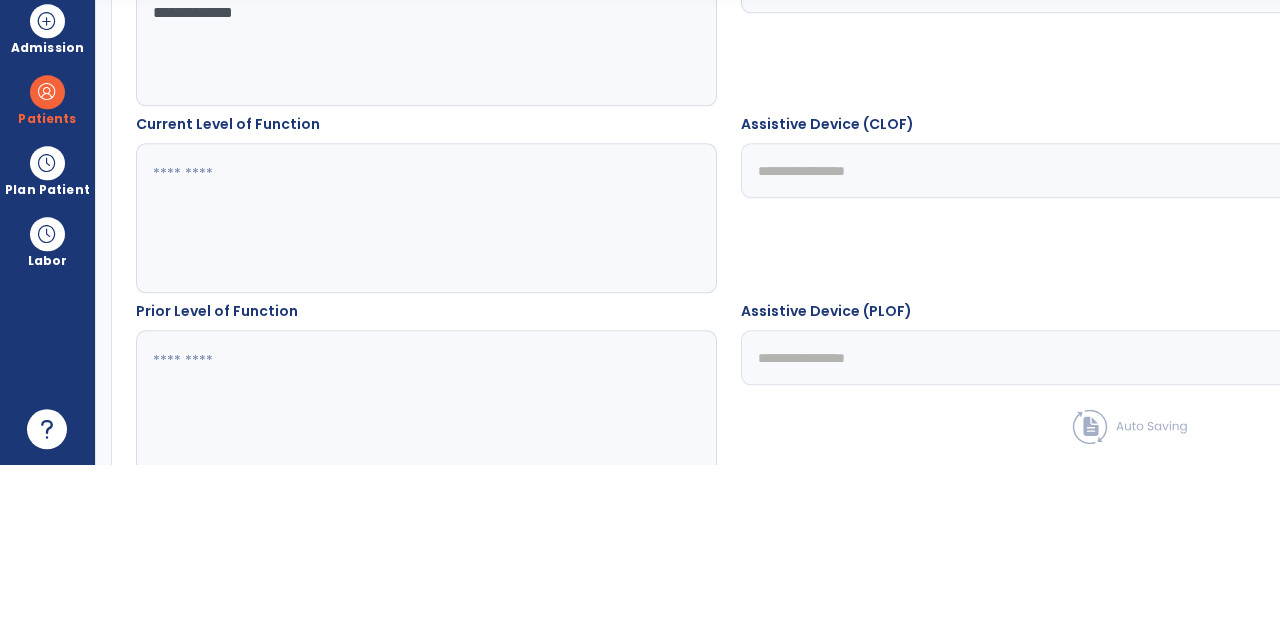 scroll, scrollTop: 647, scrollLeft: 0, axis: vertical 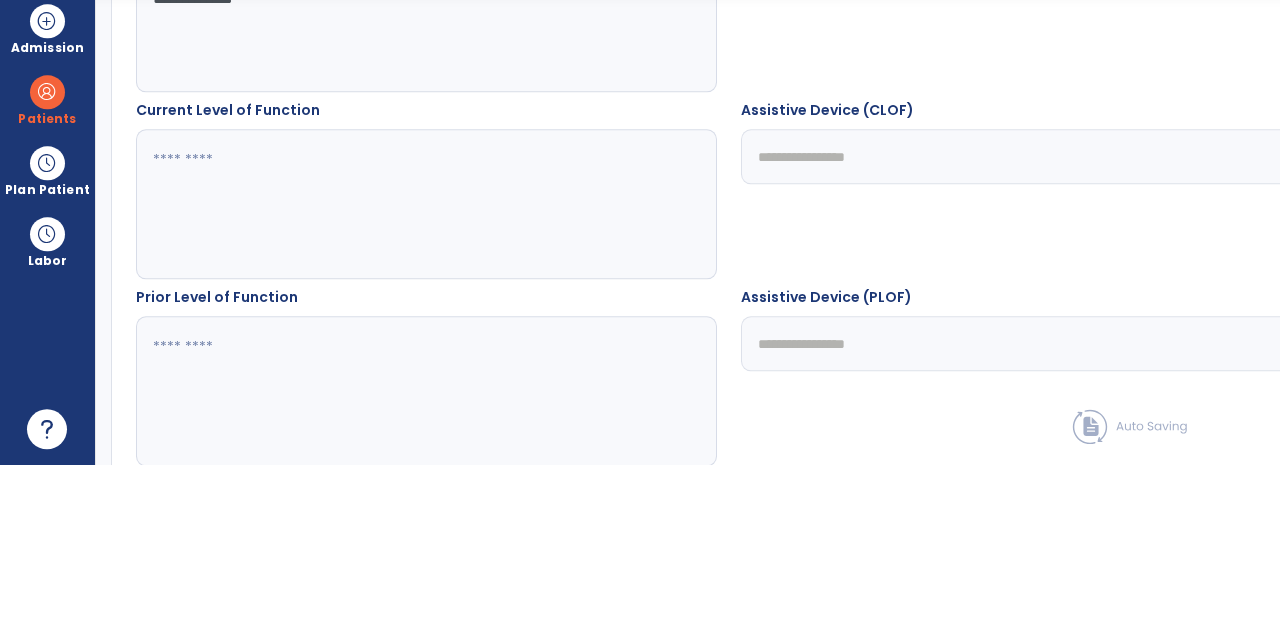 type on "**********" 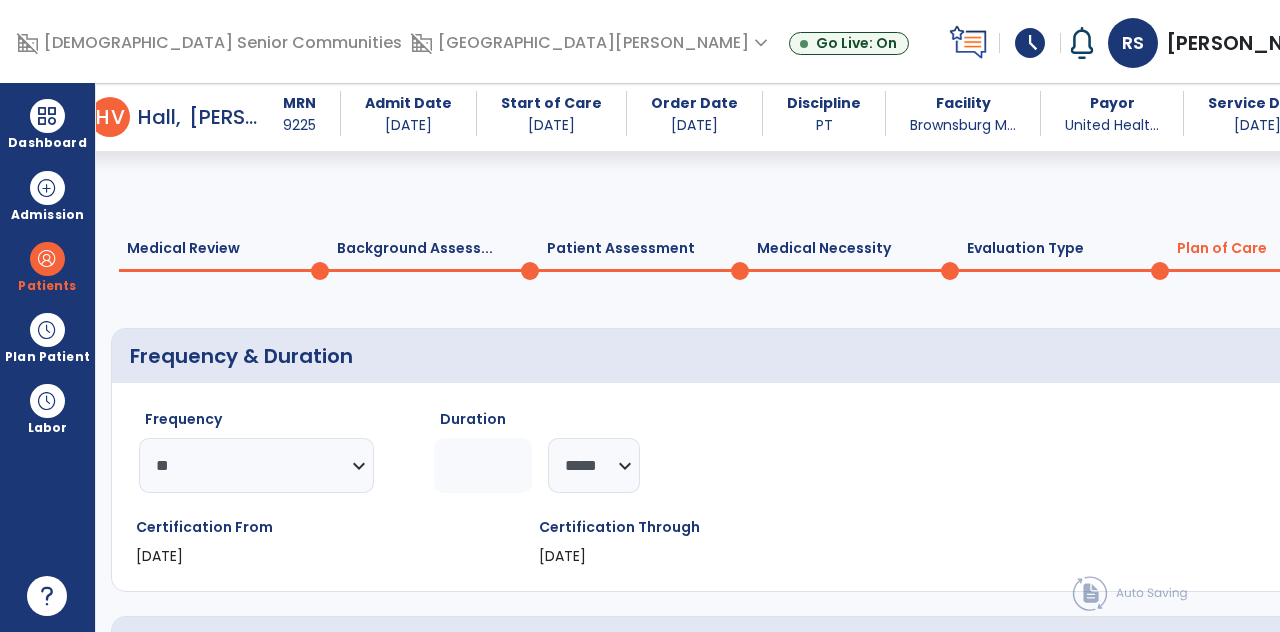 select on "**" 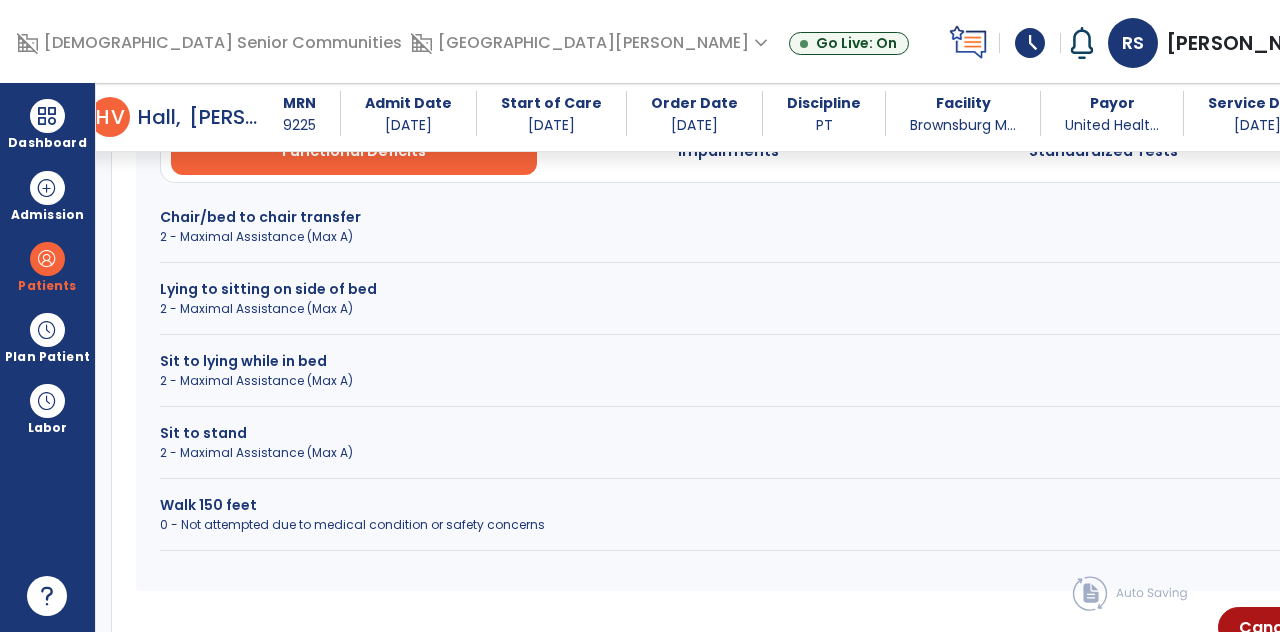 scroll, scrollTop: 82, scrollLeft: 0, axis: vertical 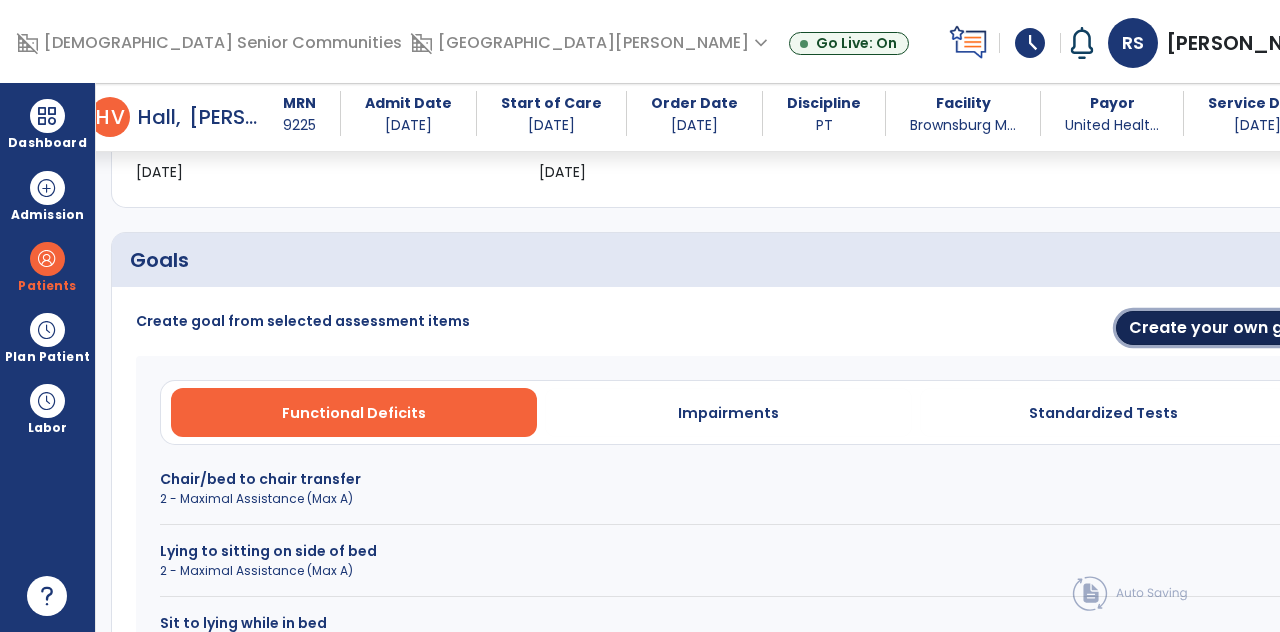 click on "Create your own goal" at bounding box center [1219, 328] 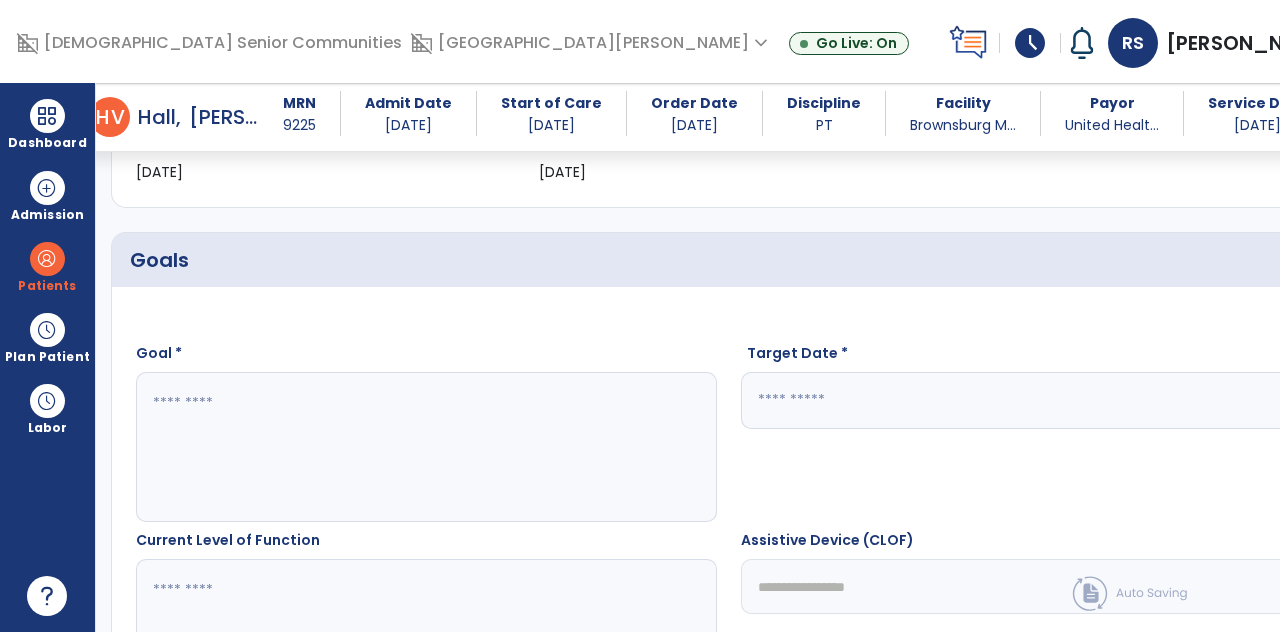 click on "calendar_today" at bounding box center (1301, 401) 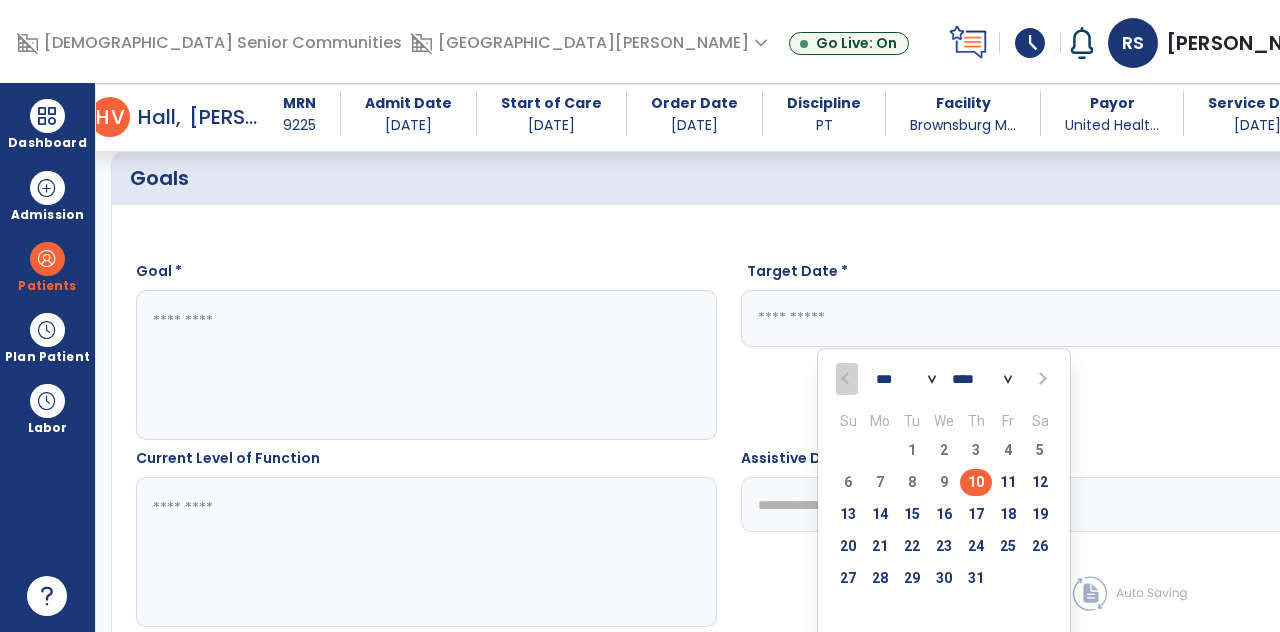 scroll, scrollTop: 461, scrollLeft: 0, axis: vertical 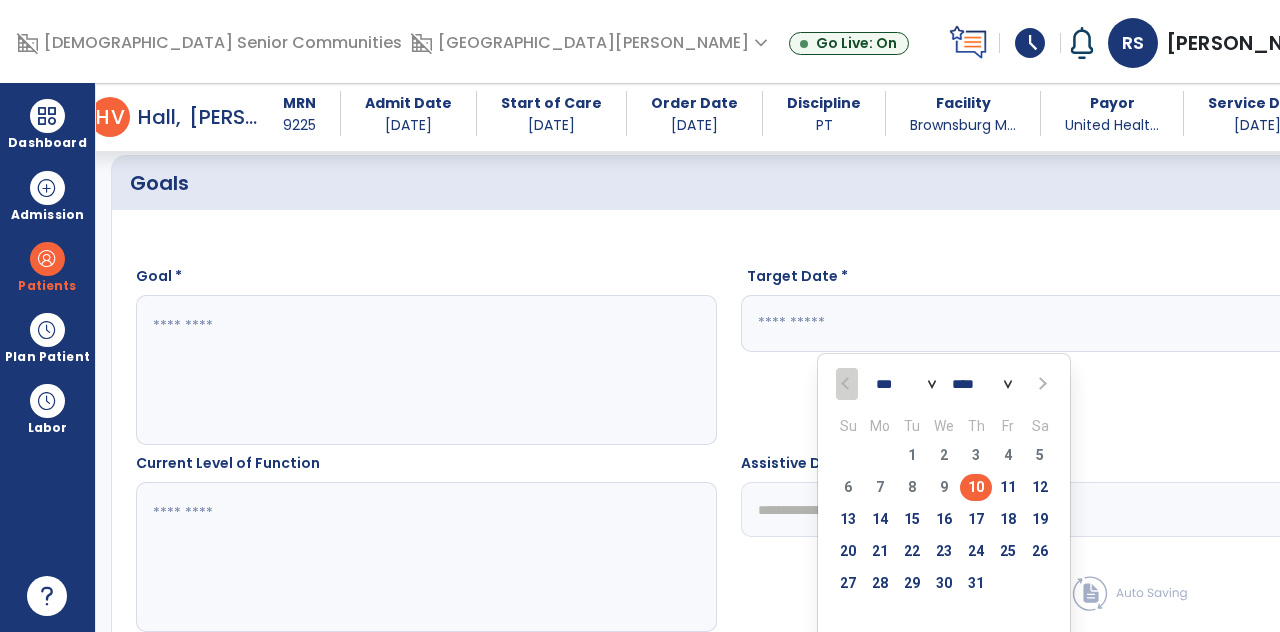 click on "23" at bounding box center (944, 551) 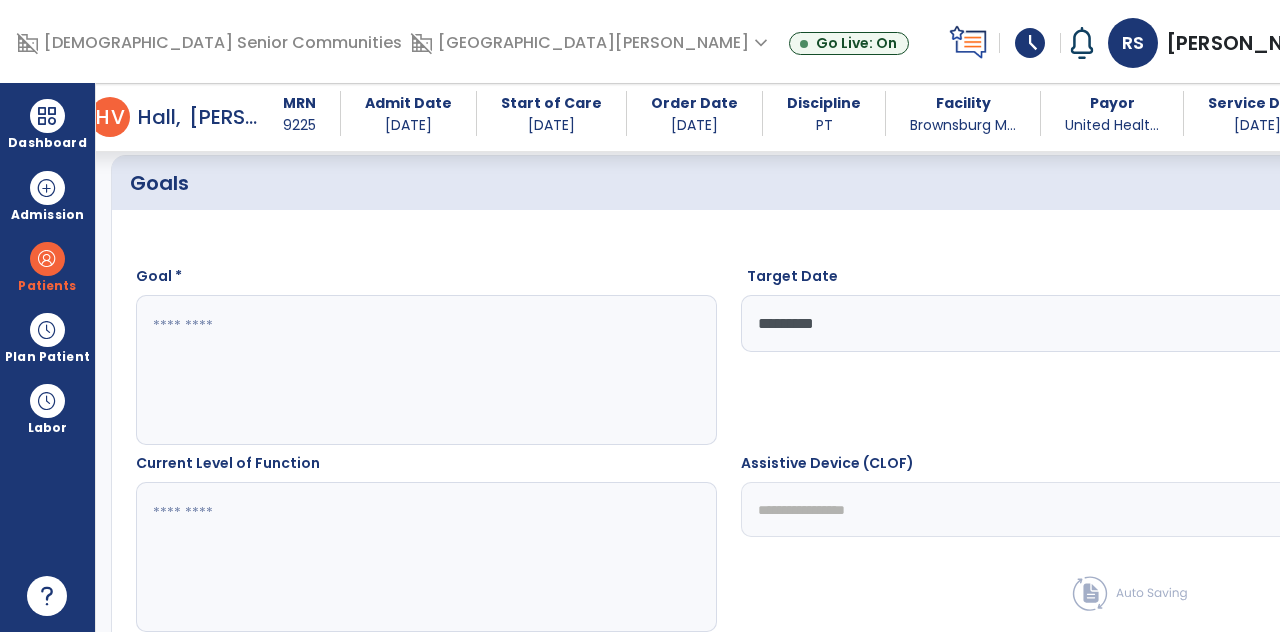 click at bounding box center [356, 370] 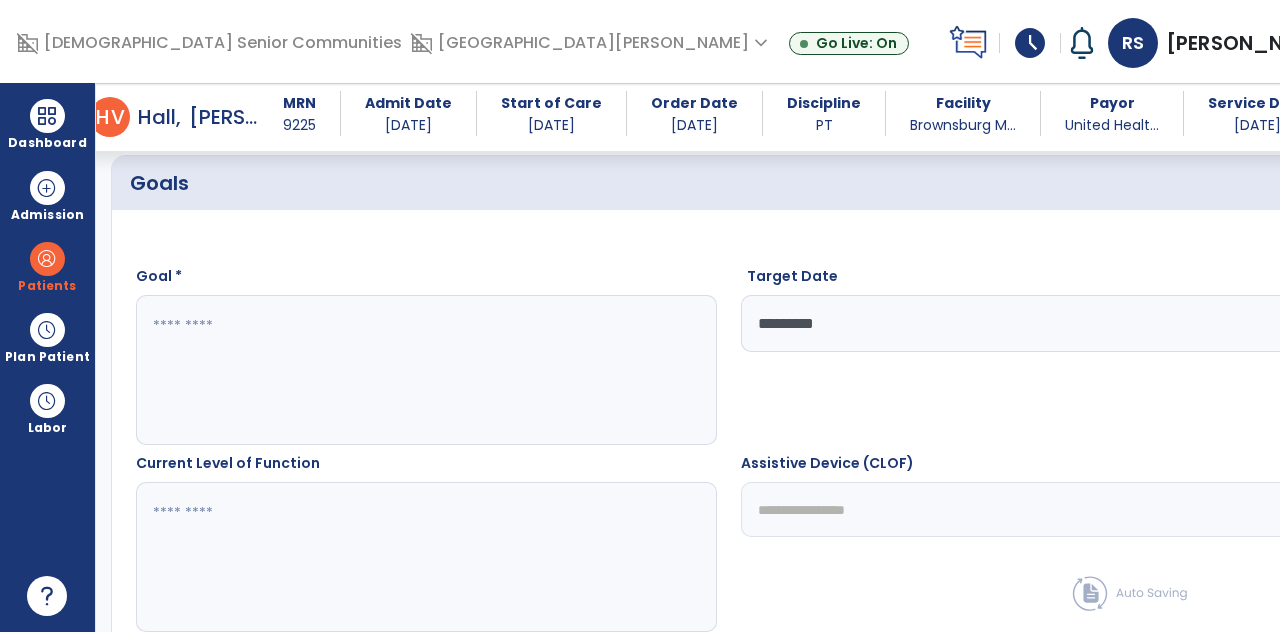 click at bounding box center (356, 370) 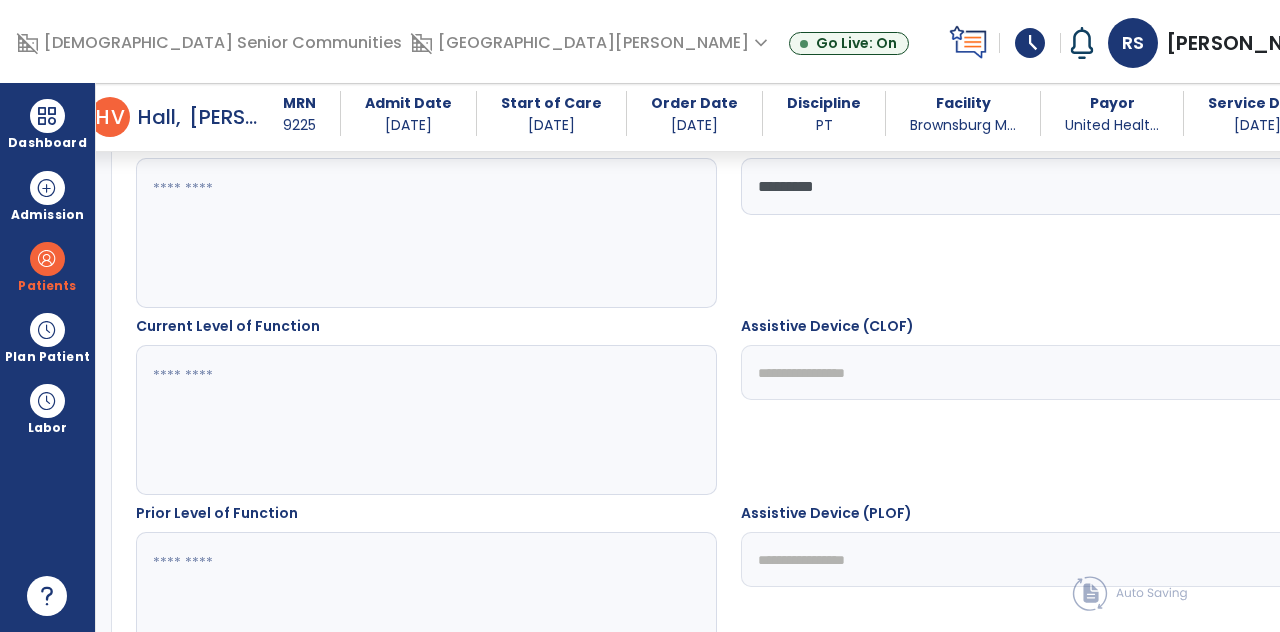 scroll, scrollTop: 501, scrollLeft: 0, axis: vertical 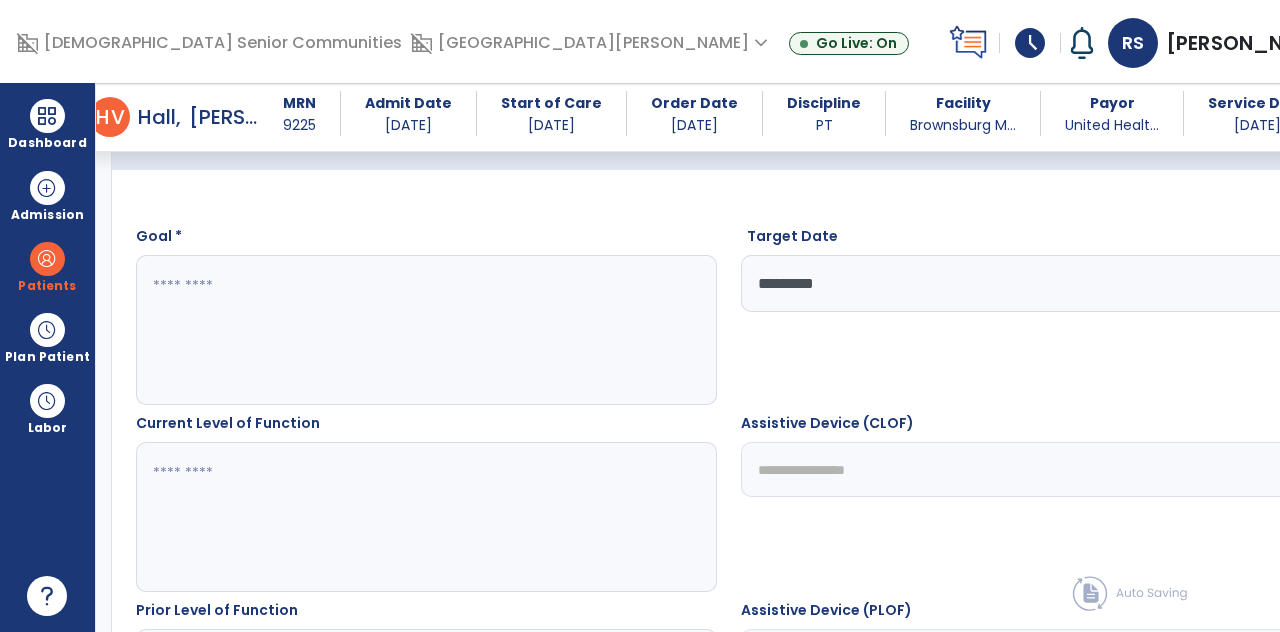 click at bounding box center [356, 330] 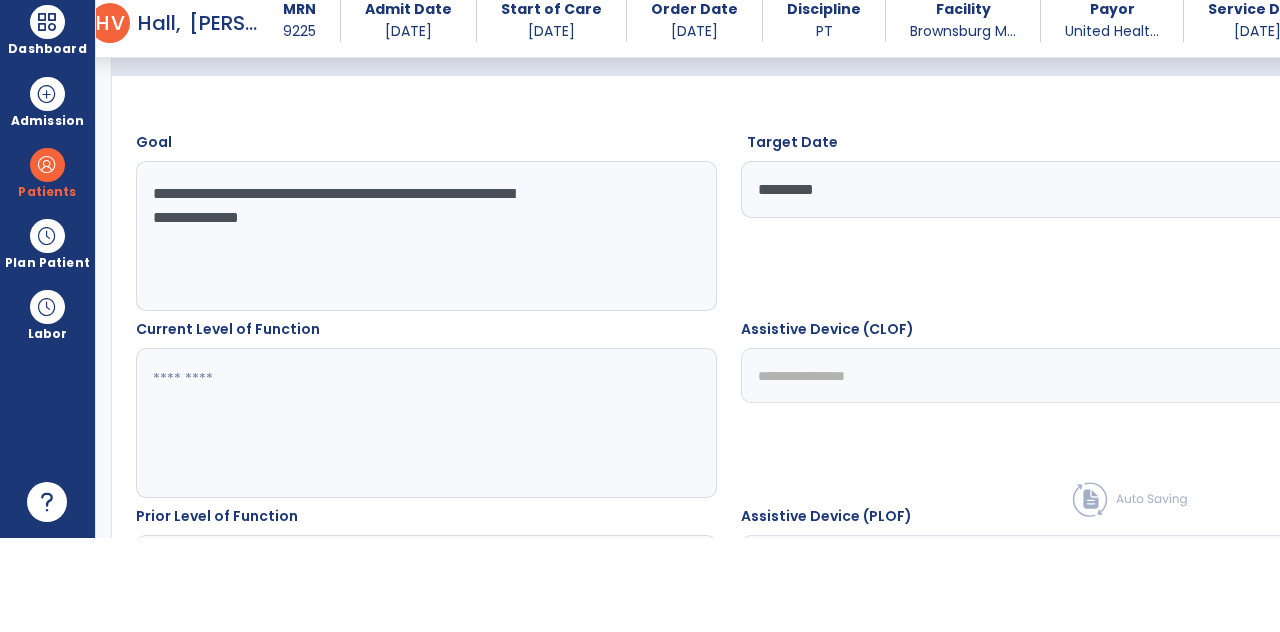 click on "**********" at bounding box center (356, 330) 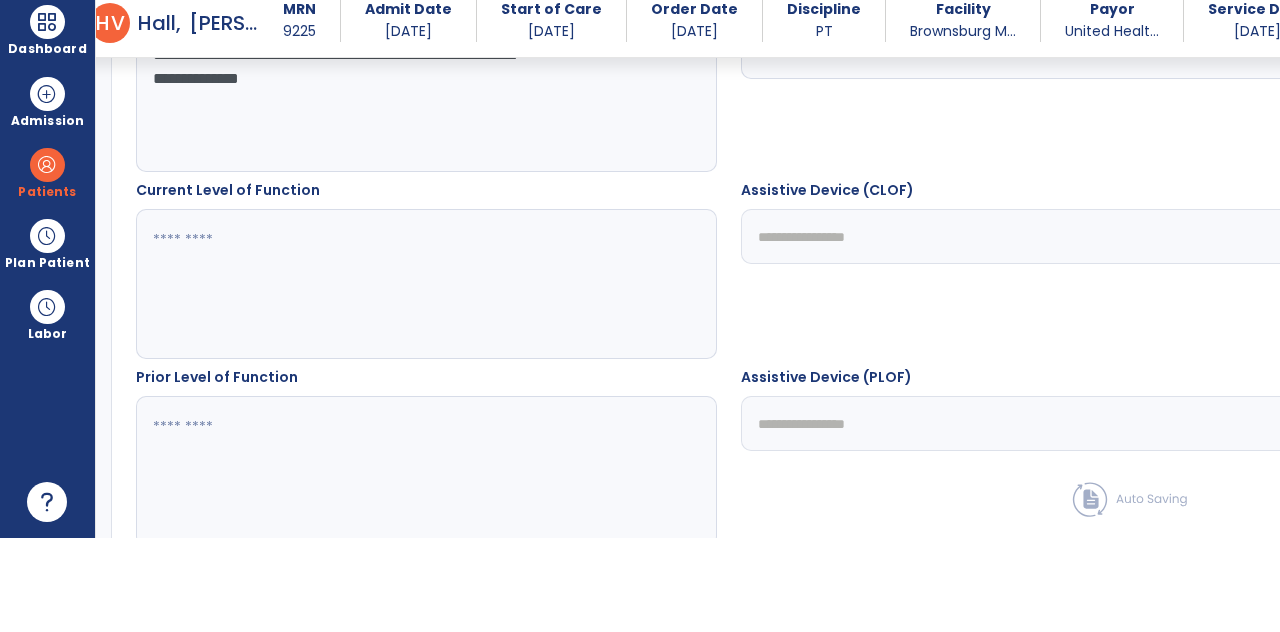 scroll, scrollTop: 658, scrollLeft: 0, axis: vertical 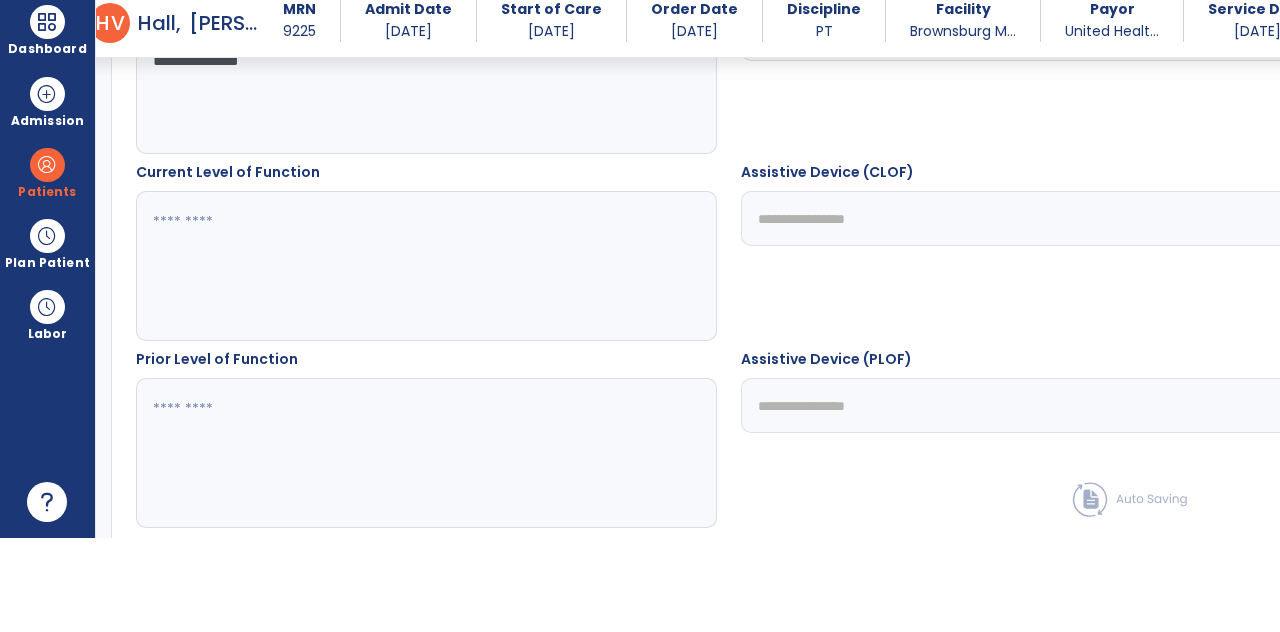 type on "**********" 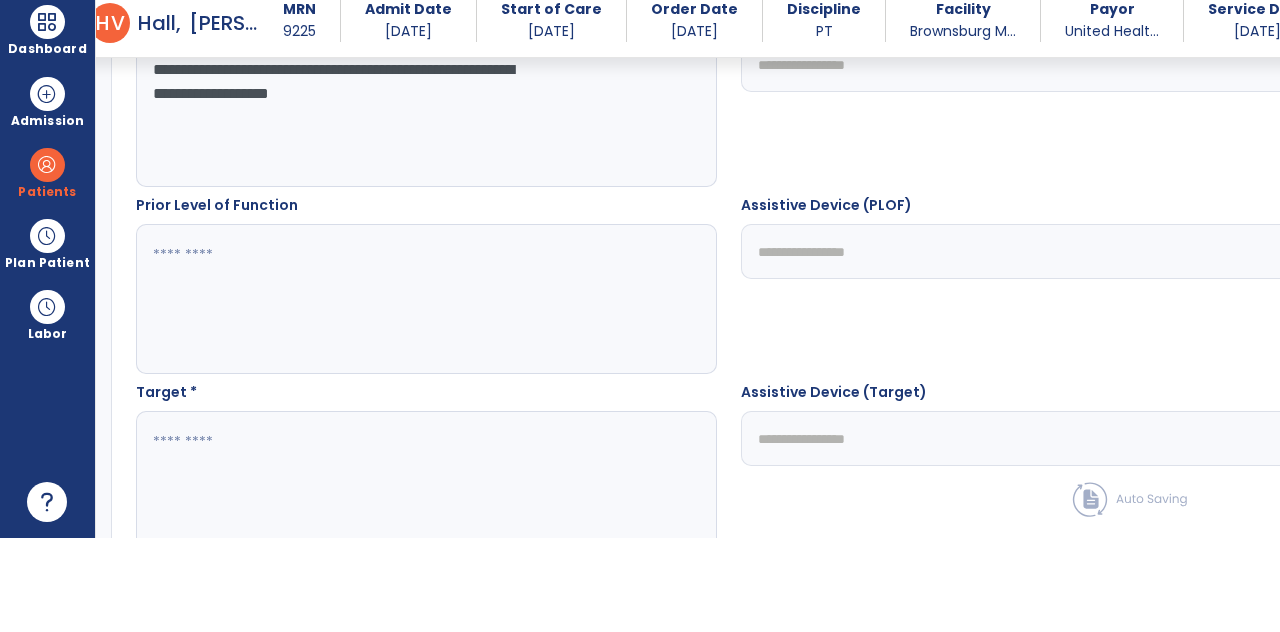 scroll, scrollTop: 806, scrollLeft: 0, axis: vertical 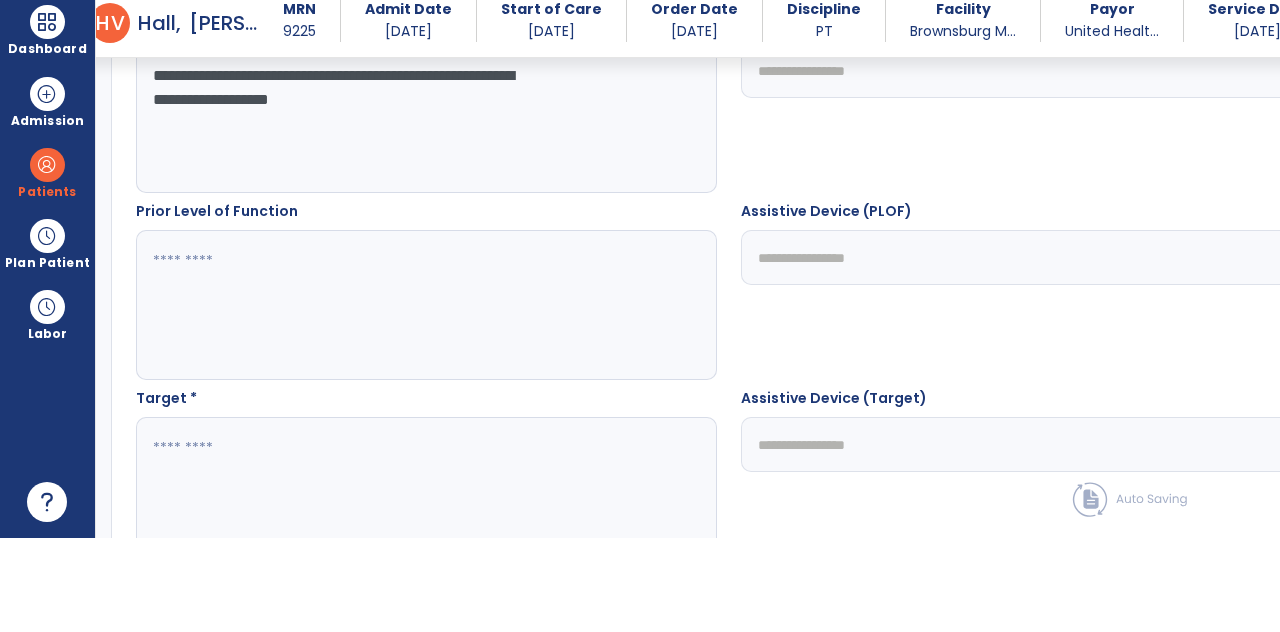 type on "**********" 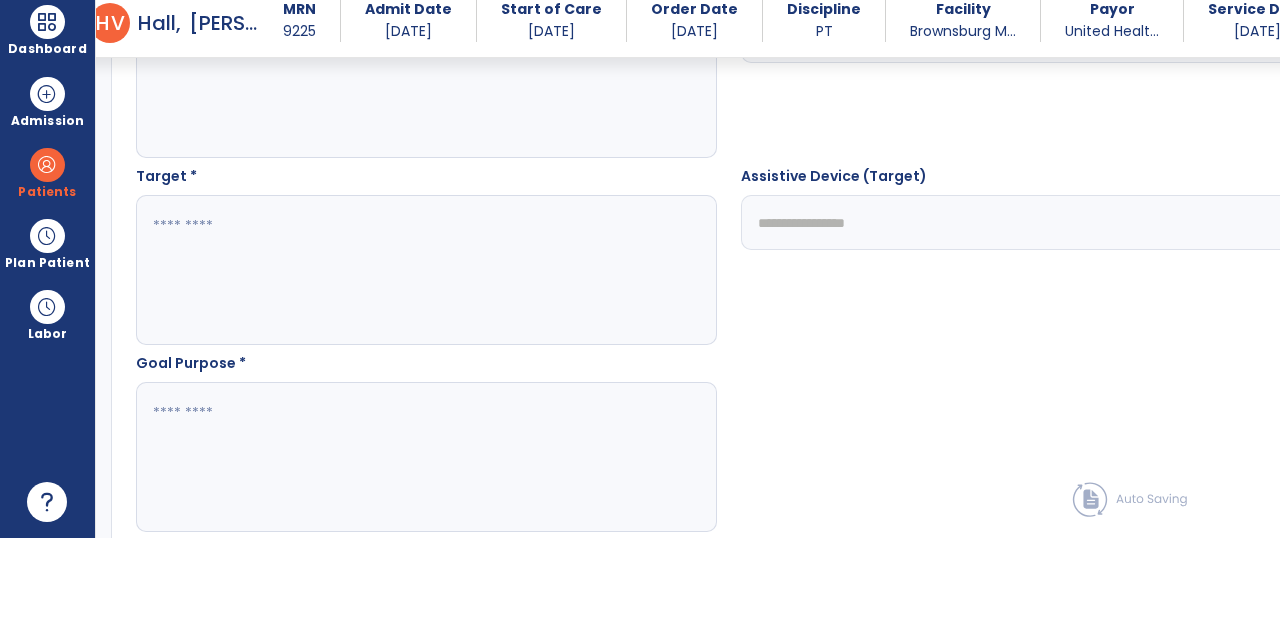 scroll, scrollTop: 1028, scrollLeft: 0, axis: vertical 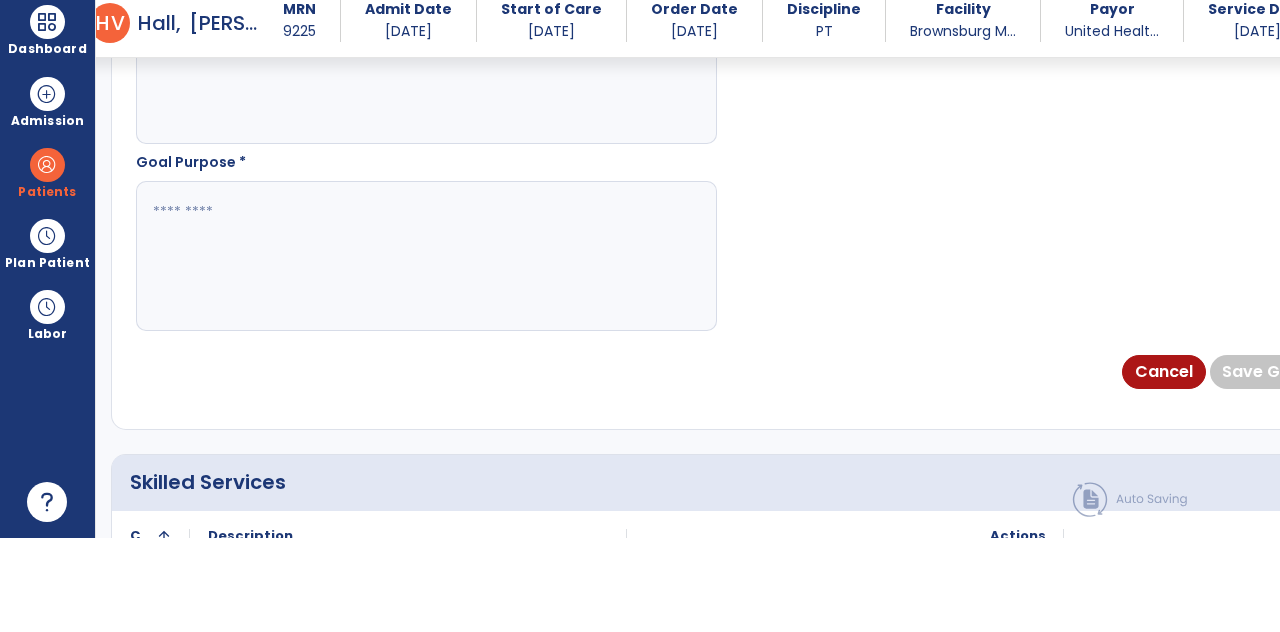 type on "**********" 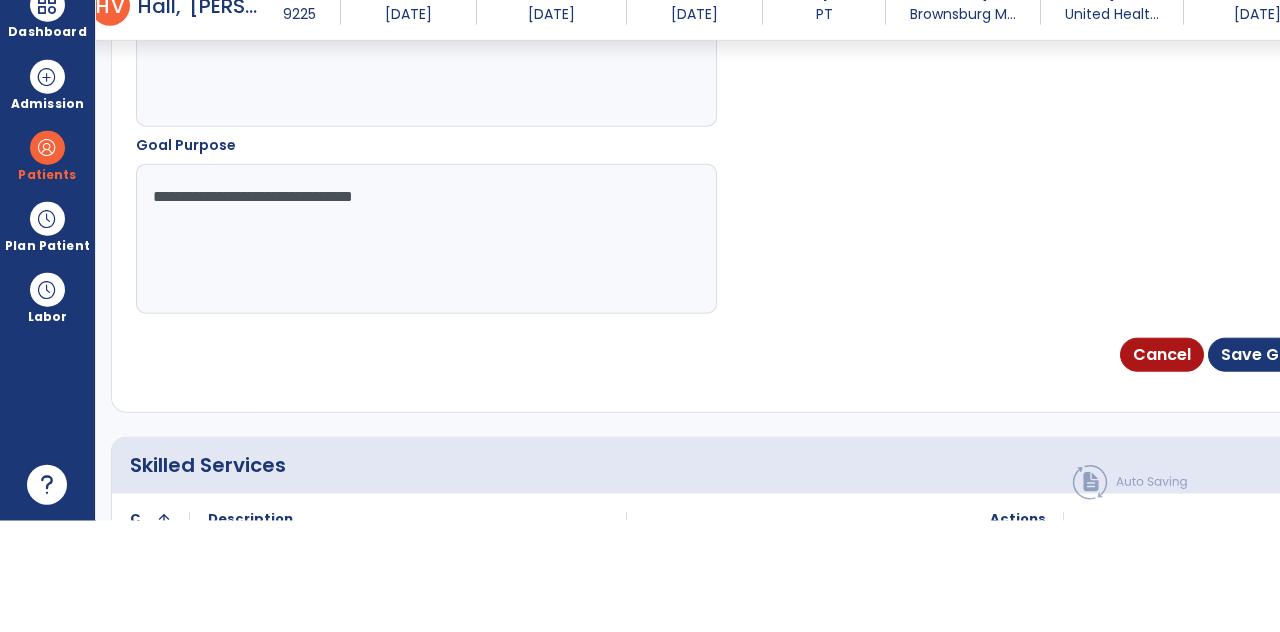 type on "**********" 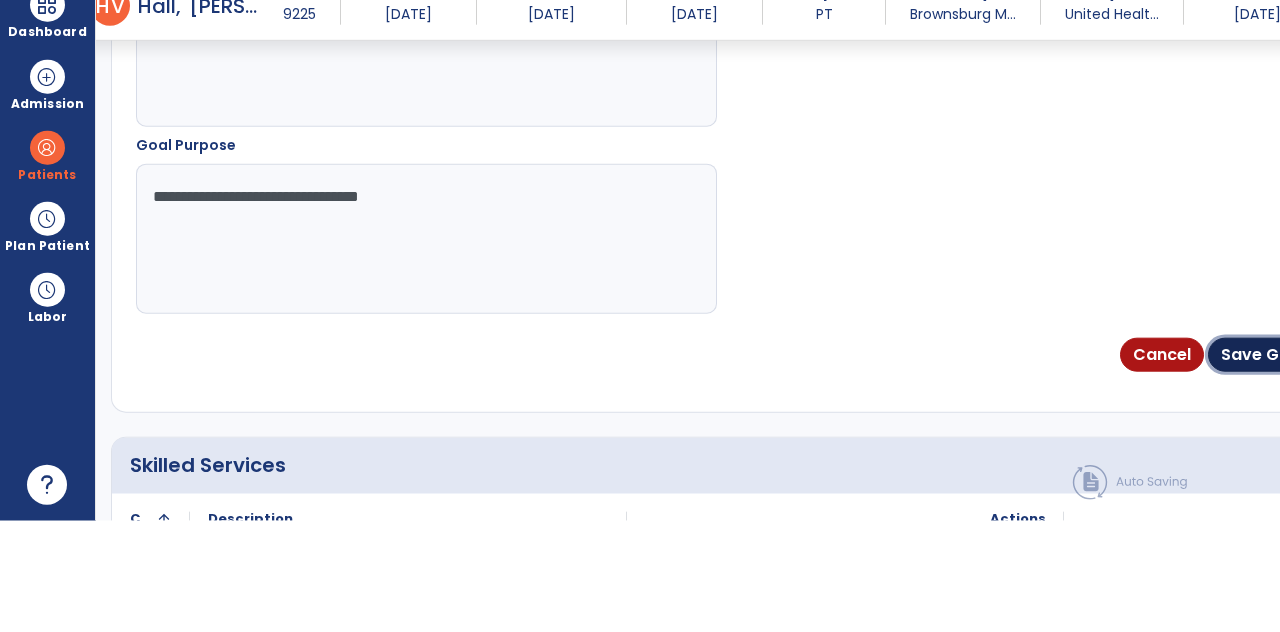 click on "Save Goal" at bounding box center [1263, 466] 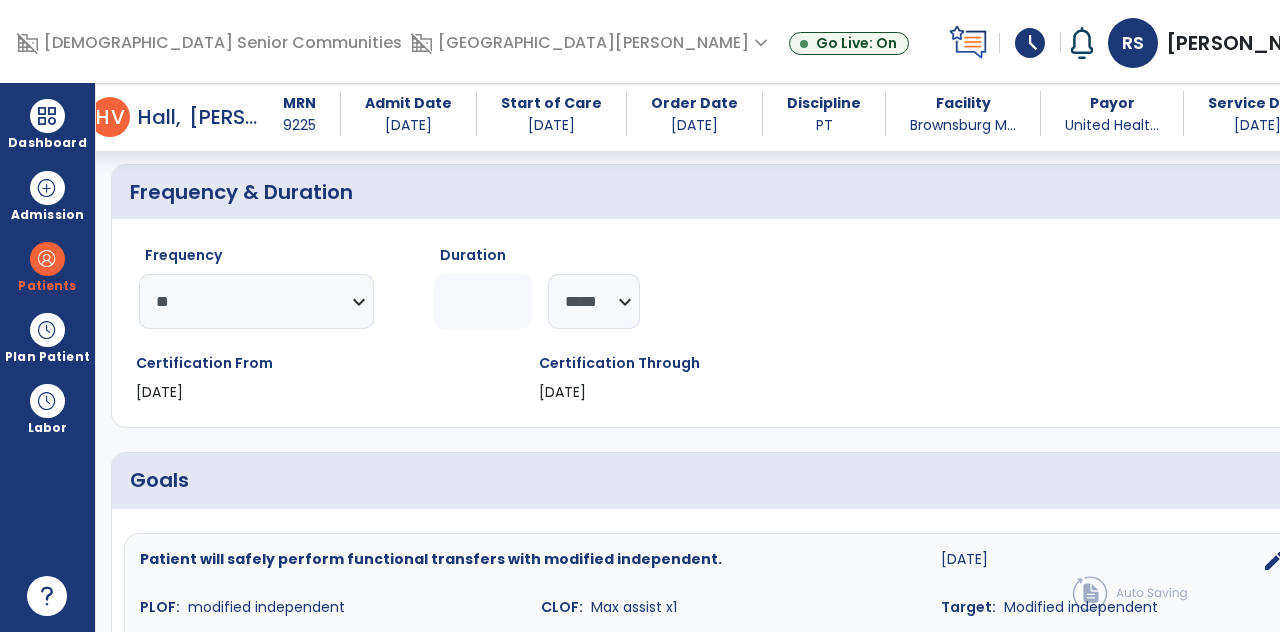 scroll, scrollTop: 239, scrollLeft: 0, axis: vertical 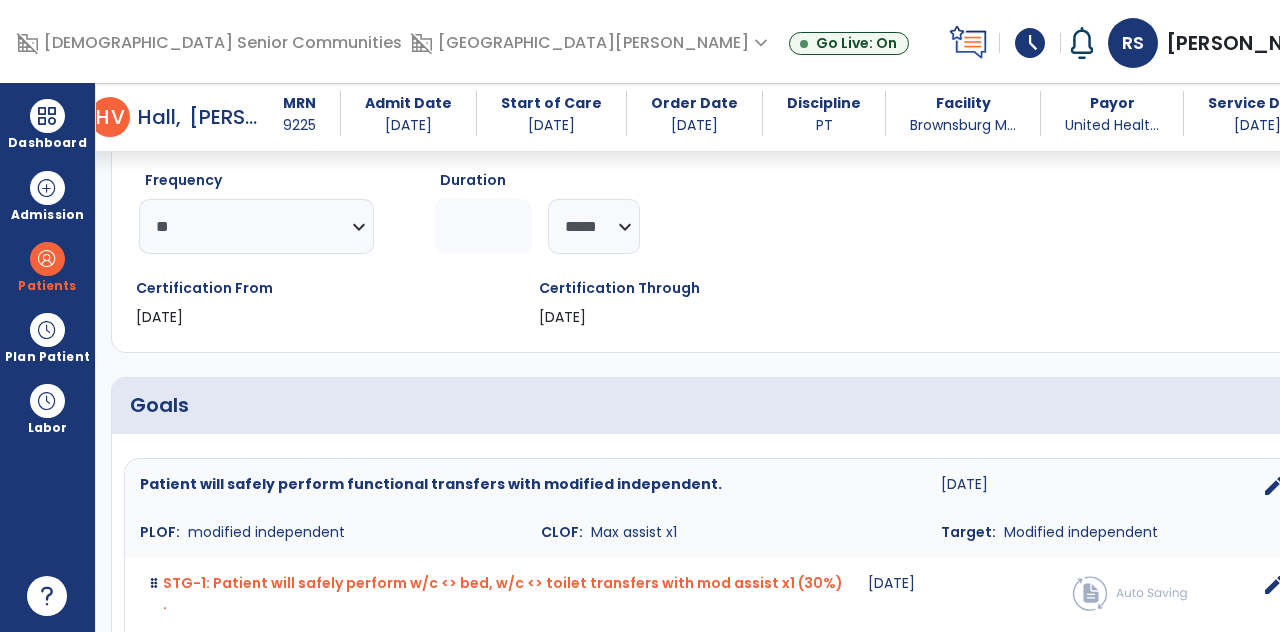 click on "add" at bounding box center [1318, 406] 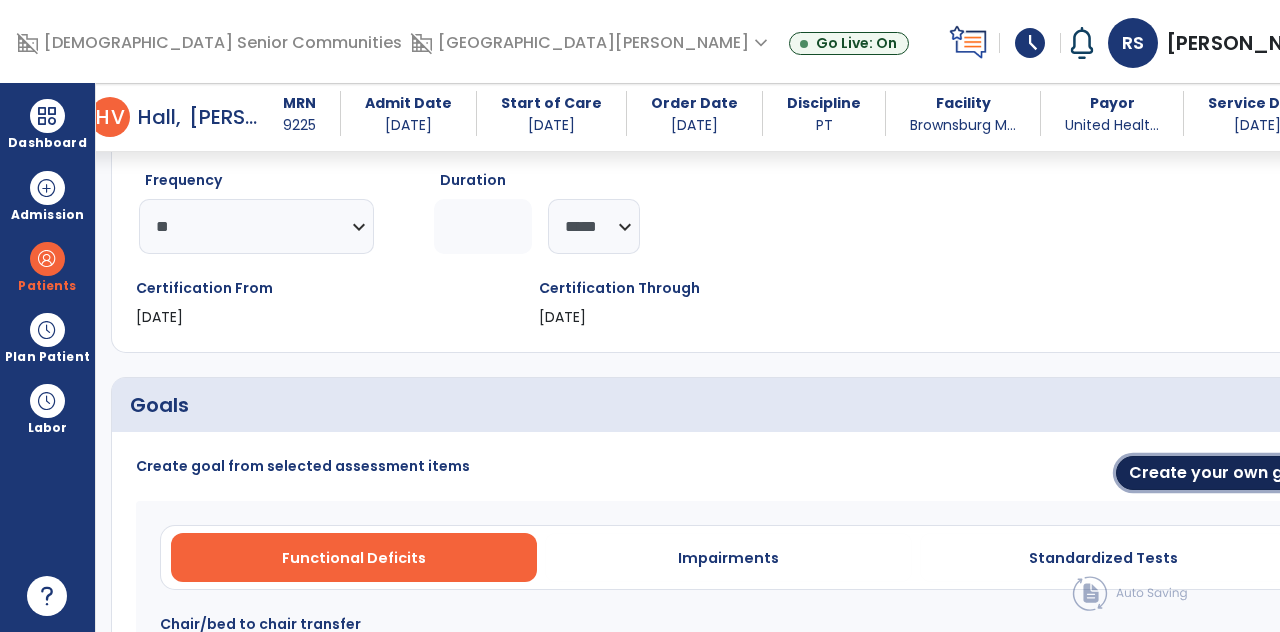 click on "Create your own goal" at bounding box center (1219, 473) 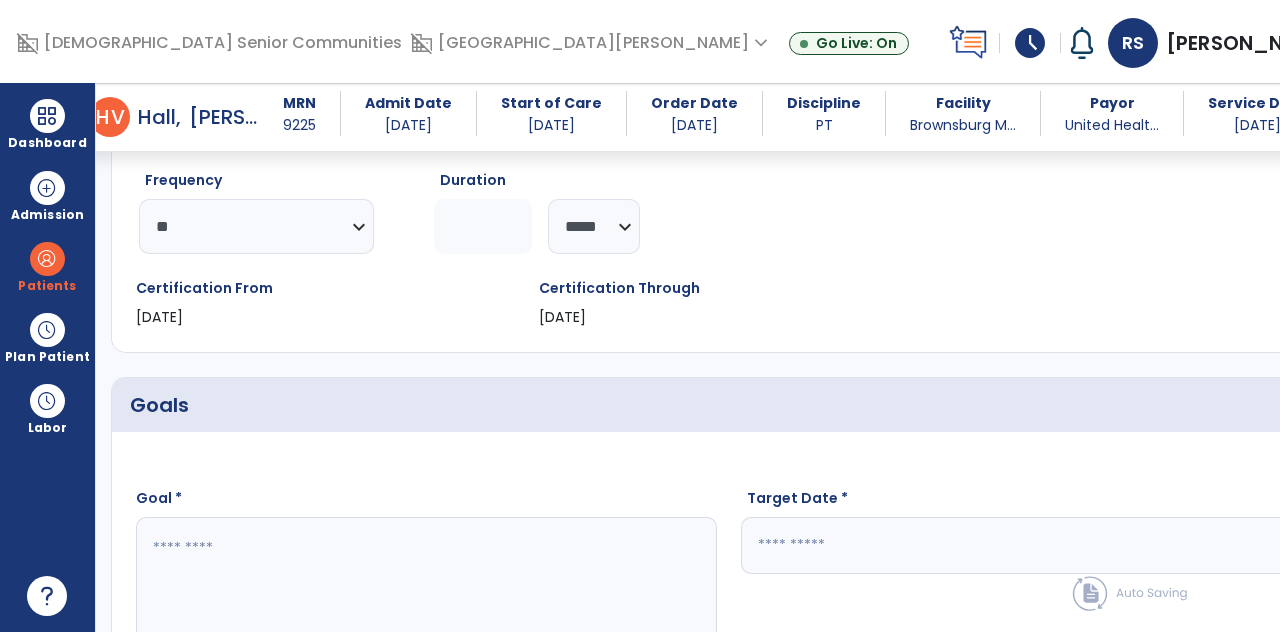 click on "calendar_today" at bounding box center (1301, 546) 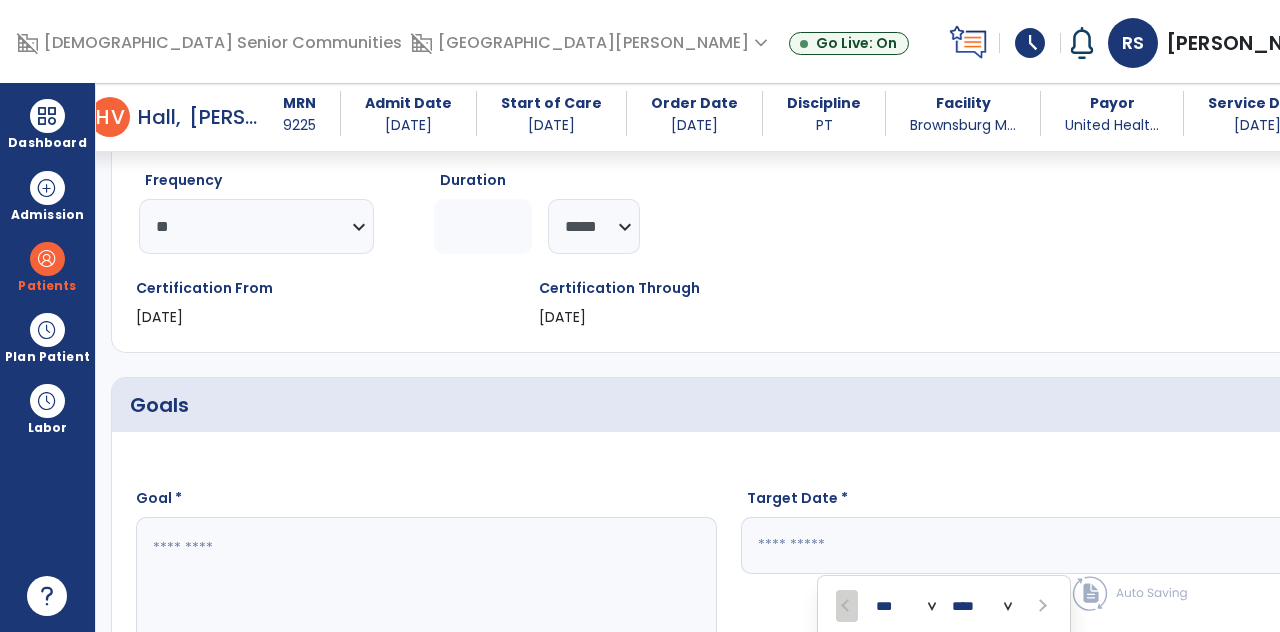 scroll, scrollTop: 95, scrollLeft: 0, axis: vertical 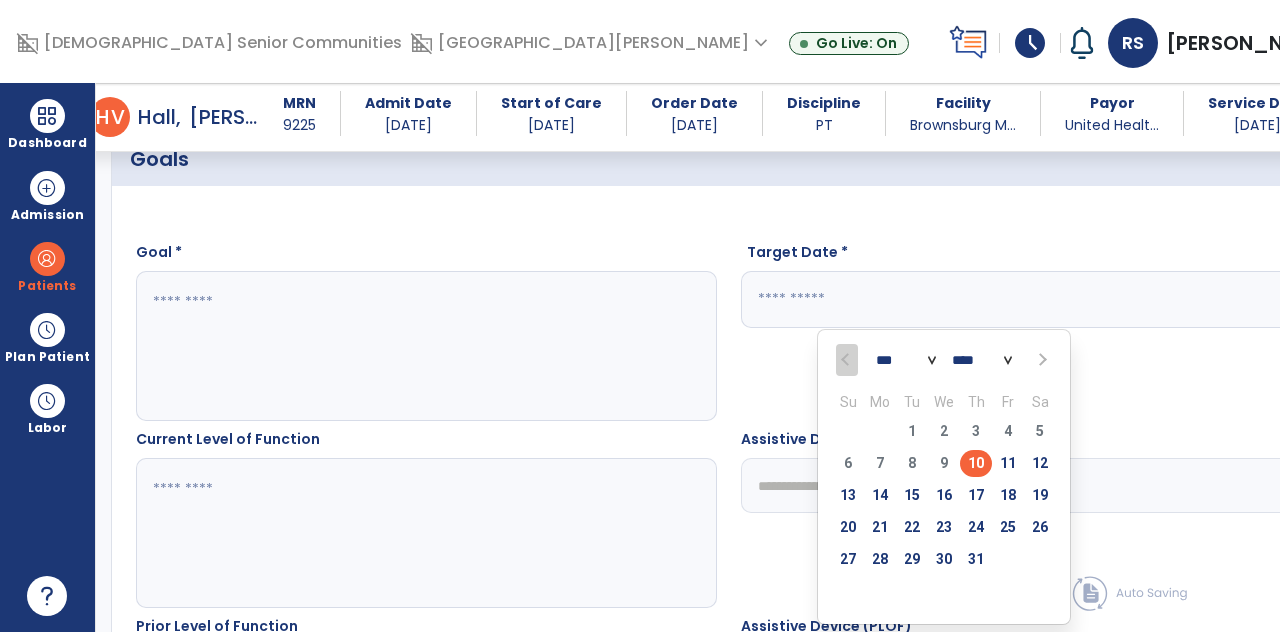 click at bounding box center [1041, 360] 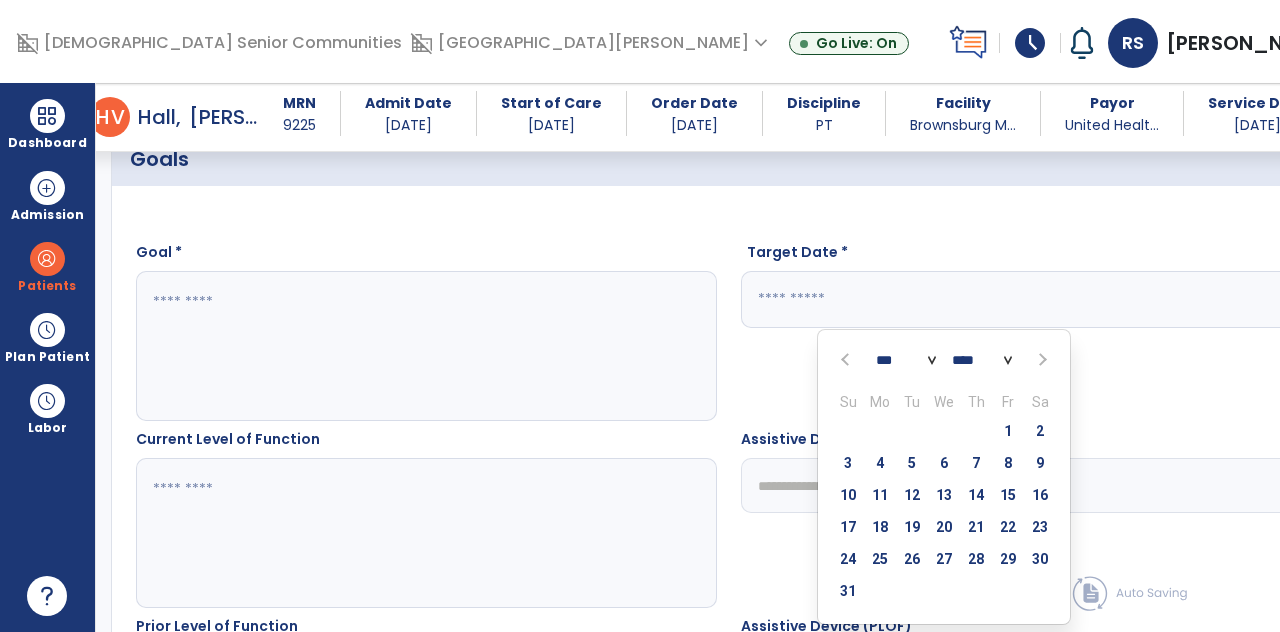 click at bounding box center [1041, 360] 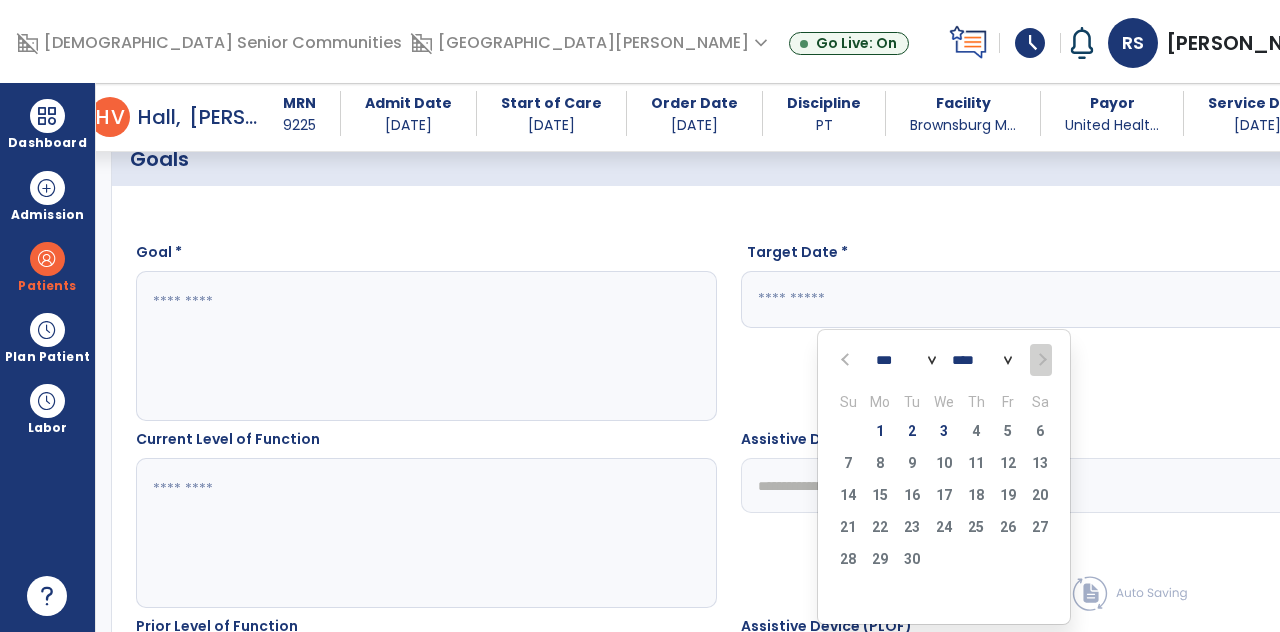 click on "3" at bounding box center [944, 431] 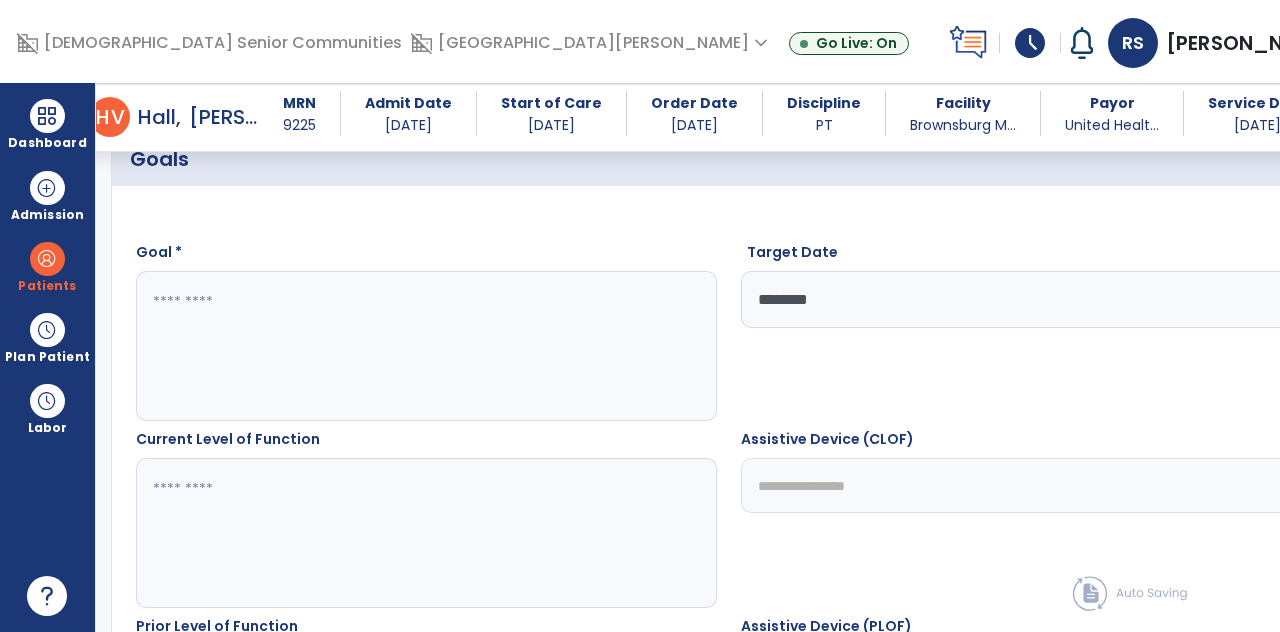 click at bounding box center (356, 346) 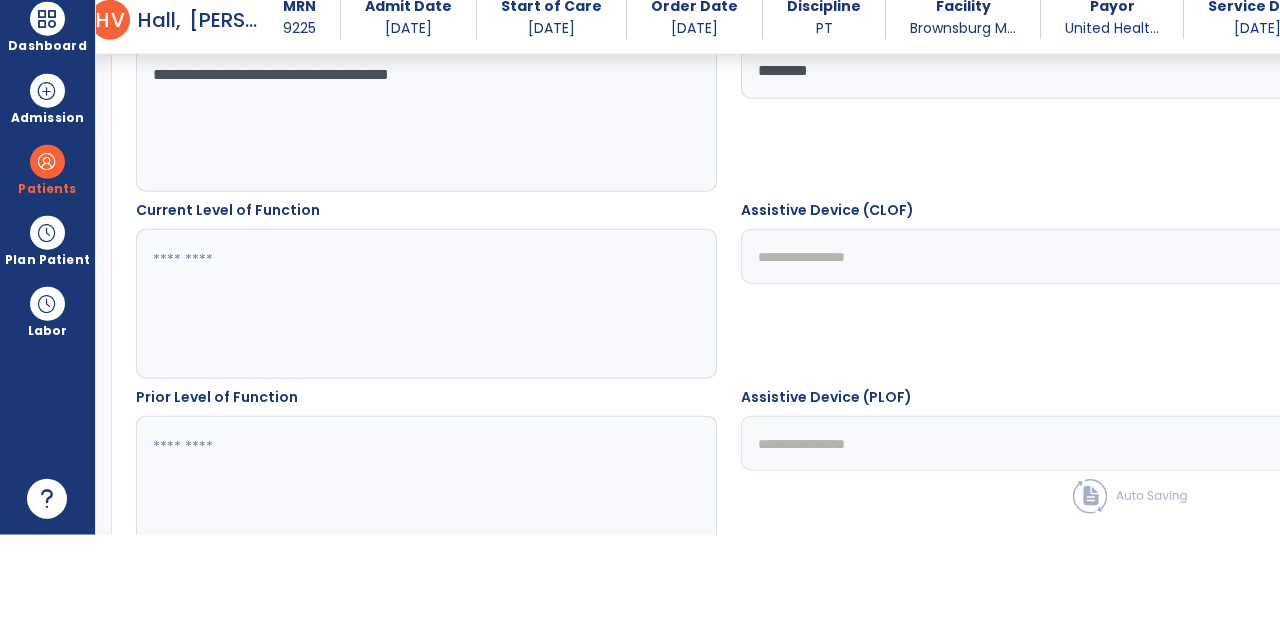 scroll, scrollTop: 618, scrollLeft: 0, axis: vertical 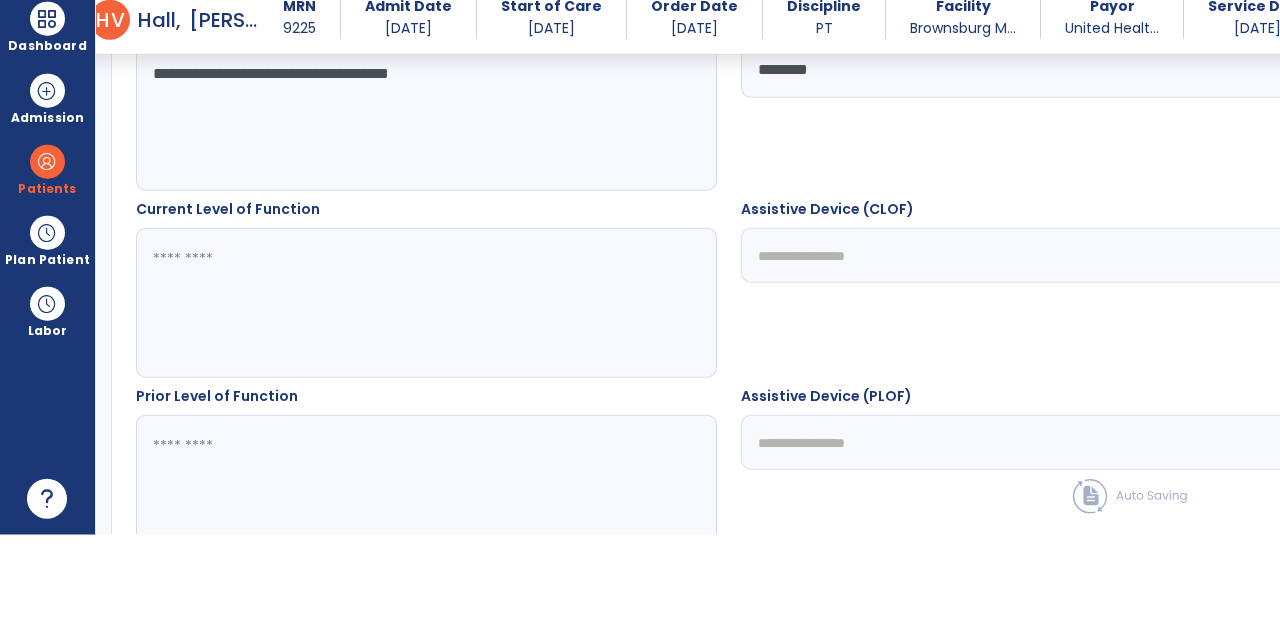 type on "**********" 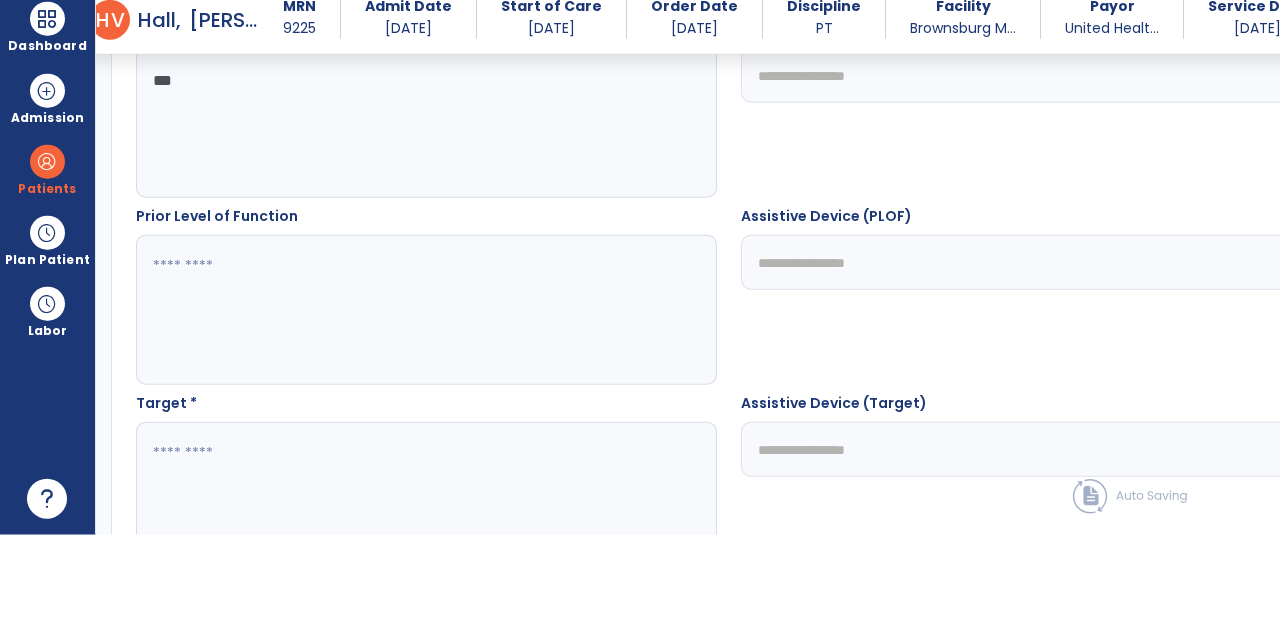 scroll, scrollTop: 824, scrollLeft: 0, axis: vertical 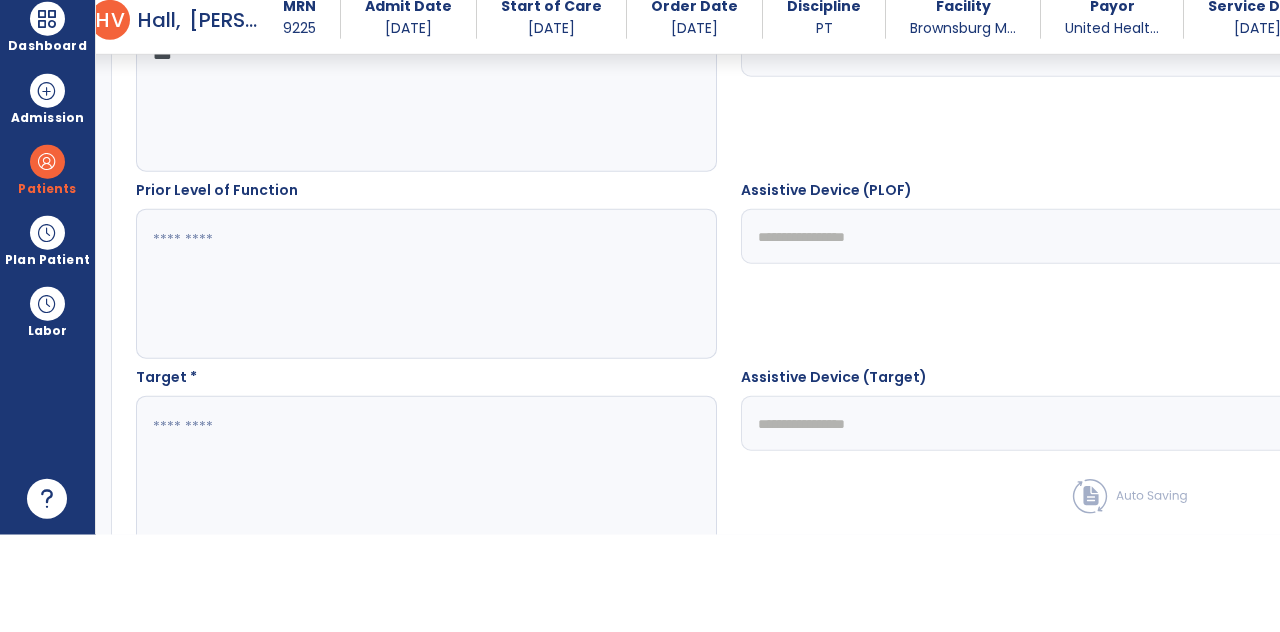 type on "***" 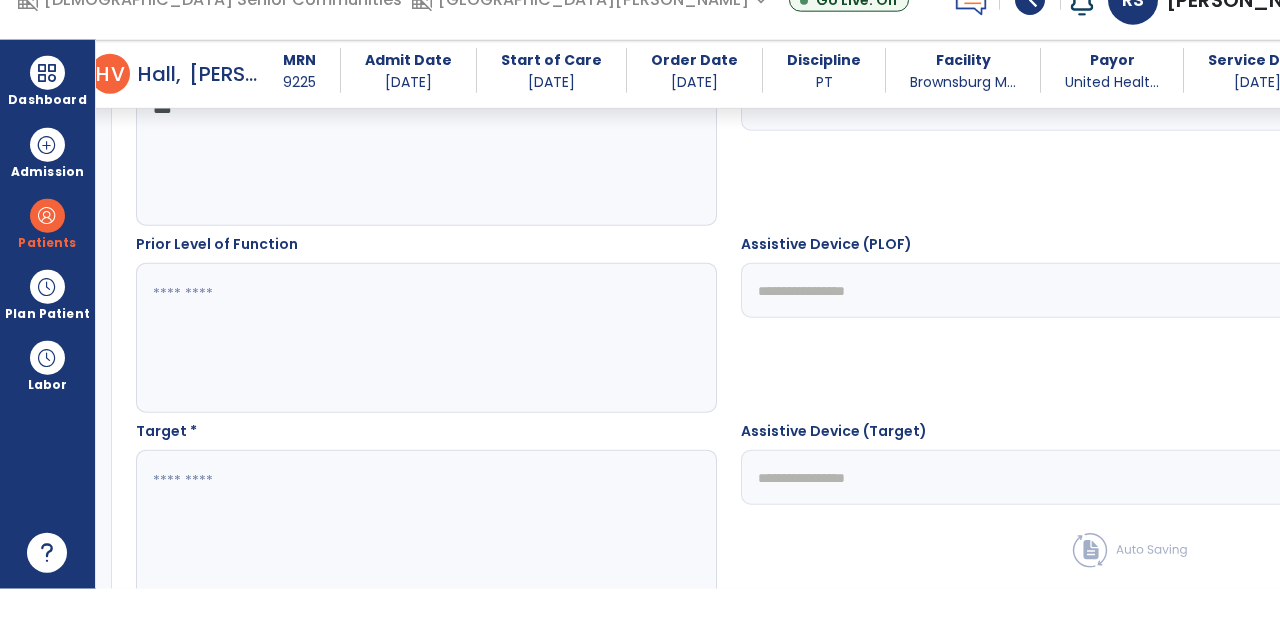 scroll, scrollTop: 95, scrollLeft: 0, axis: vertical 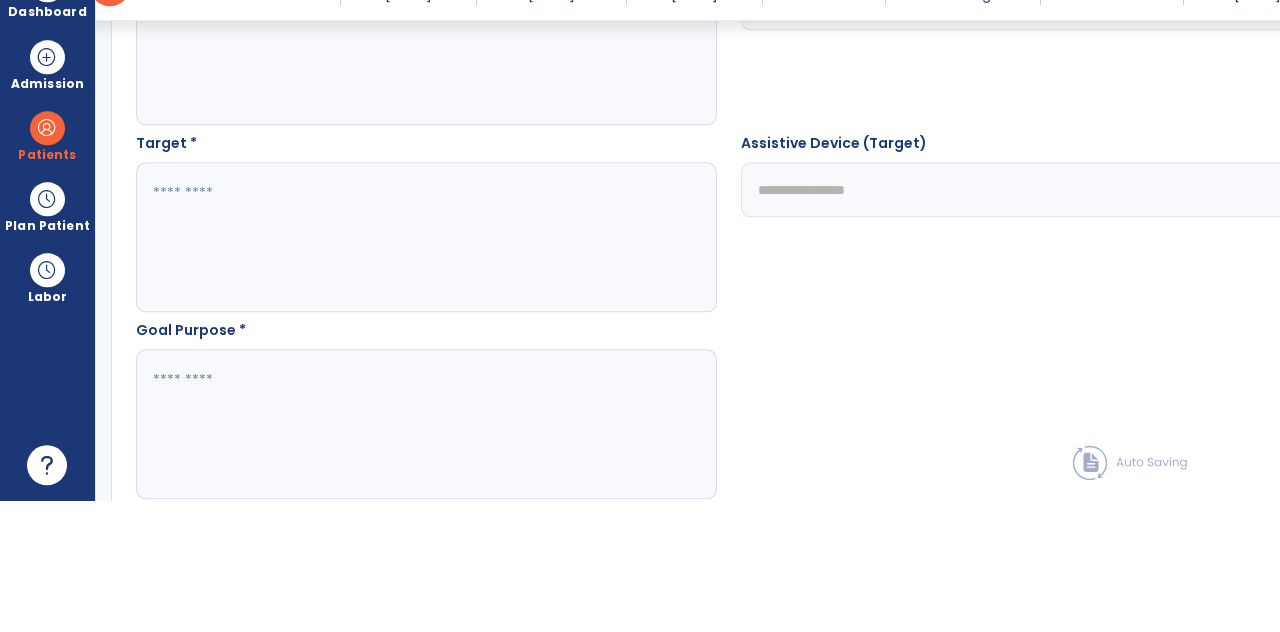 type on "*******" 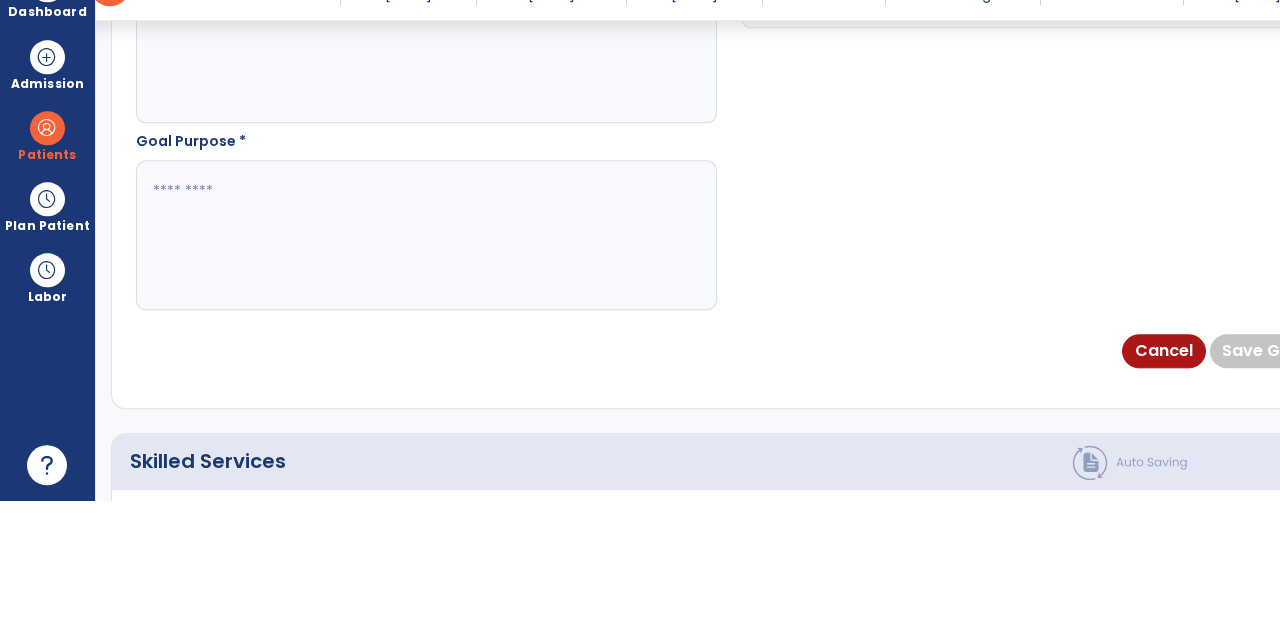 scroll, scrollTop: 1212, scrollLeft: 0, axis: vertical 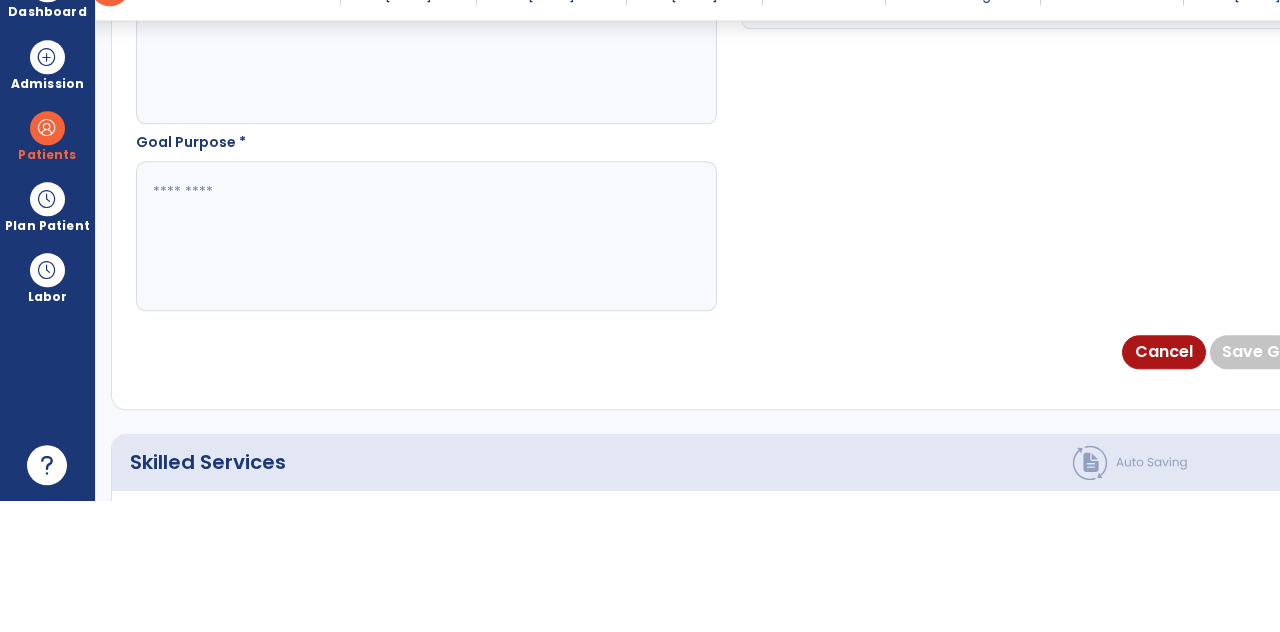 type on "******" 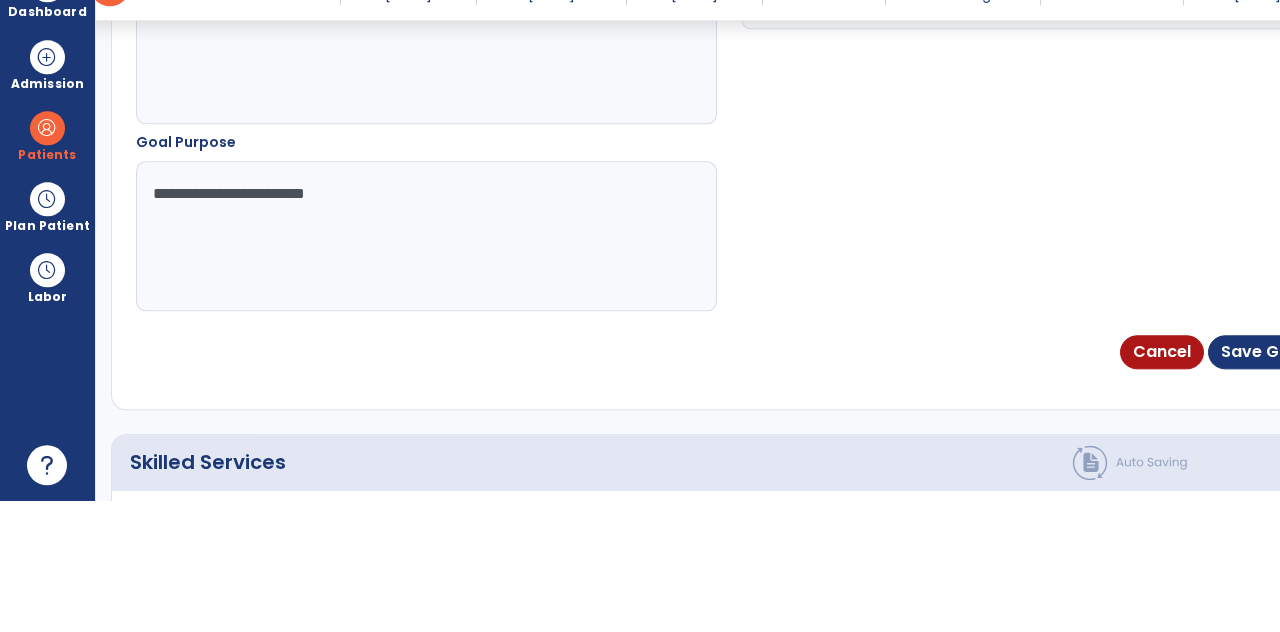 type on "**********" 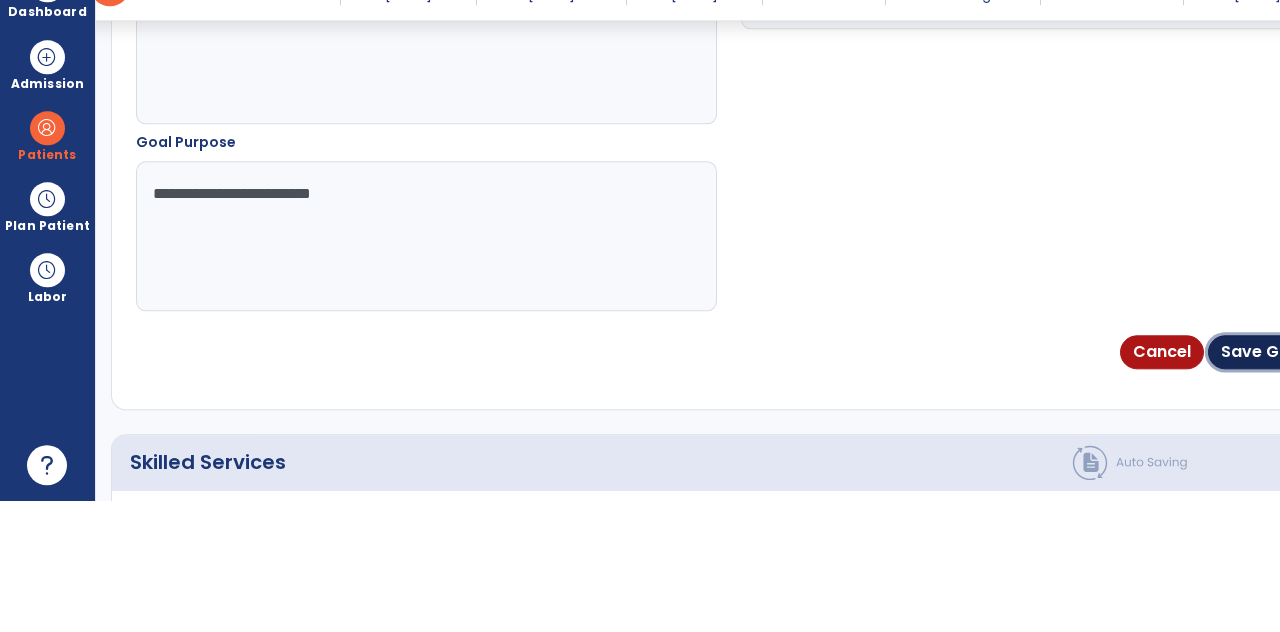 click on "Save Goal" at bounding box center (1263, 483) 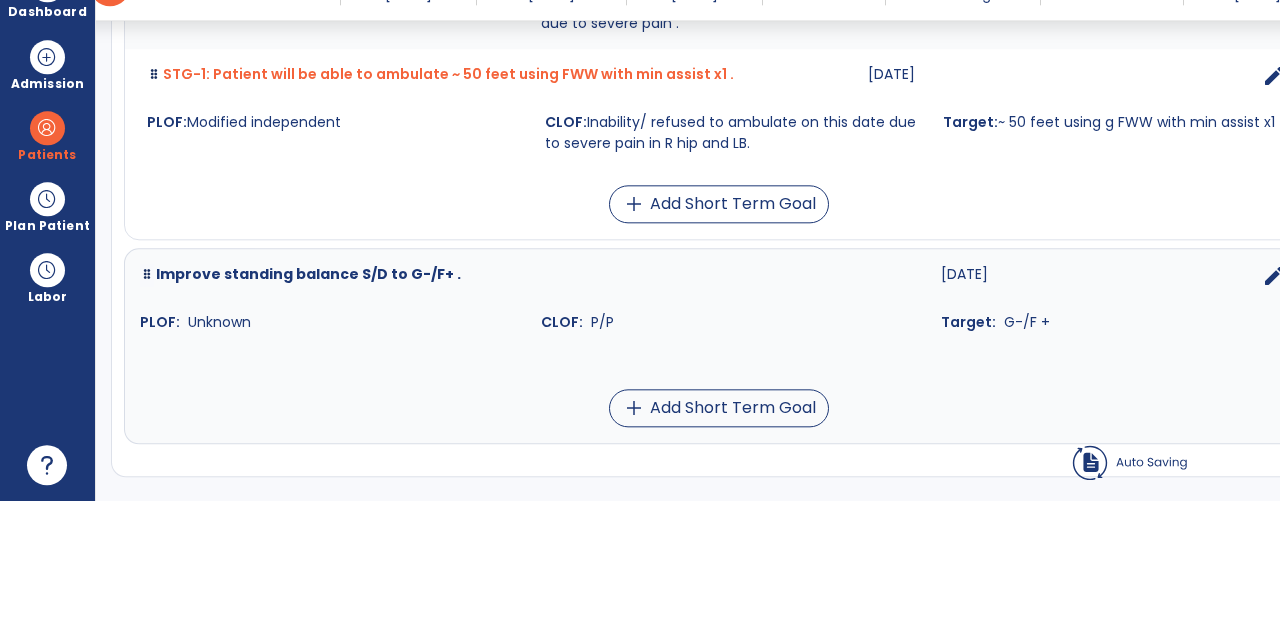 scroll, scrollTop: 95, scrollLeft: 0, axis: vertical 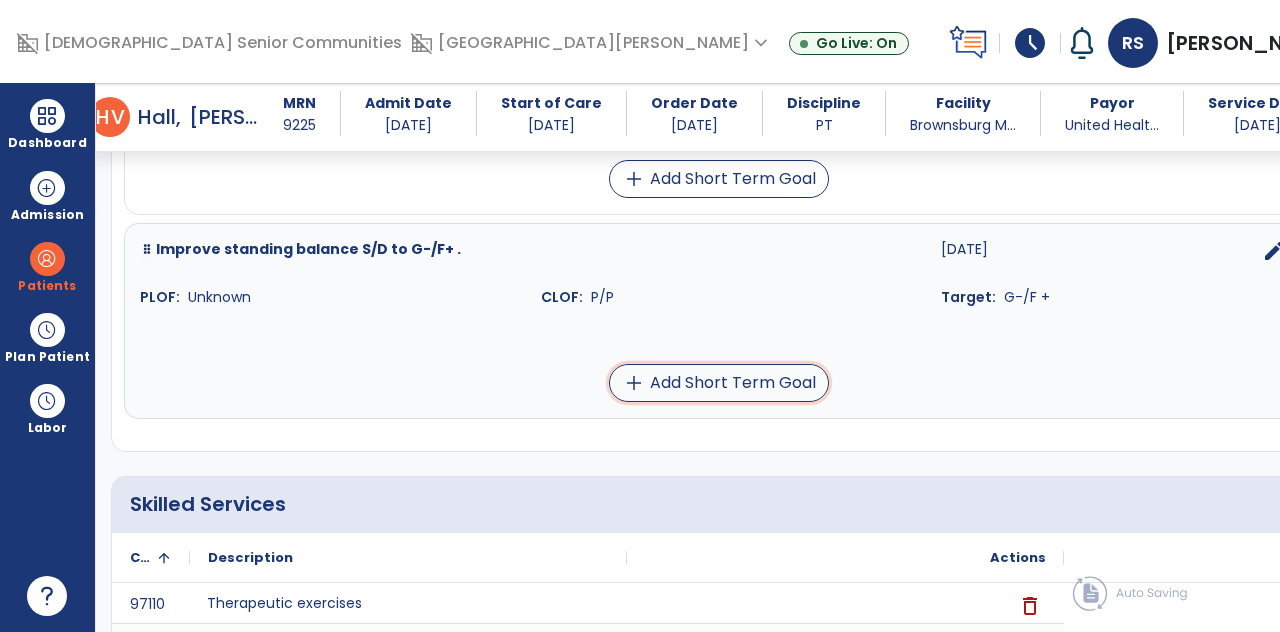 click on "add  Add Short Term Goal" at bounding box center (719, 383) 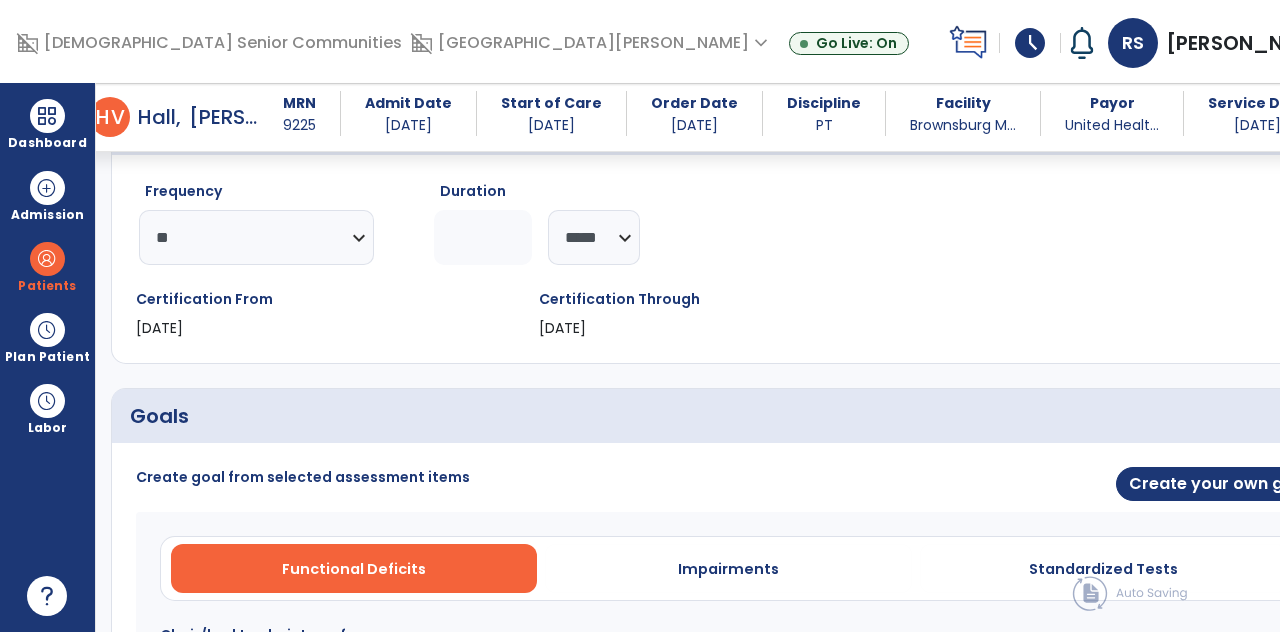 scroll, scrollTop: 226, scrollLeft: 0, axis: vertical 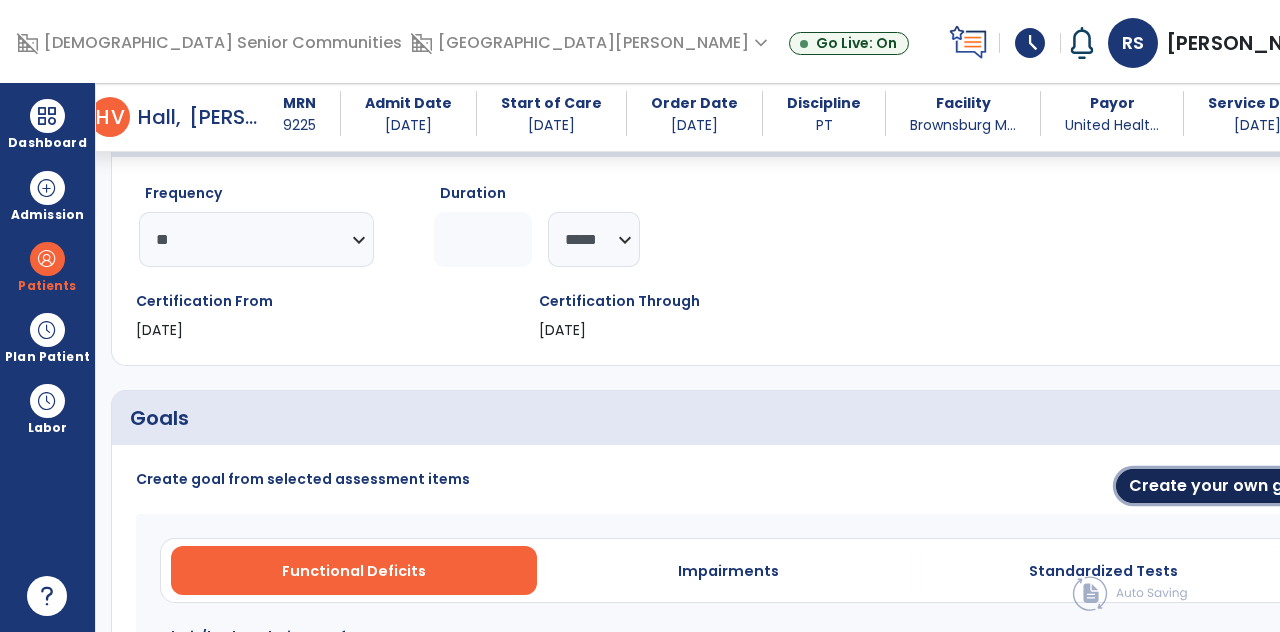 click on "Create your own goal" at bounding box center [1219, 486] 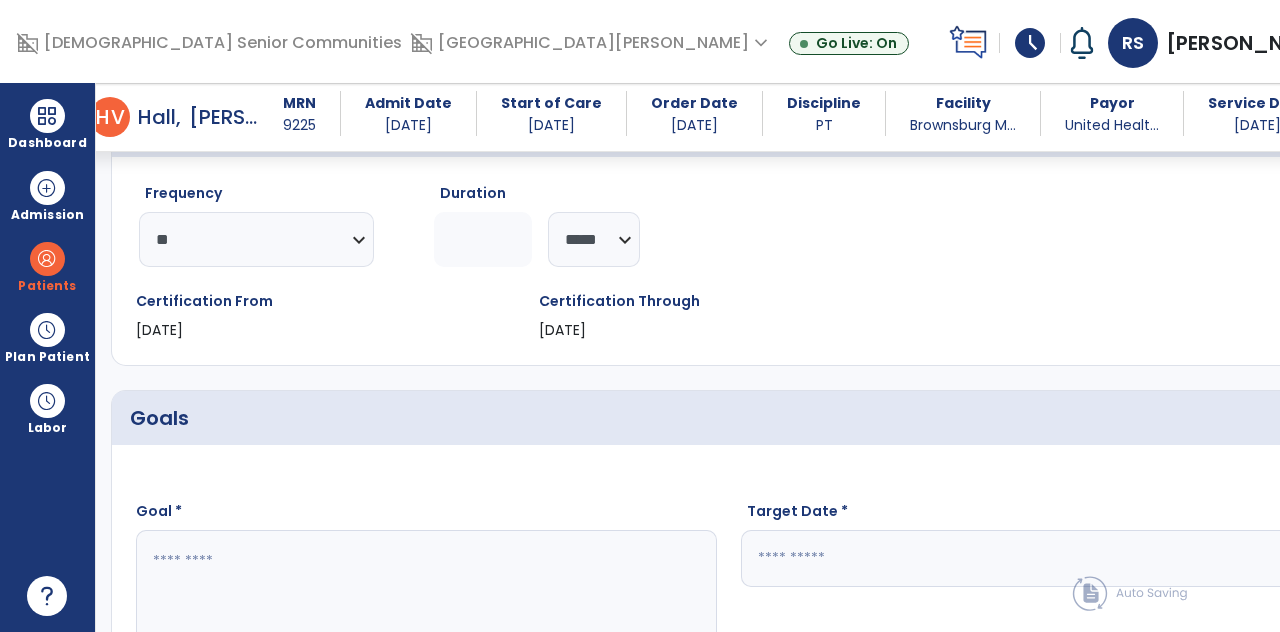 click on "calendar_today" at bounding box center (1301, 559) 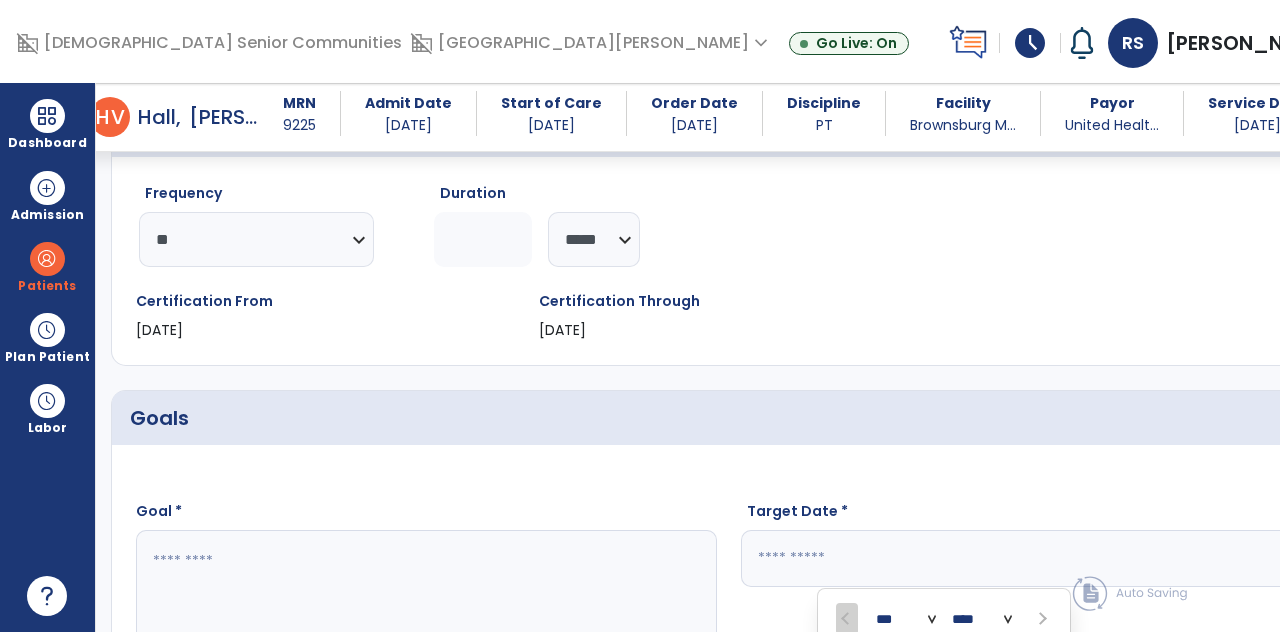 scroll, scrollTop: 96, scrollLeft: 0, axis: vertical 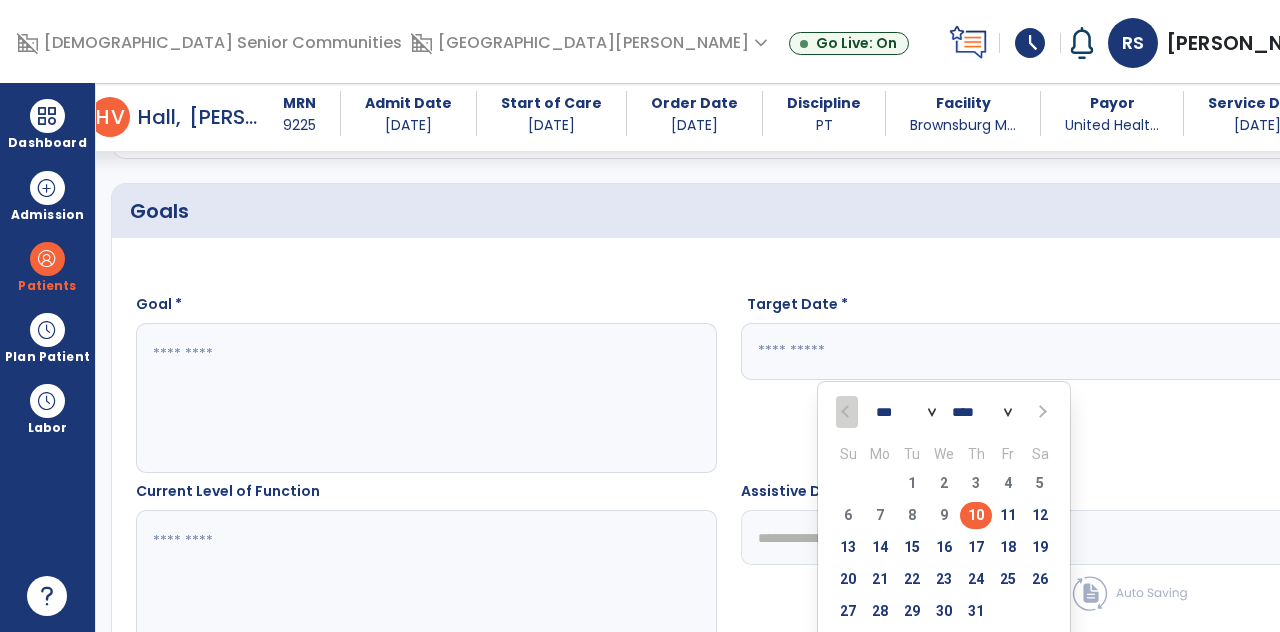 click on "23" at bounding box center [944, 582] 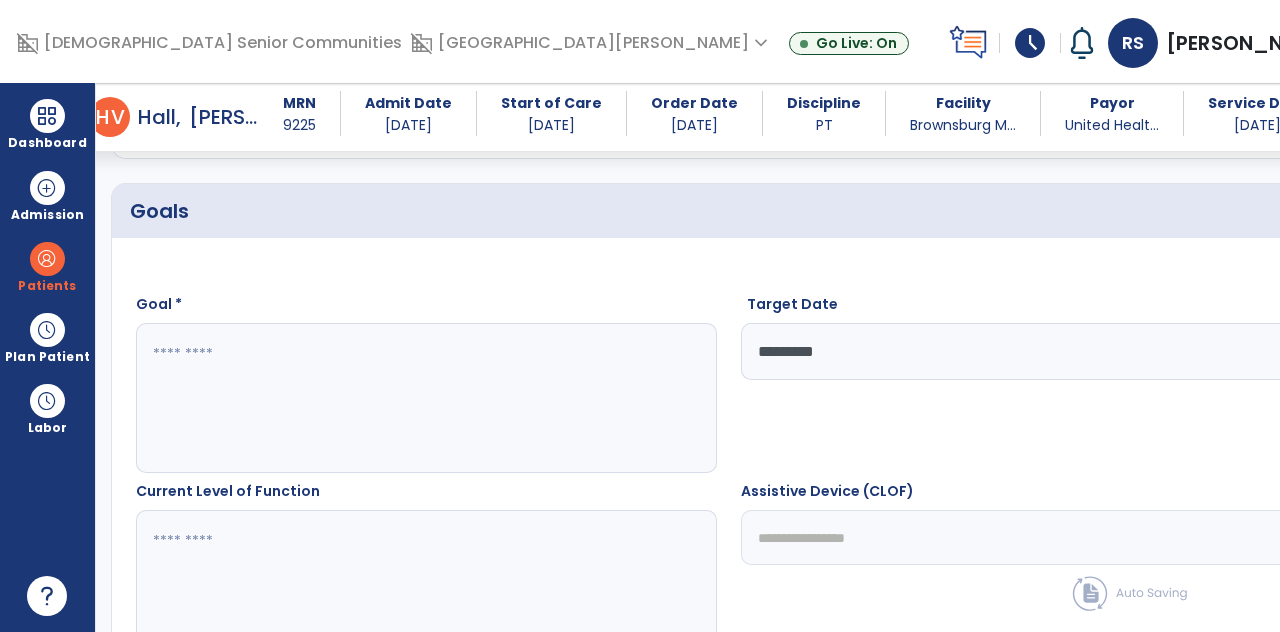 click at bounding box center [356, 398] 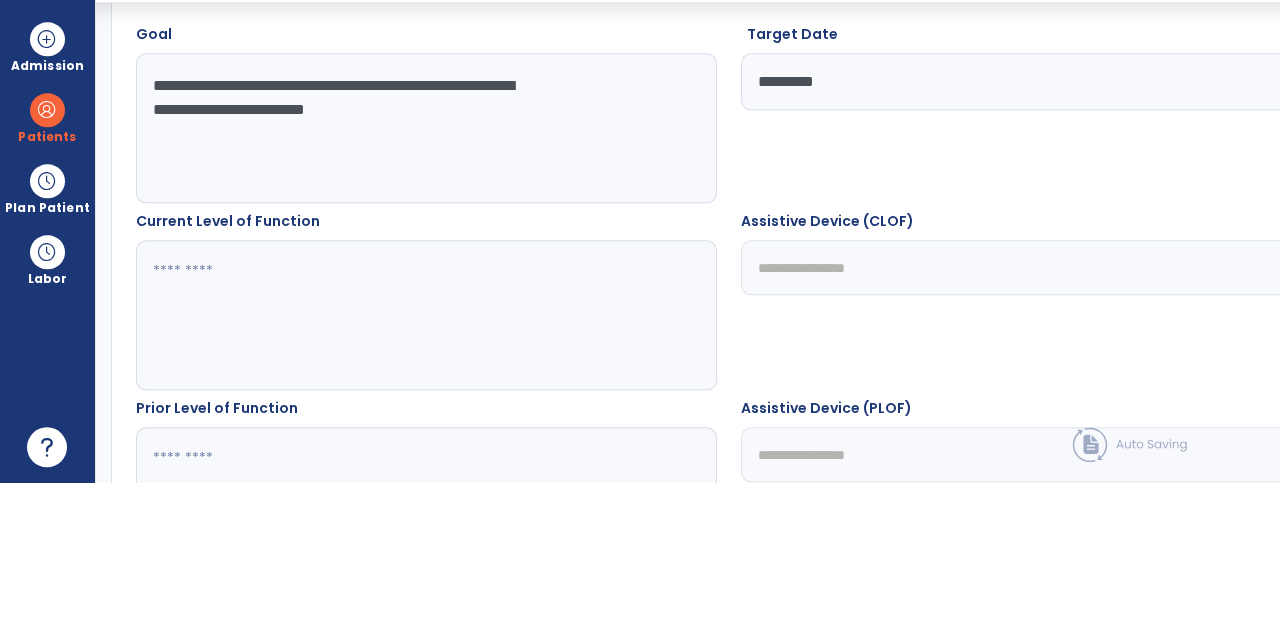 scroll, scrollTop: 549, scrollLeft: 0, axis: vertical 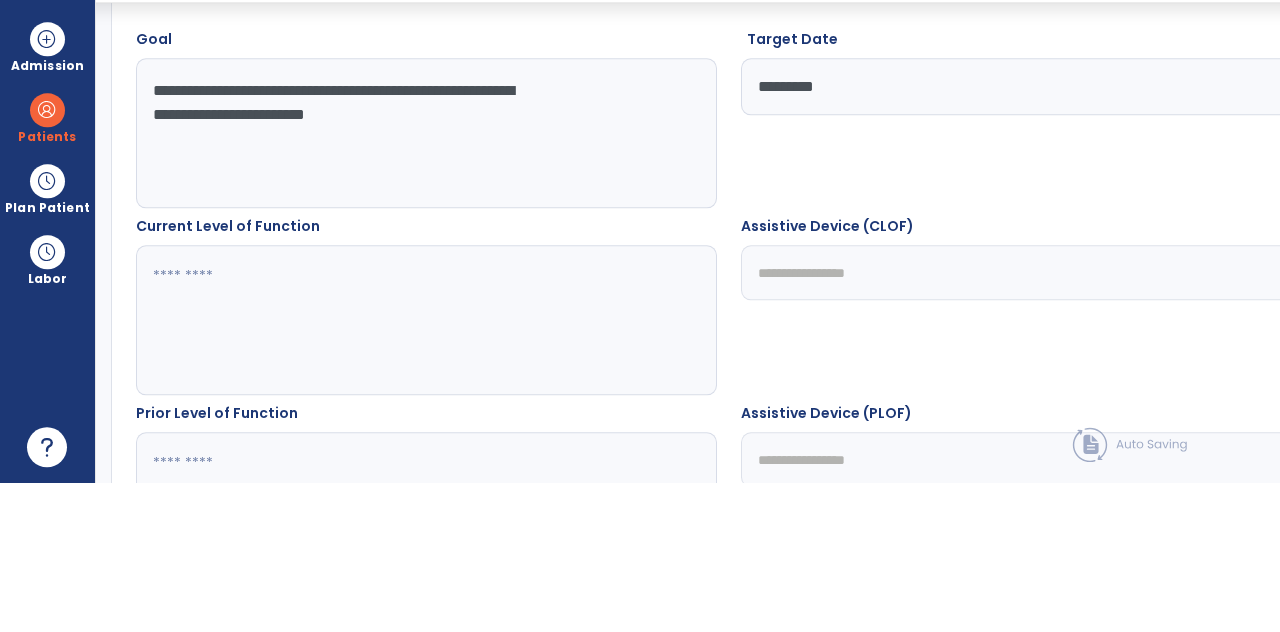 type on "**********" 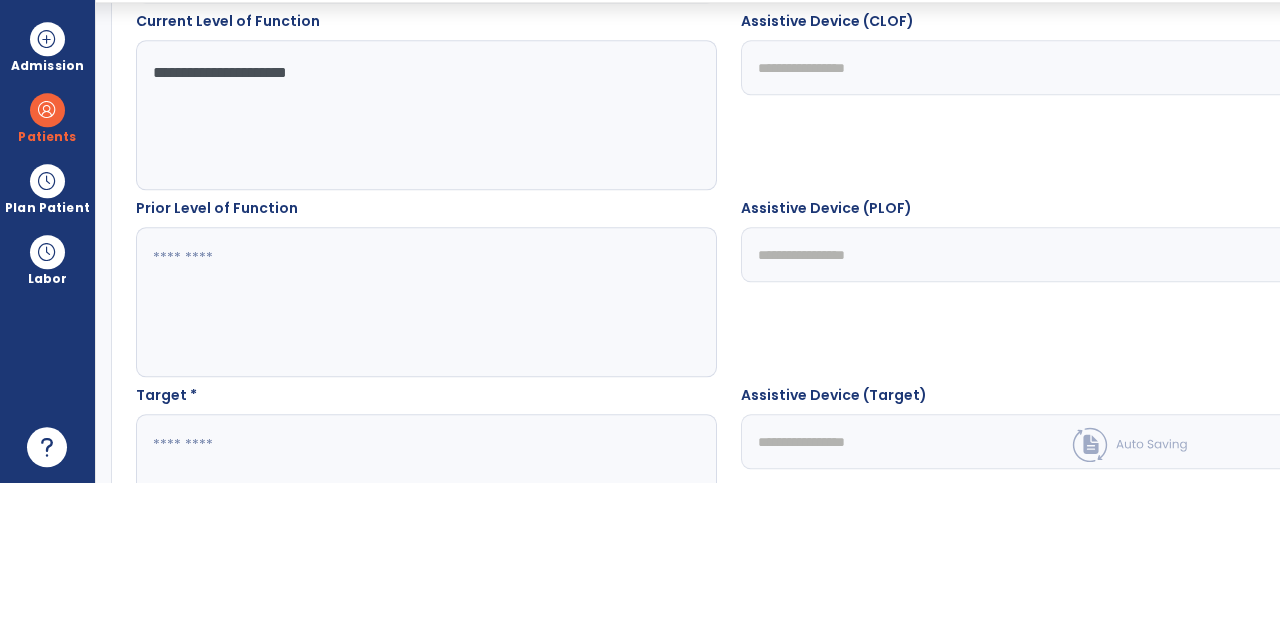 scroll, scrollTop: 779, scrollLeft: 0, axis: vertical 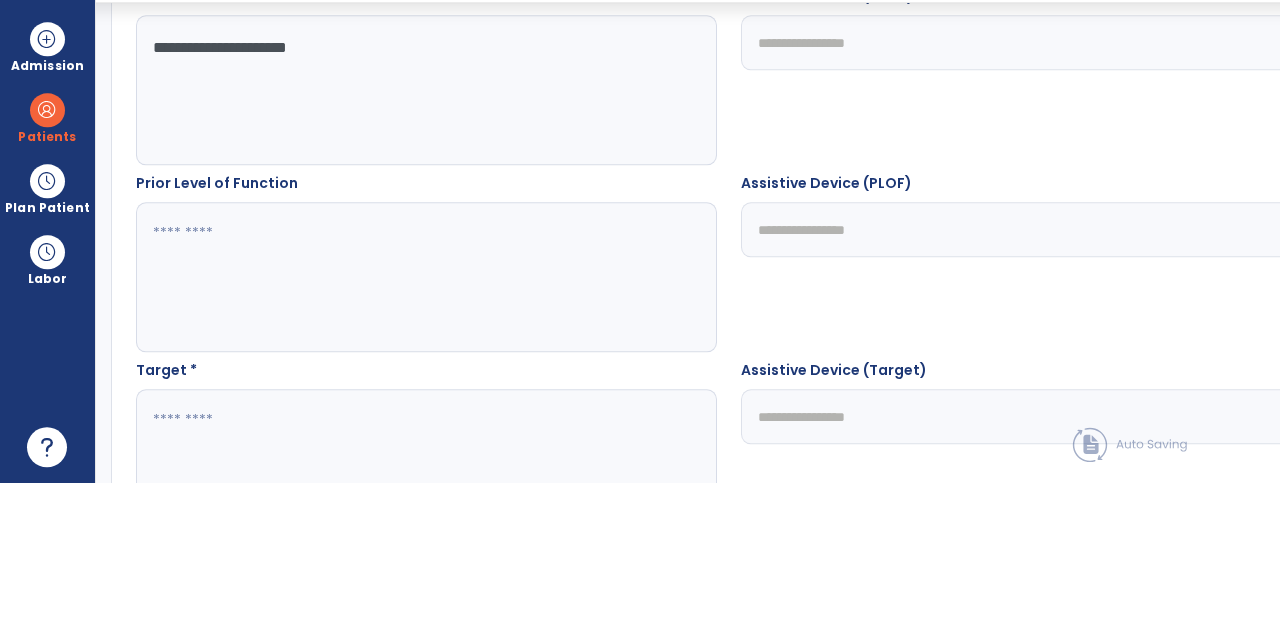 type on "**********" 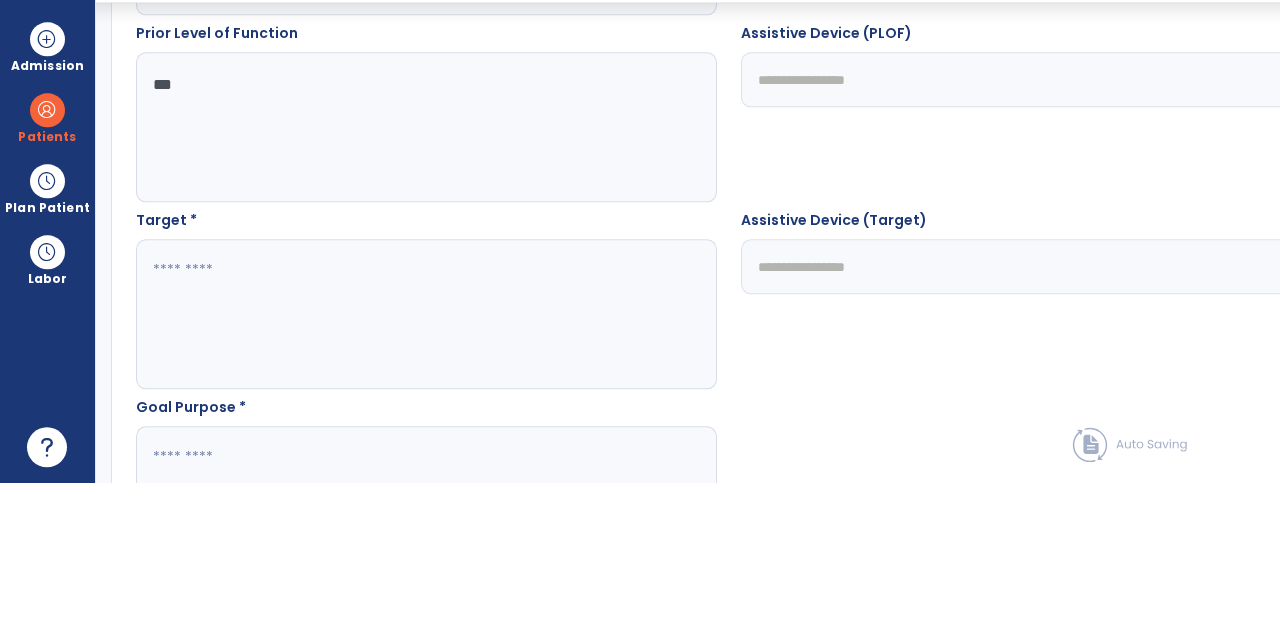 scroll, scrollTop: 936, scrollLeft: 0, axis: vertical 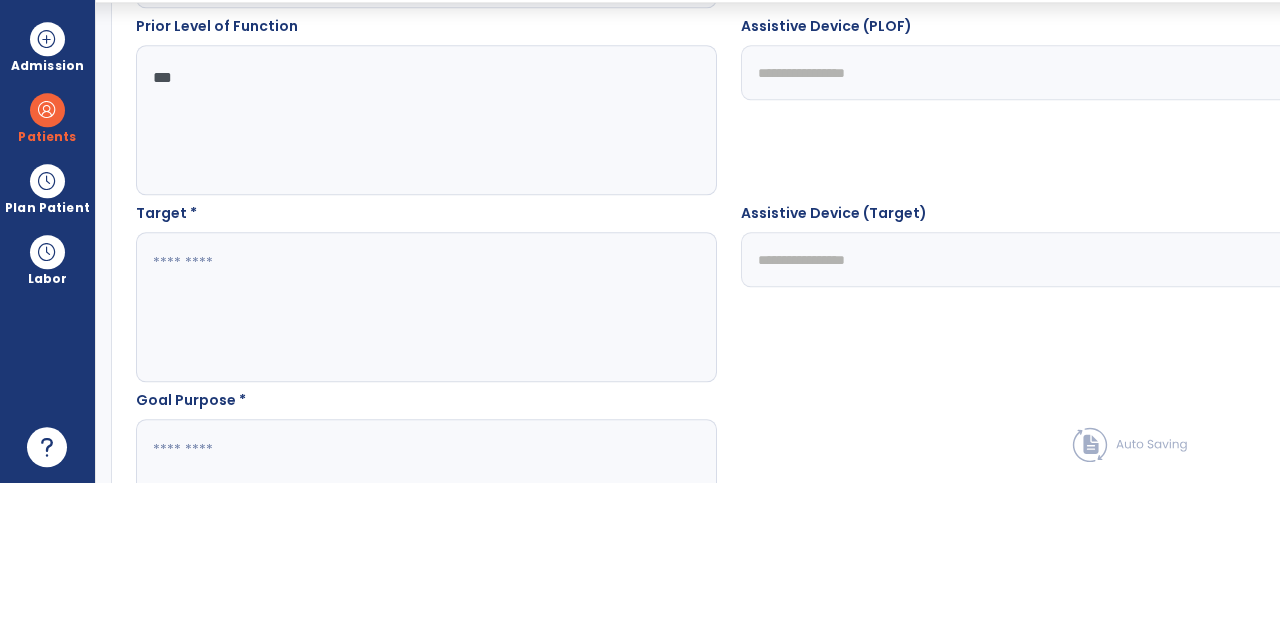 type on "***" 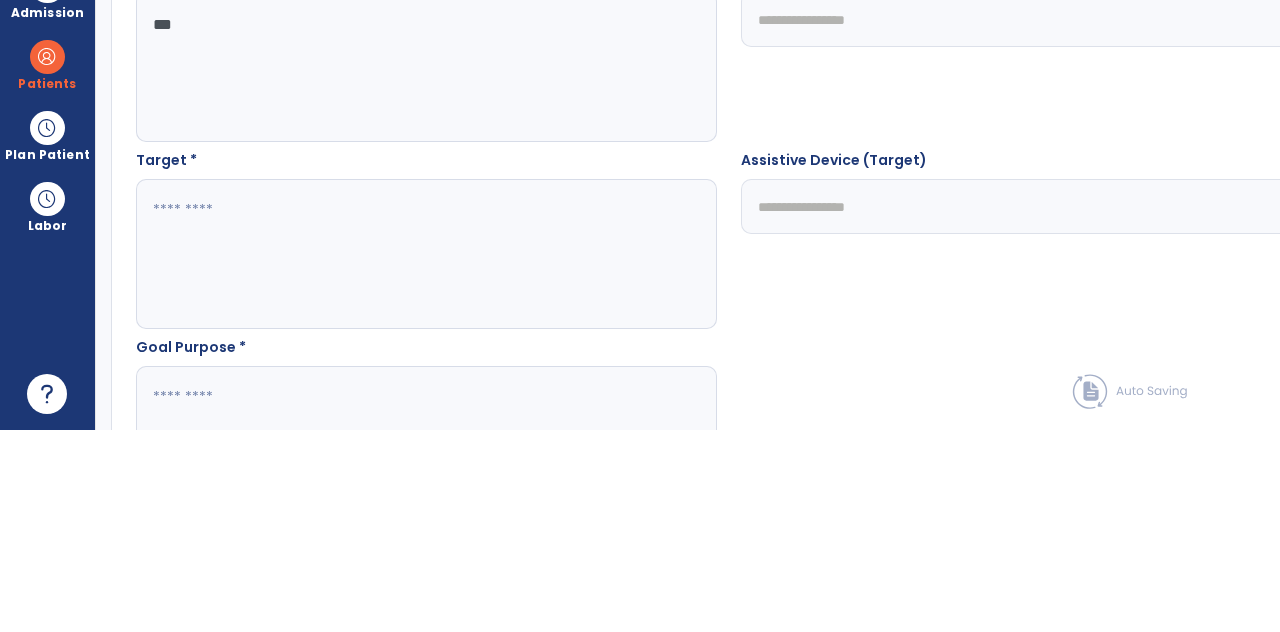 scroll, scrollTop: 95, scrollLeft: 0, axis: vertical 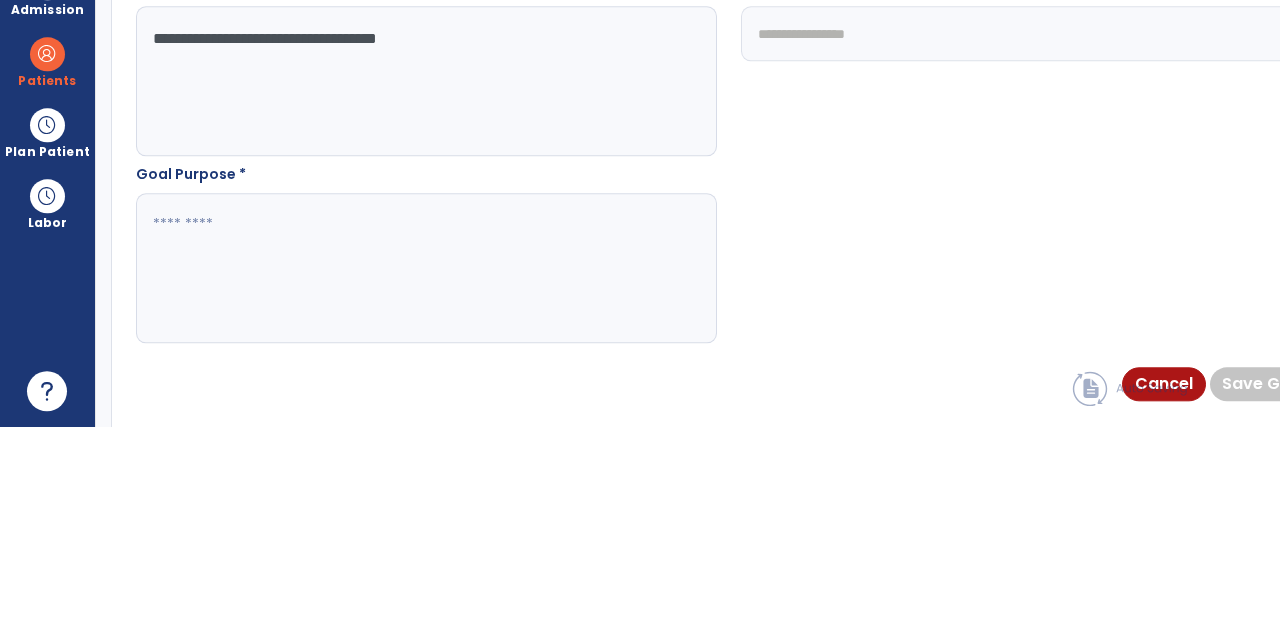 type on "**********" 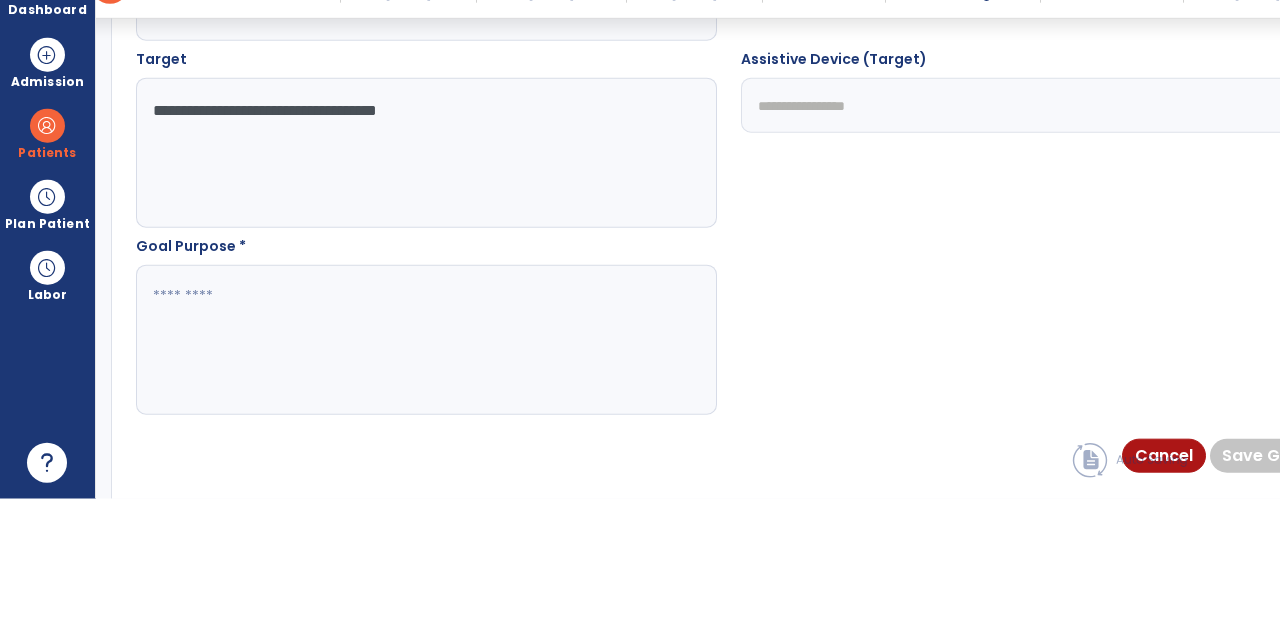 scroll, scrollTop: 95, scrollLeft: 0, axis: vertical 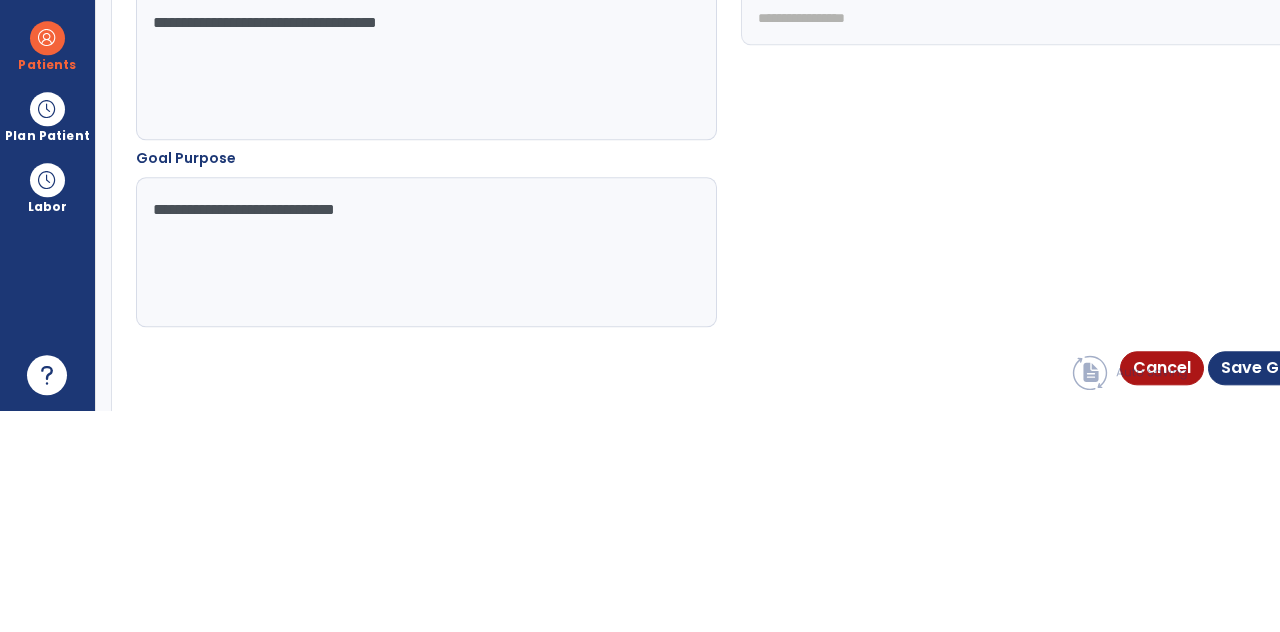 type on "**********" 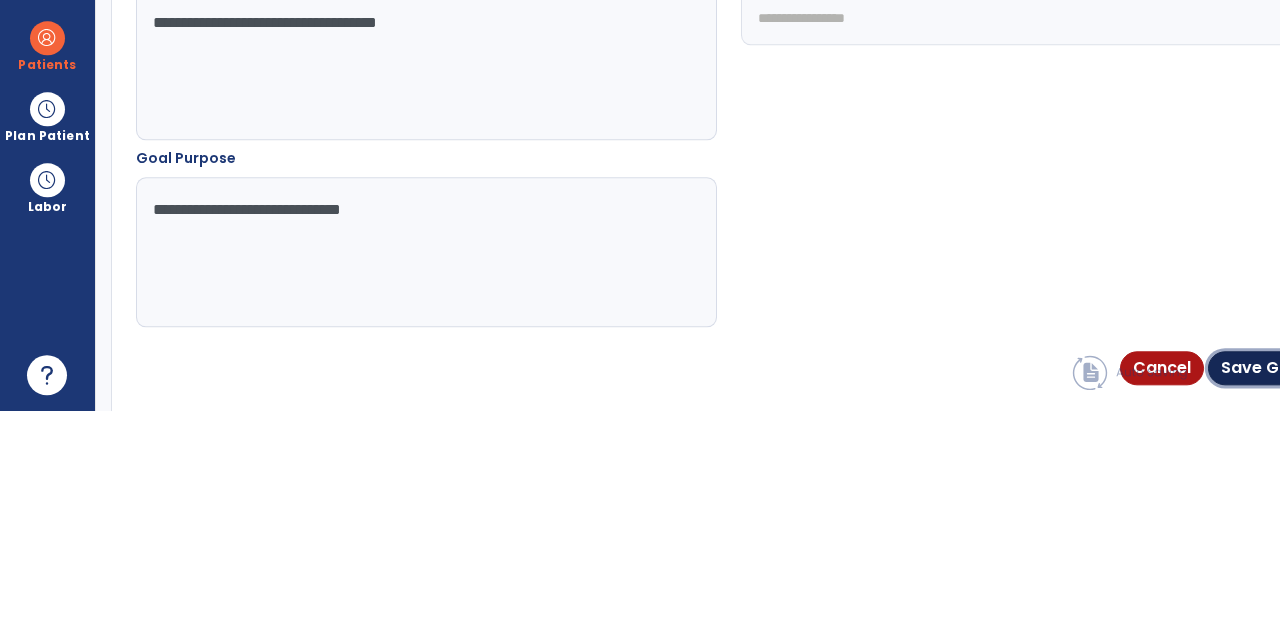 click on "Save Goal" at bounding box center (1263, 589) 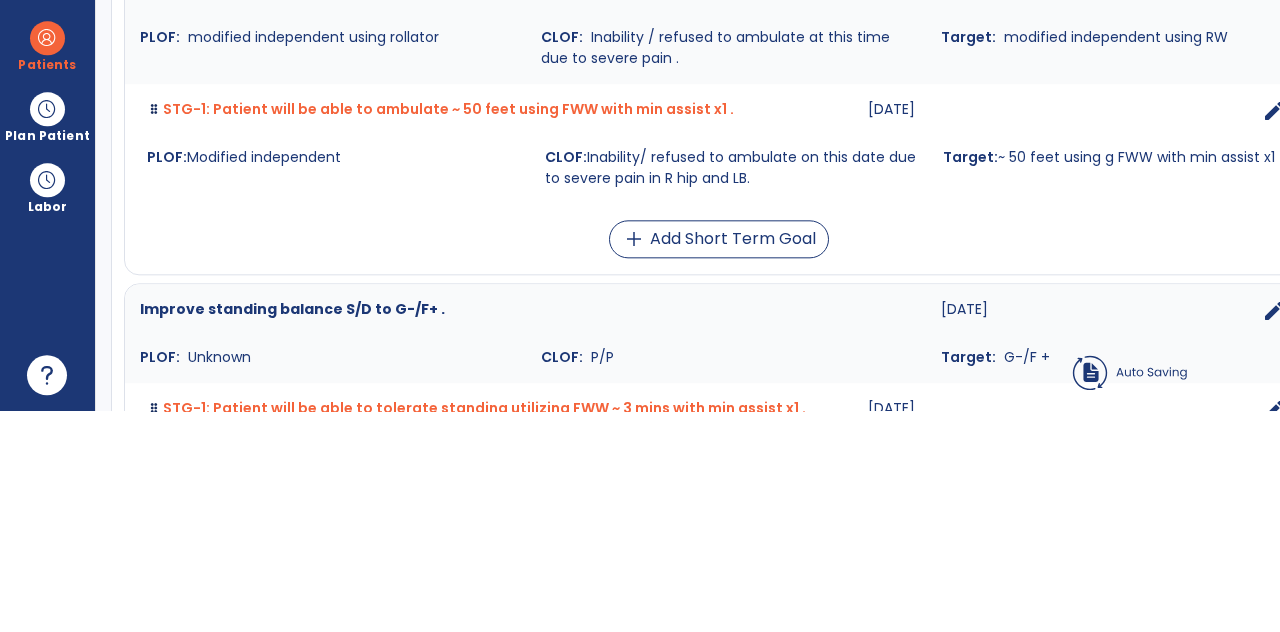 scroll, scrollTop: 96, scrollLeft: 0, axis: vertical 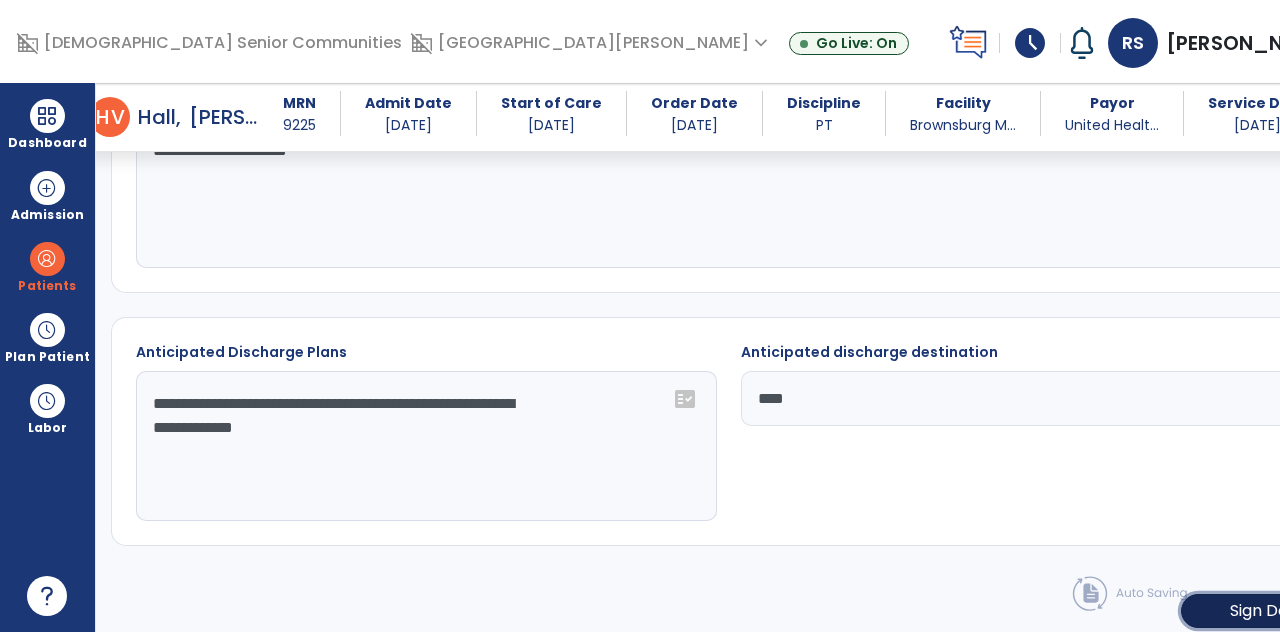 click on "Sign Doc" 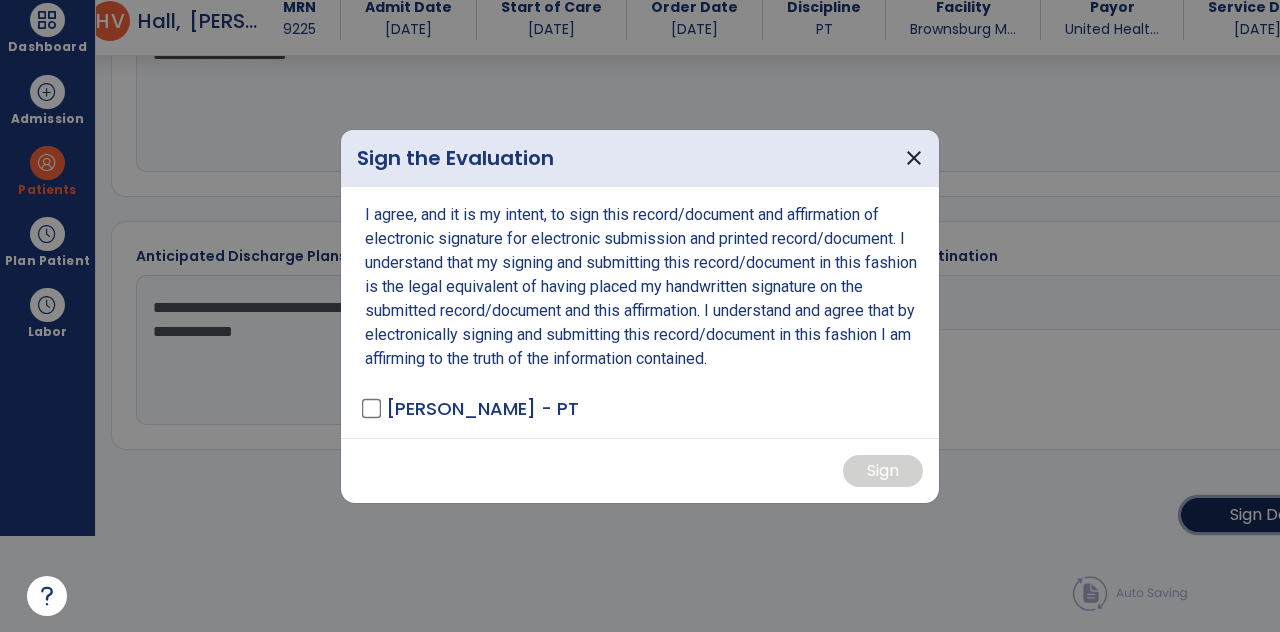 scroll, scrollTop: 0, scrollLeft: 0, axis: both 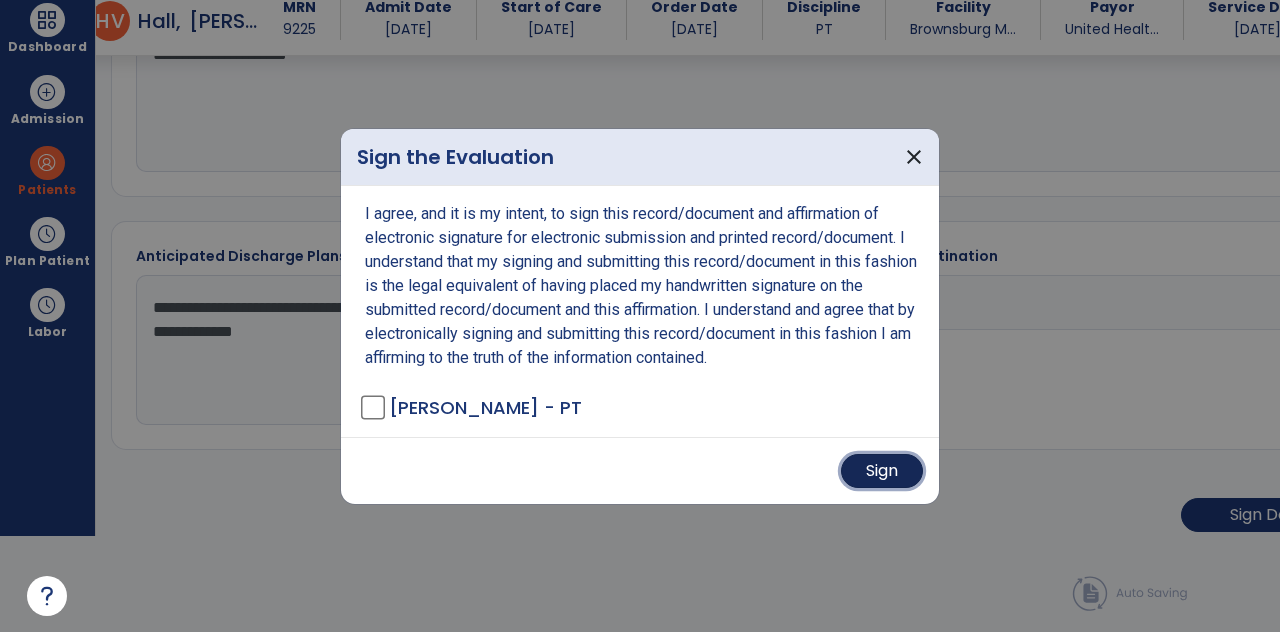 click on "Sign" at bounding box center (882, 471) 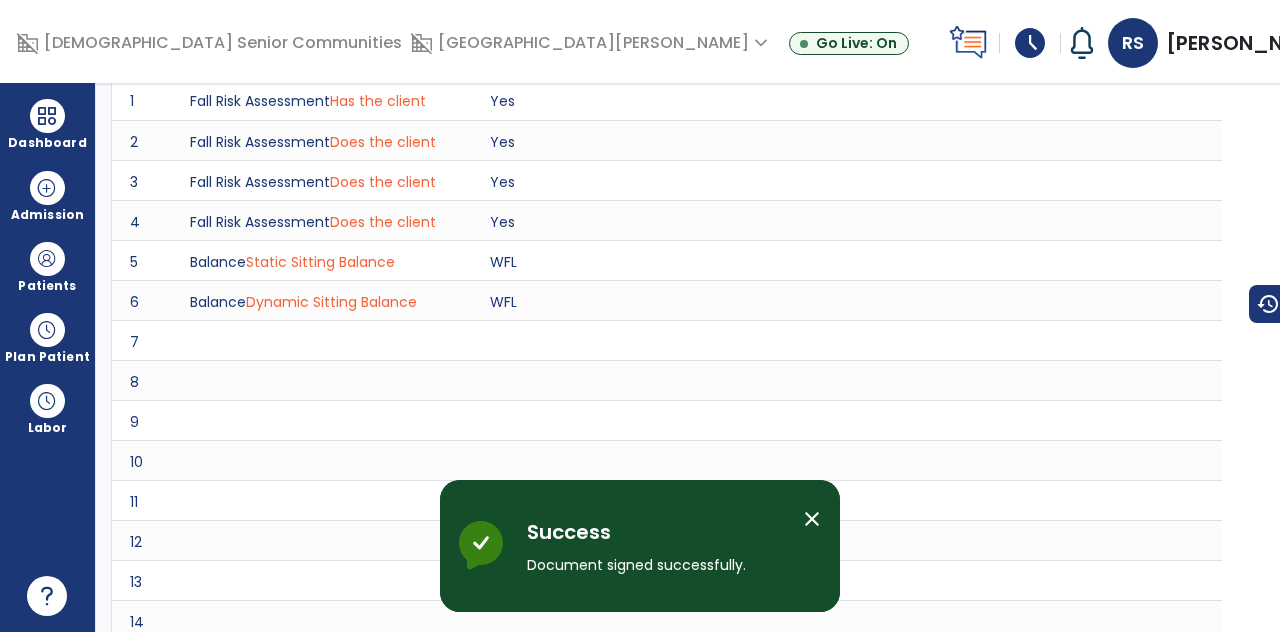 scroll, scrollTop: 96, scrollLeft: 0, axis: vertical 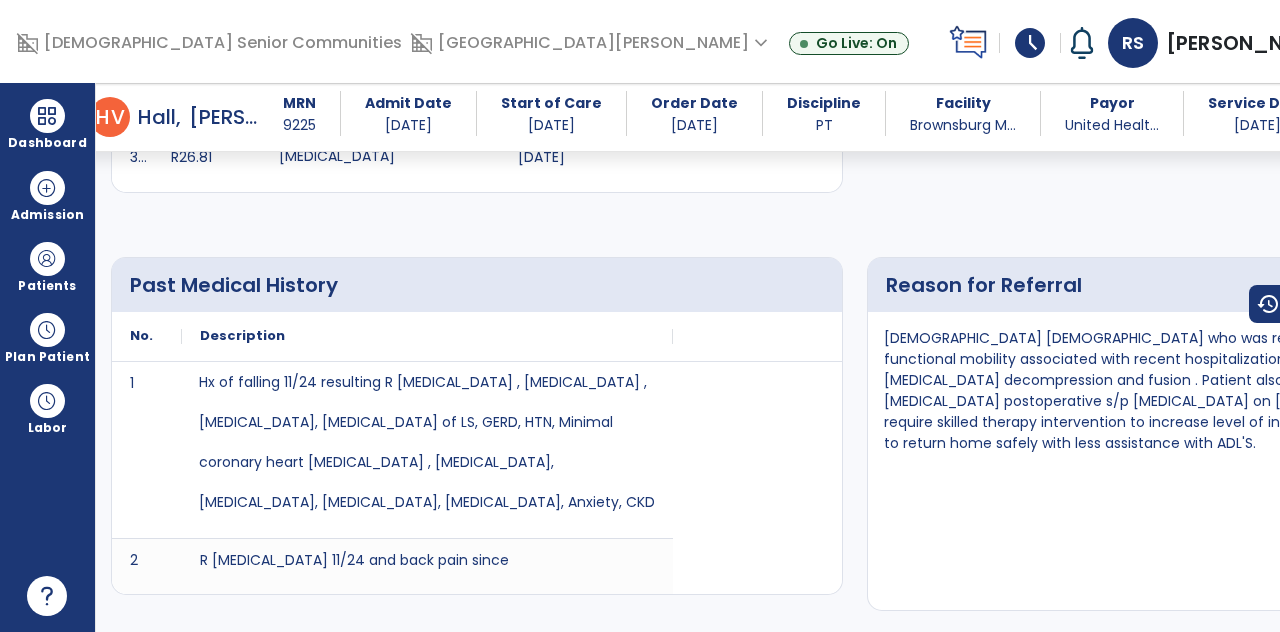 click on "Dashboard" at bounding box center (47, 124) 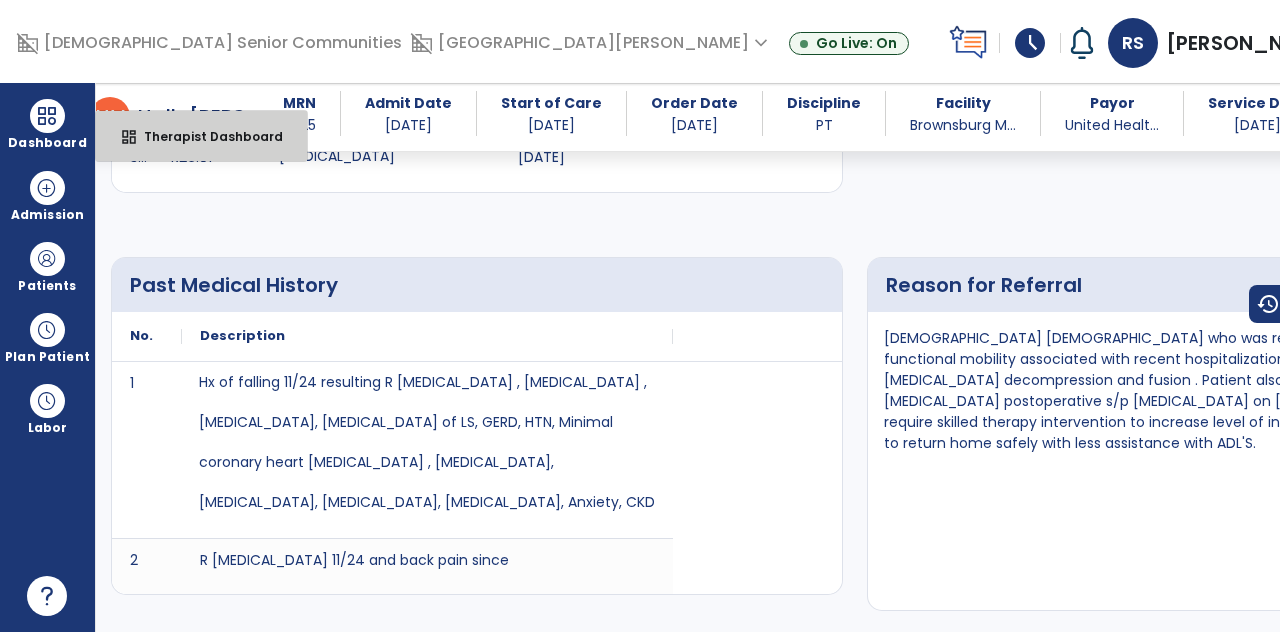 click on "dashboard  Therapist Dashboard" at bounding box center [201, 136] 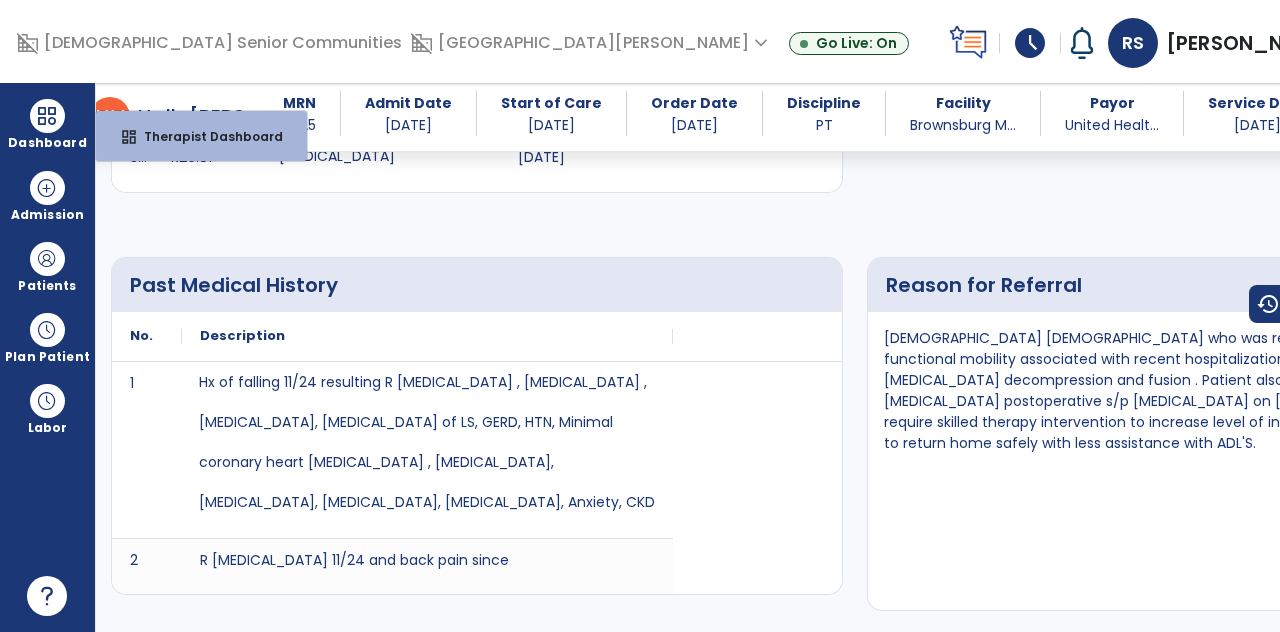 select on "****" 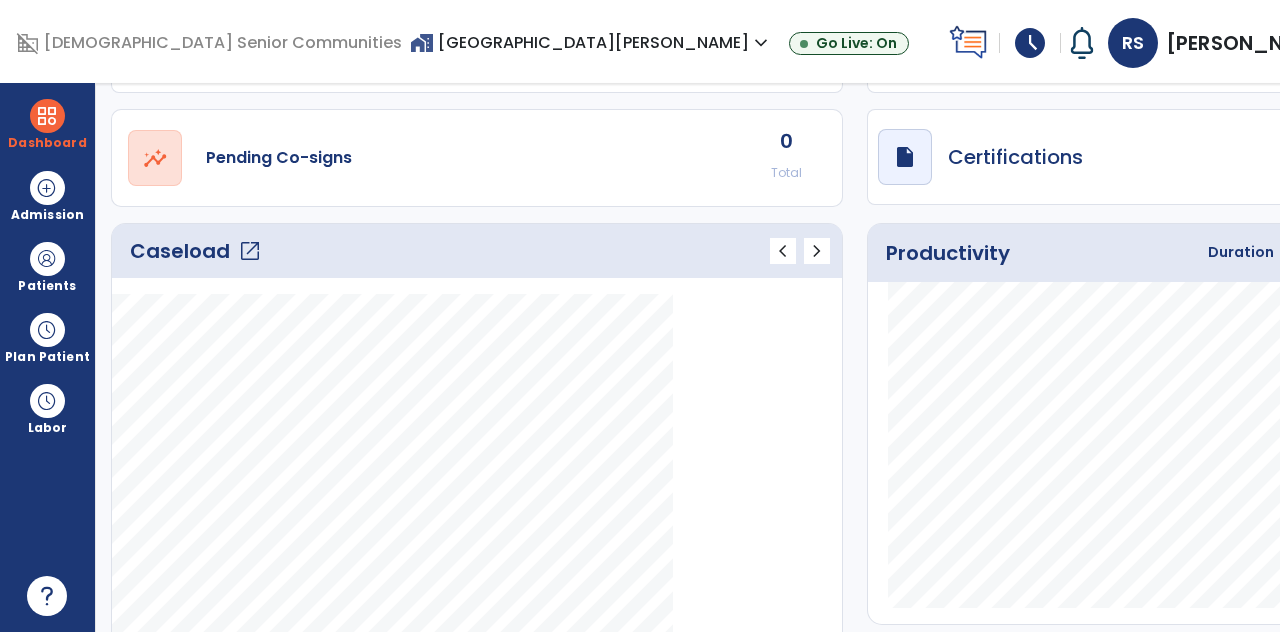 scroll, scrollTop: 0, scrollLeft: 0, axis: both 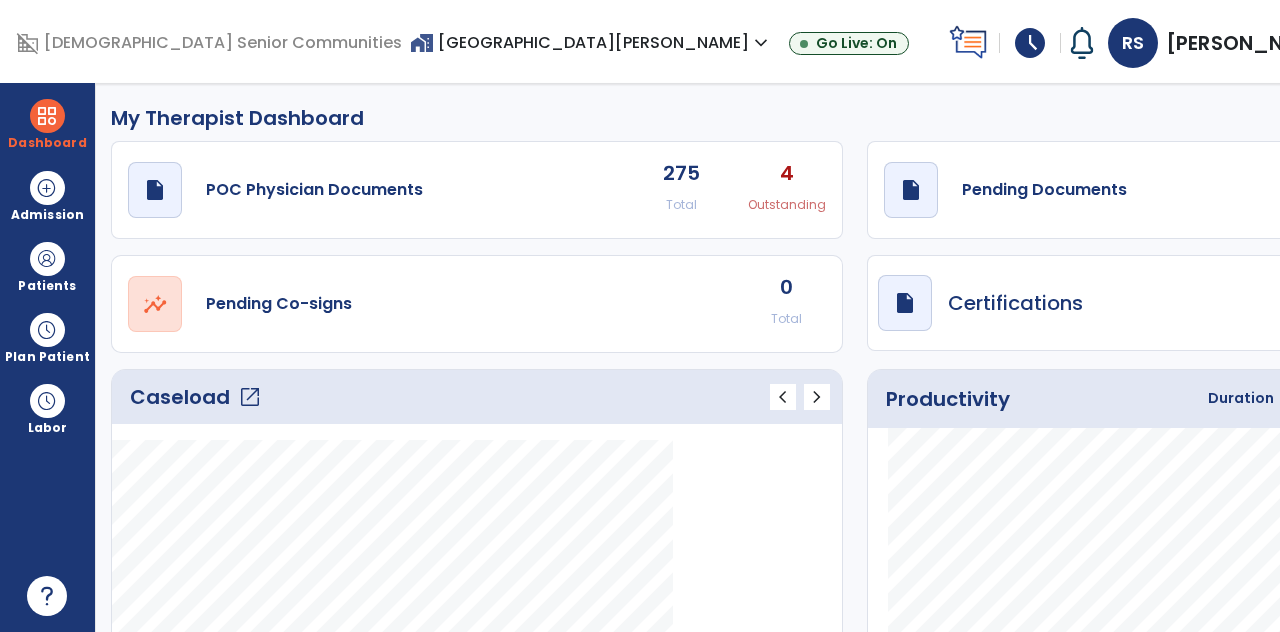 click on "draft   open_in_new  Pending Documents 10 Total 0 Past Due" 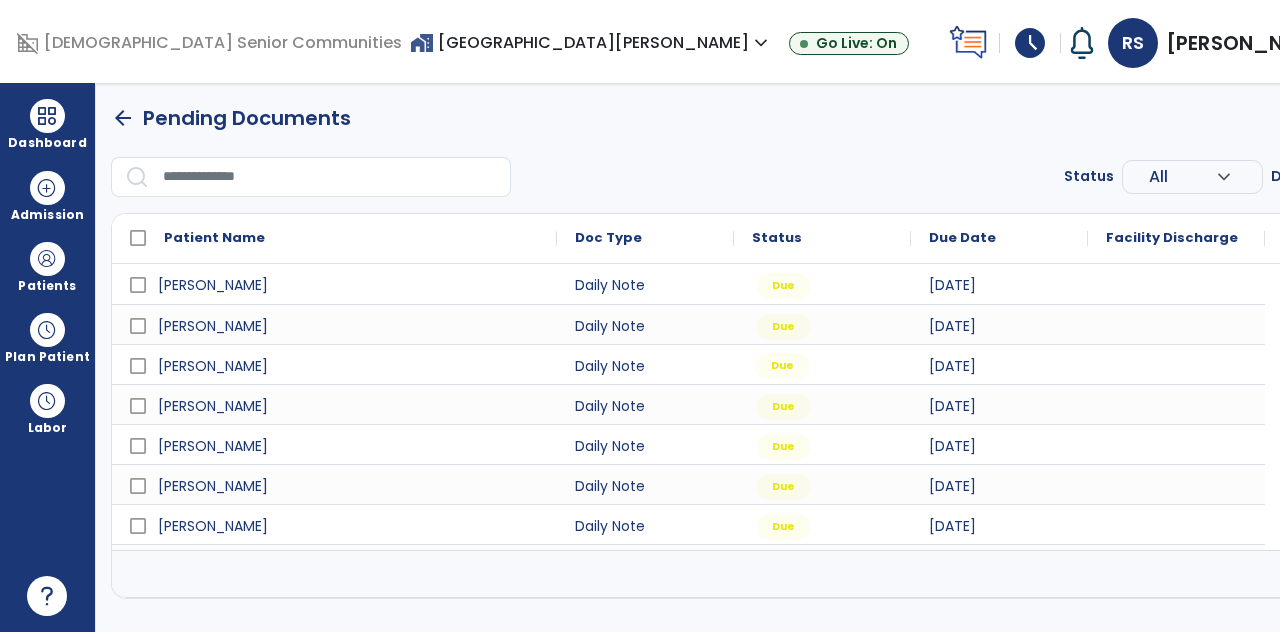 click on "Due" at bounding box center (782, 366) 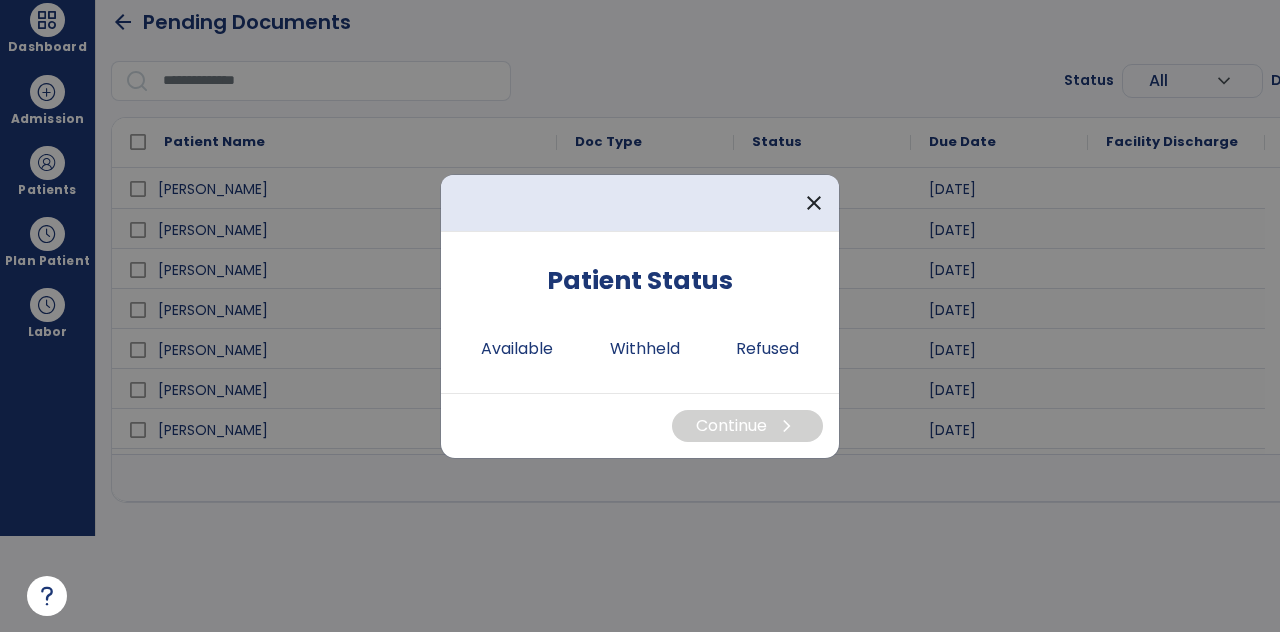 scroll, scrollTop: 0, scrollLeft: 0, axis: both 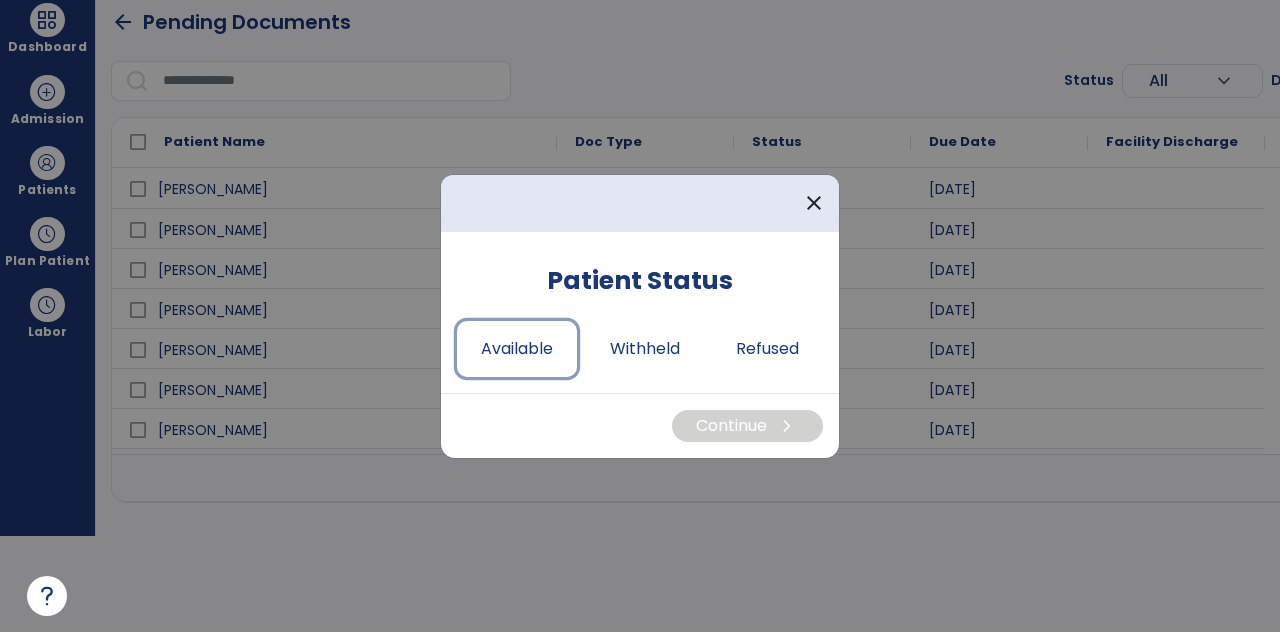 click on "Available" at bounding box center [517, 349] 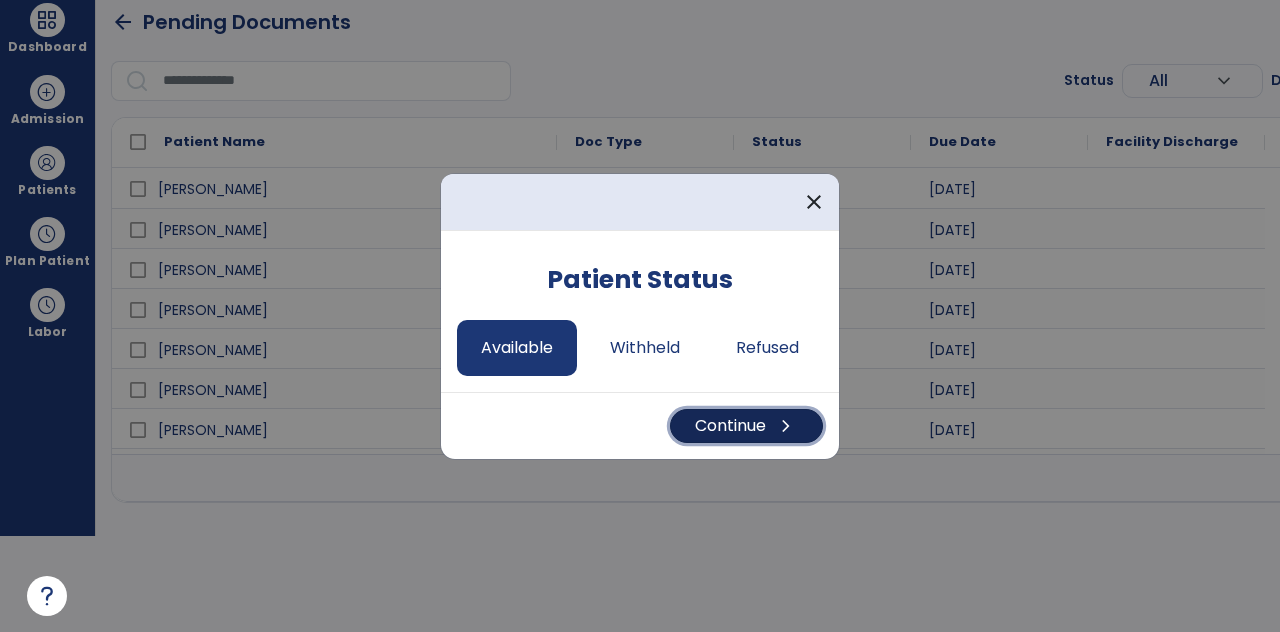 click on "chevron_right" at bounding box center [786, 426] 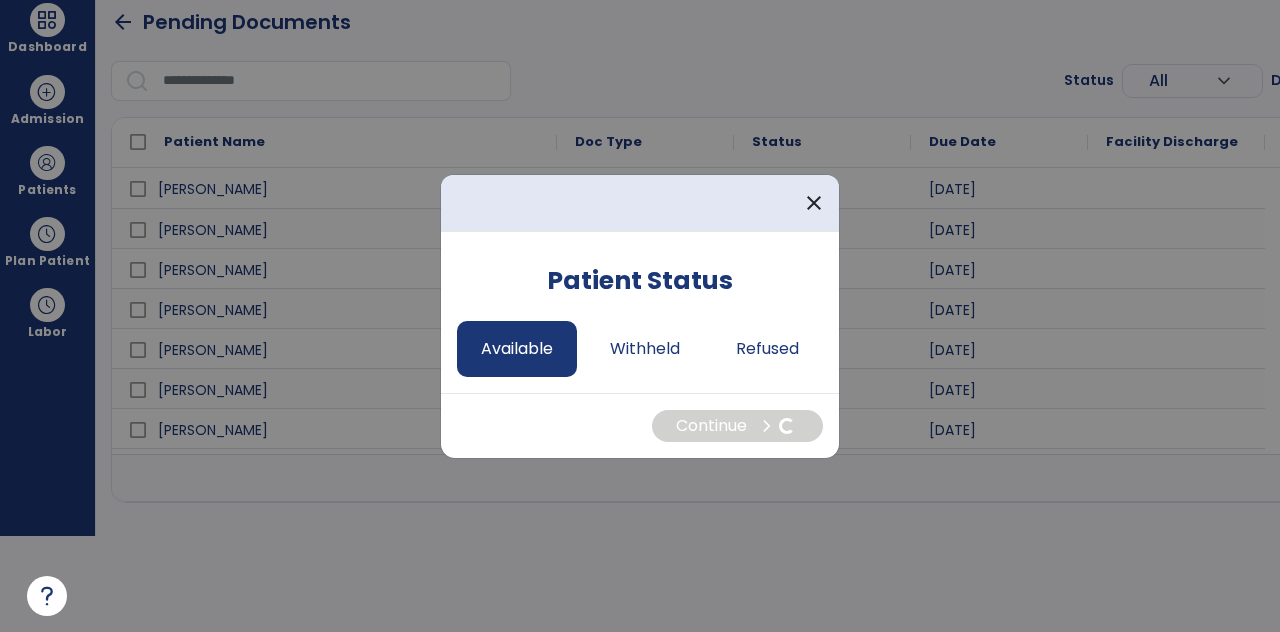 select on "*" 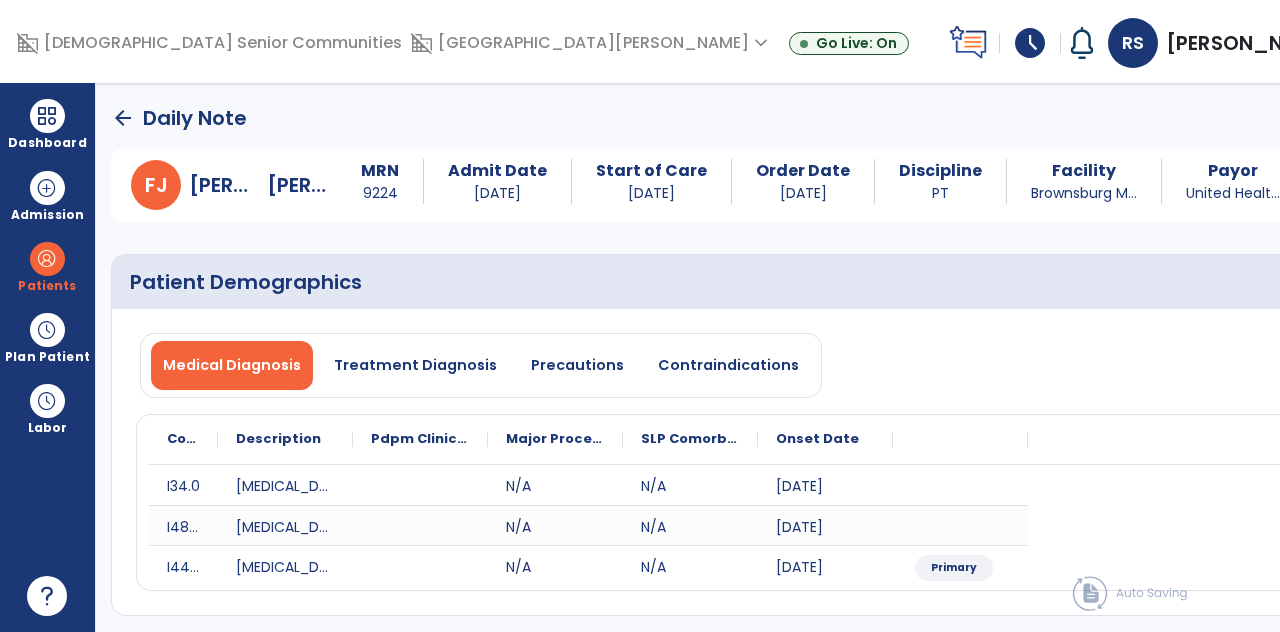 scroll, scrollTop: 96, scrollLeft: 0, axis: vertical 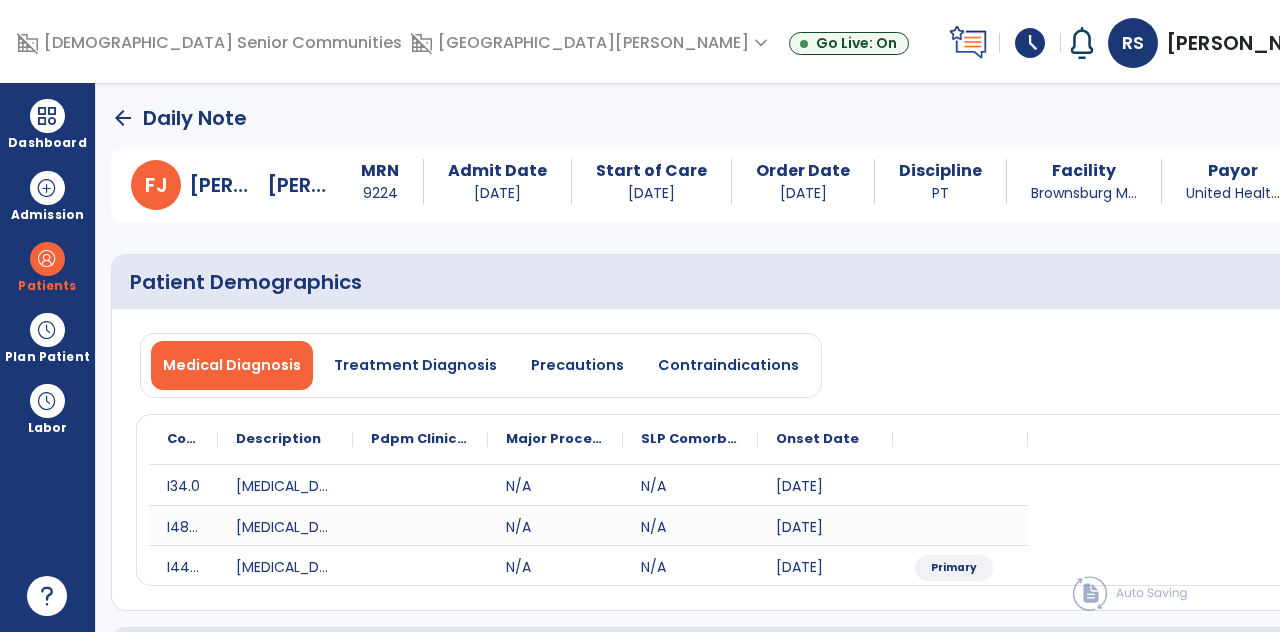 click on "Subjective Assessment   *" 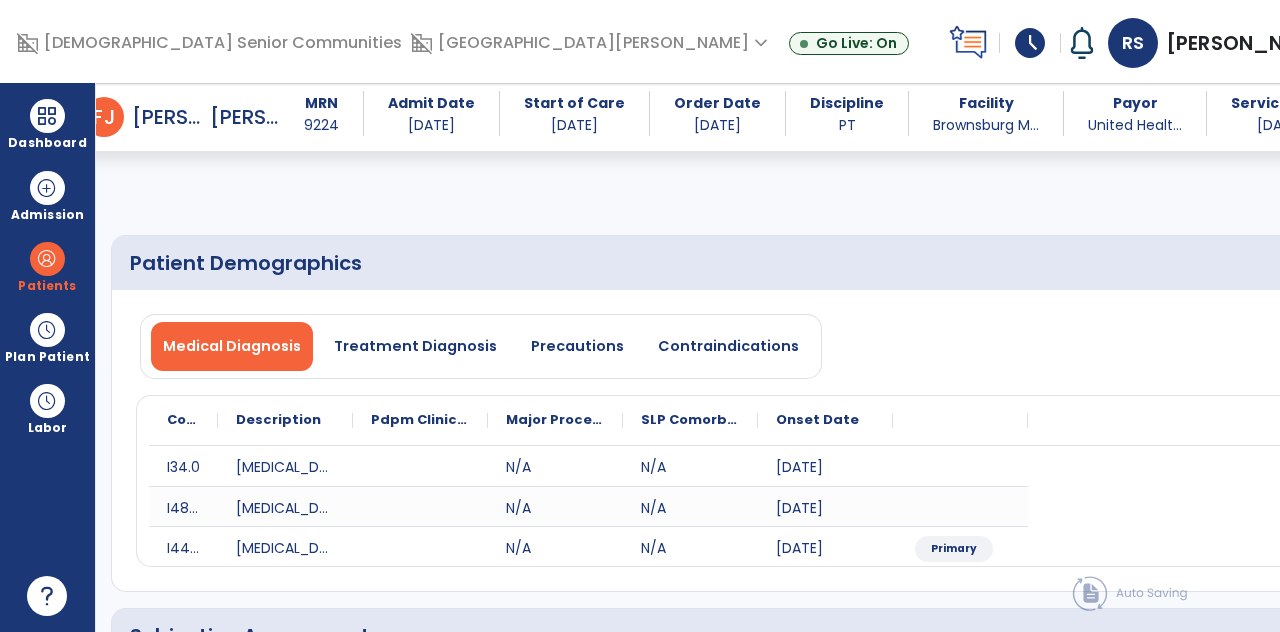 scroll, scrollTop: 360, scrollLeft: 0, axis: vertical 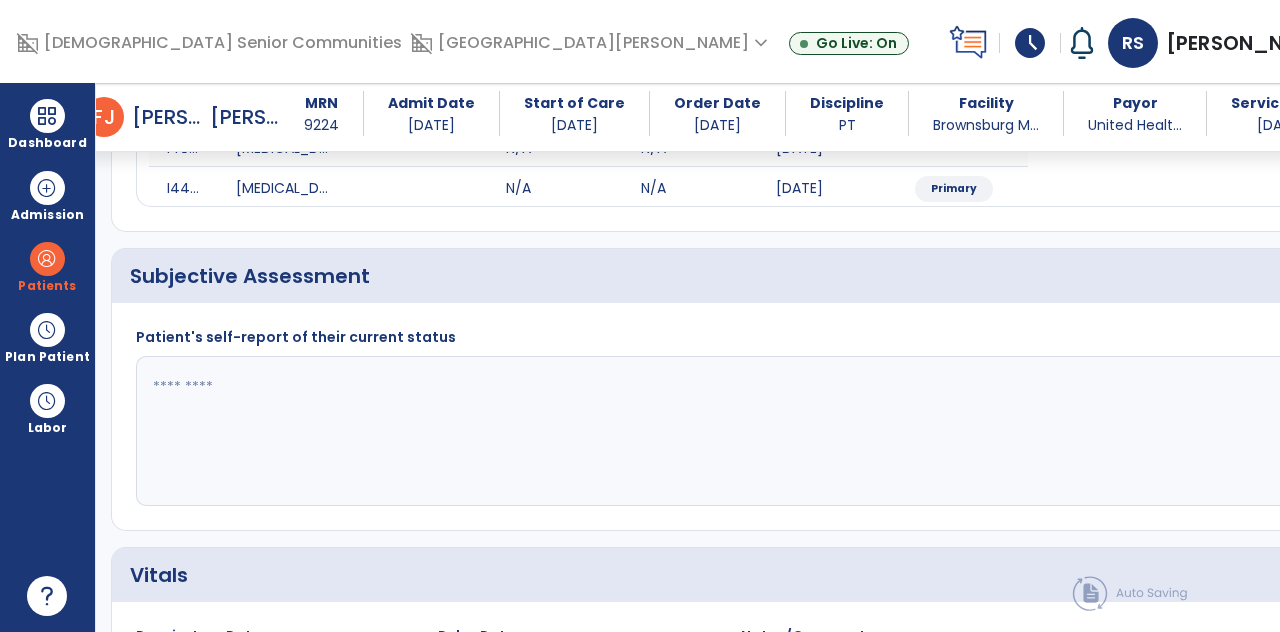 click 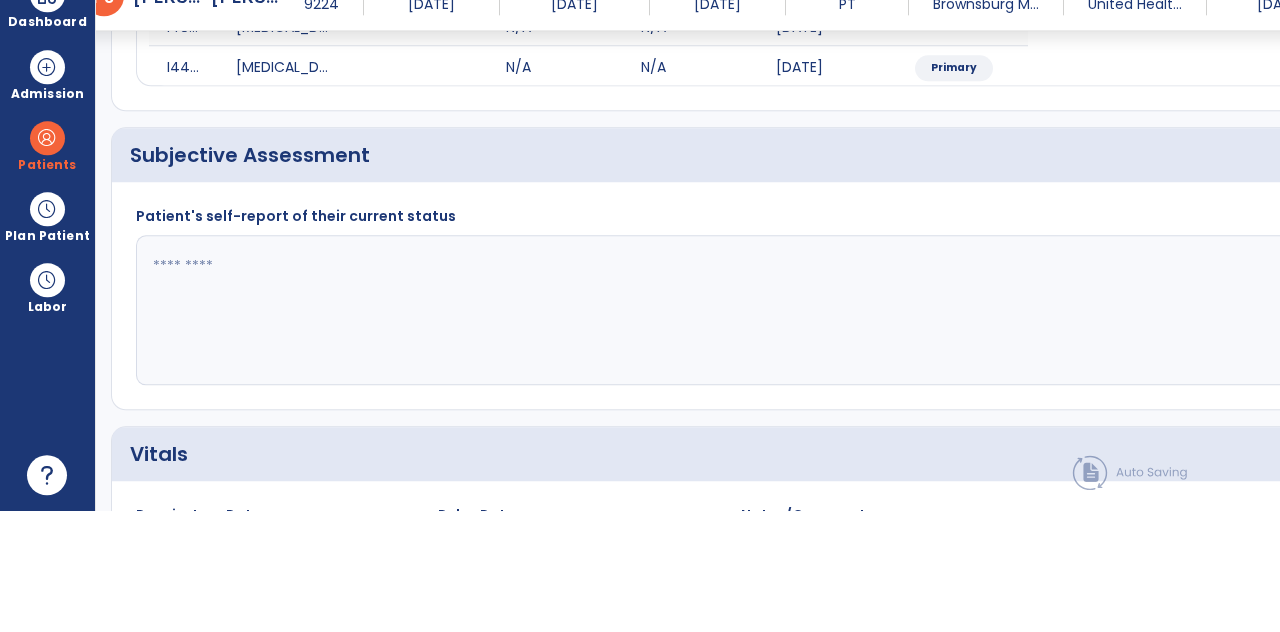 scroll, scrollTop: 89, scrollLeft: 0, axis: vertical 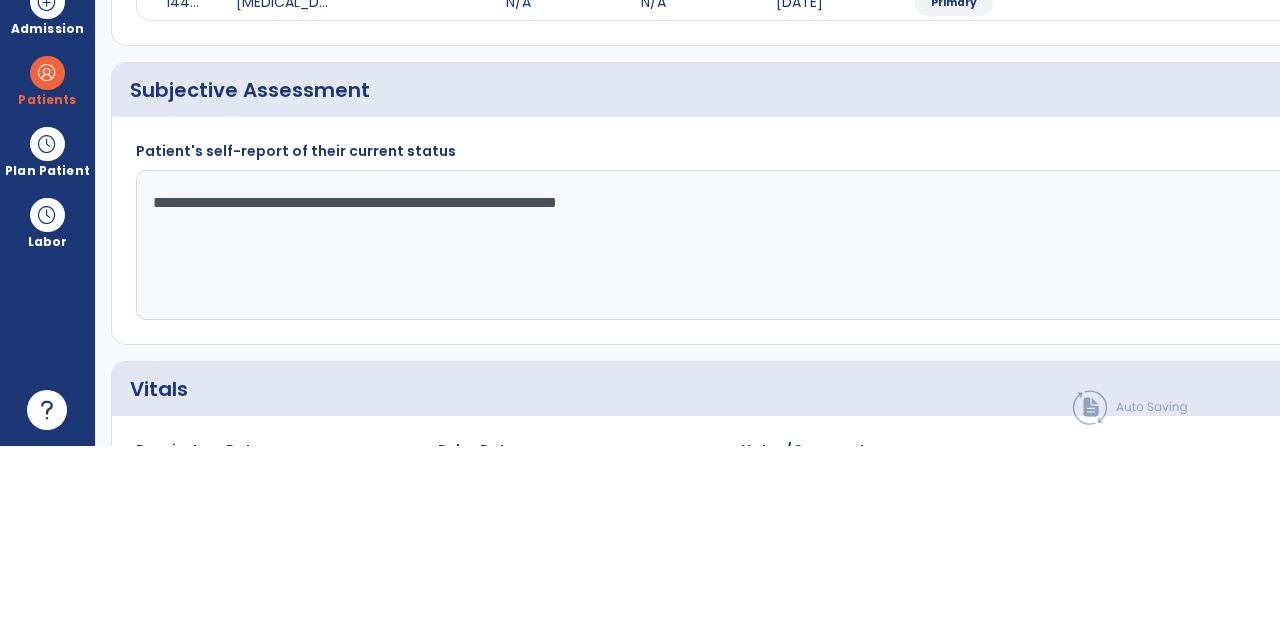 type on "**********" 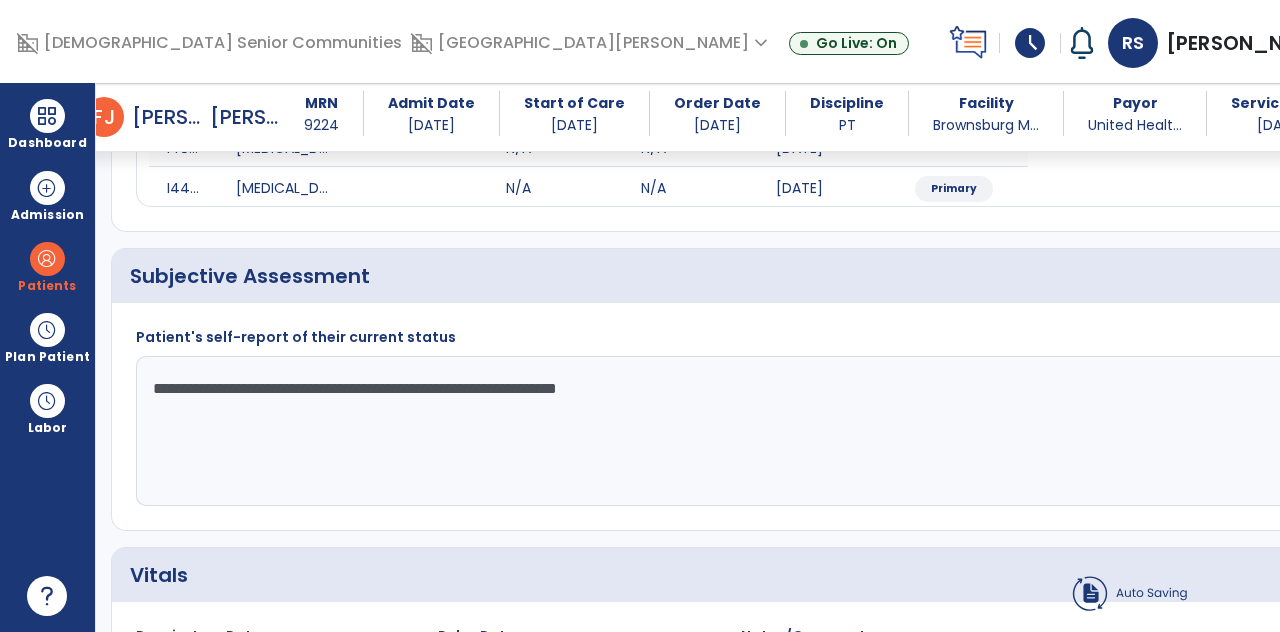 click on "Treatment   *" 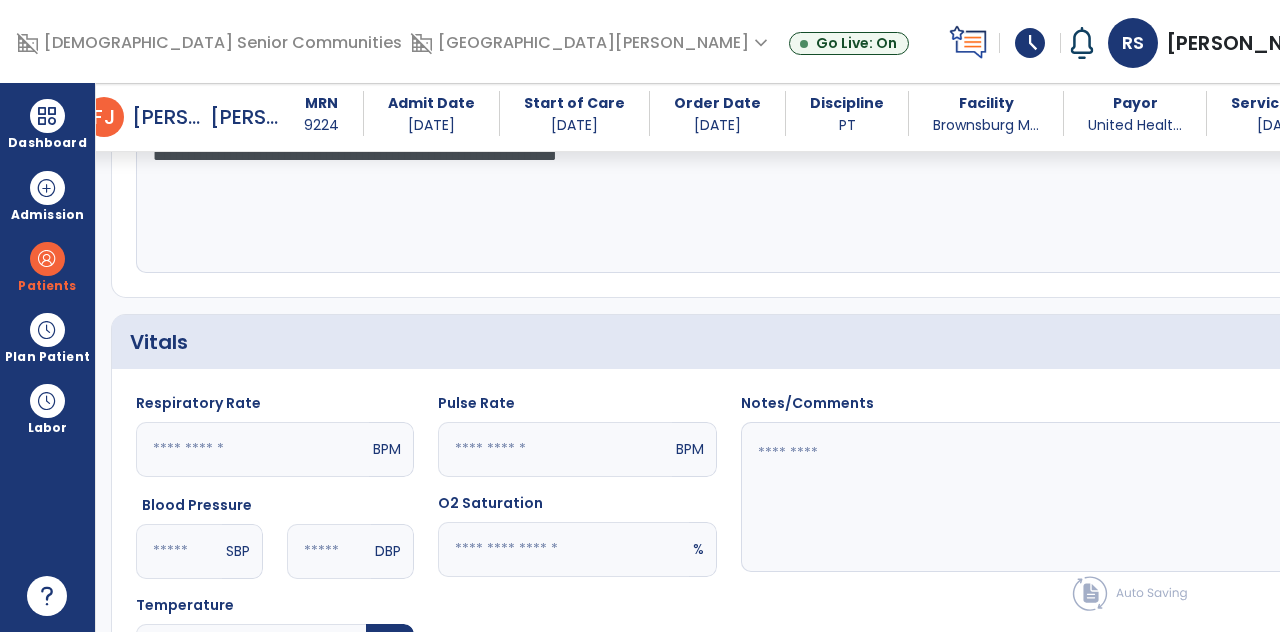 scroll, scrollTop: 1048, scrollLeft: 0, axis: vertical 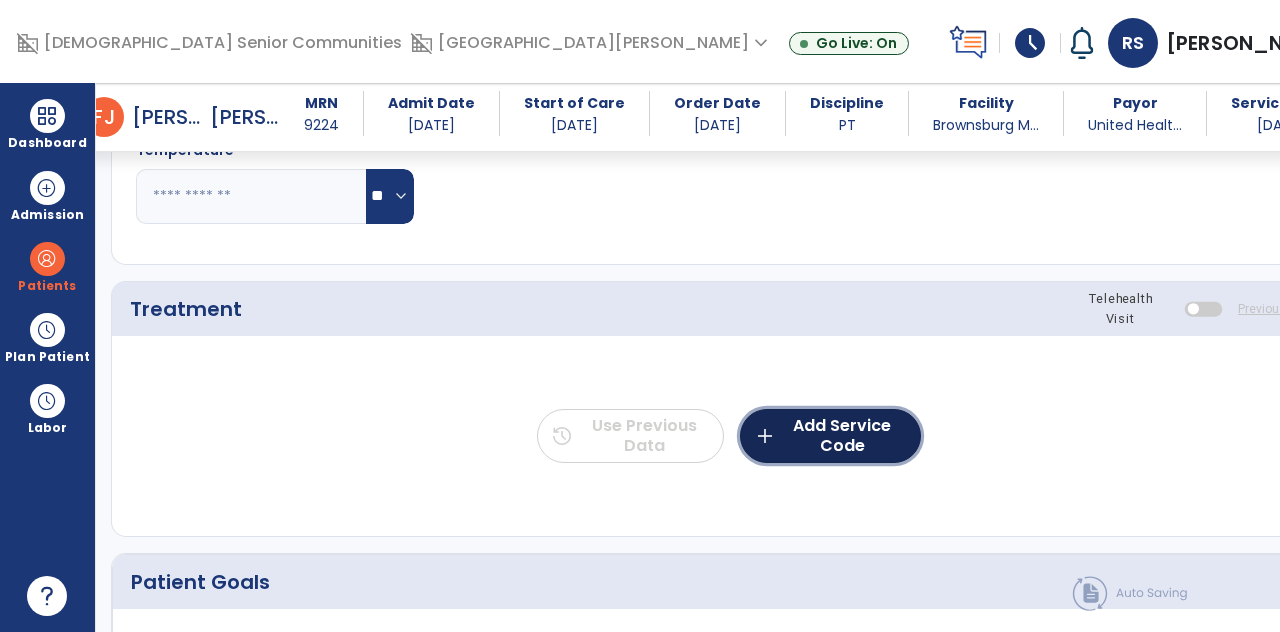 click on "add  Add Service Code" 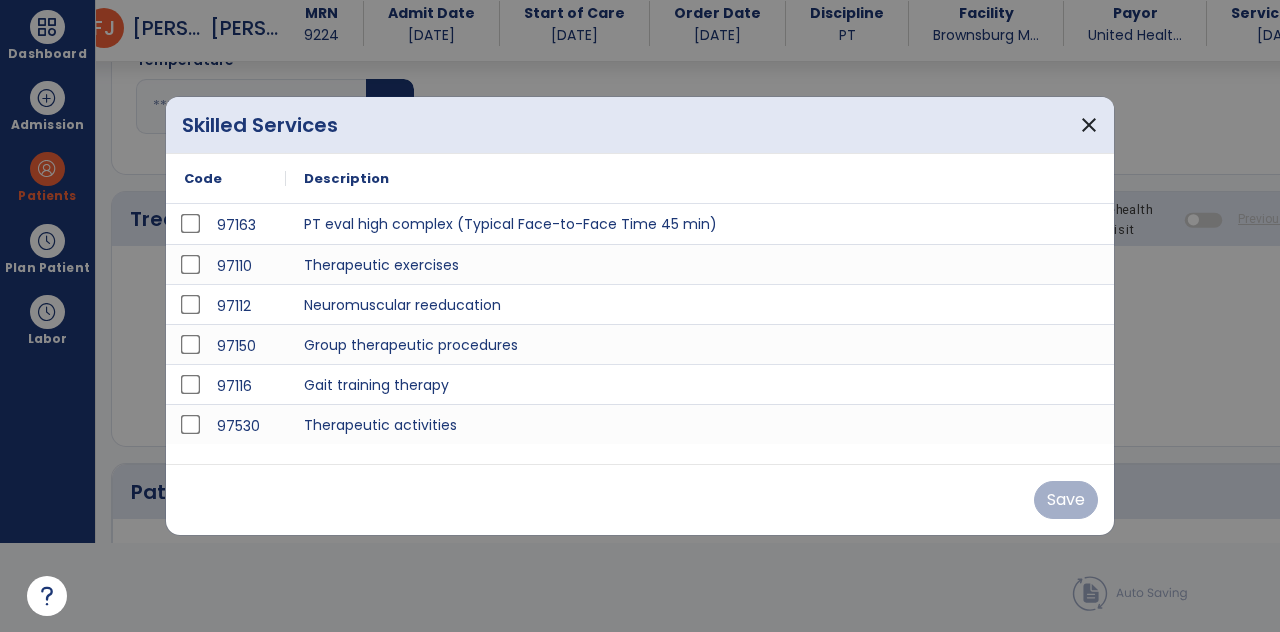 scroll, scrollTop: 0, scrollLeft: 0, axis: both 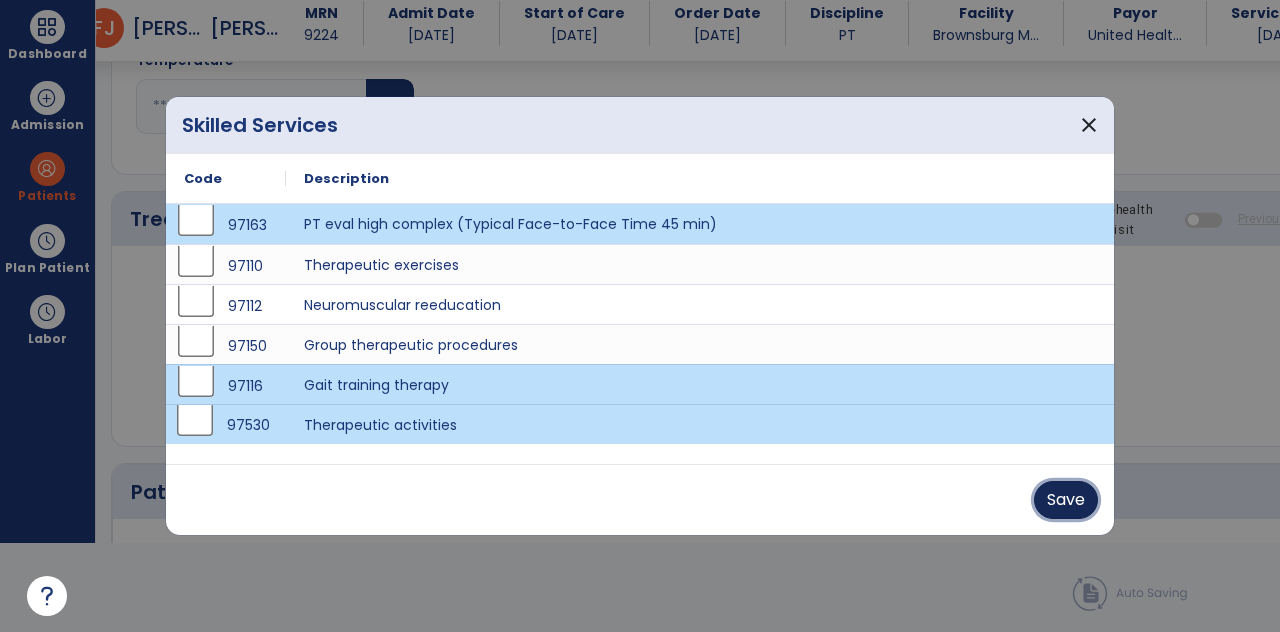 click on "Save" at bounding box center (1066, 500) 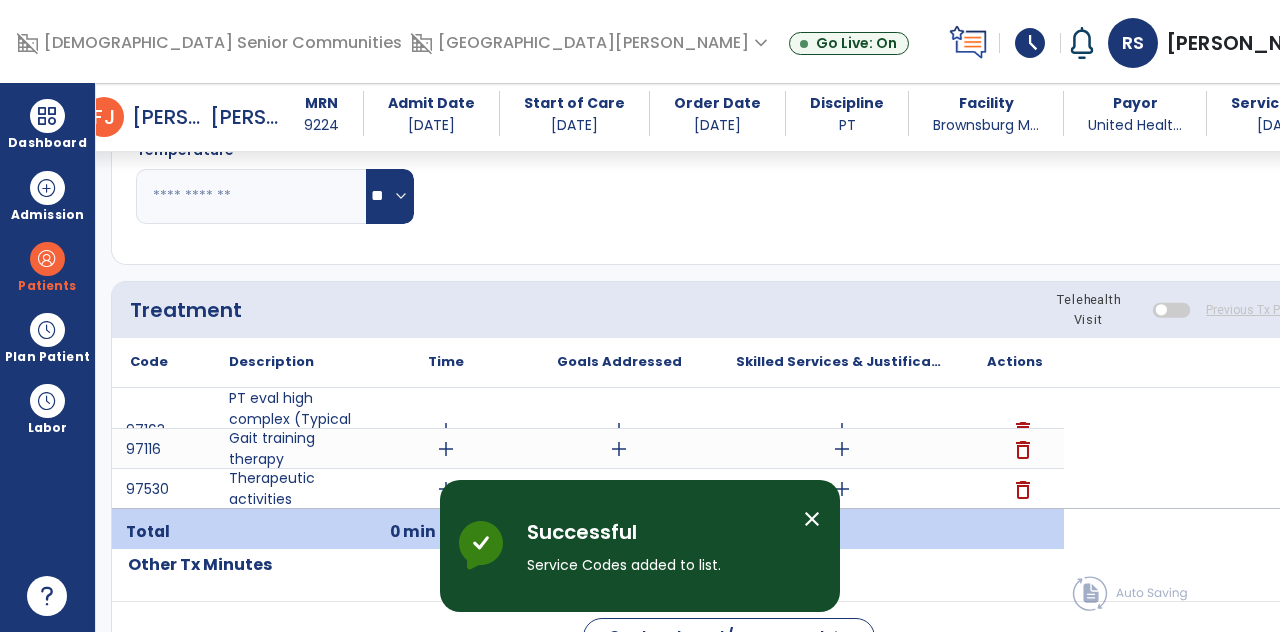scroll, scrollTop: 89, scrollLeft: 0, axis: vertical 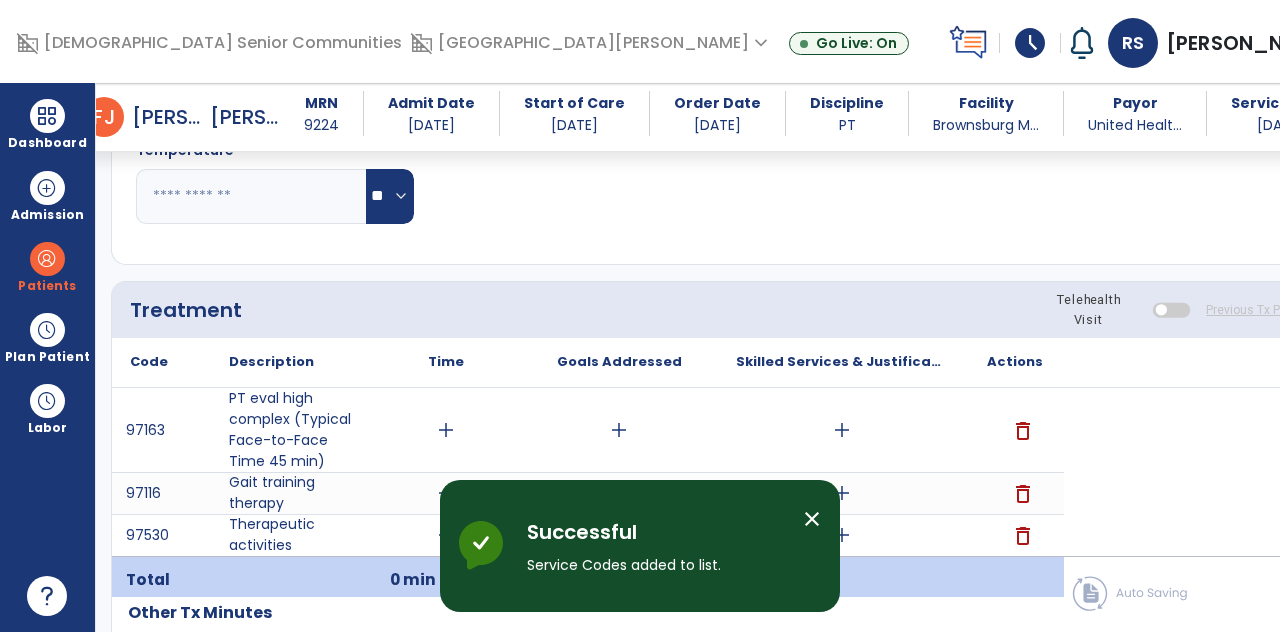 click on "add" at bounding box center (446, 430) 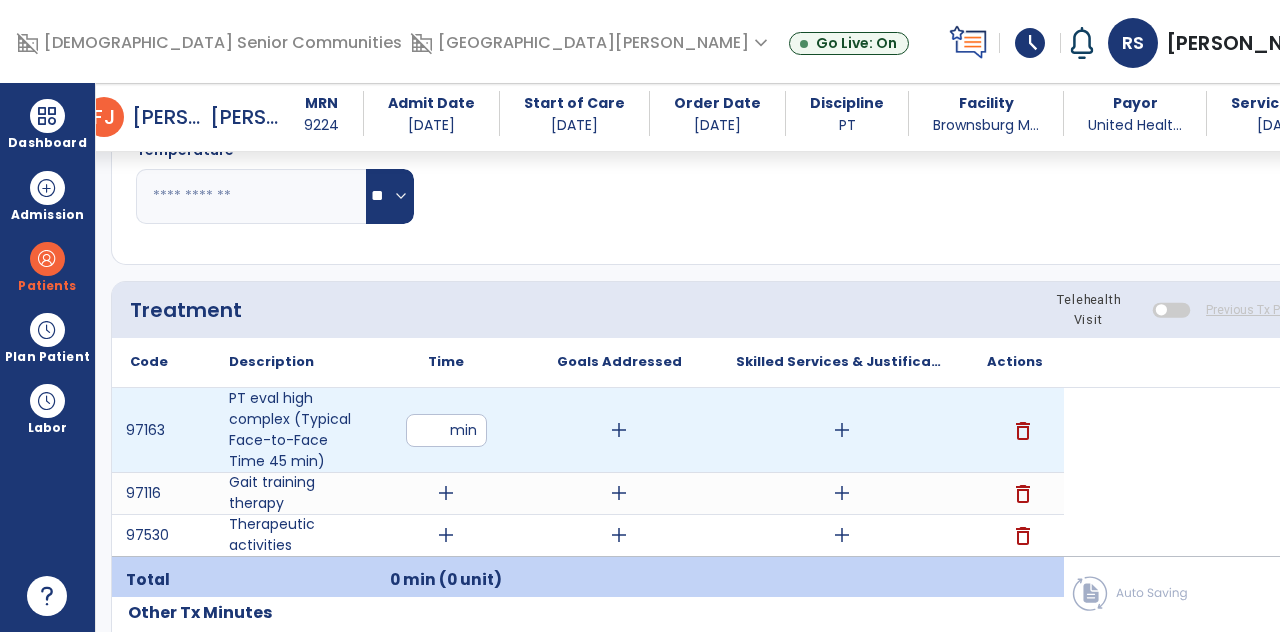 scroll, scrollTop: 89, scrollLeft: 0, axis: vertical 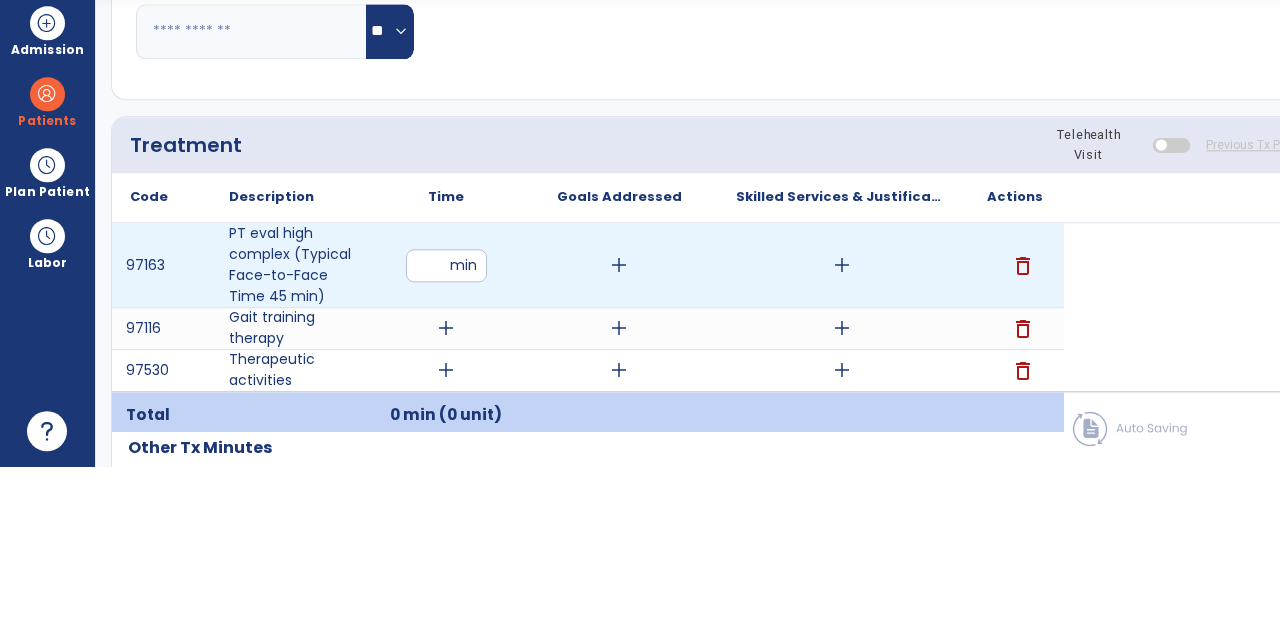type on "**" 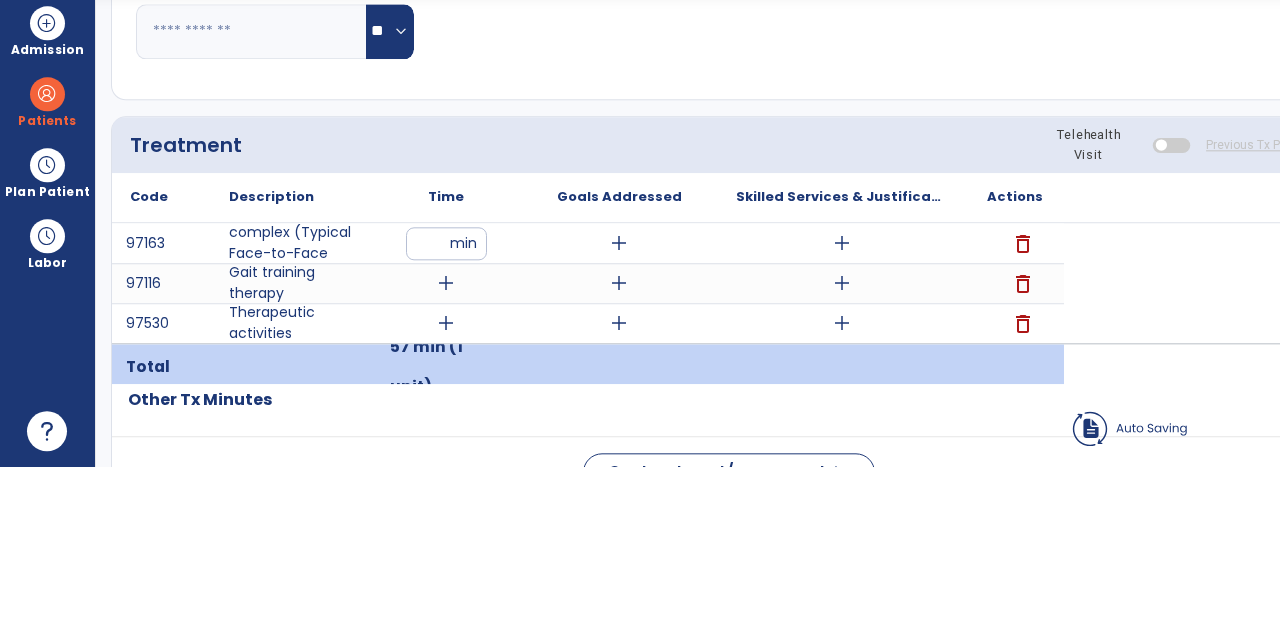 scroll, scrollTop: 89, scrollLeft: 0, axis: vertical 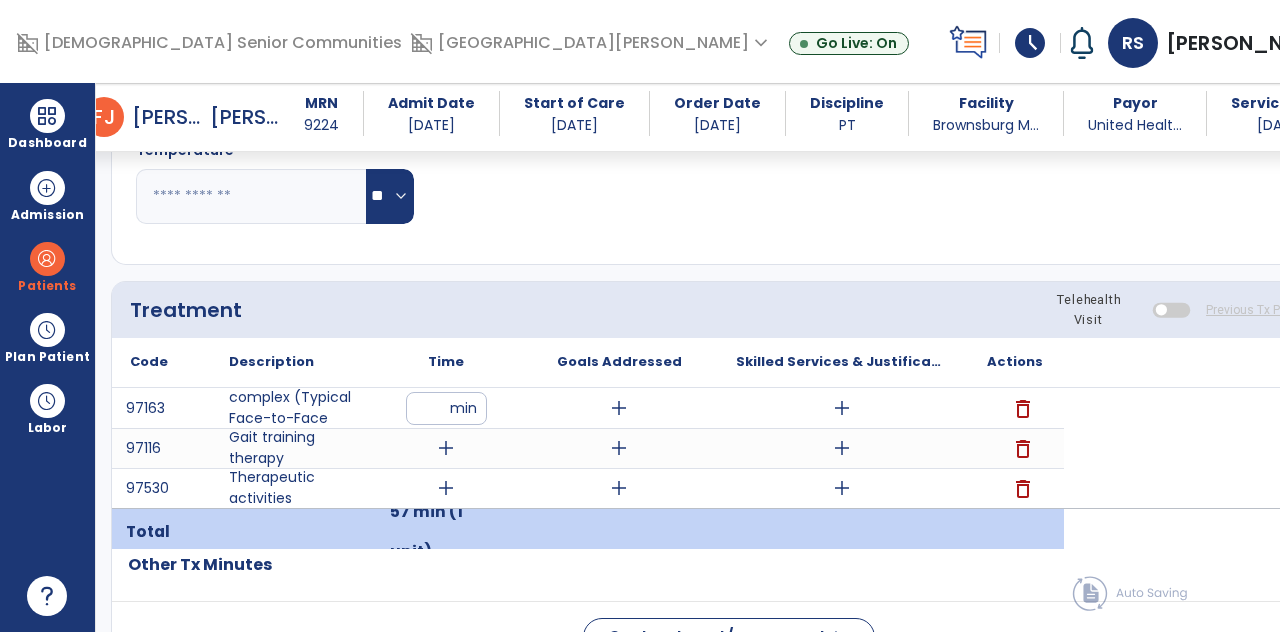 click on "add" at bounding box center (842, 408) 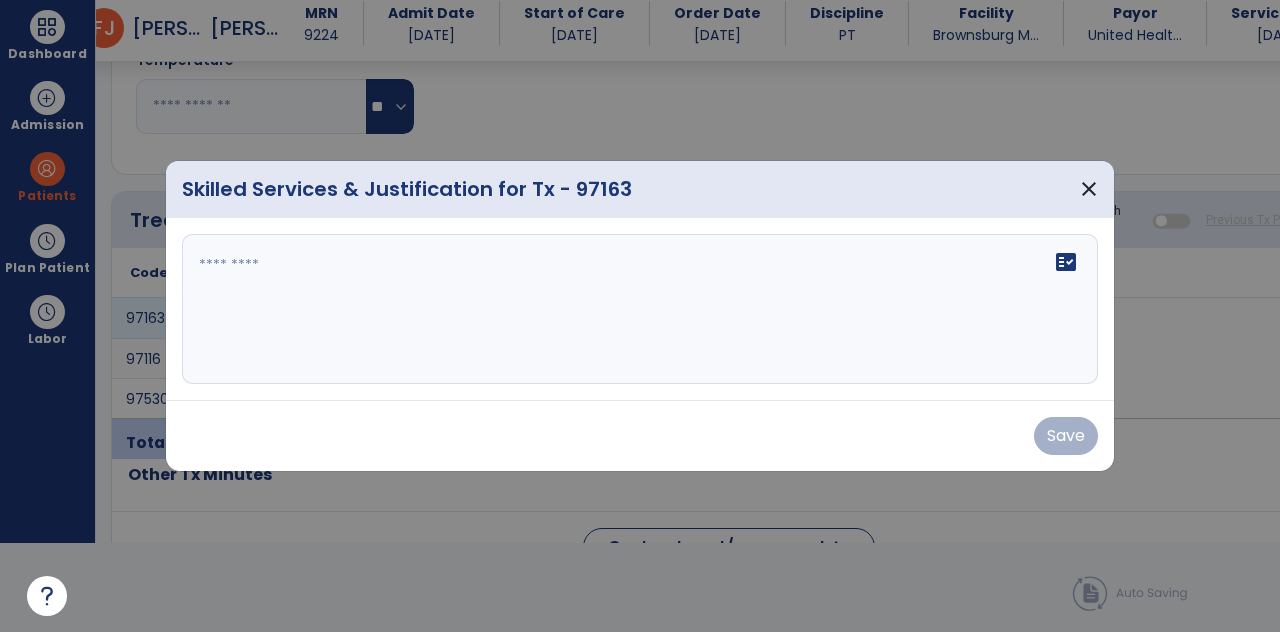 scroll, scrollTop: 0, scrollLeft: 0, axis: both 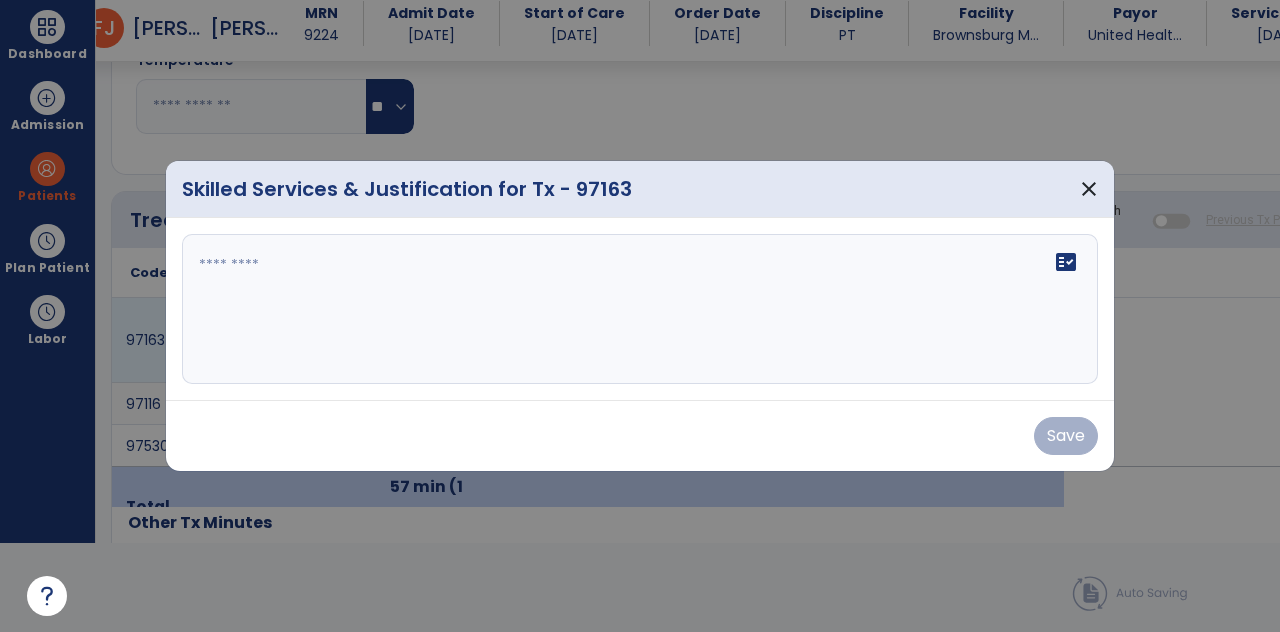 click at bounding box center [640, 309] 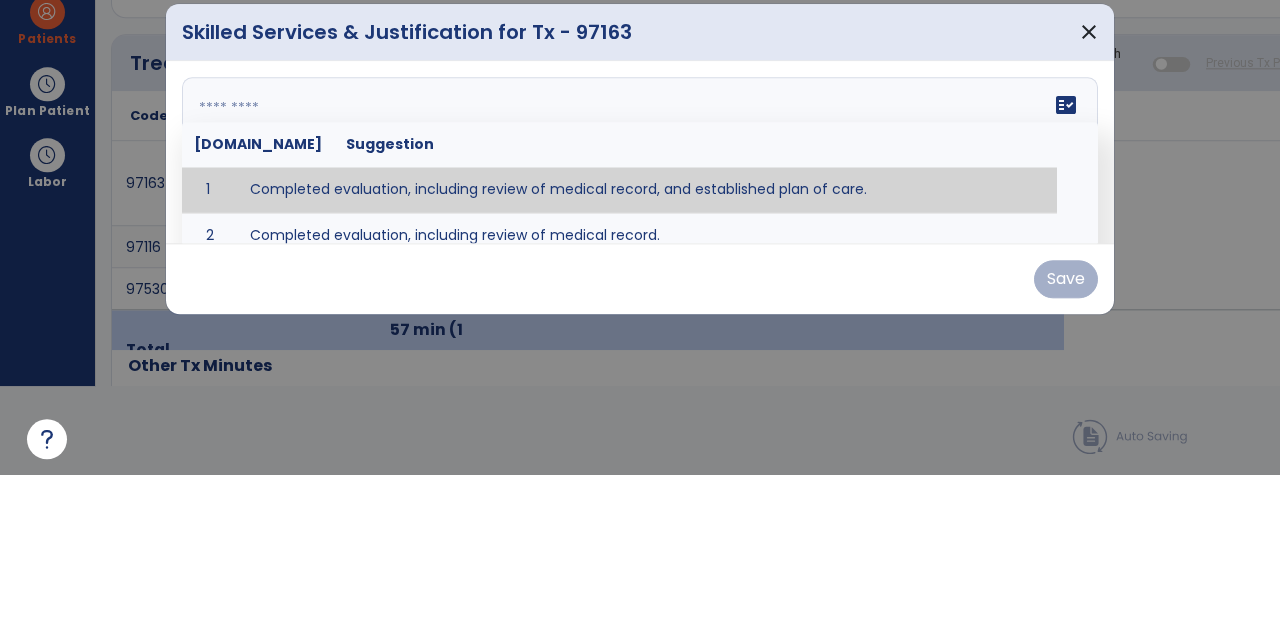 type on "**********" 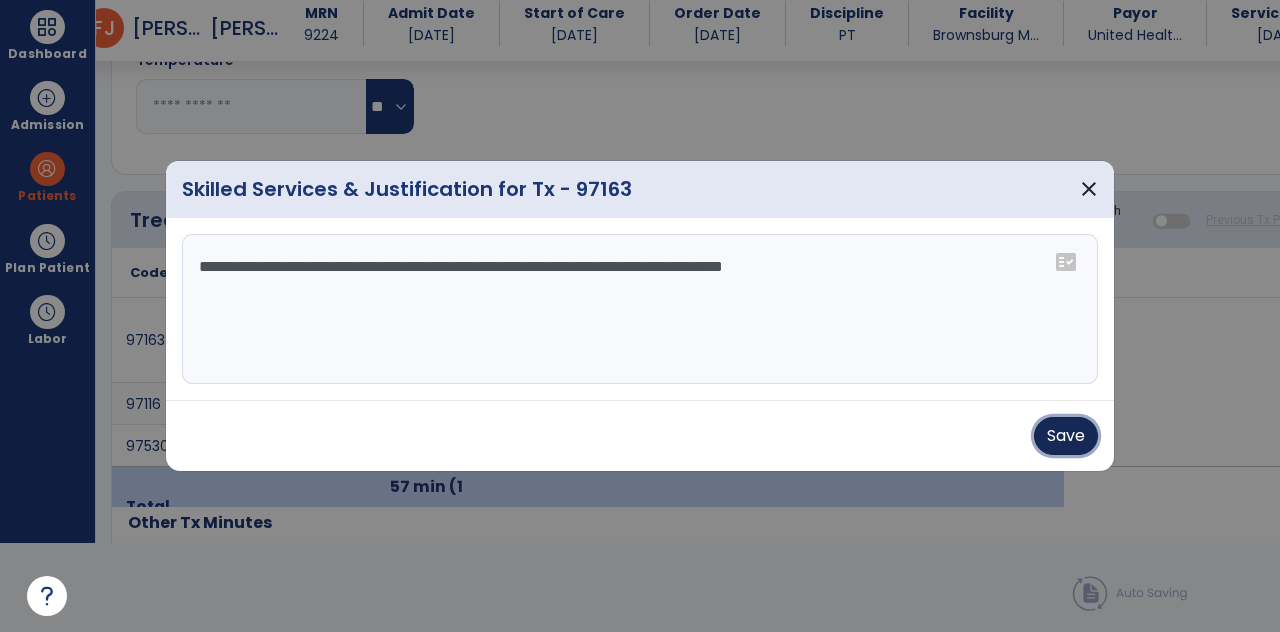 click on "Save" at bounding box center (1066, 436) 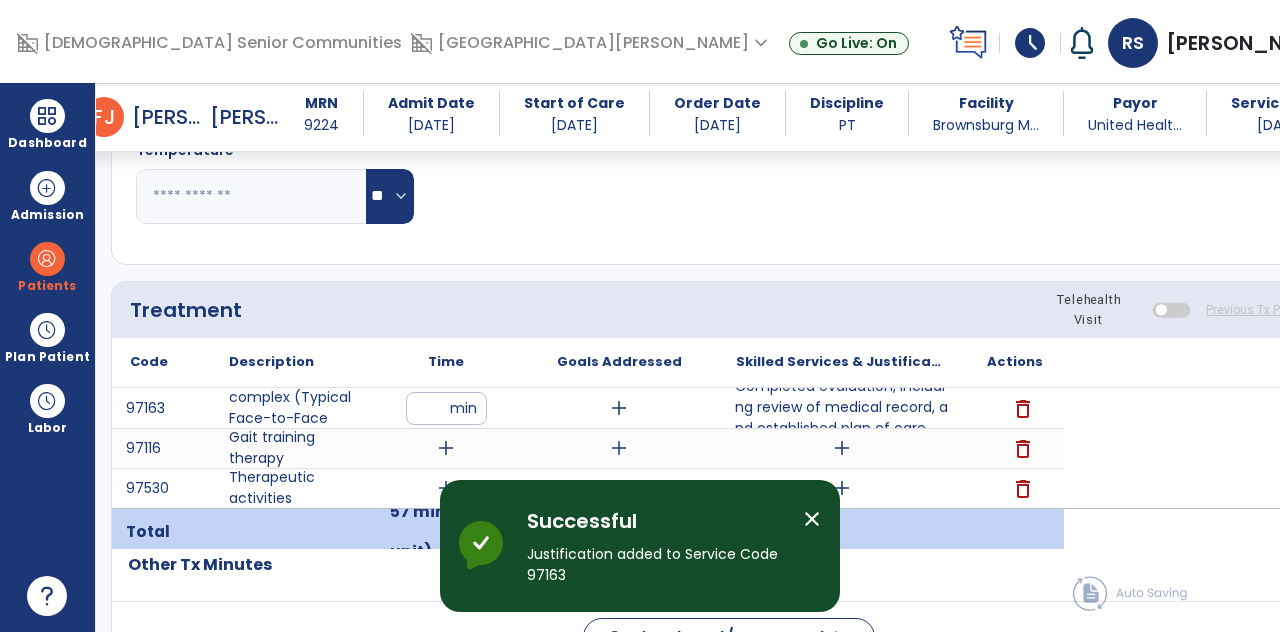 scroll, scrollTop: 89, scrollLeft: 0, axis: vertical 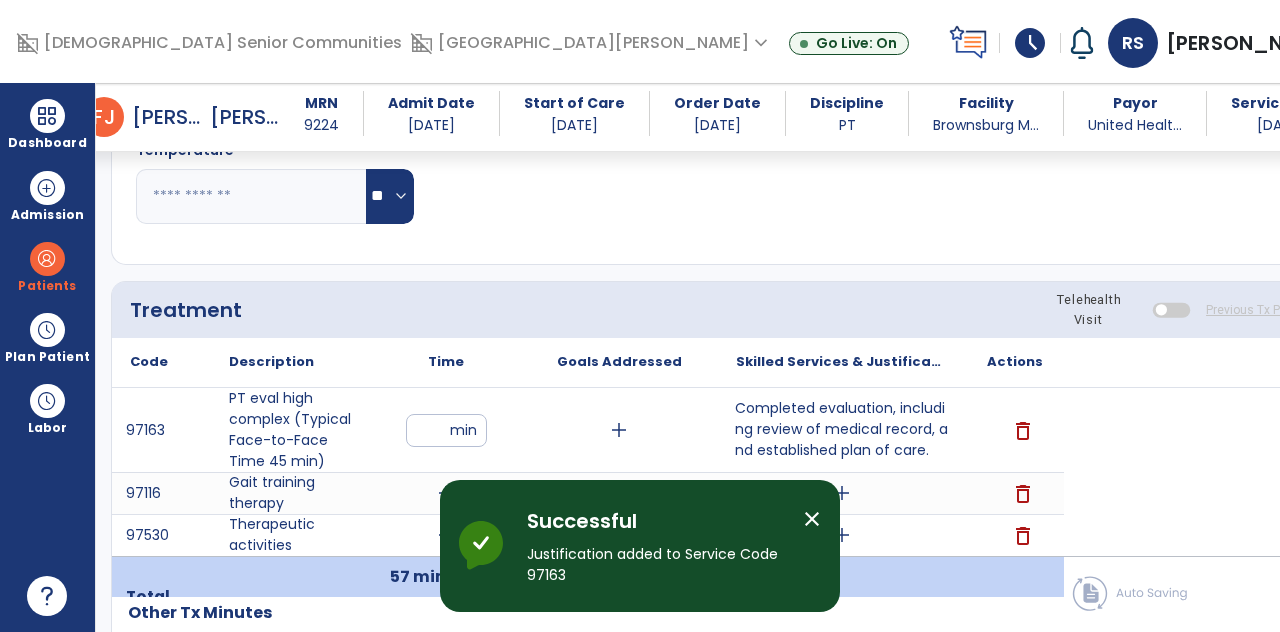 click on "add" at bounding box center [446, 493] 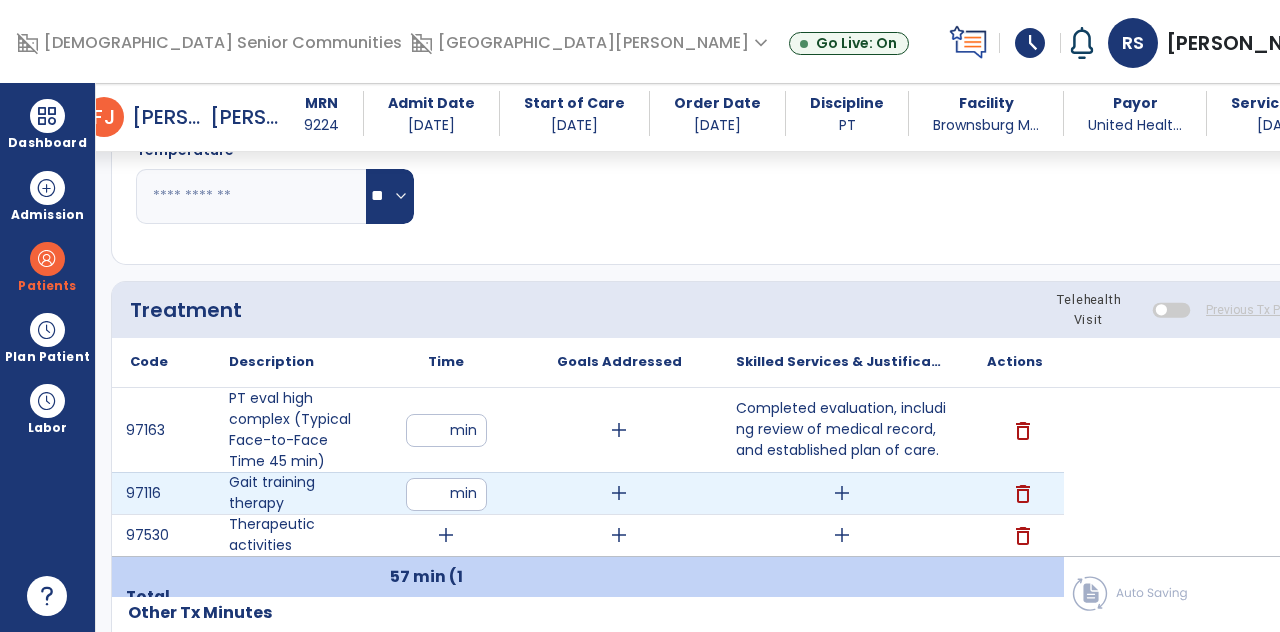 scroll, scrollTop: 89, scrollLeft: 0, axis: vertical 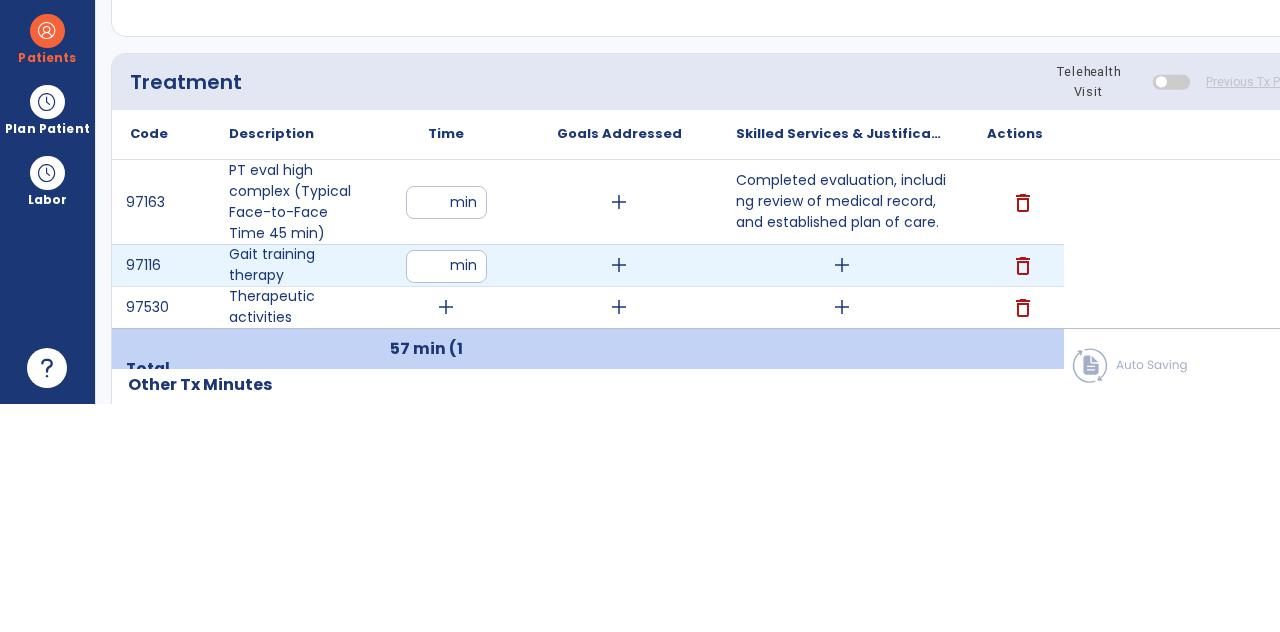 type on "**" 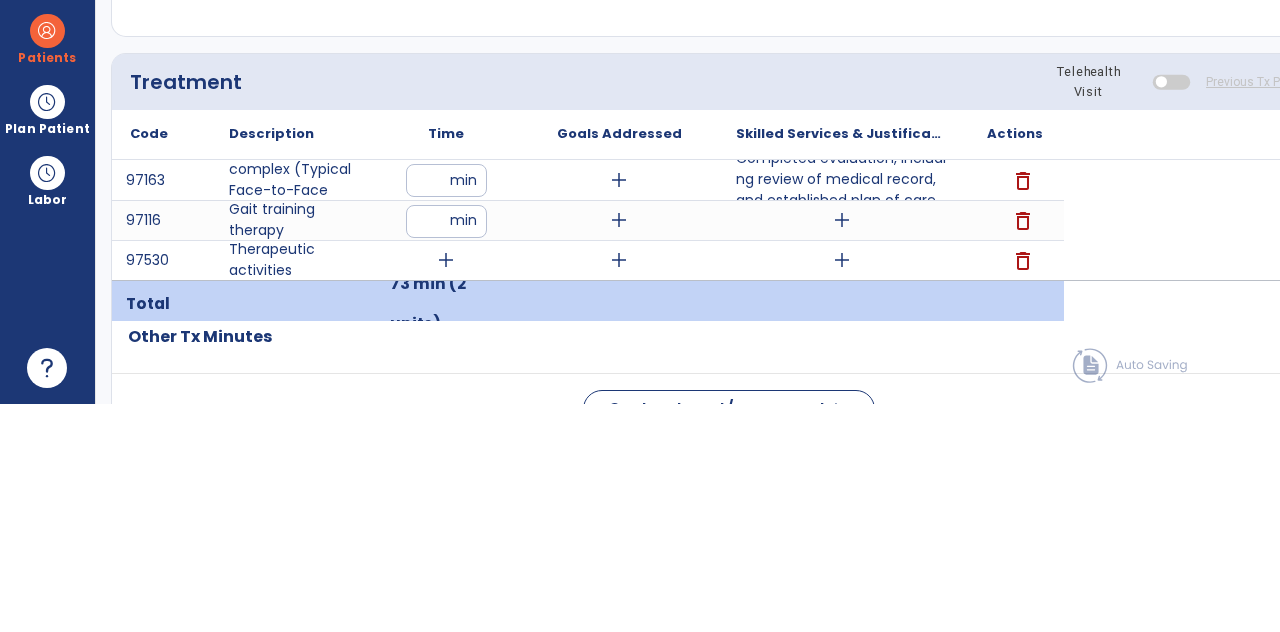 scroll, scrollTop: 89, scrollLeft: 0, axis: vertical 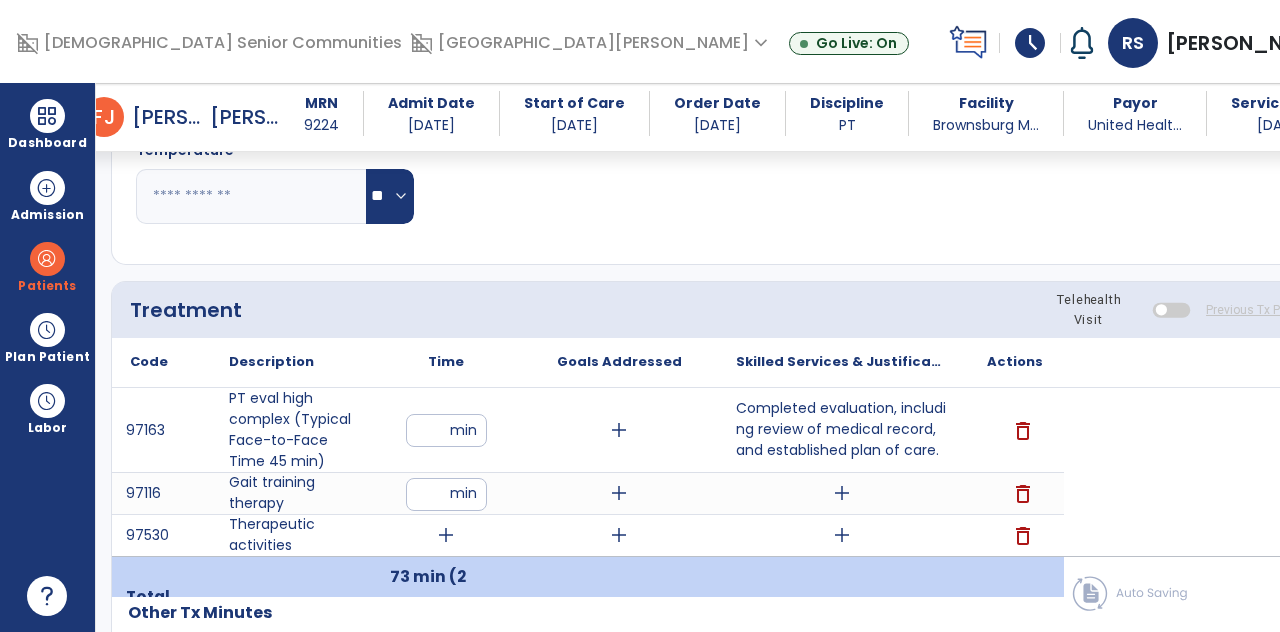 click on "add" at bounding box center (446, 535) 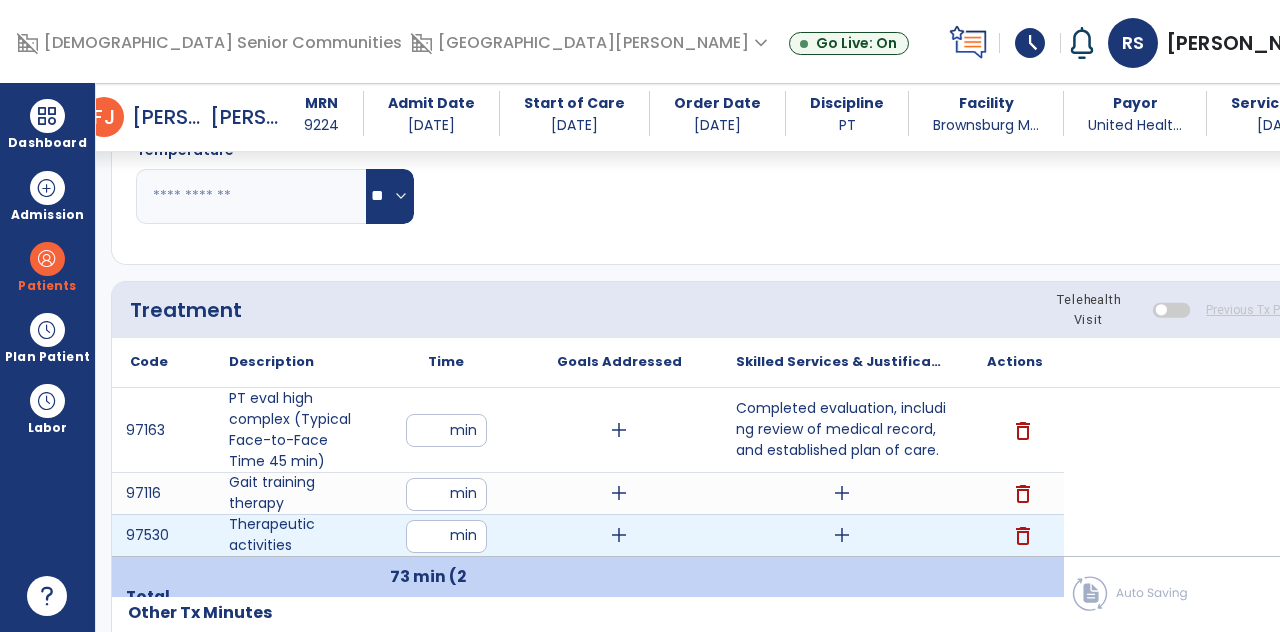 scroll, scrollTop: 89, scrollLeft: 0, axis: vertical 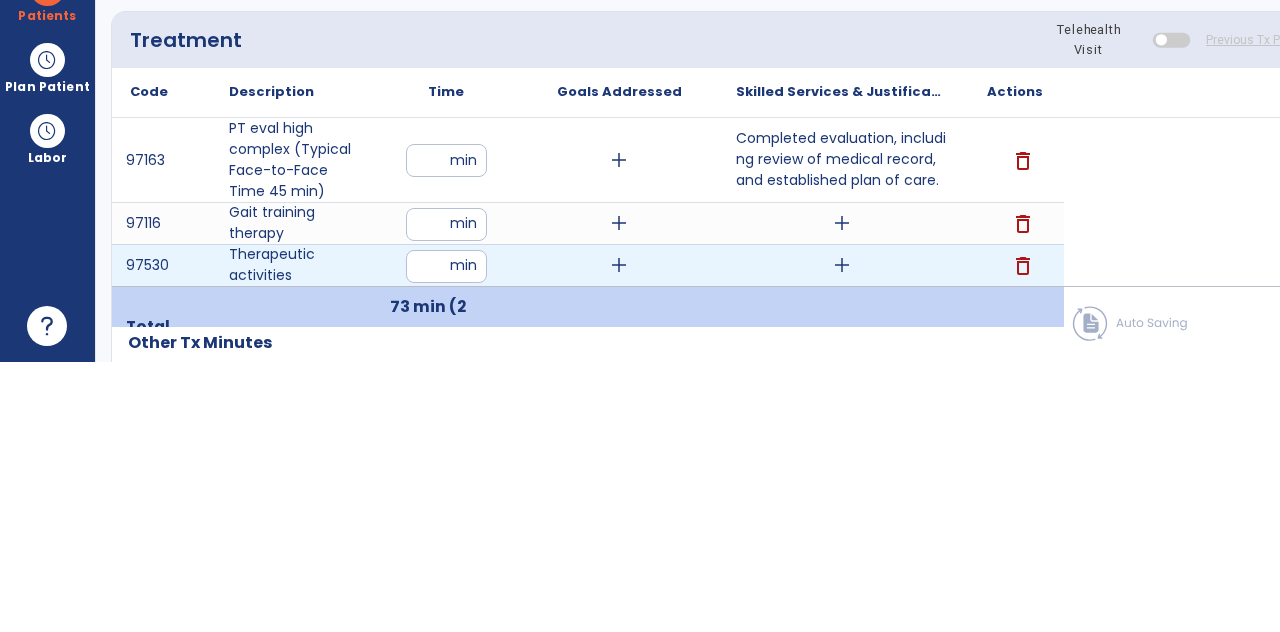 type on "**" 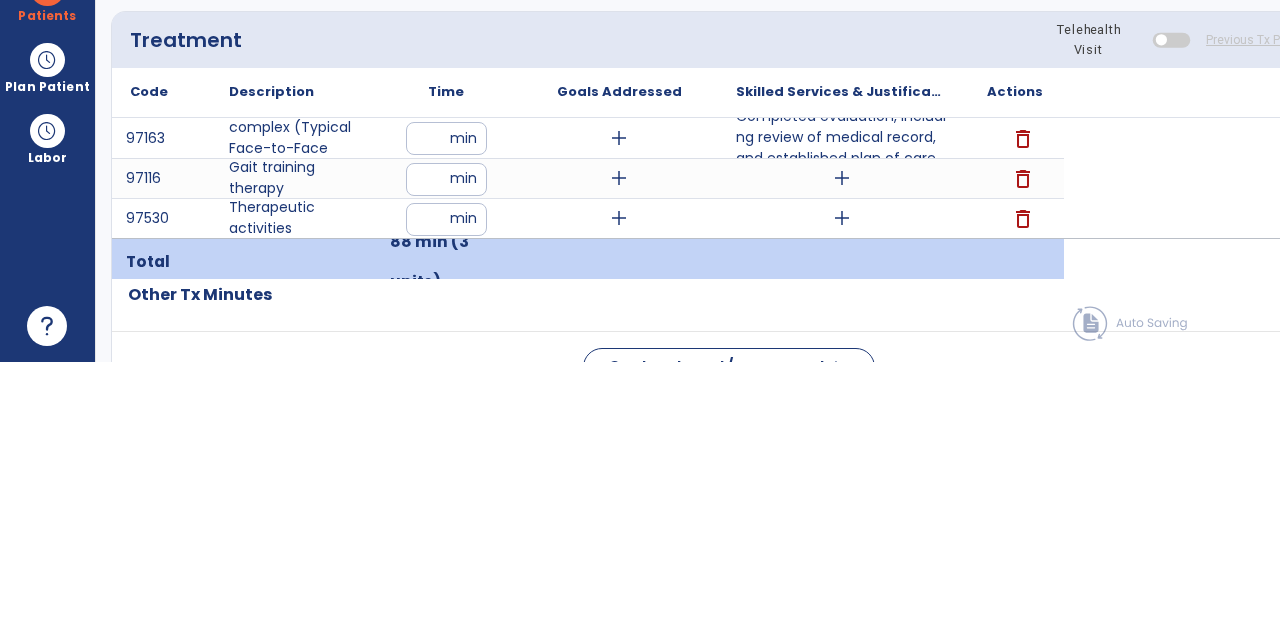 scroll, scrollTop: 89, scrollLeft: 0, axis: vertical 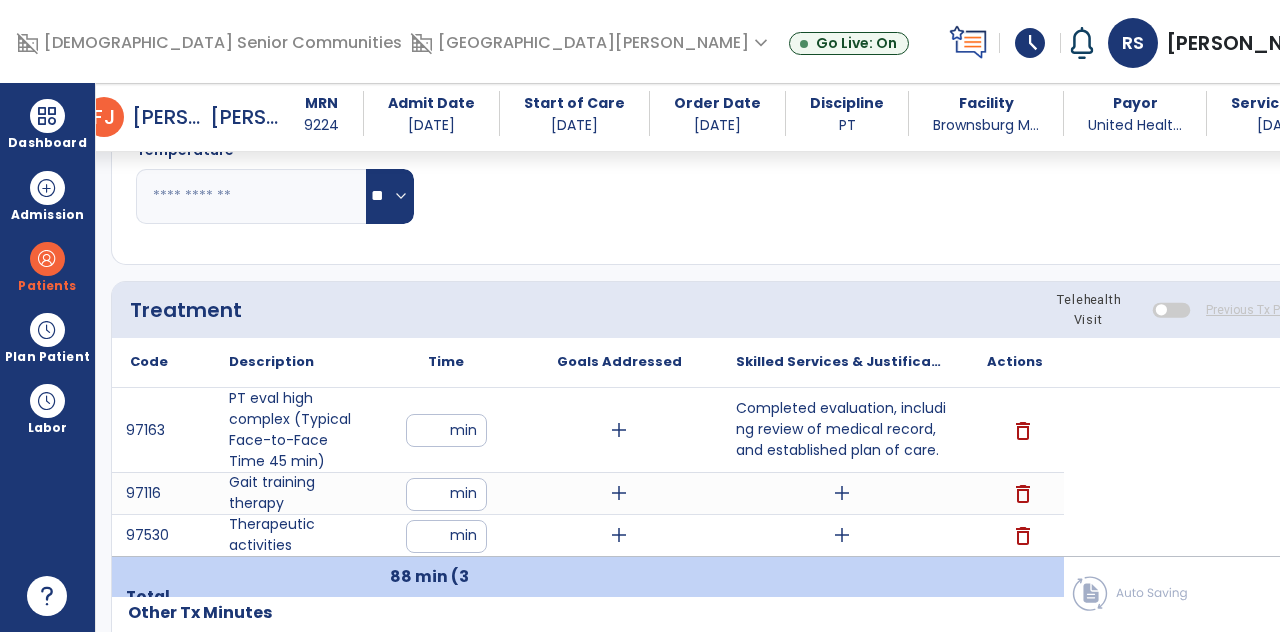 click on "add" at bounding box center (619, 493) 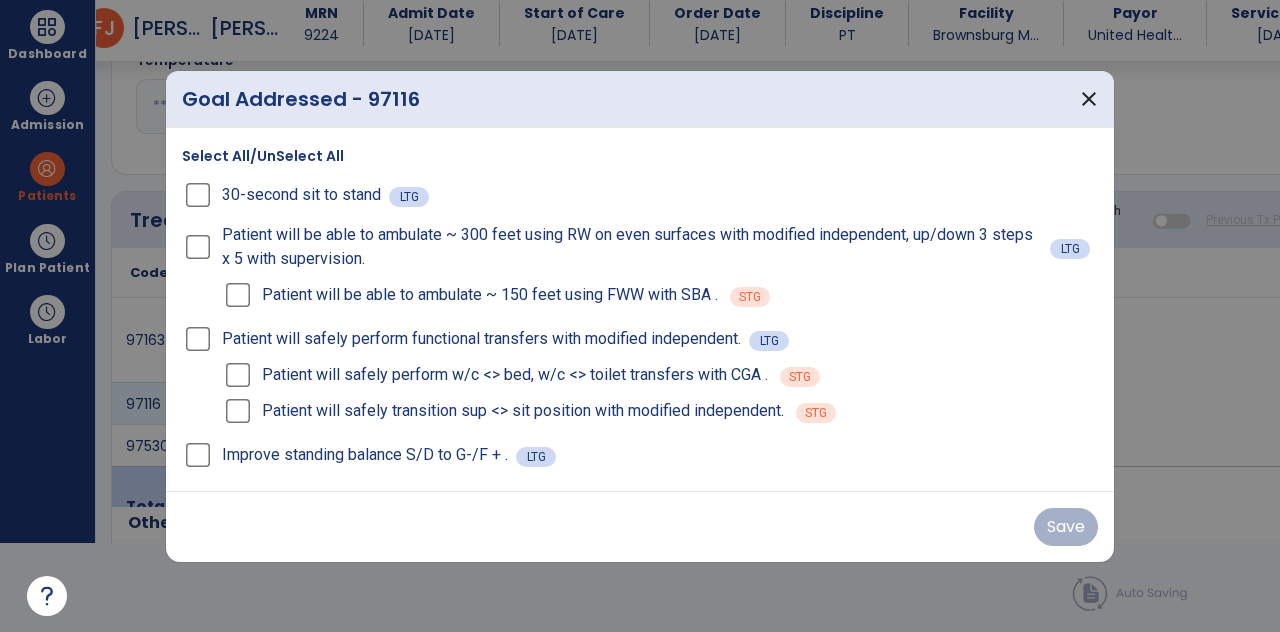 scroll, scrollTop: 0, scrollLeft: 0, axis: both 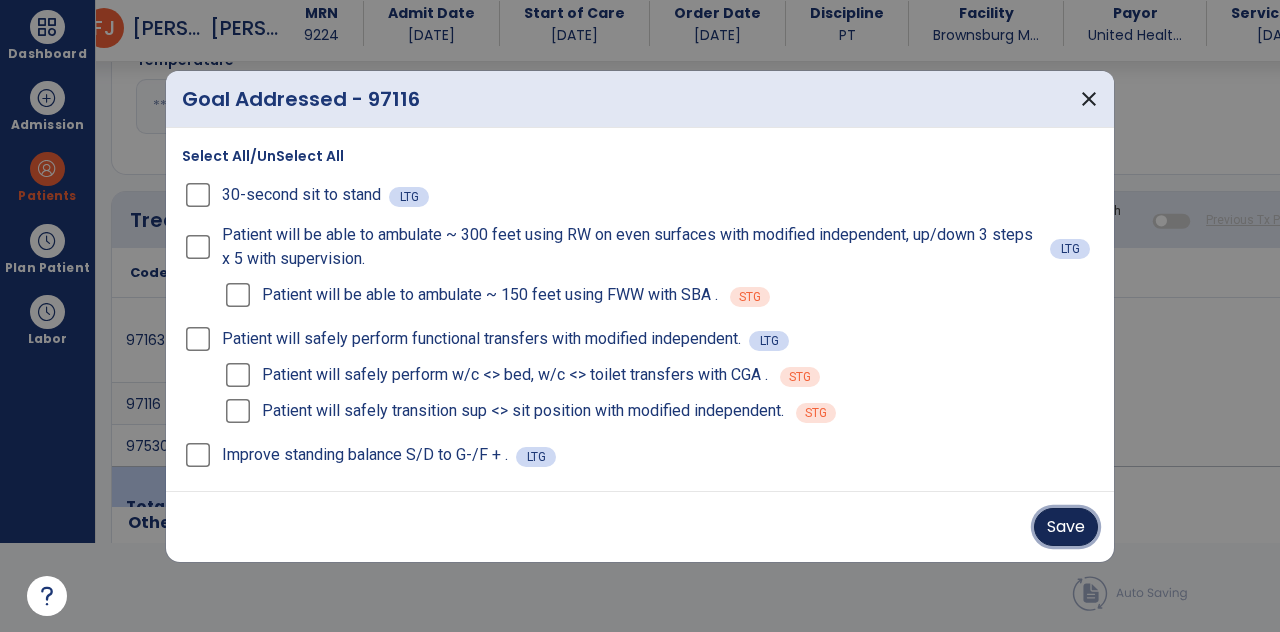click on "Save" at bounding box center [1066, 527] 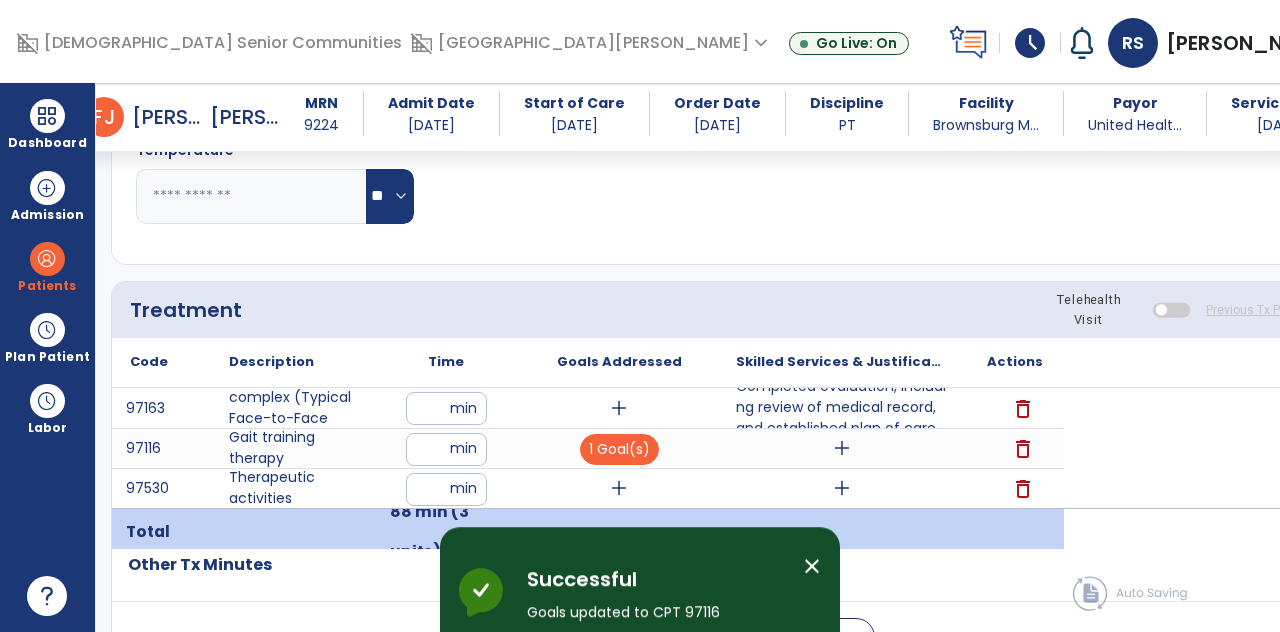 scroll, scrollTop: 89, scrollLeft: 0, axis: vertical 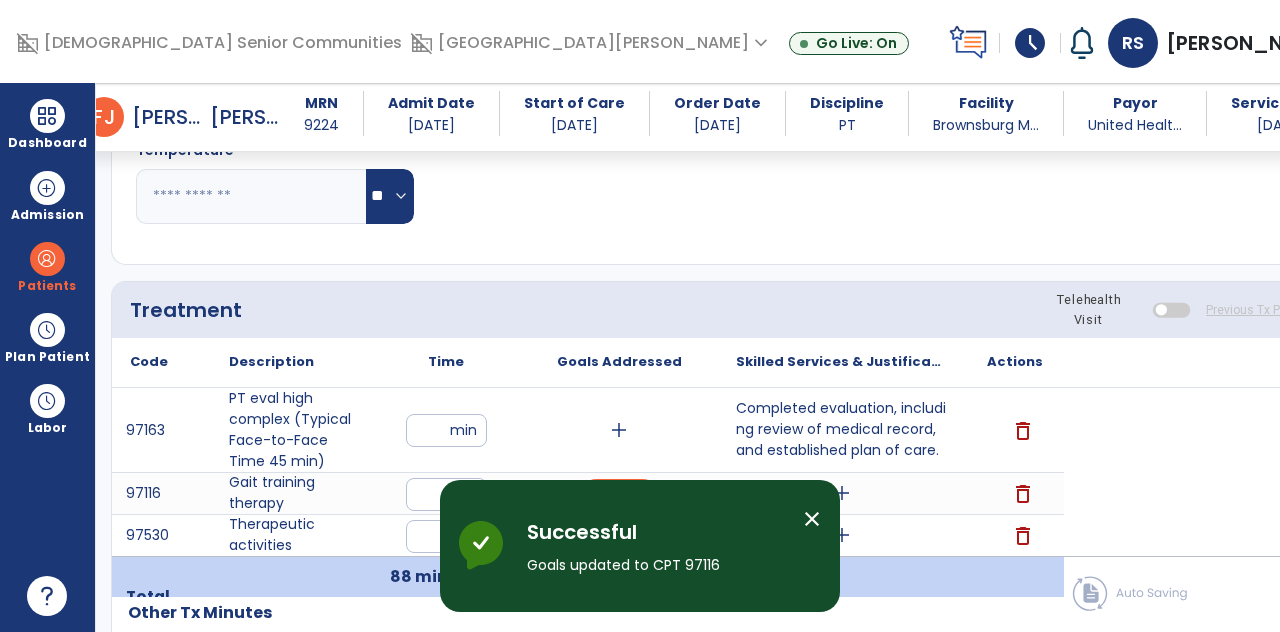 click on "add" at bounding box center [842, 493] 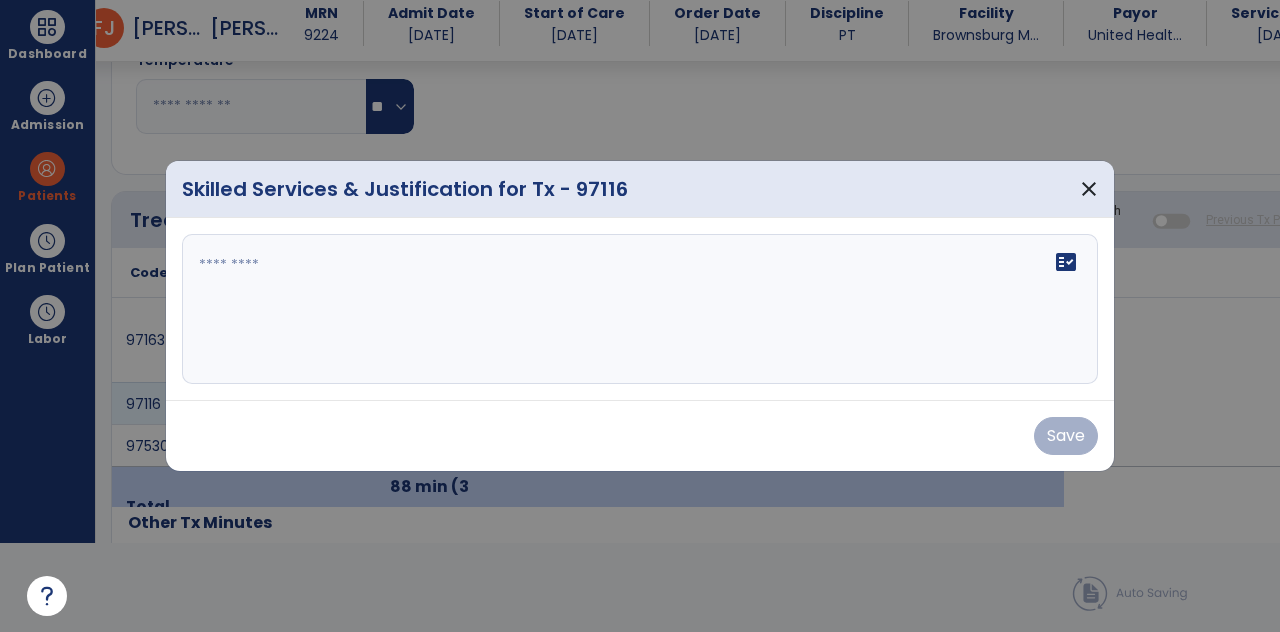 scroll, scrollTop: 0, scrollLeft: 0, axis: both 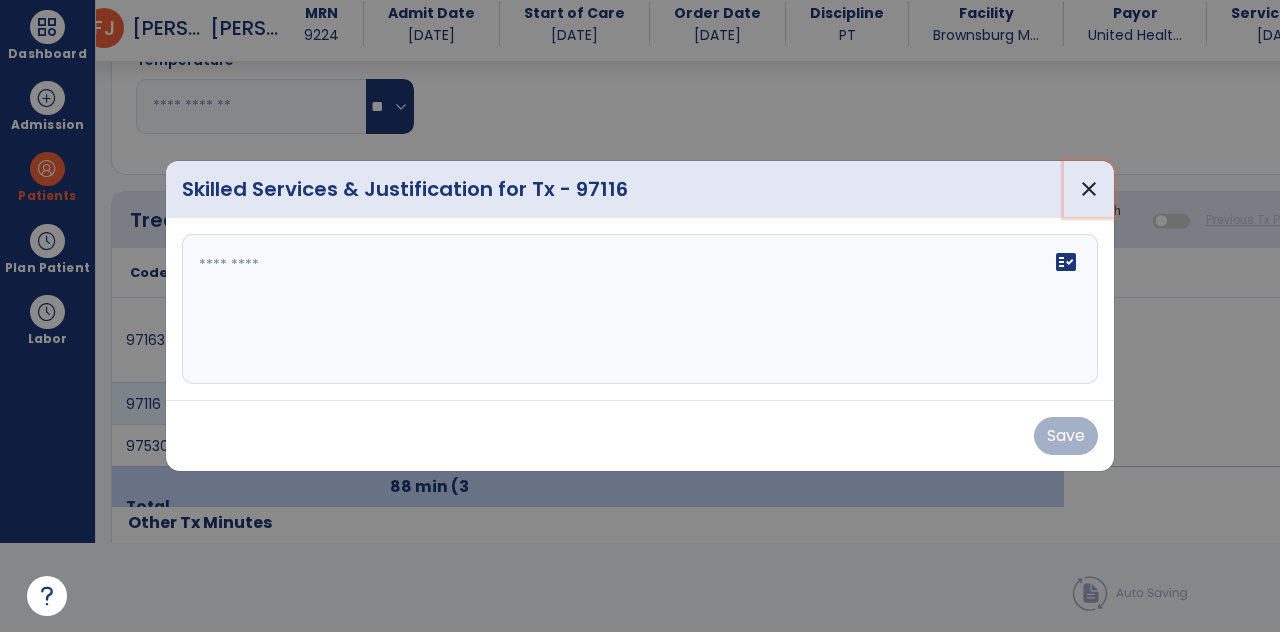 click on "close" at bounding box center (1089, 189) 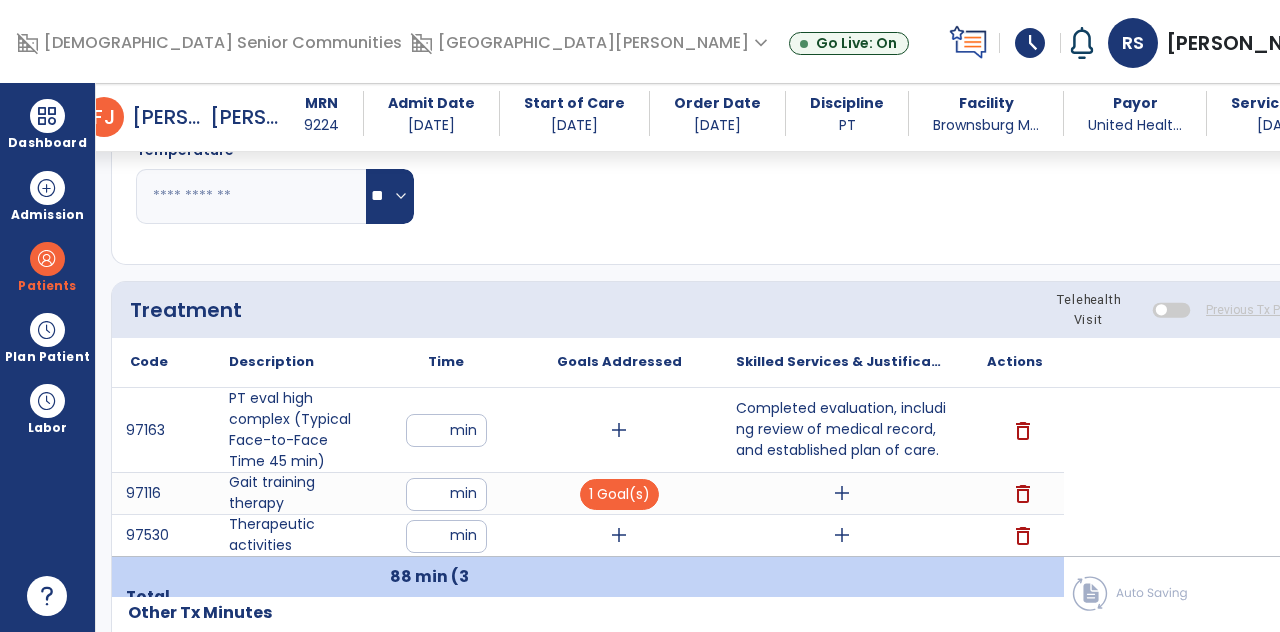 scroll, scrollTop: 89, scrollLeft: 0, axis: vertical 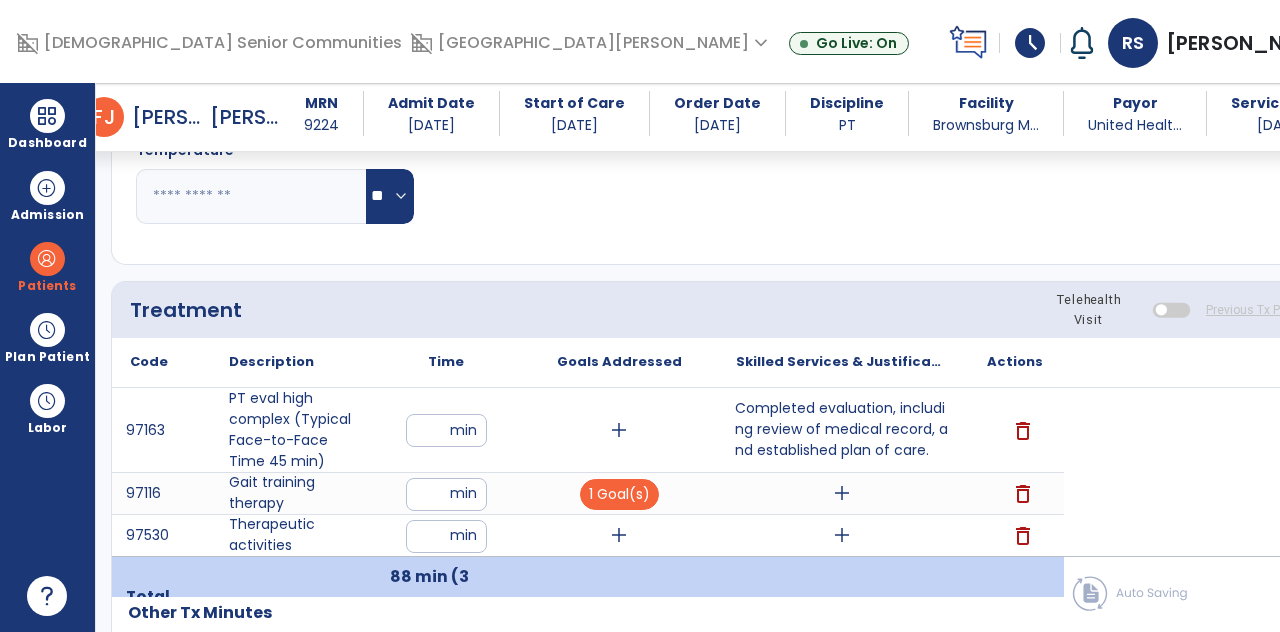 click on "Completed evaluation, including review of medical record, and established plan of care." at bounding box center [841, 429] 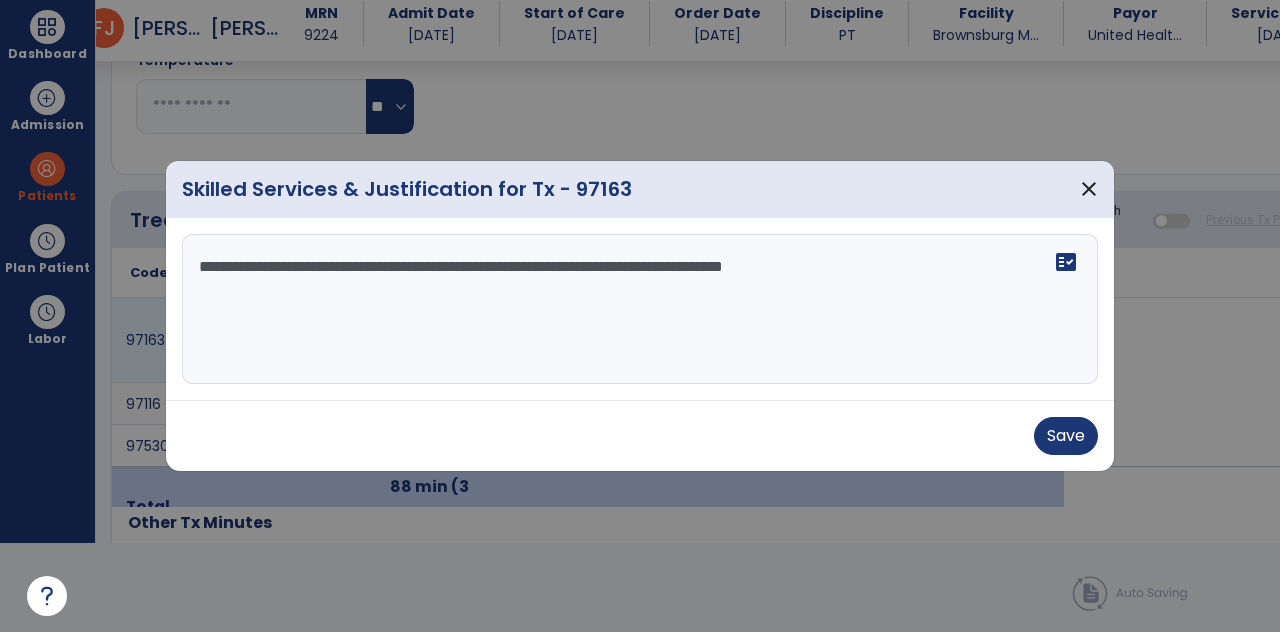 scroll, scrollTop: 0, scrollLeft: 0, axis: both 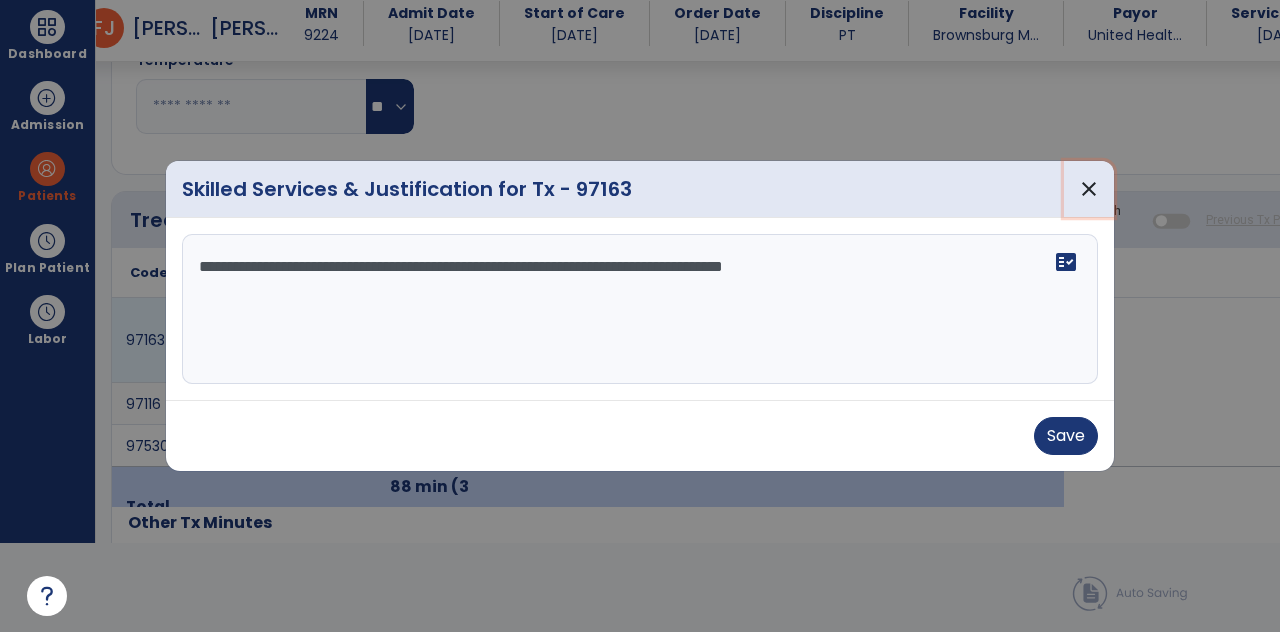 click on "close" at bounding box center (1089, 189) 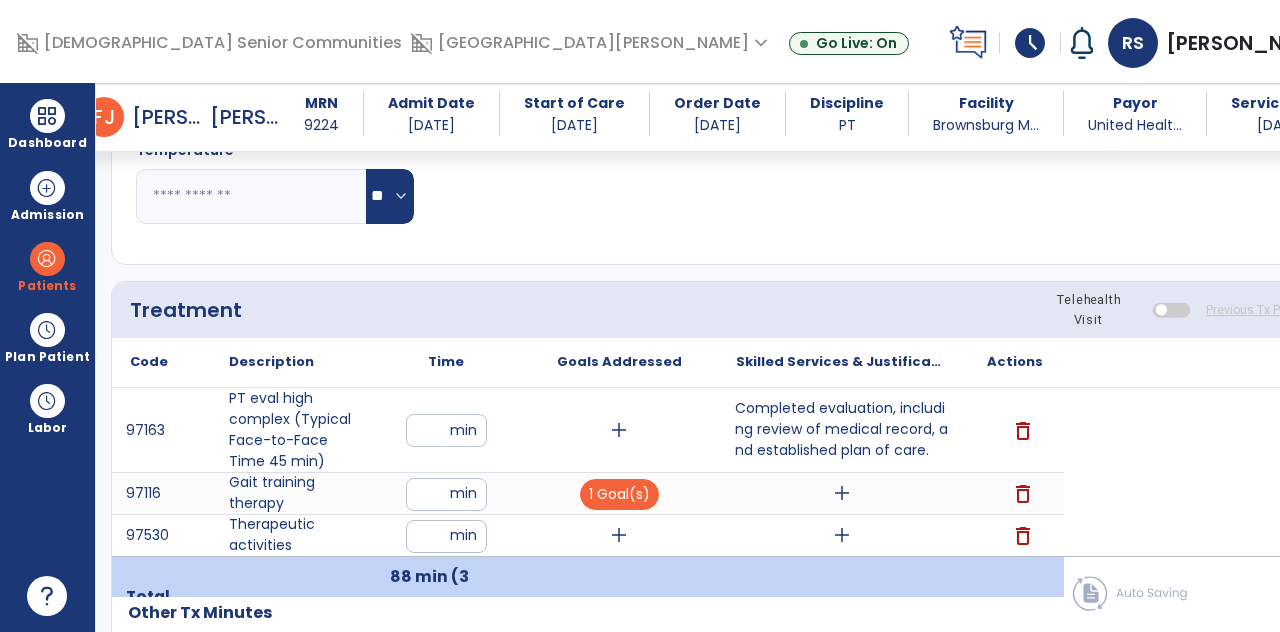 scroll, scrollTop: 89, scrollLeft: 0, axis: vertical 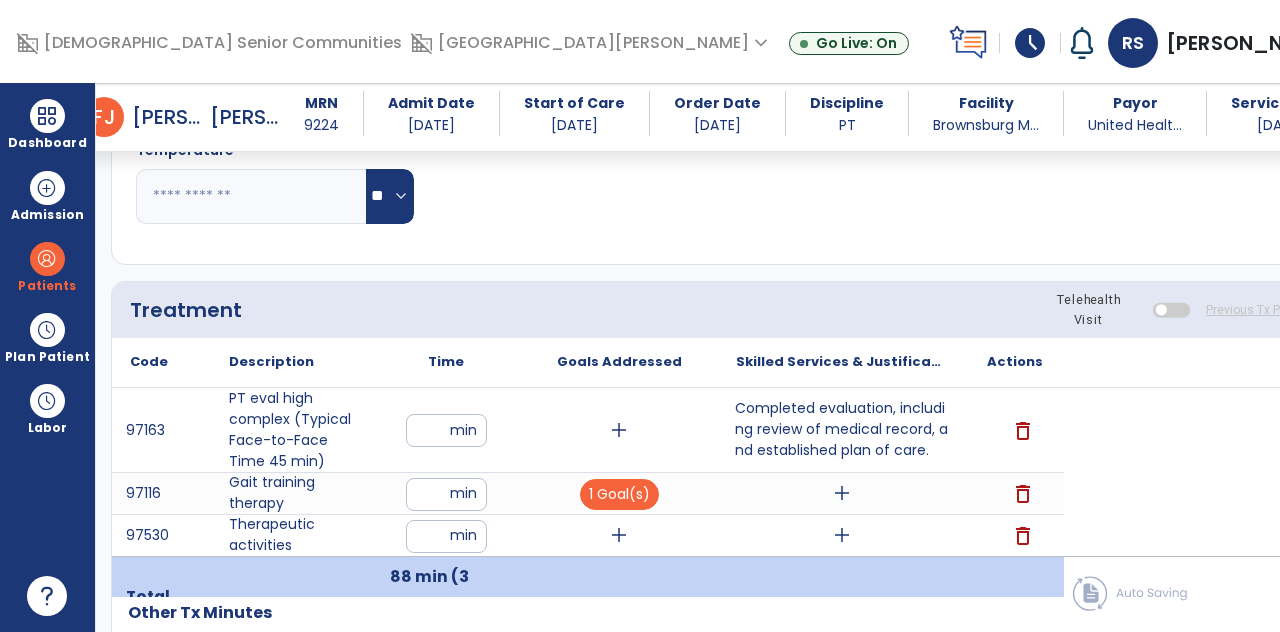 click on "add" at bounding box center (842, 493) 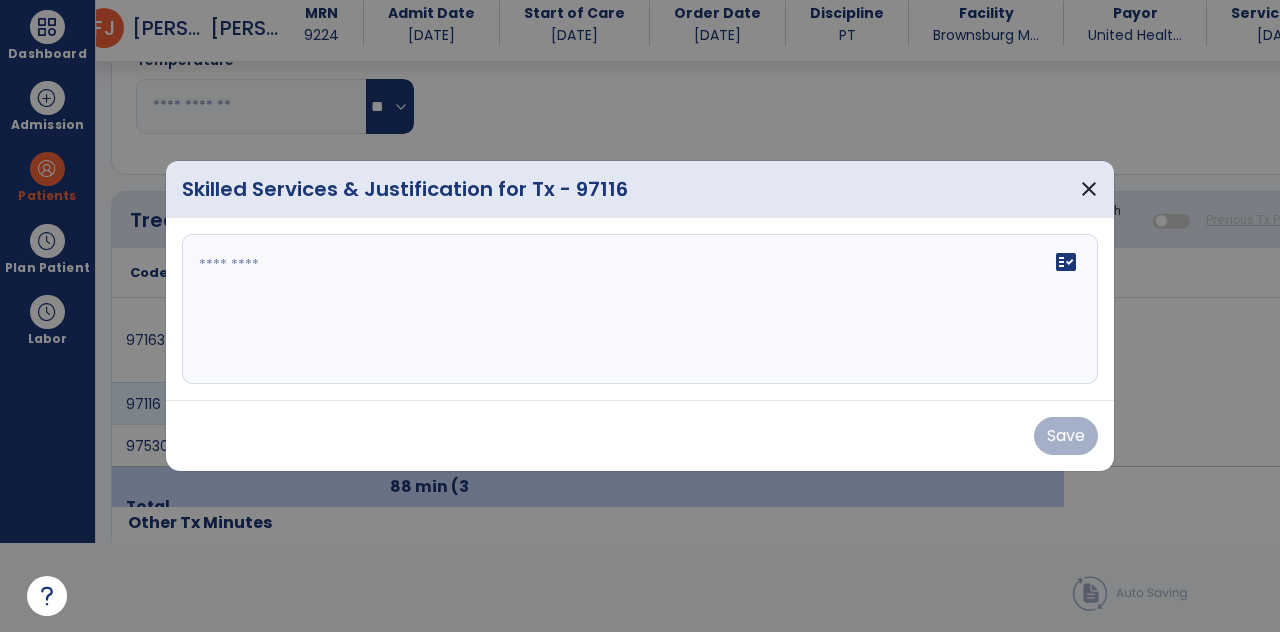 scroll, scrollTop: 0, scrollLeft: 0, axis: both 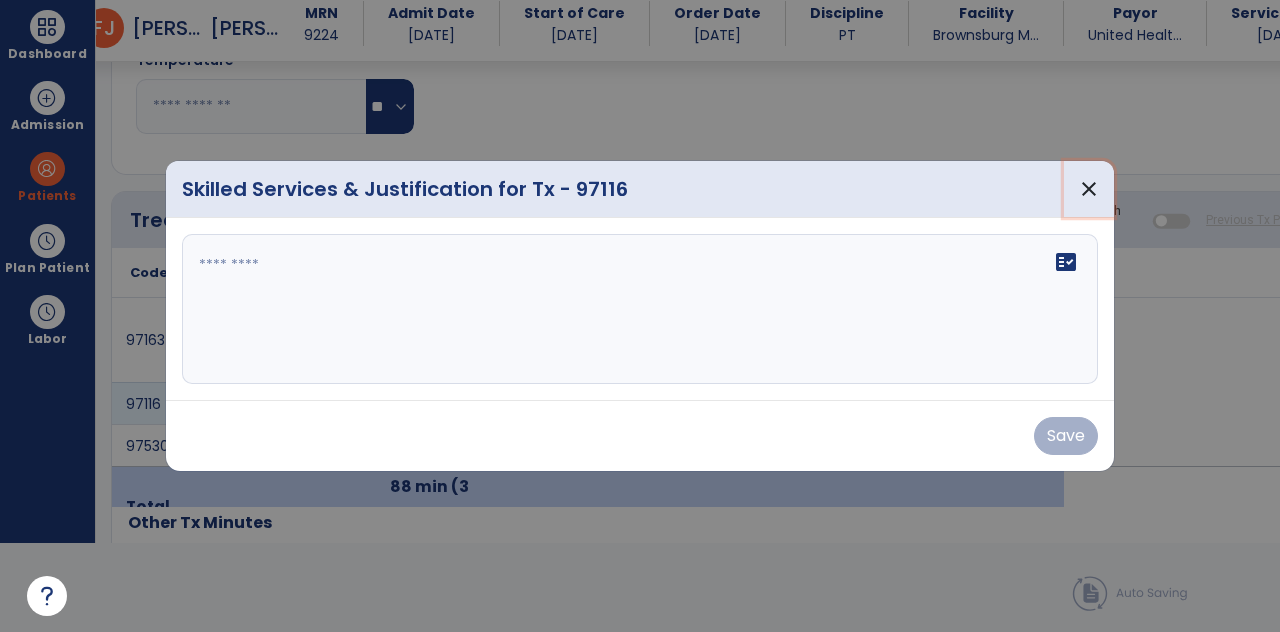click on "close" at bounding box center (1089, 189) 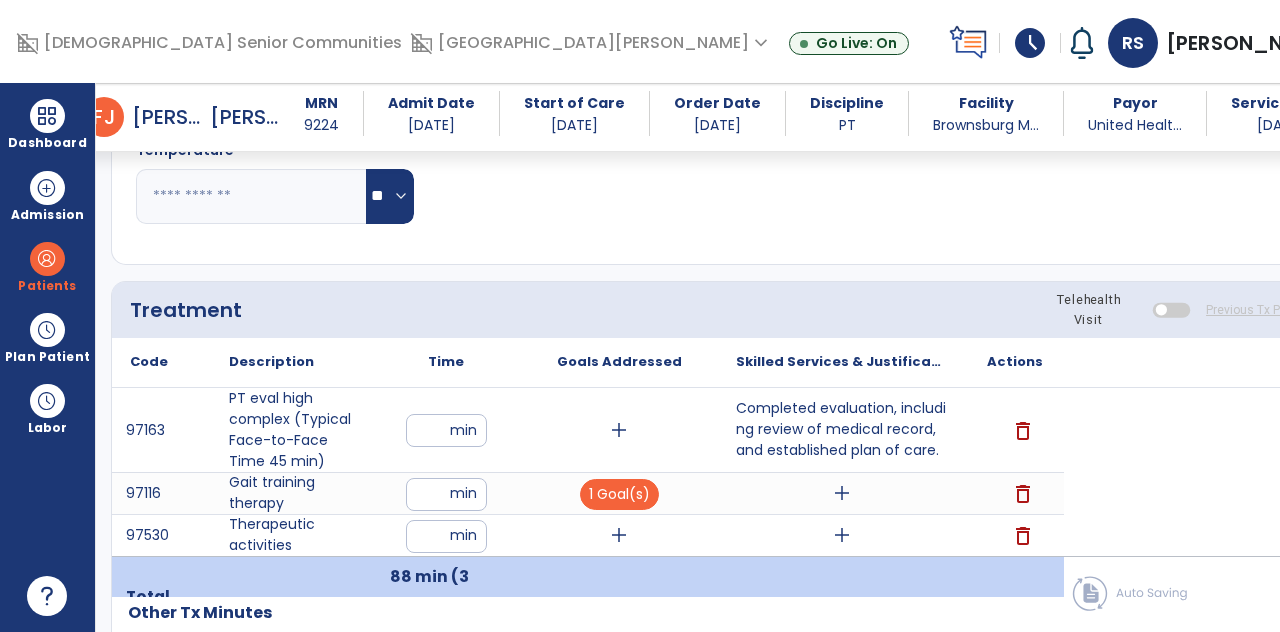 scroll, scrollTop: 89, scrollLeft: 0, axis: vertical 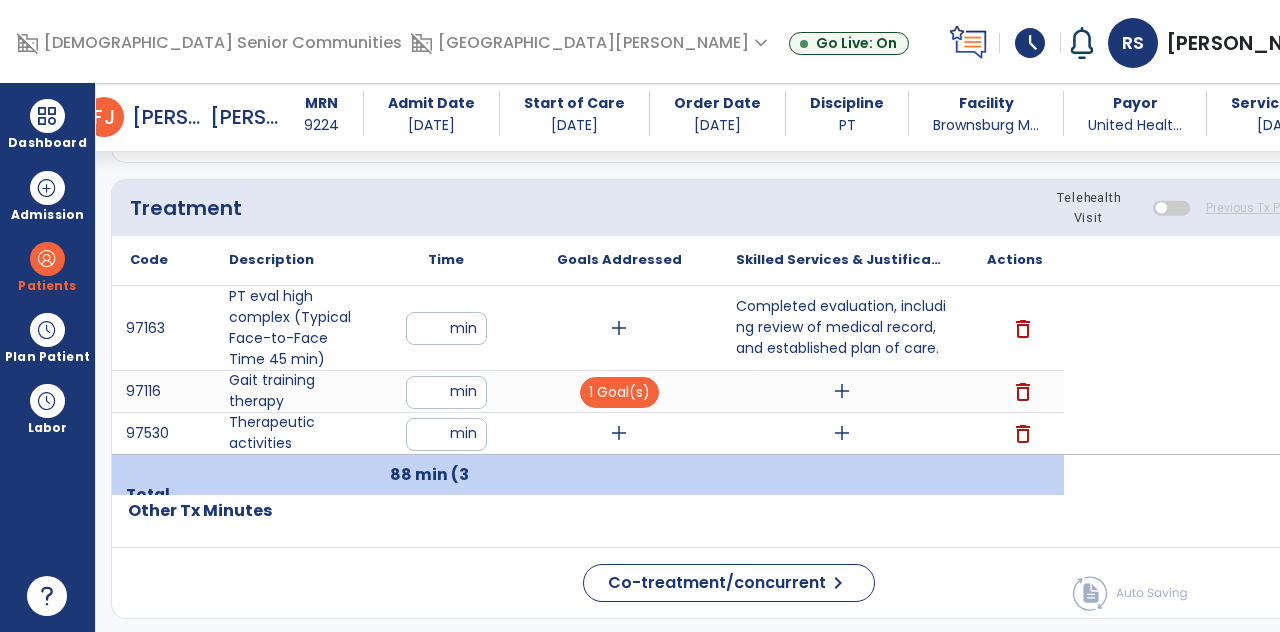 click on "add" at bounding box center (842, 391) 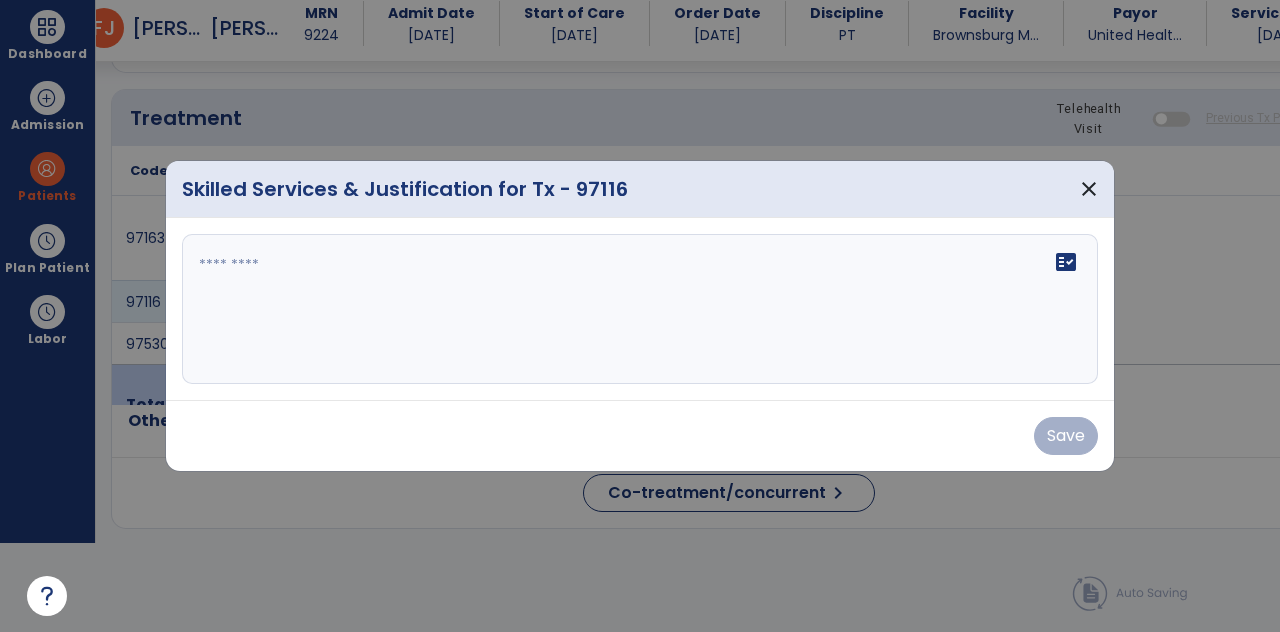 scroll, scrollTop: 0, scrollLeft: 0, axis: both 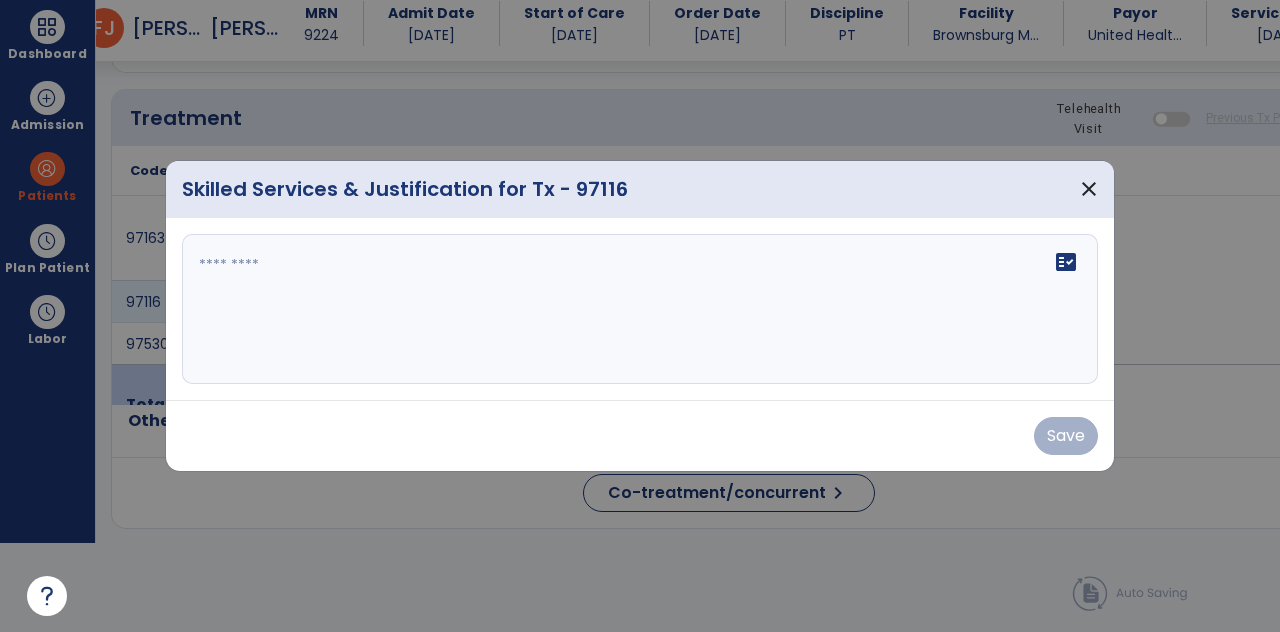 click at bounding box center [640, 309] 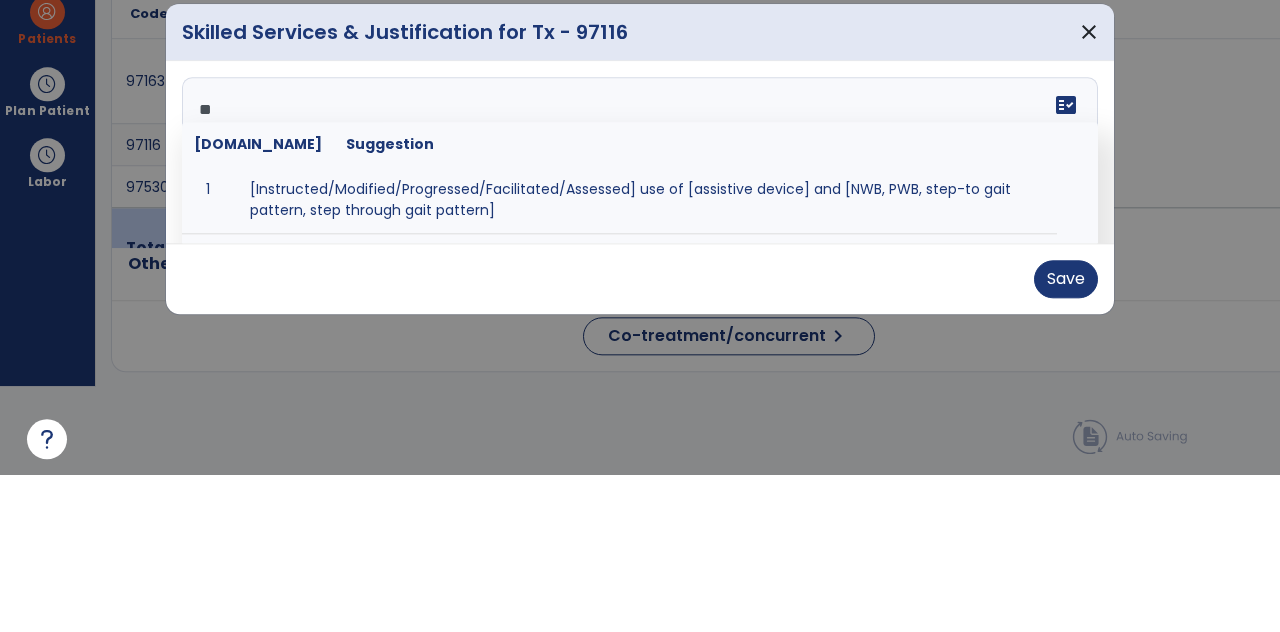 type on "*" 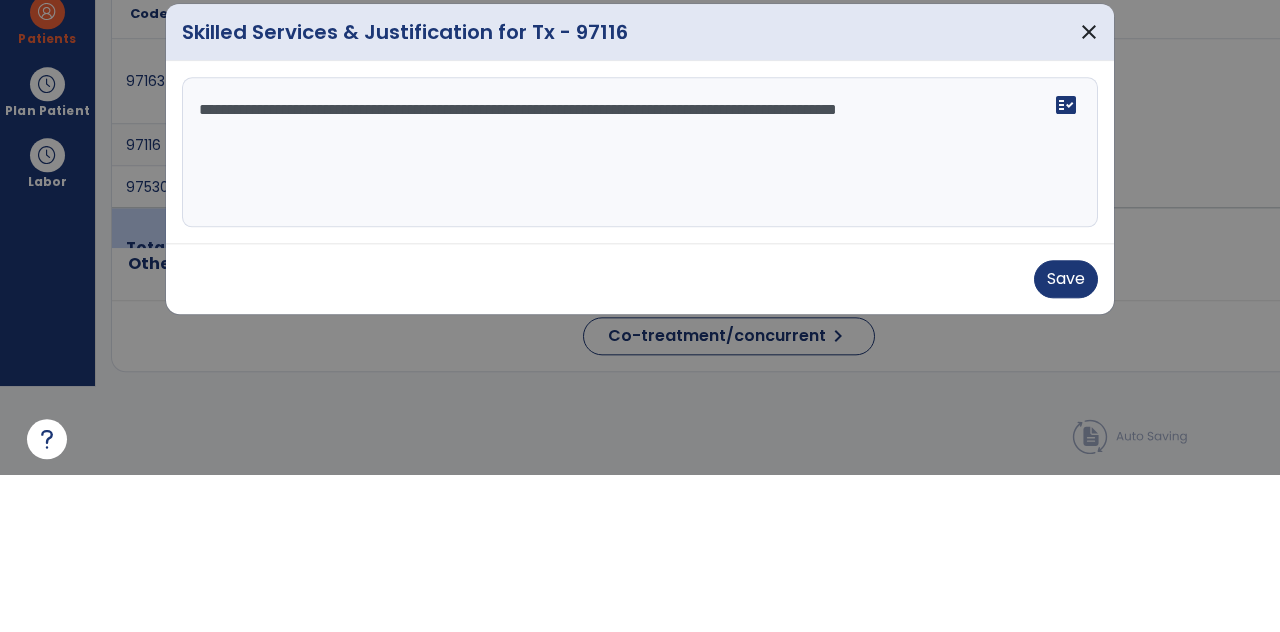 type on "**********" 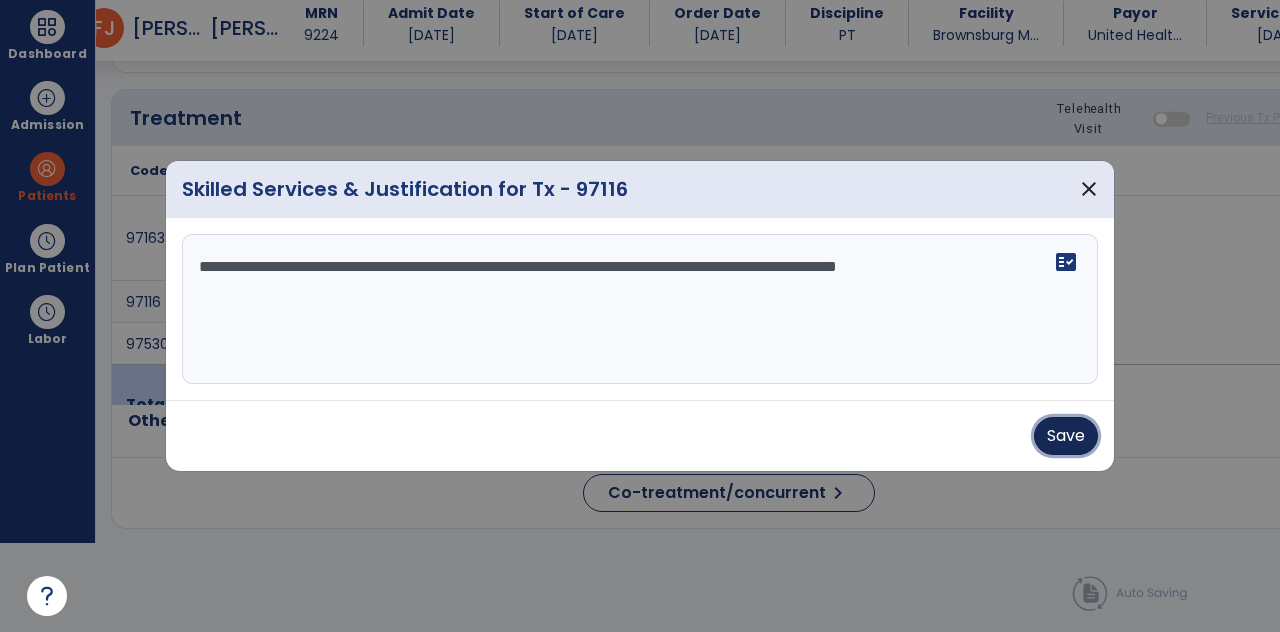 click on "Save" at bounding box center (1066, 436) 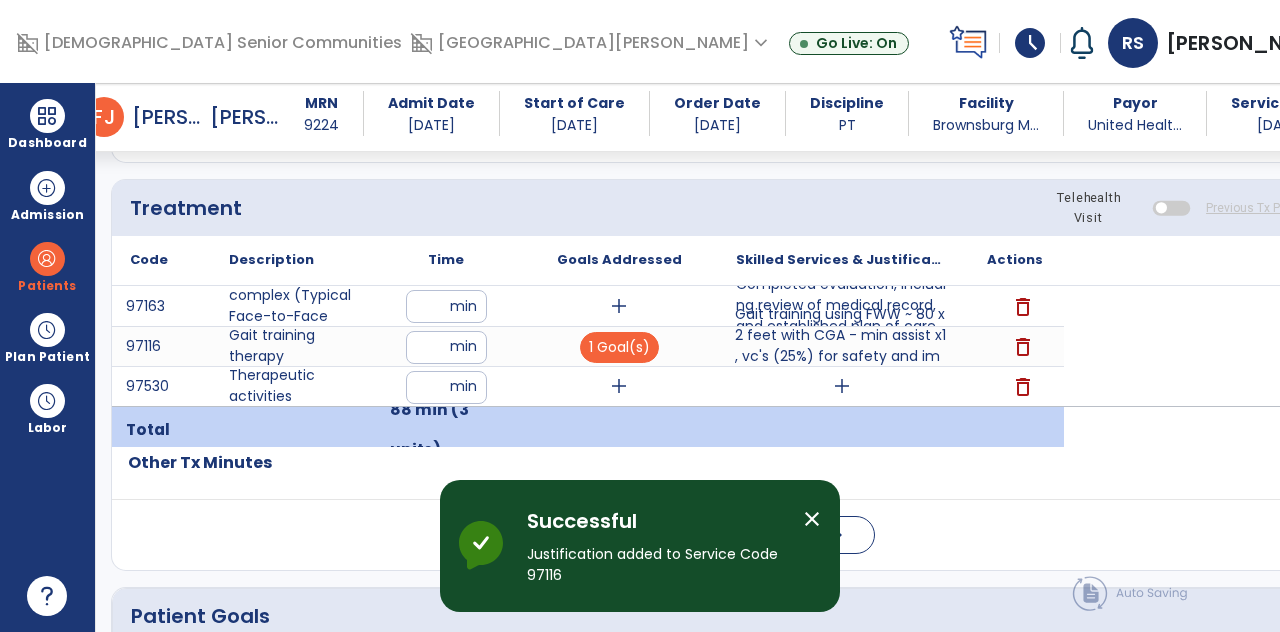 scroll, scrollTop: 89, scrollLeft: 0, axis: vertical 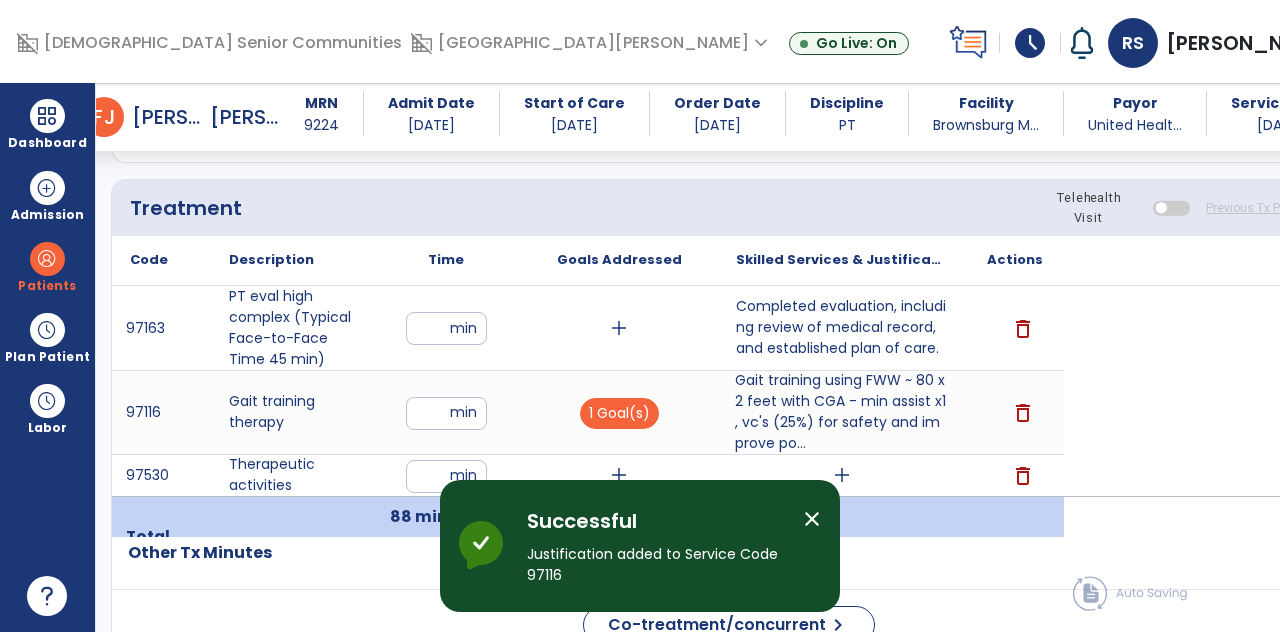 click on "add" at bounding box center [619, 475] 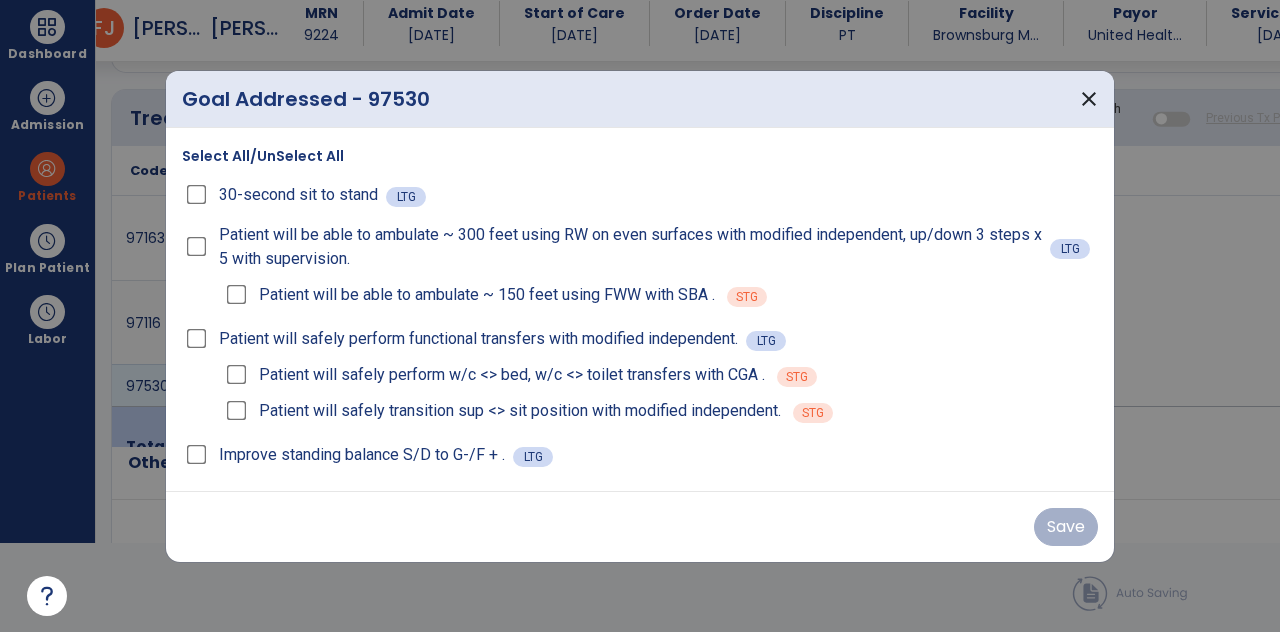scroll, scrollTop: 0, scrollLeft: 0, axis: both 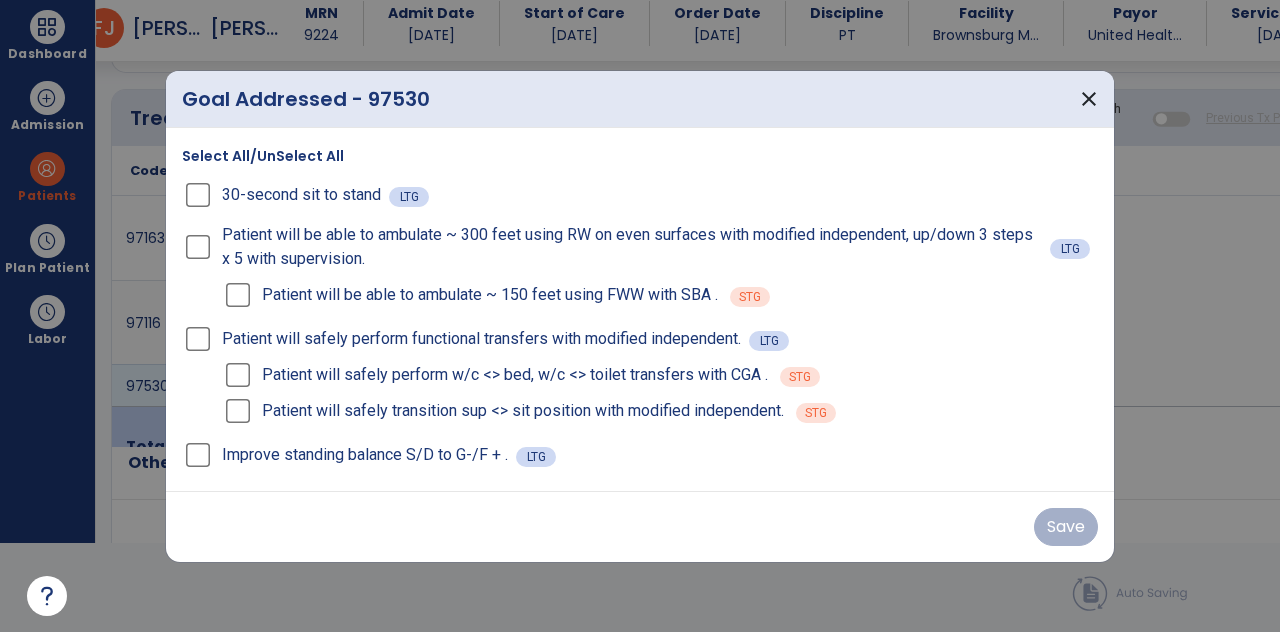 click on "Patient will safely perform w/c <> bed,  w/c <> toilet transfers with CGA ." at bounding box center [495, 375] 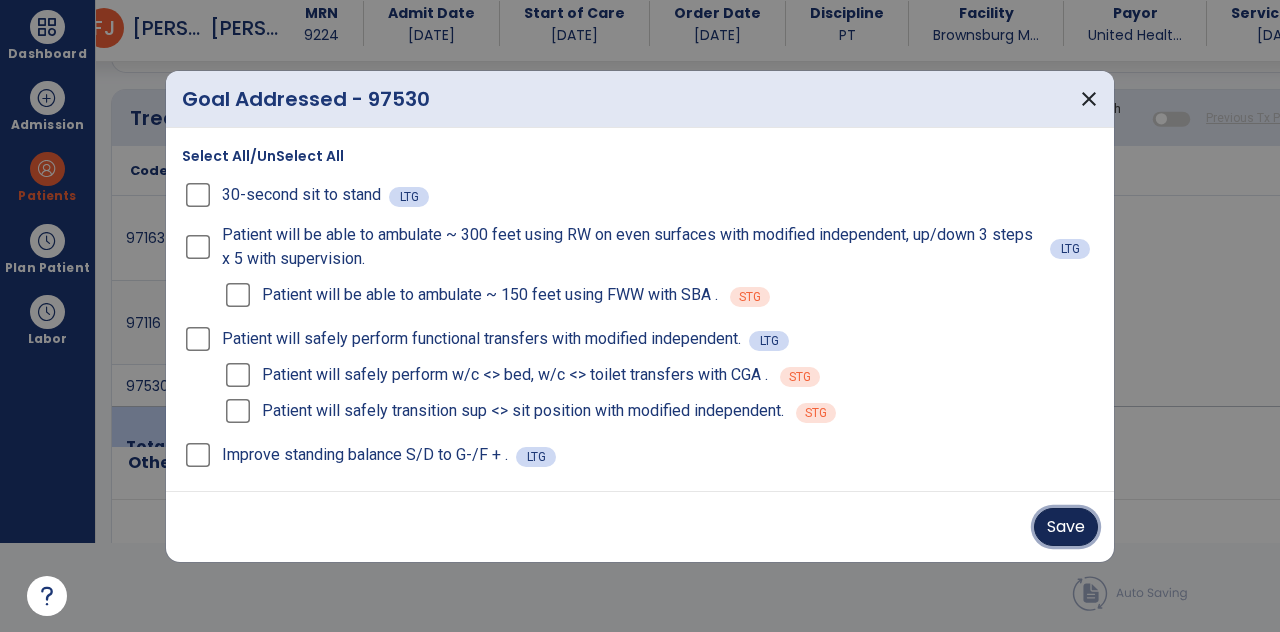 click on "Save" at bounding box center [1066, 527] 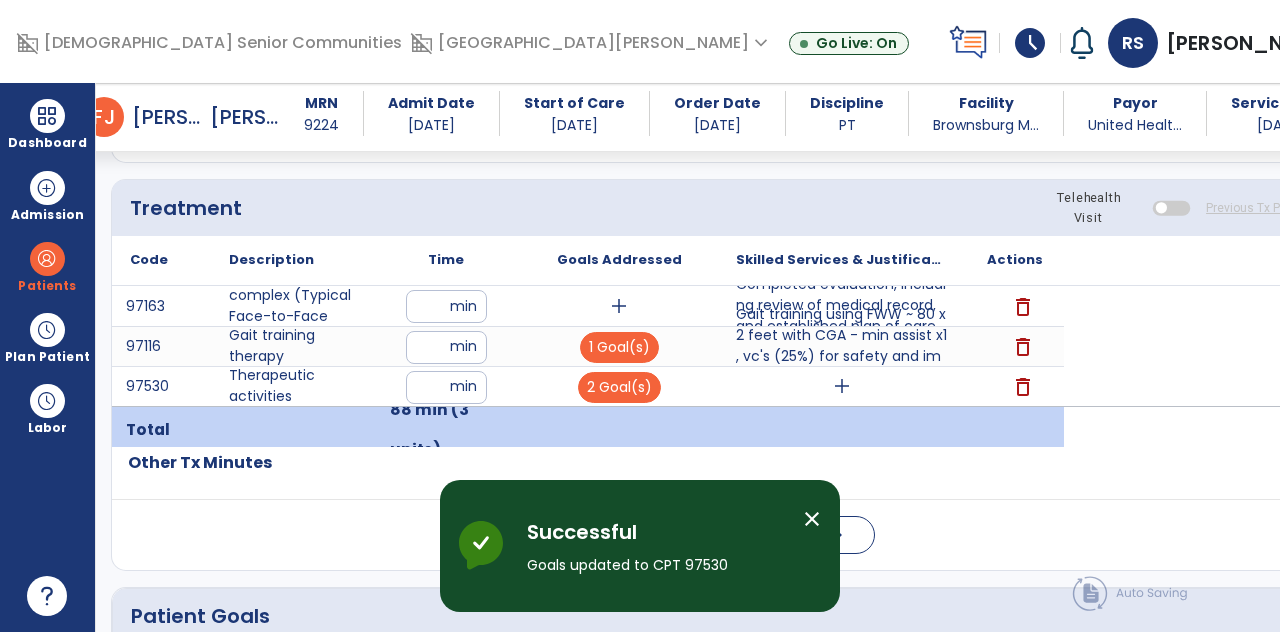 scroll, scrollTop: 89, scrollLeft: 0, axis: vertical 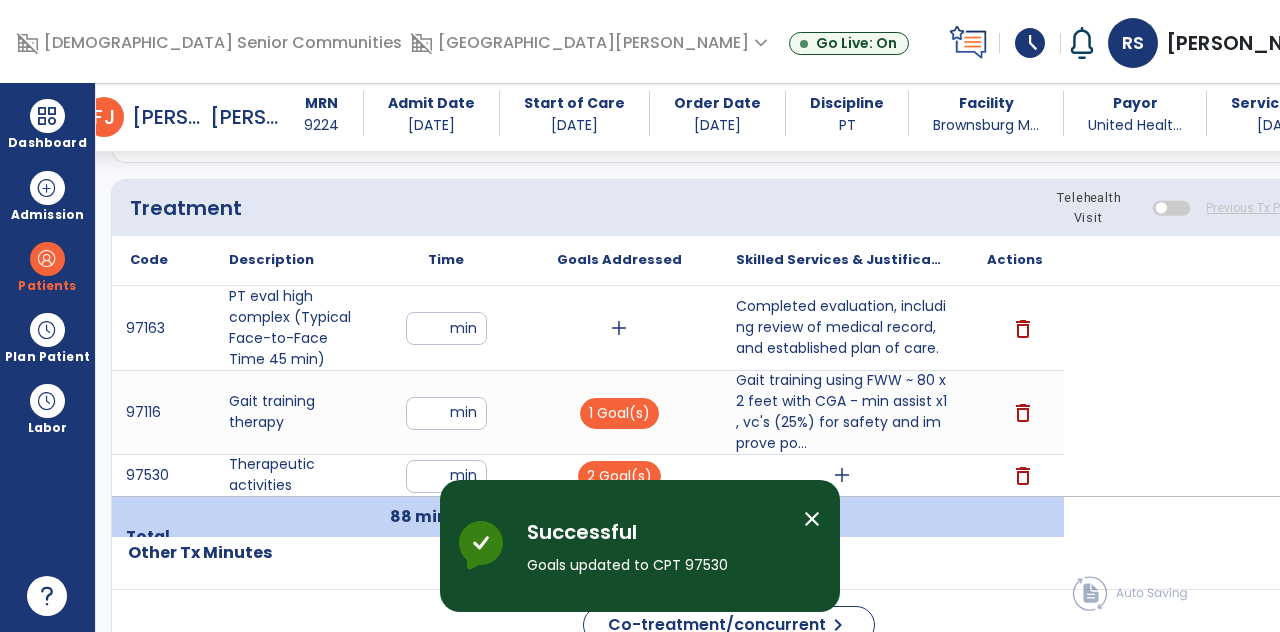 click on "add" at bounding box center (842, 475) 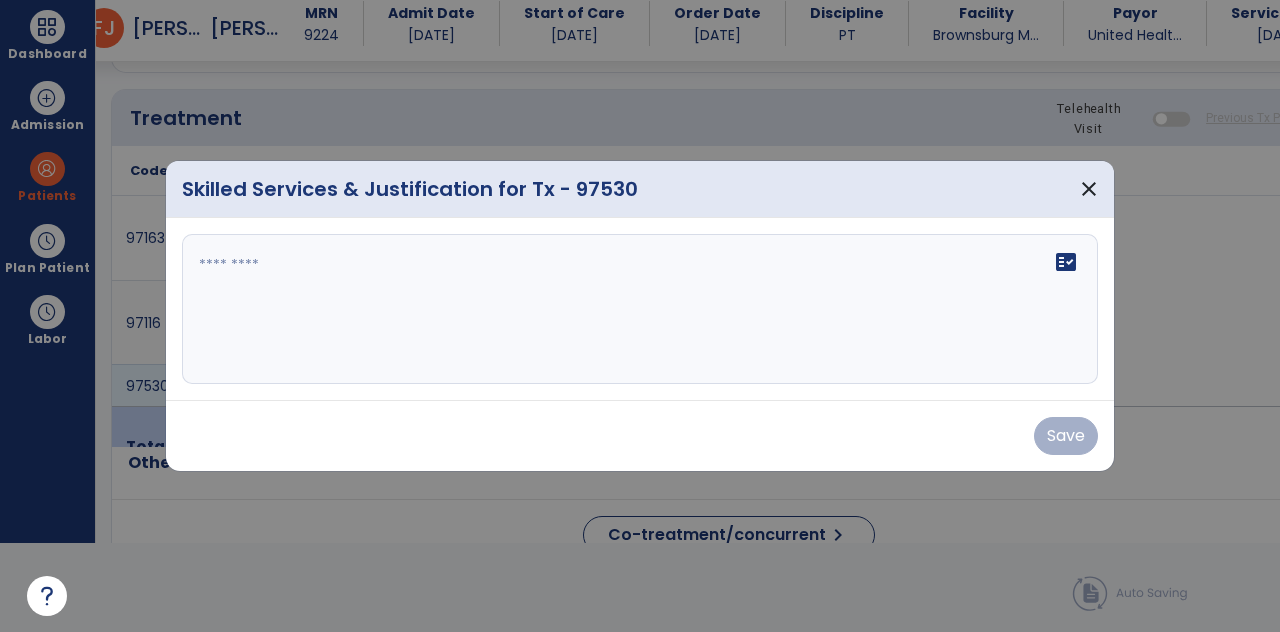 scroll, scrollTop: 0, scrollLeft: 0, axis: both 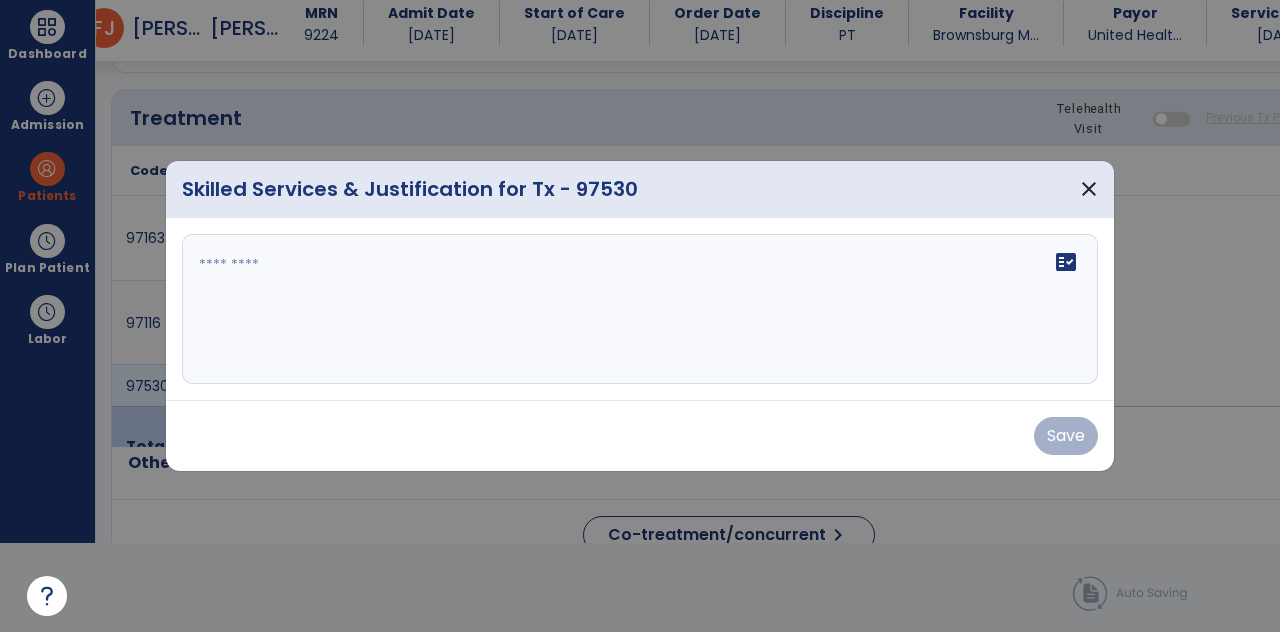 click at bounding box center [640, 309] 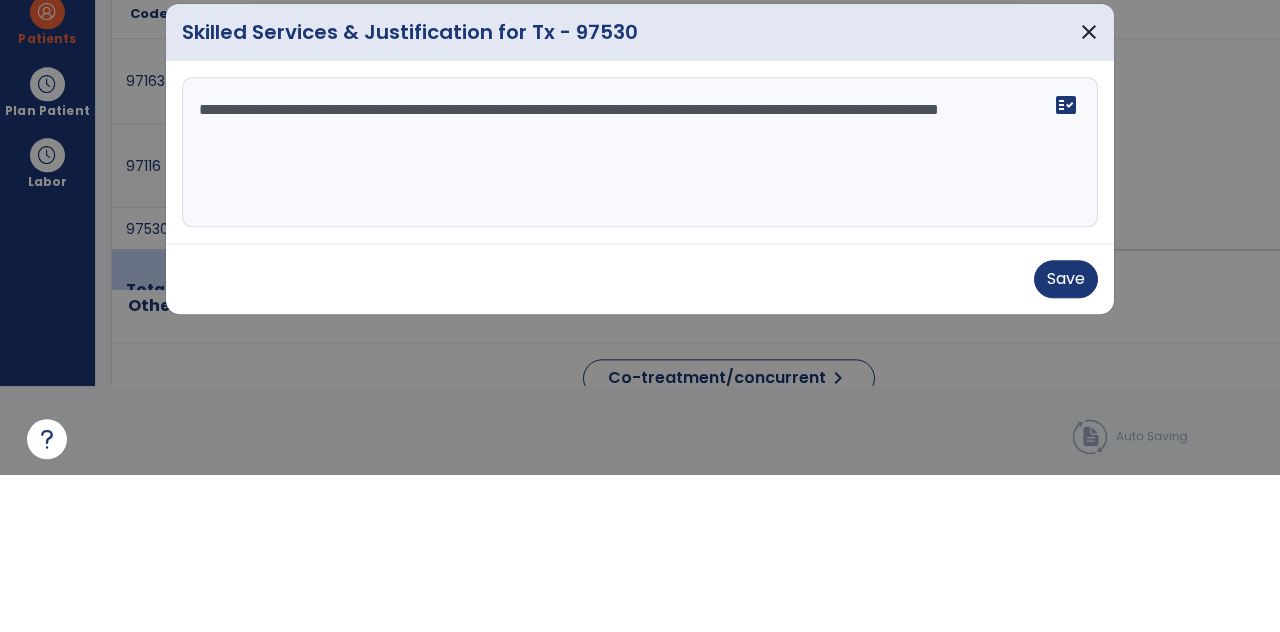 type on "**********" 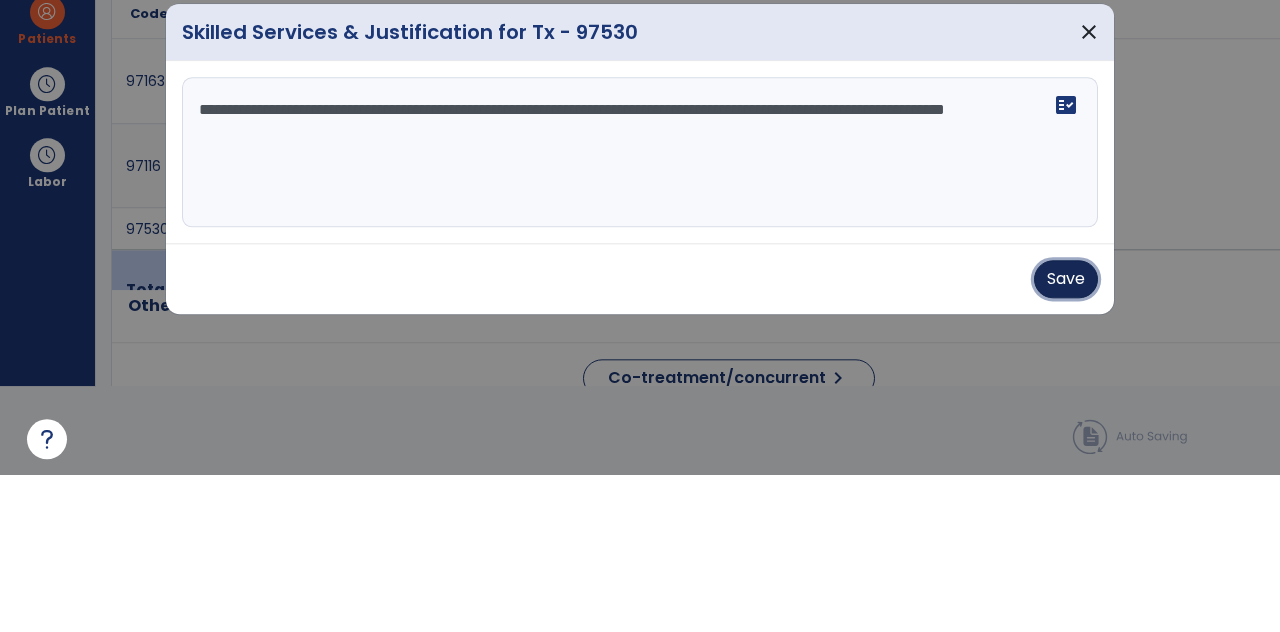 click on "Save" at bounding box center [1066, 436] 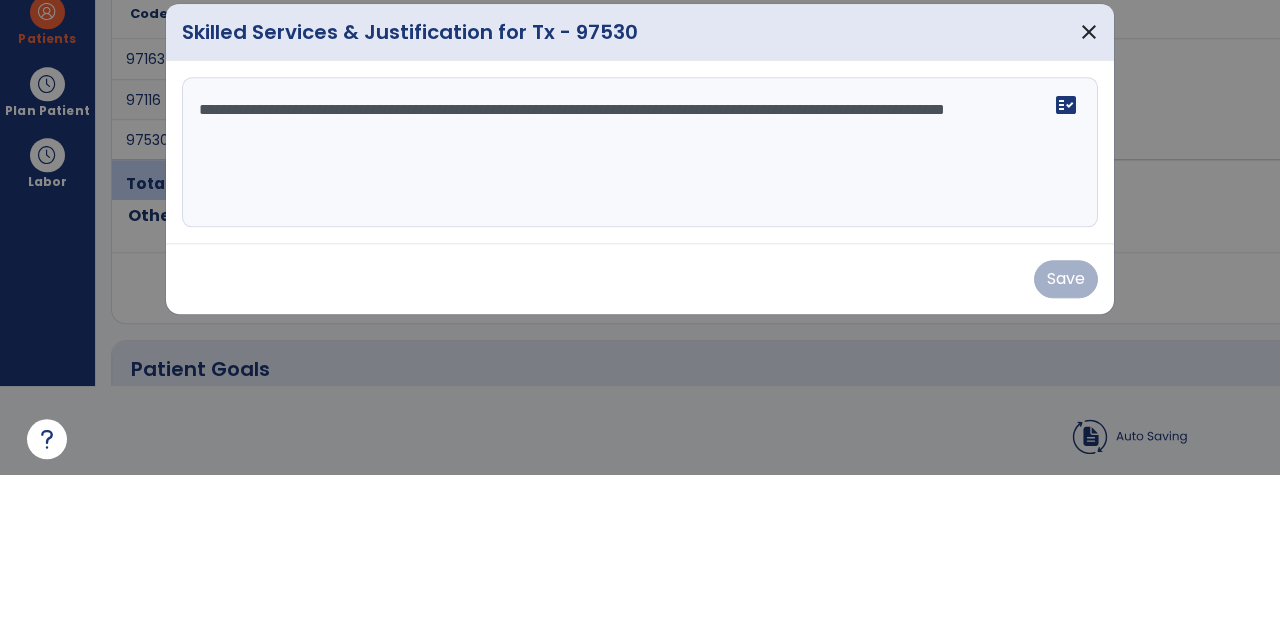 scroll, scrollTop: 89, scrollLeft: 0, axis: vertical 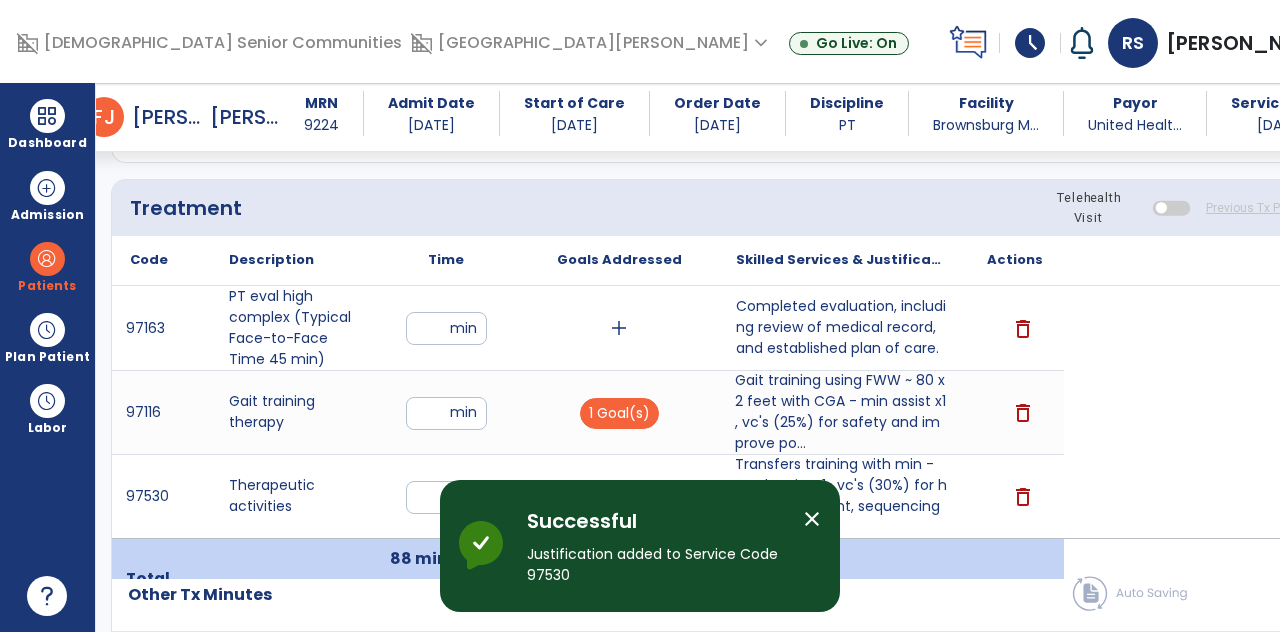 click on "Gait training using FWW ~ 80 x2 feet with CGA - min assist x1 , vc's (25%) for safety and improve po..." at bounding box center (841, 412) 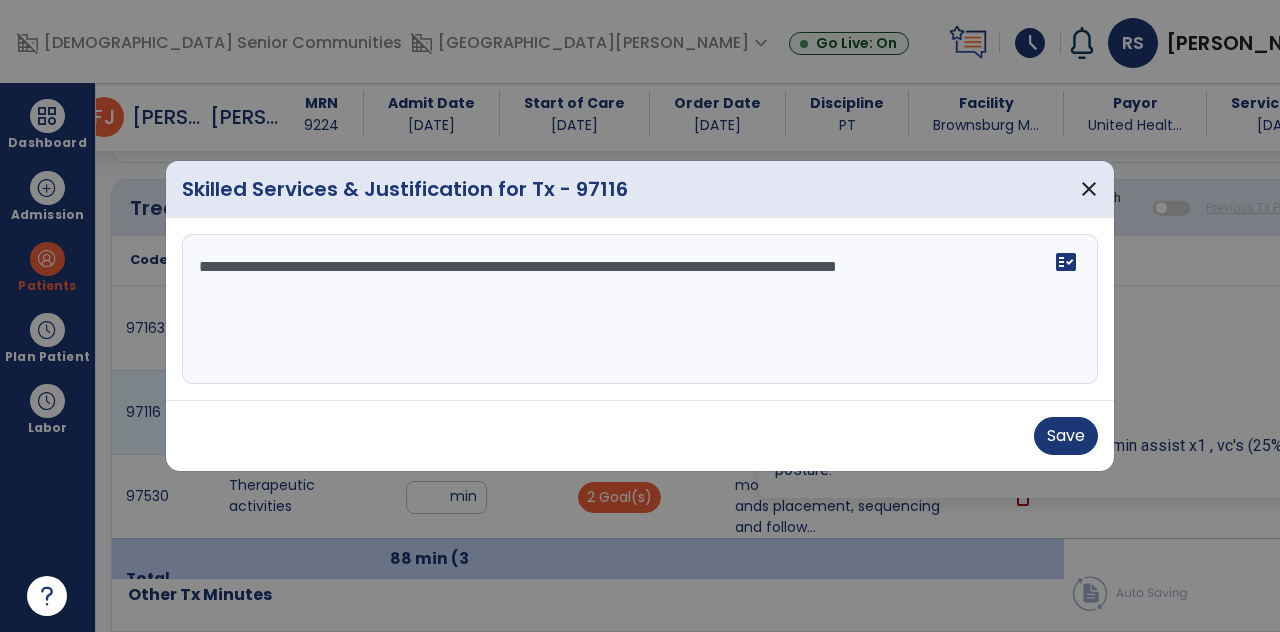 scroll, scrollTop: 0, scrollLeft: 0, axis: both 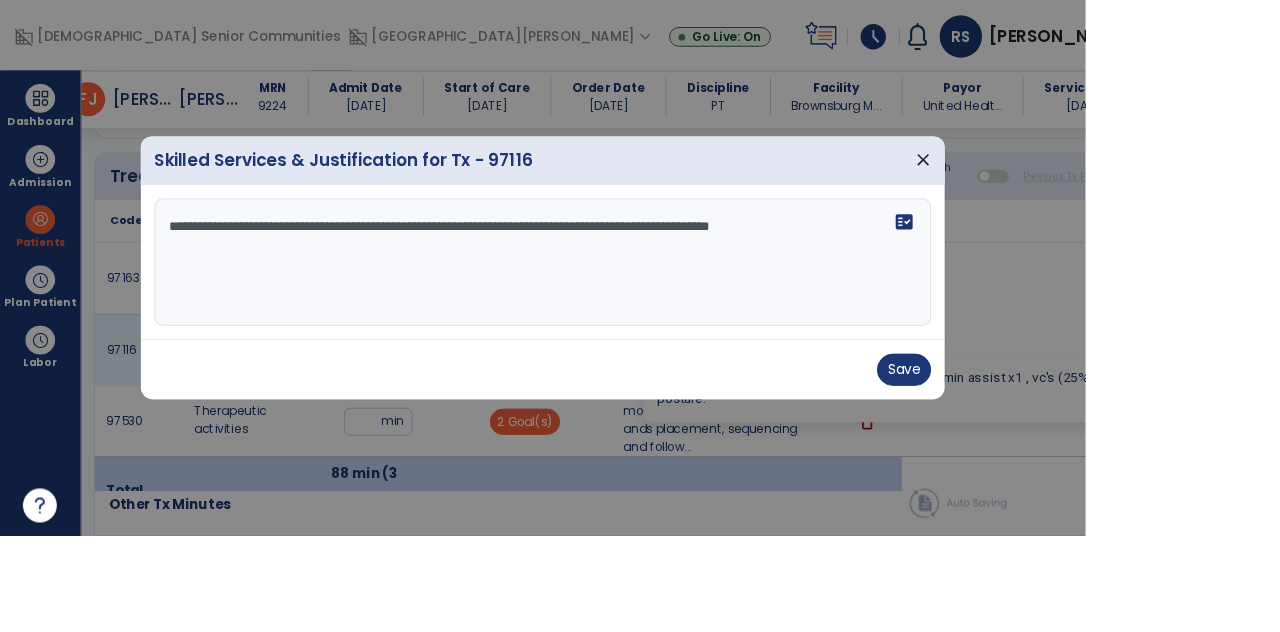click at bounding box center (640, 316) 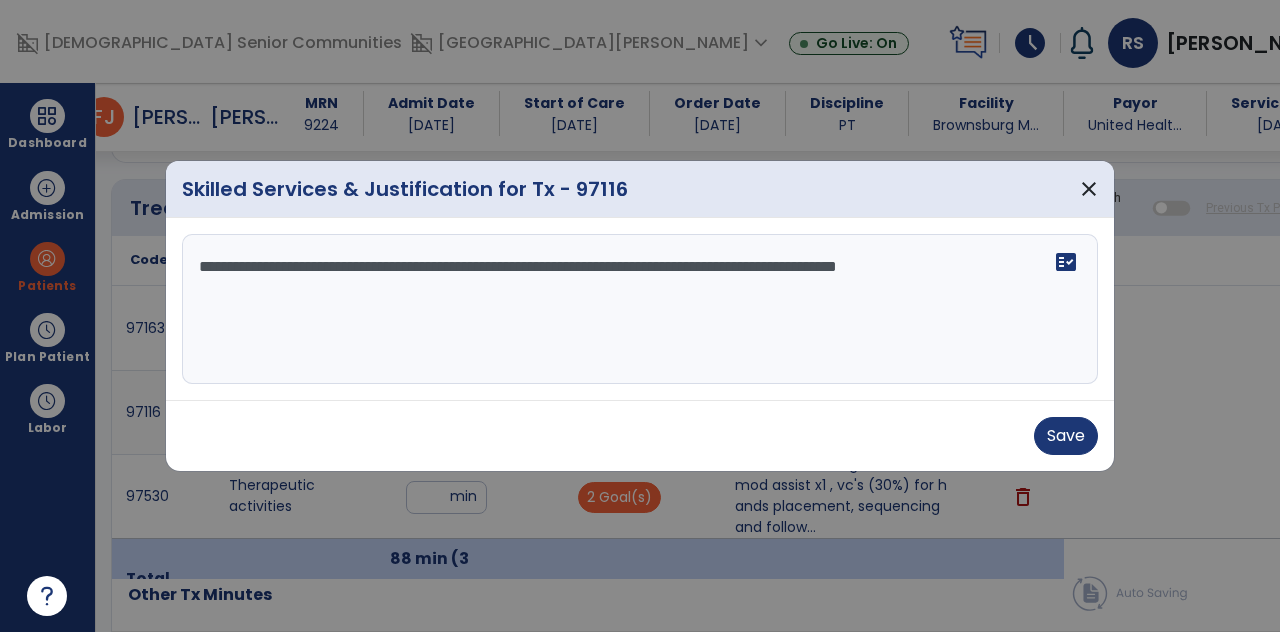 click on "**********" at bounding box center [640, 309] 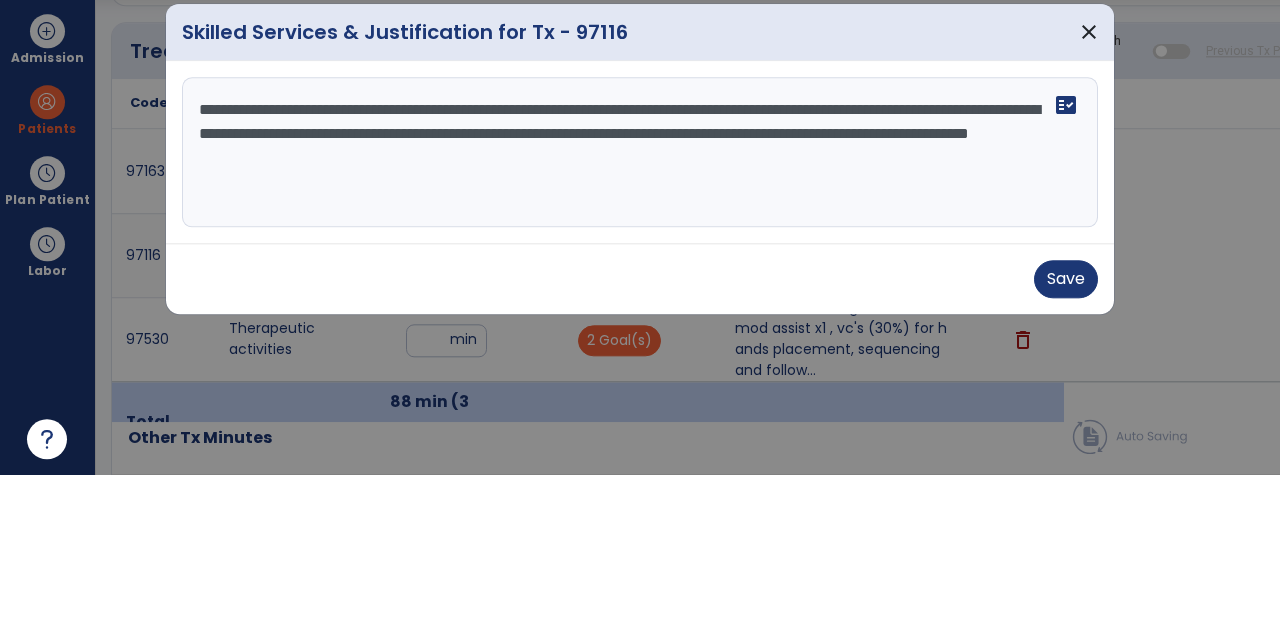 type on "**********" 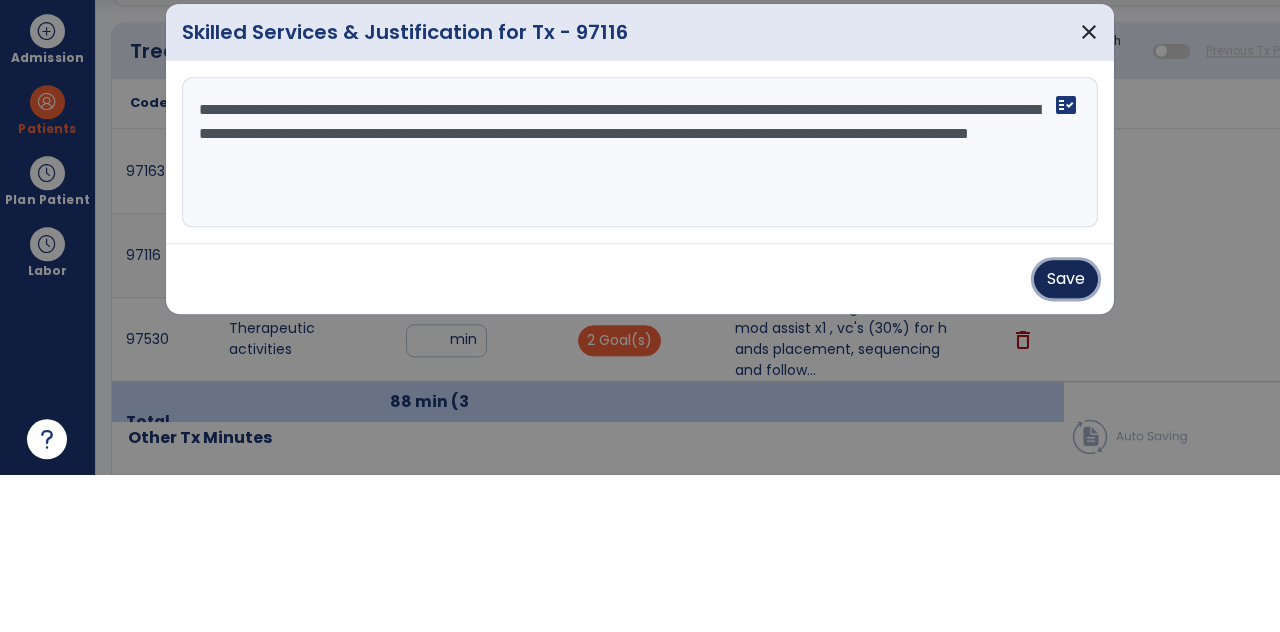click on "Save" at bounding box center [1066, 436] 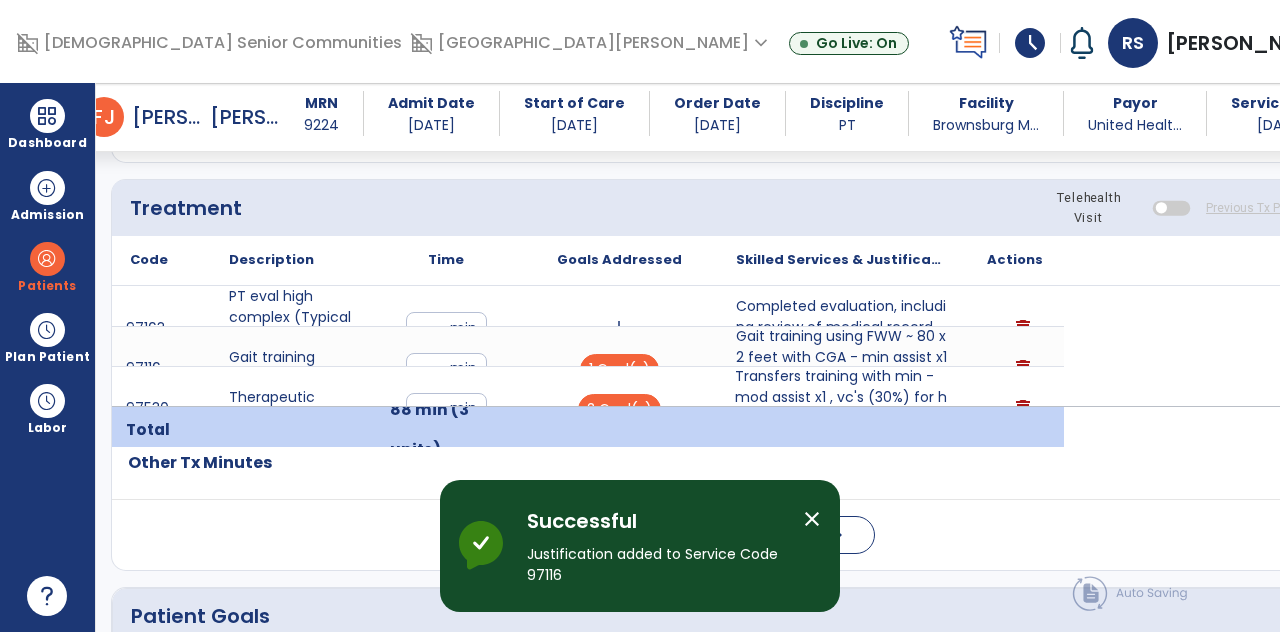 click on "Response To Treatment   *" 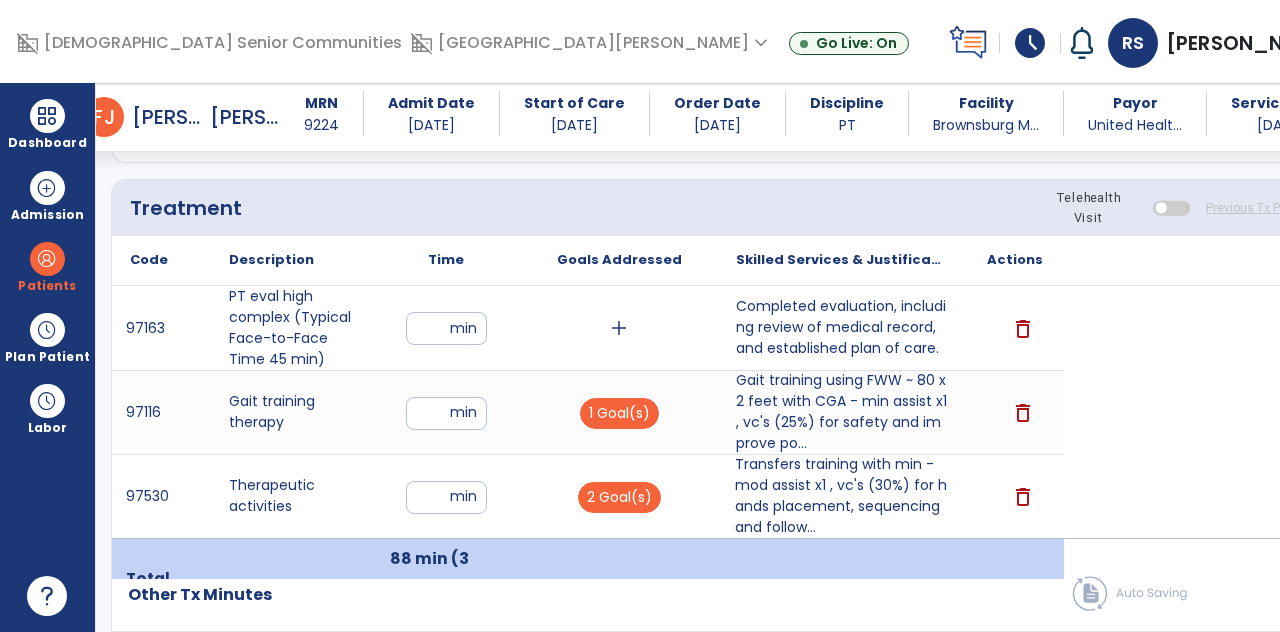scroll, scrollTop: 60, scrollLeft: 0, axis: vertical 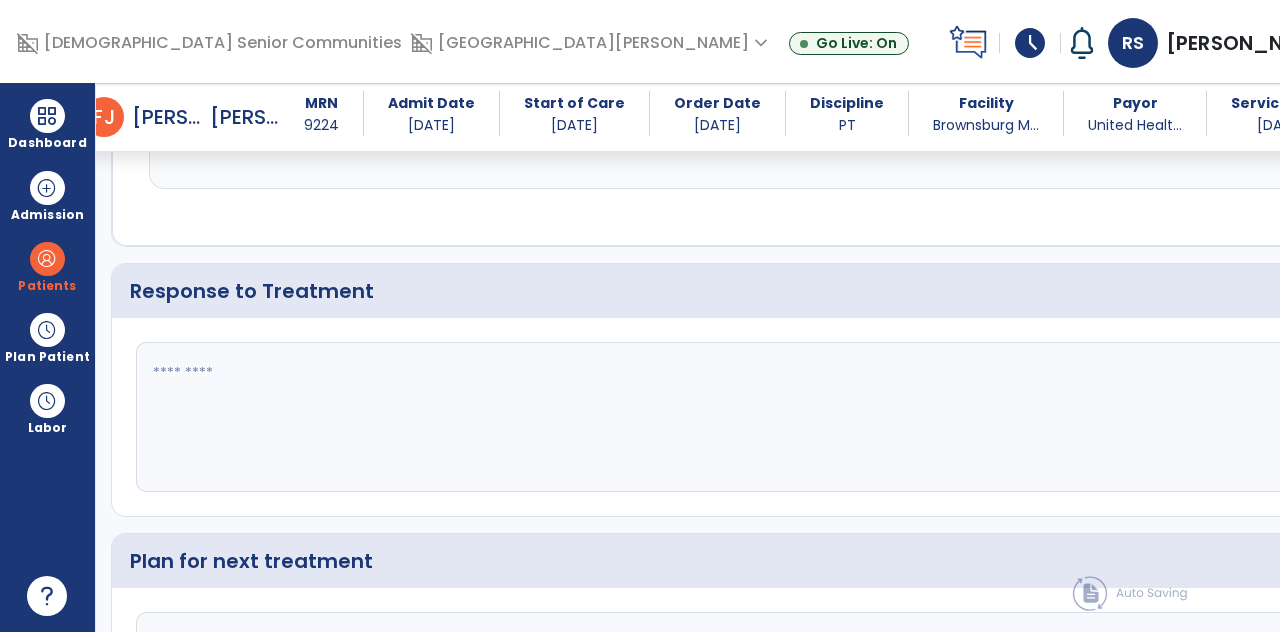 click on "fact_check" 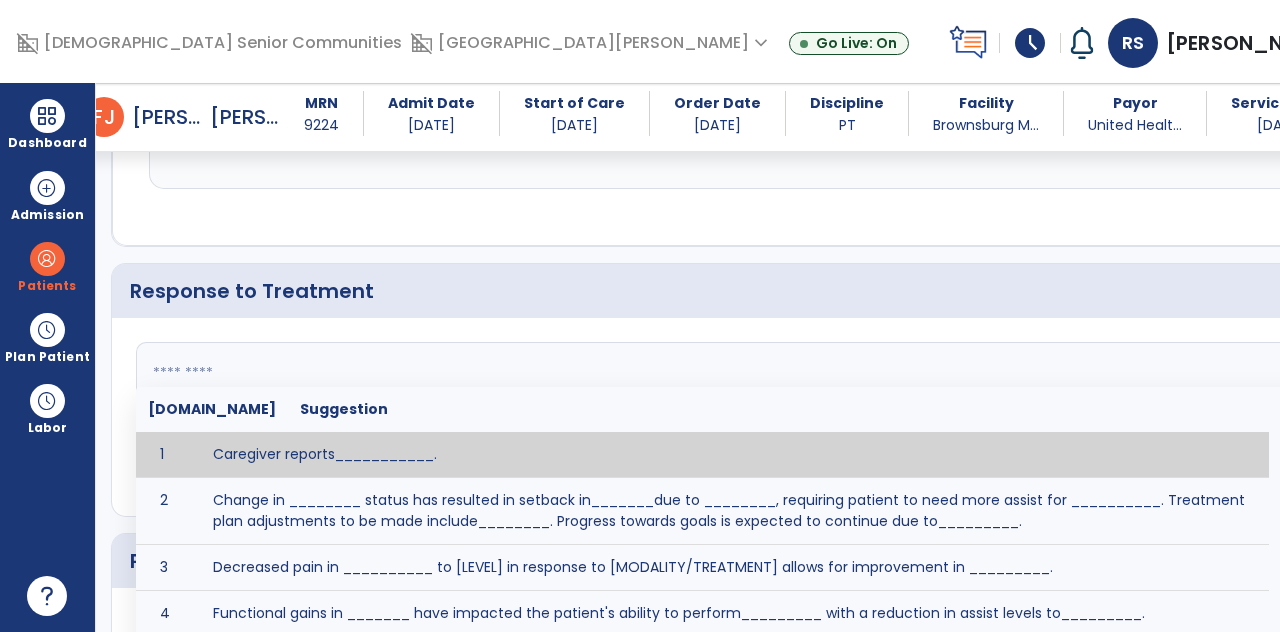 scroll, scrollTop: 89, scrollLeft: 0, axis: vertical 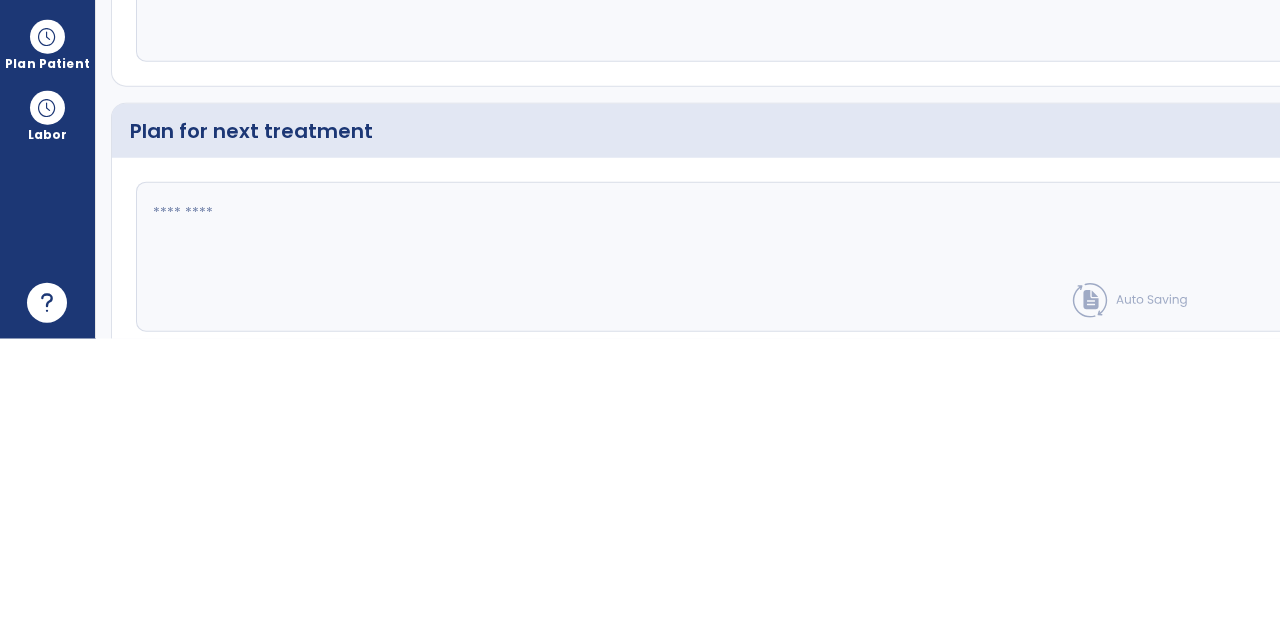 type on "**********" 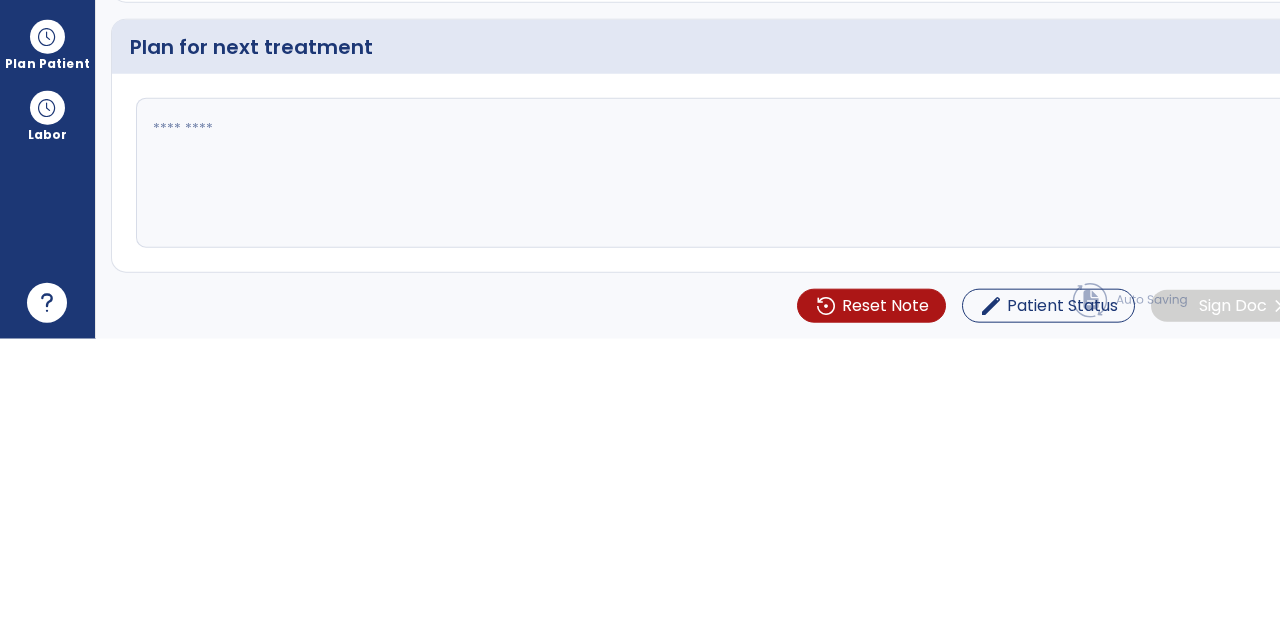 scroll, scrollTop: 89, scrollLeft: 0, axis: vertical 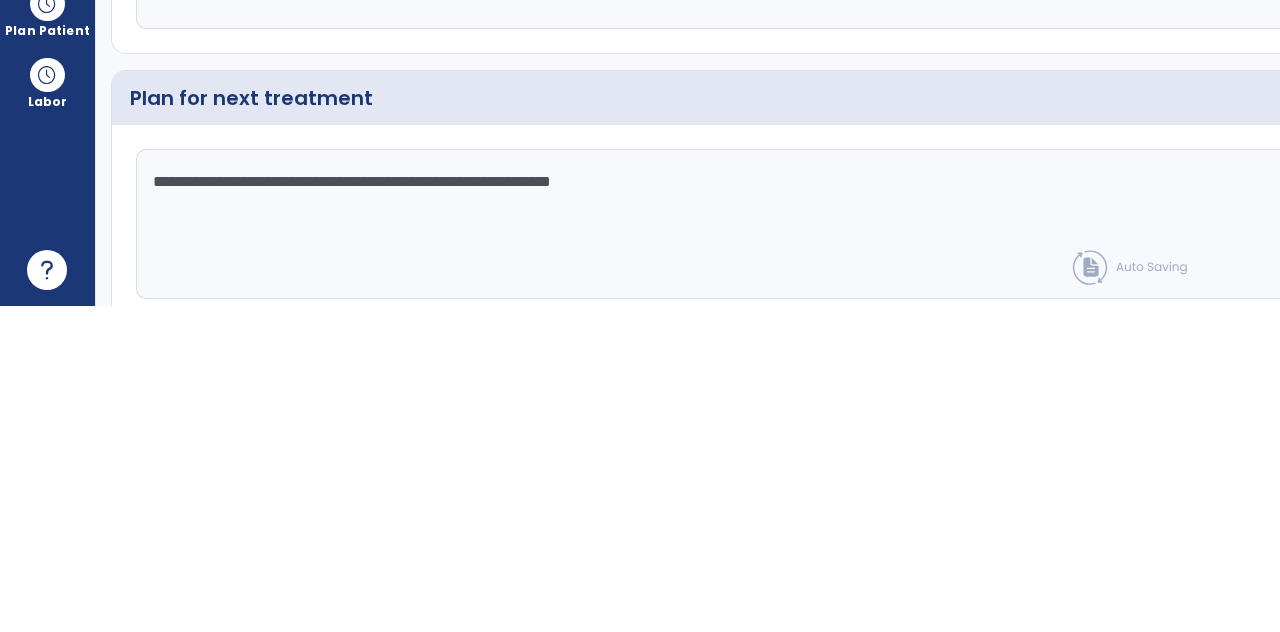 type on "**********" 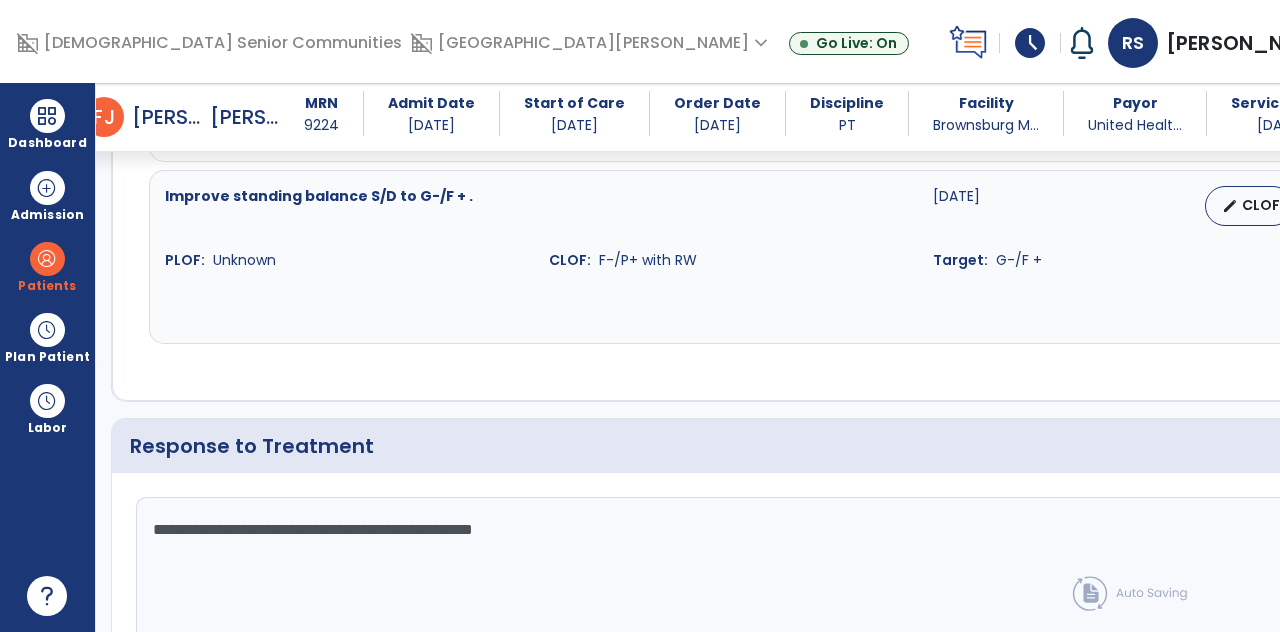 scroll, scrollTop: 2968, scrollLeft: 0, axis: vertical 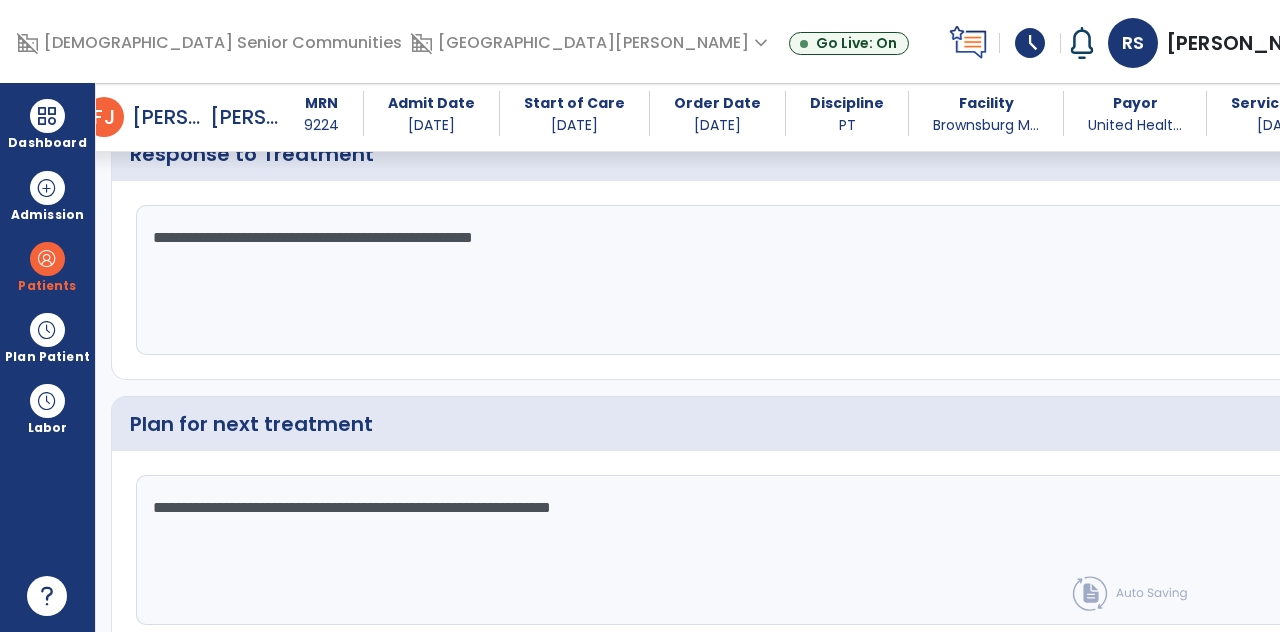 click on "chevron_right" 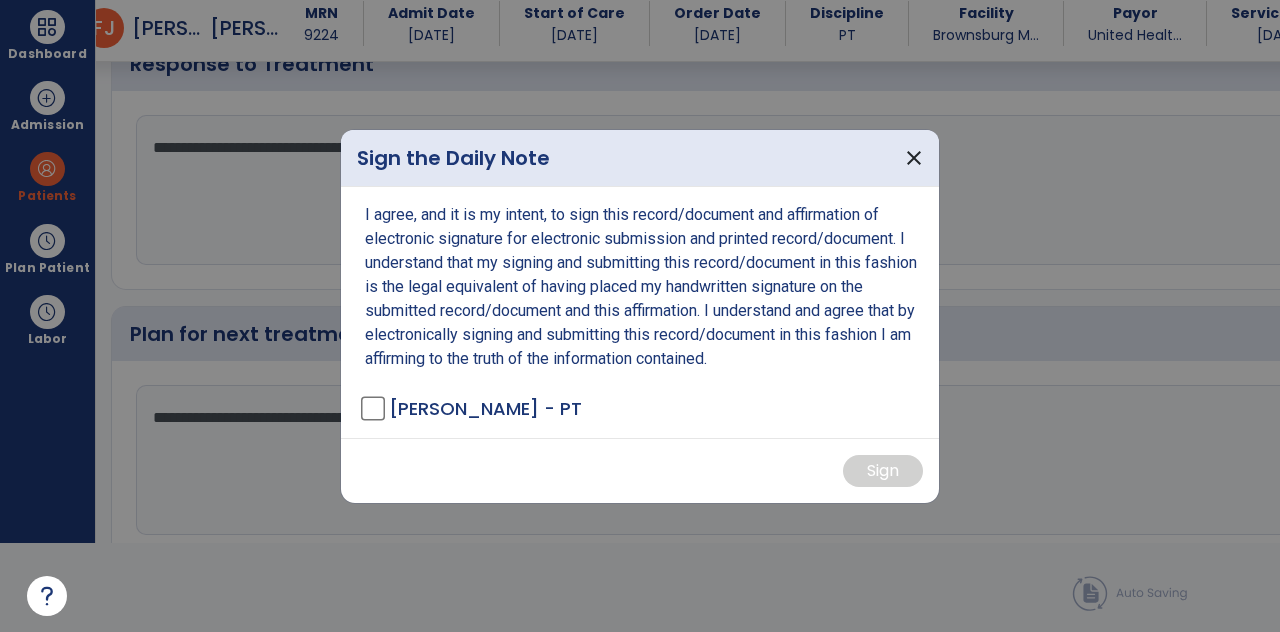 scroll, scrollTop: 0, scrollLeft: 0, axis: both 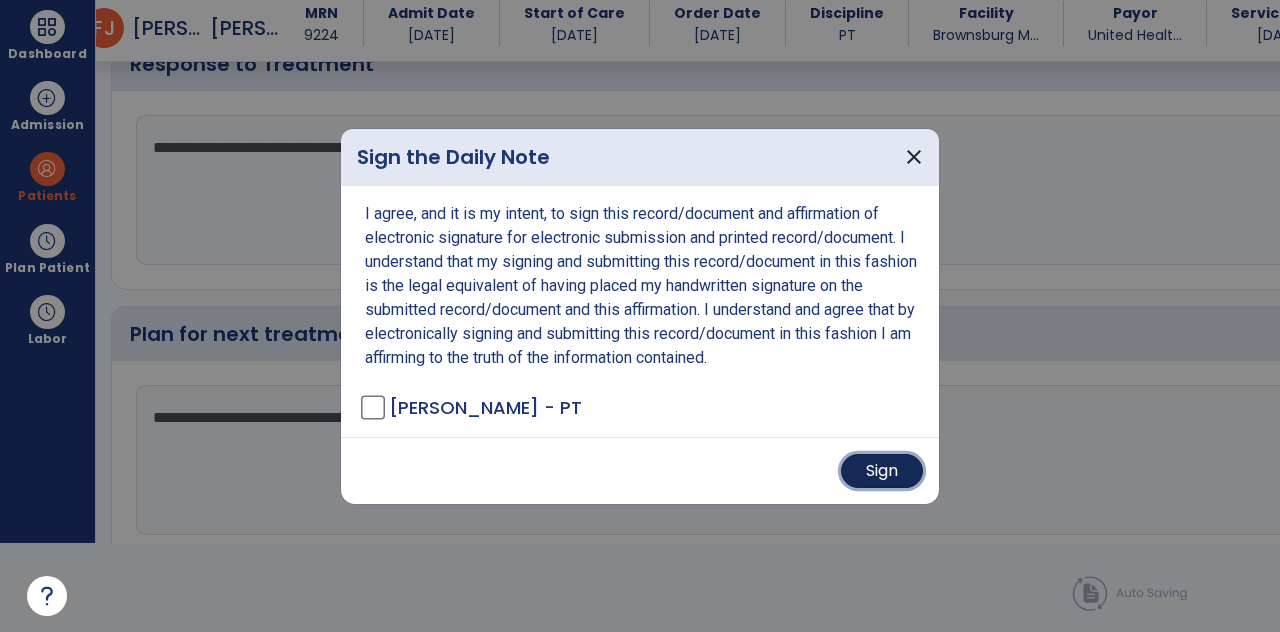 click on "Sign" at bounding box center [882, 471] 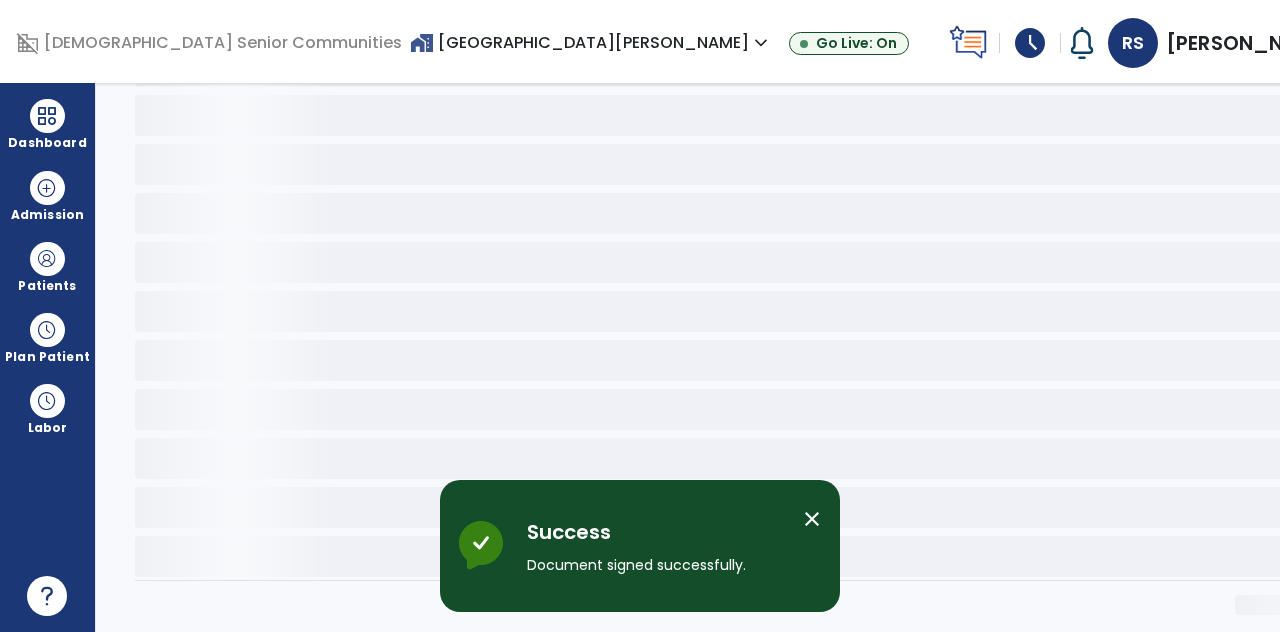 scroll, scrollTop: 0, scrollLeft: 0, axis: both 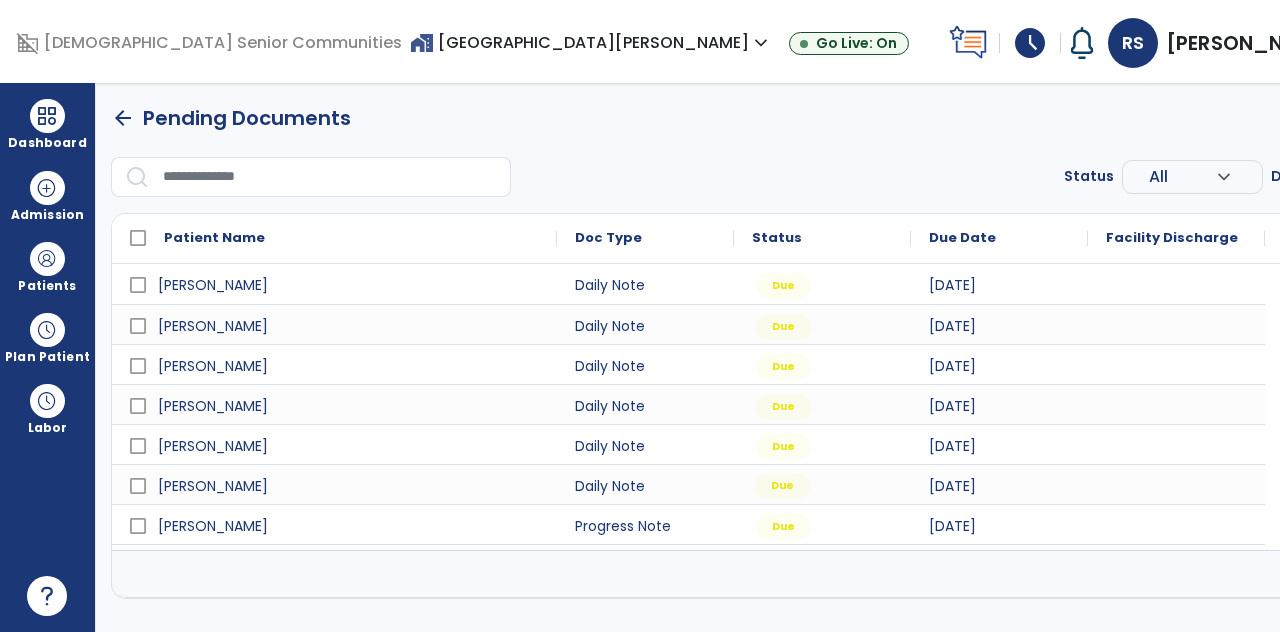 click on "Due" at bounding box center (782, 486) 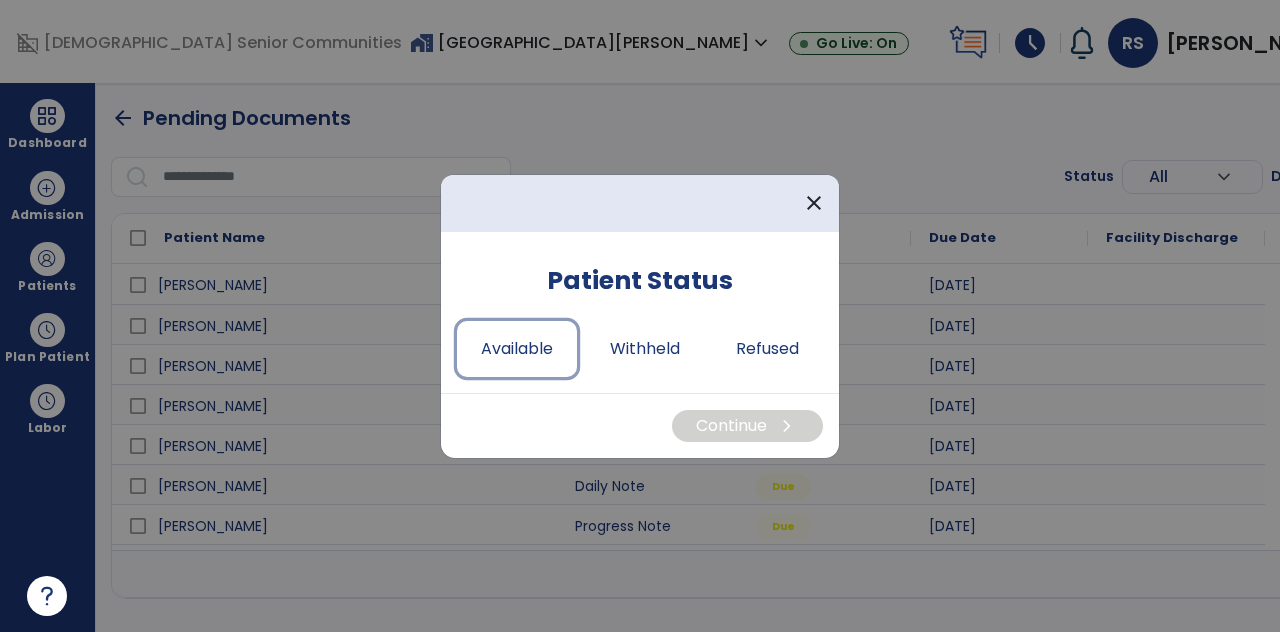 click on "Available" at bounding box center (517, 349) 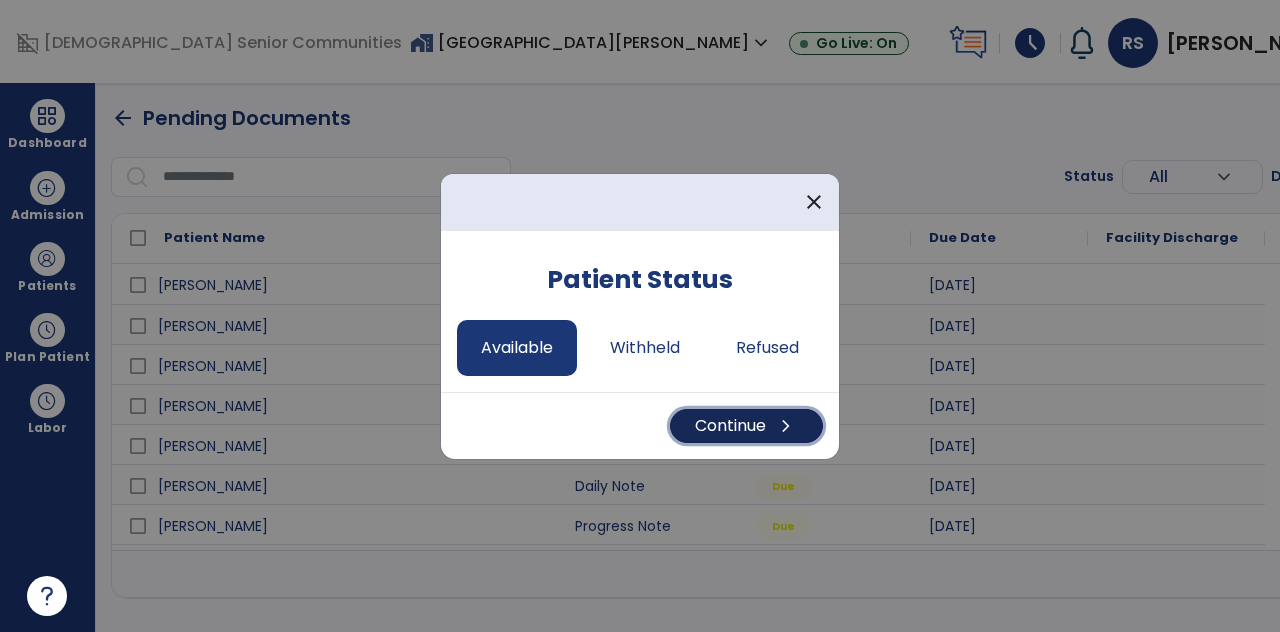click on "chevron_right" at bounding box center (786, 426) 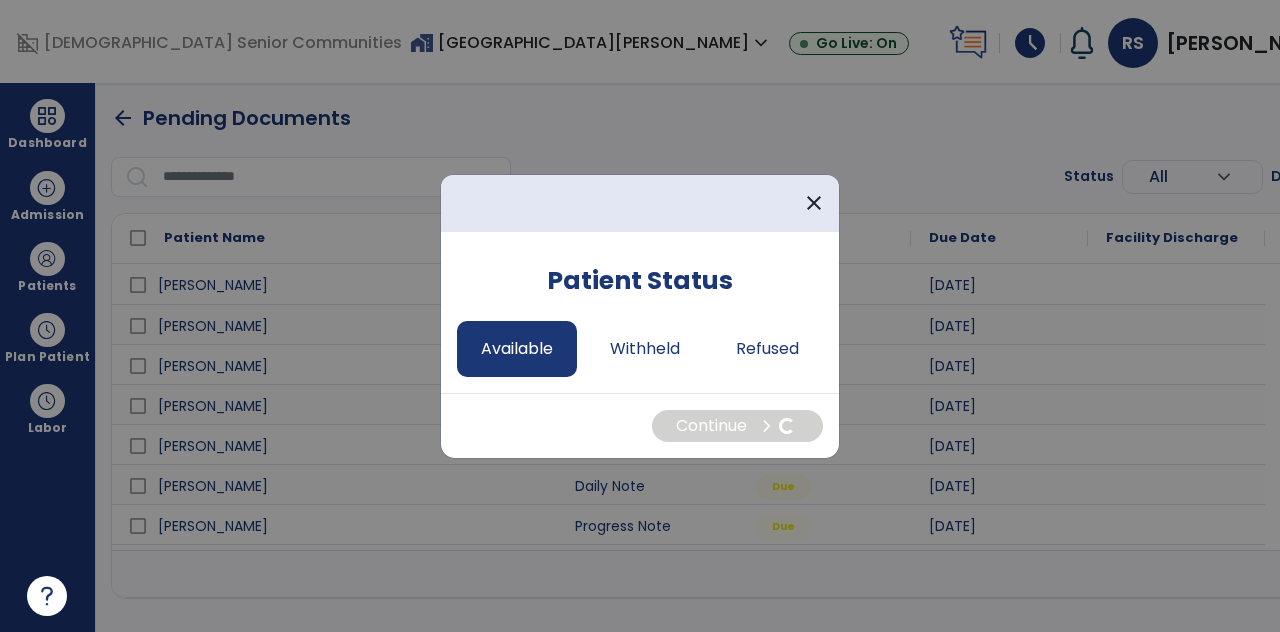 select on "*" 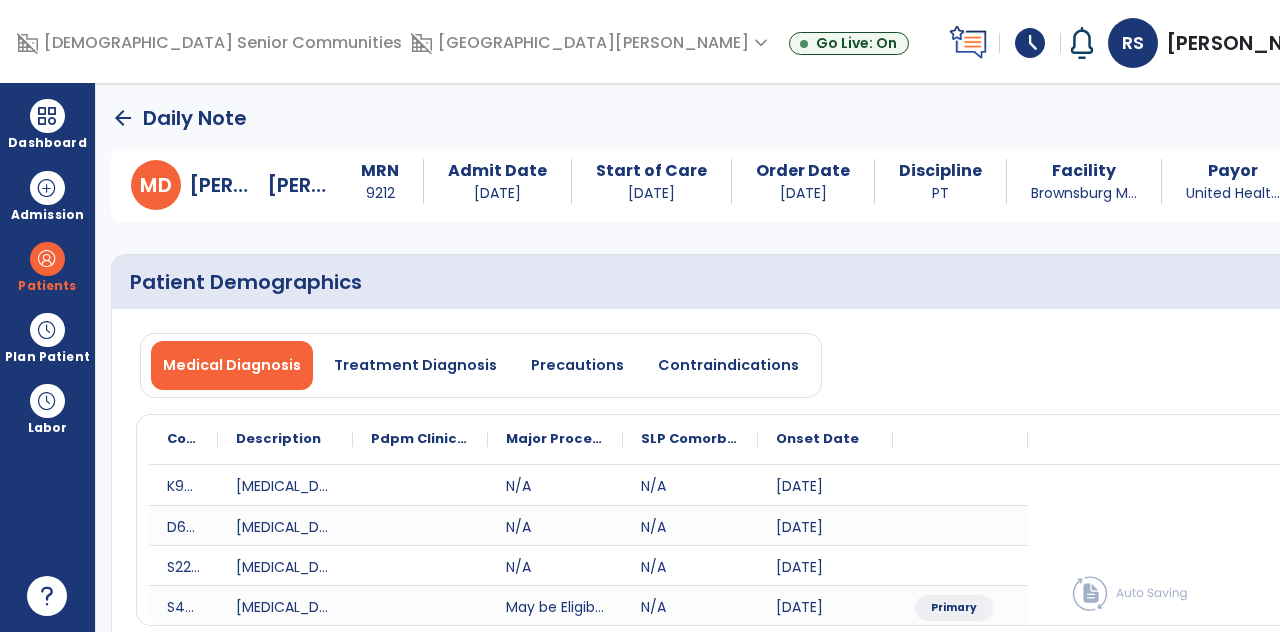 click on "Subjective Assessment   *" 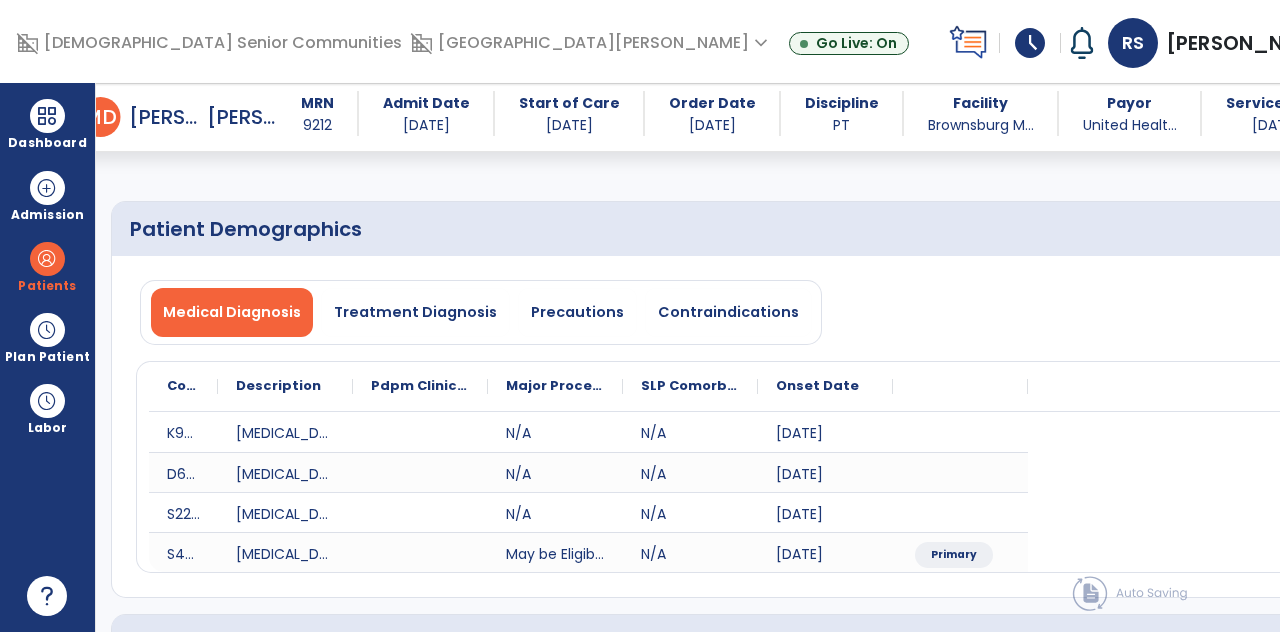 scroll, scrollTop: 89, scrollLeft: 0, axis: vertical 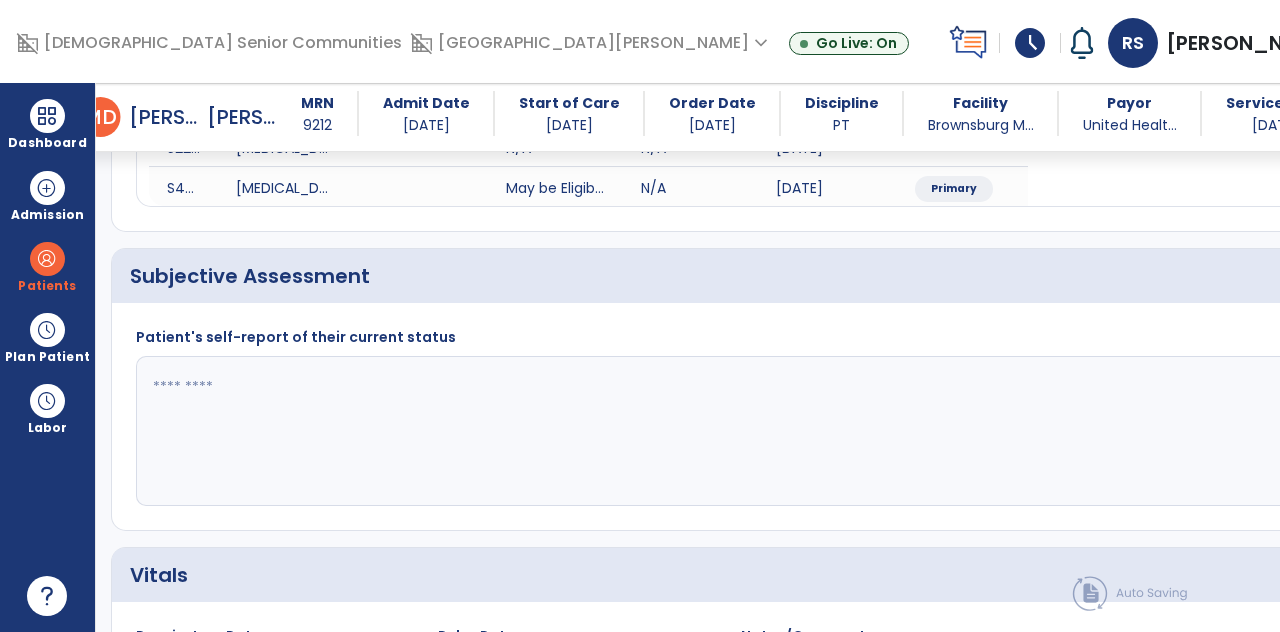 click 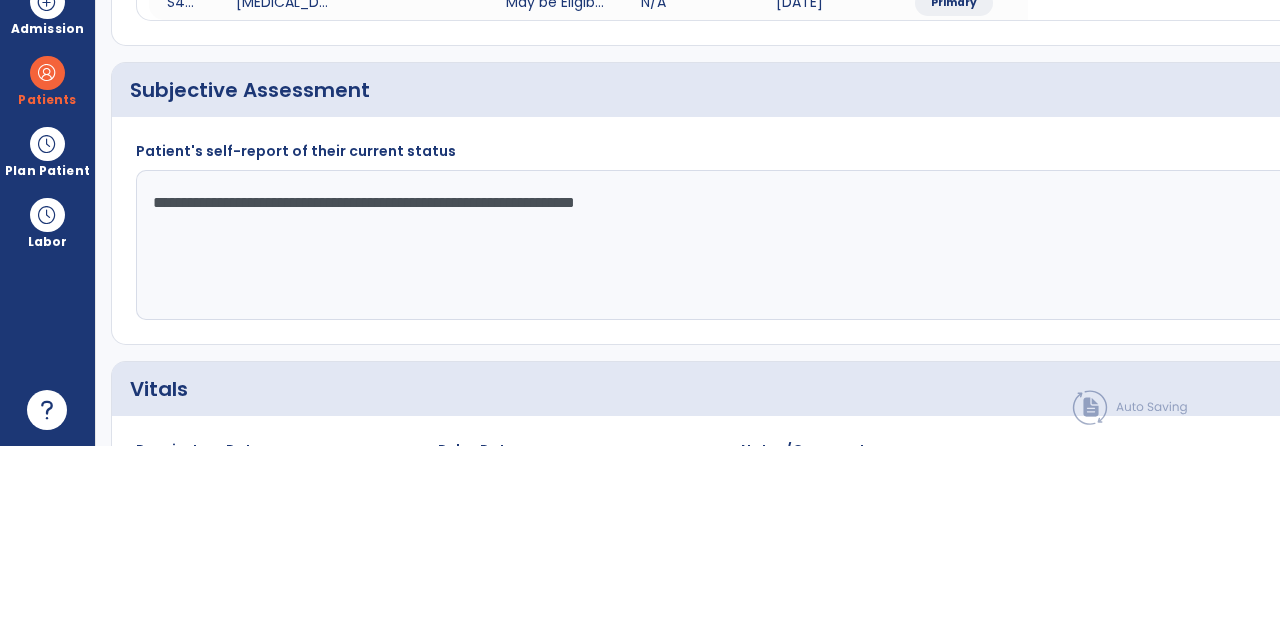 type on "**********" 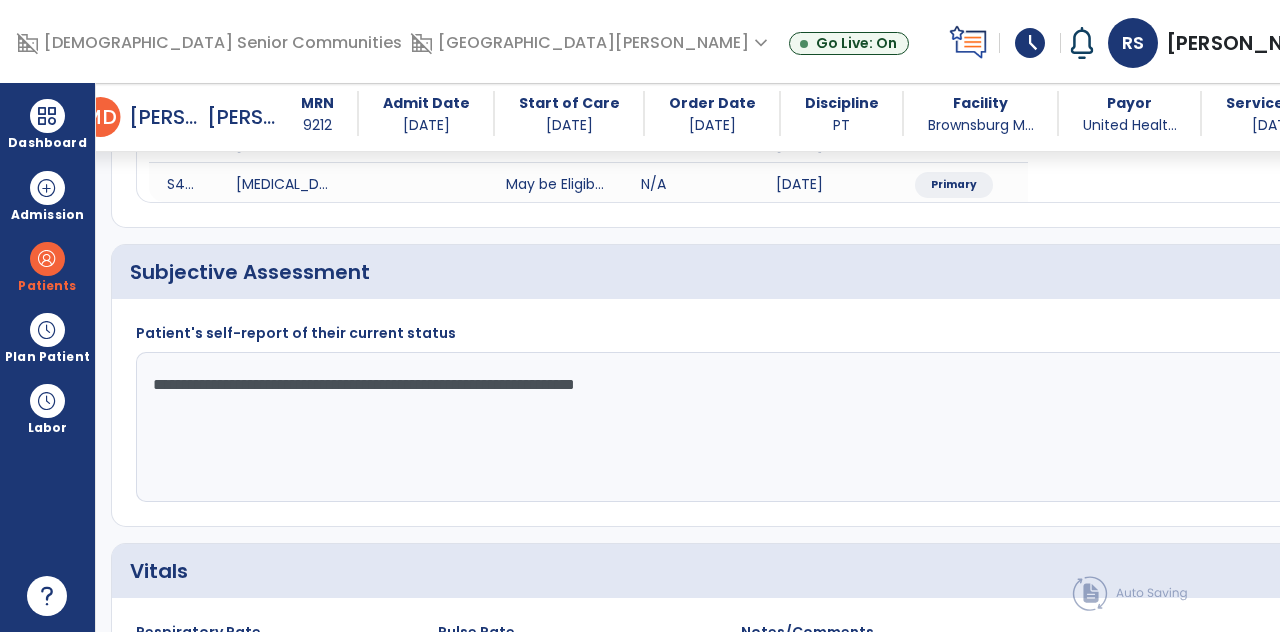 click on "Treatment   *" 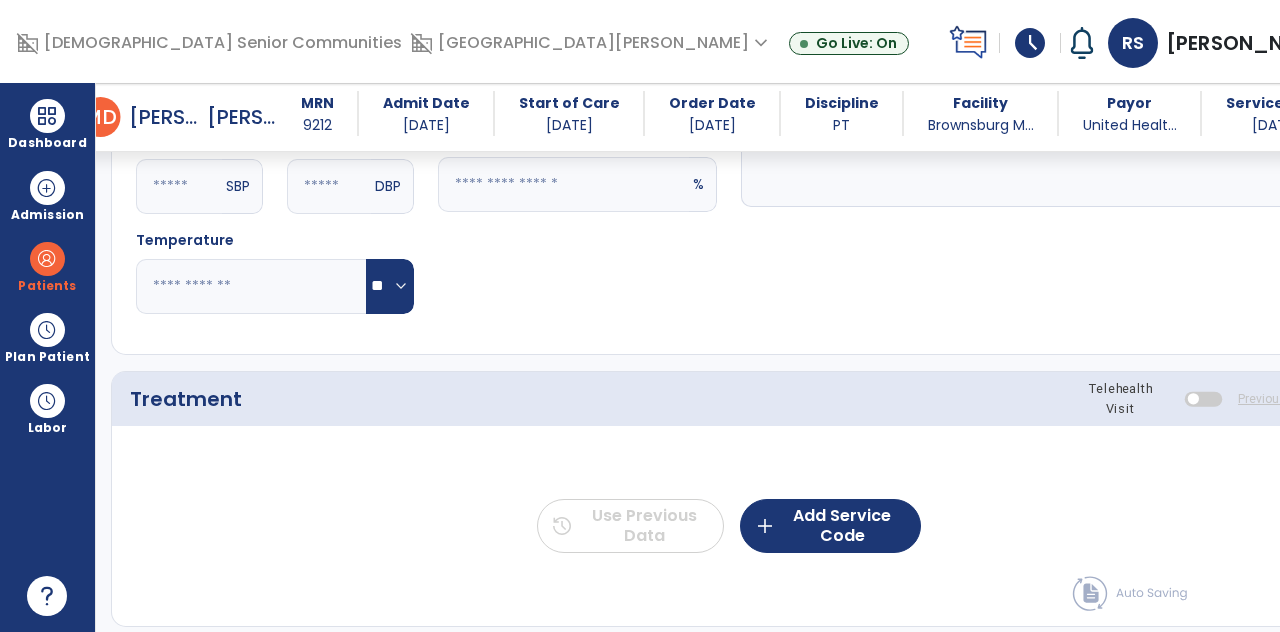 scroll, scrollTop: 1088, scrollLeft: 0, axis: vertical 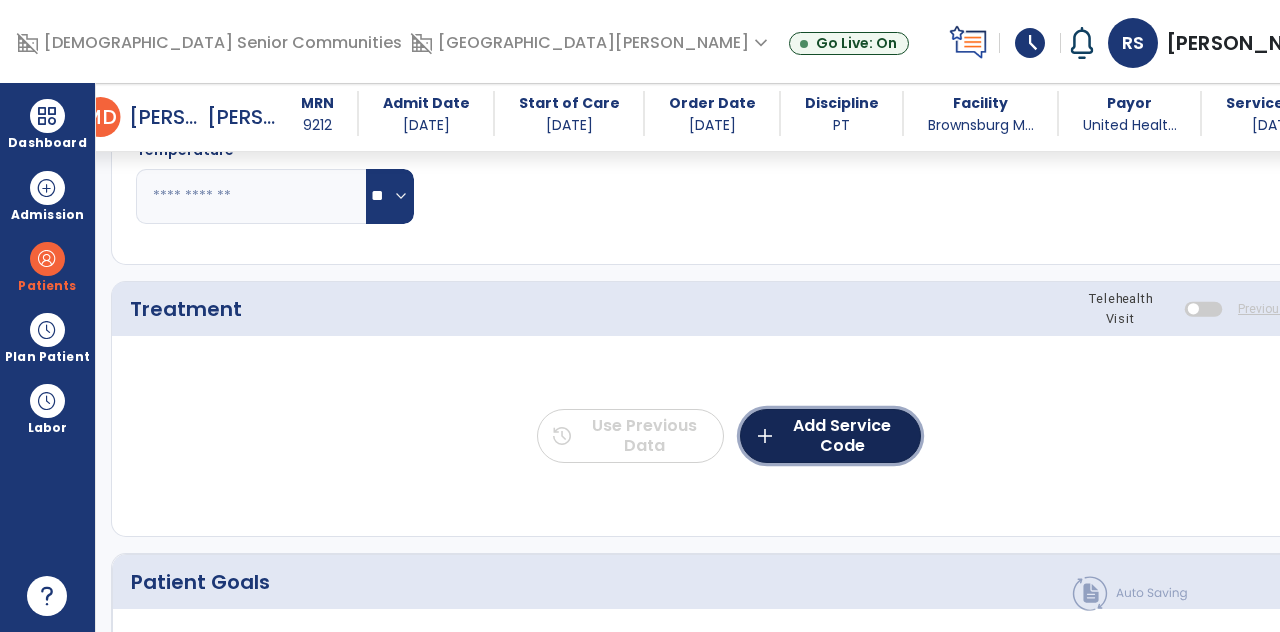 click on "add  Add Service Code" 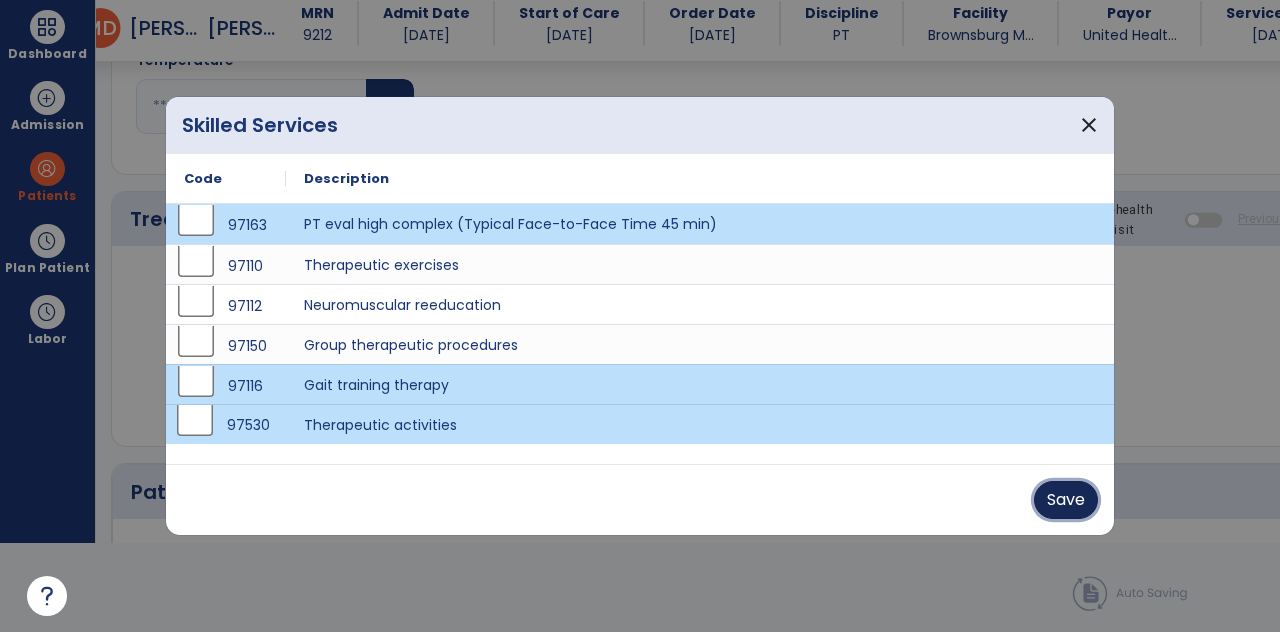 click on "Save" at bounding box center [1066, 500] 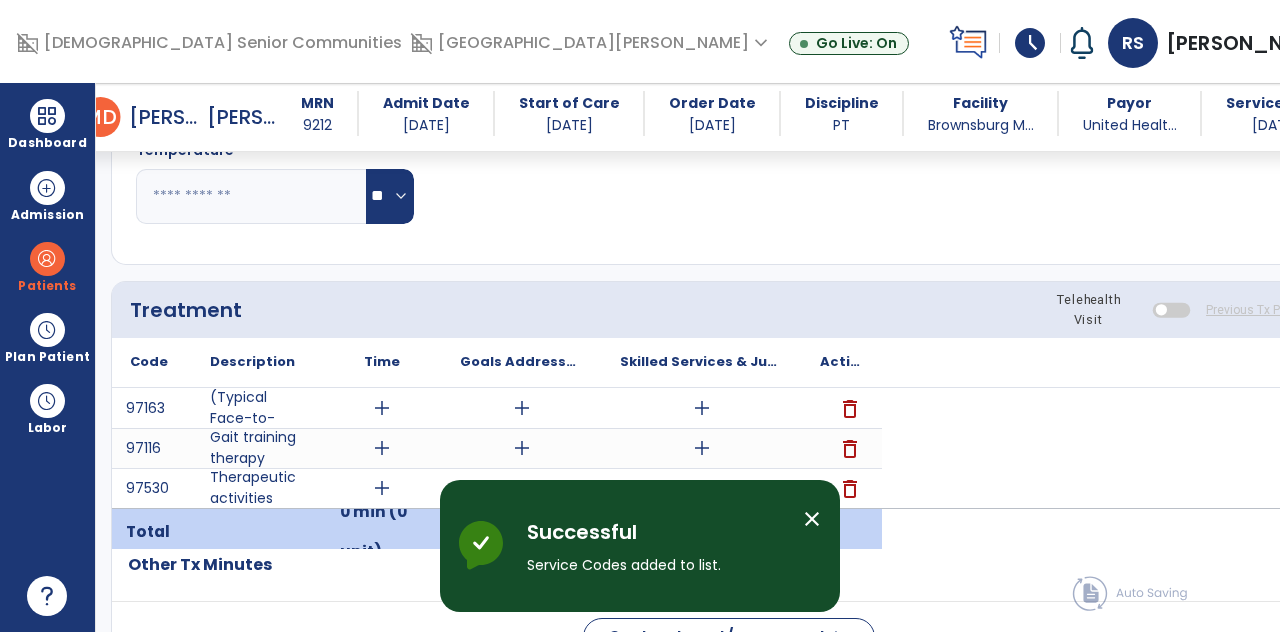 scroll, scrollTop: 89, scrollLeft: 0, axis: vertical 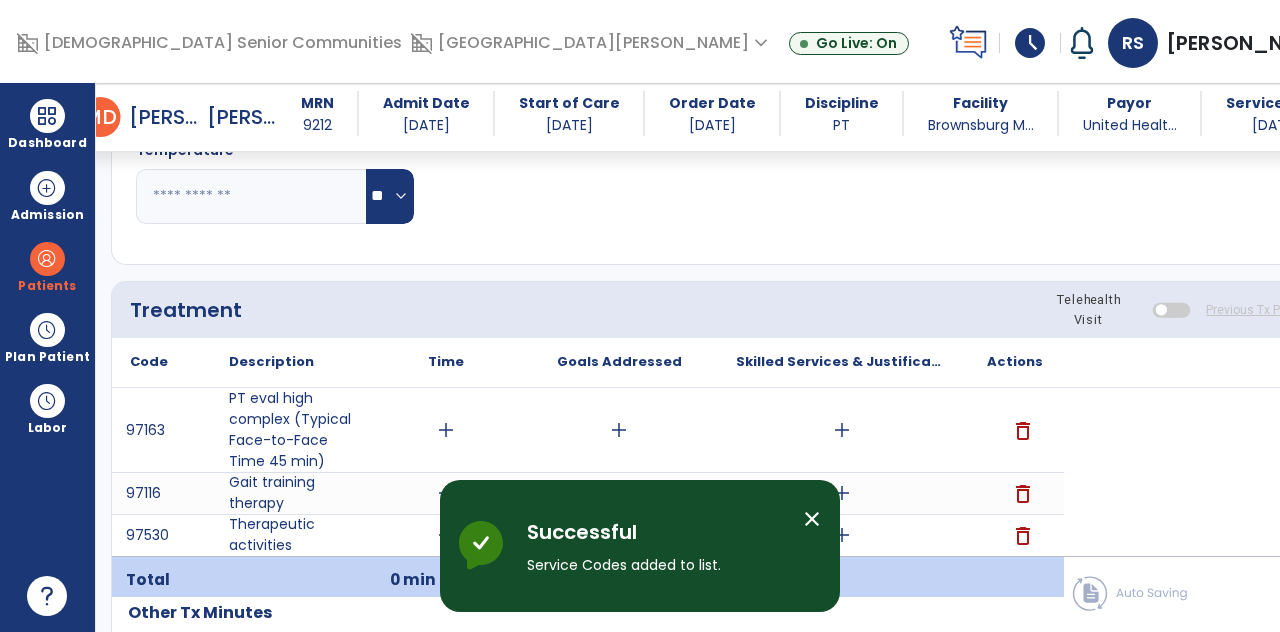 click on "add" at bounding box center [446, 430] 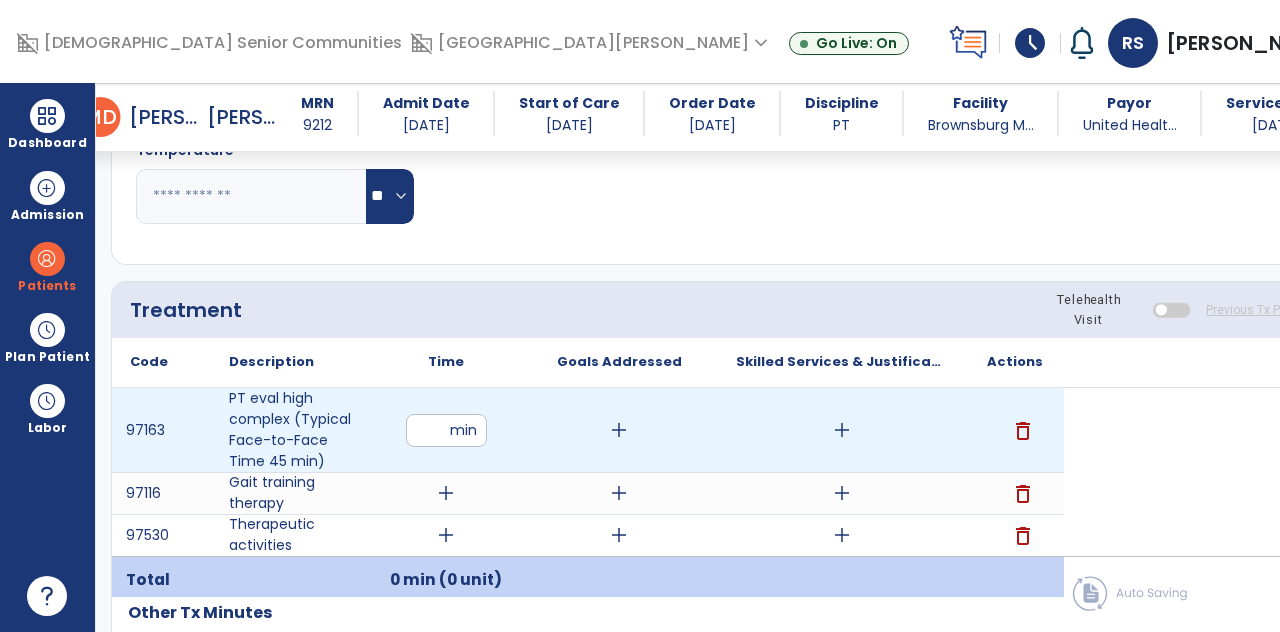scroll, scrollTop: 89, scrollLeft: 0, axis: vertical 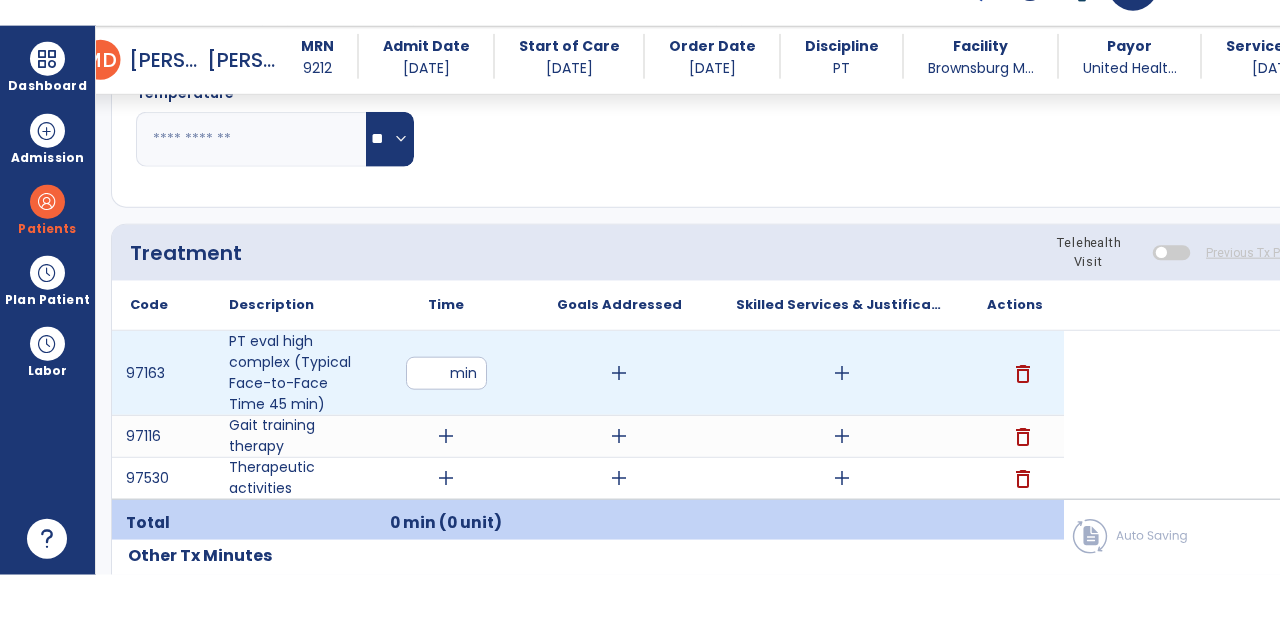 type on "**" 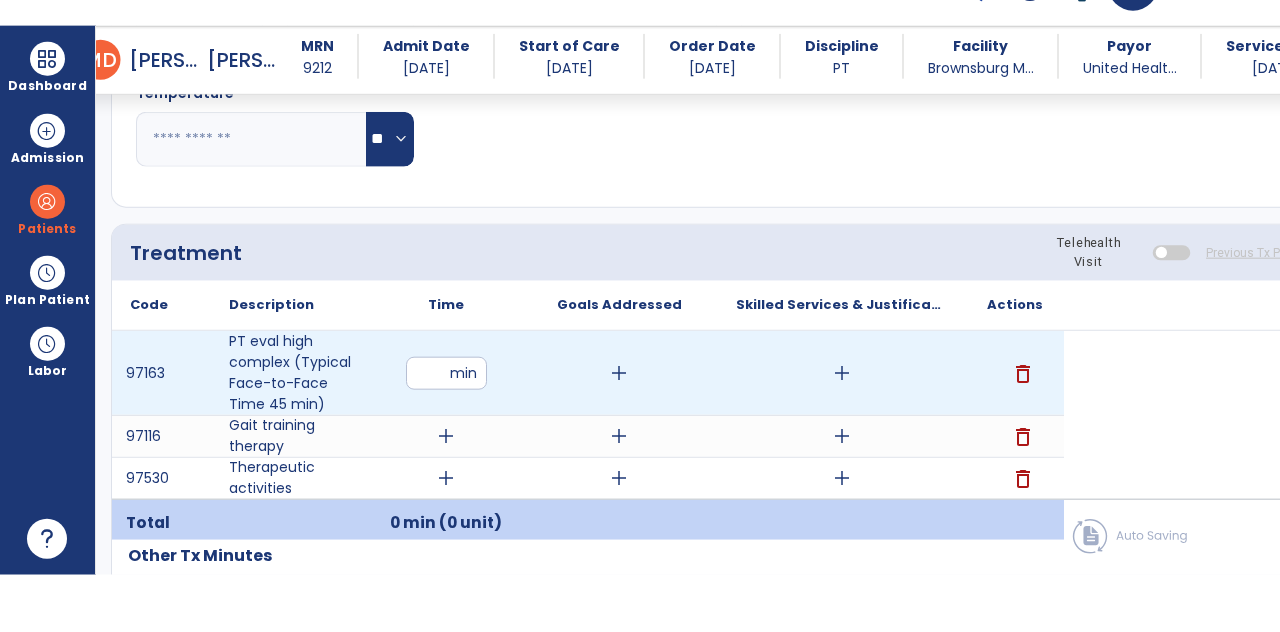 scroll, scrollTop: 89, scrollLeft: 0, axis: vertical 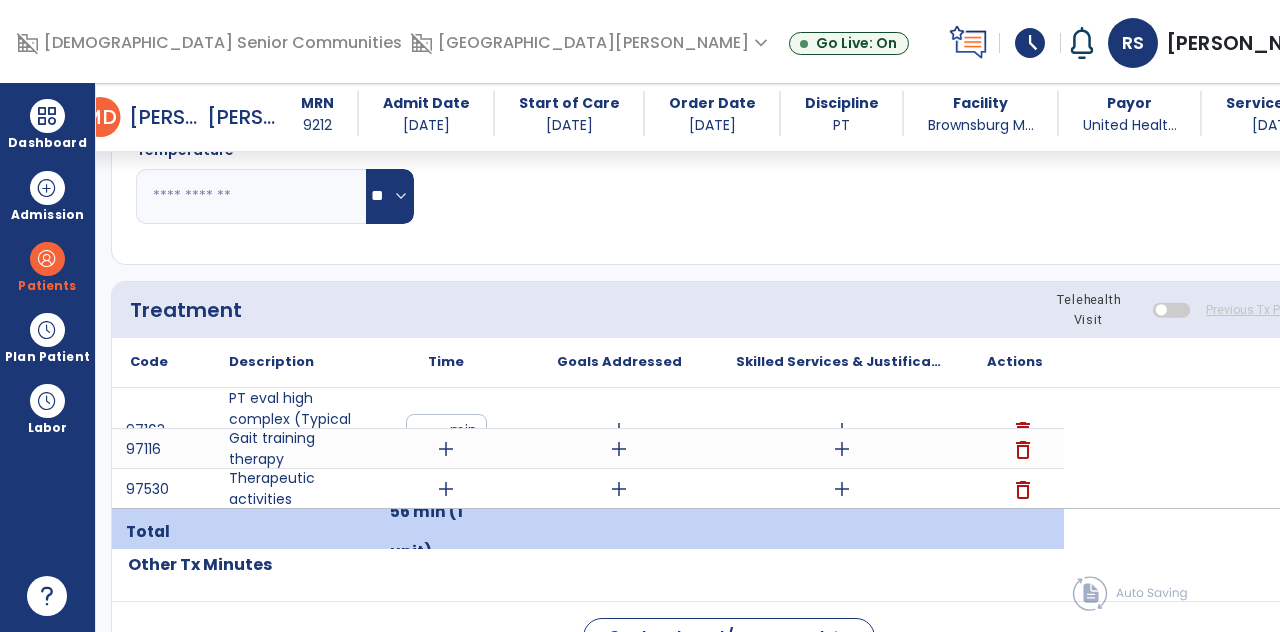 click on "add" at bounding box center [841, 430] 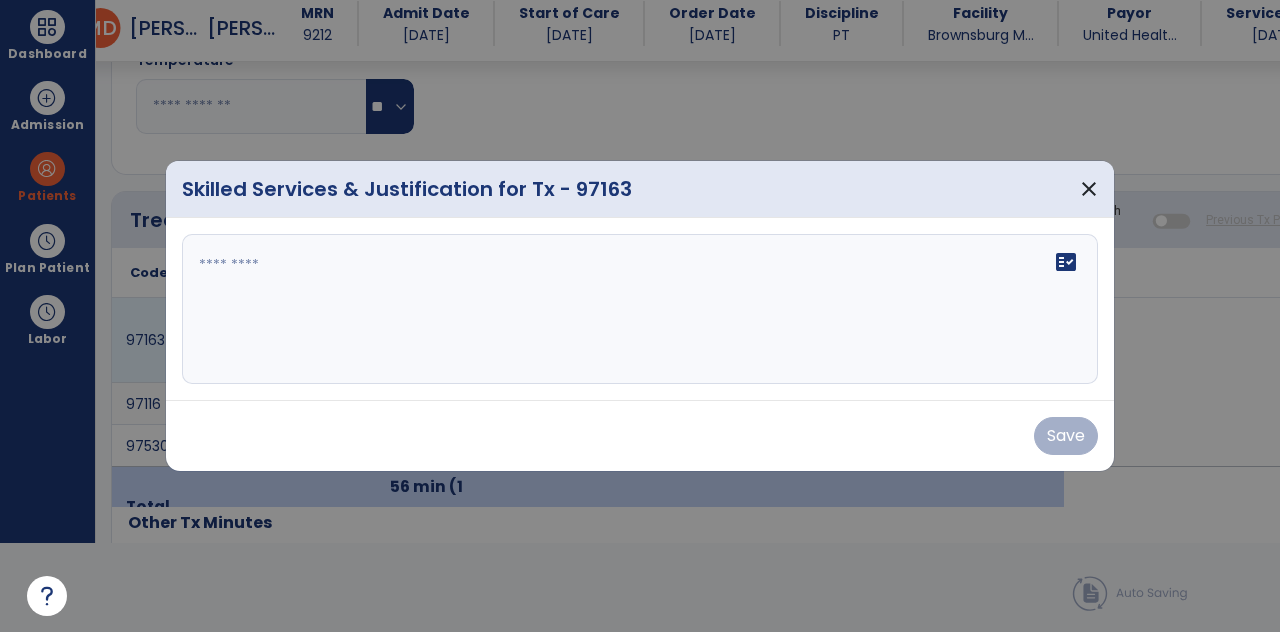 scroll, scrollTop: 0, scrollLeft: 0, axis: both 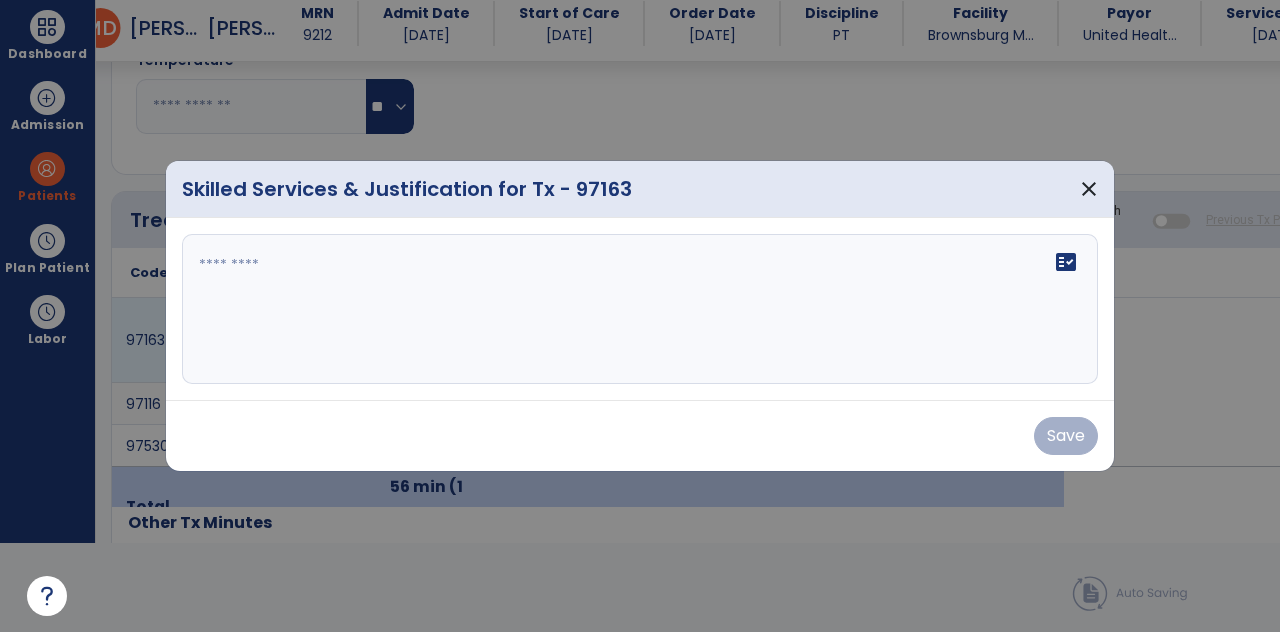 click at bounding box center [640, 309] 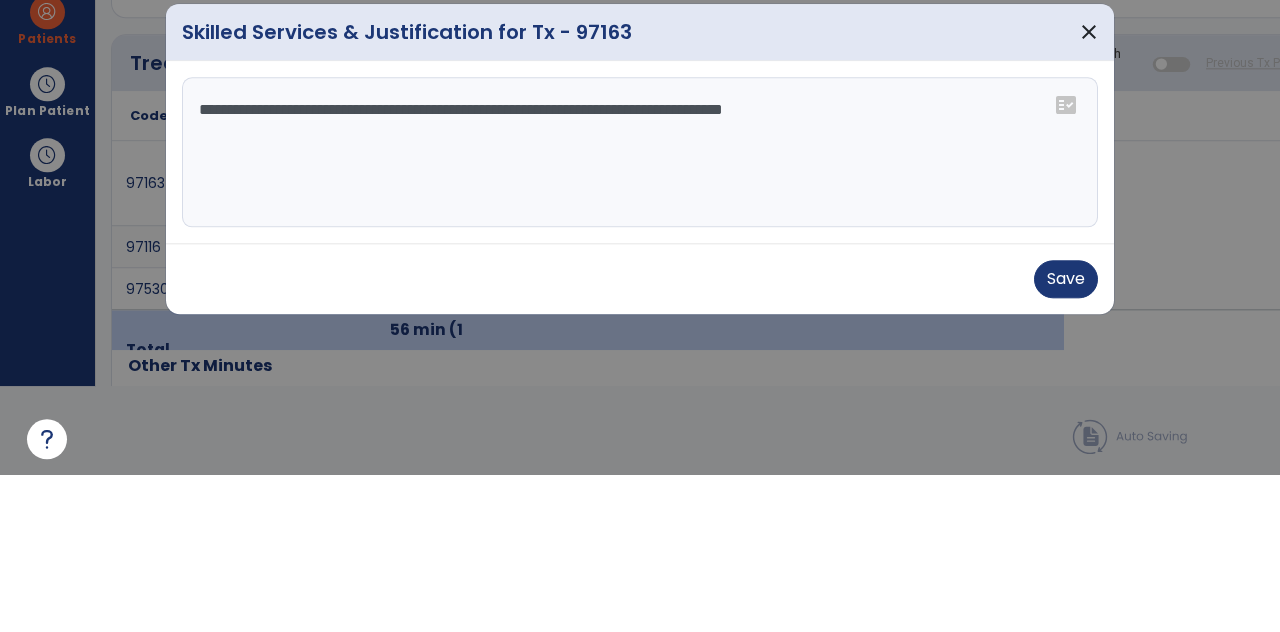 type on "**********" 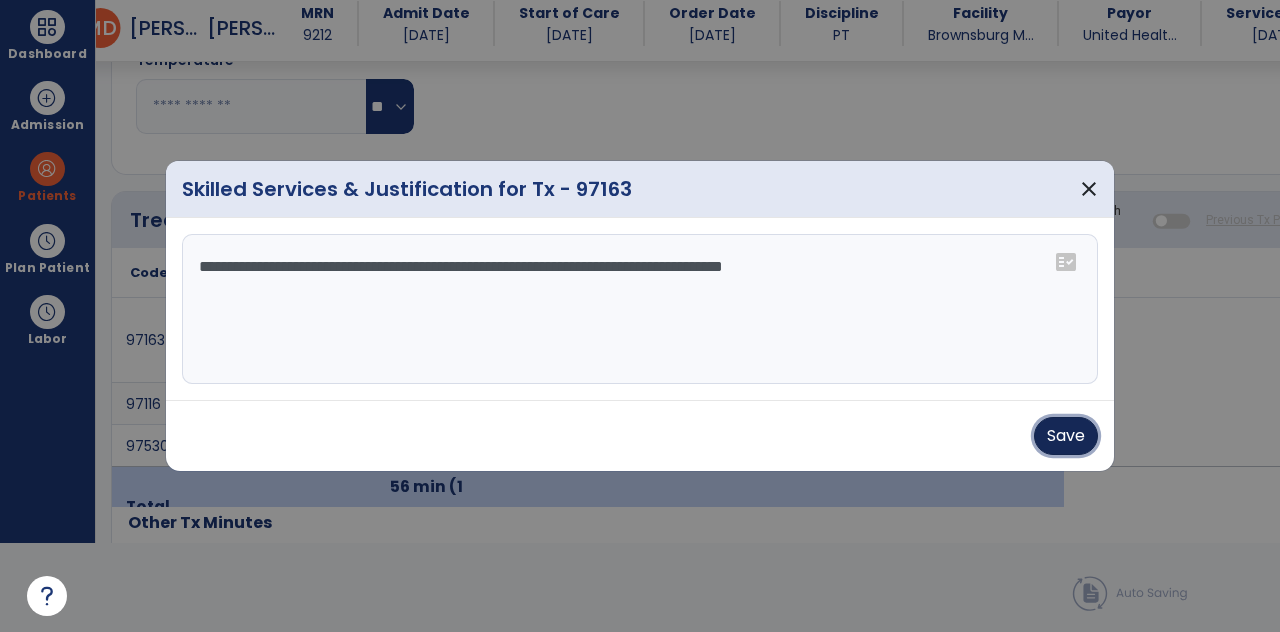 click on "Save" at bounding box center (1066, 436) 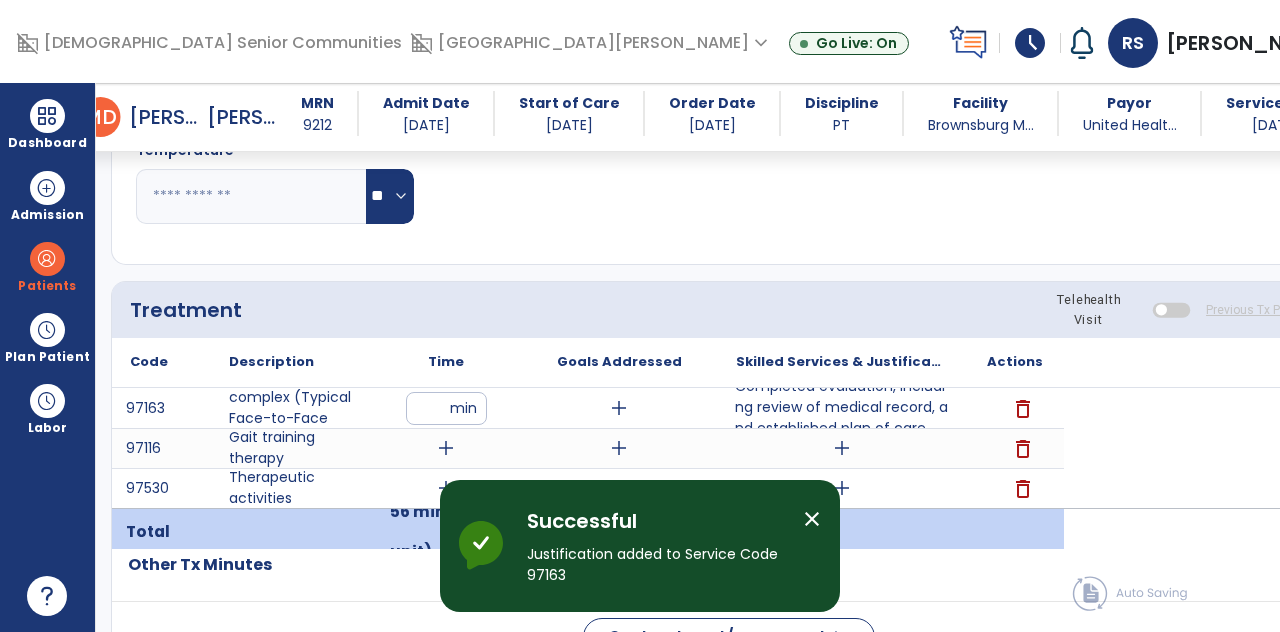 scroll, scrollTop: 89, scrollLeft: 0, axis: vertical 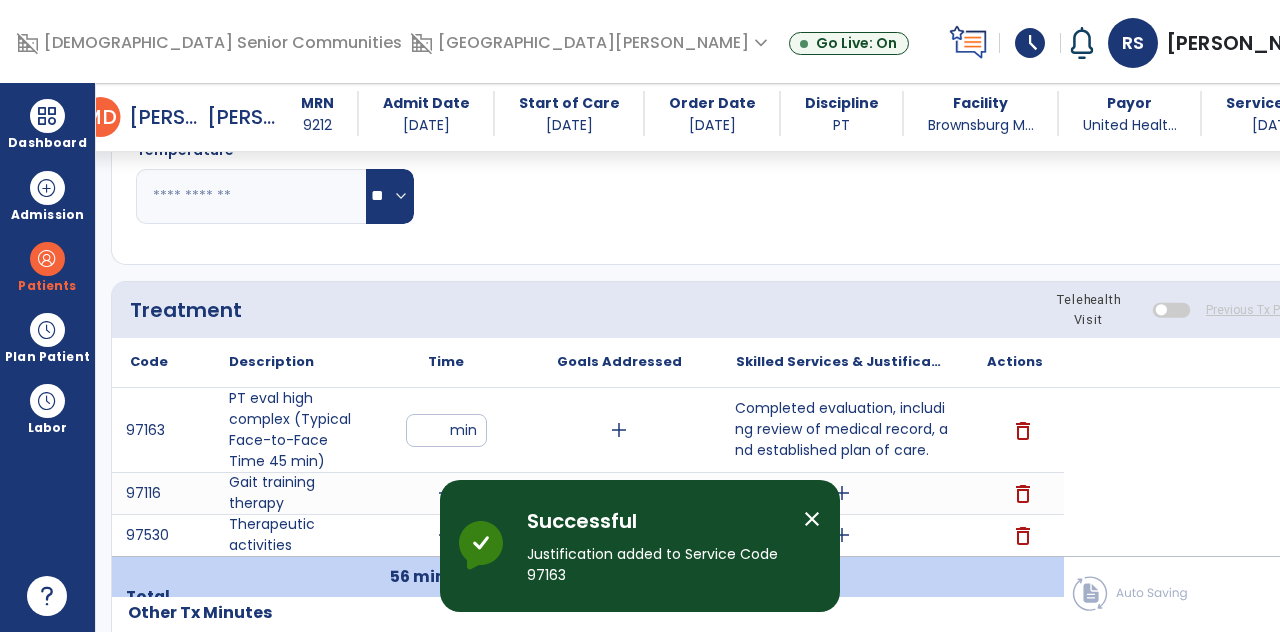 click on "add" at bounding box center [446, 493] 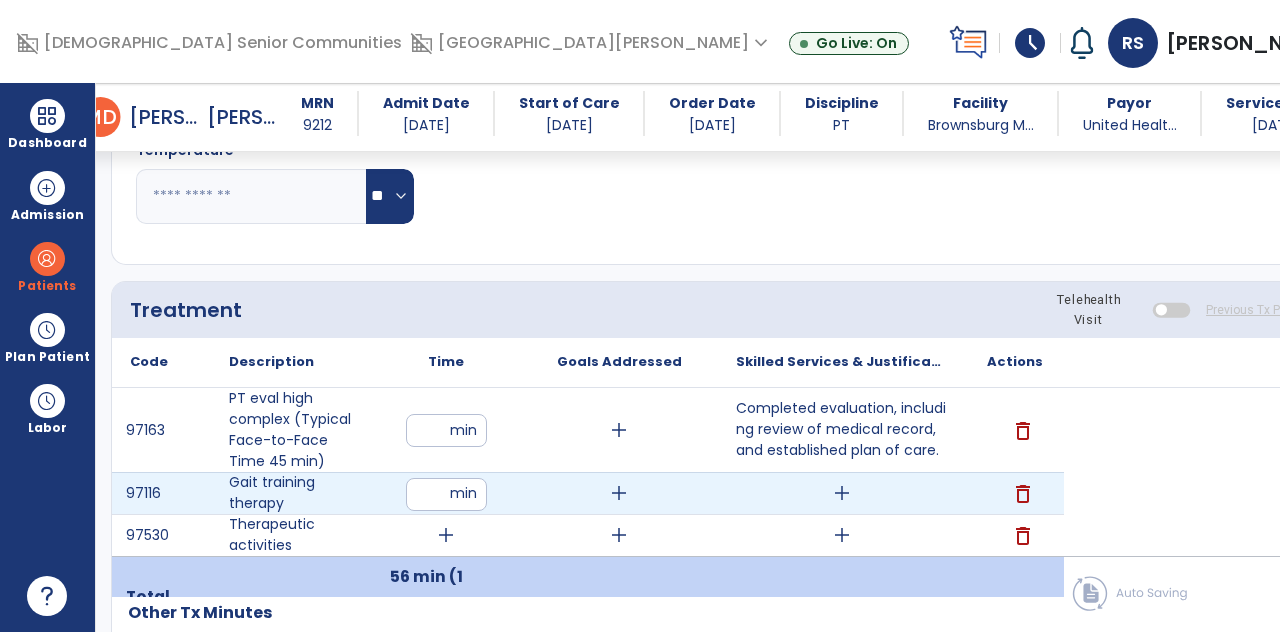 scroll, scrollTop: 89, scrollLeft: 0, axis: vertical 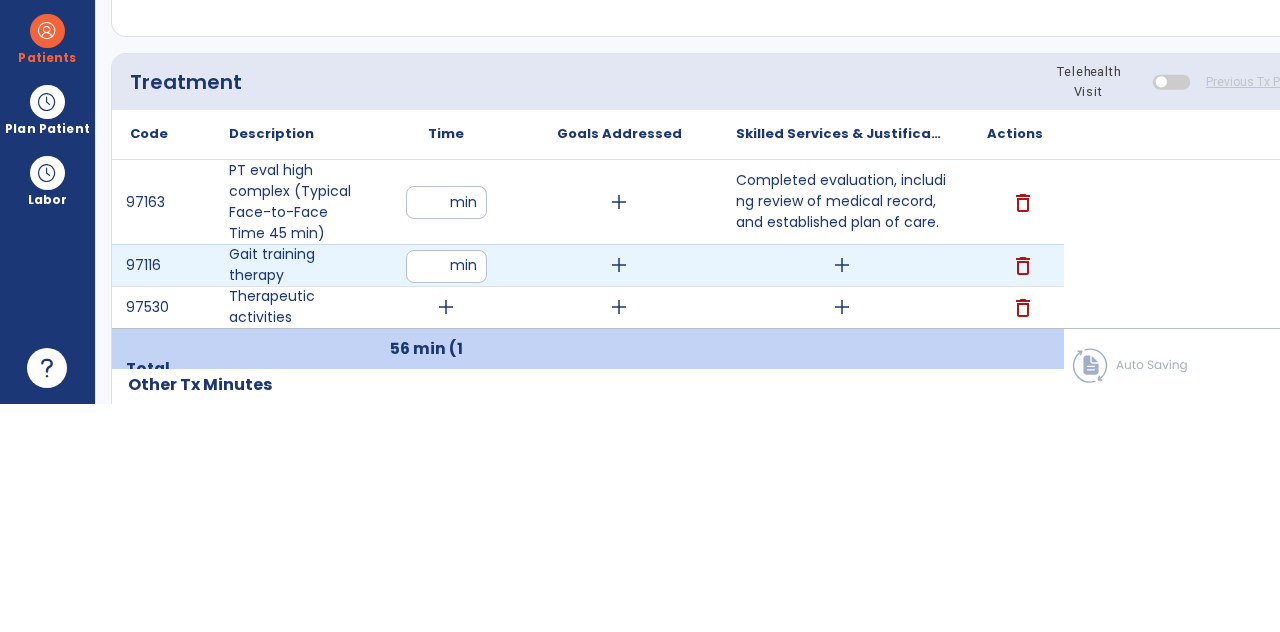 type on "*" 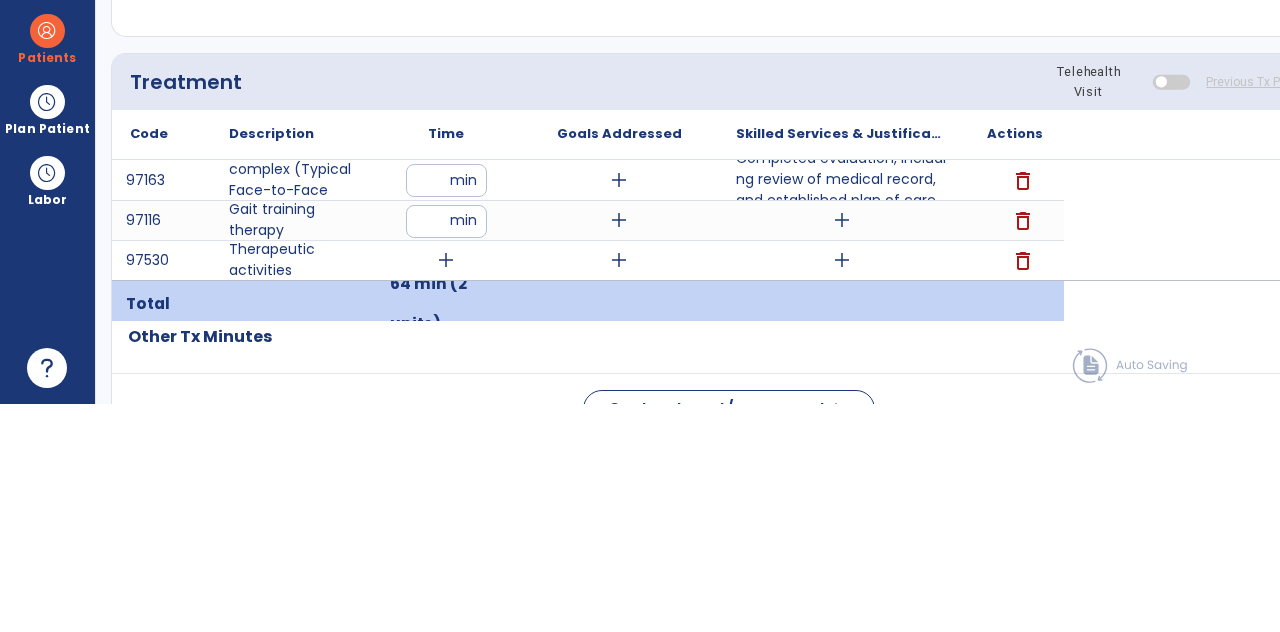 scroll, scrollTop: 89, scrollLeft: 0, axis: vertical 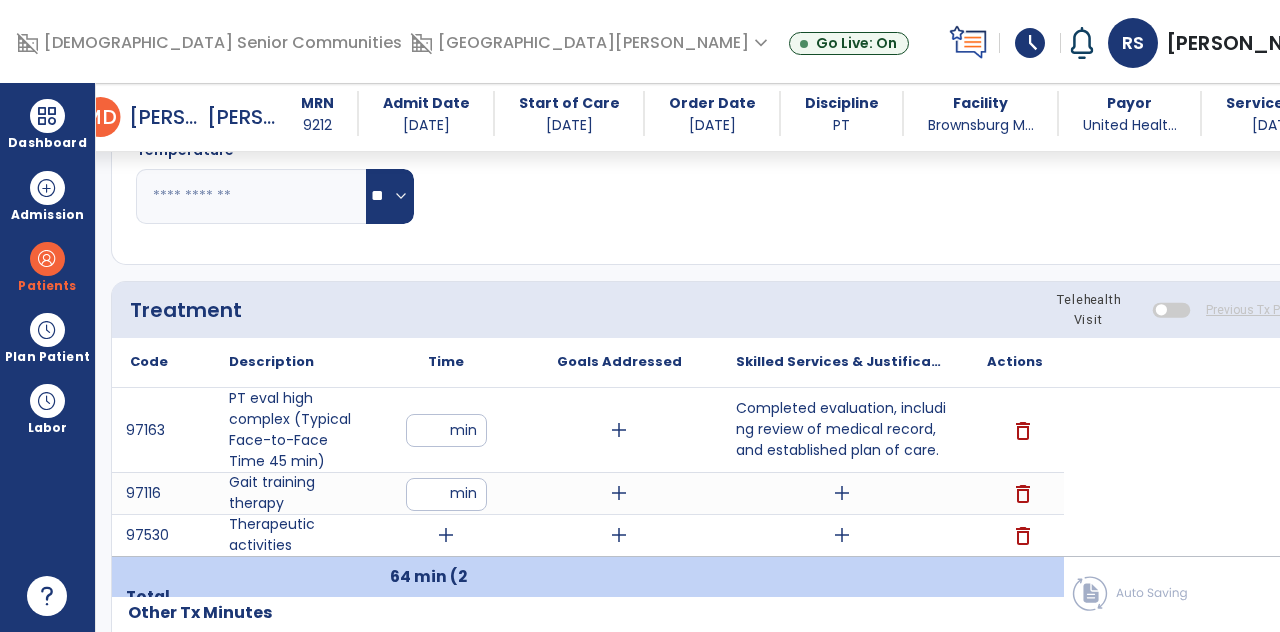 click on "add" at bounding box center (446, 535) 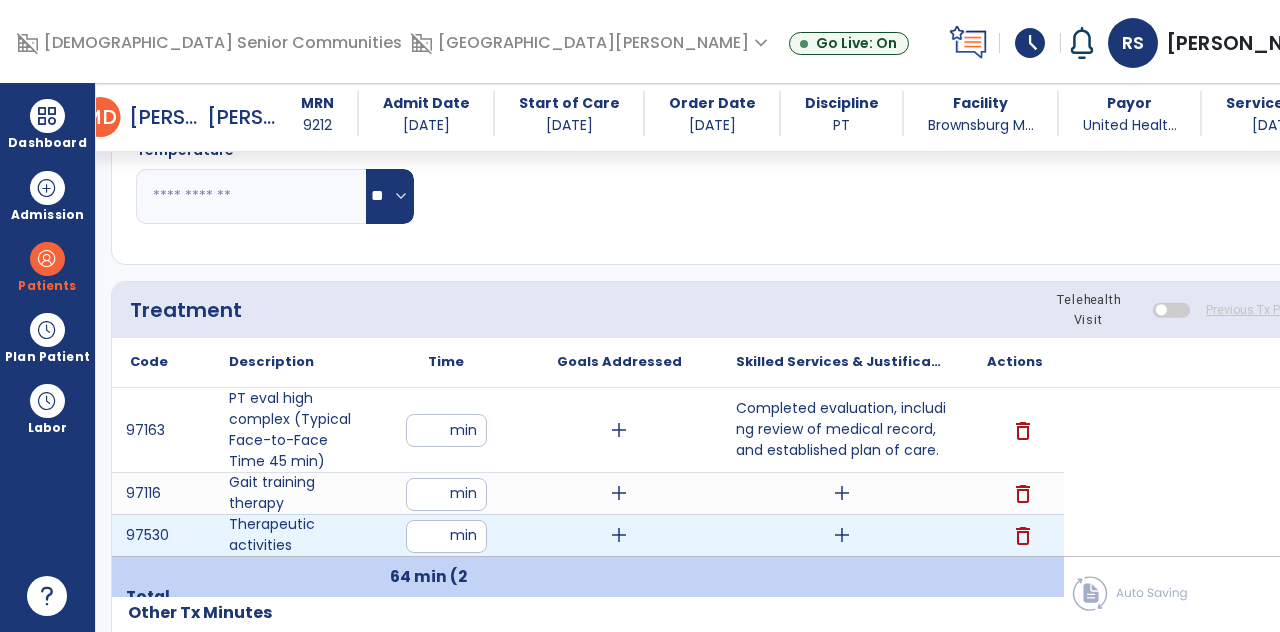 scroll, scrollTop: 89, scrollLeft: 0, axis: vertical 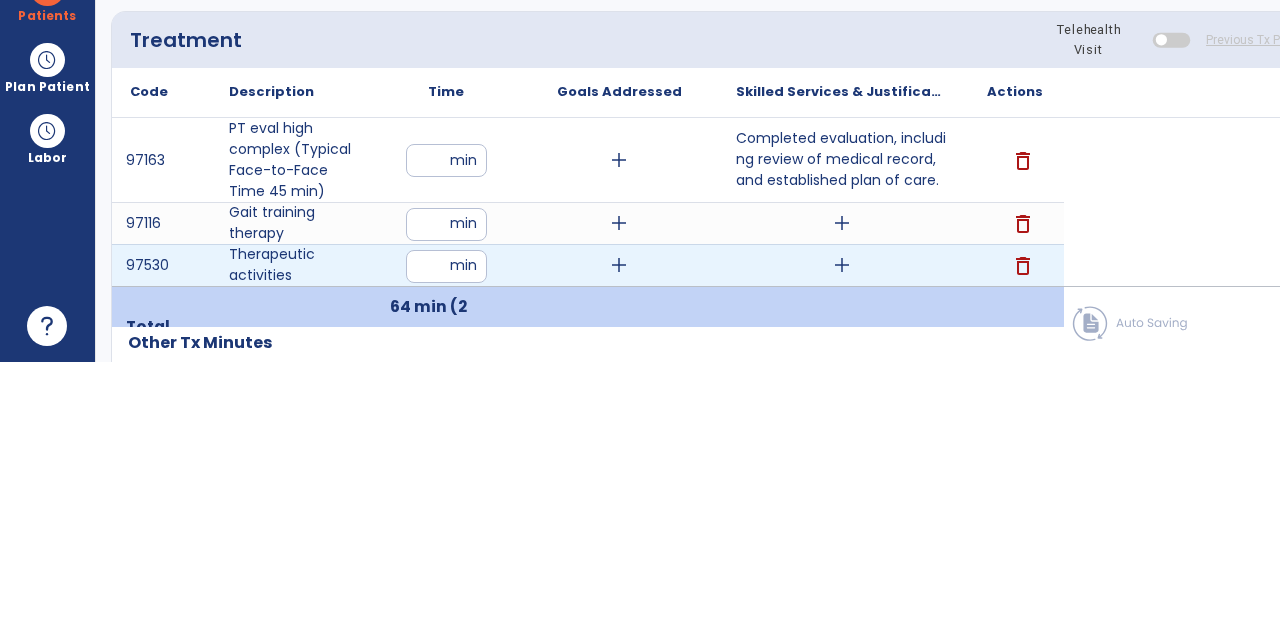 type on "**" 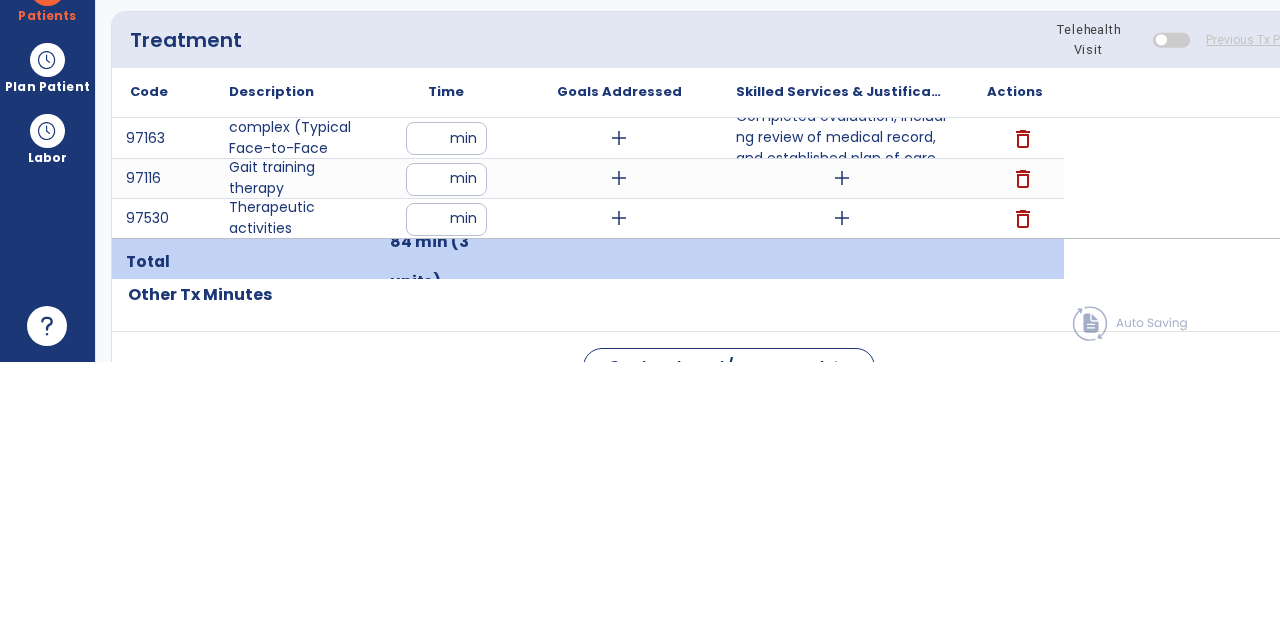 scroll, scrollTop: 89, scrollLeft: 0, axis: vertical 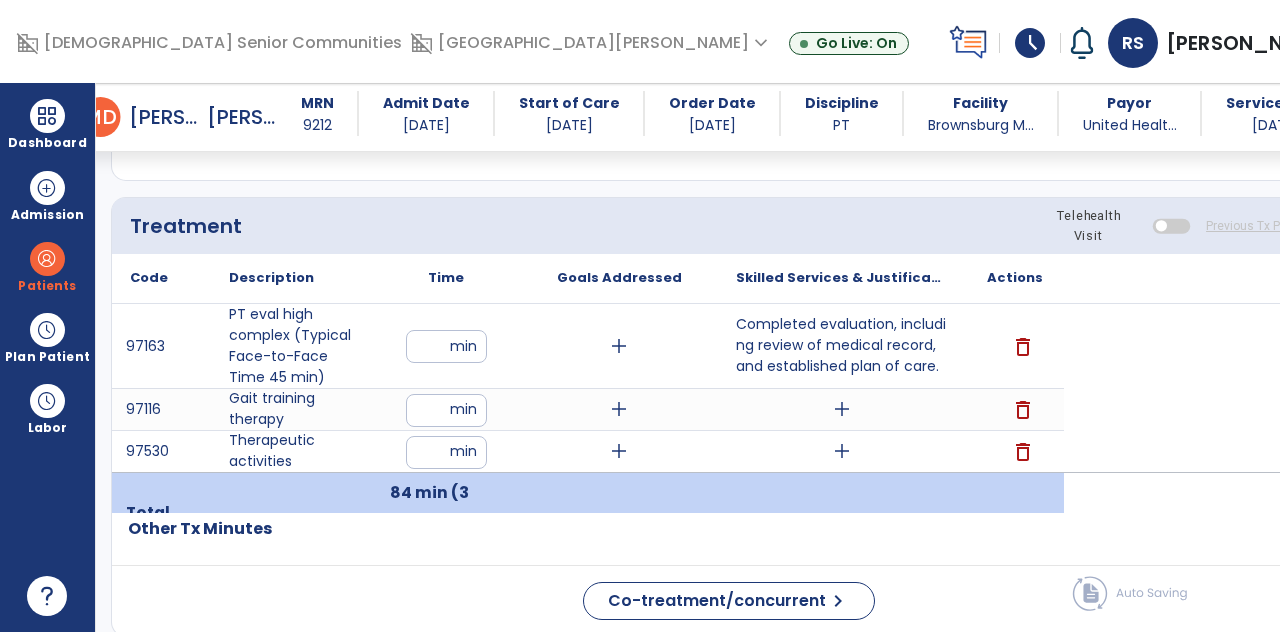 click on "add" at bounding box center (619, 409) 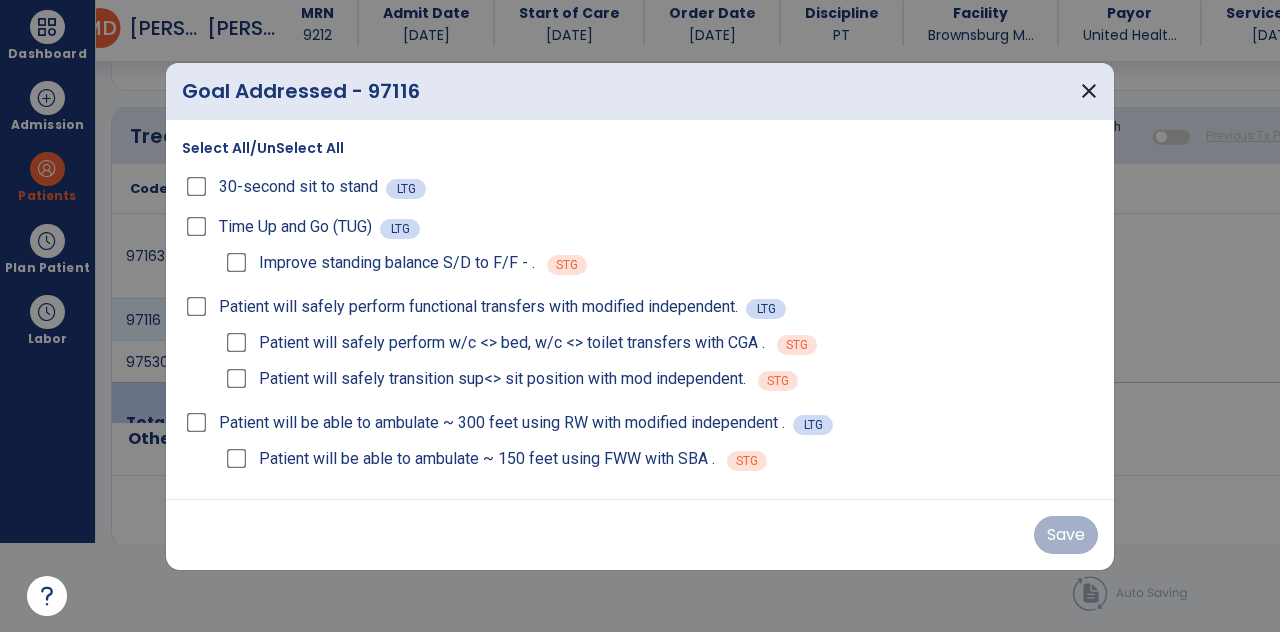 scroll, scrollTop: 0, scrollLeft: 0, axis: both 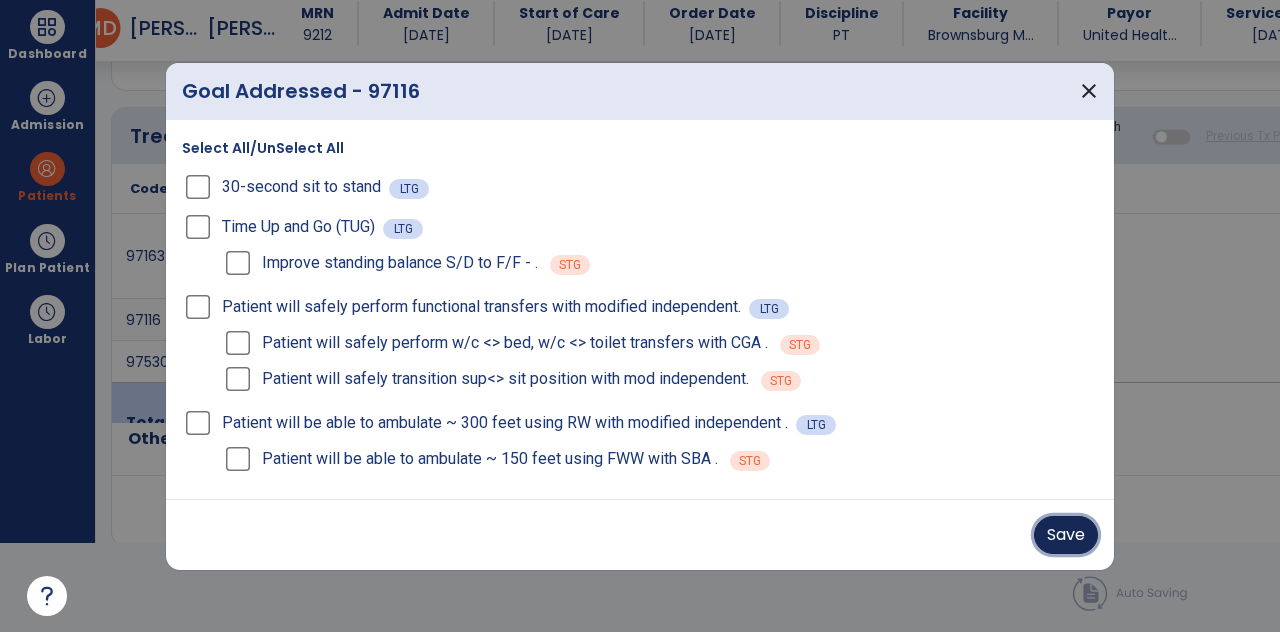 click on "Save" at bounding box center [1066, 535] 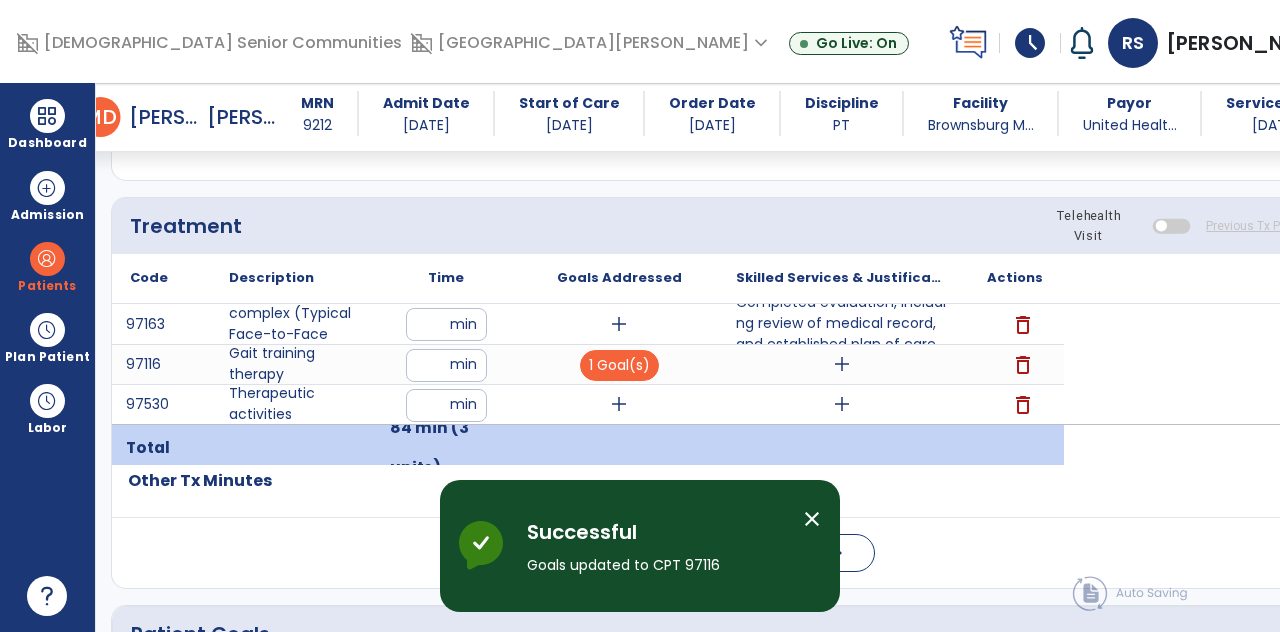 scroll, scrollTop: 89, scrollLeft: 0, axis: vertical 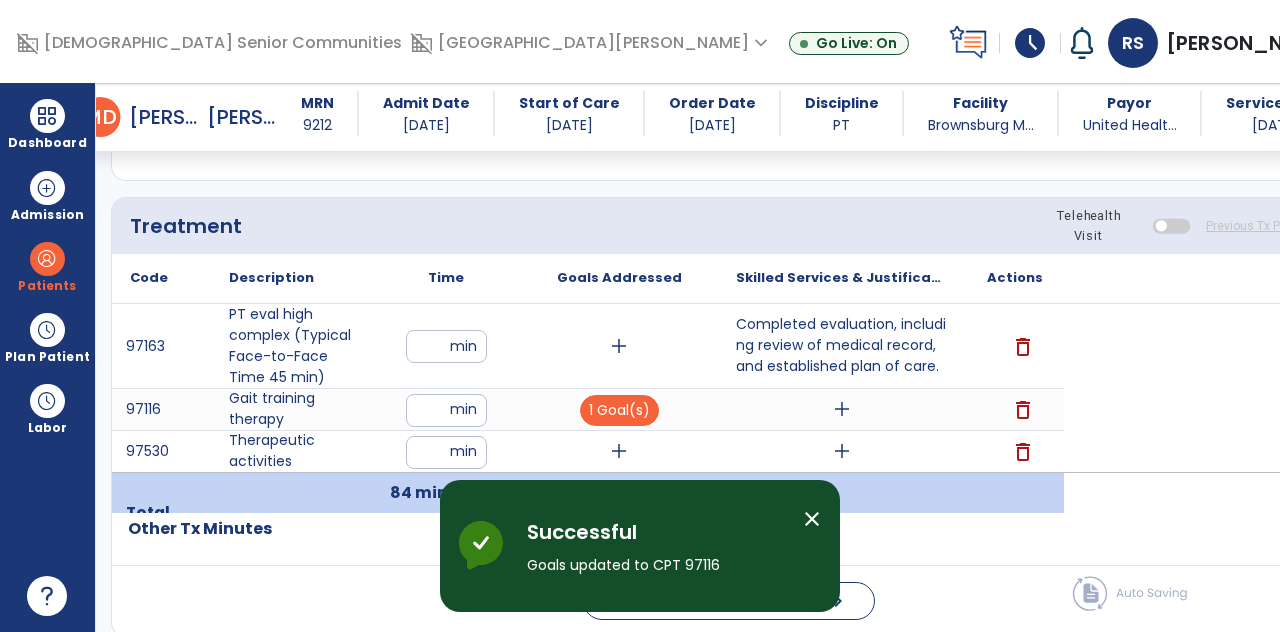 click on "add" at bounding box center [619, 451] 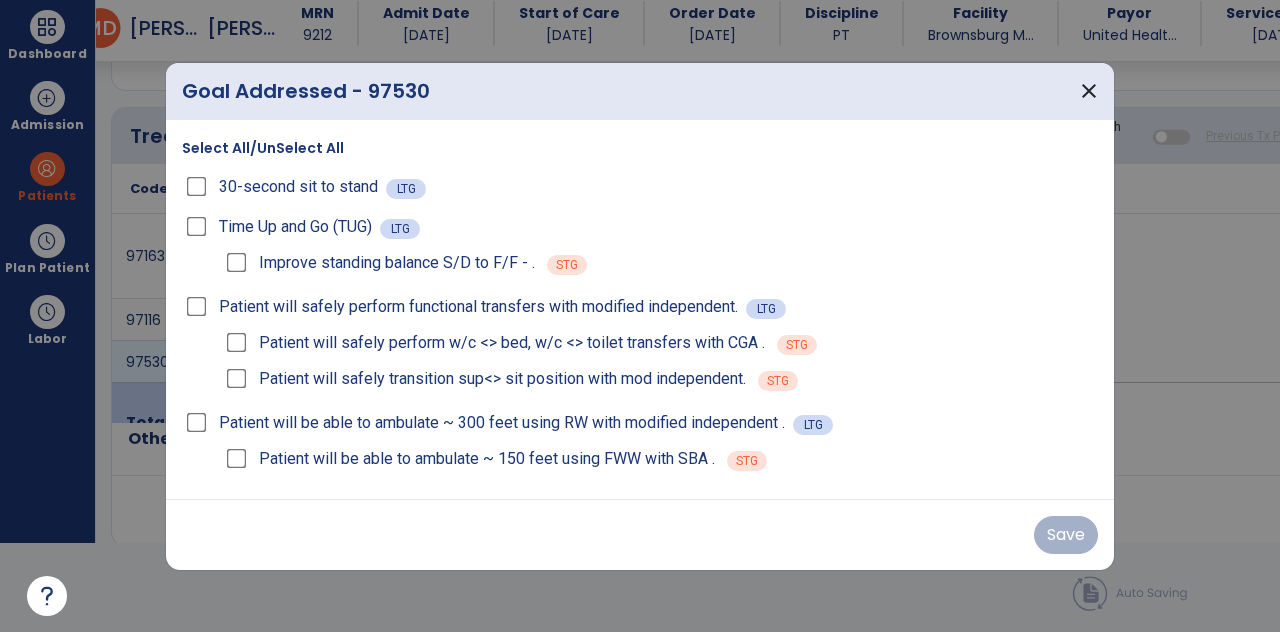 scroll, scrollTop: 0, scrollLeft: 0, axis: both 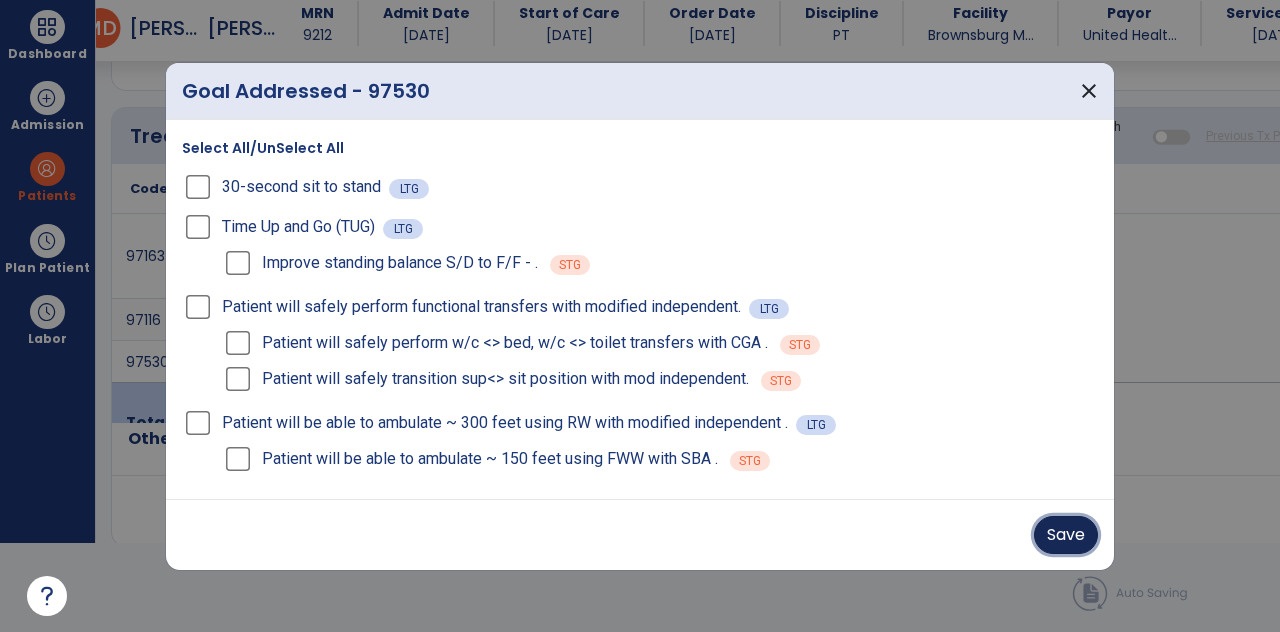 click on "Save" at bounding box center [1066, 535] 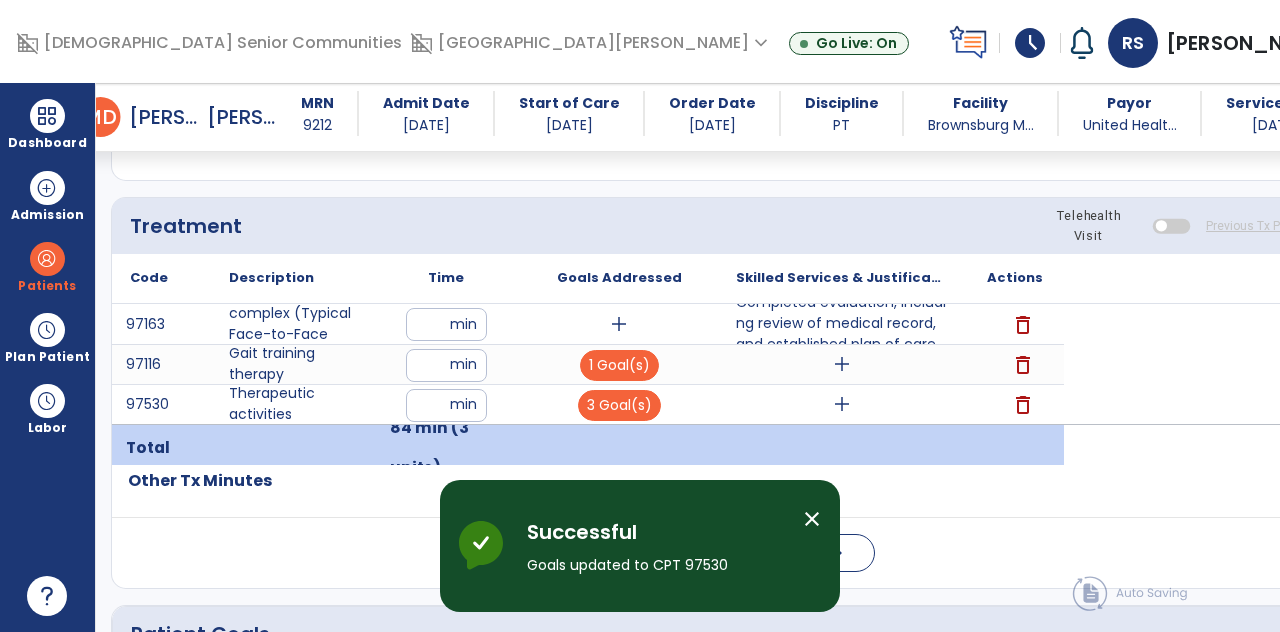 scroll, scrollTop: 89, scrollLeft: 0, axis: vertical 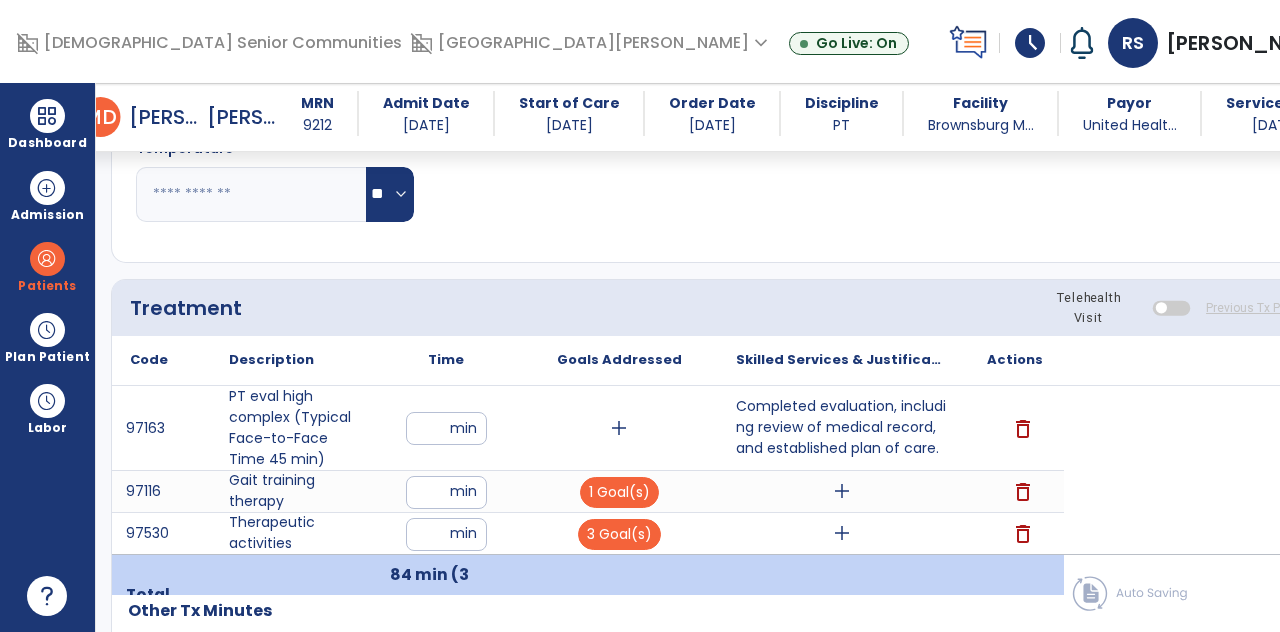 click on "add" at bounding box center (842, 491) 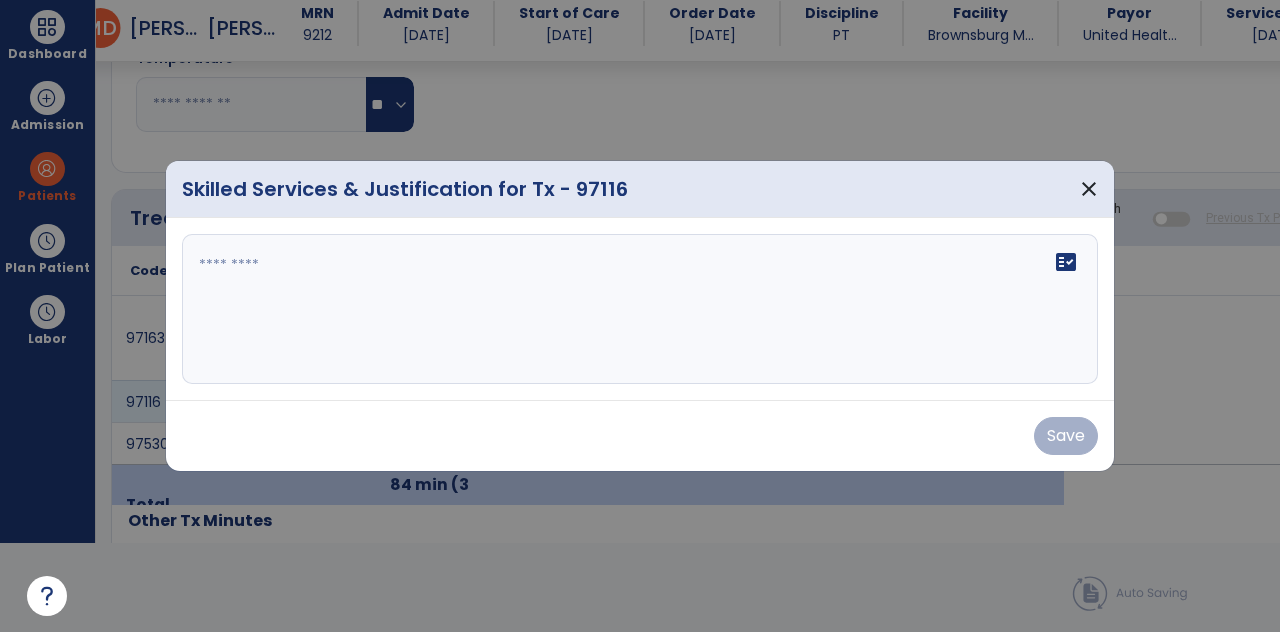 scroll, scrollTop: 0, scrollLeft: 0, axis: both 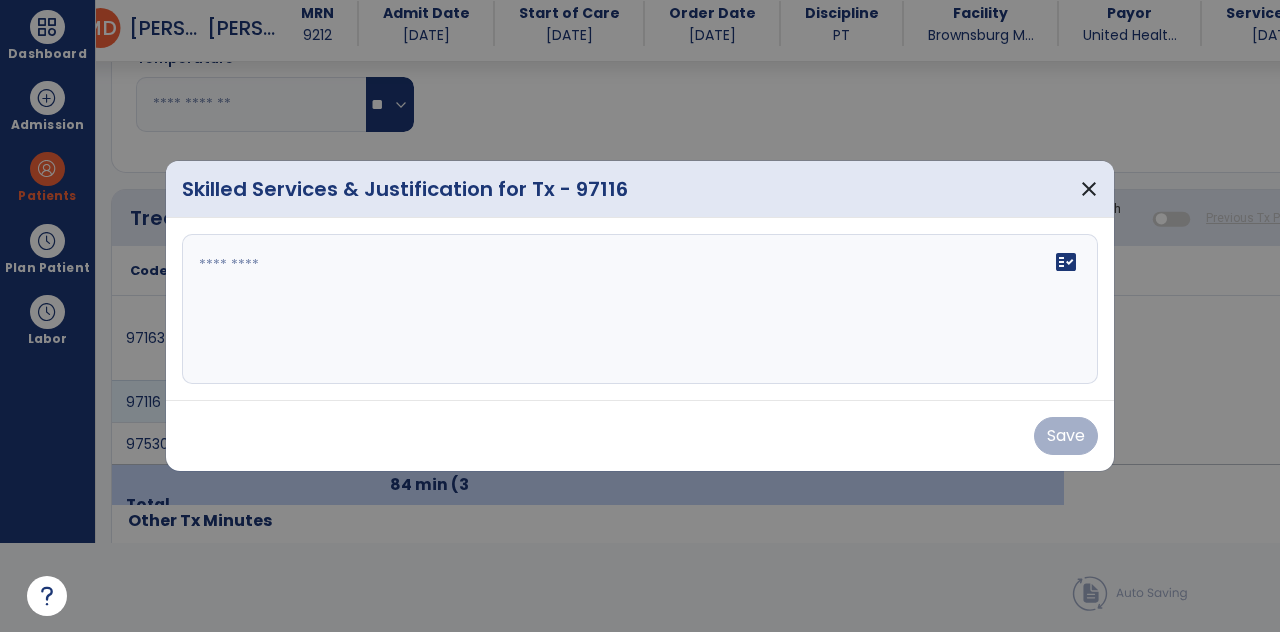 click on "fact_check" at bounding box center [640, 309] 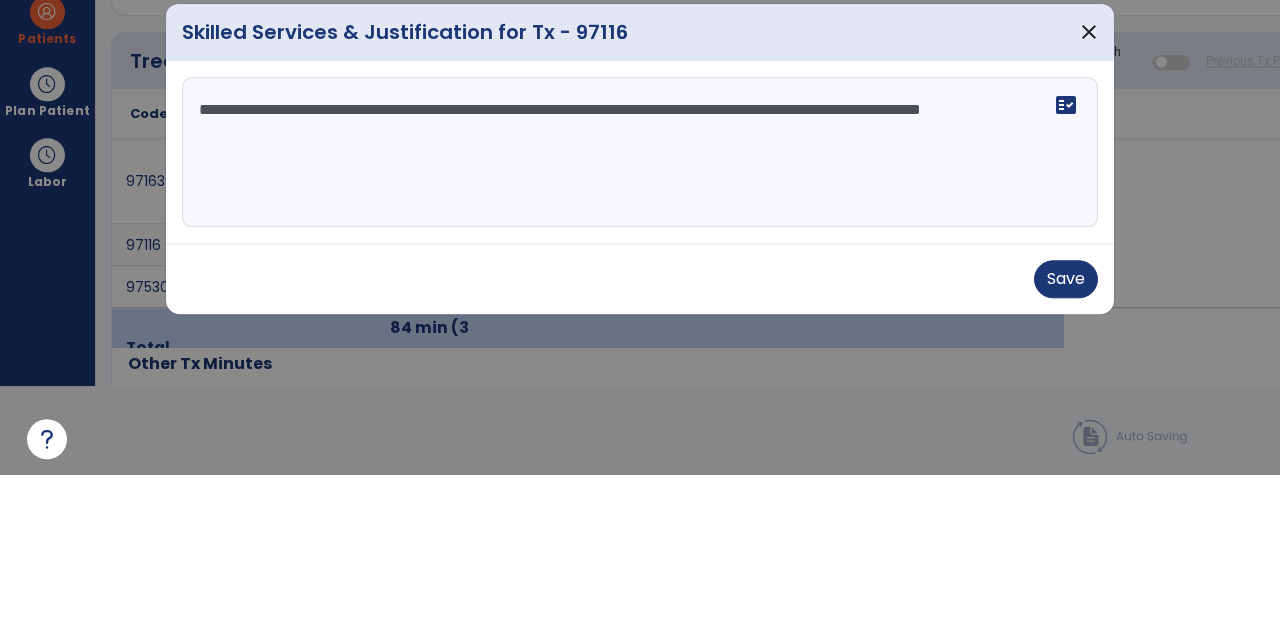 type on "**********" 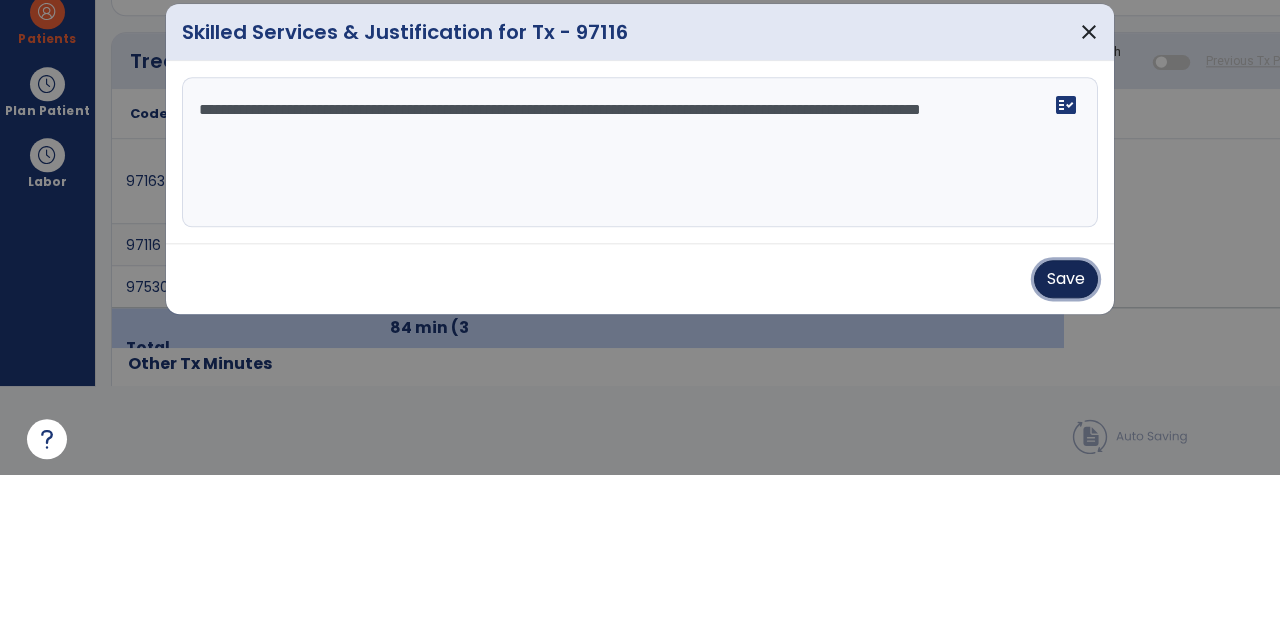 click on "Save" at bounding box center (1066, 436) 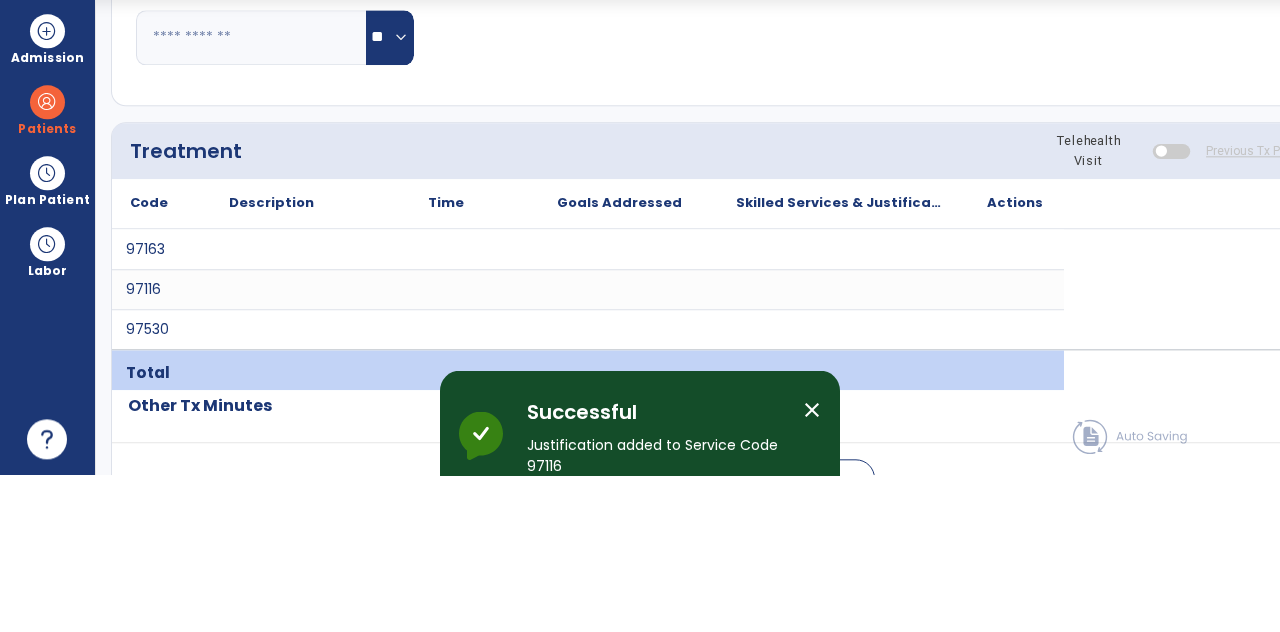 scroll, scrollTop: 89, scrollLeft: 0, axis: vertical 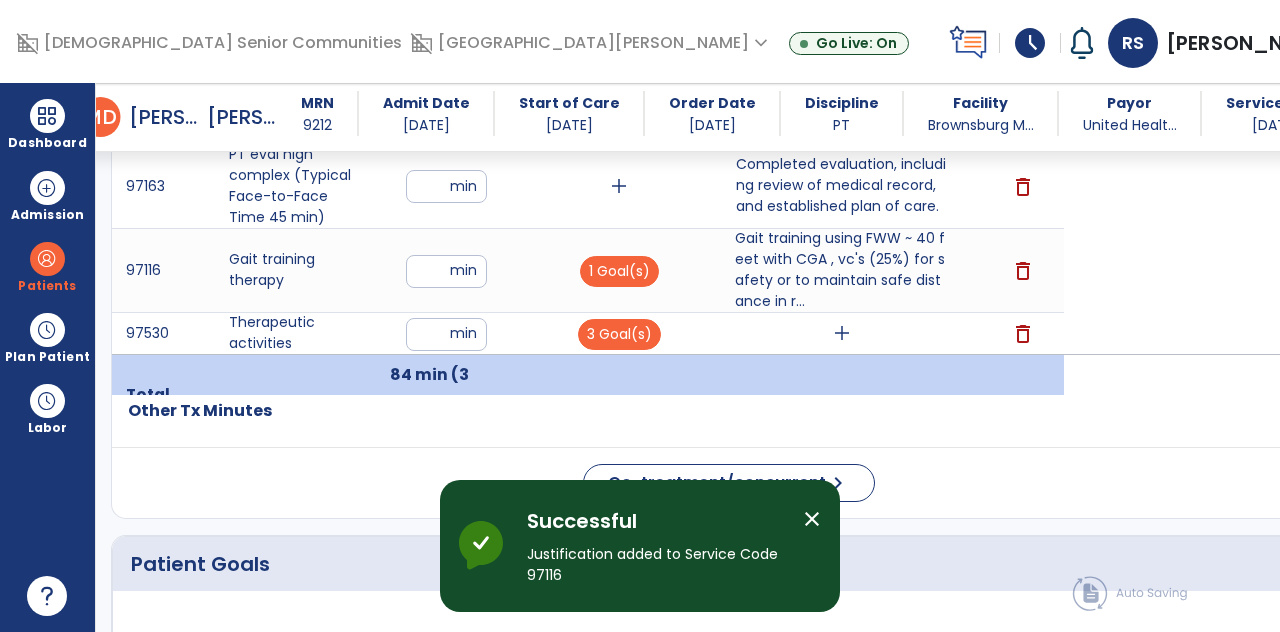 click on "add" at bounding box center [842, 333] 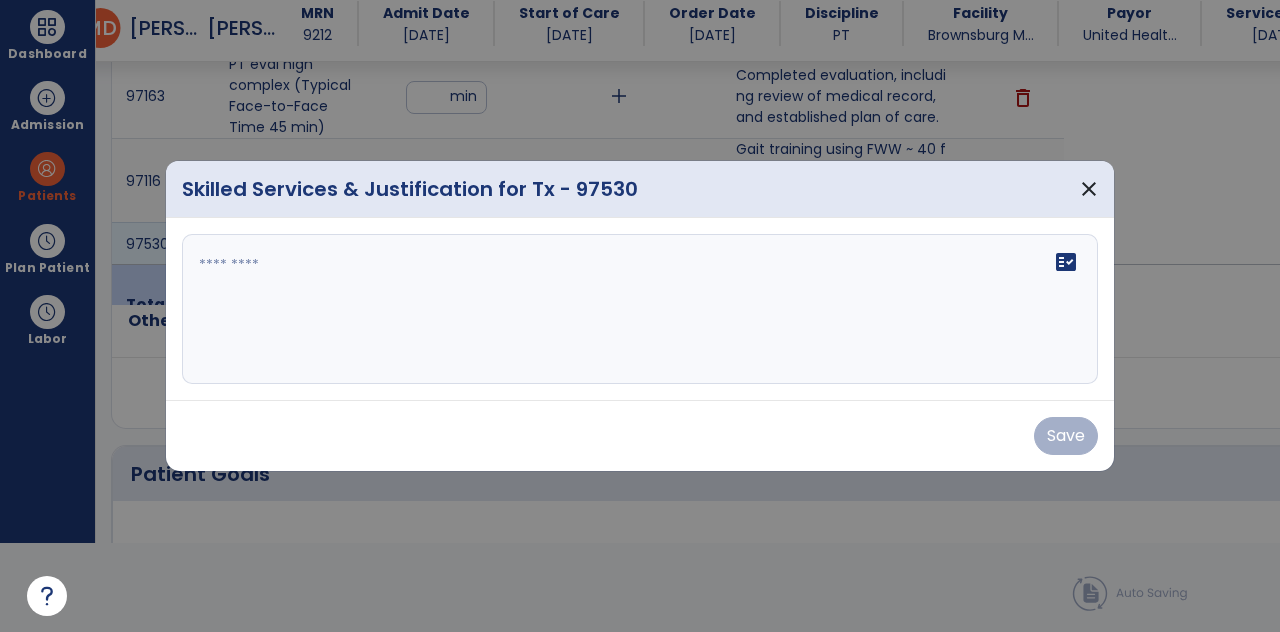 click at bounding box center [640, 309] 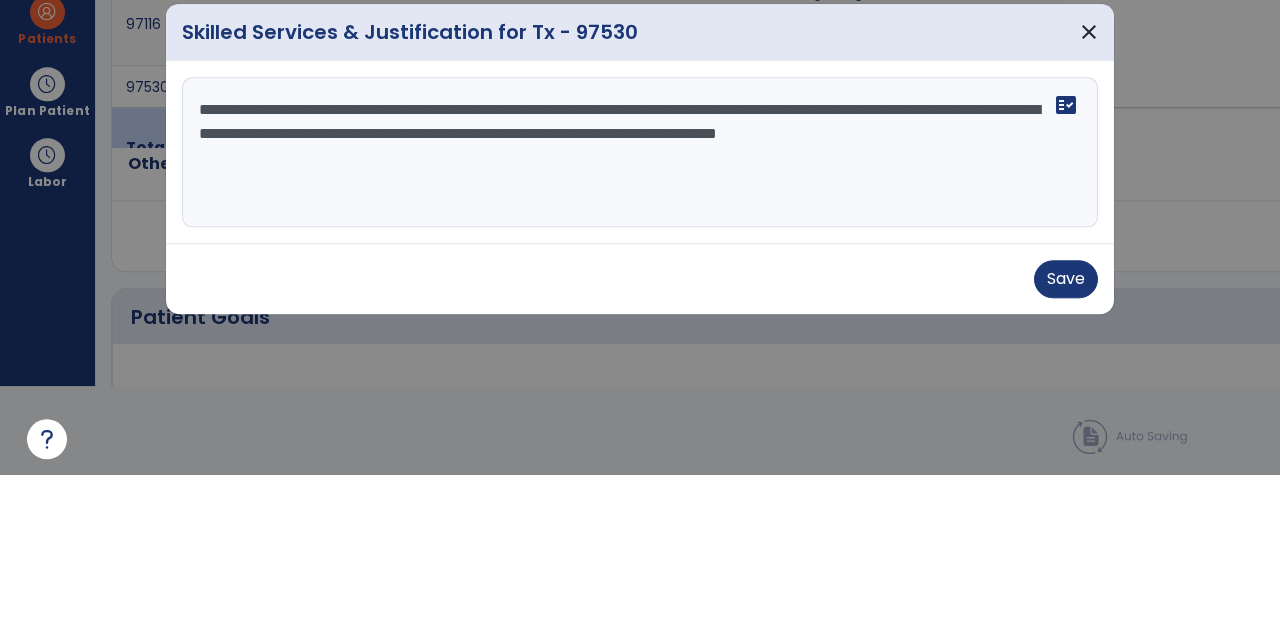 type on "**********" 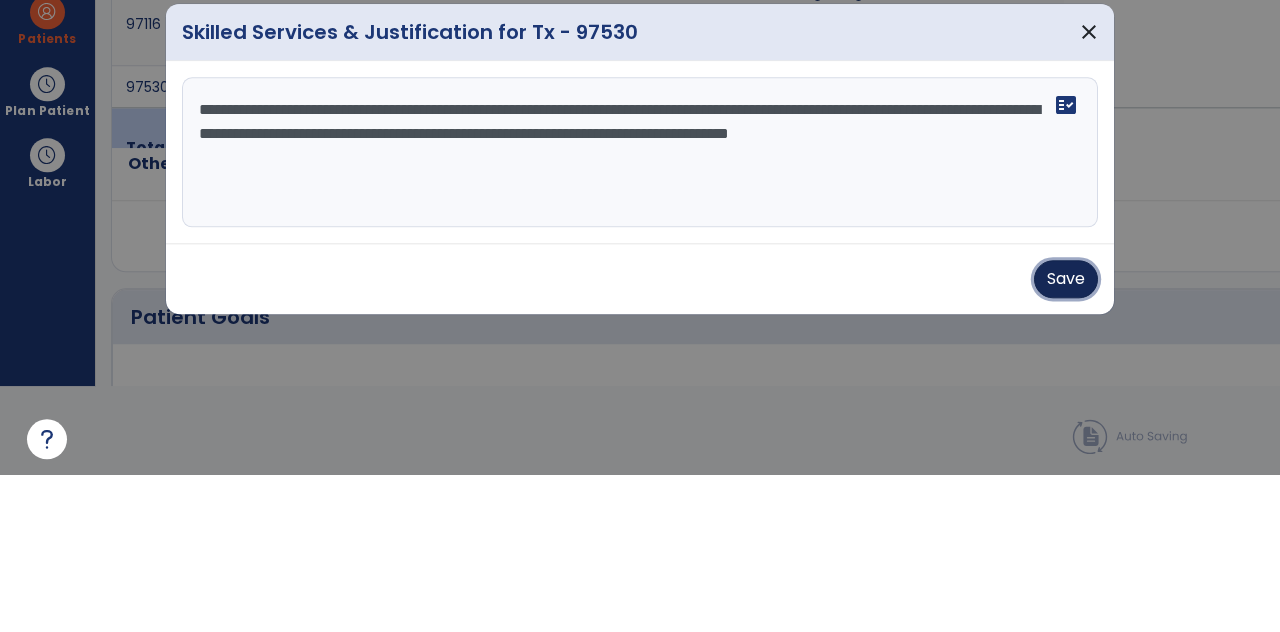 click on "Save" at bounding box center [1066, 436] 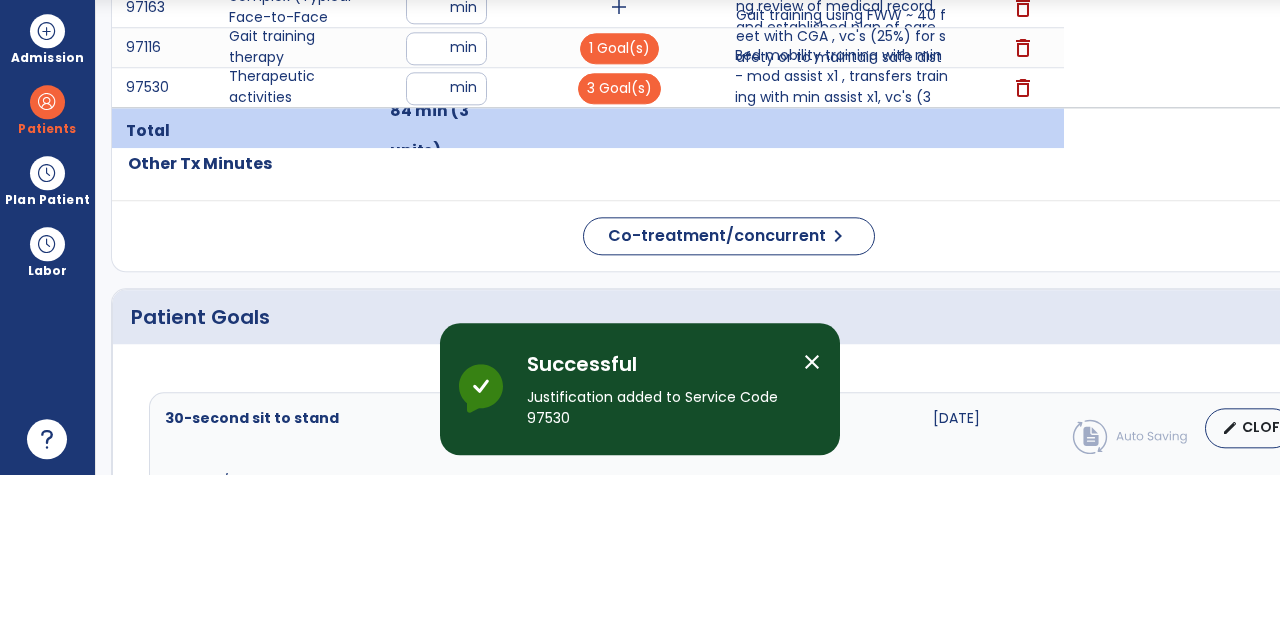 scroll, scrollTop: 89, scrollLeft: 0, axis: vertical 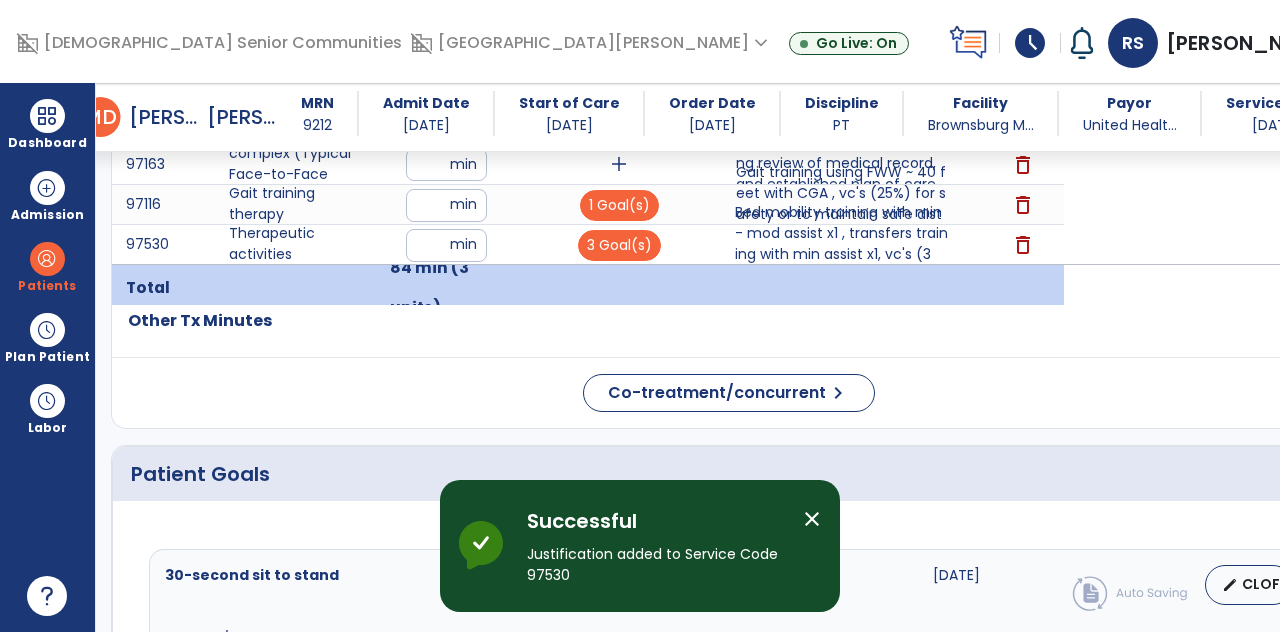 click on "Response To Treatment   *" 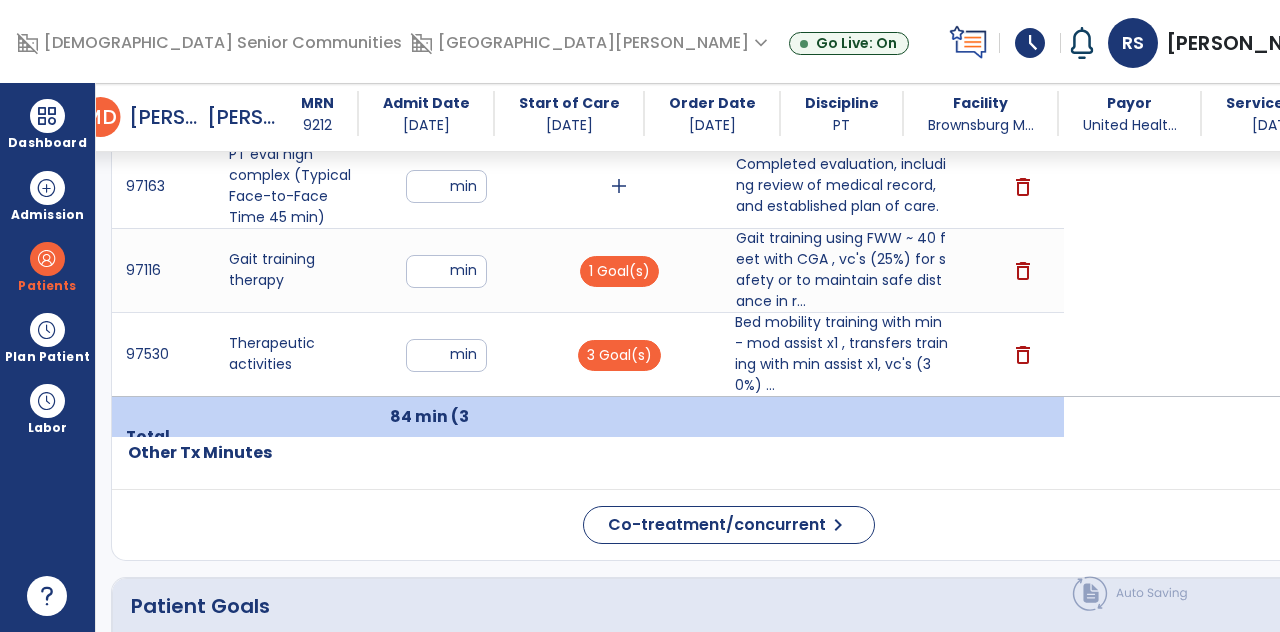 click 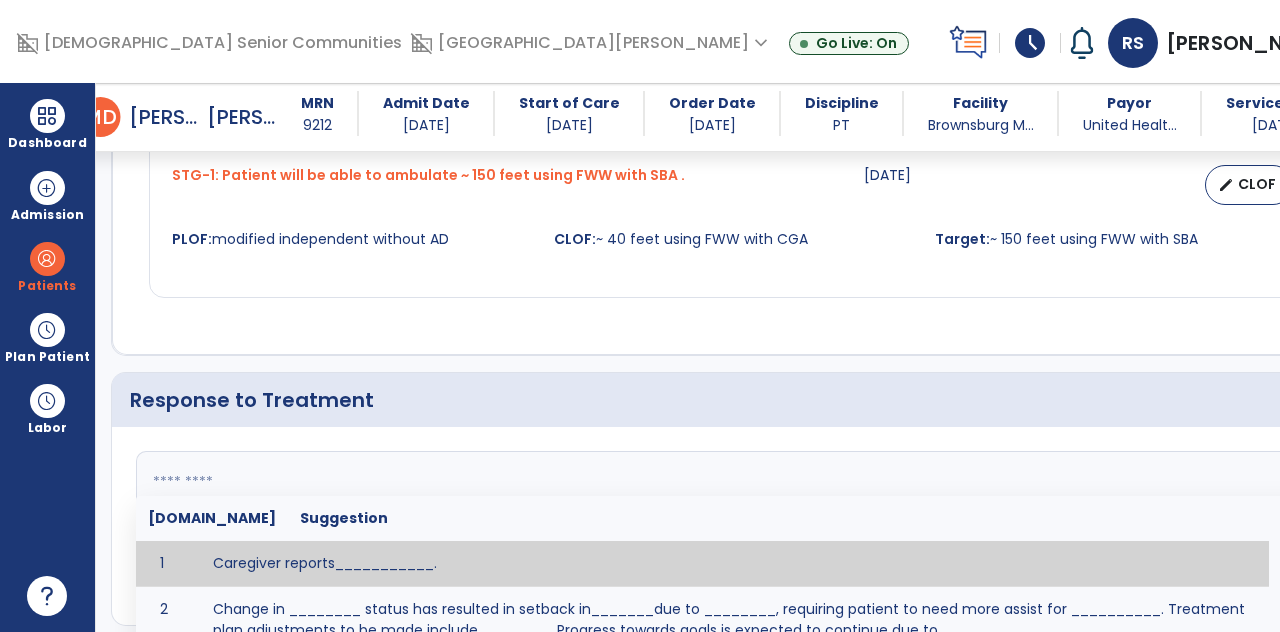 scroll, scrollTop: 3098, scrollLeft: 0, axis: vertical 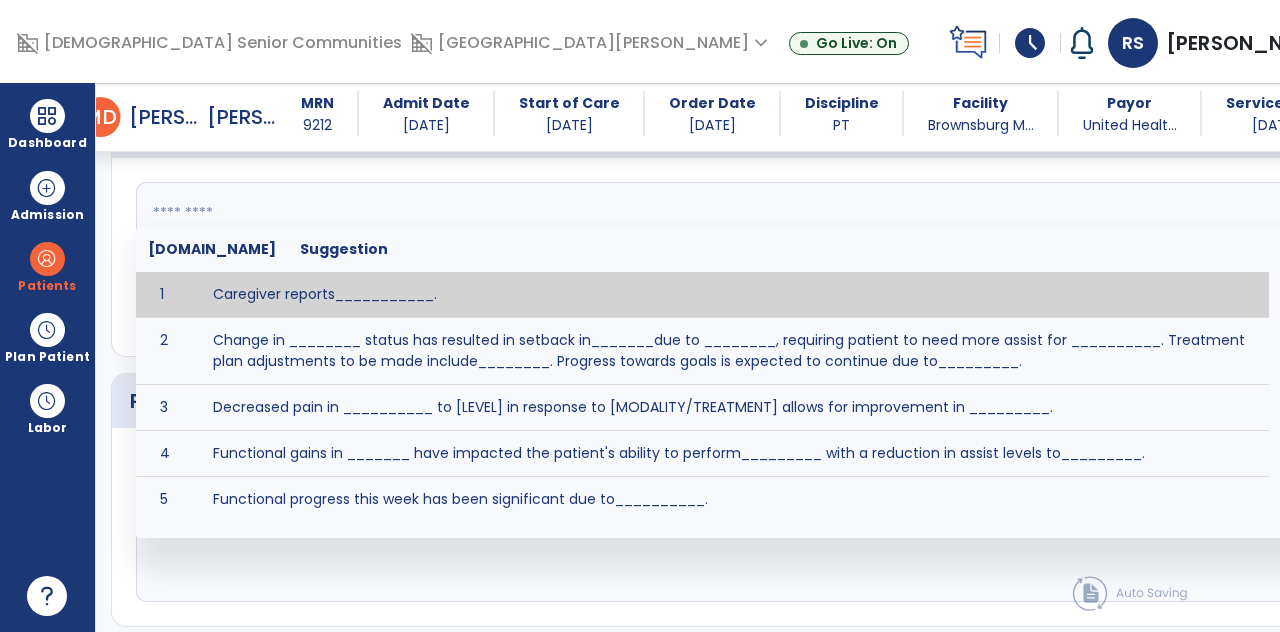 click 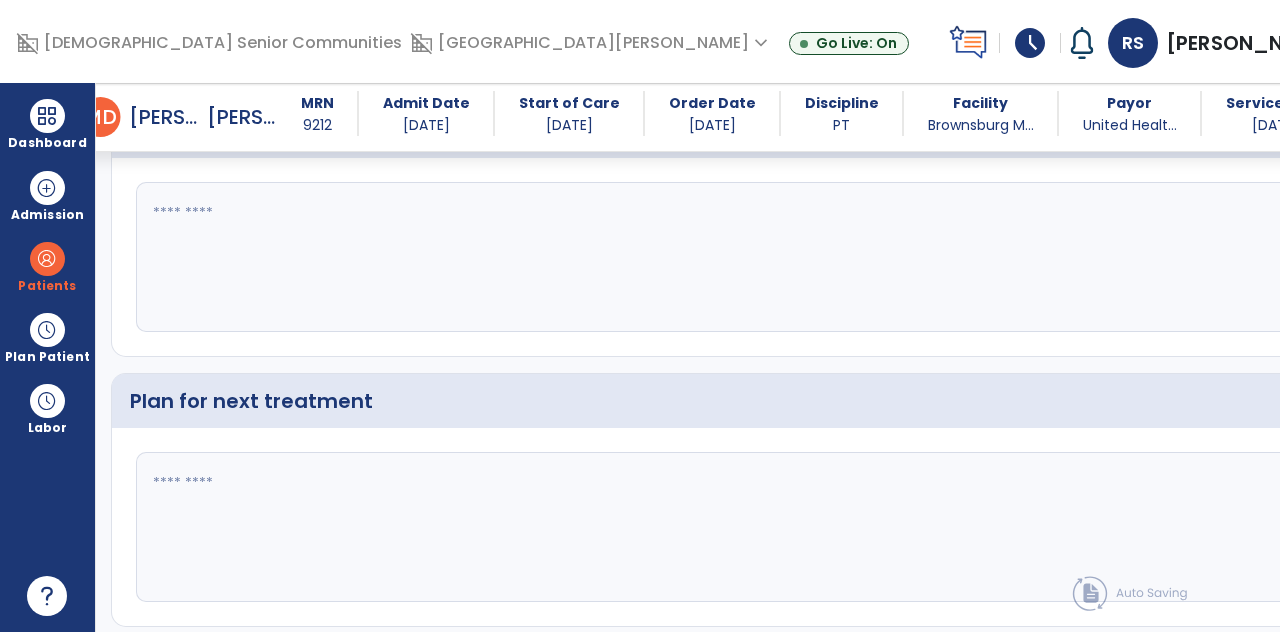 click on "fact_check" 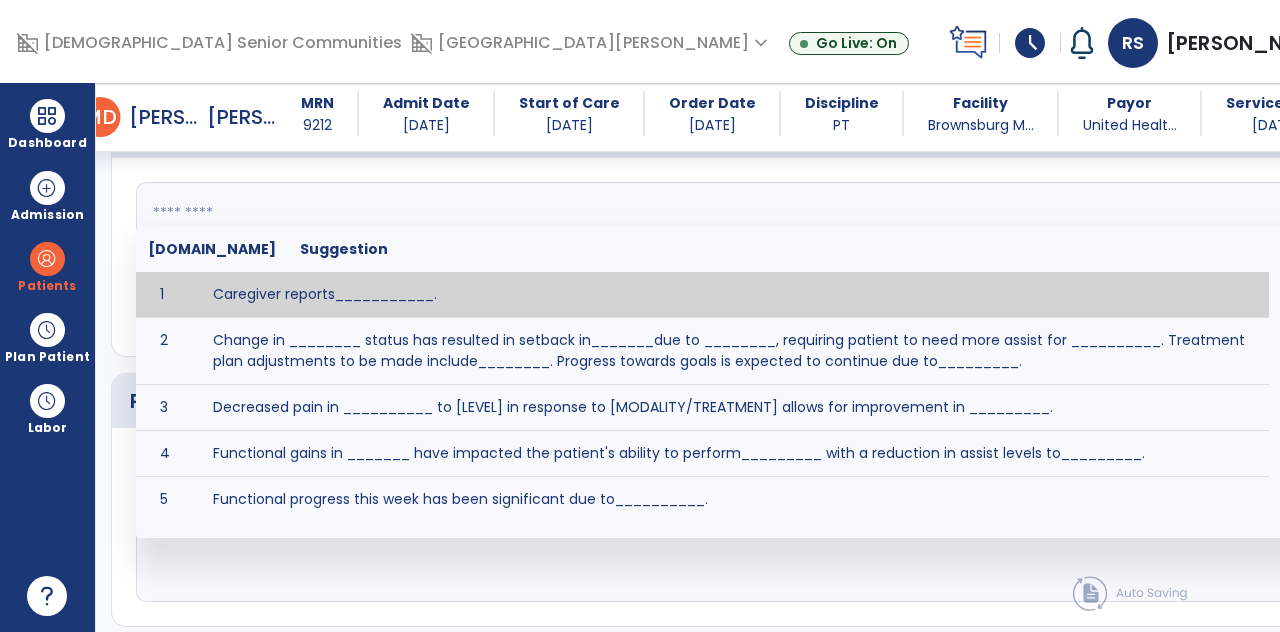 click 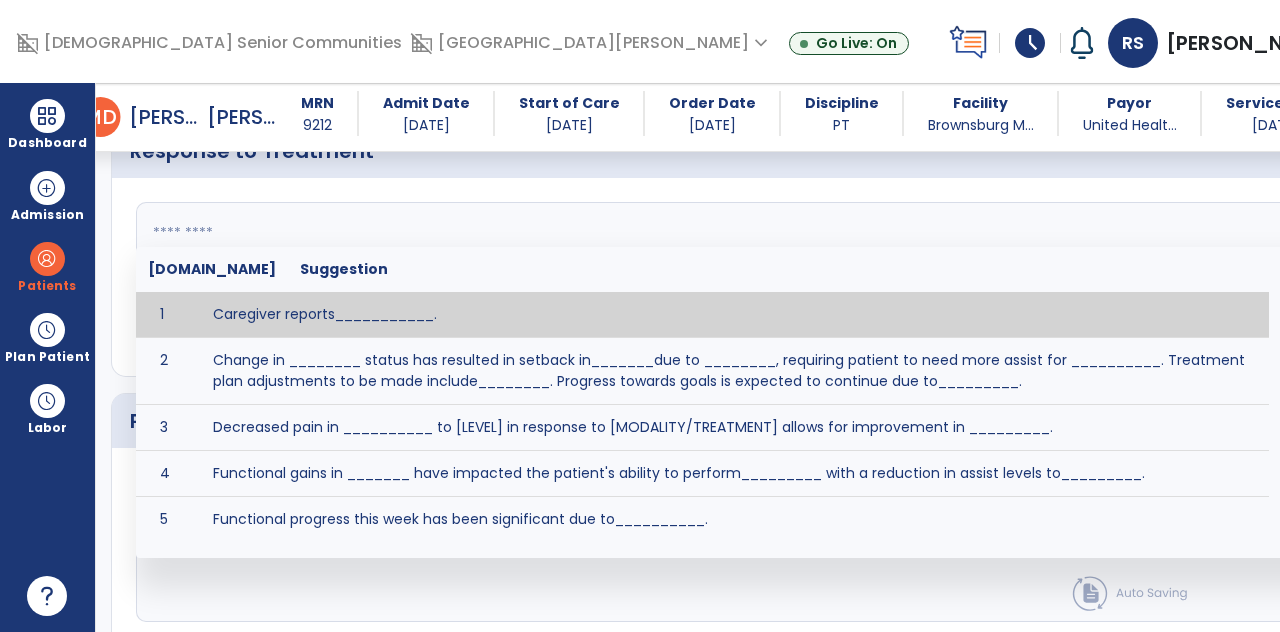 click 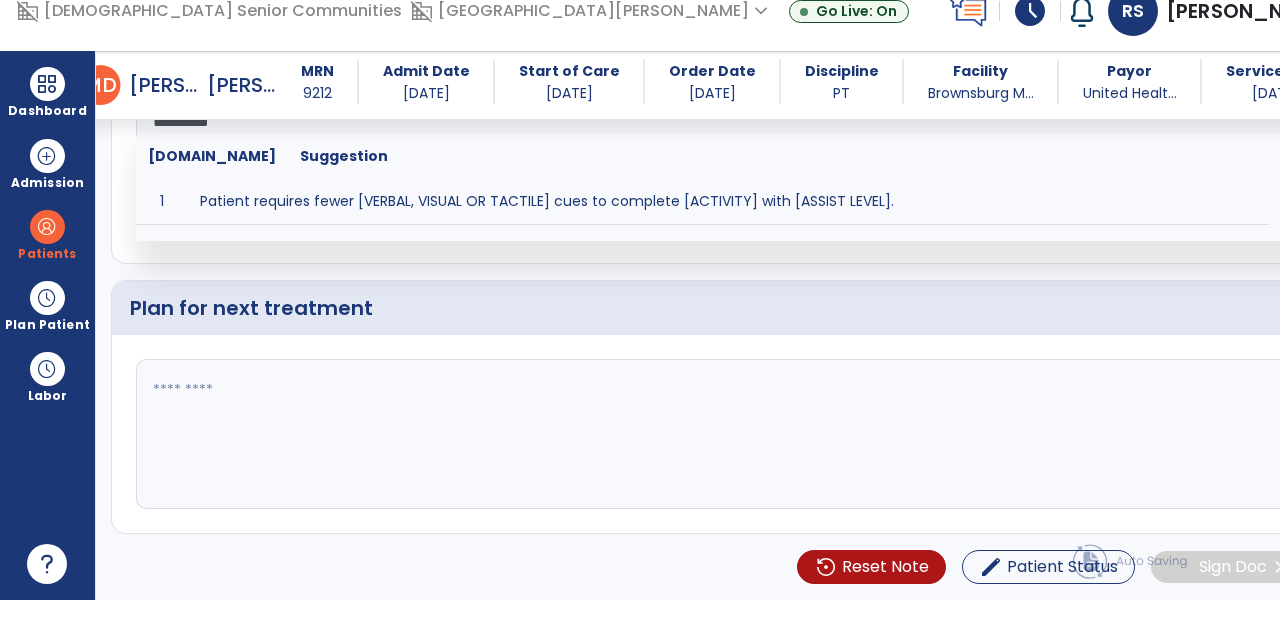 scroll, scrollTop: 2936, scrollLeft: 0, axis: vertical 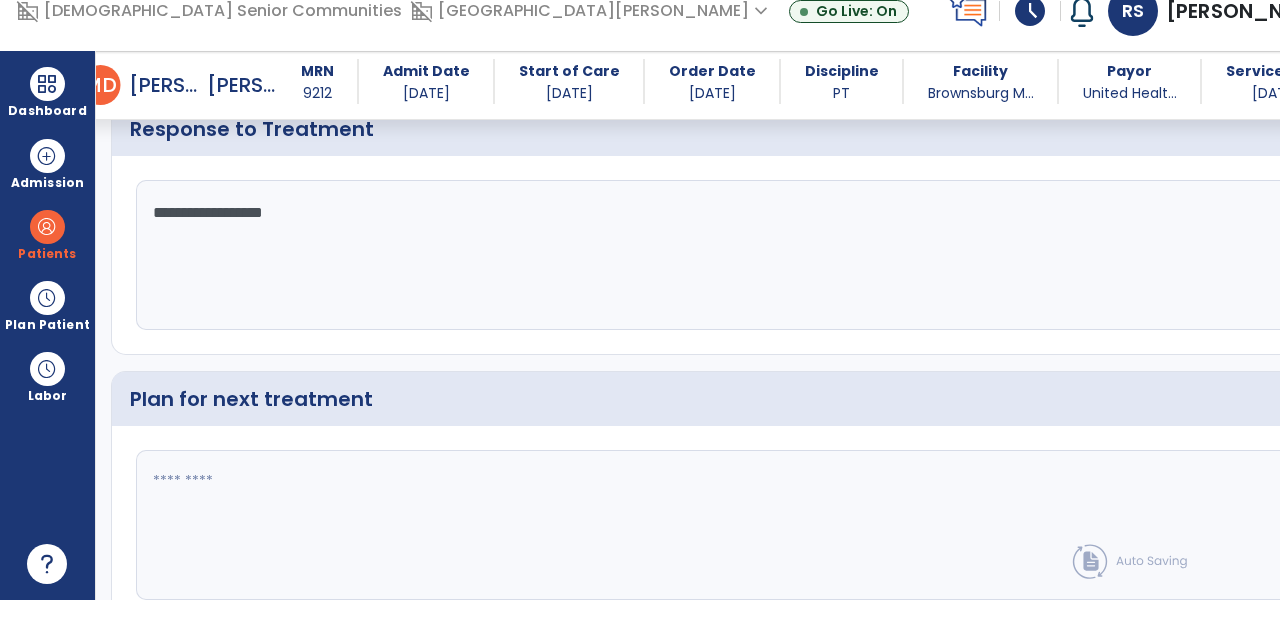 click on "**********" 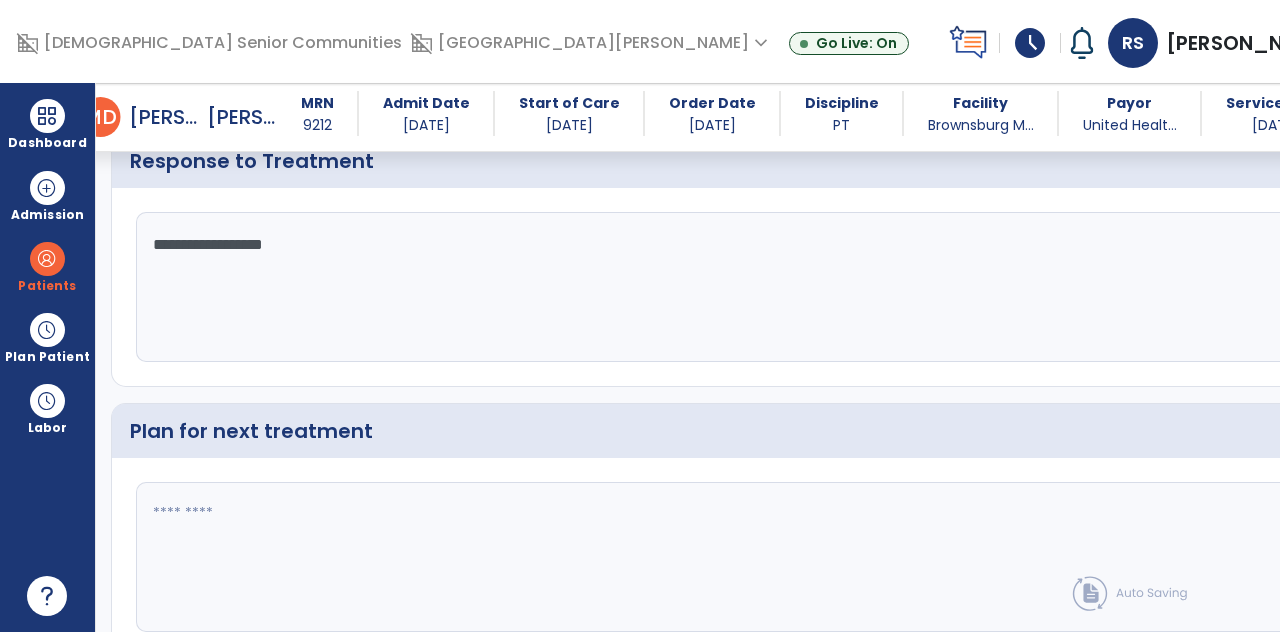click 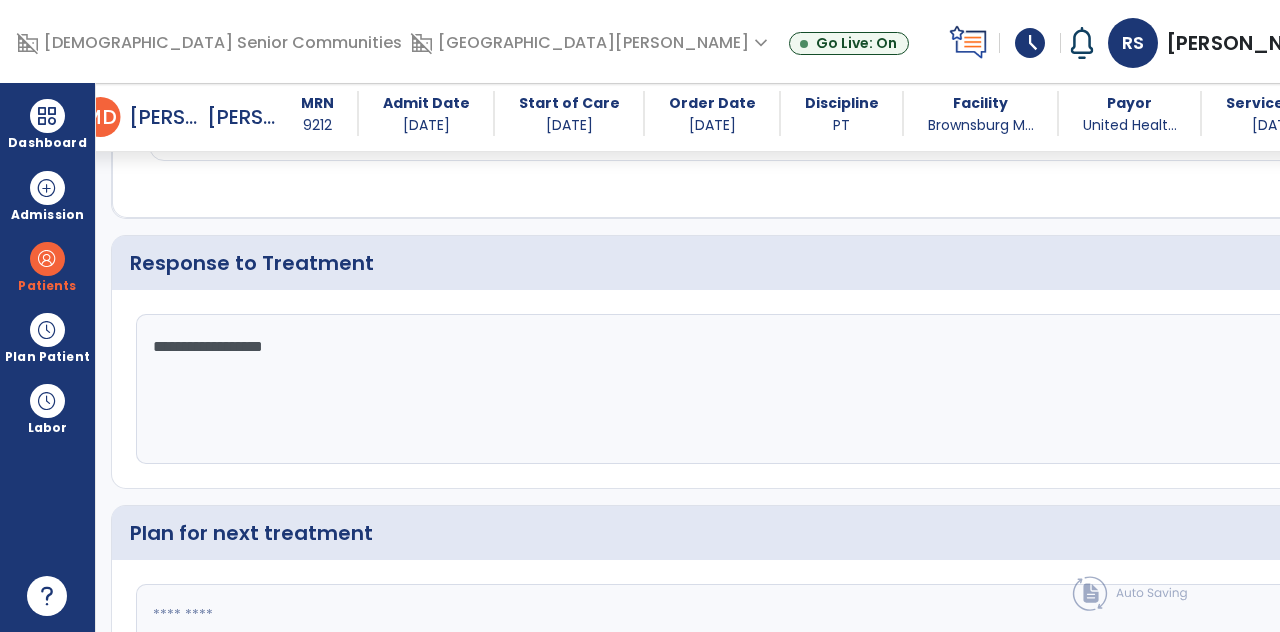 scroll, scrollTop: 3098, scrollLeft: 0, axis: vertical 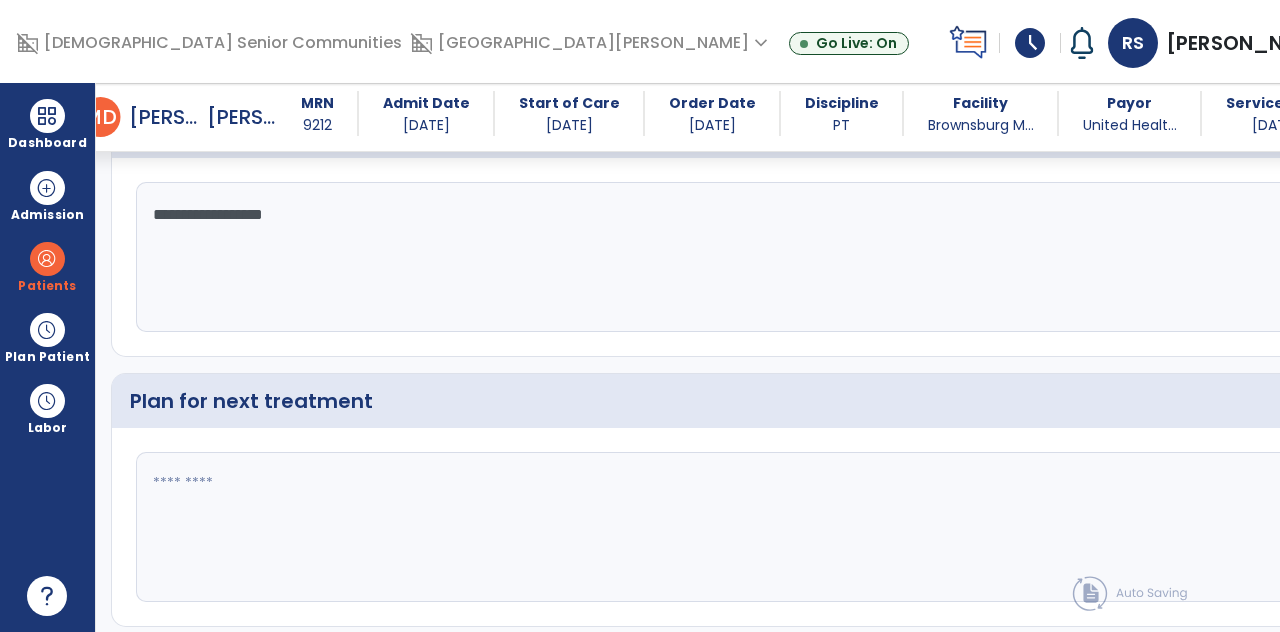 click on "**********" 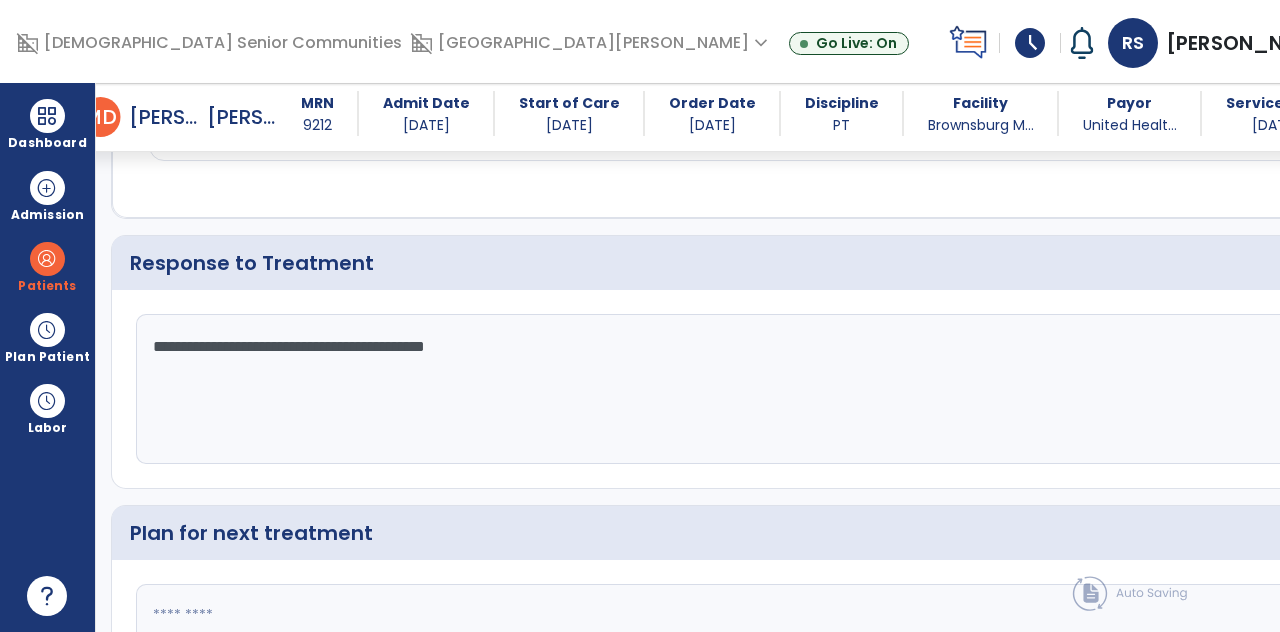 scroll, scrollTop: 3098, scrollLeft: 0, axis: vertical 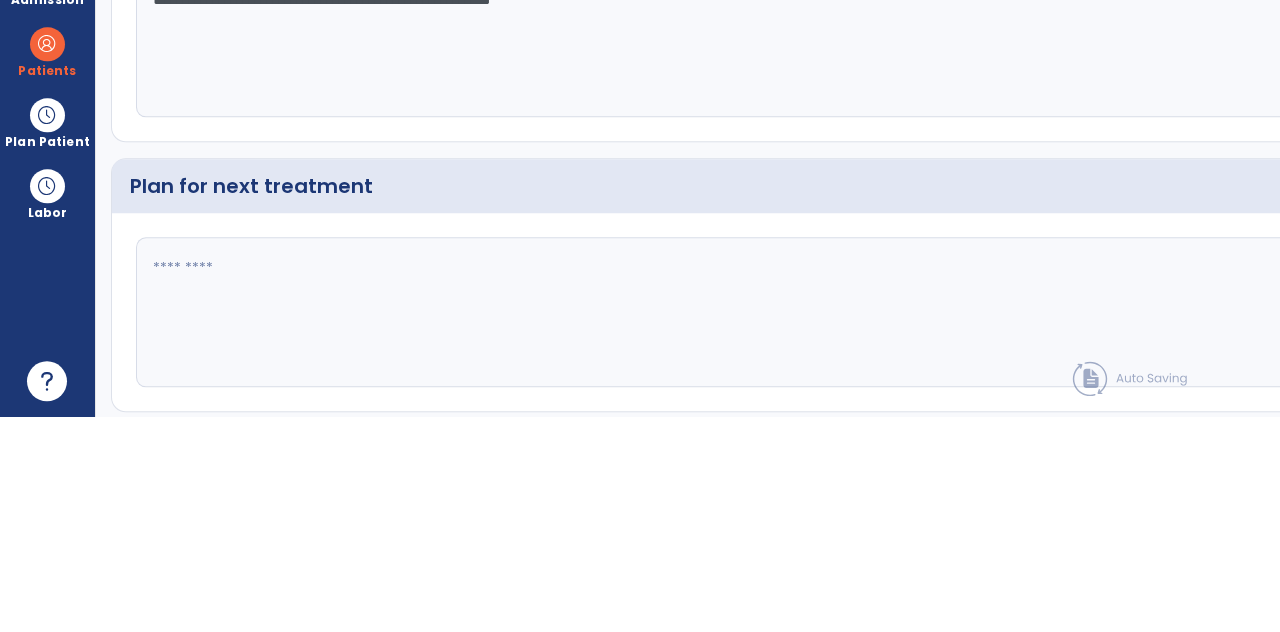 type on "**********" 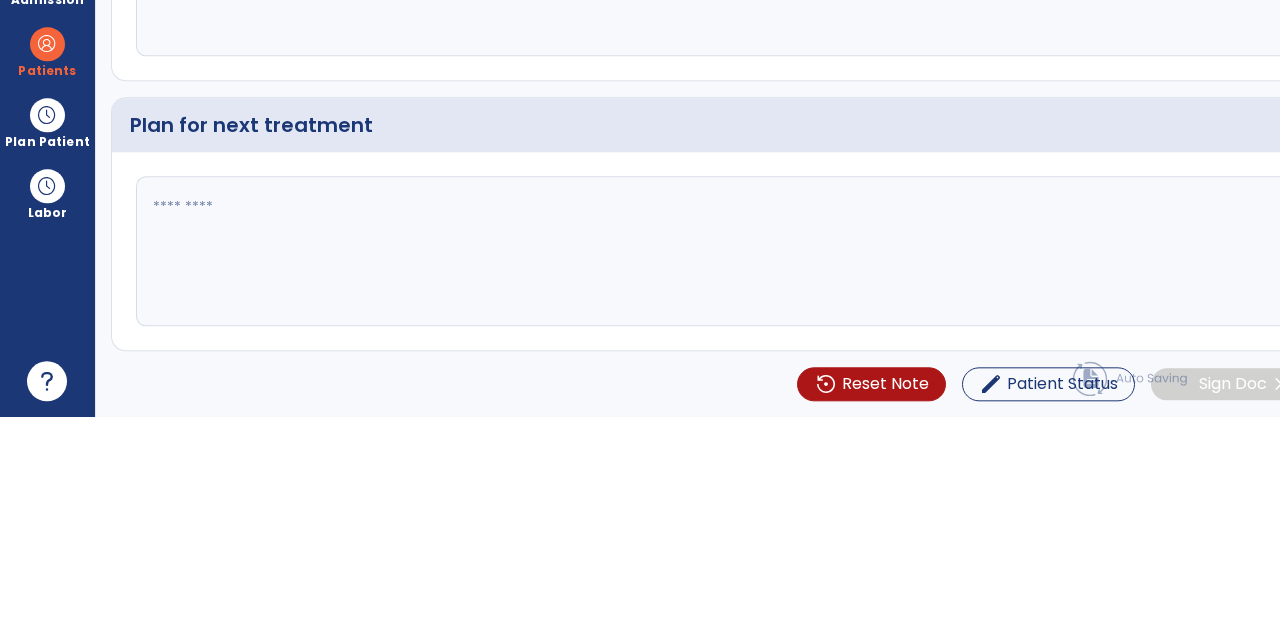 scroll, scrollTop: 89, scrollLeft: 0, axis: vertical 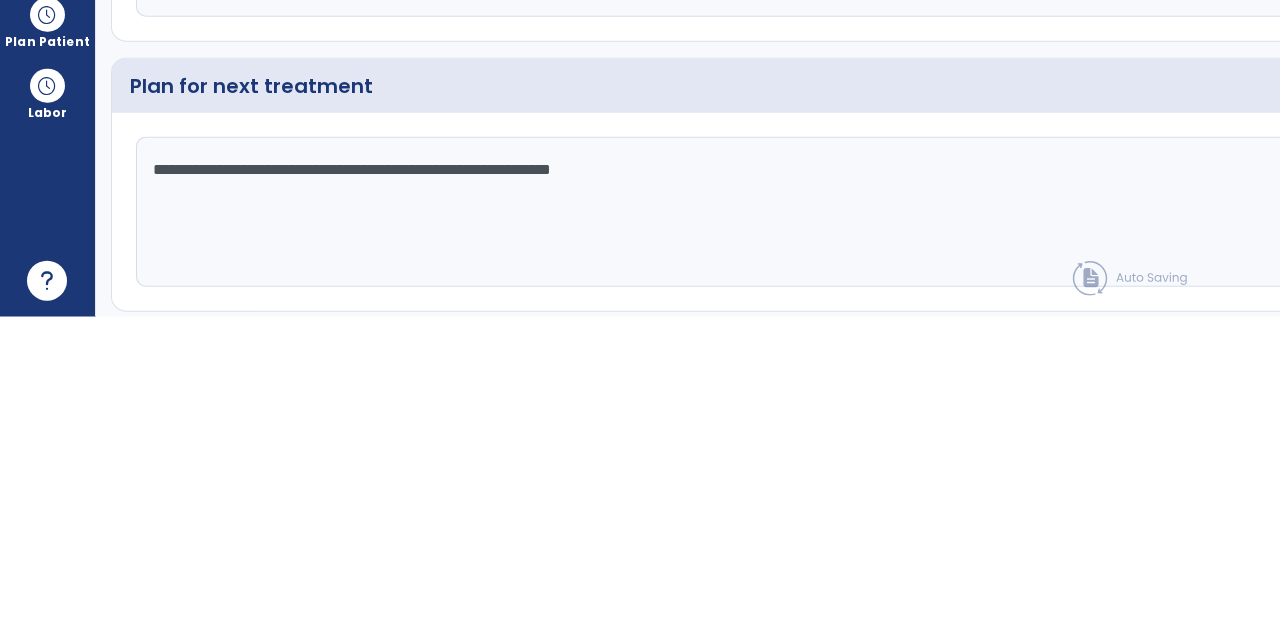 type on "**********" 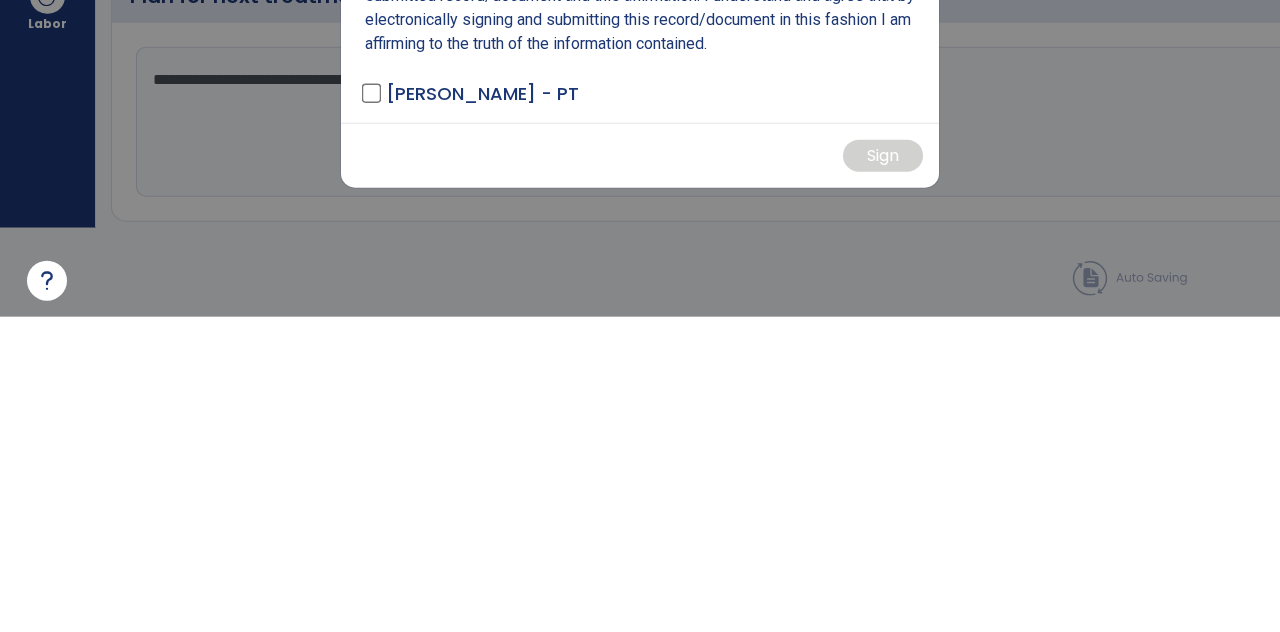 scroll, scrollTop: 0, scrollLeft: 0, axis: both 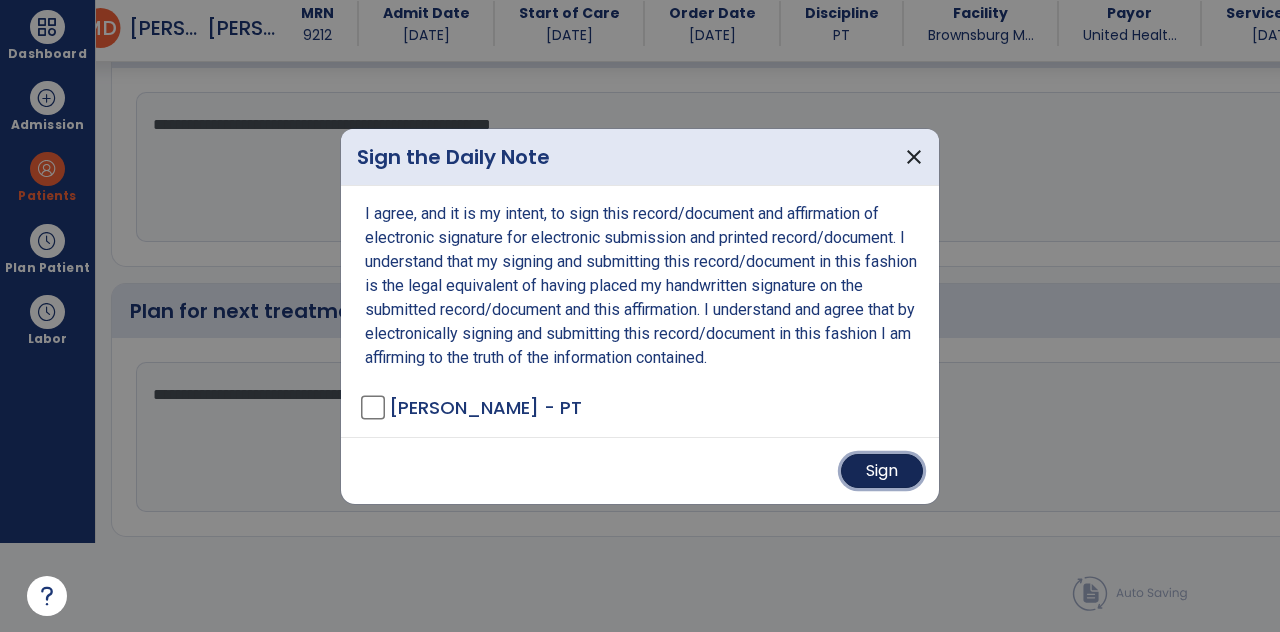 click on "Sign" at bounding box center (882, 471) 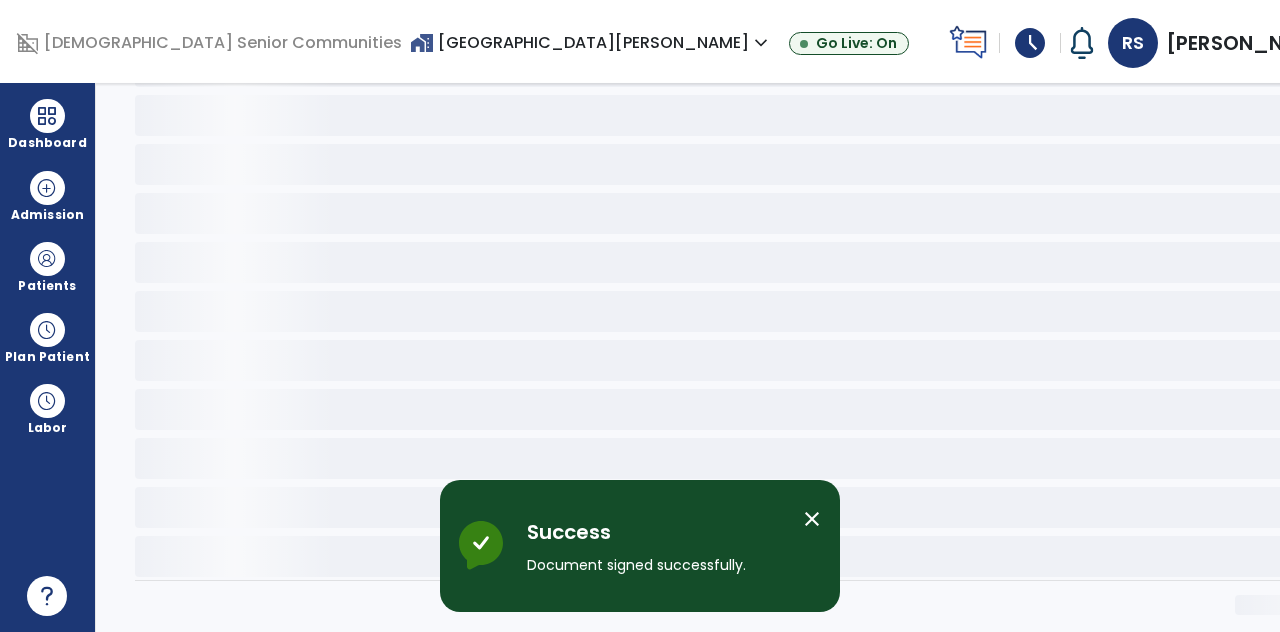 scroll, scrollTop: 0, scrollLeft: 0, axis: both 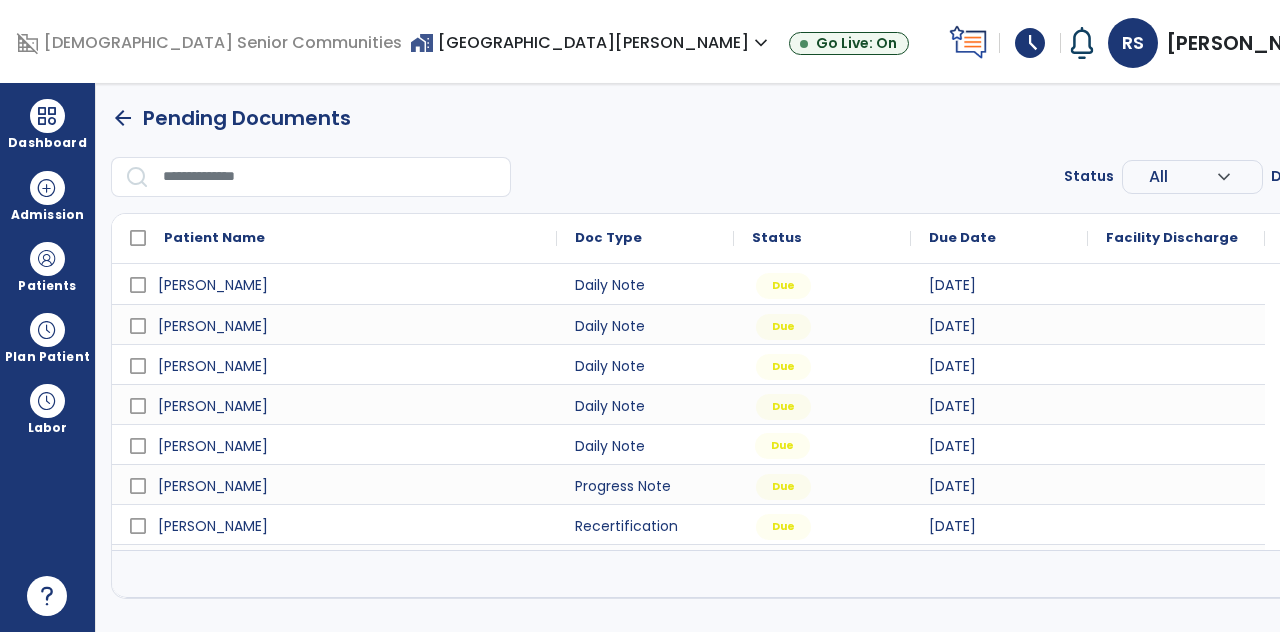 click on "Due" at bounding box center [782, 446] 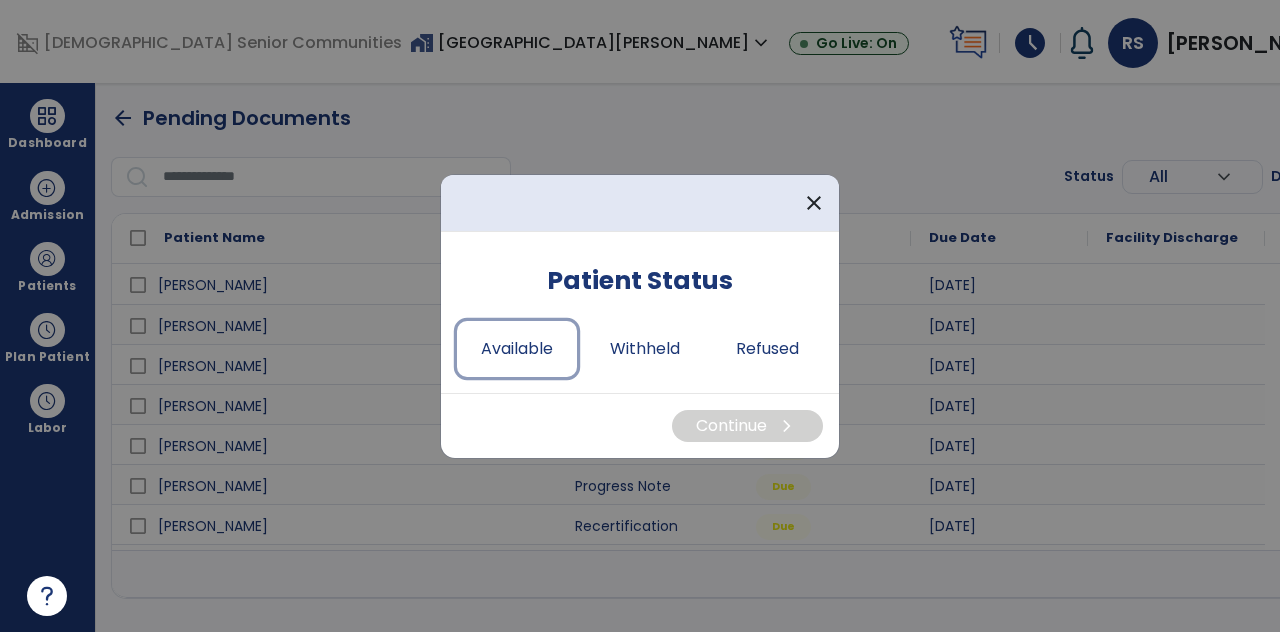 click on "Available" at bounding box center [517, 349] 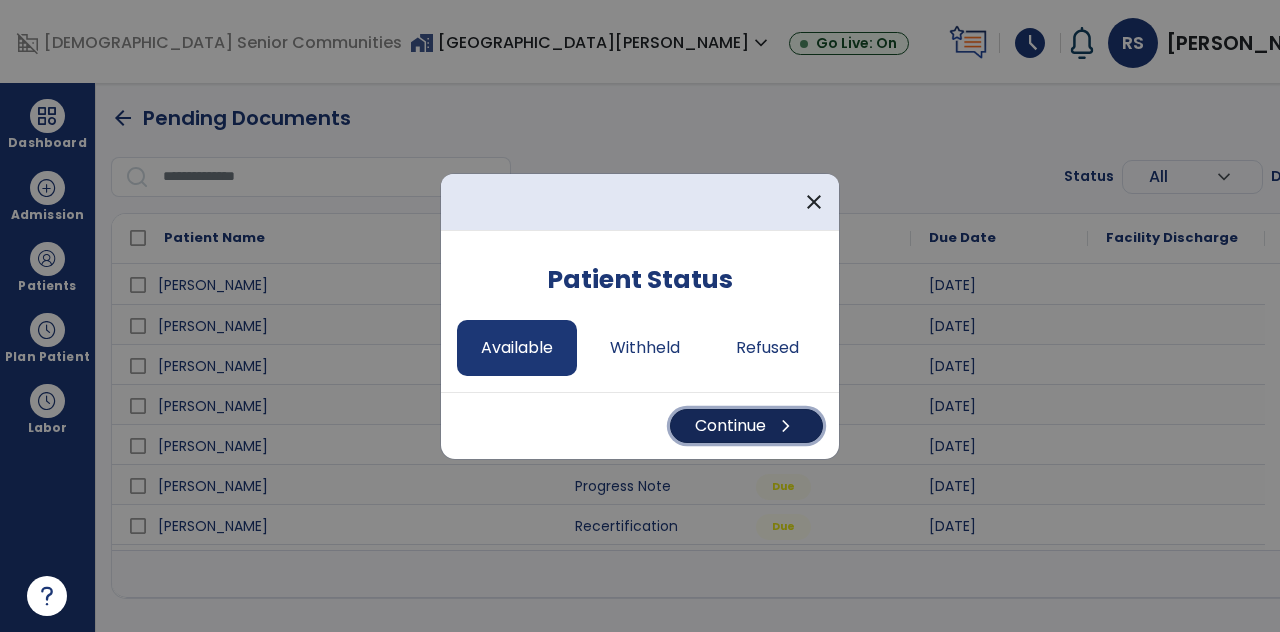 click on "Continue   chevron_right" at bounding box center [746, 426] 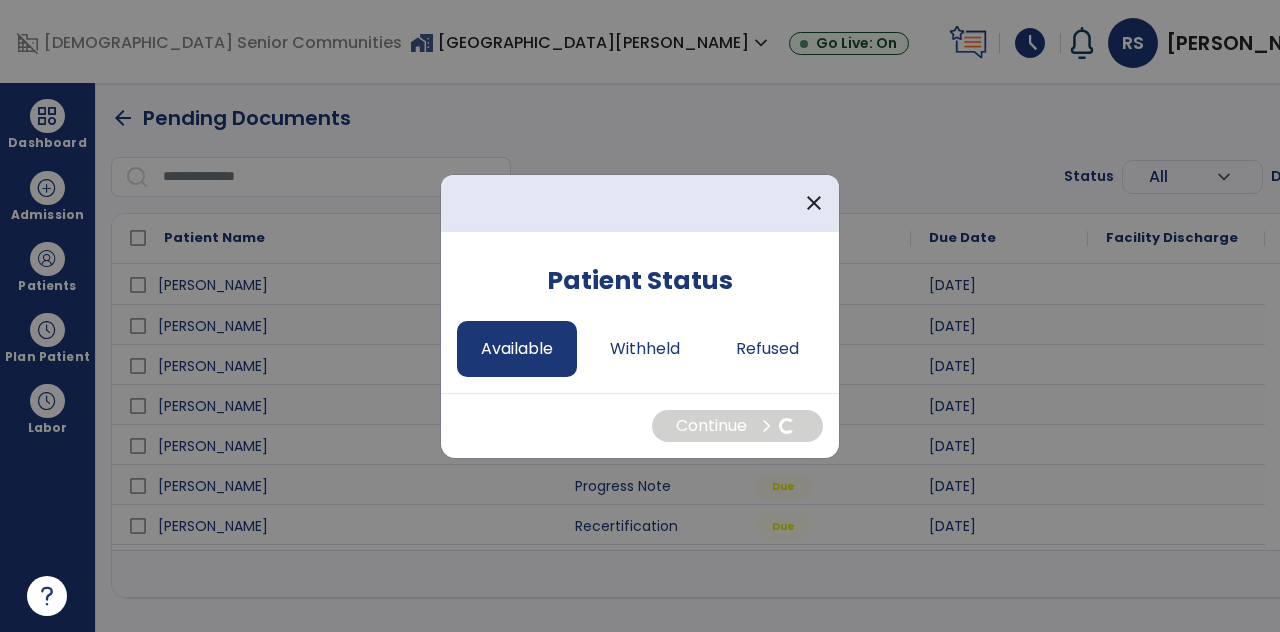 select on "*" 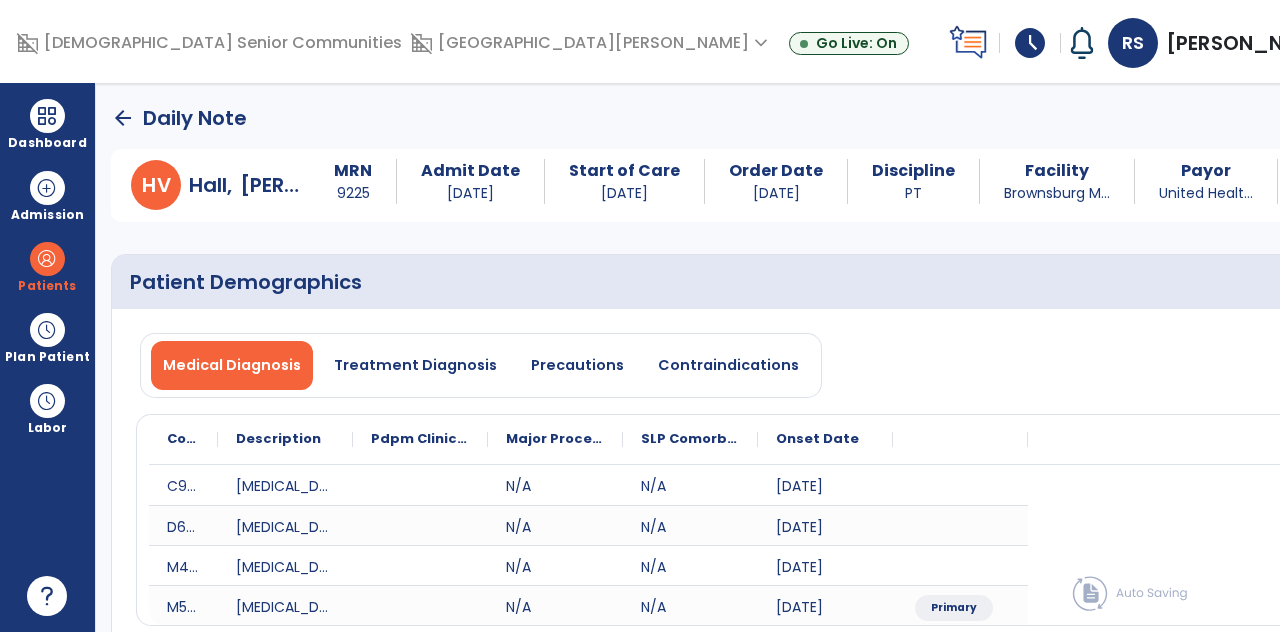 click on "Subjective Assessment   *" 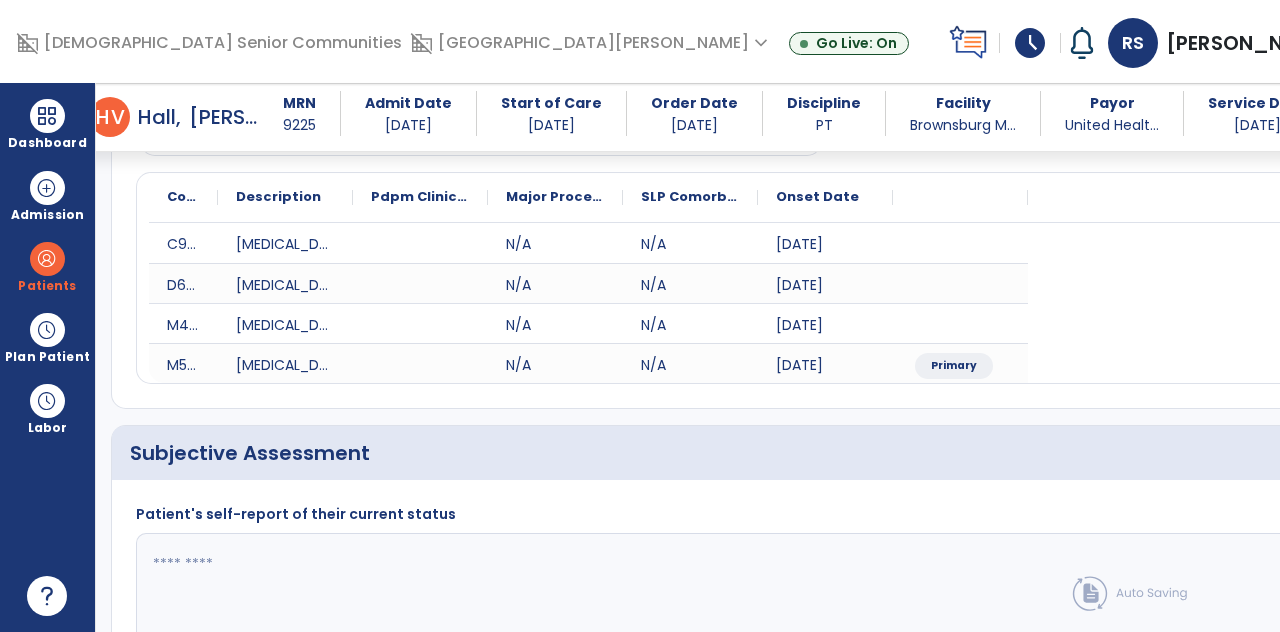 scroll, scrollTop: 400, scrollLeft: 0, axis: vertical 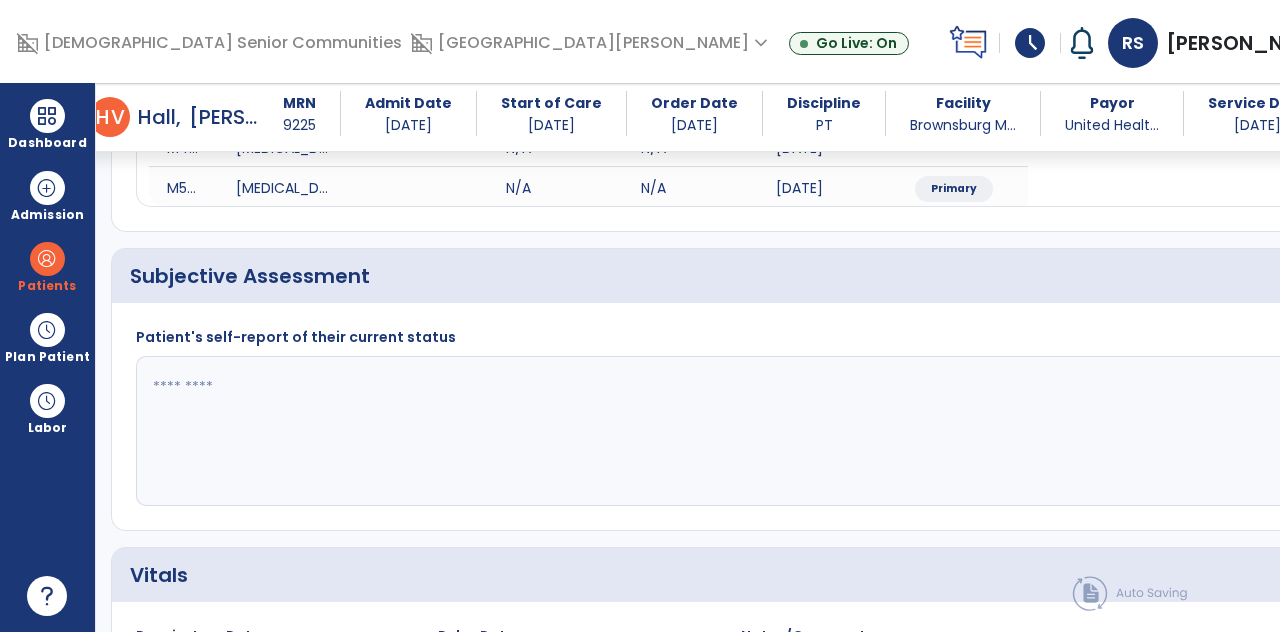 click 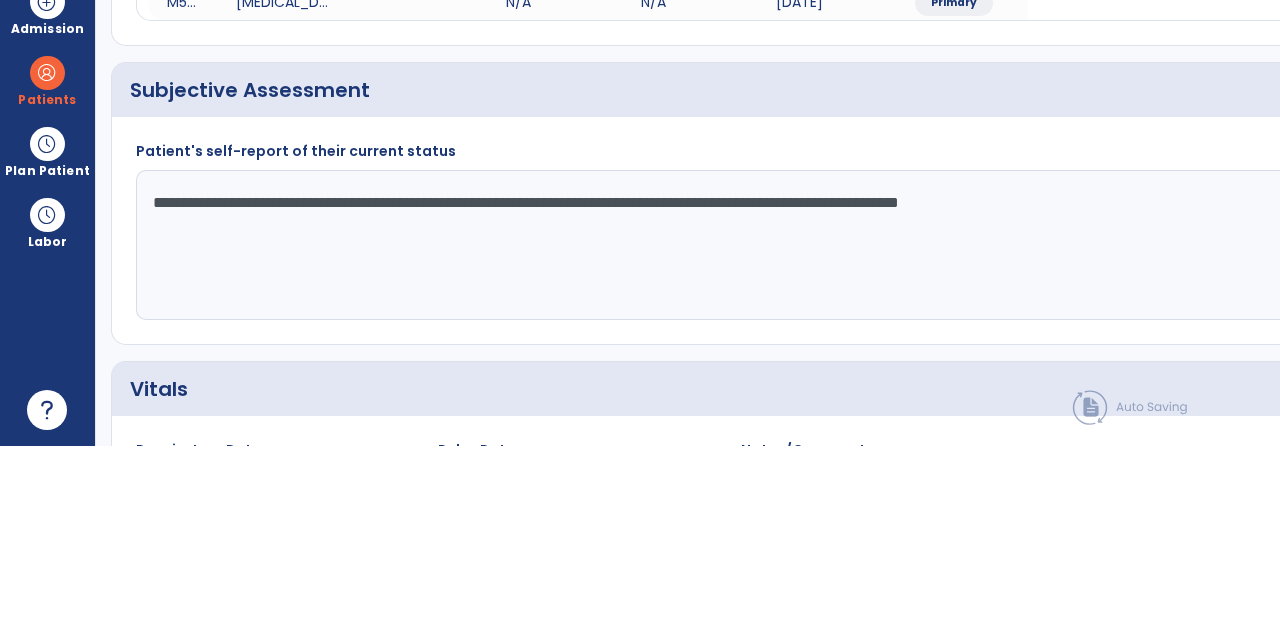 type on "**********" 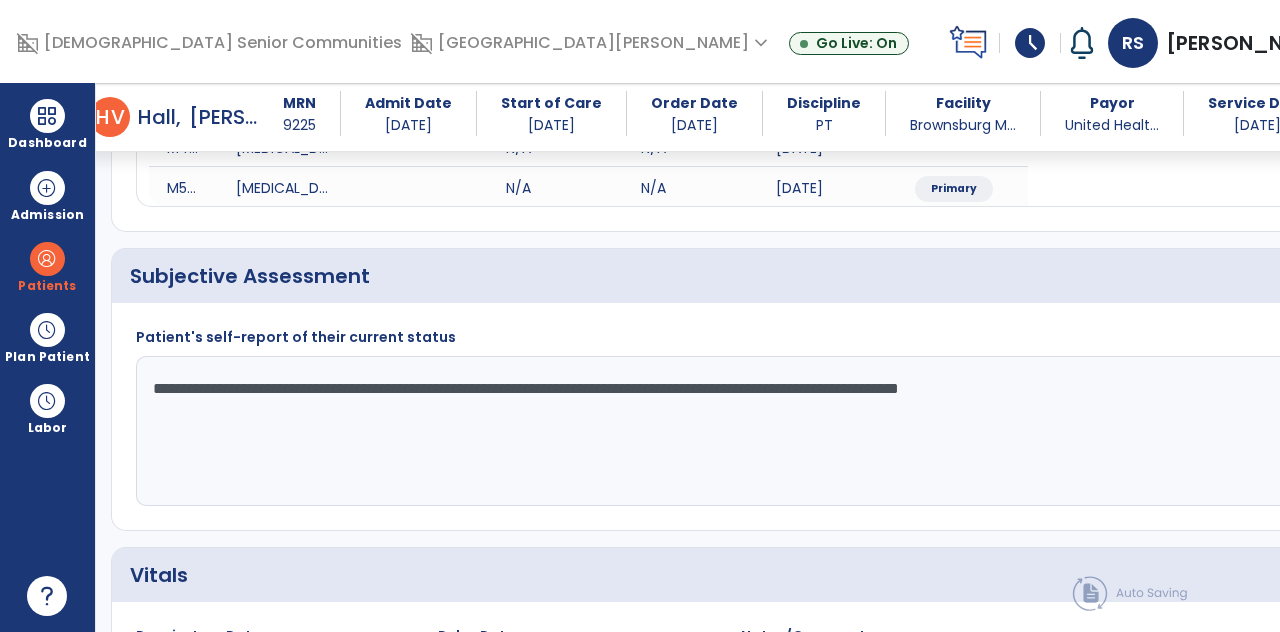 click on "Treatment   *" 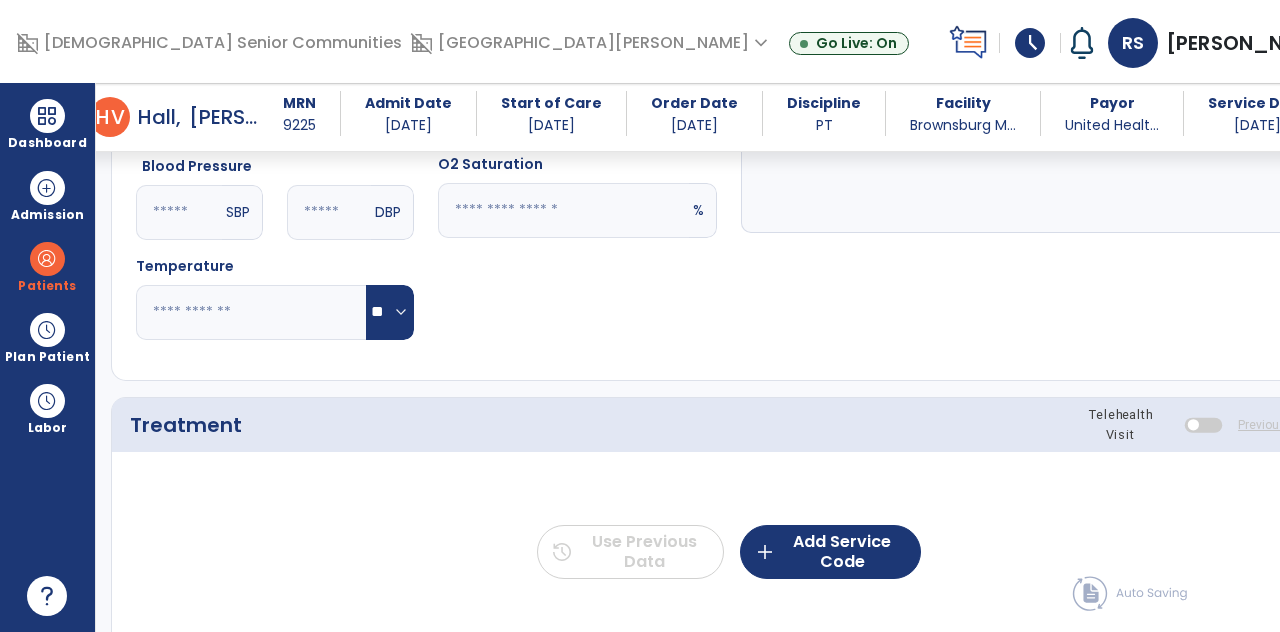 scroll, scrollTop: 1088, scrollLeft: 0, axis: vertical 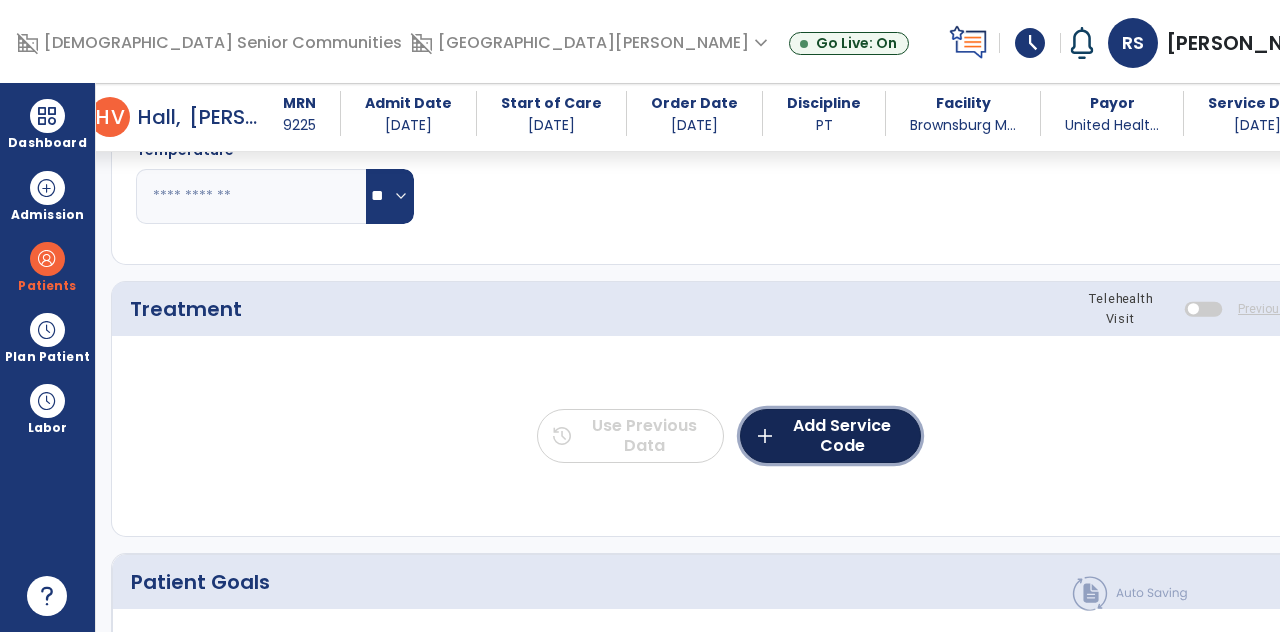 click on "add  Add Service Code" 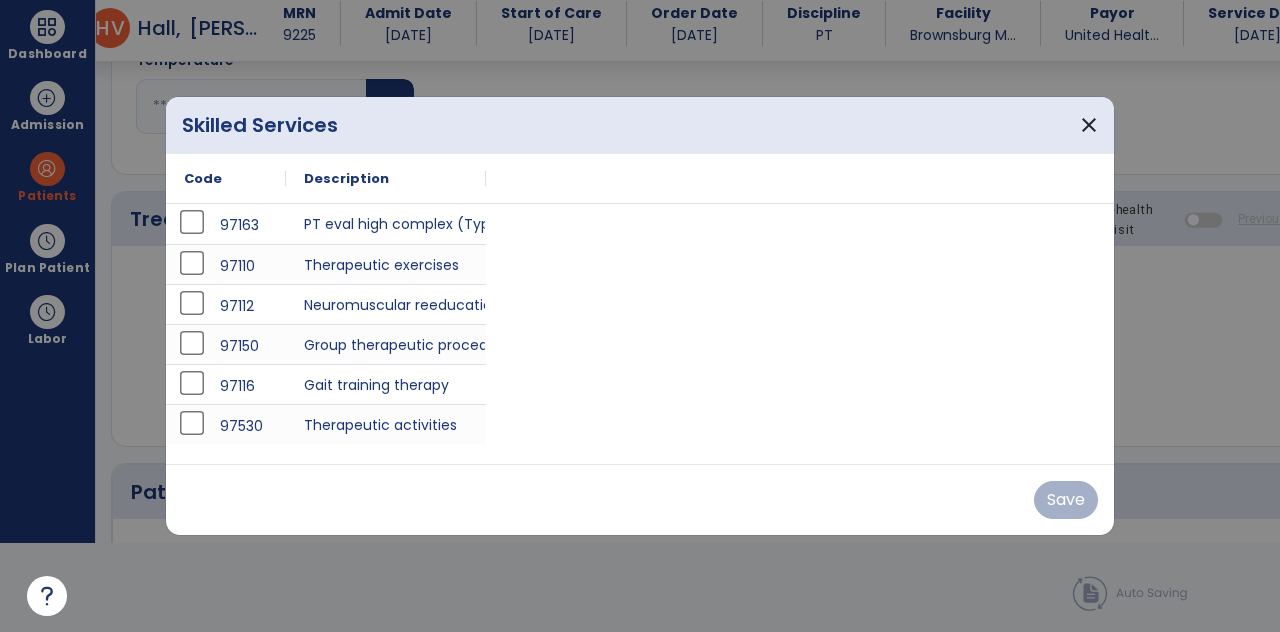scroll, scrollTop: 0, scrollLeft: 0, axis: both 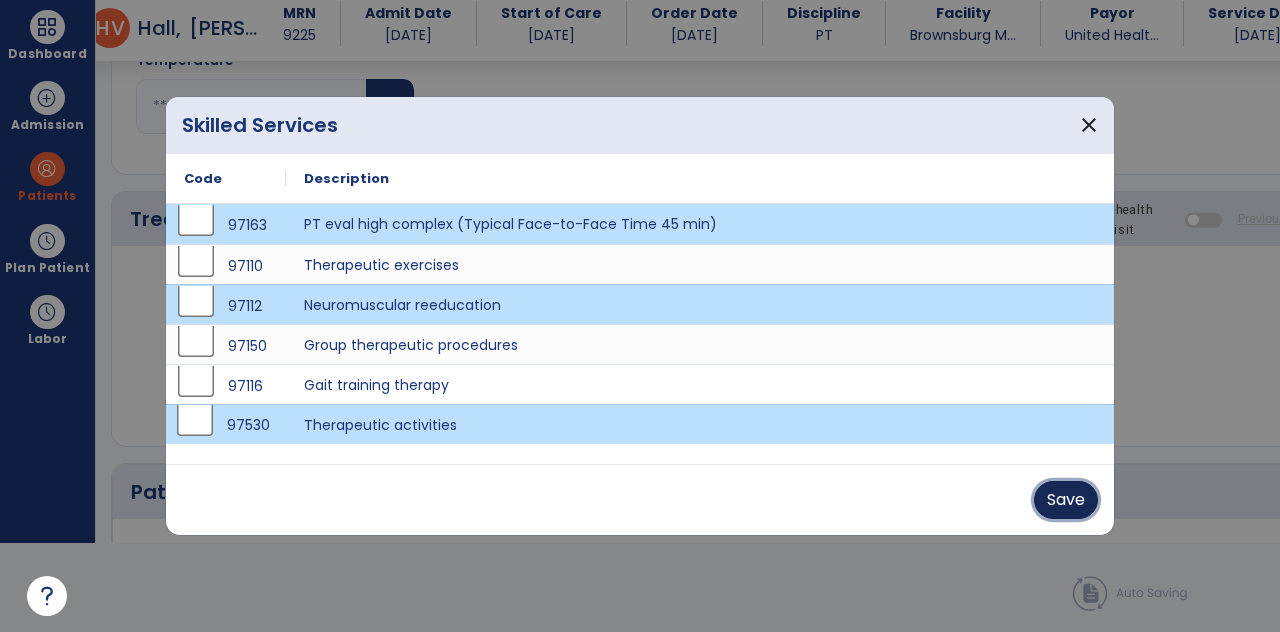 click on "Save" at bounding box center [1066, 500] 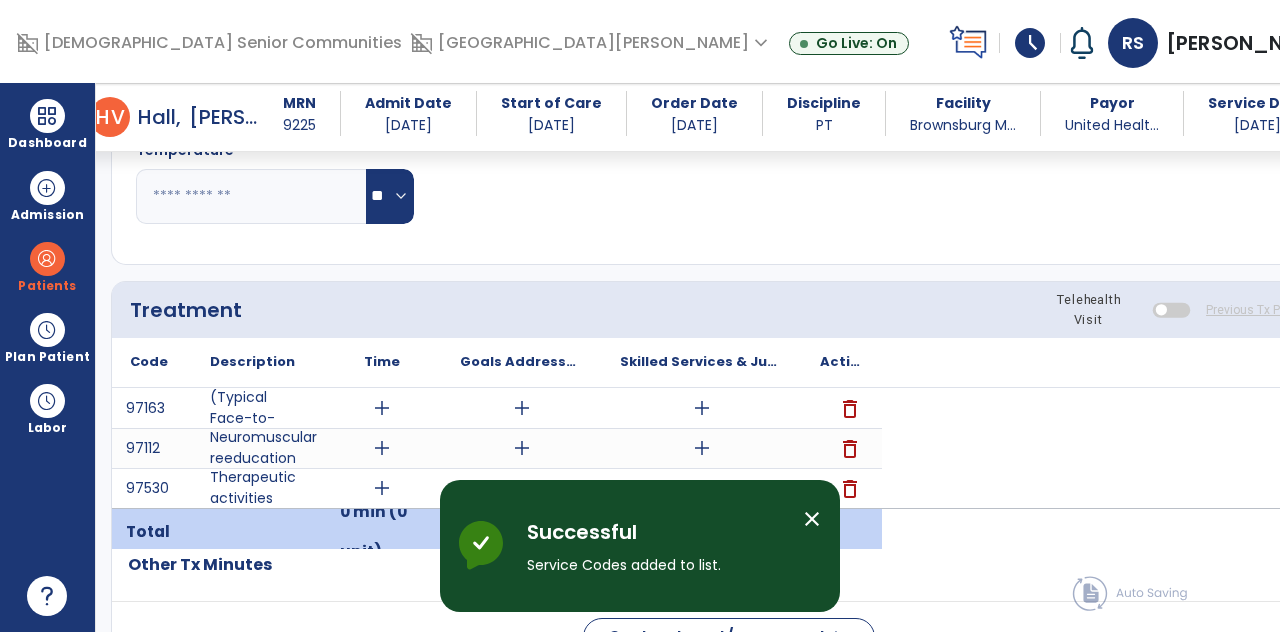 scroll, scrollTop: 89, scrollLeft: 0, axis: vertical 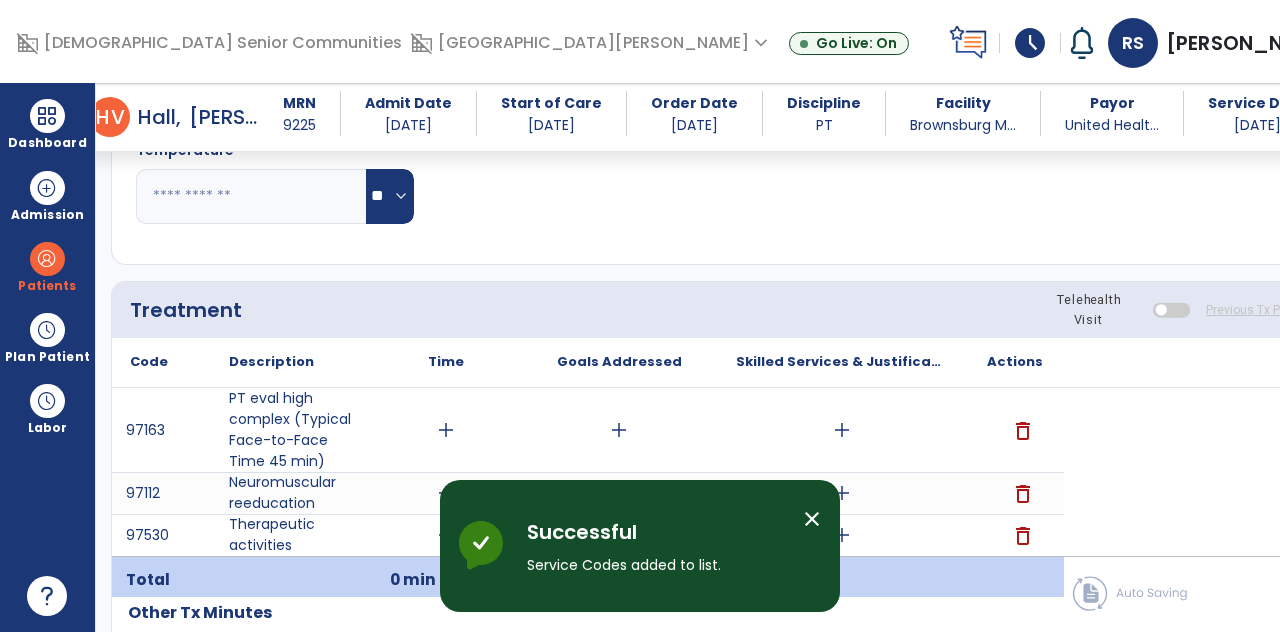 click on "add" at bounding box center (446, 430) 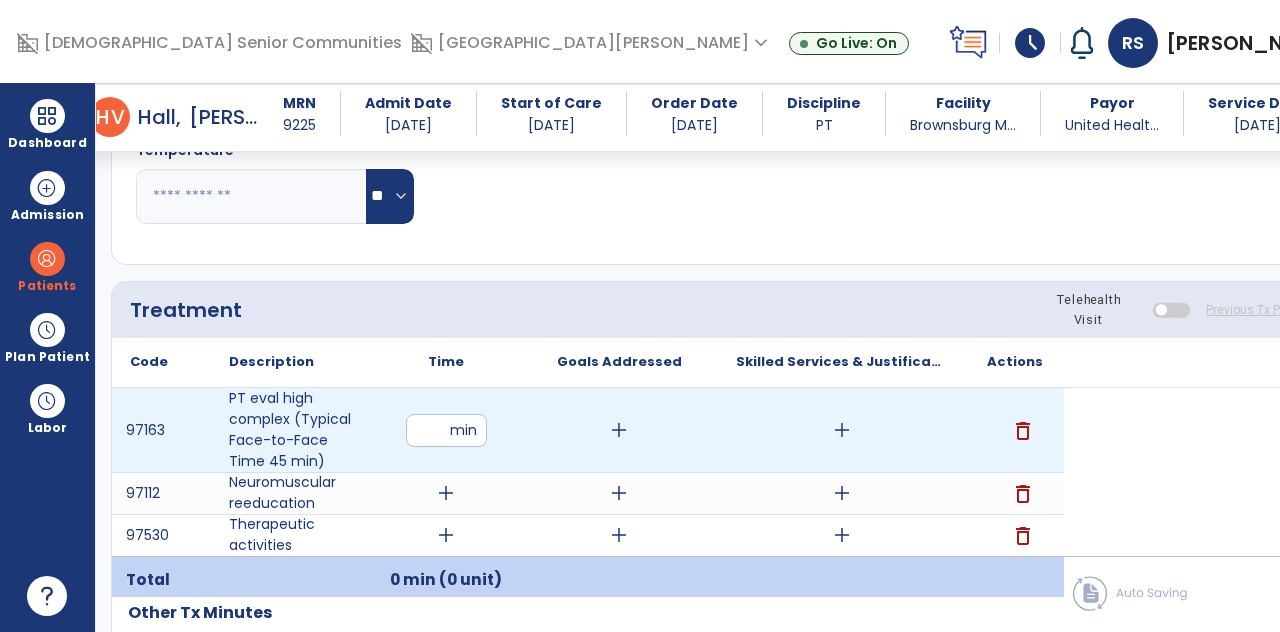 type on "**" 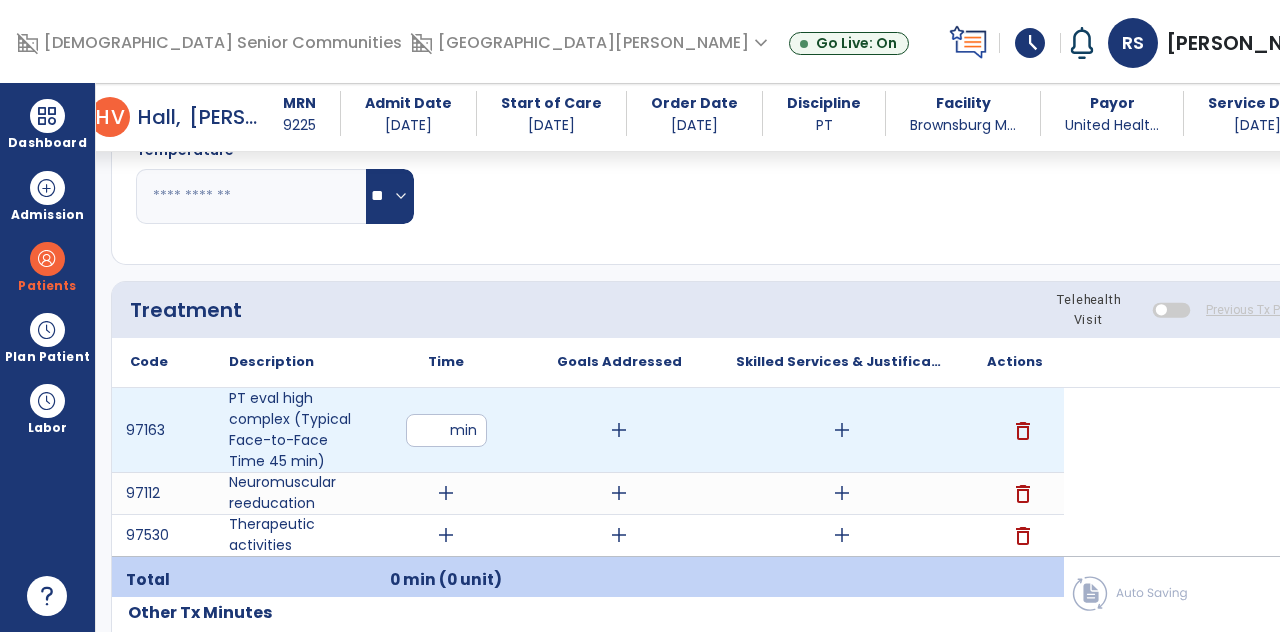 scroll, scrollTop: 89, scrollLeft: 0, axis: vertical 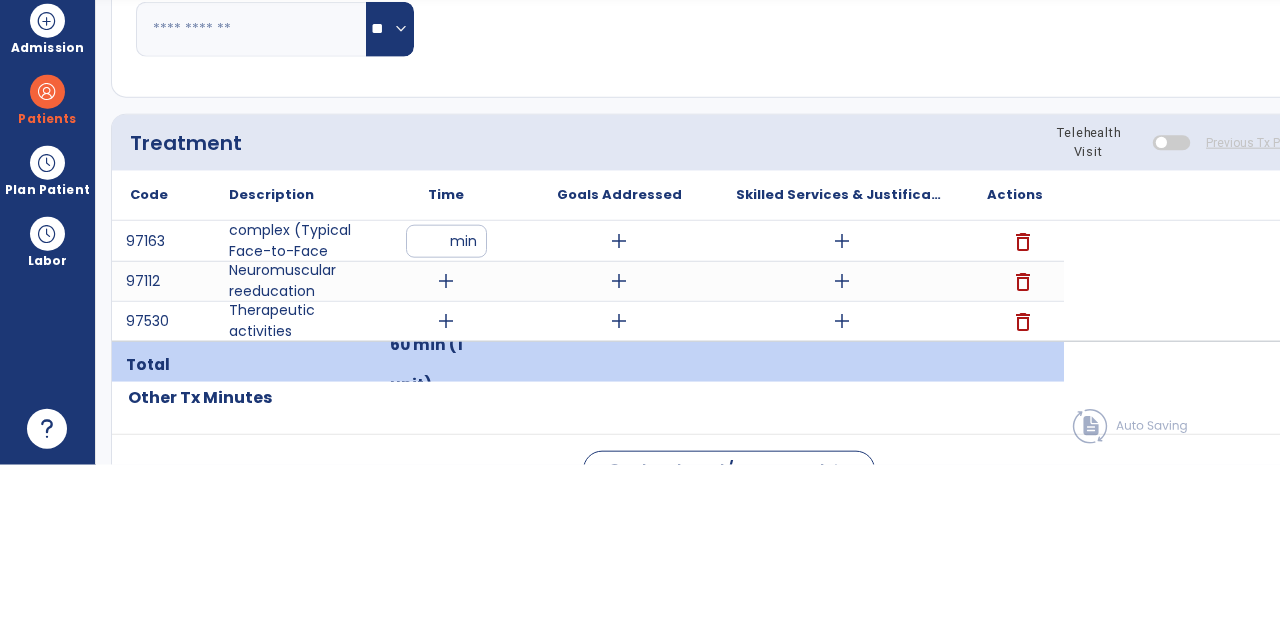 click on "add" at bounding box center (842, 408) 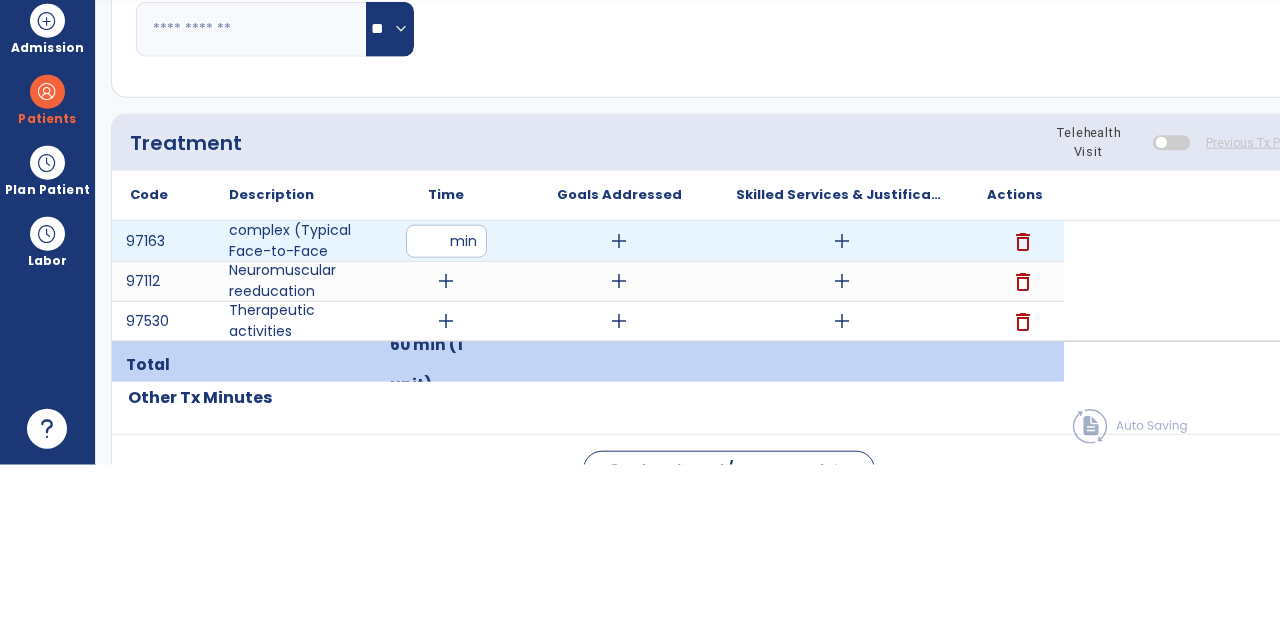 scroll, scrollTop: 0, scrollLeft: 0, axis: both 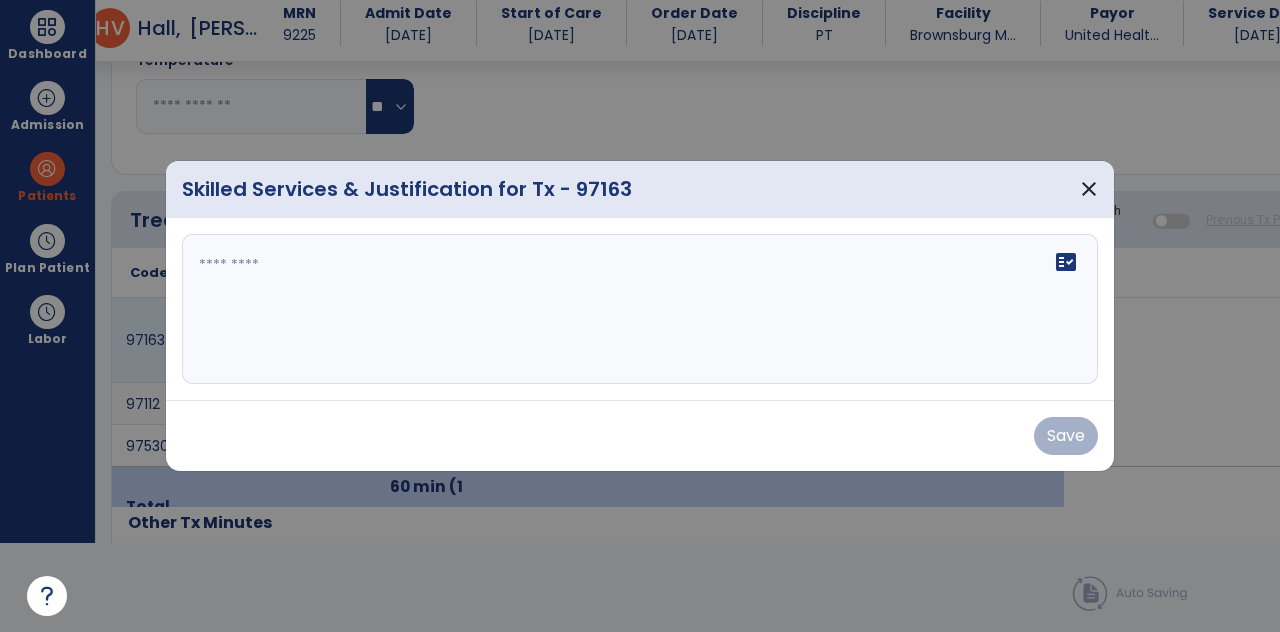 click at bounding box center [640, 309] 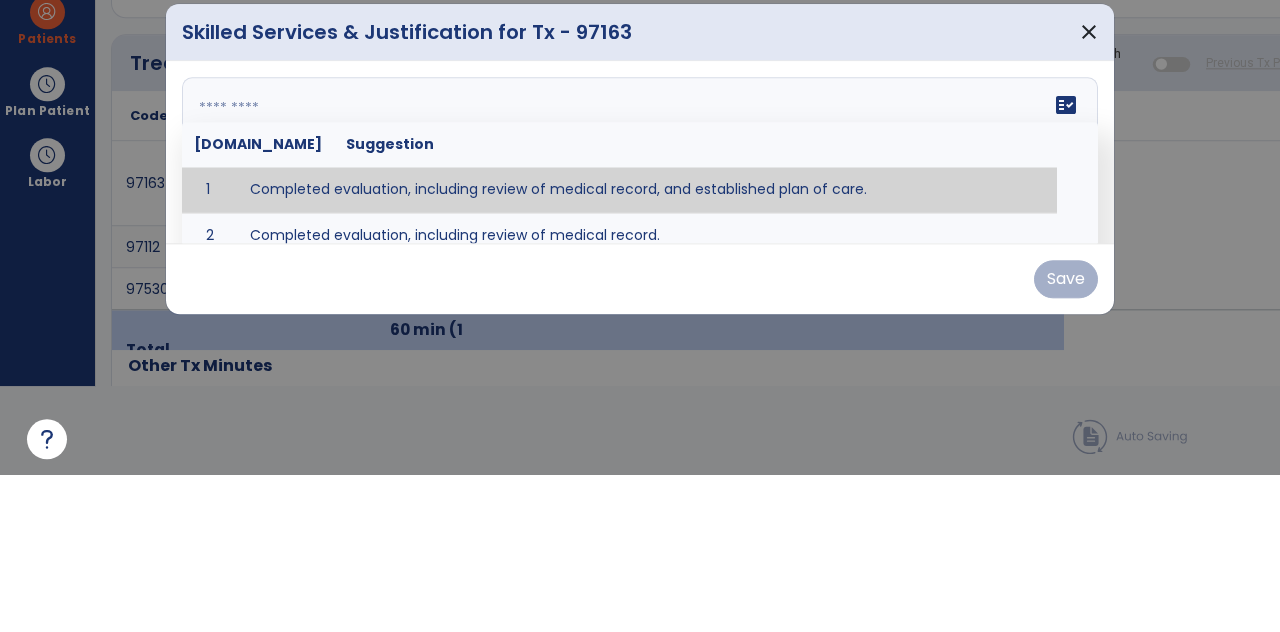 type on "**********" 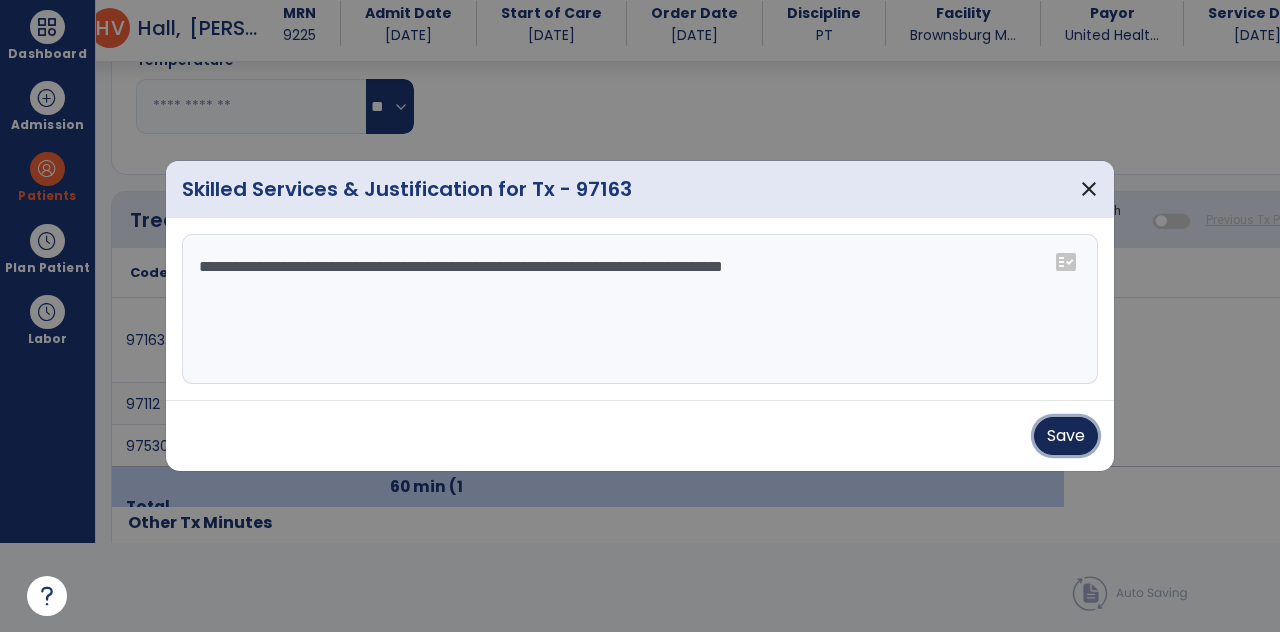 click on "Save" at bounding box center (1066, 436) 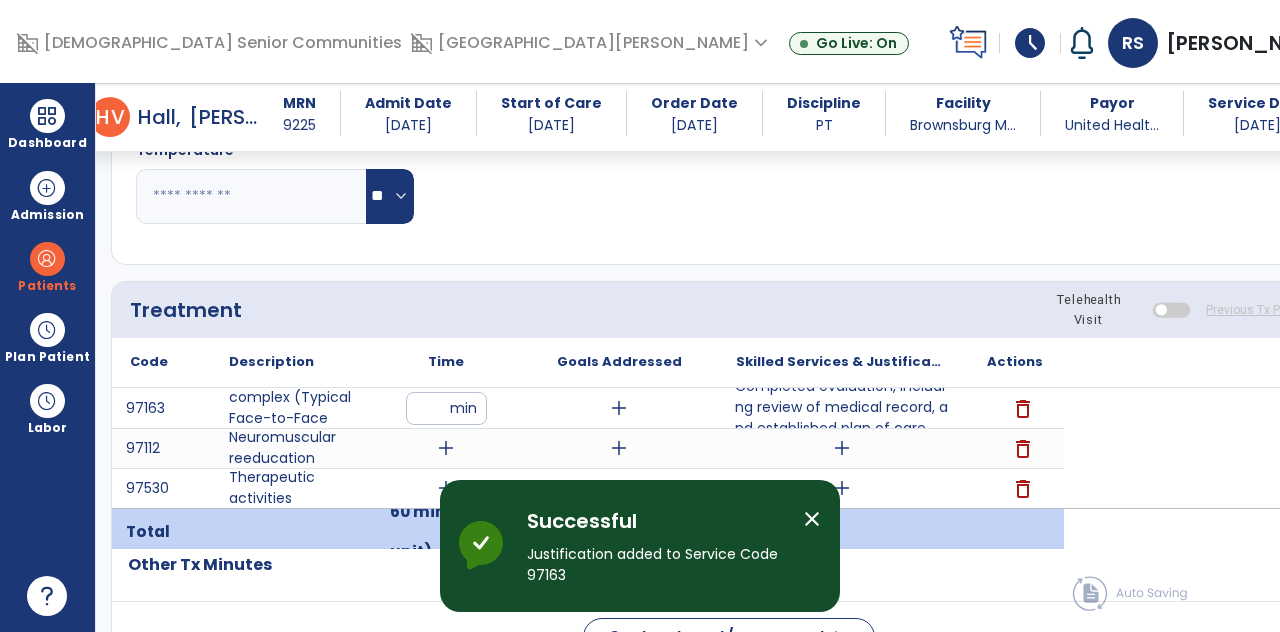 scroll, scrollTop: 89, scrollLeft: 0, axis: vertical 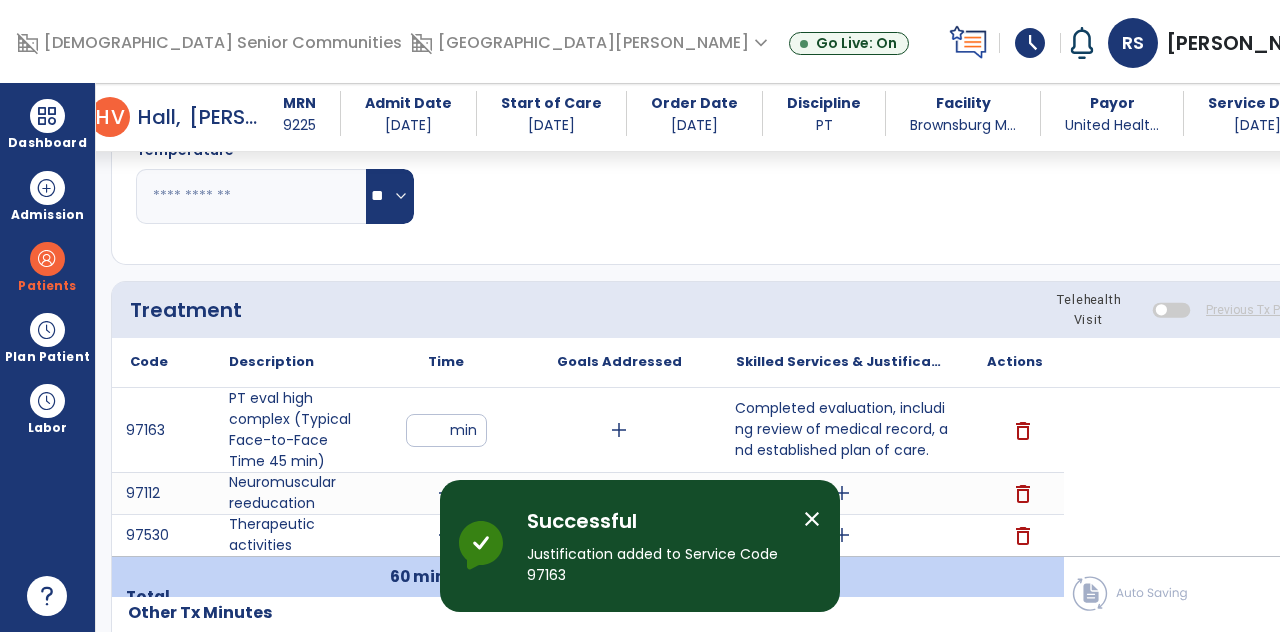 click on "add" at bounding box center [446, 493] 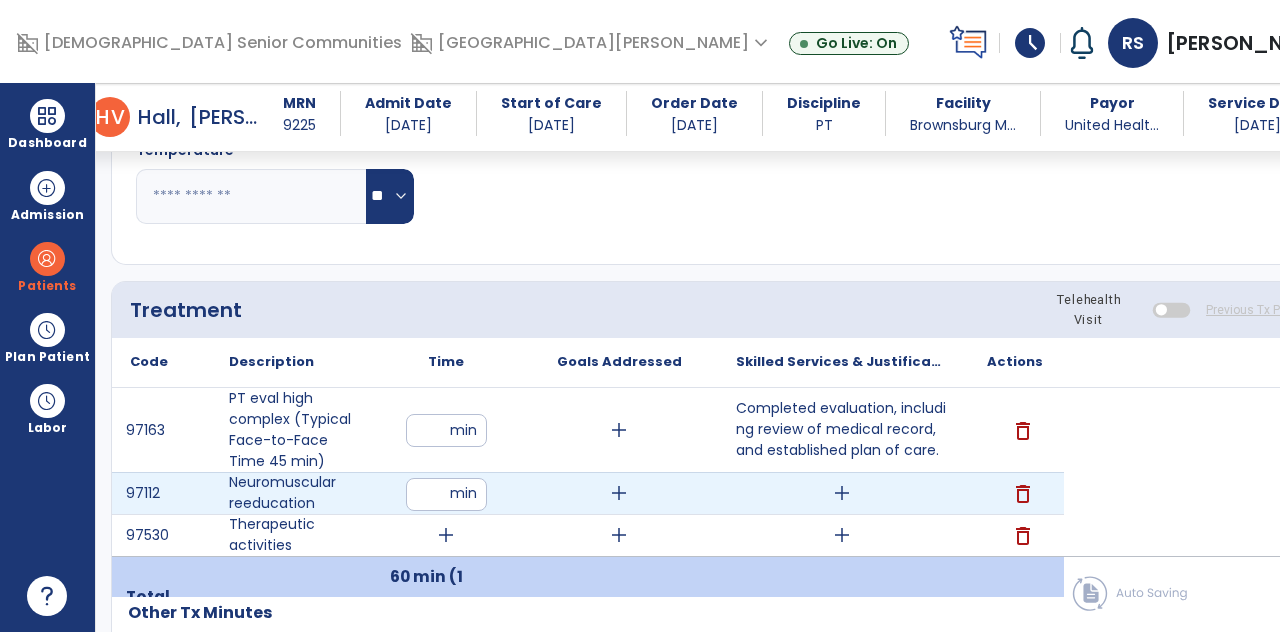scroll, scrollTop: 89, scrollLeft: 0, axis: vertical 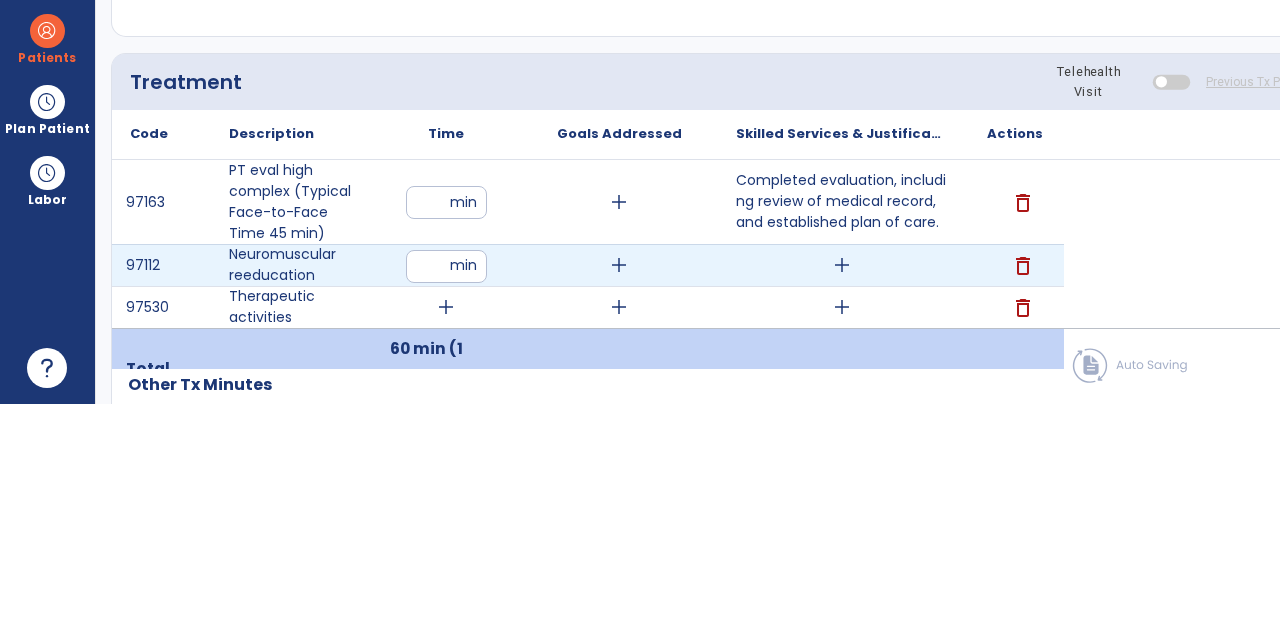 type on "*" 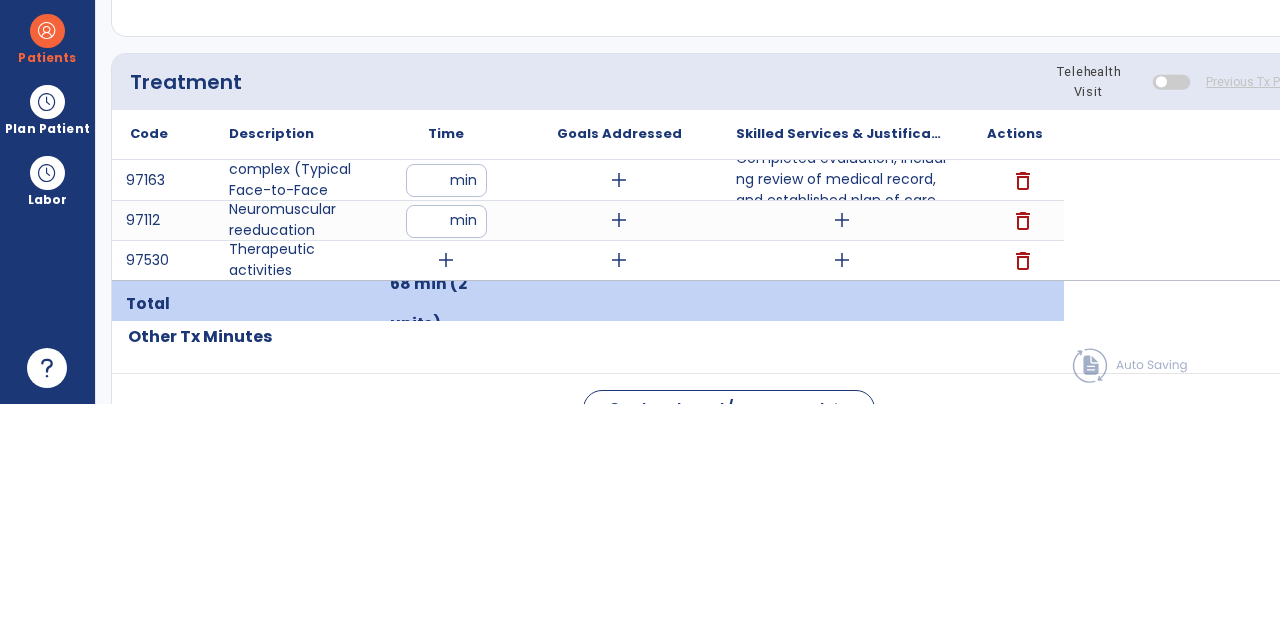 scroll, scrollTop: 89, scrollLeft: 0, axis: vertical 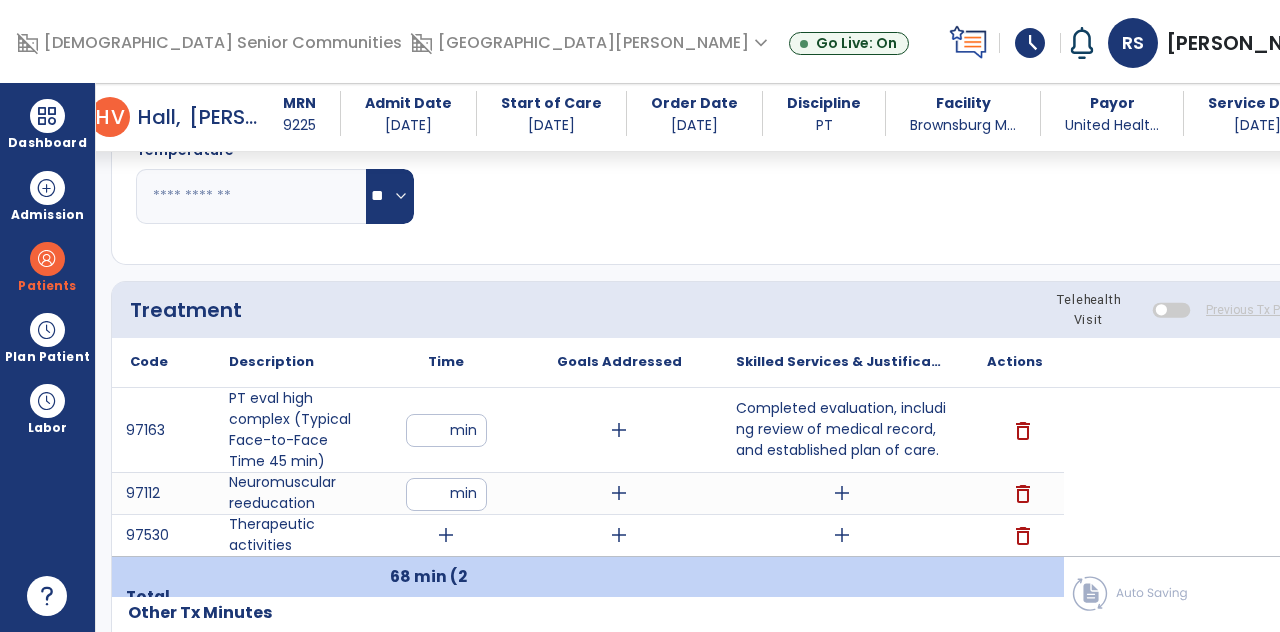 click on "add" at bounding box center [446, 535] 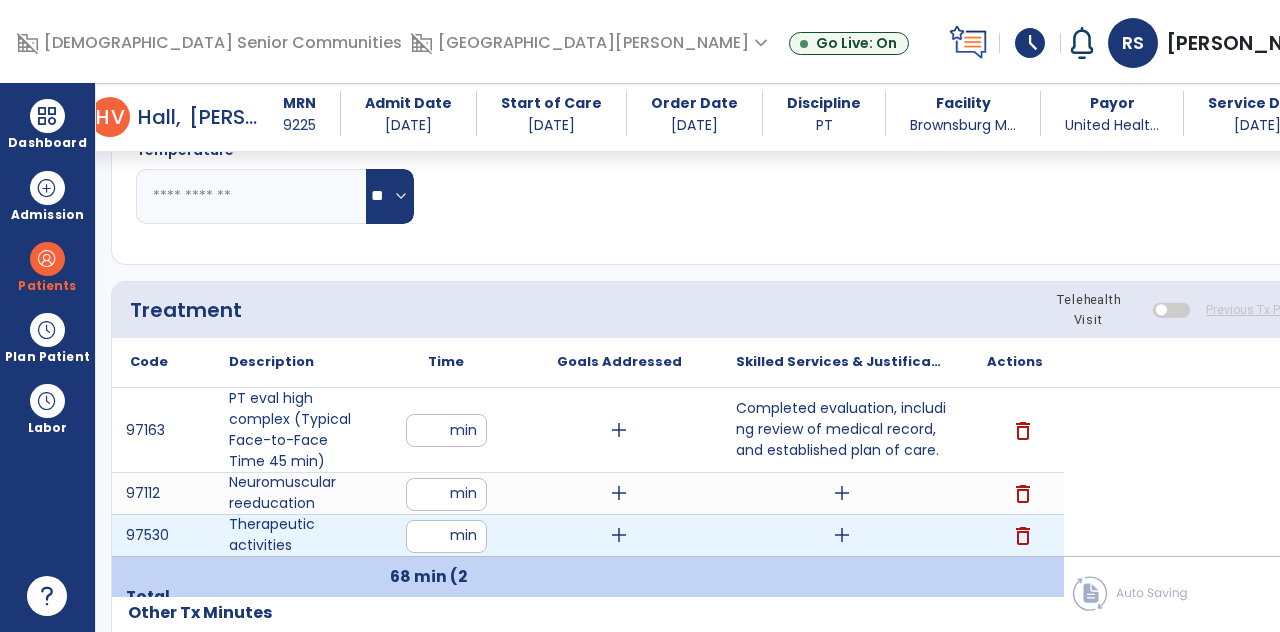 scroll, scrollTop: 89, scrollLeft: 0, axis: vertical 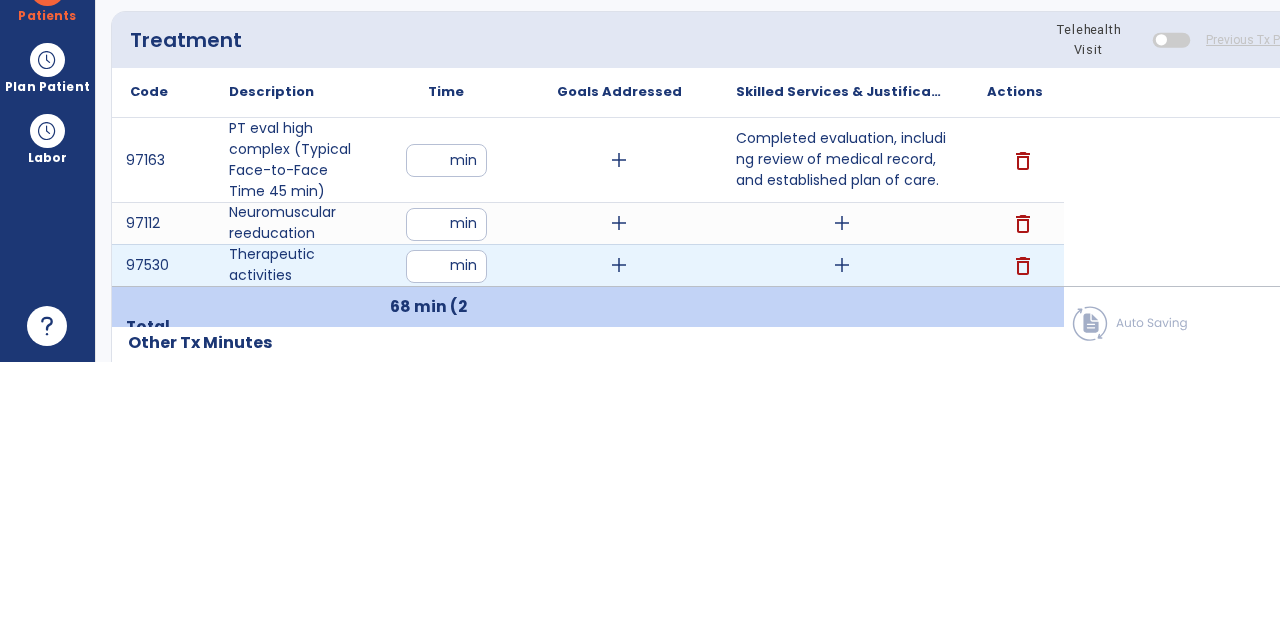 type on "**" 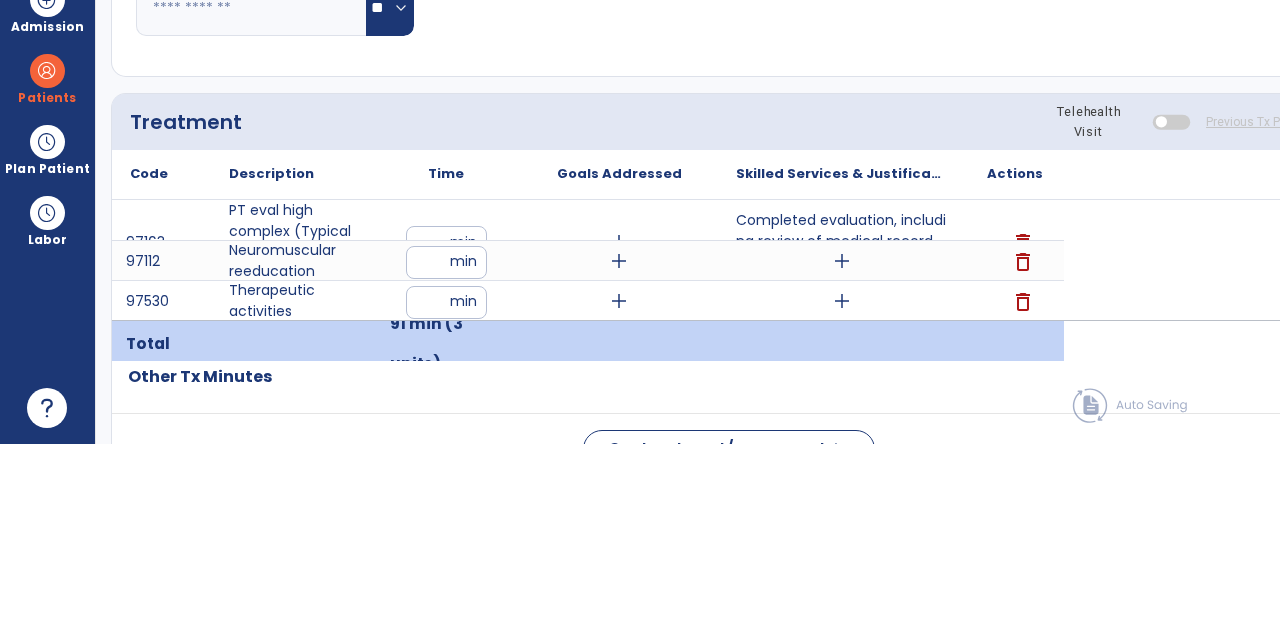 scroll, scrollTop: 89, scrollLeft: 0, axis: vertical 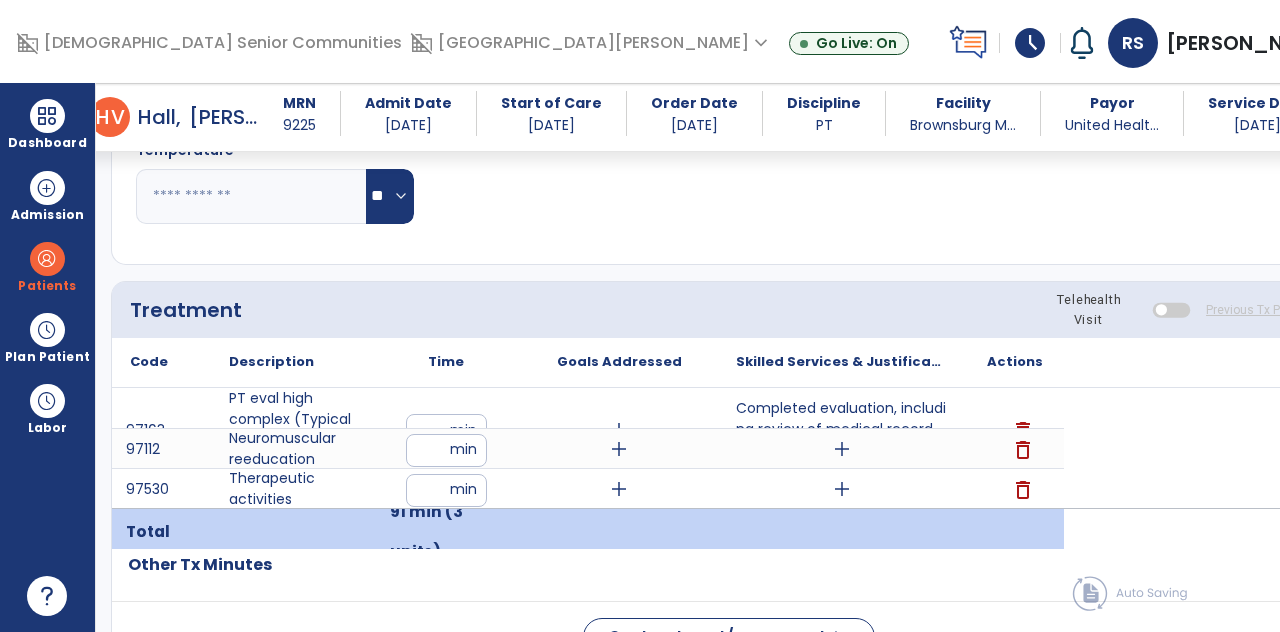 click on "add" at bounding box center (619, 430) 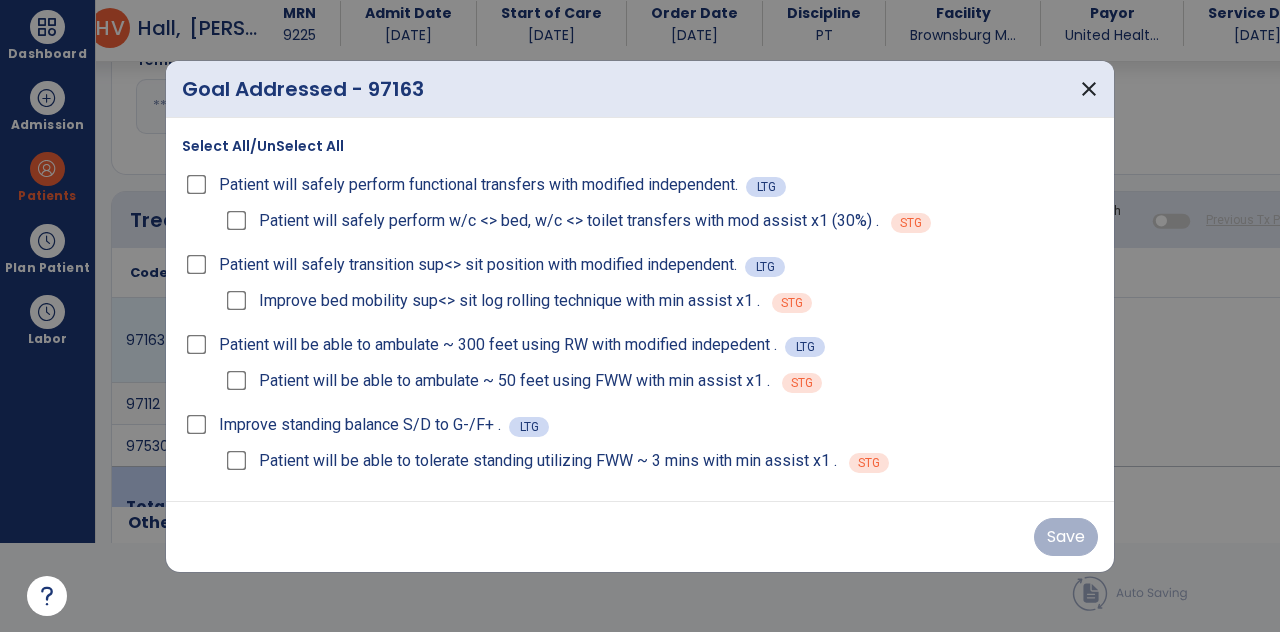 scroll, scrollTop: 0, scrollLeft: 0, axis: both 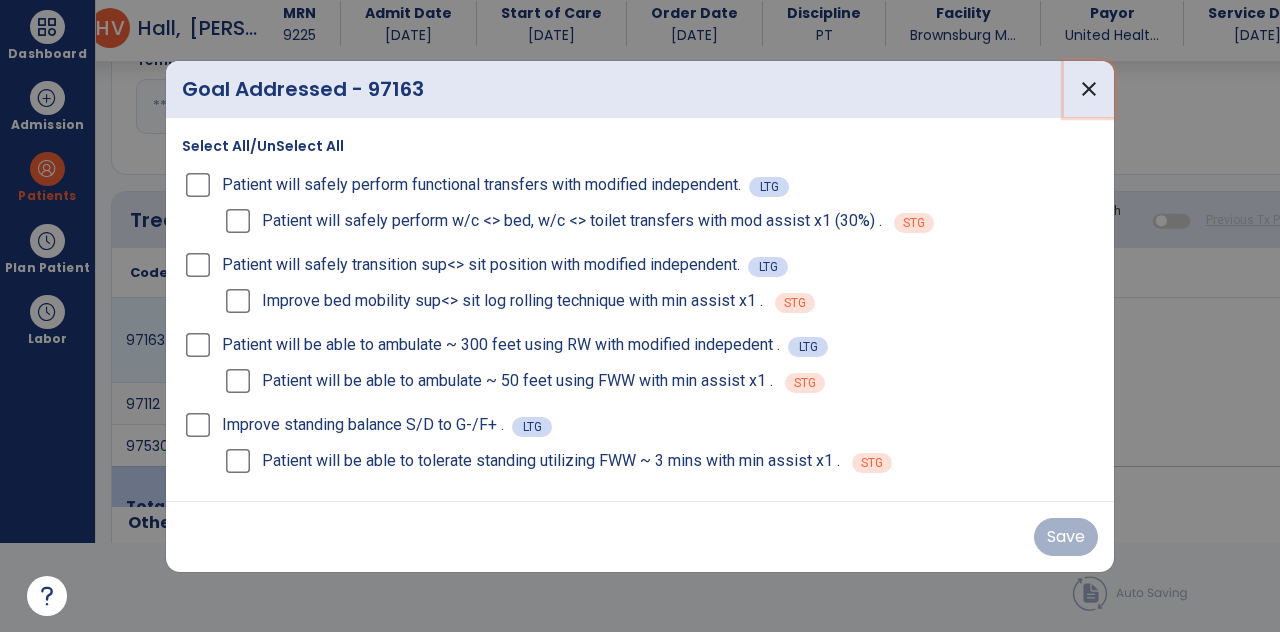 click on "close" at bounding box center [1089, 89] 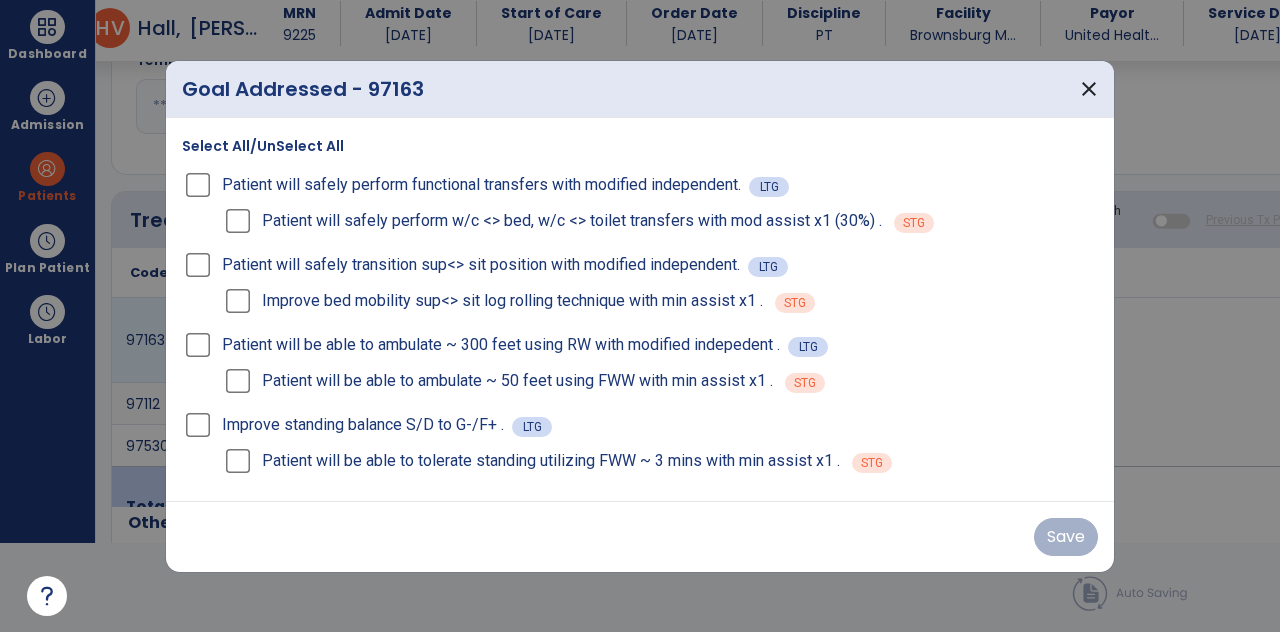 scroll, scrollTop: 89, scrollLeft: 0, axis: vertical 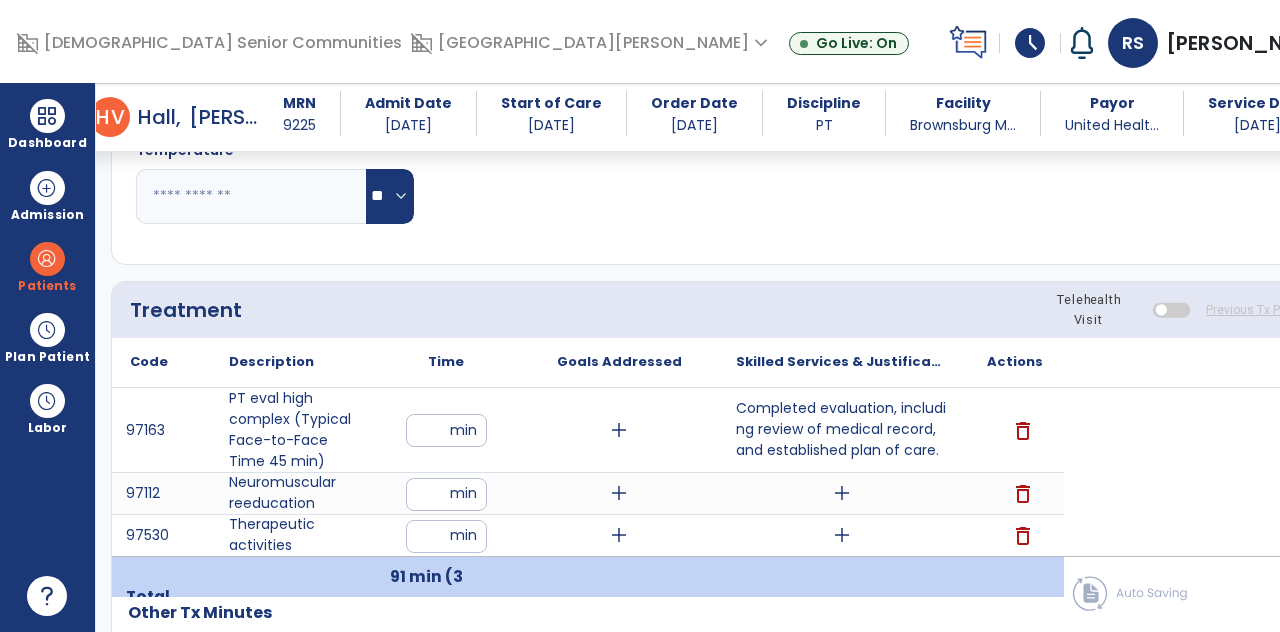 click on "add" at bounding box center (619, 535) 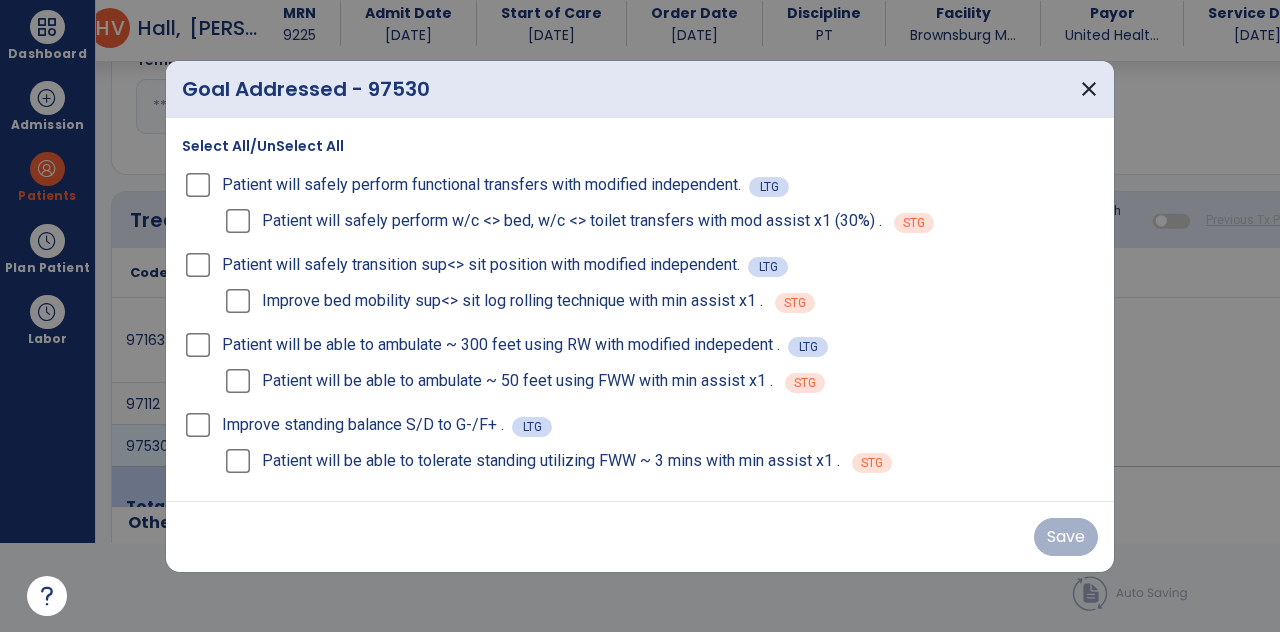 scroll, scrollTop: 0, scrollLeft: 0, axis: both 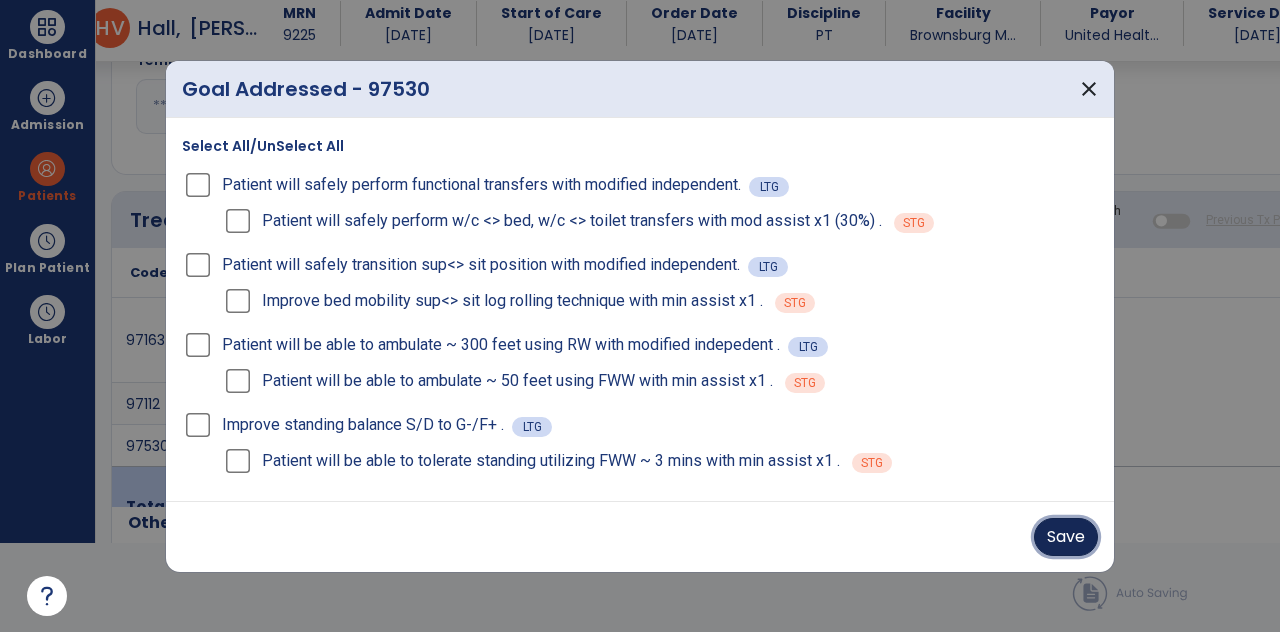 click on "Save" at bounding box center [1066, 537] 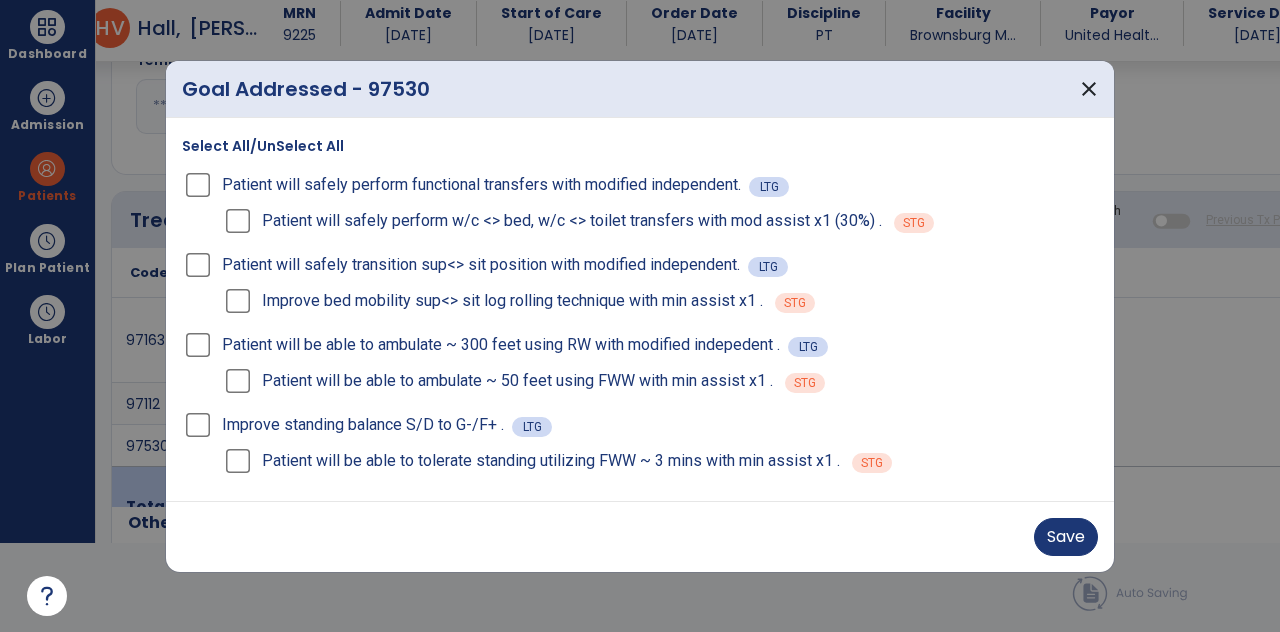 scroll, scrollTop: 89, scrollLeft: 0, axis: vertical 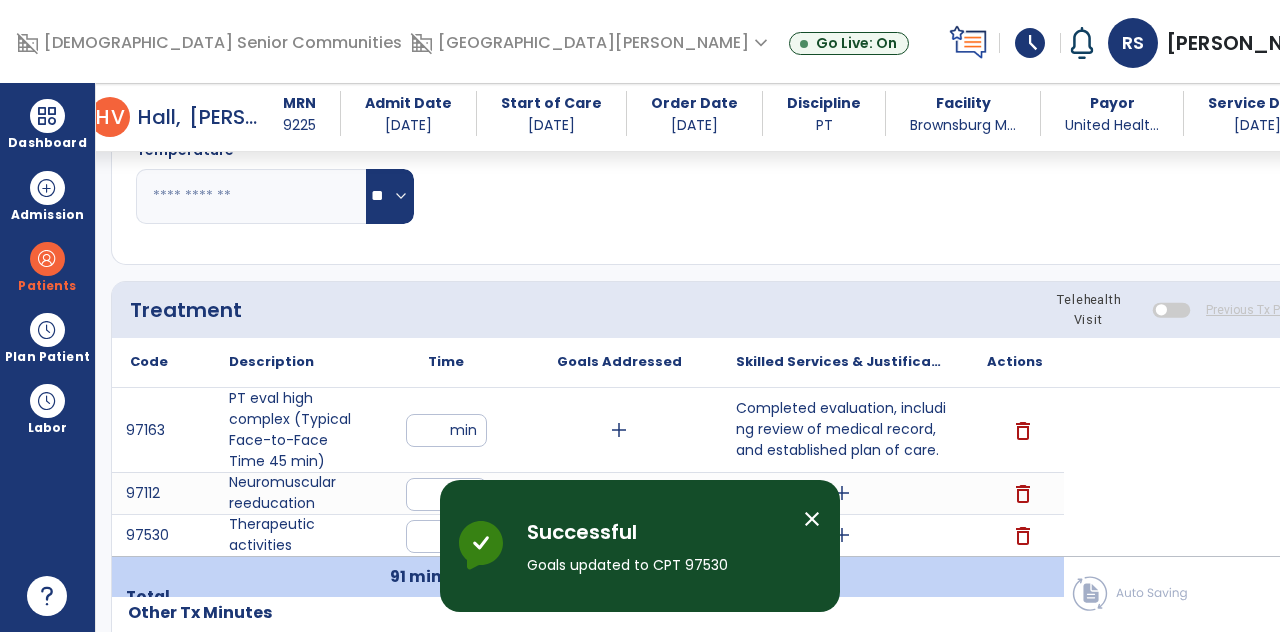 click on "add" at bounding box center (842, 493) 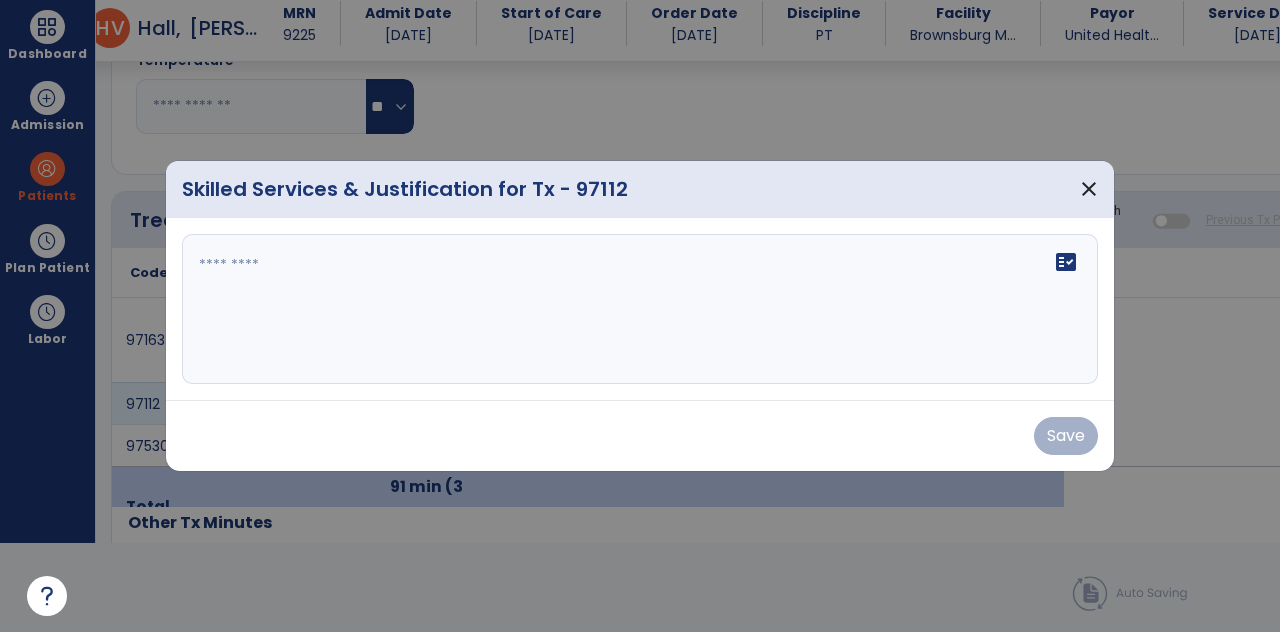 scroll, scrollTop: 0, scrollLeft: 0, axis: both 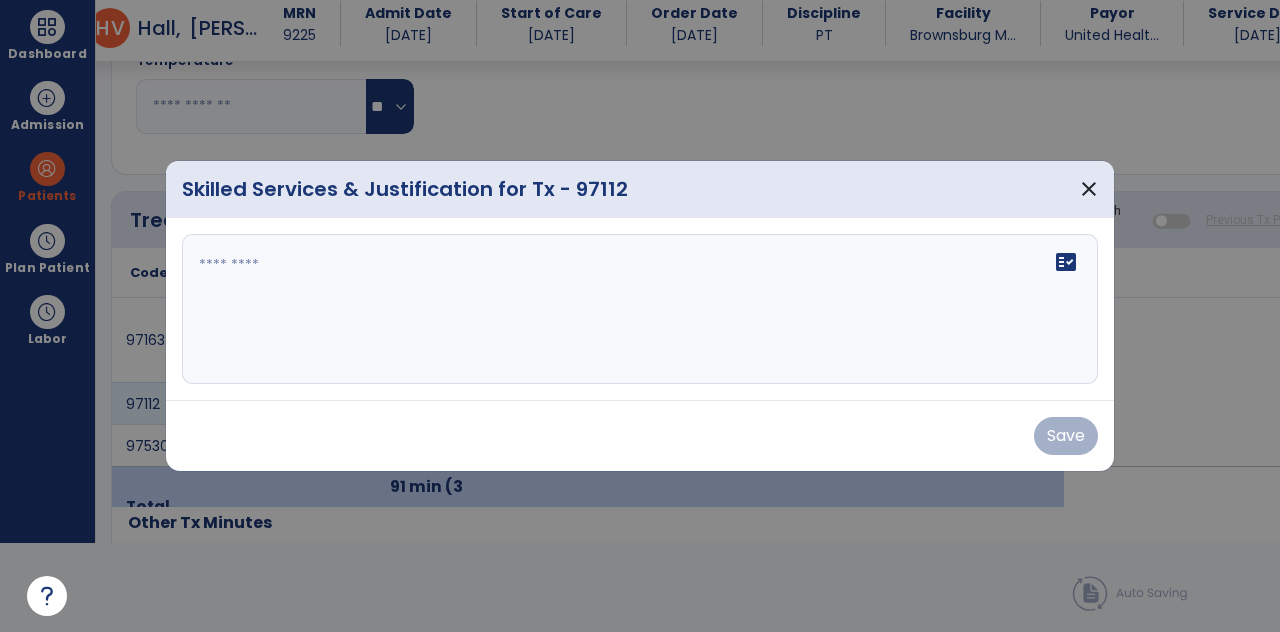 click at bounding box center (640, 309) 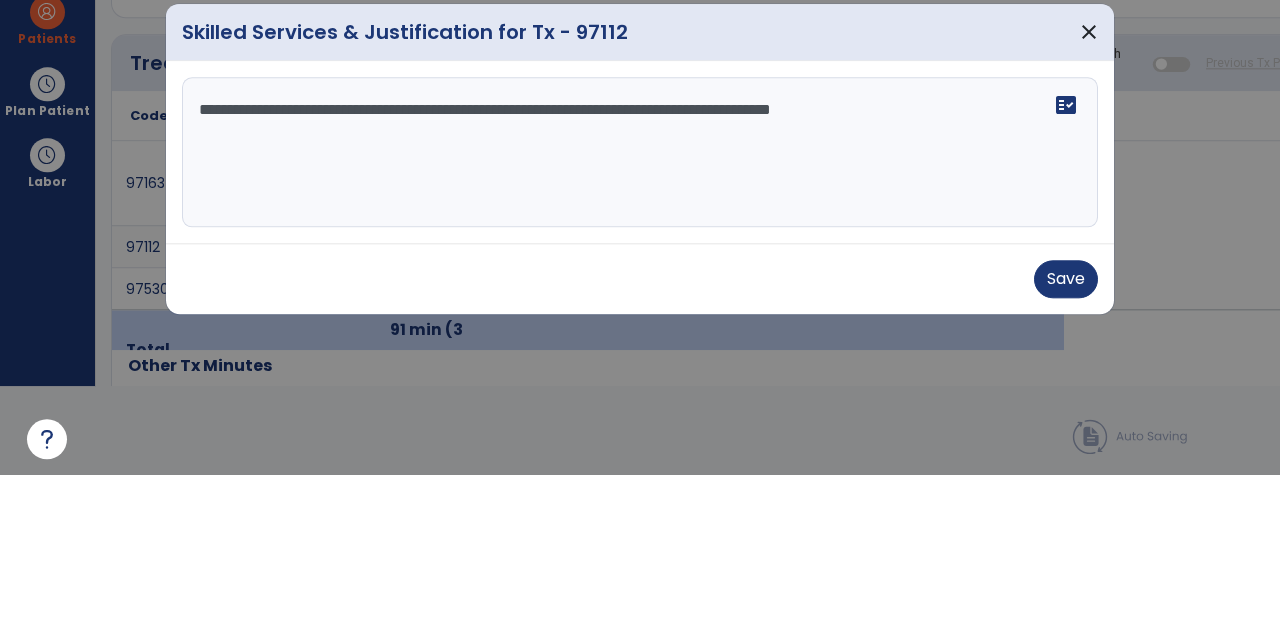 type on "**********" 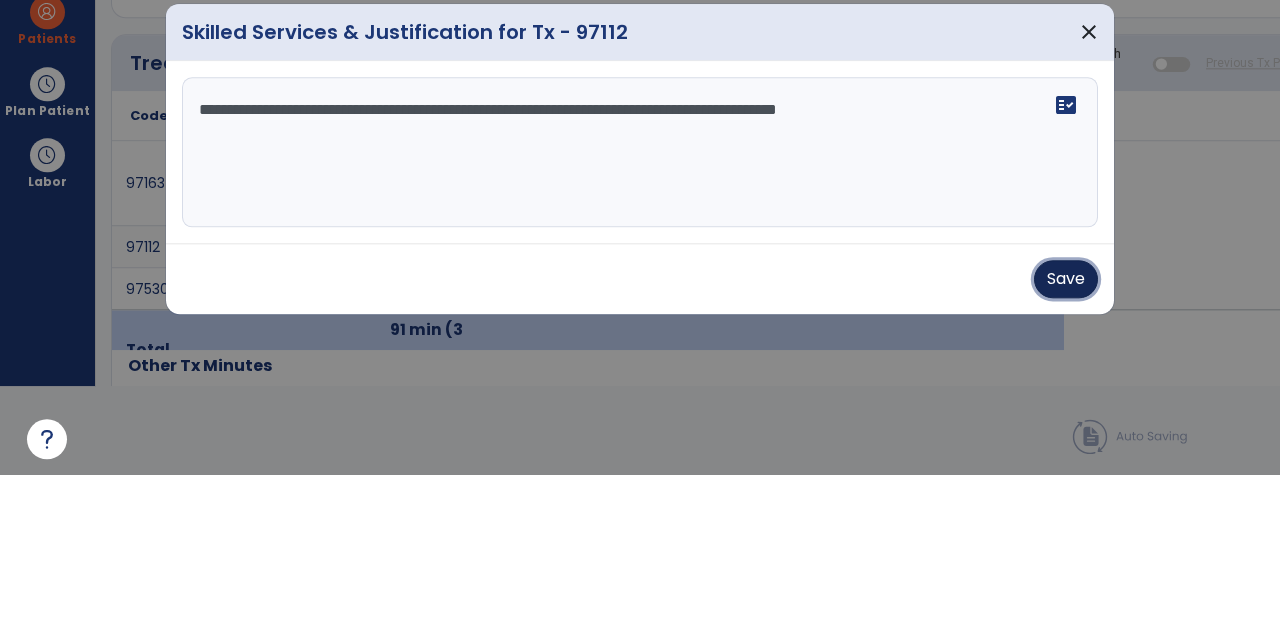 click on "Save" at bounding box center (1066, 436) 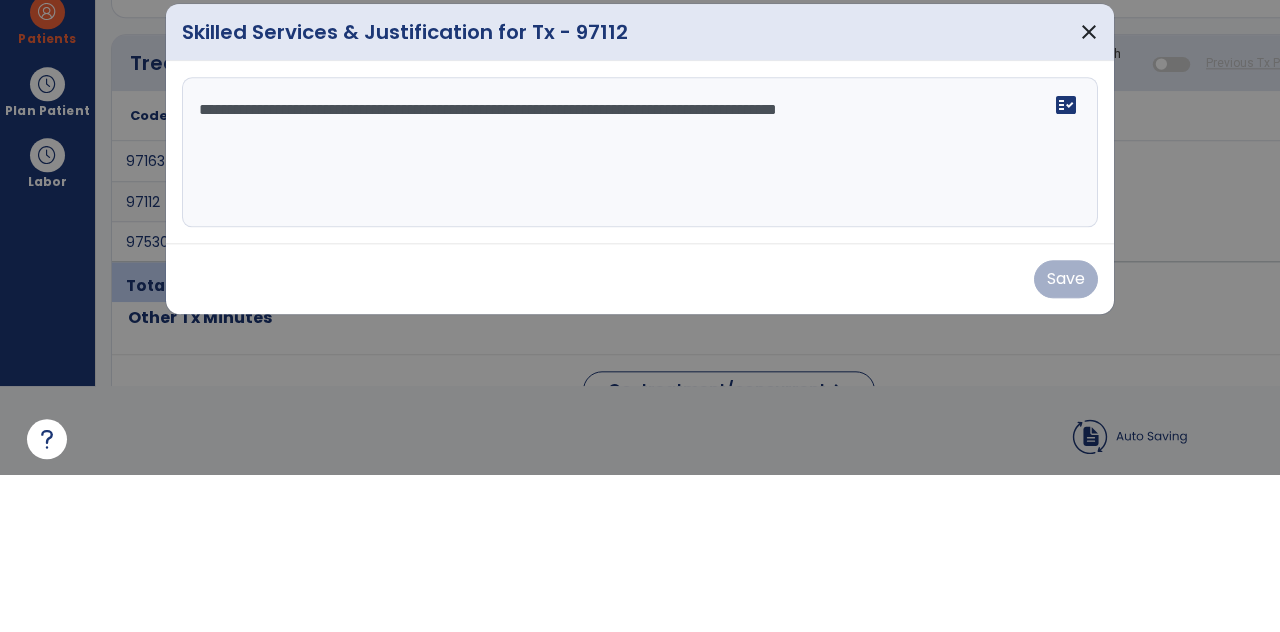 scroll, scrollTop: 89, scrollLeft: 0, axis: vertical 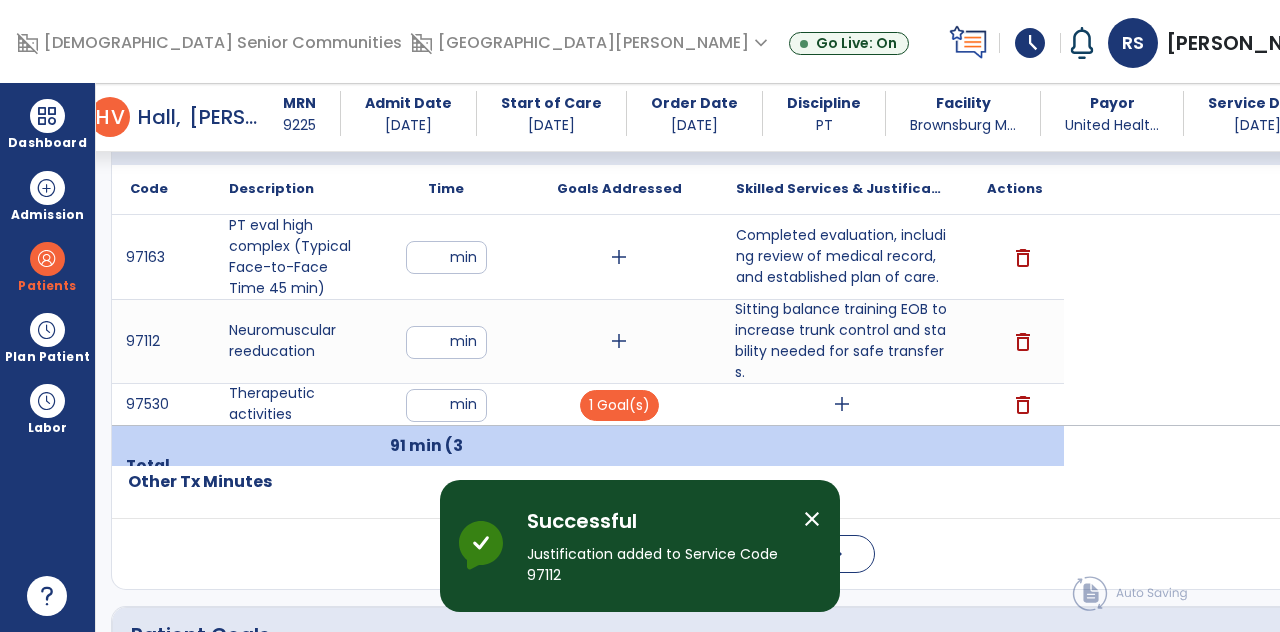 click on "add" at bounding box center (842, 404) 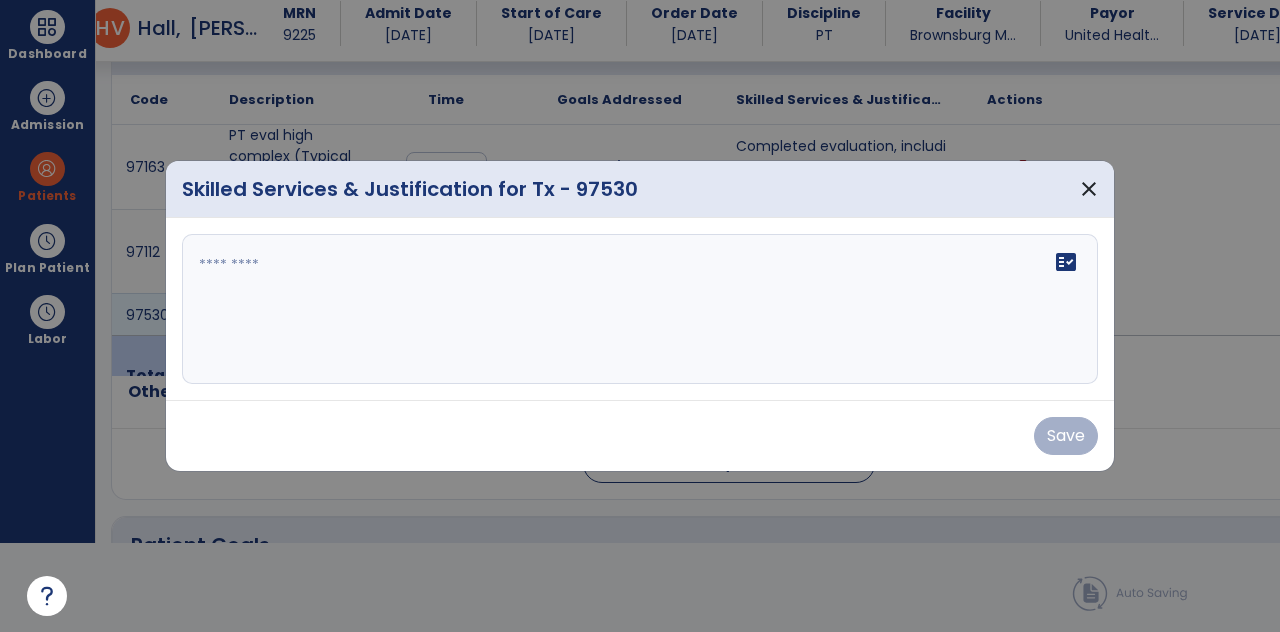 scroll, scrollTop: 0, scrollLeft: 0, axis: both 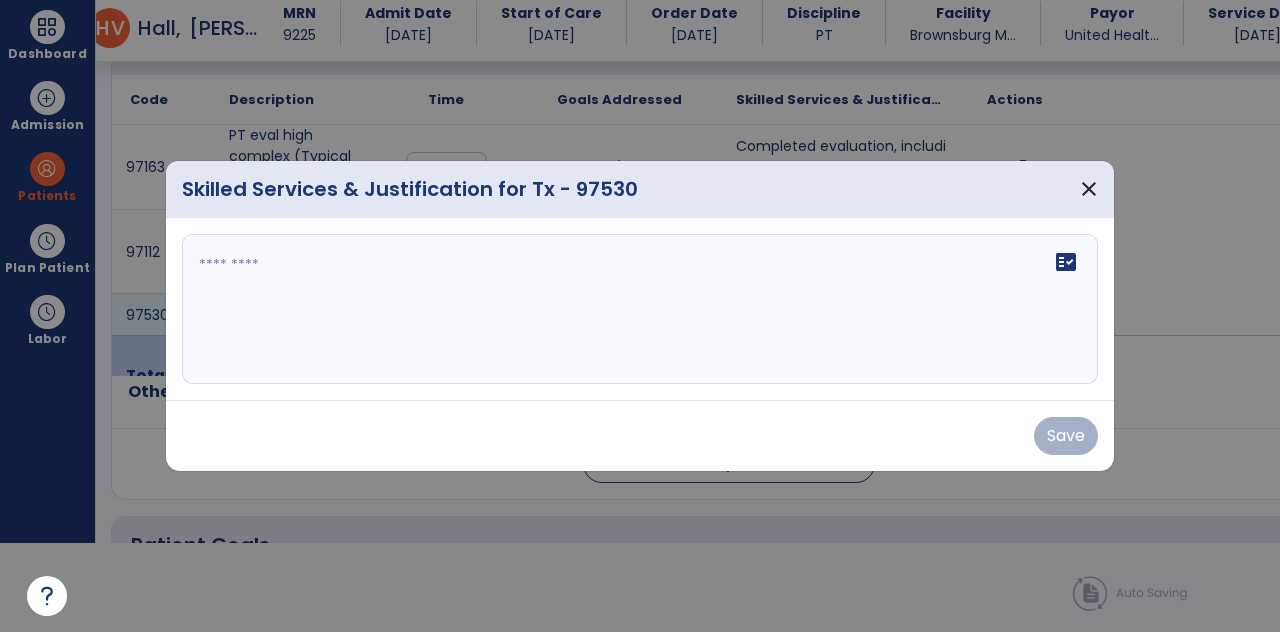 click at bounding box center [640, 309] 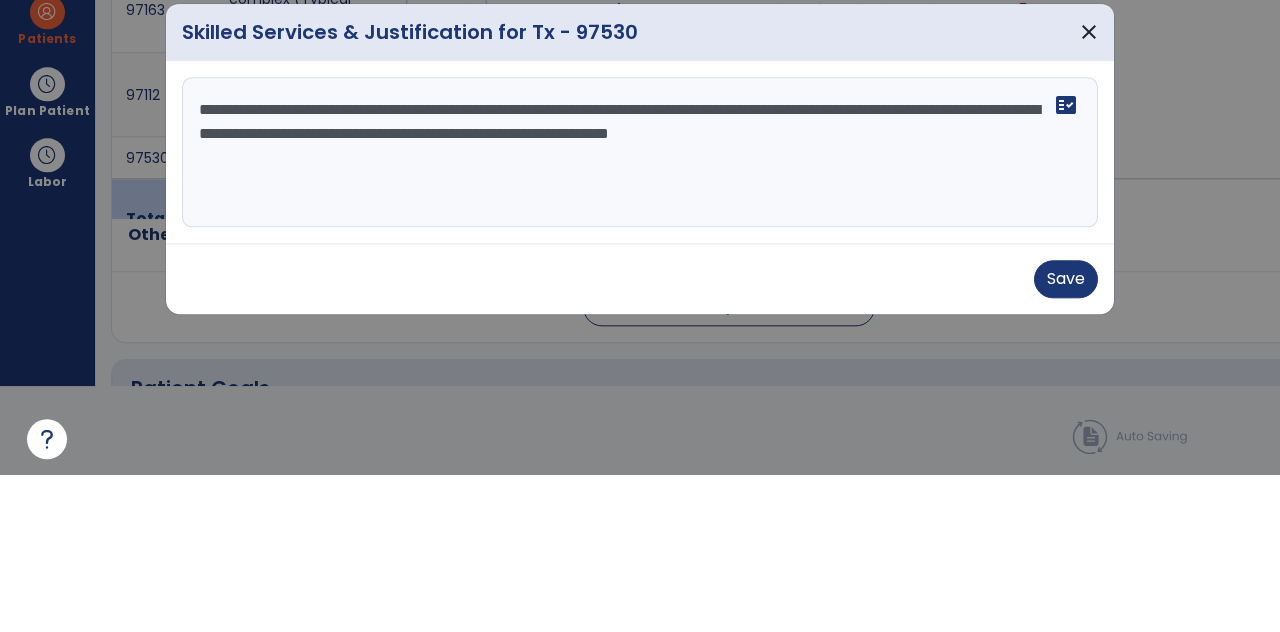 type on "**********" 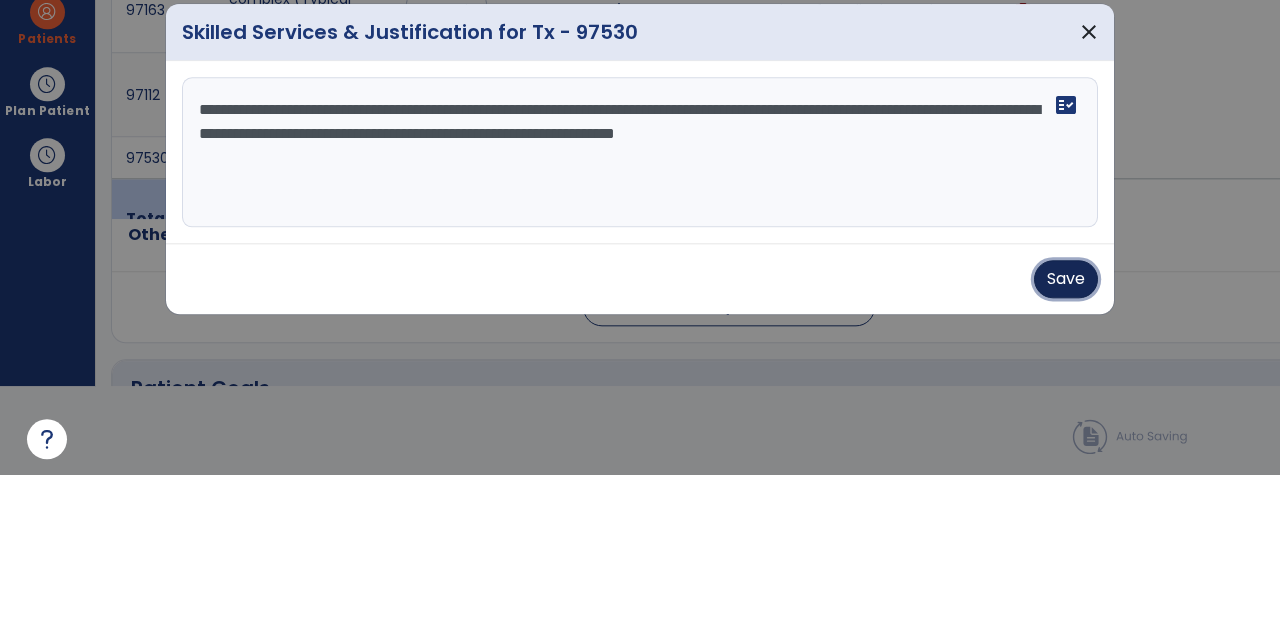click on "Save" at bounding box center [1066, 436] 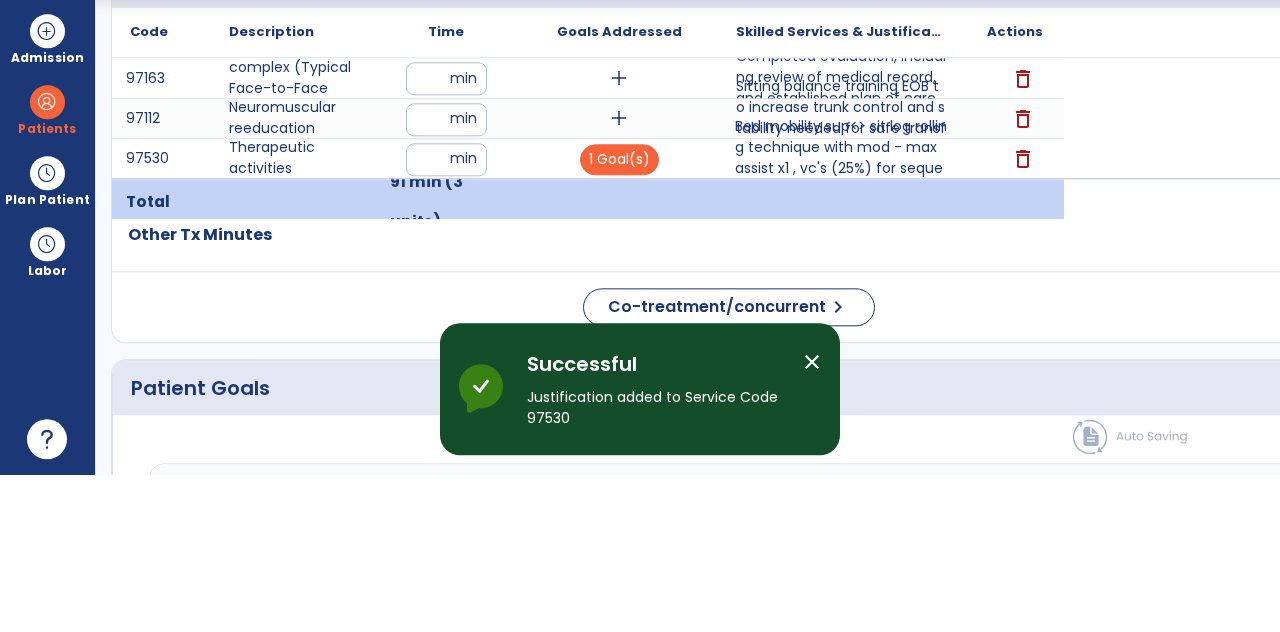scroll, scrollTop: 89, scrollLeft: 0, axis: vertical 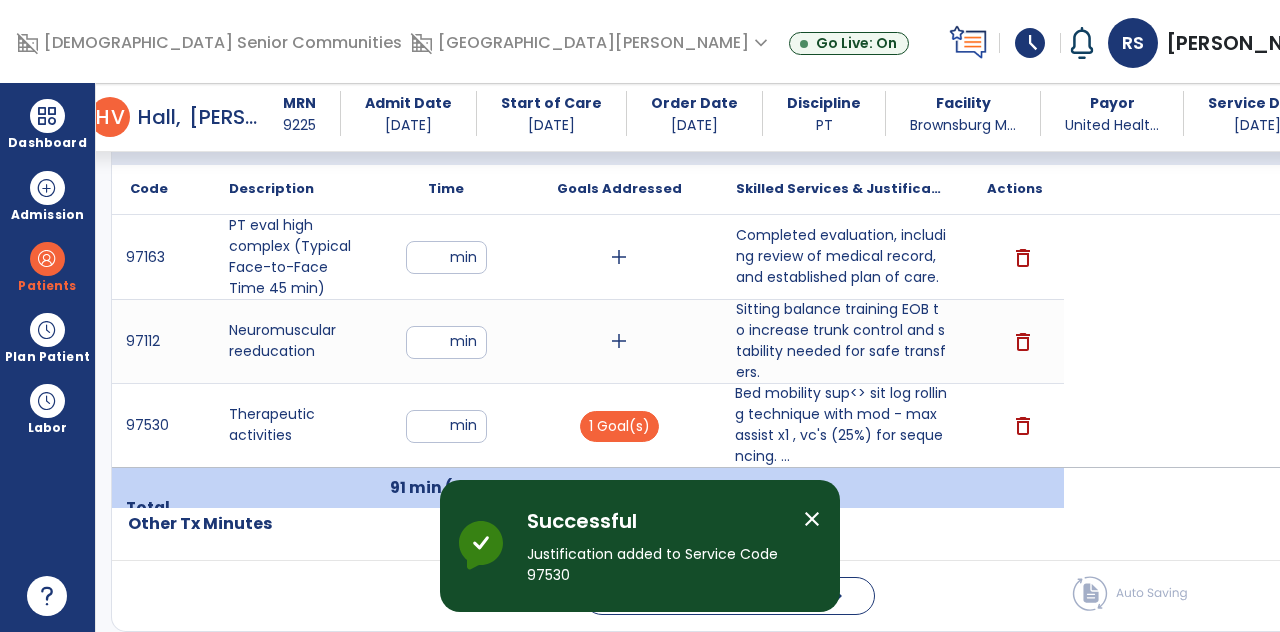 click on "Response To Treatment   *" 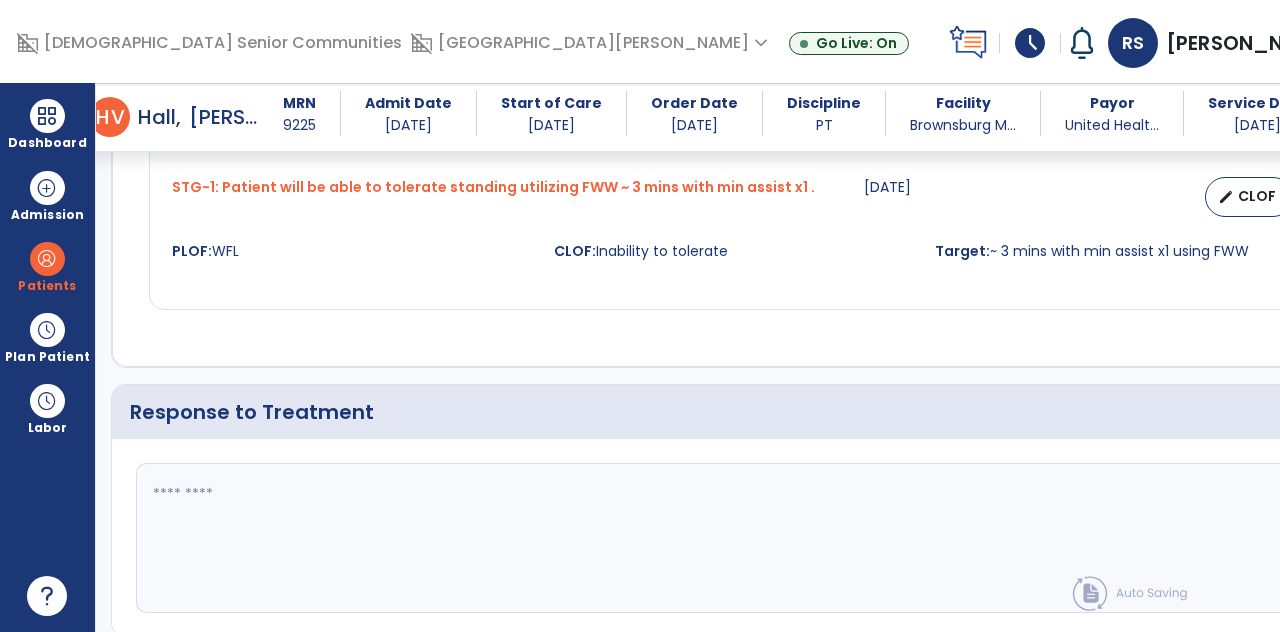scroll, scrollTop: 2973, scrollLeft: 0, axis: vertical 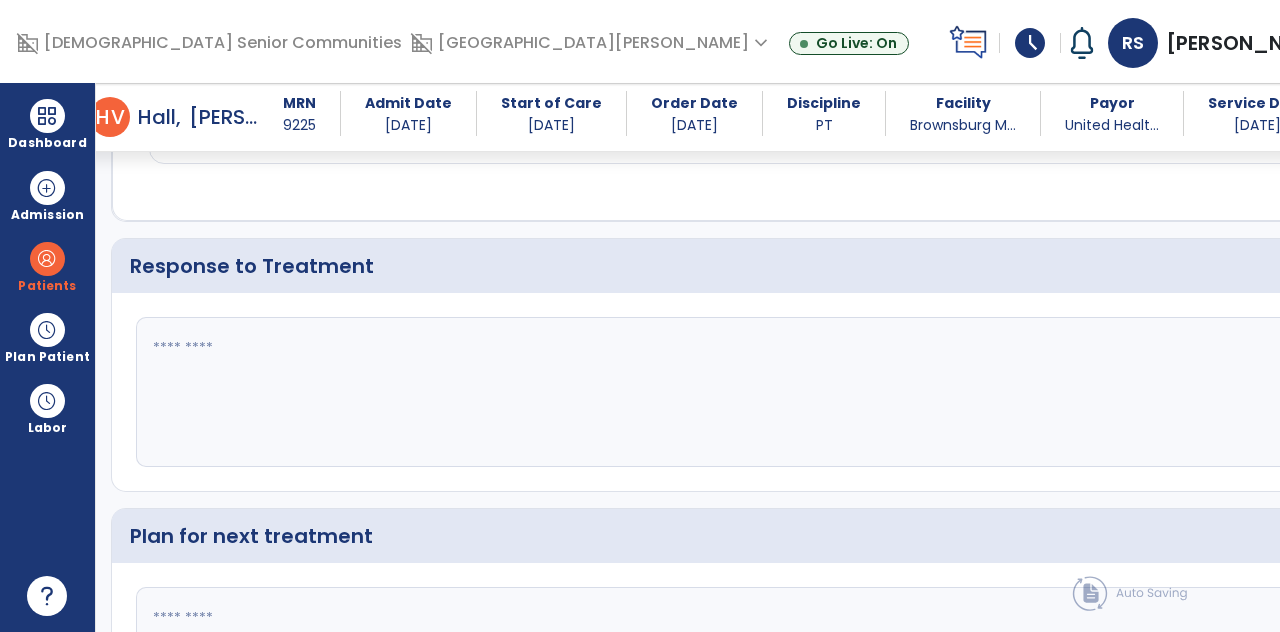 click 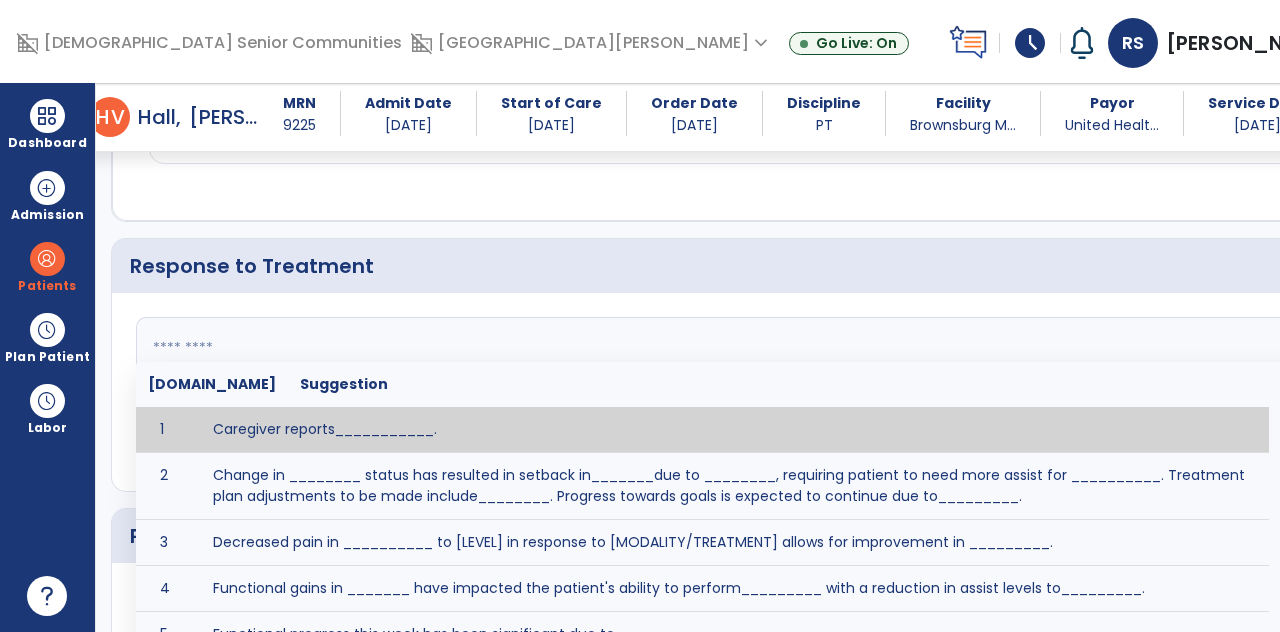 scroll, scrollTop: 3045, scrollLeft: 0, axis: vertical 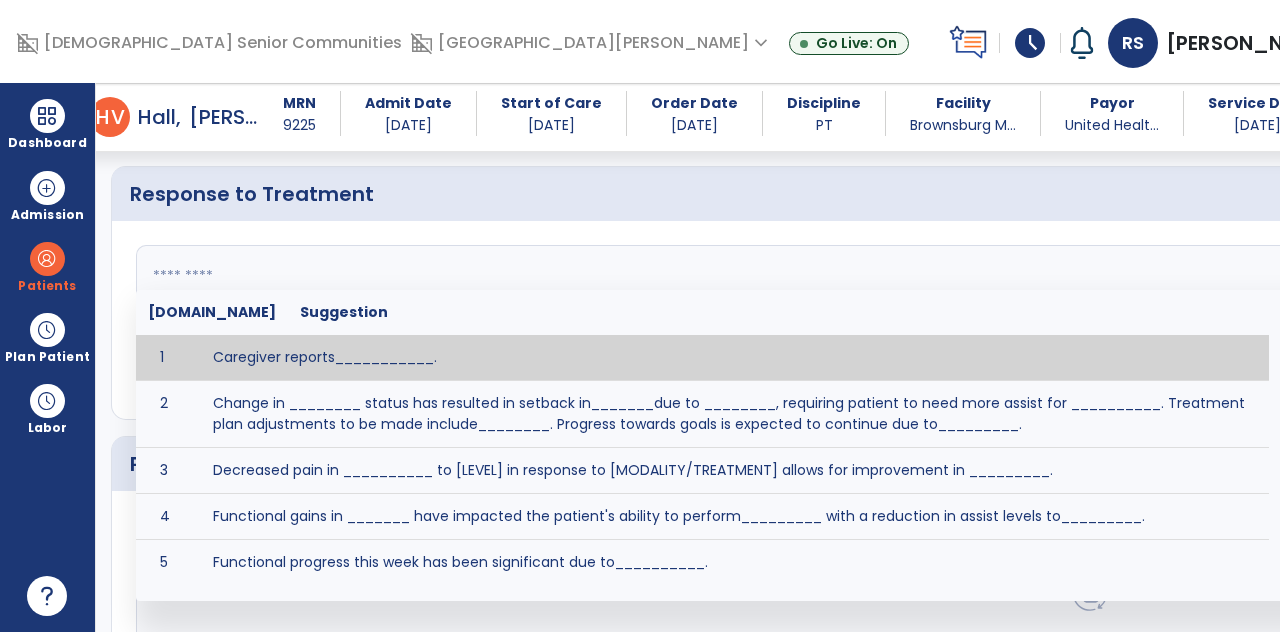 click 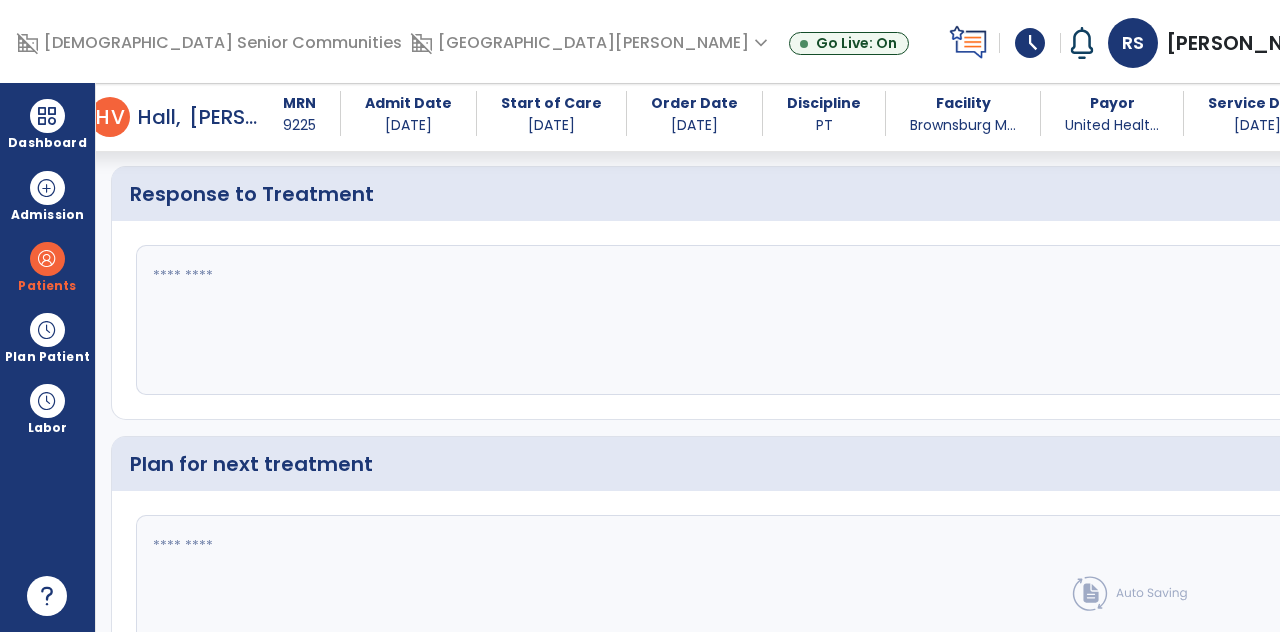 click 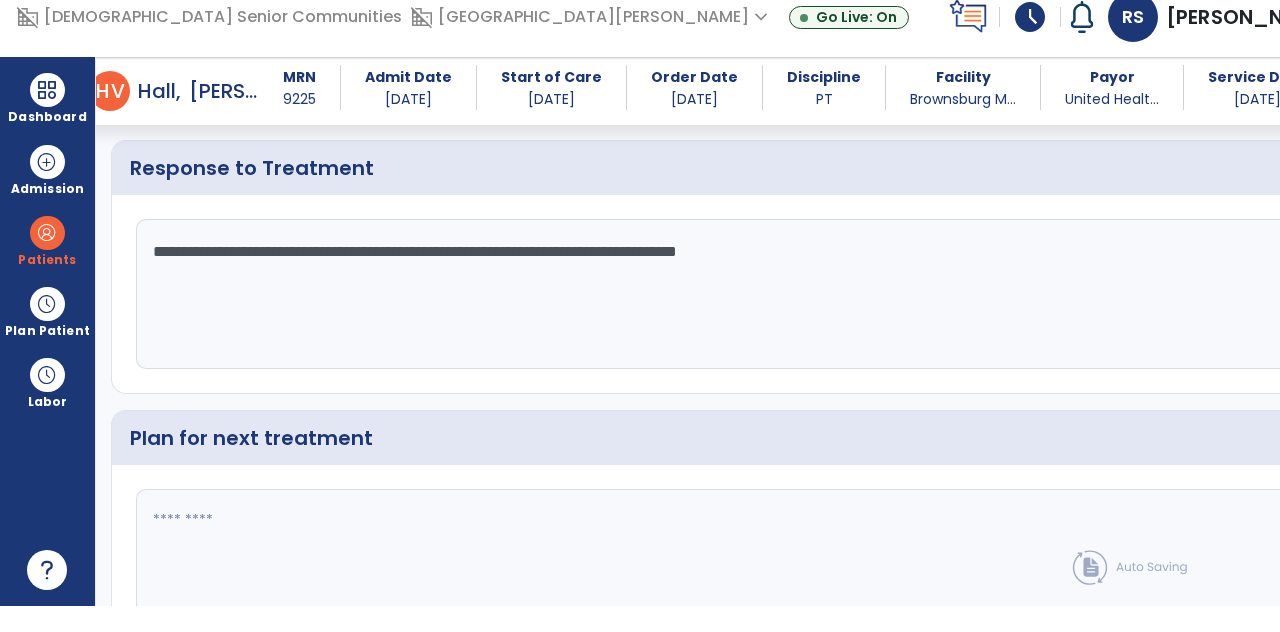 scroll, scrollTop: 3111, scrollLeft: 0, axis: vertical 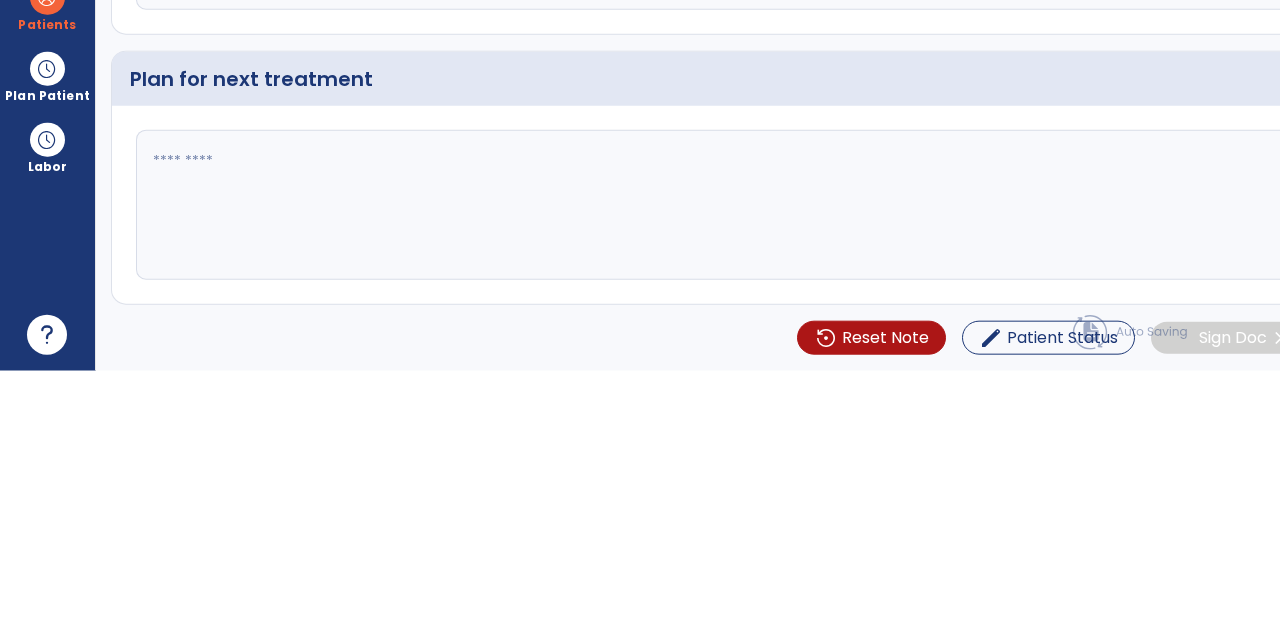 type on "**********" 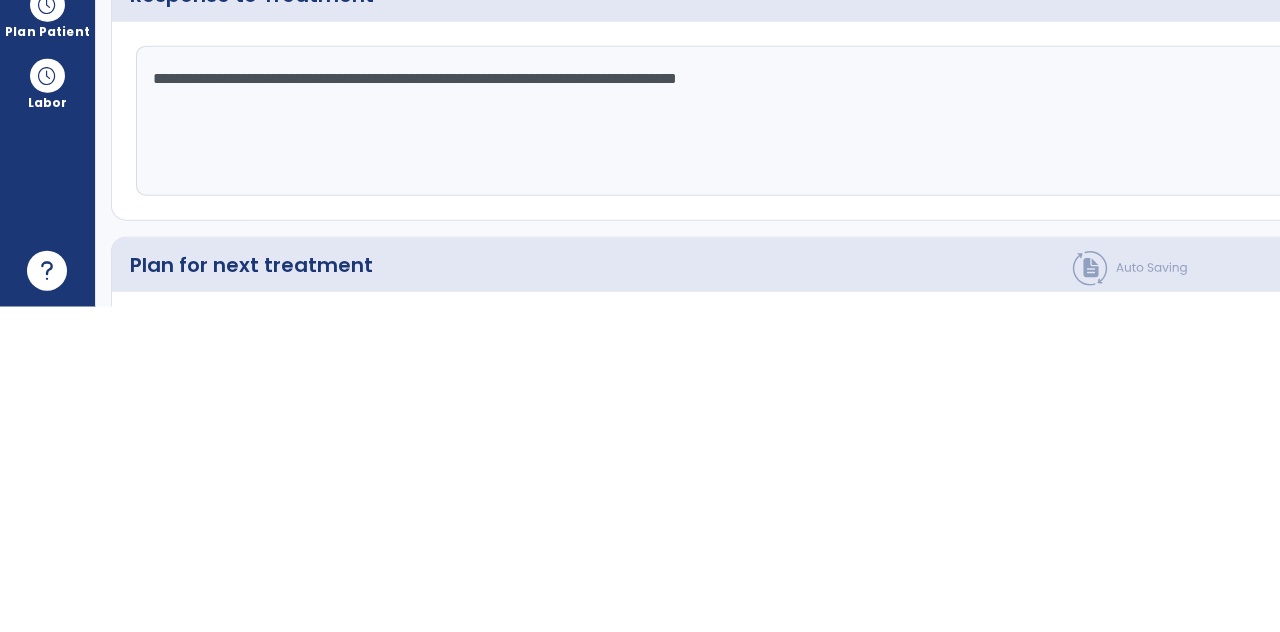 scroll, scrollTop: 3051, scrollLeft: 0, axis: vertical 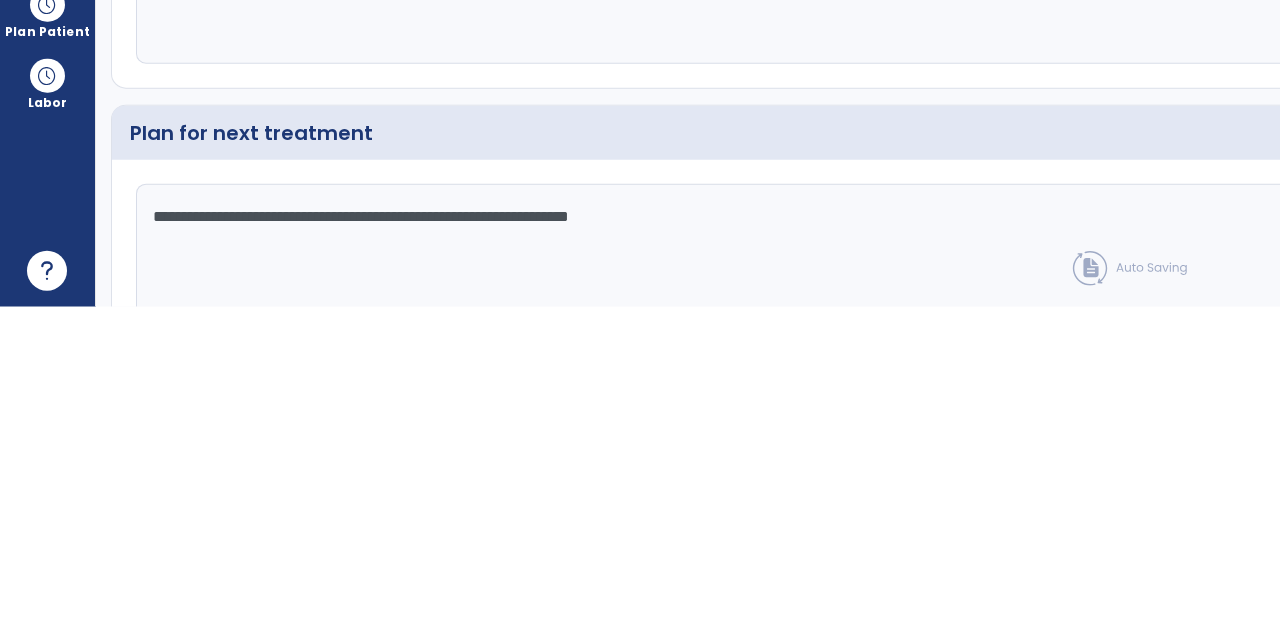 type on "**********" 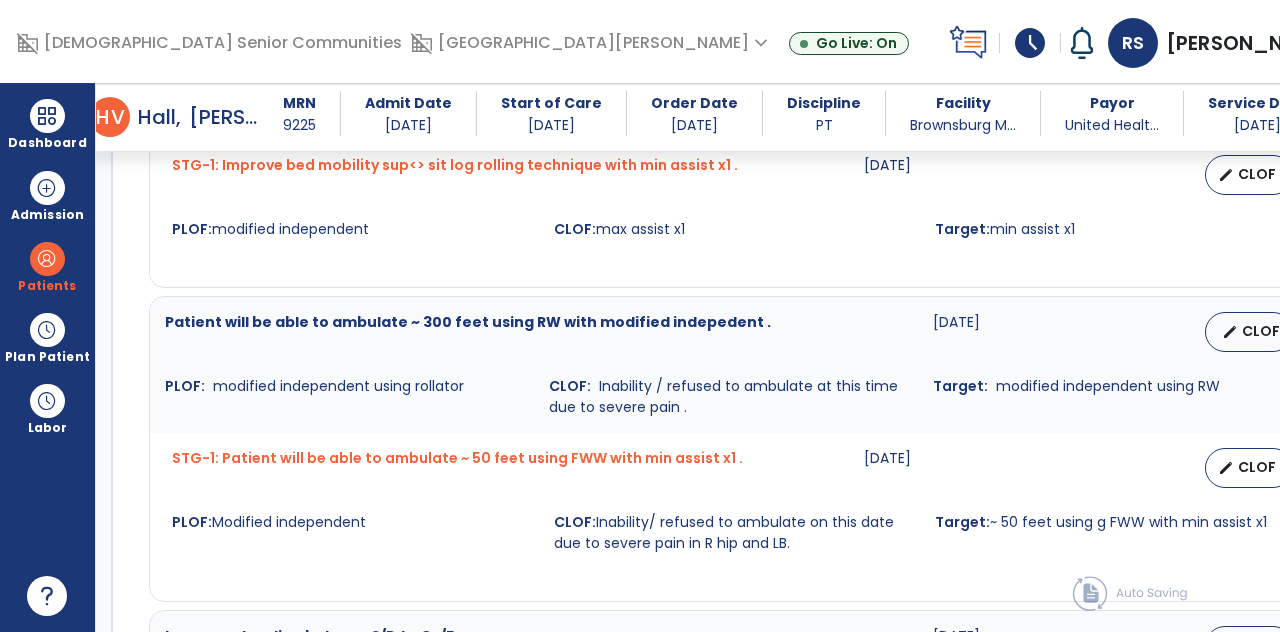 scroll, scrollTop: 3111, scrollLeft: 0, axis: vertical 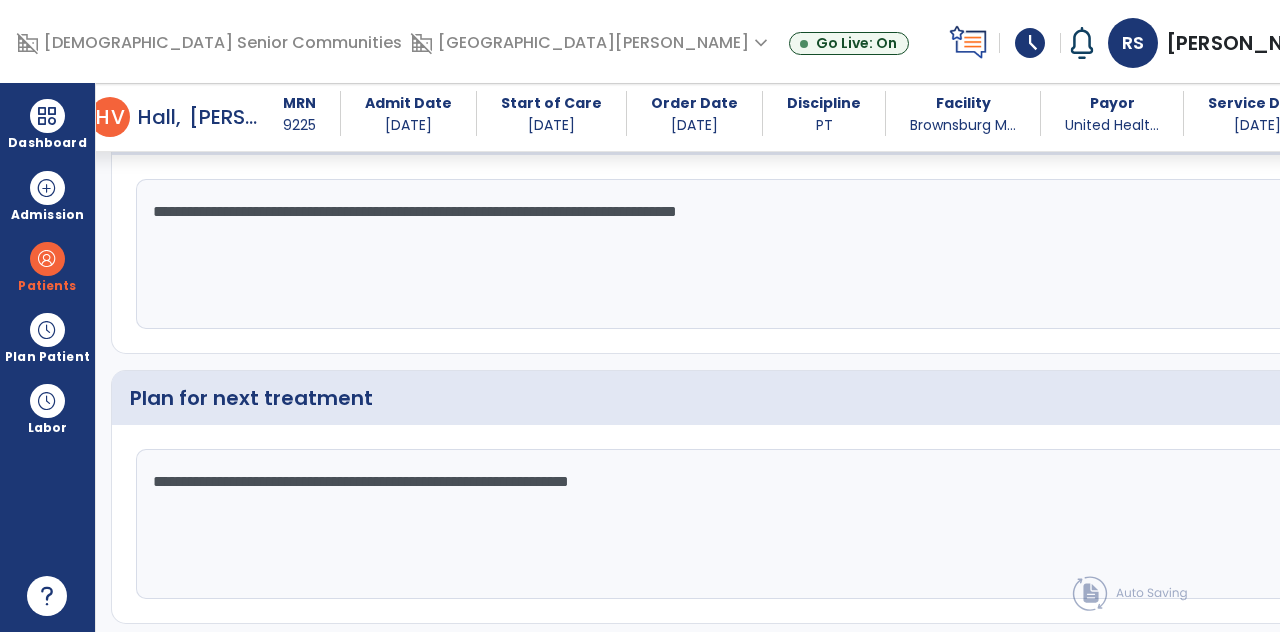 click on "Sign Doc  chevron_right" 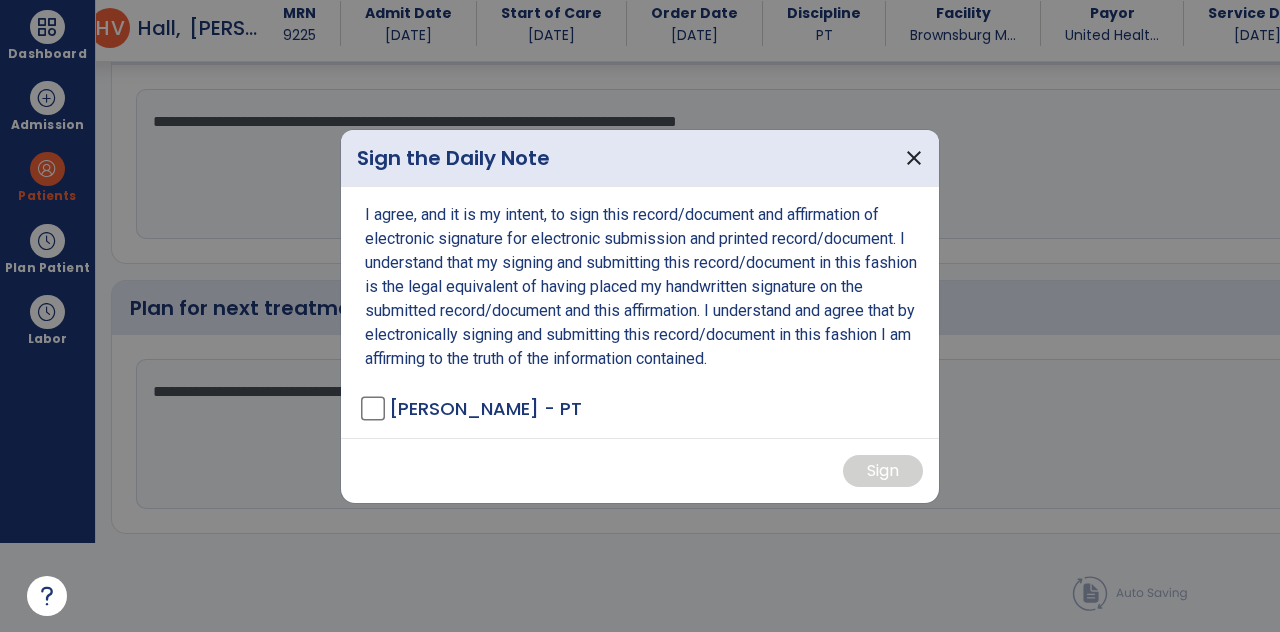 scroll, scrollTop: 0, scrollLeft: 0, axis: both 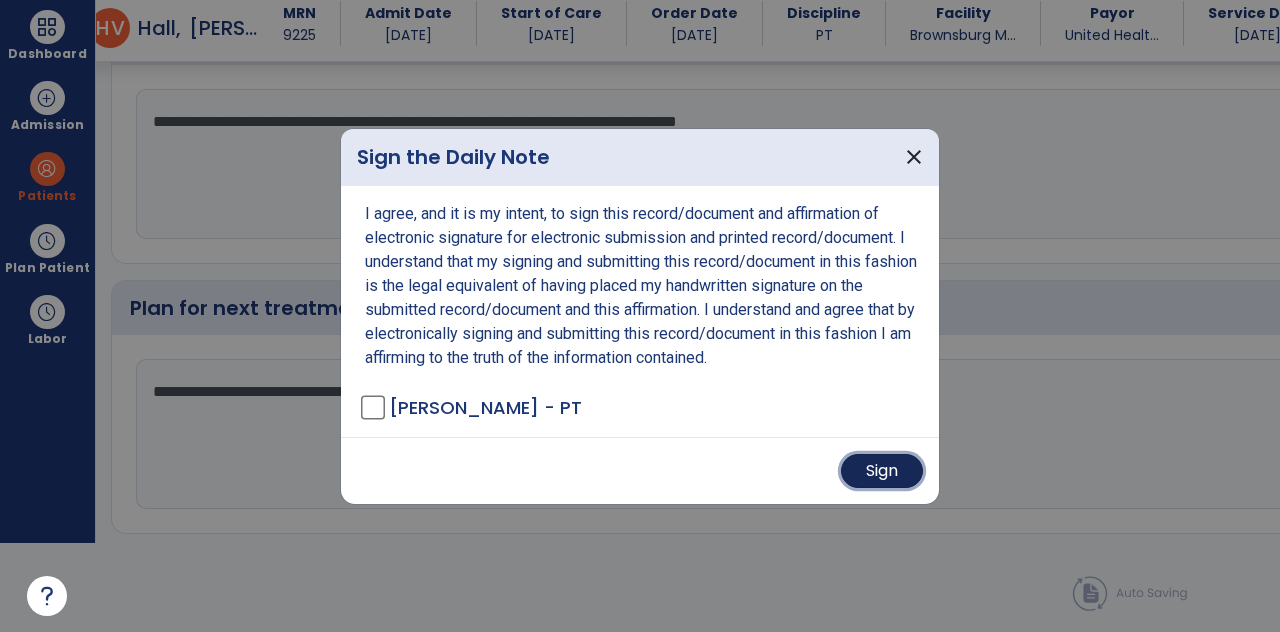 click on "Sign" at bounding box center (882, 471) 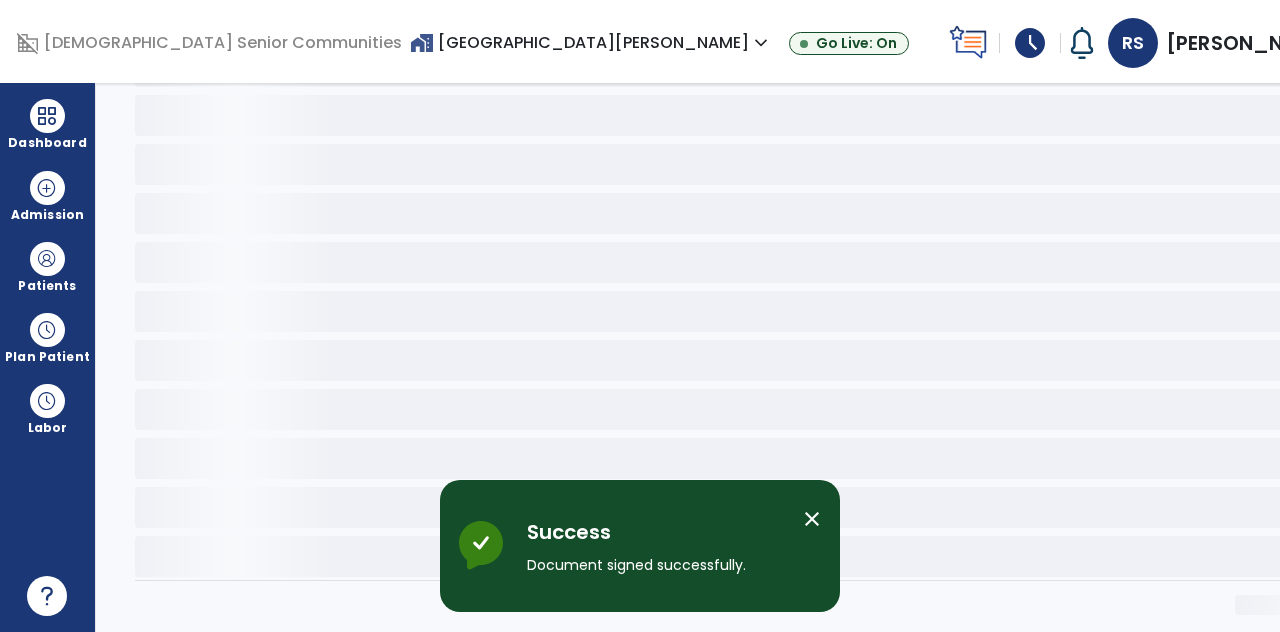 scroll, scrollTop: 0, scrollLeft: 0, axis: both 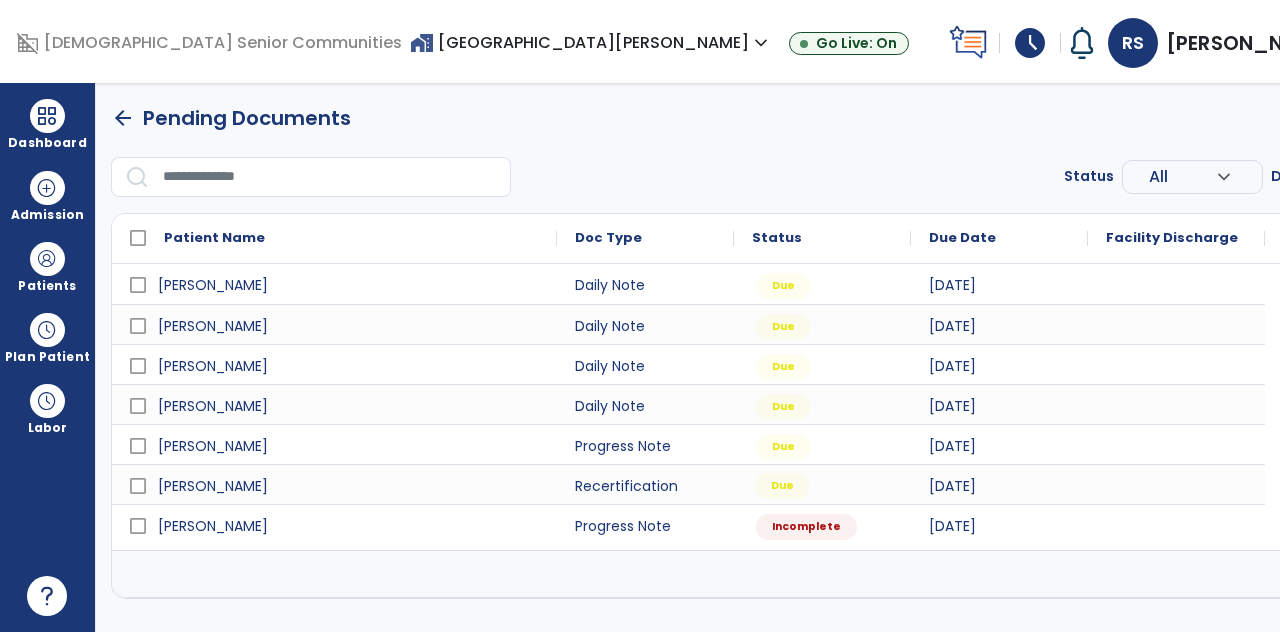 click on "Due" at bounding box center [782, 486] 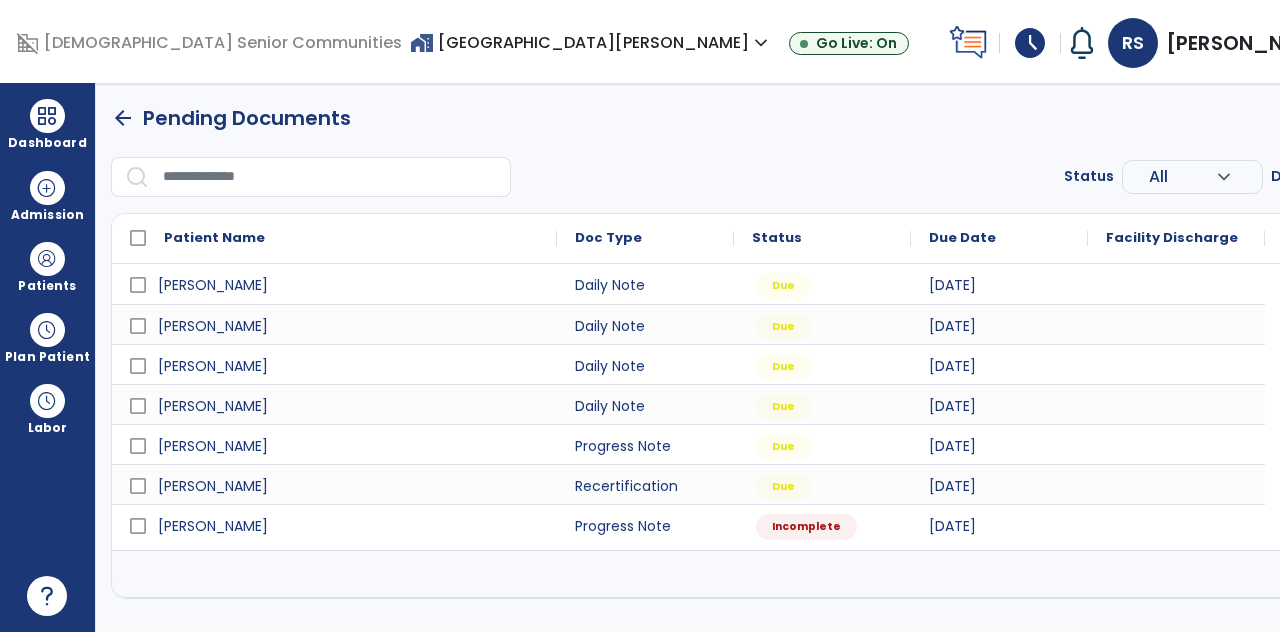 select on "**" 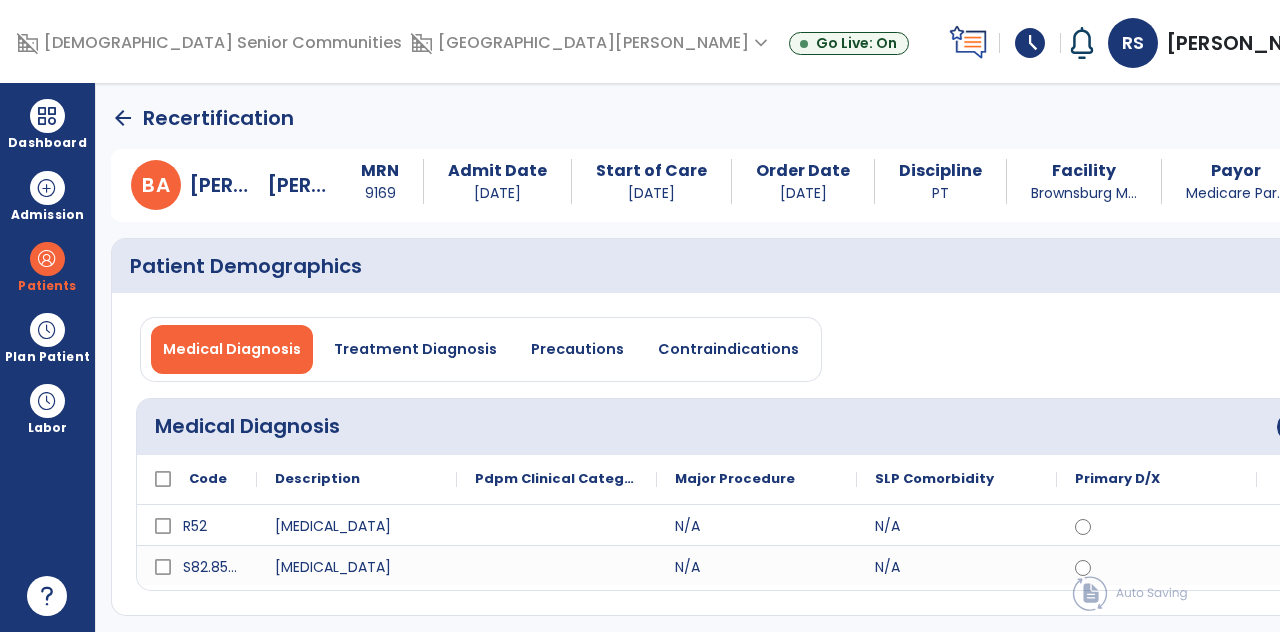 click on "Subjective Assessment   *" 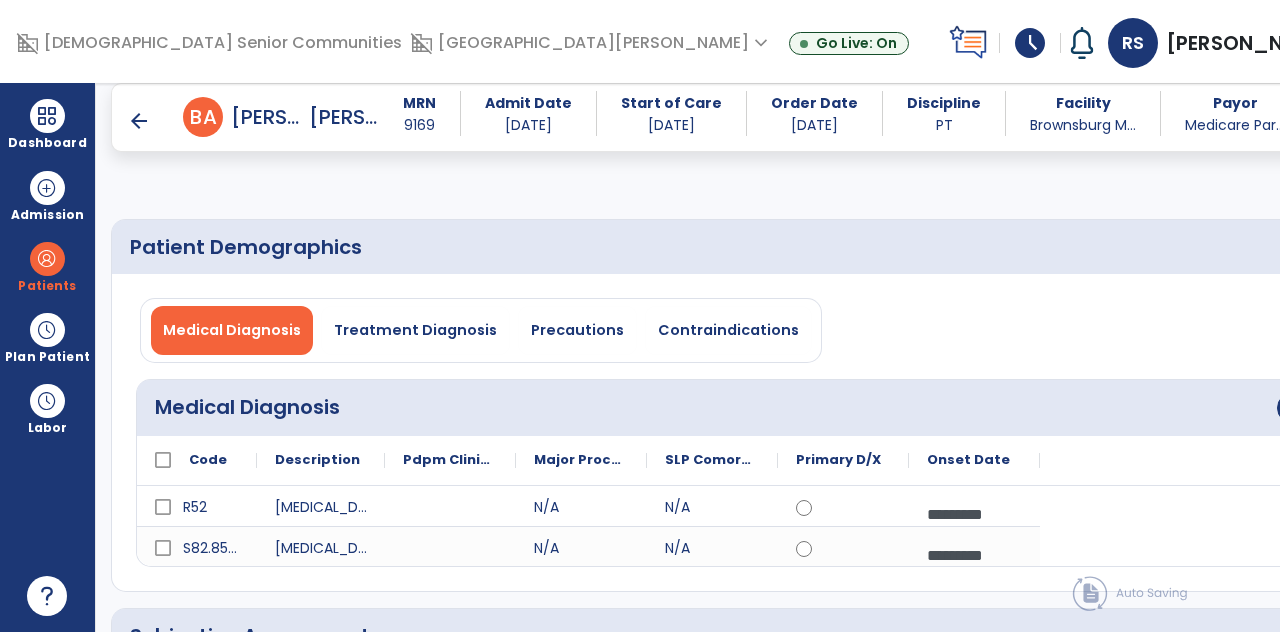 click 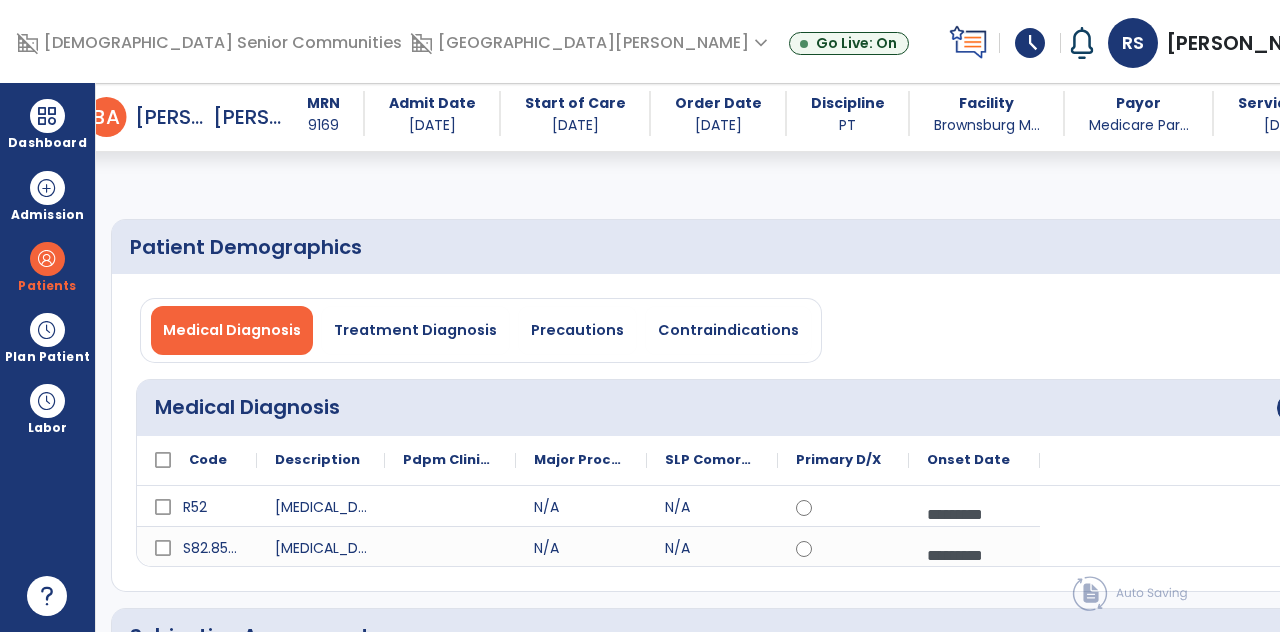 scroll, scrollTop: 89, scrollLeft: 0, axis: vertical 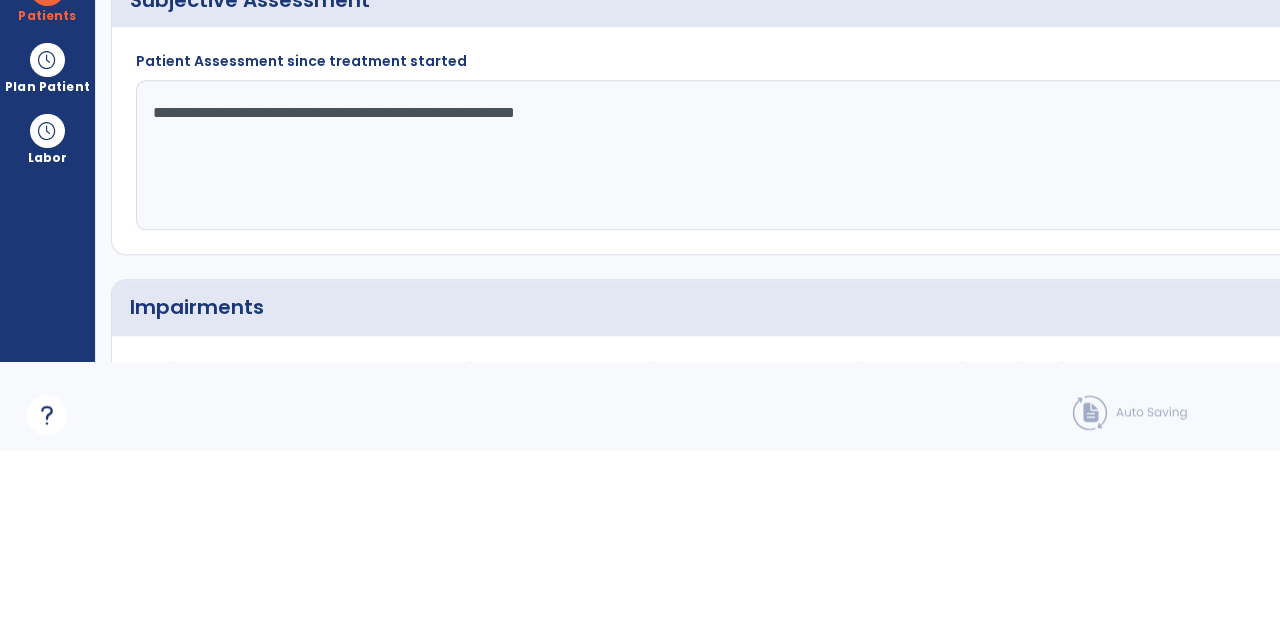 type on "**********" 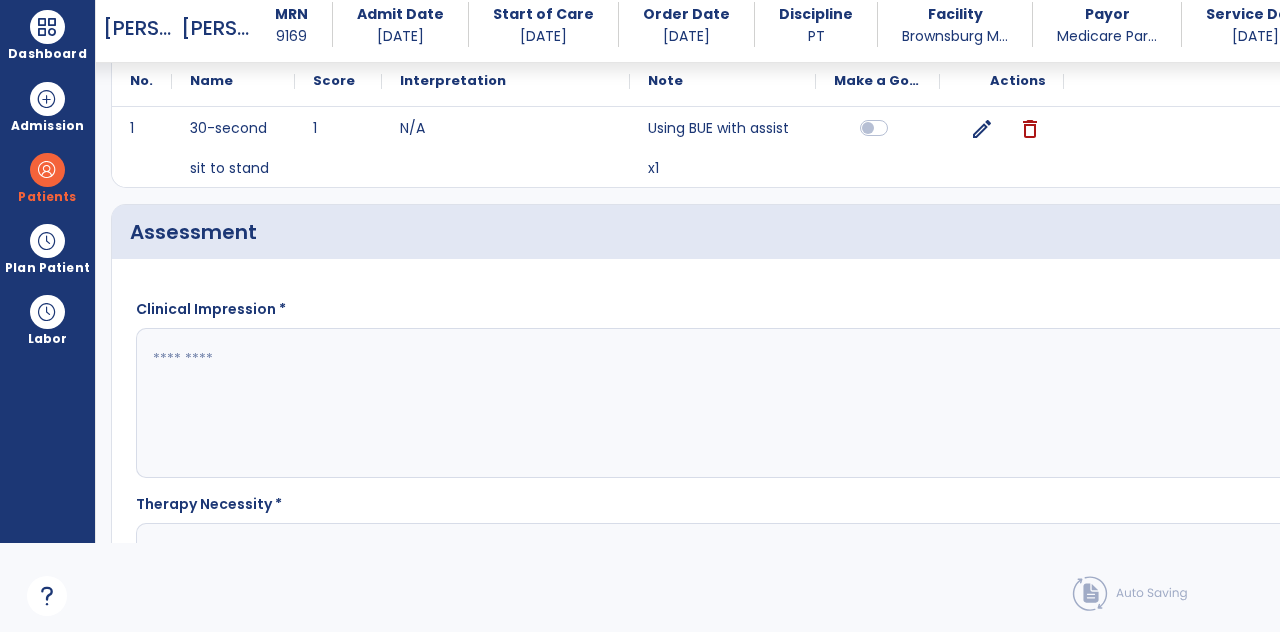 scroll, scrollTop: 2581, scrollLeft: 0, axis: vertical 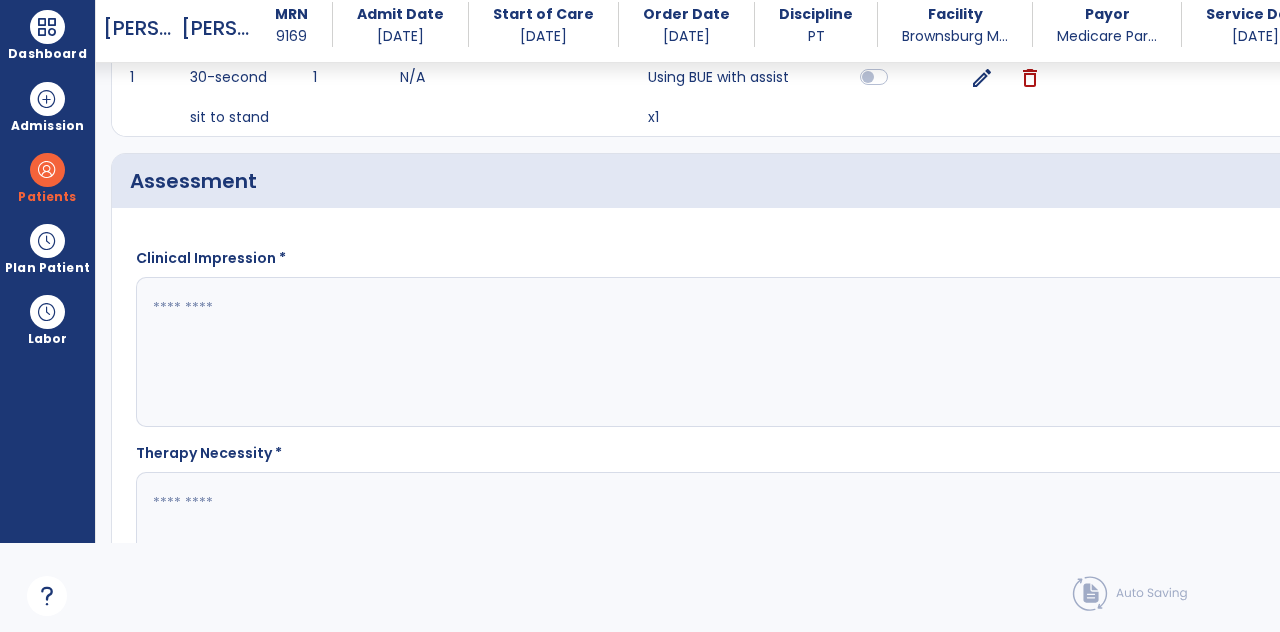 click 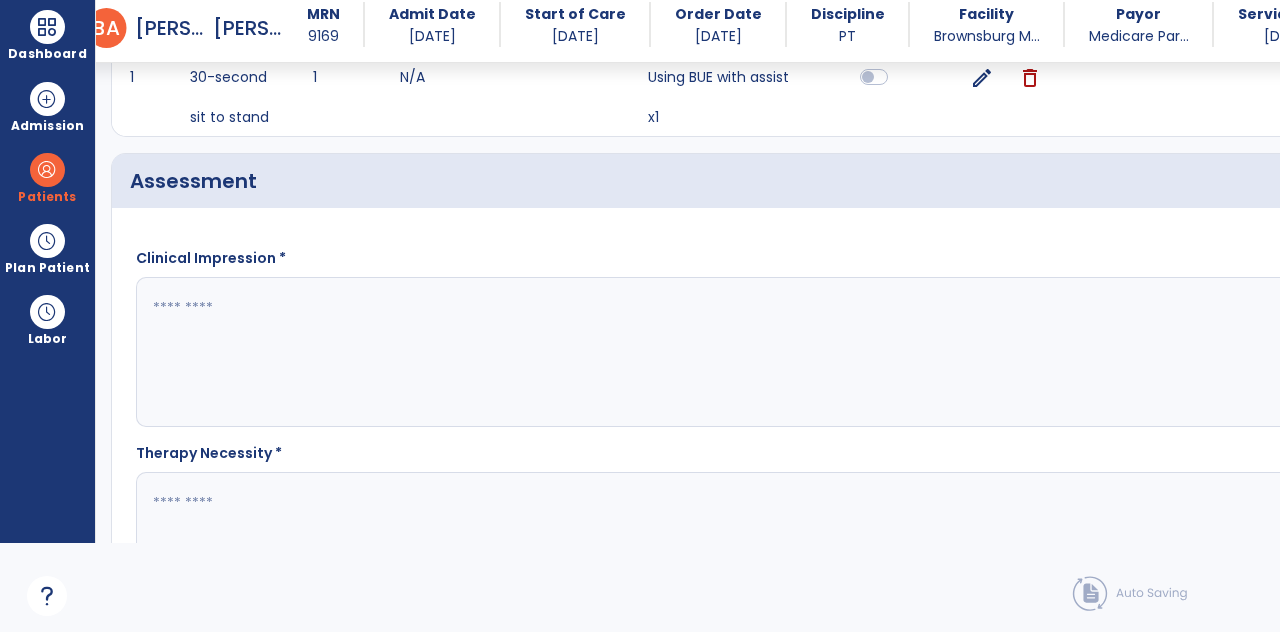 scroll, scrollTop: 89, scrollLeft: 0, axis: vertical 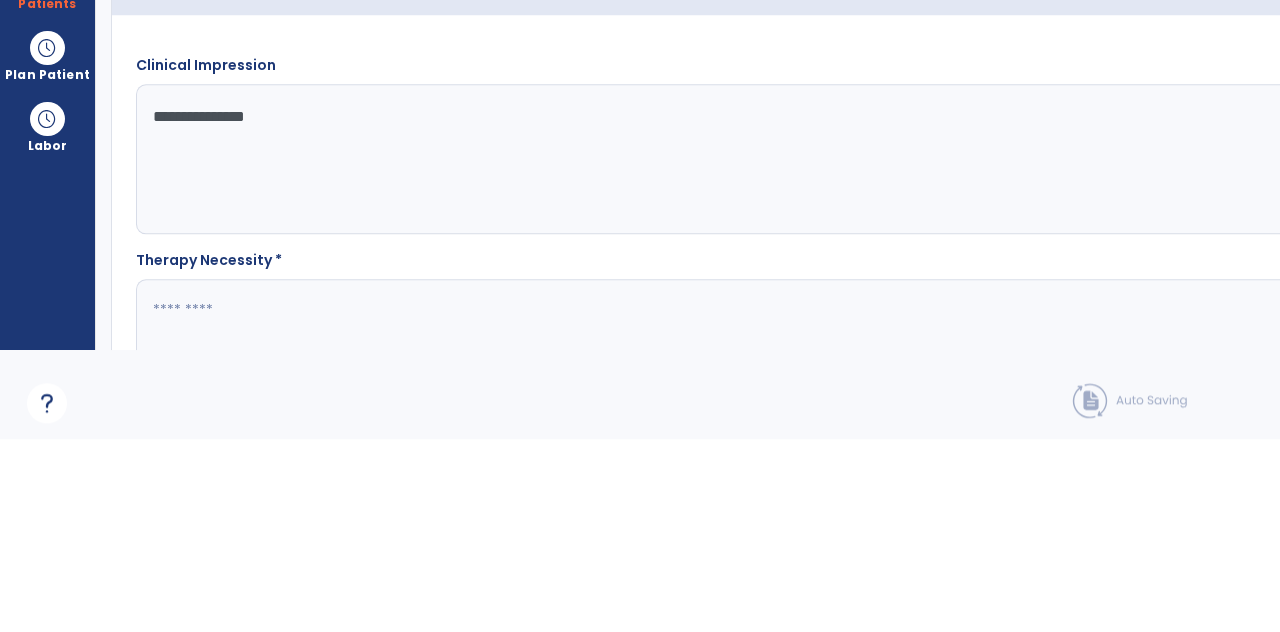 type on "**********" 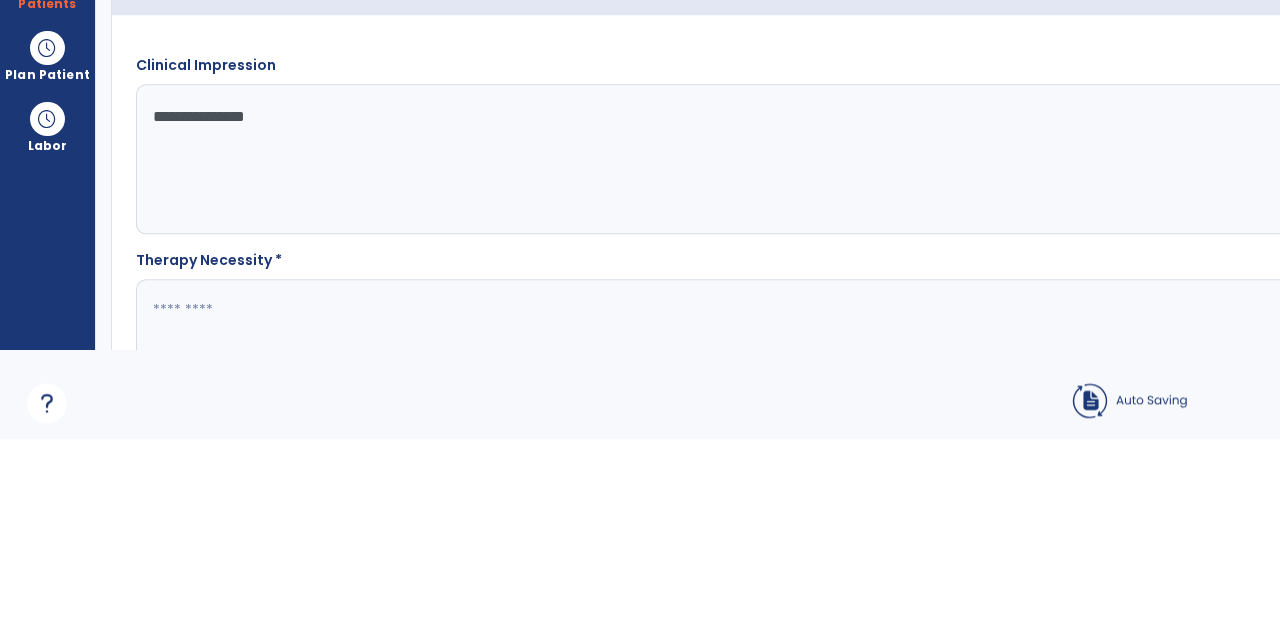 scroll, scrollTop: 89, scrollLeft: 0, axis: vertical 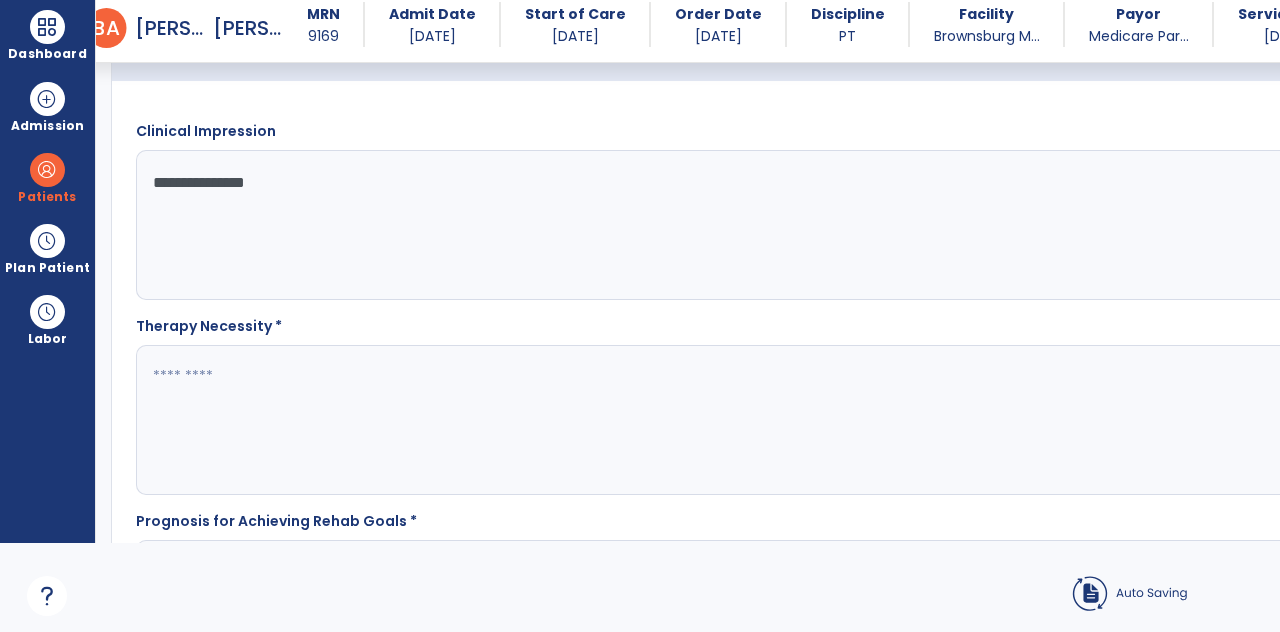 click 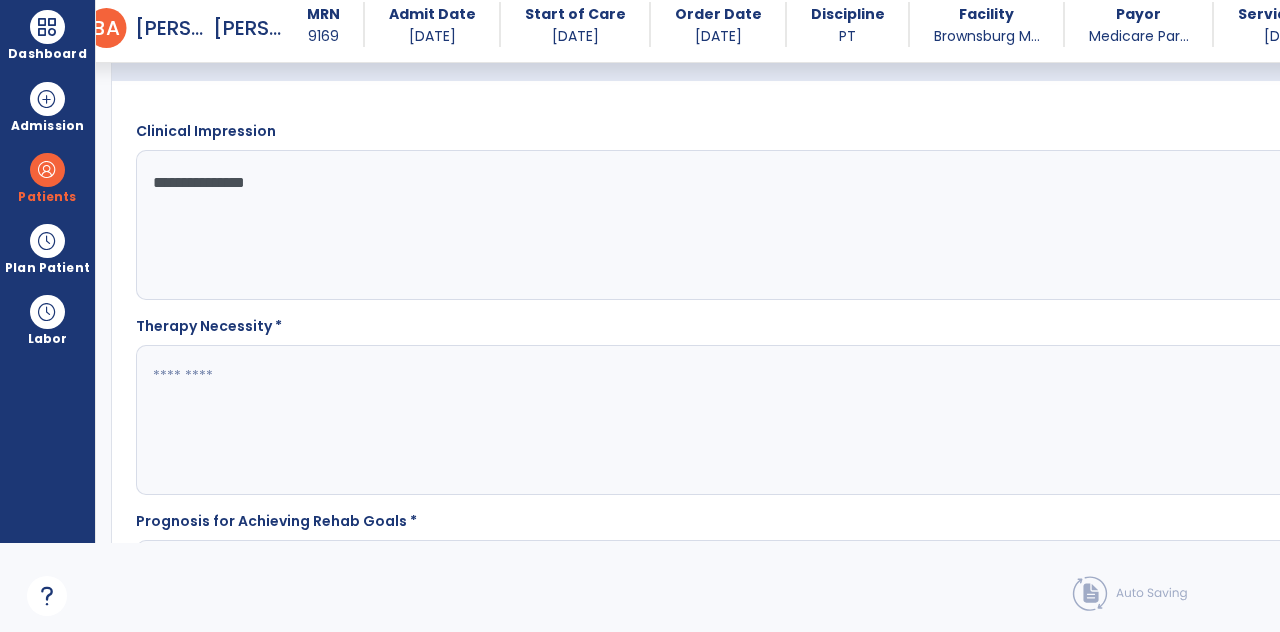 click 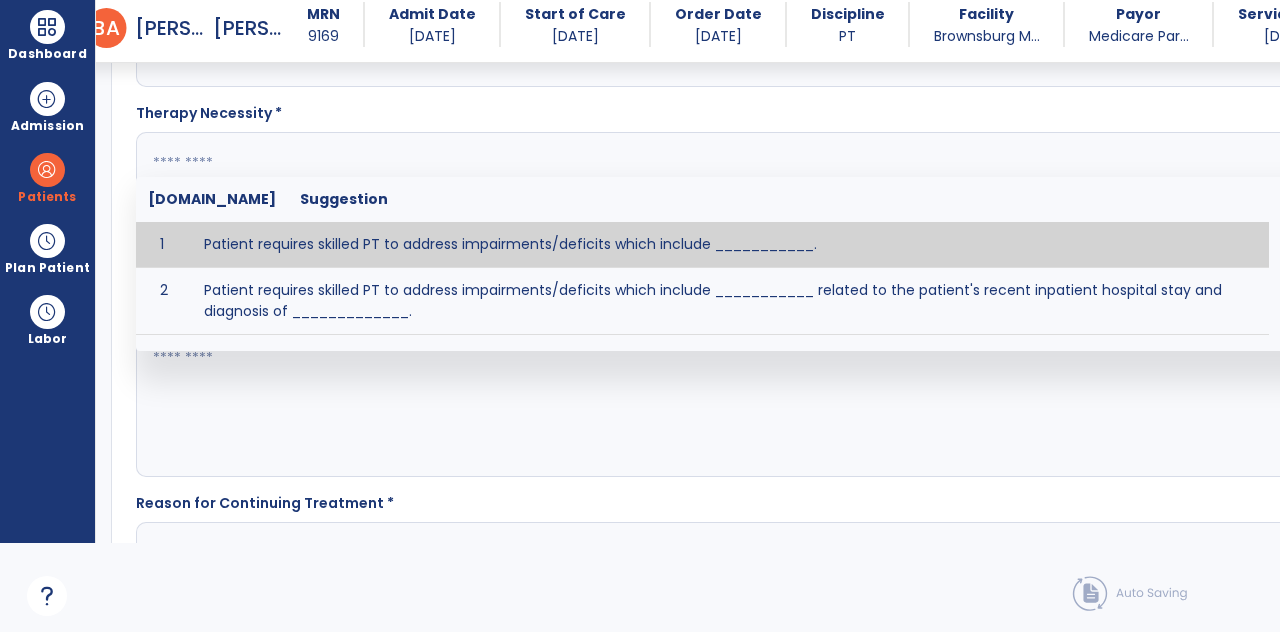 scroll, scrollTop: 2922, scrollLeft: 0, axis: vertical 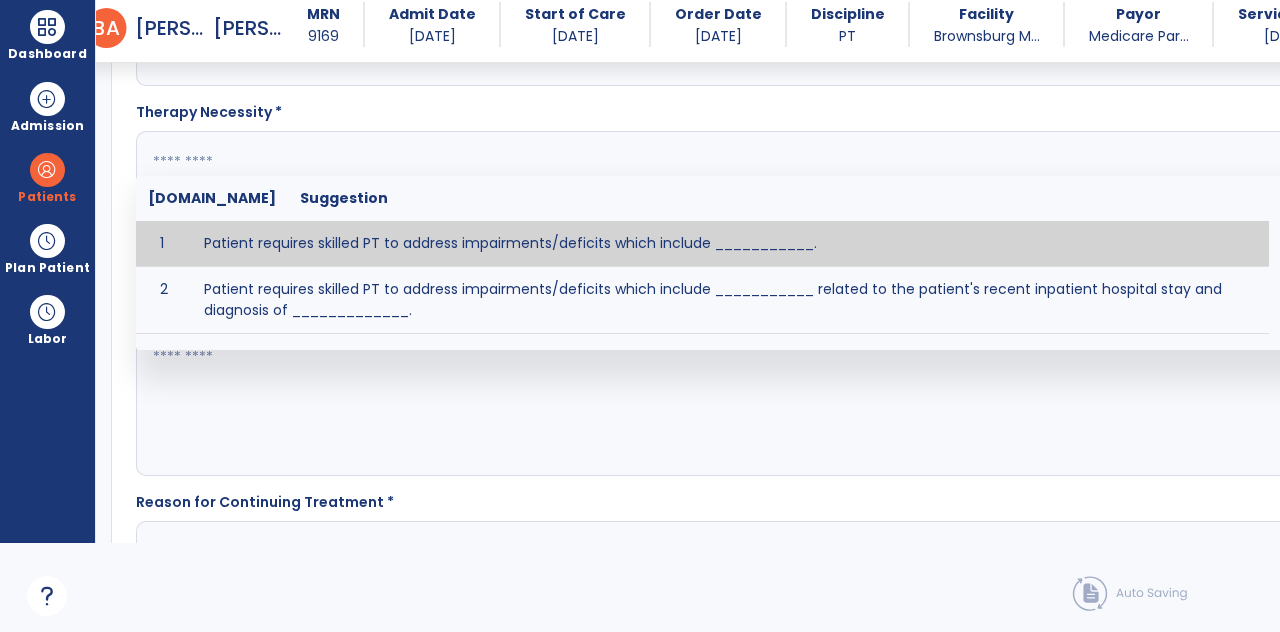 type on "**********" 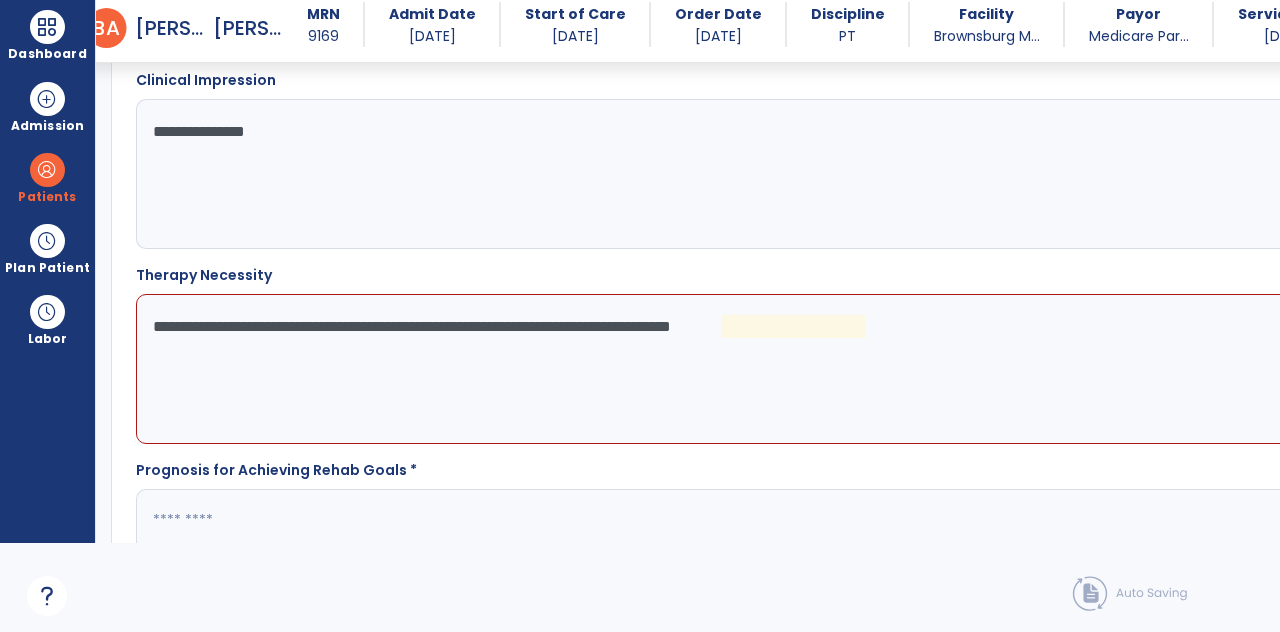 scroll, scrollTop: 2702, scrollLeft: 0, axis: vertical 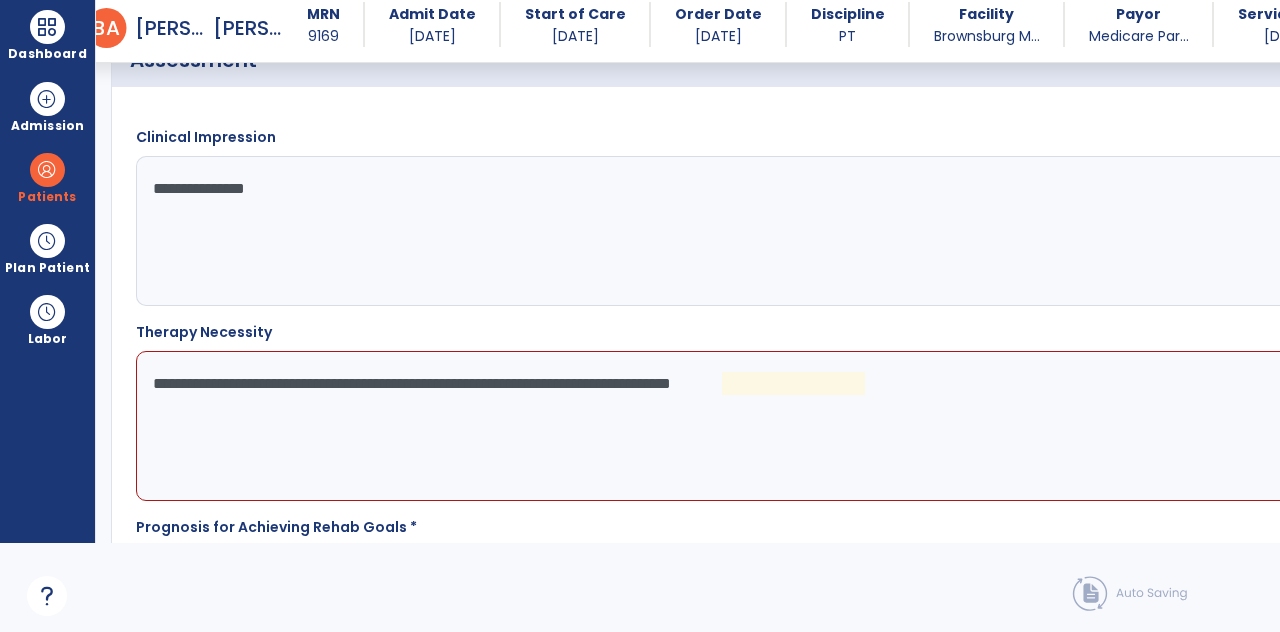 click on "**********" 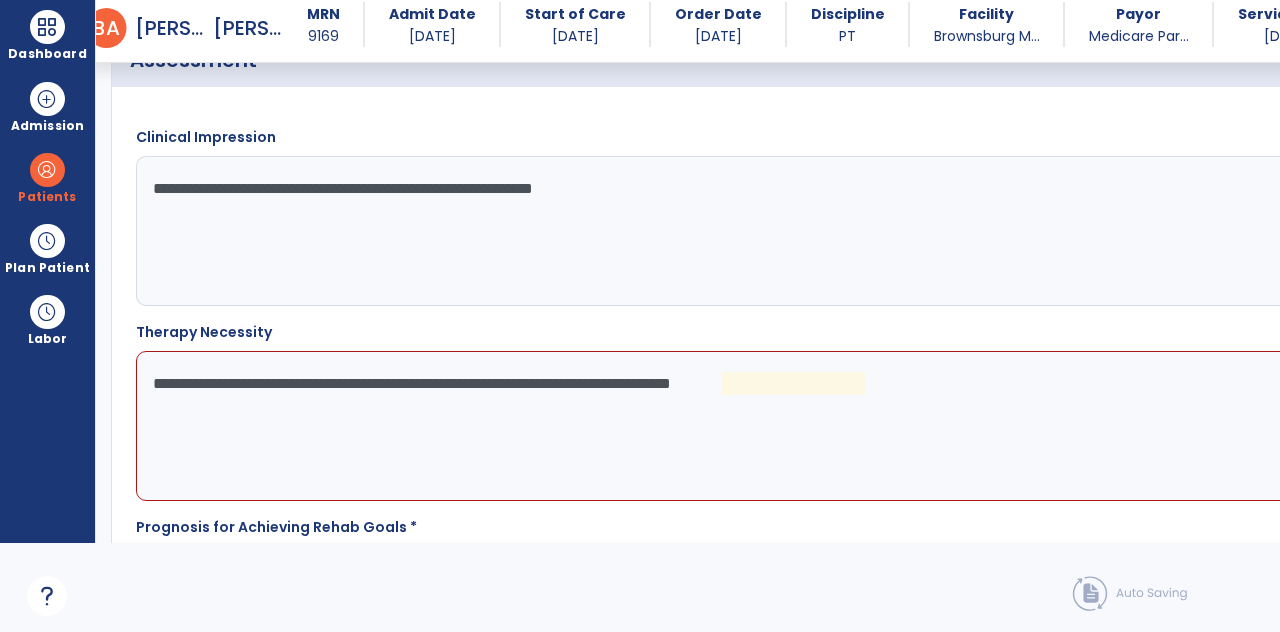 type on "**********" 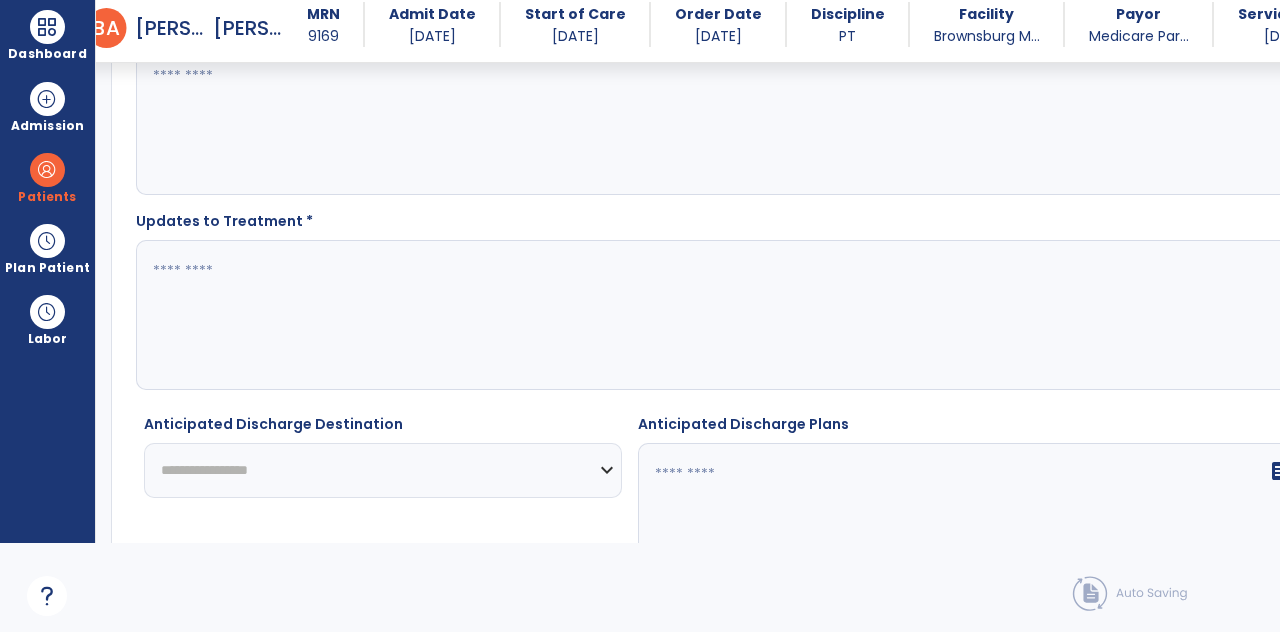 scroll, scrollTop: 2776, scrollLeft: 0, axis: vertical 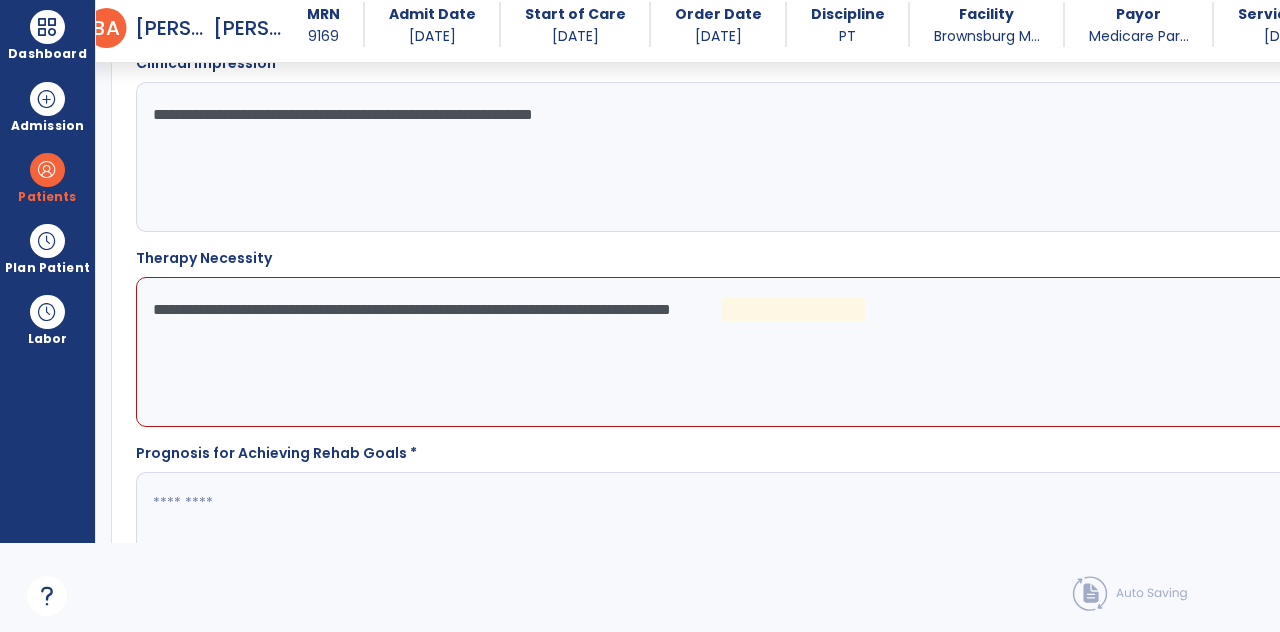 click on "**********" 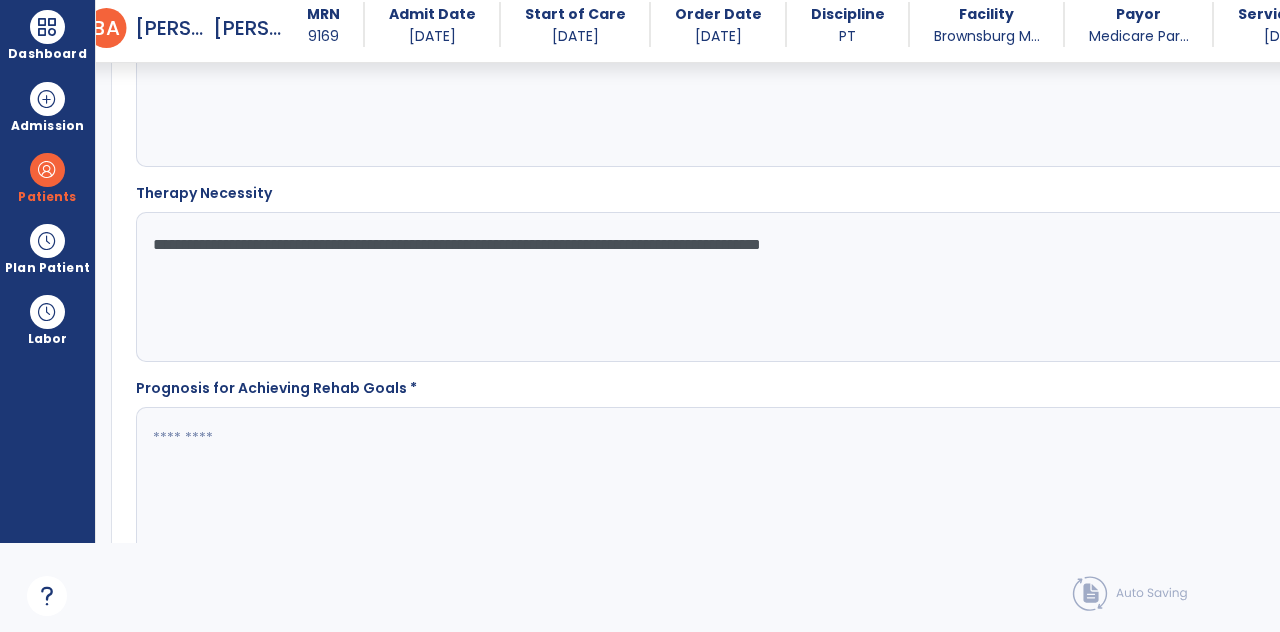 click on "**********" 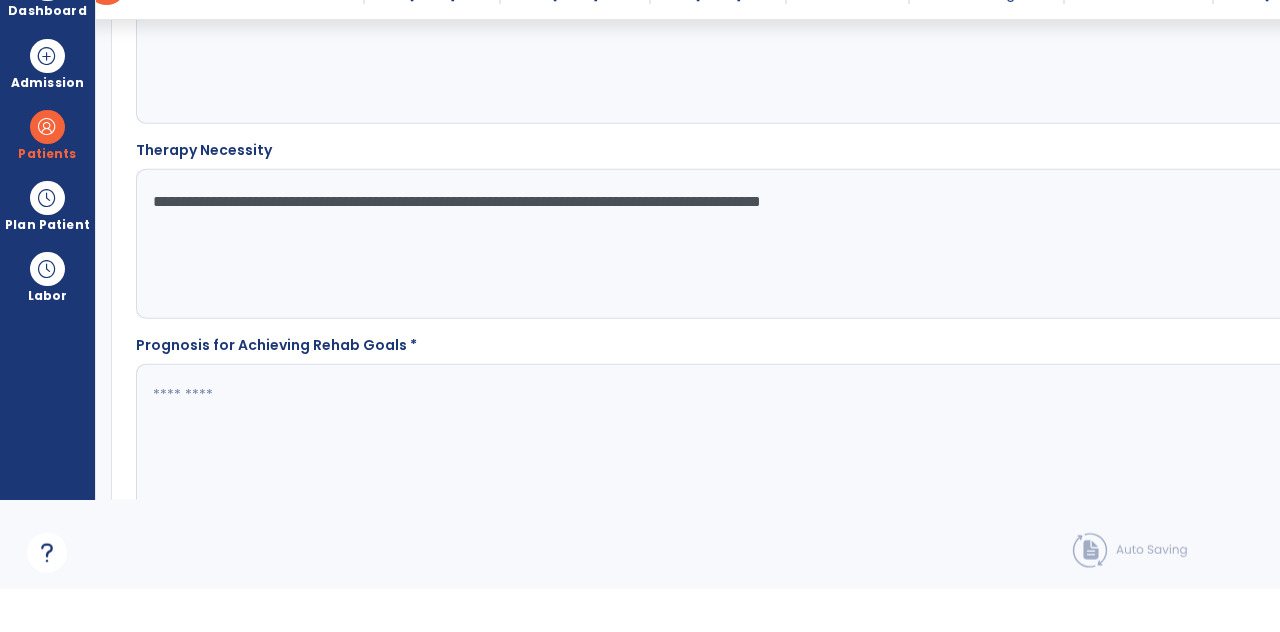 scroll, scrollTop: 89, scrollLeft: 0, axis: vertical 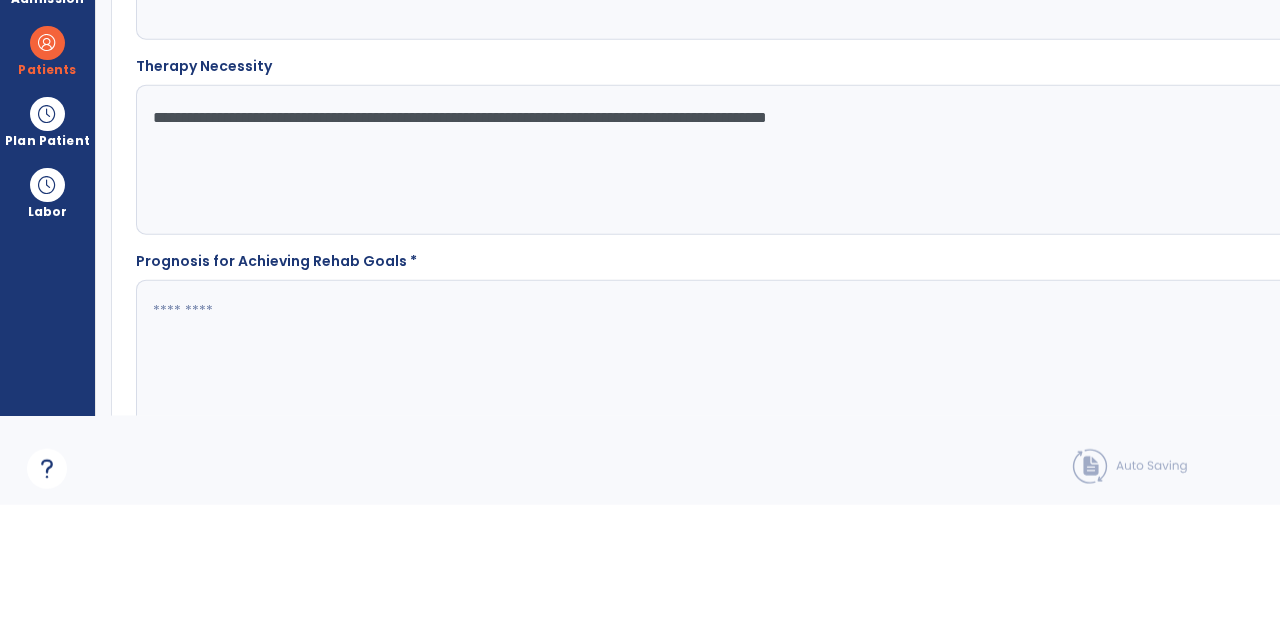 click on "**********" 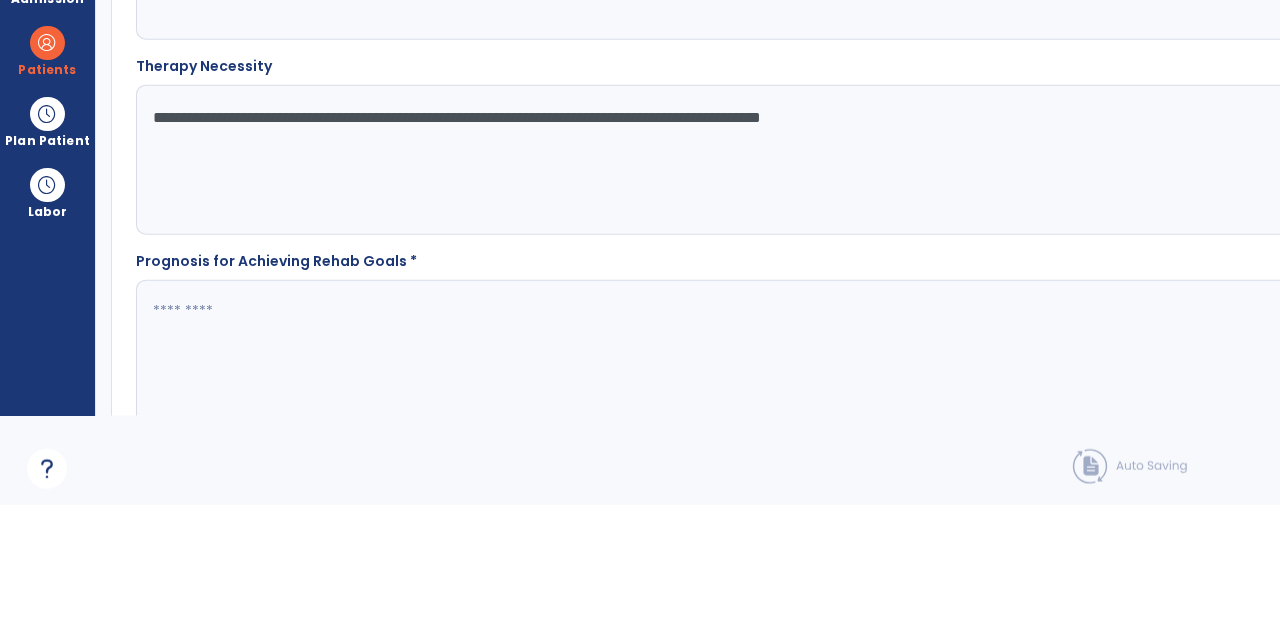 click on "**********" 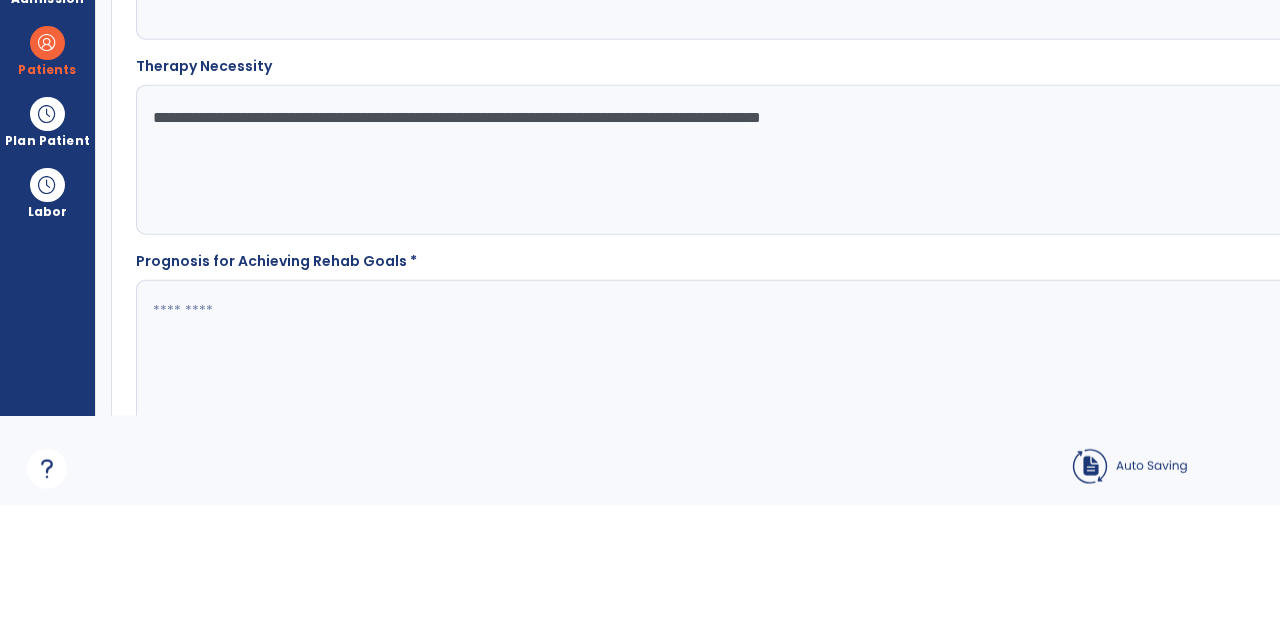 click on "Quick Links  Patient History   Patient History   Subjective Assessment   Subjective Assessment   Objective Assessment   Objective Assessment   Assessment   *  Assessment   *  Plan   *  Plan   *" 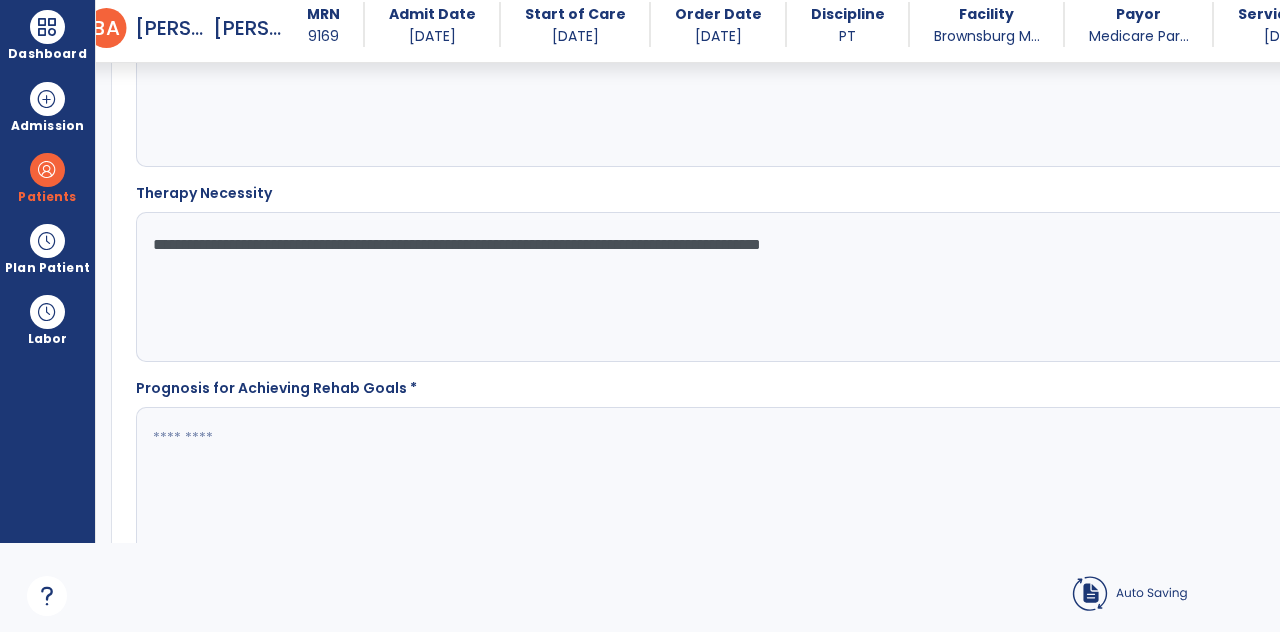 click 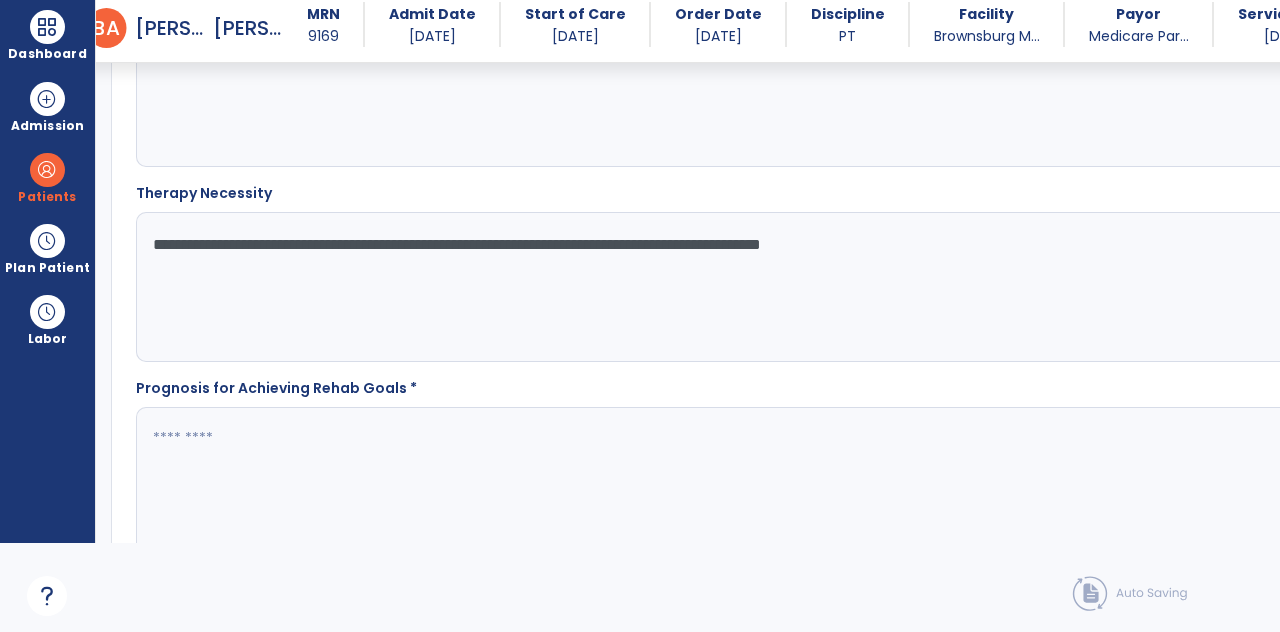 click on "Prognosis for Achieving Rehab Goals *" 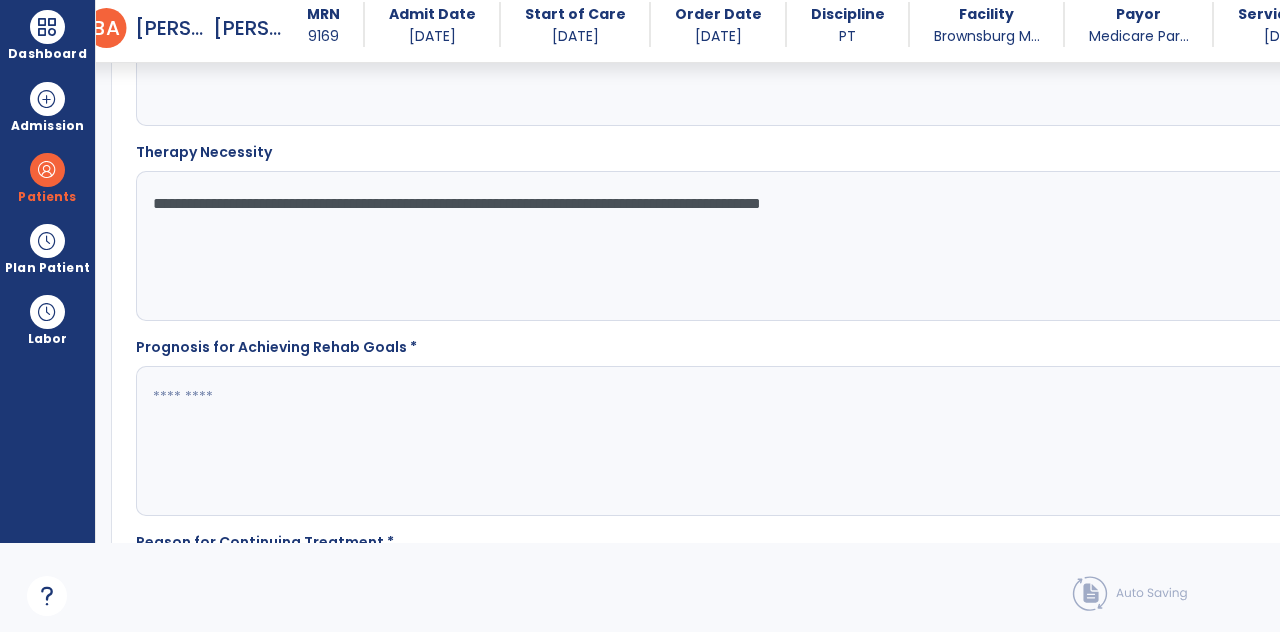 scroll, scrollTop: 2973, scrollLeft: 0, axis: vertical 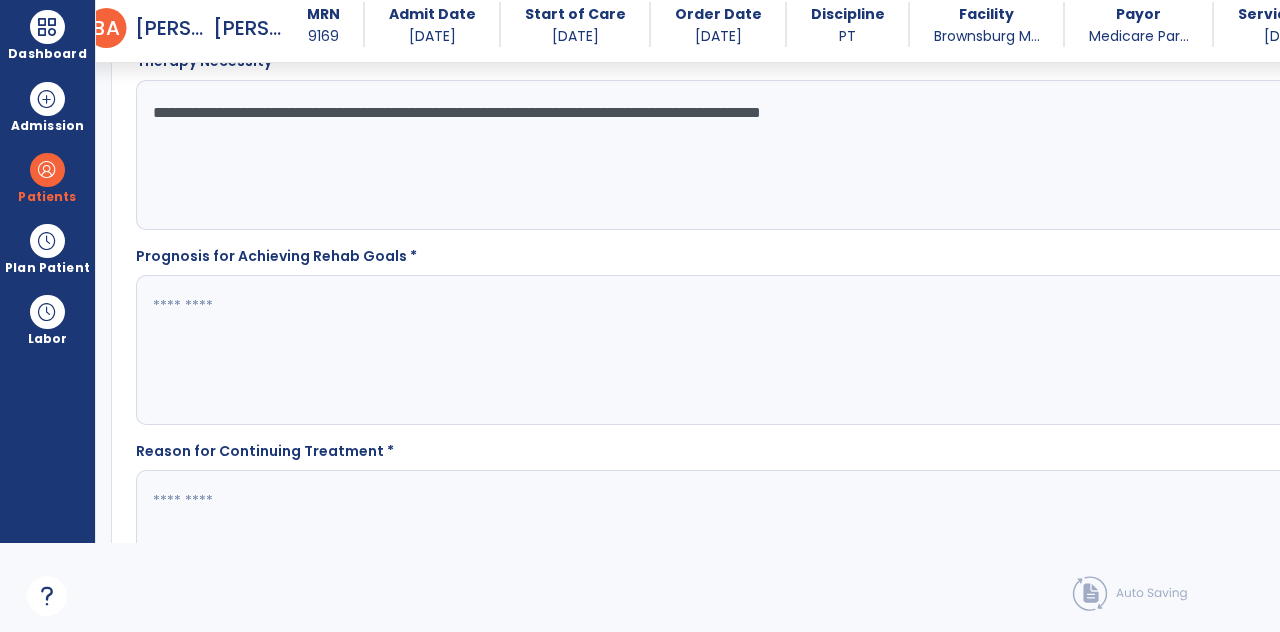 click on "**********" 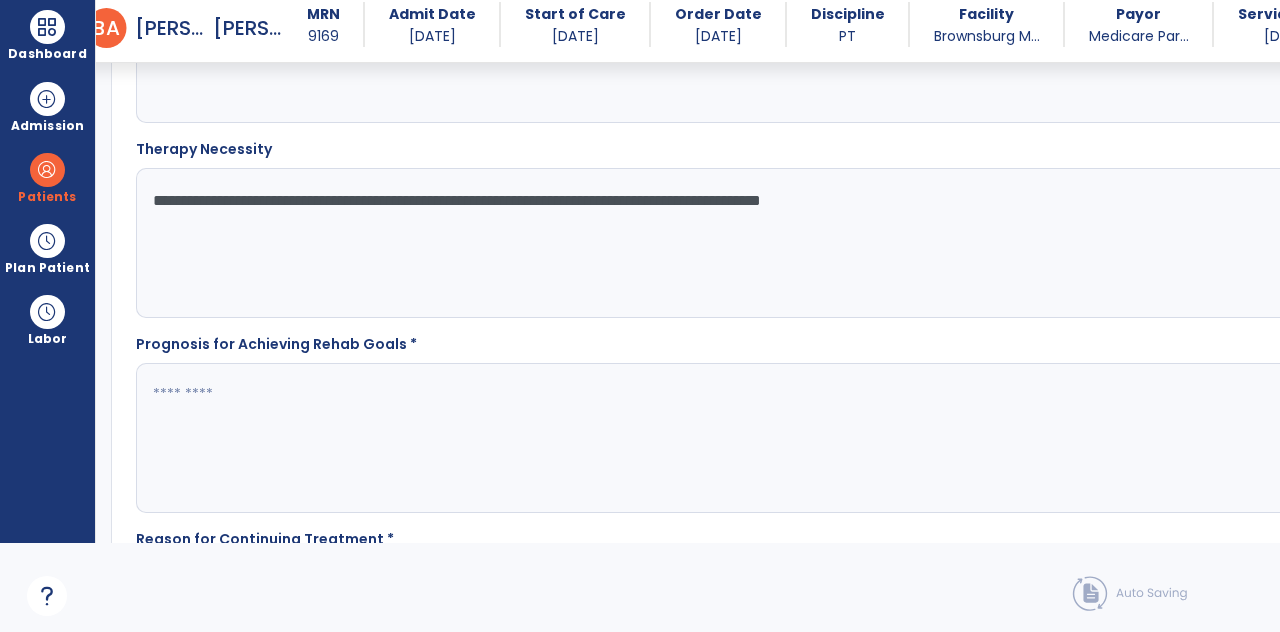 click on "Quick Links  Patient History   Patient History   Subjective Assessment   Subjective Assessment   Objective Assessment   Objective Assessment   Assessment   *  Assessment   *  Plan   *  Plan   *" 